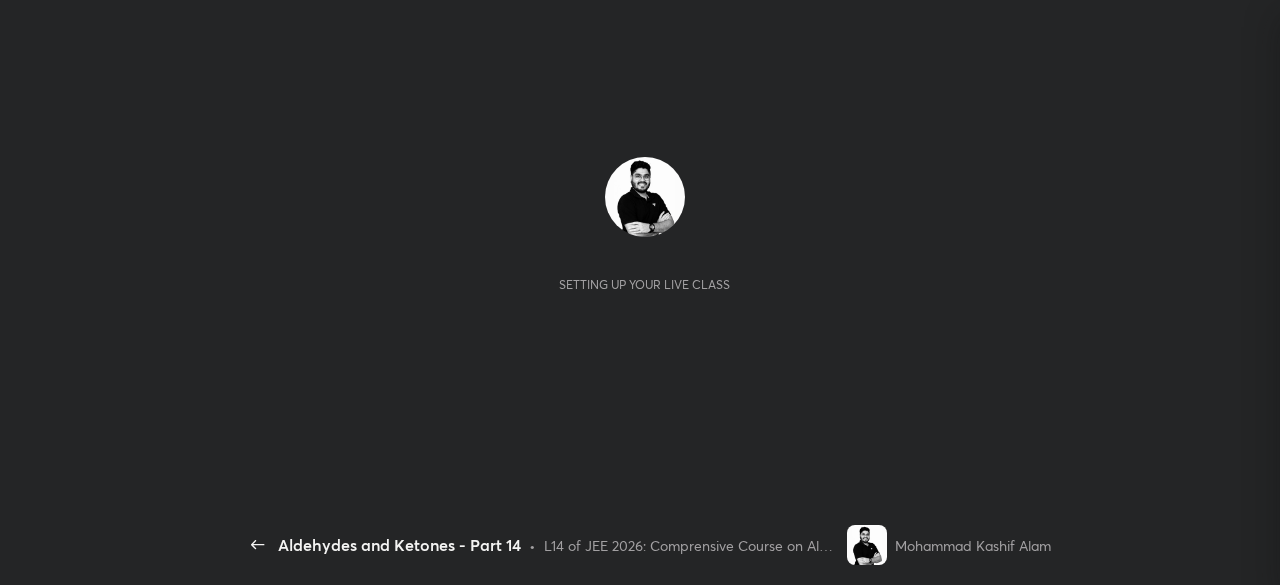 scroll, scrollTop: 0, scrollLeft: 0, axis: both 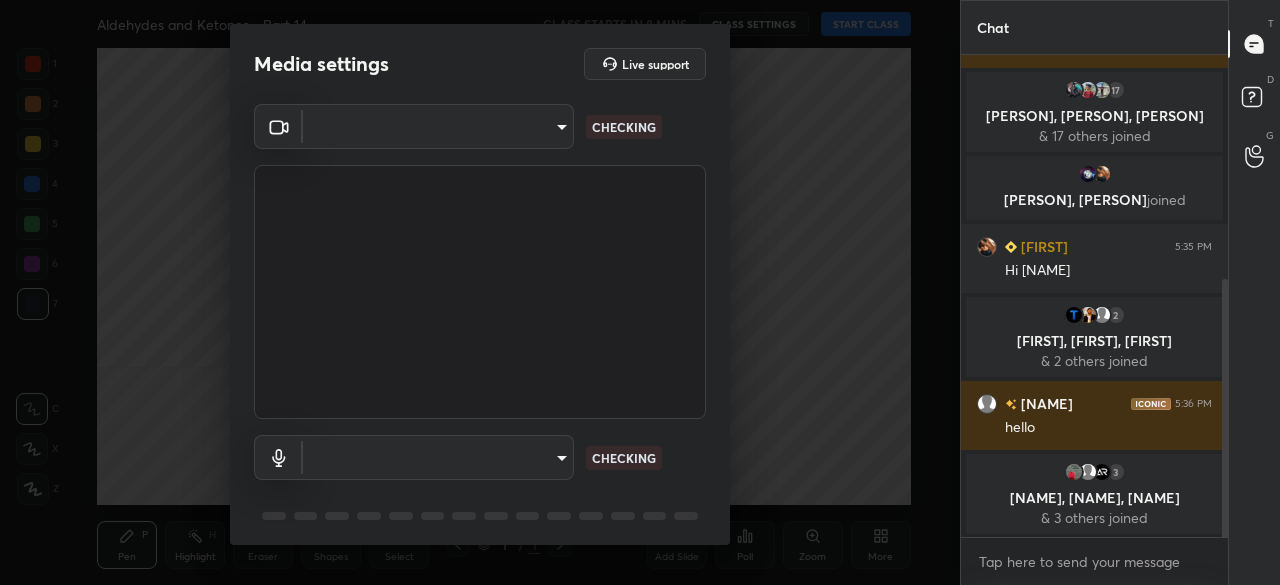 type on "d4cf821204b304247d62ef937017a78a542dc0cc38a800a882bb283a7f55b67e" 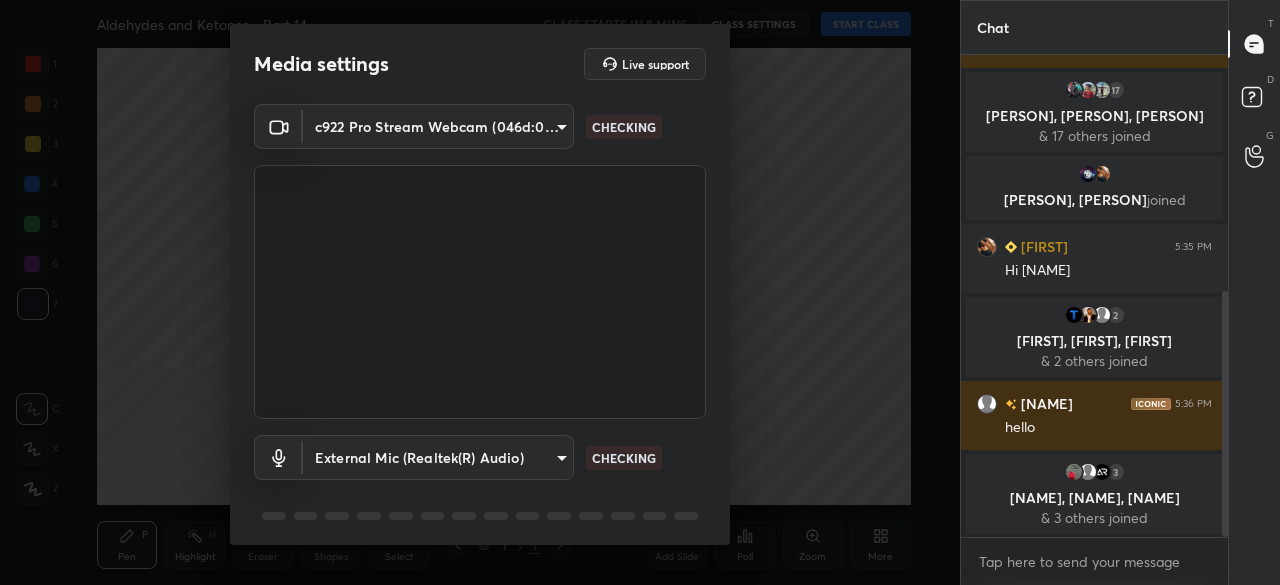 scroll, scrollTop: 462, scrollLeft: 0, axis: vertical 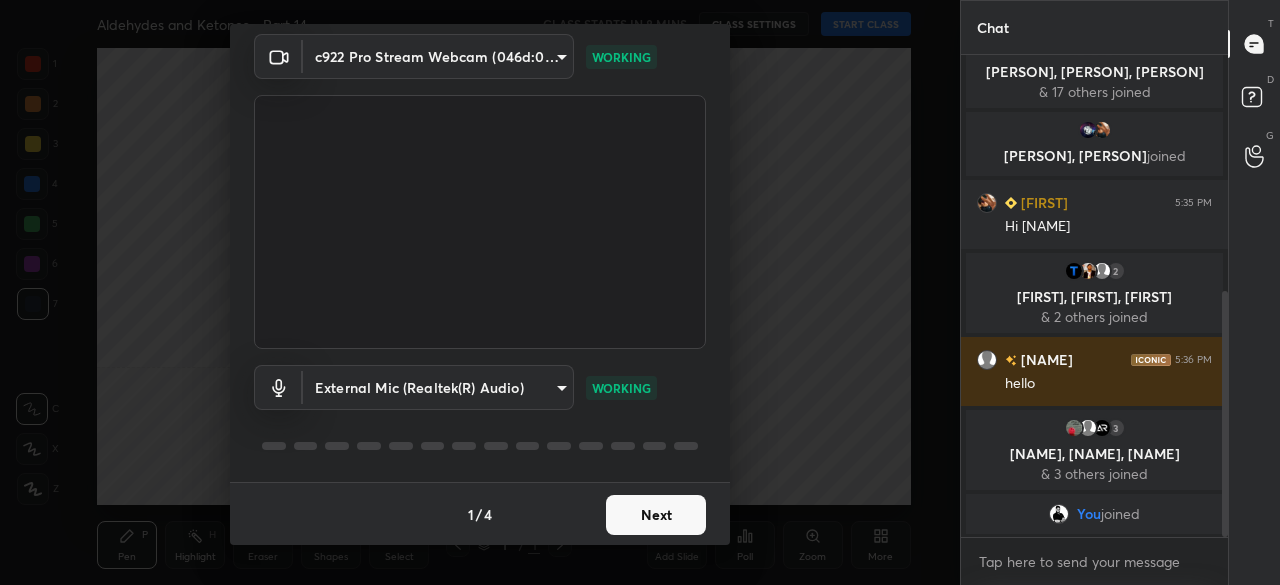 click on "1 / 4 Next" at bounding box center [480, 514] 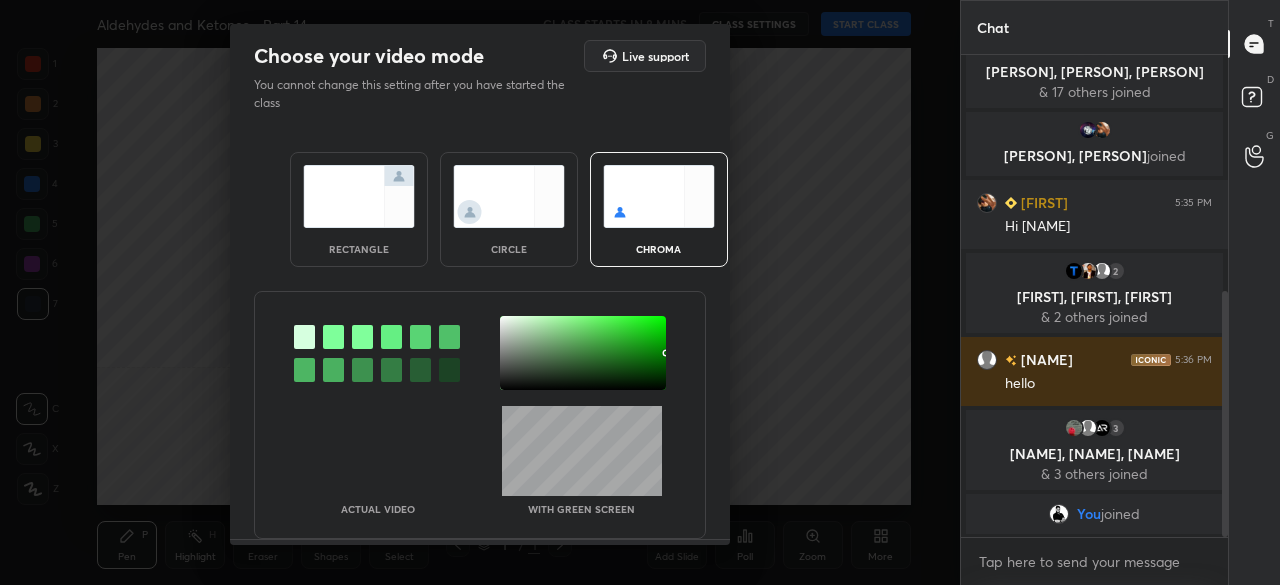 click at bounding box center (359, 196) 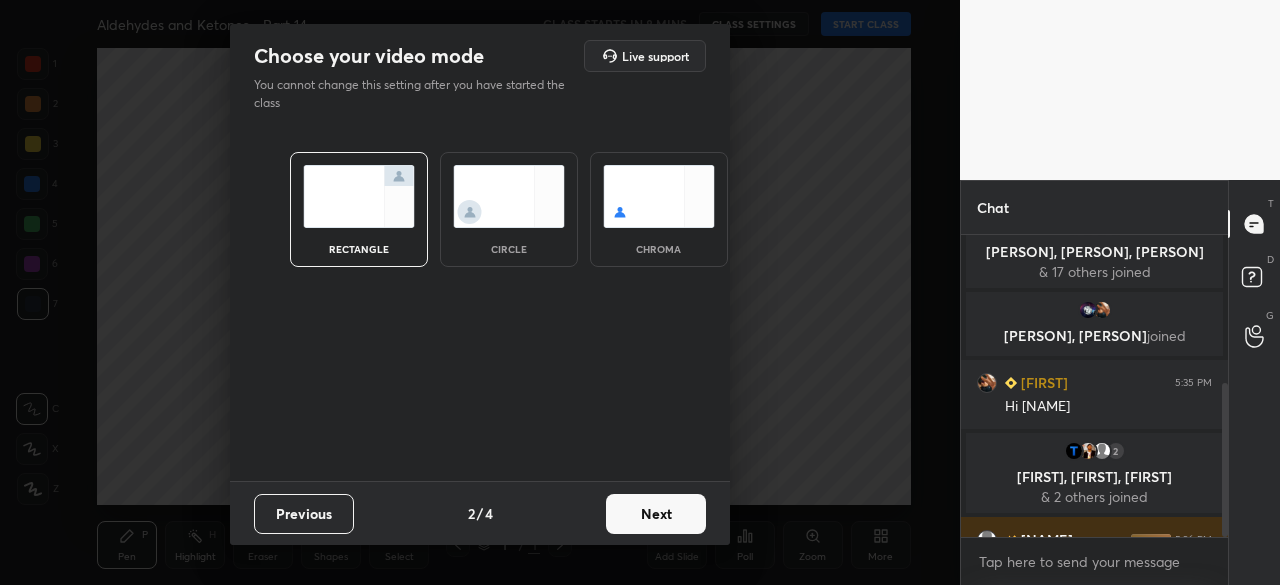 click on "Next" at bounding box center (656, 514) 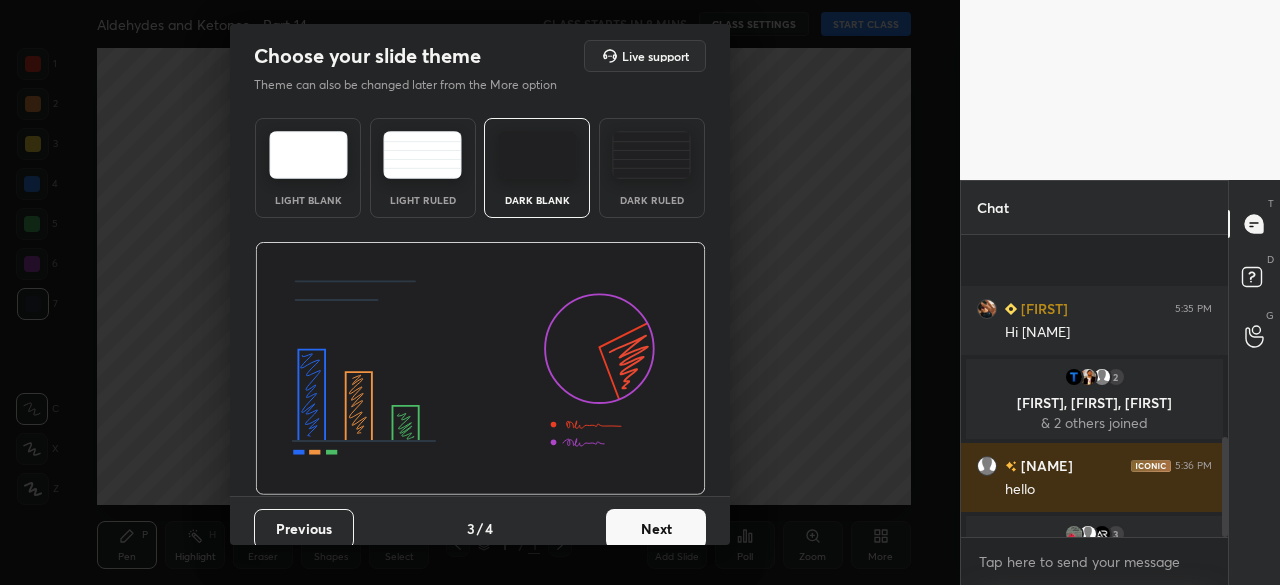 scroll, scrollTop: 612, scrollLeft: 0, axis: vertical 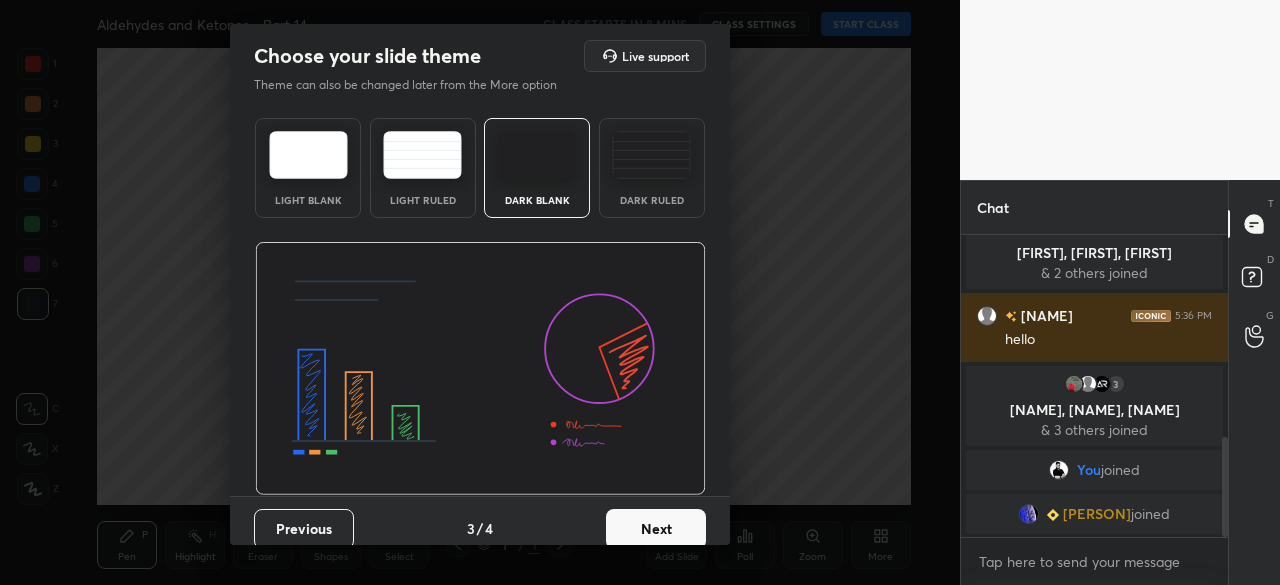 click on "Next" at bounding box center (656, 529) 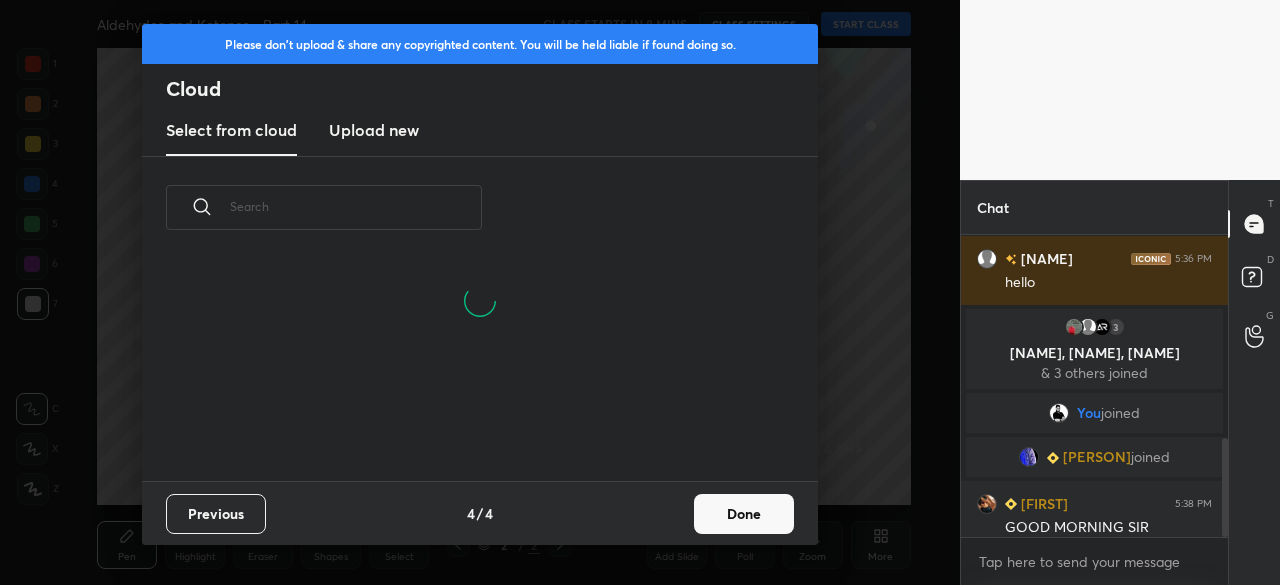 click on "Done" at bounding box center (744, 514) 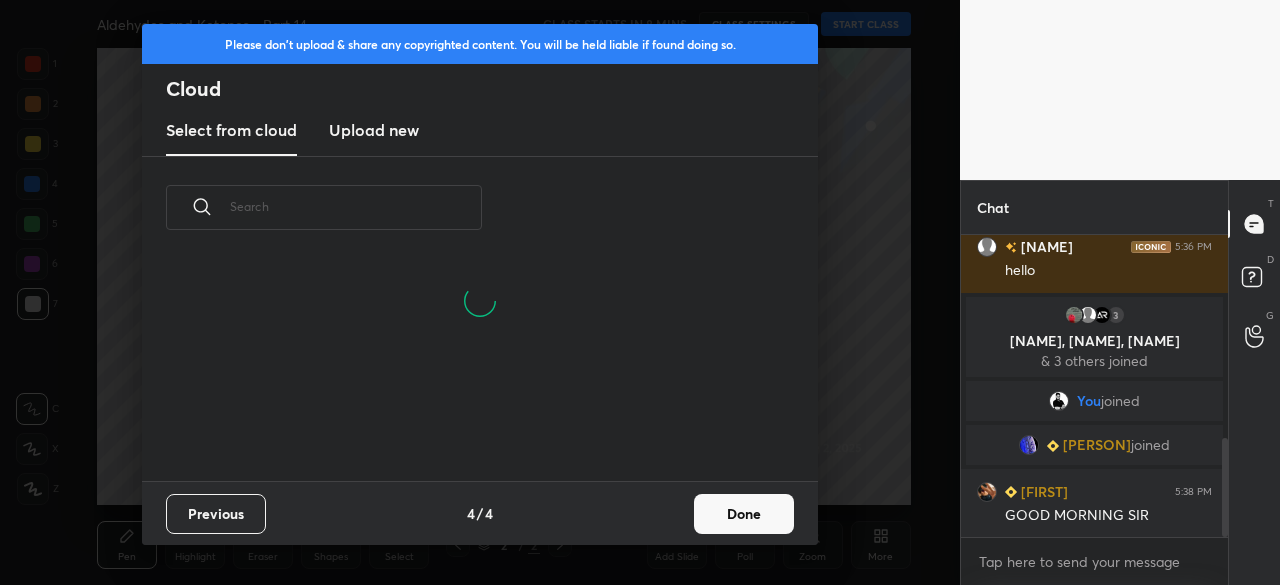 scroll, scrollTop: 6, scrollLeft: 11, axis: both 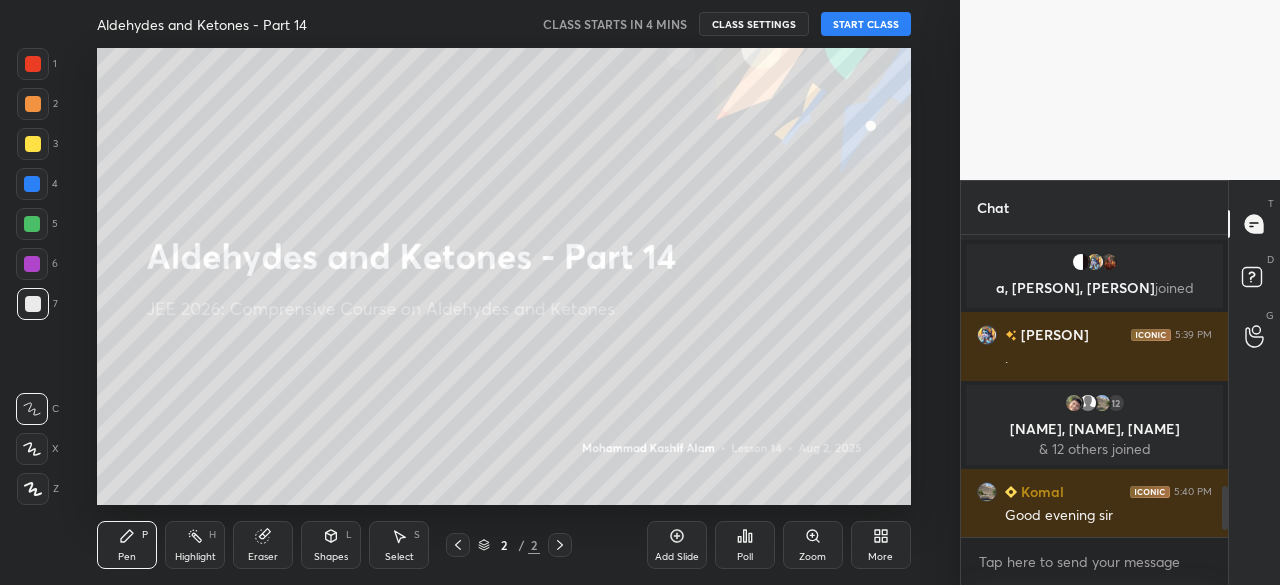 click 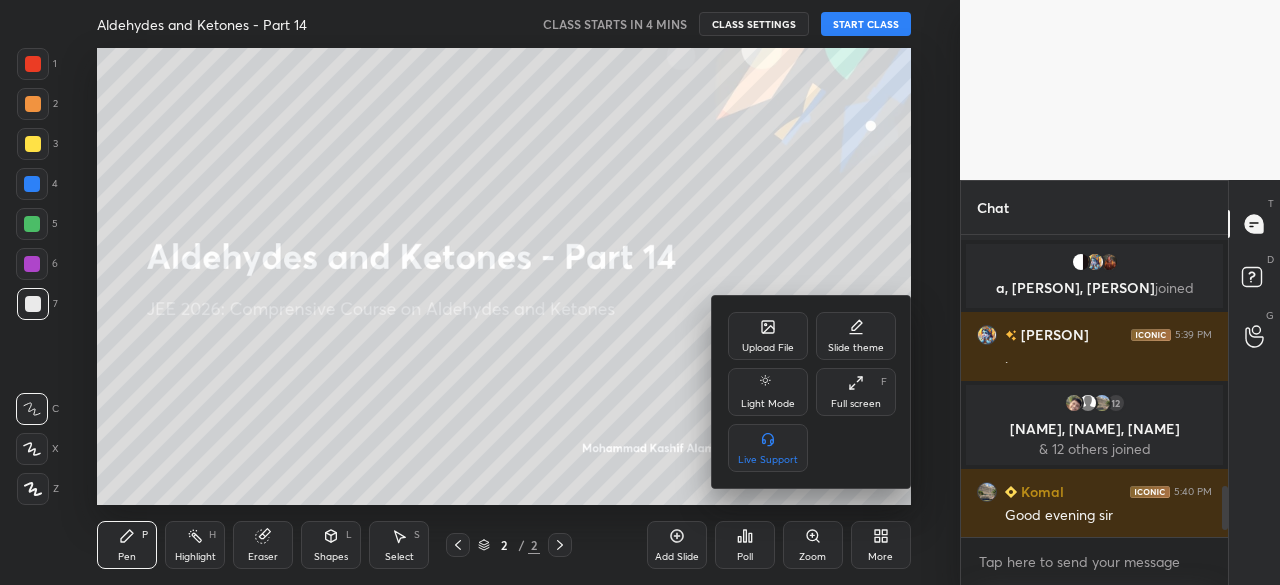 click on "Upload File Slide theme Light Mode Full screen F Live Support" at bounding box center (812, 392) 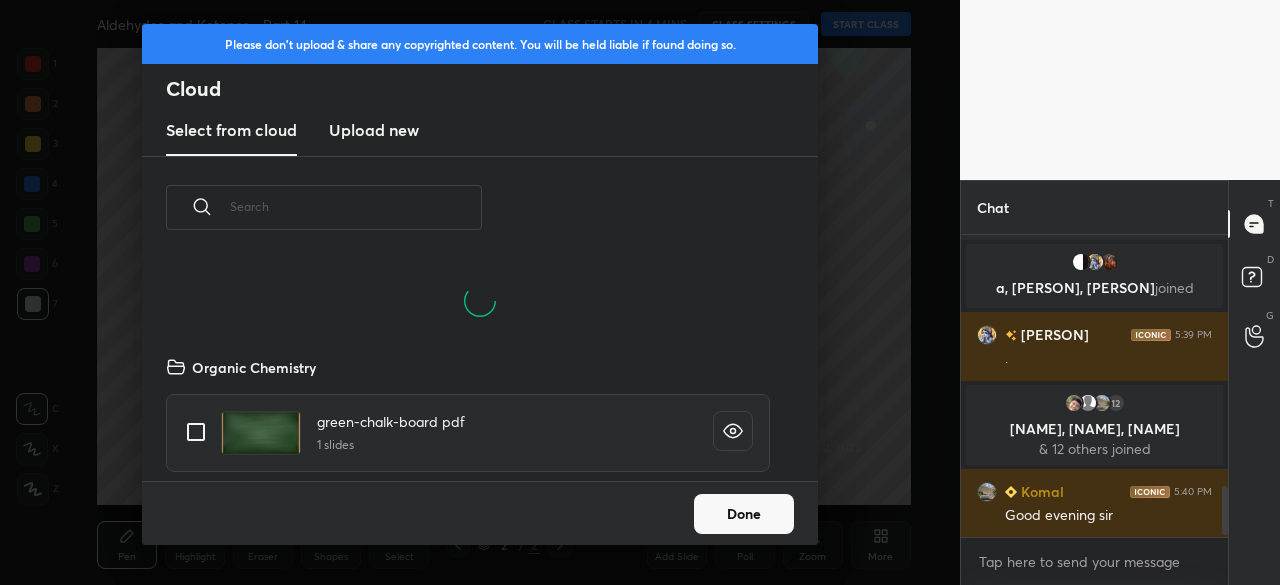 scroll, scrollTop: 1568, scrollLeft: 0, axis: vertical 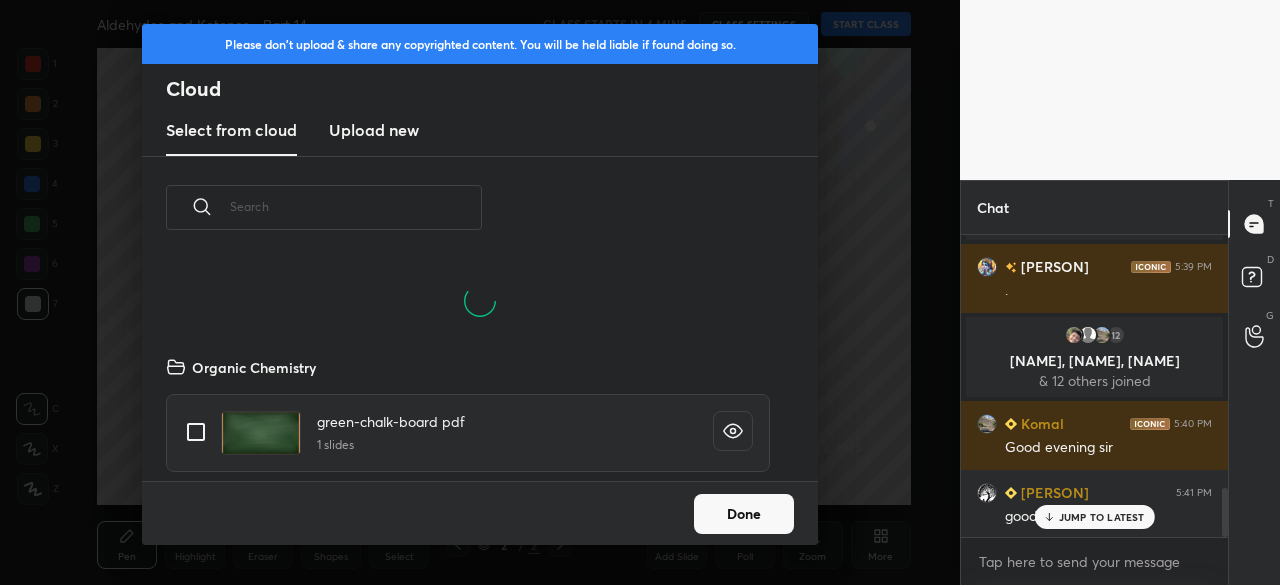 click on "Upload new" at bounding box center [374, 130] 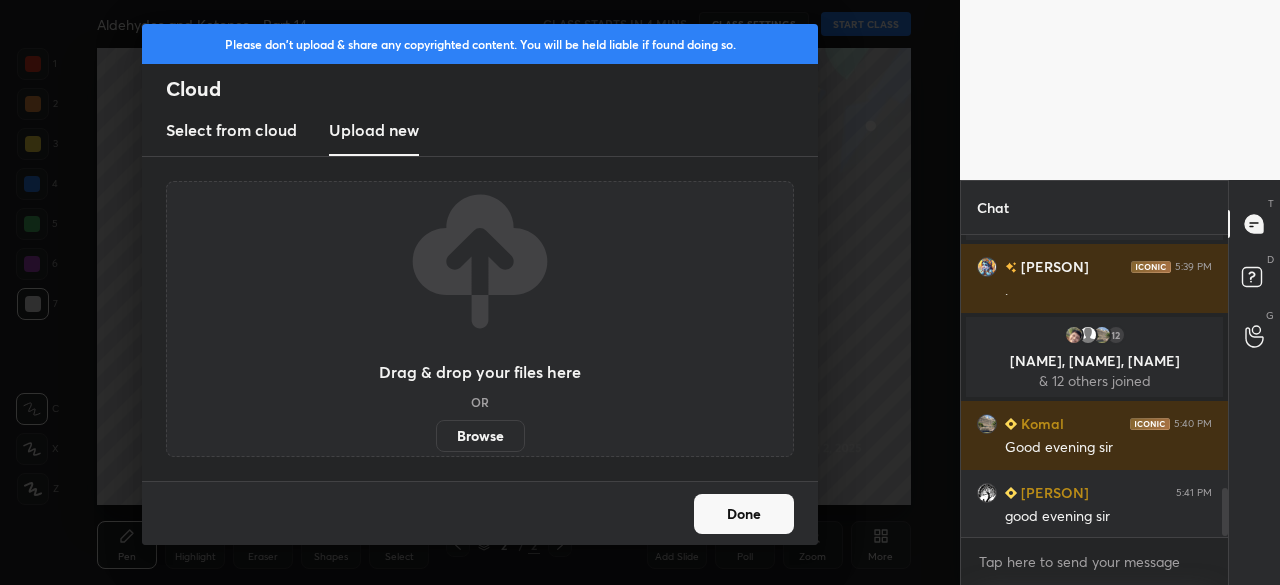 scroll, scrollTop: 1616, scrollLeft: 0, axis: vertical 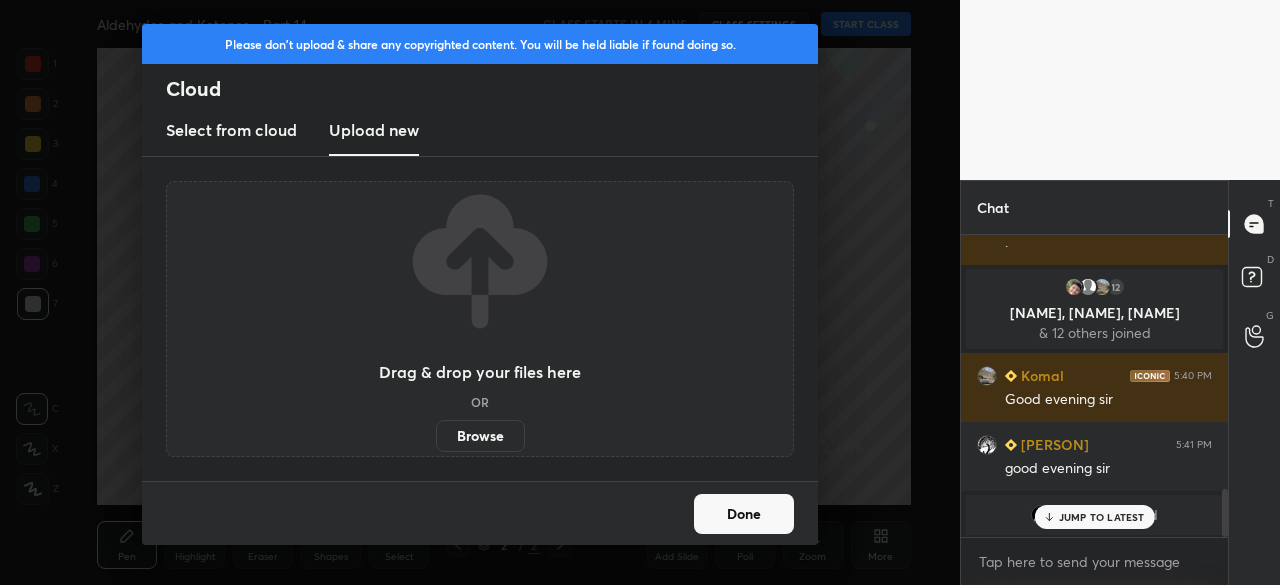 click on "Browse" at bounding box center [480, 436] 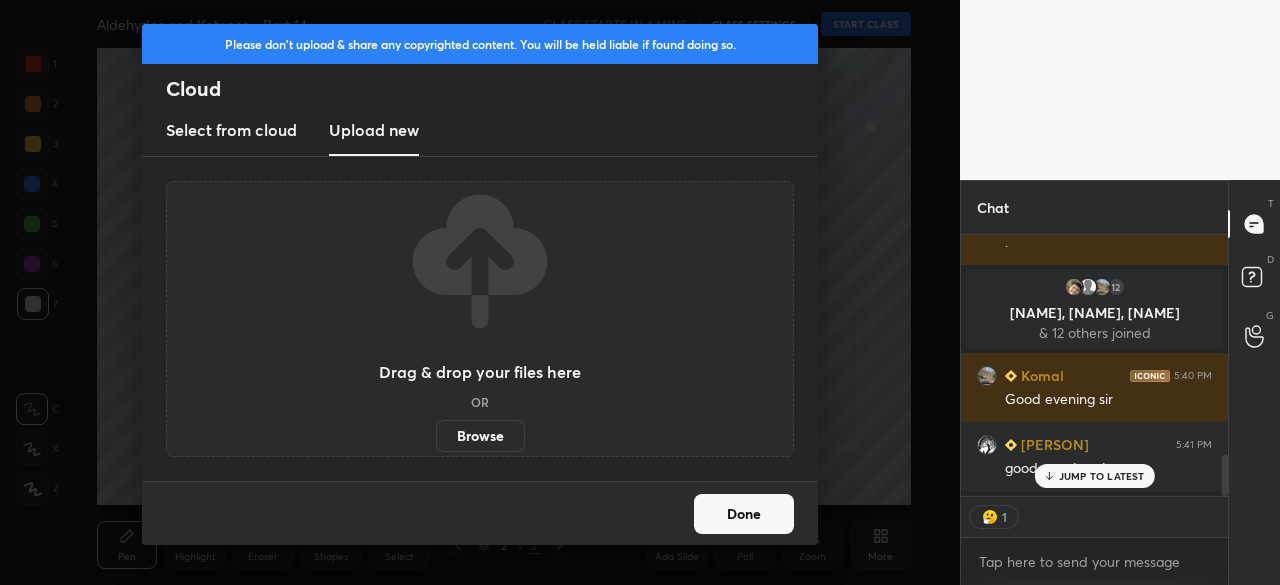 scroll, scrollTop: 255, scrollLeft: 261, axis: both 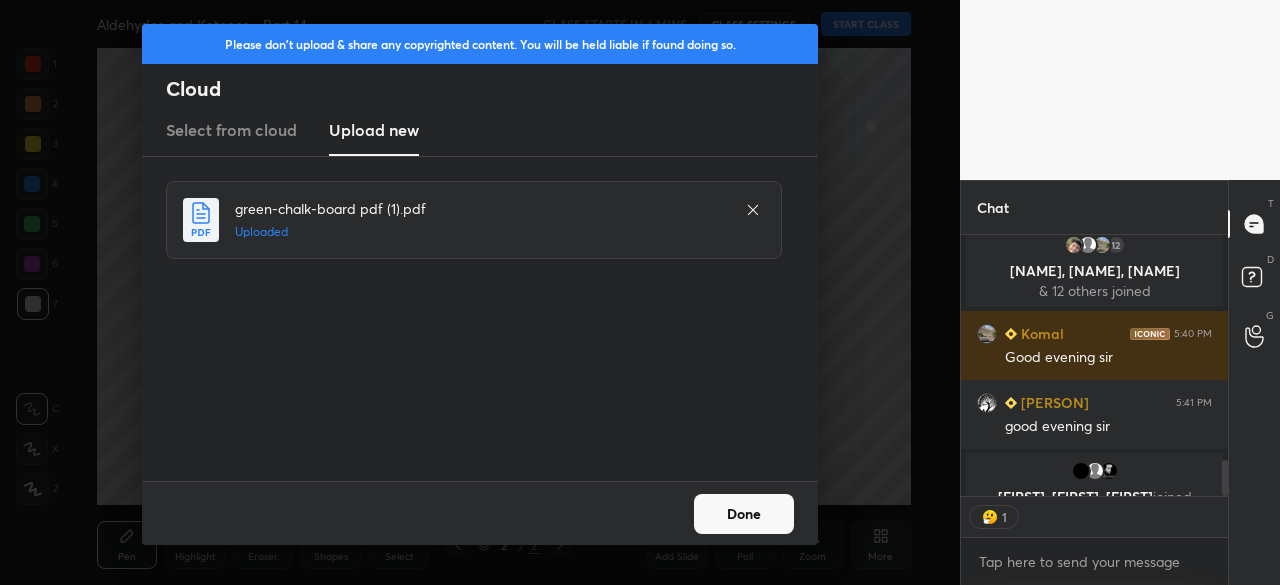 click on "Done" at bounding box center [744, 514] 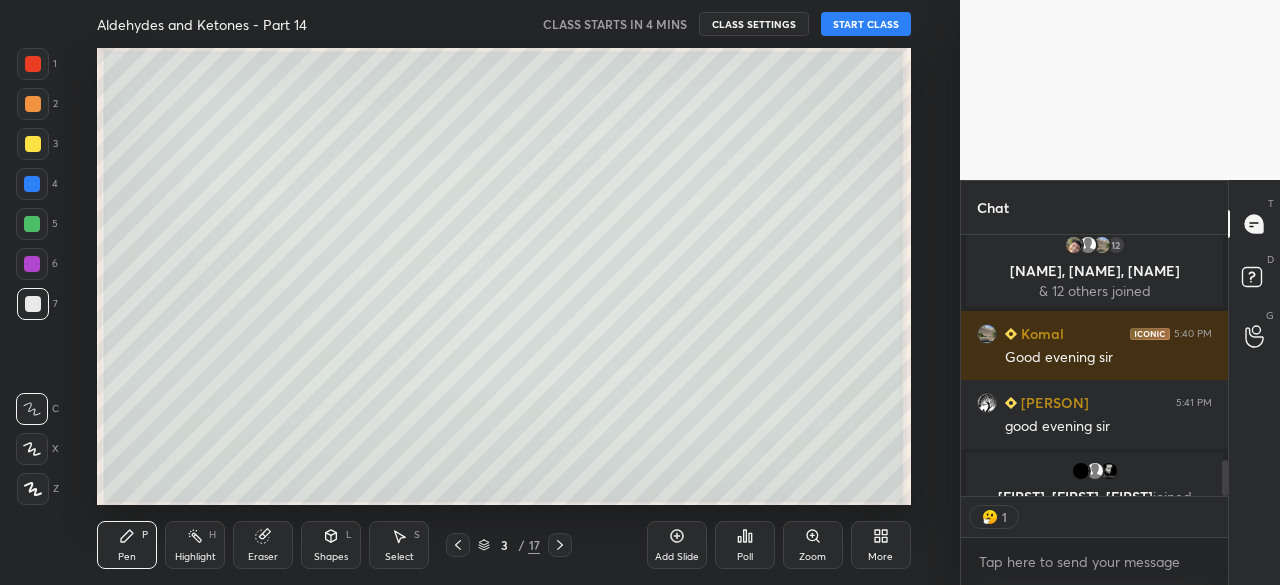 scroll, scrollTop: 1698, scrollLeft: 0, axis: vertical 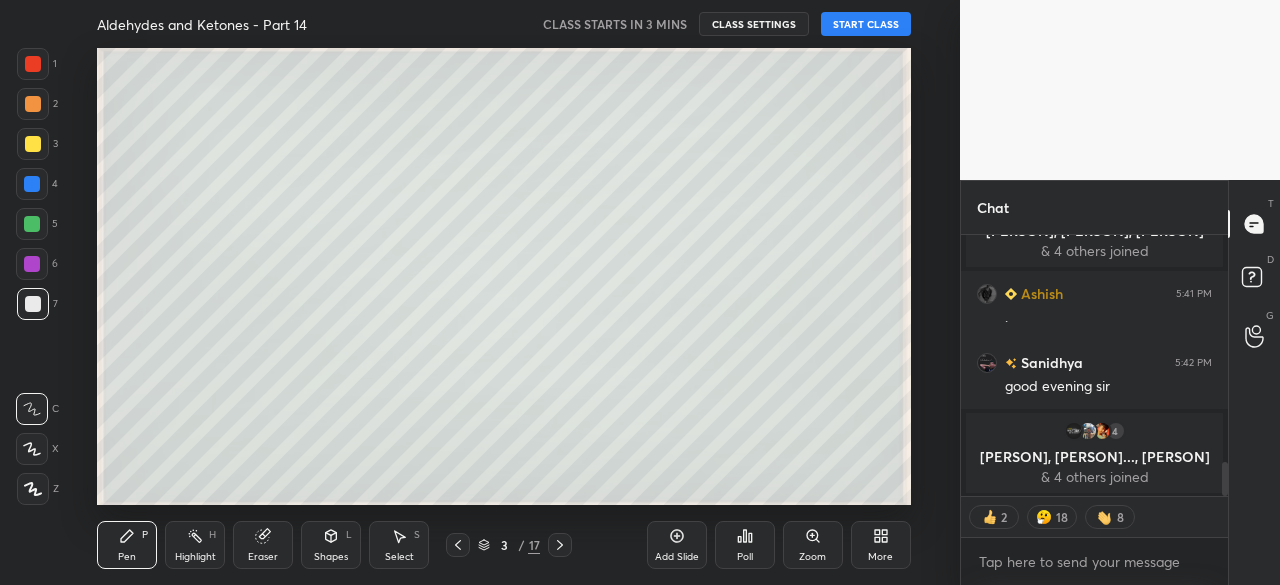 click 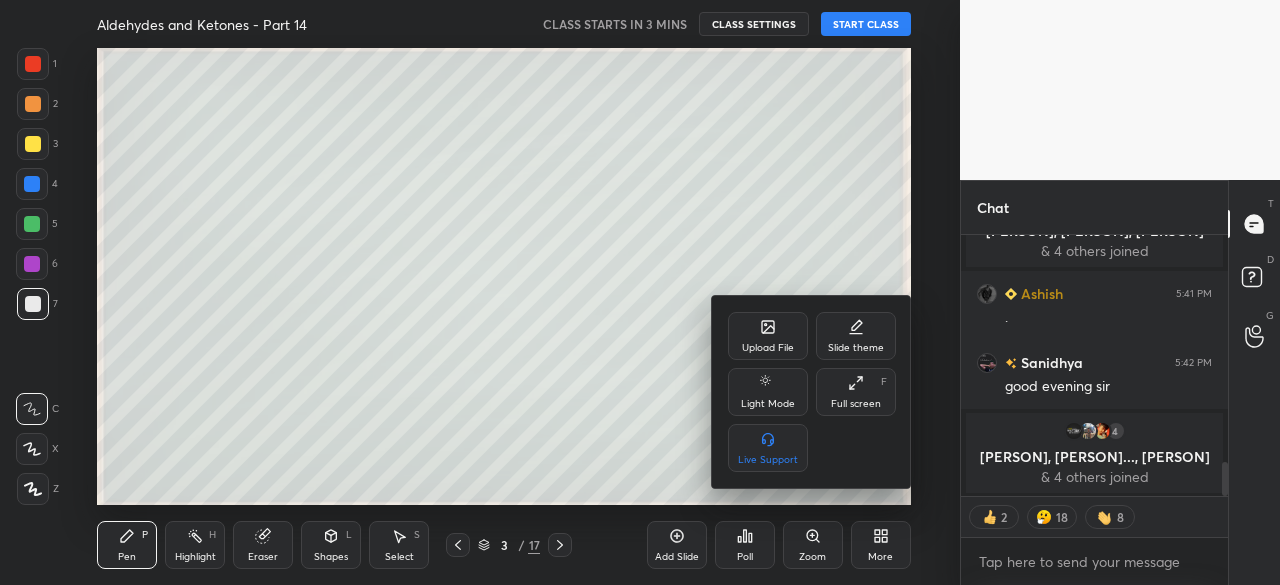 click 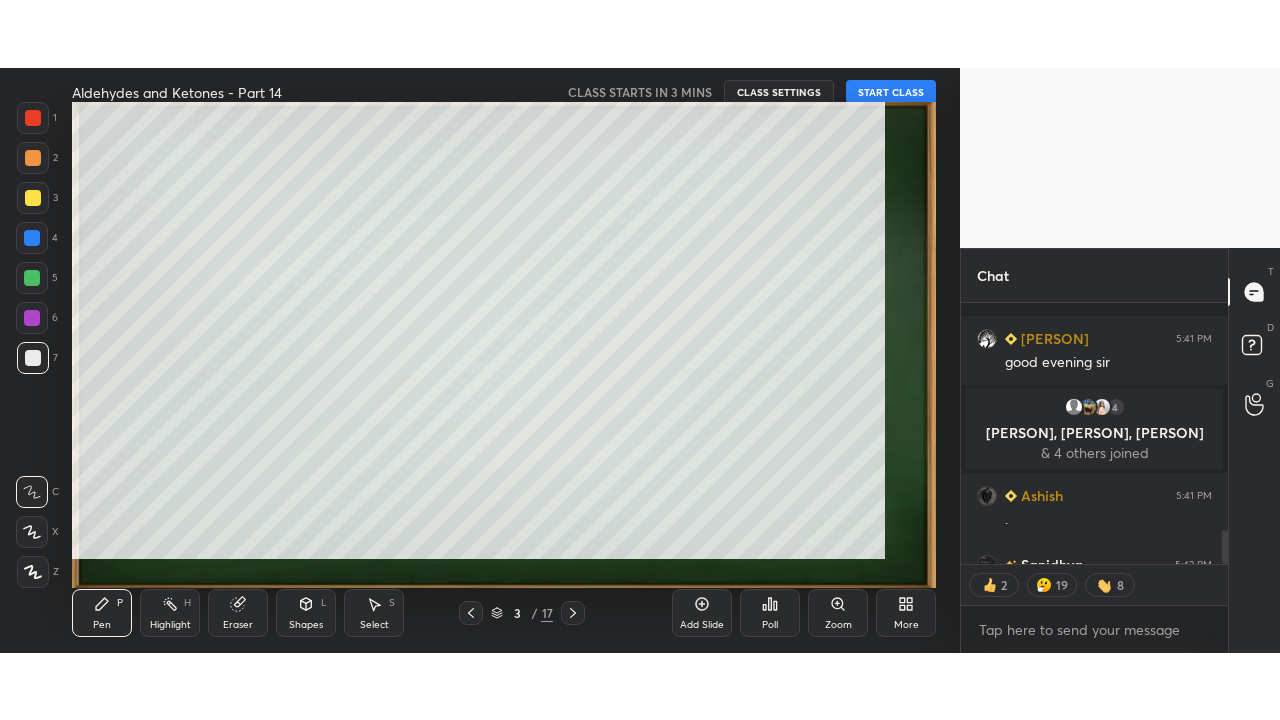scroll, scrollTop: 99408, scrollLeft: 99120, axis: both 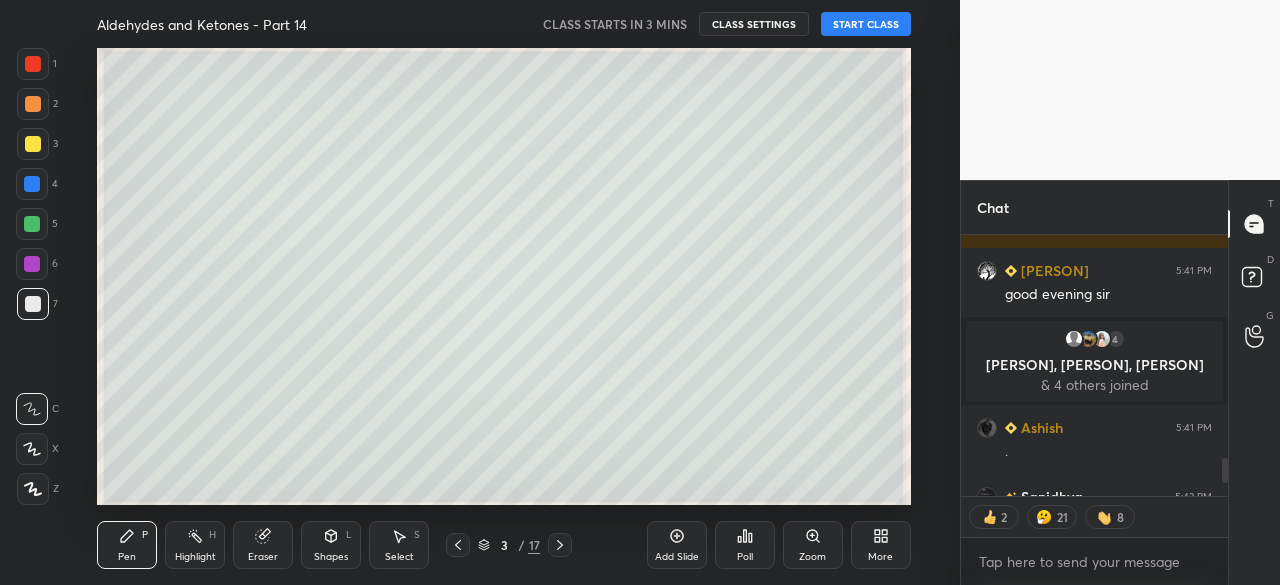 click on "More" at bounding box center [881, 545] 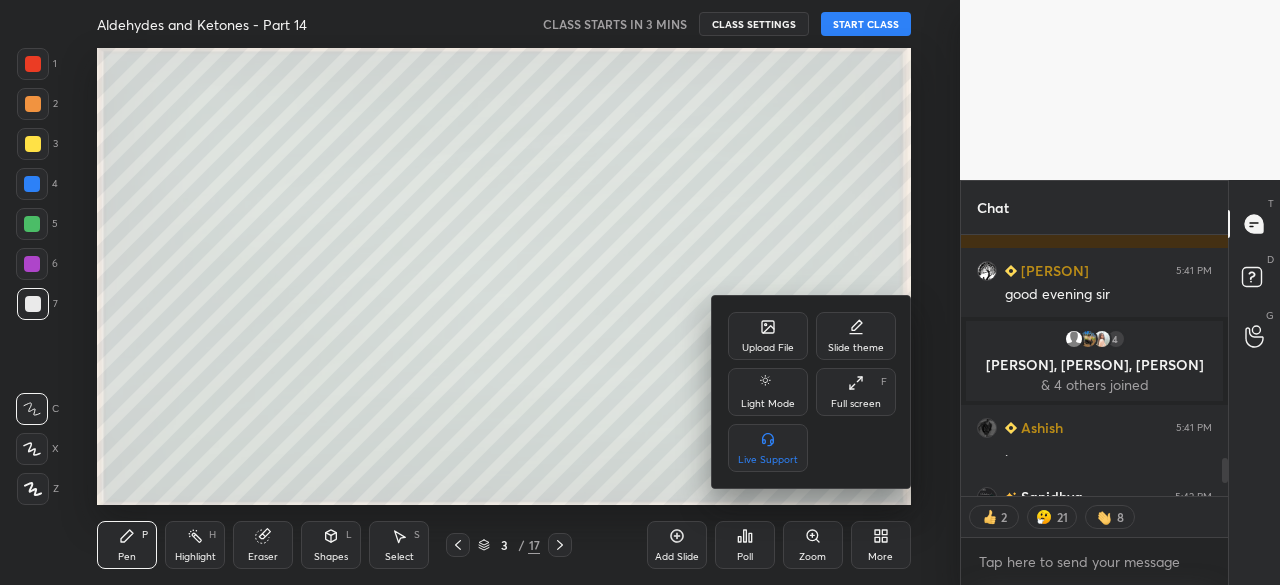 click at bounding box center [640, 292] 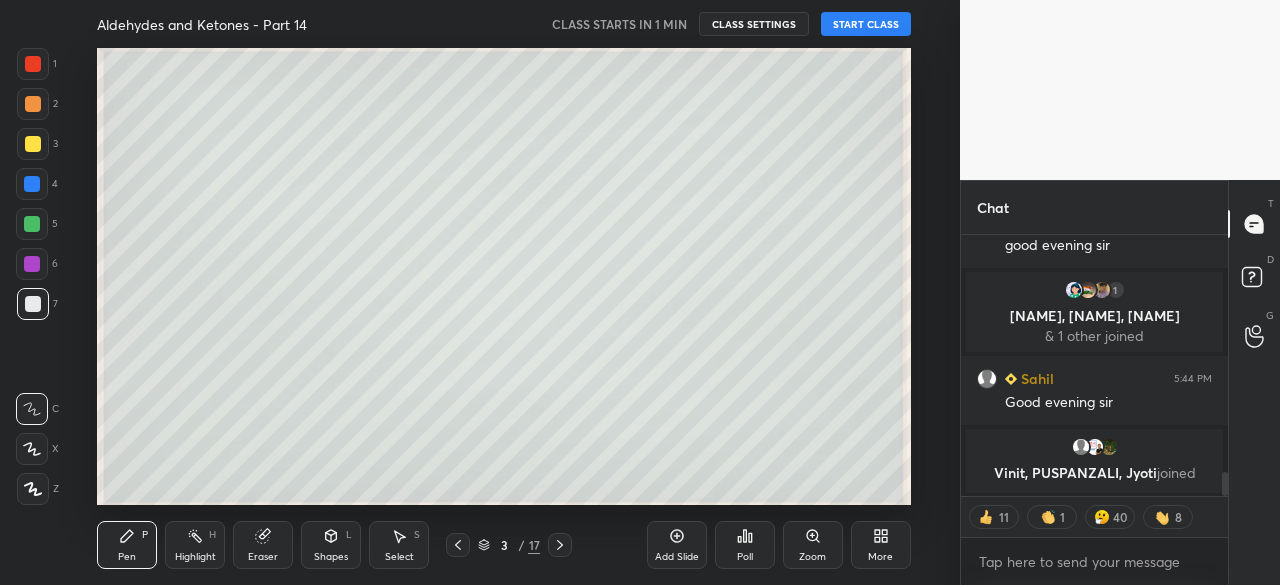 scroll, scrollTop: 2584, scrollLeft: 0, axis: vertical 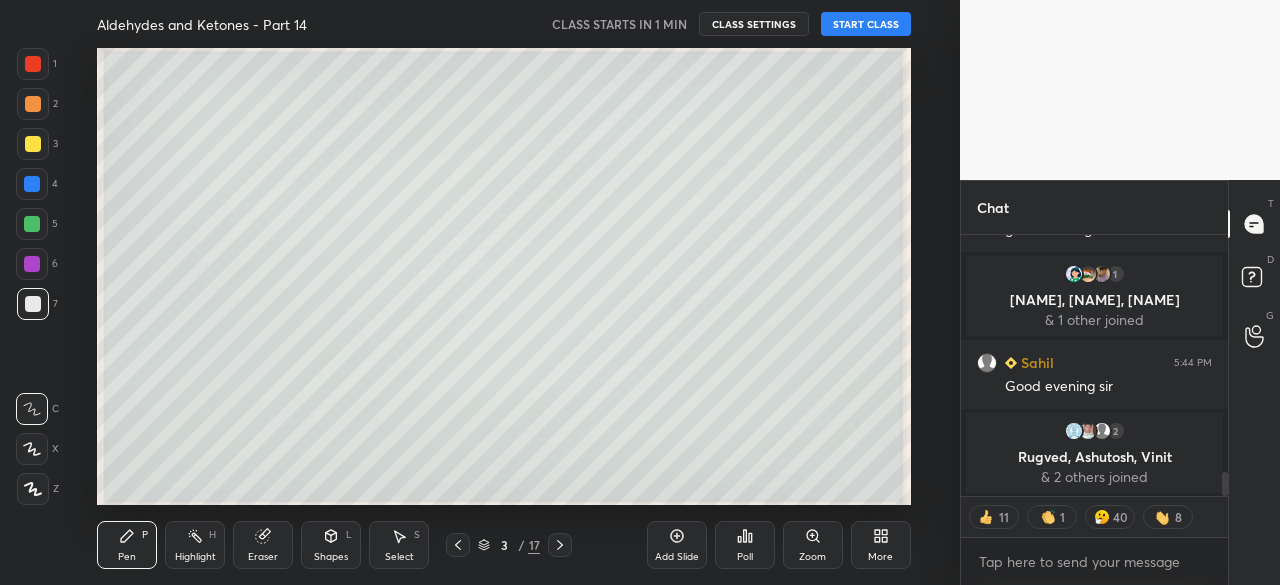 click on "More" at bounding box center (881, 545) 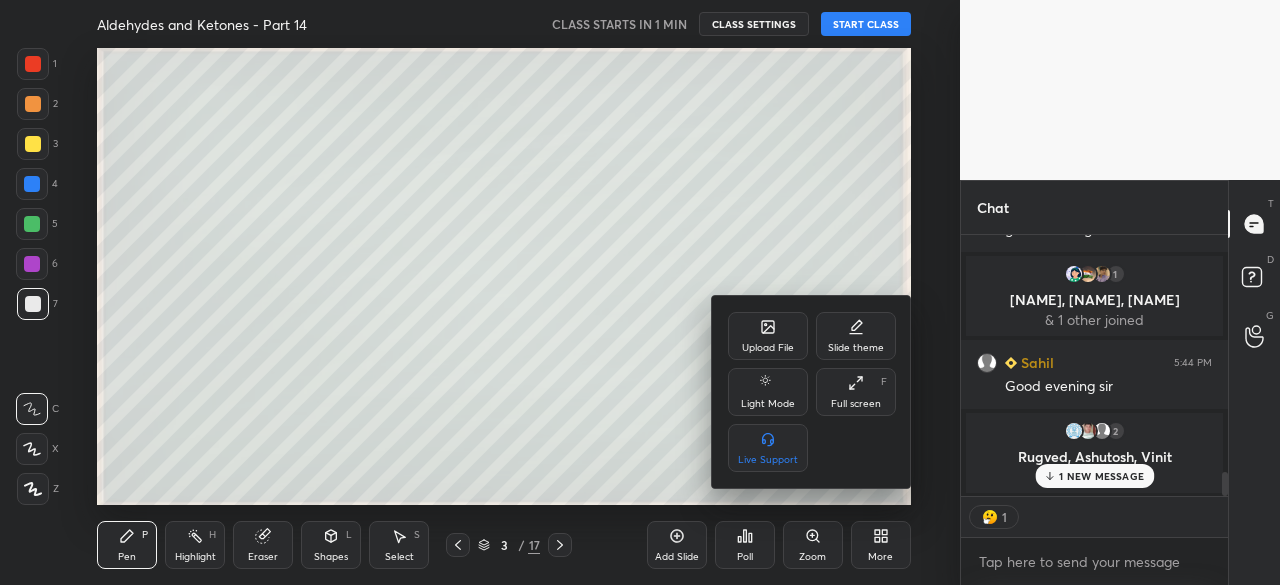 scroll, scrollTop: 7, scrollLeft: 6, axis: both 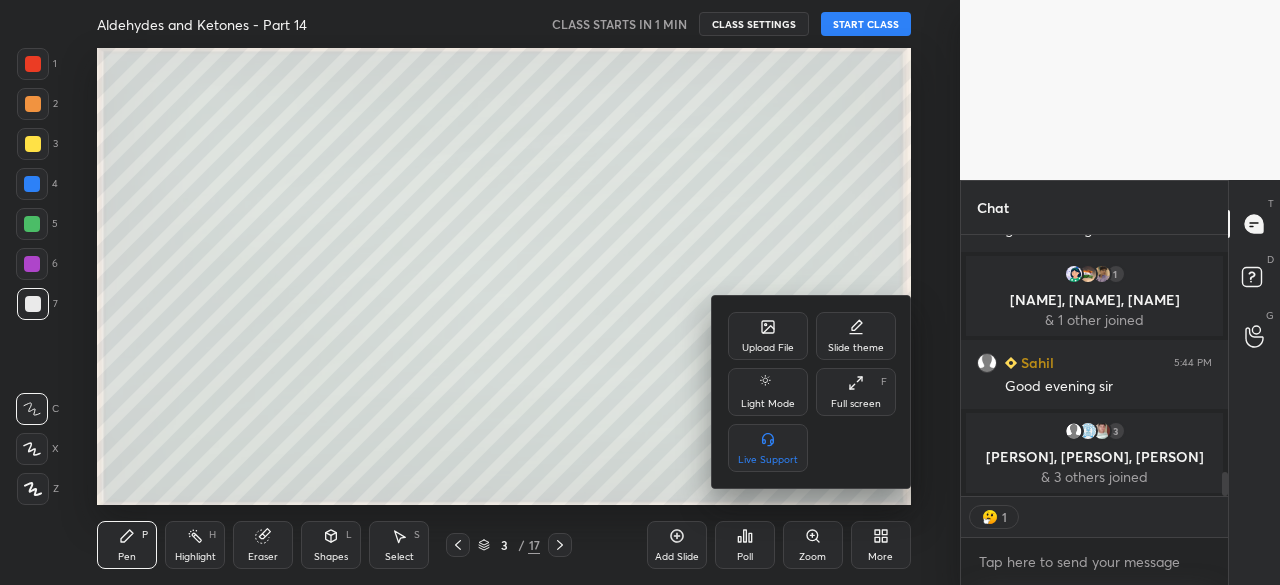 click on "Full screen" at bounding box center [856, 404] 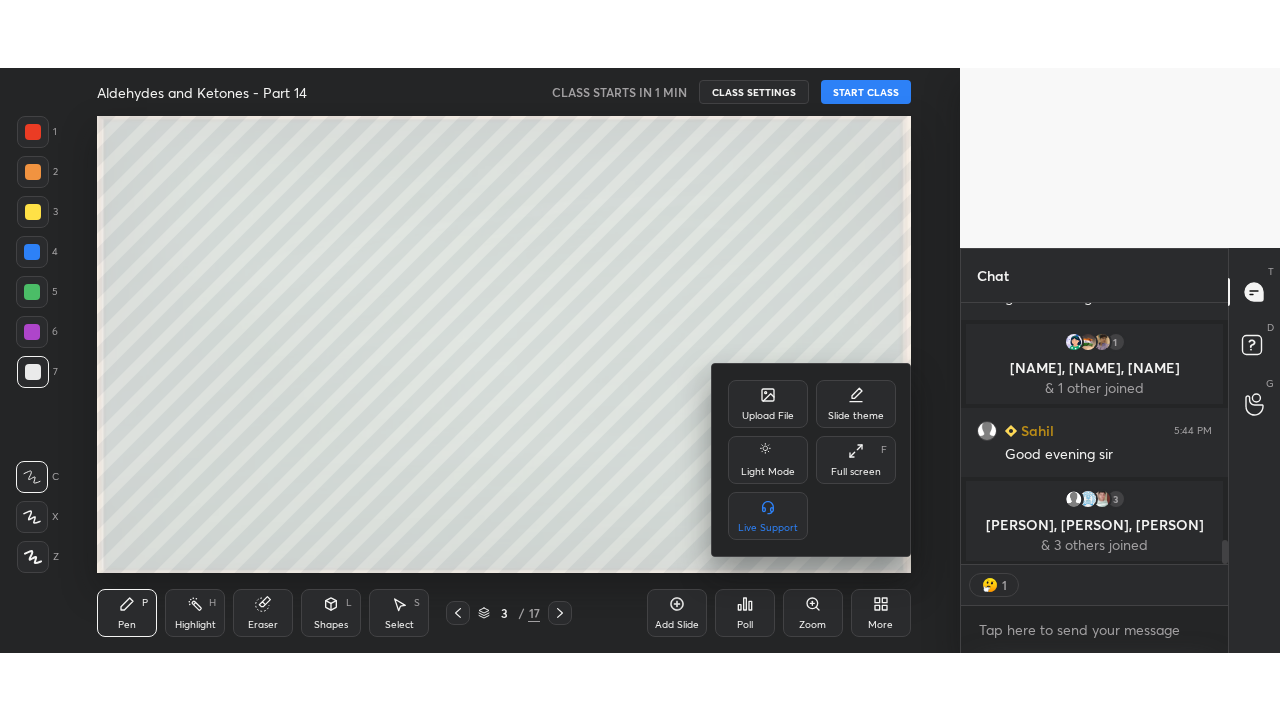 scroll, scrollTop: 99408, scrollLeft: 99120, axis: both 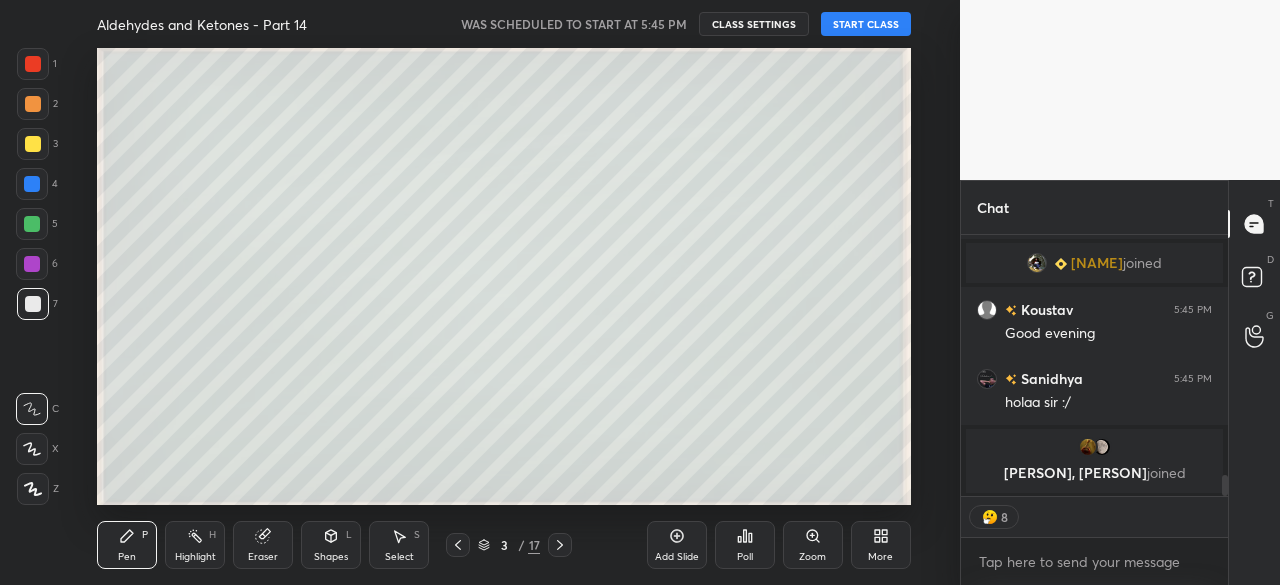 click on "START CLASS" at bounding box center (866, 24) 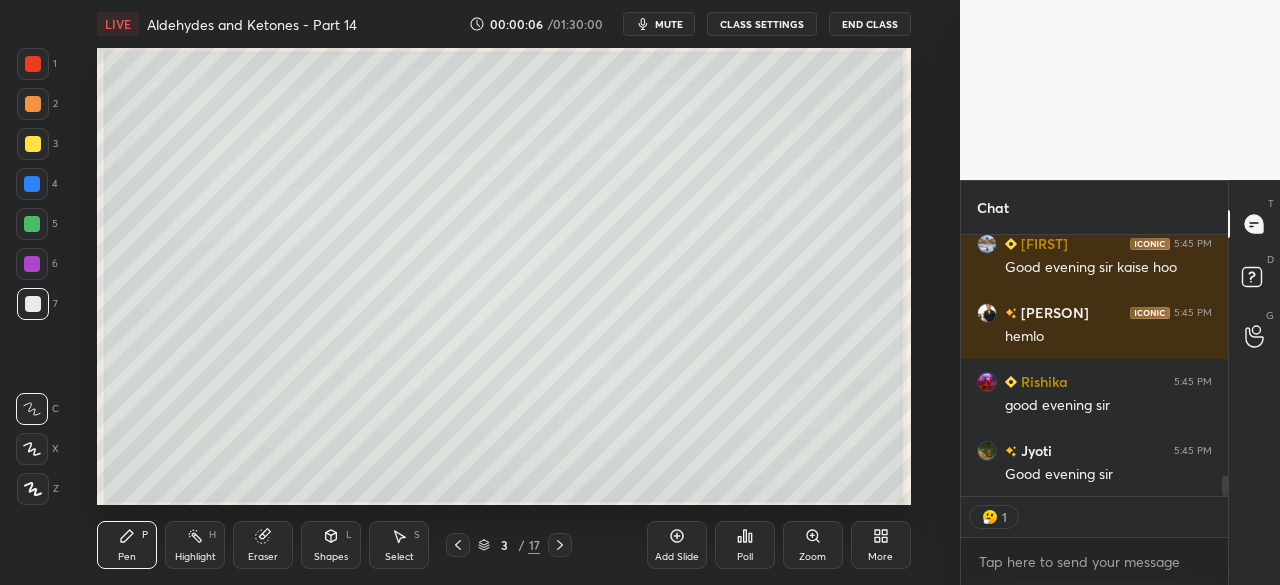 click on "More" at bounding box center [881, 545] 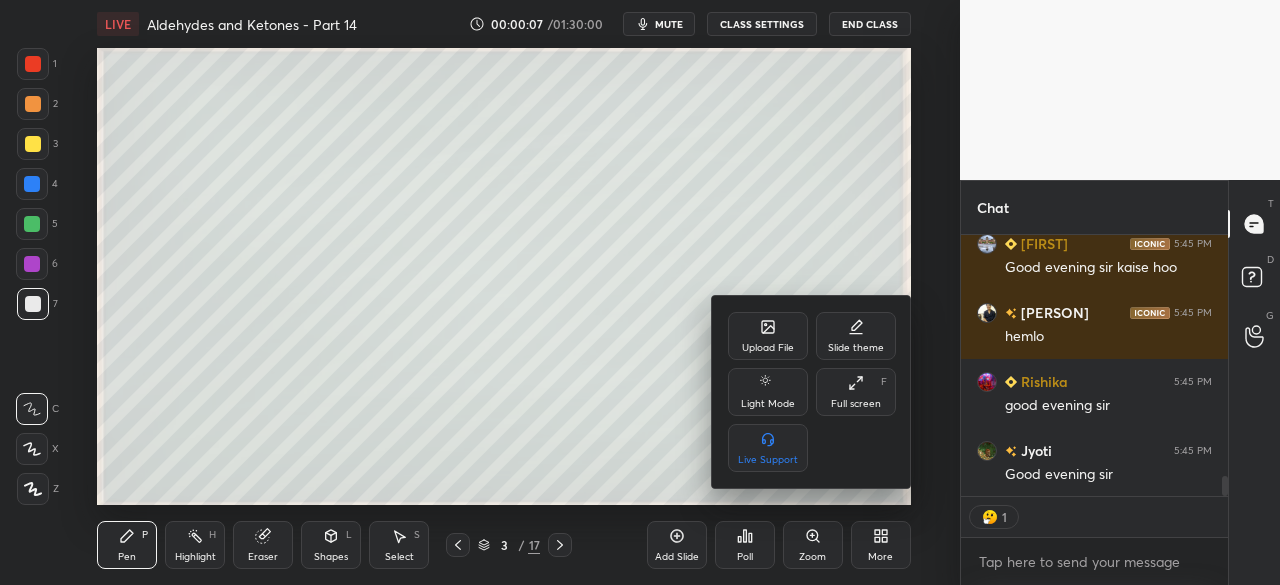 click on "Full screen" at bounding box center [856, 404] 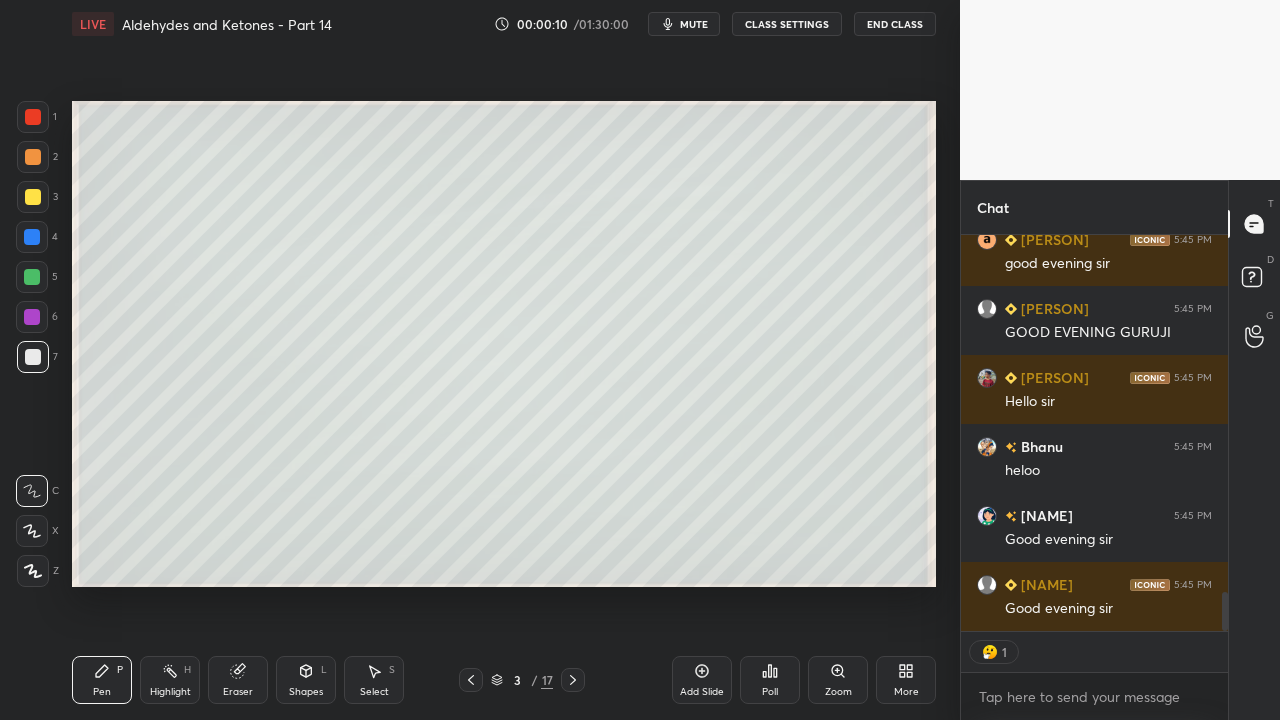 click on "CLASS SETTINGS" at bounding box center (787, 24) 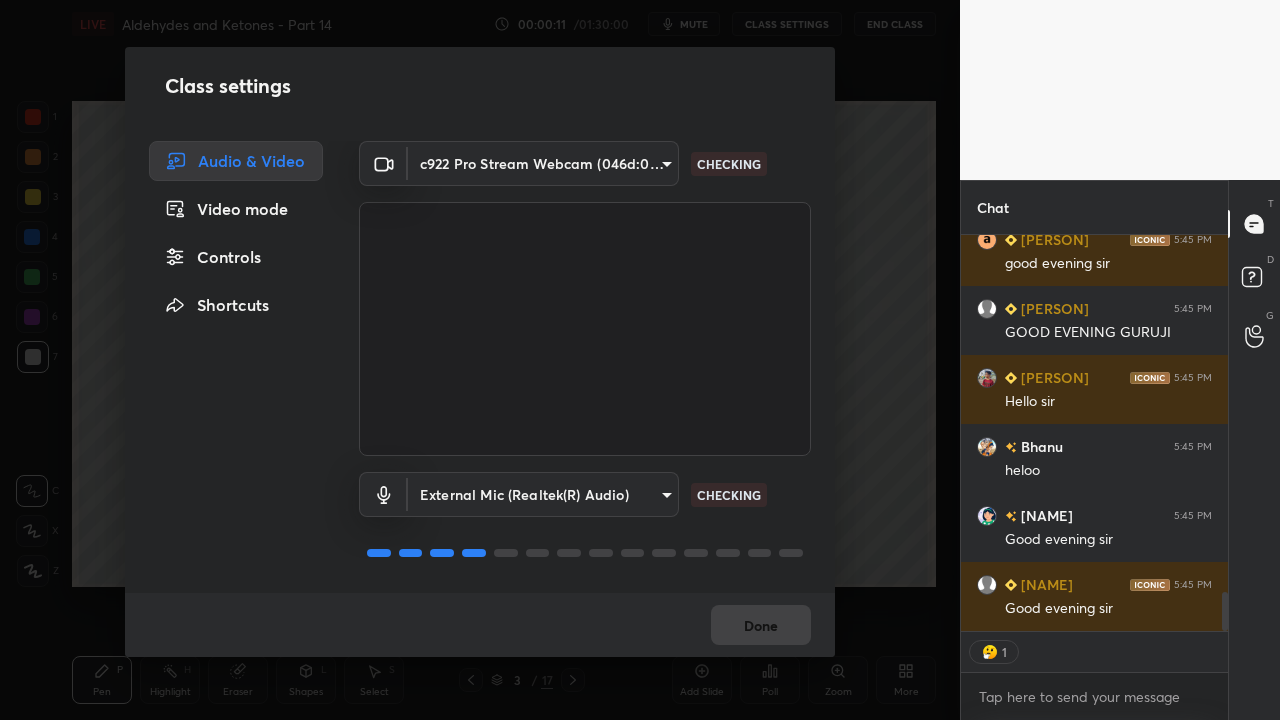 click on "Controls" at bounding box center [236, 257] 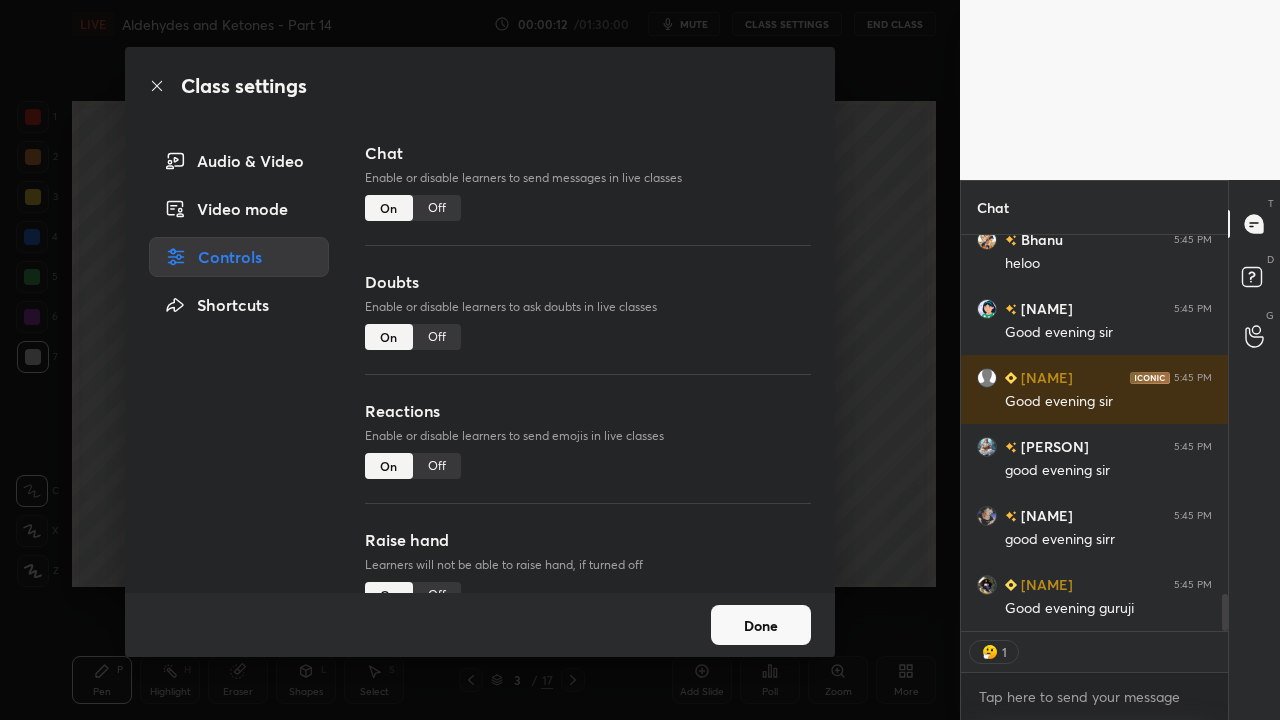click on "Off" at bounding box center [437, 337] 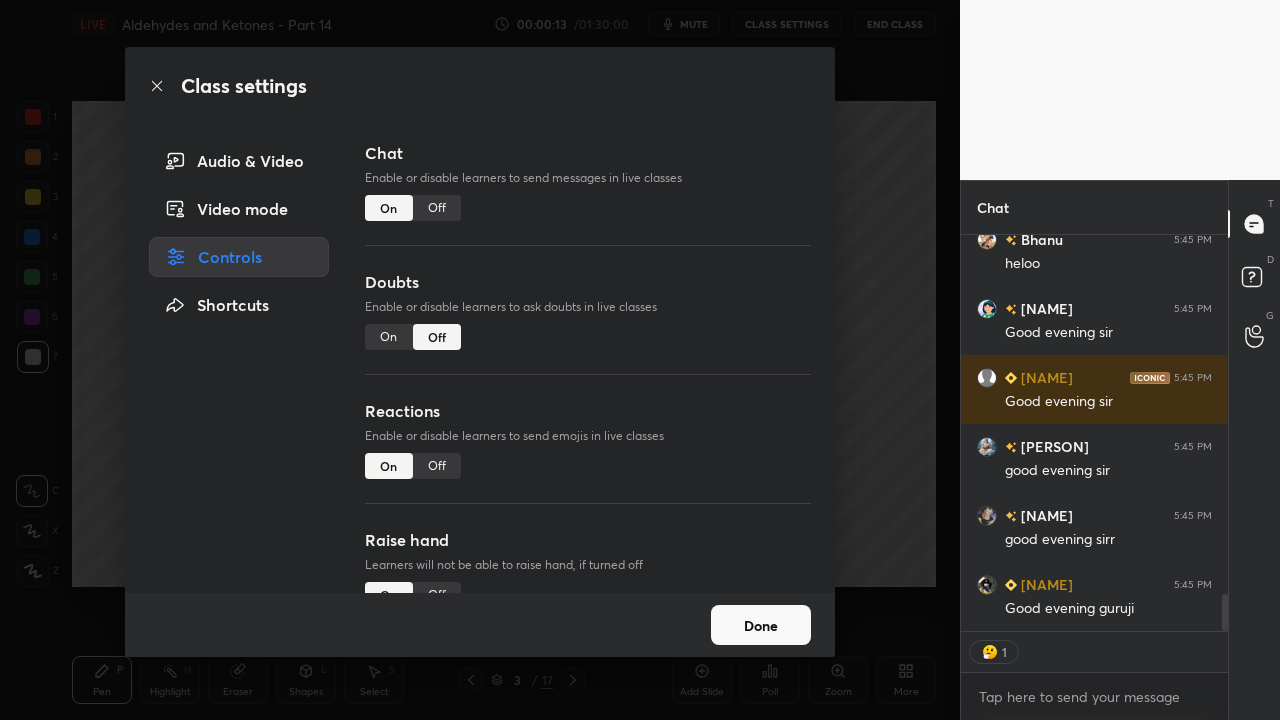 click on "Off" at bounding box center (437, 466) 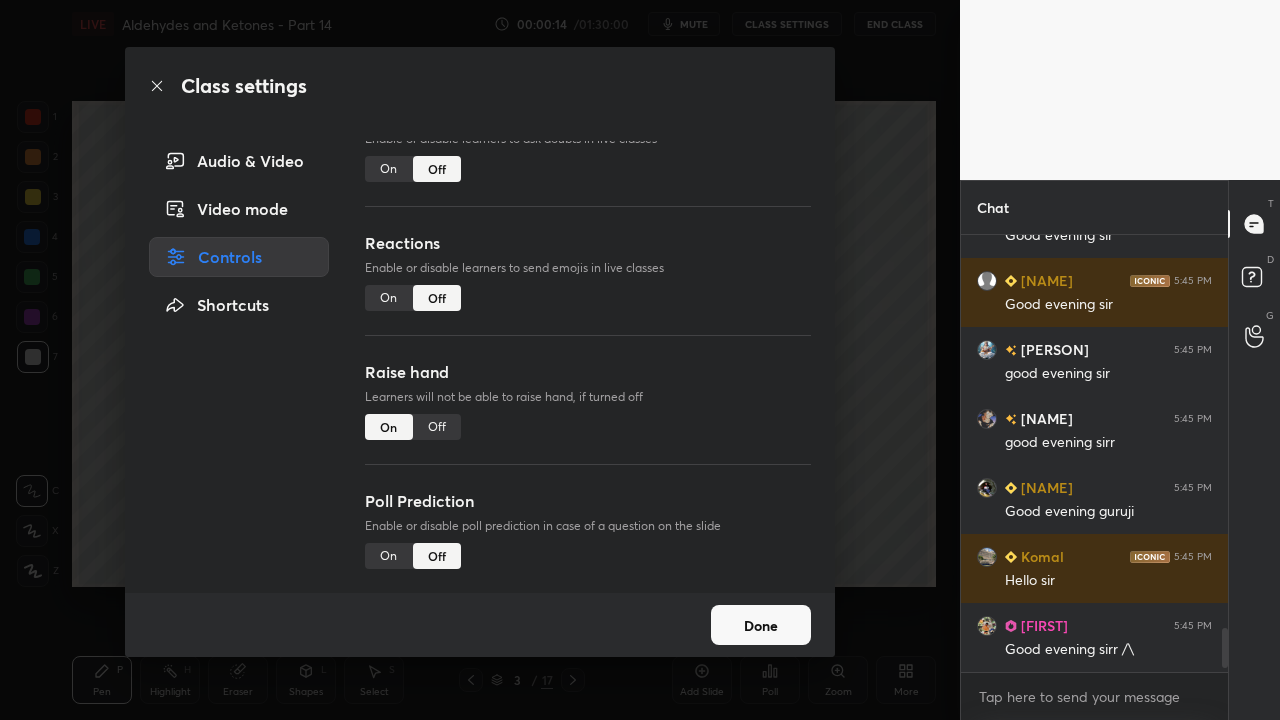 click on "Off" at bounding box center (437, 427) 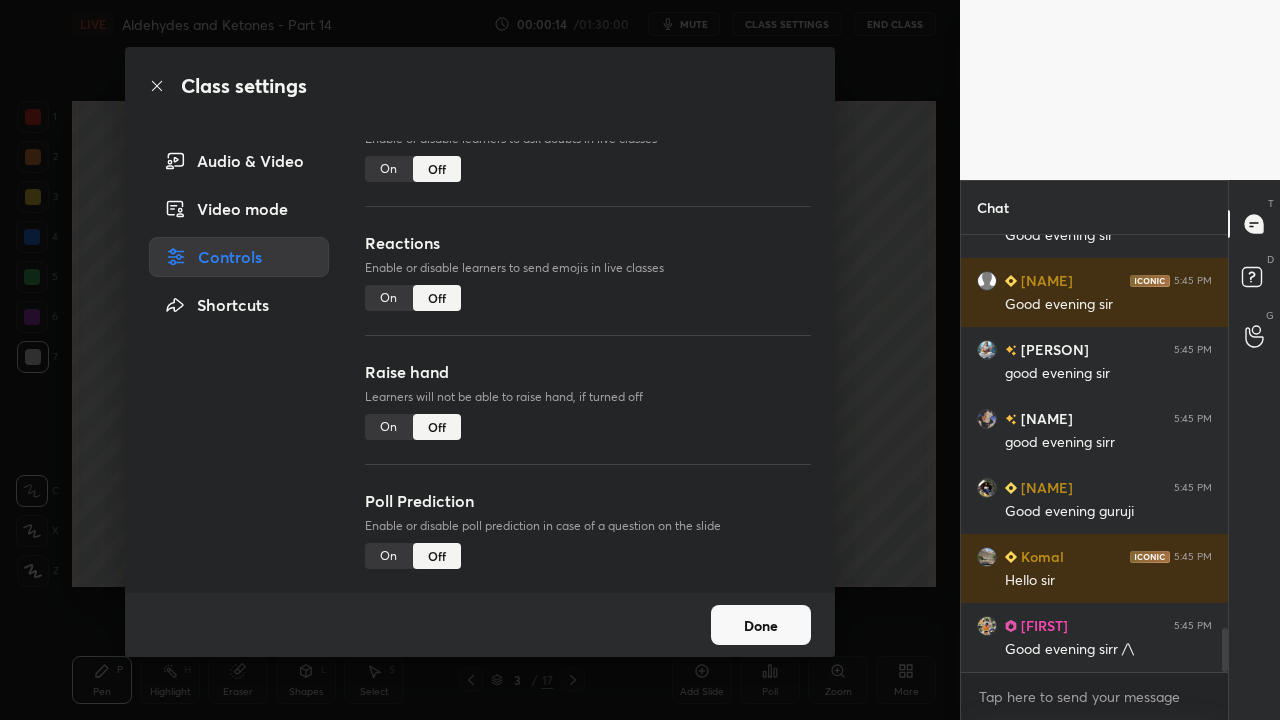 click on "Done" at bounding box center (761, 625) 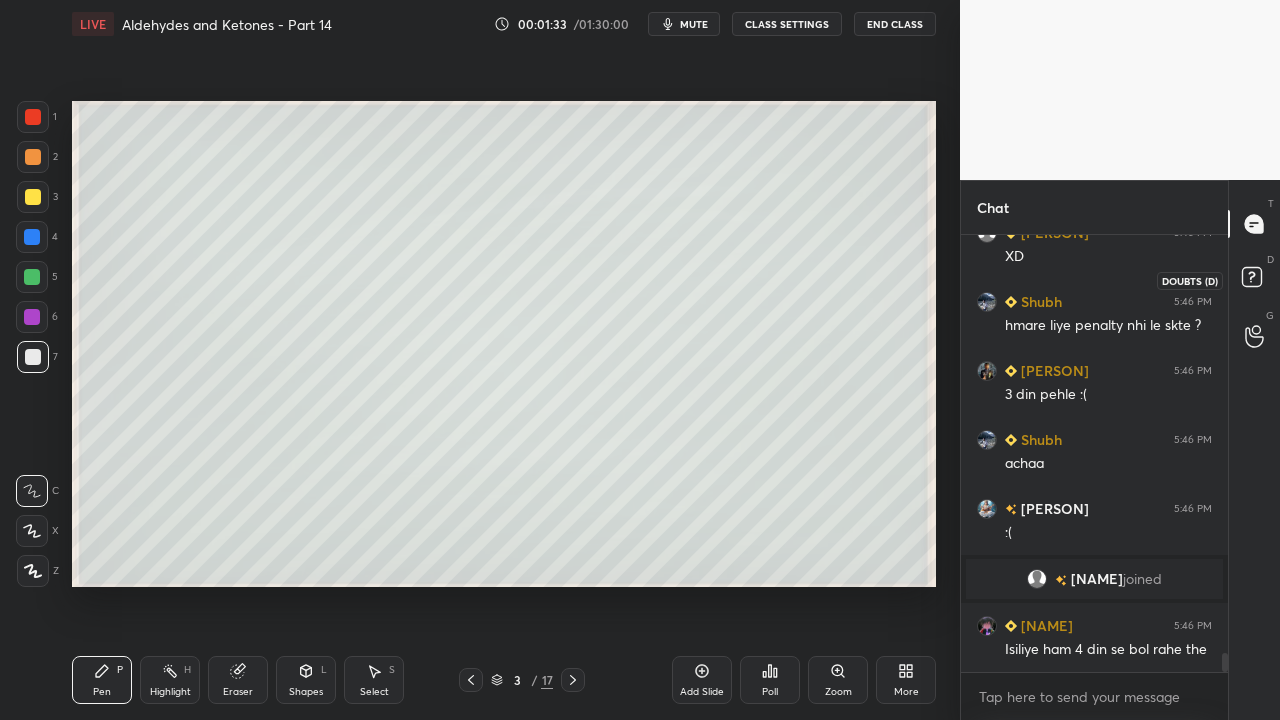 click 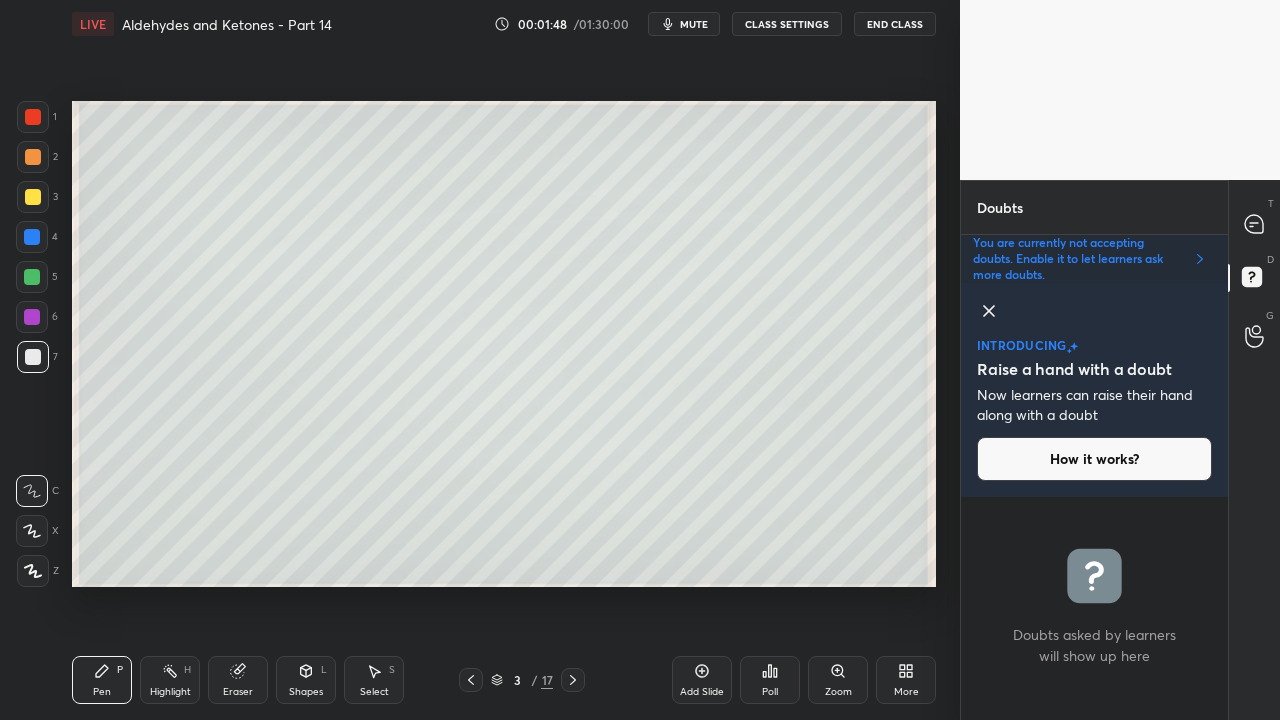 click 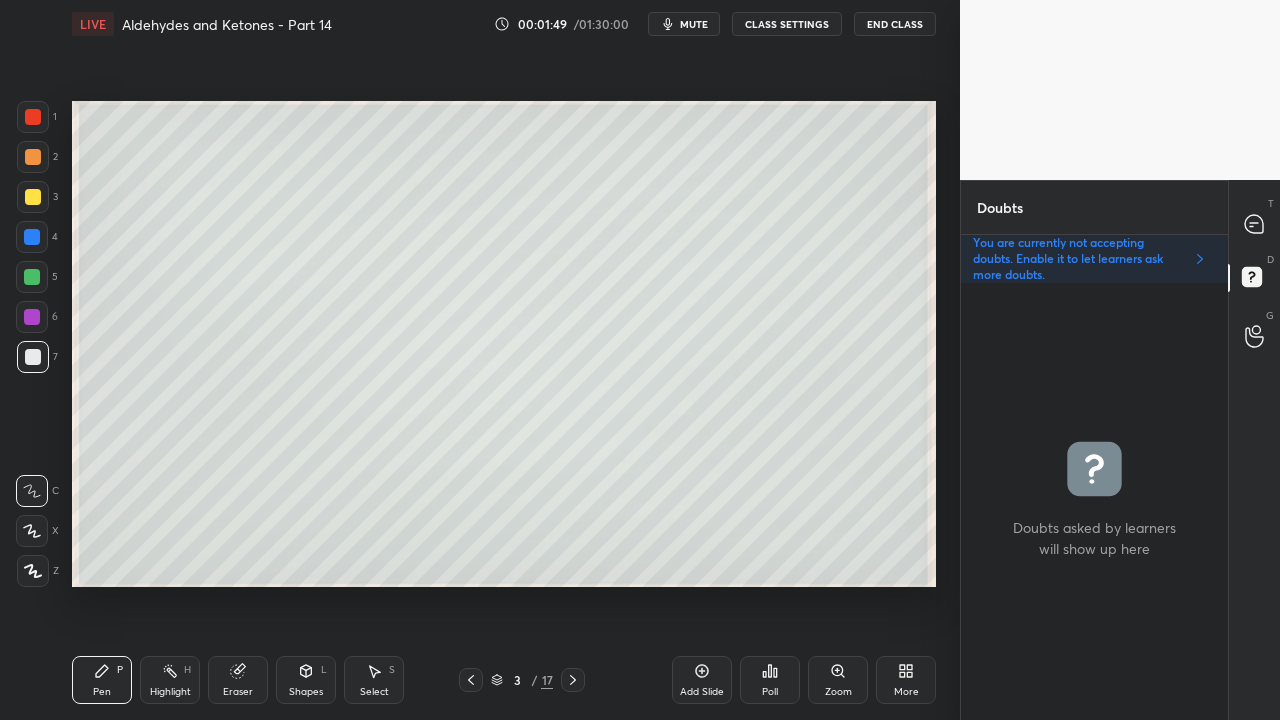 scroll, scrollTop: 6, scrollLeft: 6, axis: both 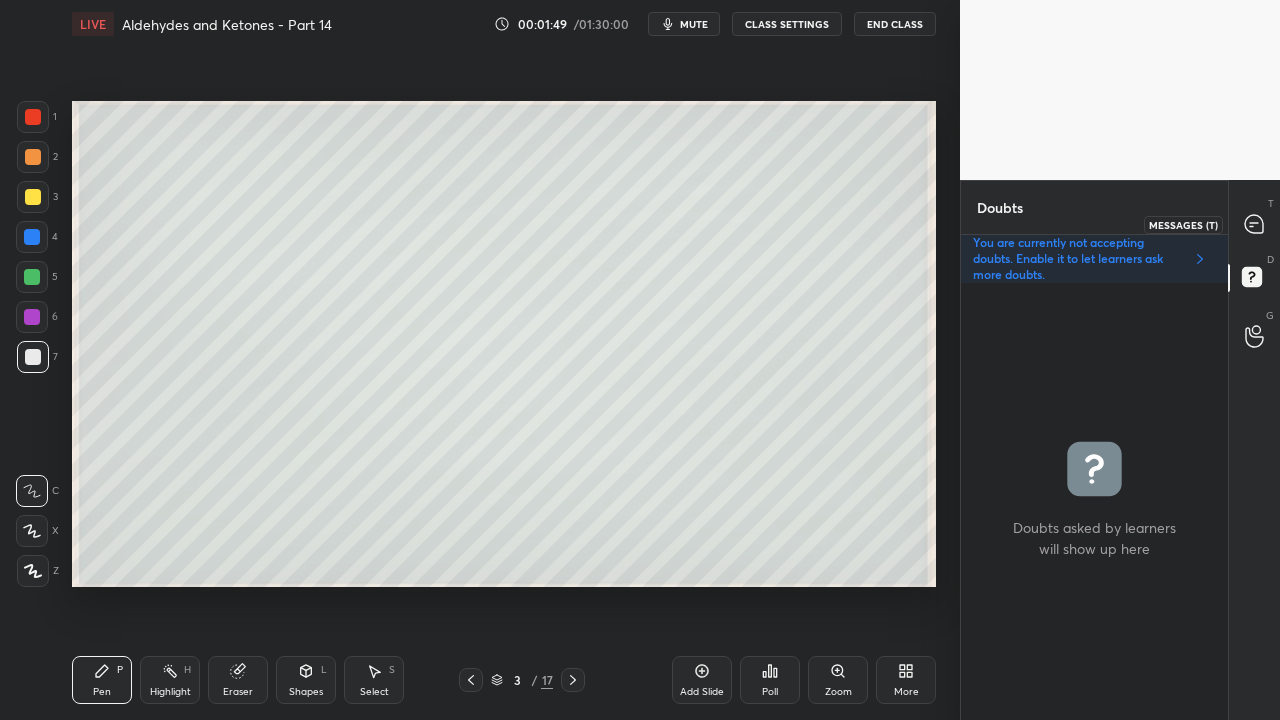 click 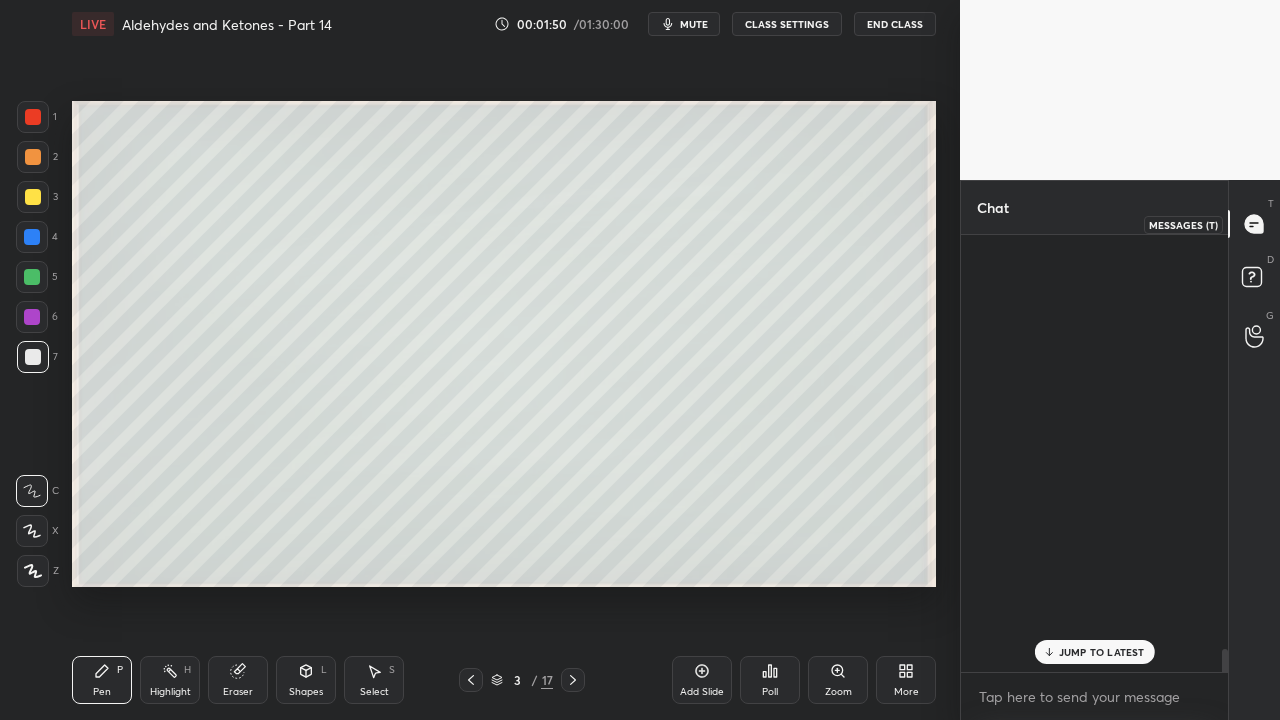 scroll, scrollTop: 6, scrollLeft: 6, axis: both 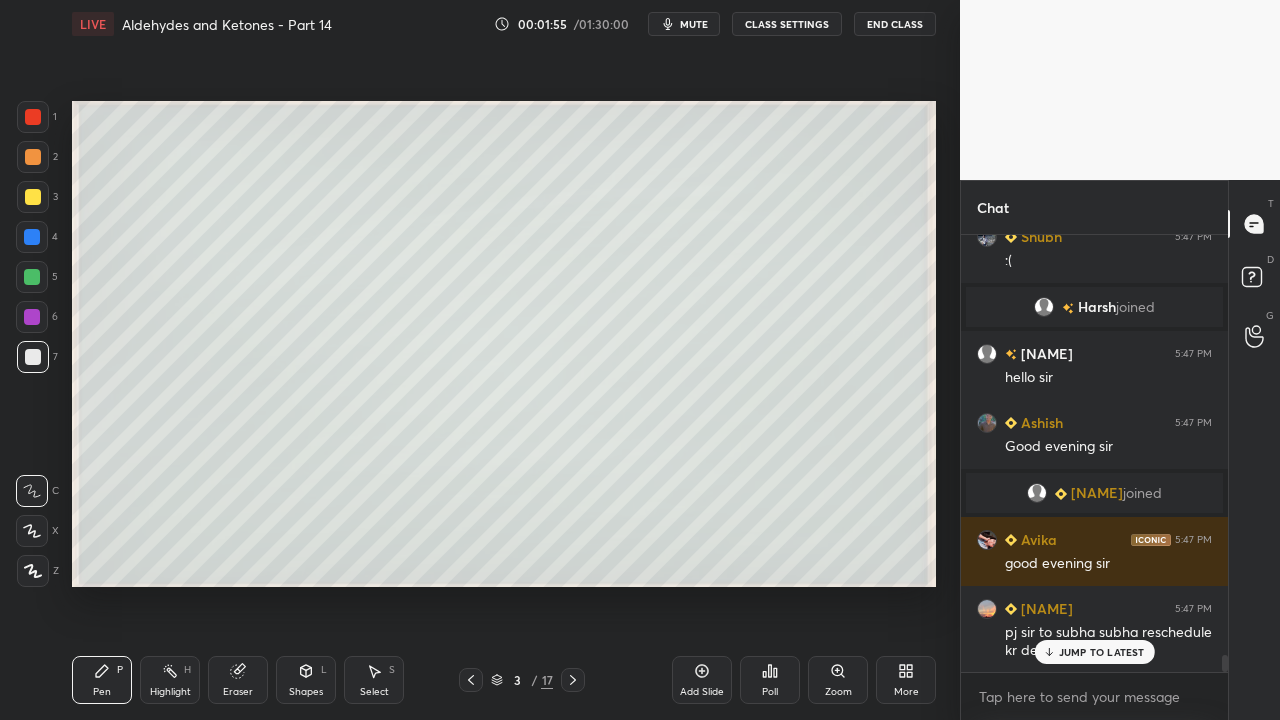 click on "JUMP TO LATEST" at bounding box center [1102, 652] 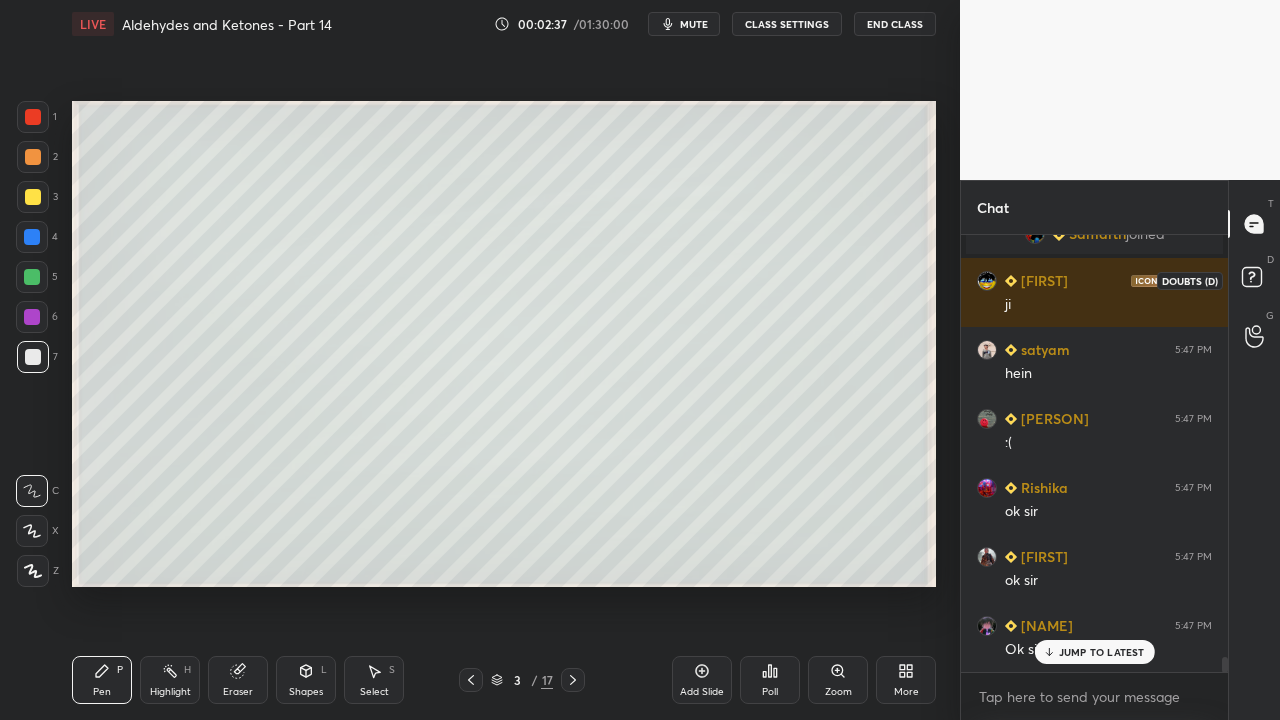 scroll, scrollTop: 12660, scrollLeft: 0, axis: vertical 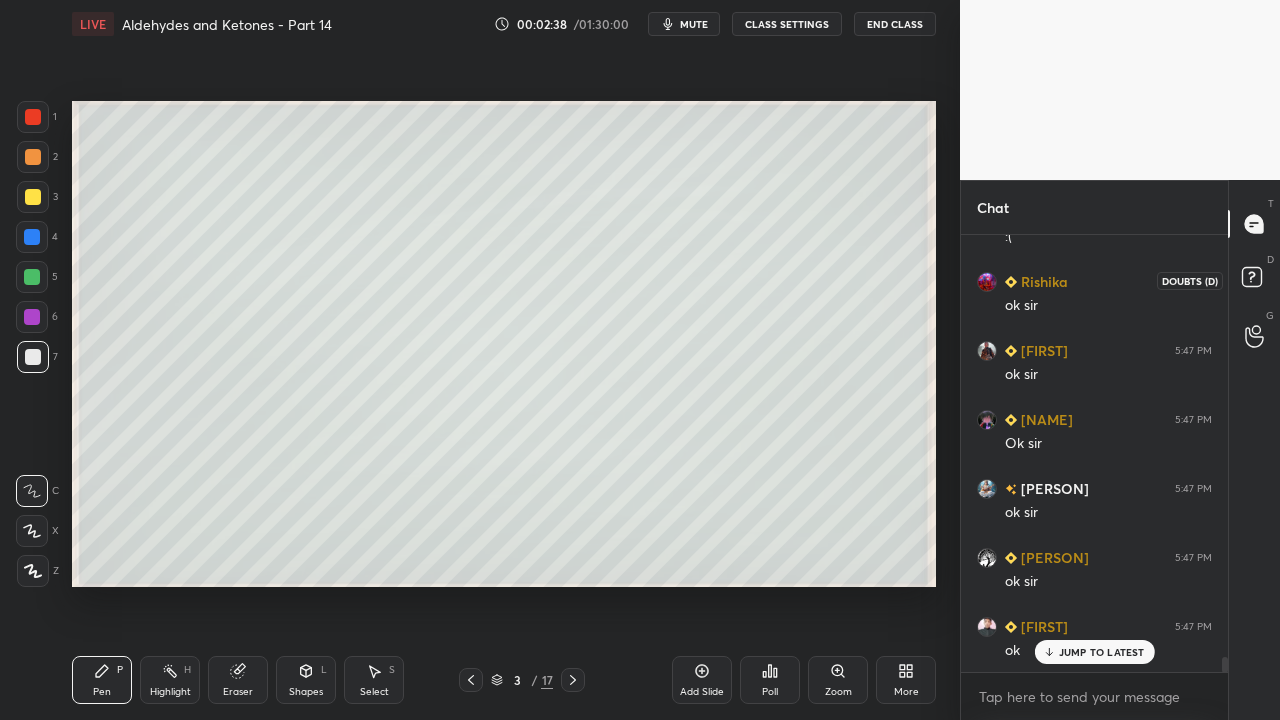 click 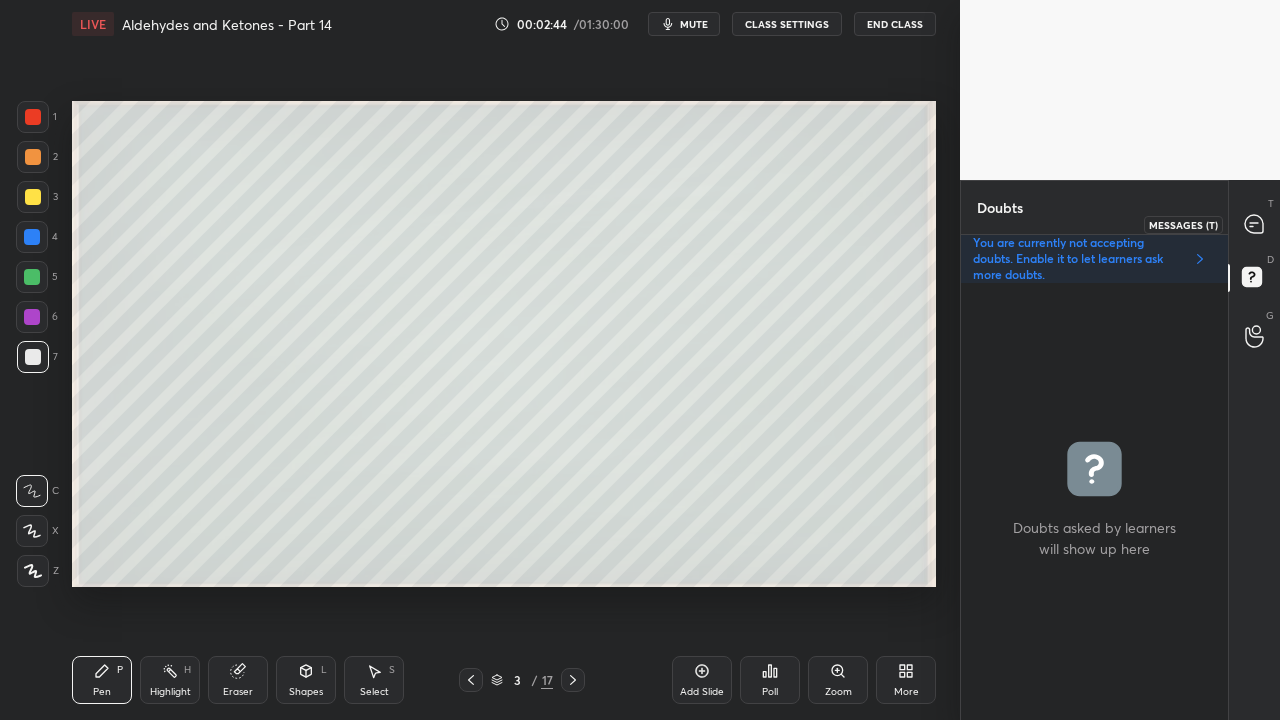 click 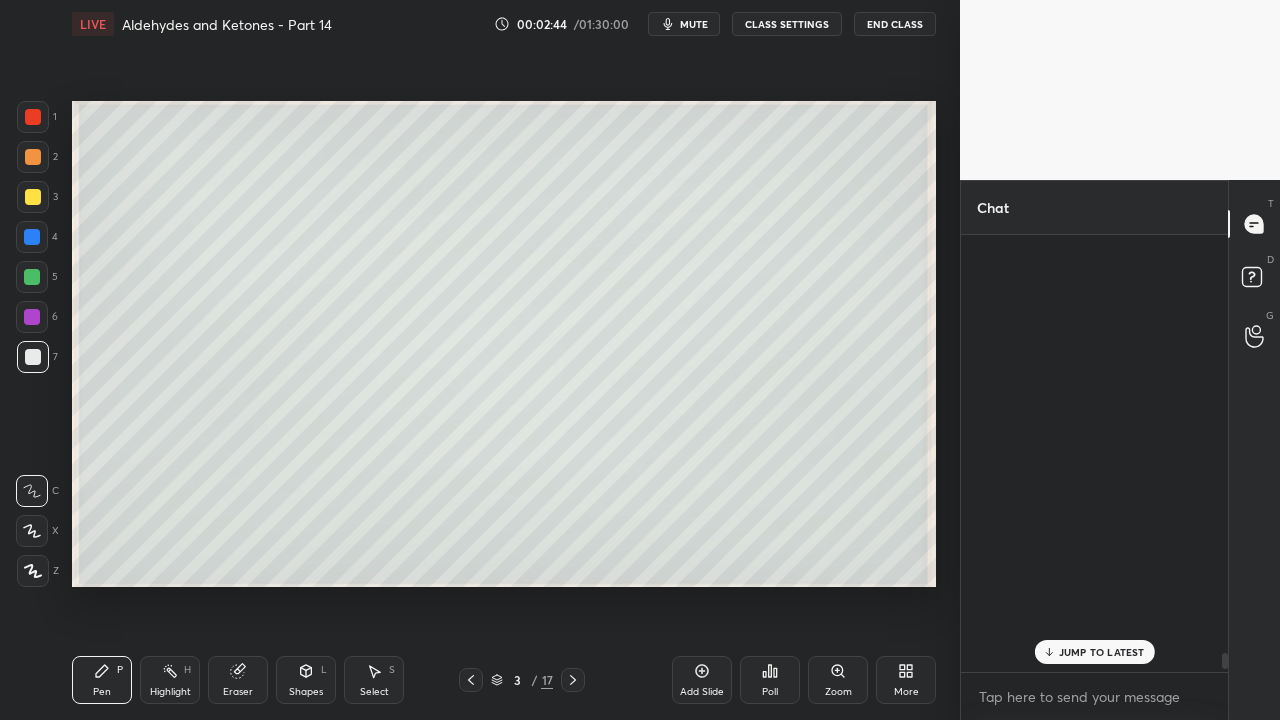 scroll, scrollTop: 13111, scrollLeft: 0, axis: vertical 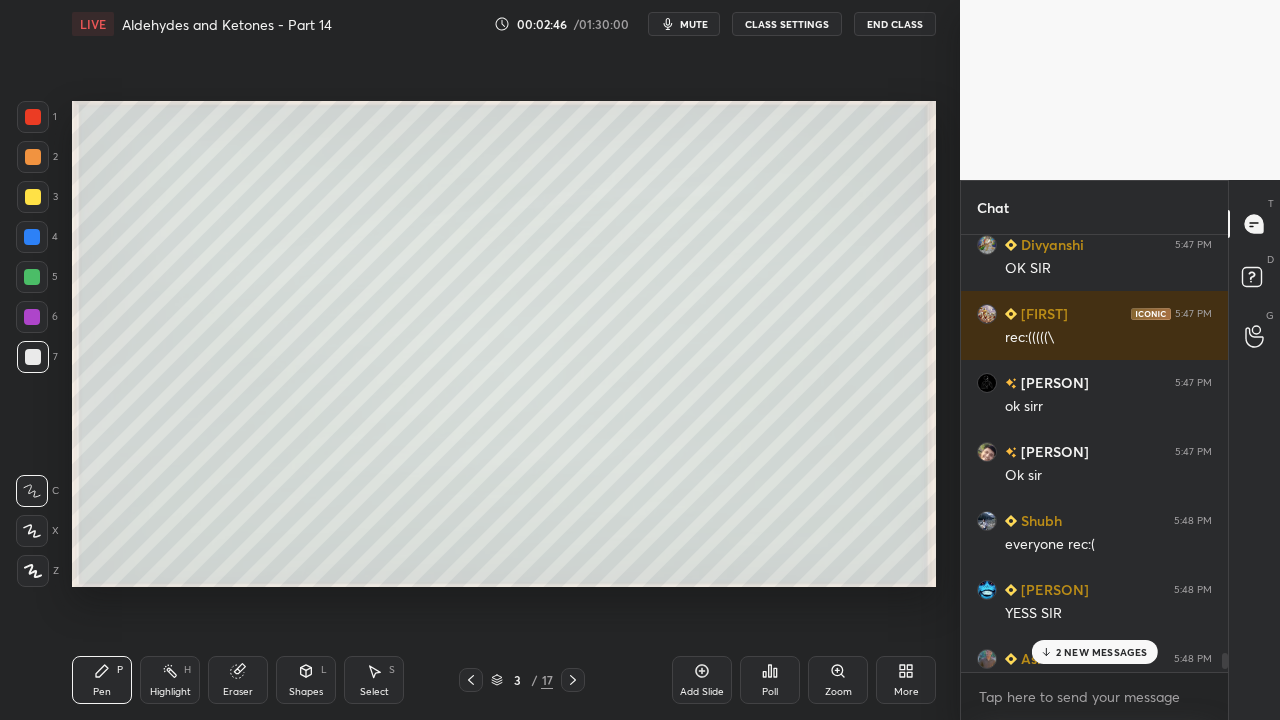 click on "2 NEW MESSAGES" at bounding box center (1102, 652) 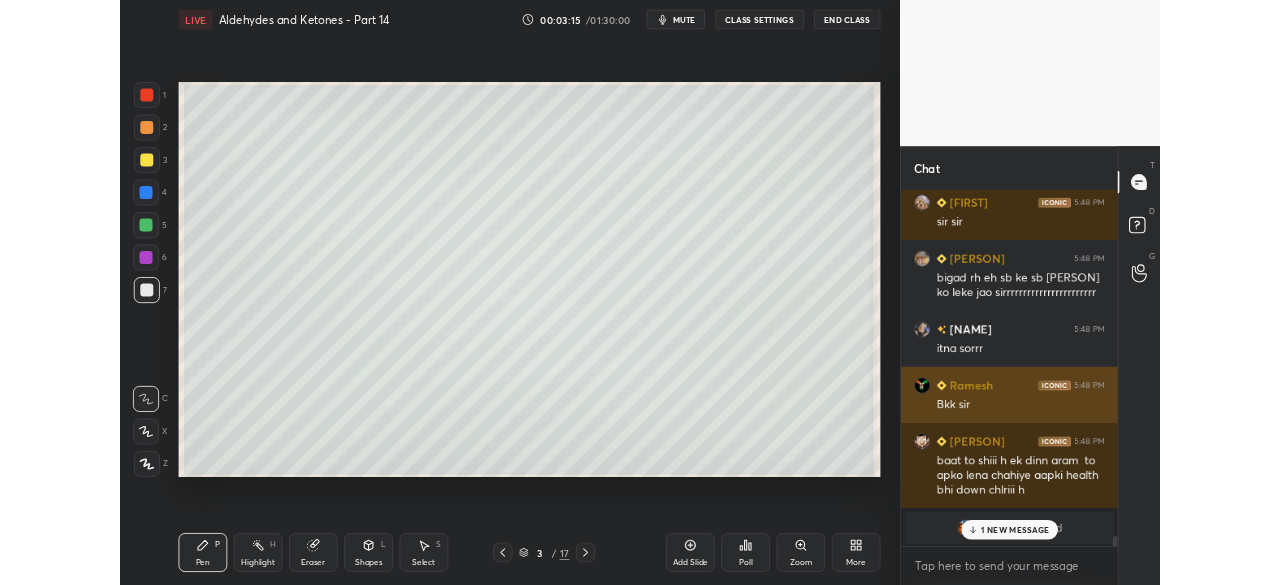 scroll, scrollTop: 16138, scrollLeft: 0, axis: vertical 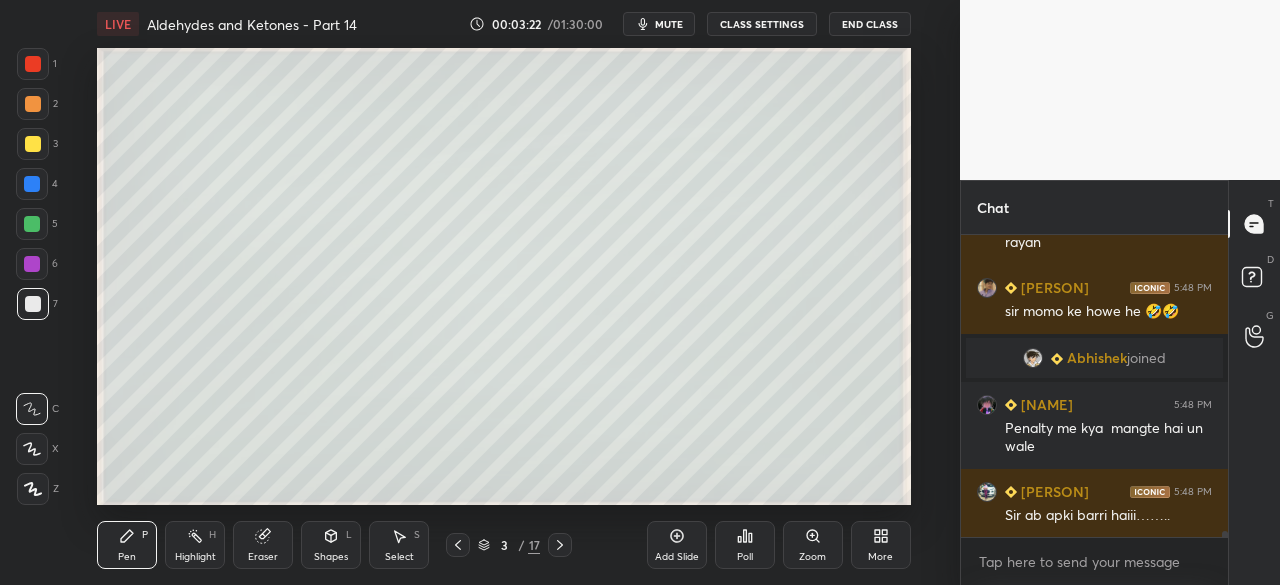 click on "Sir ab apki barri haiii…….." at bounding box center (1108, 516) 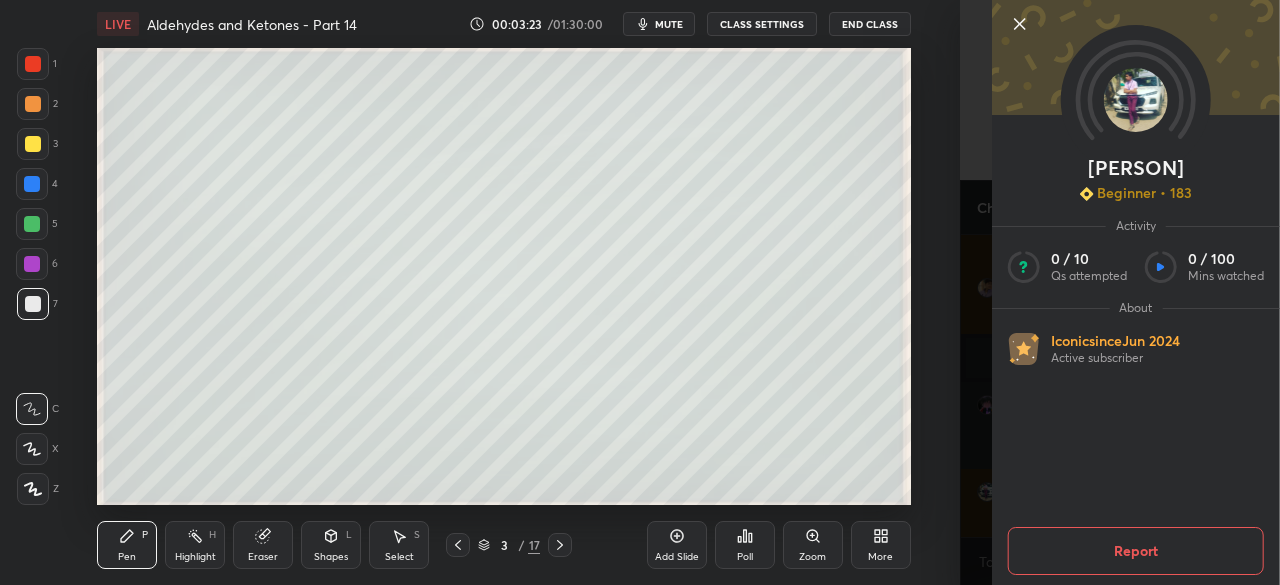 click on "Setting up your live class Poll for   secs No correct answer Start poll" at bounding box center (504, 276) 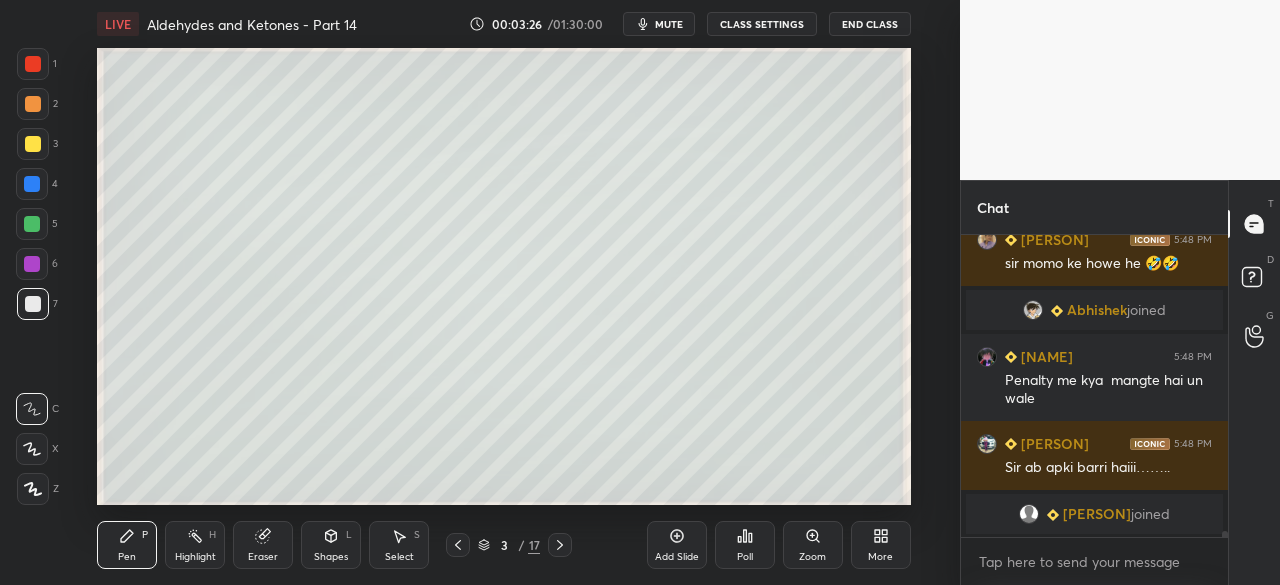 click on "More" at bounding box center (881, 545) 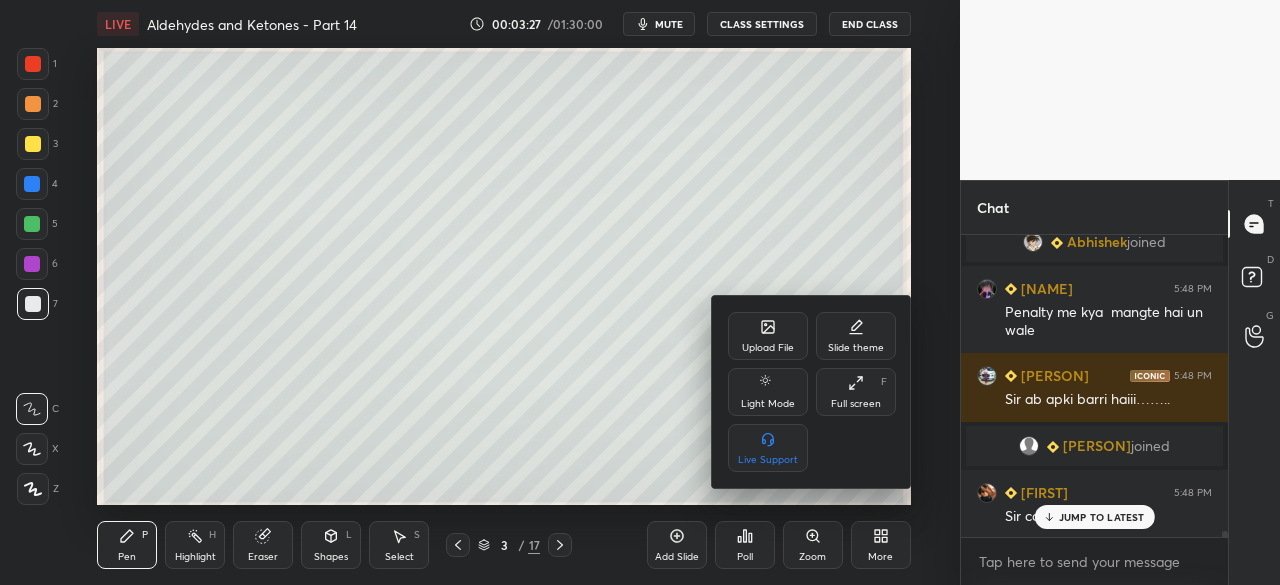 click on "Full screen F" at bounding box center (856, 392) 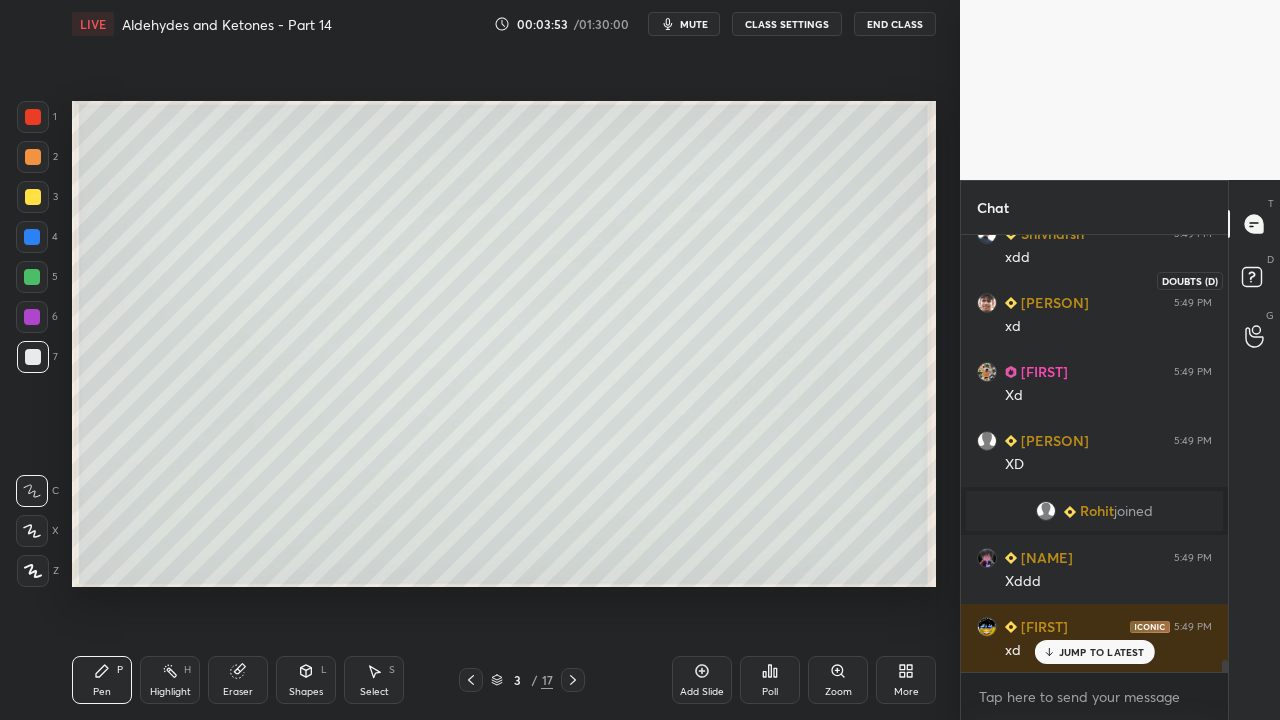 click 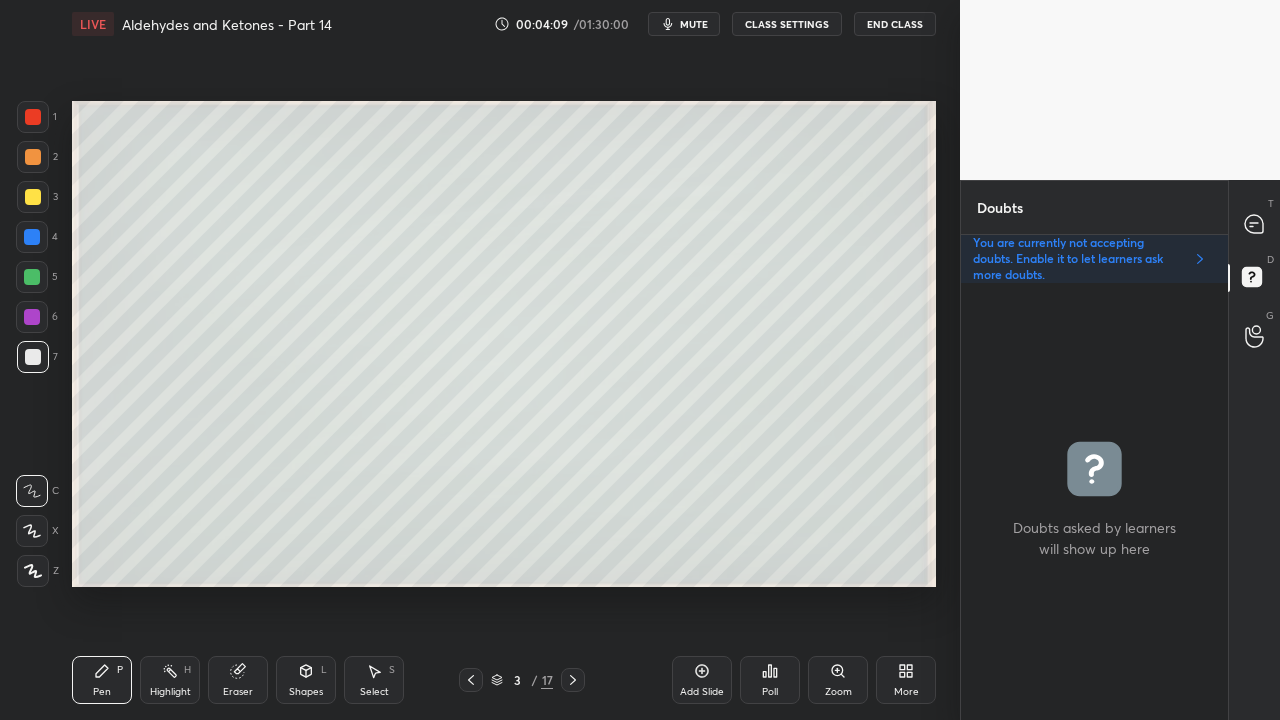 click at bounding box center [33, 197] 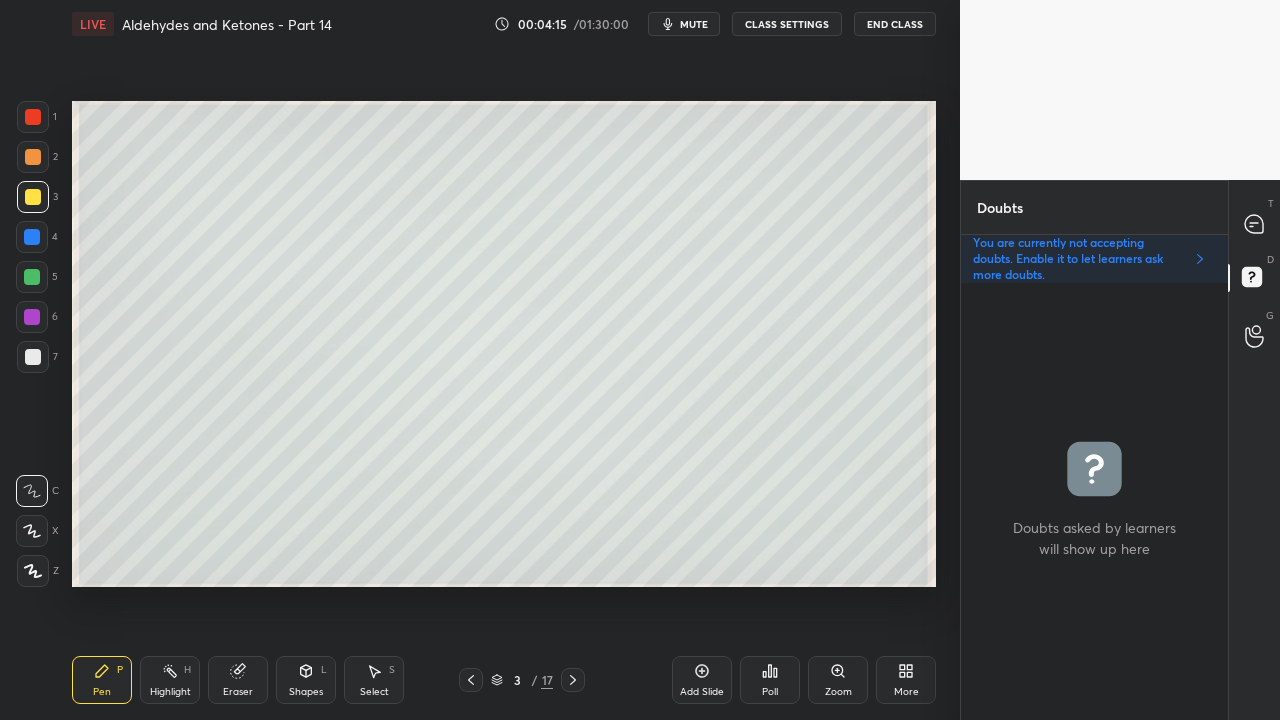 click at bounding box center (33, 197) 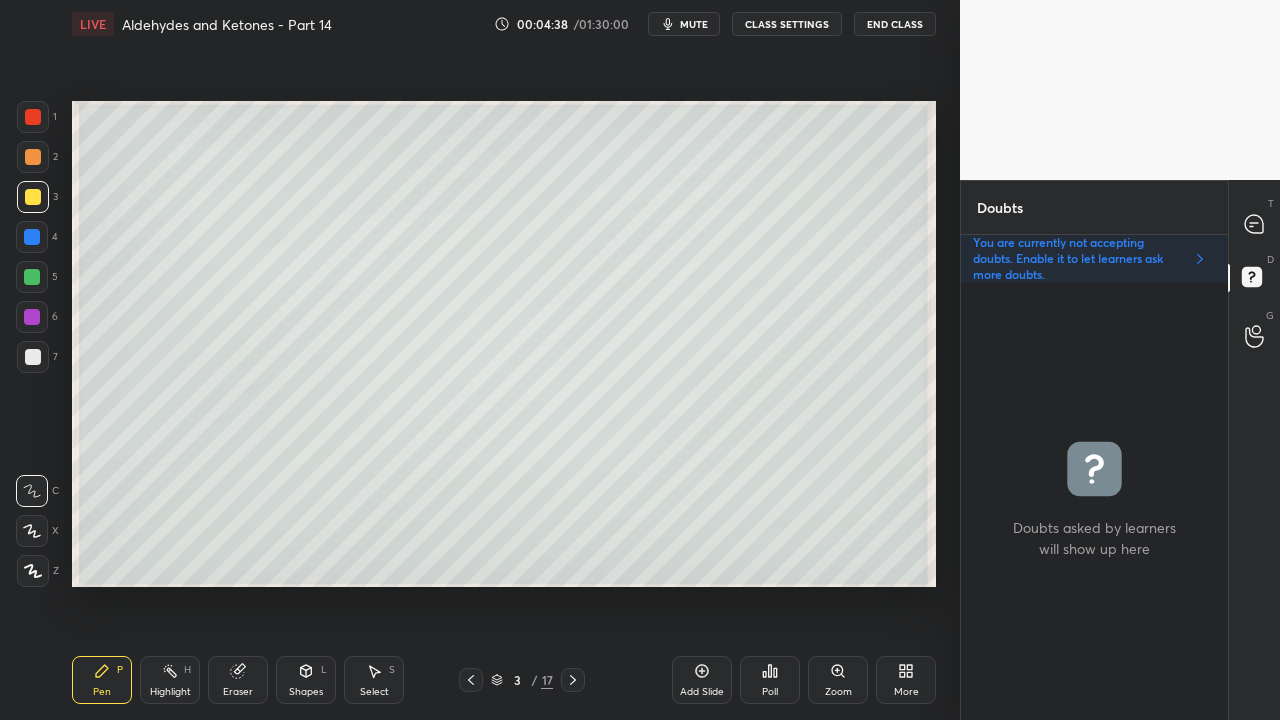 click 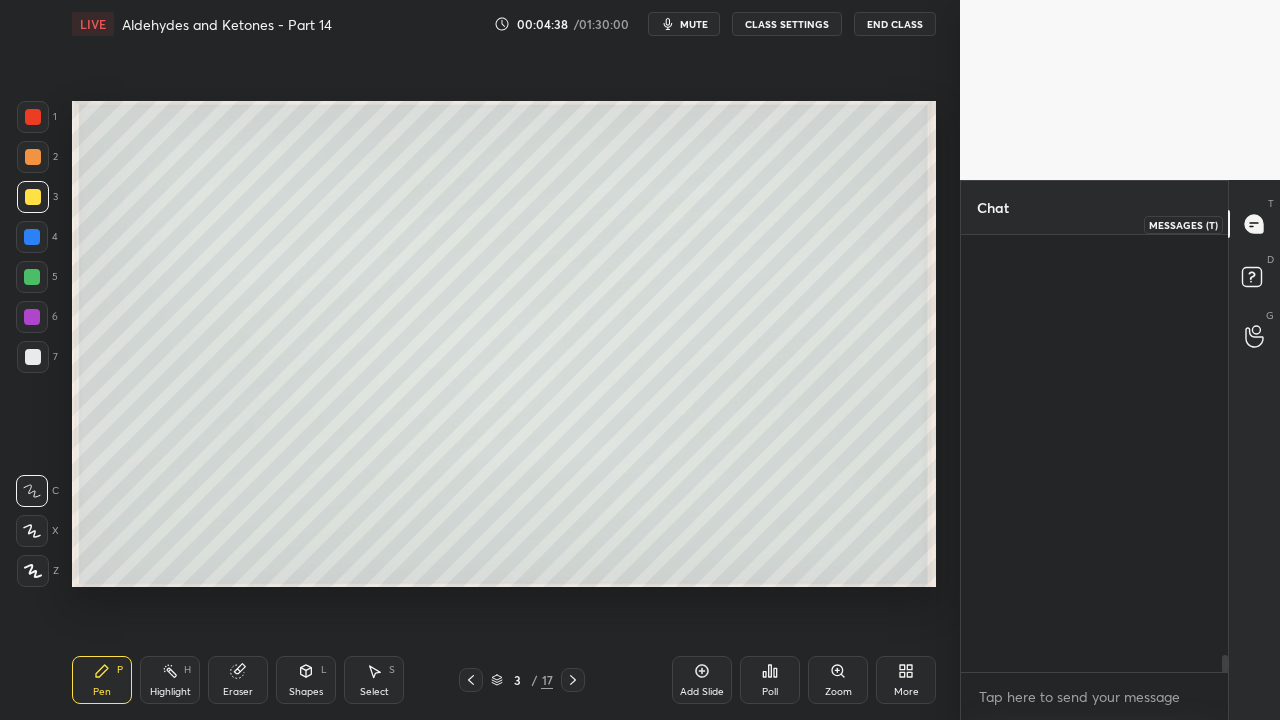 scroll, scrollTop: 6, scrollLeft: 6, axis: both 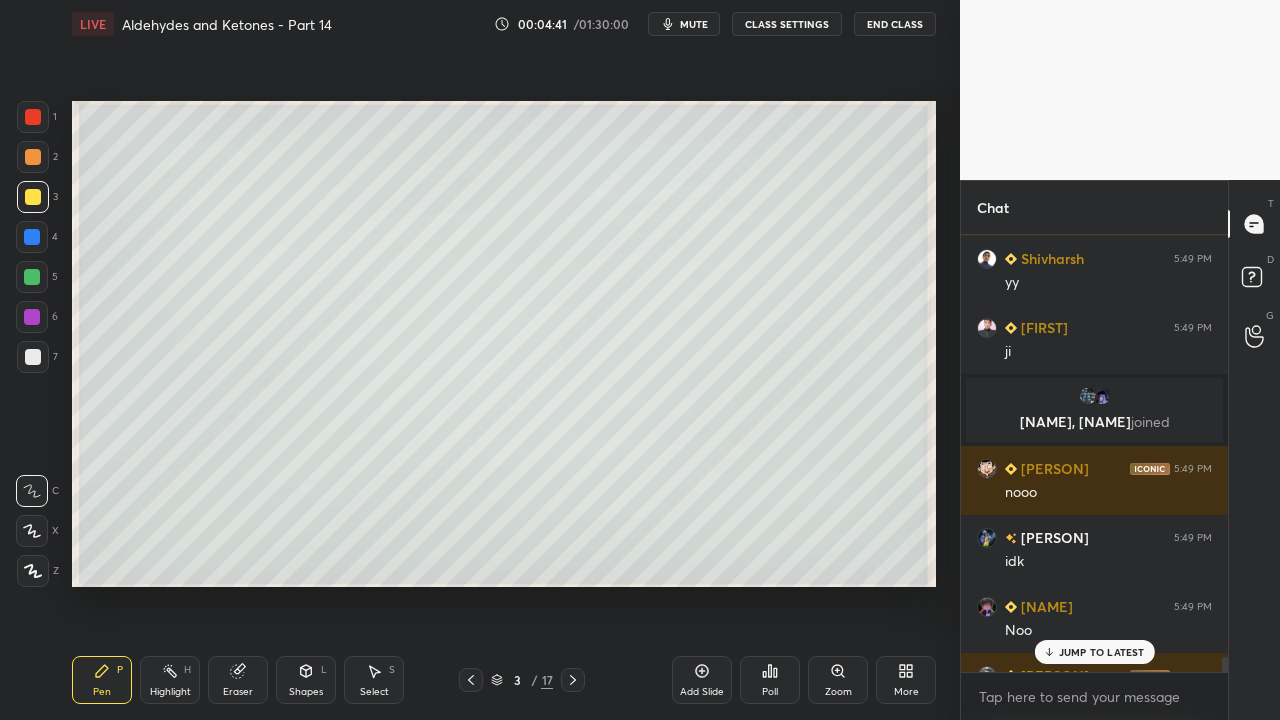 click on "JUMP TO LATEST" at bounding box center (1102, 652) 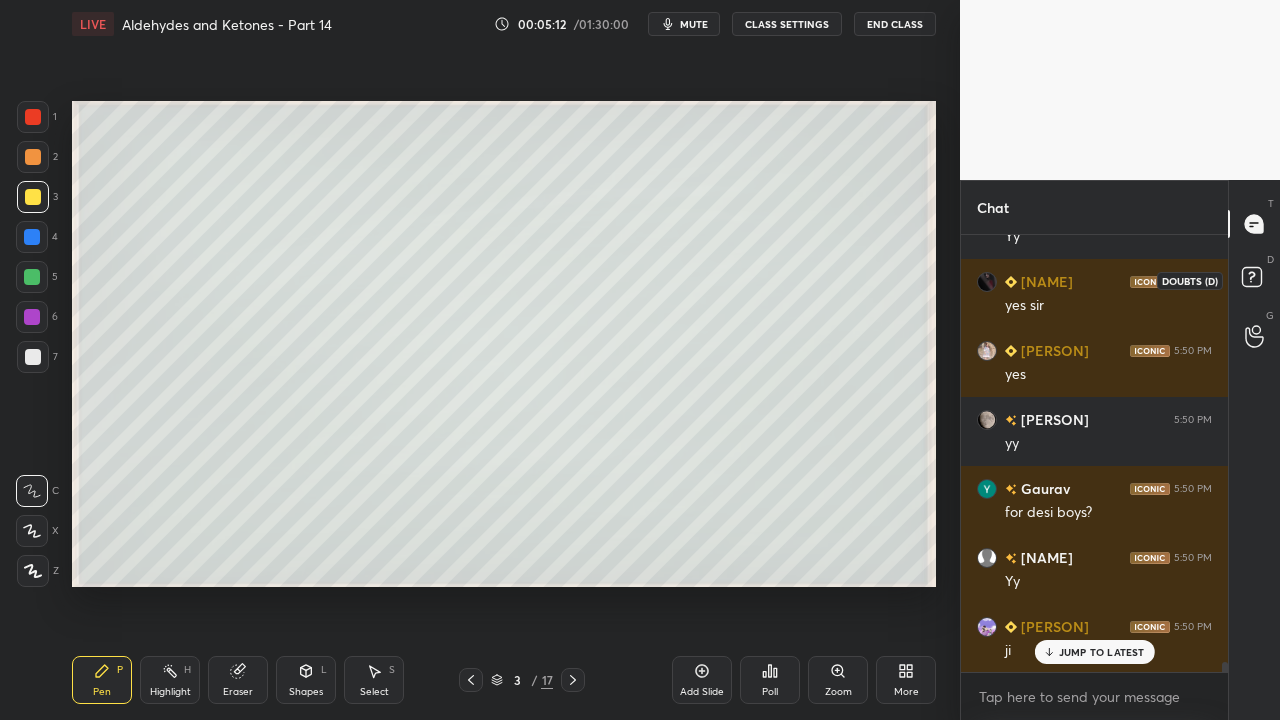 scroll, scrollTop: 19058, scrollLeft: 0, axis: vertical 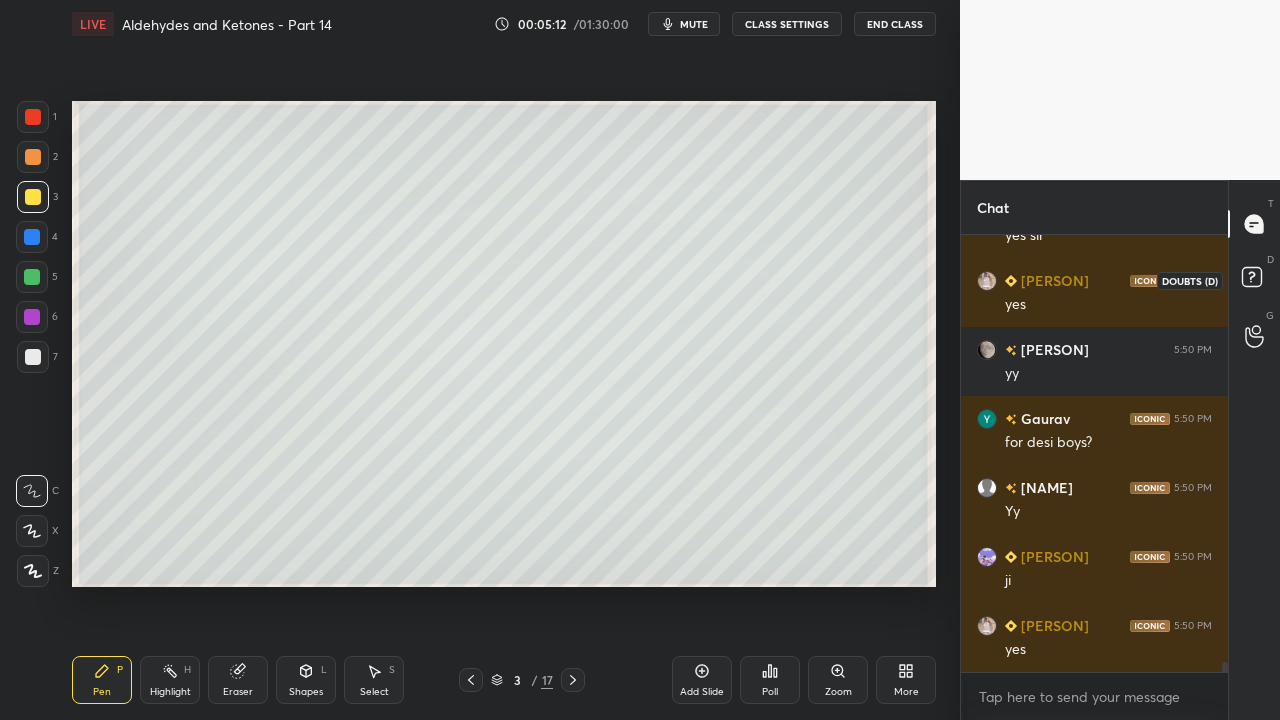 click 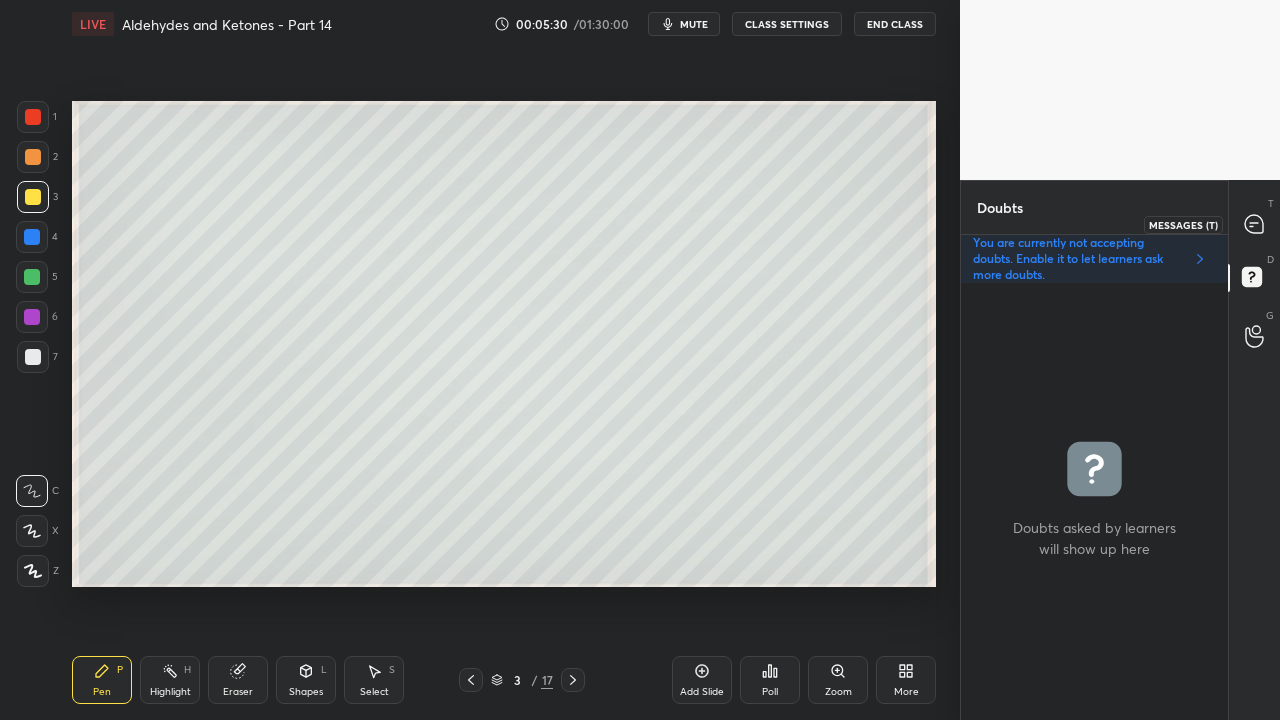 click 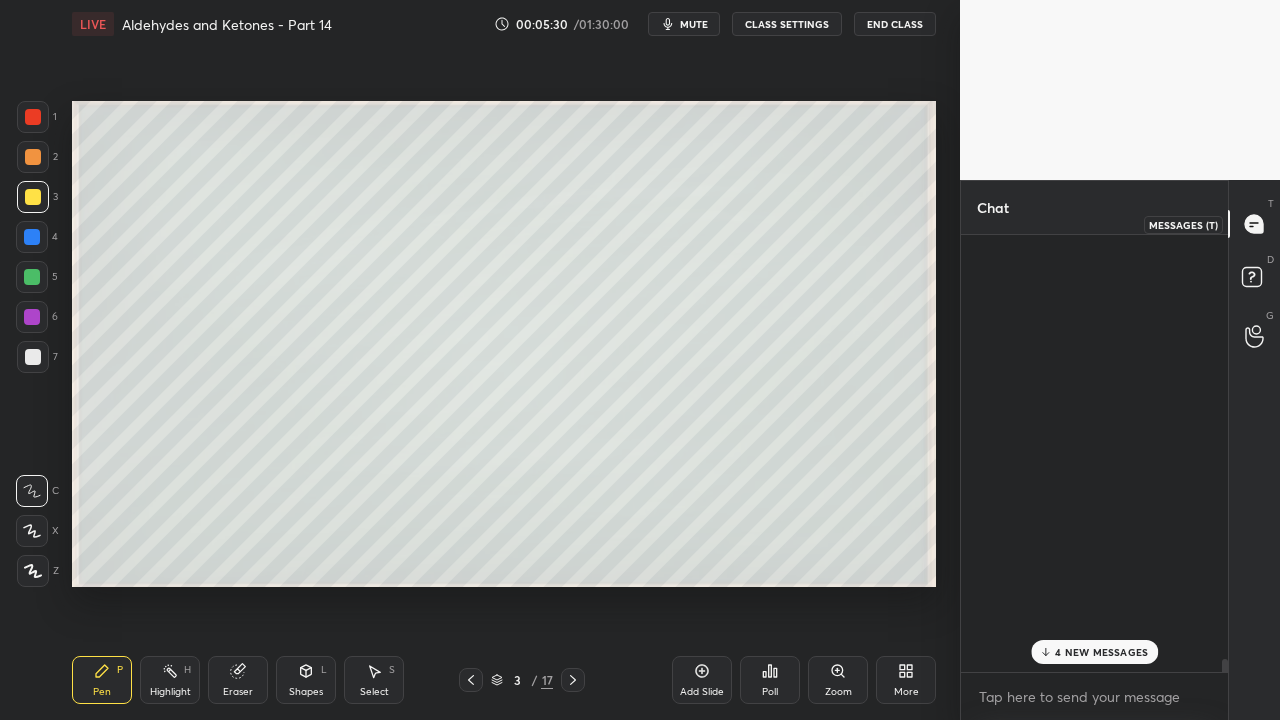 scroll, scrollTop: 6, scrollLeft: 6, axis: both 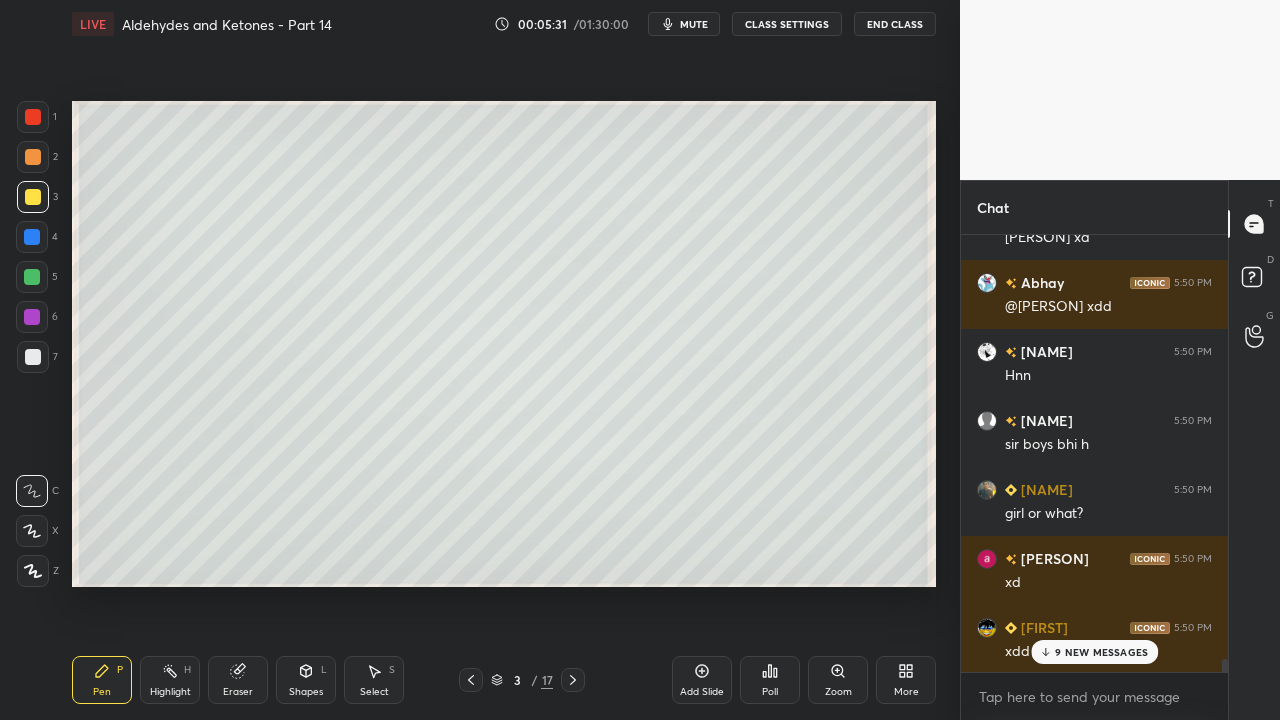 click on "9 NEW MESSAGES" at bounding box center (1101, 652) 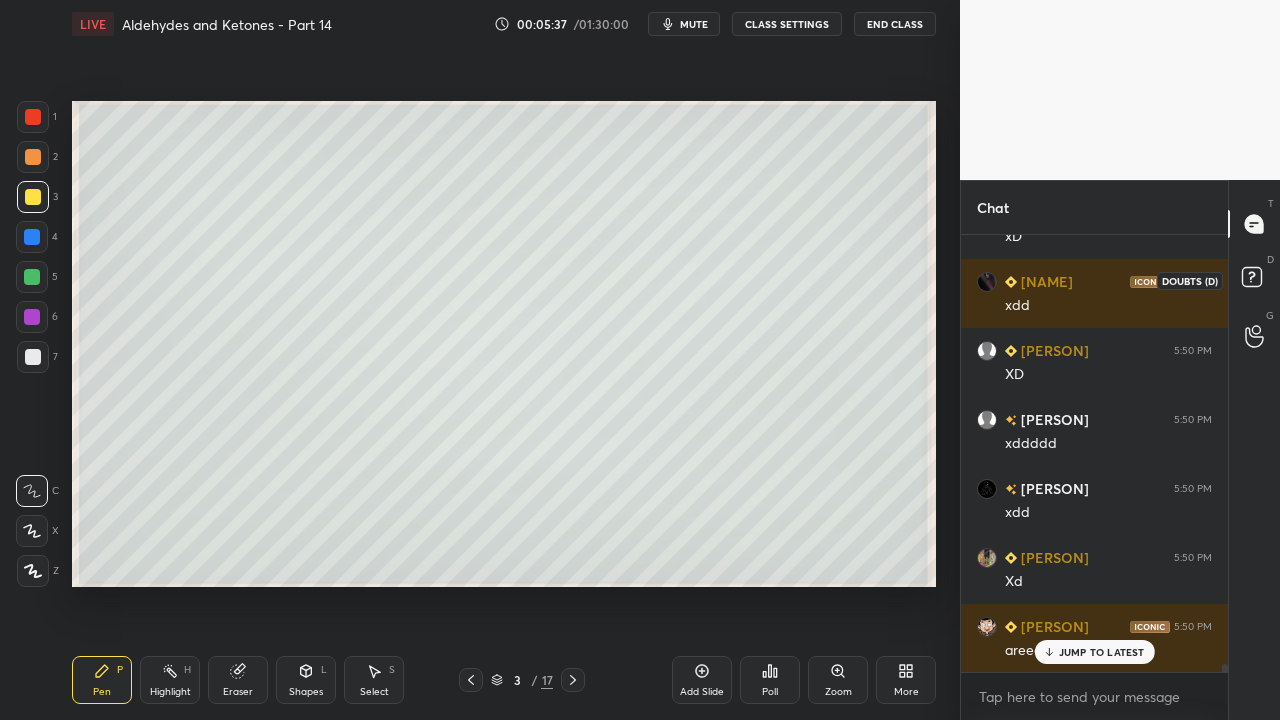 scroll, scrollTop: 23074, scrollLeft: 0, axis: vertical 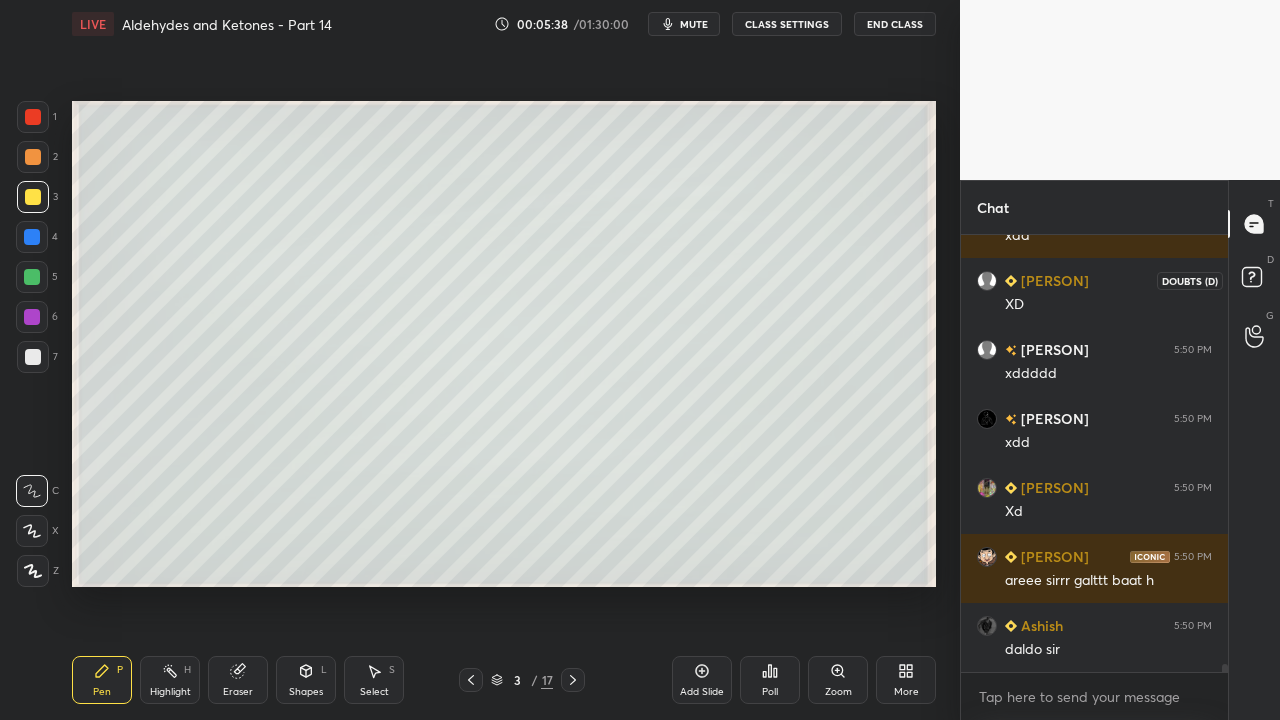 click 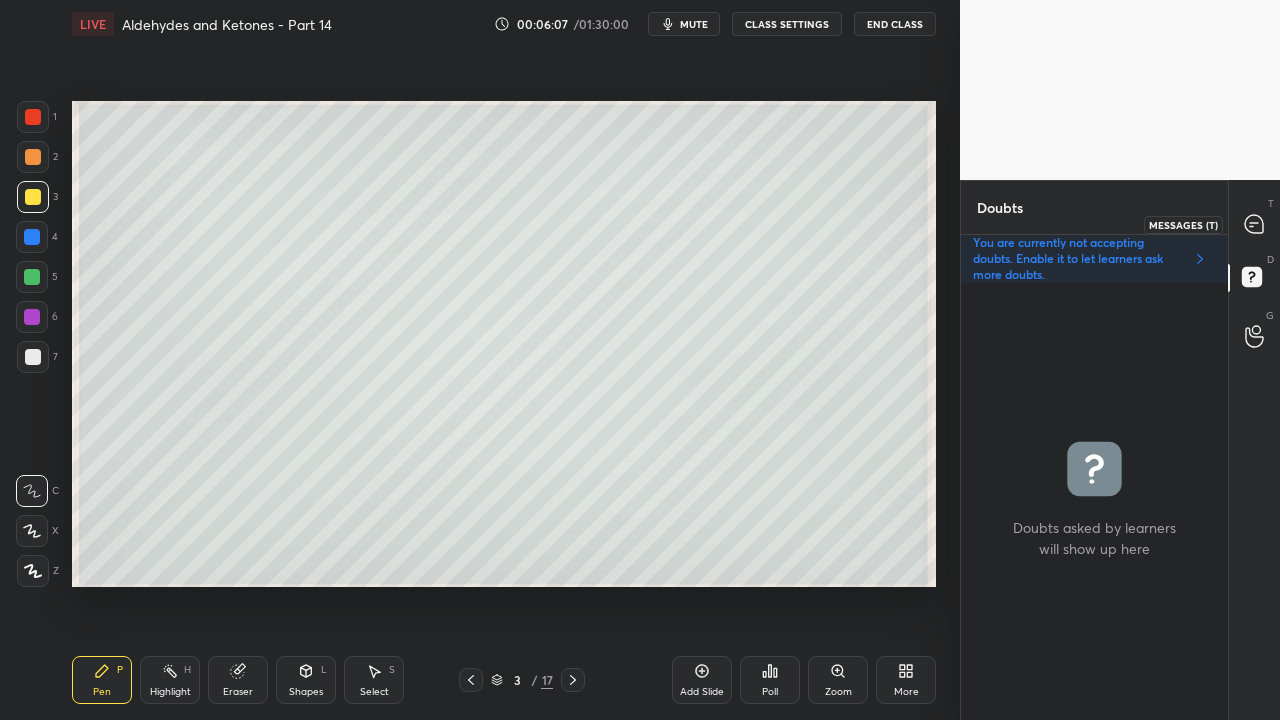 click 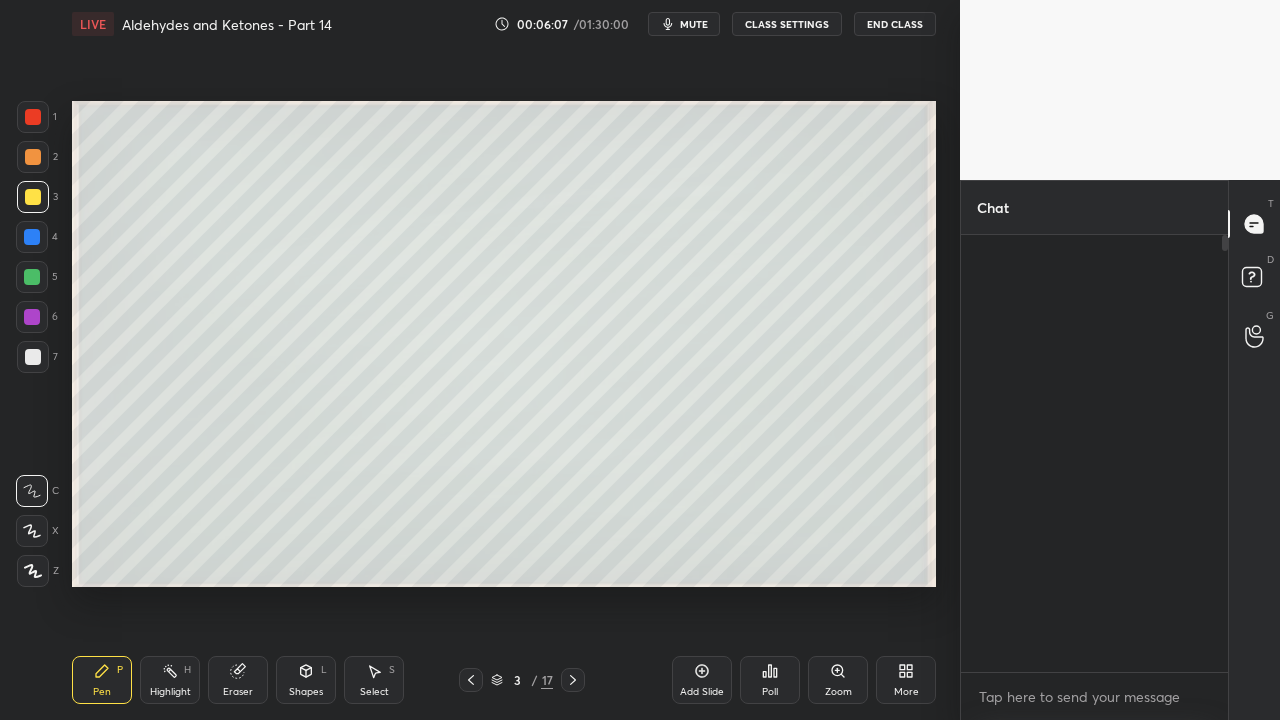 scroll, scrollTop: 6, scrollLeft: 6, axis: both 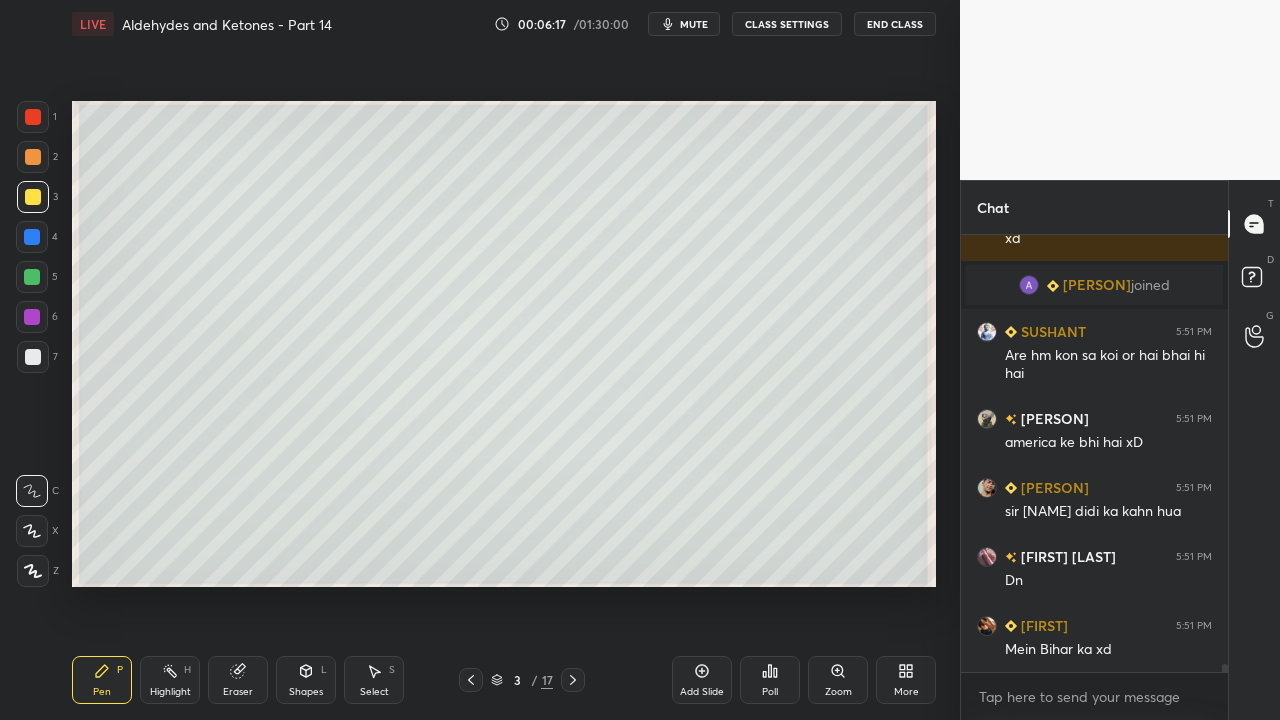 click on "Mein Bihar ka xd" at bounding box center (1108, 650) 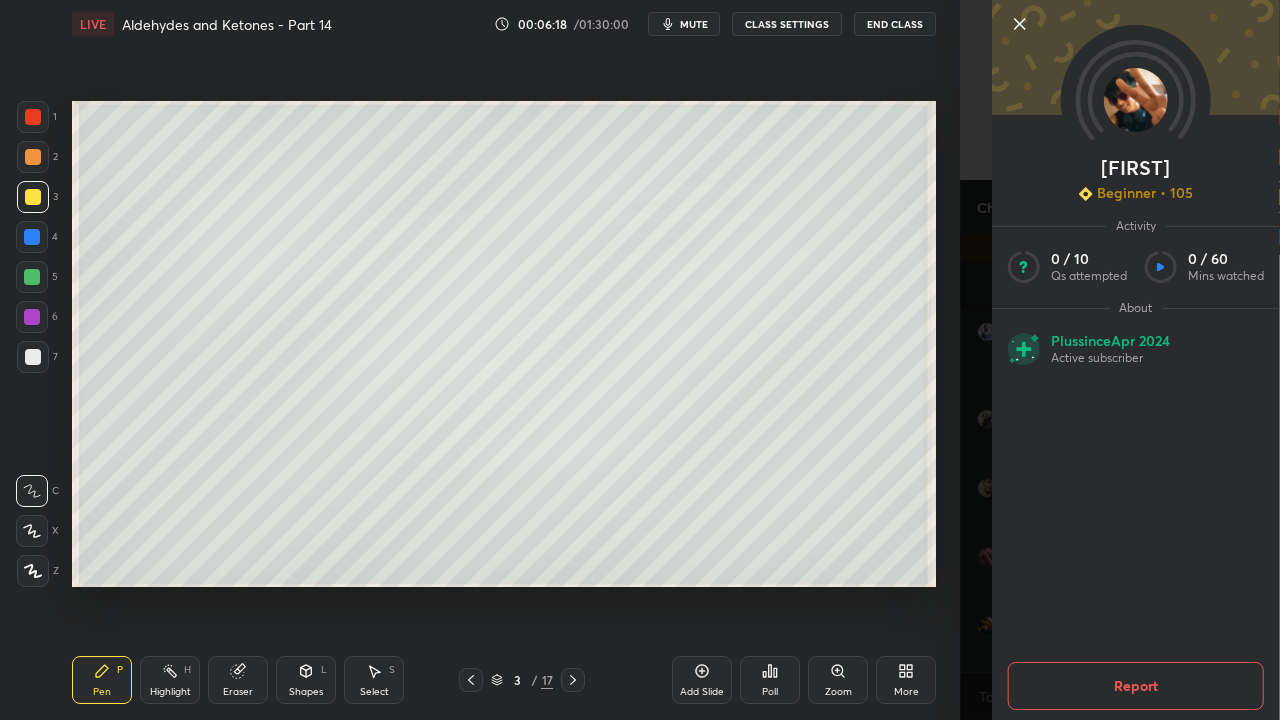 click on "[NAME] Beginner   •   105 Activity 0 / 10 Qs attempted 0 / 60 Mins watched About Plus  since  Apr   2024 Active subscriber Report" at bounding box center (1120, 360) 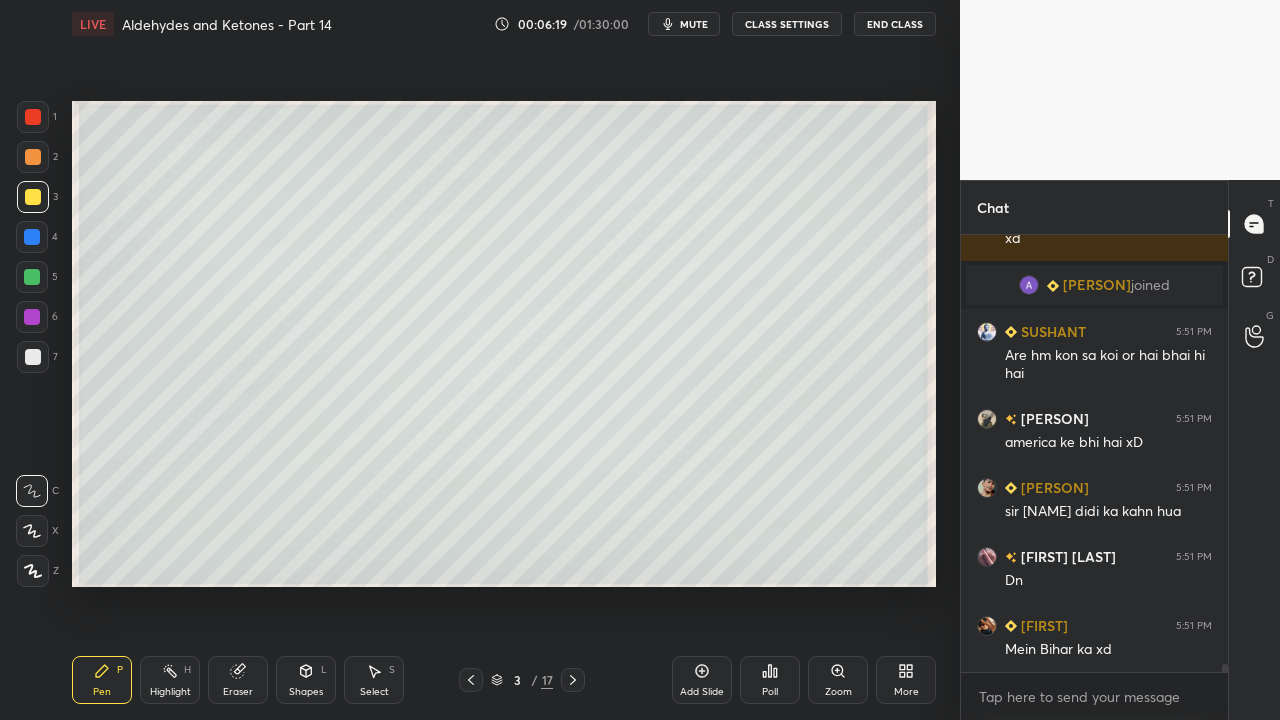 scroll, scrollTop: 25026, scrollLeft: 0, axis: vertical 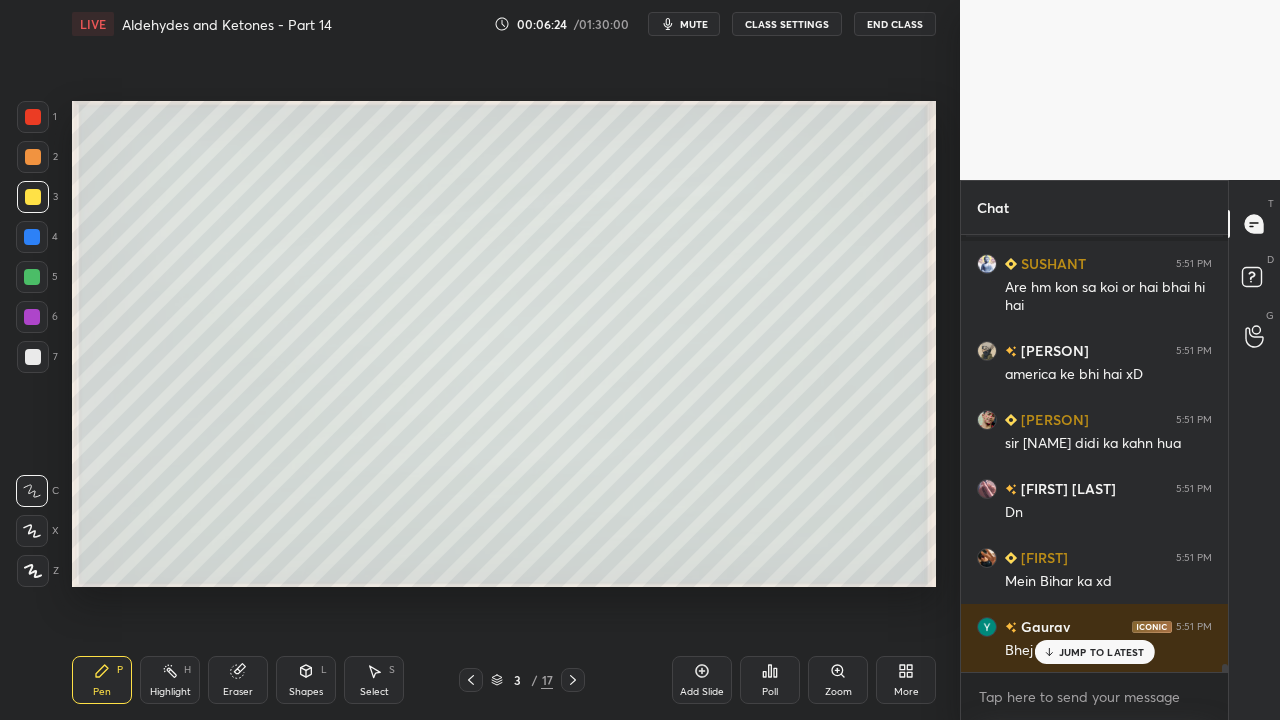 click at bounding box center (33, 357) 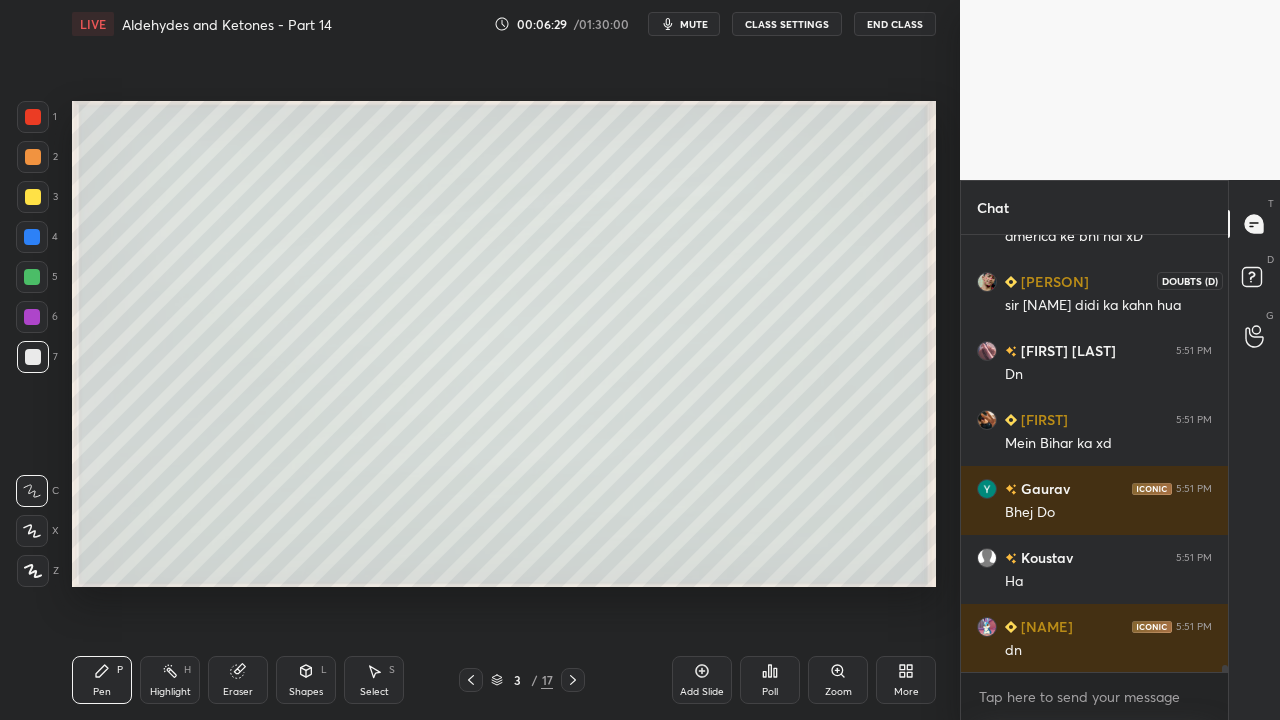 scroll, scrollTop: 25234, scrollLeft: 0, axis: vertical 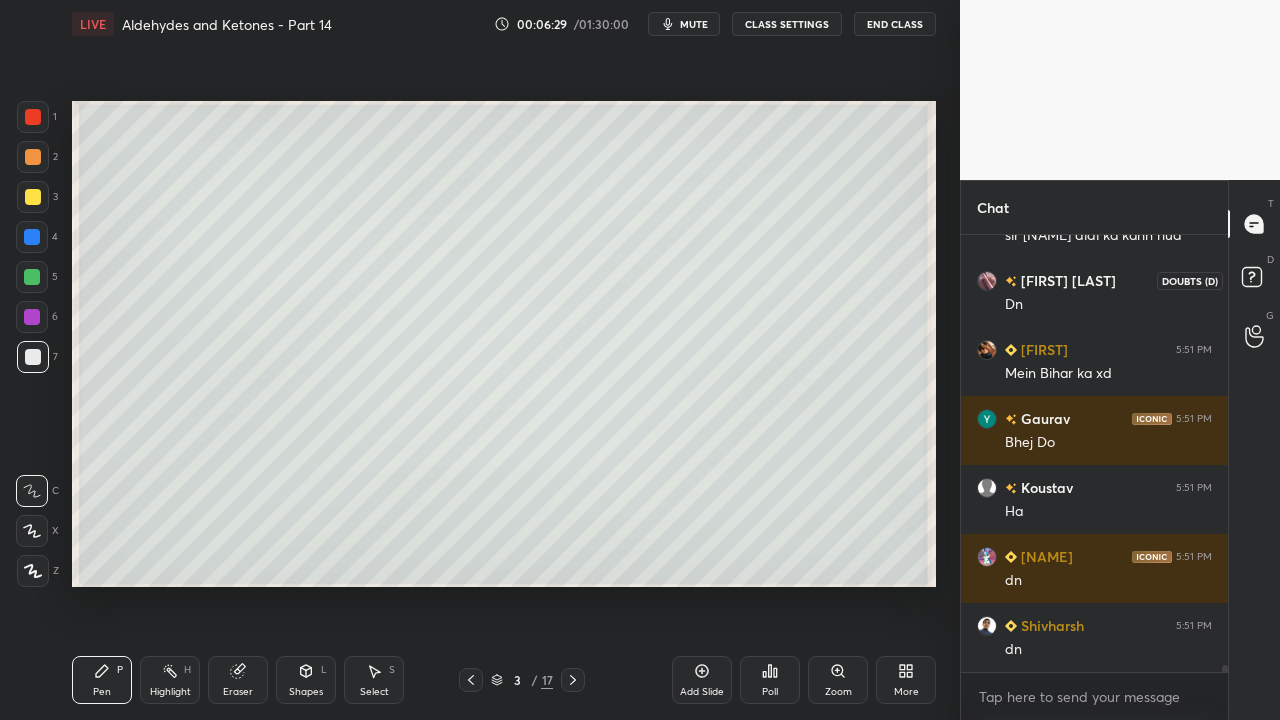 click 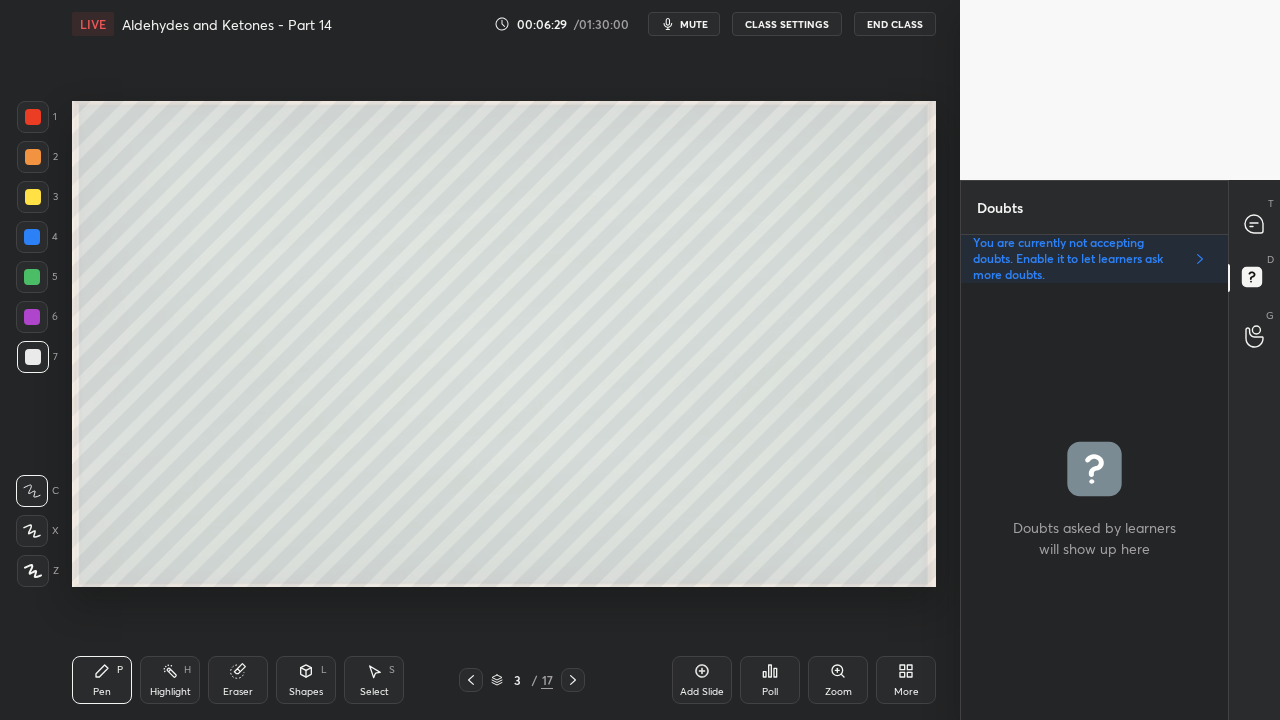 scroll, scrollTop: 431, scrollLeft: 261, axis: both 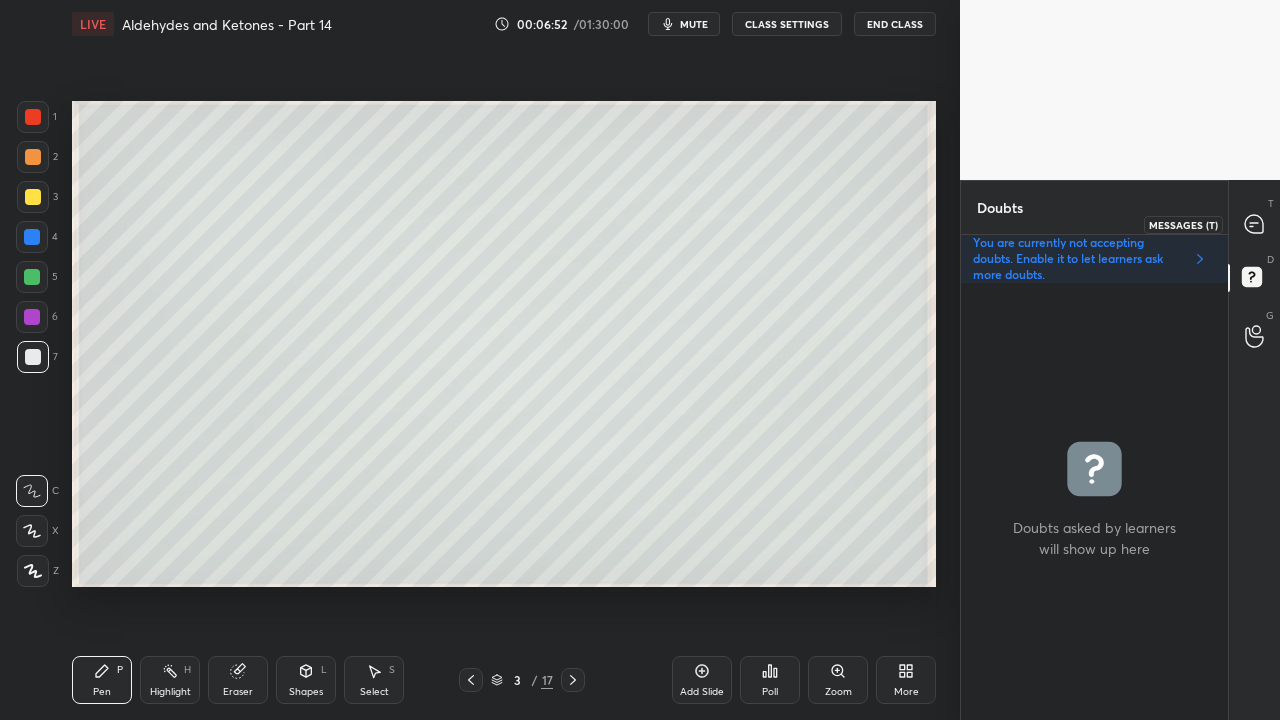 click 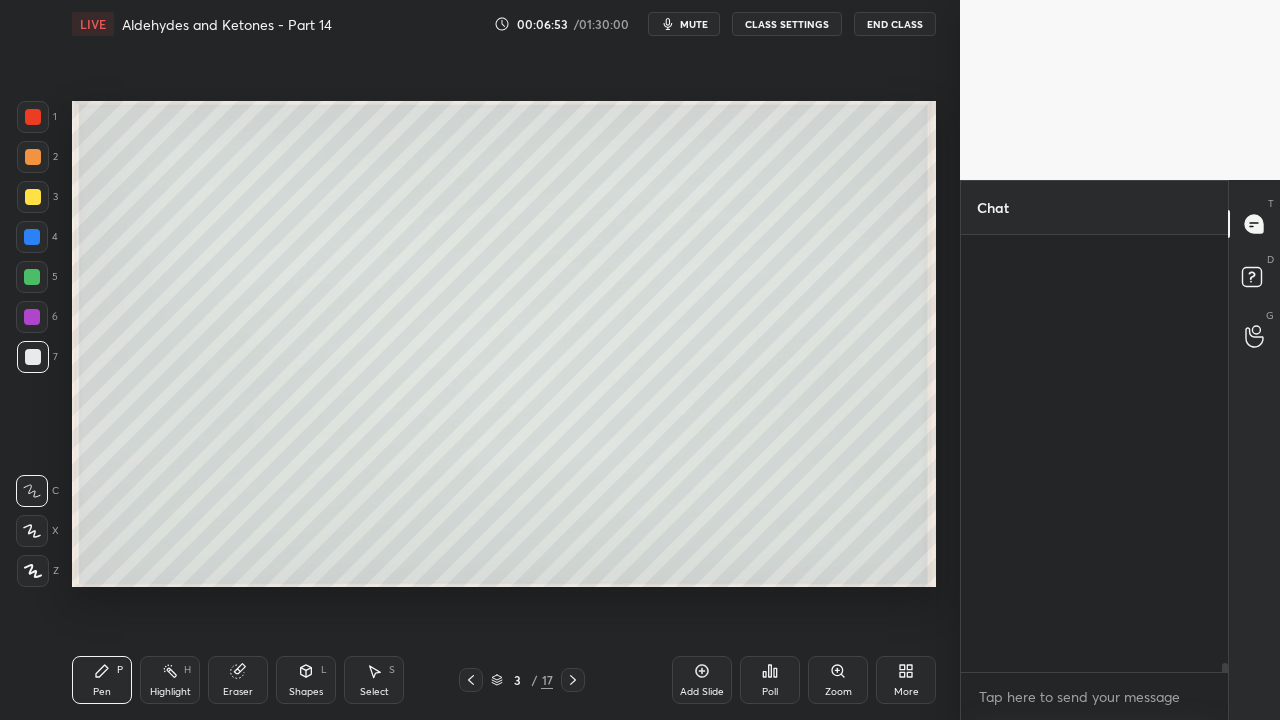 scroll, scrollTop: 25534, scrollLeft: 0, axis: vertical 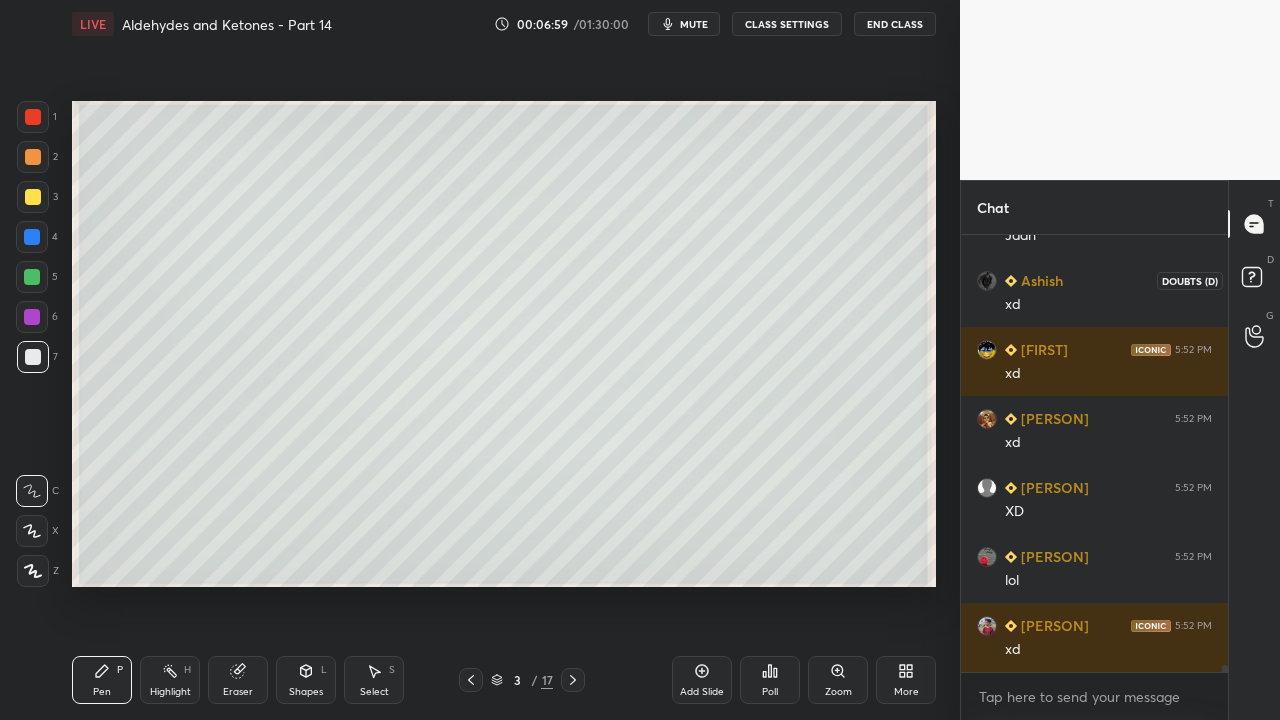 drag, startPoint x: 1252, startPoint y: 272, endPoint x: 1139, endPoint y: 324, distance: 124.39051 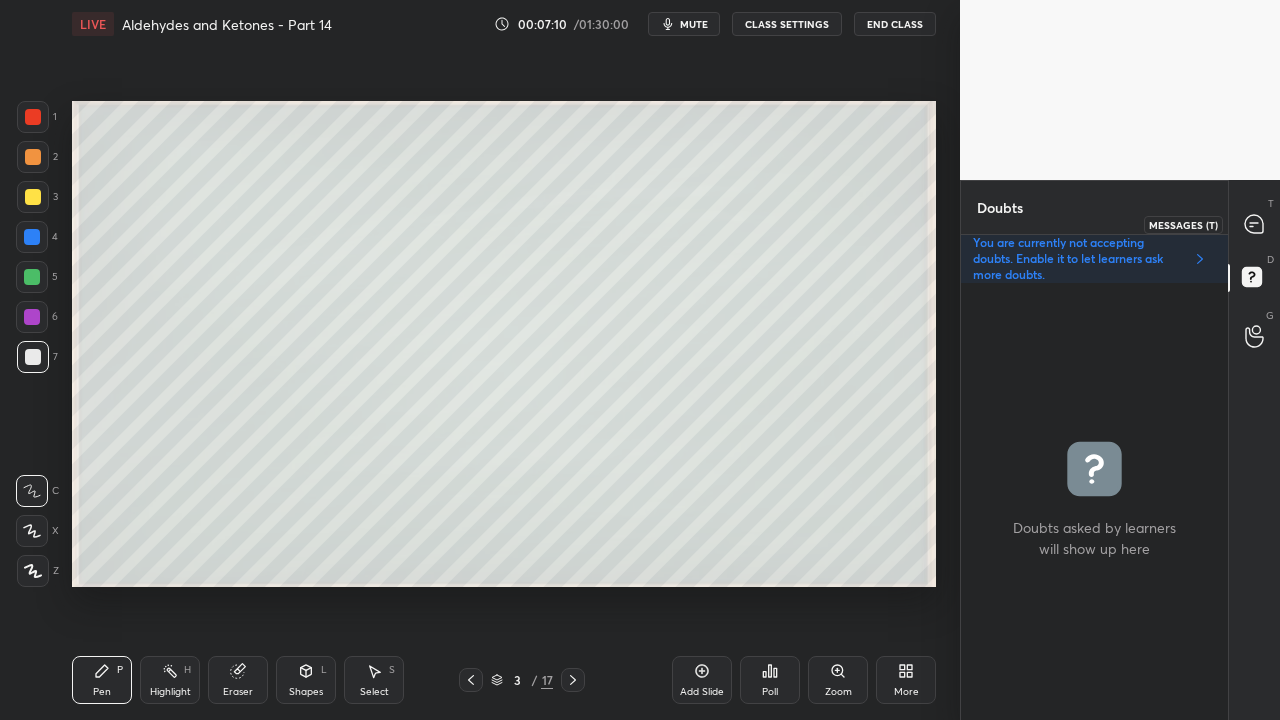 click 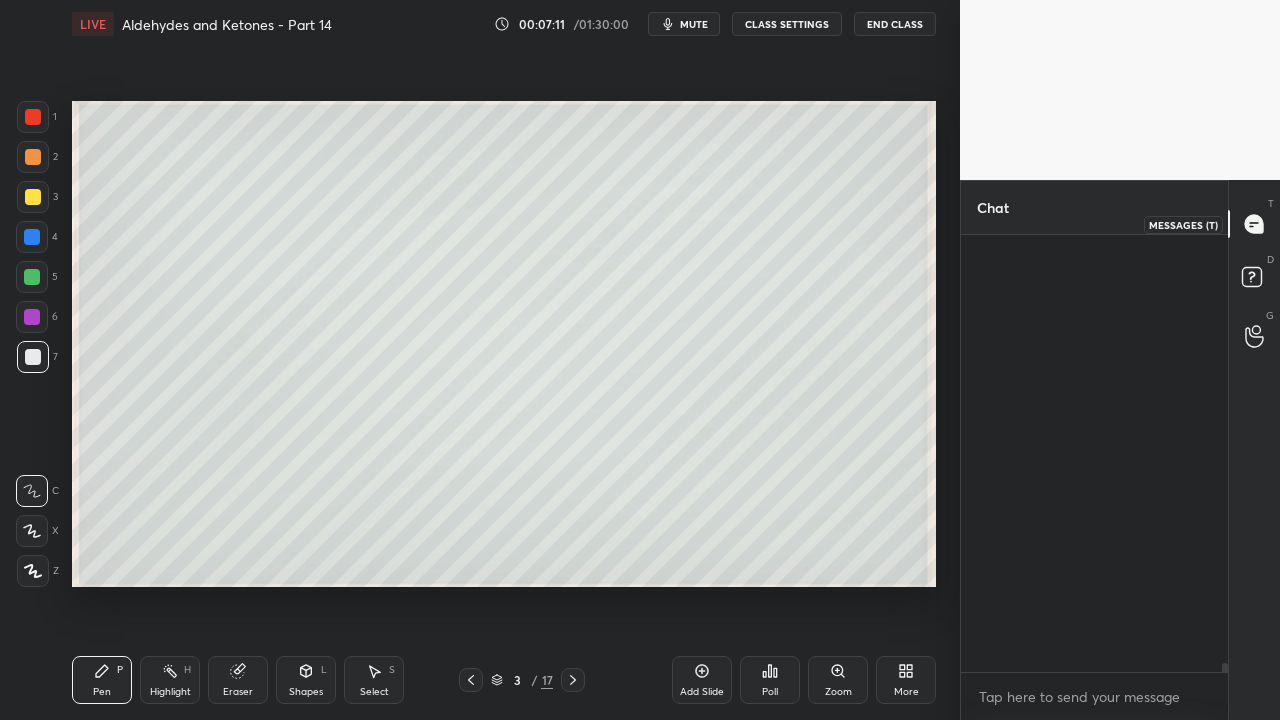 scroll, scrollTop: 6, scrollLeft: 6, axis: both 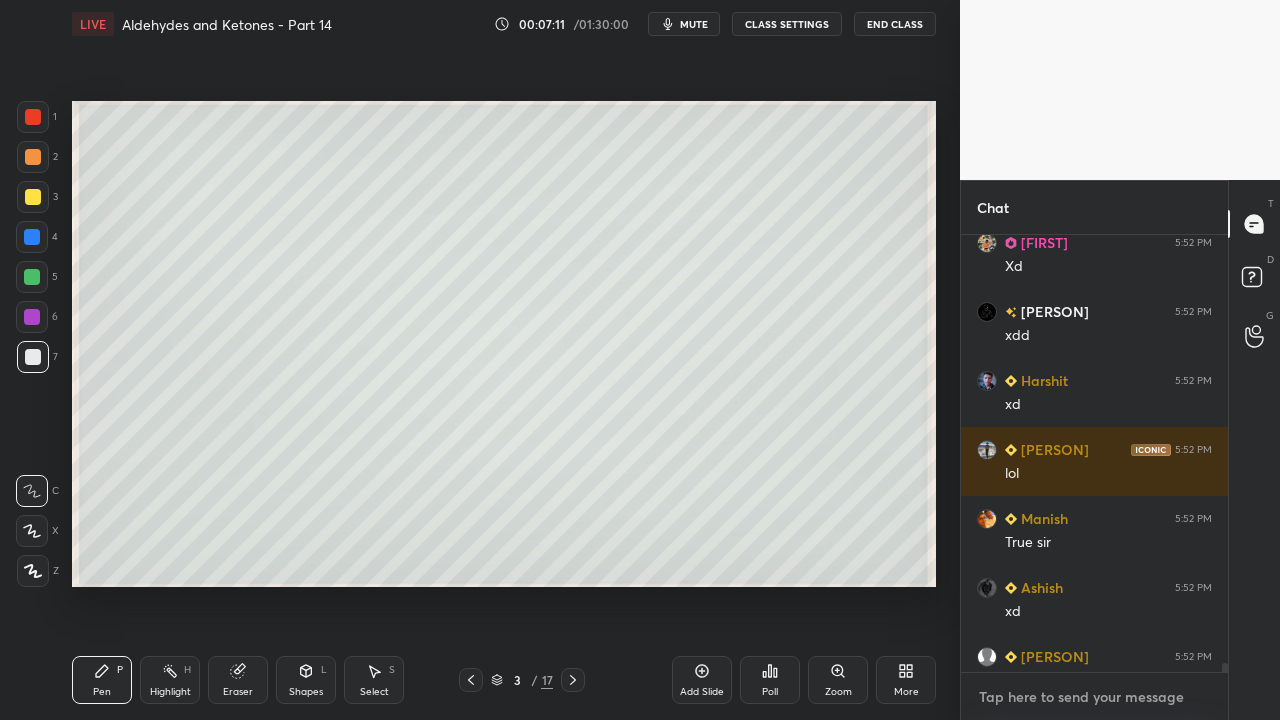 type on "x" 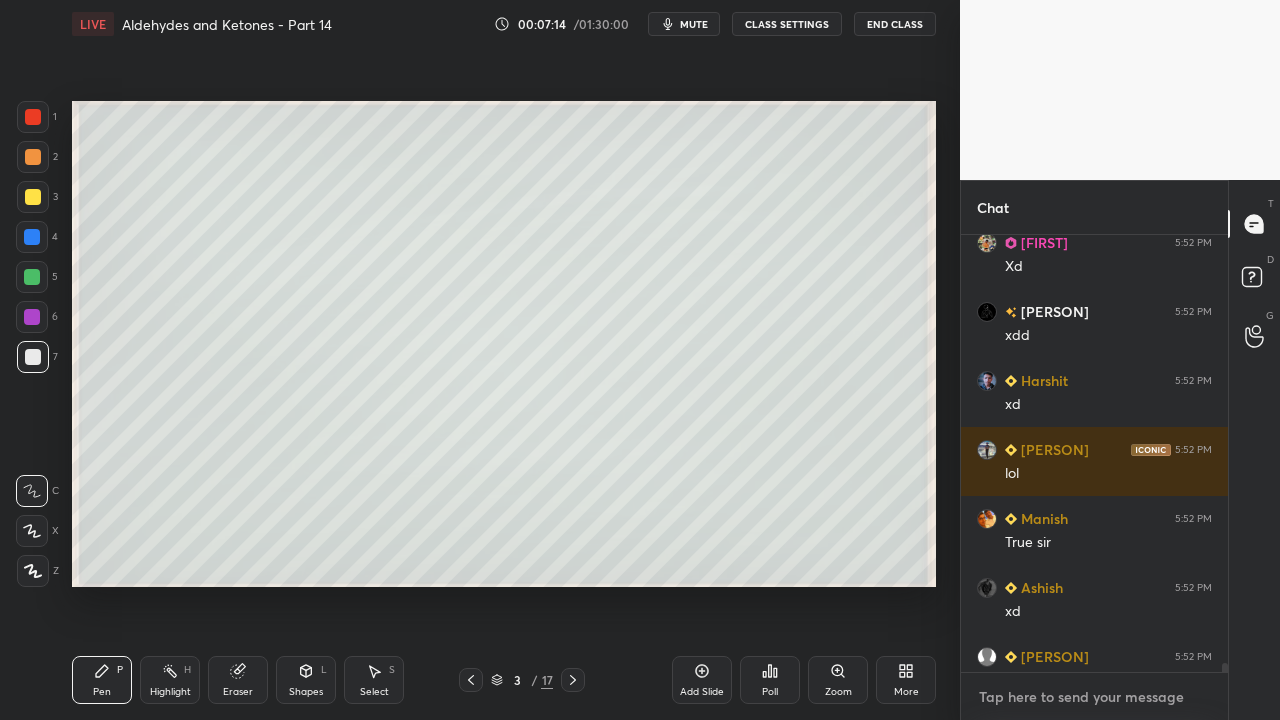 paste on "https://t.me/+AXOJfU53UZRlNGY1" 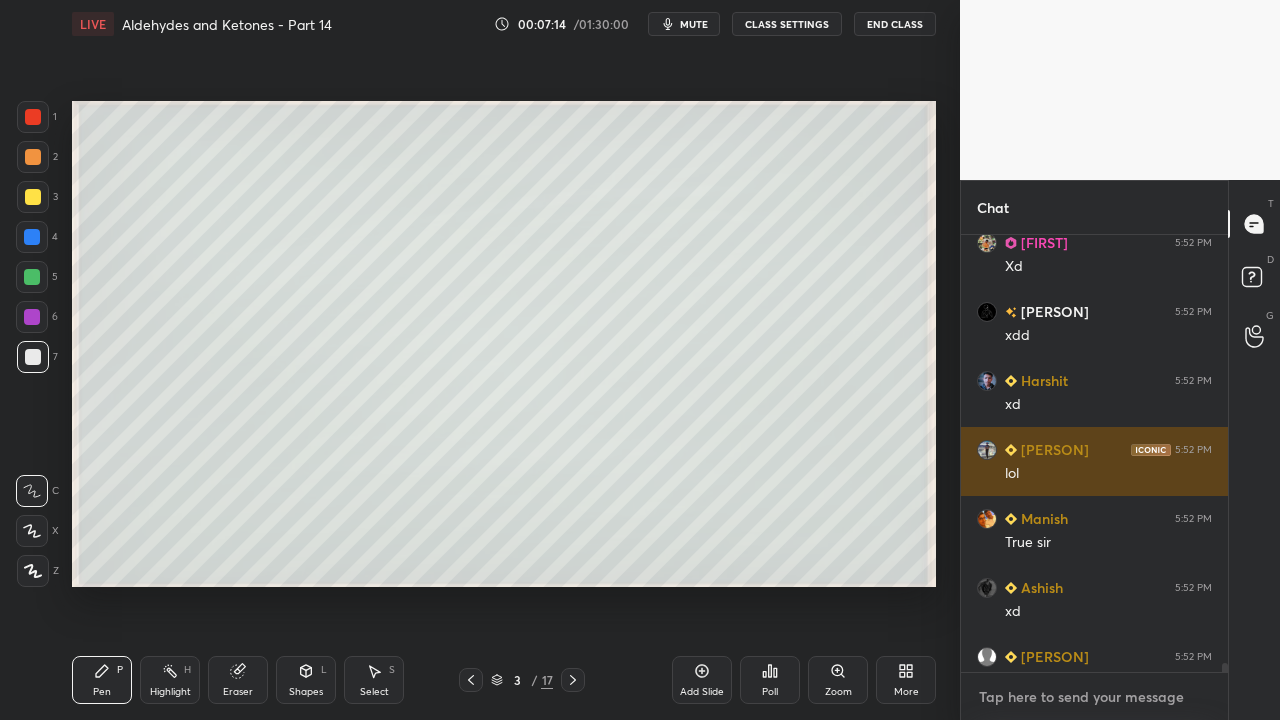 type on "https://t.me/+AXOJfU53UZRlNGY1" 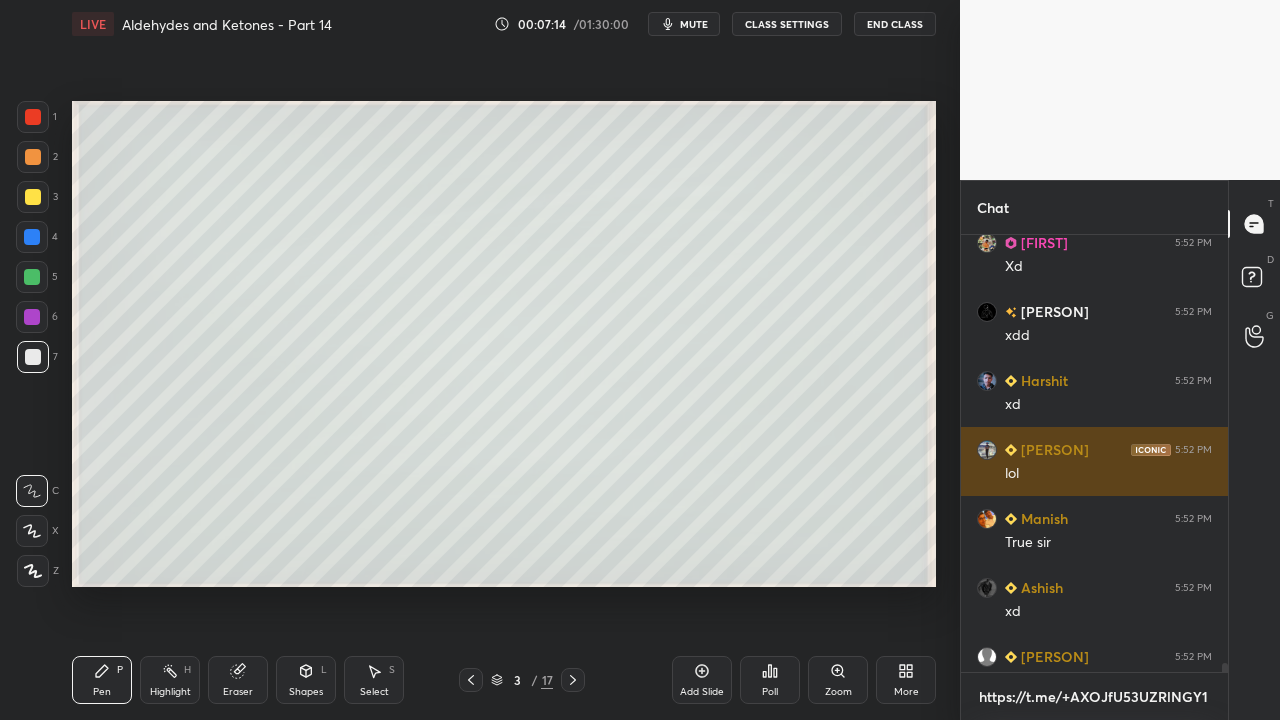 scroll, scrollTop: 425, scrollLeft: 261, axis: both 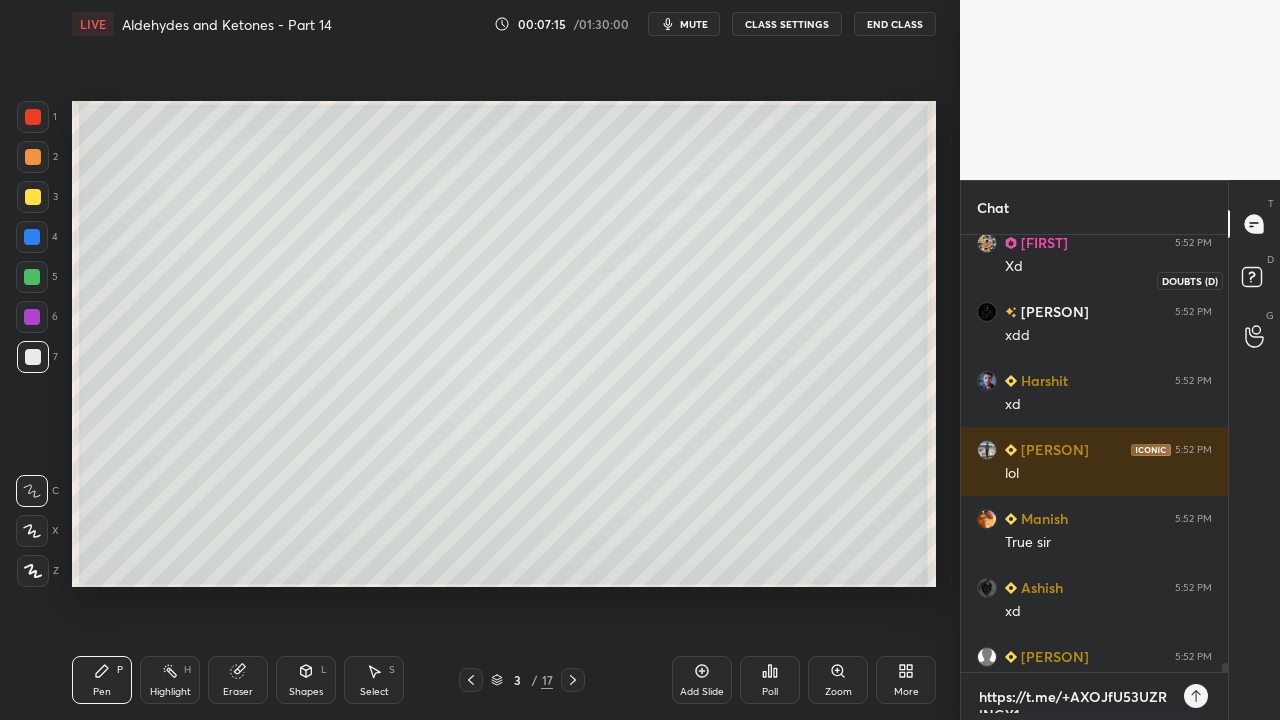 type on "https://t.me/+AXOJfU53UZRlNGY1" 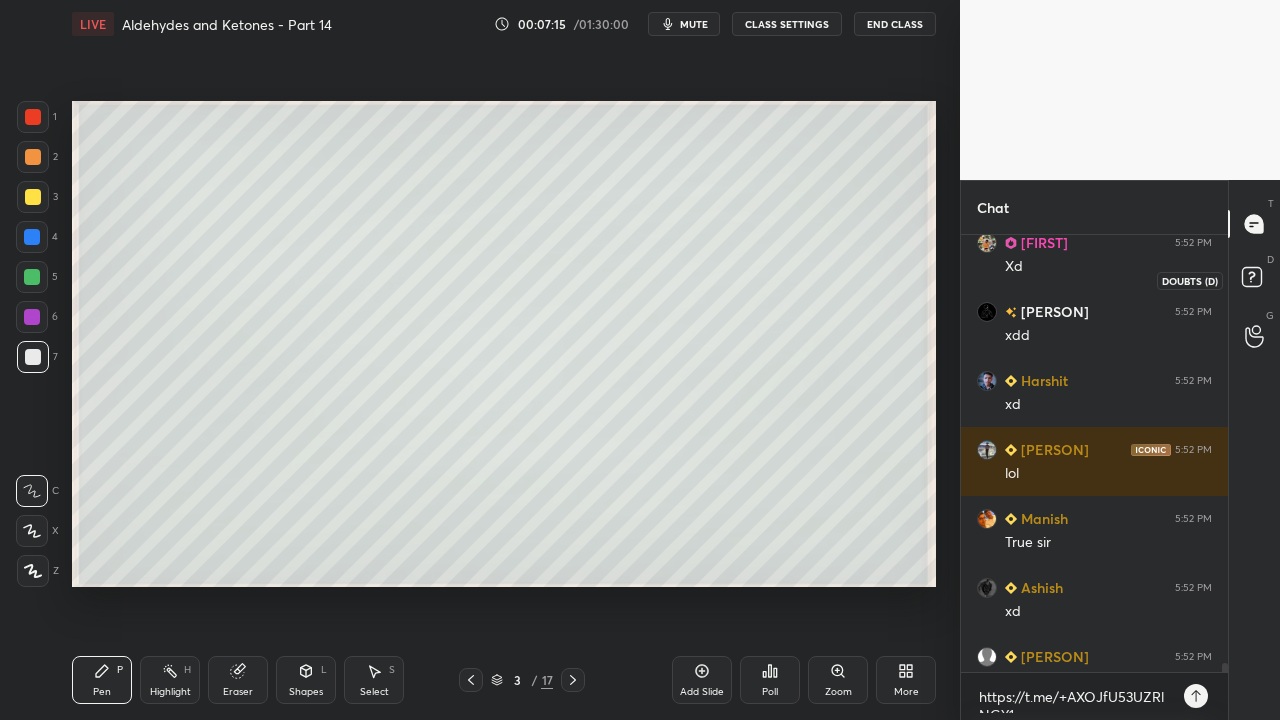 click 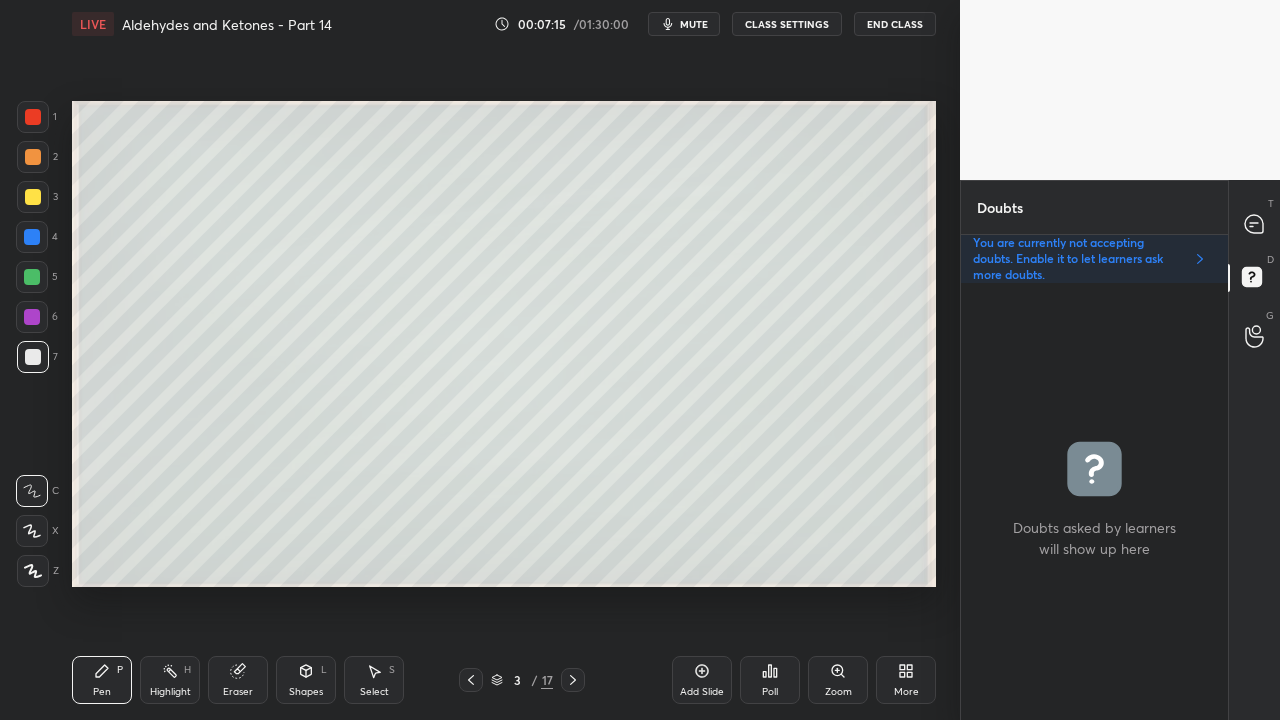 scroll, scrollTop: 431, scrollLeft: 261, axis: both 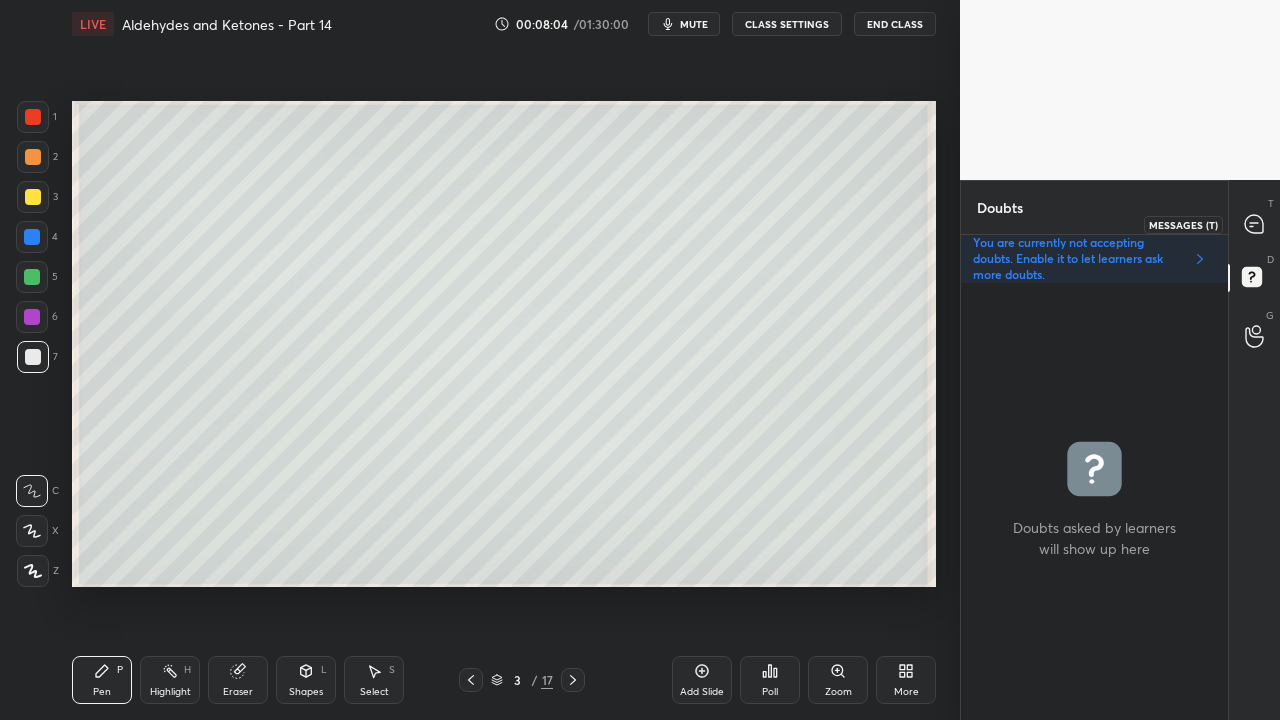 click 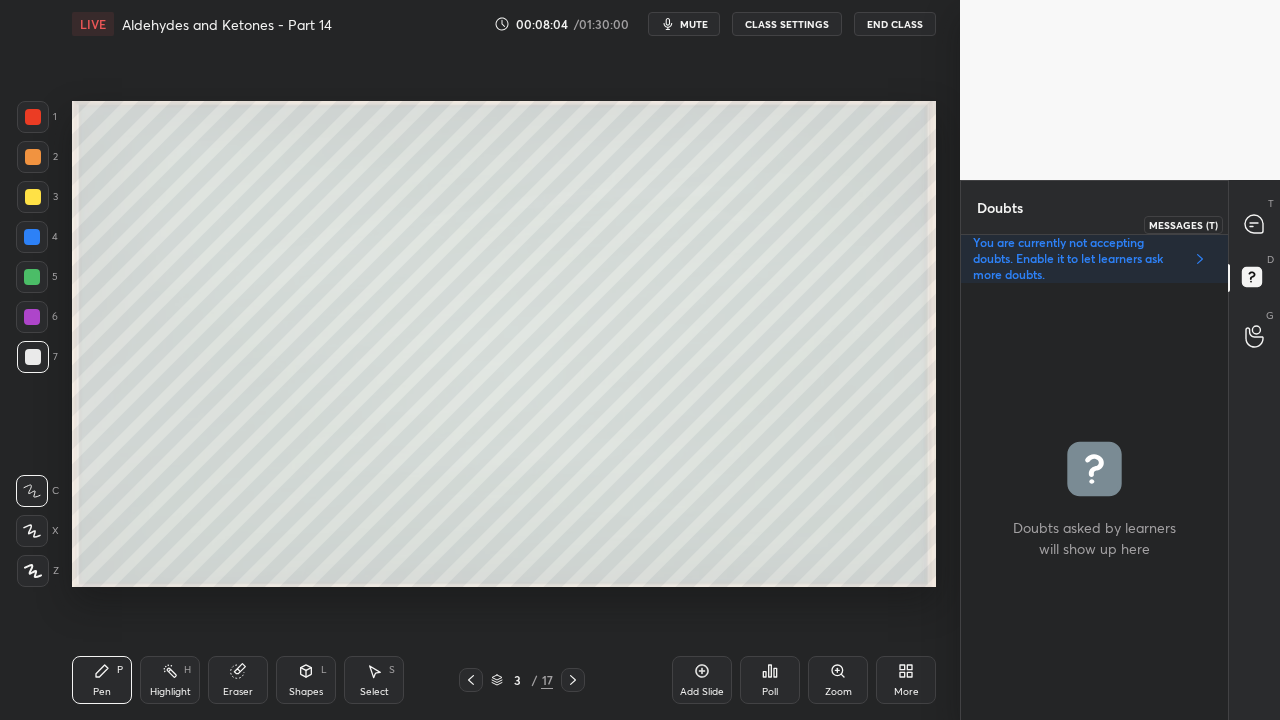 type on "x" 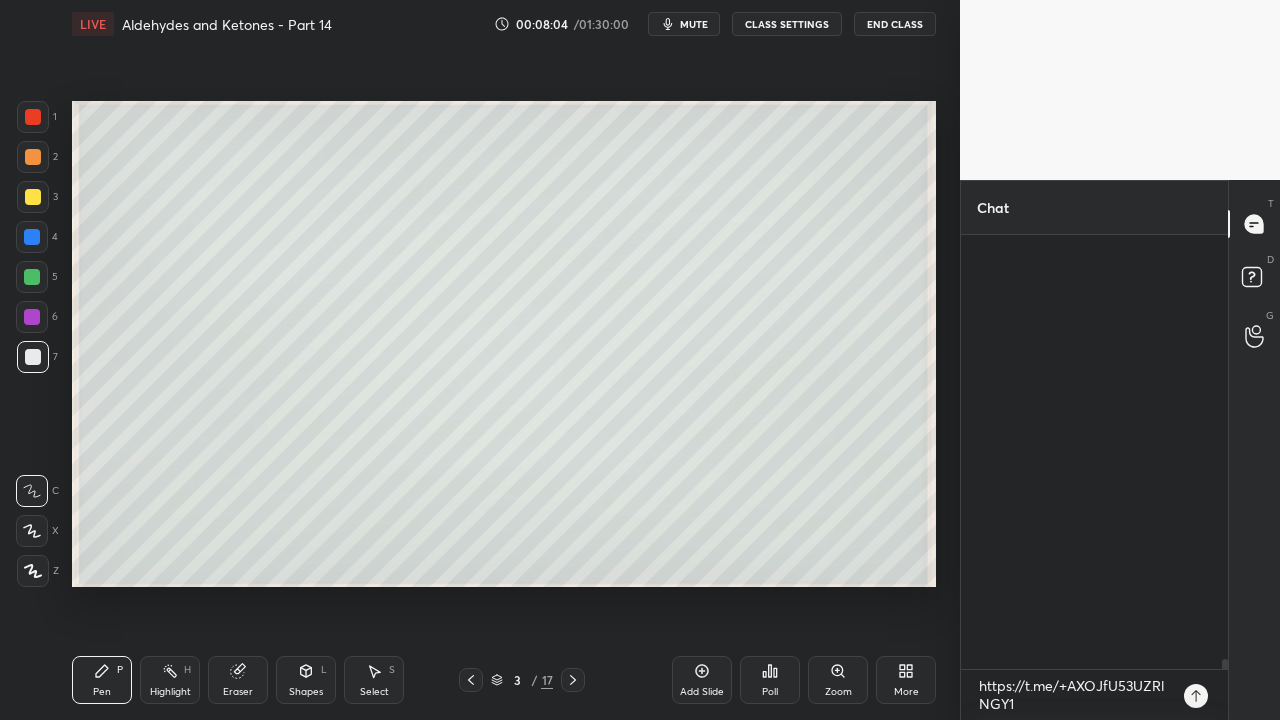 scroll, scrollTop: 29810, scrollLeft: 0, axis: vertical 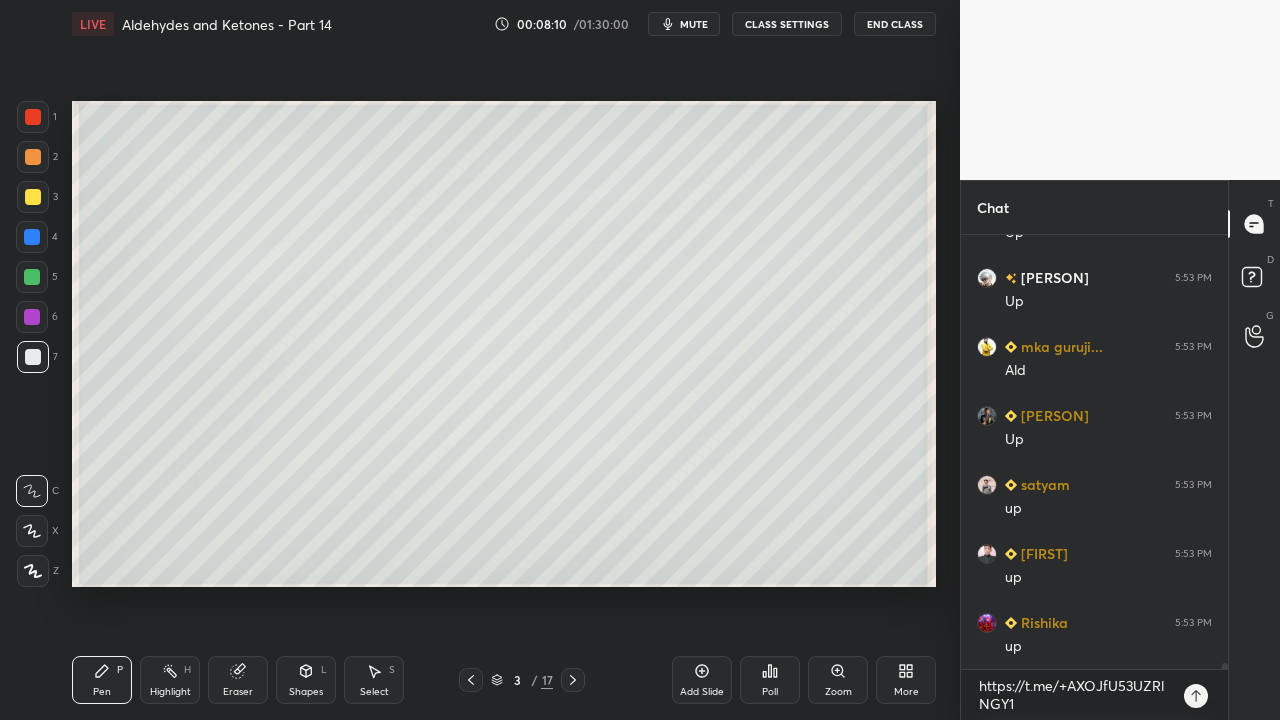 click 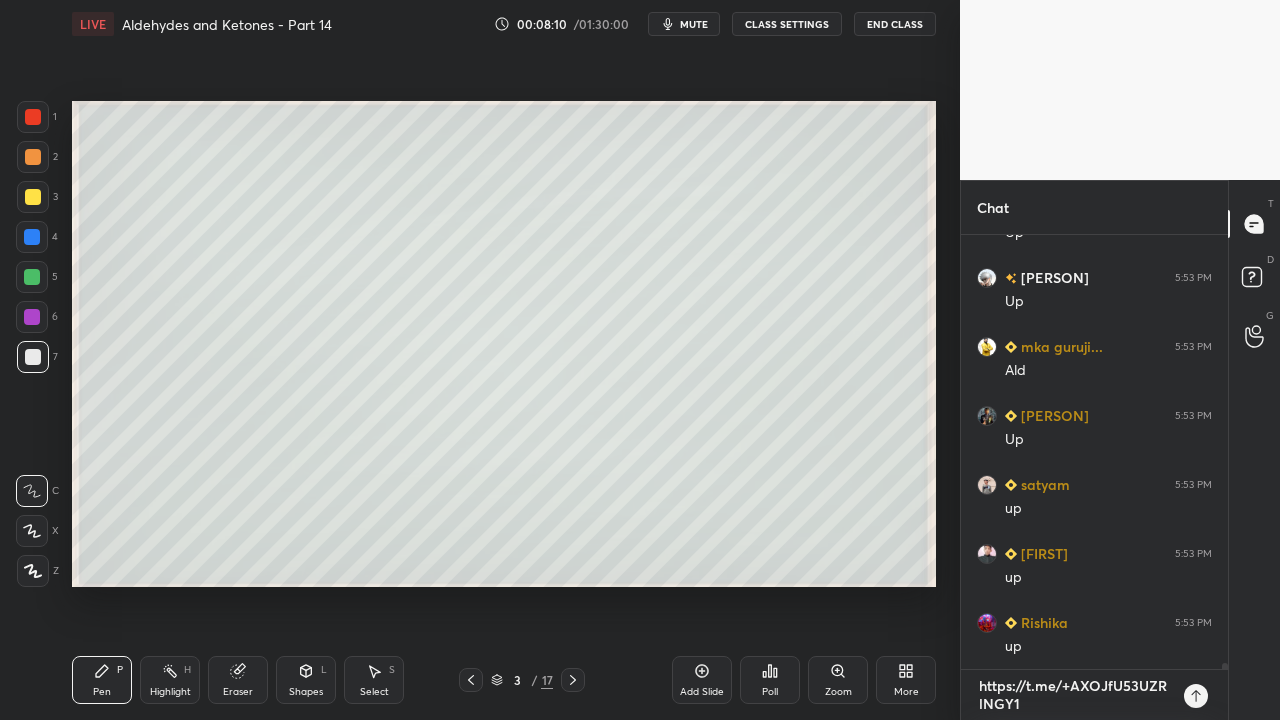 type 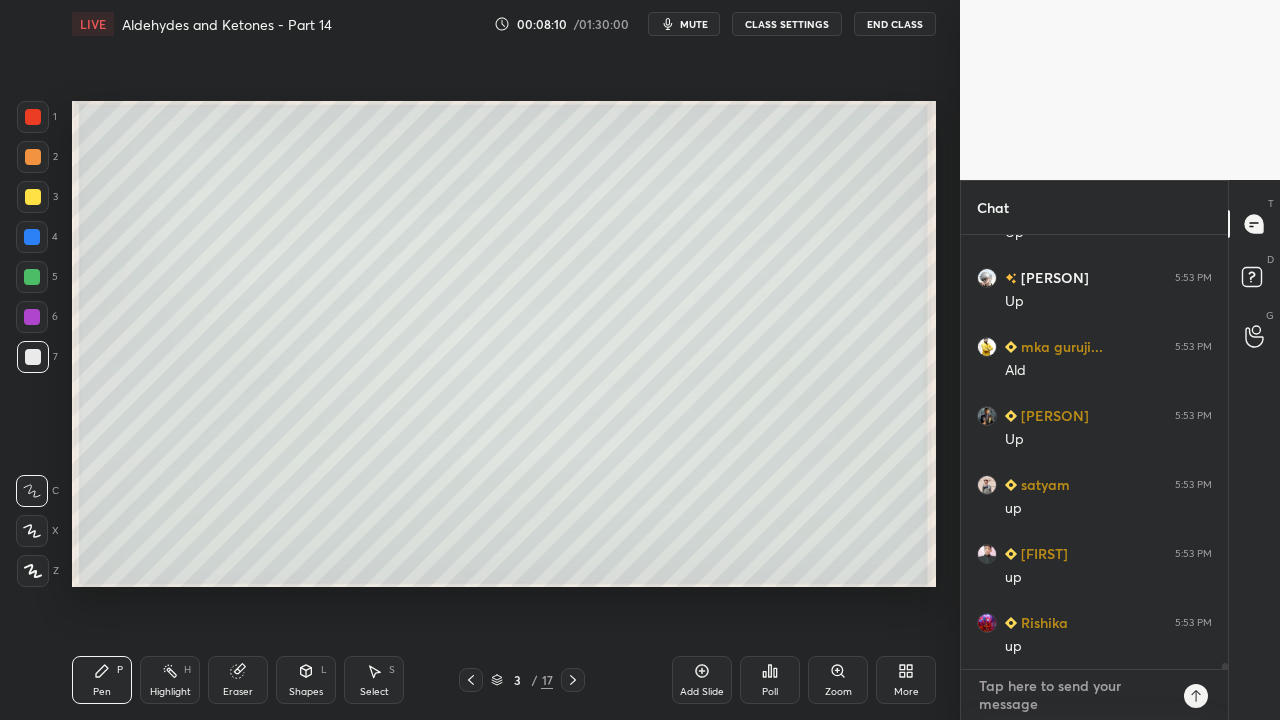 scroll, scrollTop: 6, scrollLeft: 6, axis: both 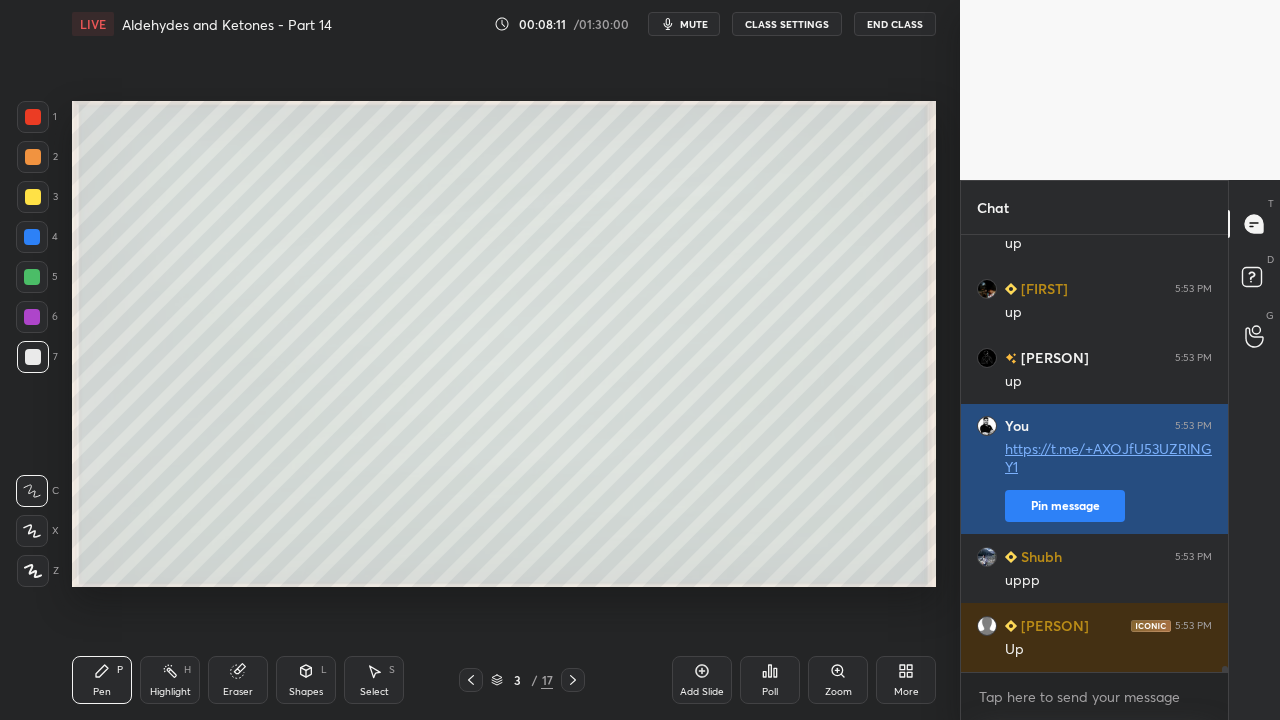 click on "Pin message" at bounding box center [1065, 506] 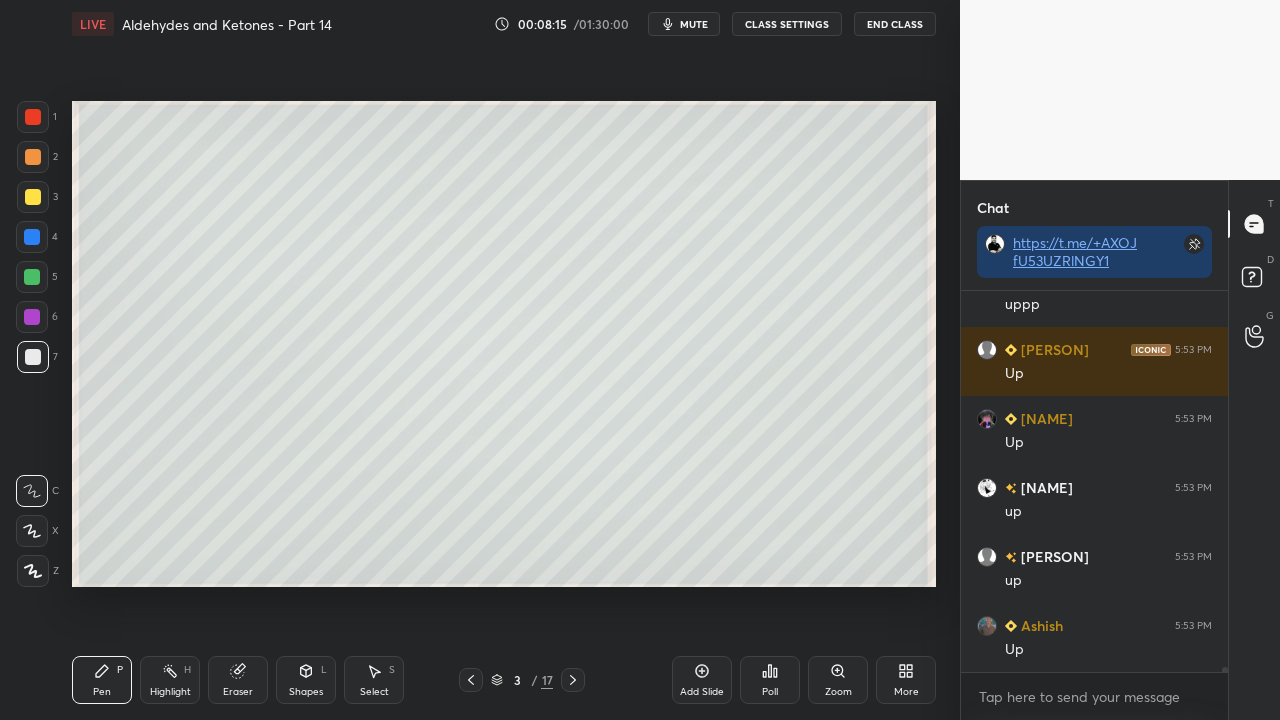 scroll, scrollTop: 31686, scrollLeft: 0, axis: vertical 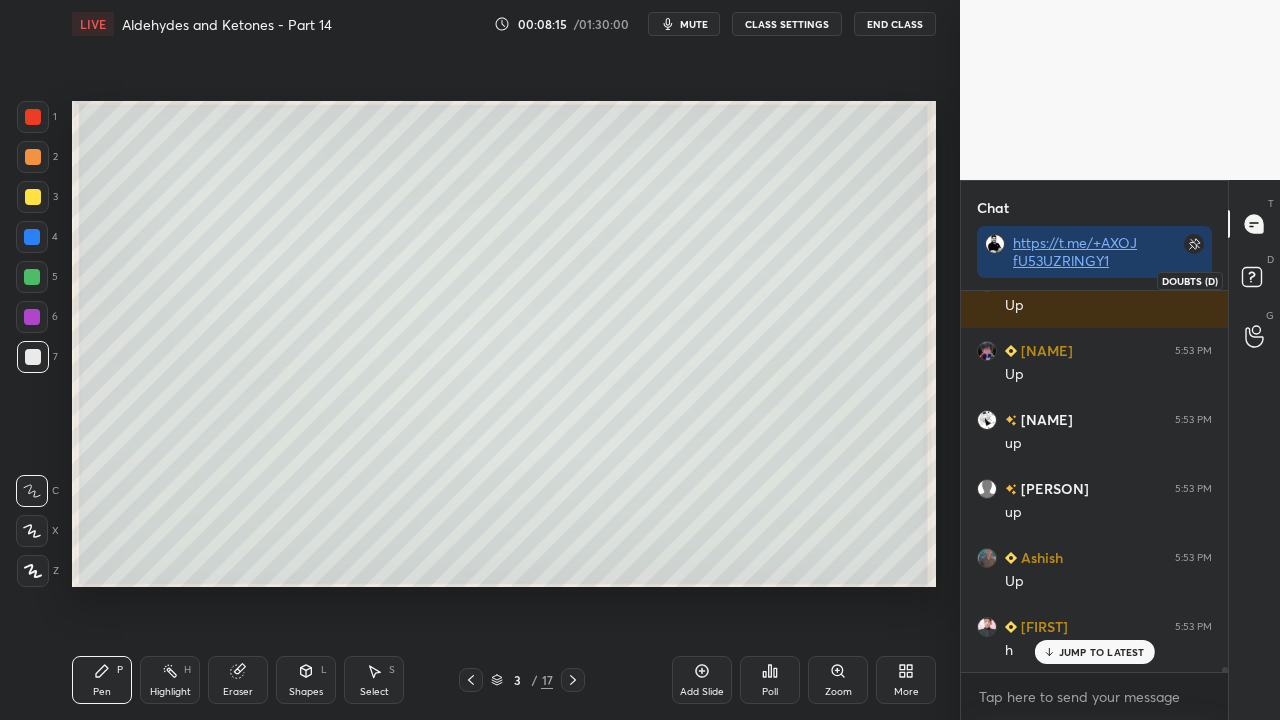 click 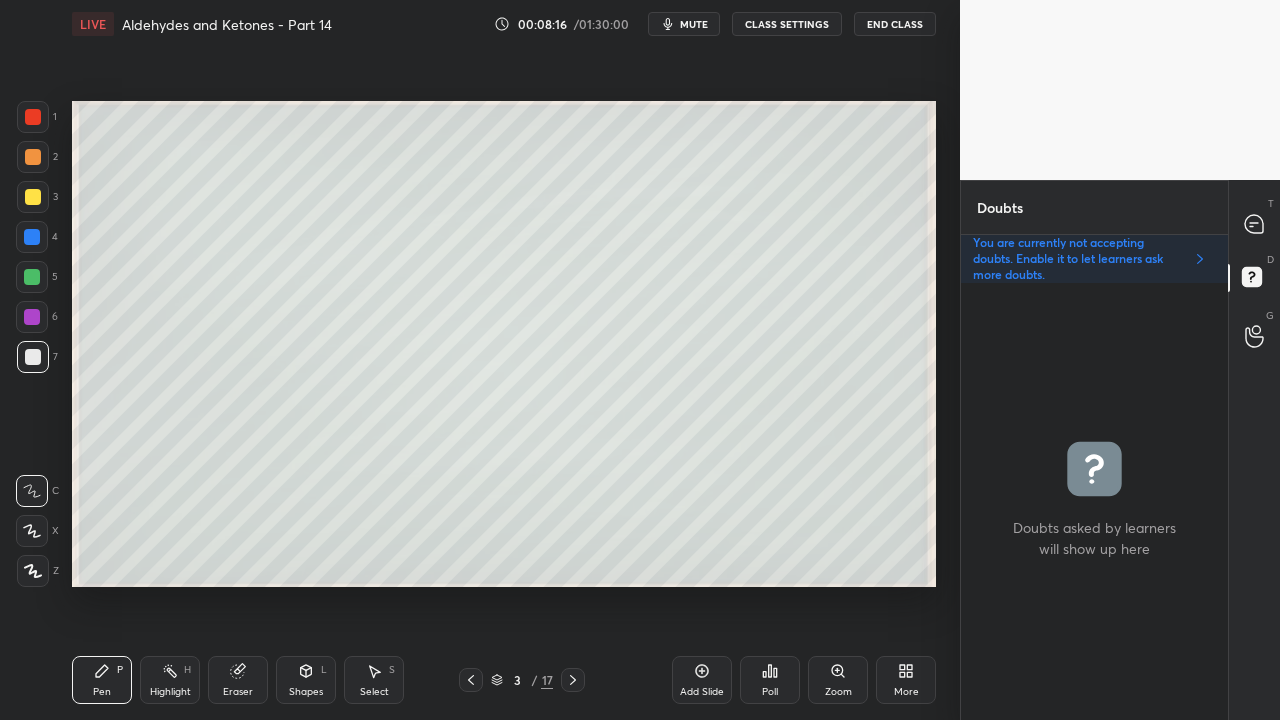 scroll, scrollTop: 6, scrollLeft: 6, axis: both 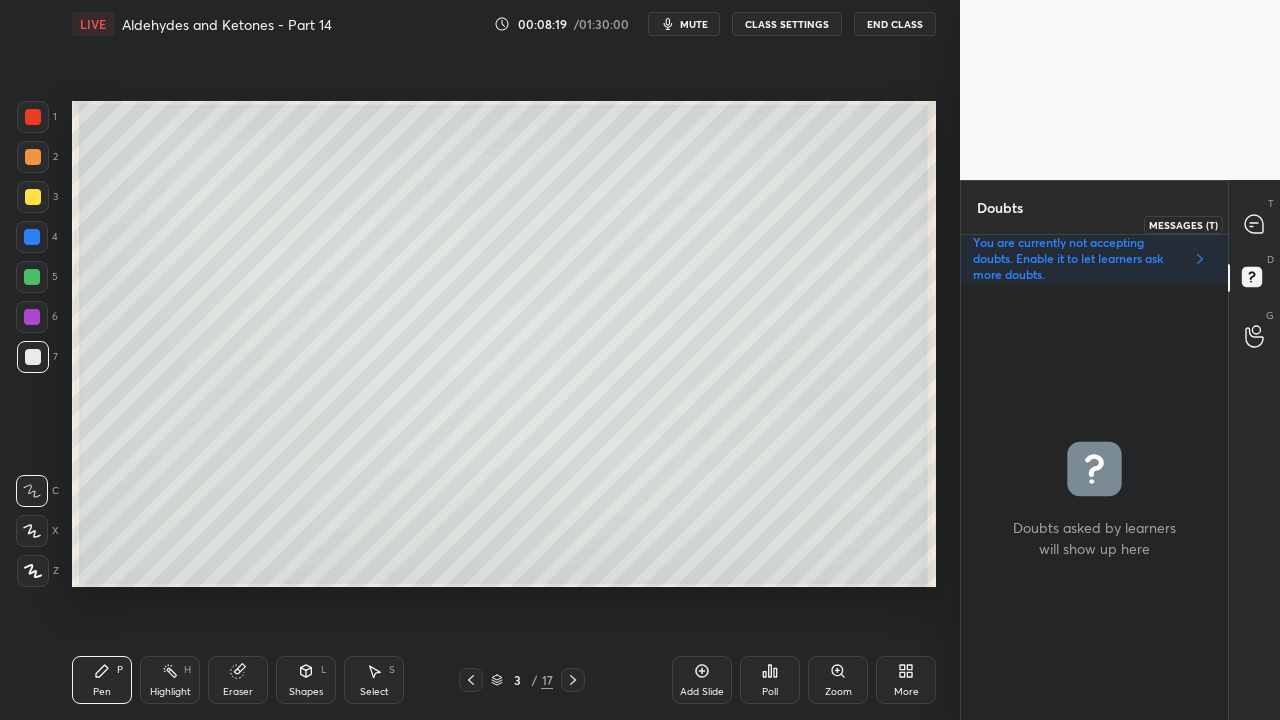 click 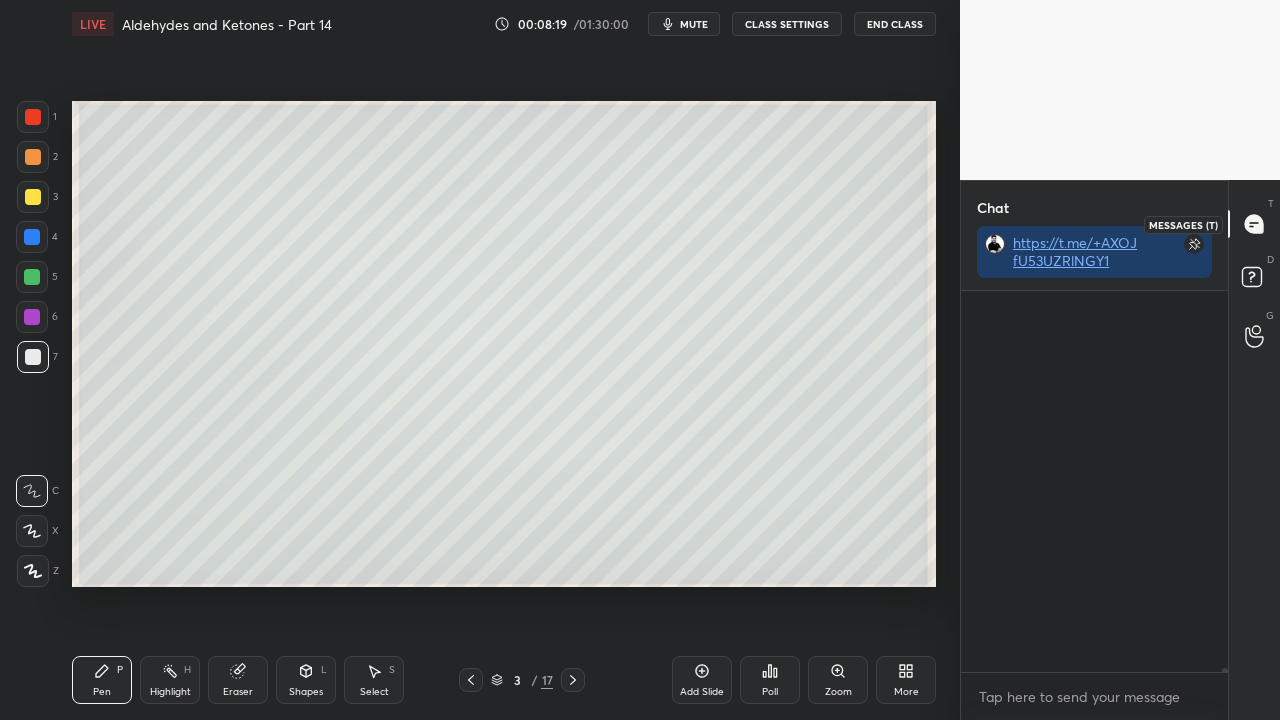 scroll, scrollTop: 31962, scrollLeft: 0, axis: vertical 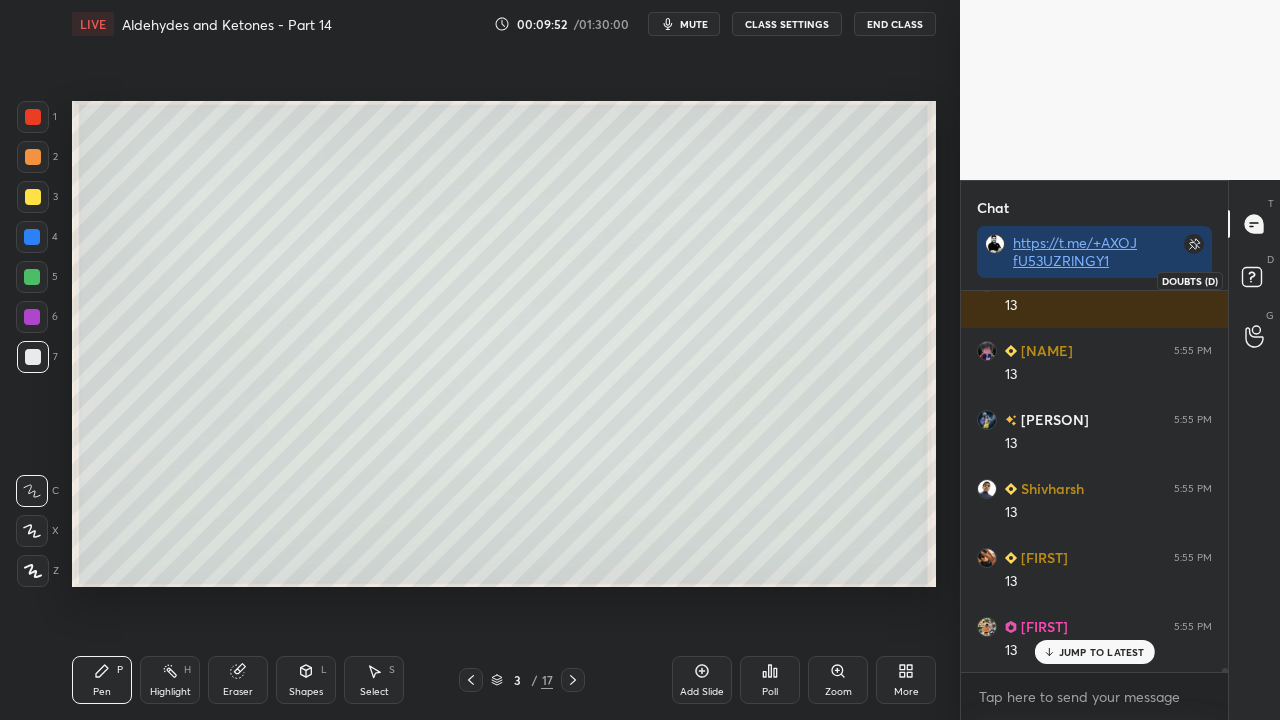 click 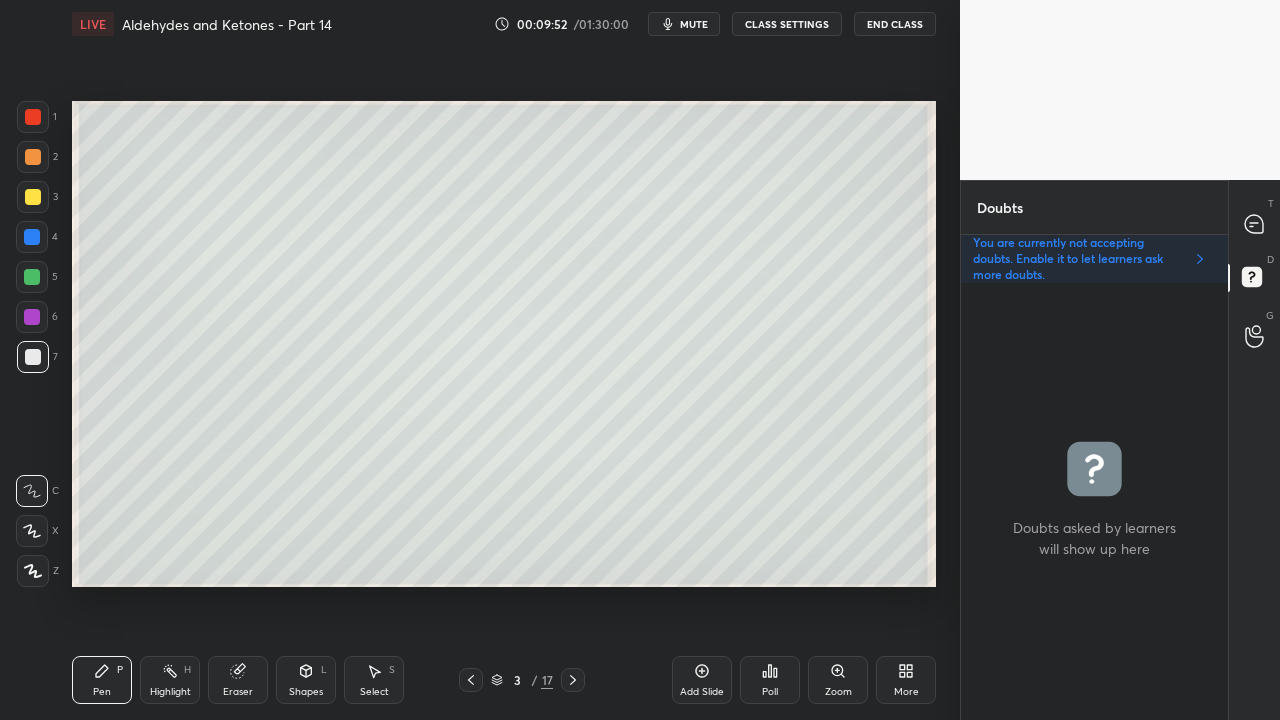 scroll, scrollTop: 6, scrollLeft: 6, axis: both 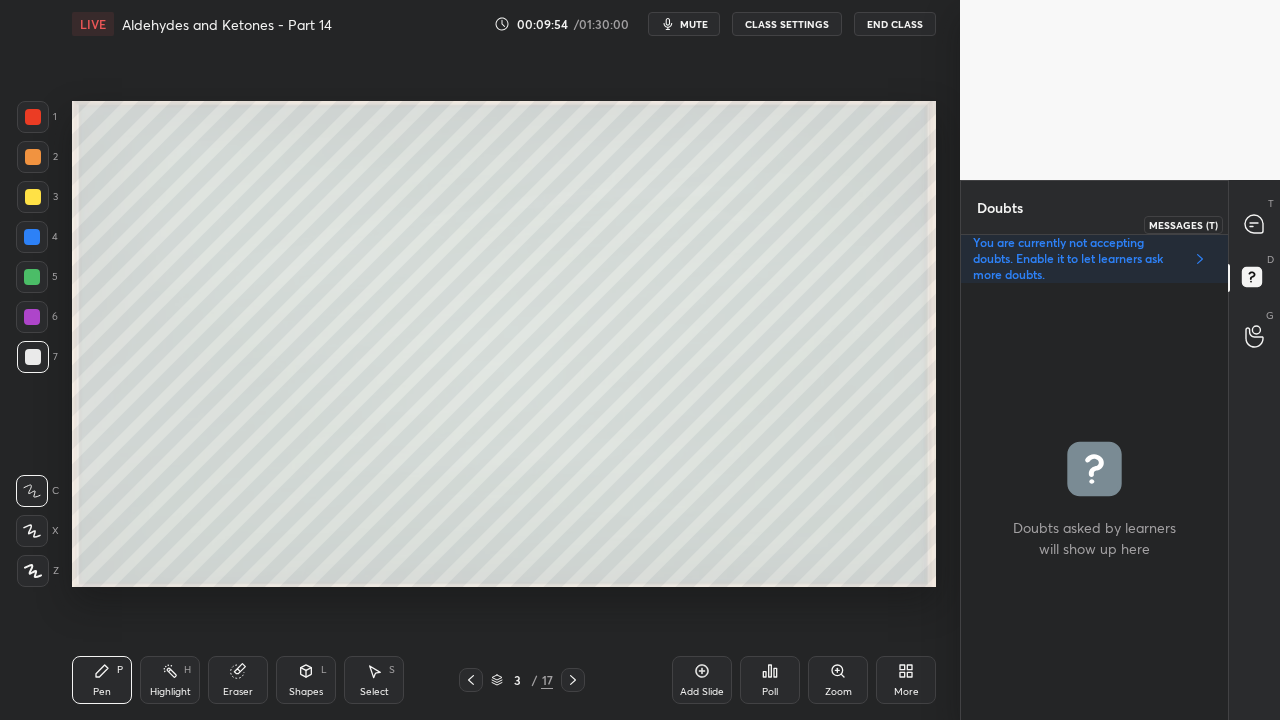 click at bounding box center [1255, 224] 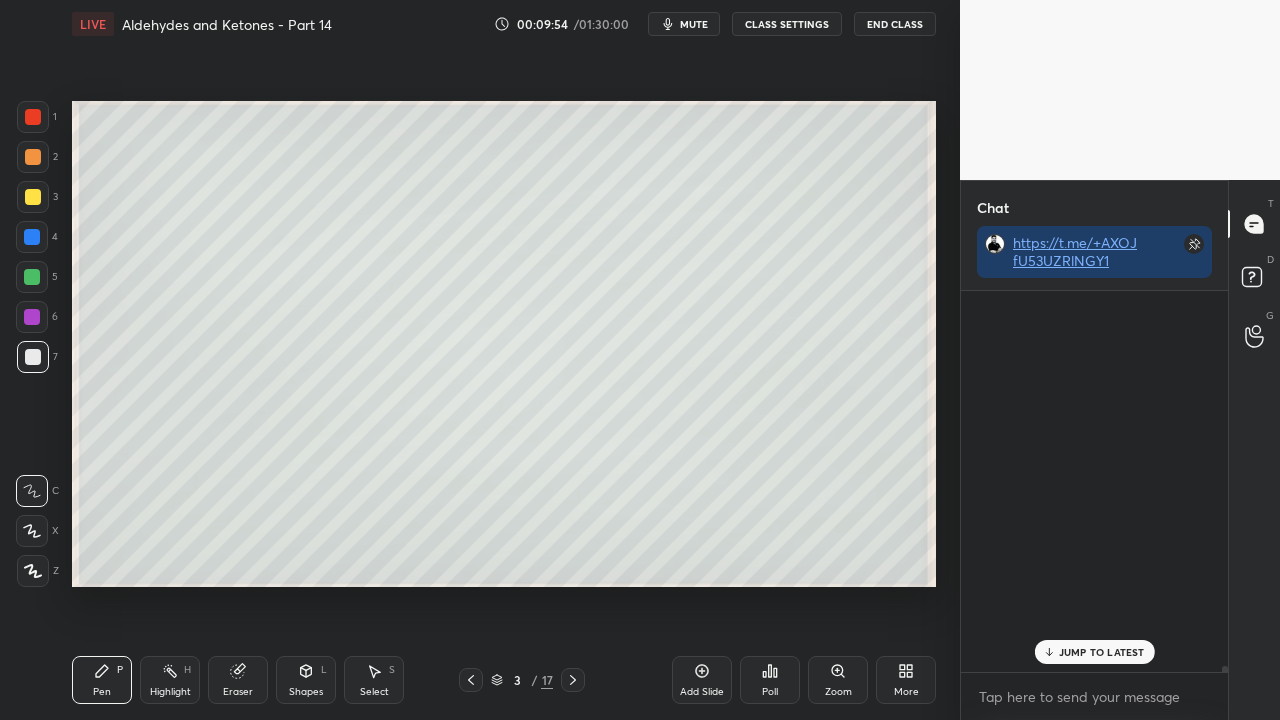 scroll, scrollTop: 423, scrollLeft: 261, axis: both 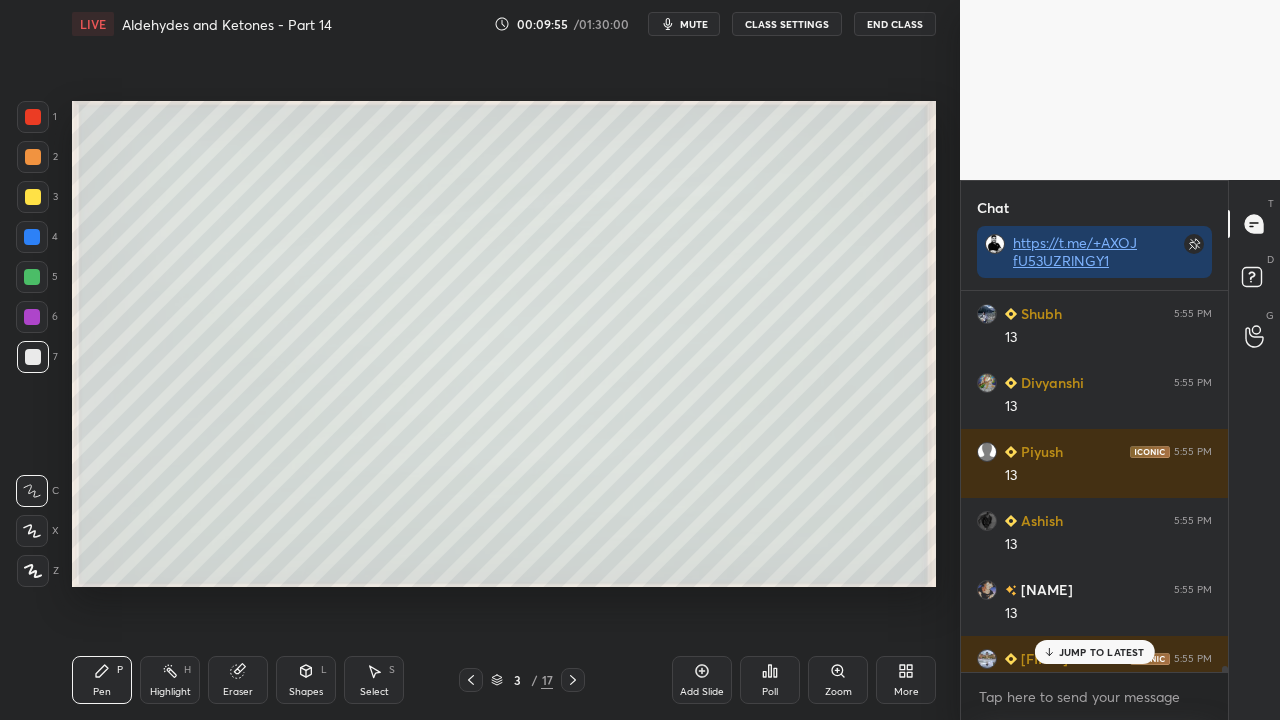 click on "JUMP TO LATEST" at bounding box center (1102, 652) 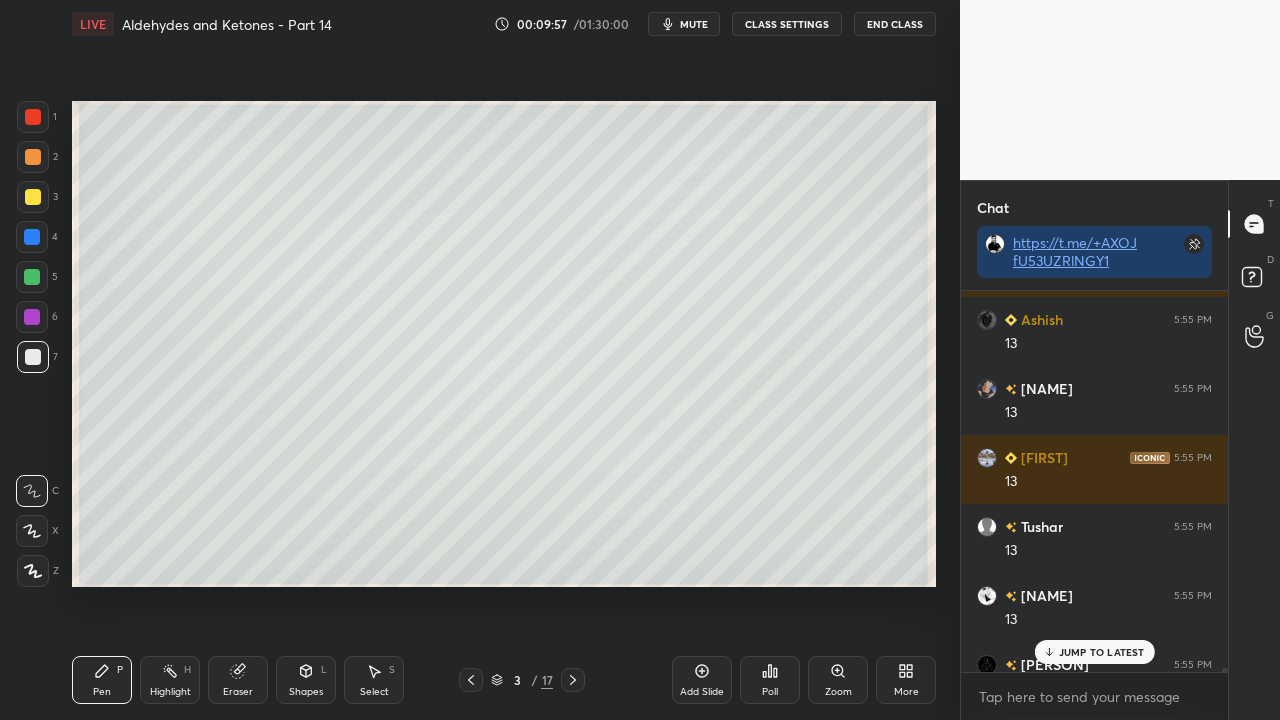 scroll, scrollTop: 35668, scrollLeft: 0, axis: vertical 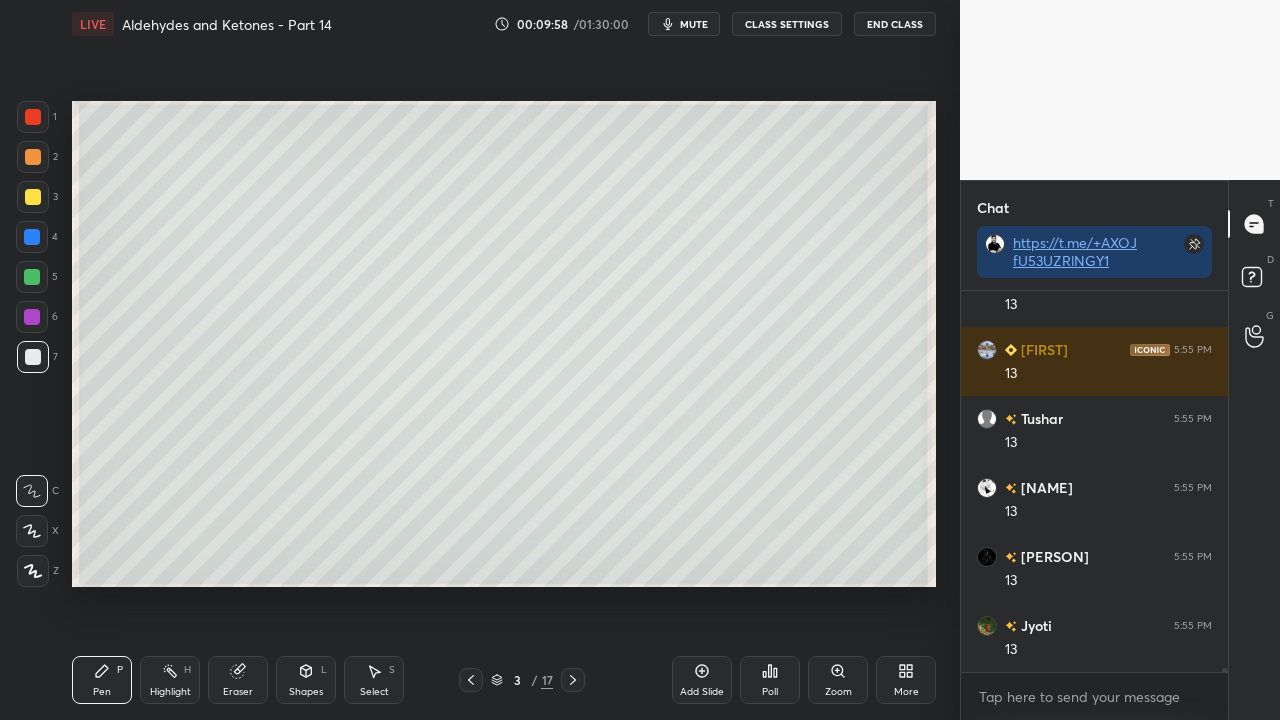 click 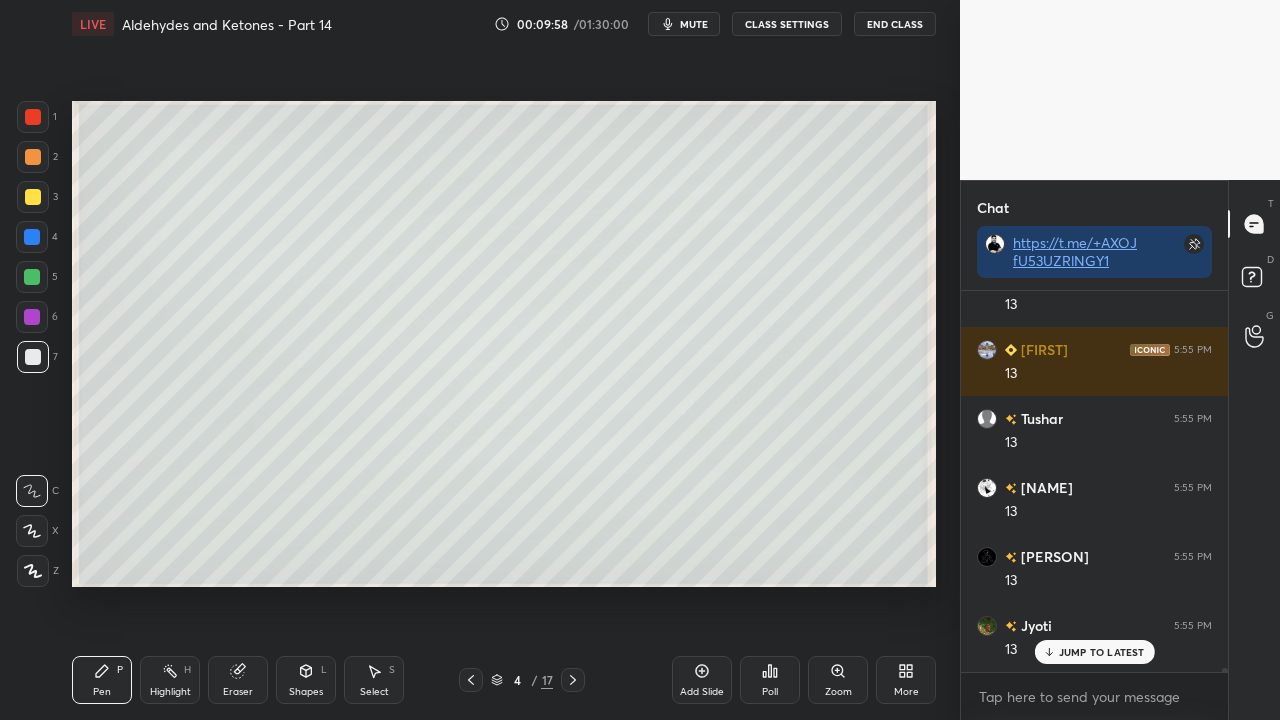 scroll, scrollTop: 35736, scrollLeft: 0, axis: vertical 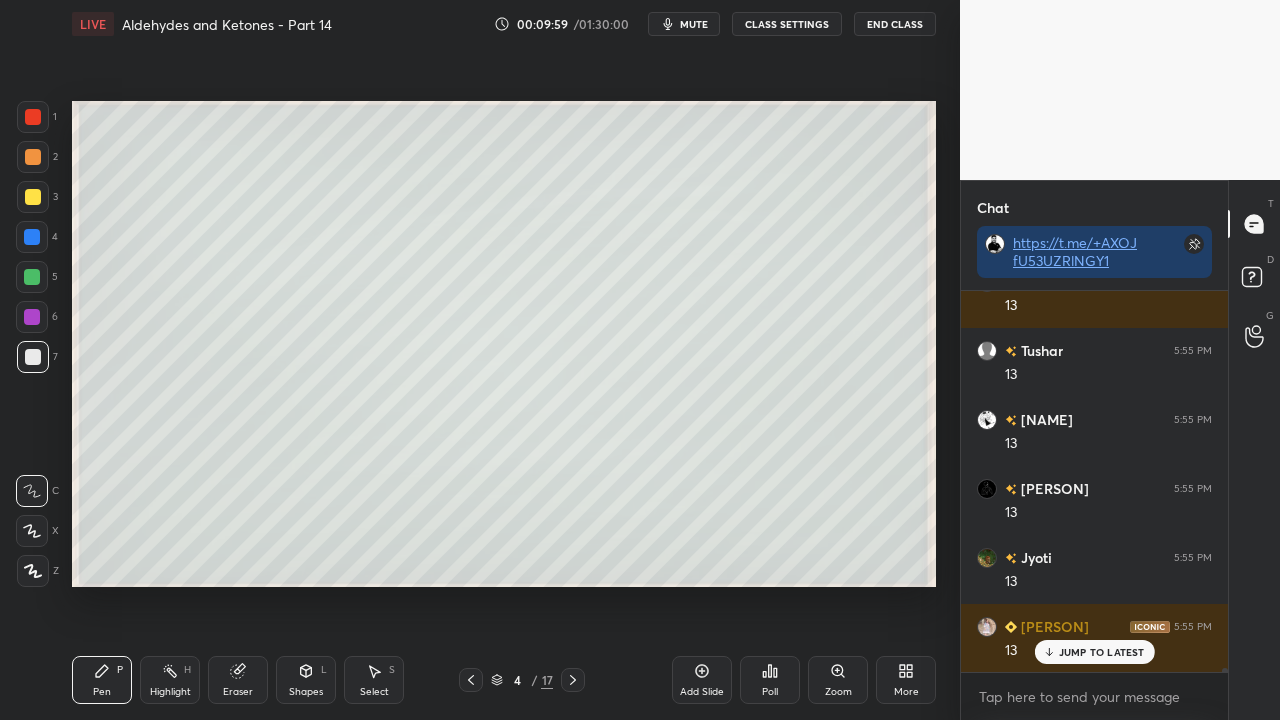 click at bounding box center [33, 197] 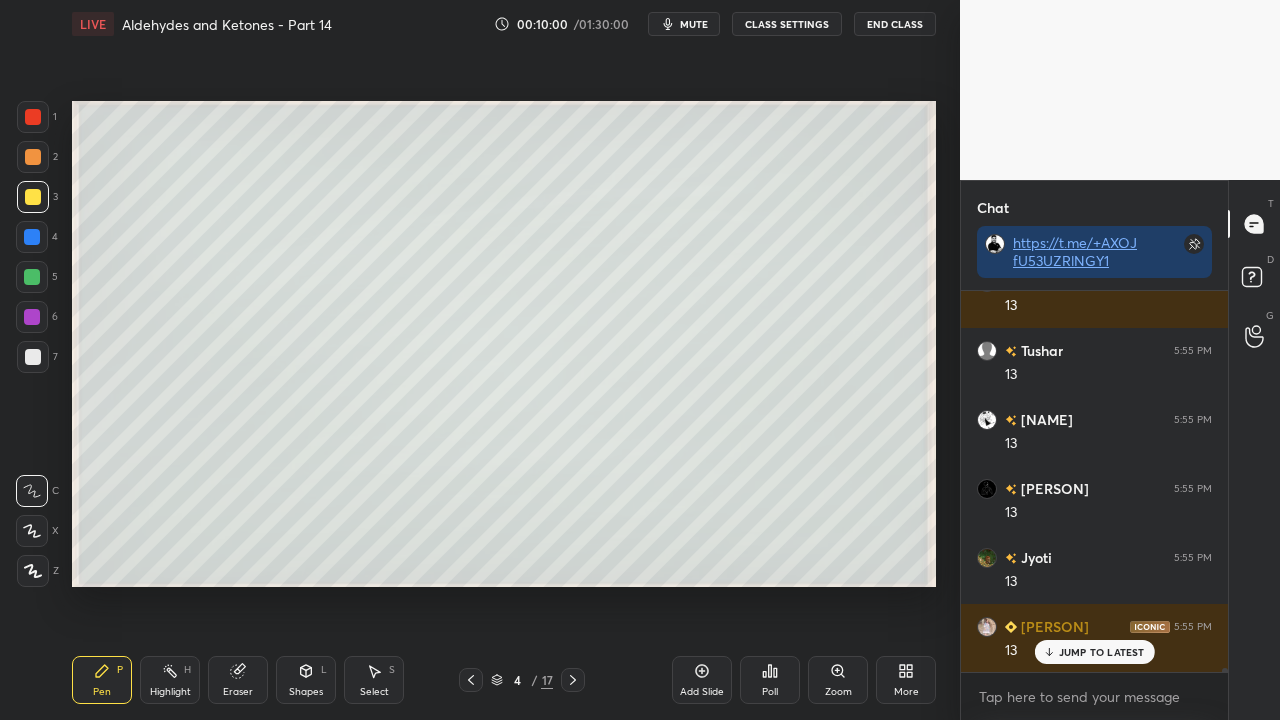 click 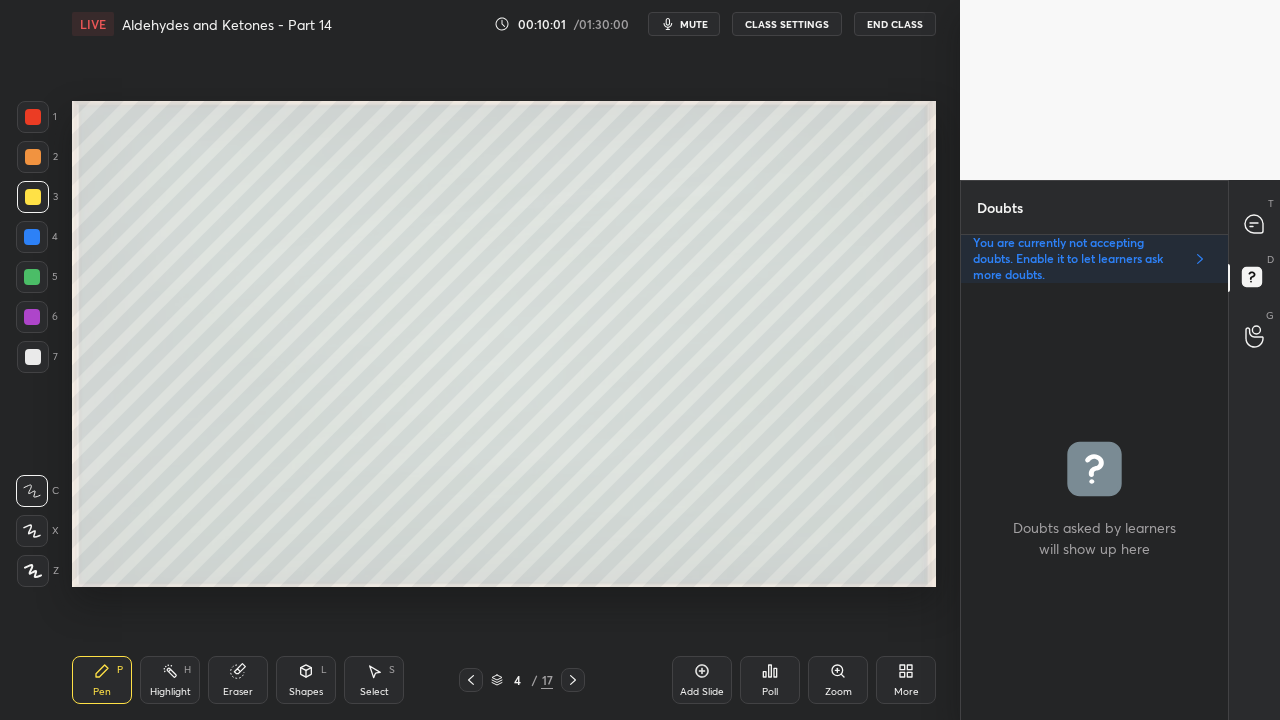 scroll, scrollTop: 6, scrollLeft: 6, axis: both 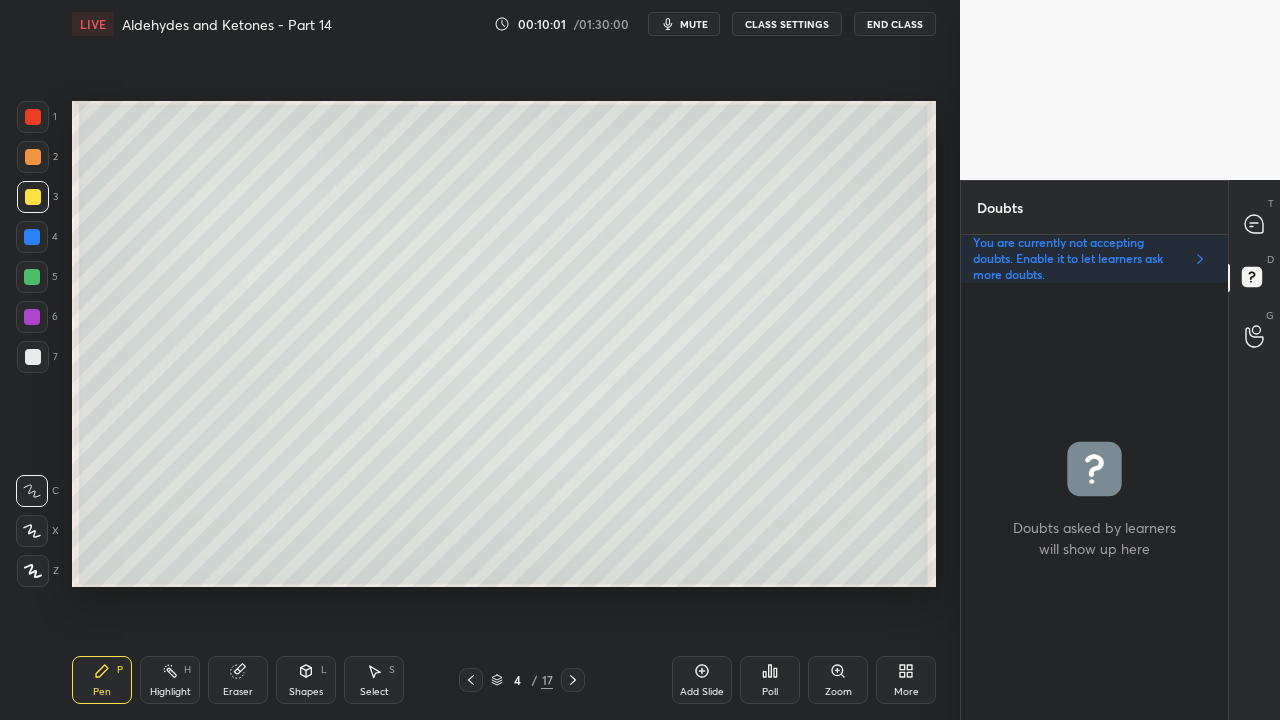 click 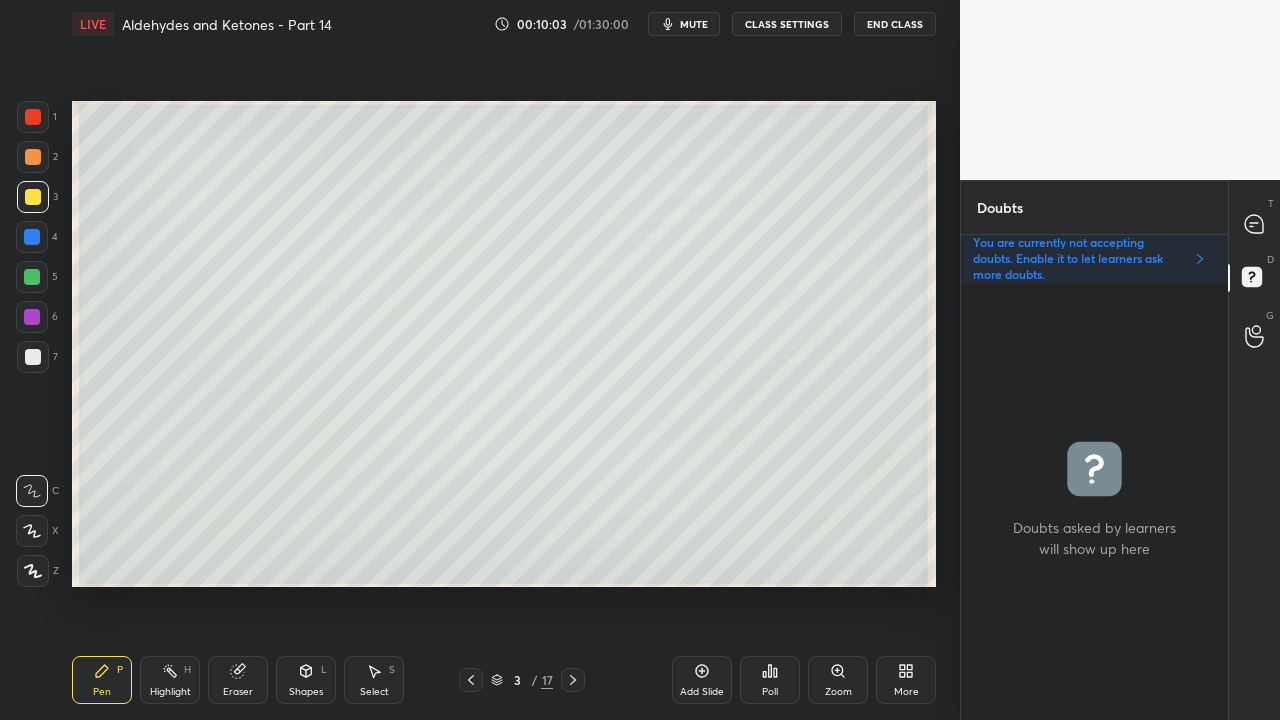 click 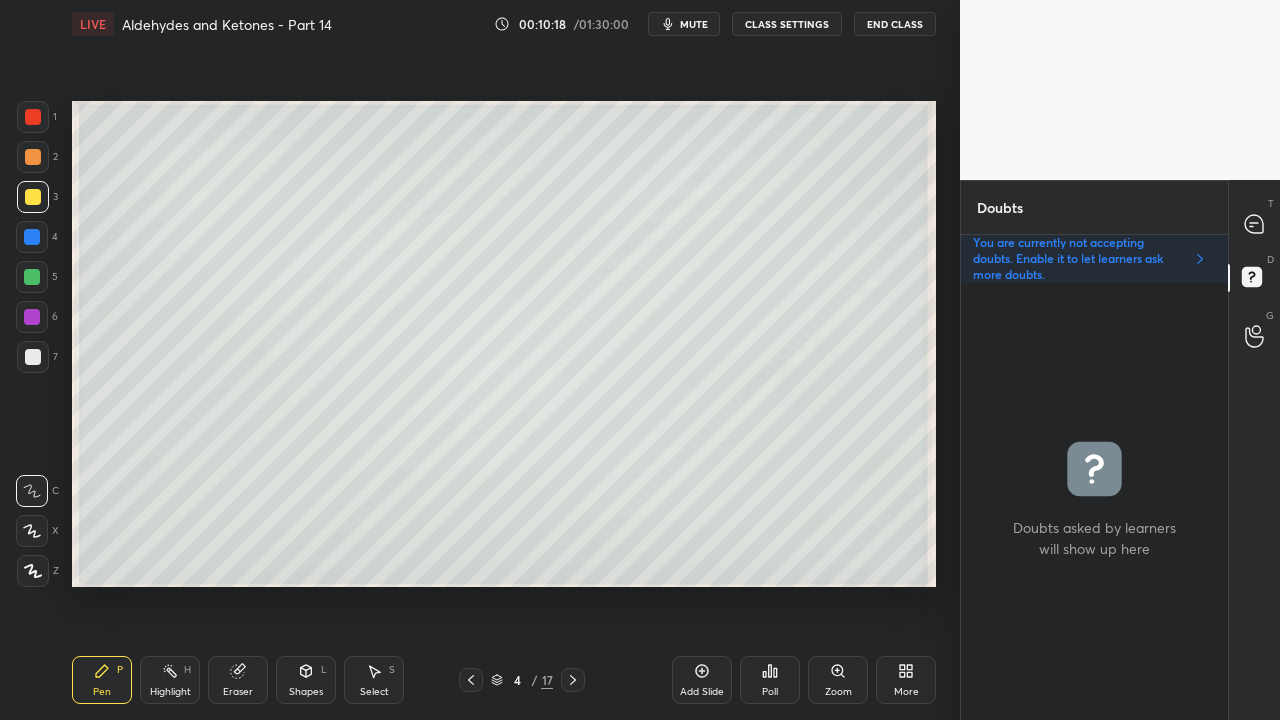 click 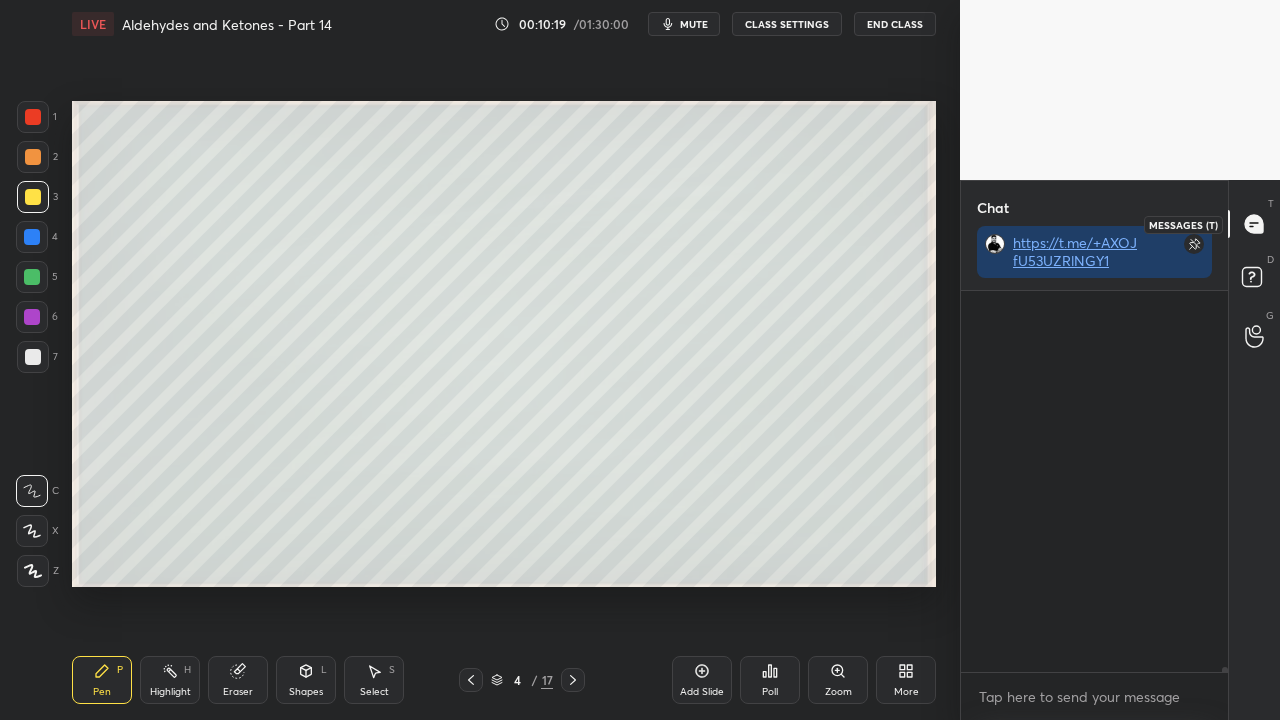 scroll, scrollTop: 423, scrollLeft: 261, axis: both 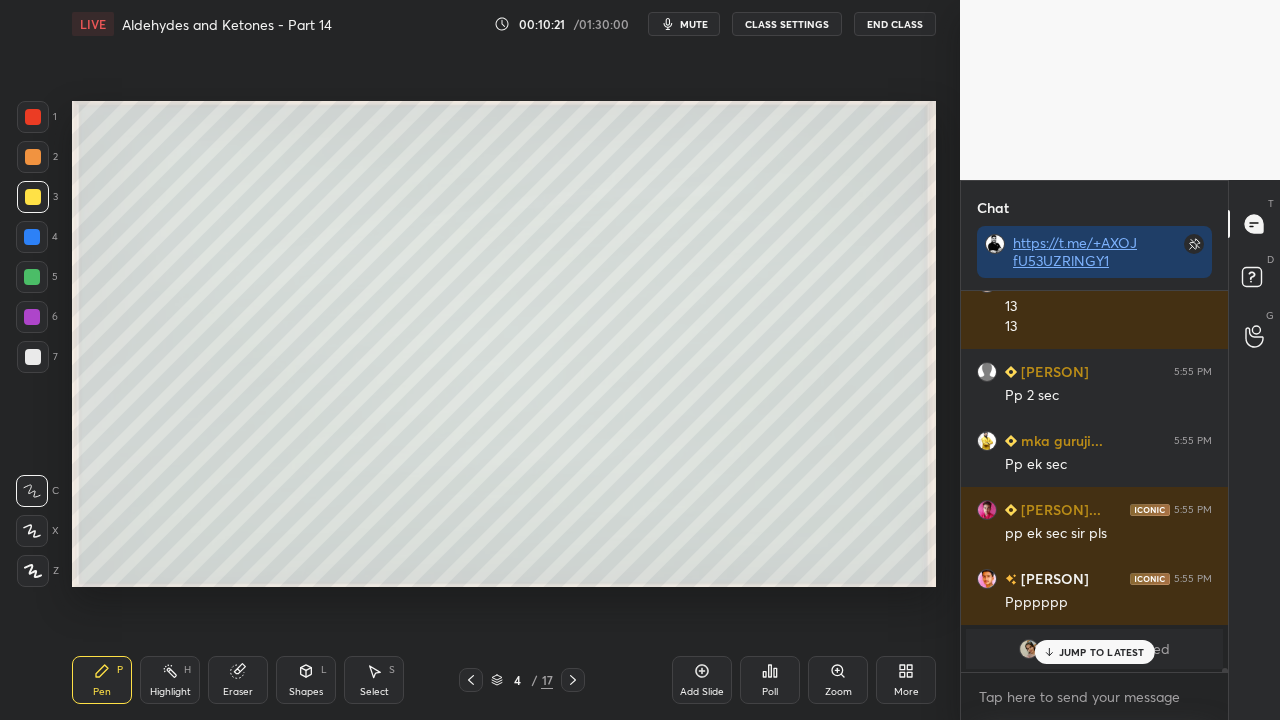 click 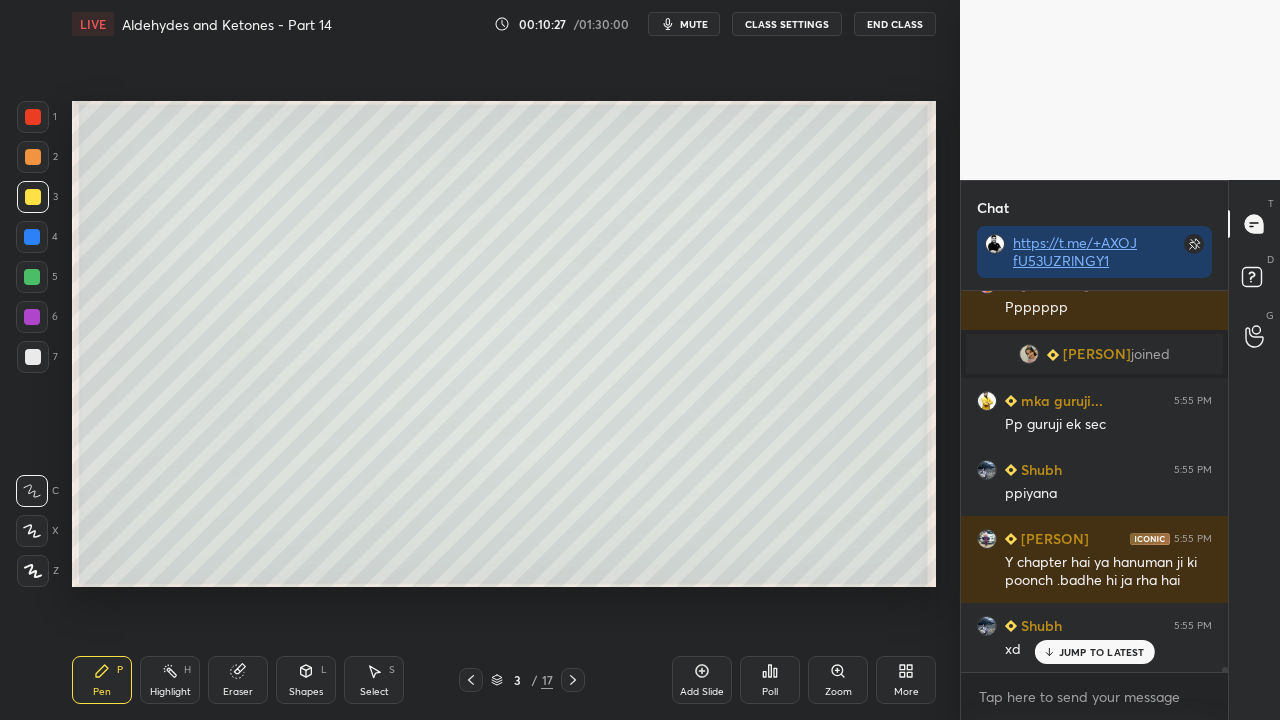 scroll, scrollTop: 31484, scrollLeft: 0, axis: vertical 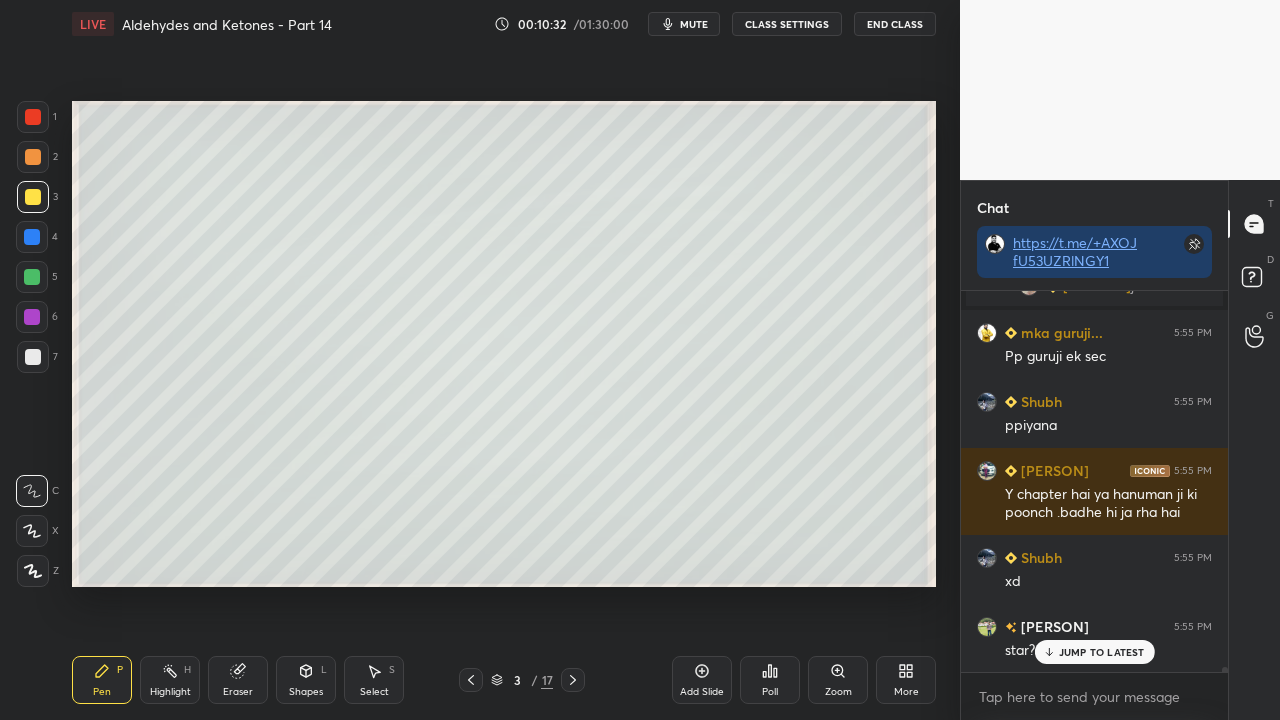 drag, startPoint x: 1092, startPoint y: 656, endPoint x: 1078, endPoint y: 652, distance: 14.56022 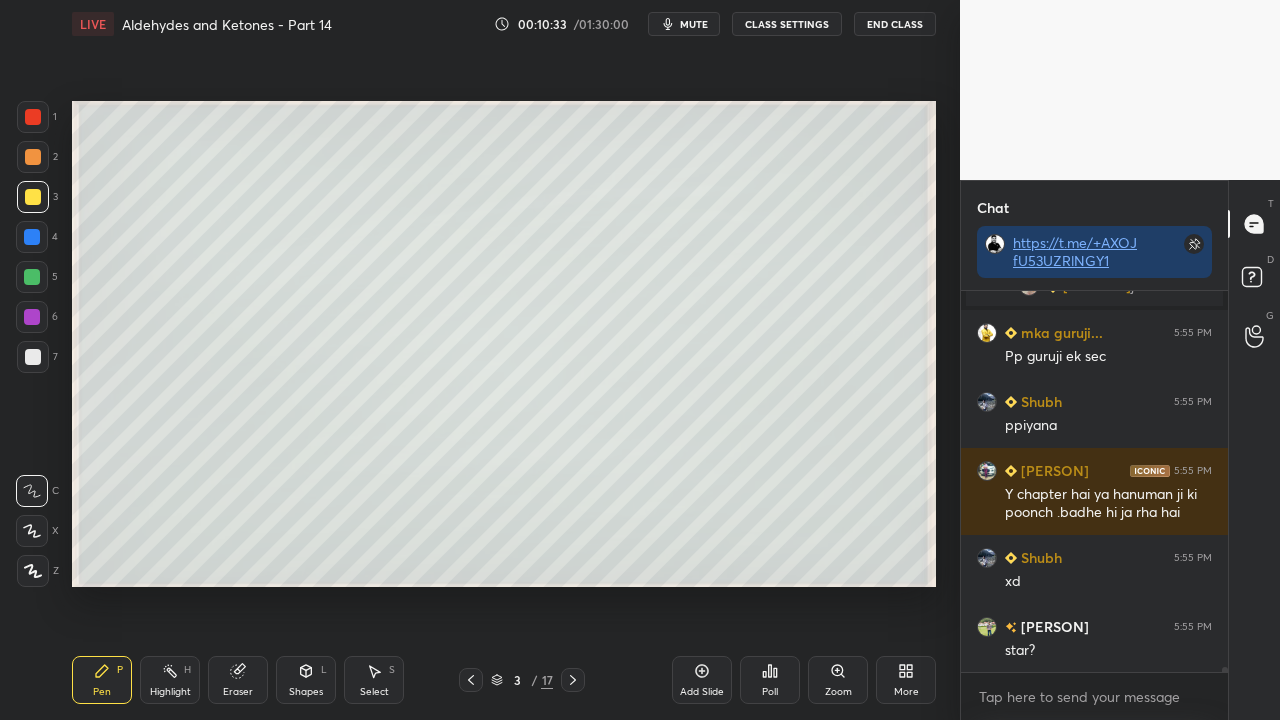 click 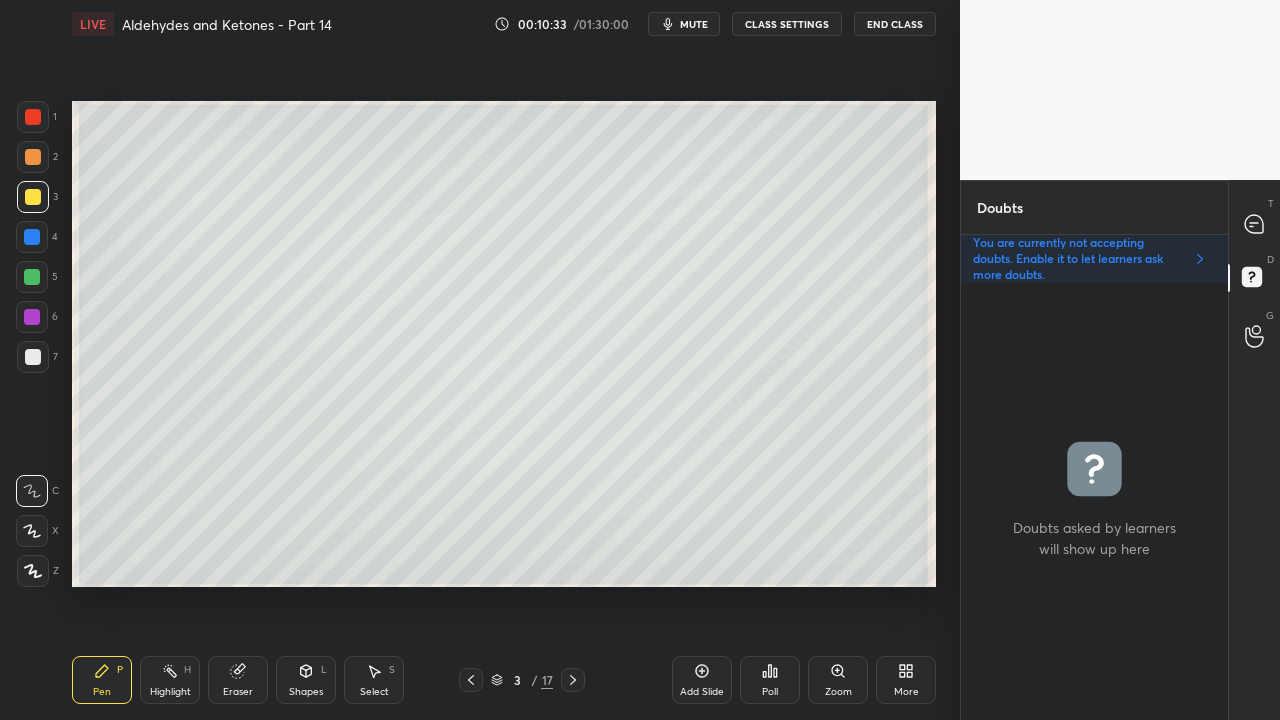 scroll, scrollTop: 6, scrollLeft: 6, axis: both 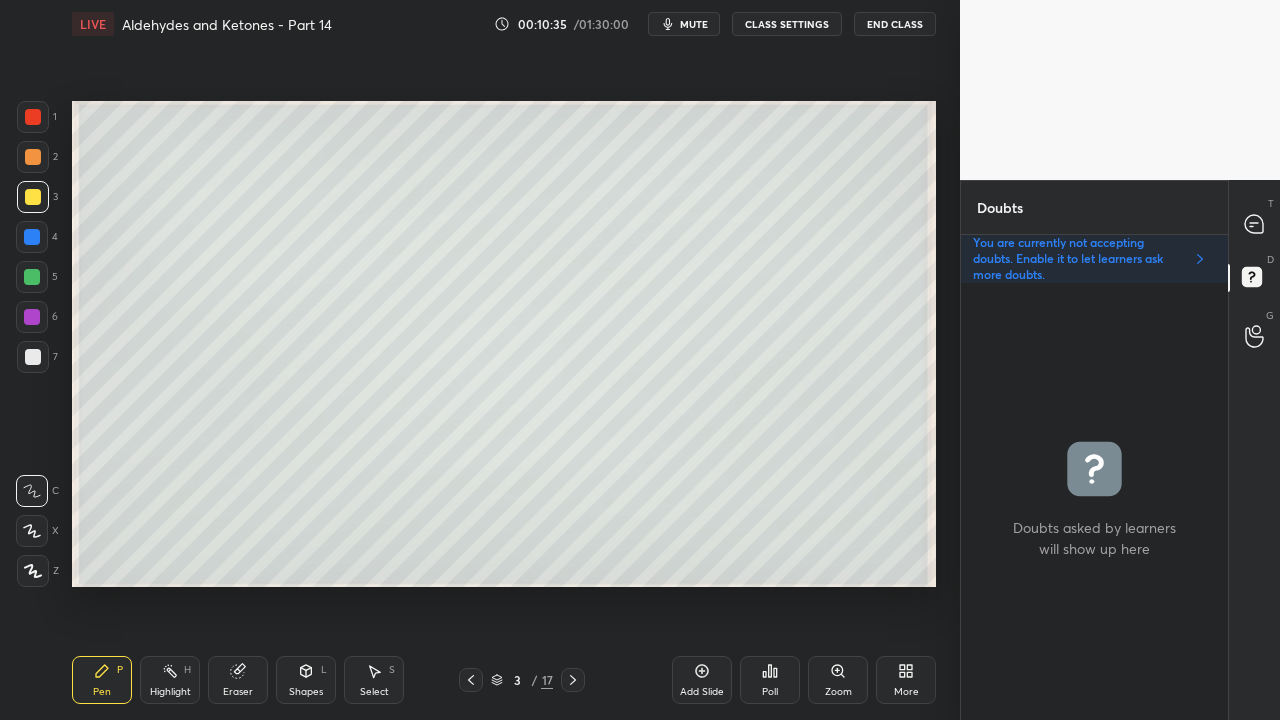 click 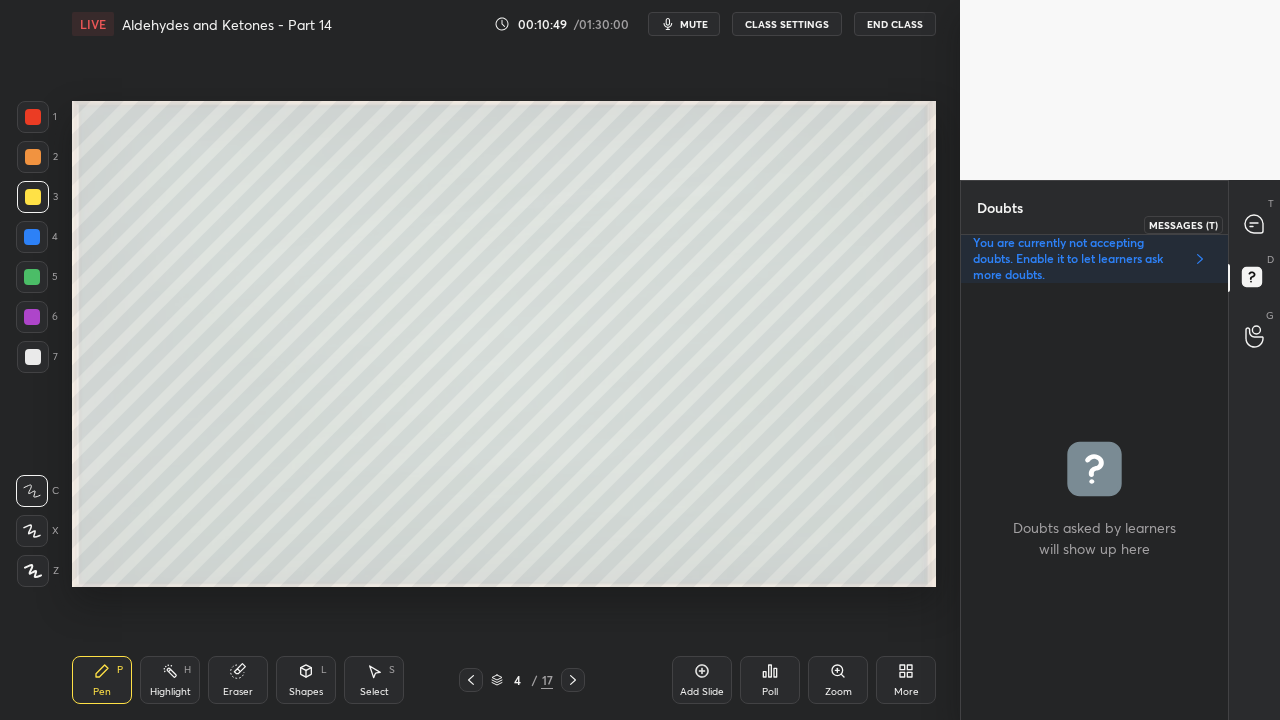 click at bounding box center (1255, 224) 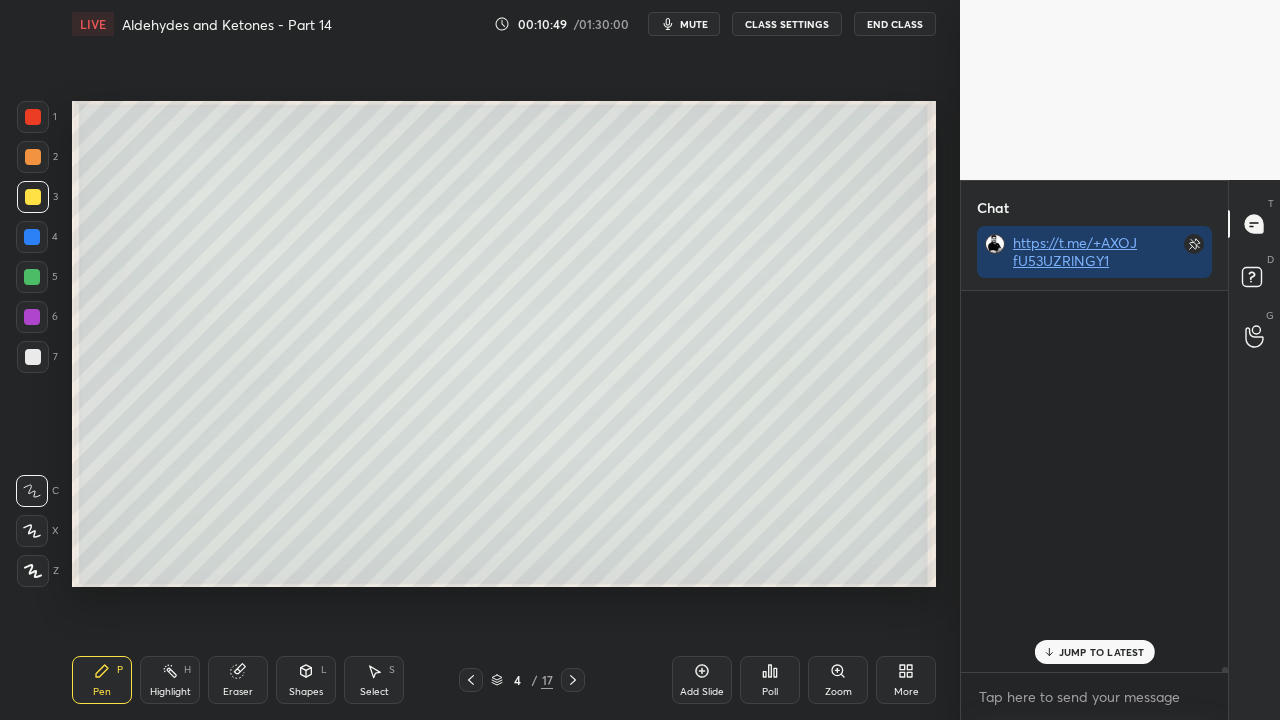 scroll, scrollTop: 31909, scrollLeft: 0, axis: vertical 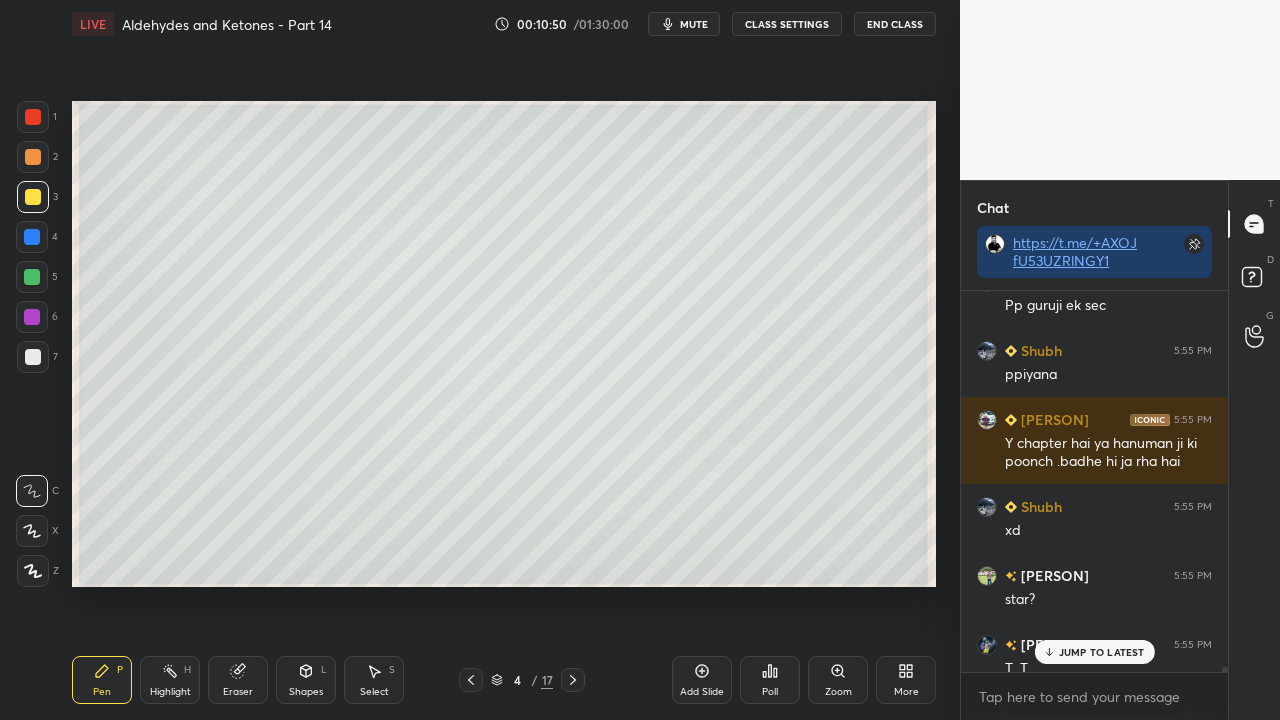 click on "JUMP TO LATEST" at bounding box center (1102, 652) 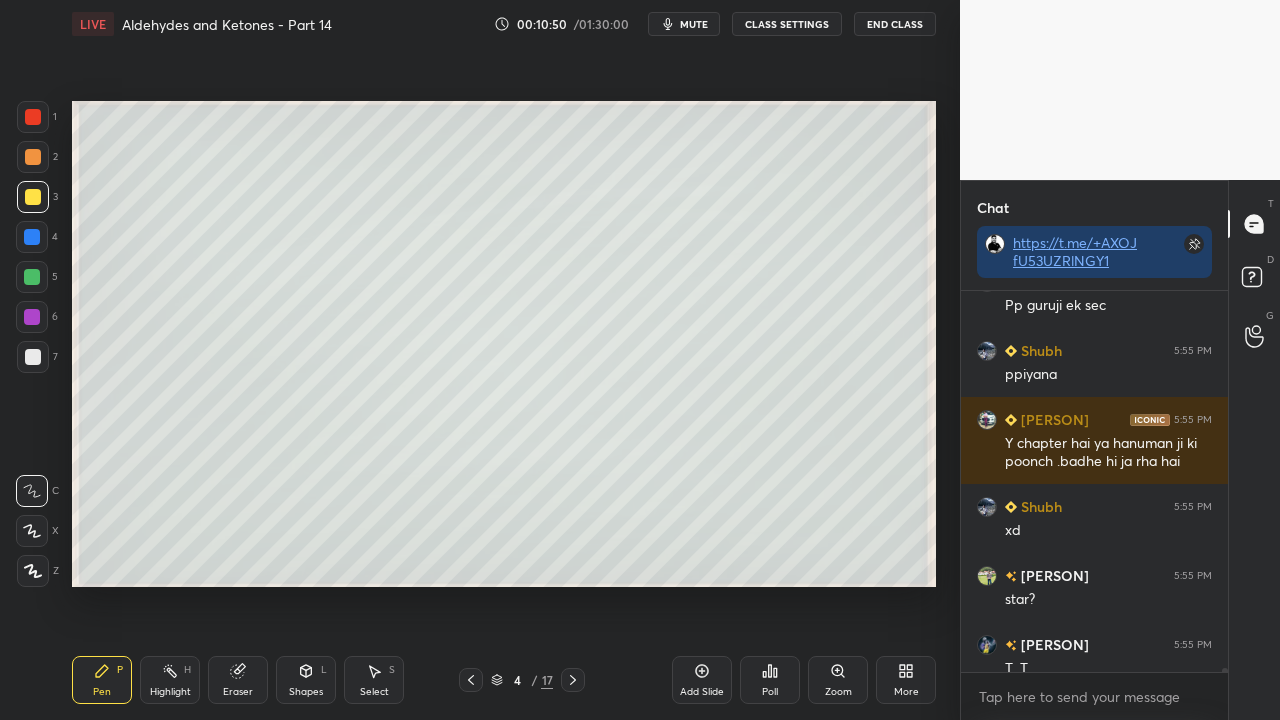 scroll, scrollTop: 31928, scrollLeft: 0, axis: vertical 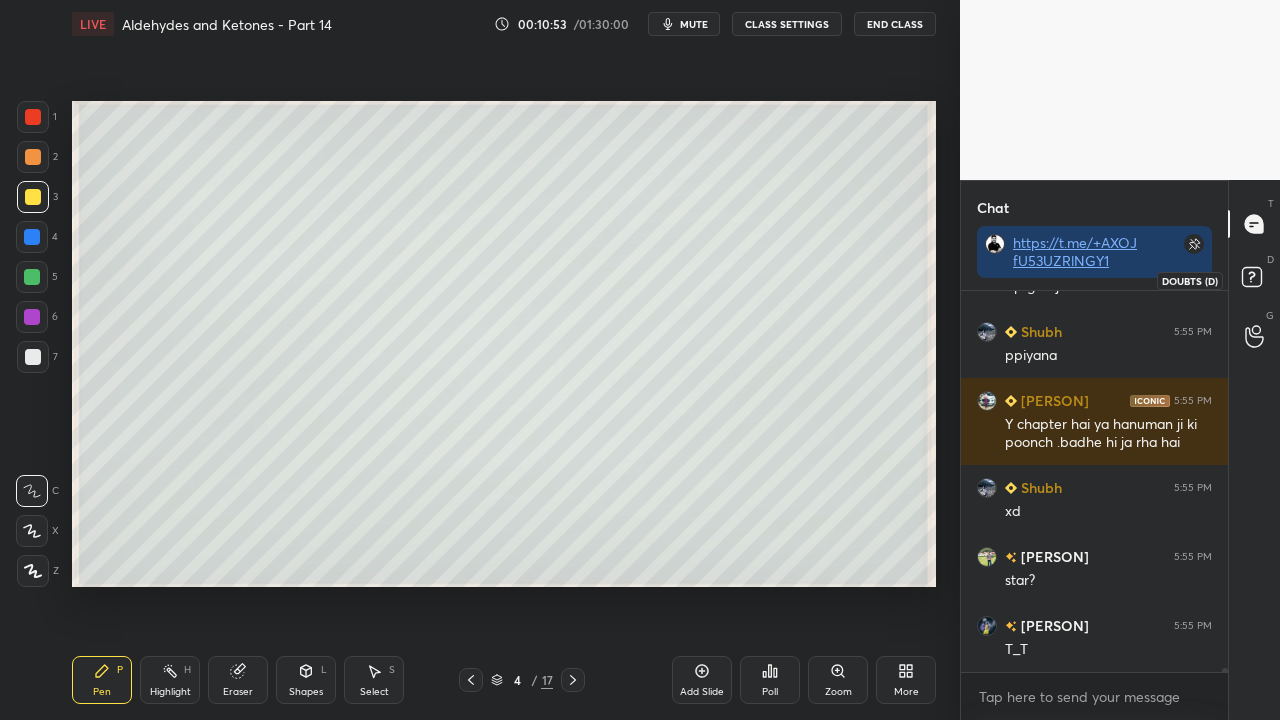 drag, startPoint x: 1270, startPoint y: 269, endPoint x: 1279, endPoint y: 254, distance: 17.492855 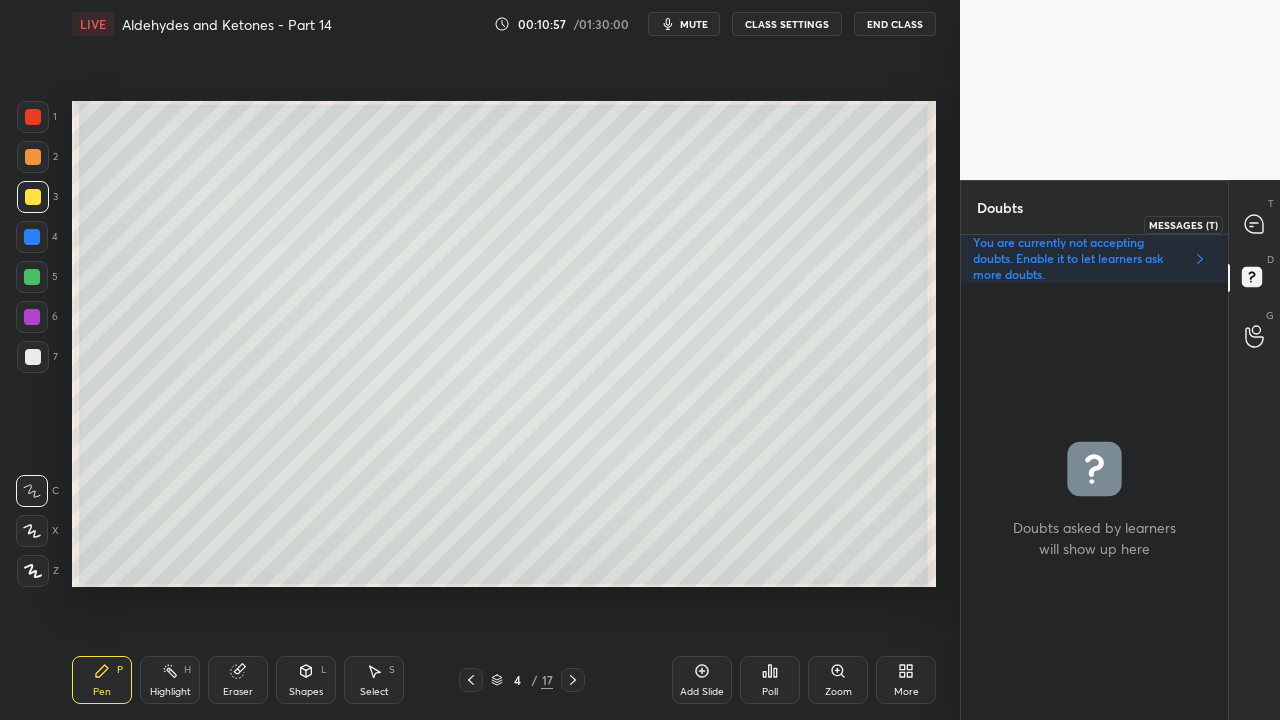 click 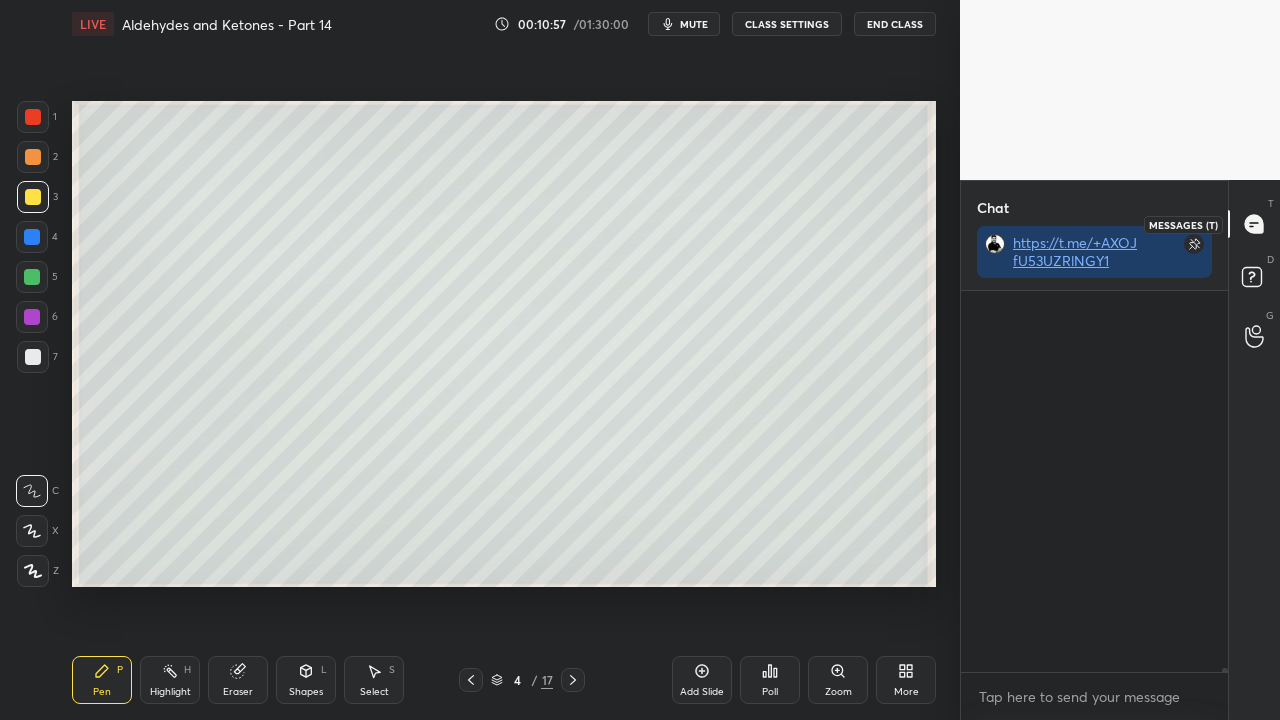 scroll, scrollTop: 423, scrollLeft: 261, axis: both 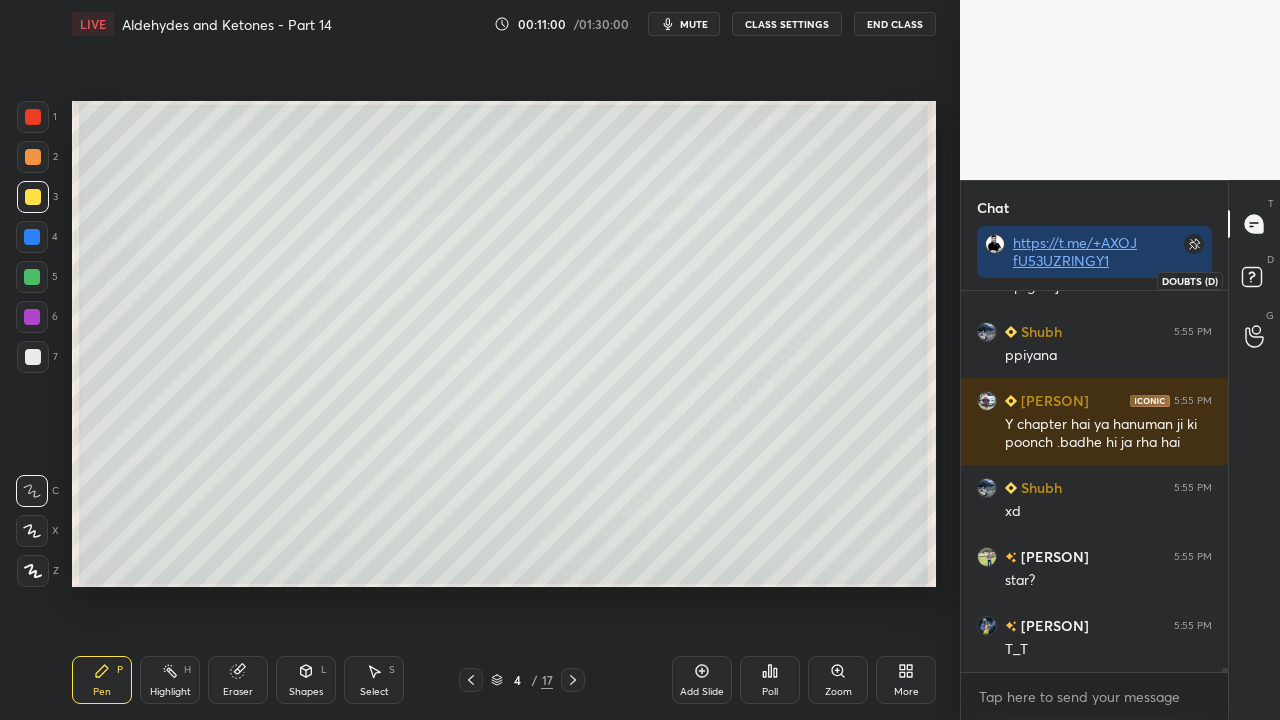 click 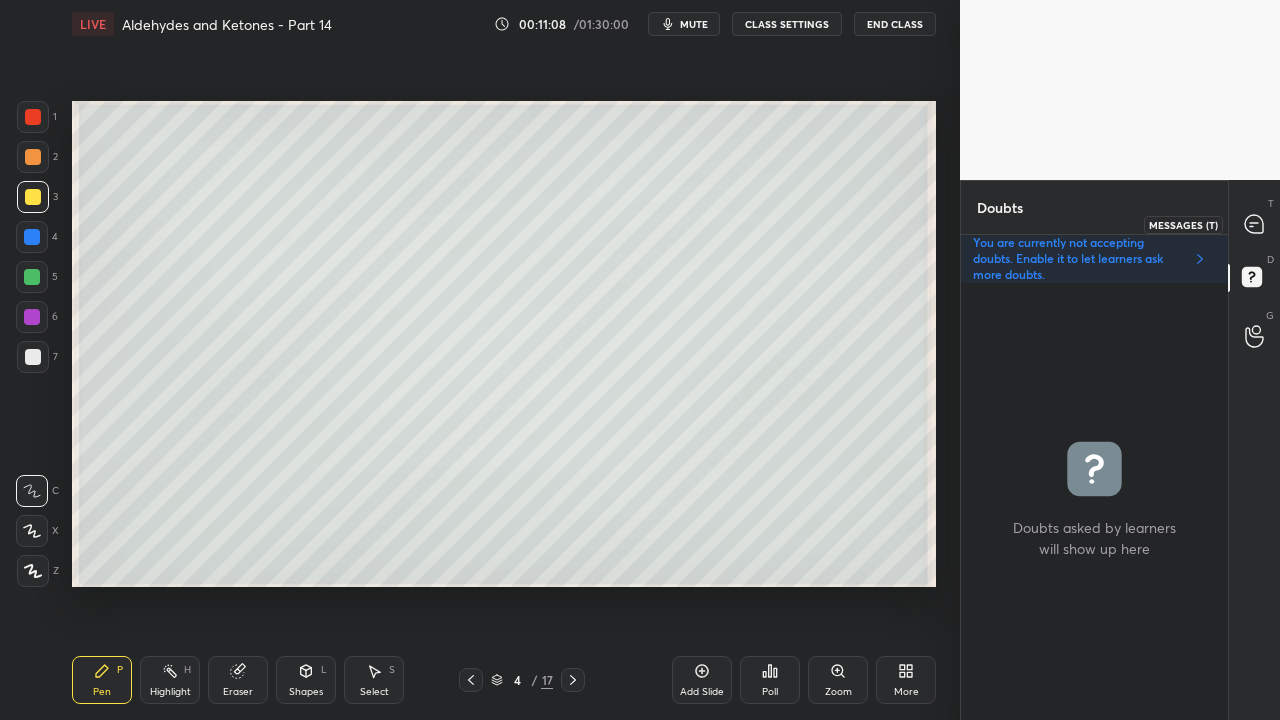 click 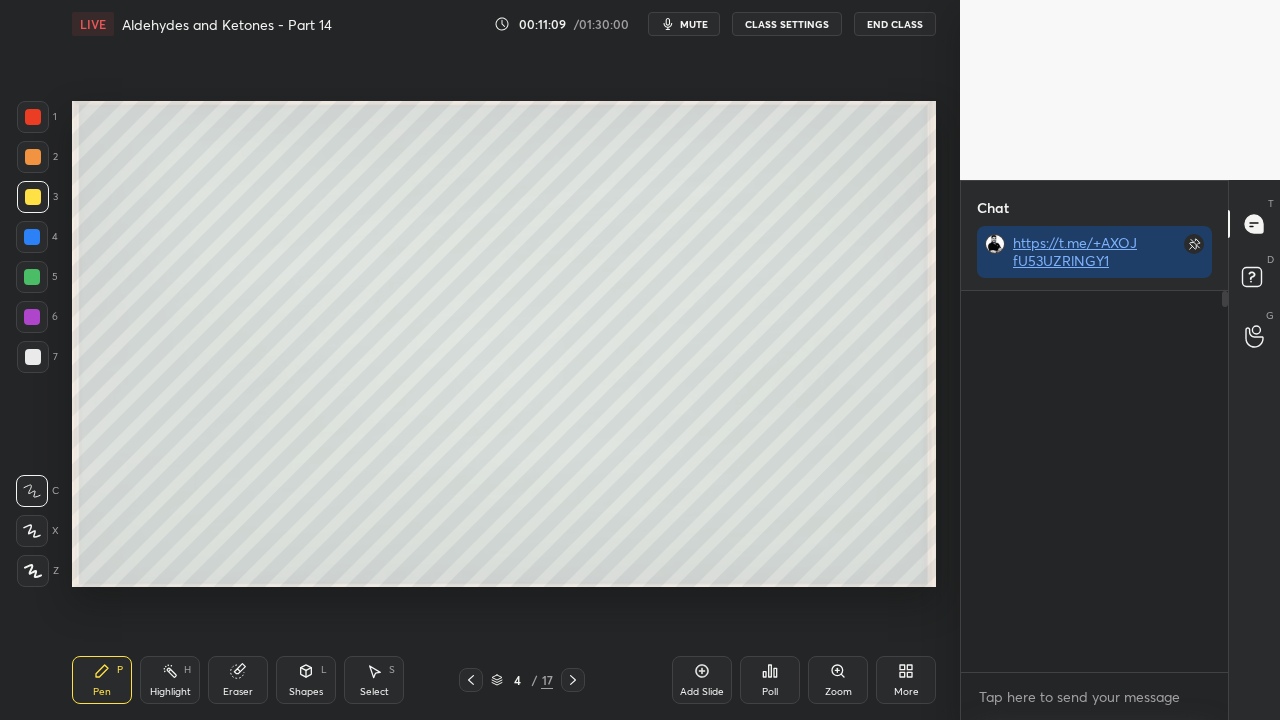 scroll, scrollTop: 423, scrollLeft: 261, axis: both 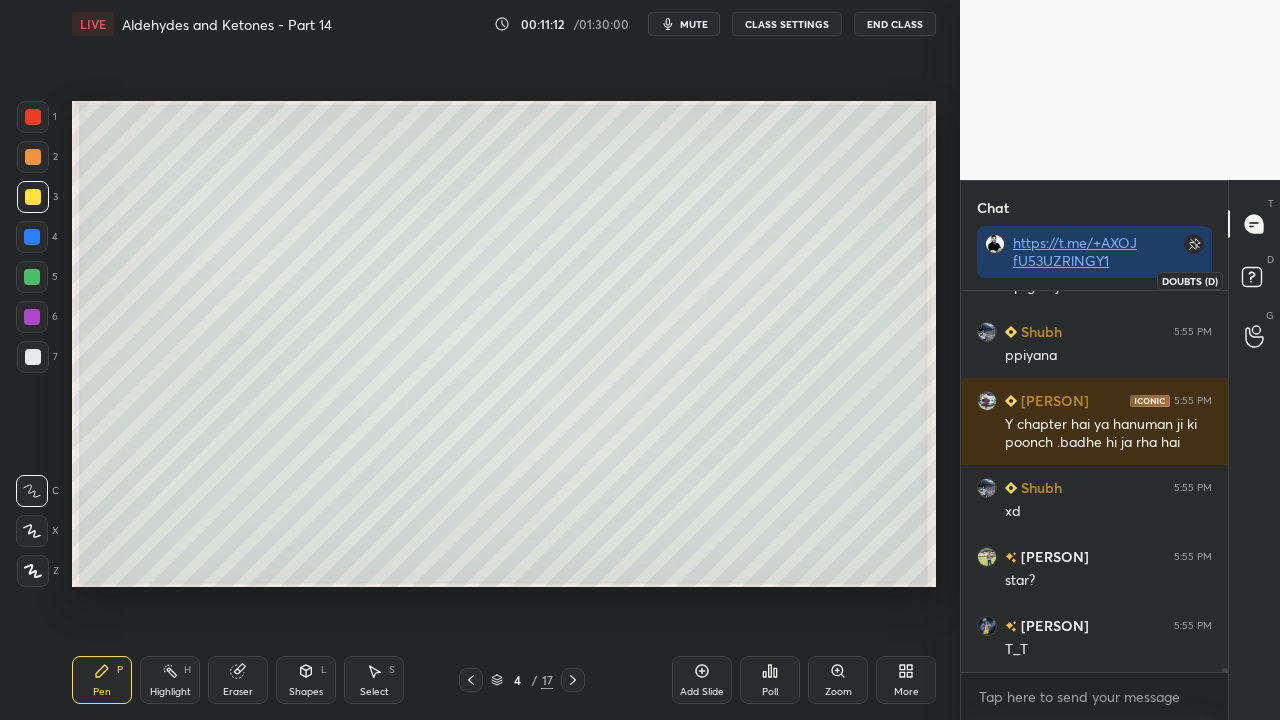 click 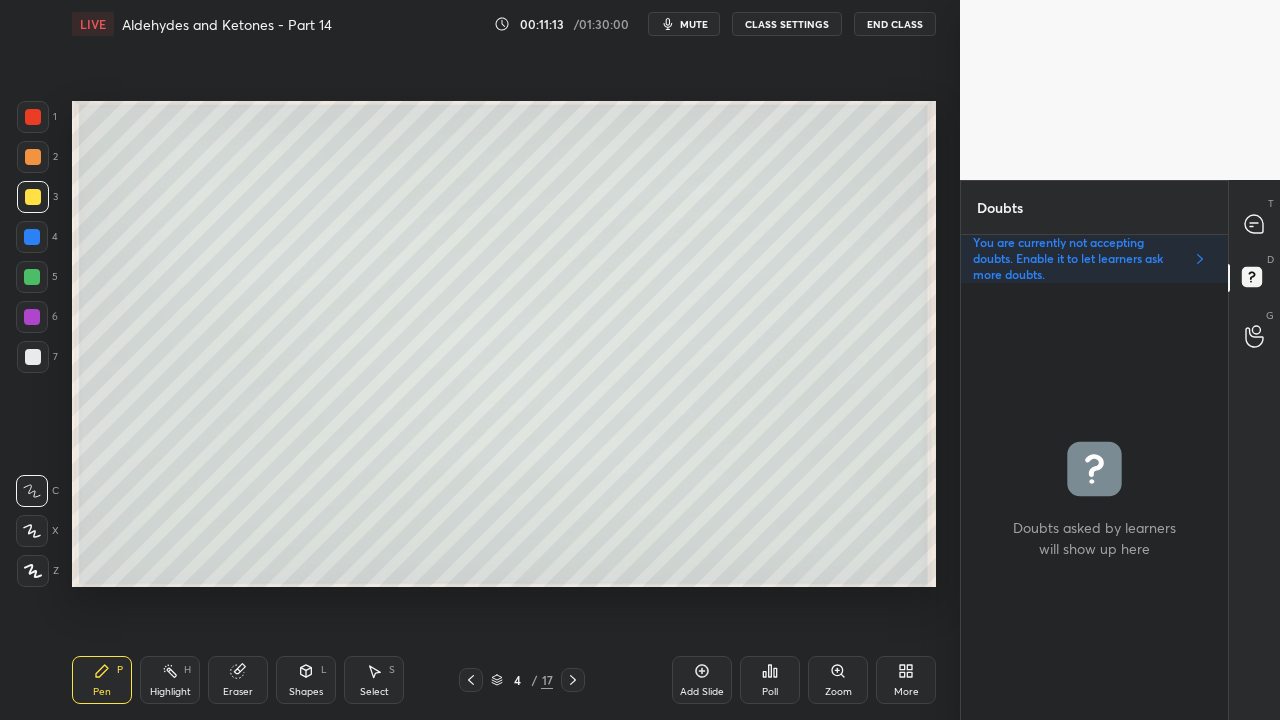 scroll, scrollTop: 6, scrollLeft: 6, axis: both 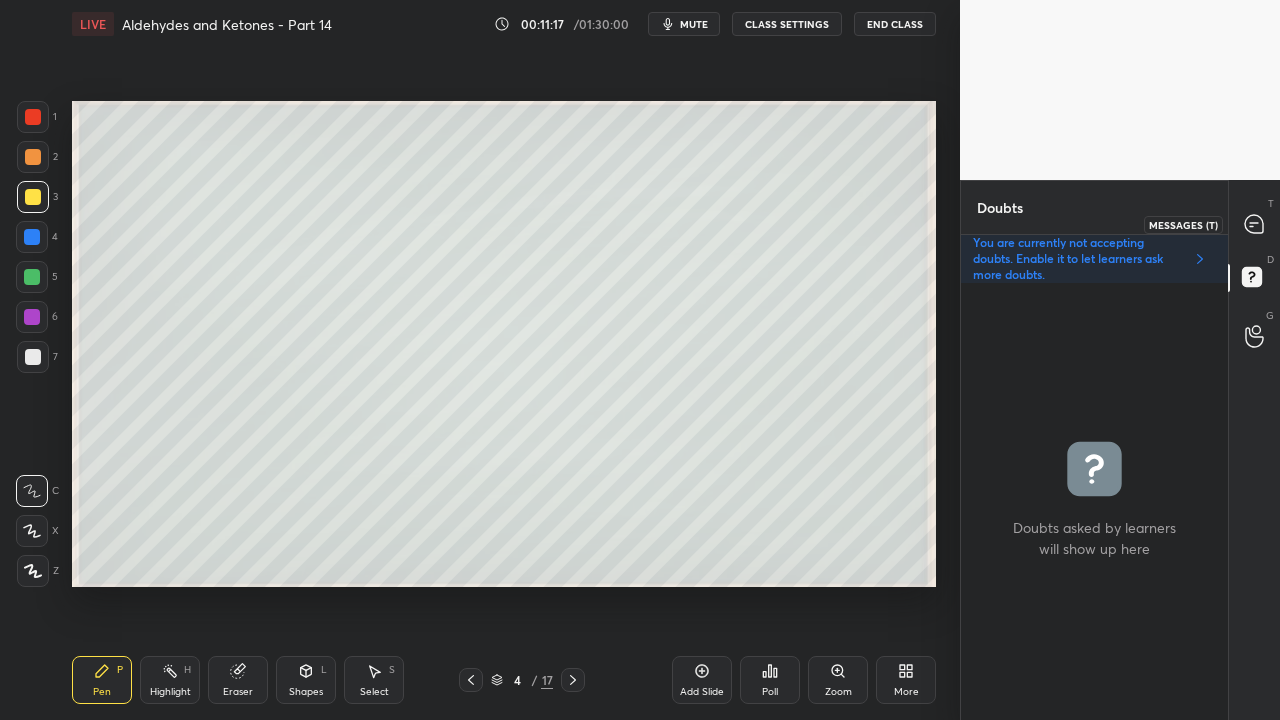 click 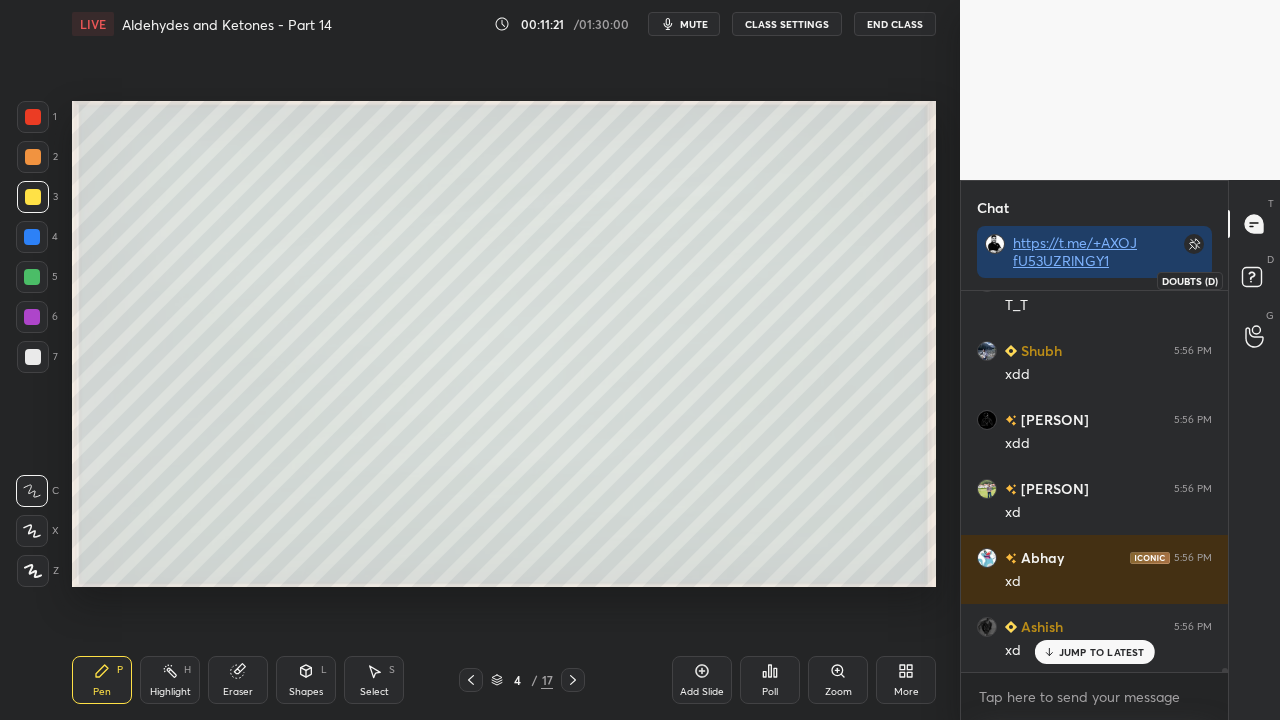 click 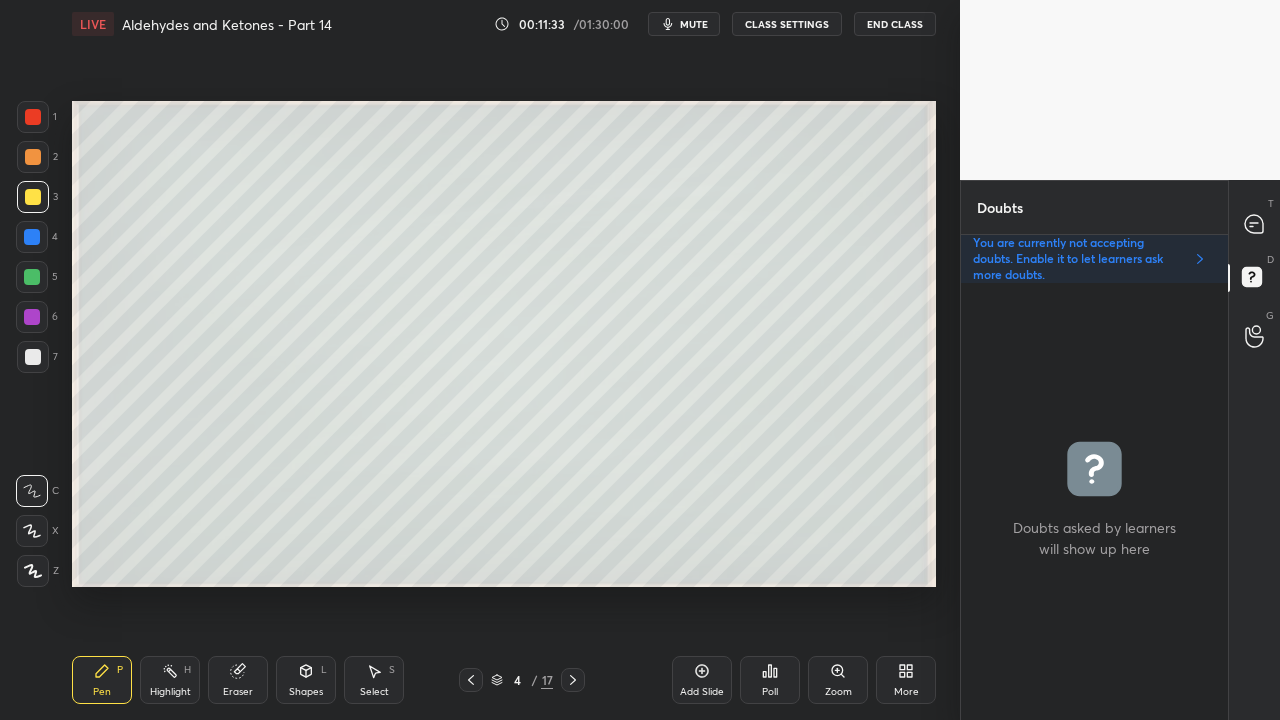 click at bounding box center (33, 357) 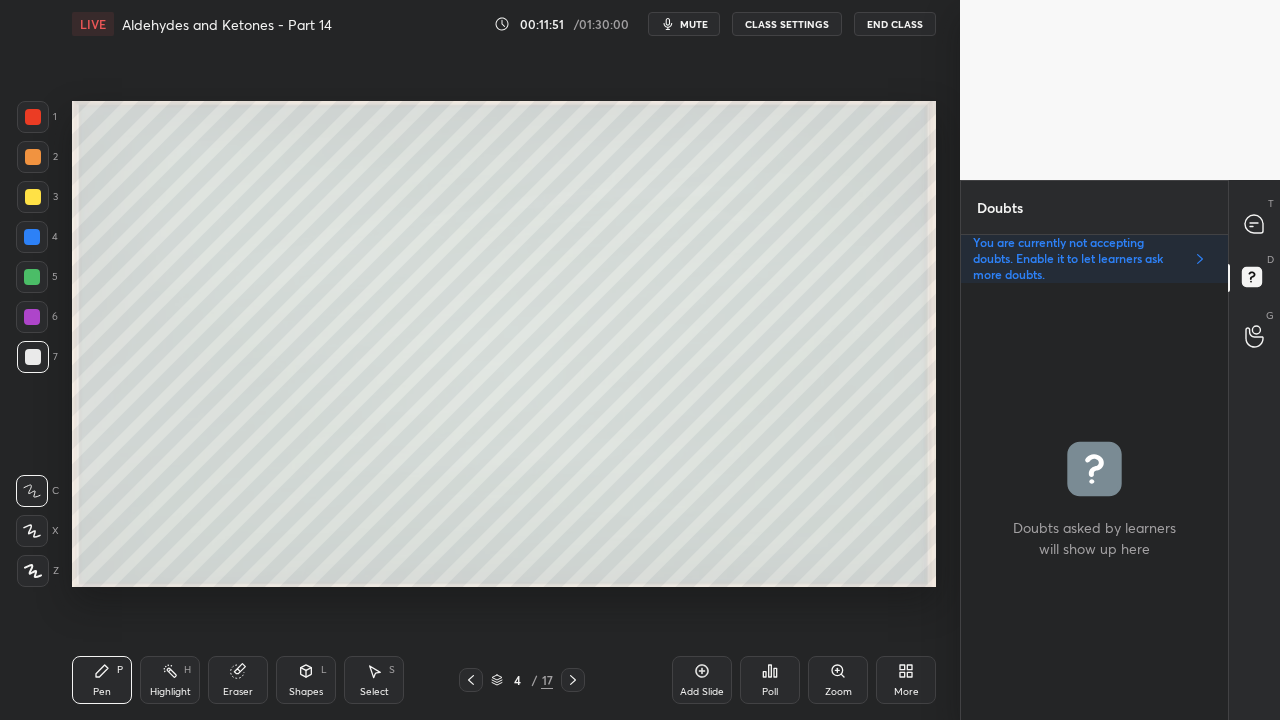 click 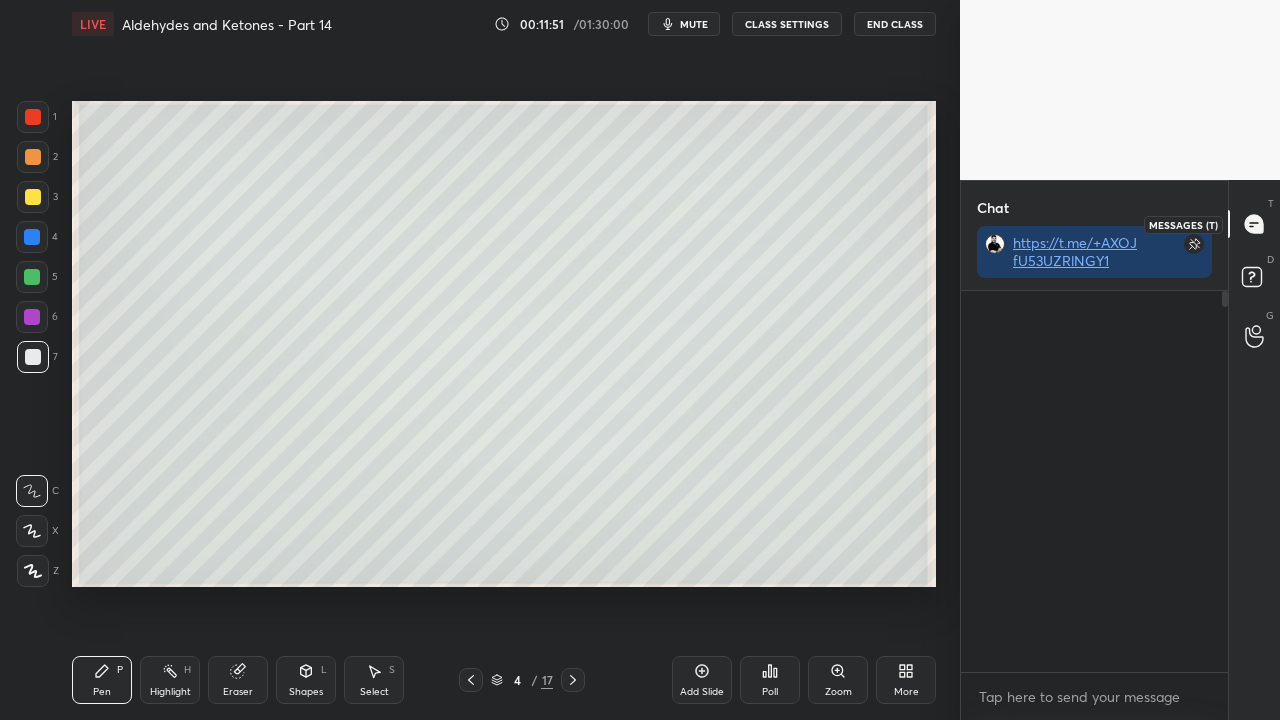 scroll, scrollTop: 423, scrollLeft: 261, axis: both 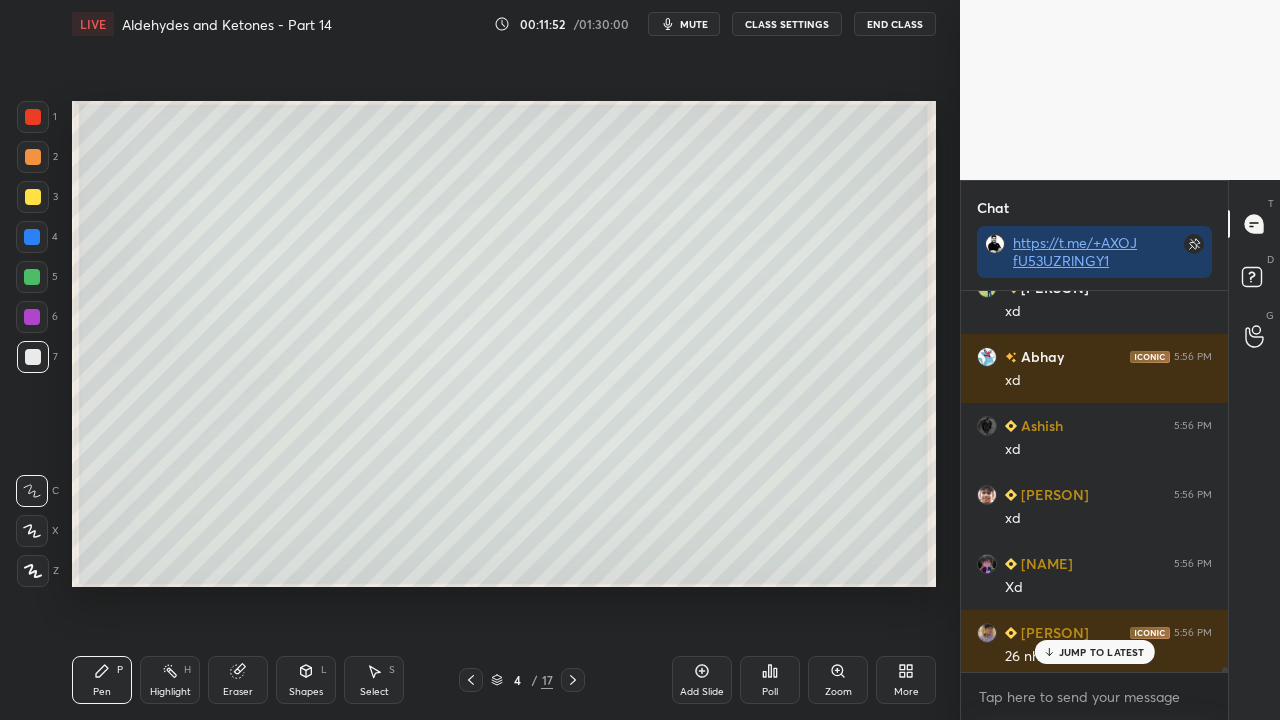 click on "JUMP TO LATEST" at bounding box center [1102, 652] 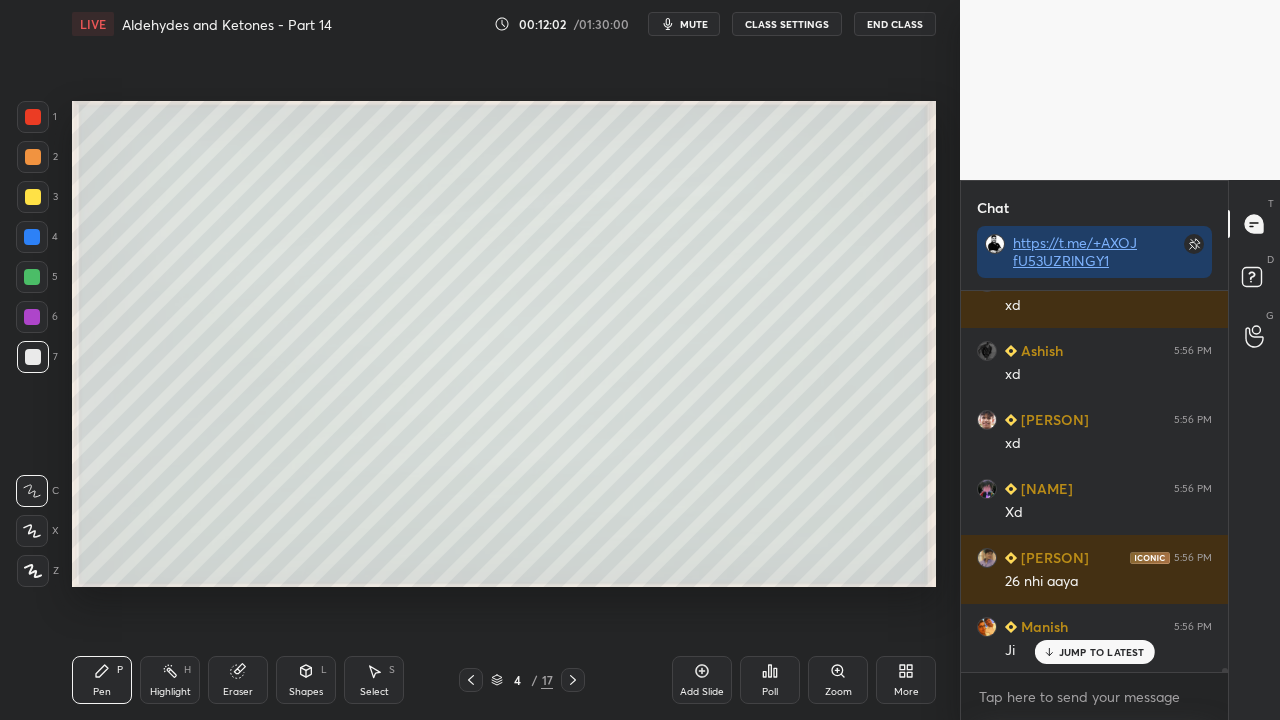 scroll, scrollTop: 32596, scrollLeft: 0, axis: vertical 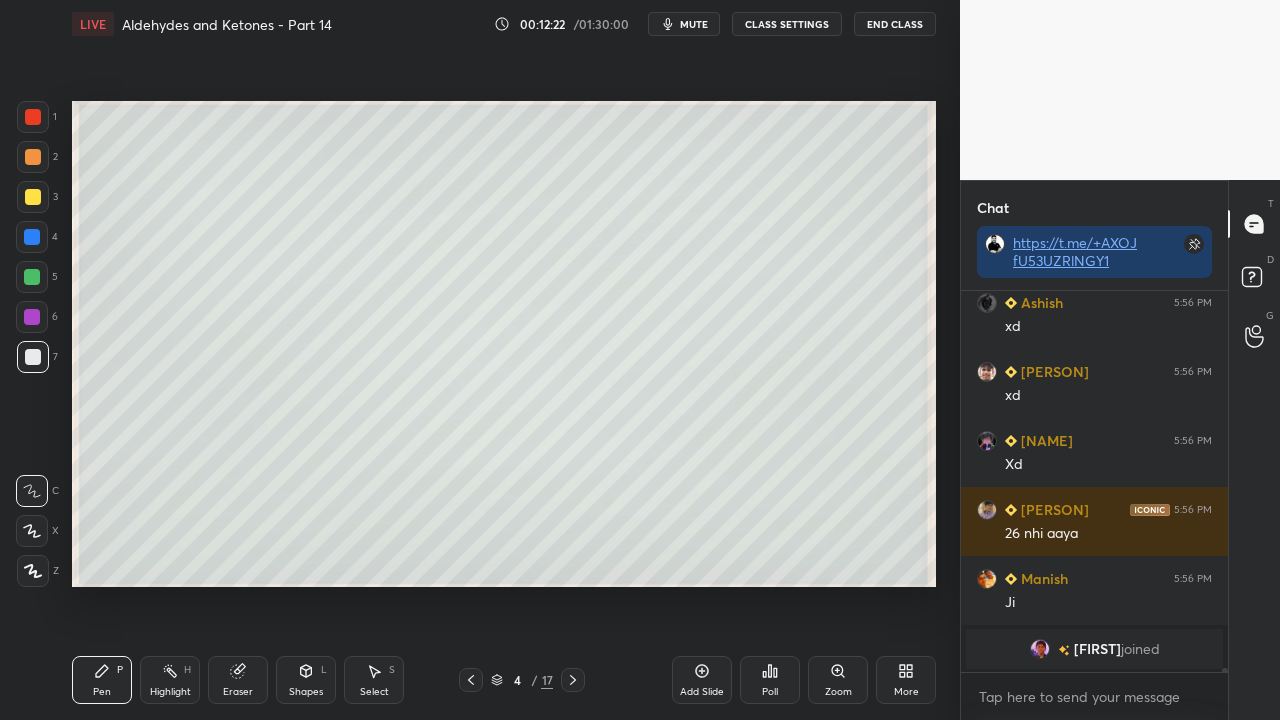 click at bounding box center (33, 197) 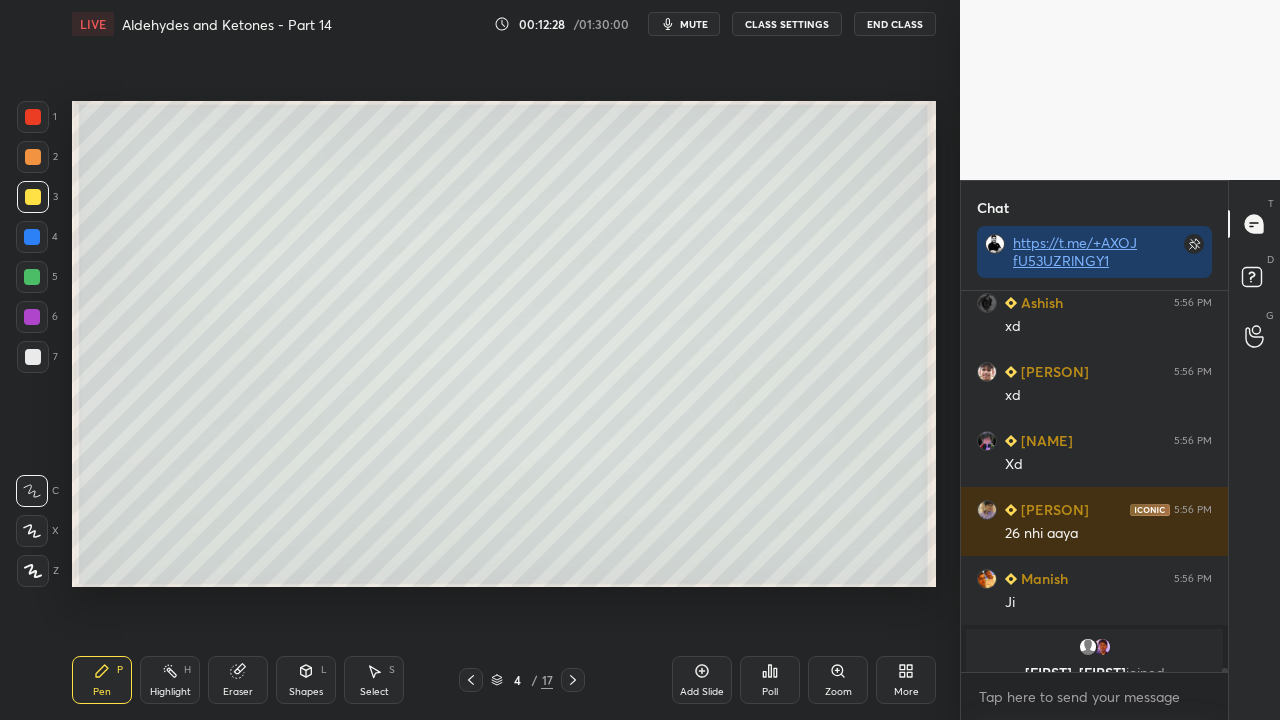 scroll, scrollTop: 32620, scrollLeft: 0, axis: vertical 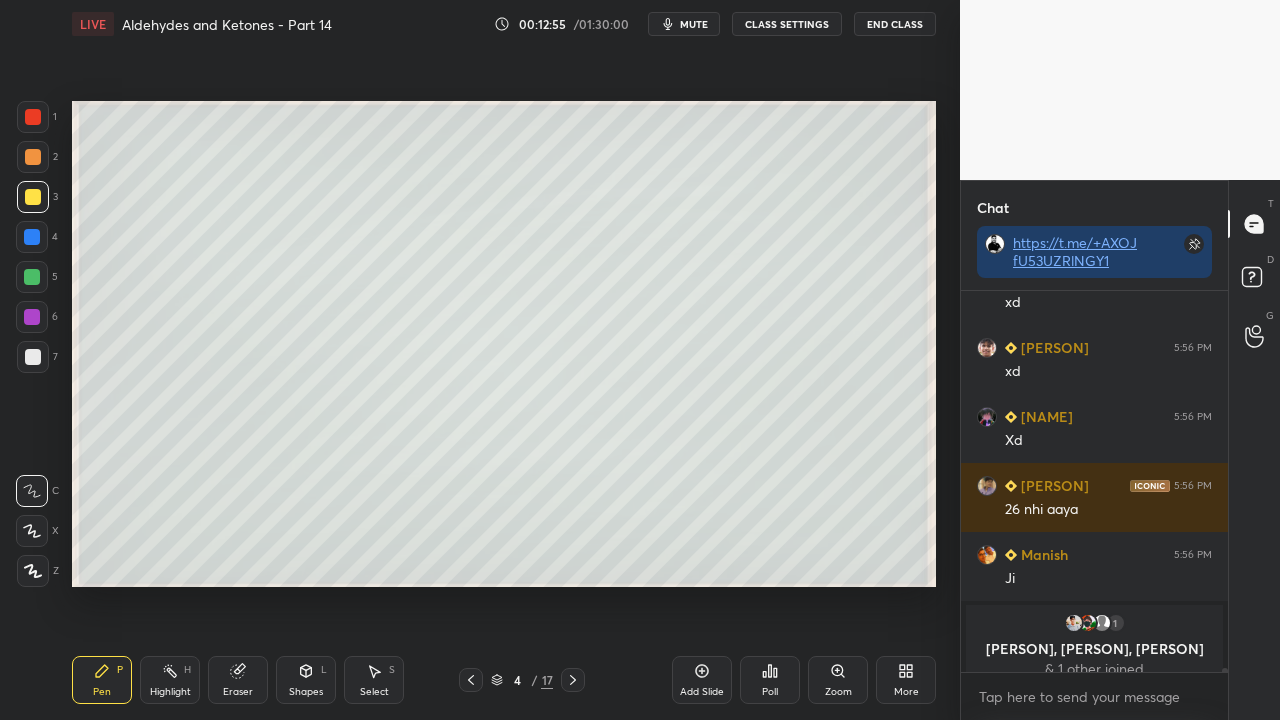 click at bounding box center [33, 357] 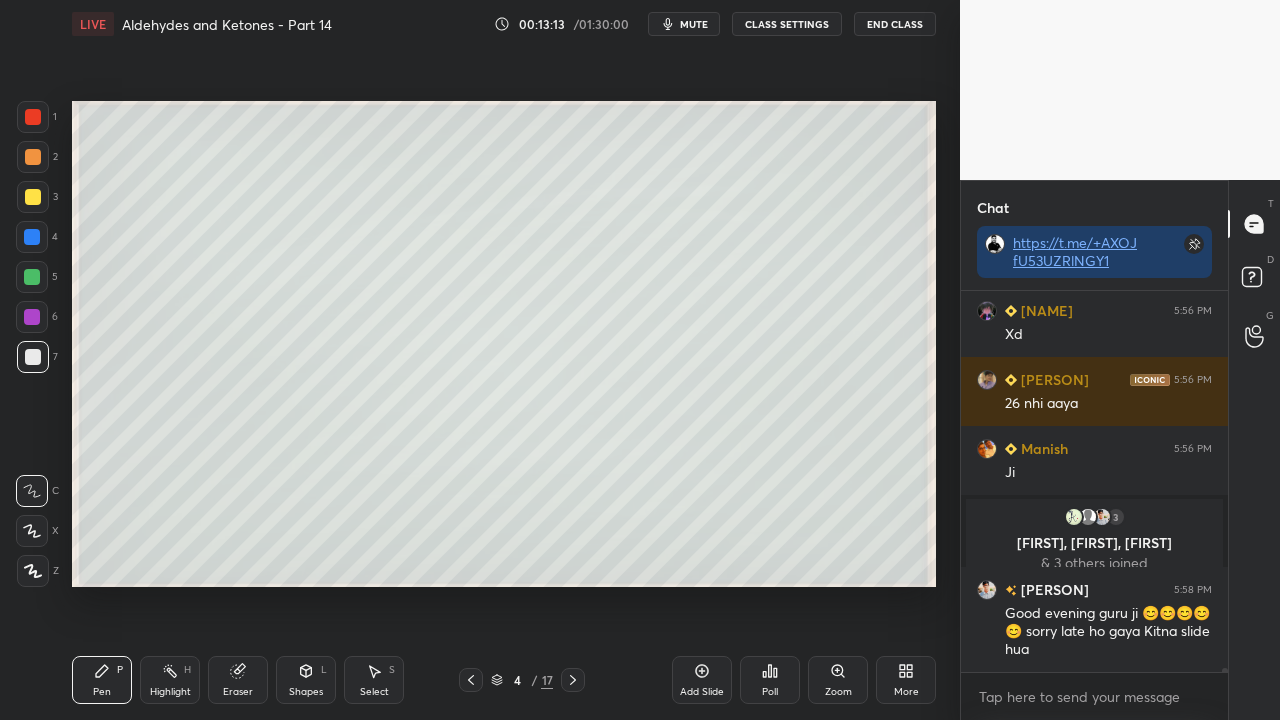 scroll, scrollTop: 32048, scrollLeft: 0, axis: vertical 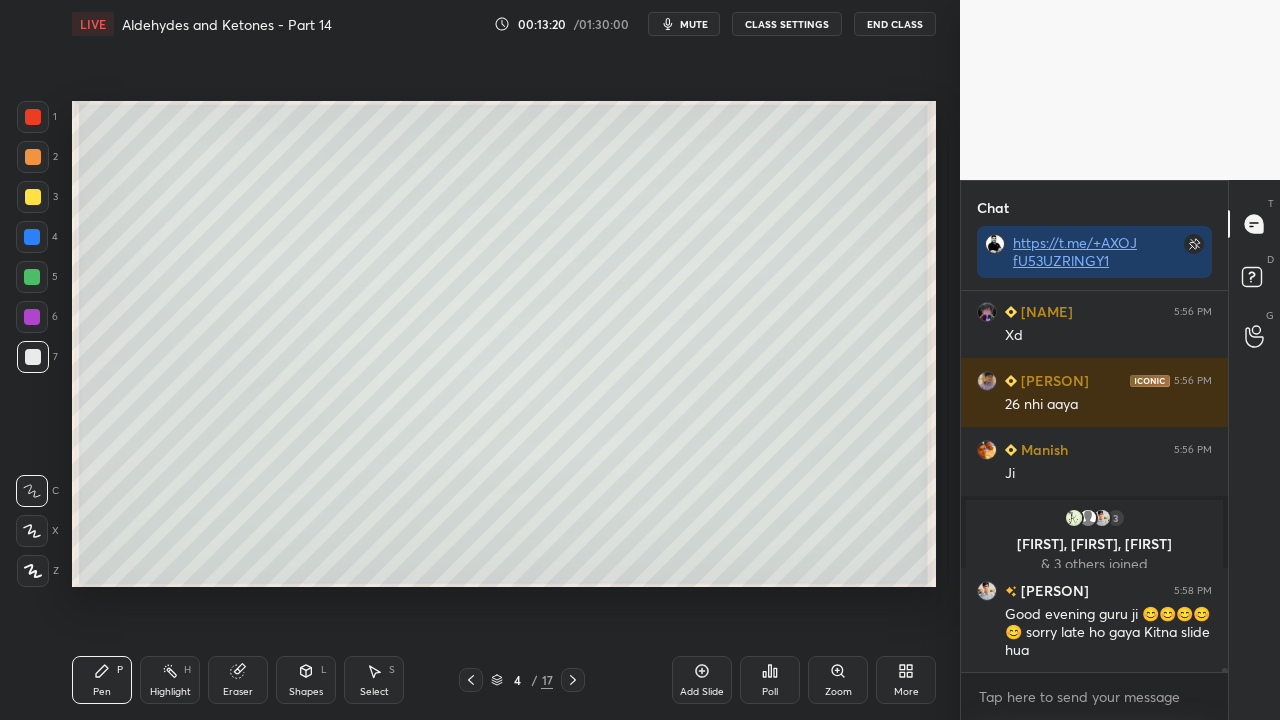 click 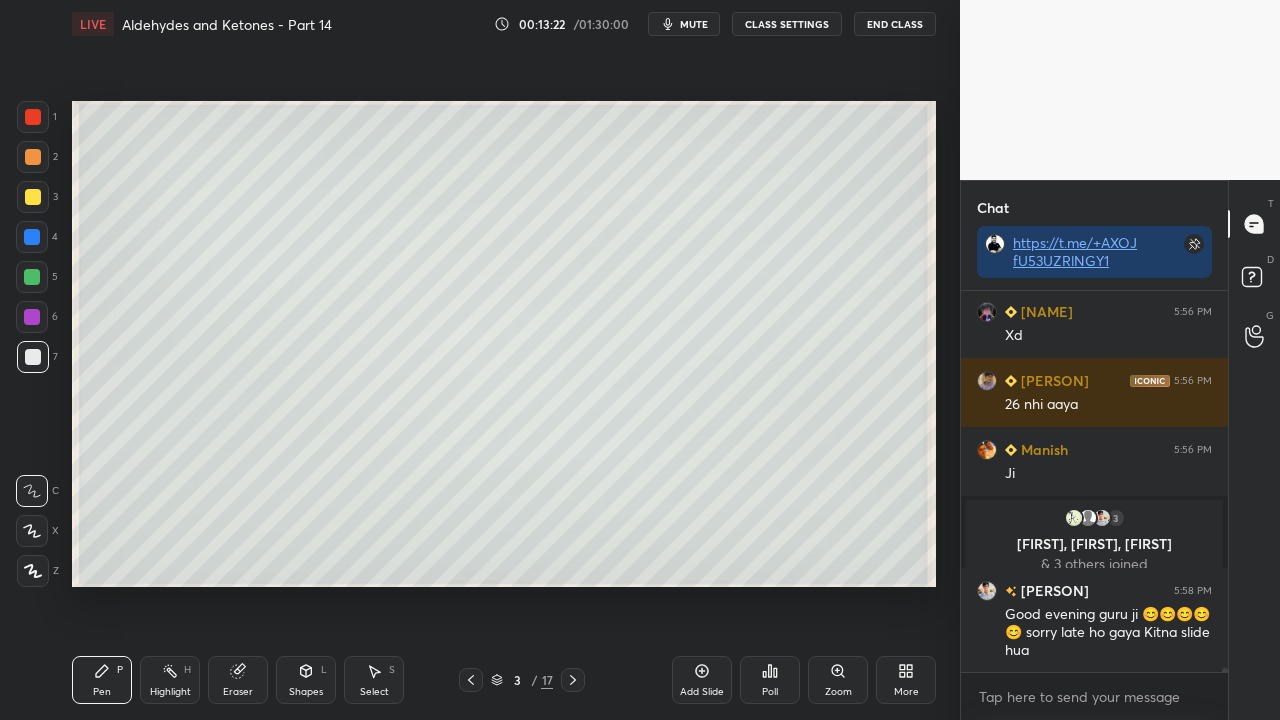 click 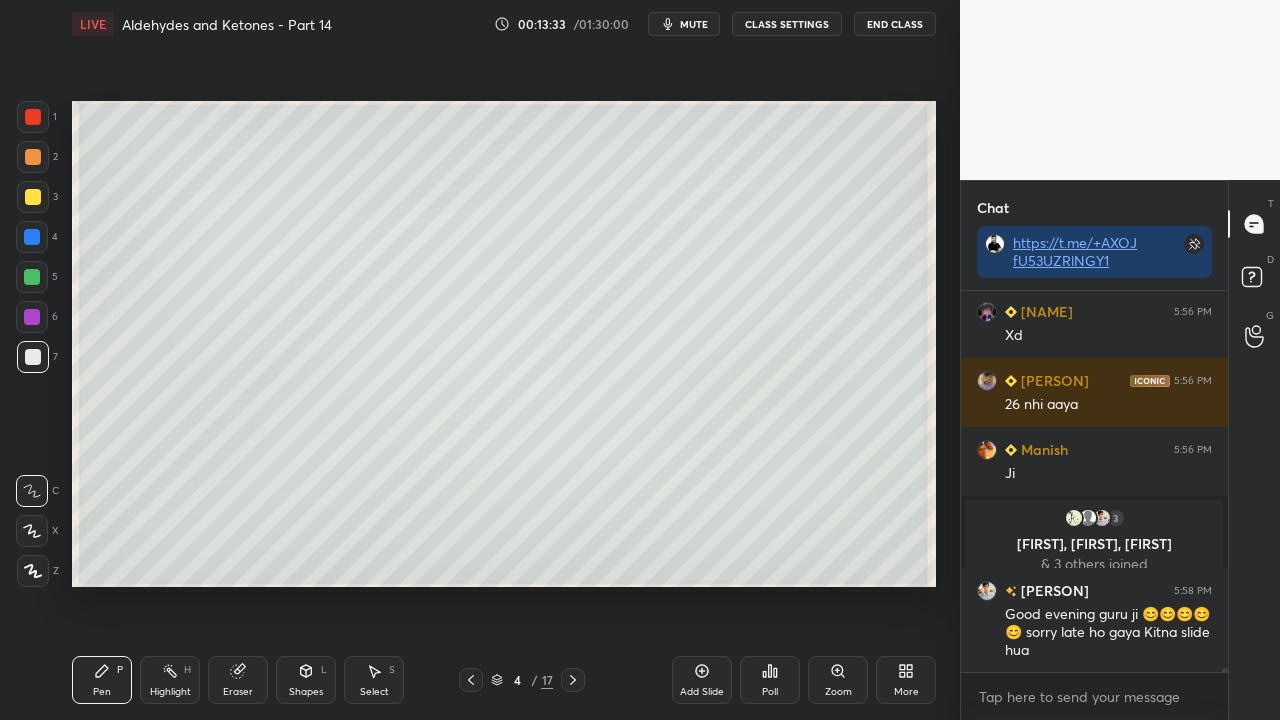 scroll, scrollTop: 32118, scrollLeft: 0, axis: vertical 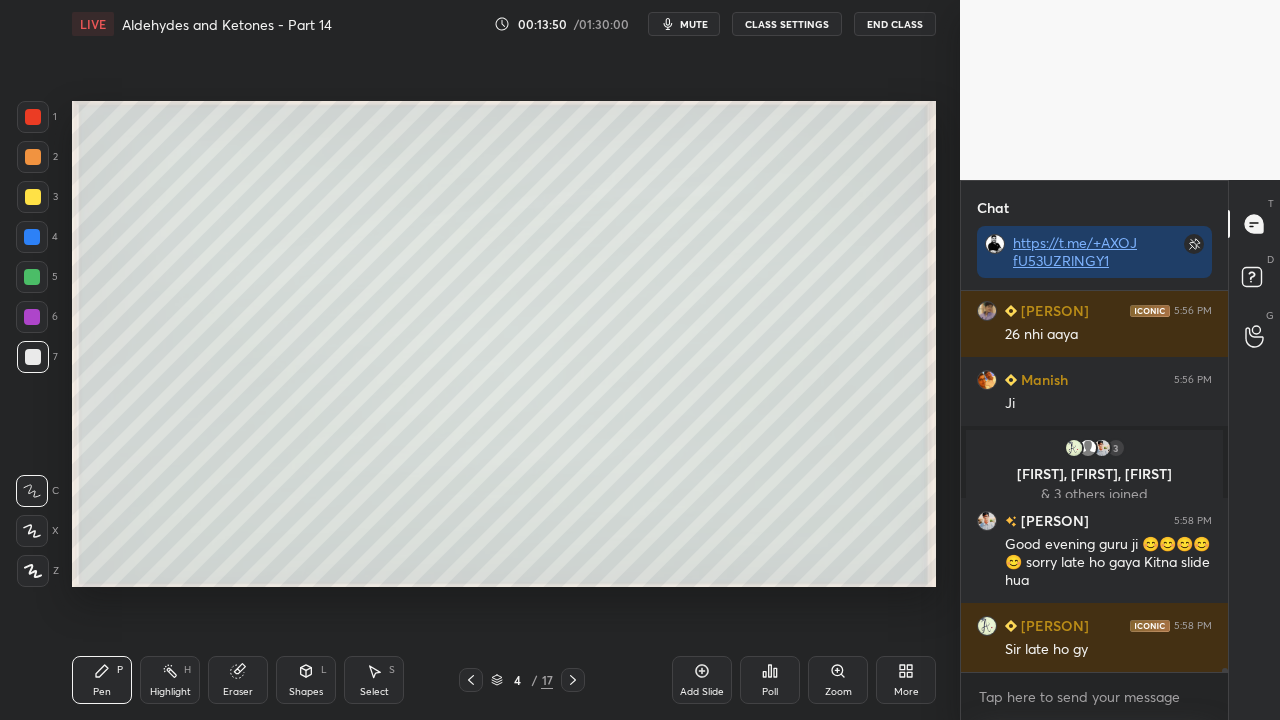 click at bounding box center (32, 277) 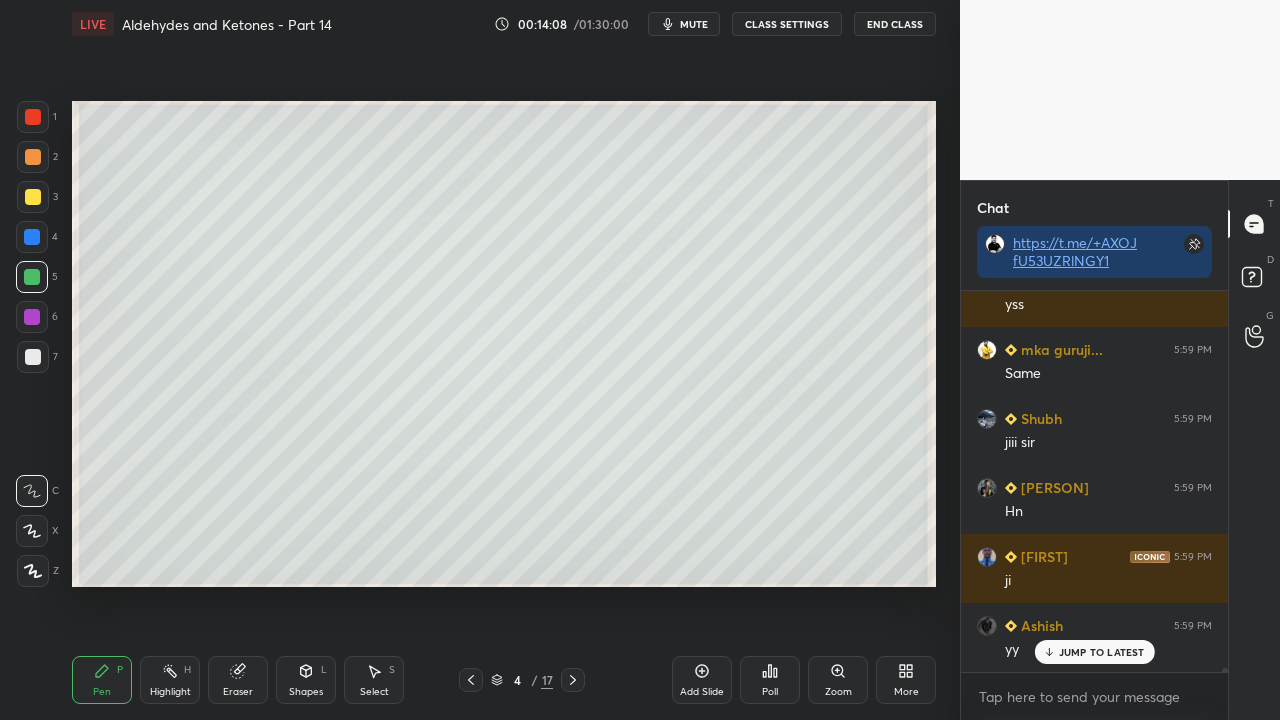 scroll, scrollTop: 32600, scrollLeft: 0, axis: vertical 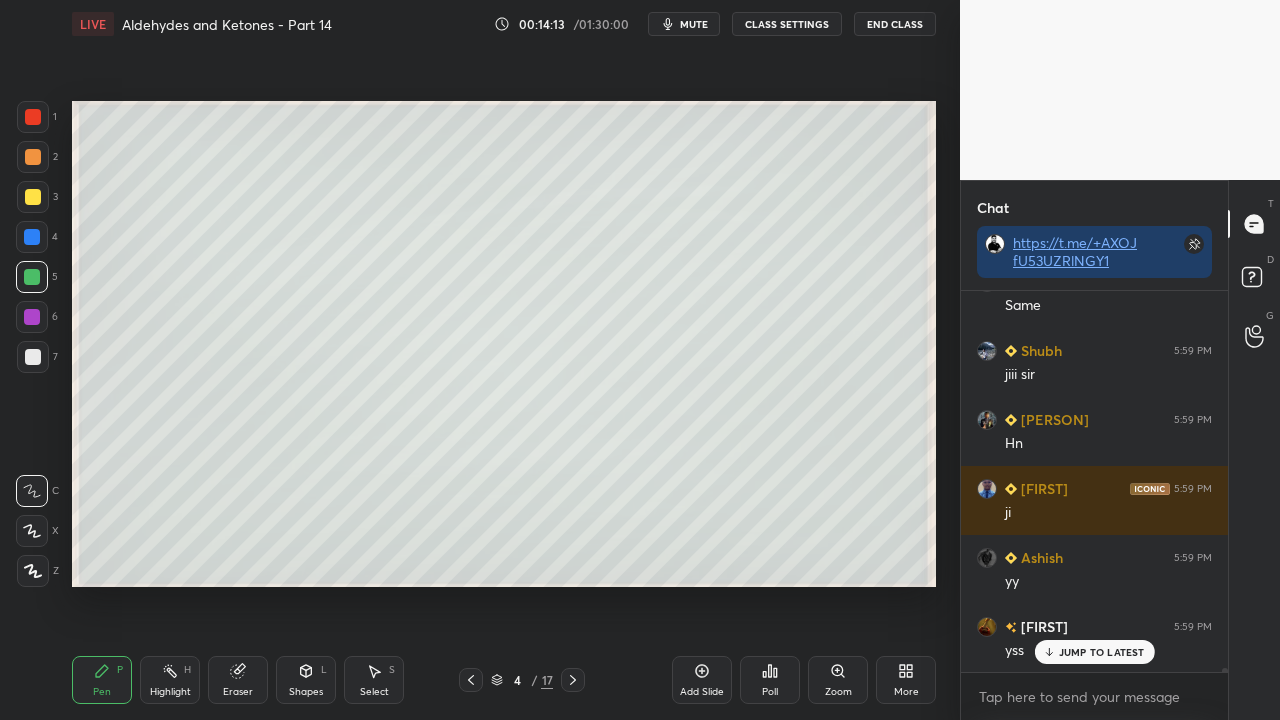 click at bounding box center (33, 197) 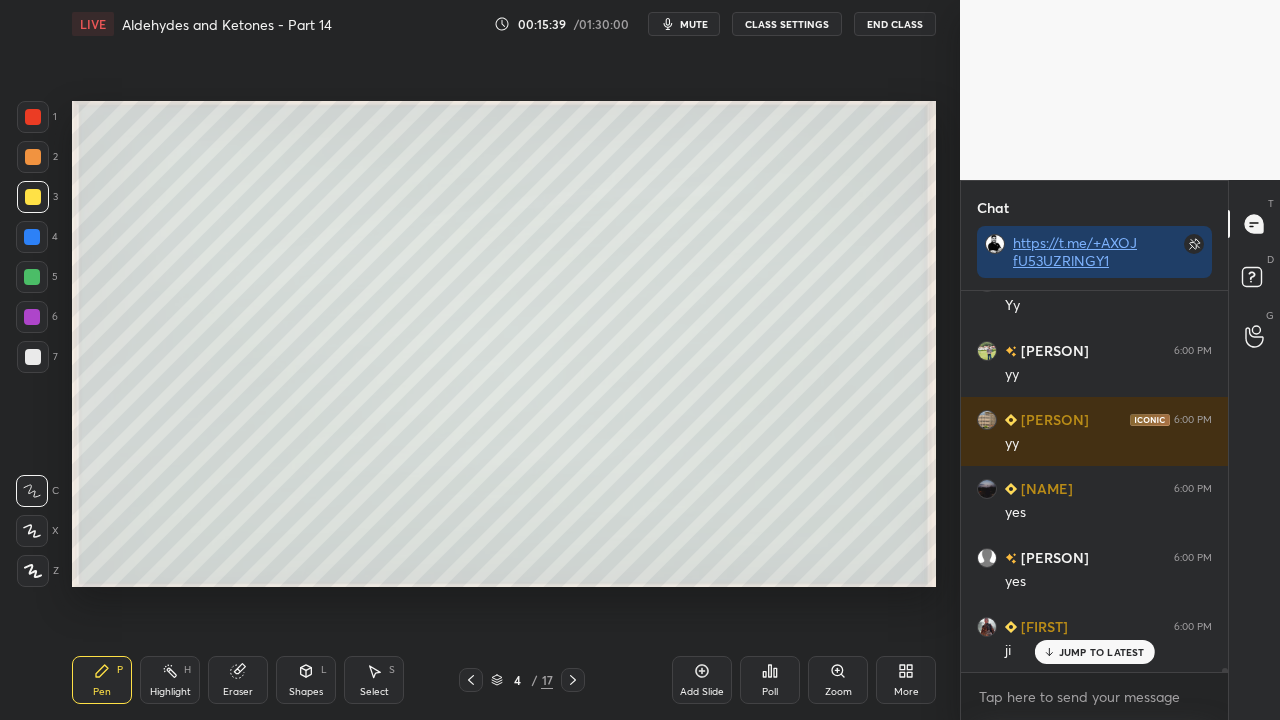 scroll, scrollTop: 33752, scrollLeft: 0, axis: vertical 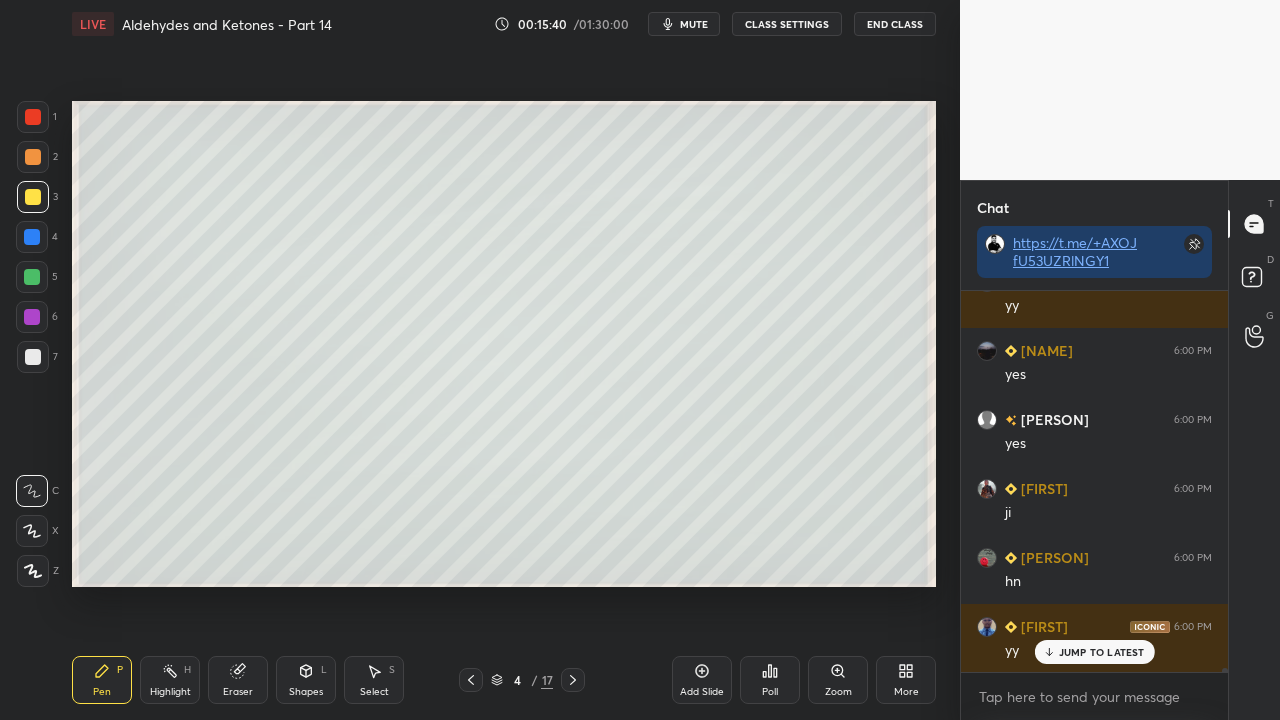 click on "7" at bounding box center (37, 361) 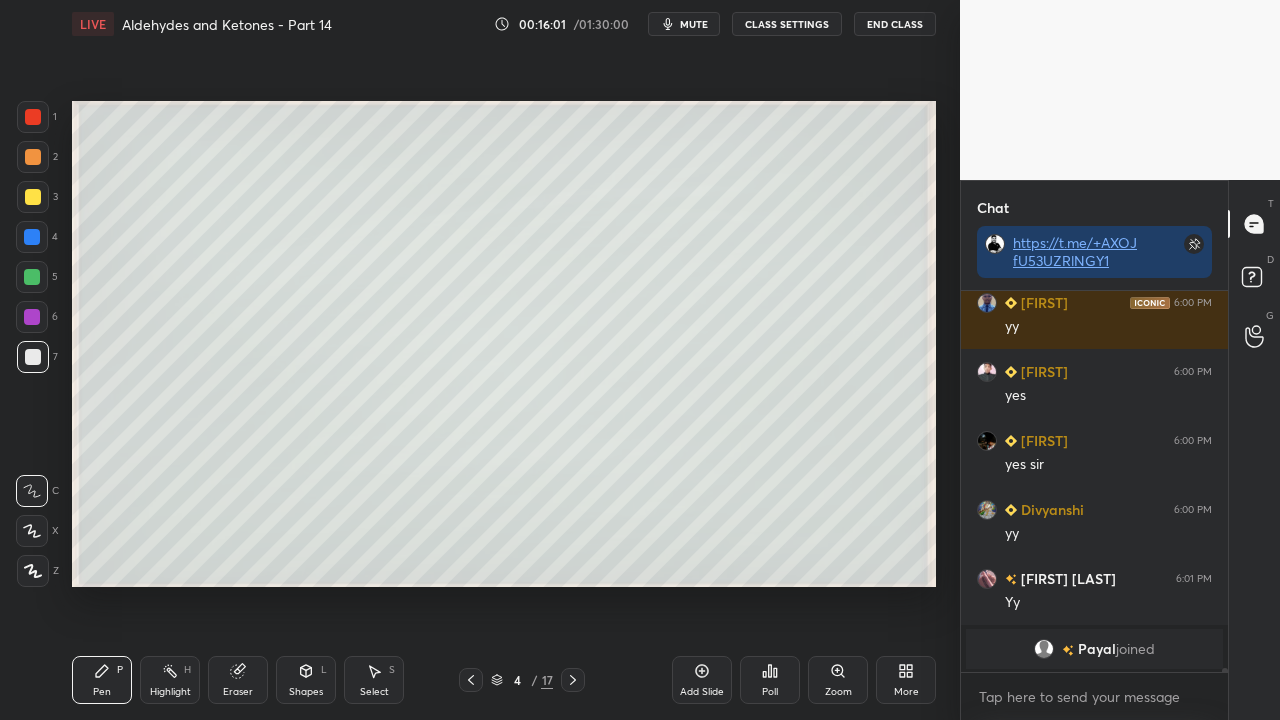 scroll, scrollTop: 34146, scrollLeft: 0, axis: vertical 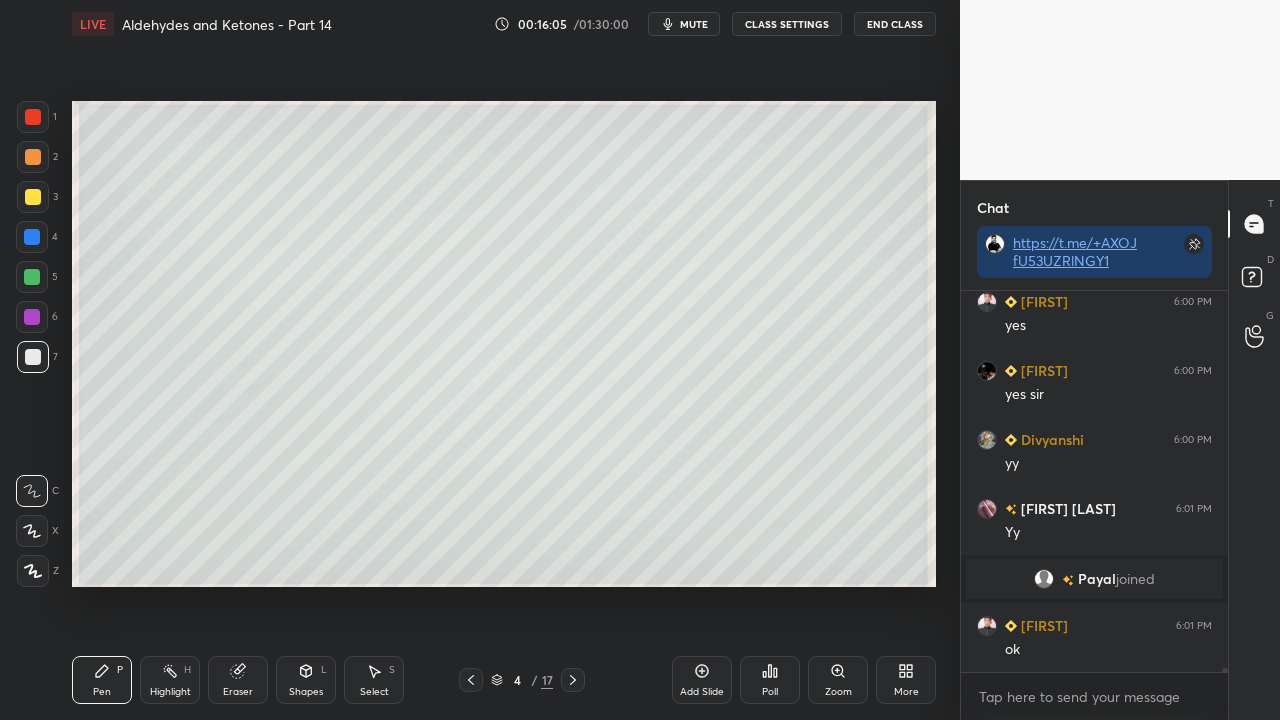 click on "D" at bounding box center [1270, 259] 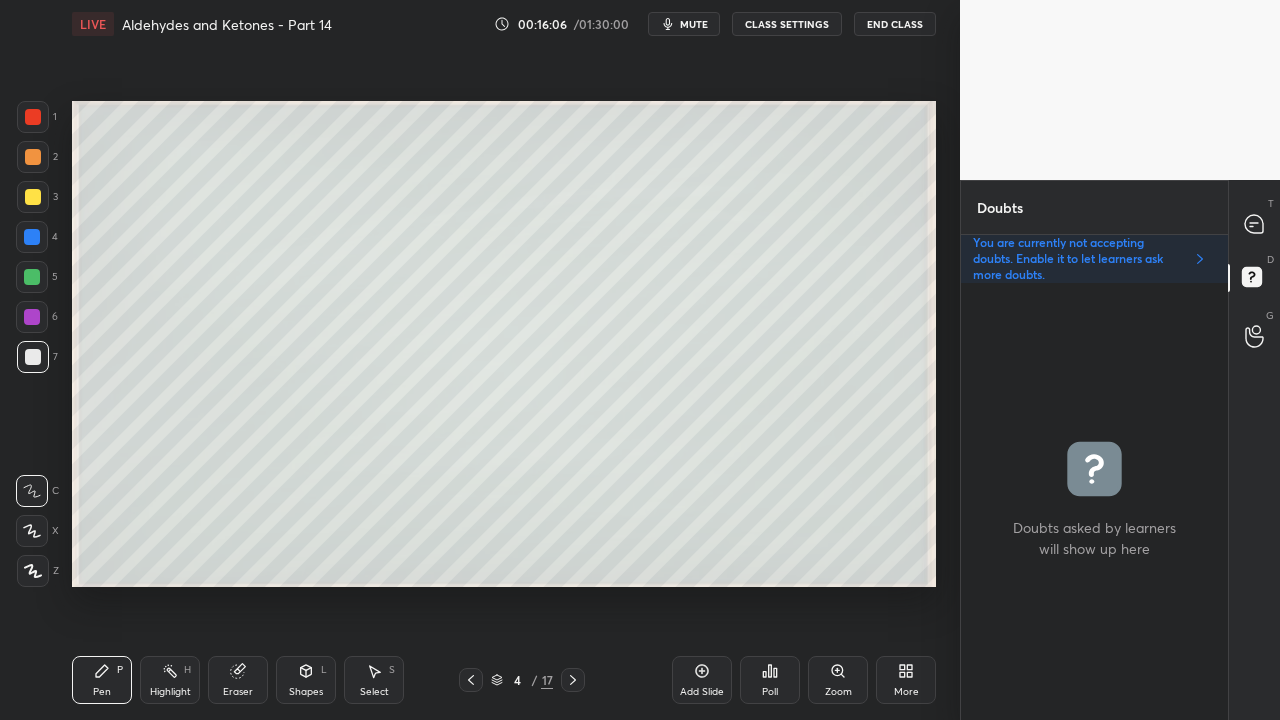 click 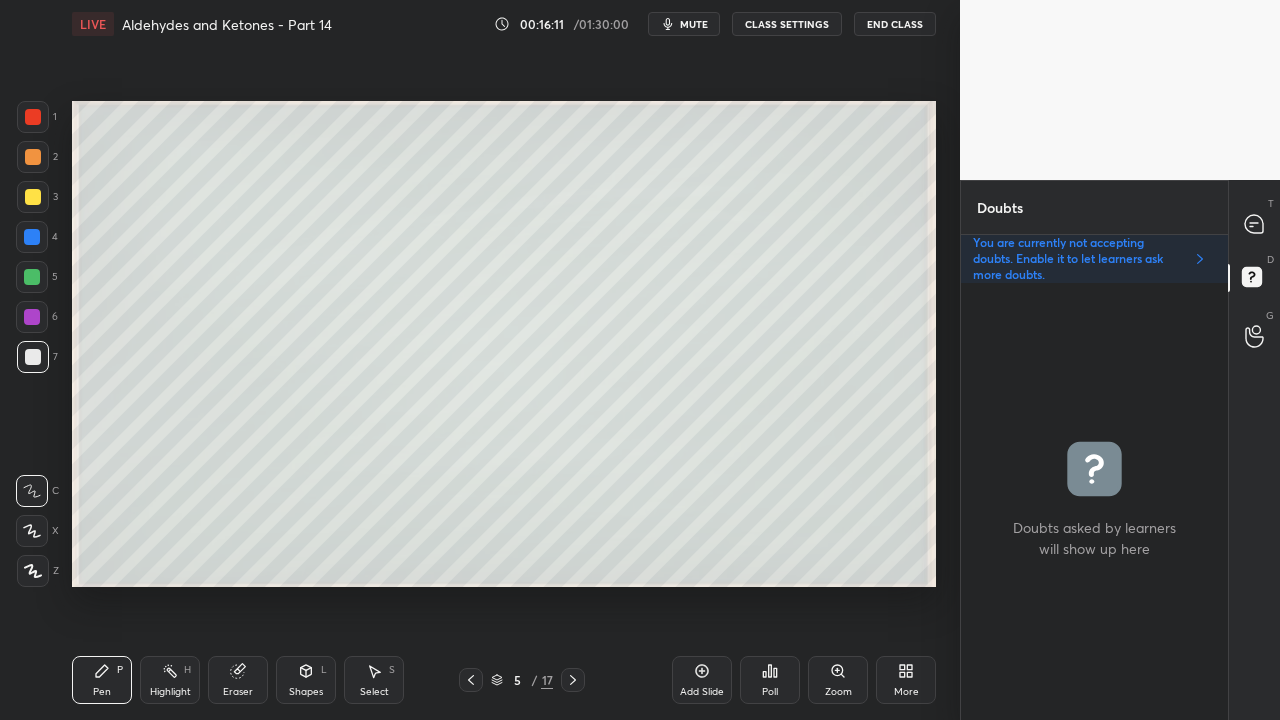 click 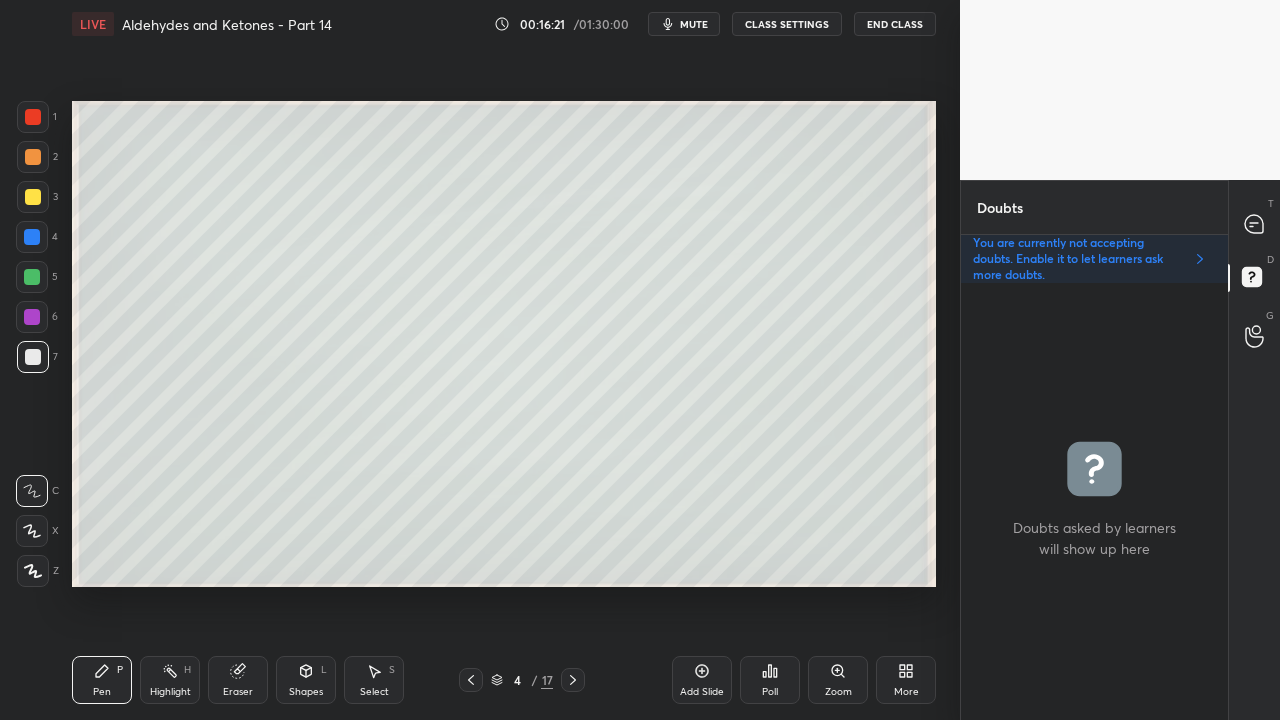 click 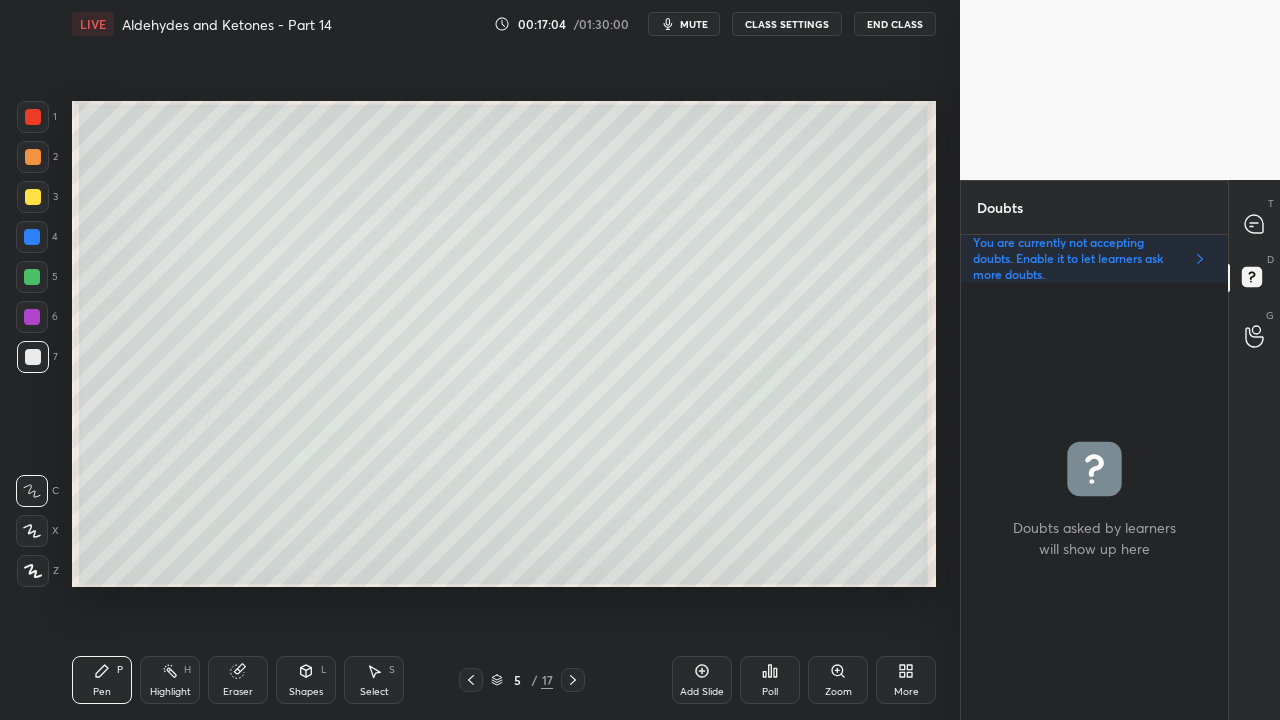 click 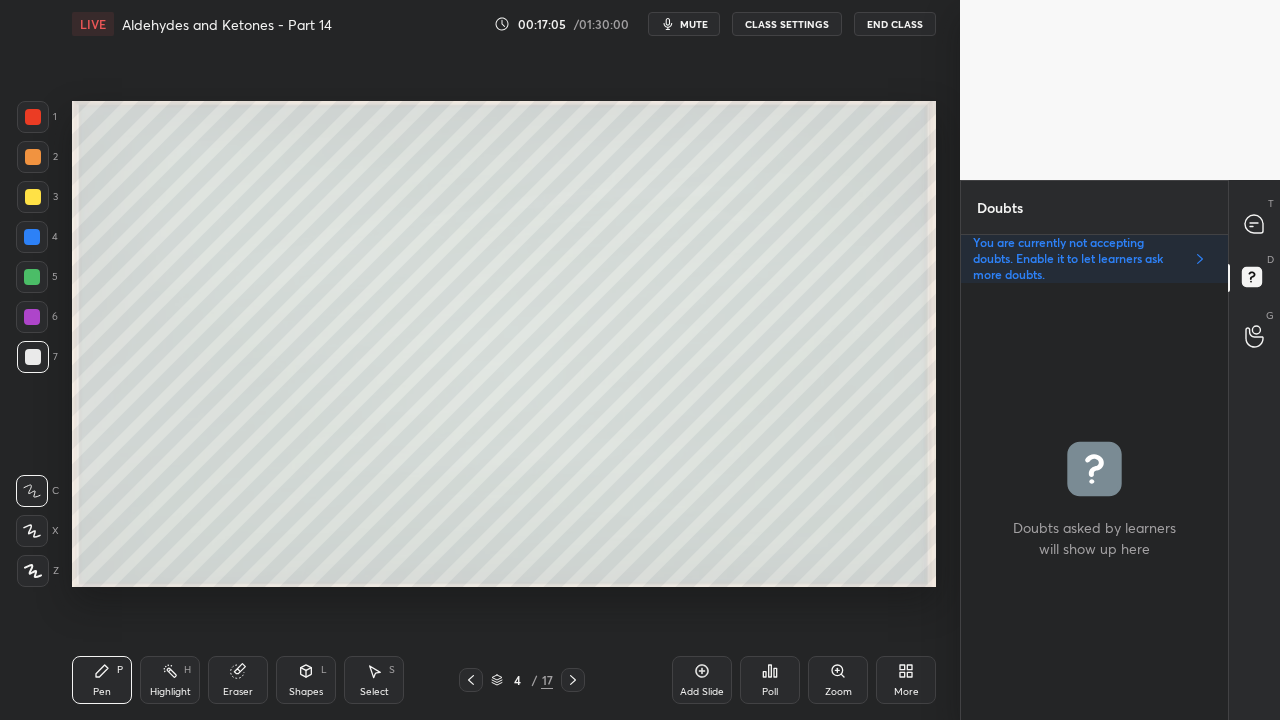 click at bounding box center [1255, 224] 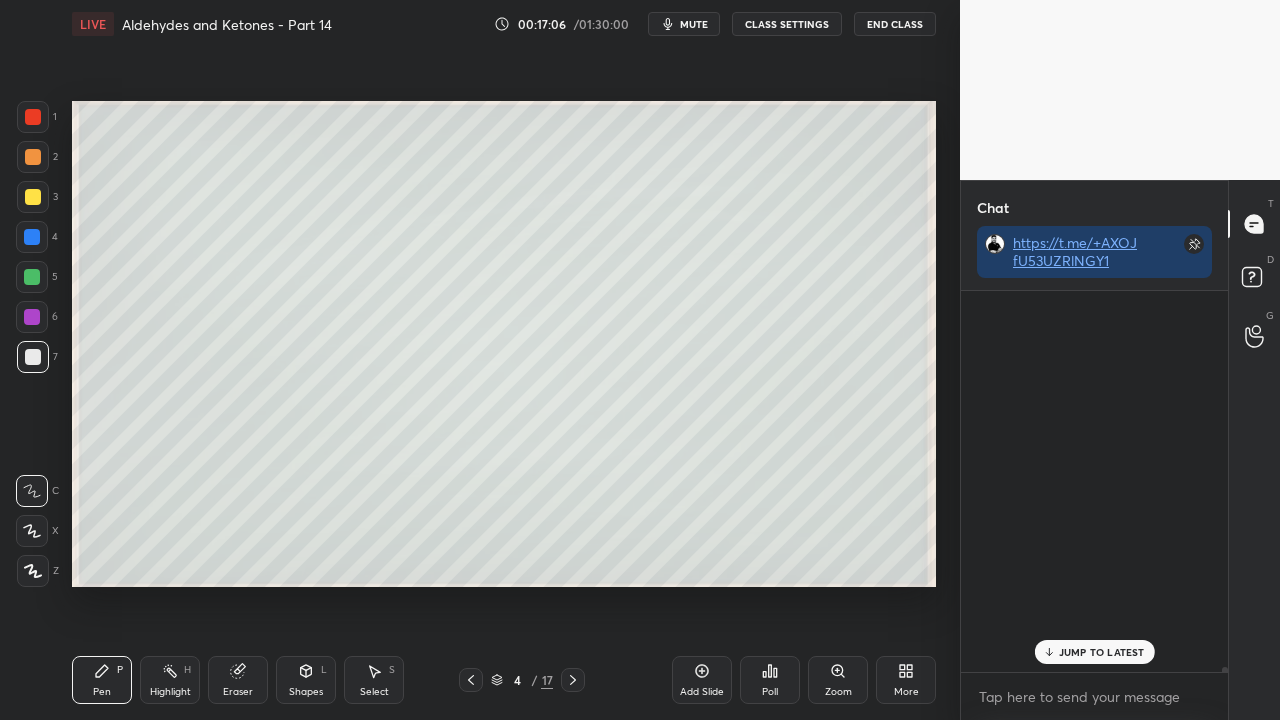 scroll, scrollTop: 423, scrollLeft: 261, axis: both 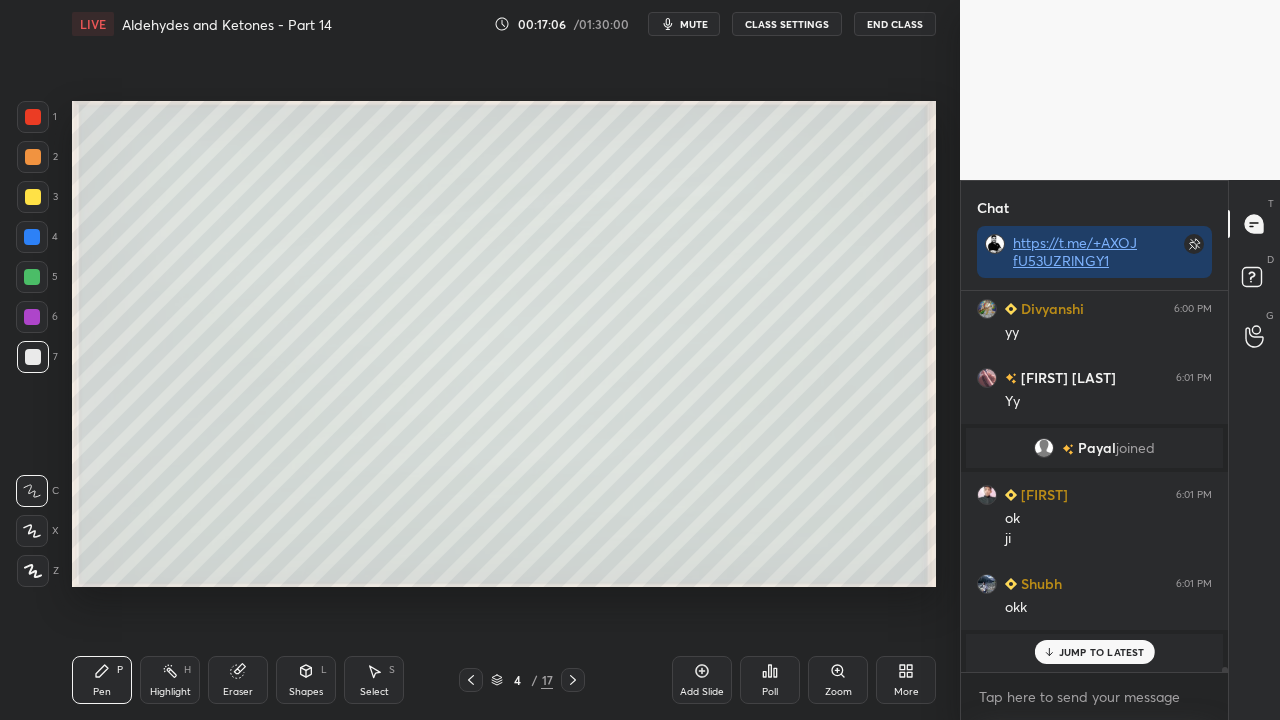 drag, startPoint x: 1096, startPoint y: 650, endPoint x: 1038, endPoint y: 679, distance: 64.84597 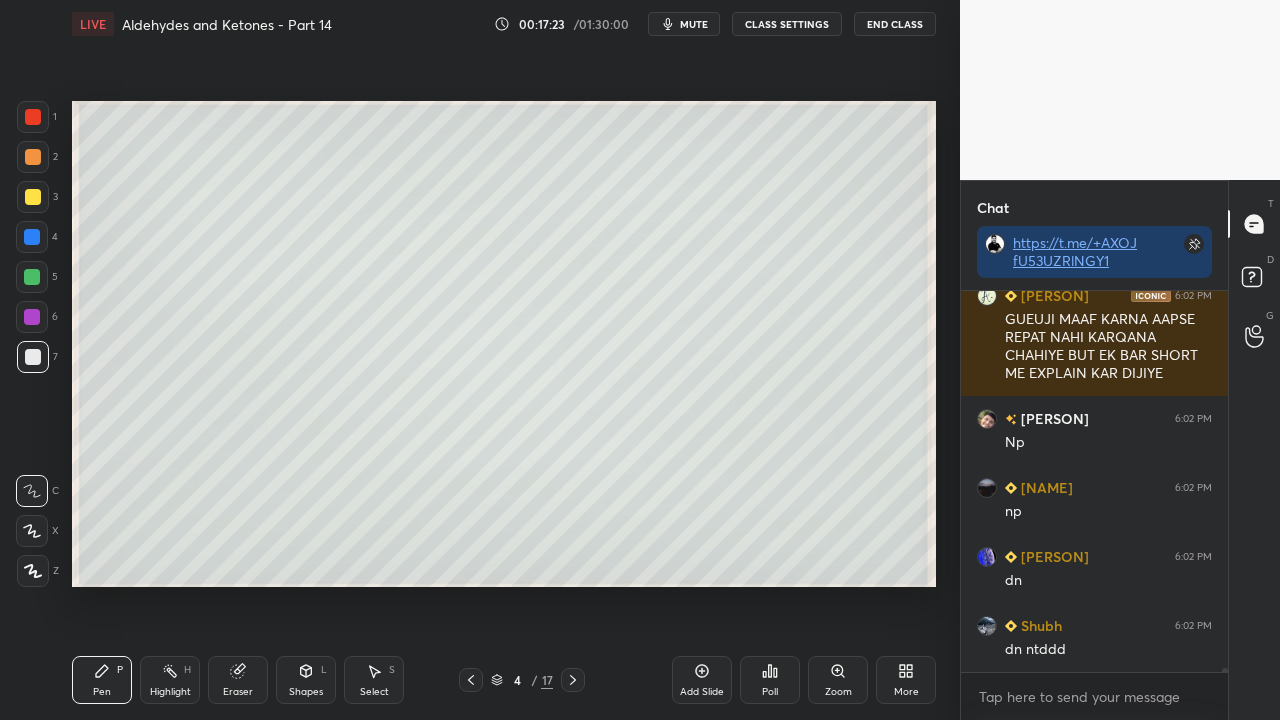 scroll, scrollTop: 35908, scrollLeft: 0, axis: vertical 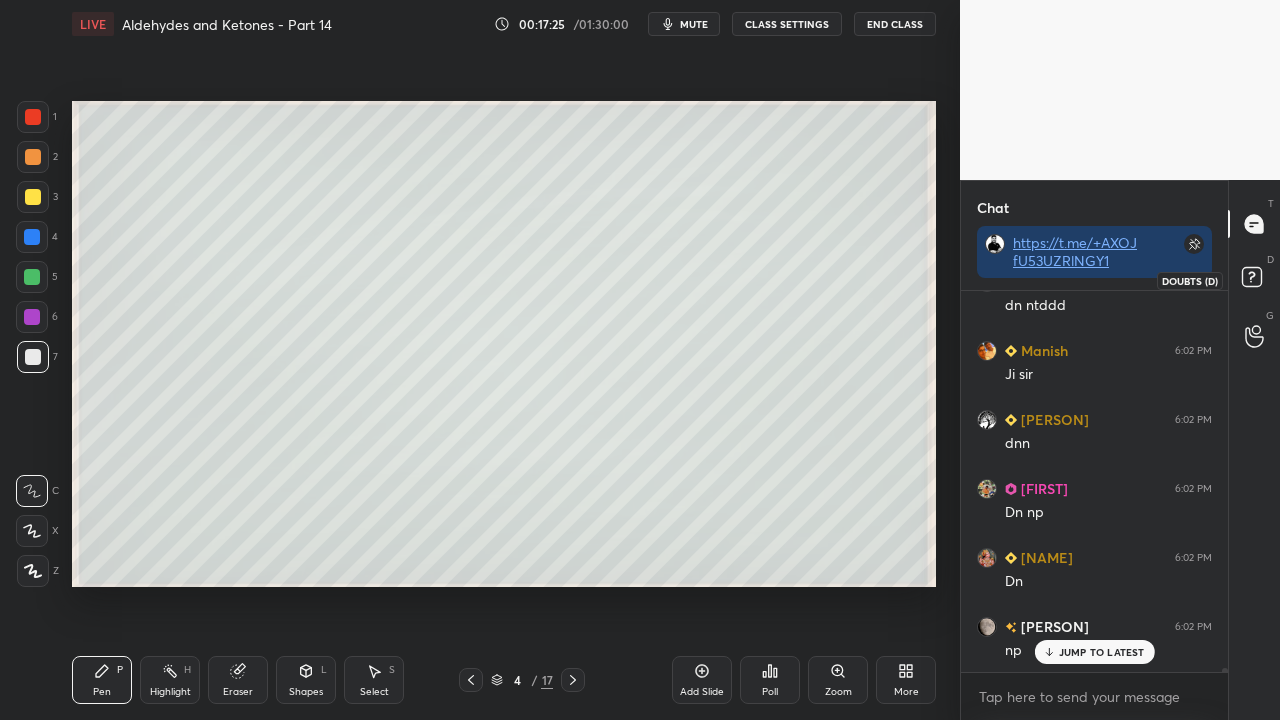 click 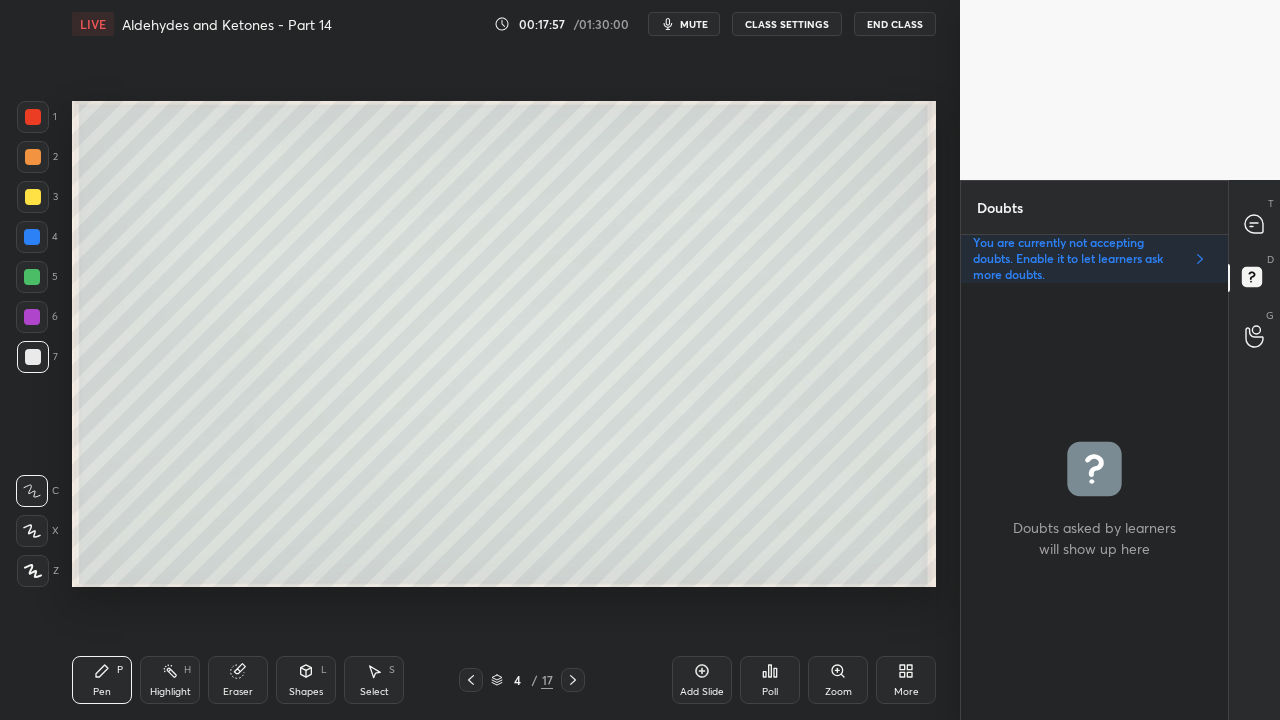 click 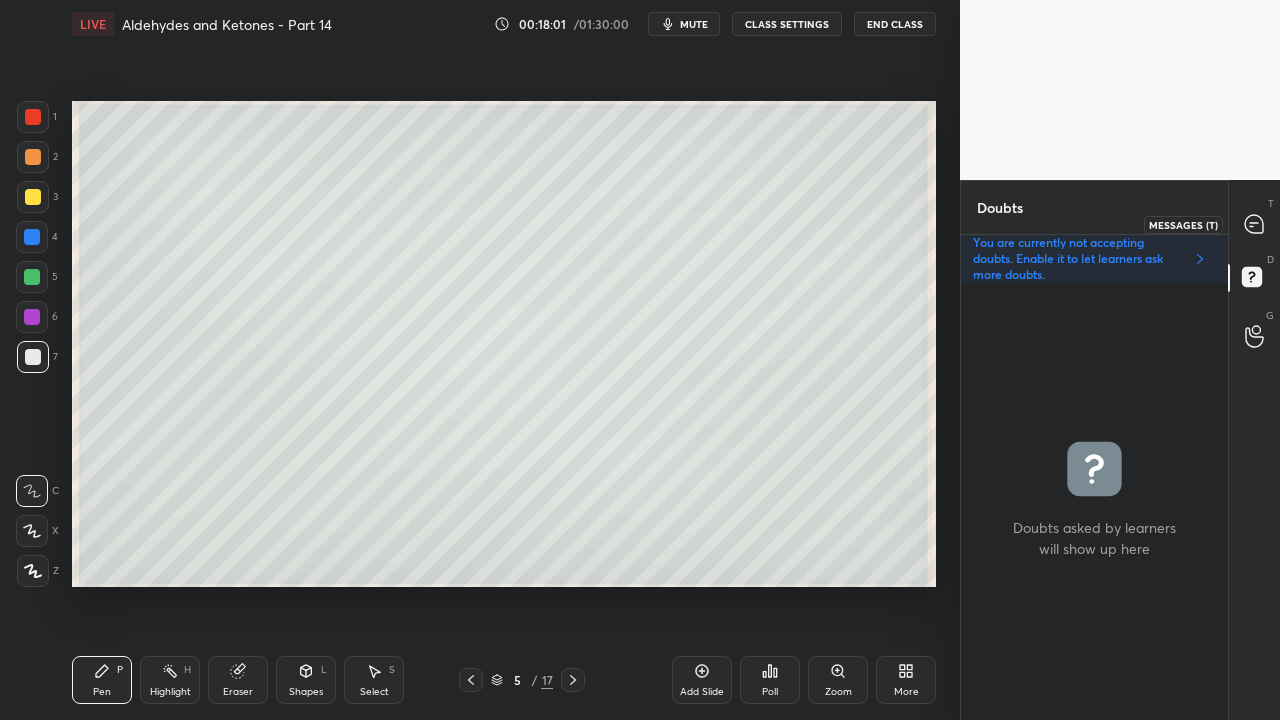 click 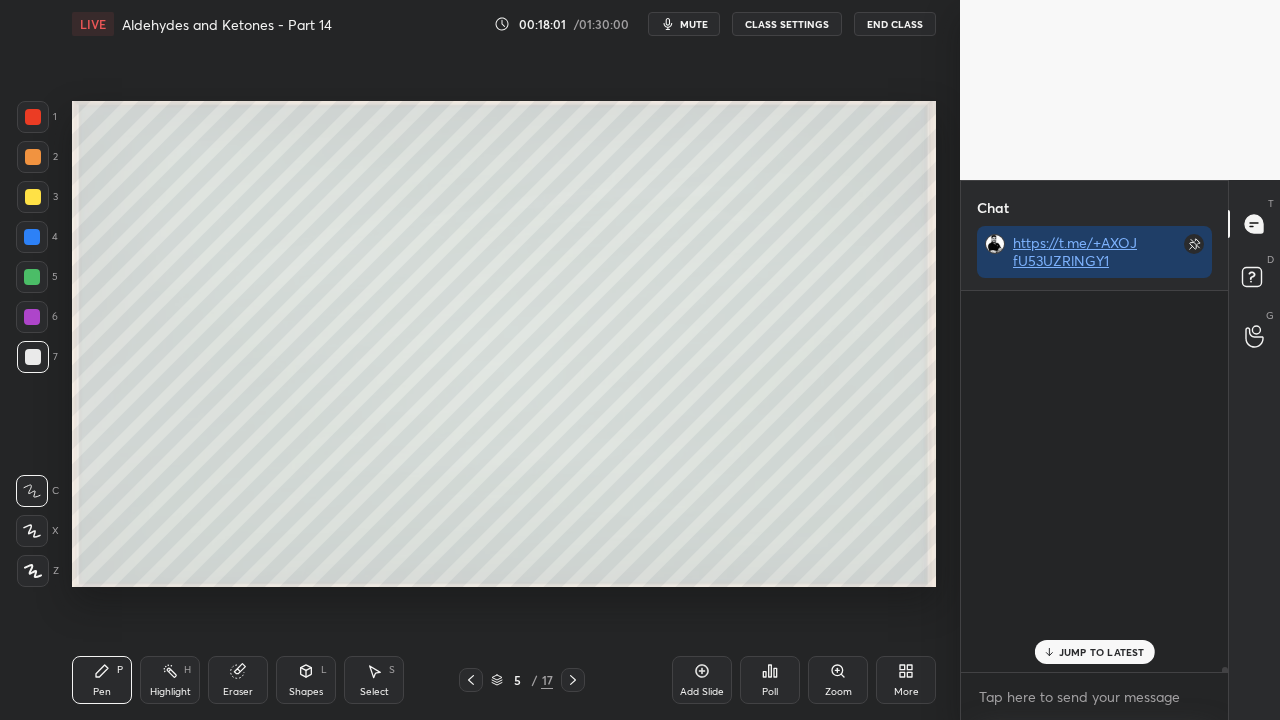 scroll, scrollTop: 36415, scrollLeft: 0, axis: vertical 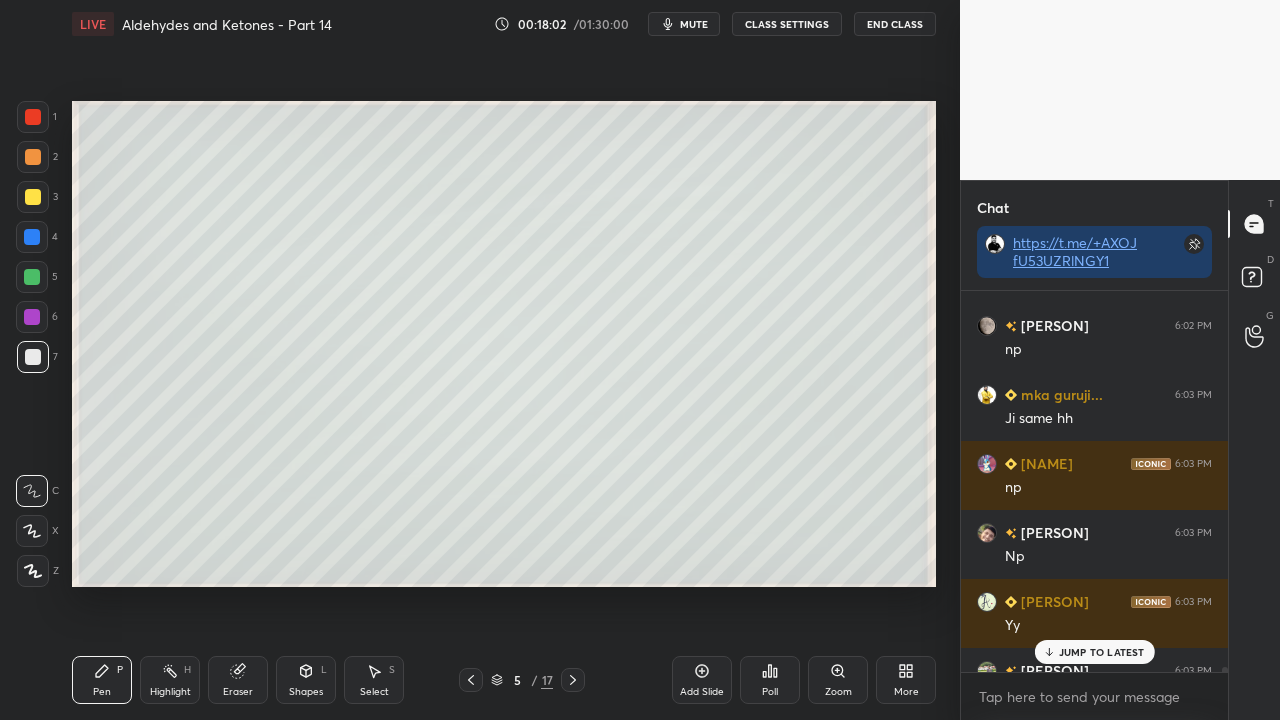 drag, startPoint x: 1064, startPoint y: 646, endPoint x: 1047, endPoint y: 653, distance: 18.384777 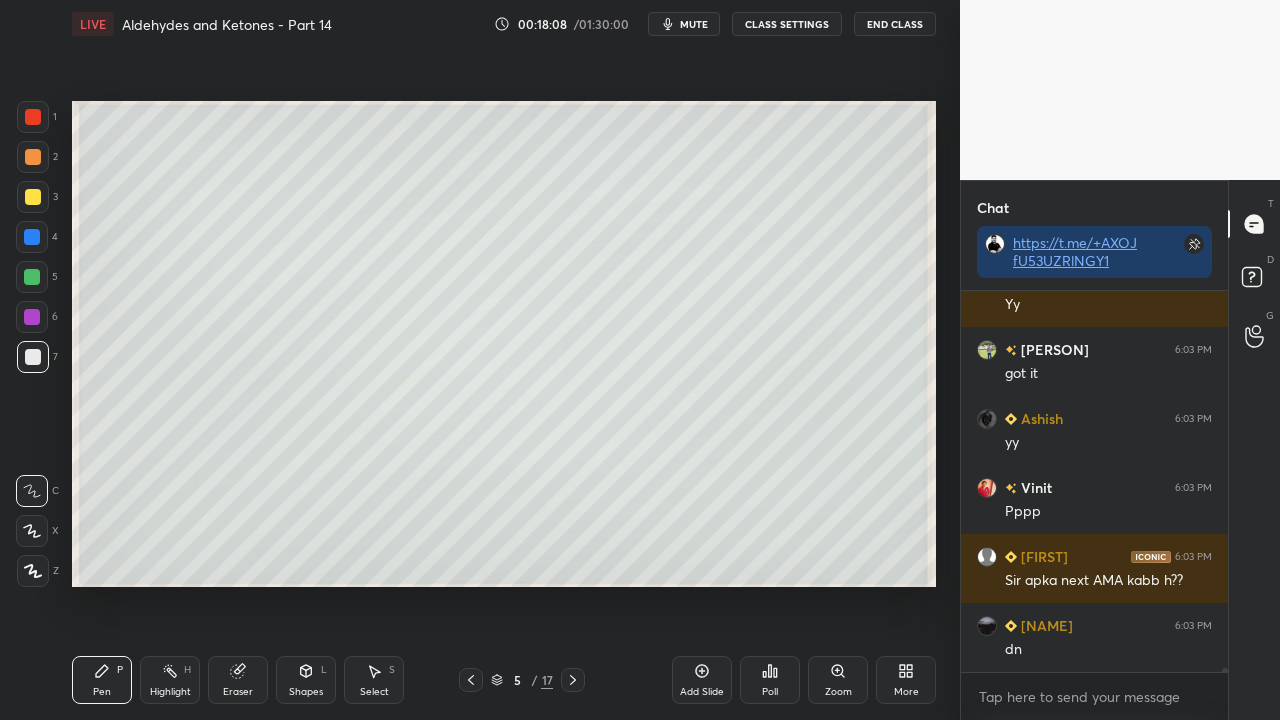 scroll, scrollTop: 36822, scrollLeft: 0, axis: vertical 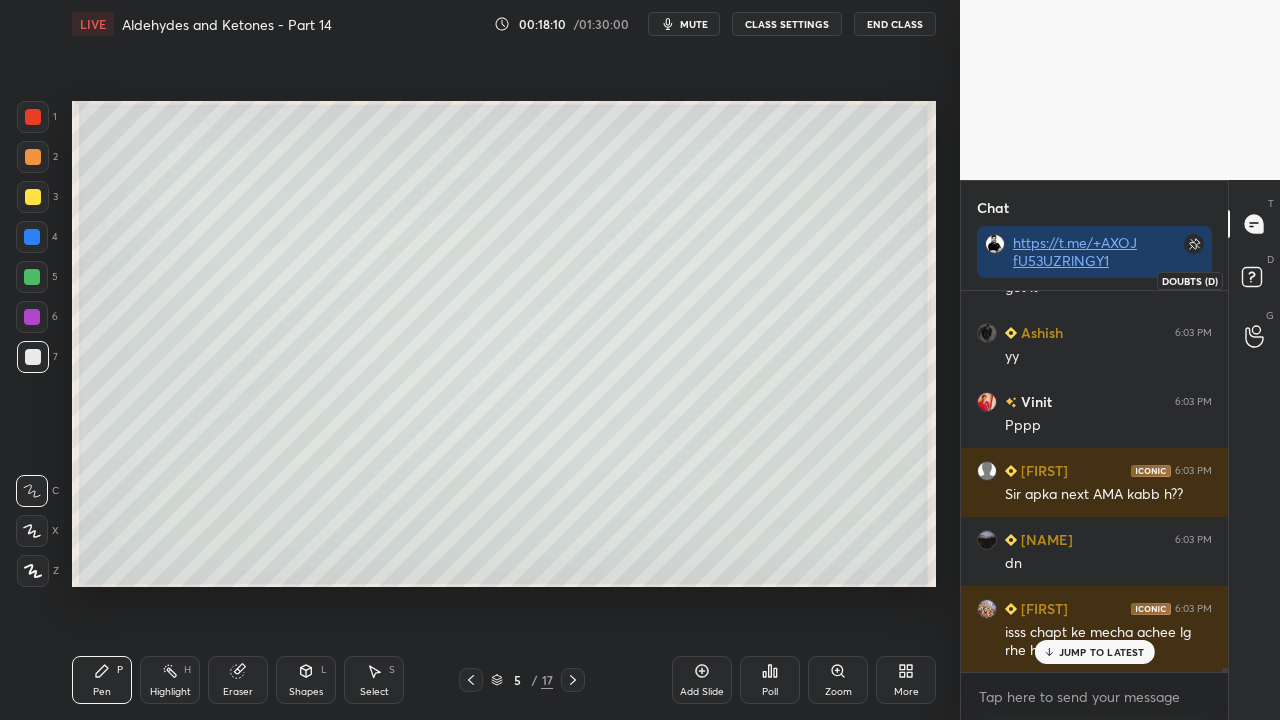 drag, startPoint x: 1242, startPoint y: 290, endPoint x: 1255, endPoint y: 276, distance: 19.104973 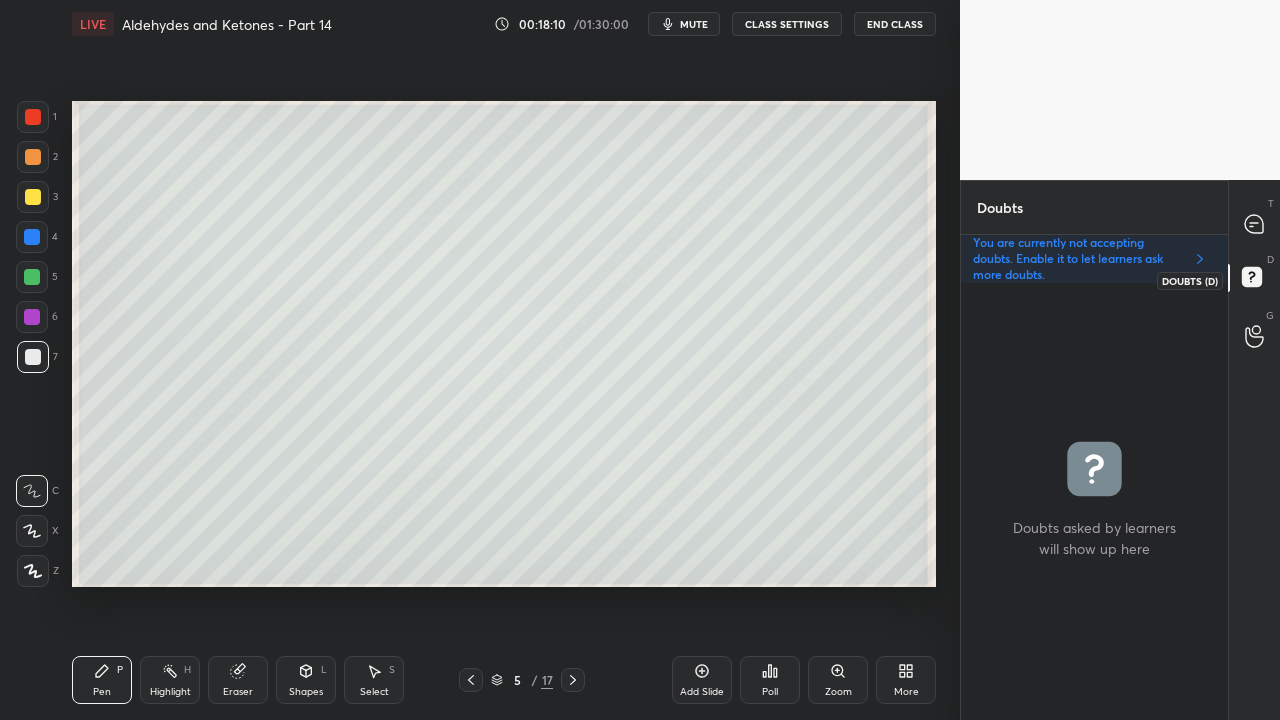 scroll, scrollTop: 6, scrollLeft: 6, axis: both 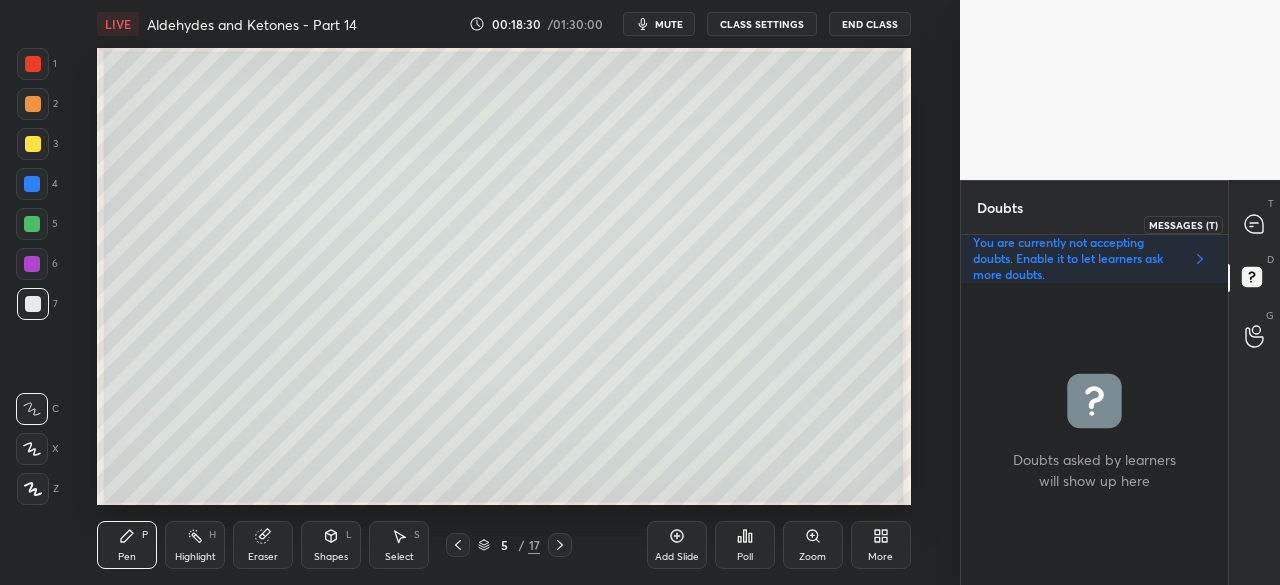 click 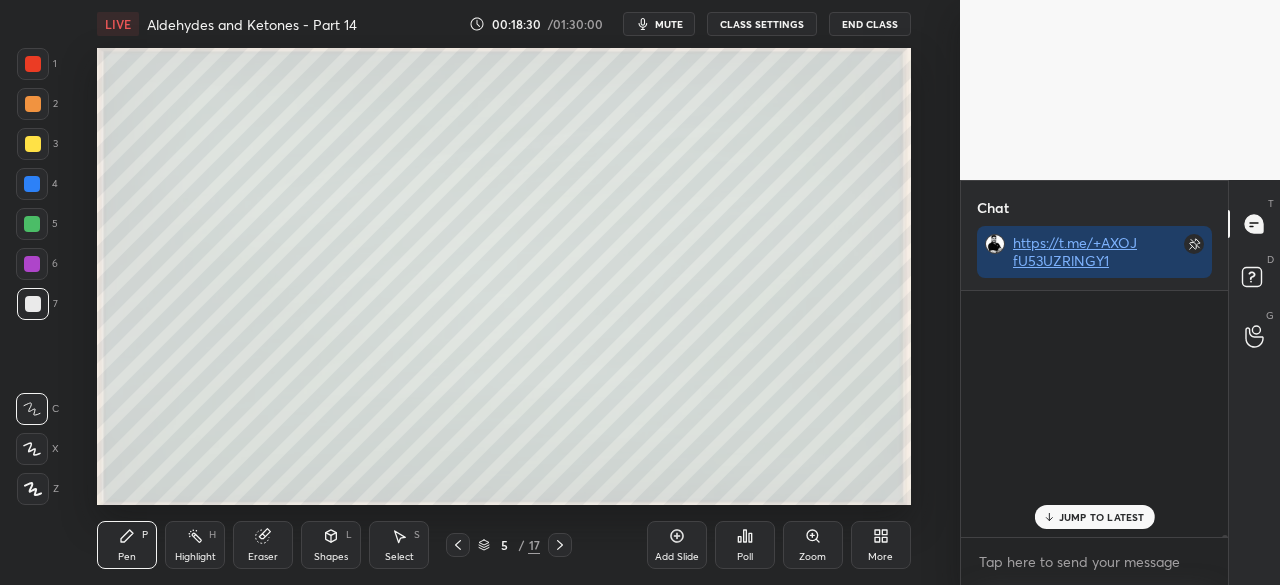 scroll, scrollTop: 37657, scrollLeft: 0, axis: vertical 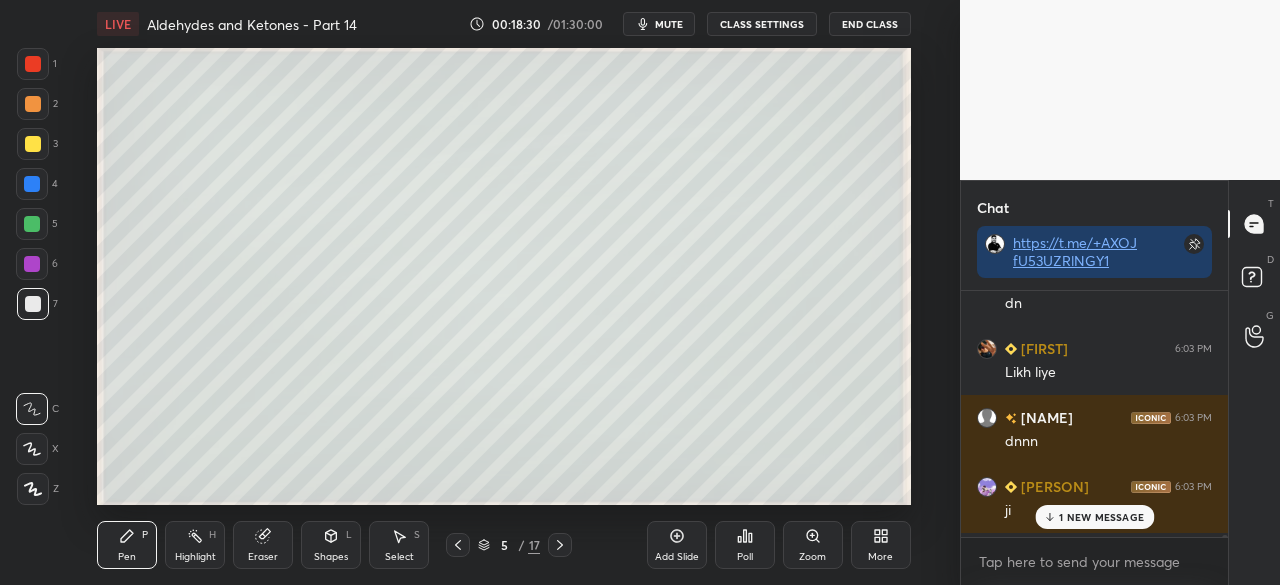 click on "1 NEW MESSAGE" at bounding box center (1101, 517) 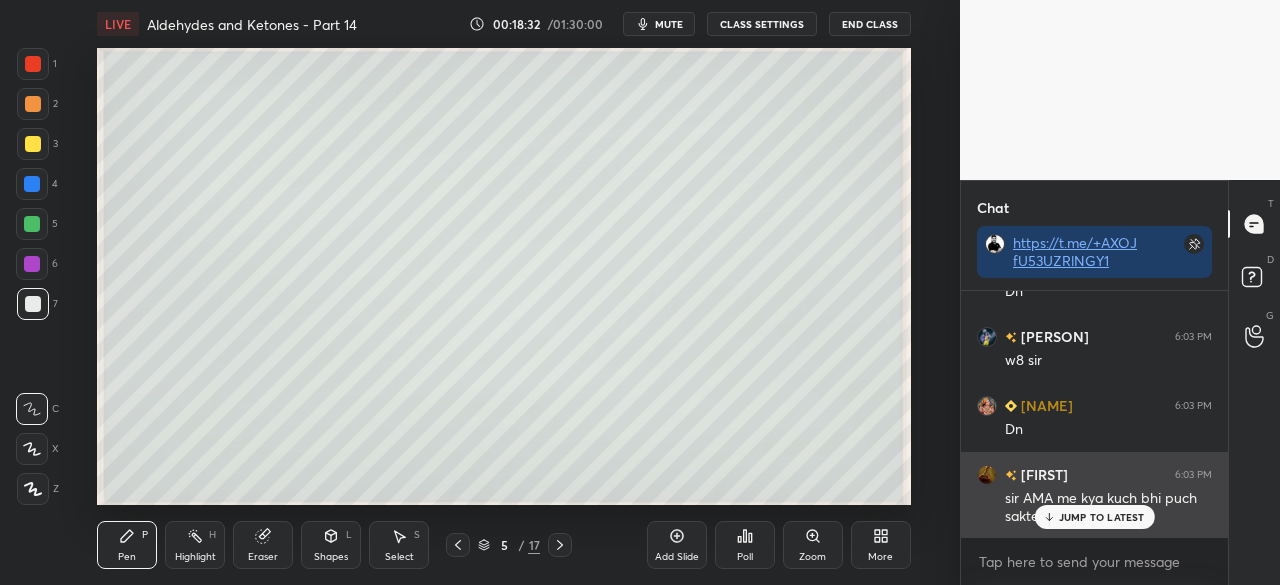 click on "JUMP TO LATEST" at bounding box center [1102, 517] 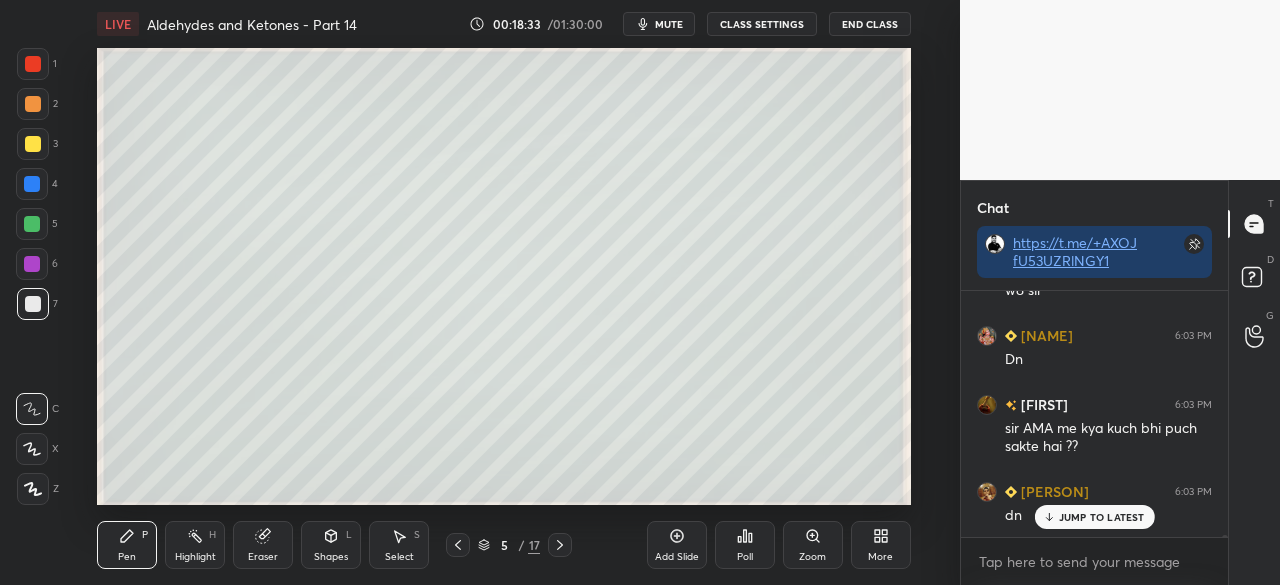 scroll, scrollTop: 38216, scrollLeft: 0, axis: vertical 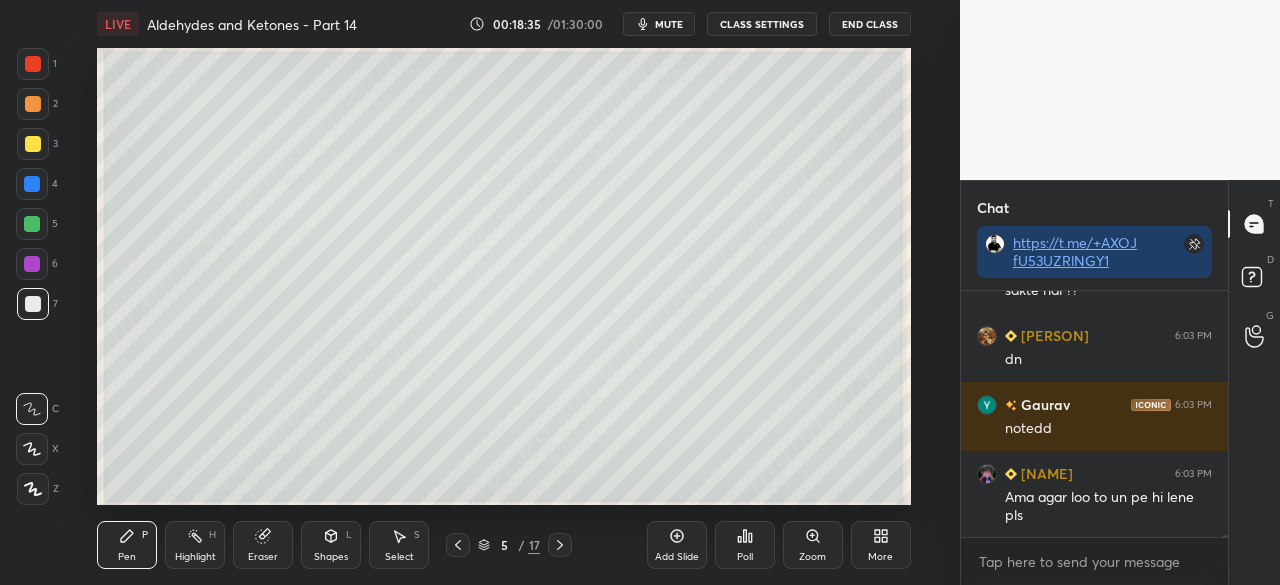 click 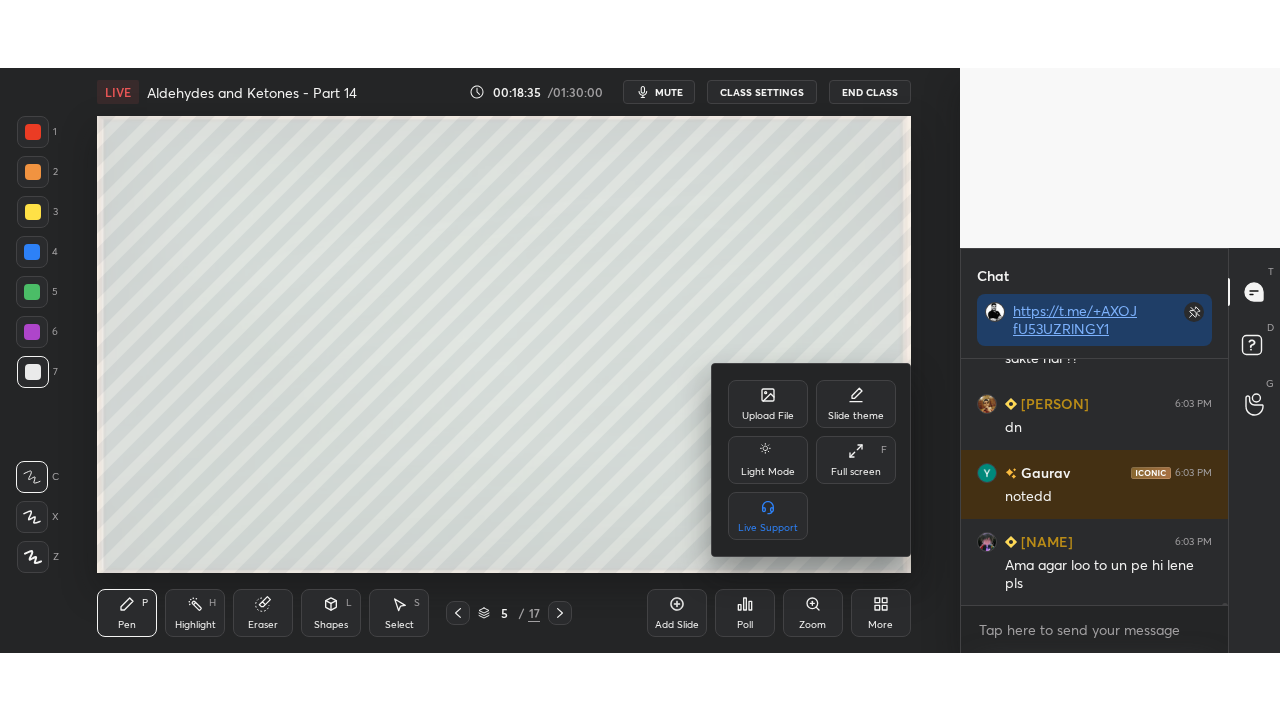 scroll, scrollTop: 38372, scrollLeft: 0, axis: vertical 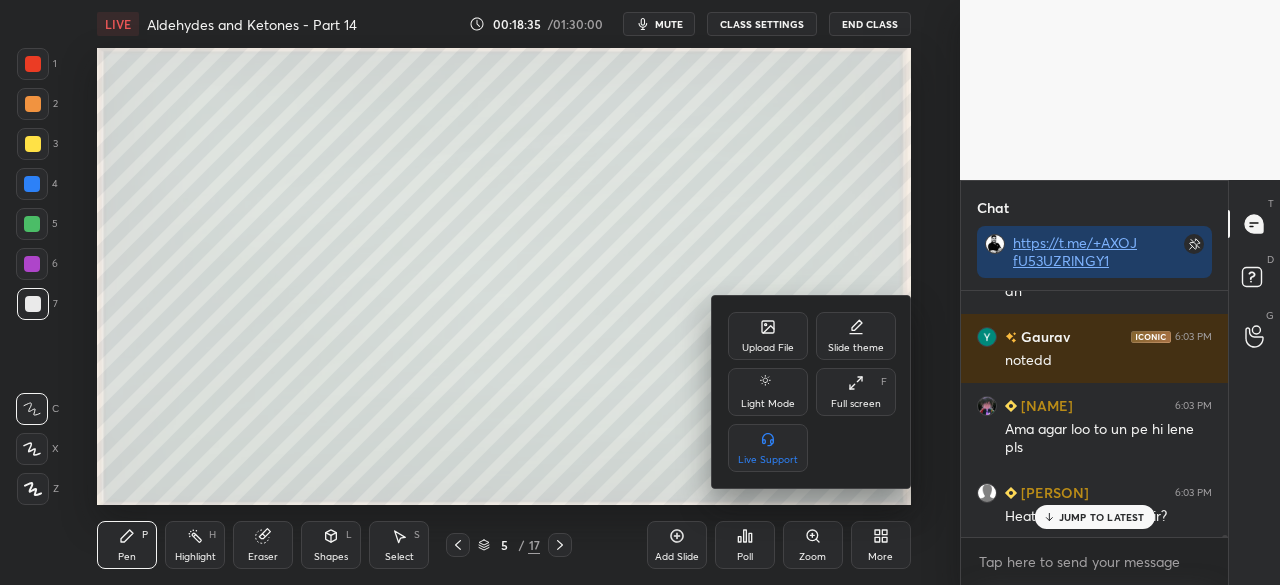 click on "Full screen F" at bounding box center [856, 392] 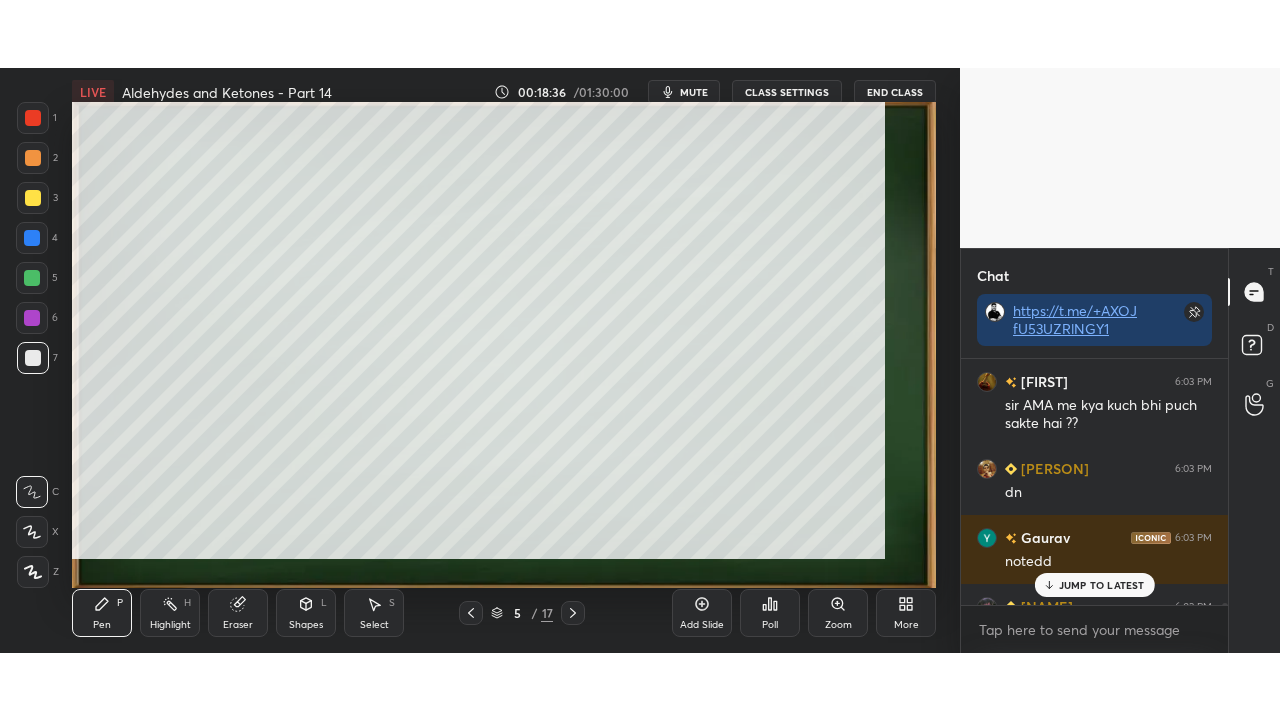 scroll, scrollTop: 99408, scrollLeft: 99120, axis: both 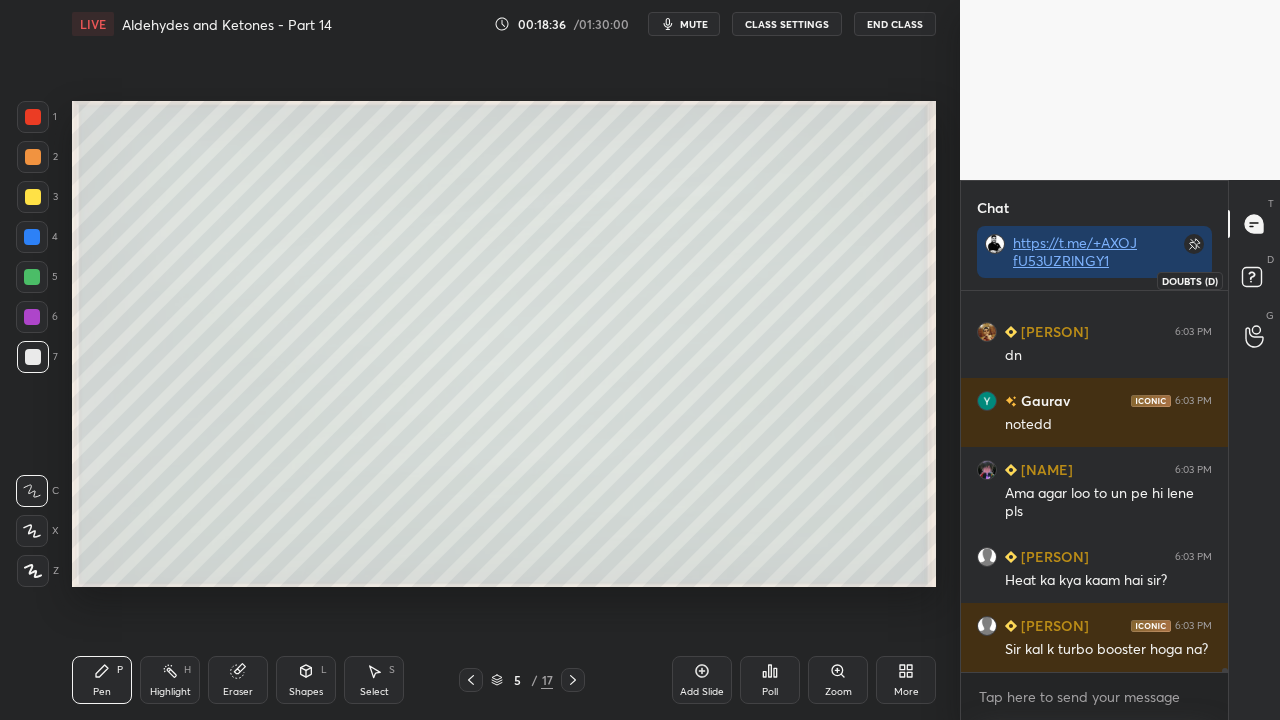 click 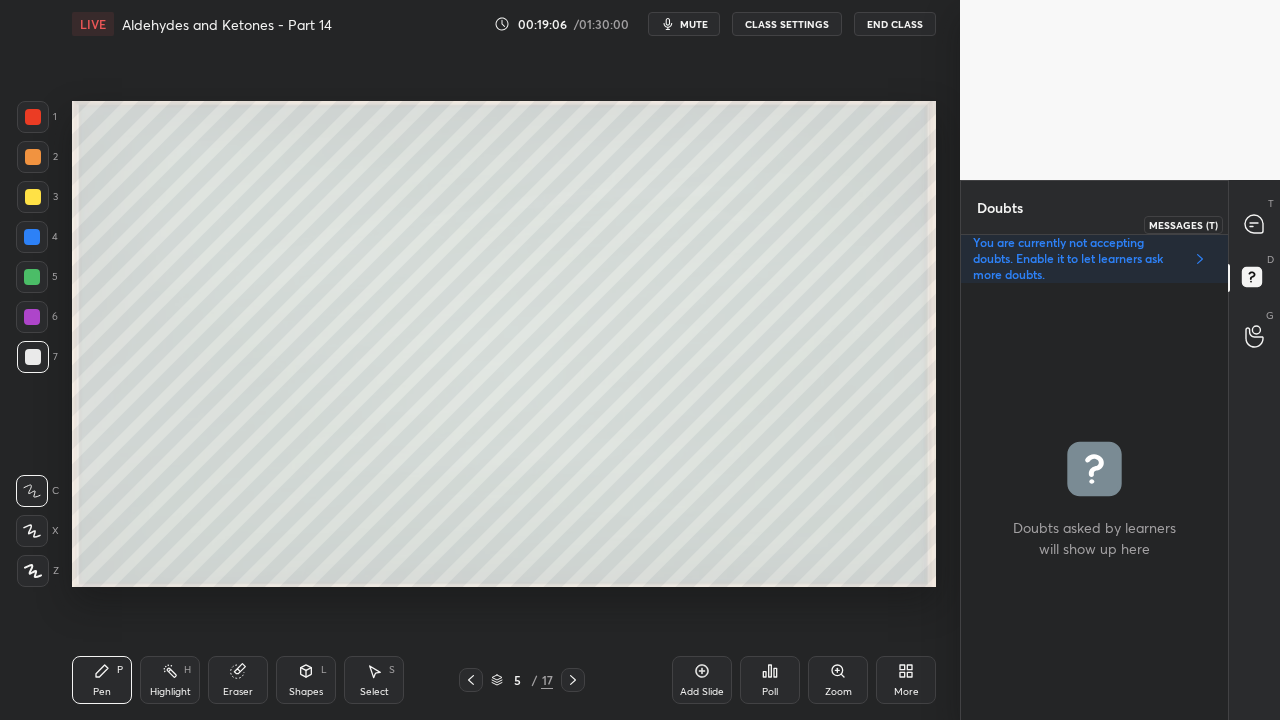 click 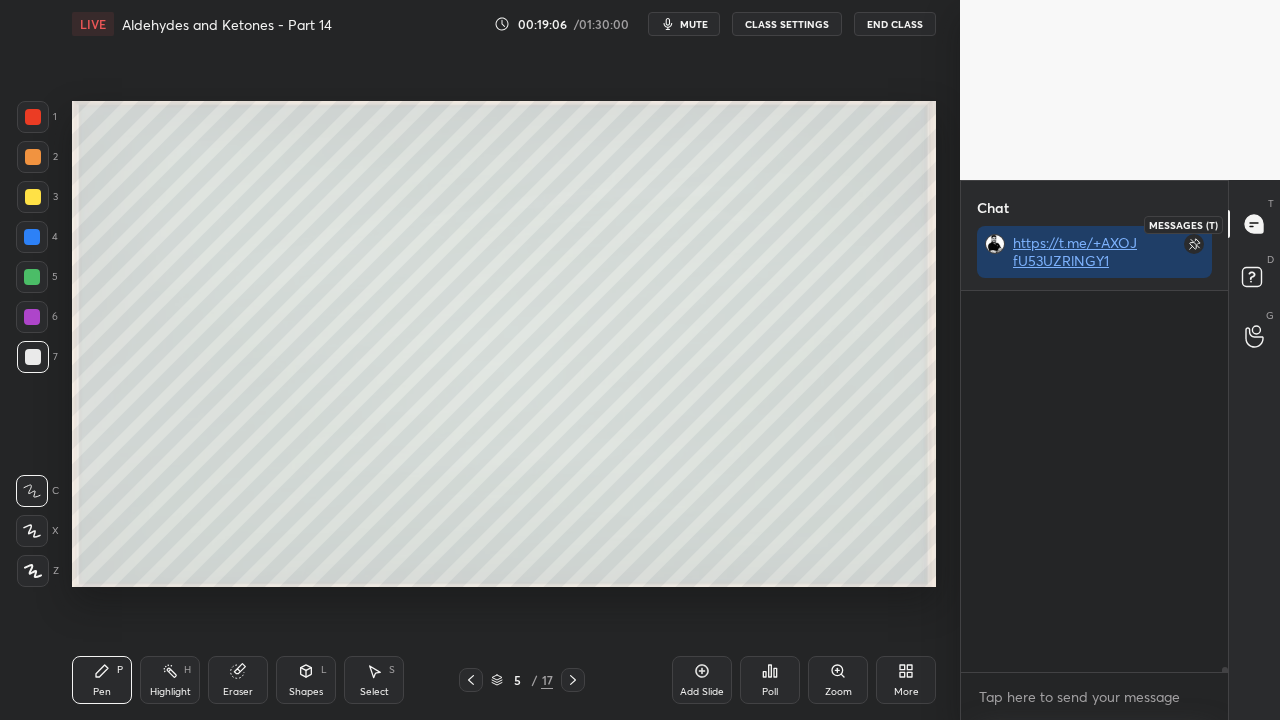 scroll, scrollTop: 38658, scrollLeft: 0, axis: vertical 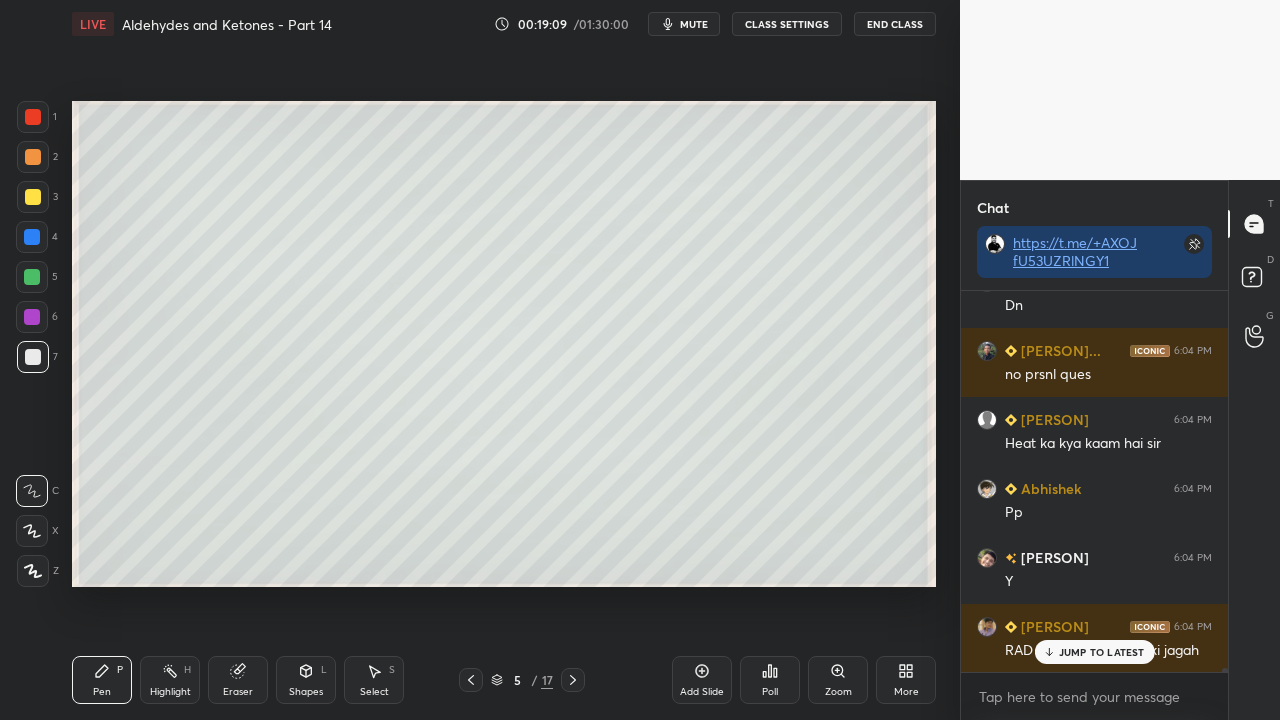 click on "JUMP TO LATEST" at bounding box center (1102, 652) 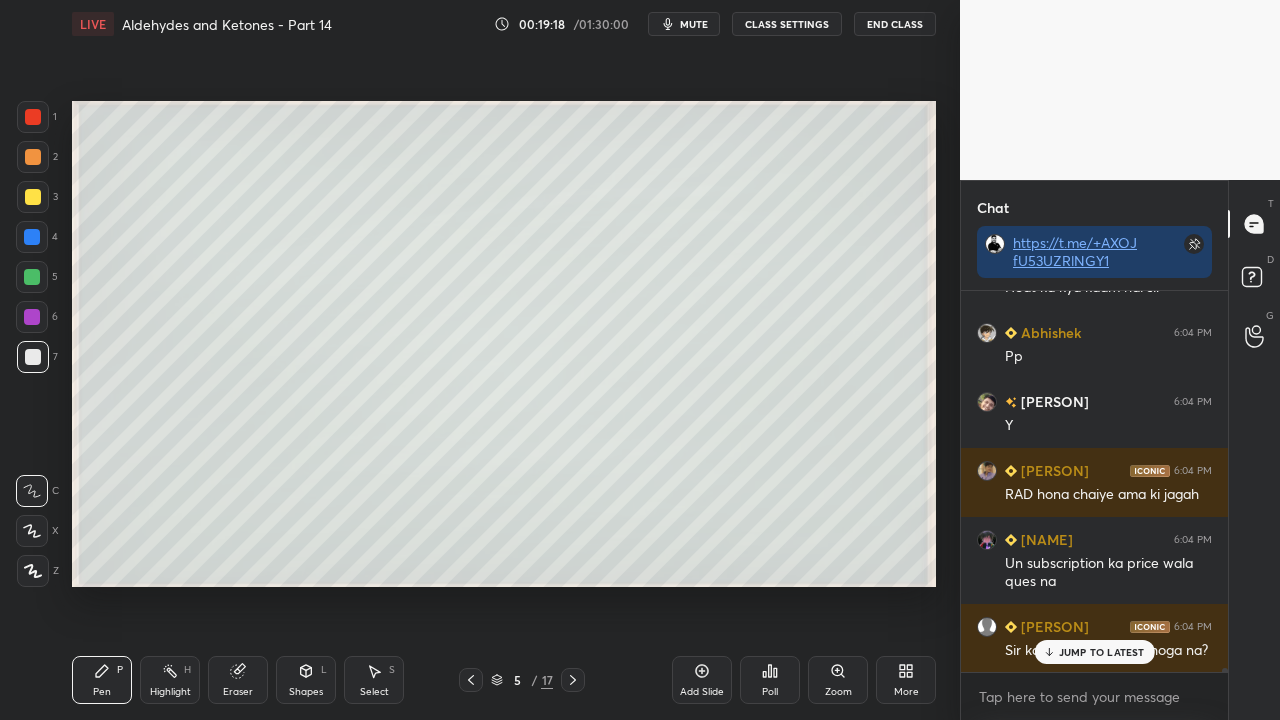 scroll, scrollTop: 39258, scrollLeft: 0, axis: vertical 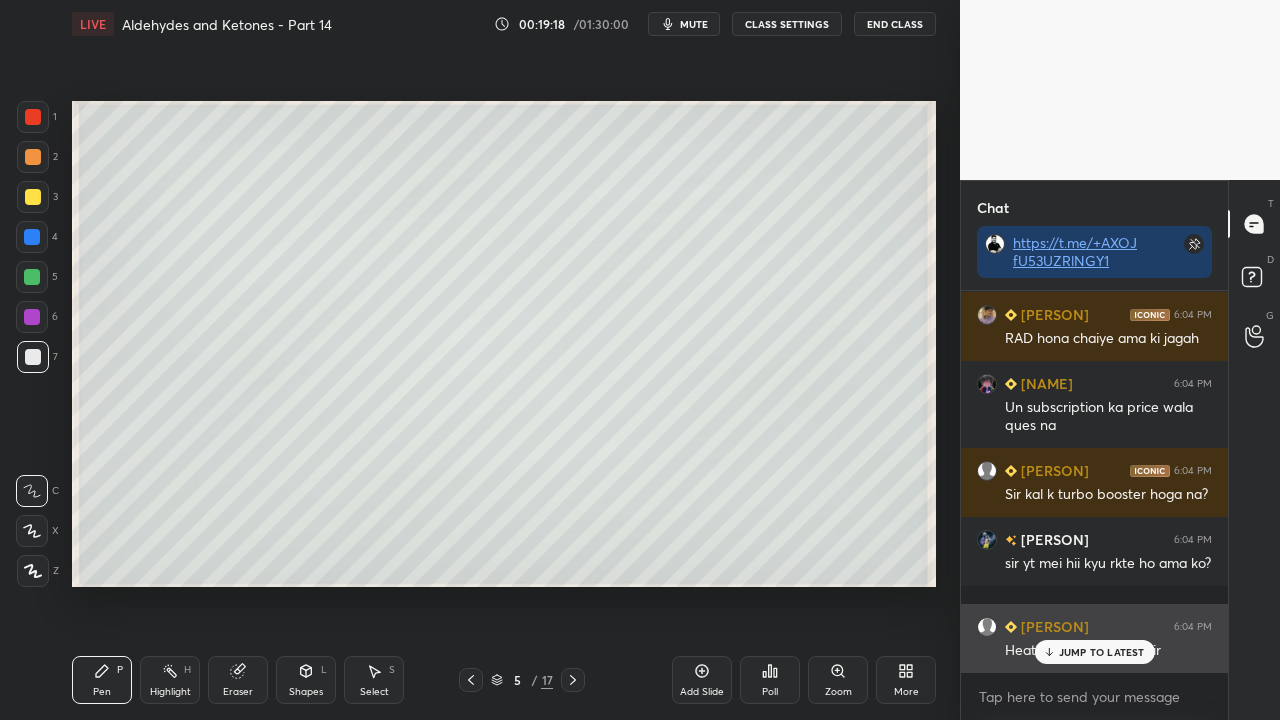 click on "JUMP TO LATEST" at bounding box center [1102, 652] 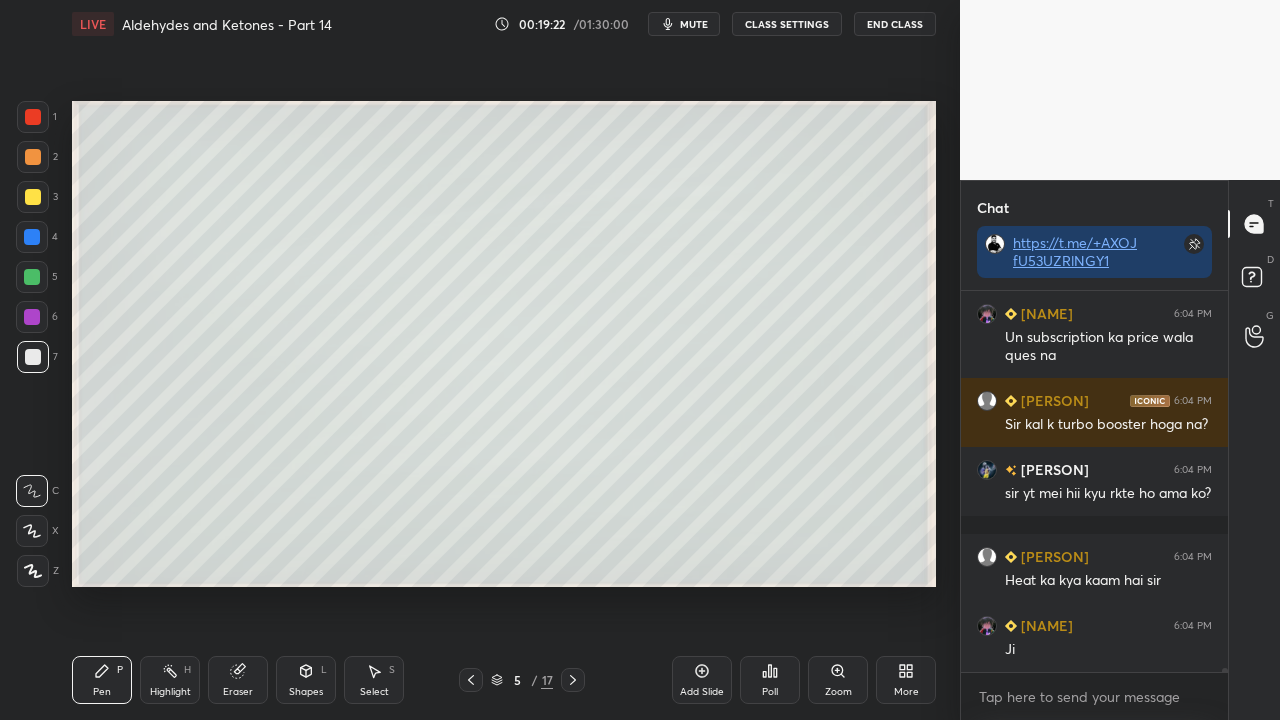 scroll, scrollTop: 39396, scrollLeft: 0, axis: vertical 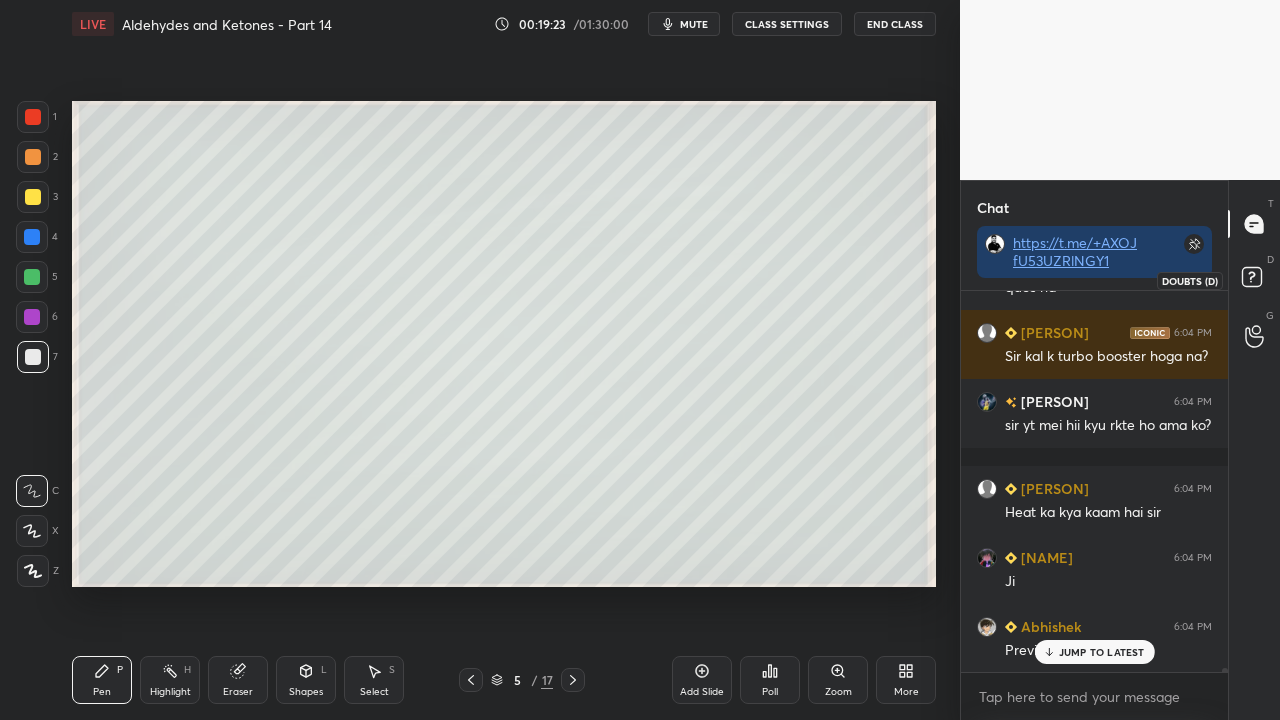 click 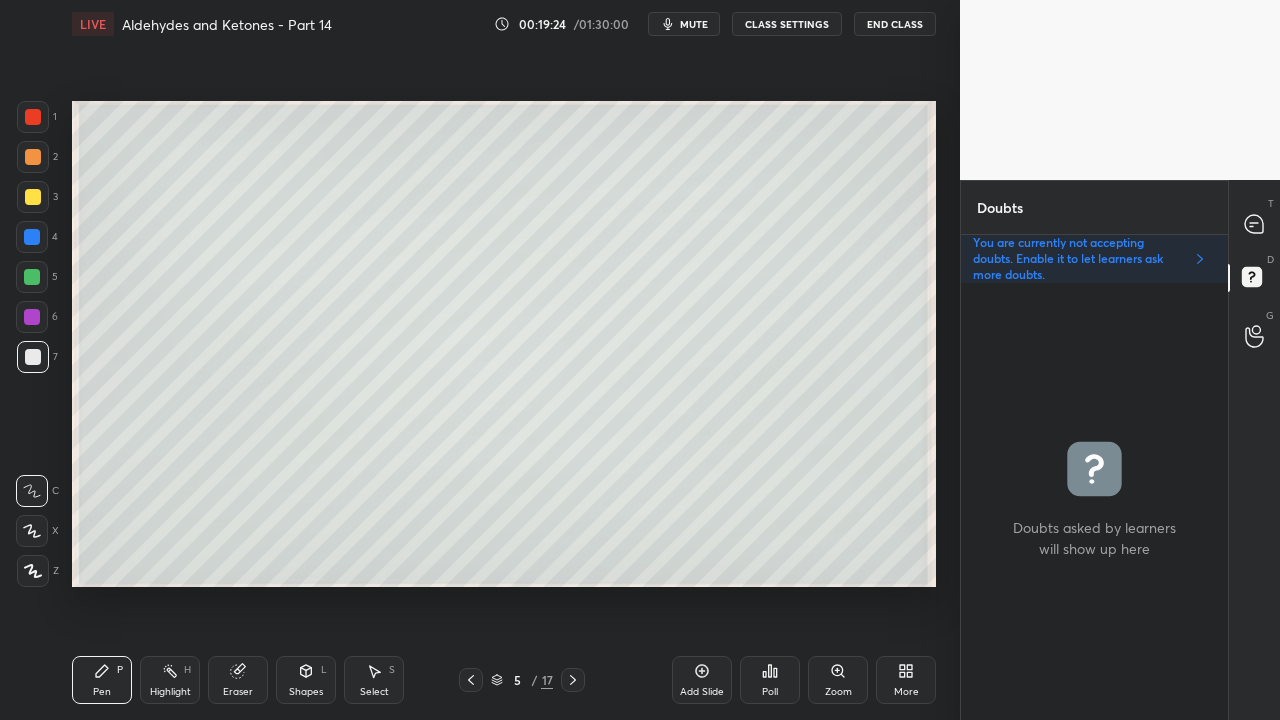 scroll, scrollTop: 6, scrollLeft: 6, axis: both 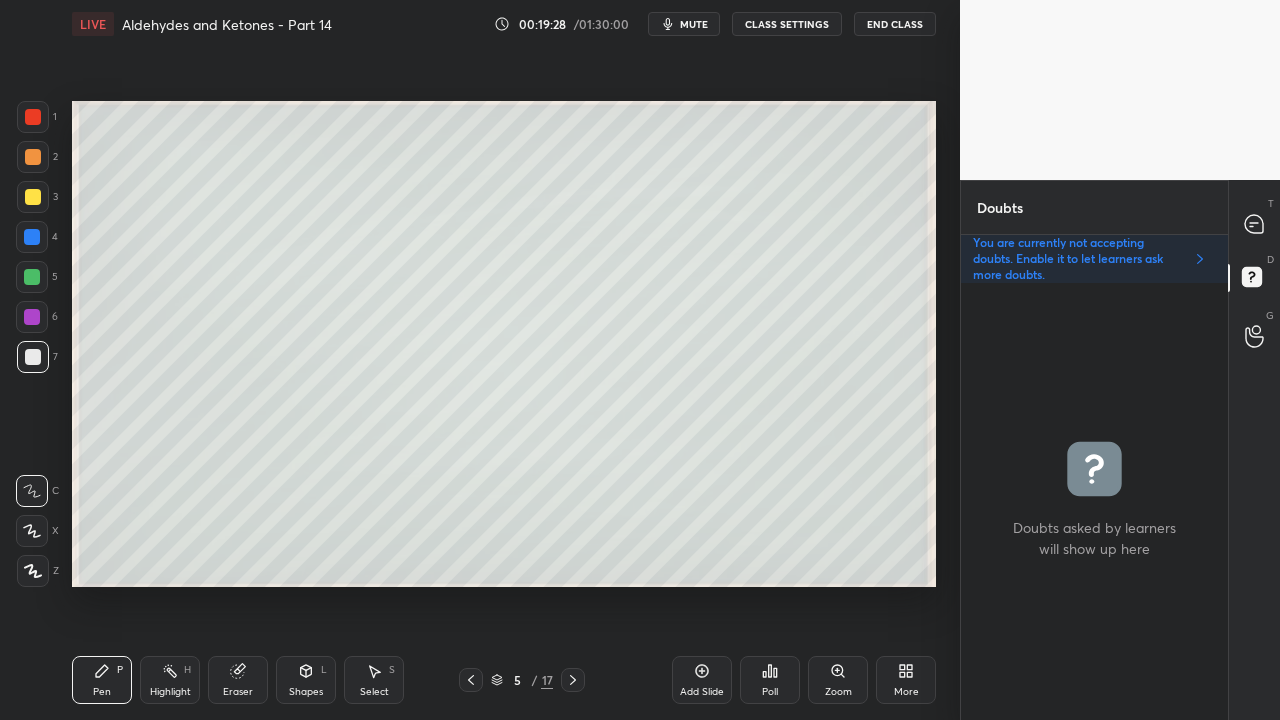 click at bounding box center [33, 197] 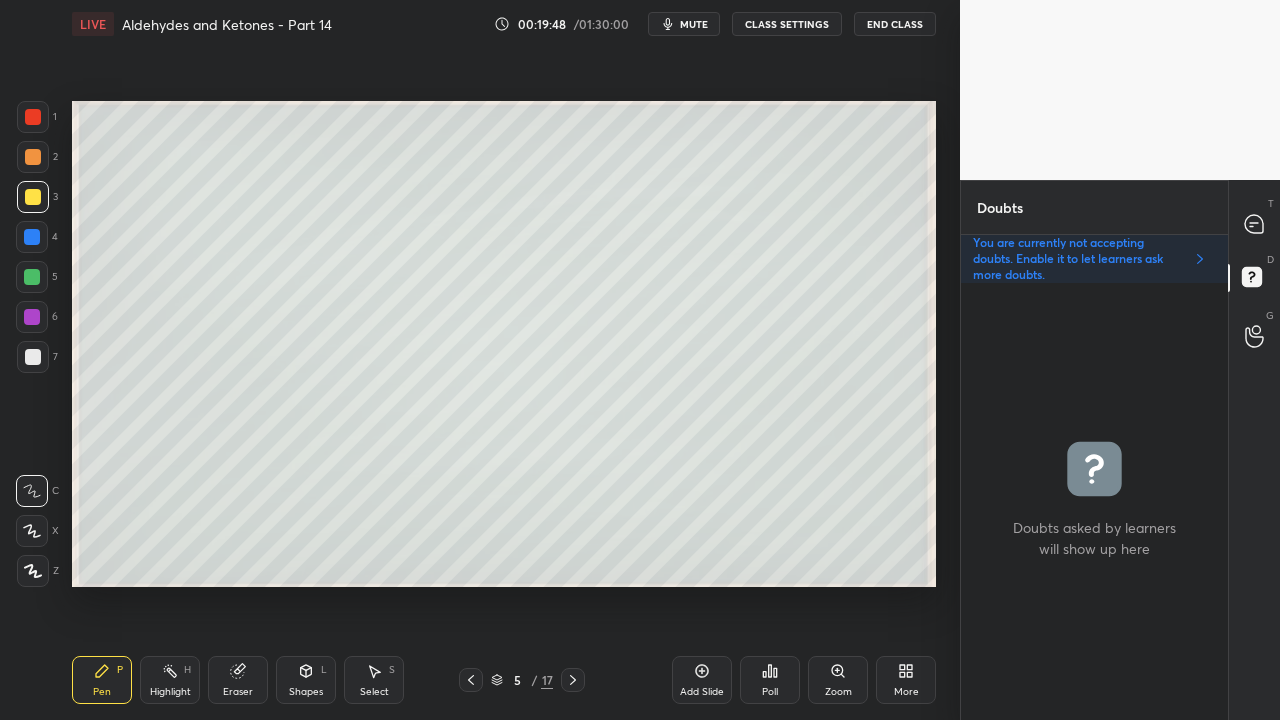 click at bounding box center [33, 197] 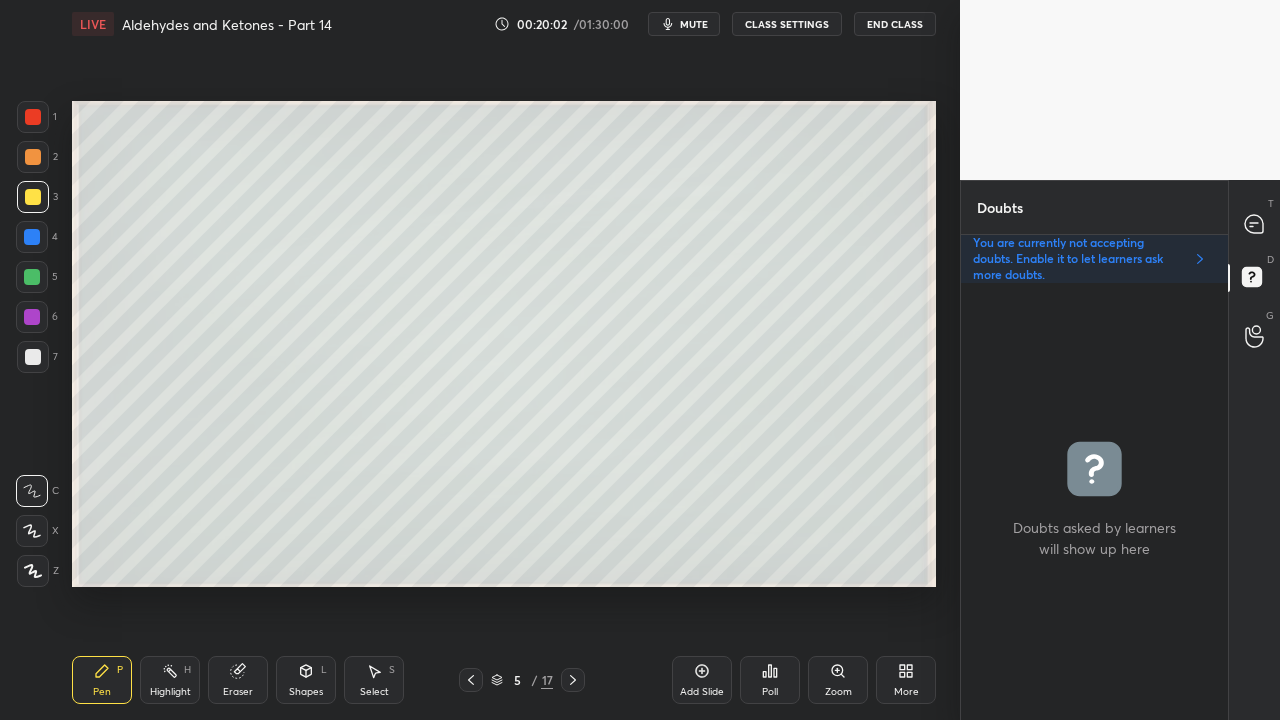 click at bounding box center (33, 197) 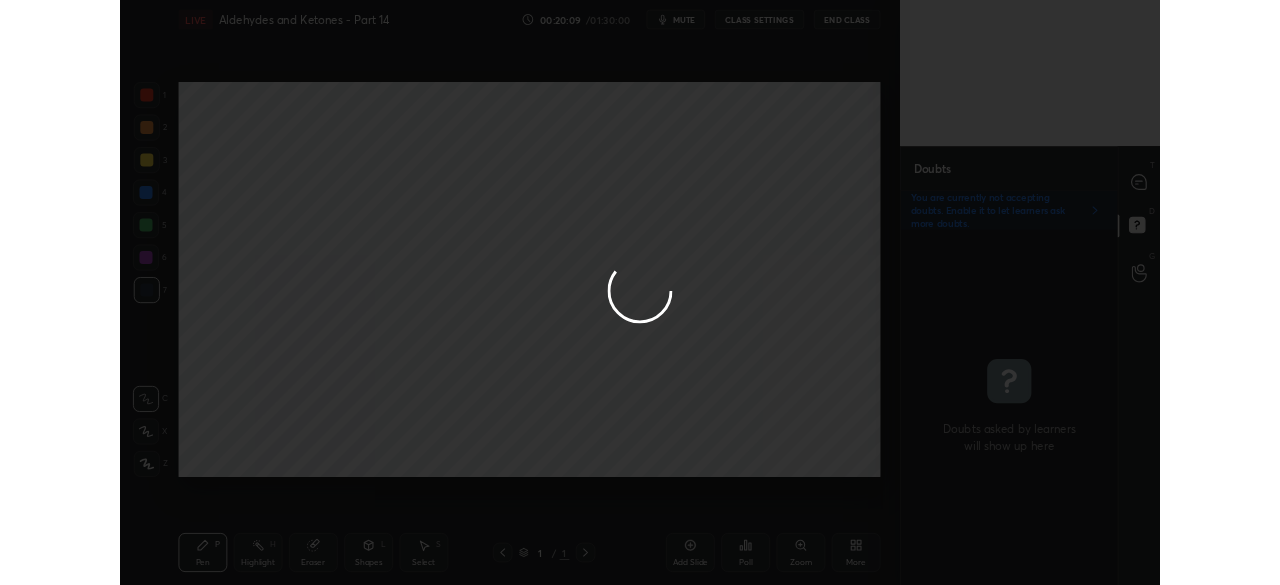 scroll, scrollTop: 457, scrollLeft: 880, axis: both 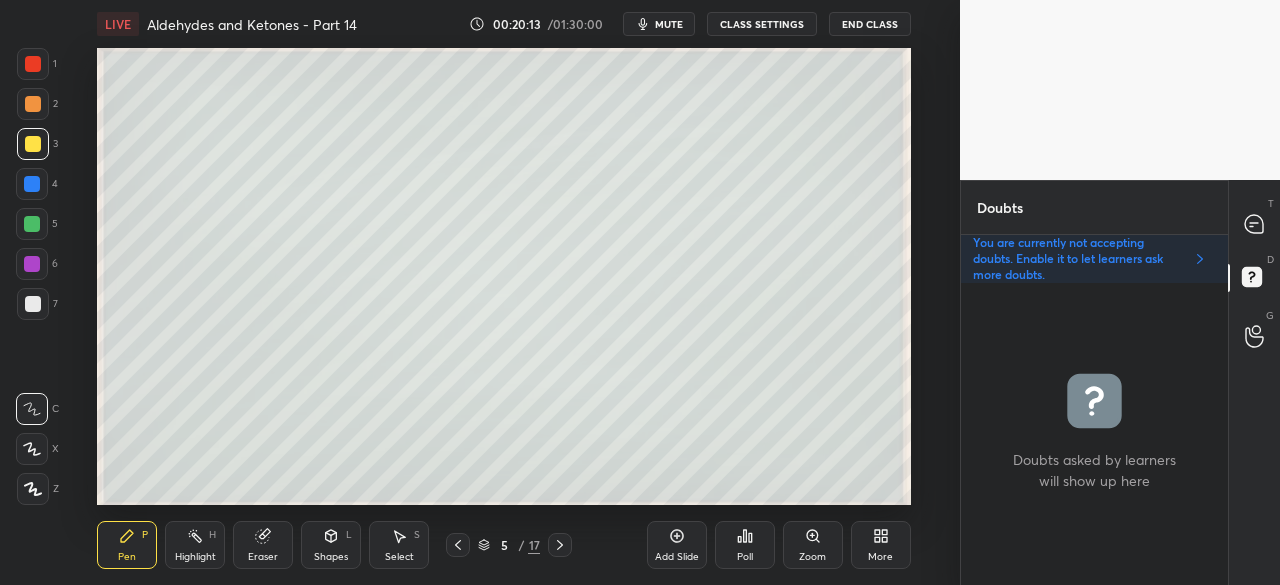 click 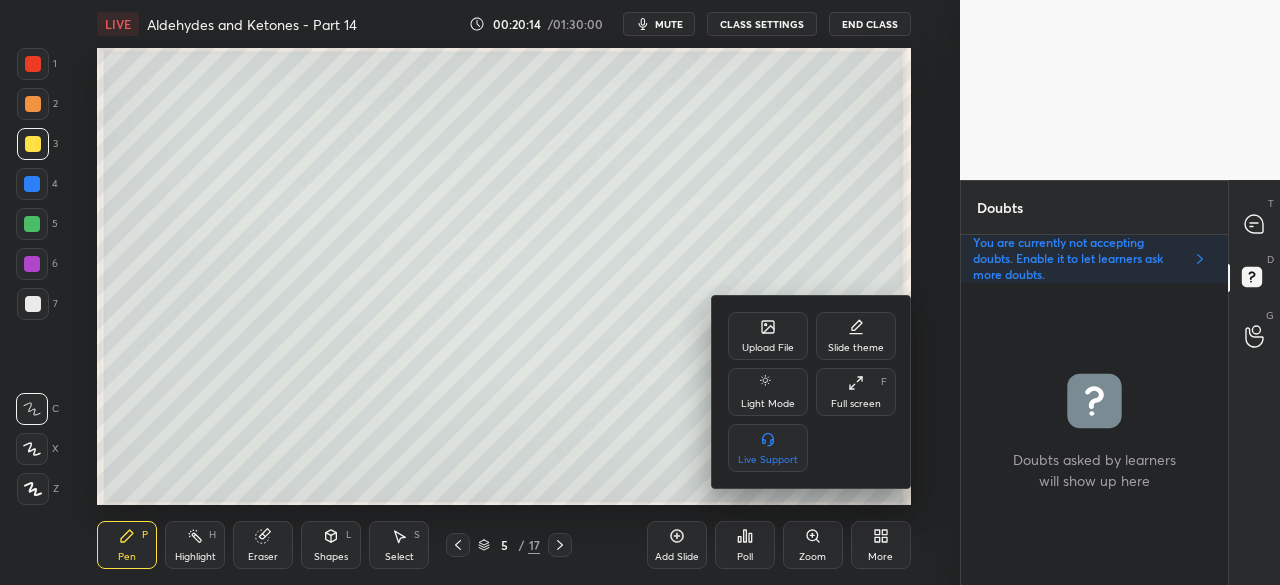 drag, startPoint x: 850, startPoint y: 399, endPoint x: 852, endPoint y: 486, distance: 87.02299 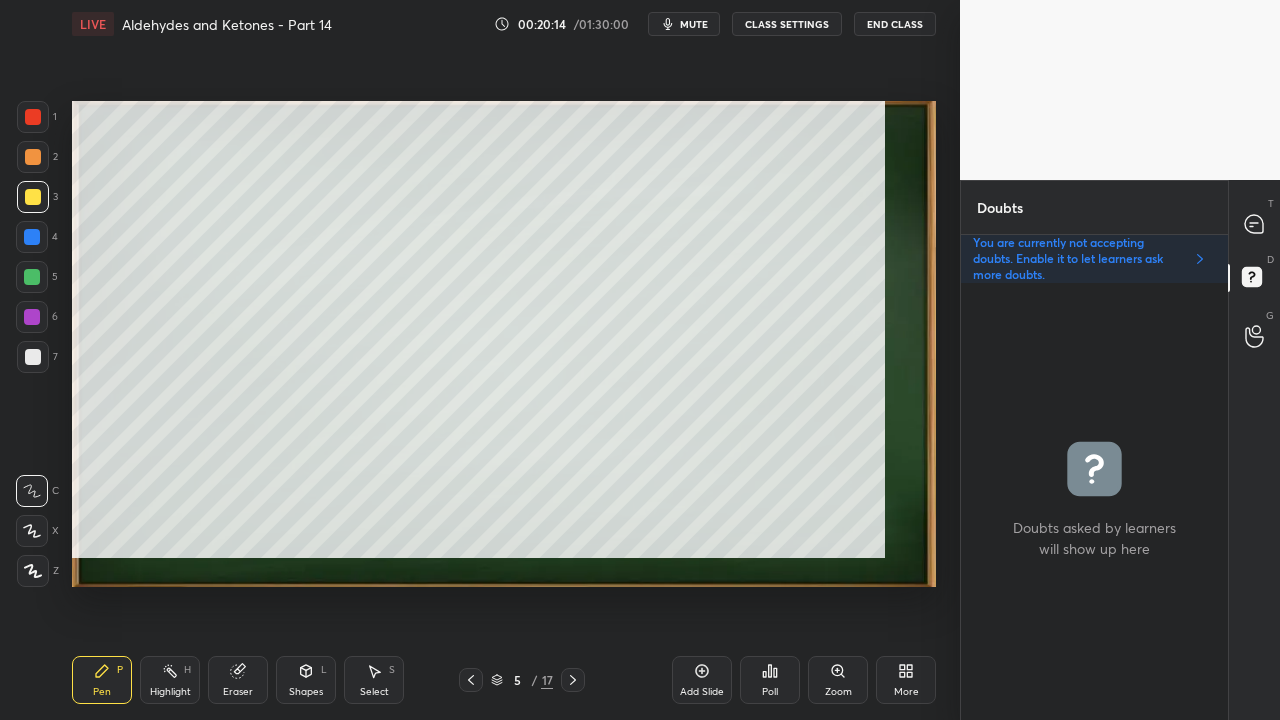 scroll, scrollTop: 99408, scrollLeft: 99120, axis: both 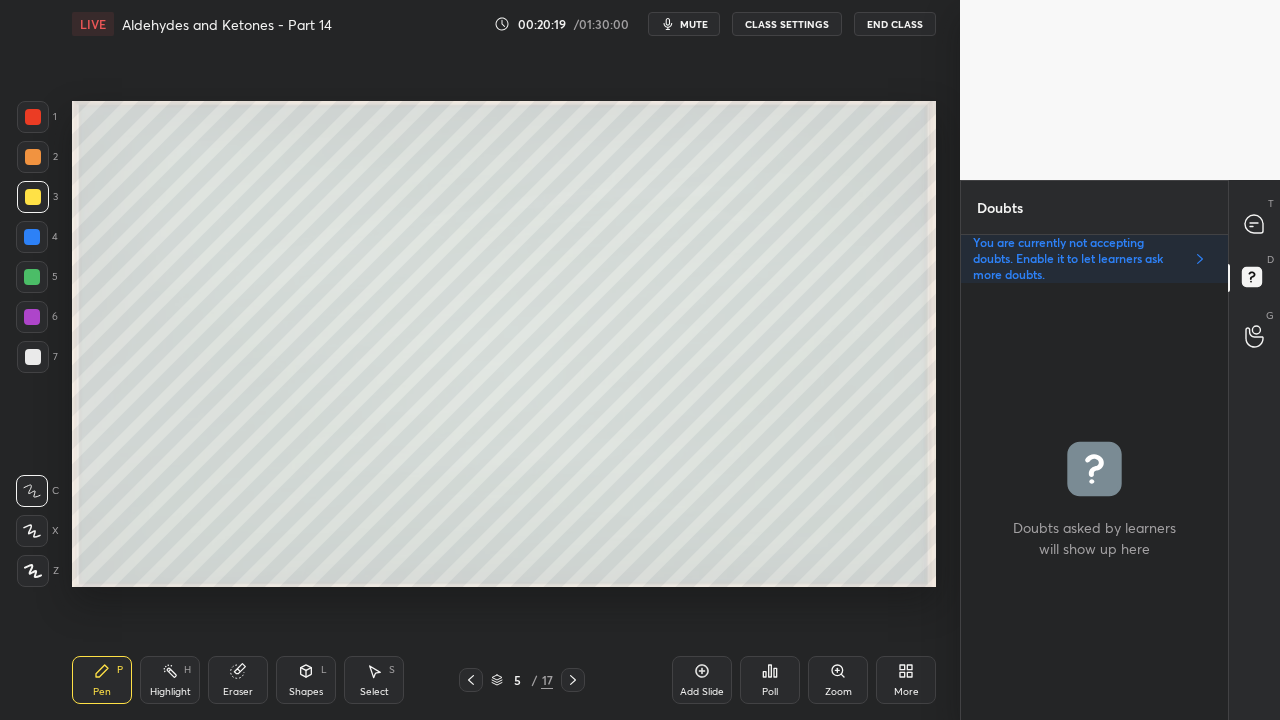 click 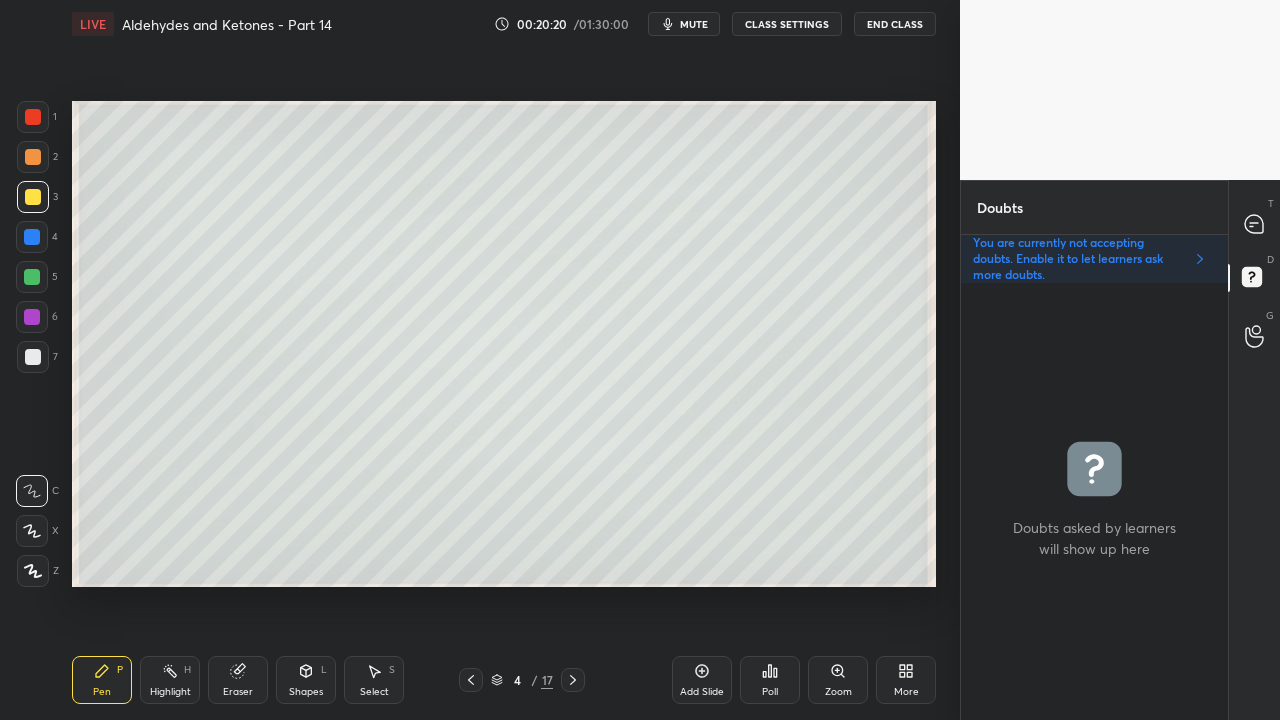 click 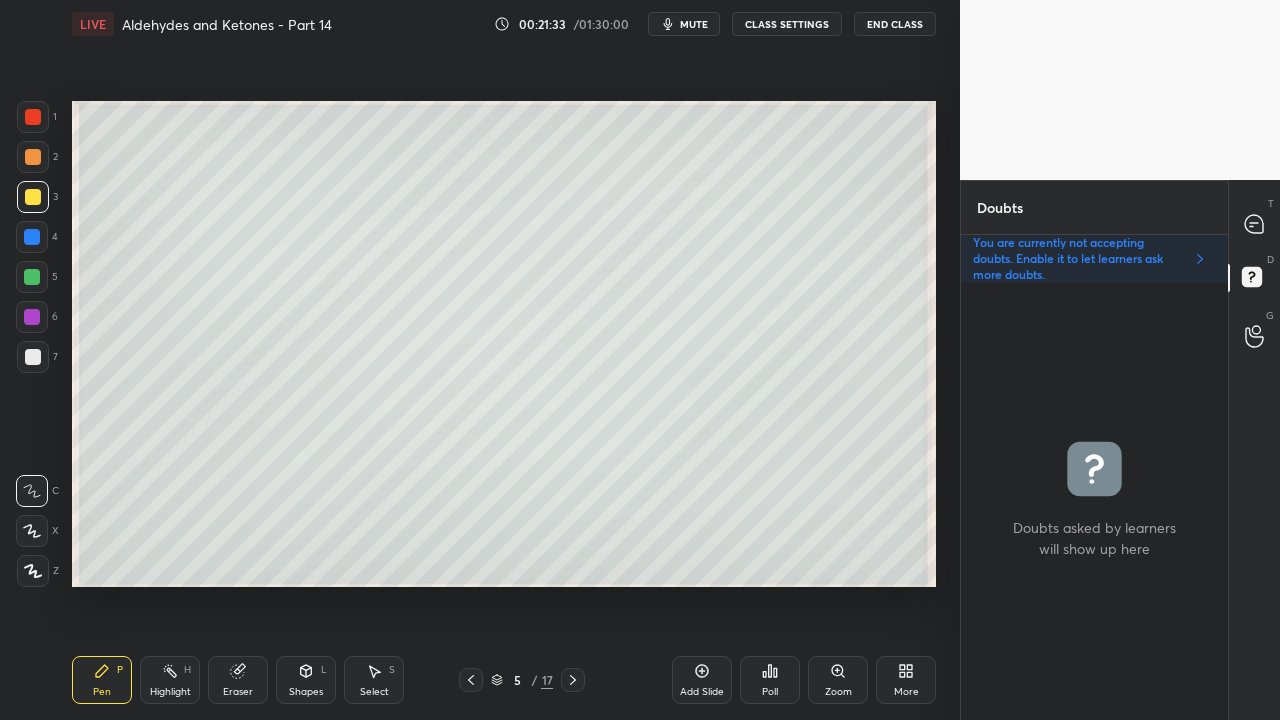 click 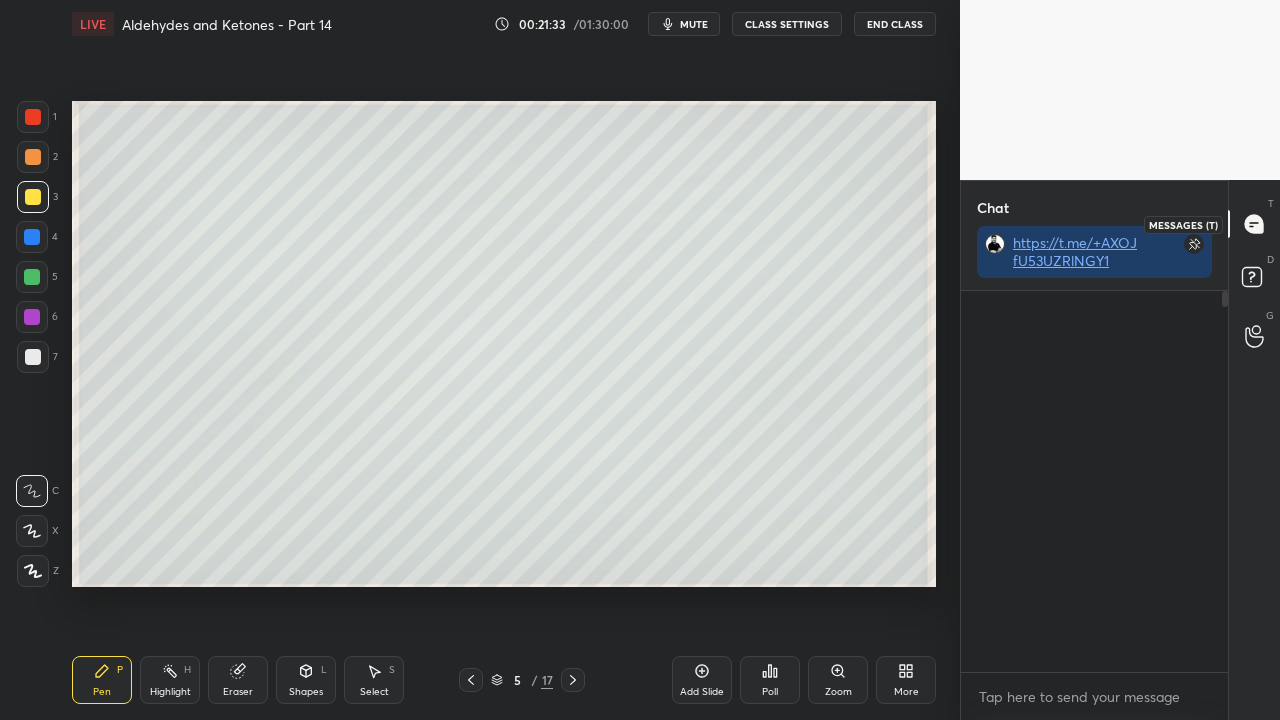 scroll, scrollTop: 423, scrollLeft: 261, axis: both 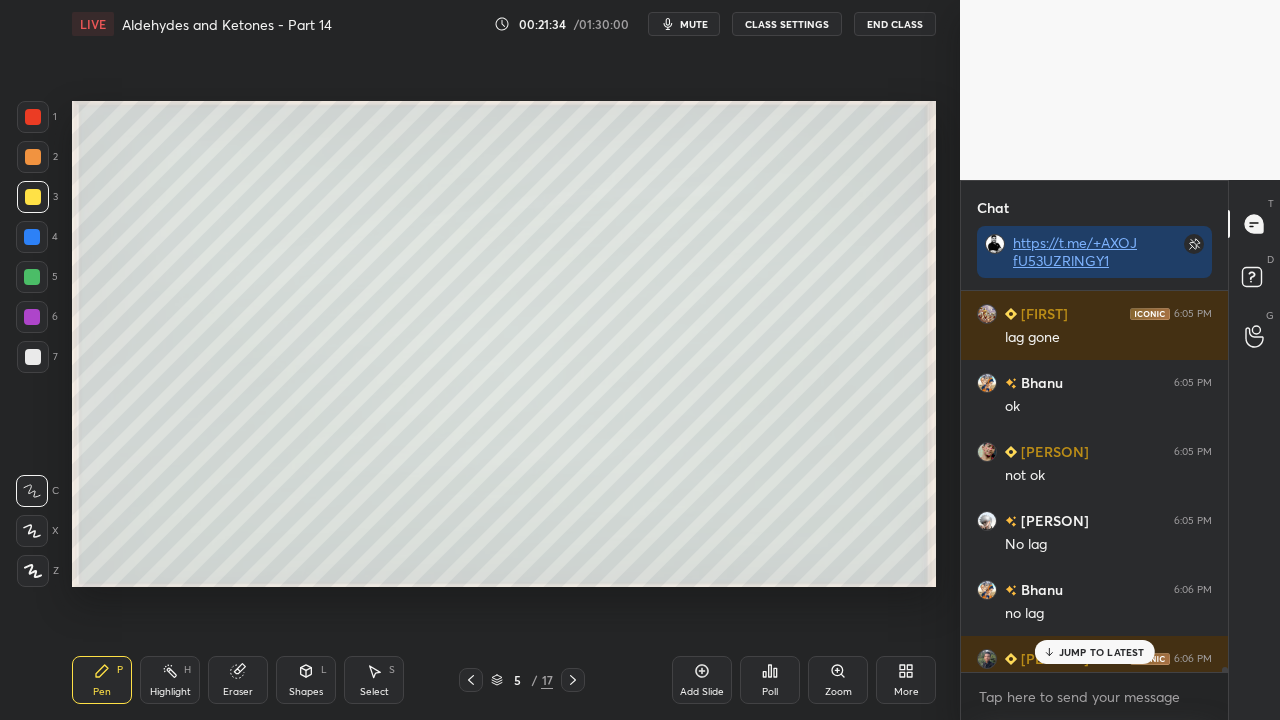 click on "JUMP TO LATEST" at bounding box center (1094, 652) 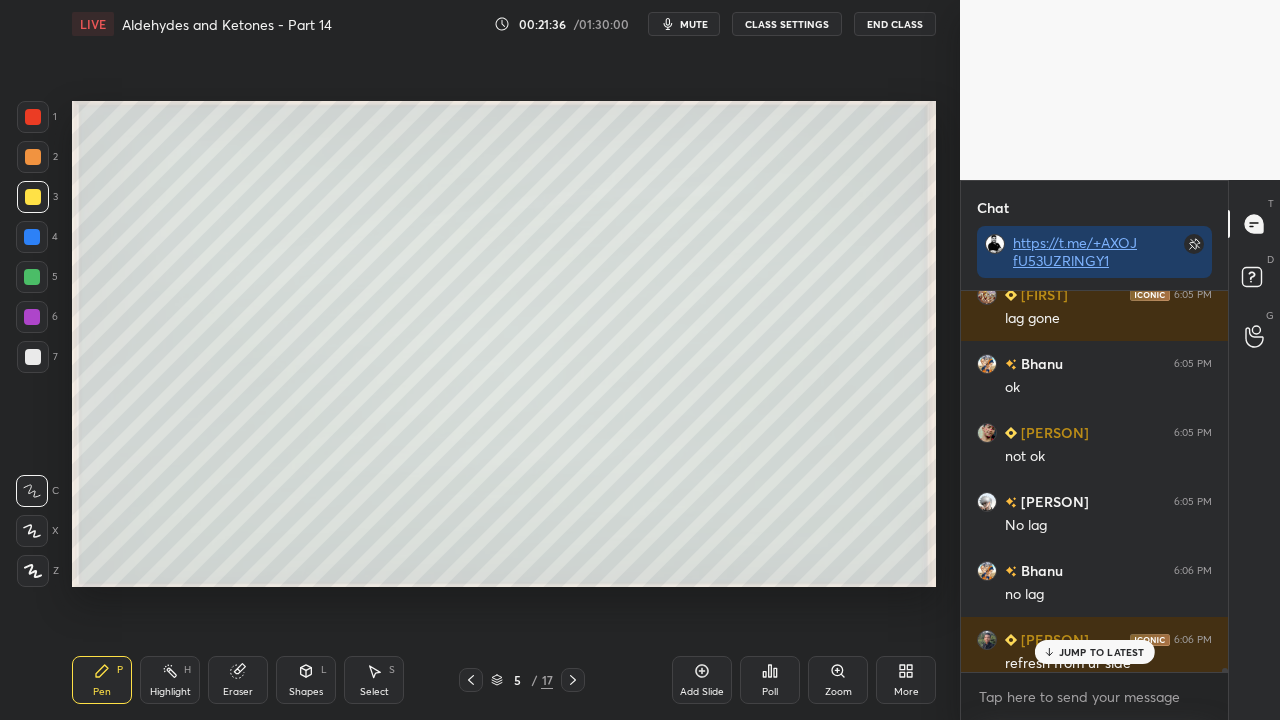 scroll, scrollTop: 44754, scrollLeft: 0, axis: vertical 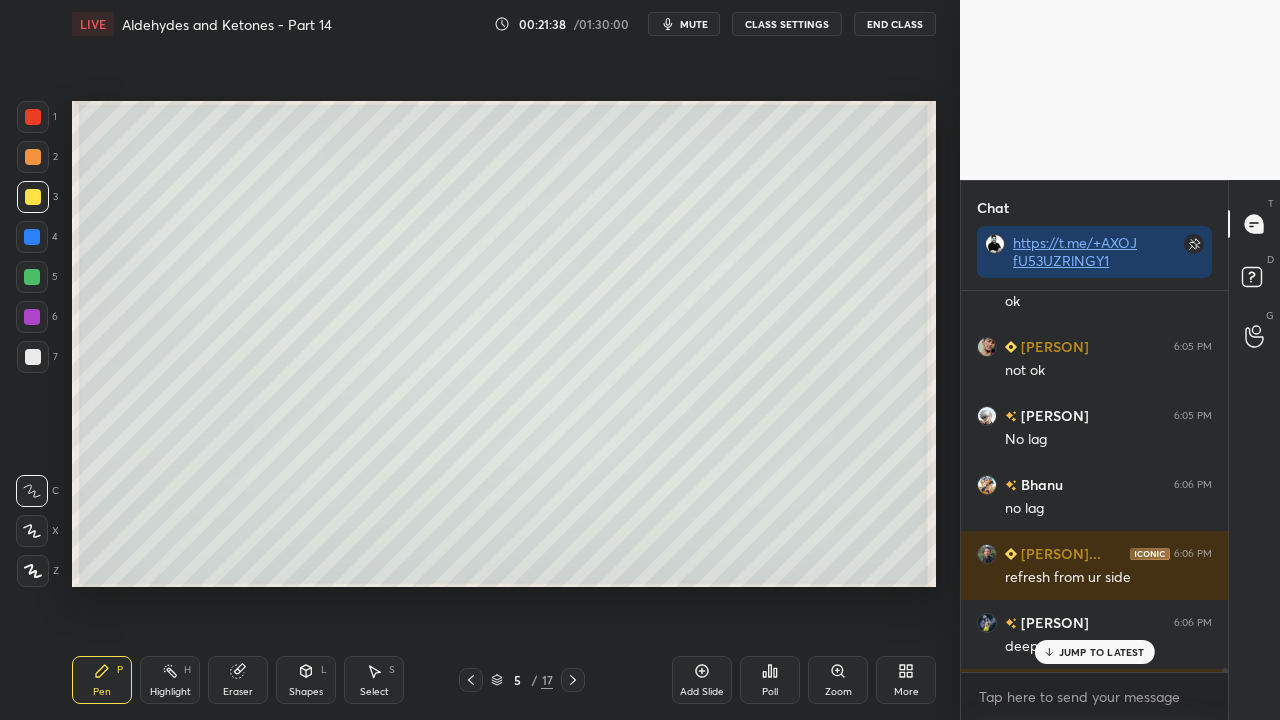 drag, startPoint x: 1080, startPoint y: 648, endPoint x: 990, endPoint y: 690, distance: 99.31767 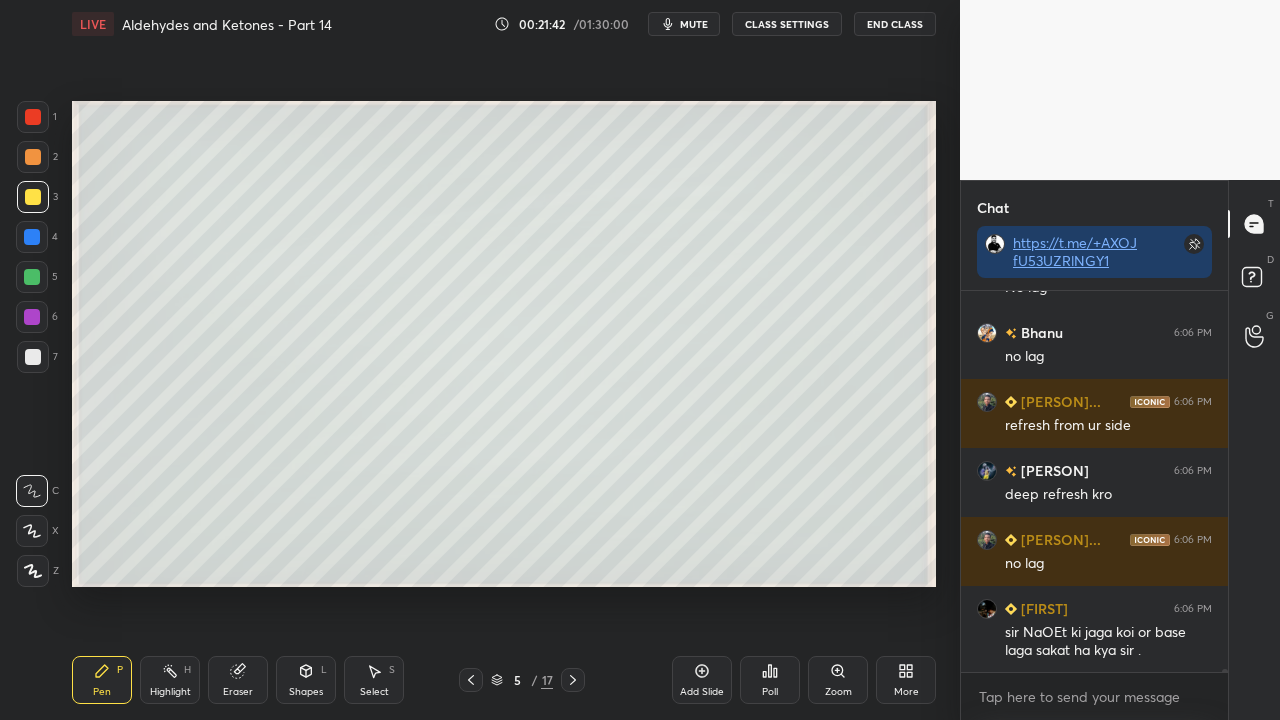 click 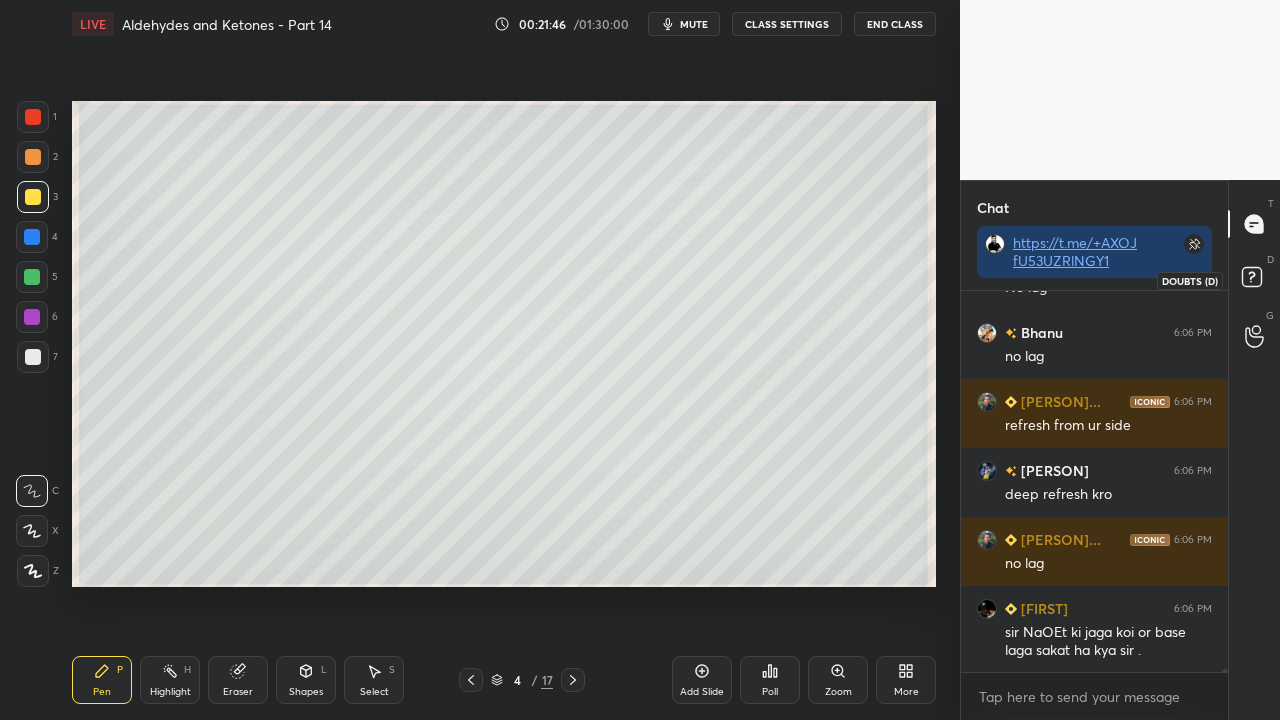 drag, startPoint x: 1256, startPoint y: 279, endPoint x: 1262, endPoint y: 262, distance: 18.027756 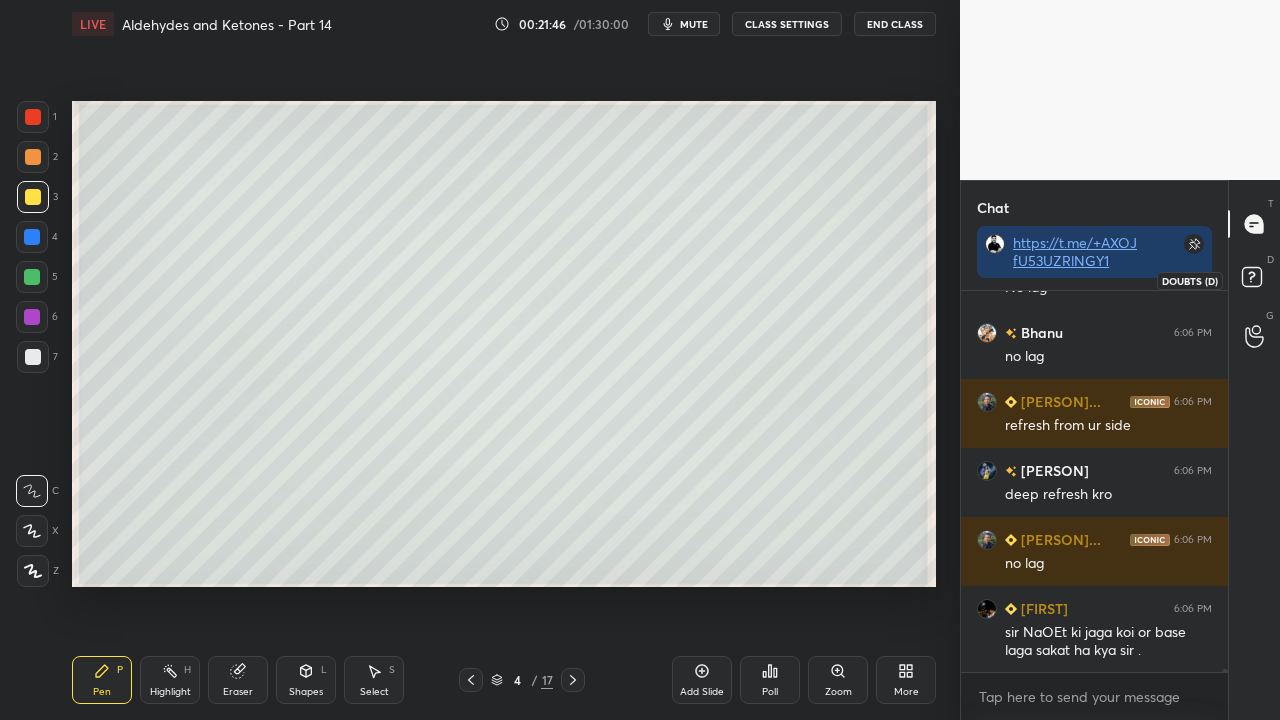click 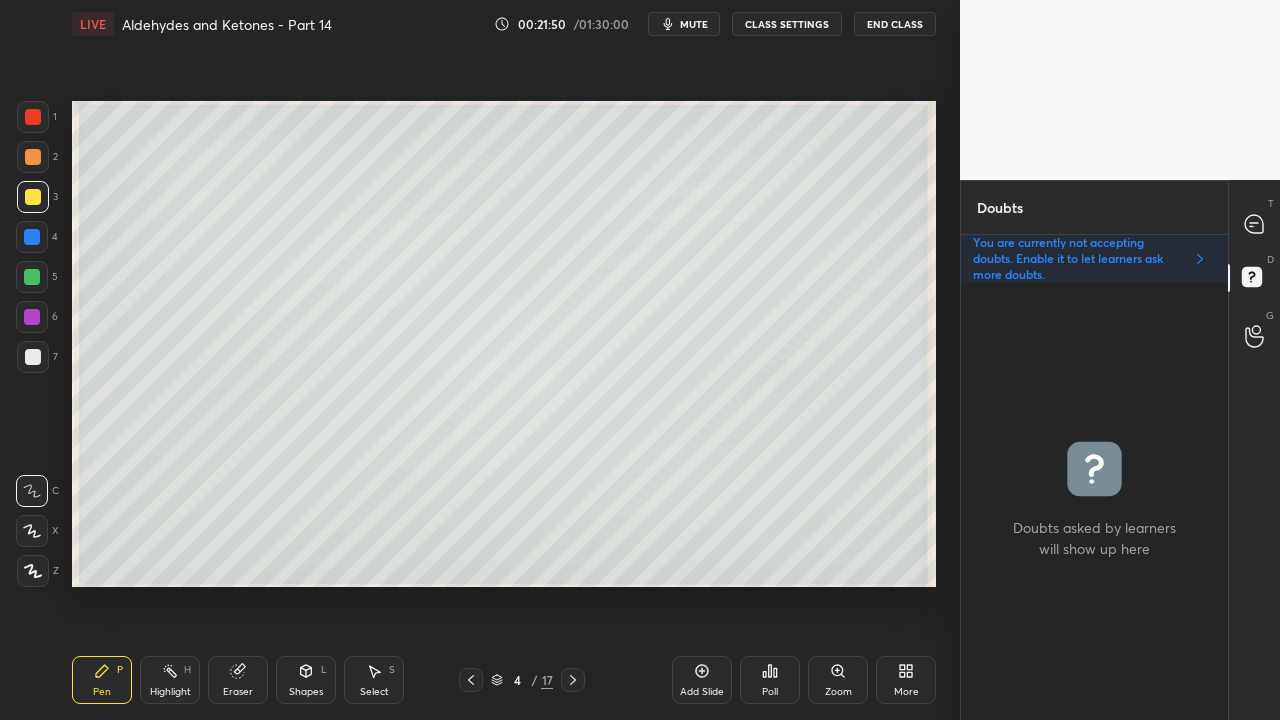 click 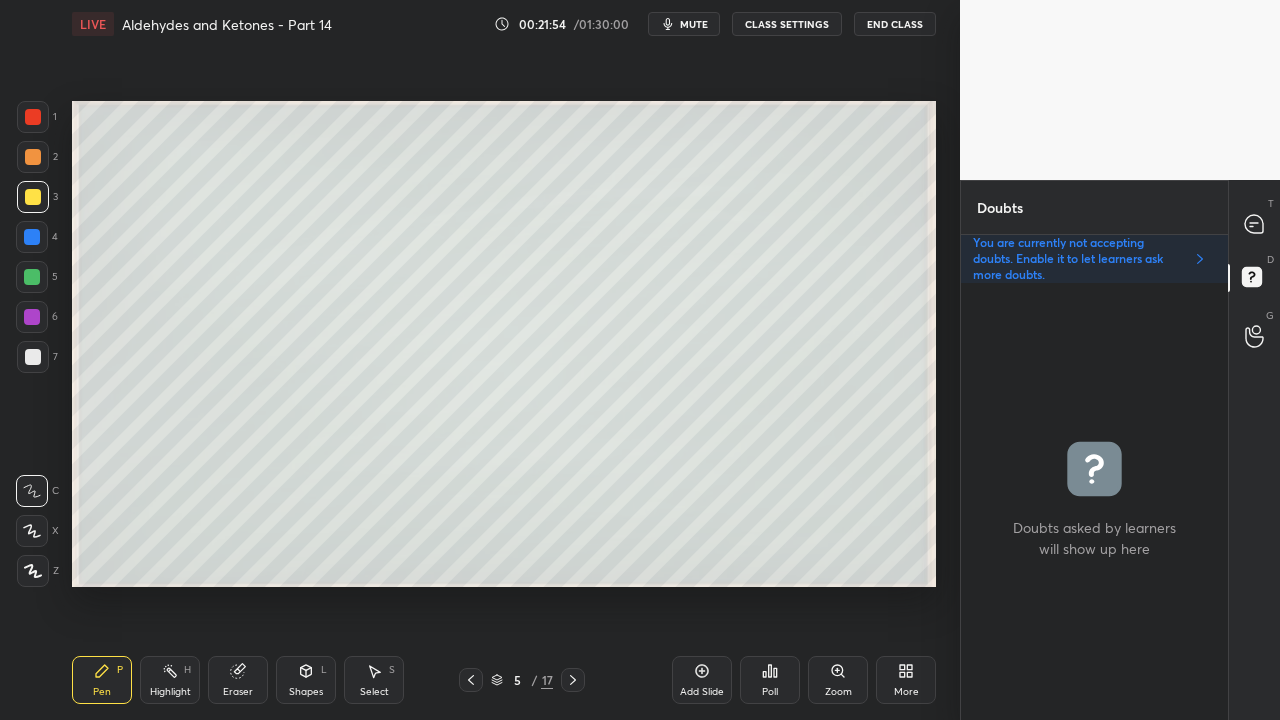 click on "mute" at bounding box center [694, 24] 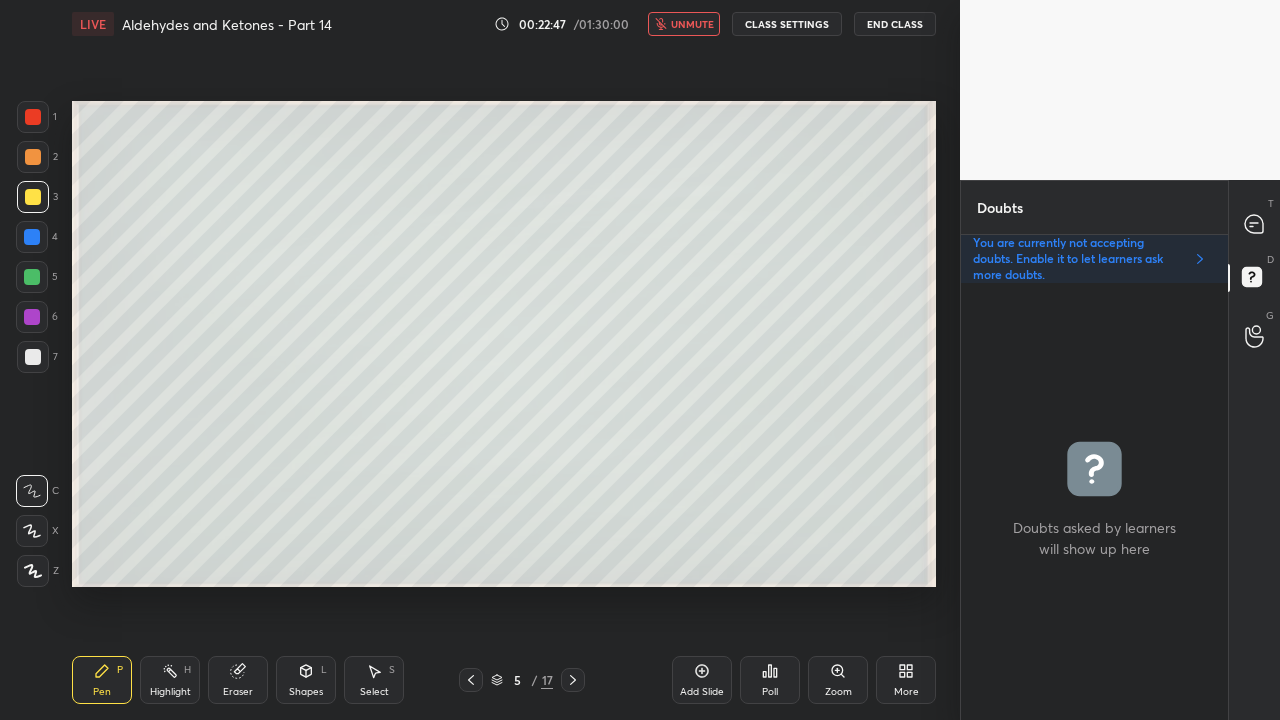 click on "unmute" at bounding box center [692, 24] 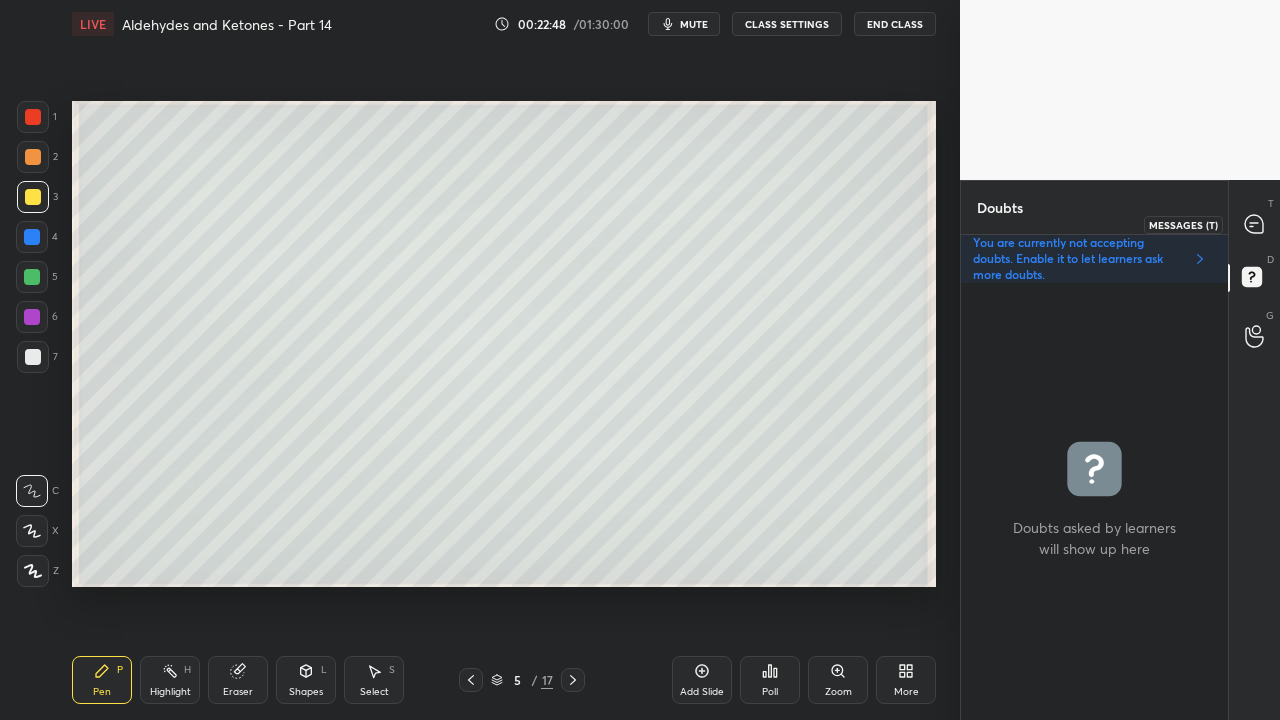 click 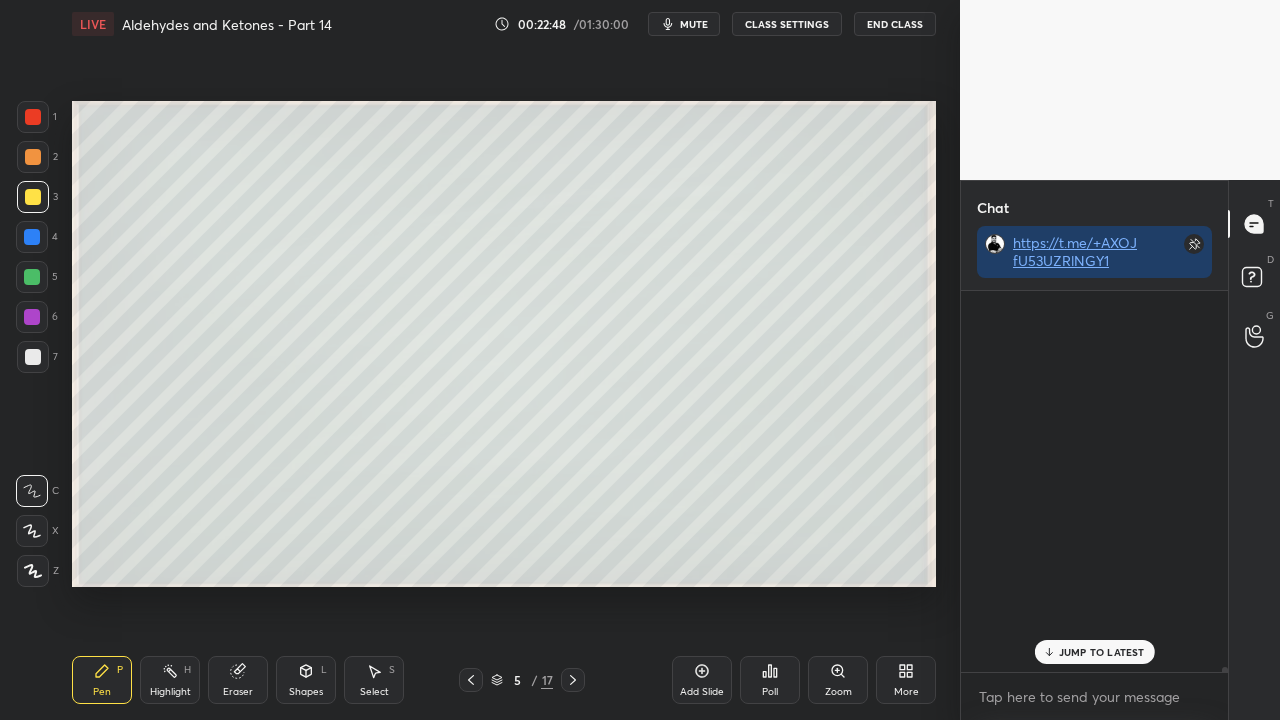 scroll, scrollTop: 45107, scrollLeft: 0, axis: vertical 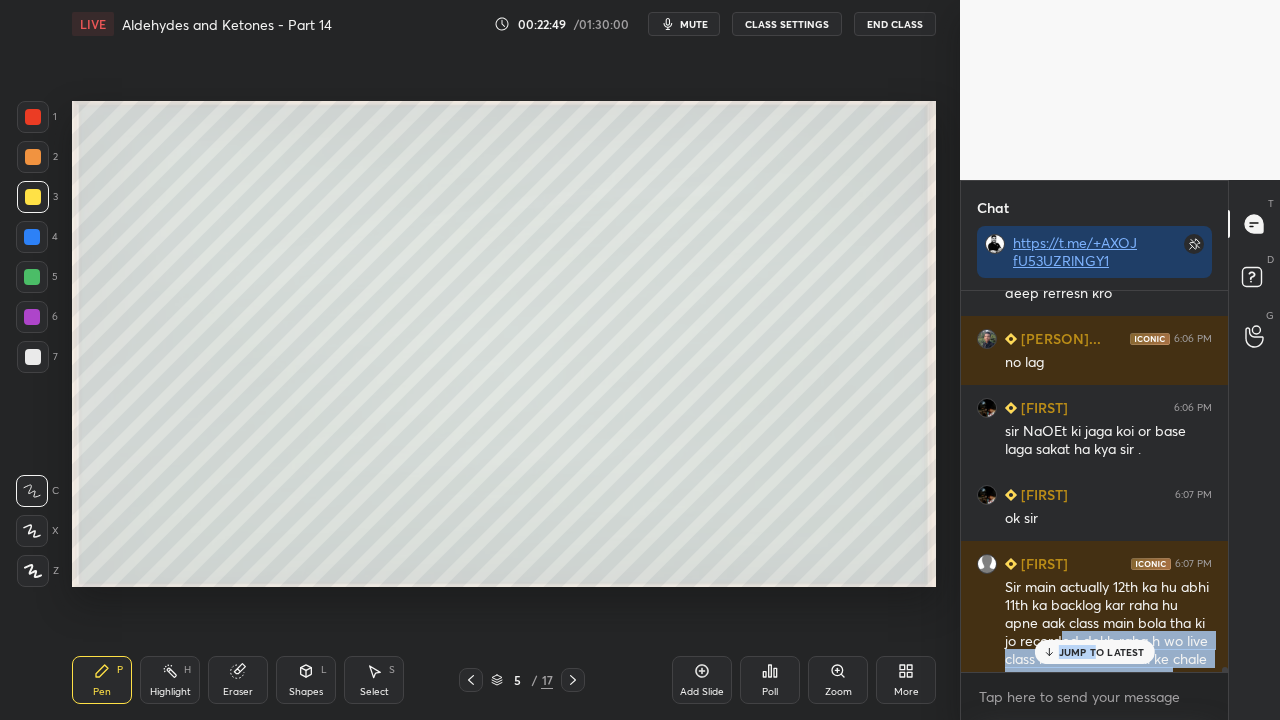 click on "KARAN KUMA... 6:06 PM refresh from ur side Sanjeev 6:06 PM deep refresh kro KARAN KUMA... 6:06 PM no lag Sarika 6:06 PM sir NaOEt ki jaga koi or base laga sakat ha kya sir . Sarika 6:07 PM ok sir Apurva 6:07 PM Sir main actually 12th ka hu abhi 11th ka backlog kar raha hu apne aak class main bola tha ki jo recorded dekh raha h wo live class main aak barr mil ke chale jaye isiliye aaya 10lecture aarambh ke left h uske badd 12th ka start kar dunga I hope jaldi se jaldi live pe aa pau a 6:07 PM O_o SHUBAN  joined JUMP TO LATEST" at bounding box center (1094, 481) 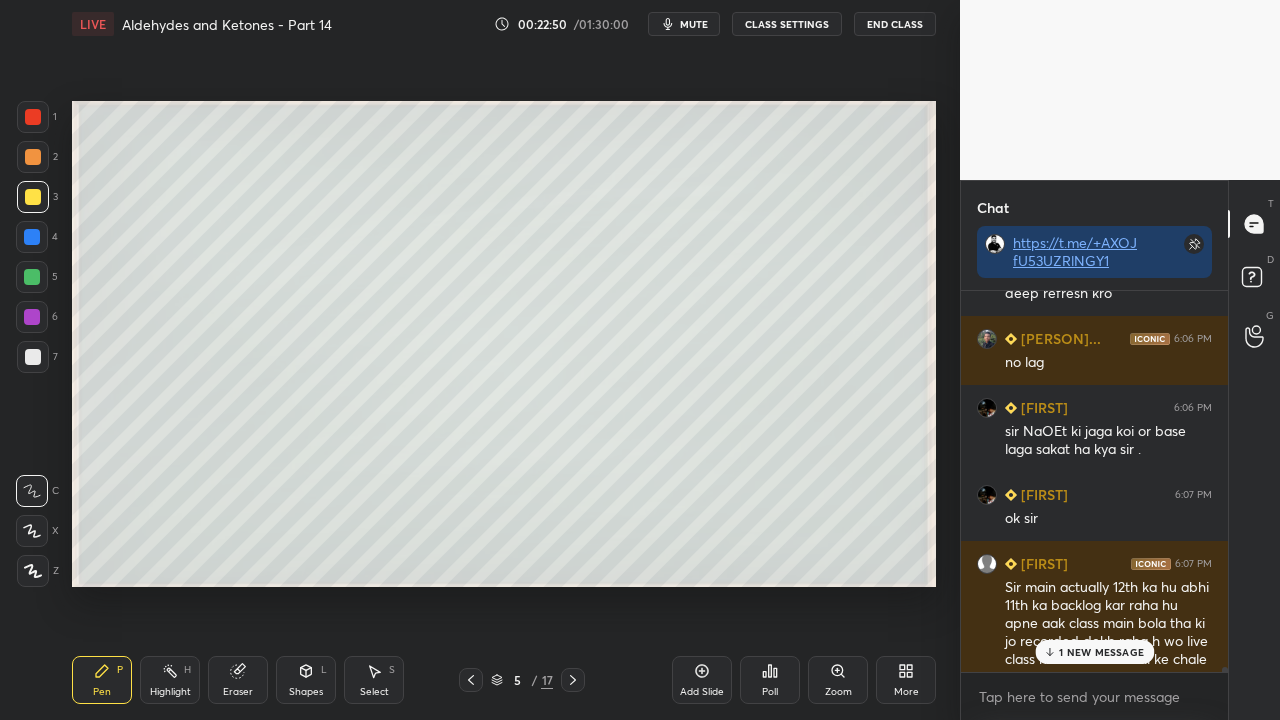 drag, startPoint x: 1124, startPoint y: 654, endPoint x: 1090, endPoint y: 663, distance: 35.17101 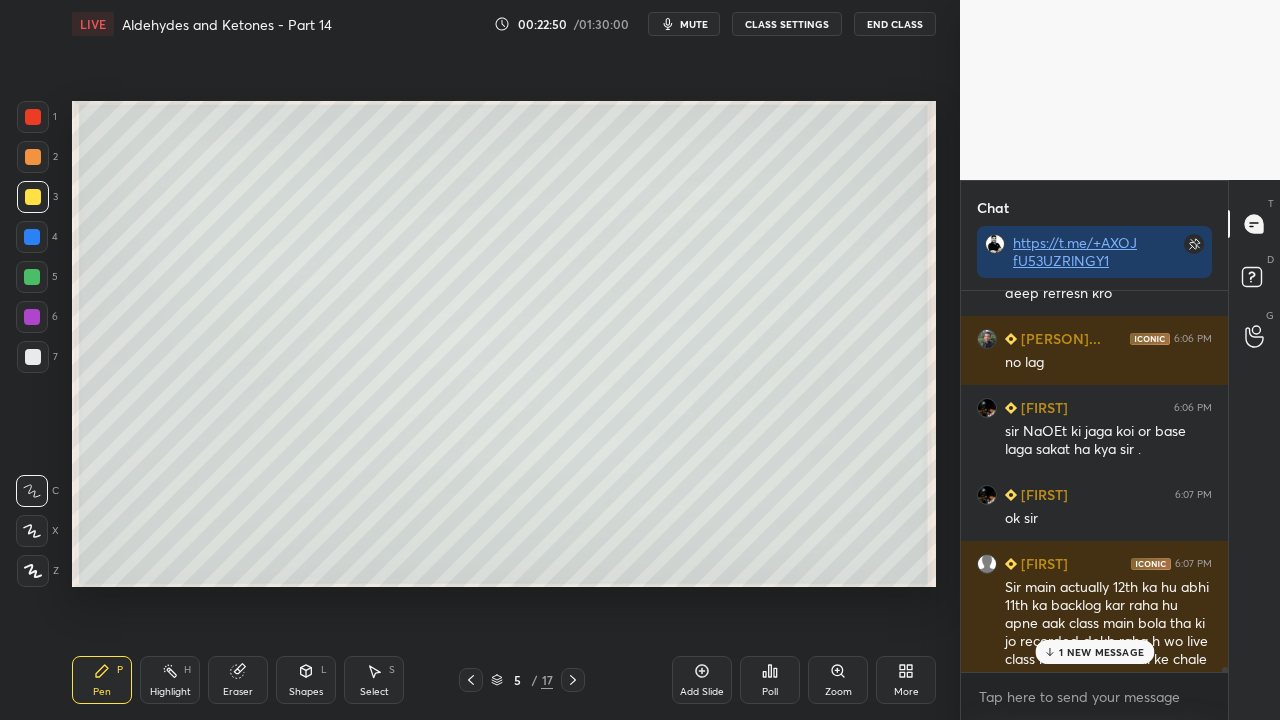click on "1 NEW MESSAGE" at bounding box center (1101, 652) 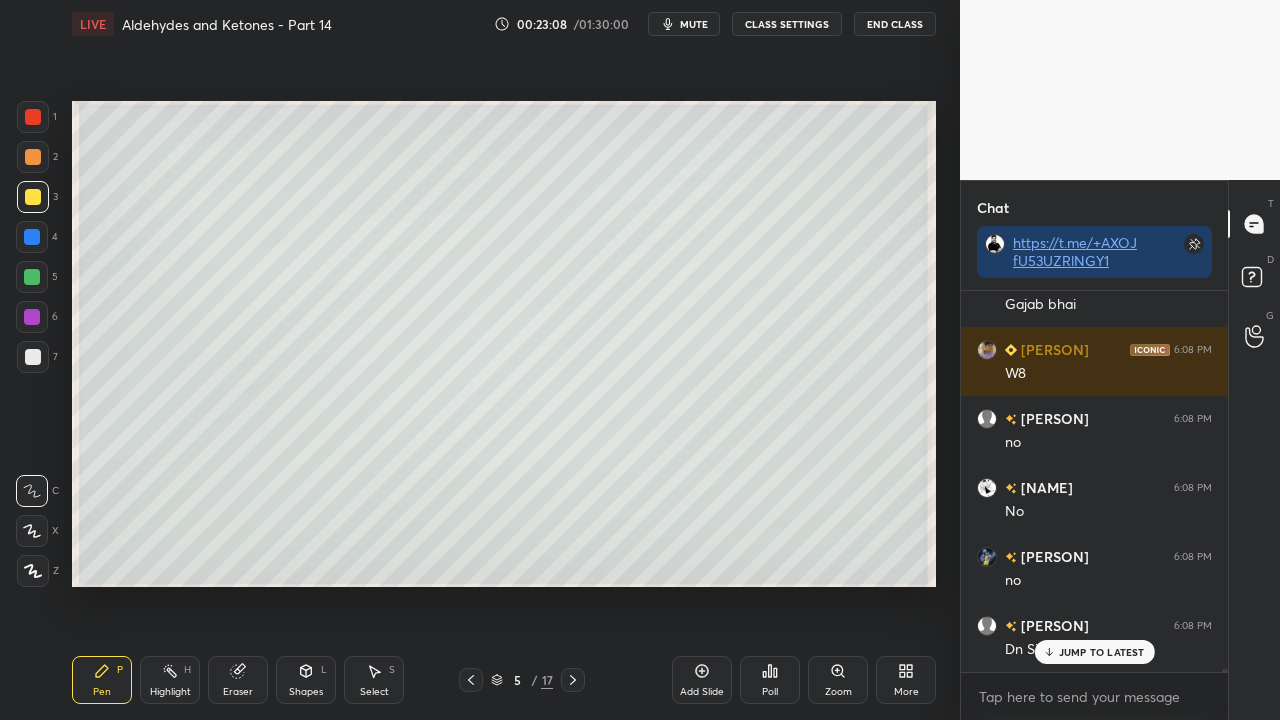 scroll, scrollTop: 45806, scrollLeft: 0, axis: vertical 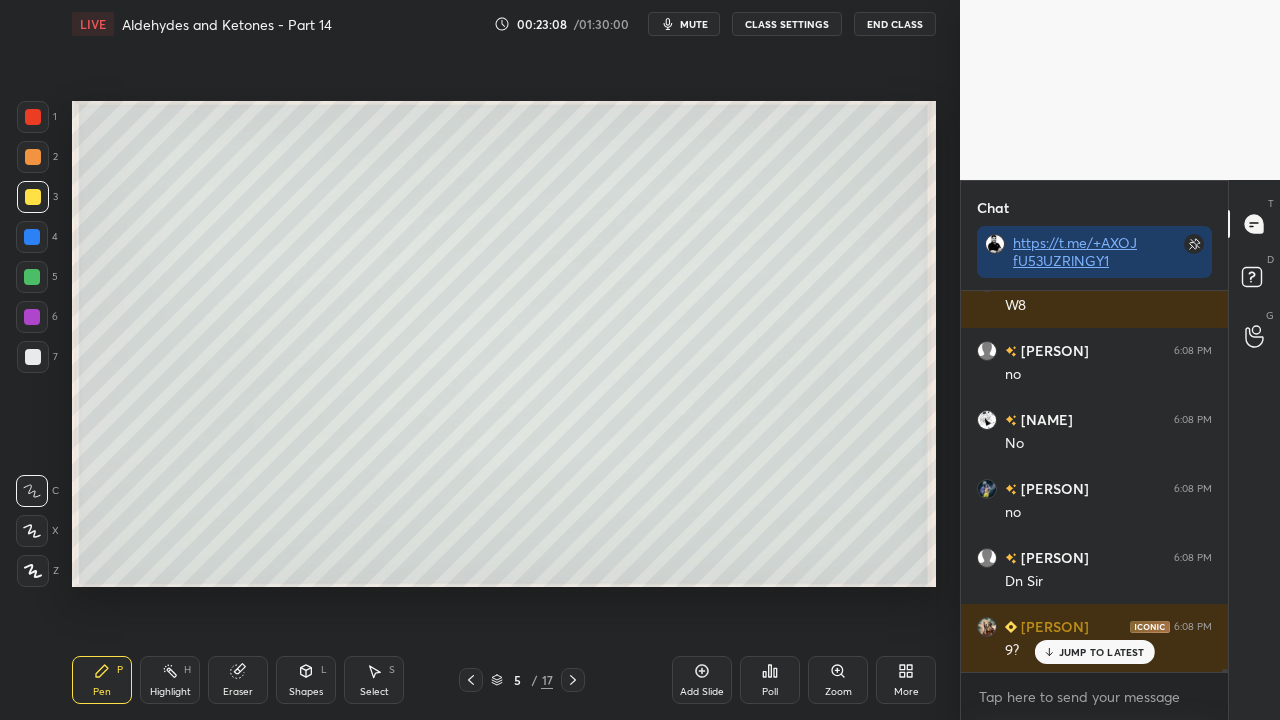 drag, startPoint x: 698, startPoint y: 24, endPoint x: 664, endPoint y: 51, distance: 43.416588 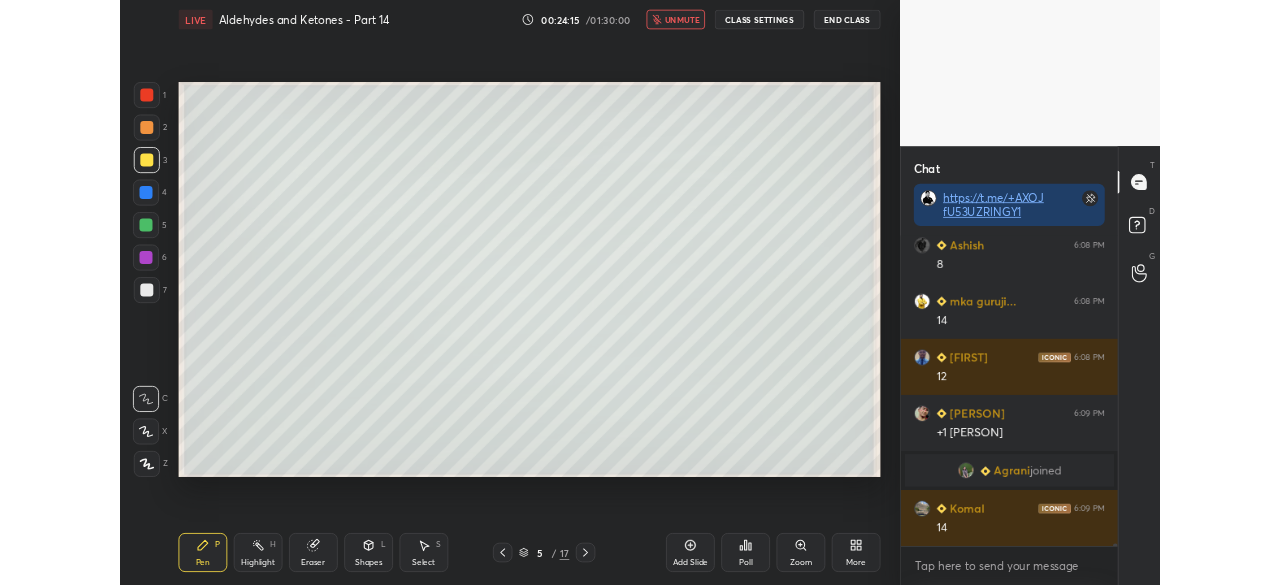 scroll, scrollTop: 46738, scrollLeft: 0, axis: vertical 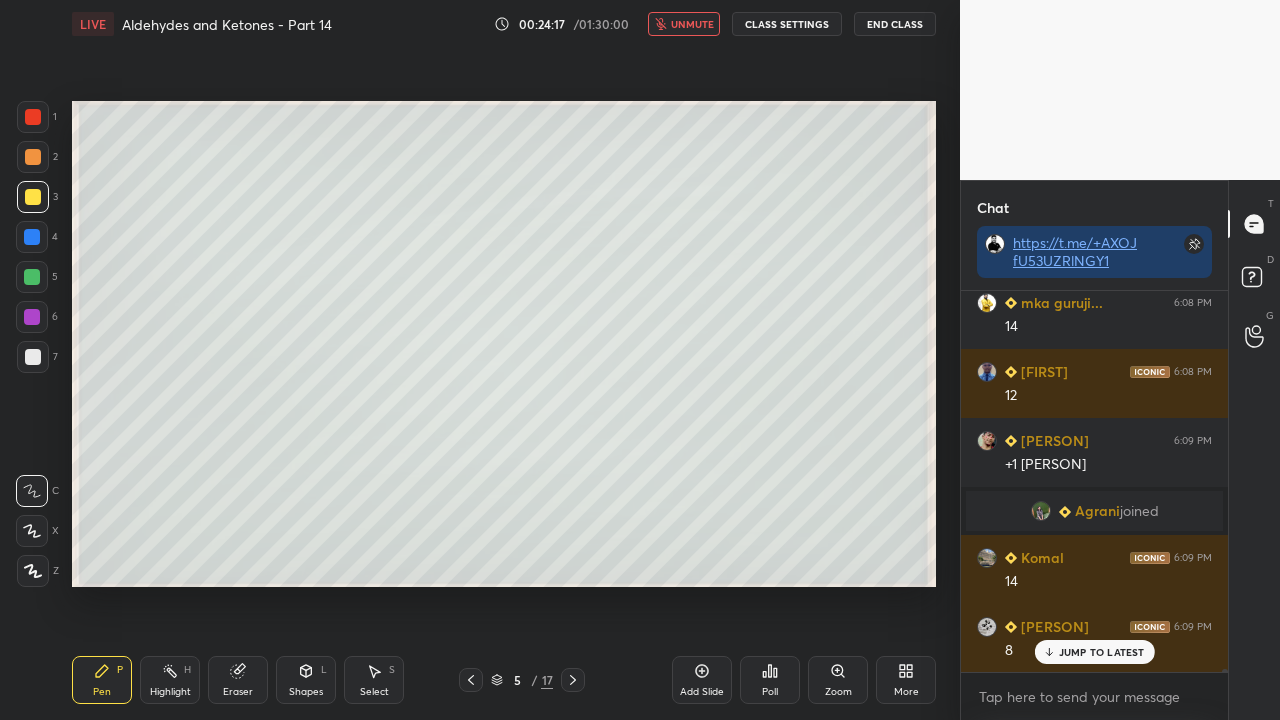 click on "unmute" at bounding box center (692, 24) 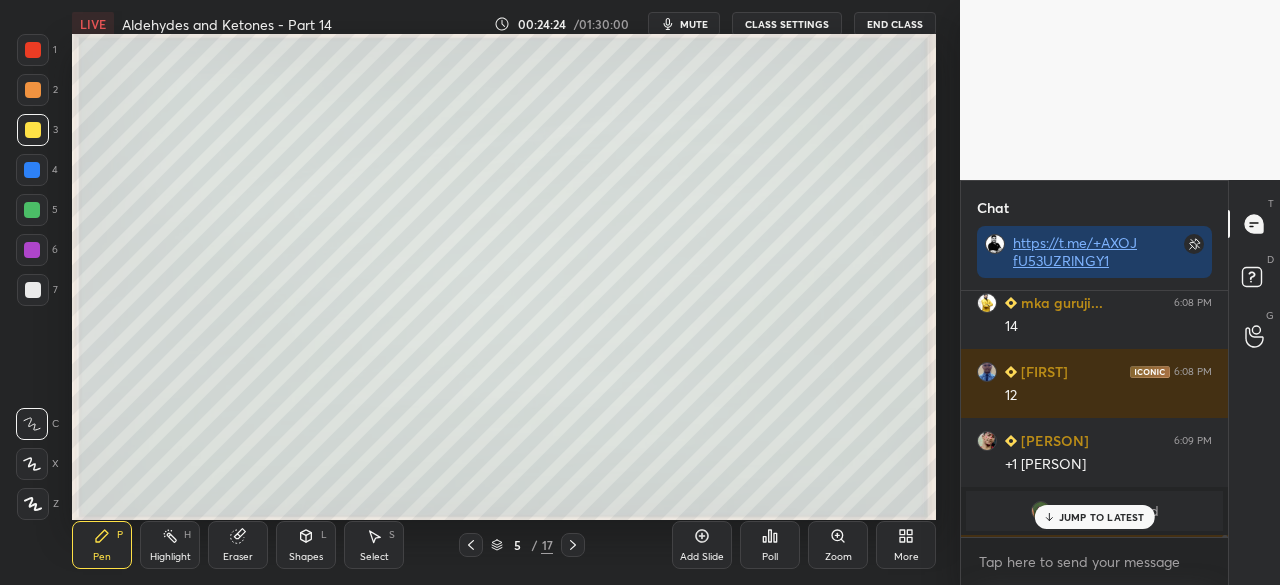 scroll, scrollTop: 457, scrollLeft: 880, axis: both 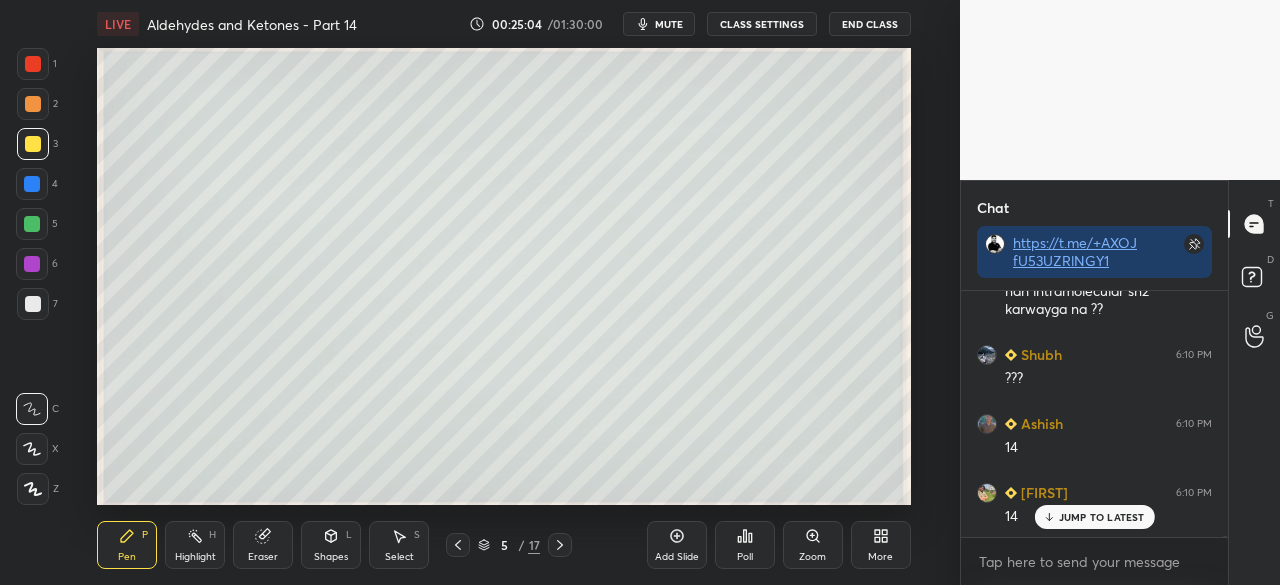 click on "mute" at bounding box center (669, 24) 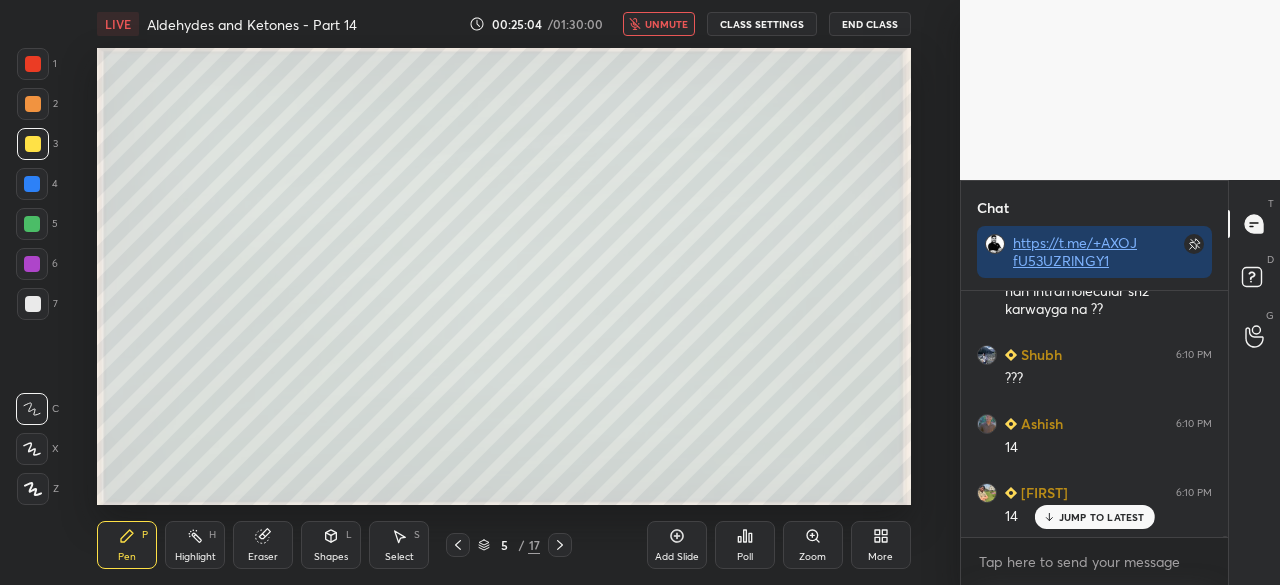 scroll, scrollTop: 47752, scrollLeft: 0, axis: vertical 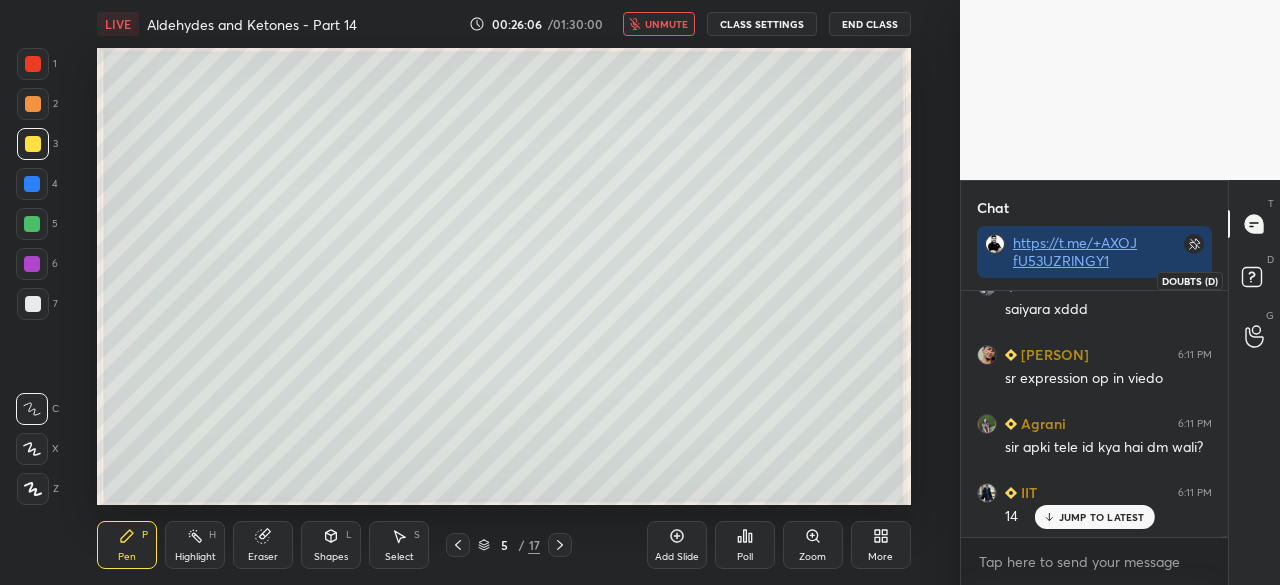 click 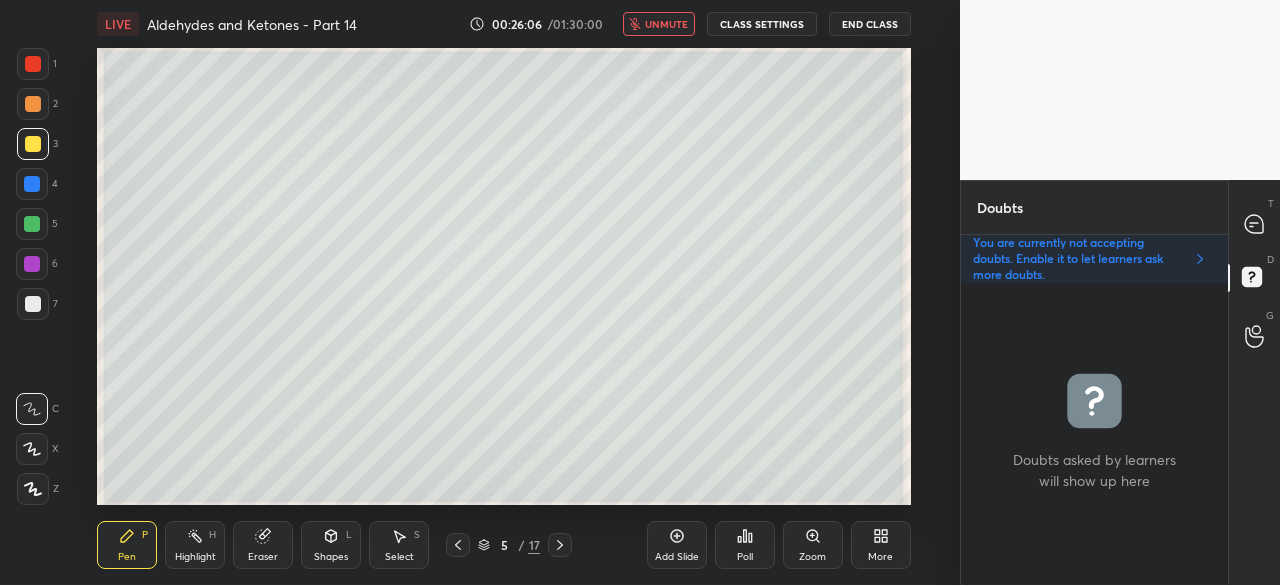 scroll, scrollTop: 7, scrollLeft: 6, axis: both 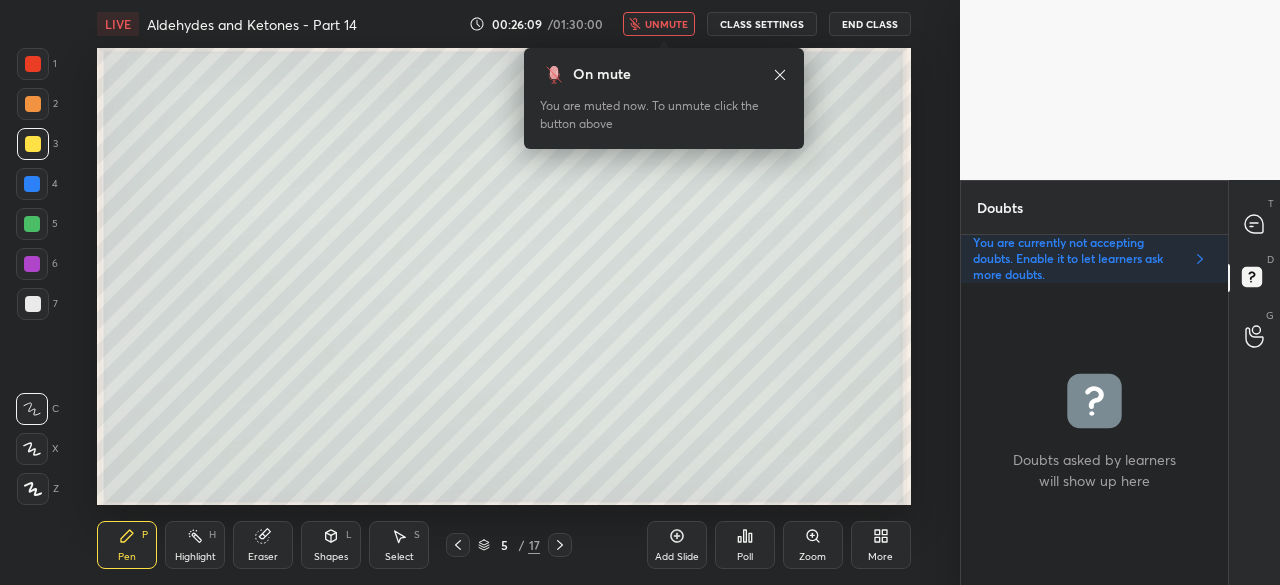 click on "More" at bounding box center [881, 545] 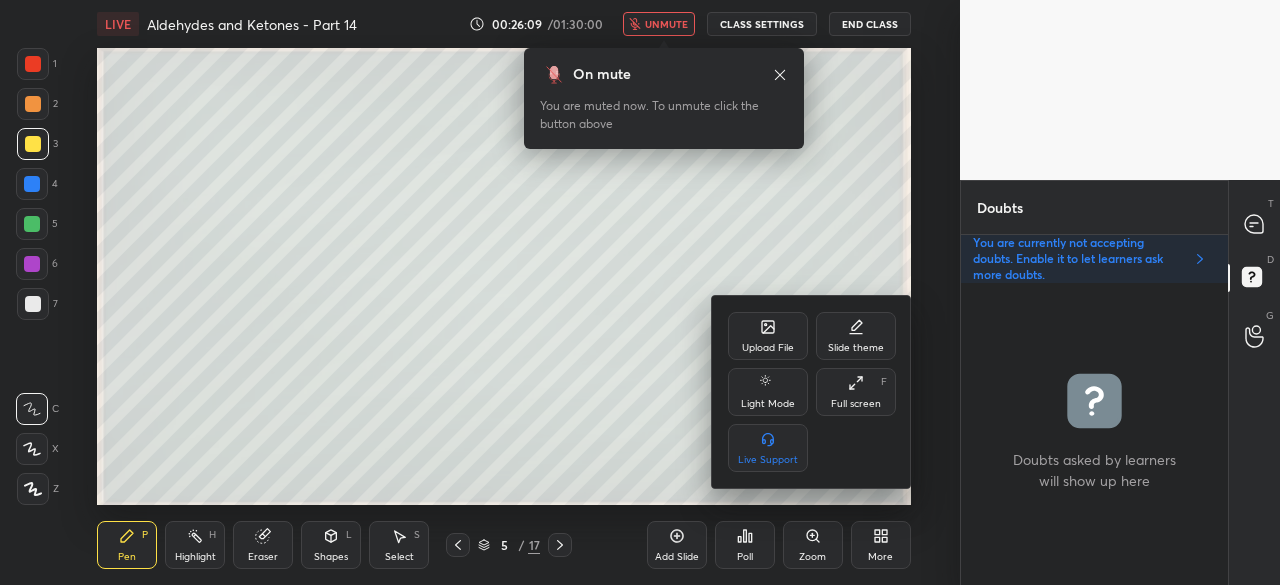 drag, startPoint x: 850, startPoint y: 381, endPoint x: 831, endPoint y: 379, distance: 19.104973 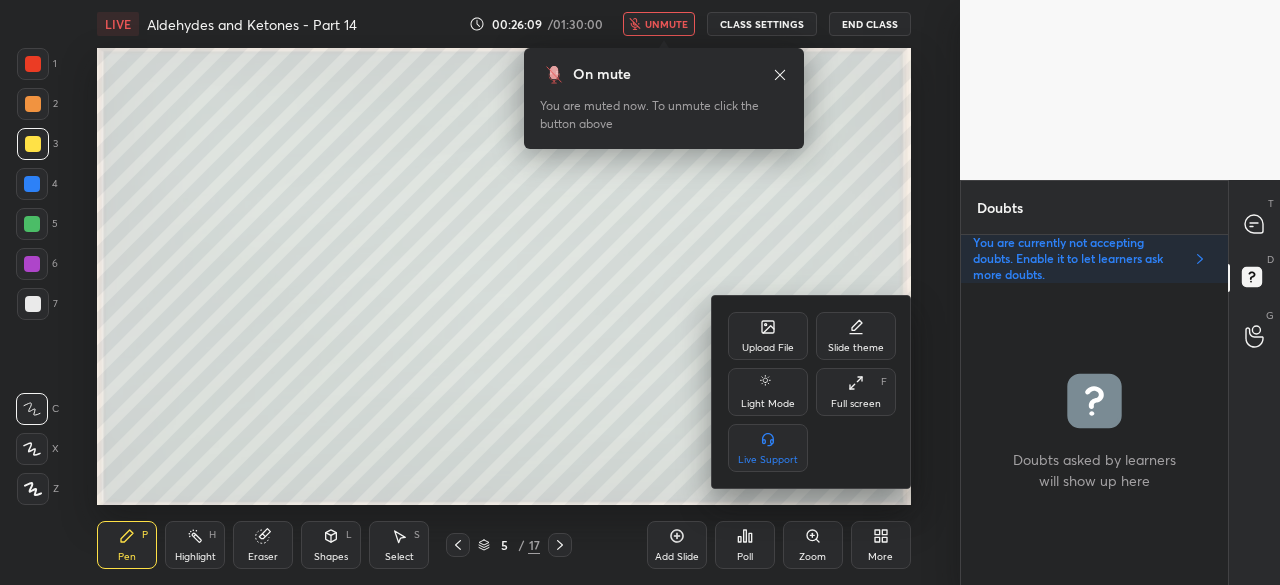 click 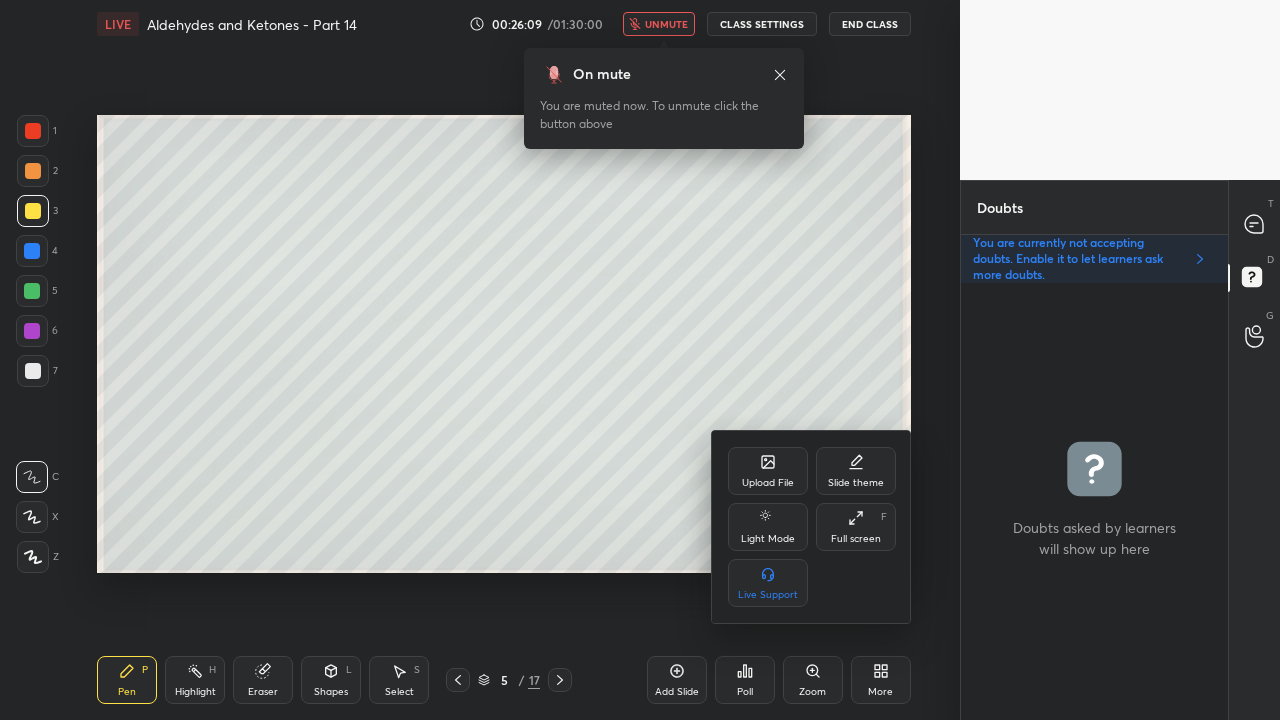 scroll, scrollTop: 99408, scrollLeft: 99120, axis: both 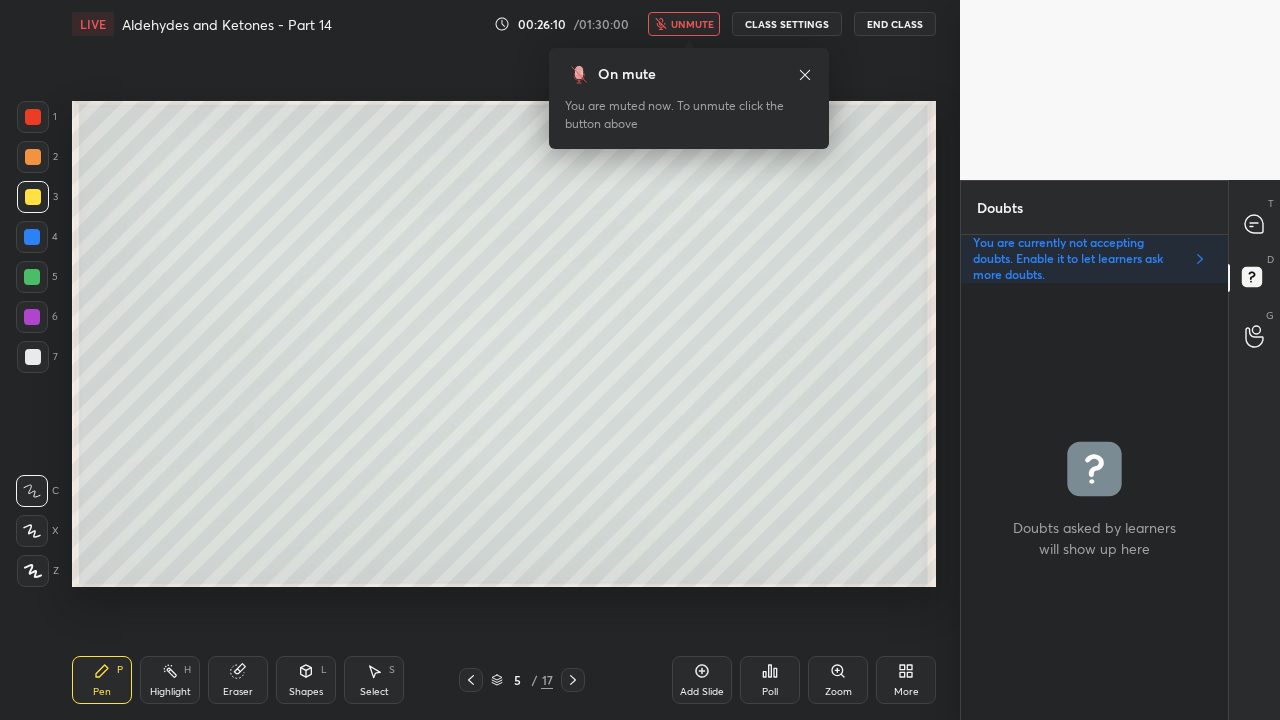 click on "unmute" at bounding box center [692, 24] 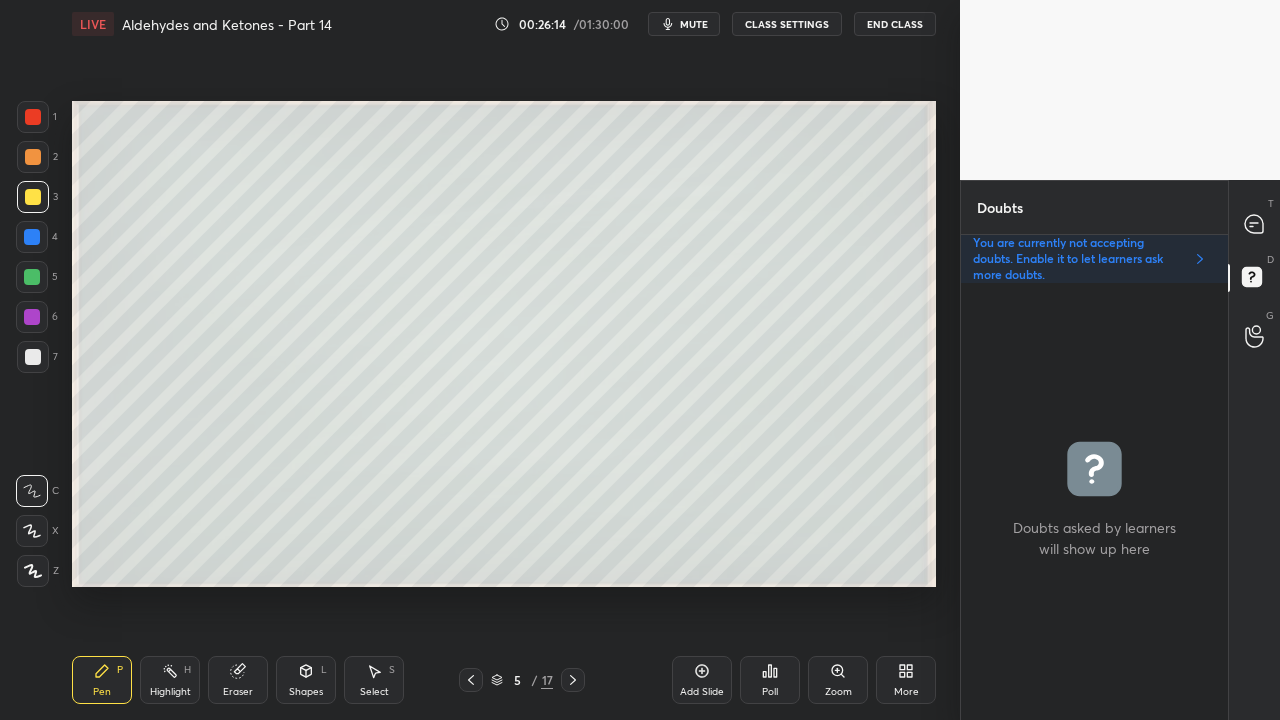 click at bounding box center [33, 357] 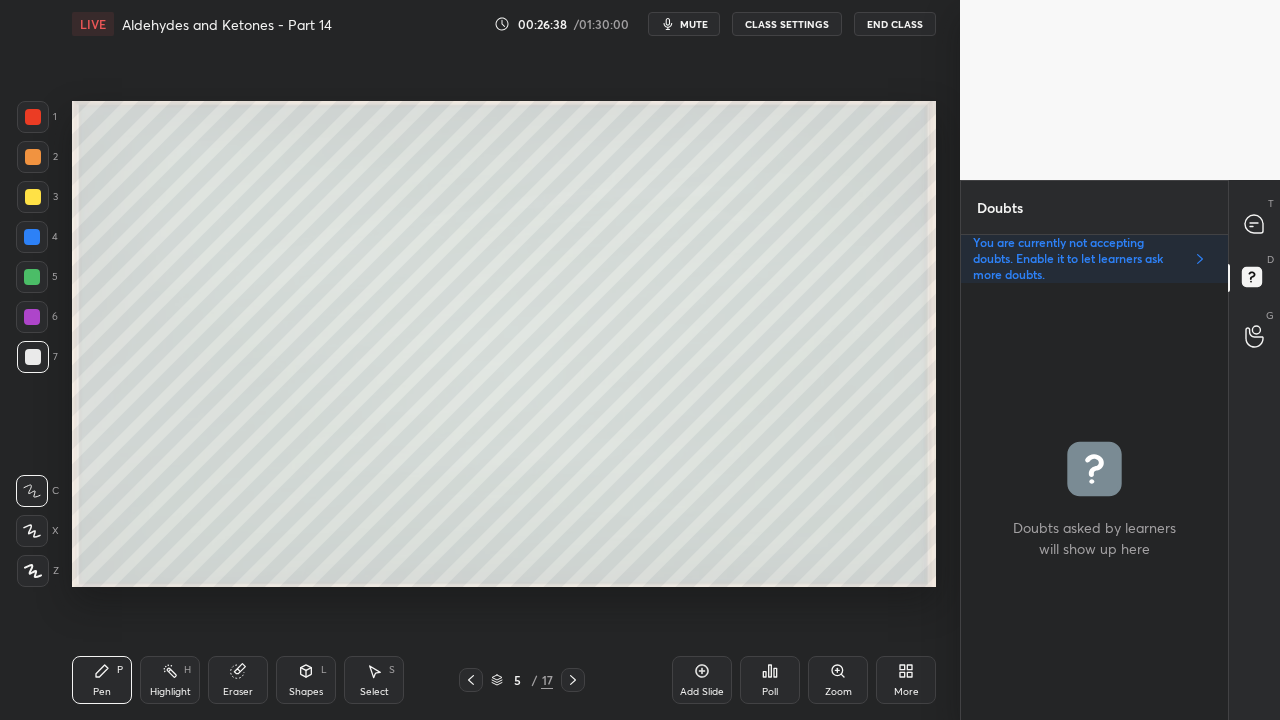 click on "Eraser" at bounding box center (238, 692) 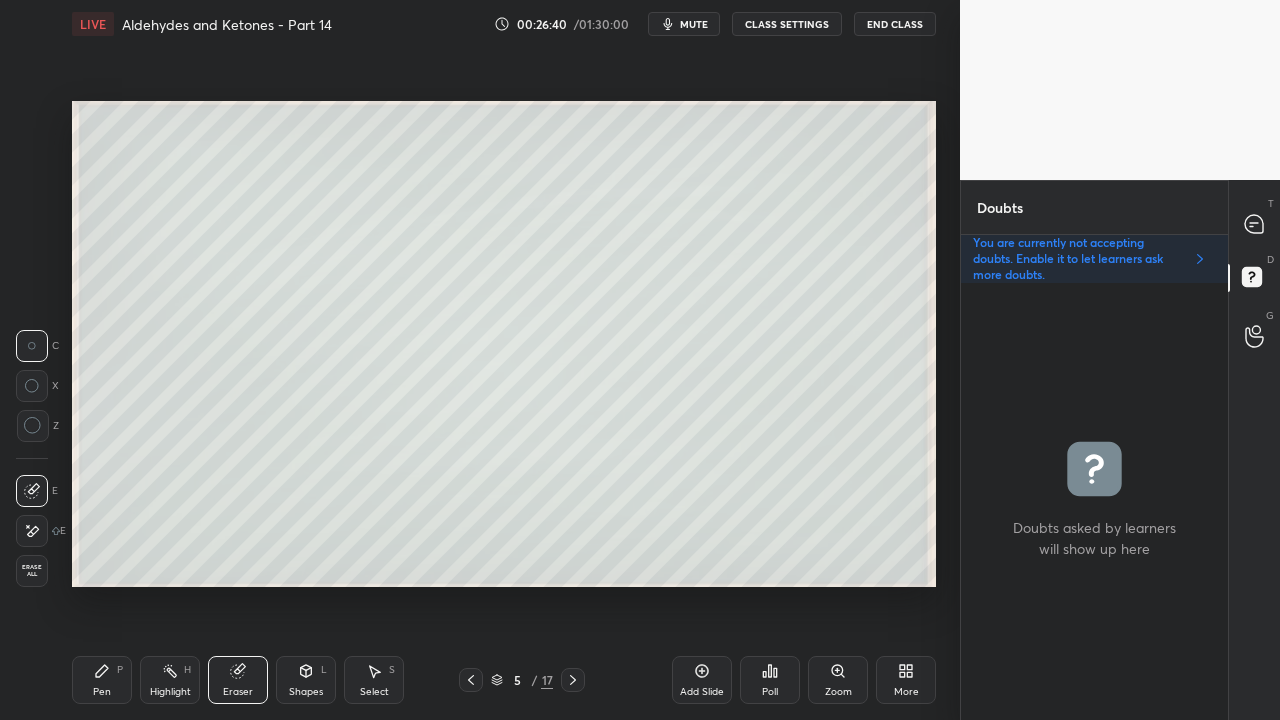 click on "Pen" at bounding box center (102, 692) 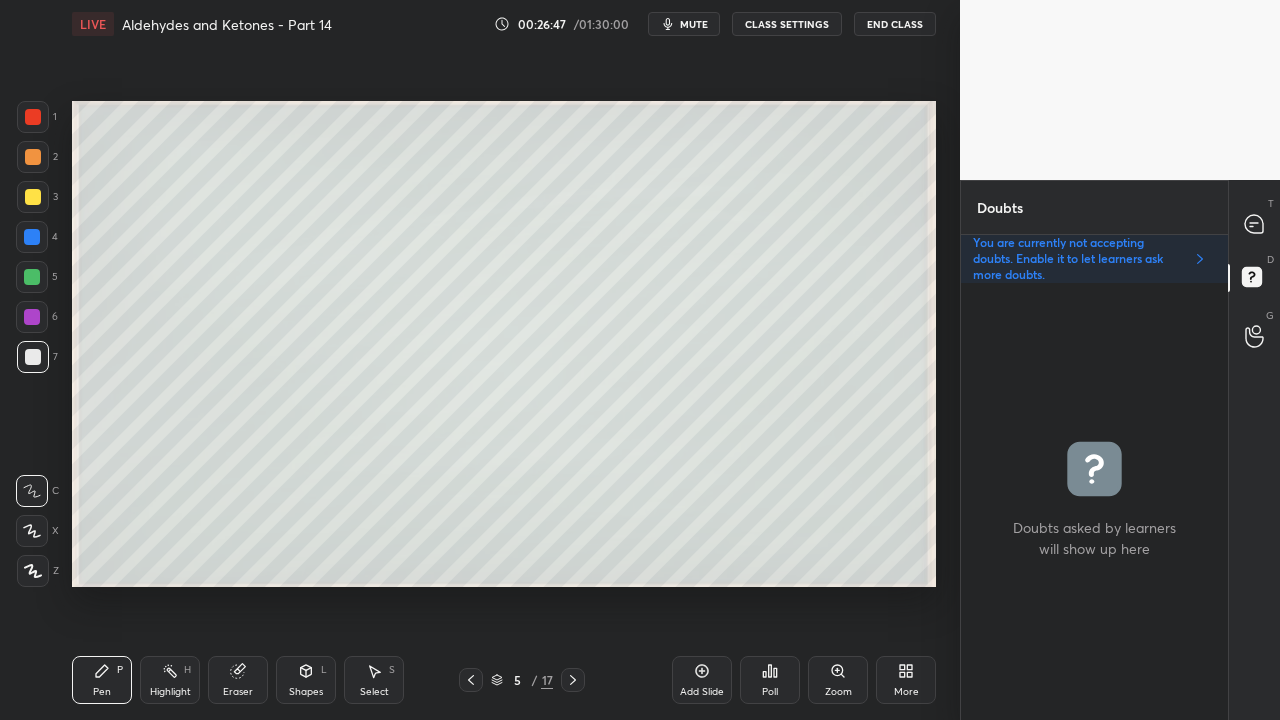 click 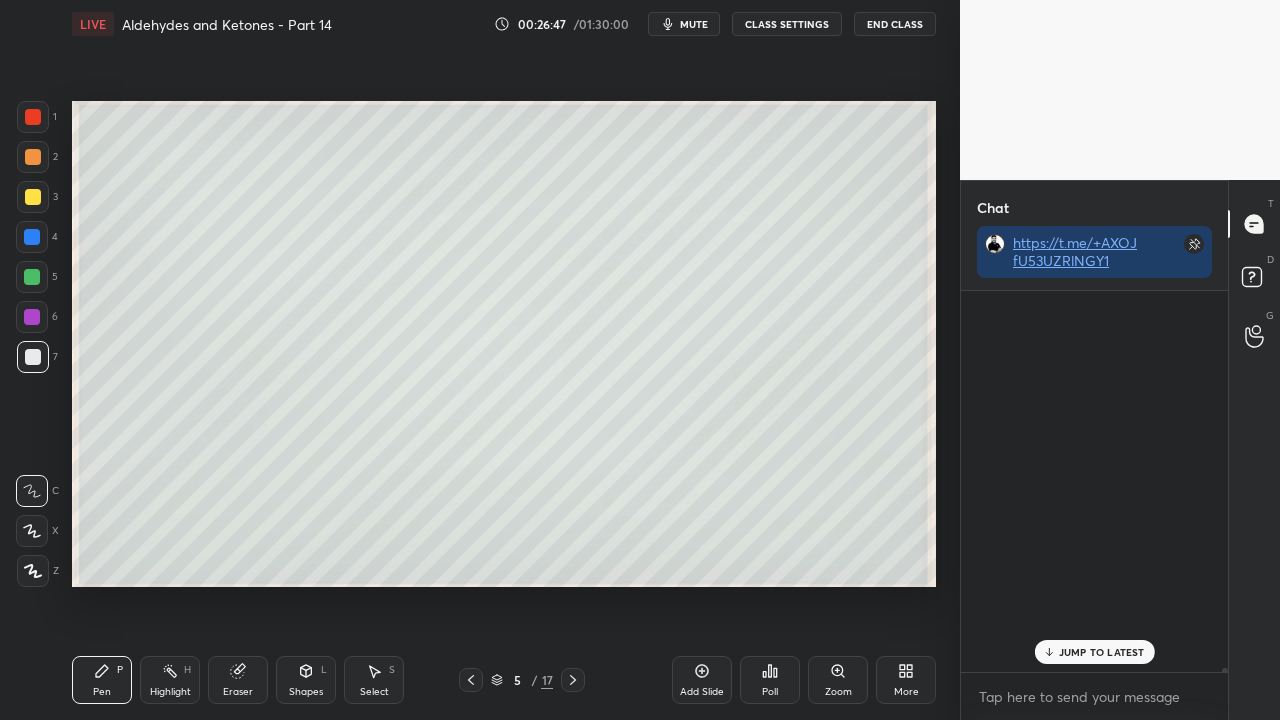 scroll, scrollTop: 423, scrollLeft: 261, axis: both 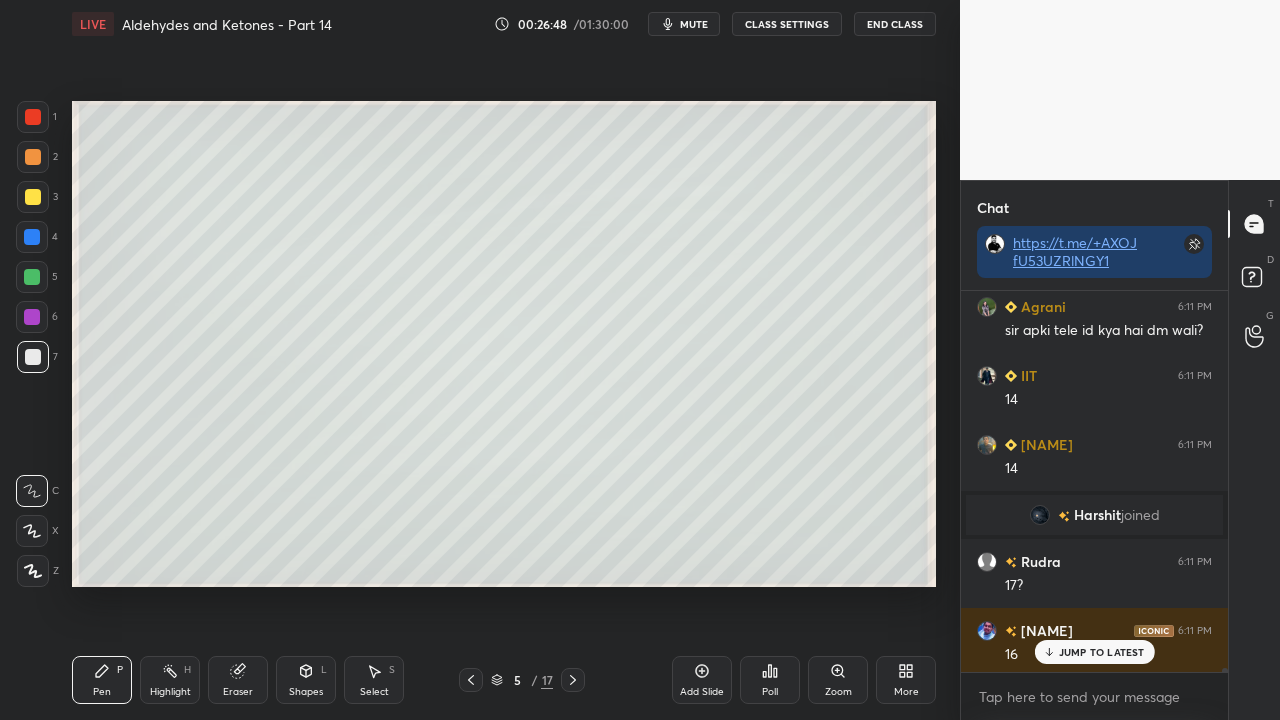 drag, startPoint x: 1083, startPoint y: 654, endPoint x: 1066, endPoint y: 642, distance: 20.808653 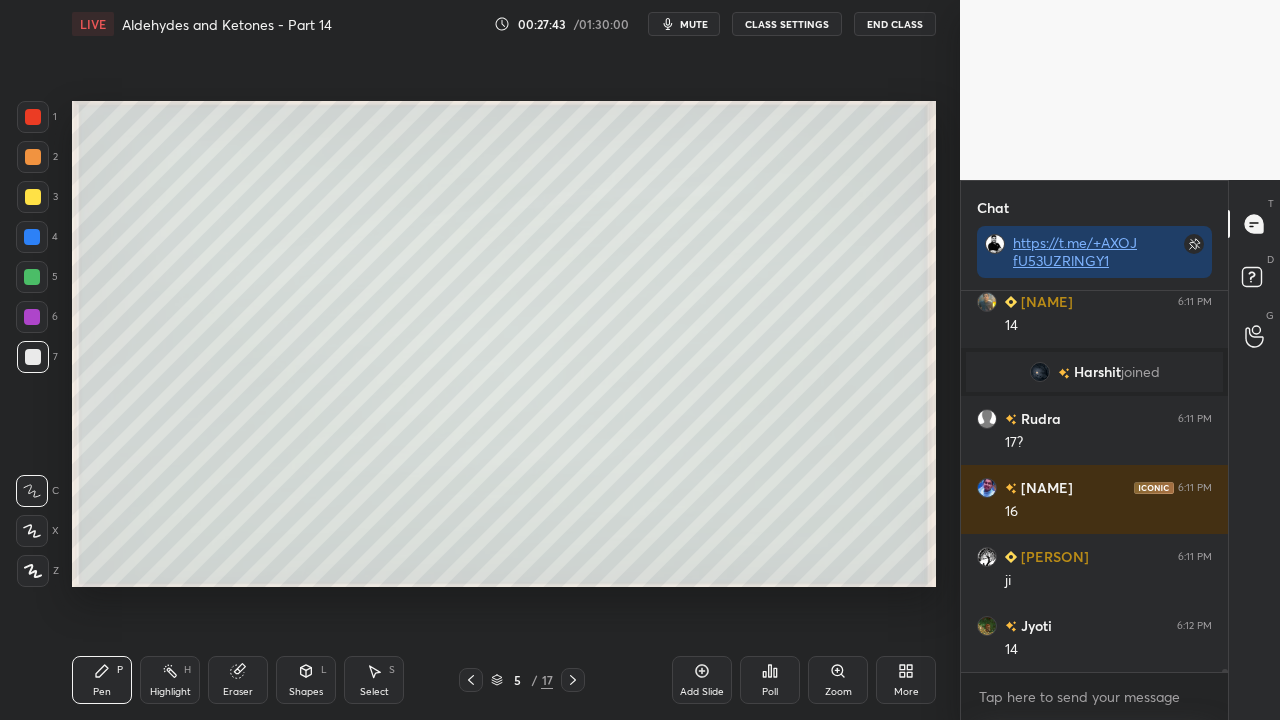 scroll, scrollTop: 48858, scrollLeft: 0, axis: vertical 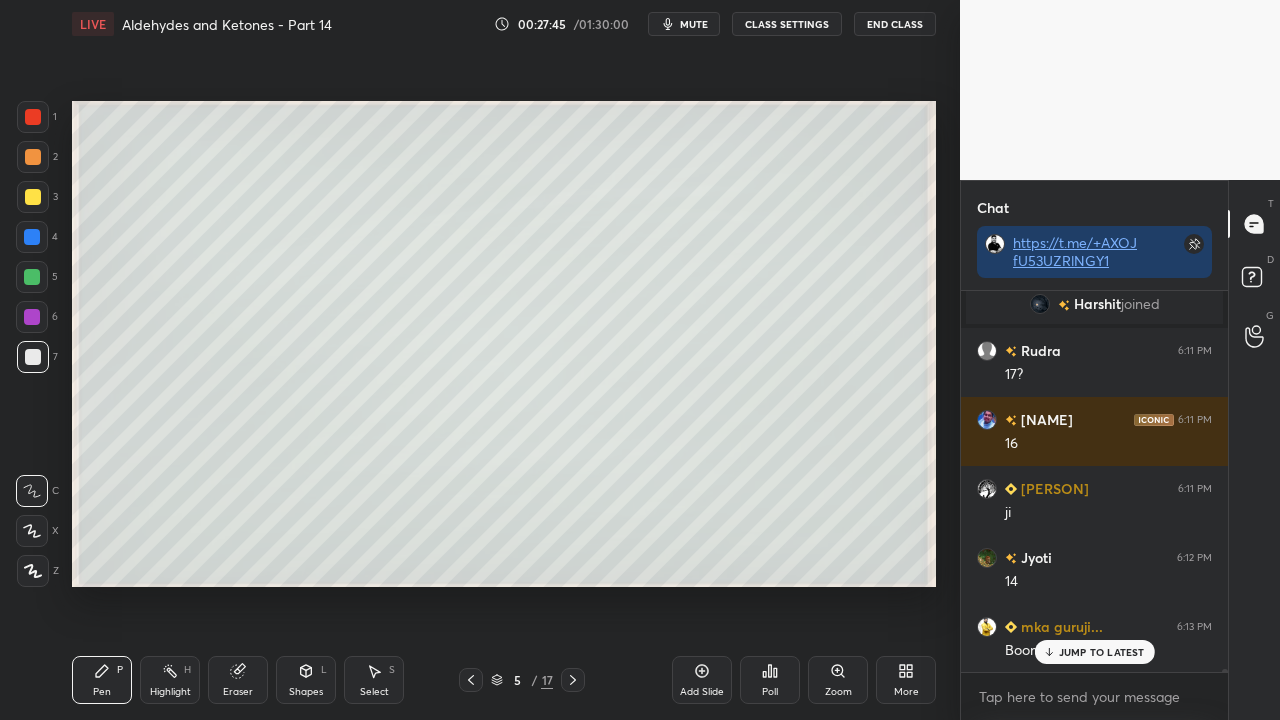 click on "JUMP TO LATEST" at bounding box center (1102, 652) 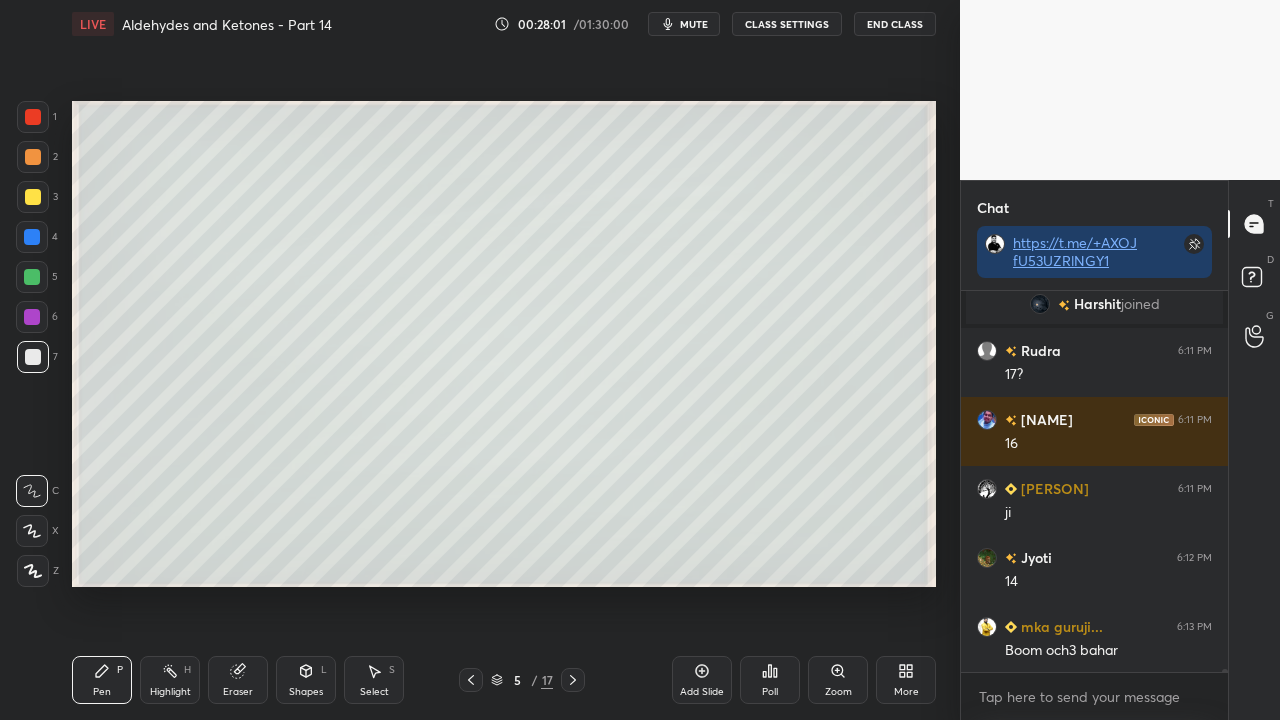 click on "Zoom" at bounding box center (838, 680) 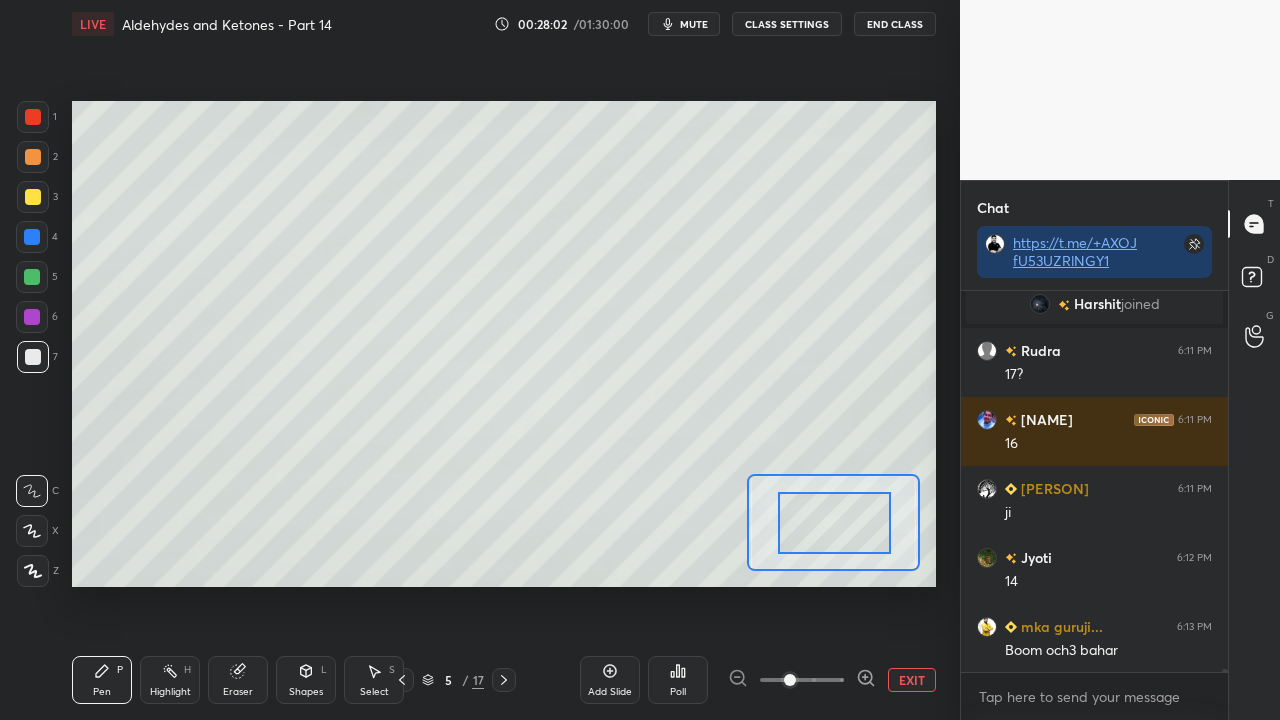 drag, startPoint x: 836, startPoint y: 532, endPoint x: 818, endPoint y: 687, distance: 156.04166 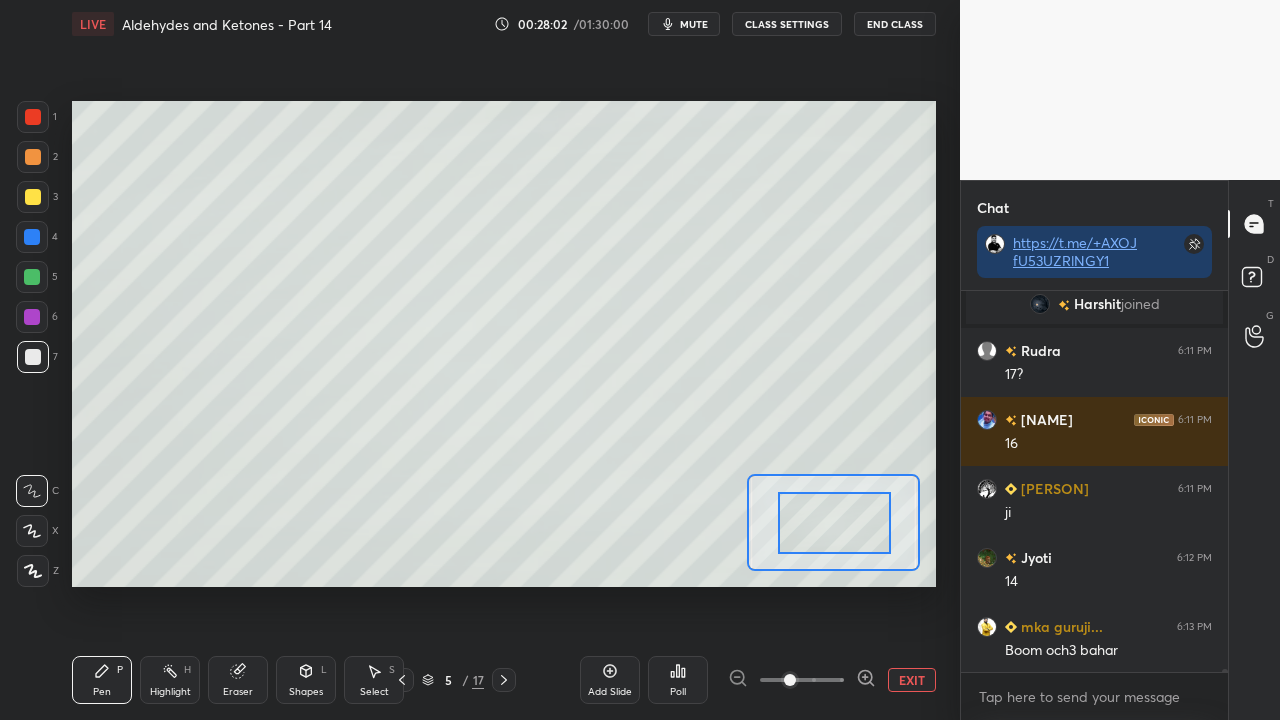 click 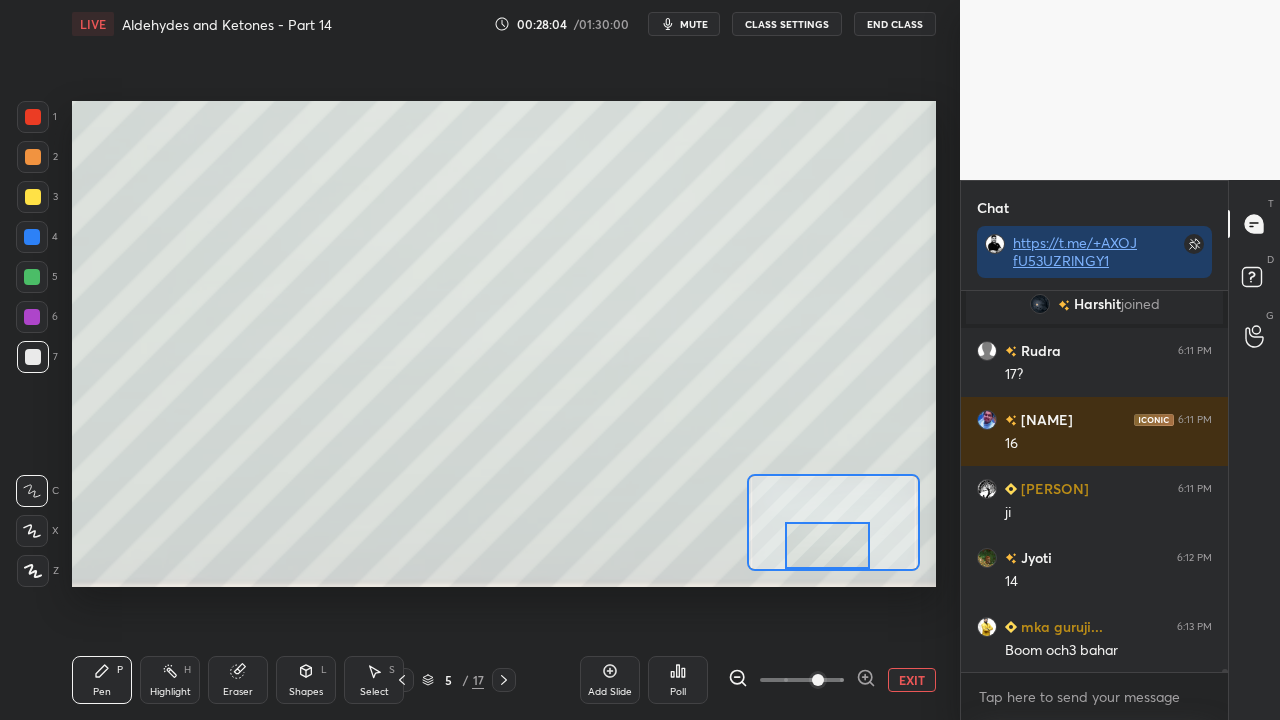 drag, startPoint x: 855, startPoint y: 540, endPoint x: 849, endPoint y: 565, distance: 25.70992 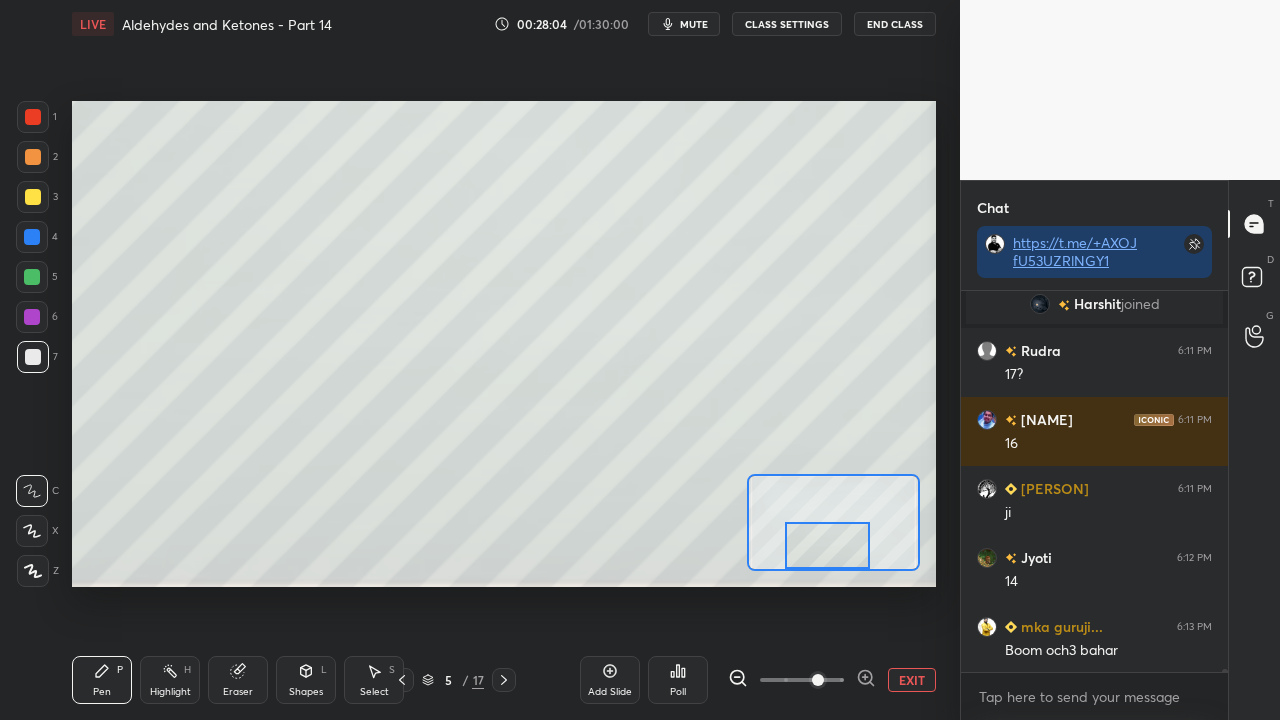 click at bounding box center [827, 545] 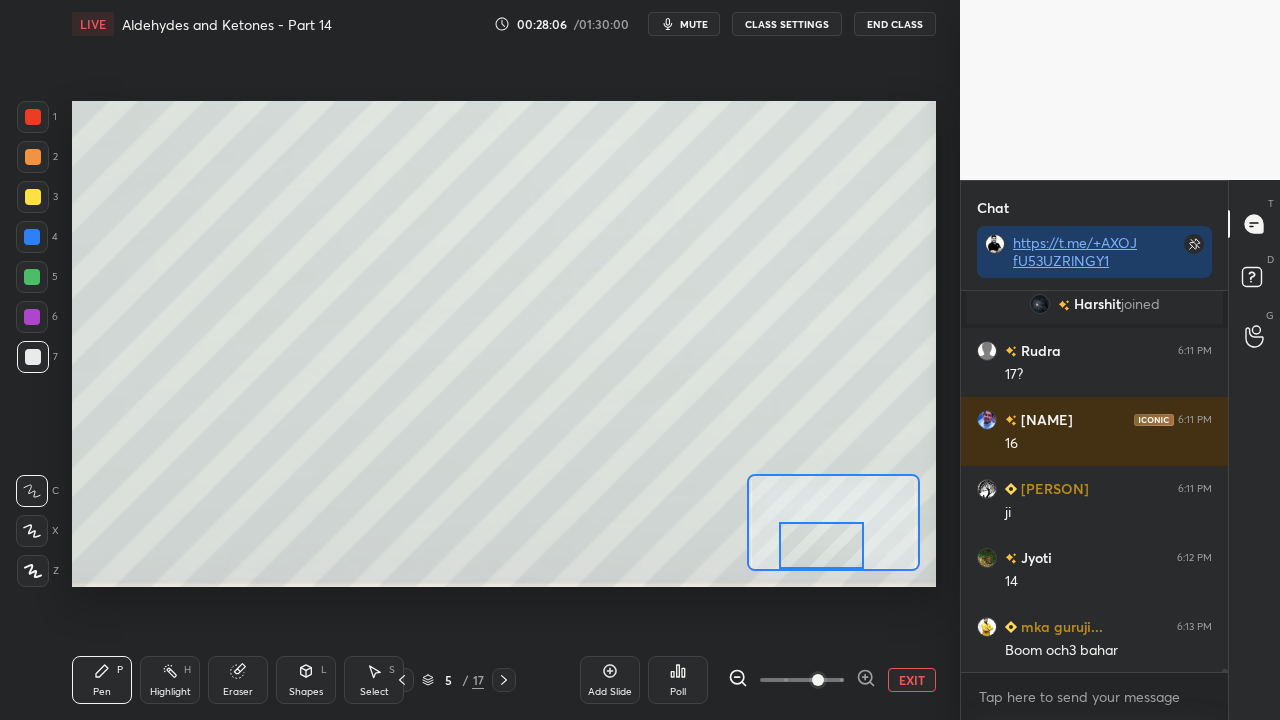 click at bounding box center [821, 545] 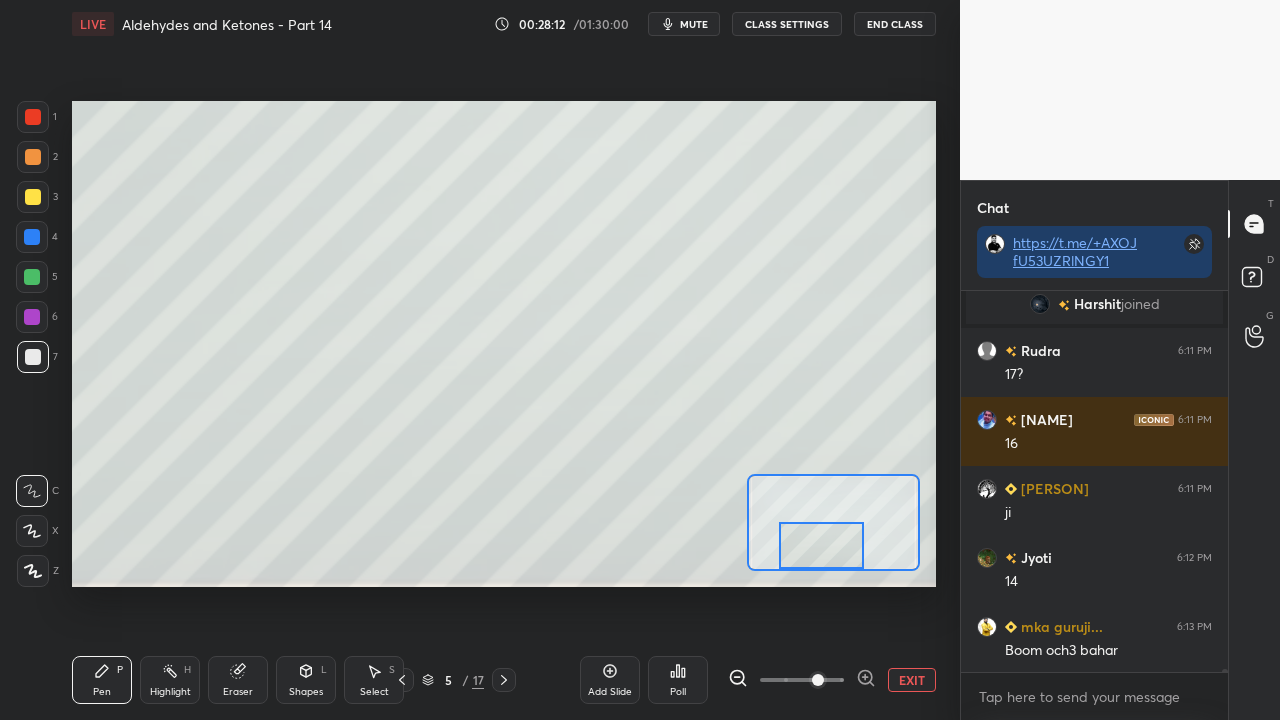 scroll, scrollTop: 48906, scrollLeft: 0, axis: vertical 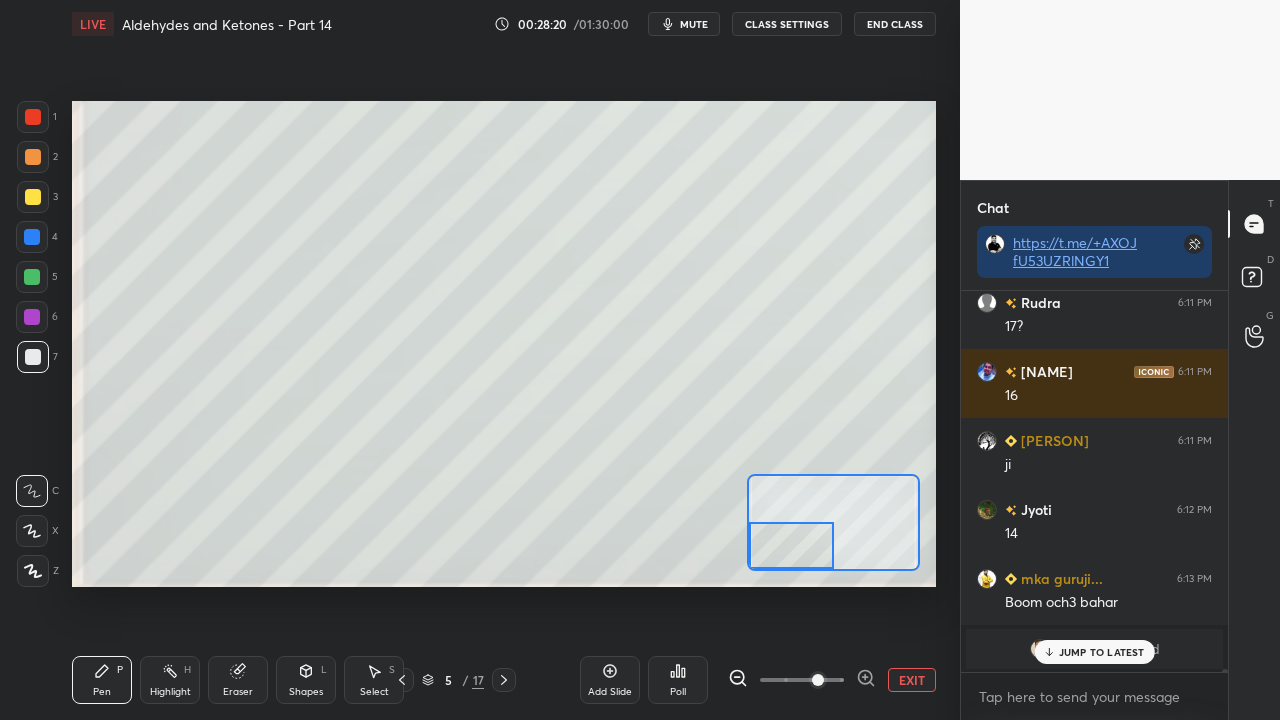 drag, startPoint x: 842, startPoint y: 548, endPoint x: 809, endPoint y: 550, distance: 33.06055 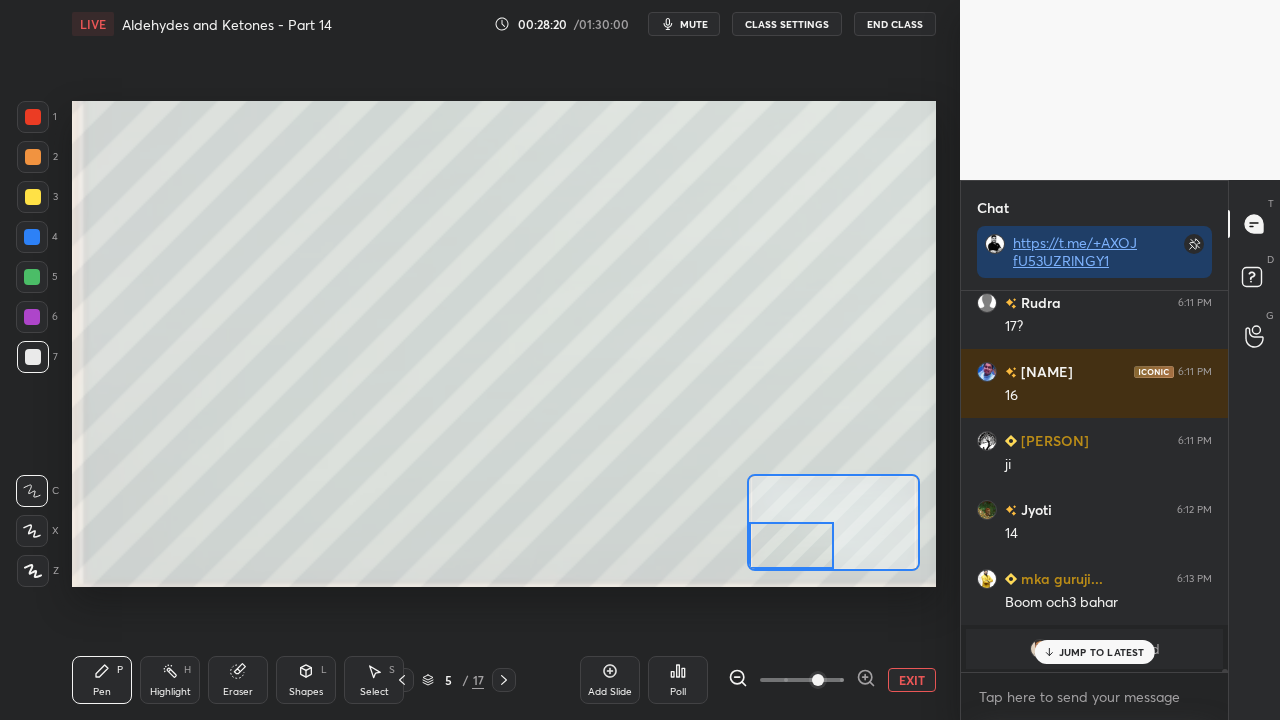 click at bounding box center [791, 545] 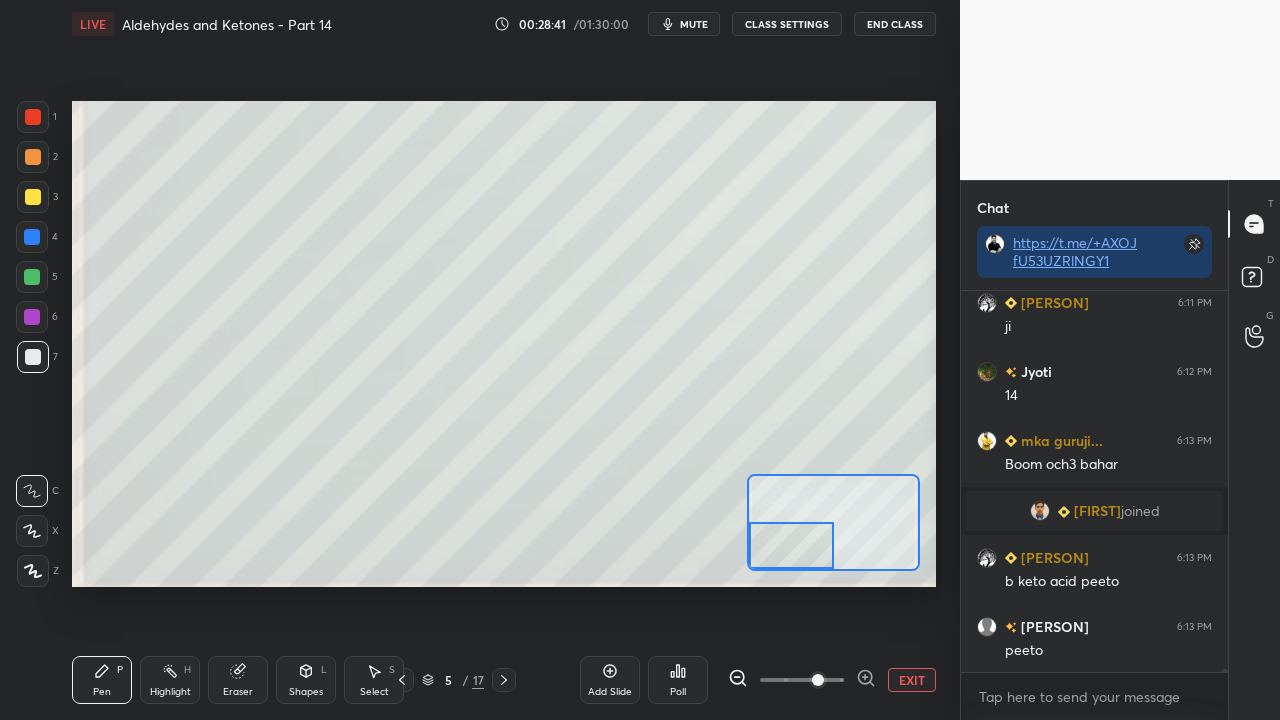 scroll, scrollTop: 44988, scrollLeft: 0, axis: vertical 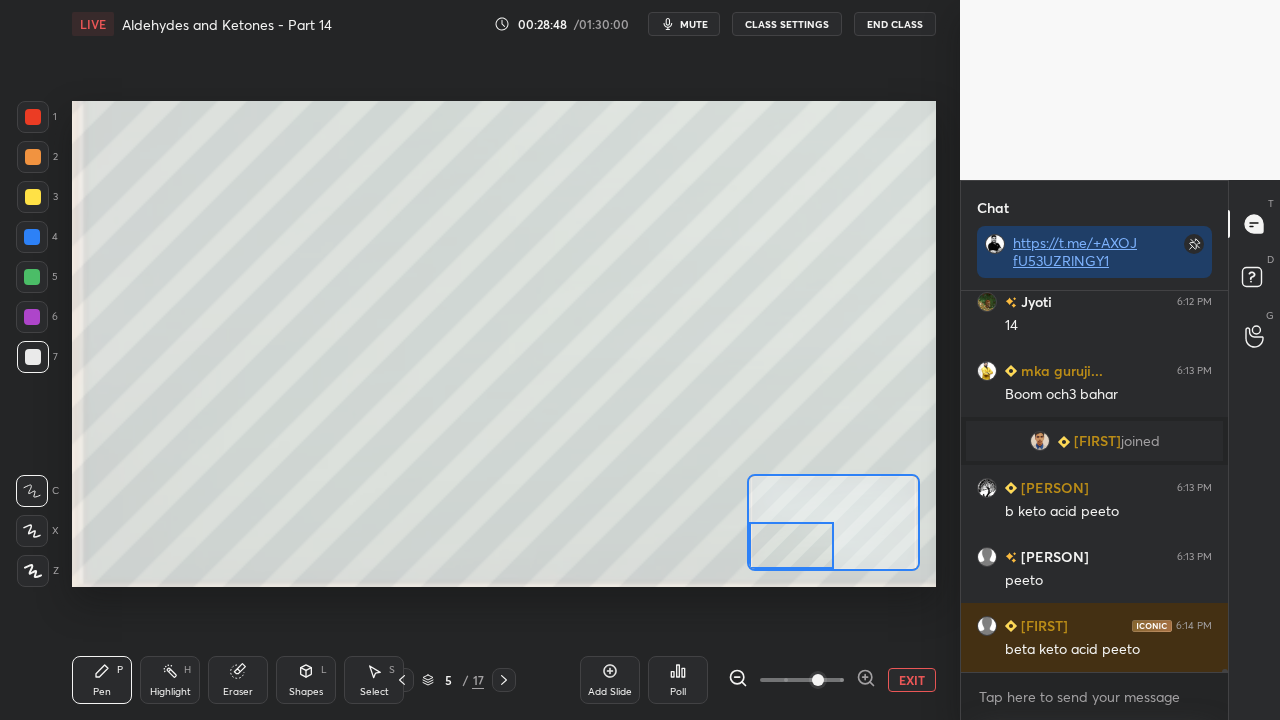 click on "EXIT" at bounding box center (912, 680) 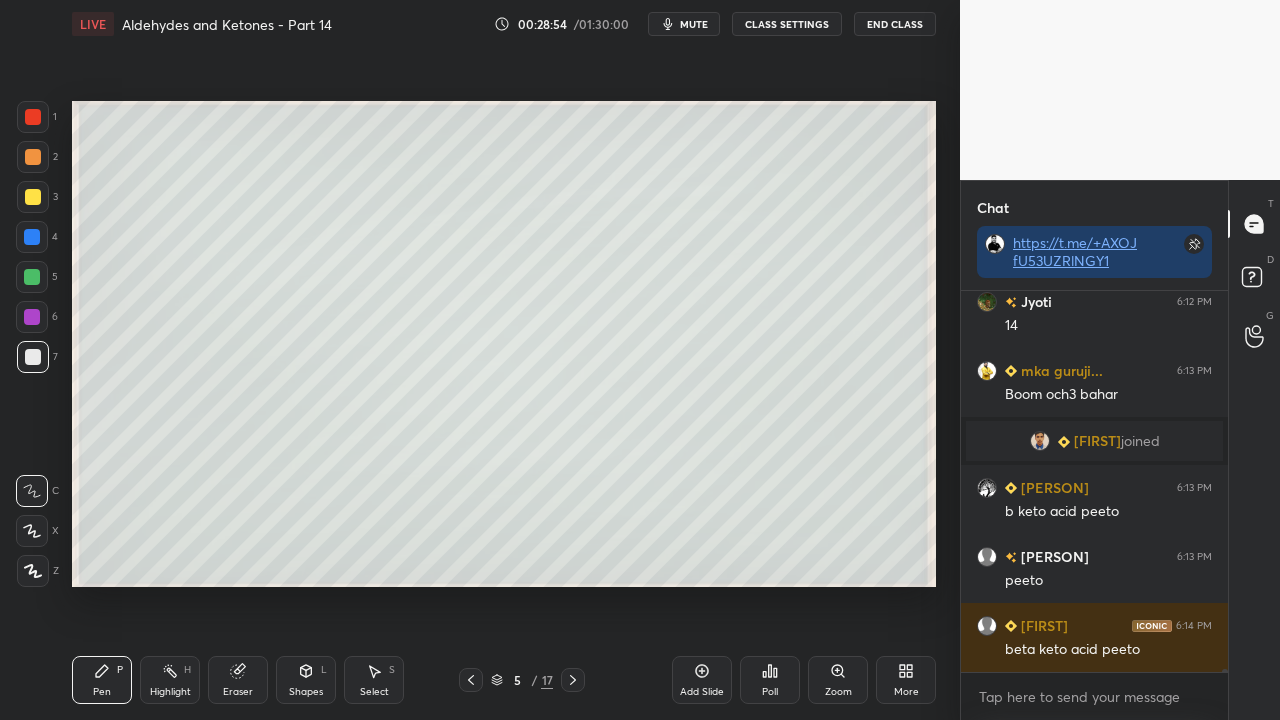 click on "Zoom" at bounding box center (838, 680) 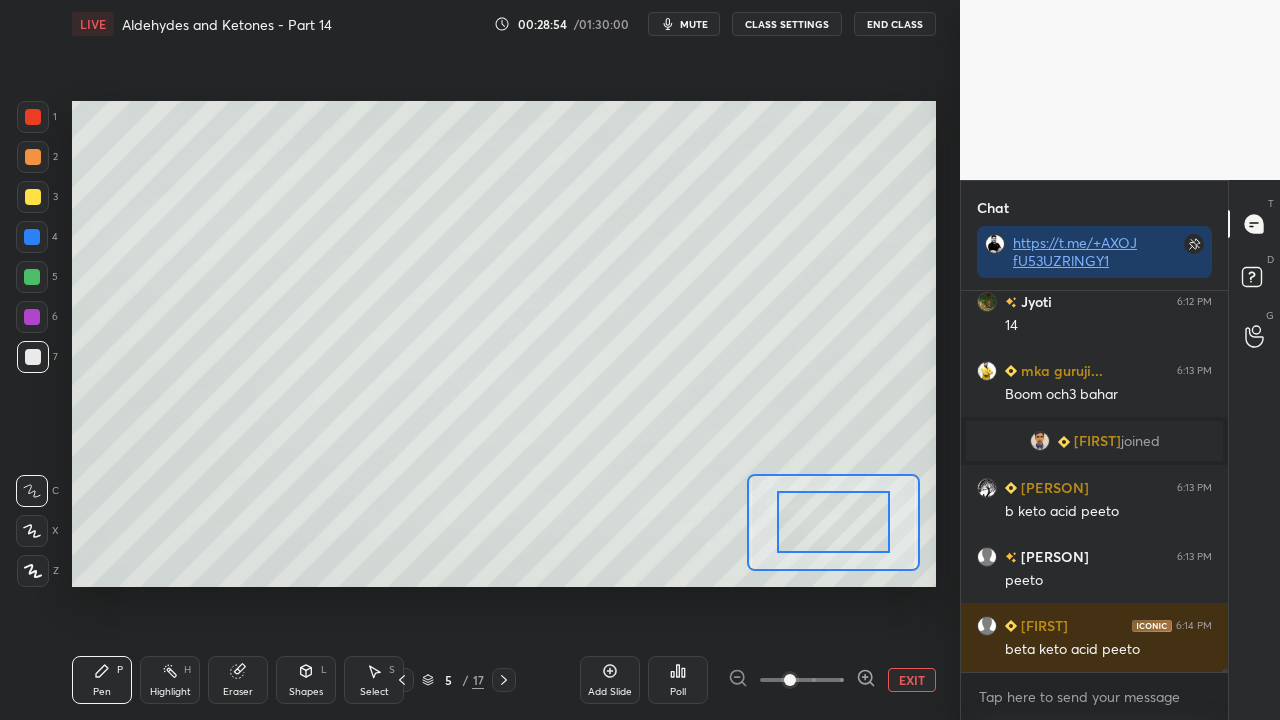 click 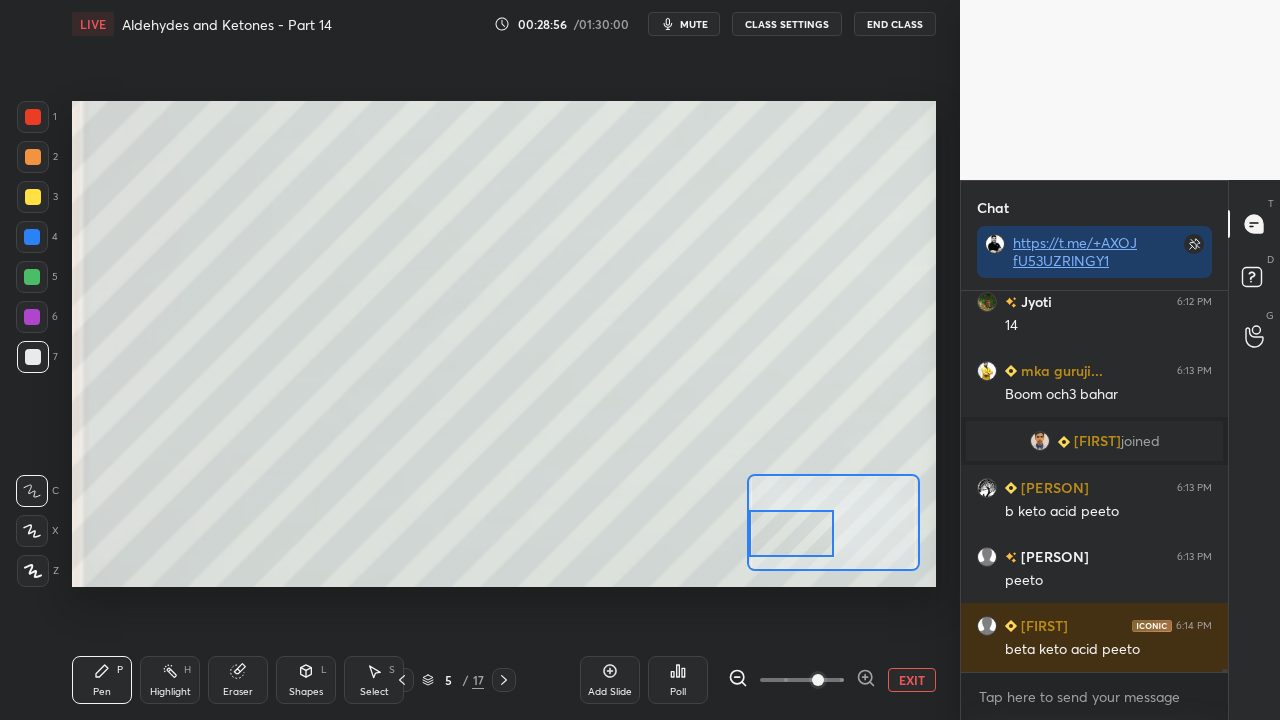 drag, startPoint x: 846, startPoint y: 533, endPoint x: 806, endPoint y: 546, distance: 42.059483 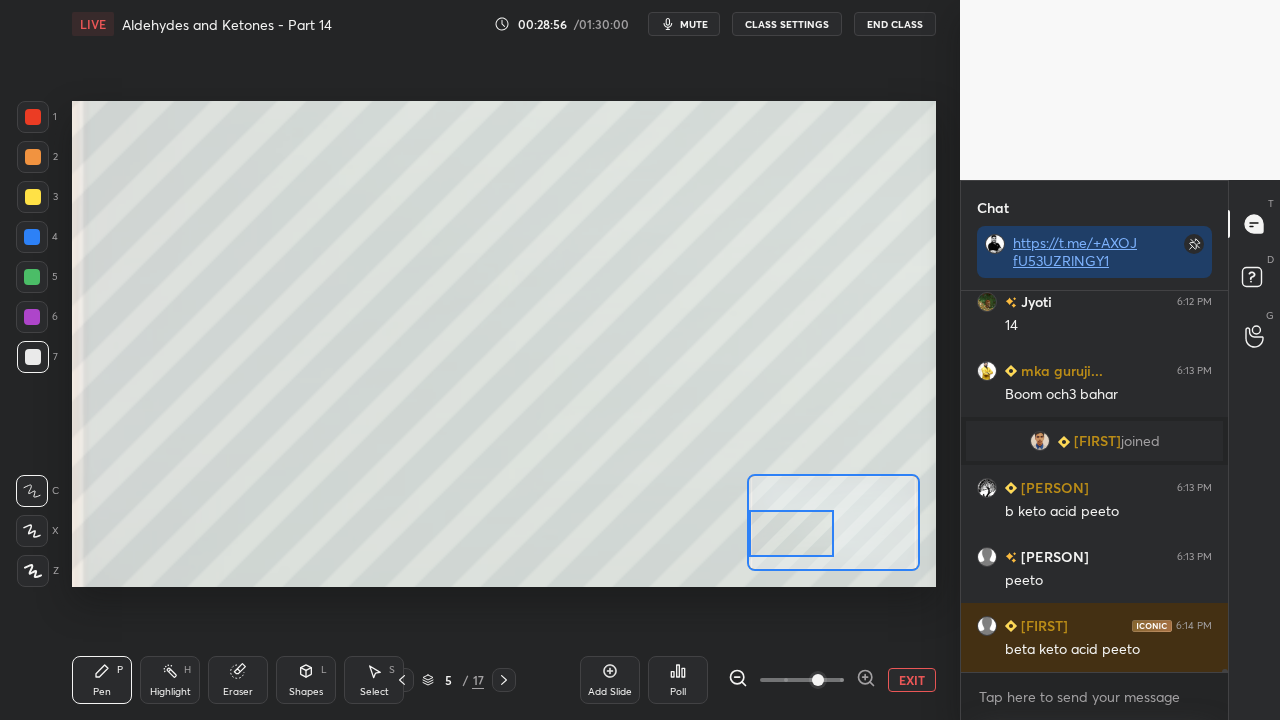 click at bounding box center [791, 533] 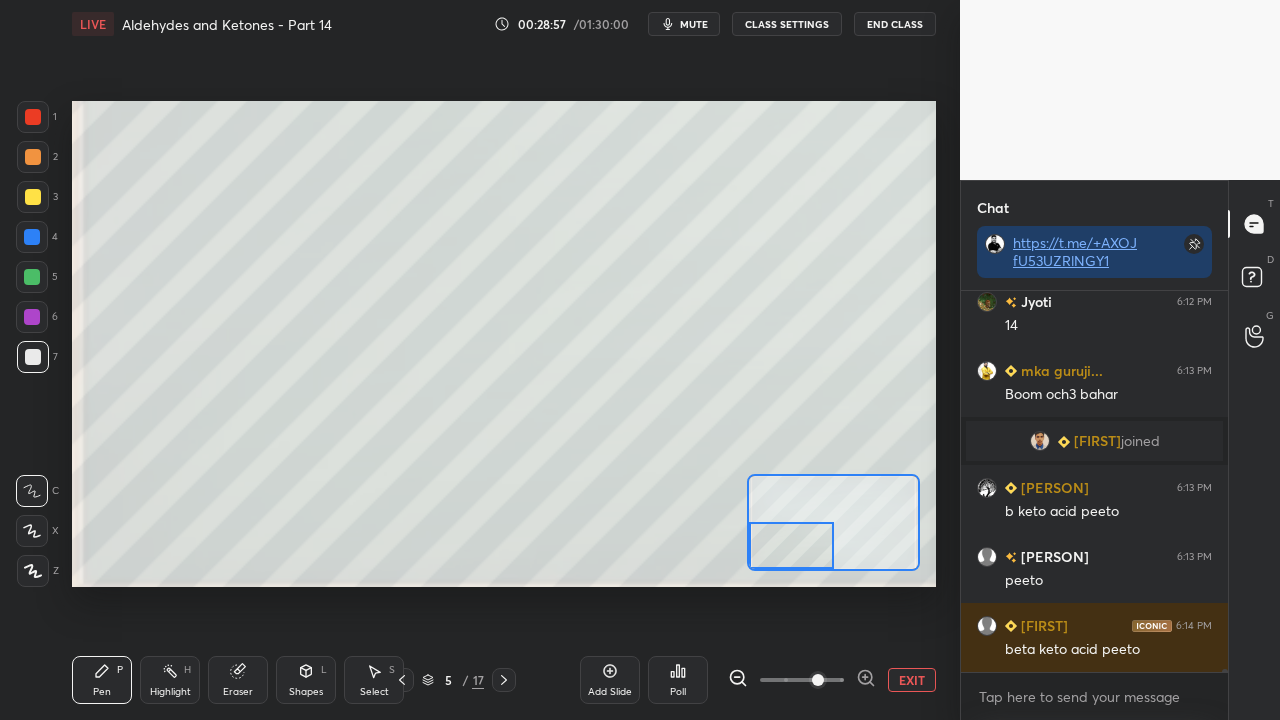 drag, startPoint x: 794, startPoint y: 540, endPoint x: 786, endPoint y: 554, distance: 16.124516 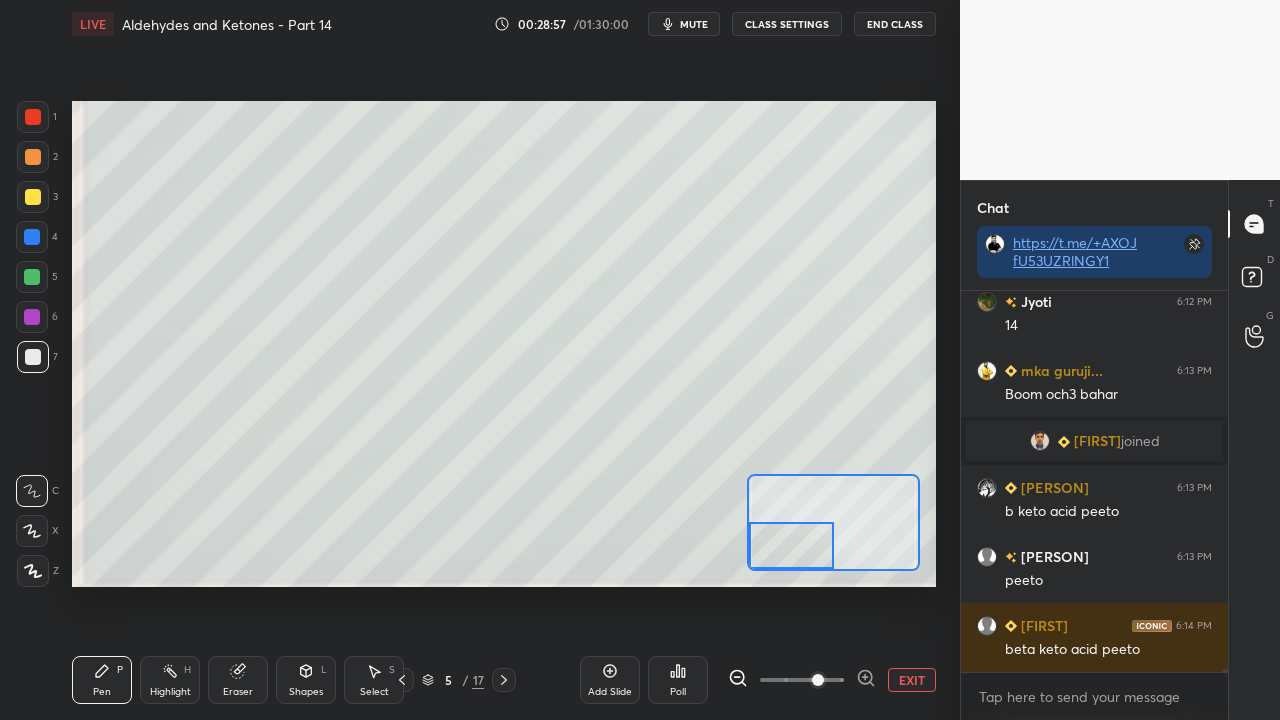 click at bounding box center [791, 545] 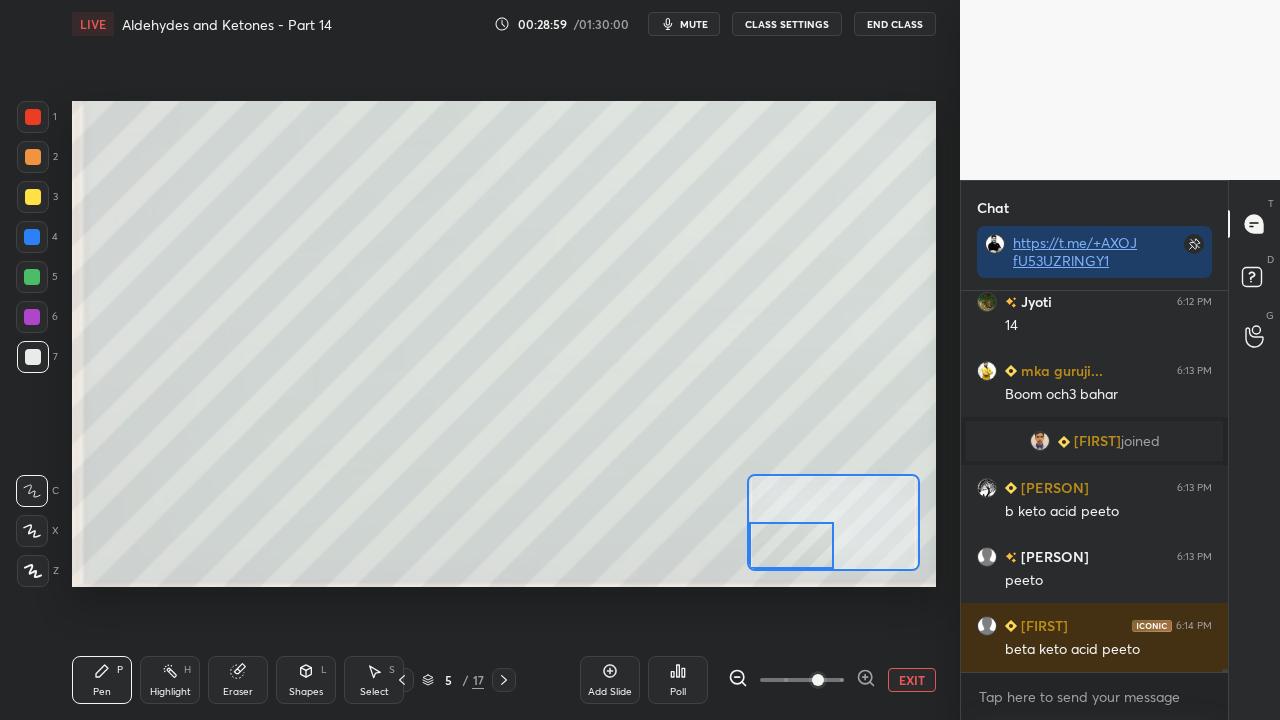click on "Eraser" at bounding box center [238, 680] 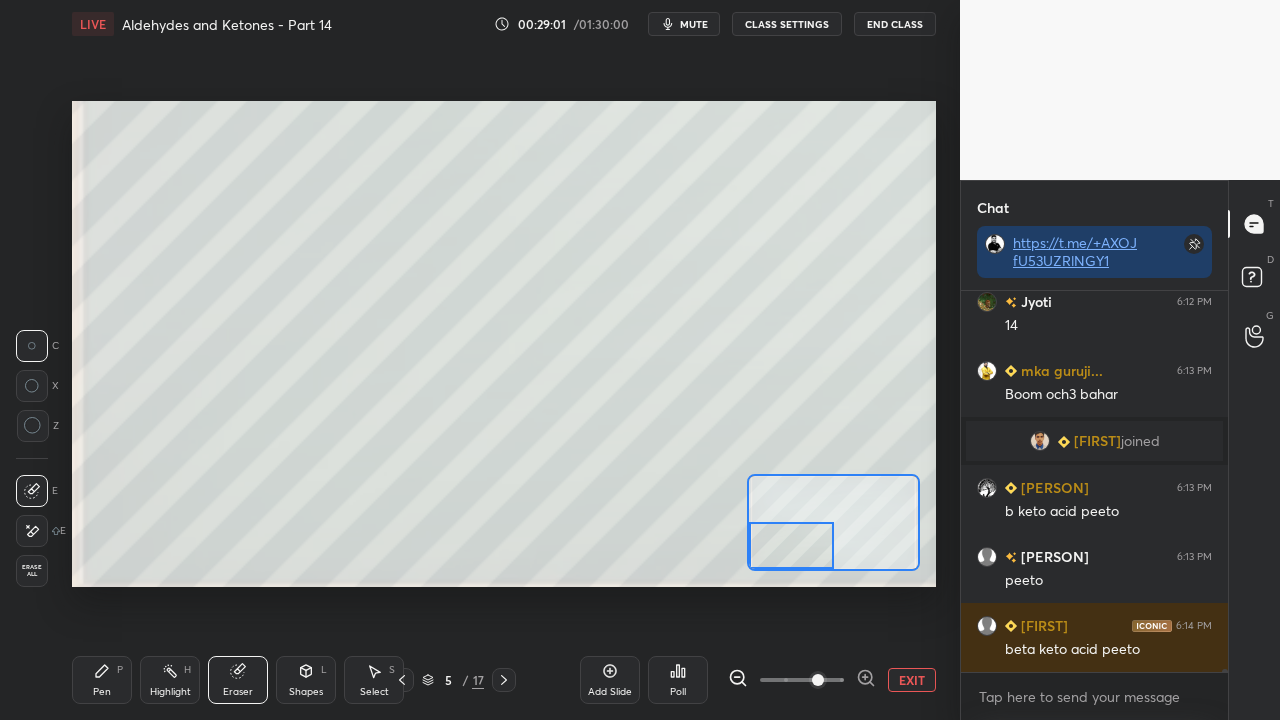 click on "Pen P" at bounding box center (102, 680) 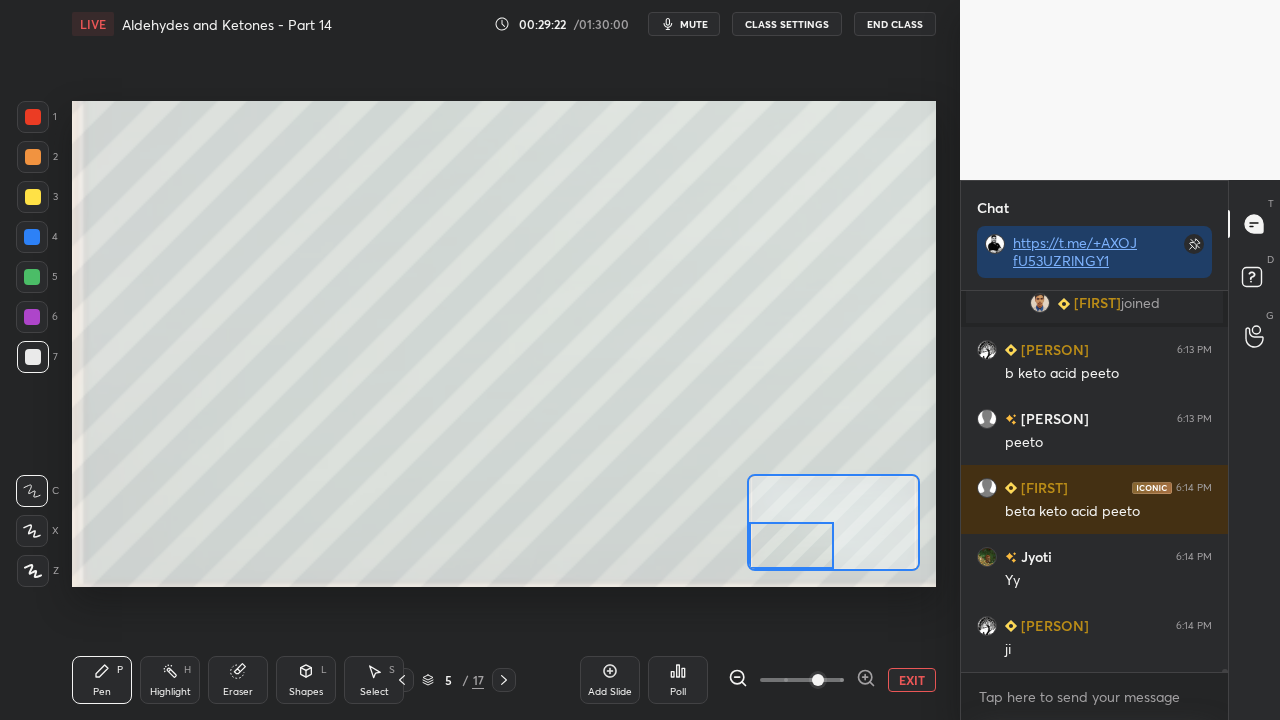 scroll, scrollTop: 45194, scrollLeft: 0, axis: vertical 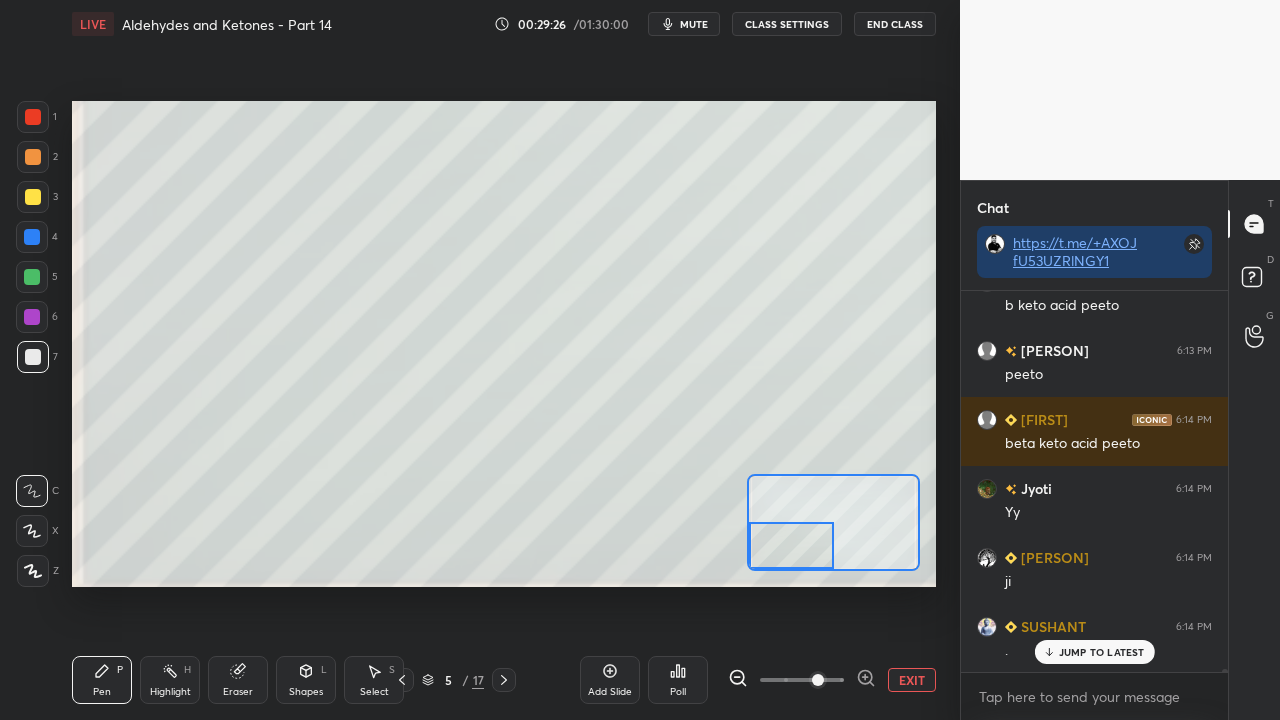 click at bounding box center [33, 197] 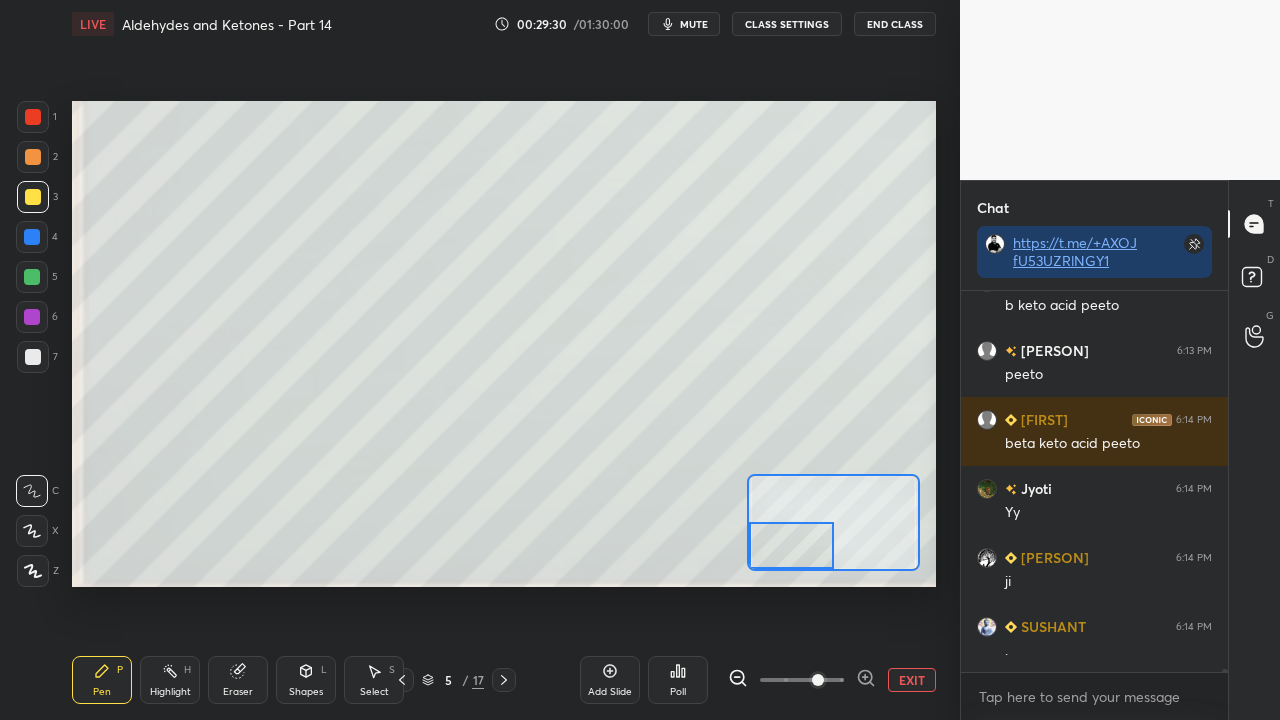 scroll, scrollTop: 45242, scrollLeft: 0, axis: vertical 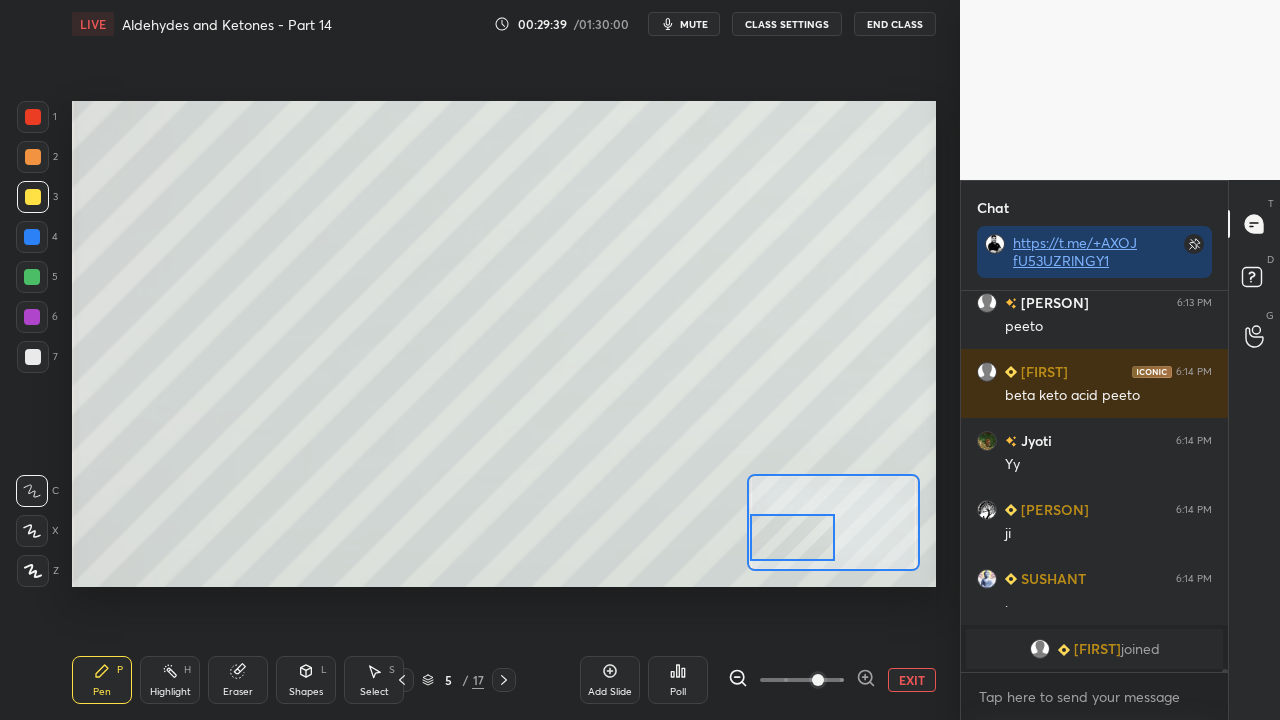 click at bounding box center (792, 537) 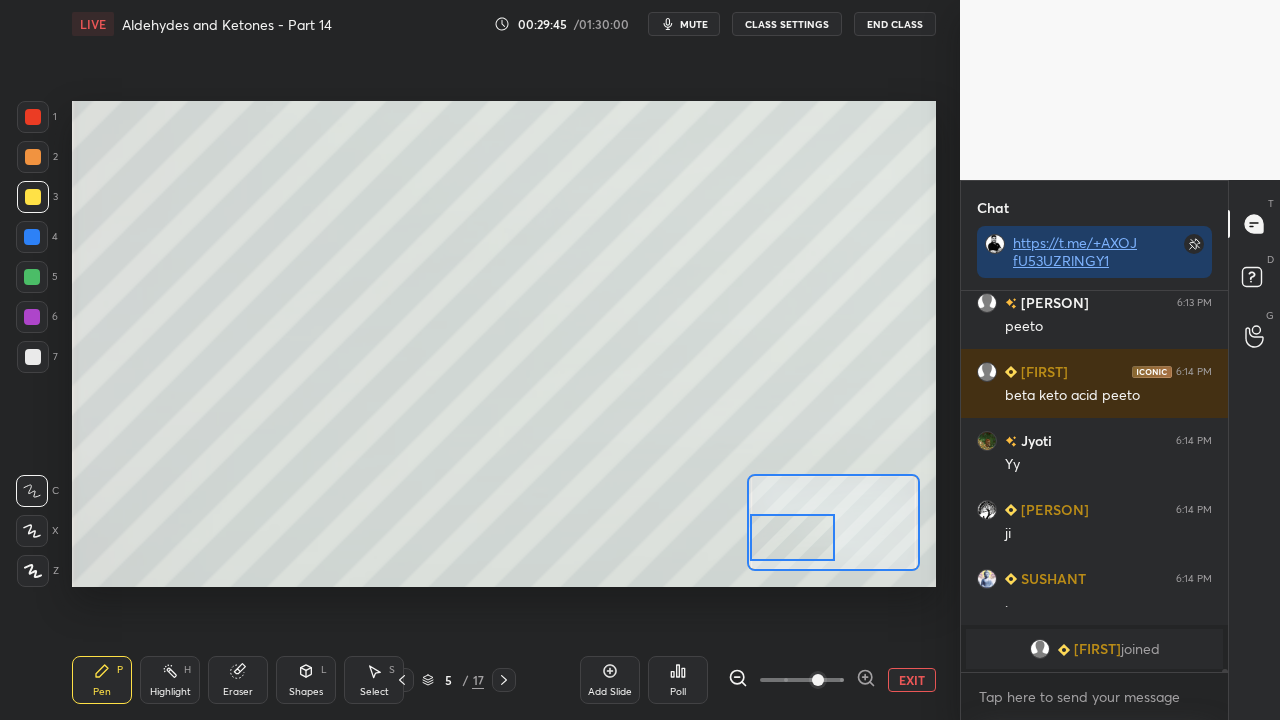 click at bounding box center (33, 357) 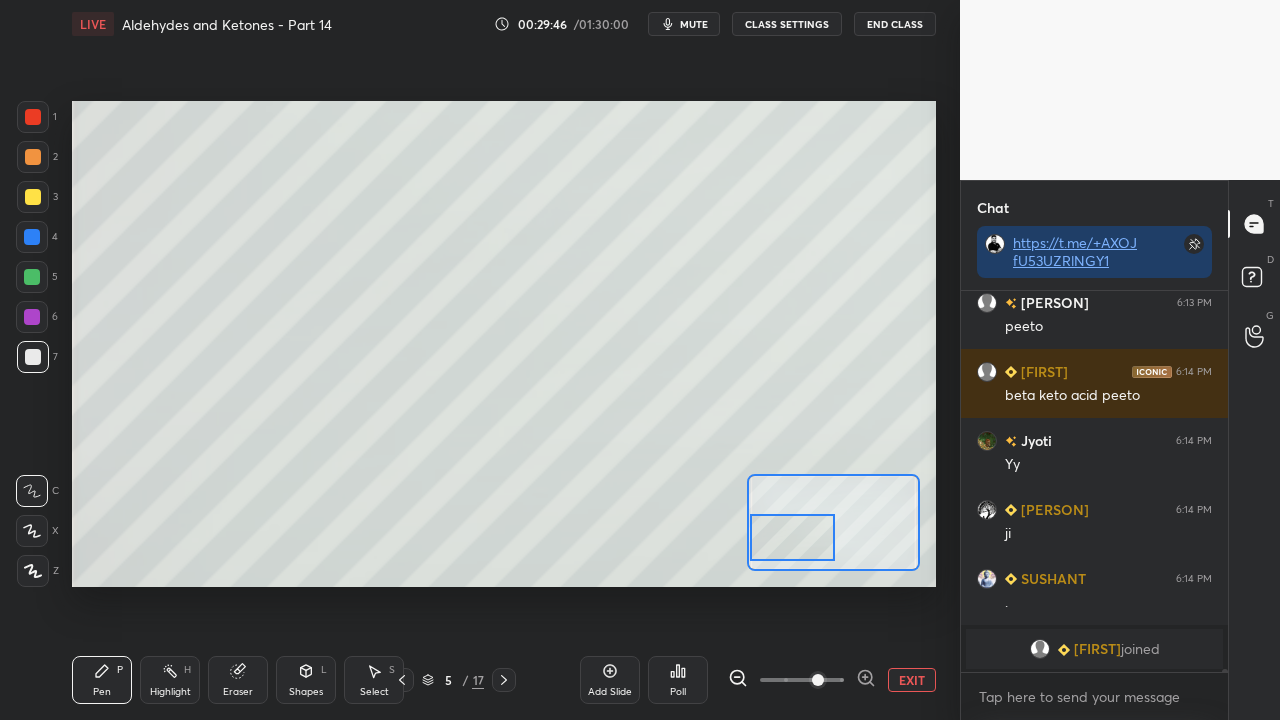 scroll, scrollTop: 45266, scrollLeft: 0, axis: vertical 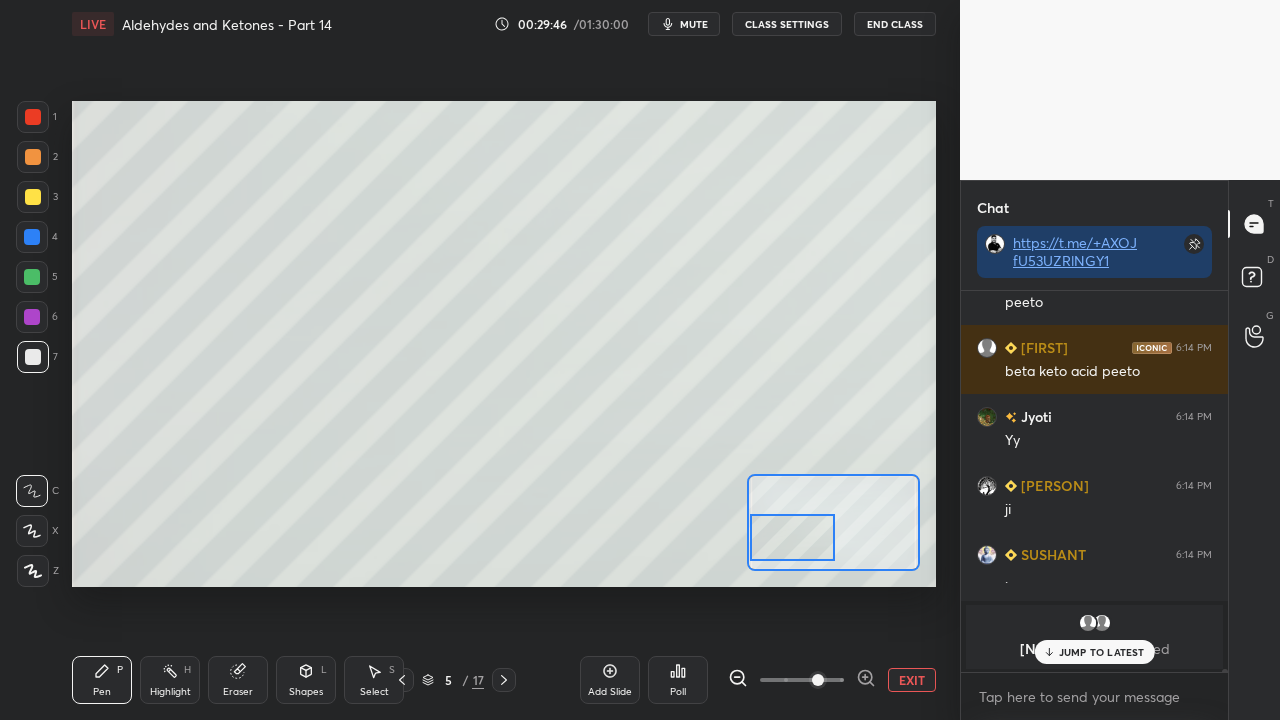 click at bounding box center (33, 117) 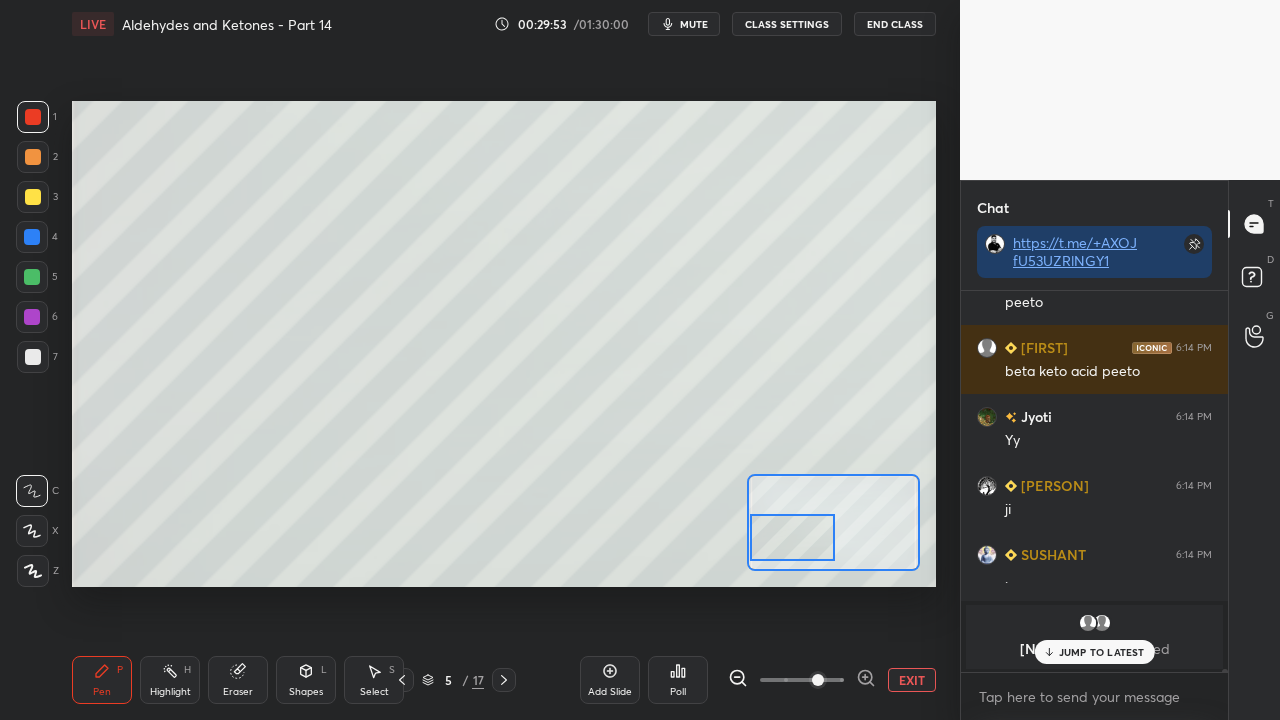 click on "JUMP TO LATEST" at bounding box center [1102, 652] 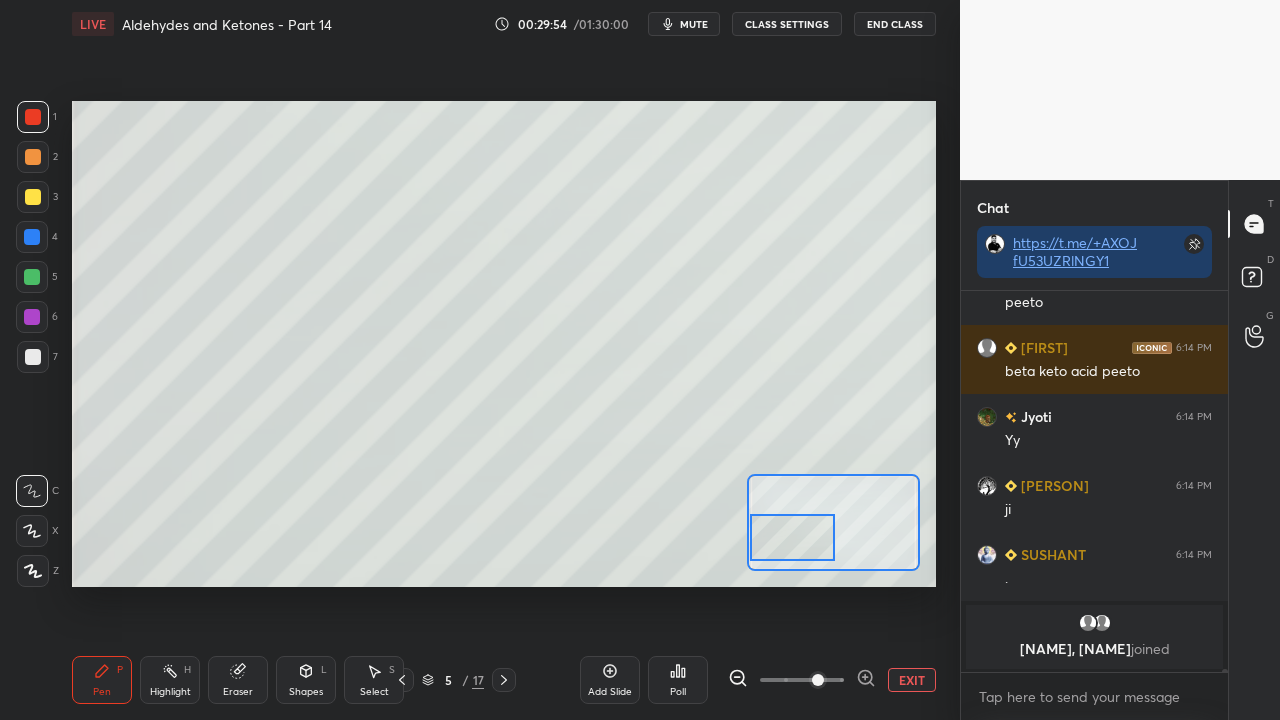 click on "EXIT" at bounding box center (912, 680) 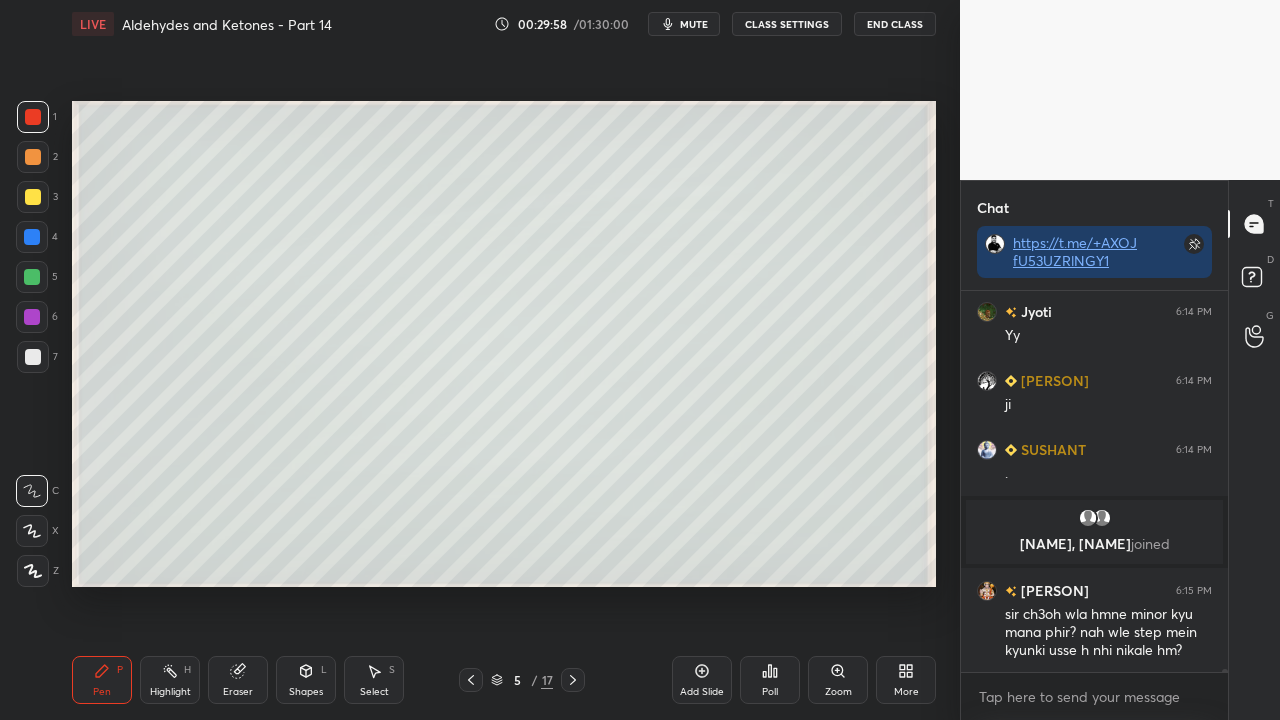 scroll, scrollTop: 45308, scrollLeft: 0, axis: vertical 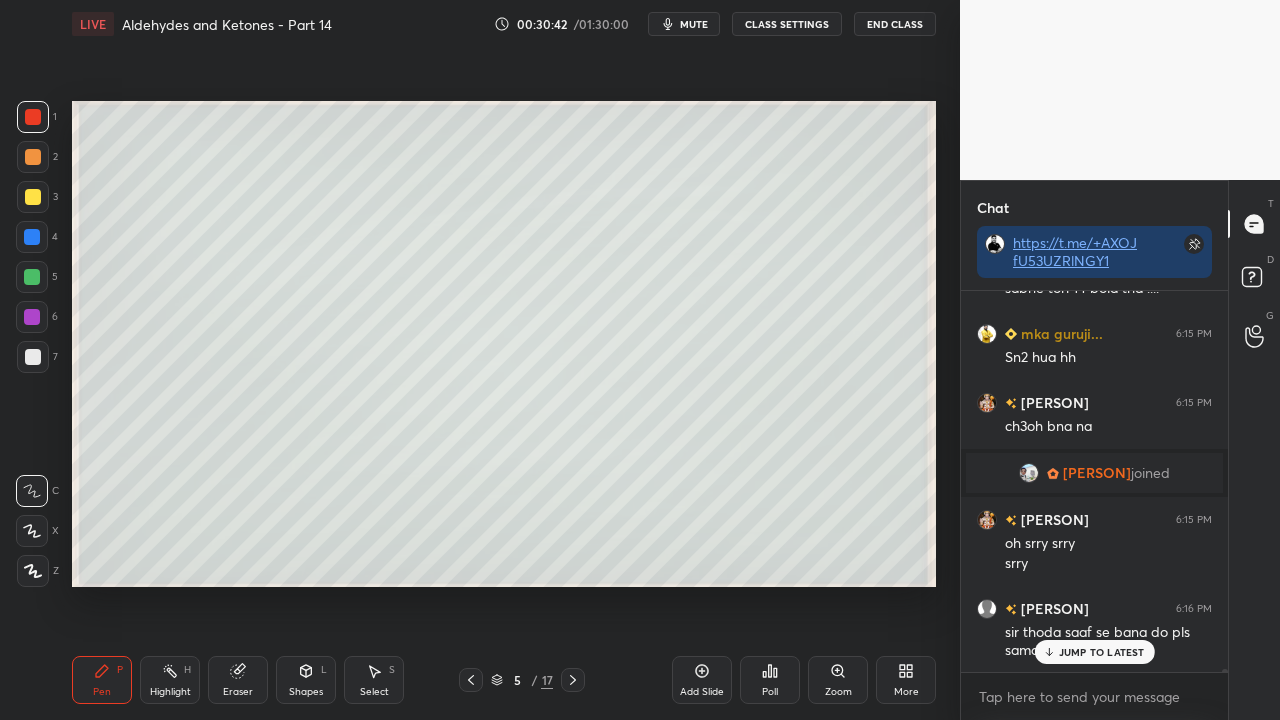 click on "JUMP TO LATEST" at bounding box center [1102, 652] 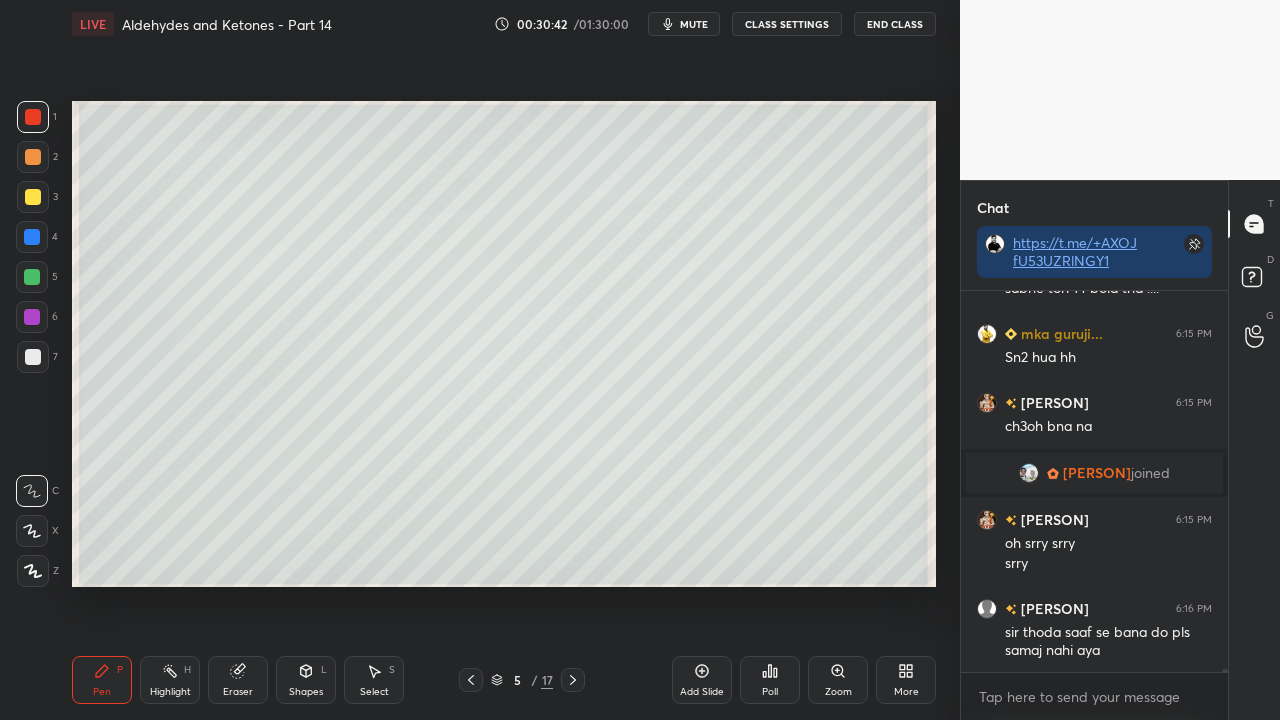 scroll, scrollTop: 45950, scrollLeft: 0, axis: vertical 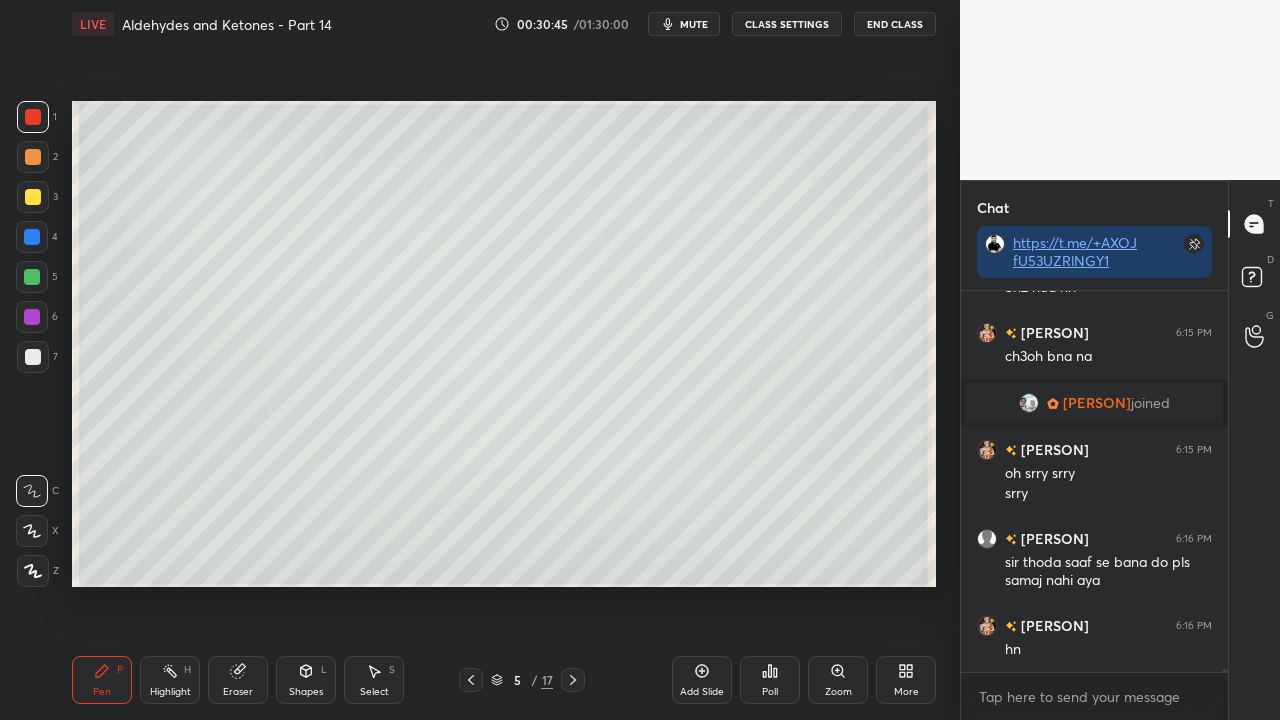 click 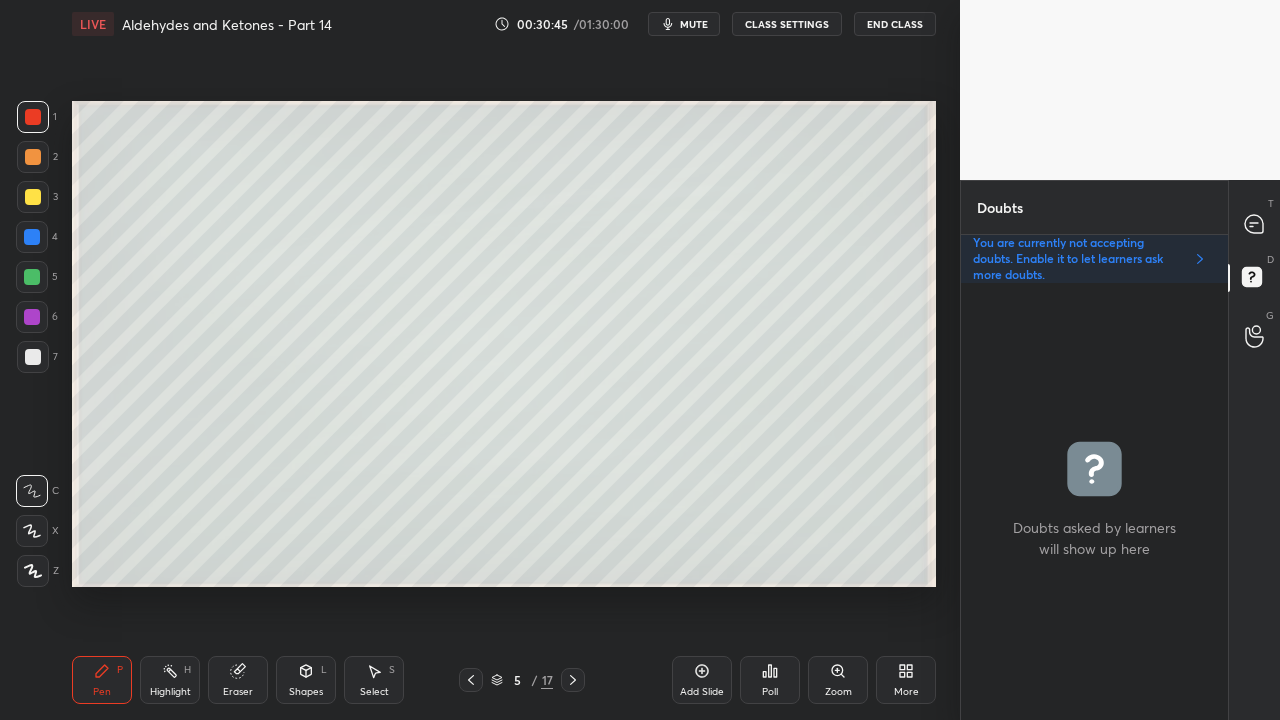 scroll, scrollTop: 6, scrollLeft: 6, axis: both 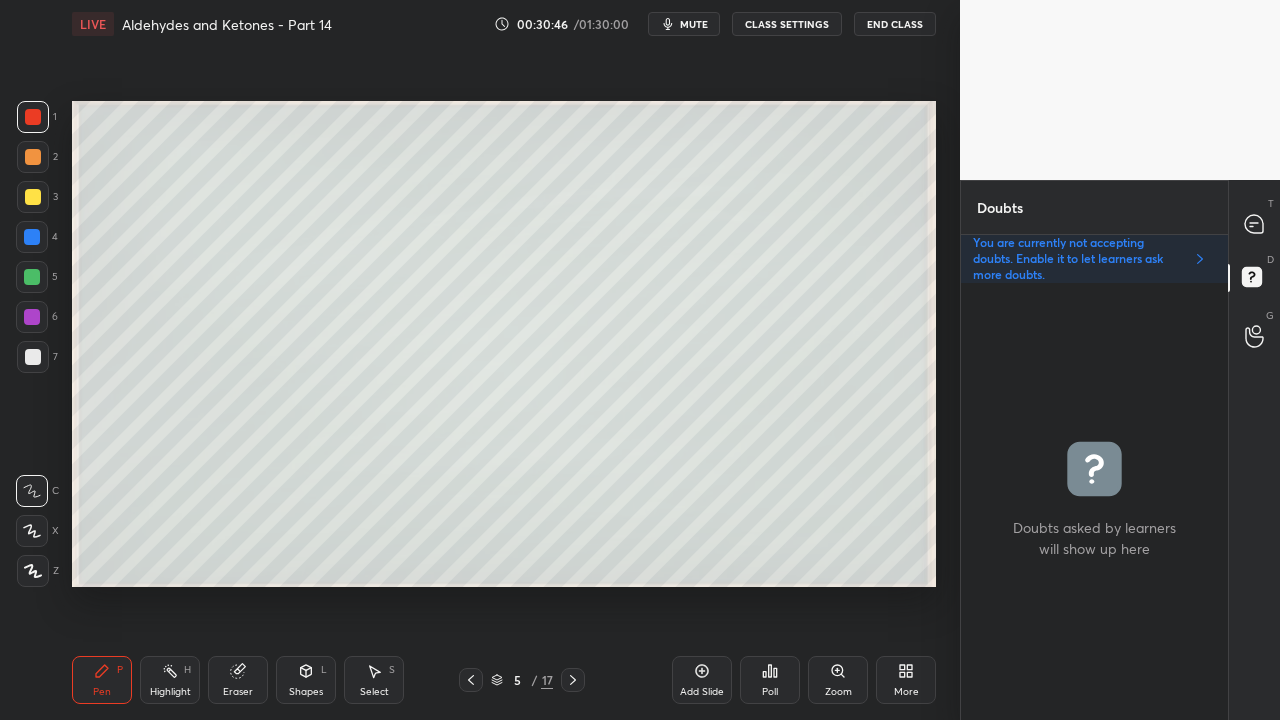 click 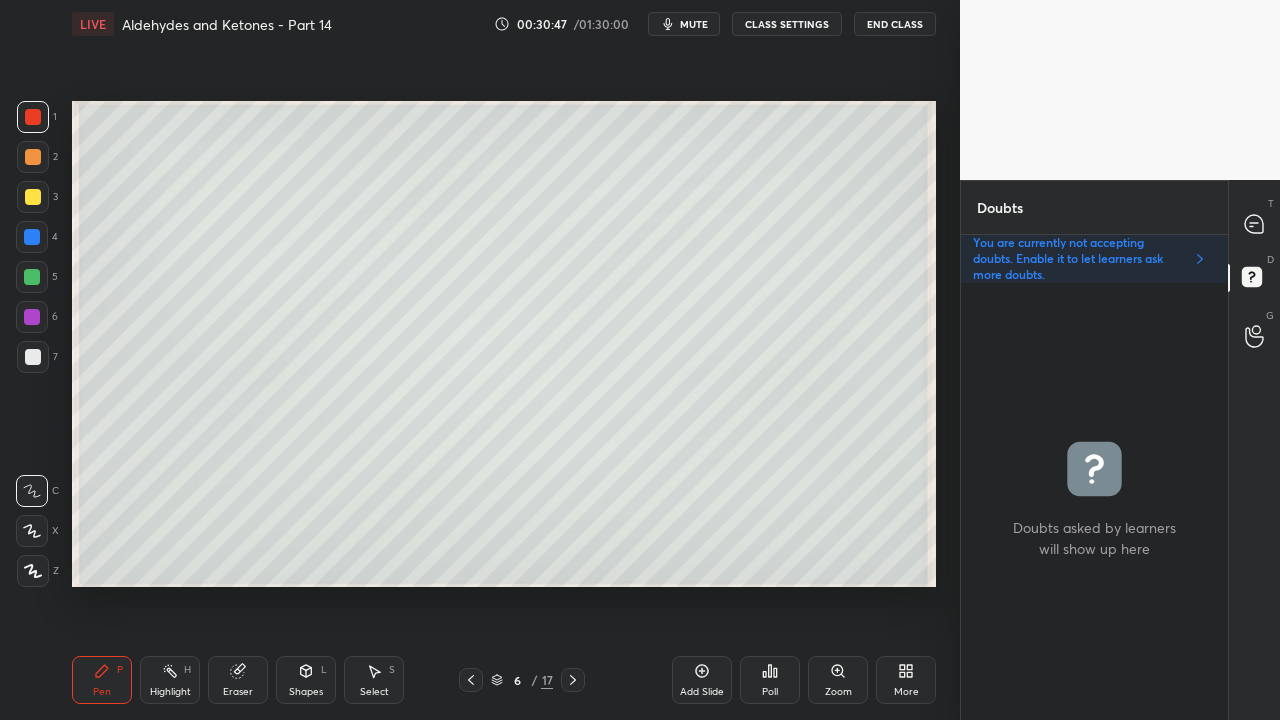 click at bounding box center (33, 197) 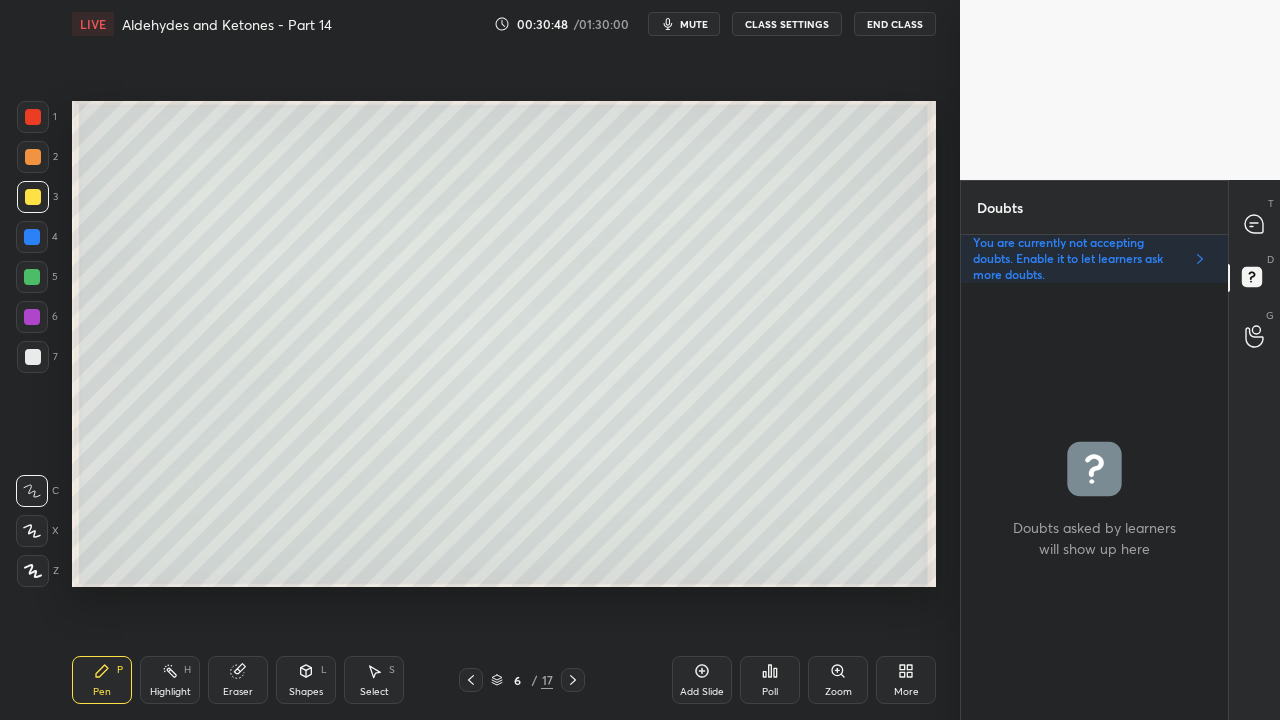 click 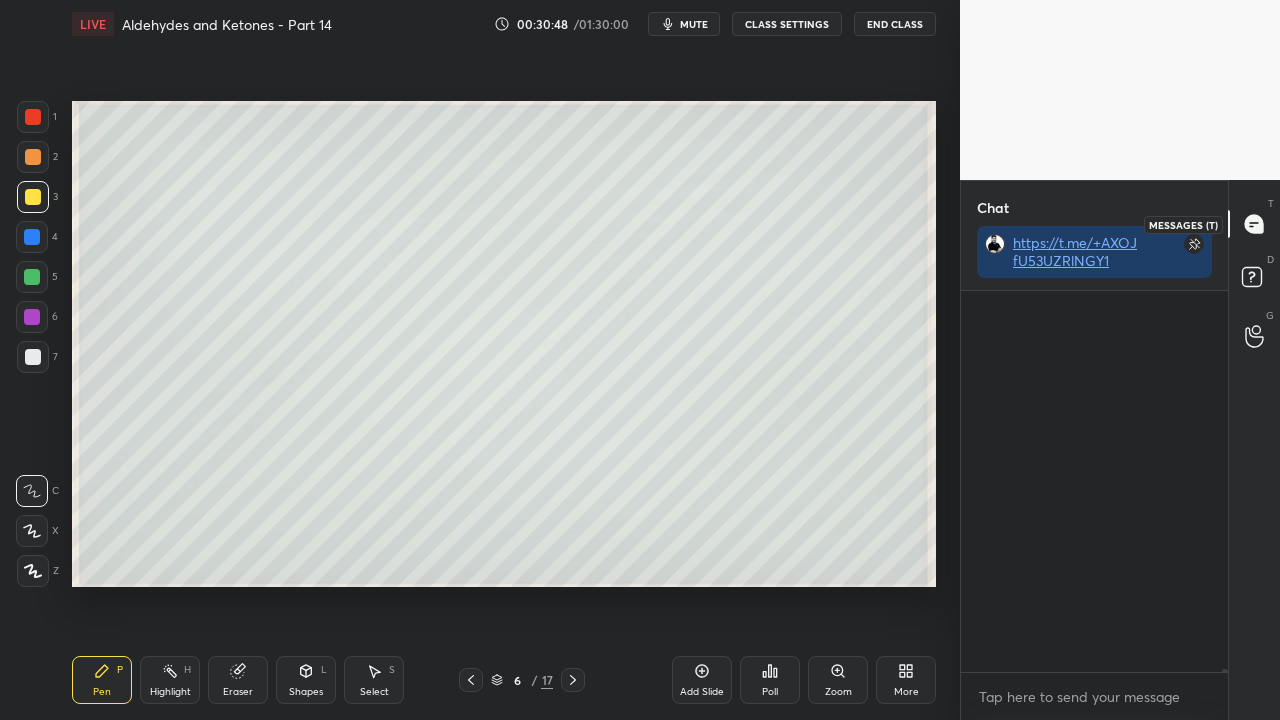scroll, scrollTop: 46324, scrollLeft: 0, axis: vertical 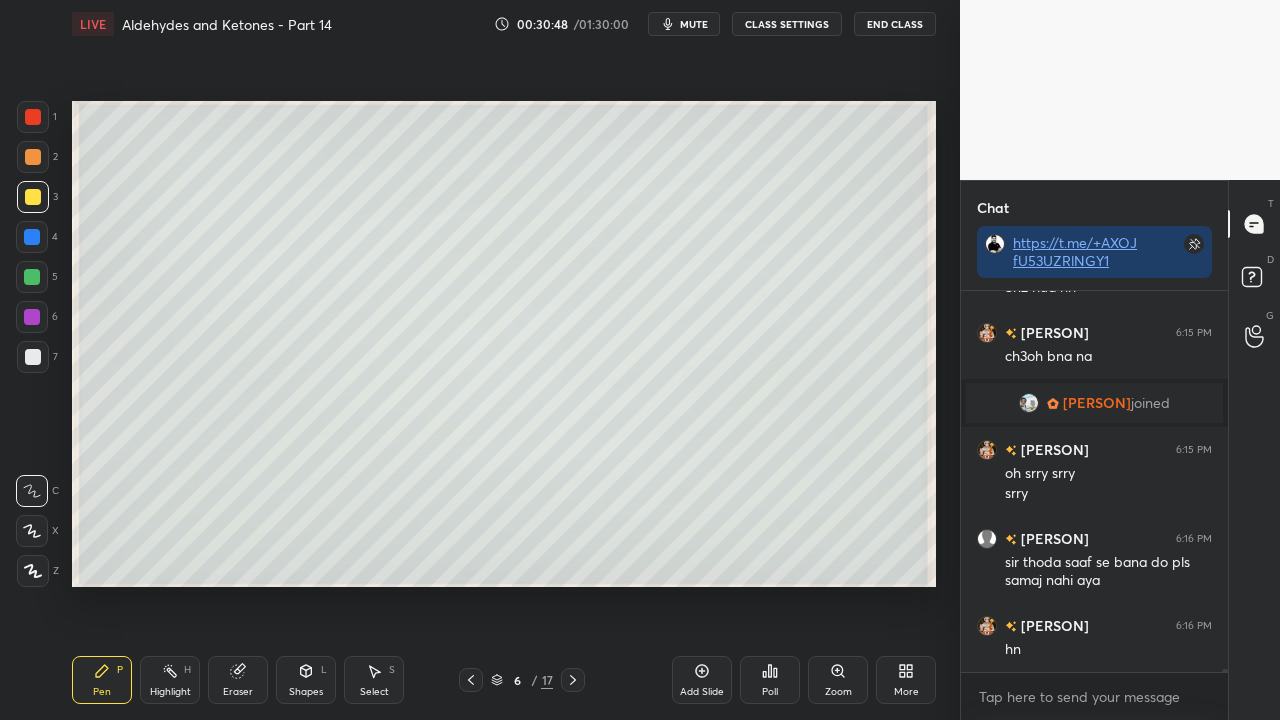 click 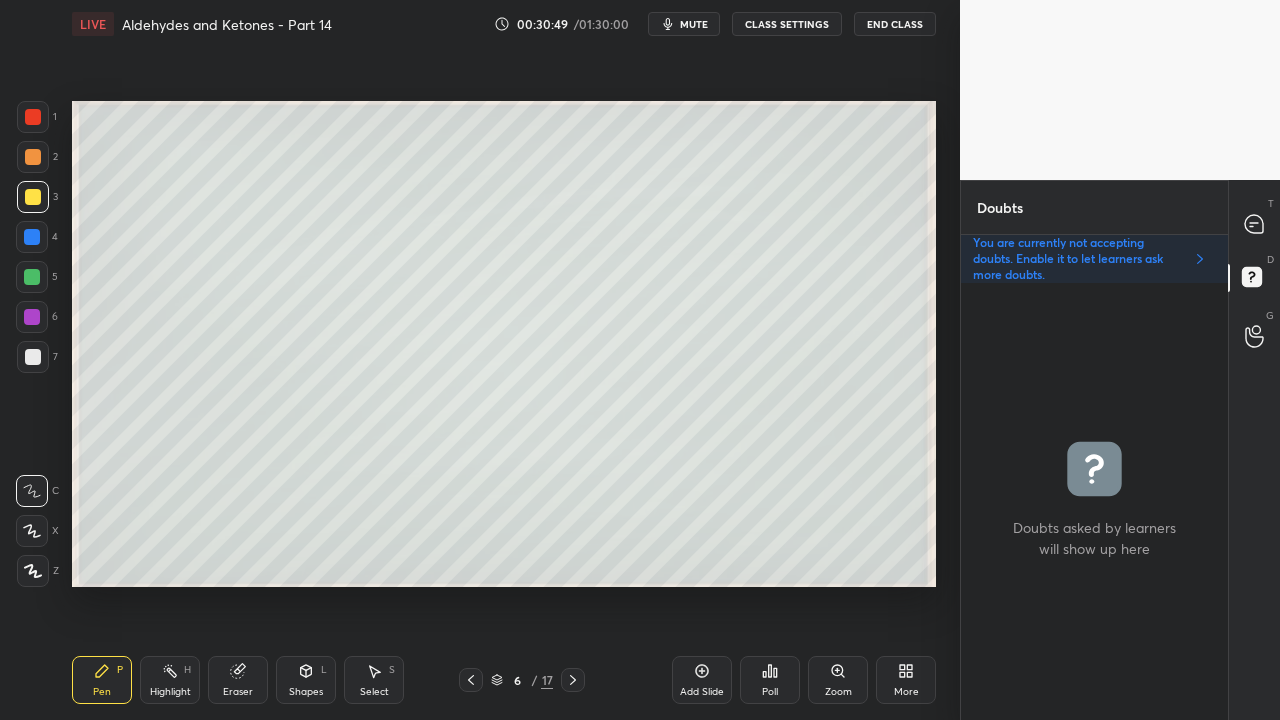 scroll, scrollTop: 6, scrollLeft: 6, axis: both 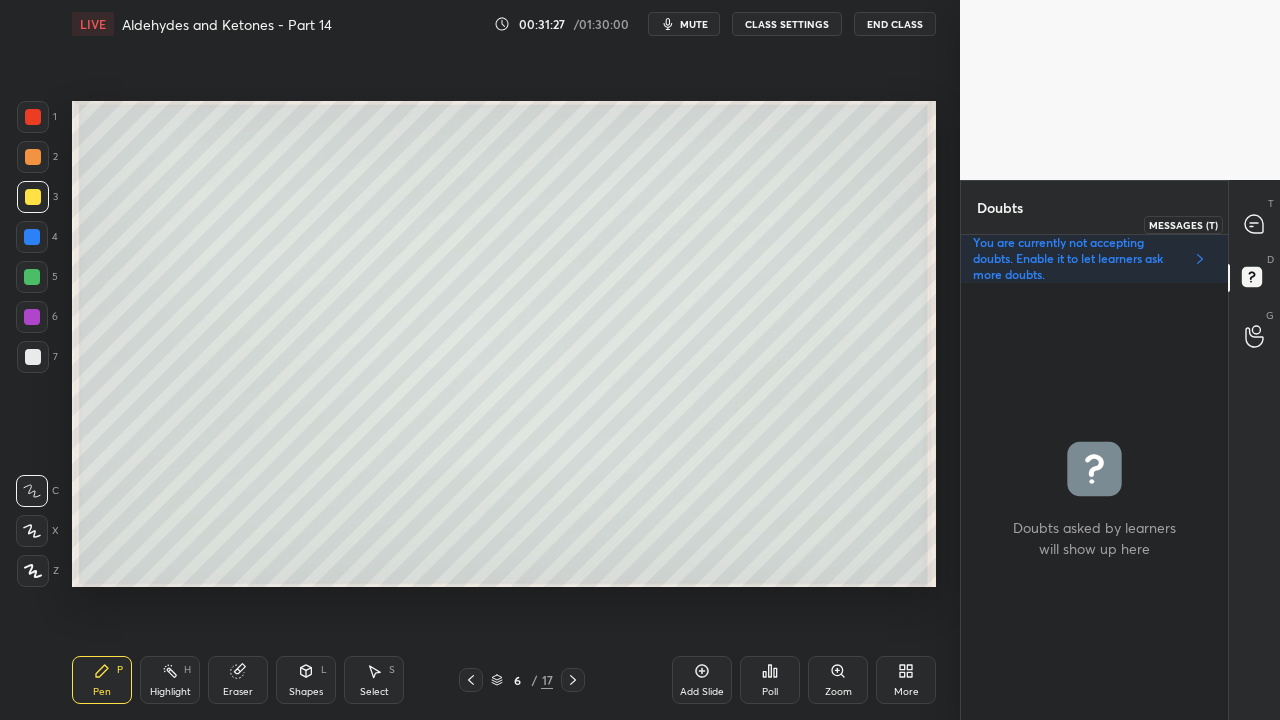 click 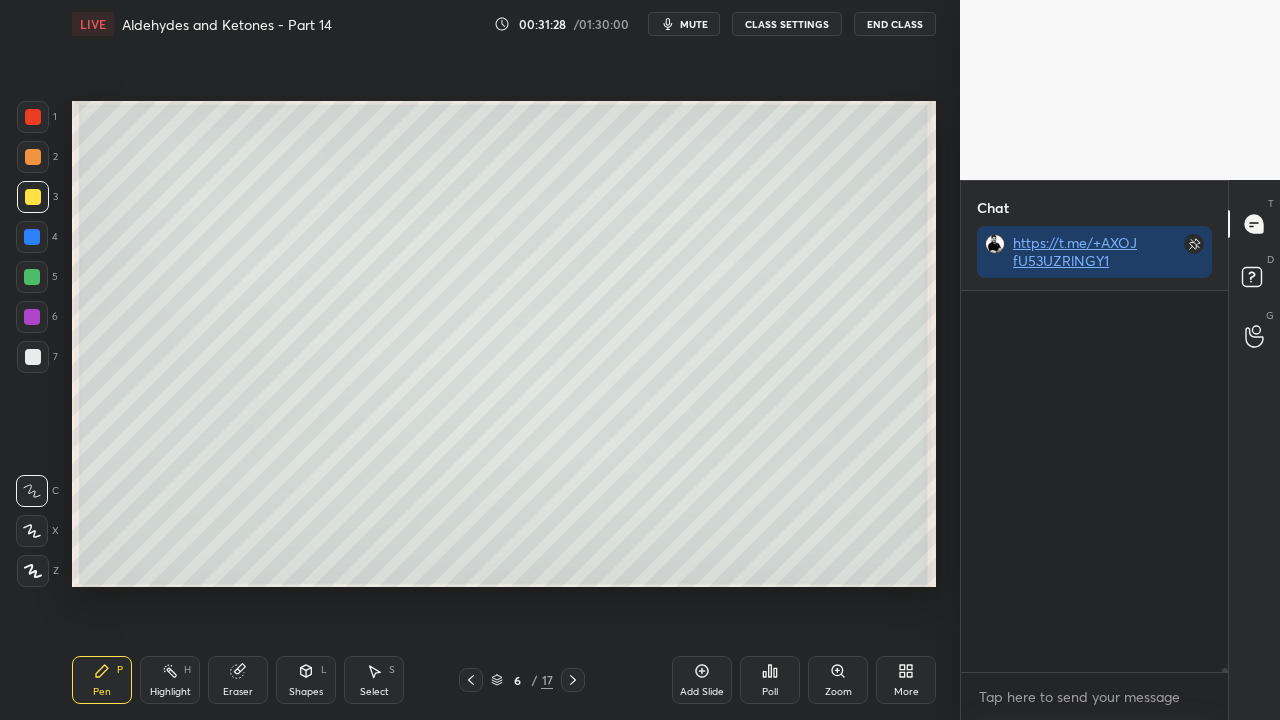 scroll, scrollTop: 46574, scrollLeft: 0, axis: vertical 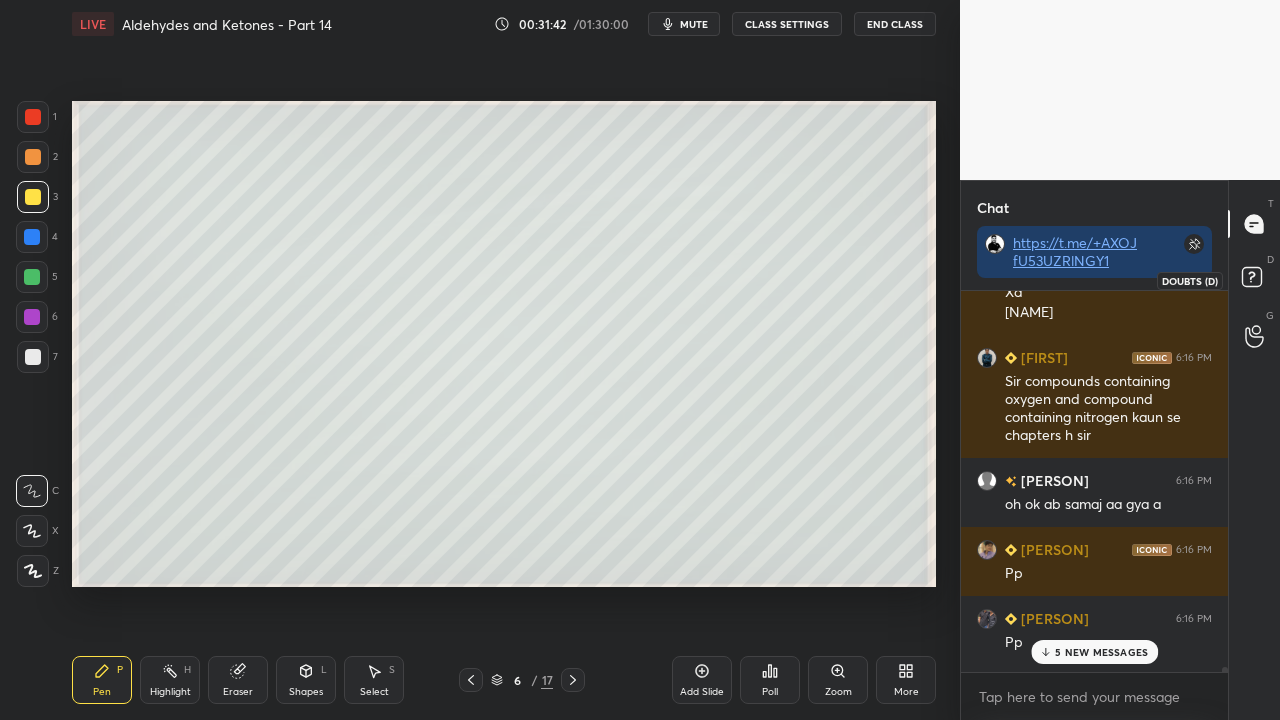click 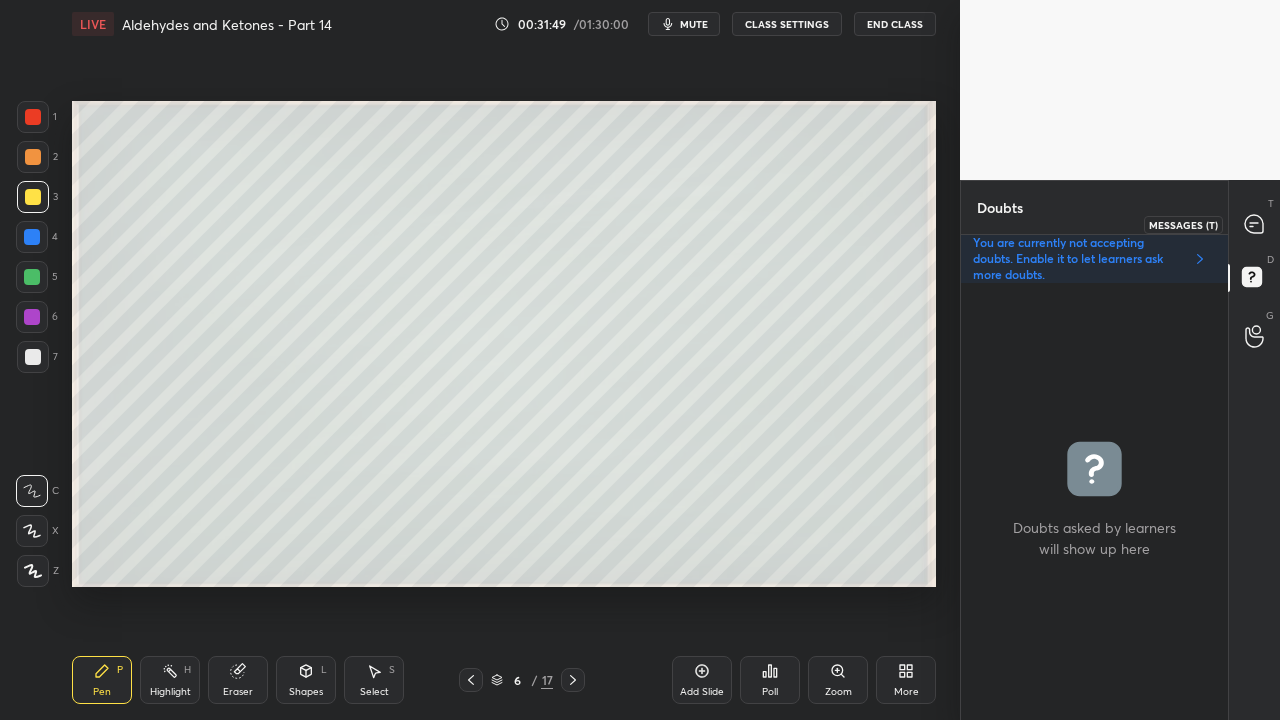 click at bounding box center (1255, 224) 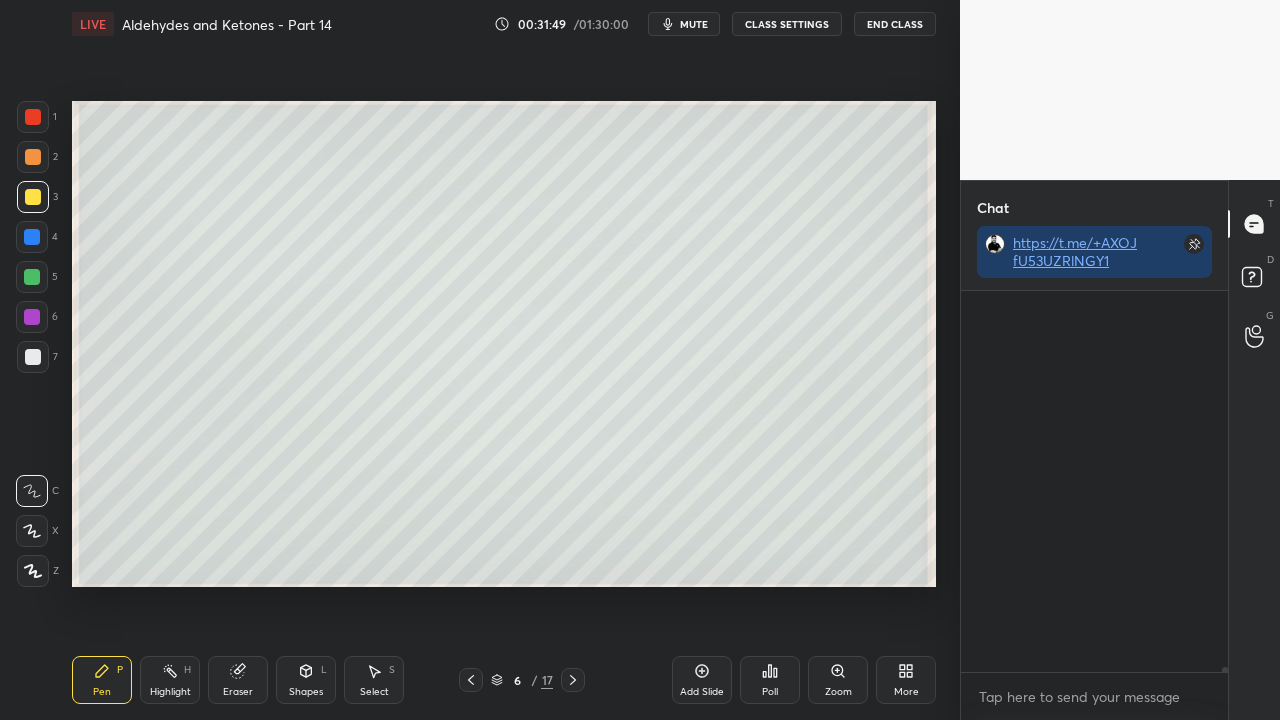 scroll, scrollTop: 423, scrollLeft: 261, axis: both 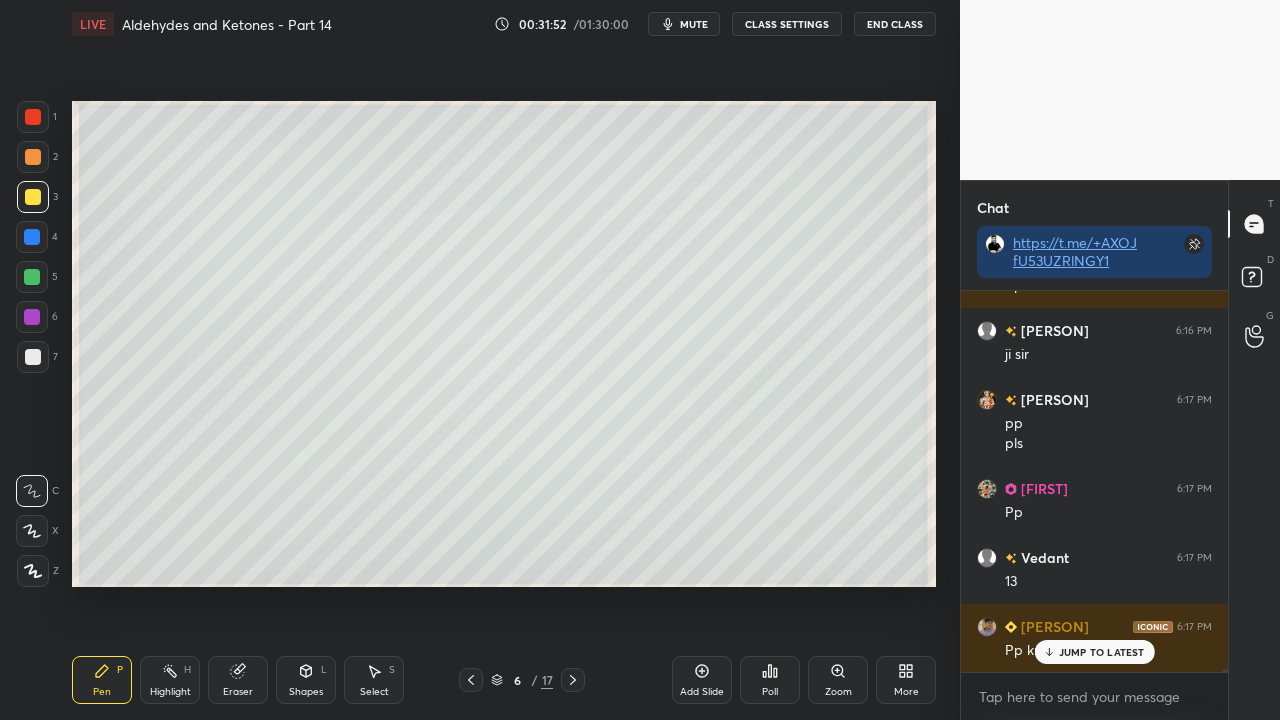 click 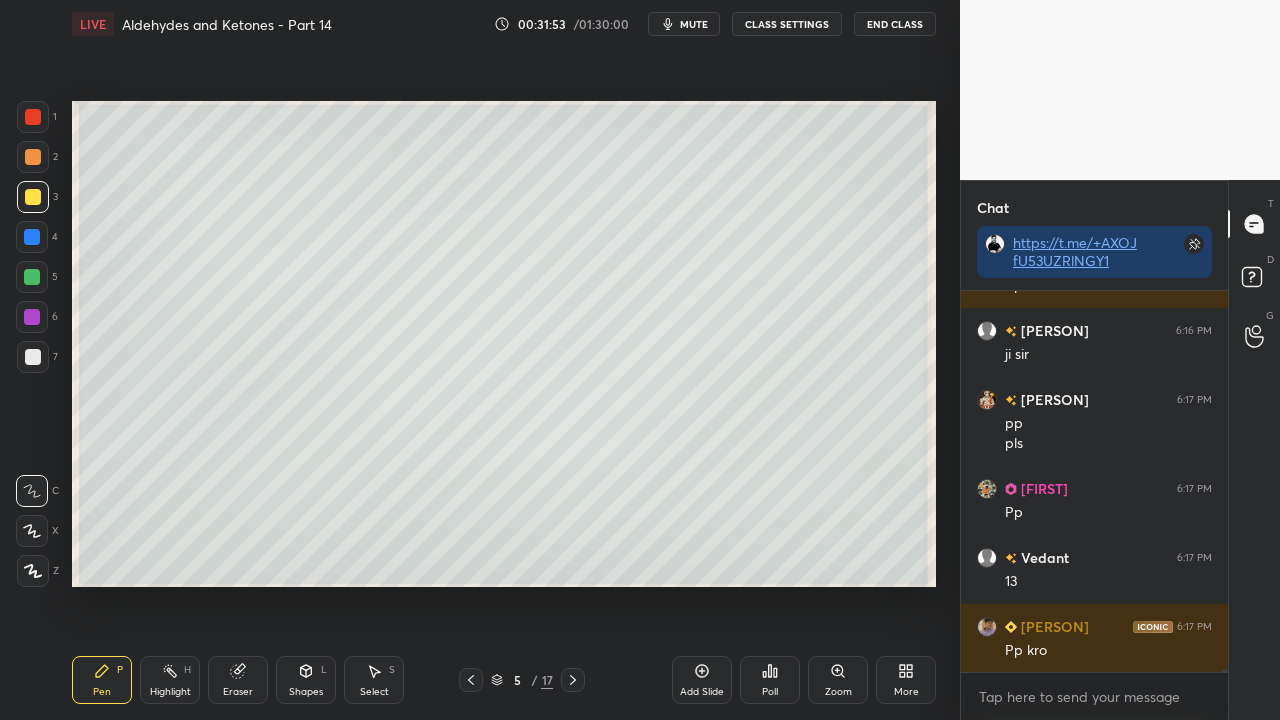 scroll, scrollTop: 47798, scrollLeft: 0, axis: vertical 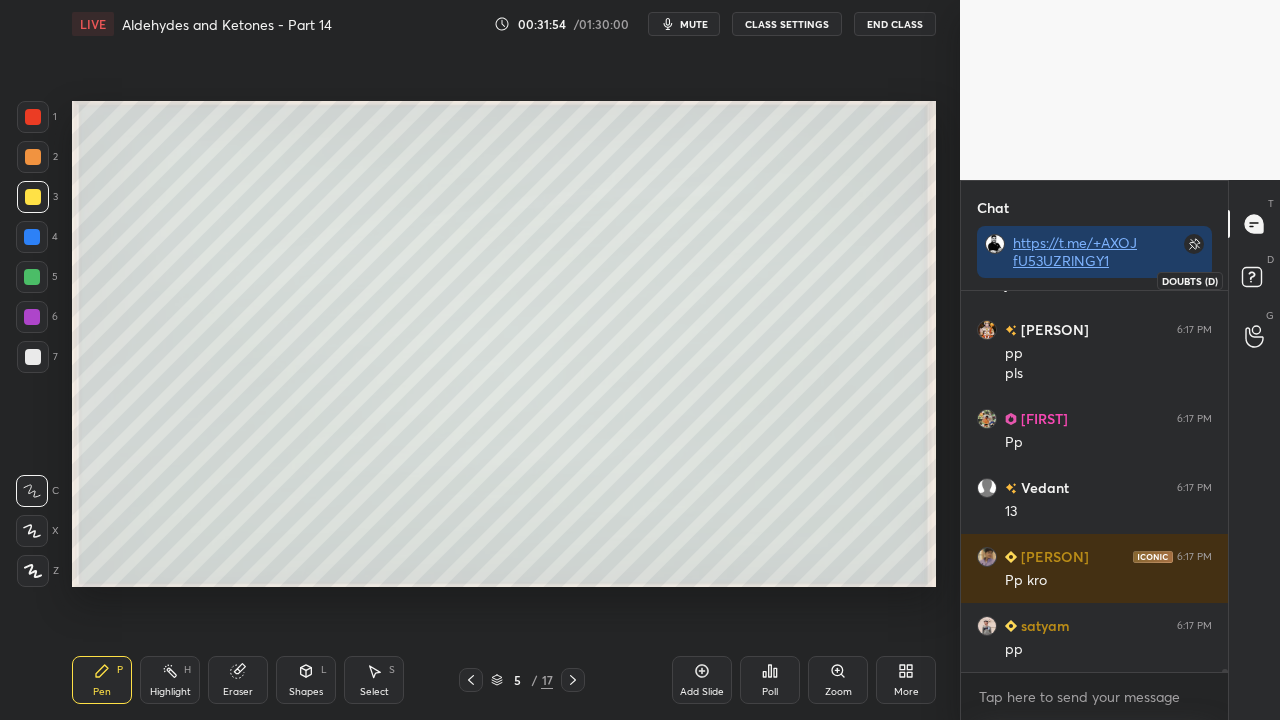 click 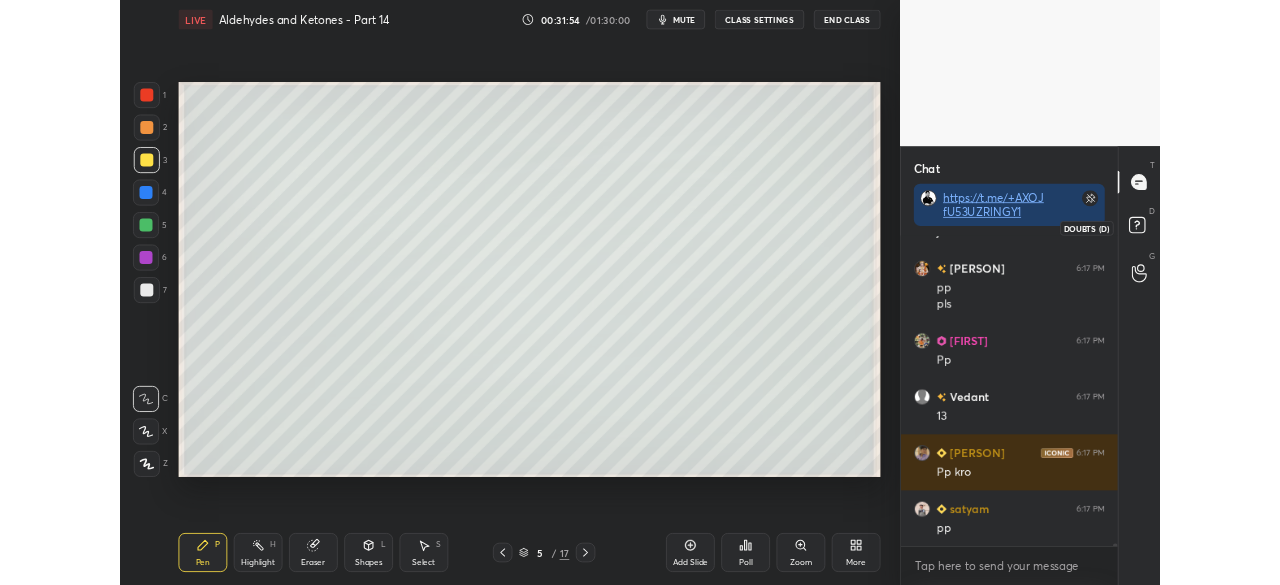 scroll, scrollTop: 431, scrollLeft: 261, axis: both 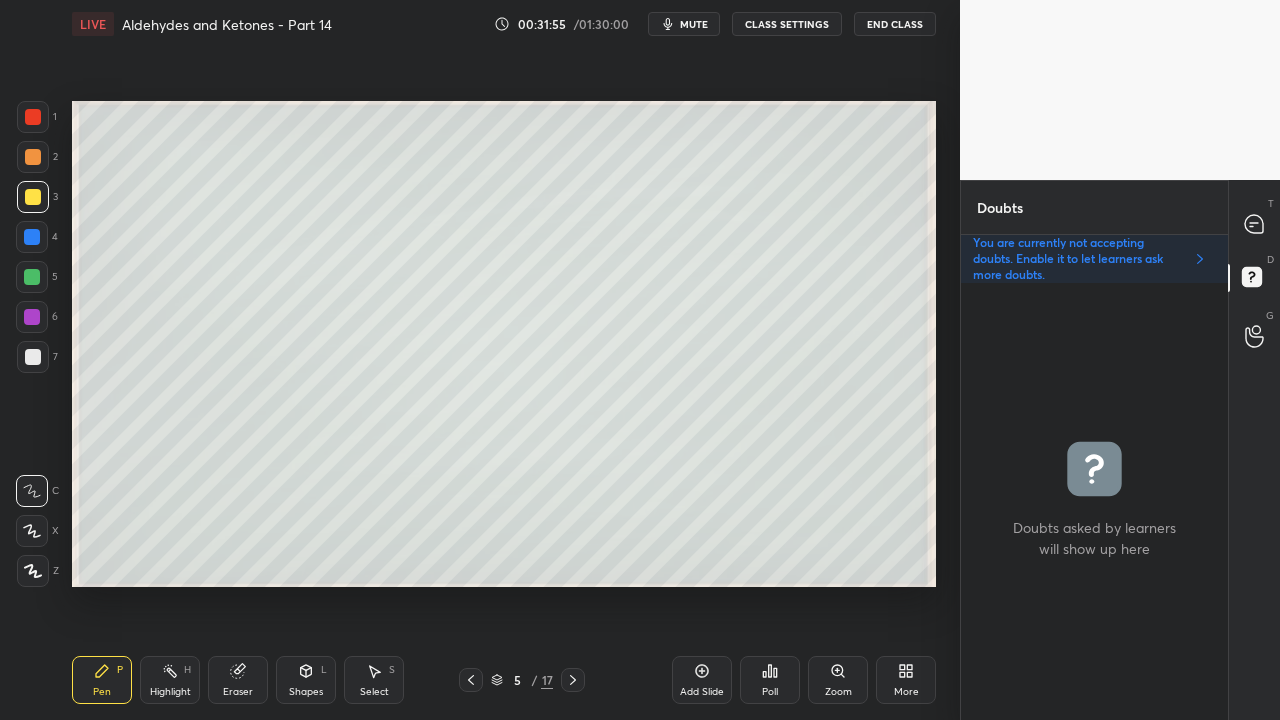 click 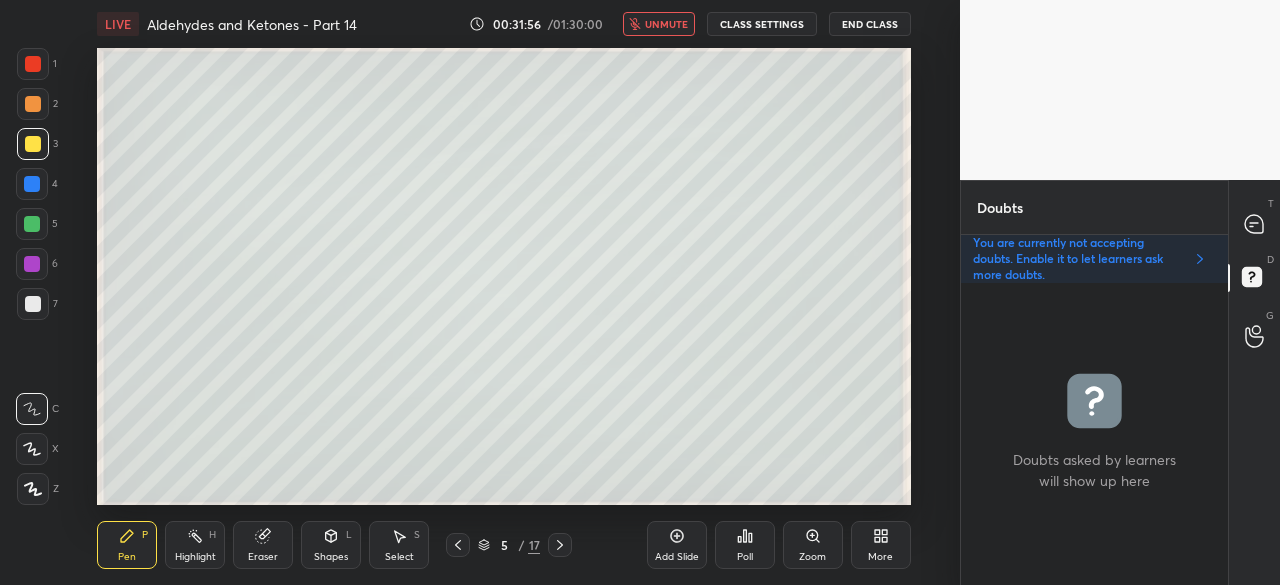 scroll, scrollTop: 457, scrollLeft: 880, axis: both 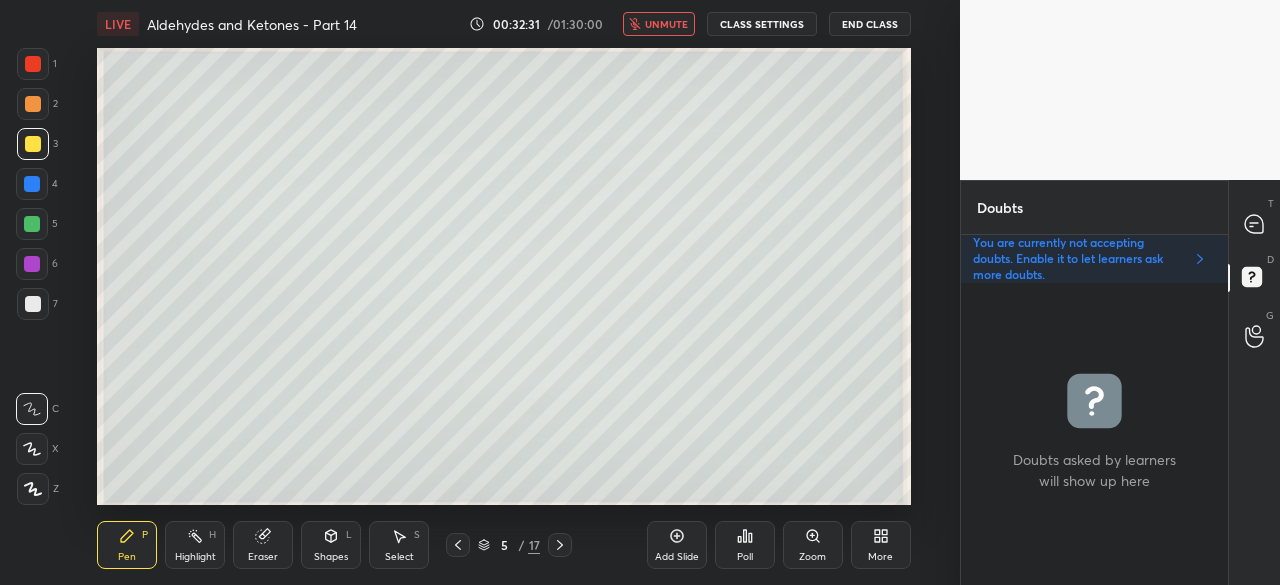 click on "More" at bounding box center (881, 545) 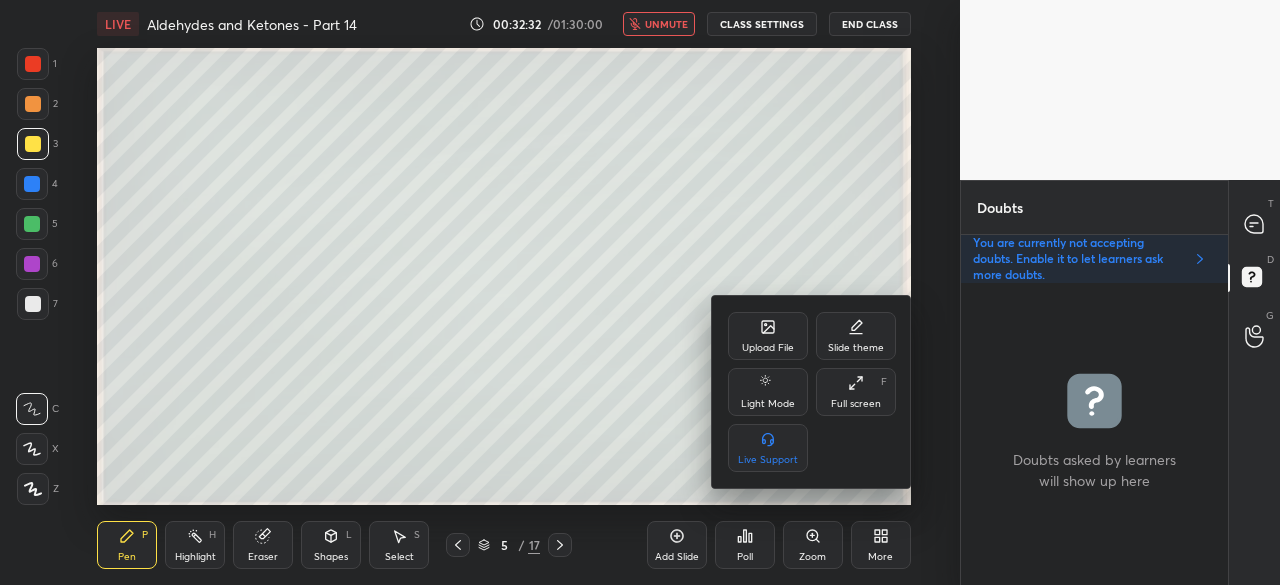 click on "Full screen" at bounding box center [856, 404] 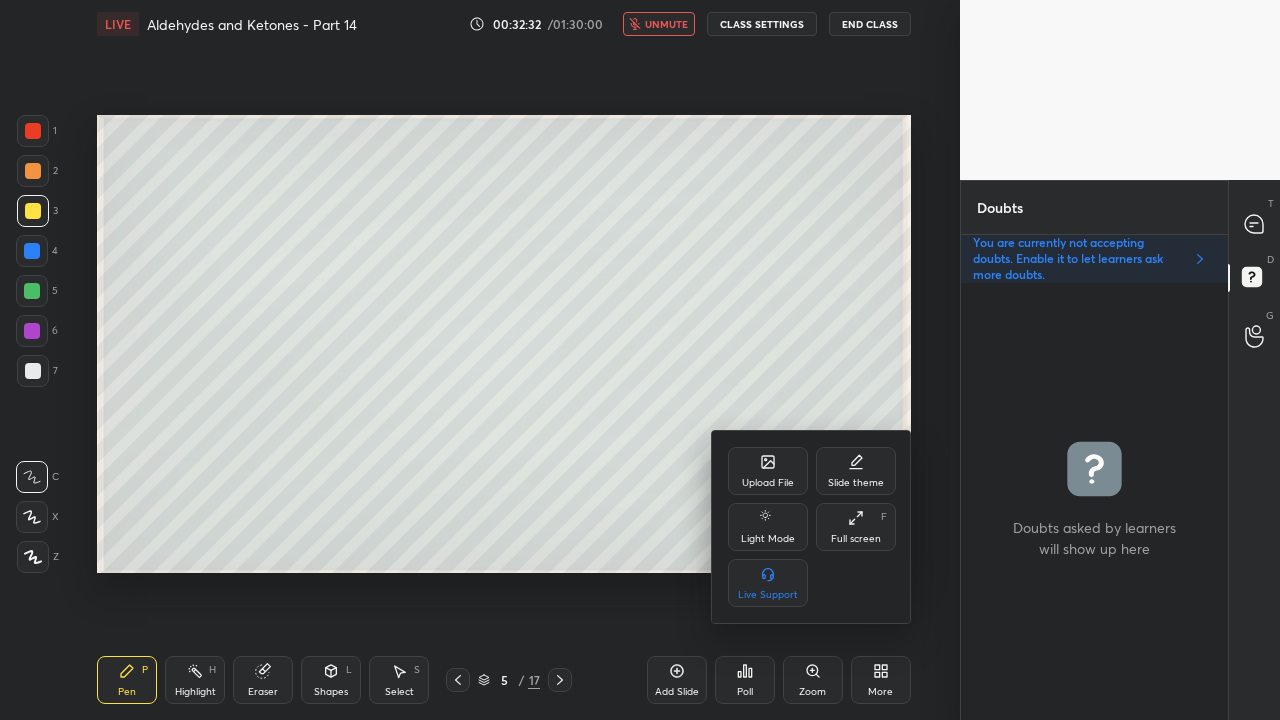 scroll, scrollTop: 99408, scrollLeft: 99120, axis: both 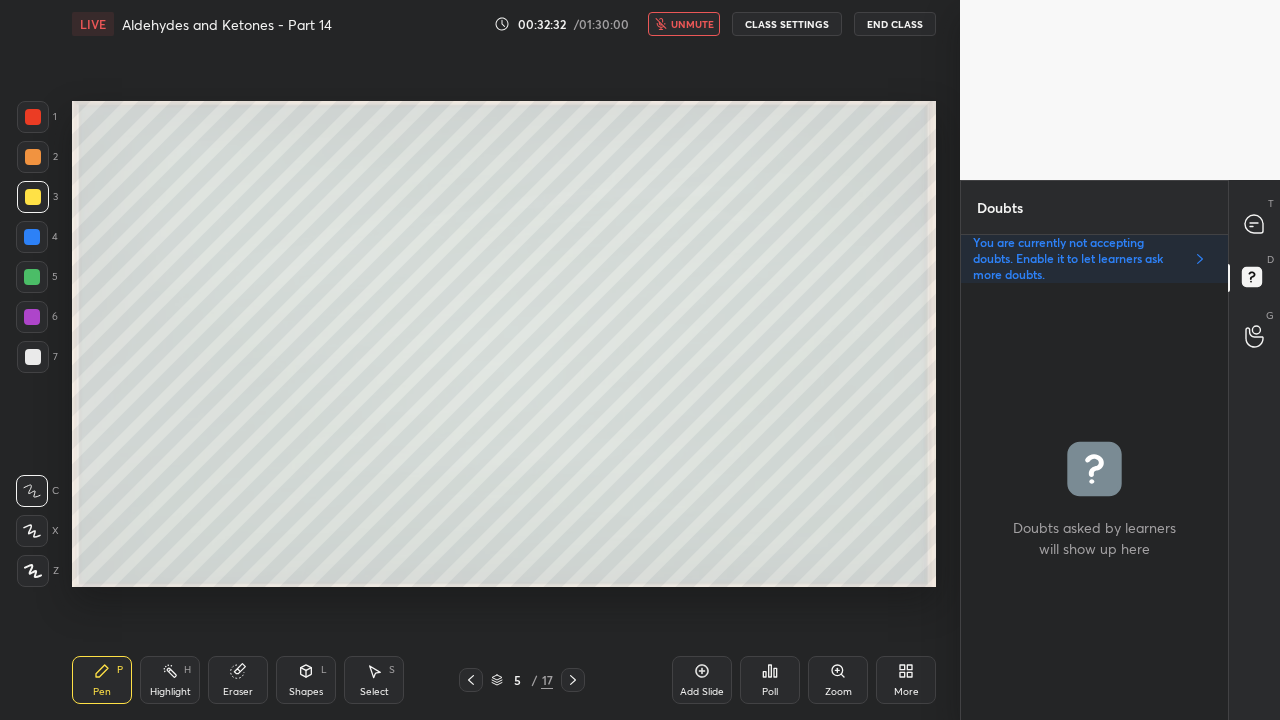 click on "unmute" at bounding box center (692, 24) 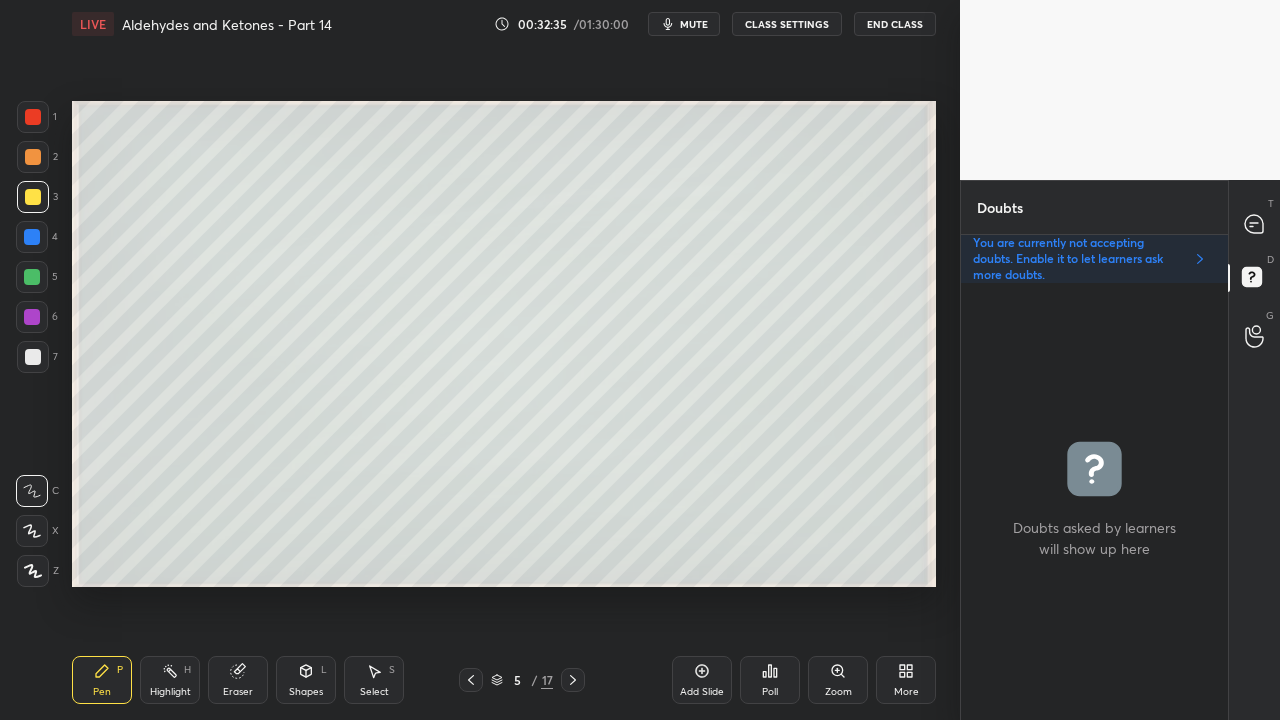 click 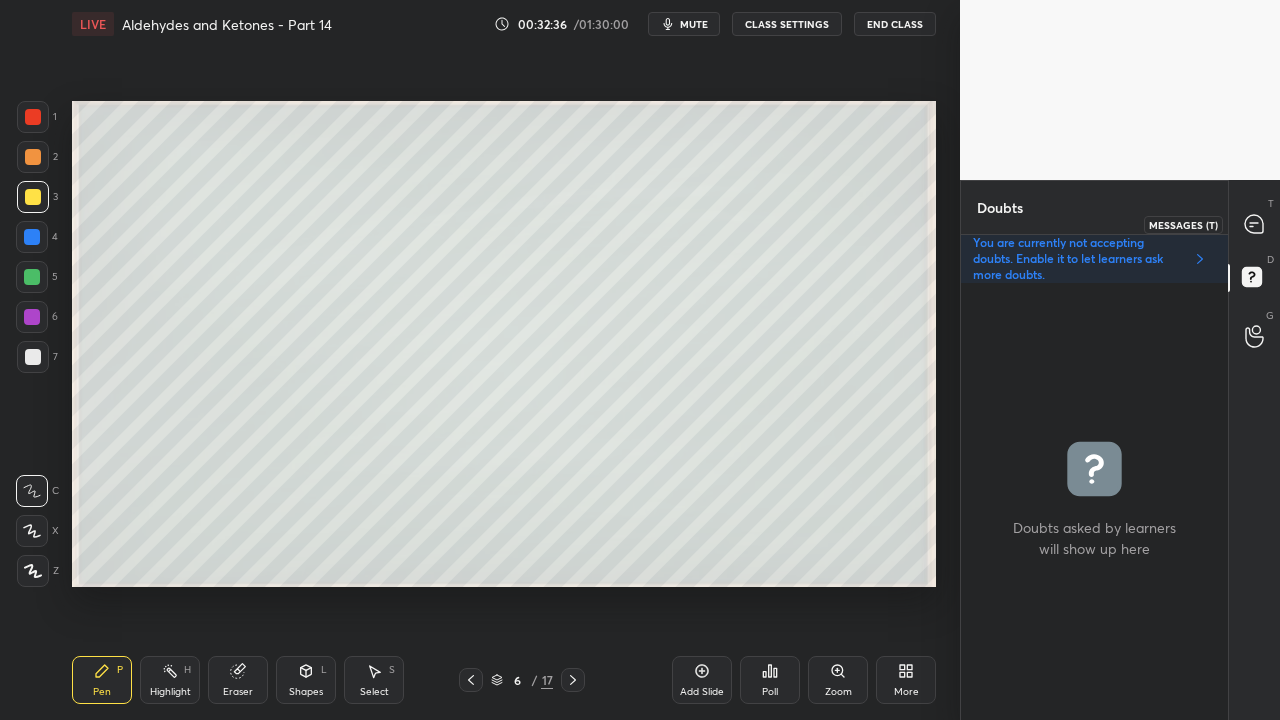 click 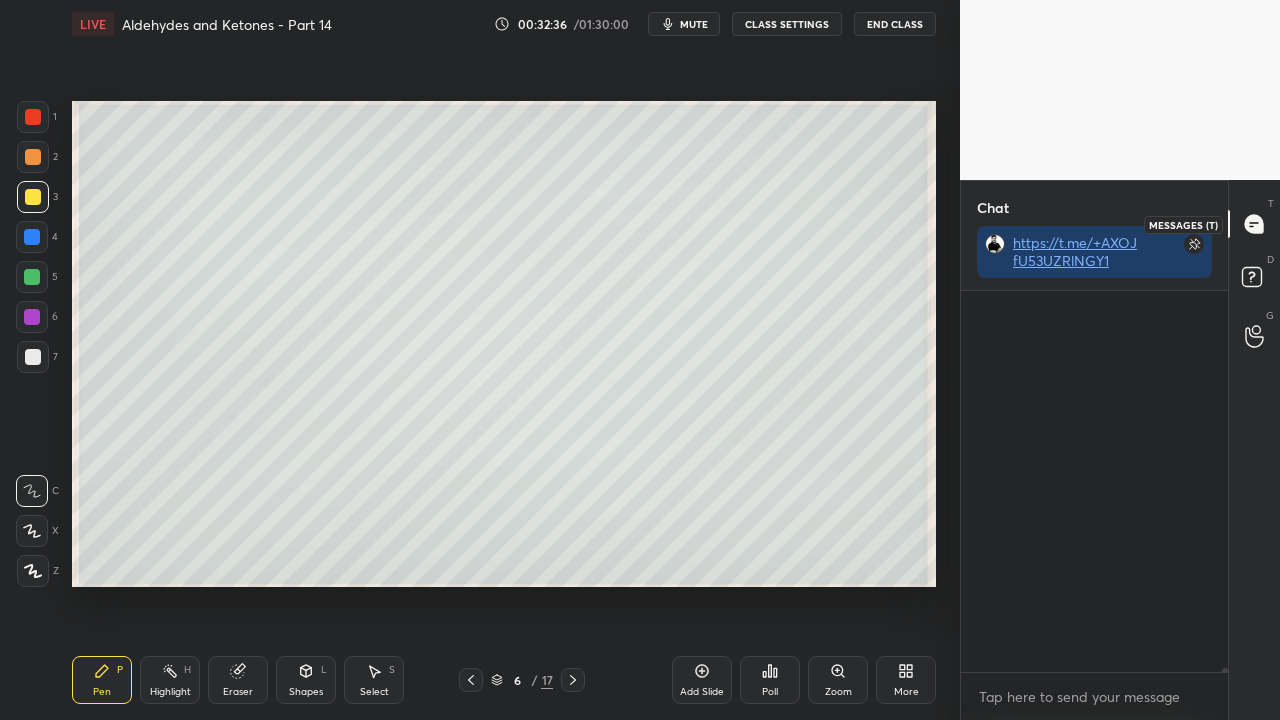 scroll, scrollTop: 423, scrollLeft: 261, axis: both 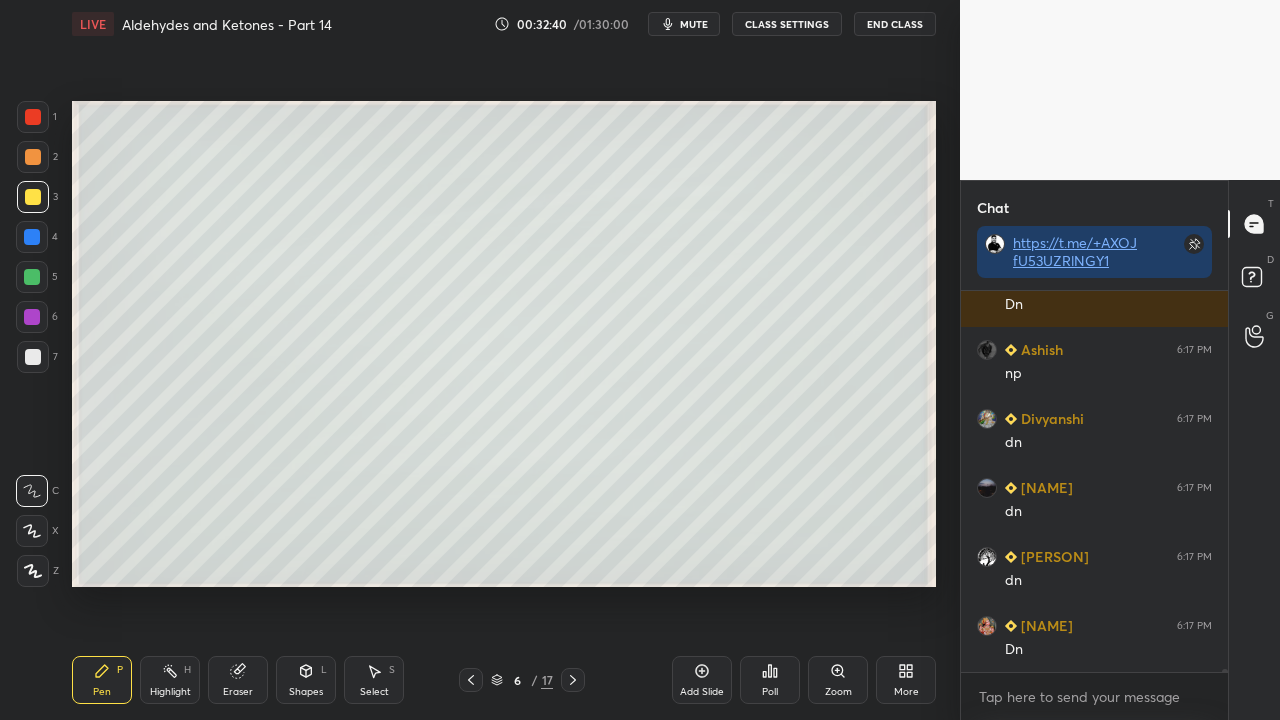 click 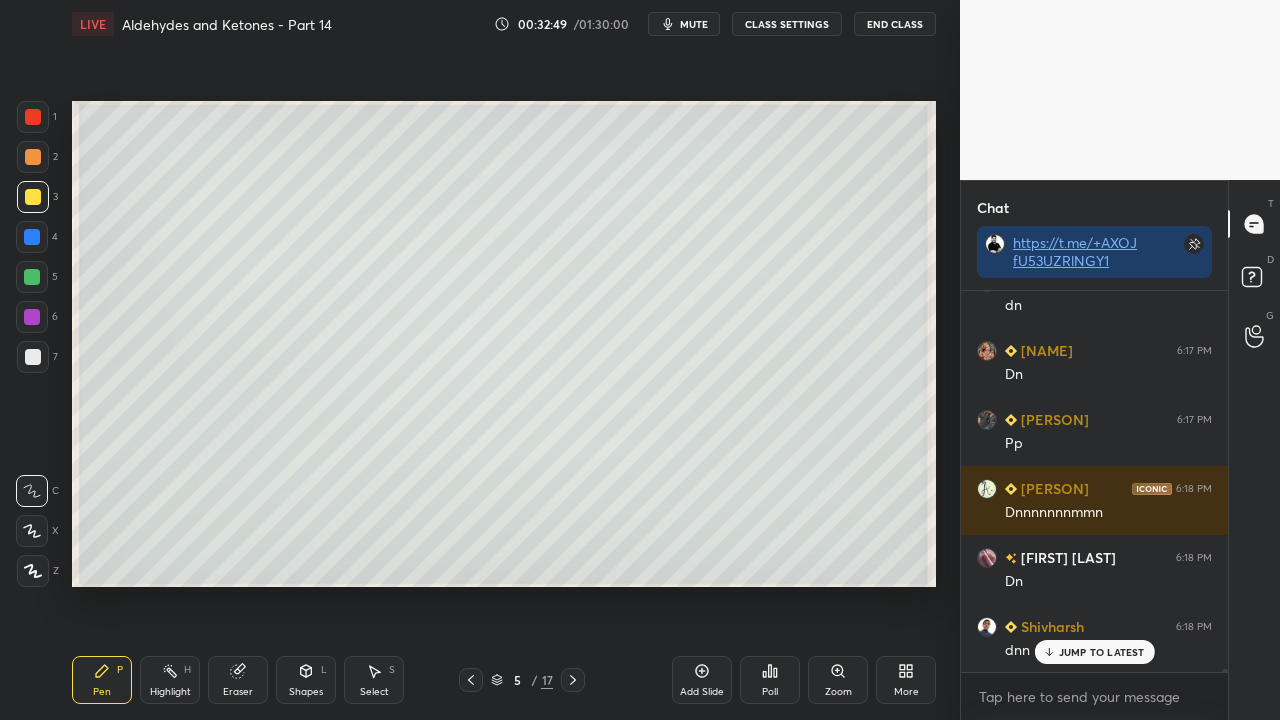 scroll, scrollTop: 48902, scrollLeft: 0, axis: vertical 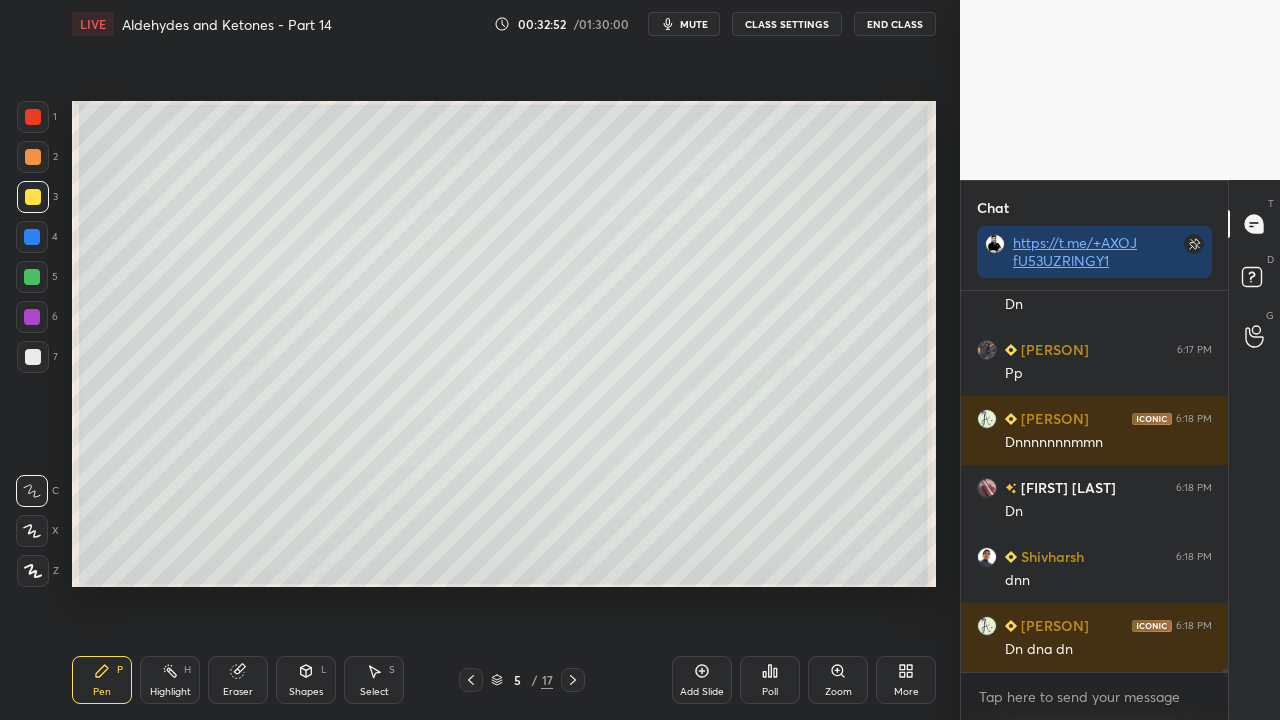 click 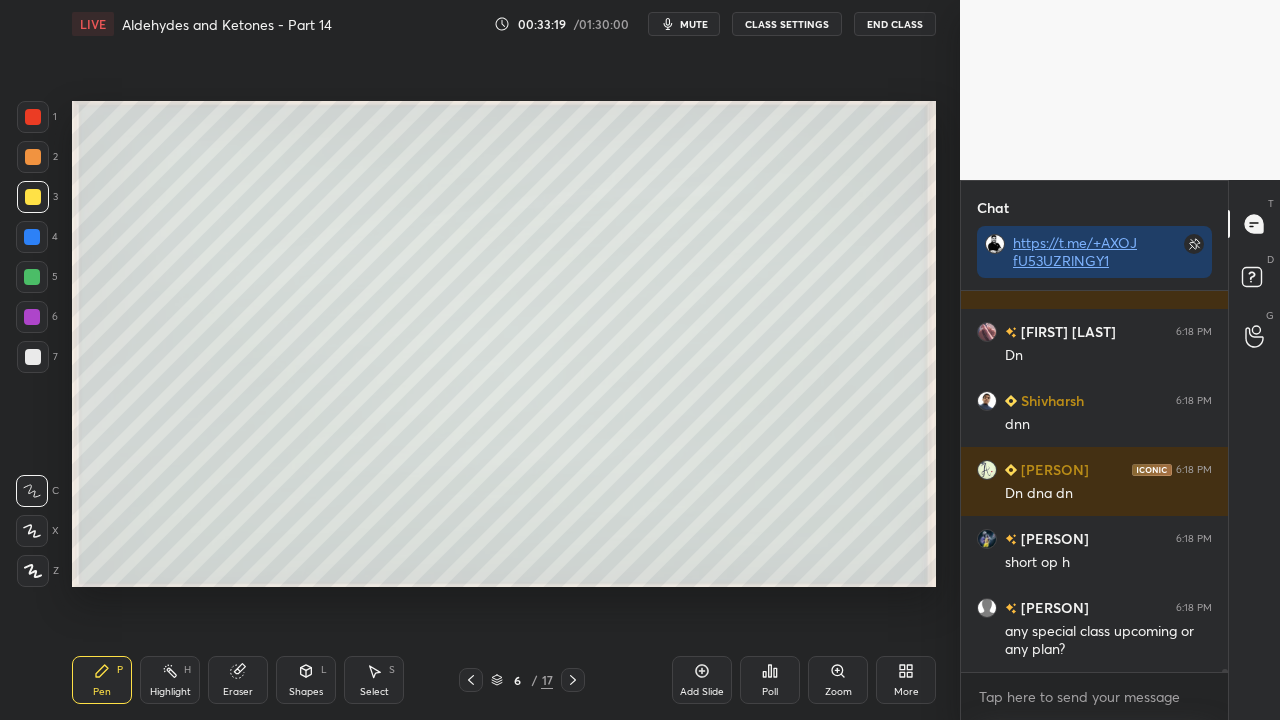 scroll, scrollTop: 49126, scrollLeft: 0, axis: vertical 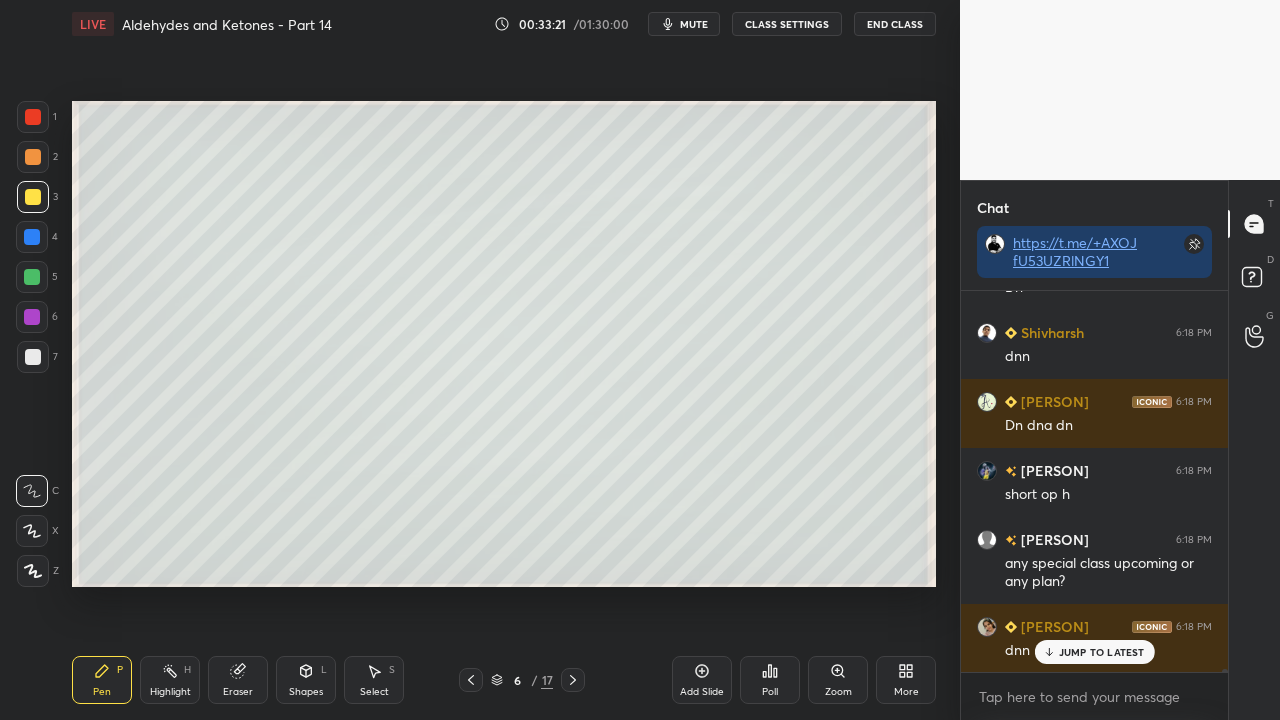 click 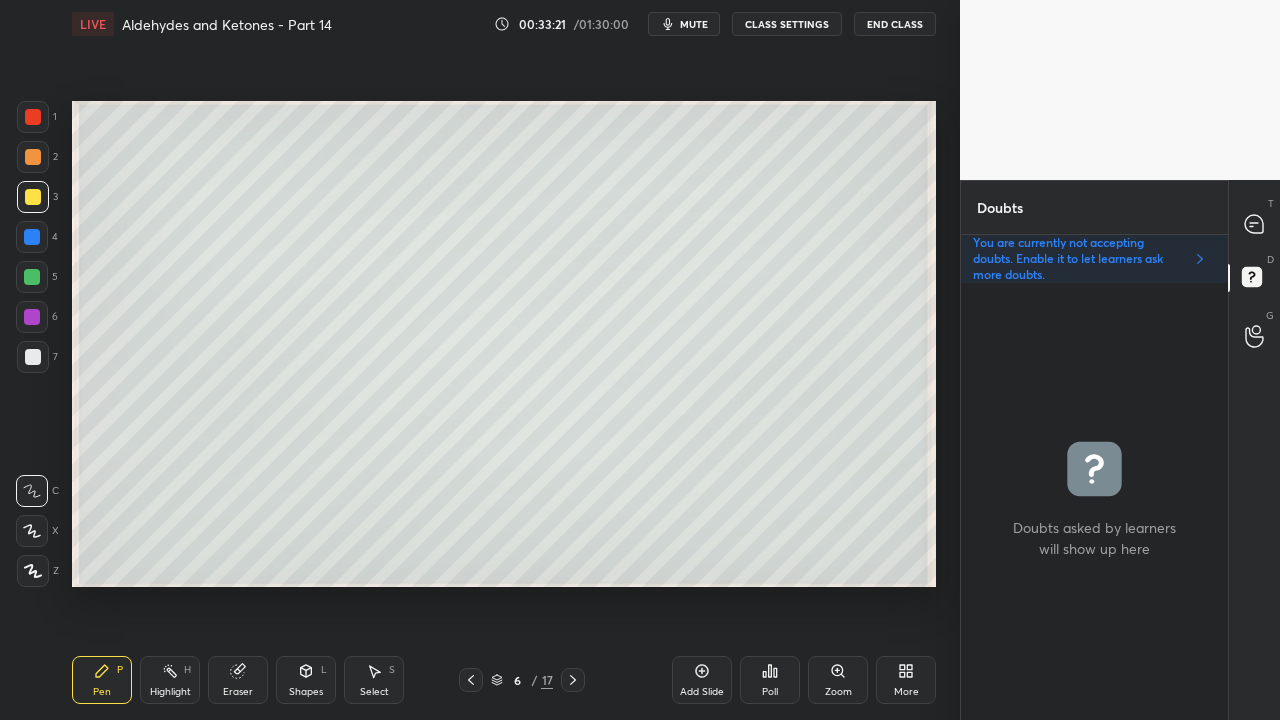 scroll, scrollTop: 6, scrollLeft: 6, axis: both 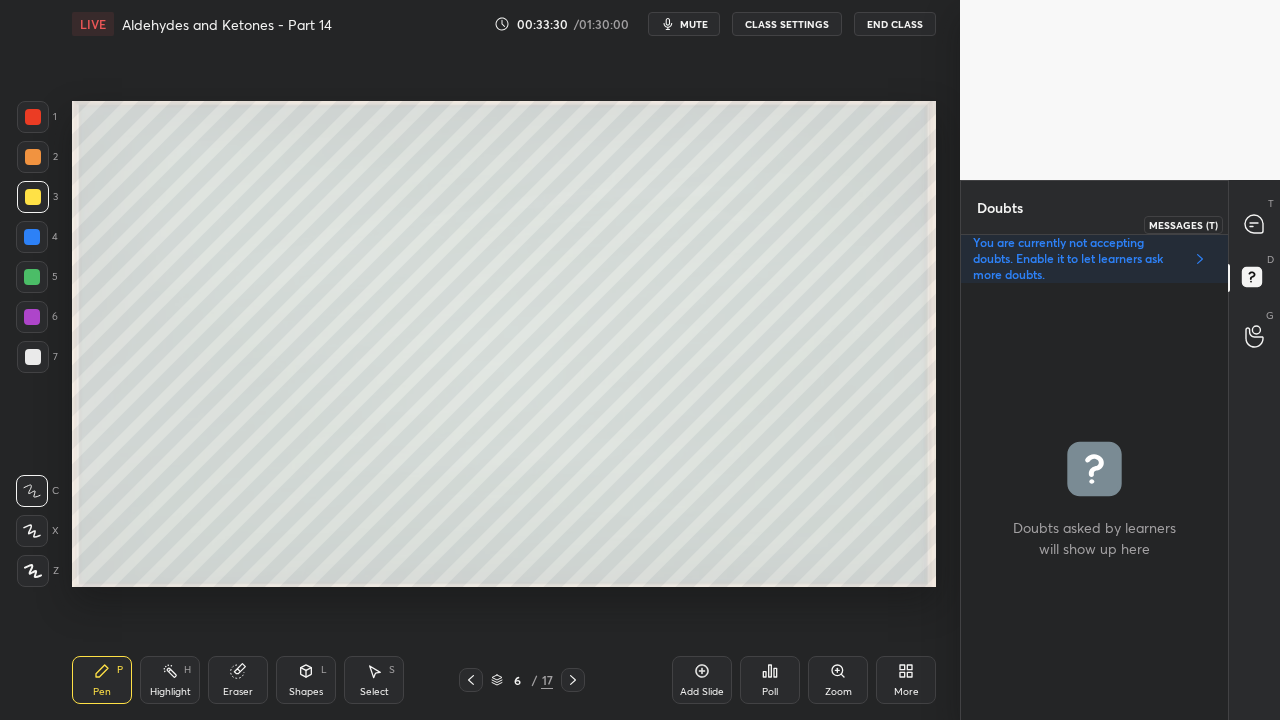 click 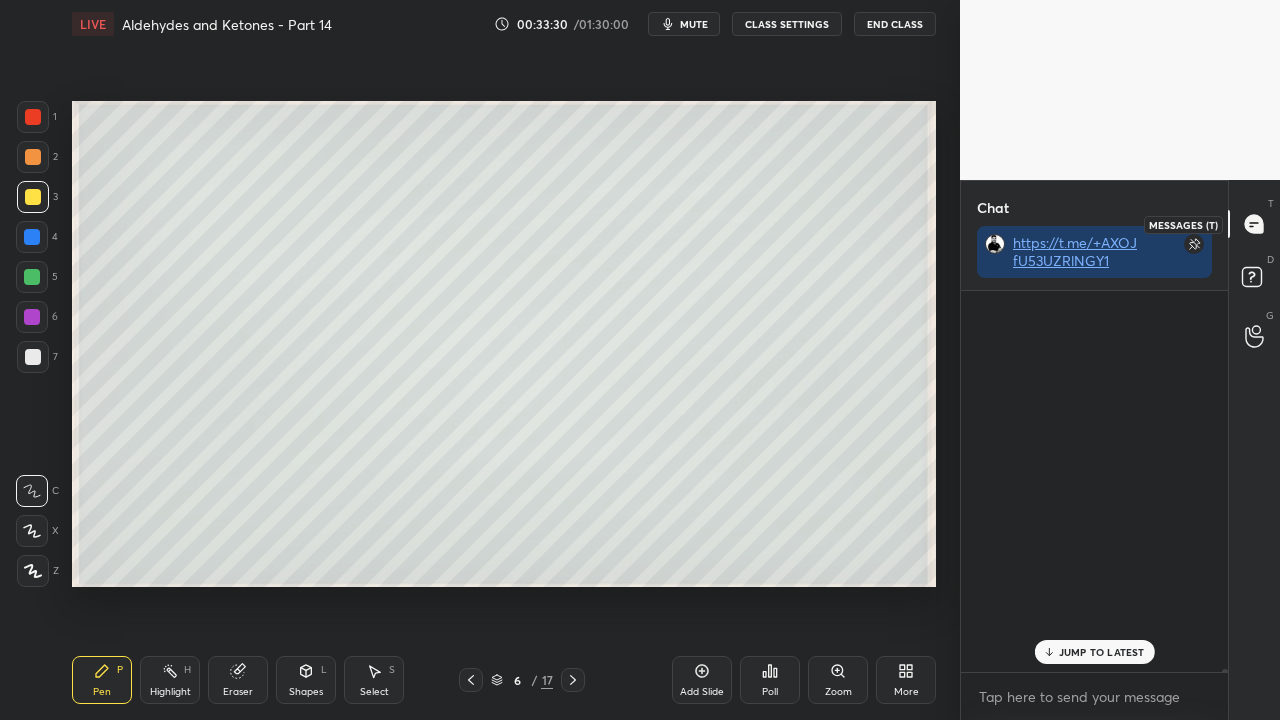 scroll, scrollTop: 423, scrollLeft: 261, axis: both 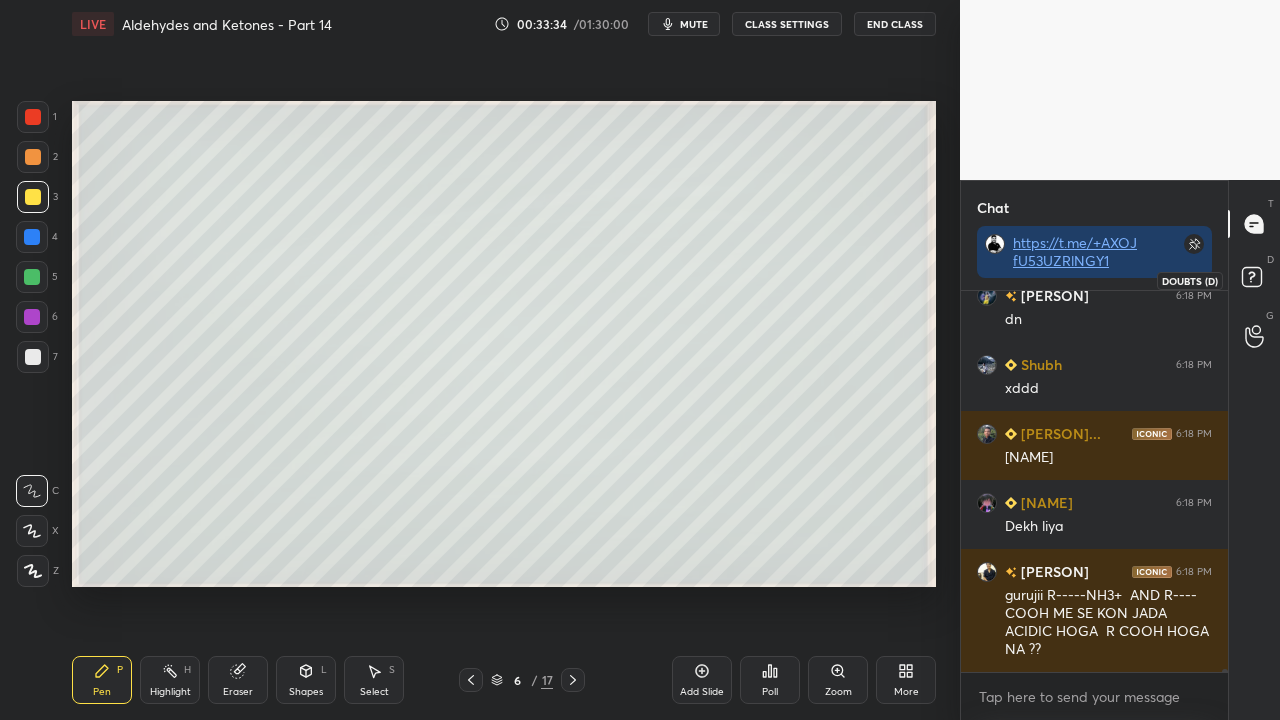 click 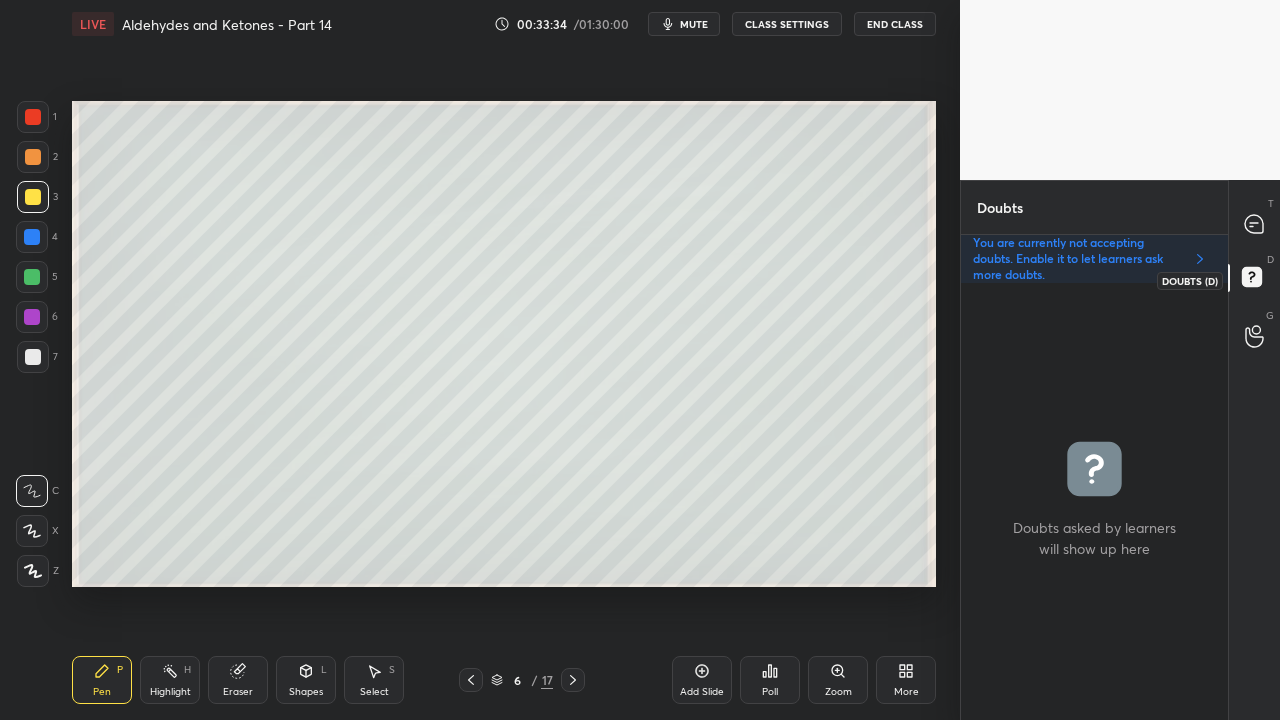 scroll, scrollTop: 6, scrollLeft: 6, axis: both 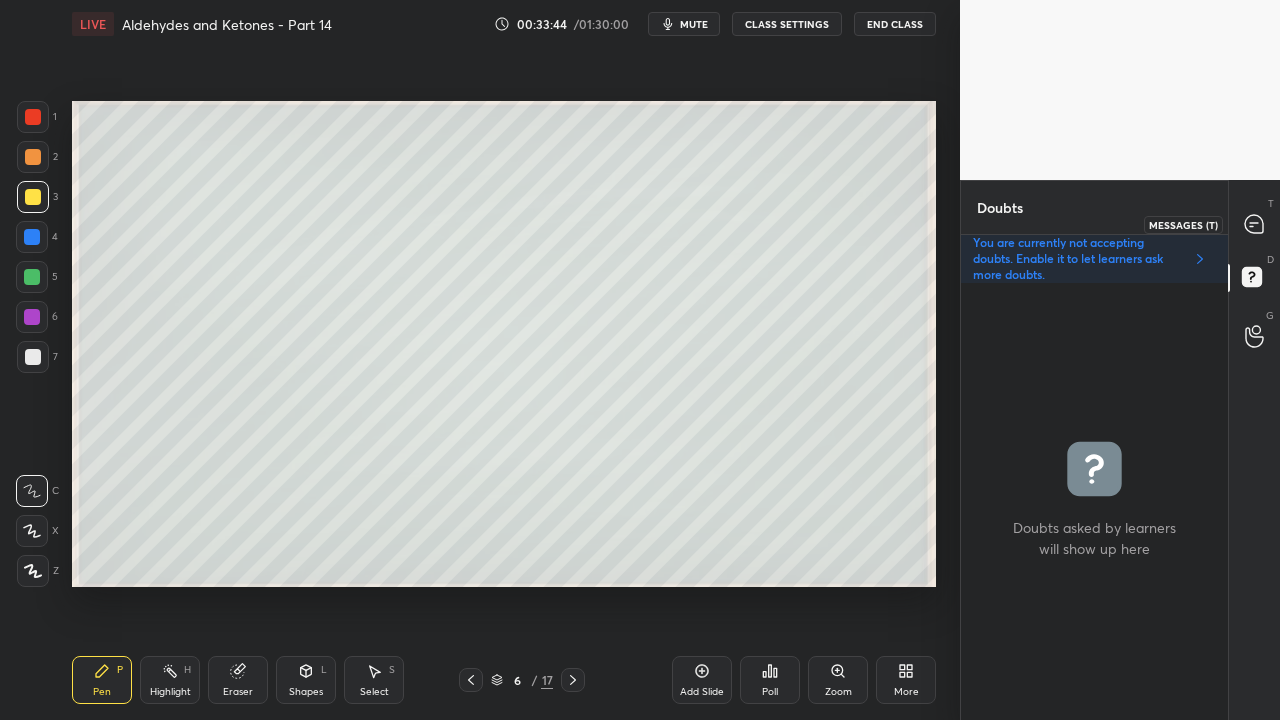 click 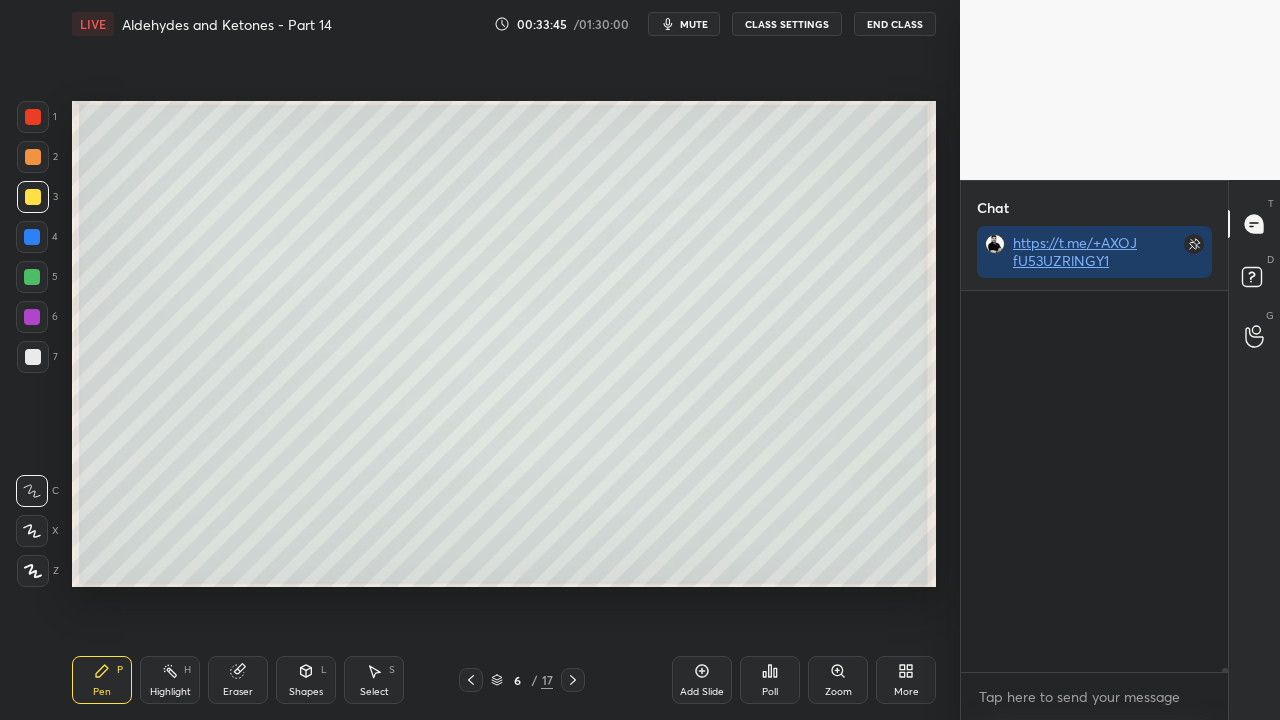 scroll, scrollTop: 50584, scrollLeft: 0, axis: vertical 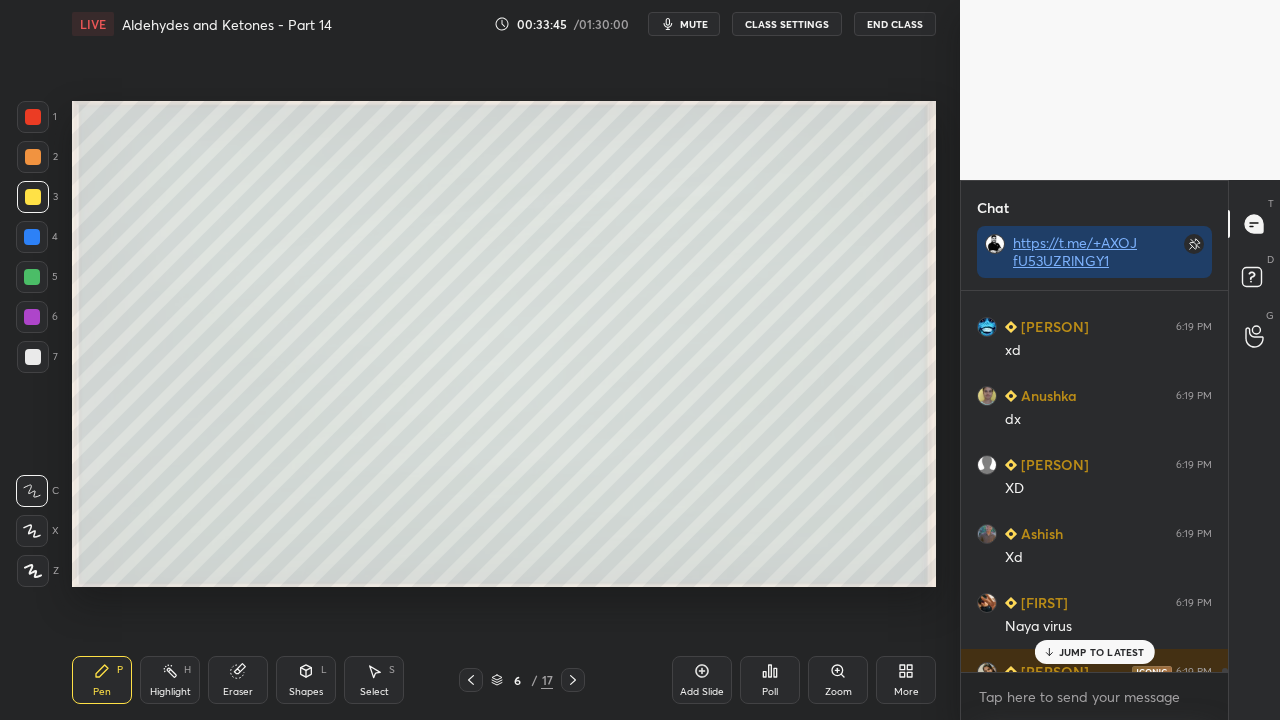 drag, startPoint x: 1070, startPoint y: 645, endPoint x: 1019, endPoint y: 659, distance: 52.886673 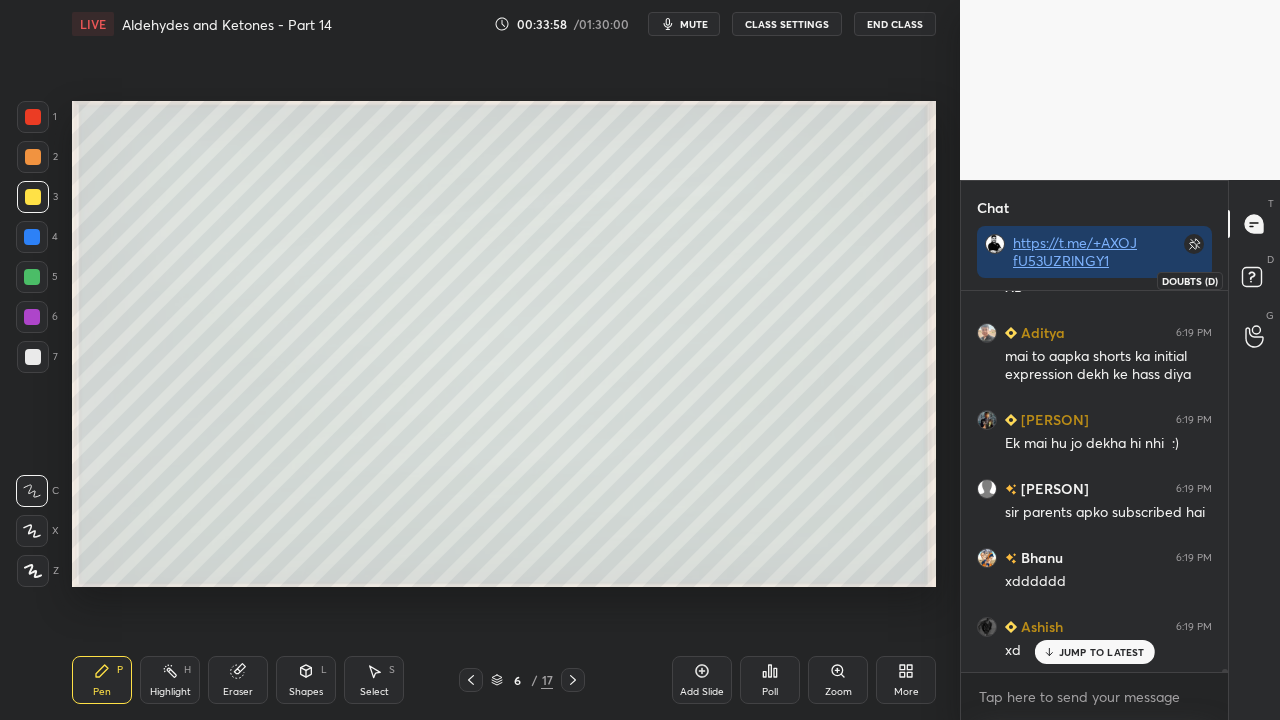 scroll, scrollTop: 52478, scrollLeft: 0, axis: vertical 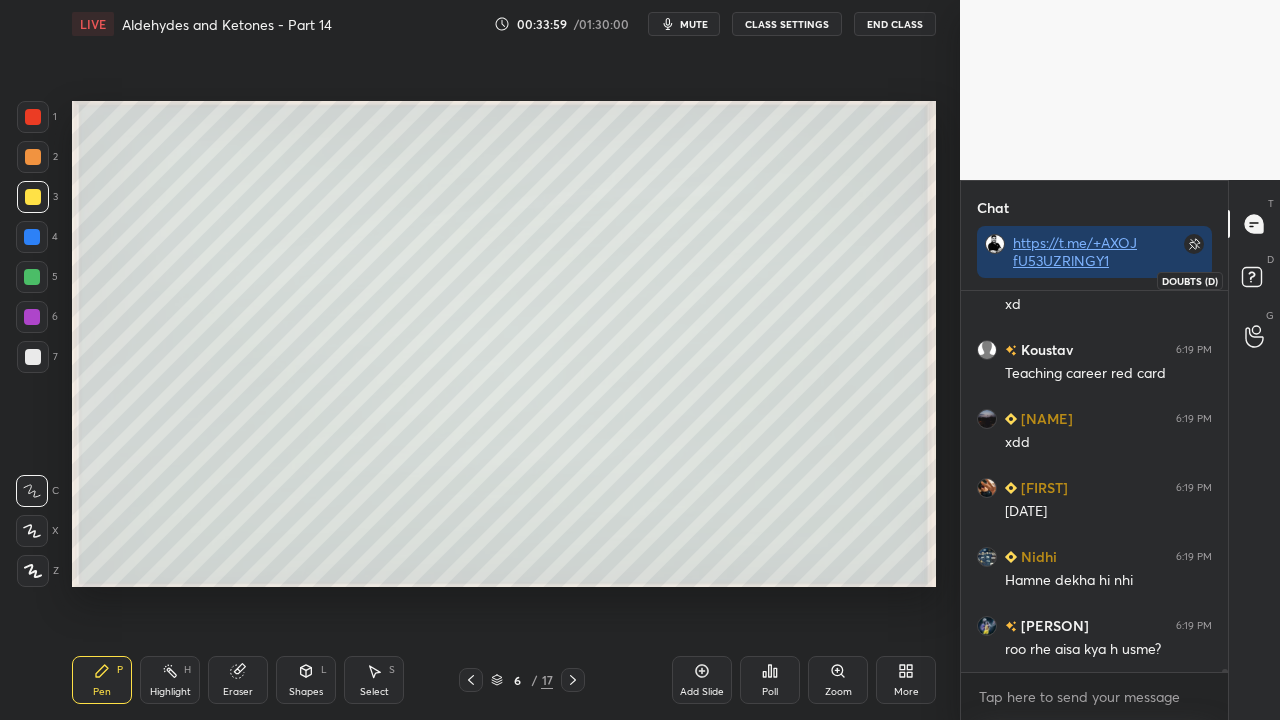 click 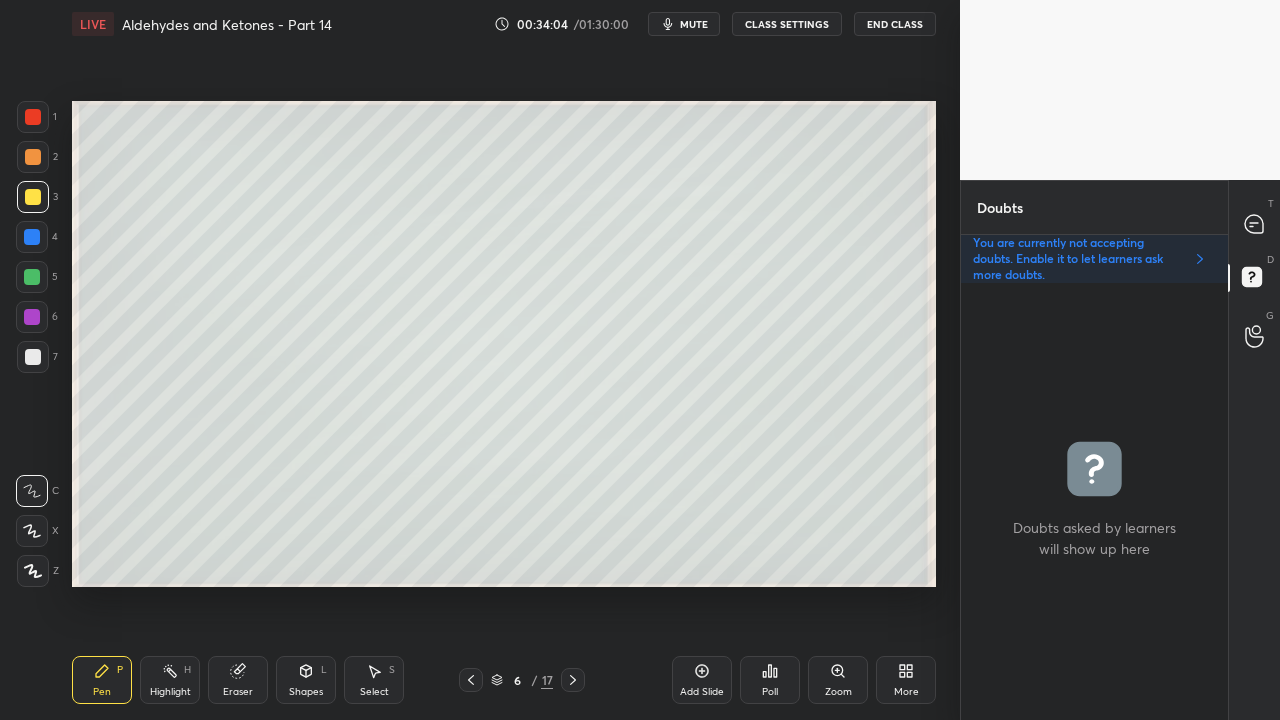click 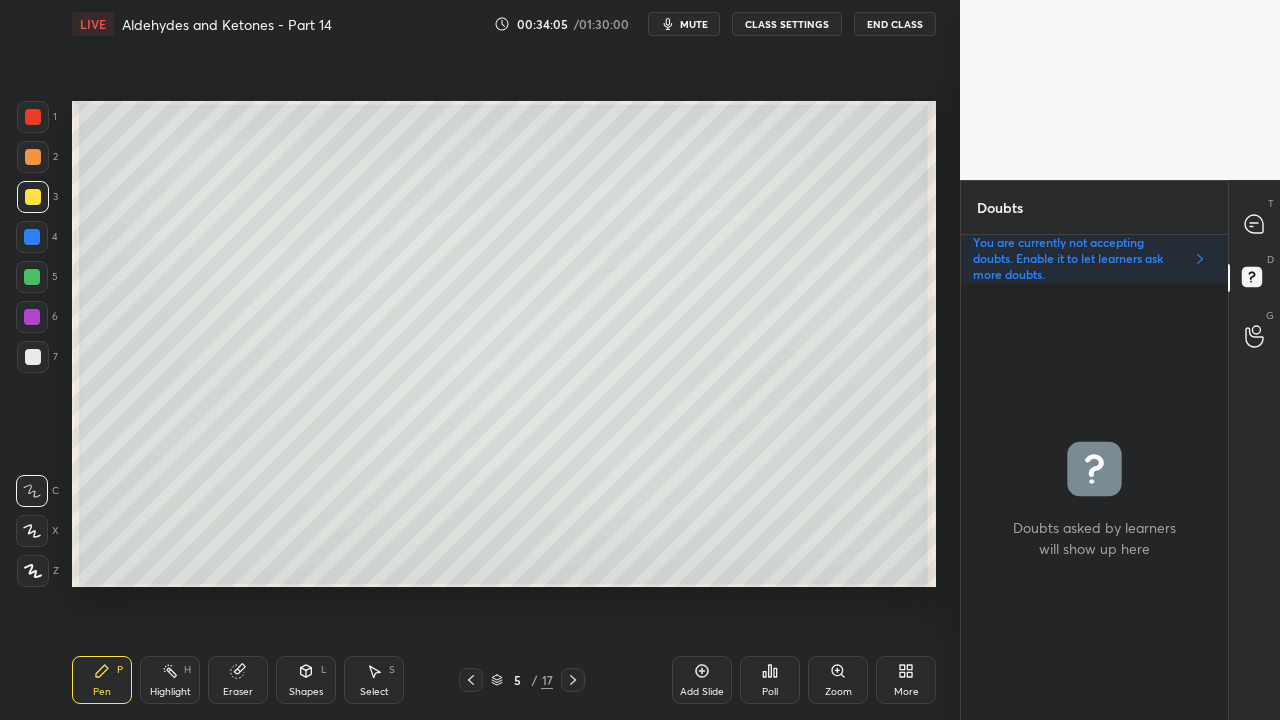 click 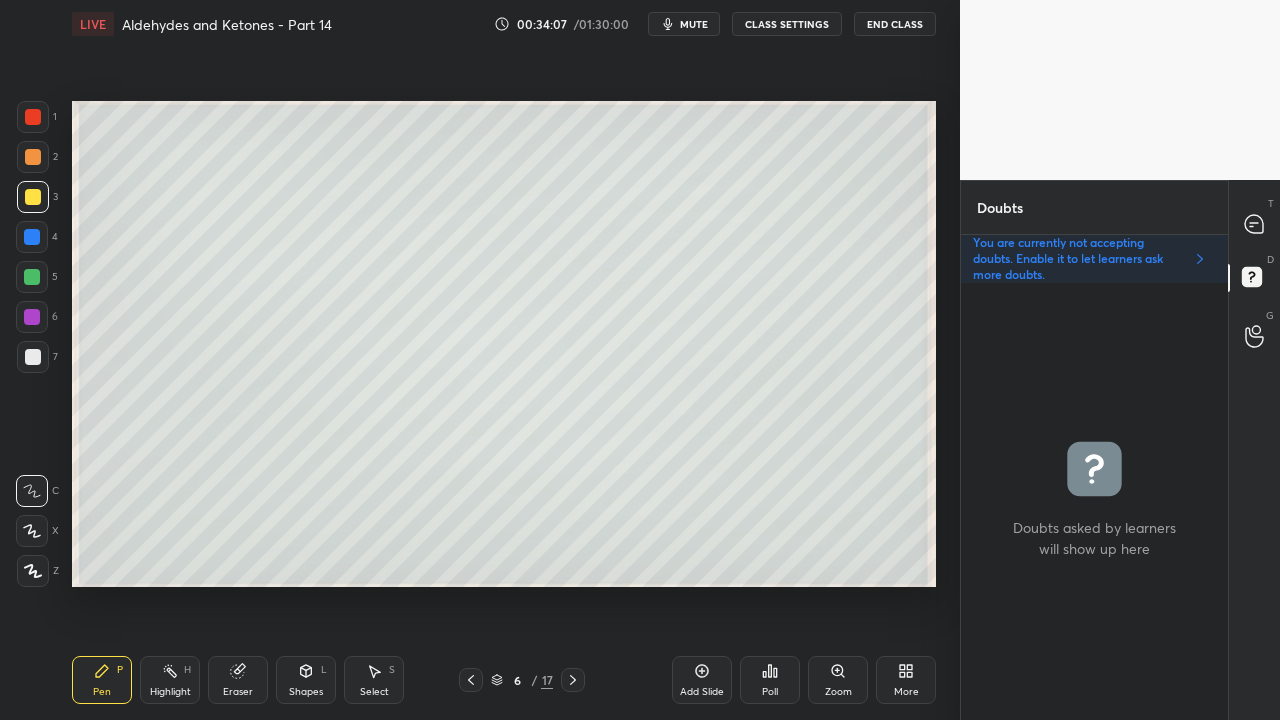click at bounding box center [573, 680] 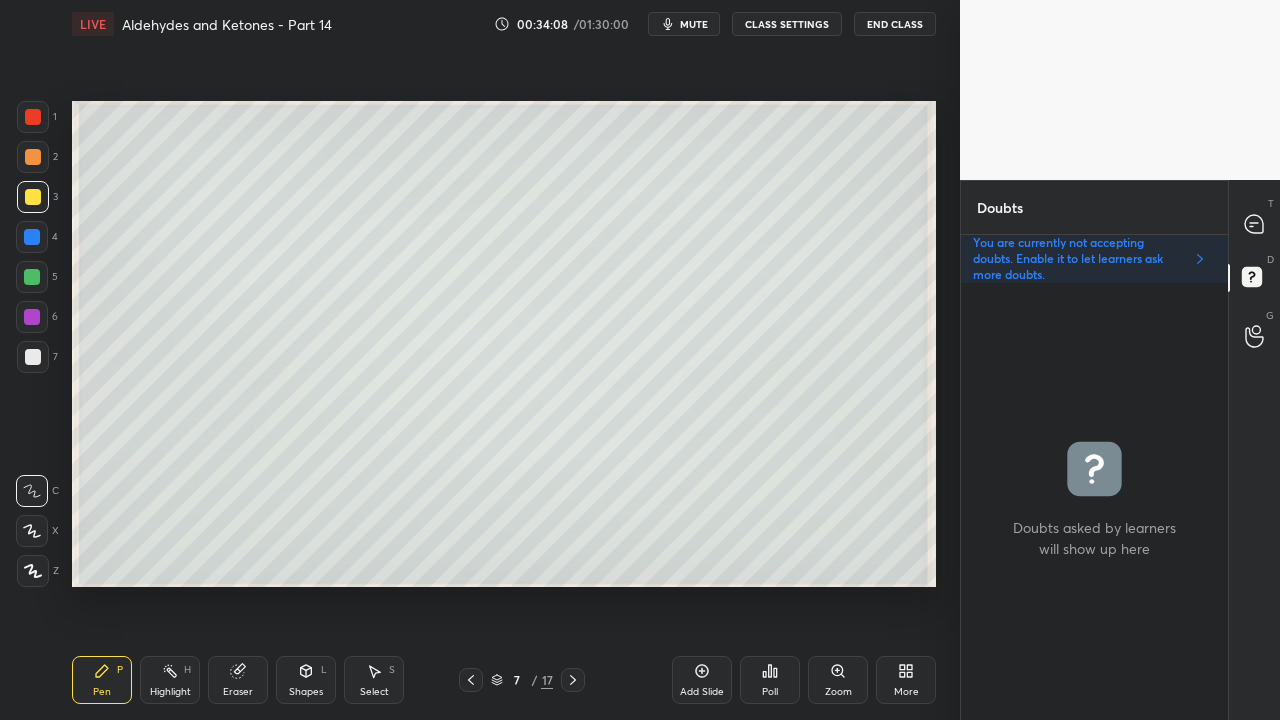 click at bounding box center [33, 197] 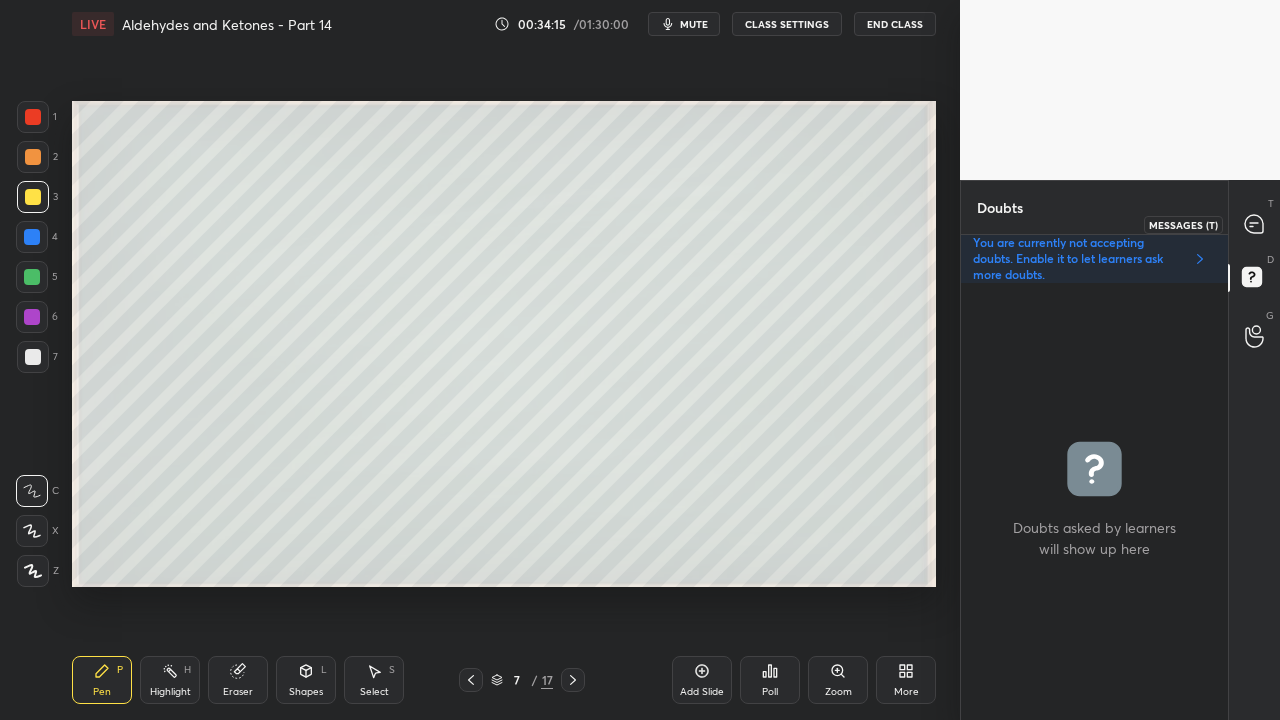 click 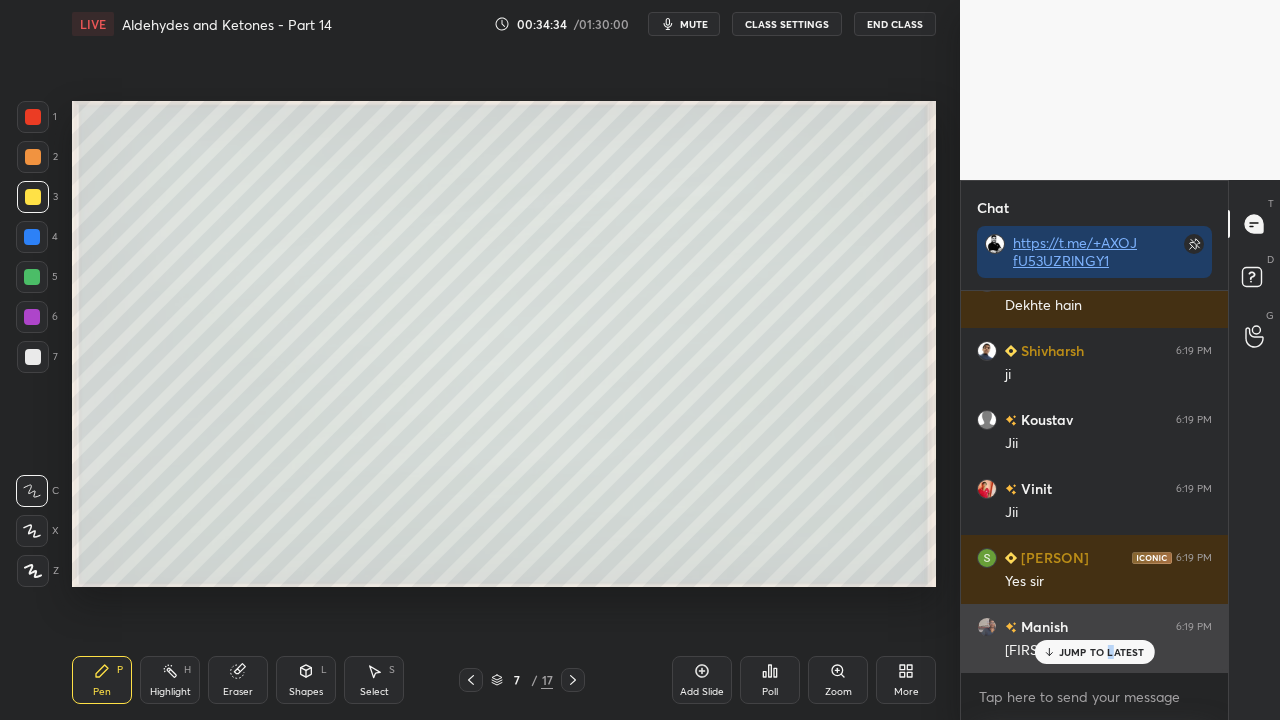 drag, startPoint x: 1109, startPoint y: 647, endPoint x: 1076, endPoint y: 646, distance: 33.01515 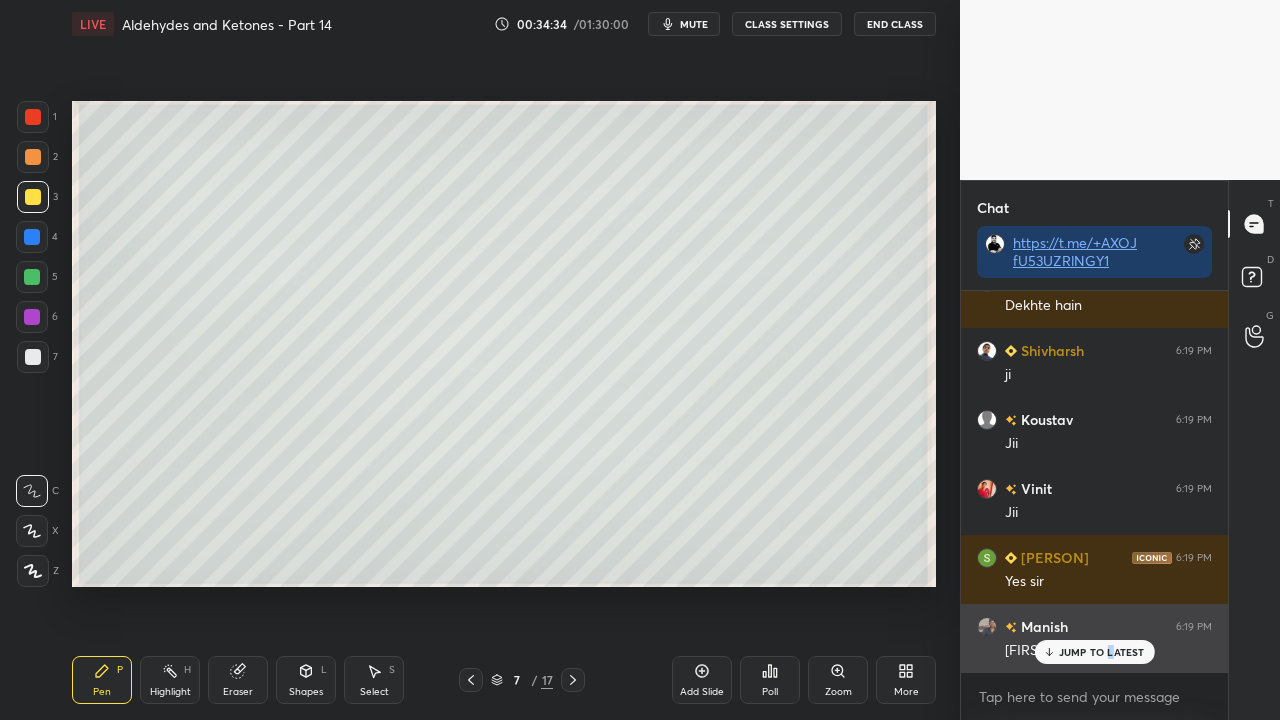 click on "JUMP TO LATEST" at bounding box center (1102, 652) 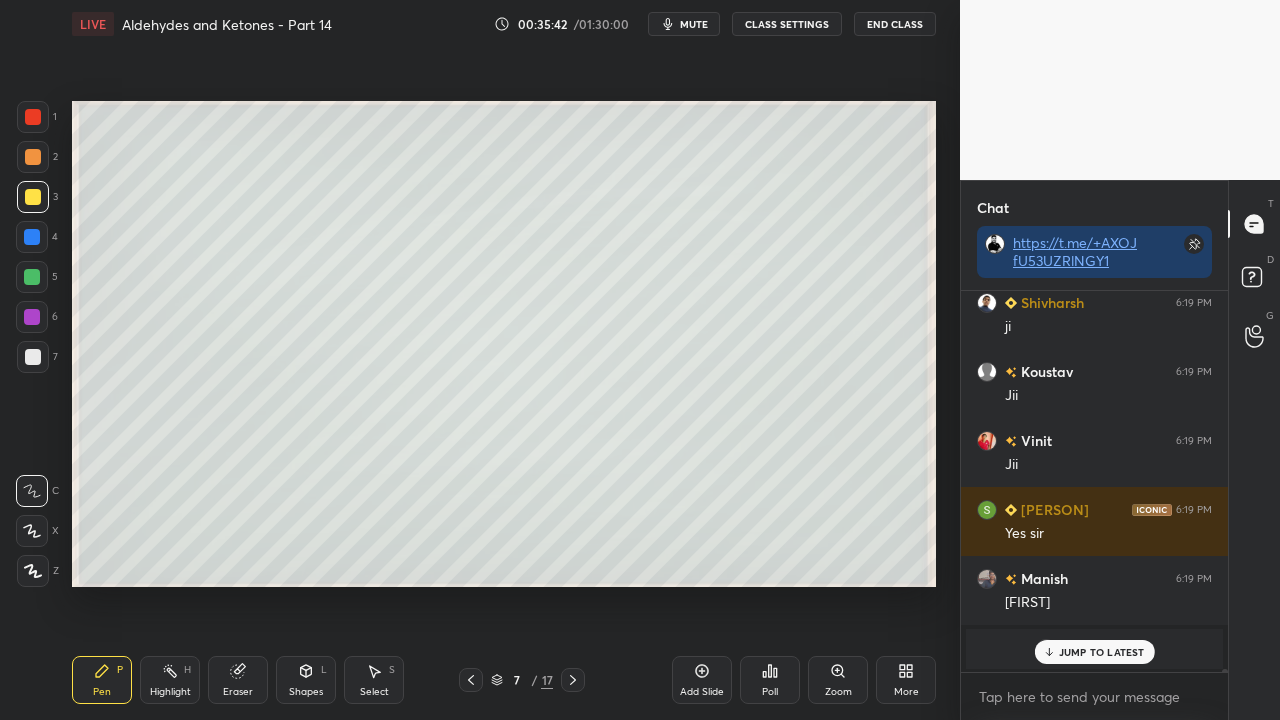 drag, startPoint x: 1063, startPoint y: 646, endPoint x: 1038, endPoint y: 647, distance: 25.019993 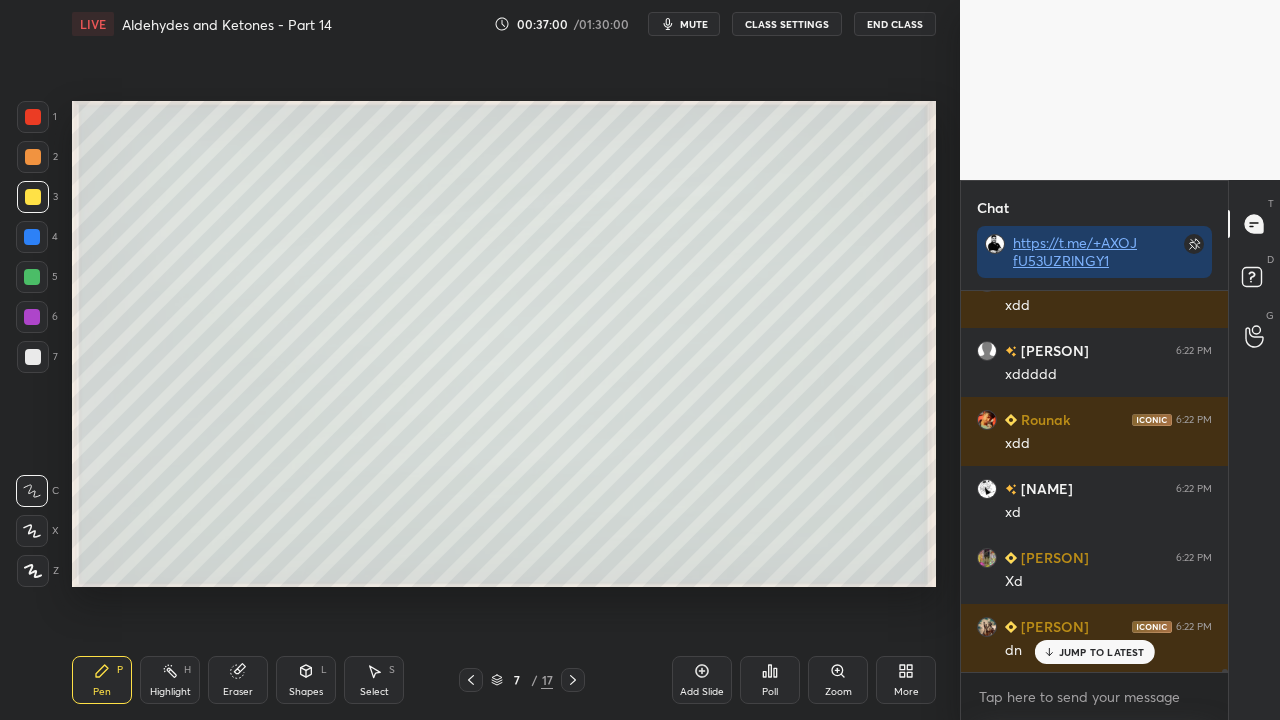 scroll, scrollTop: 53482, scrollLeft: 0, axis: vertical 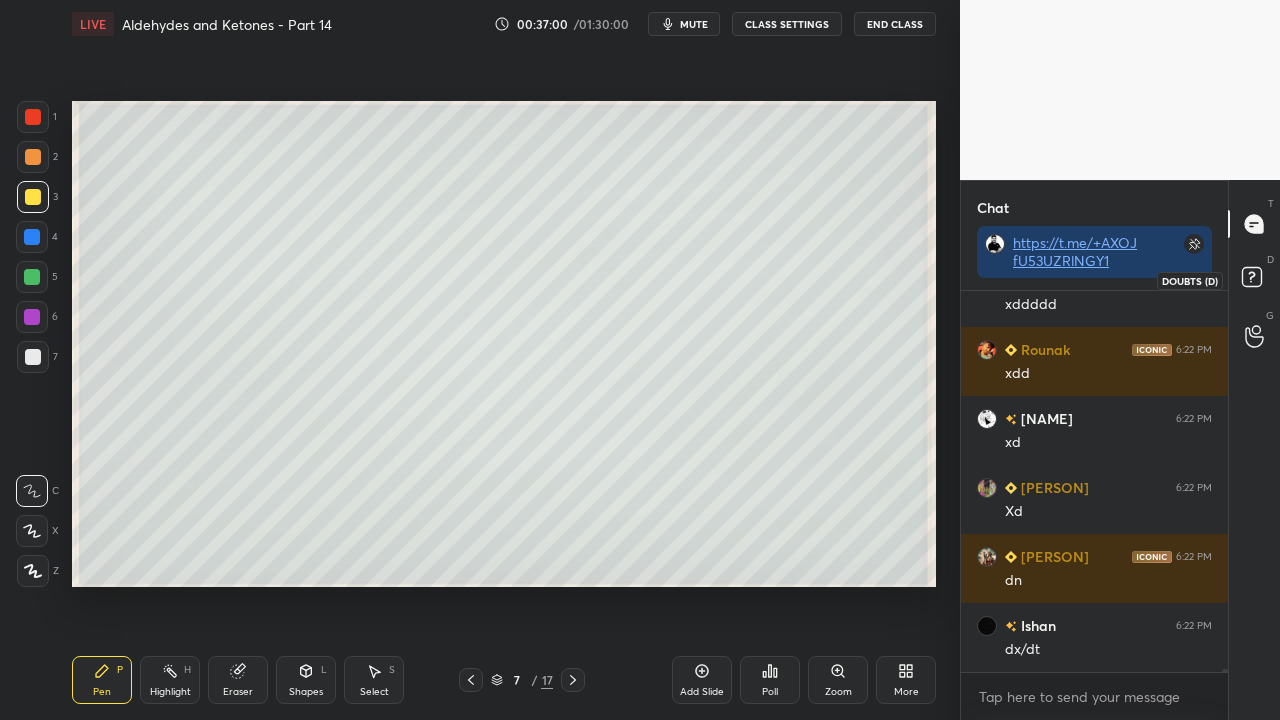 click 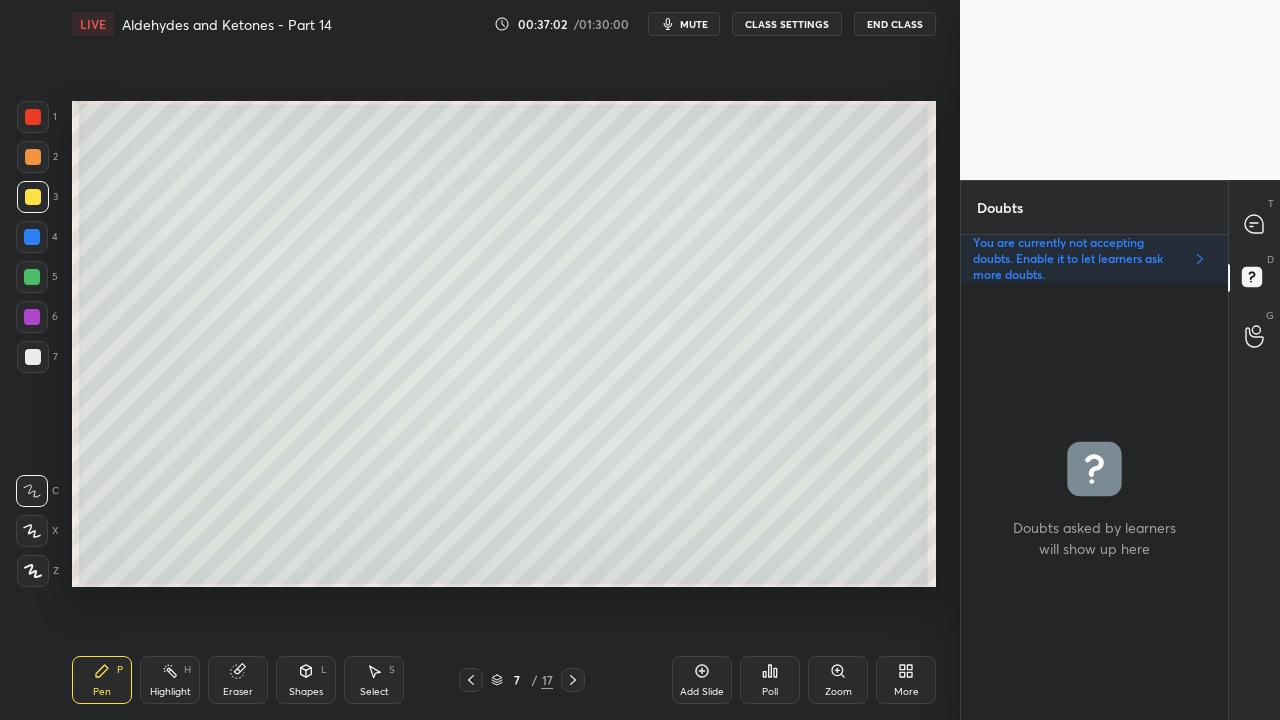 click at bounding box center [33, 357] 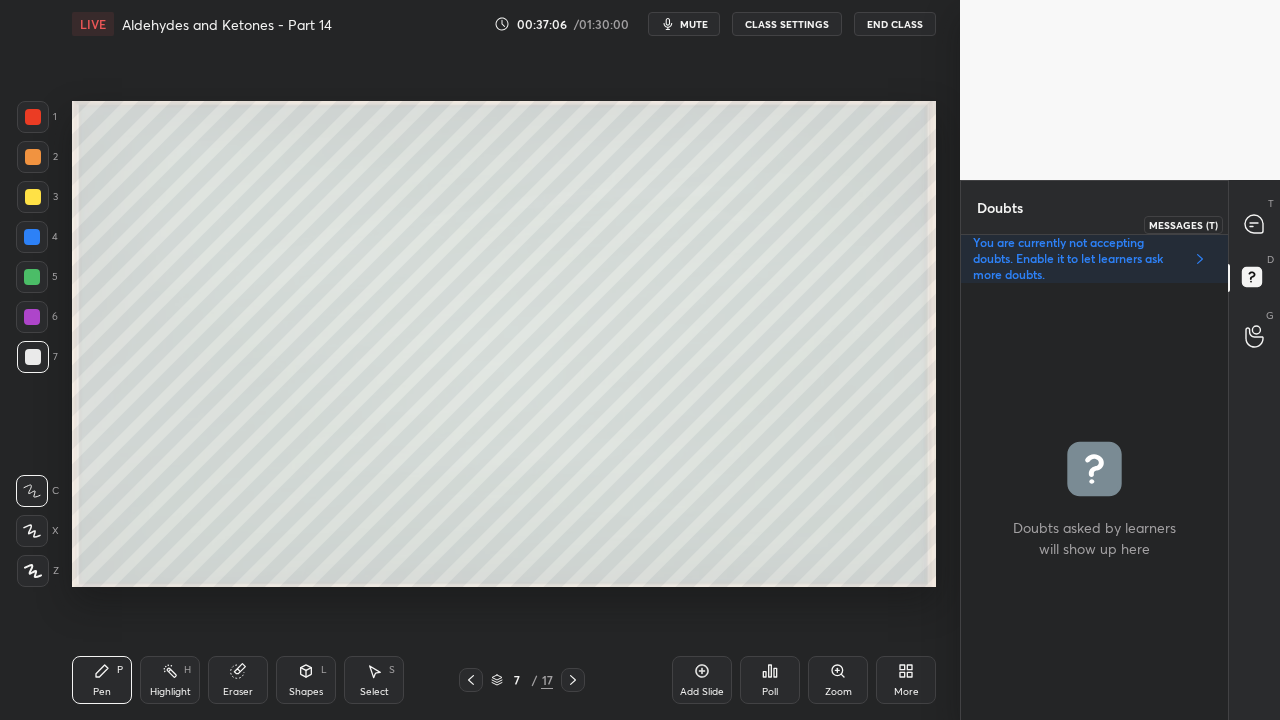 click 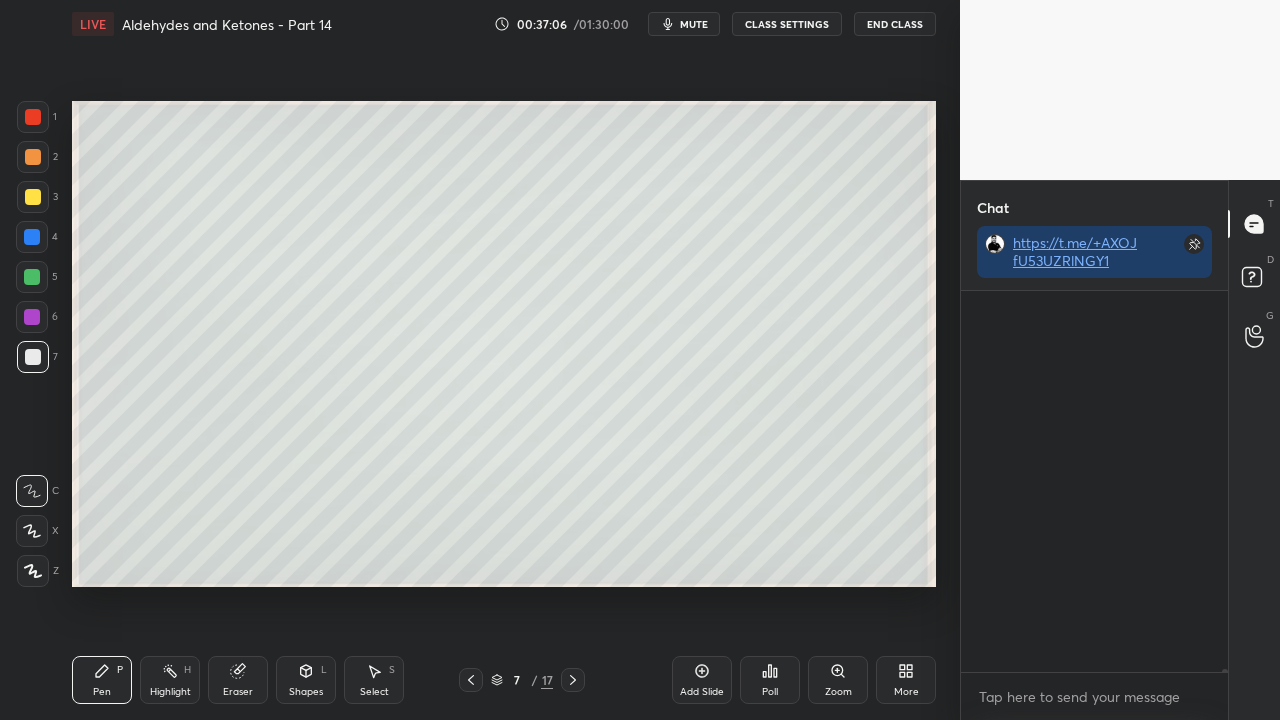 scroll, scrollTop: 423, scrollLeft: 261, axis: both 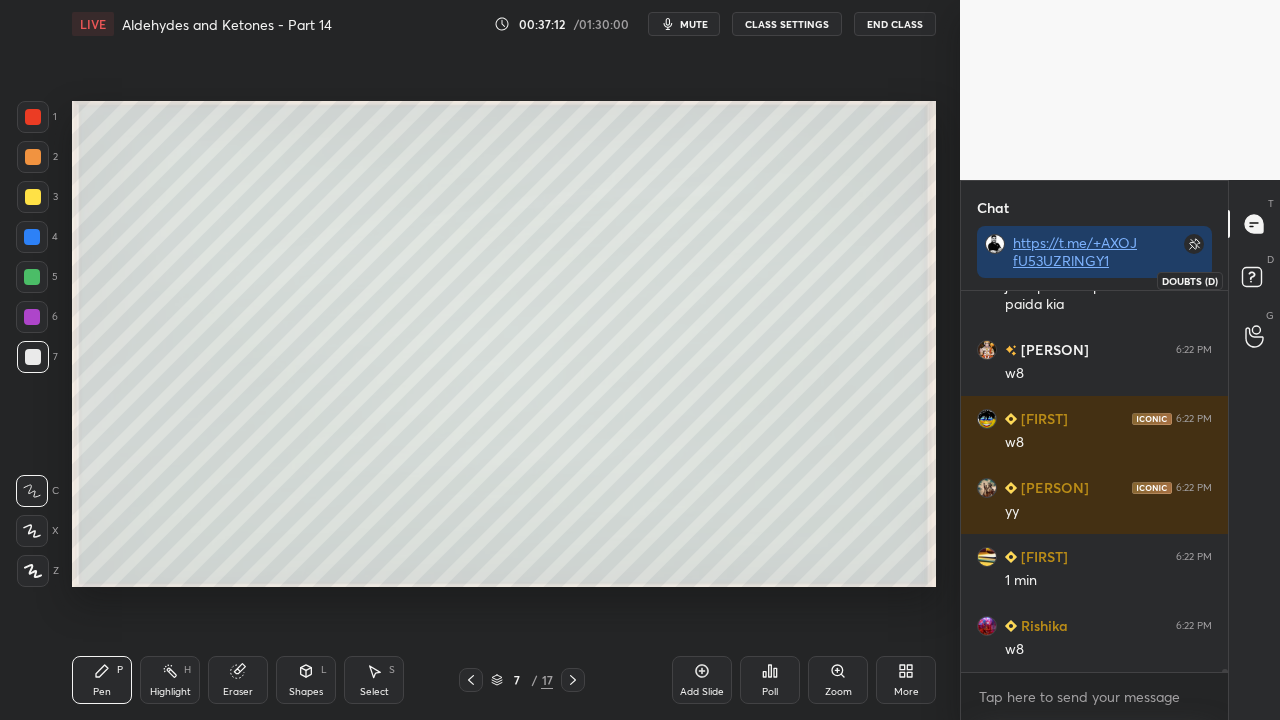 click 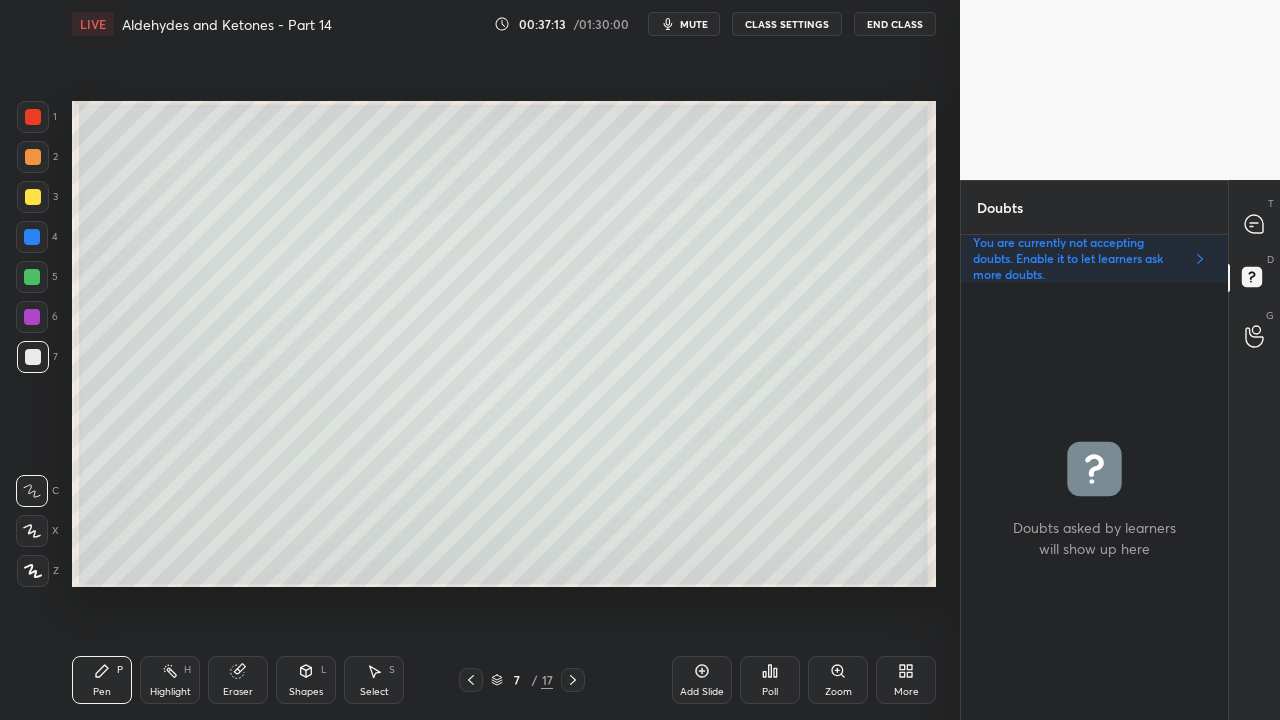 scroll, scrollTop: 6, scrollLeft: 6, axis: both 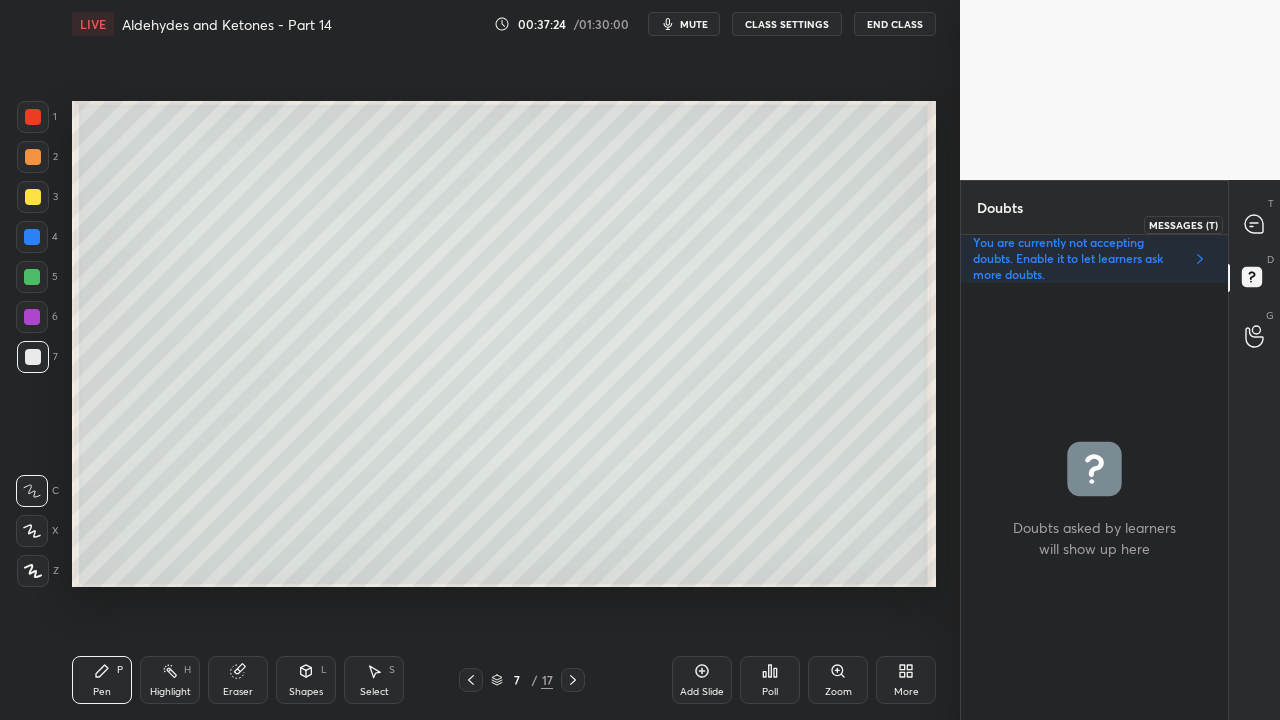 drag, startPoint x: 1254, startPoint y: 226, endPoint x: 1252, endPoint y: 216, distance: 10.198039 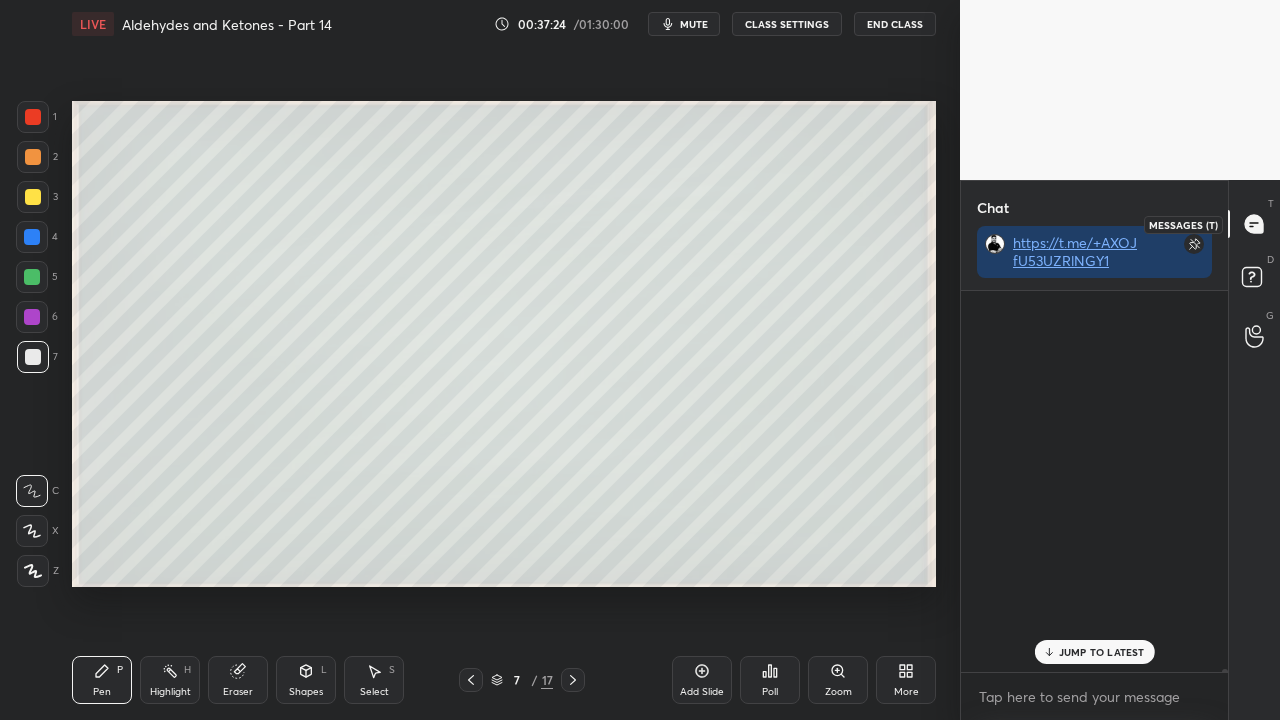 scroll, scrollTop: 54575, scrollLeft: 0, axis: vertical 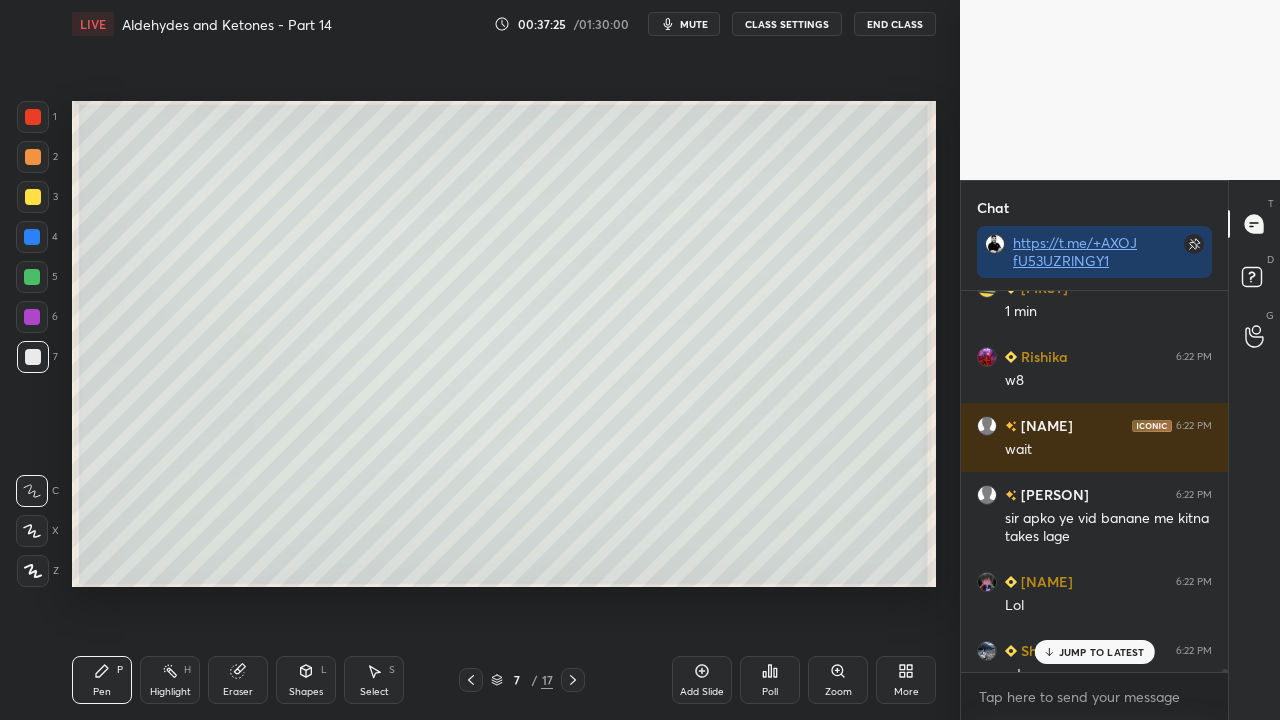 click on "JUMP TO LATEST" at bounding box center (1102, 652) 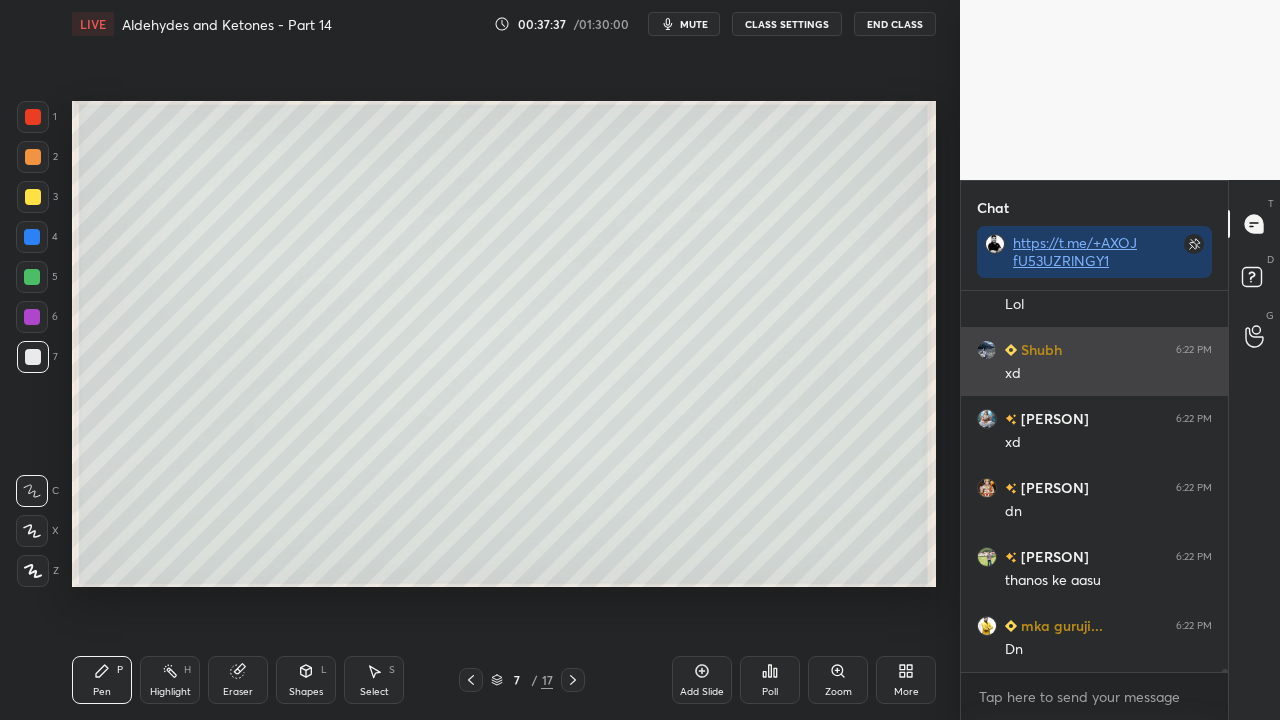 scroll, scrollTop: 54944, scrollLeft: 0, axis: vertical 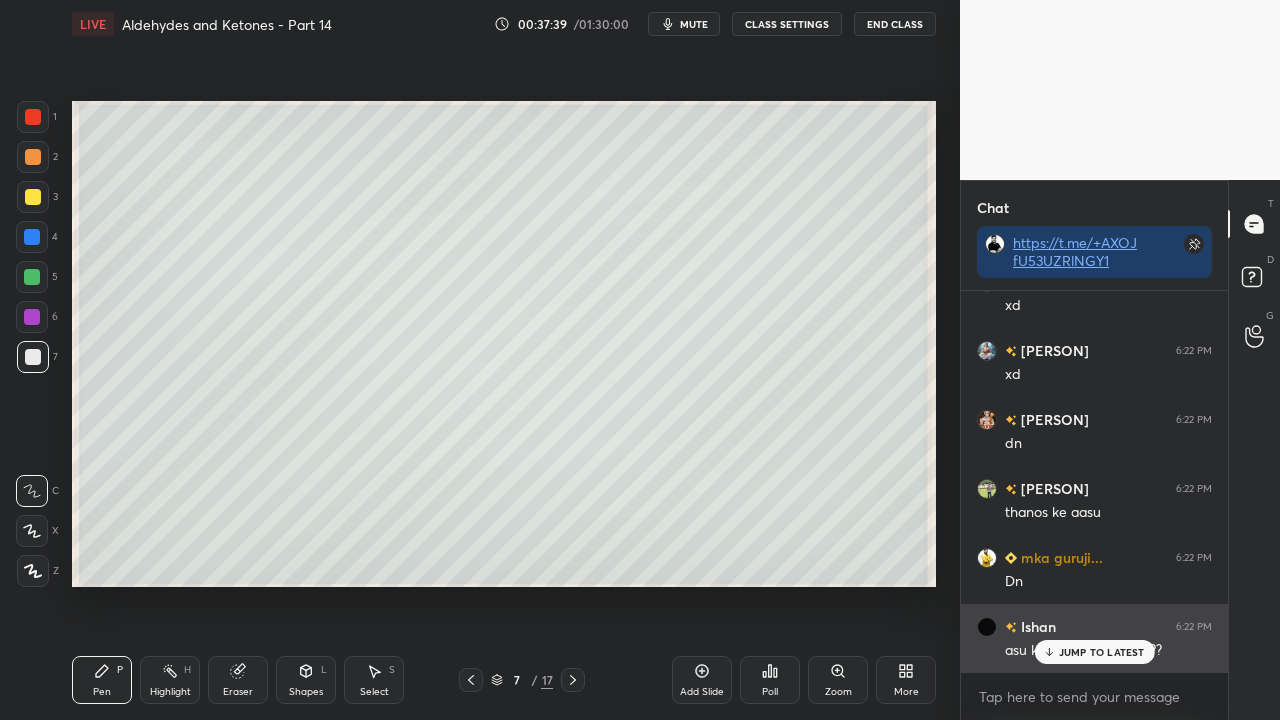 drag, startPoint x: 1096, startPoint y: 652, endPoint x: 1048, endPoint y: 670, distance: 51.264023 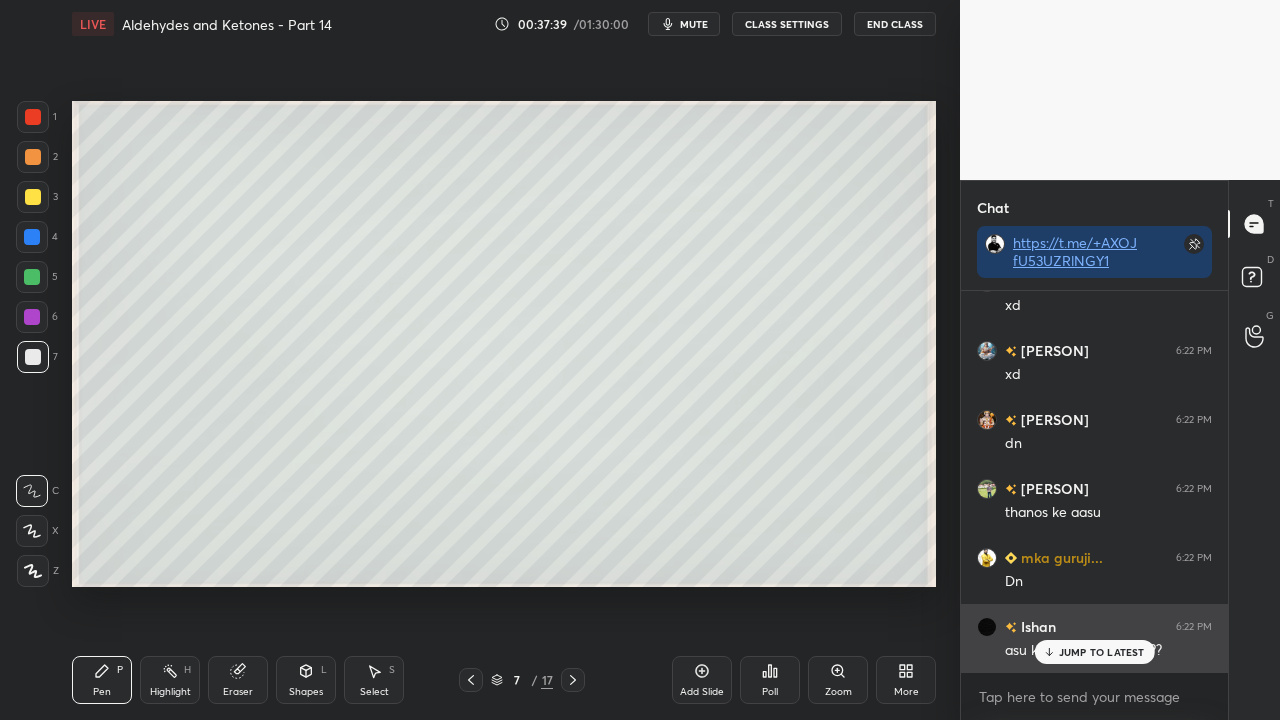 click on "JUMP TO LATEST" at bounding box center [1102, 652] 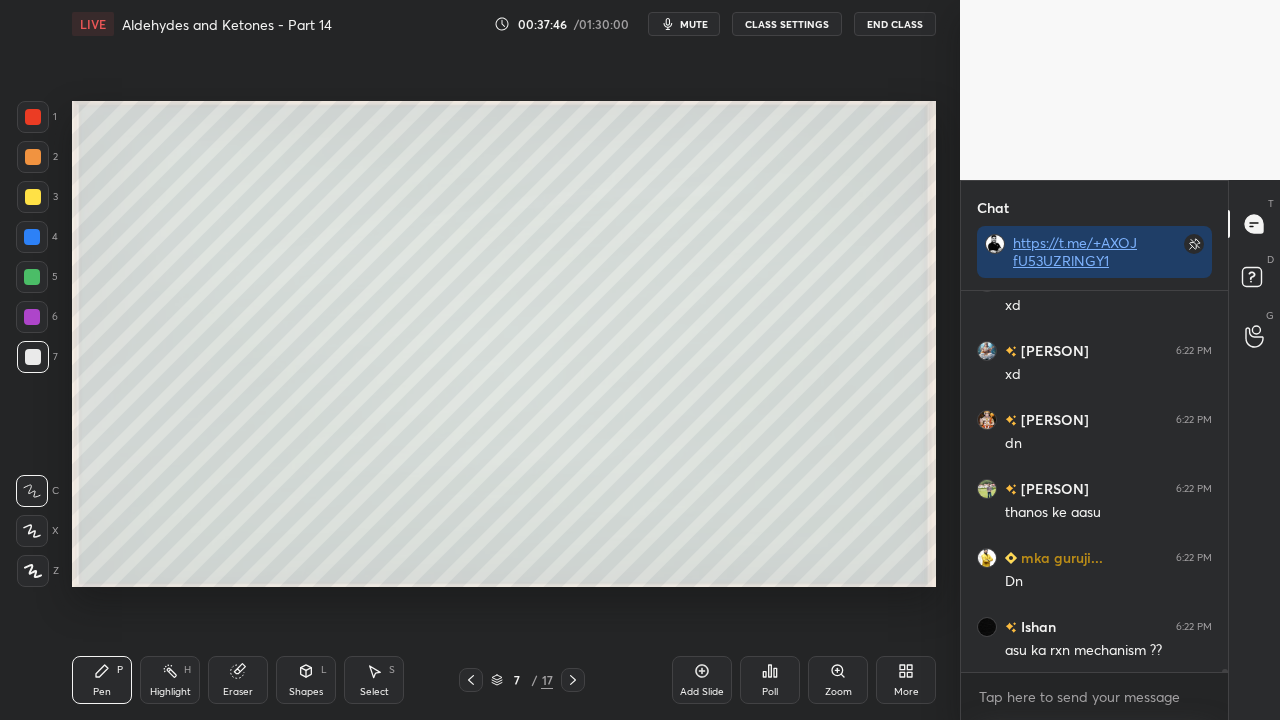 scroll, scrollTop: 55032, scrollLeft: 0, axis: vertical 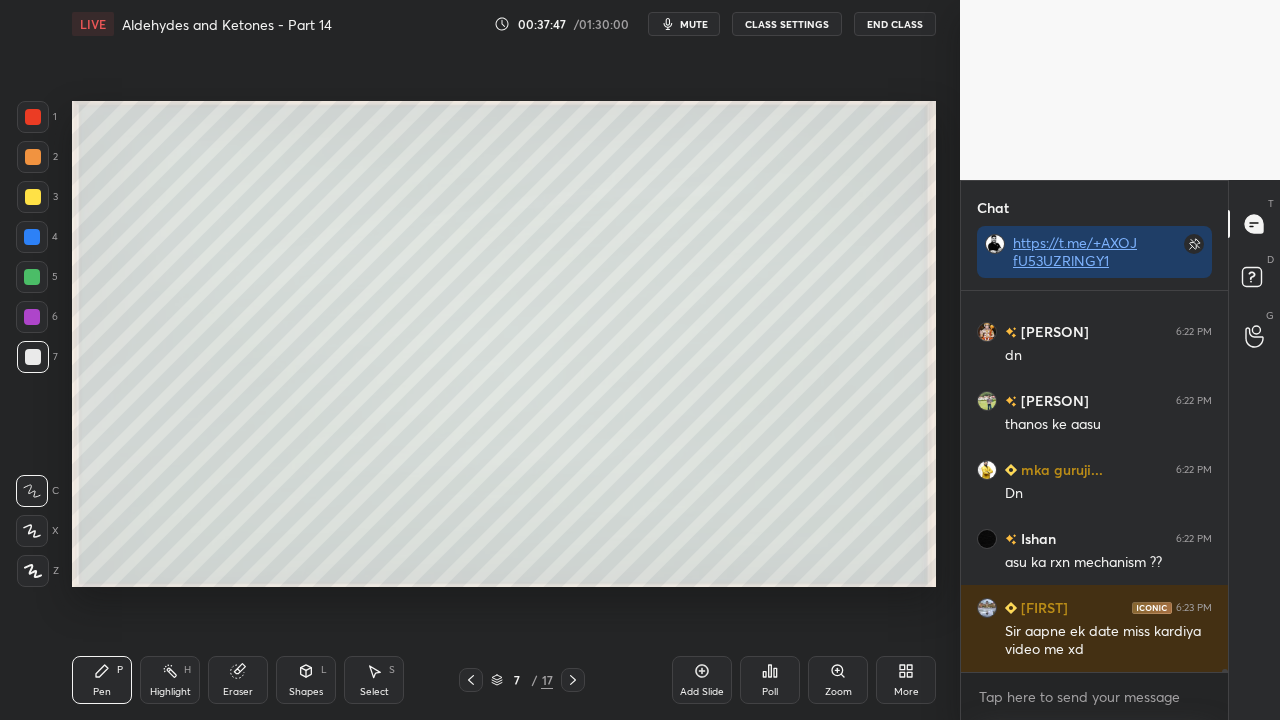 click at bounding box center [33, 357] 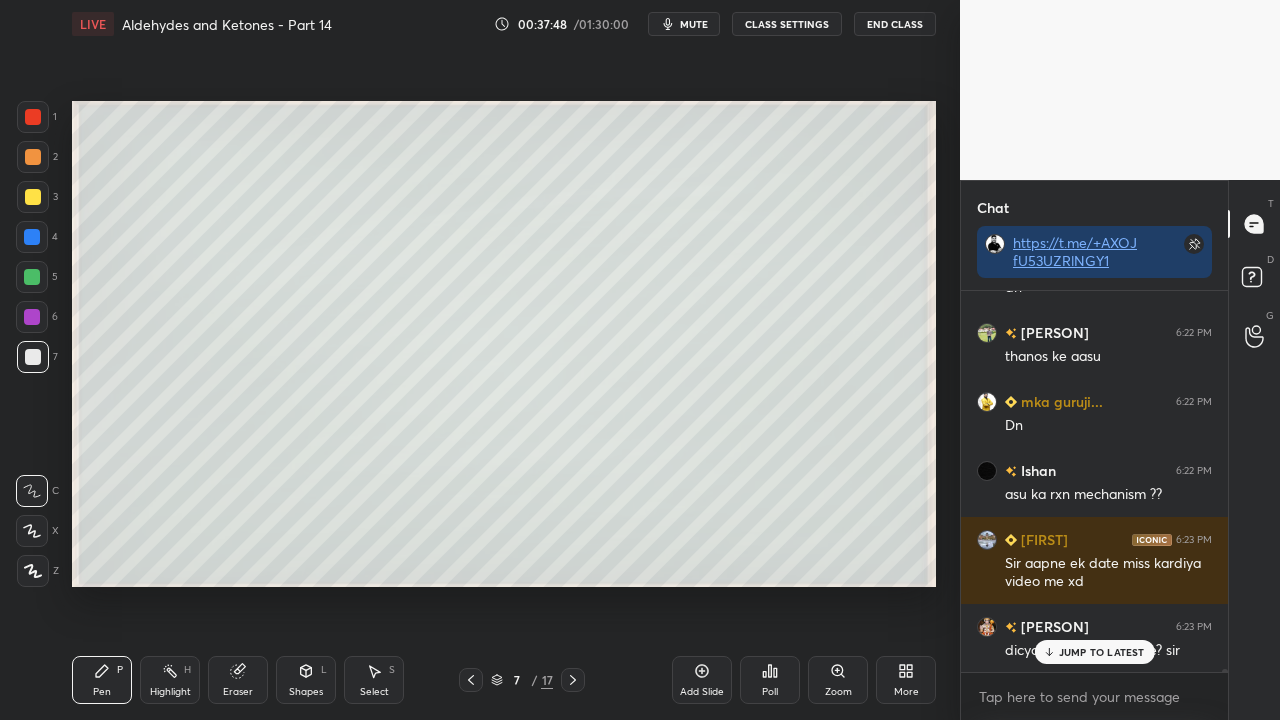 scroll, scrollTop: 55120, scrollLeft: 0, axis: vertical 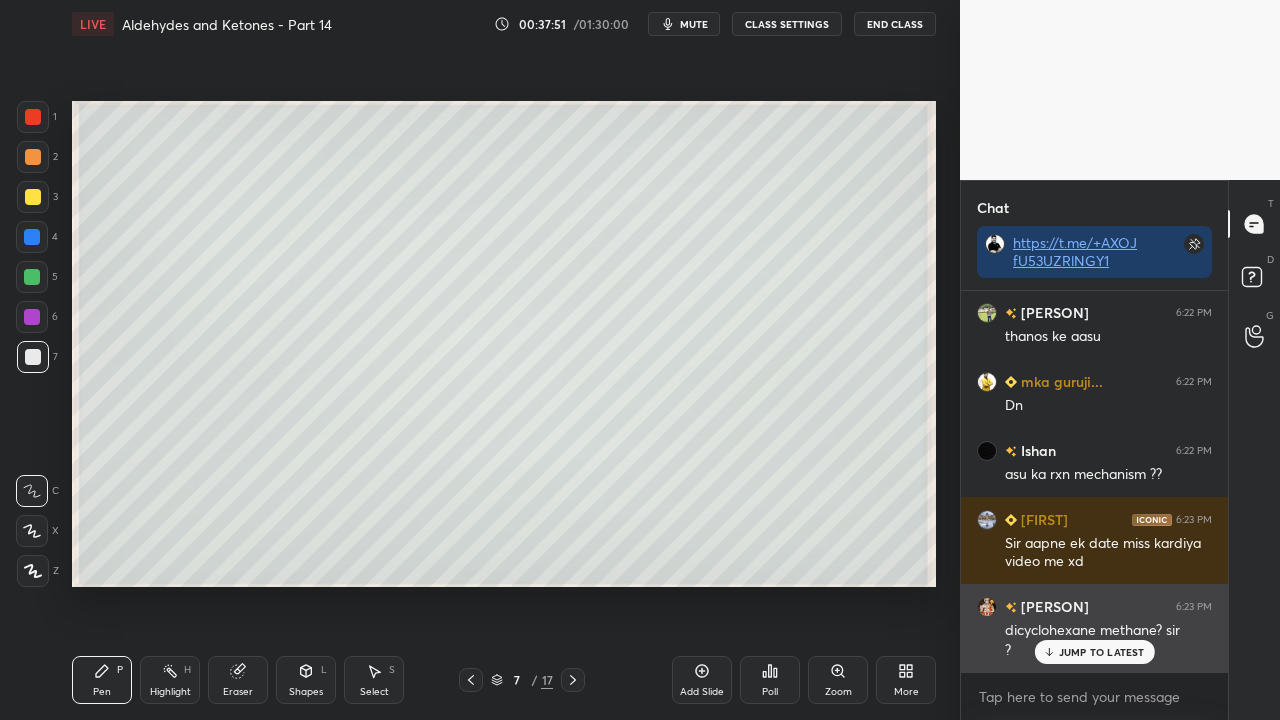 click on "JUMP TO LATEST" at bounding box center [1102, 652] 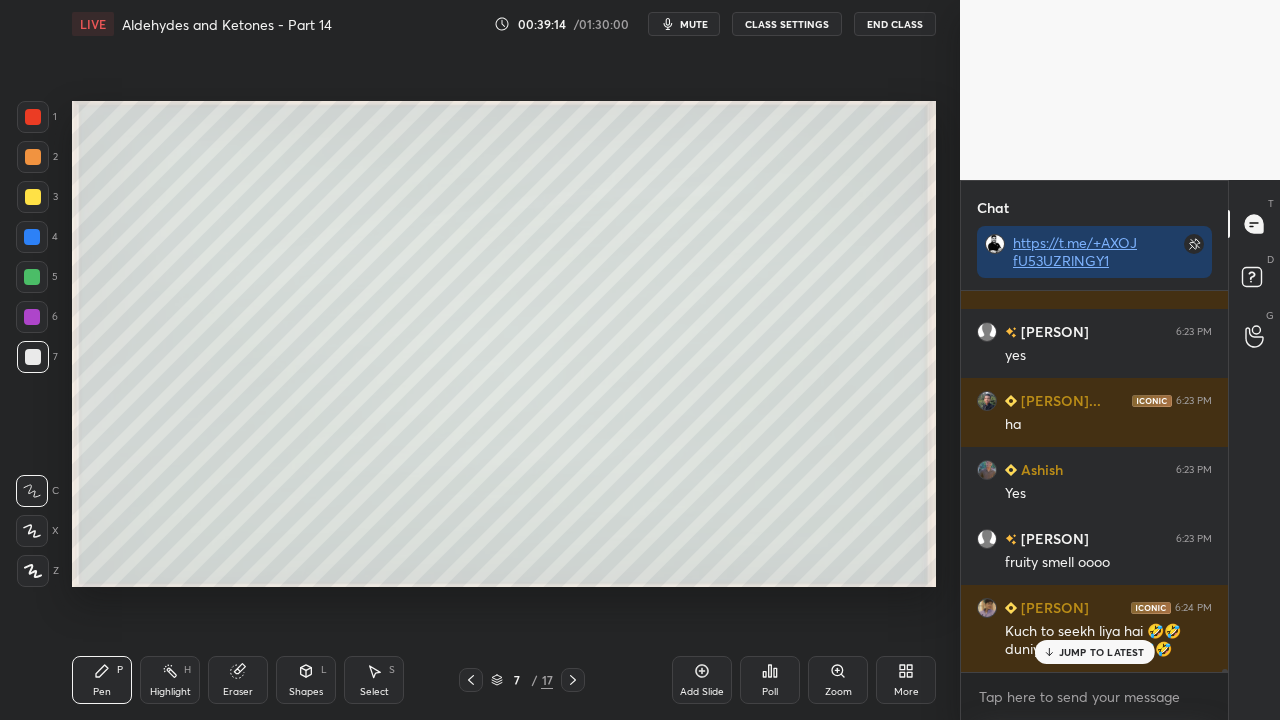 scroll, scrollTop: 54684, scrollLeft: 0, axis: vertical 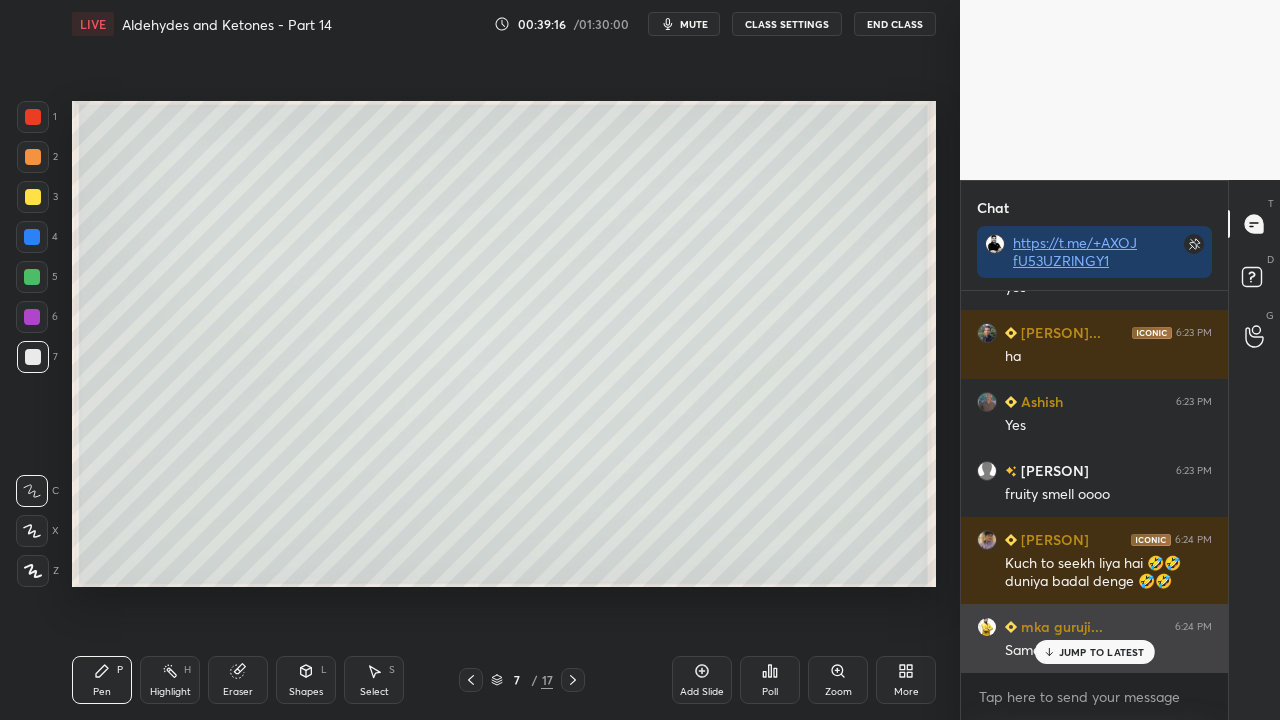 click on "JUMP TO LATEST" at bounding box center [1102, 652] 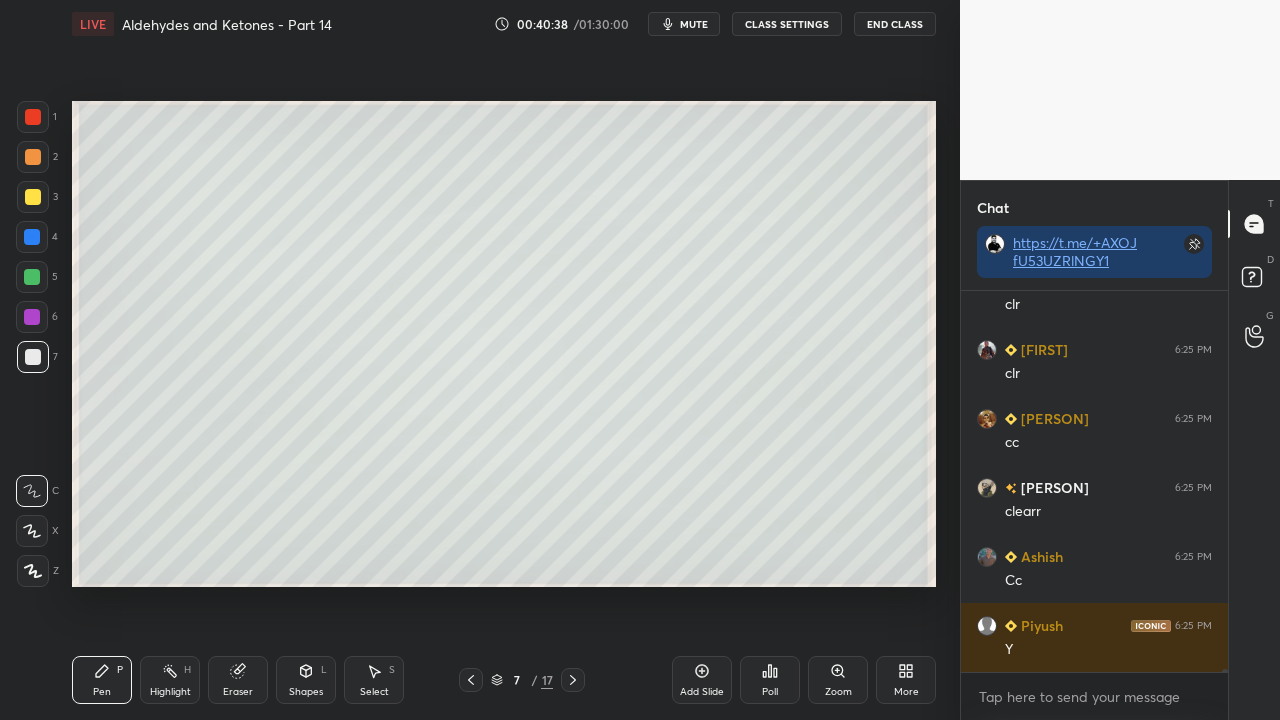 scroll, scrollTop: 56240, scrollLeft: 0, axis: vertical 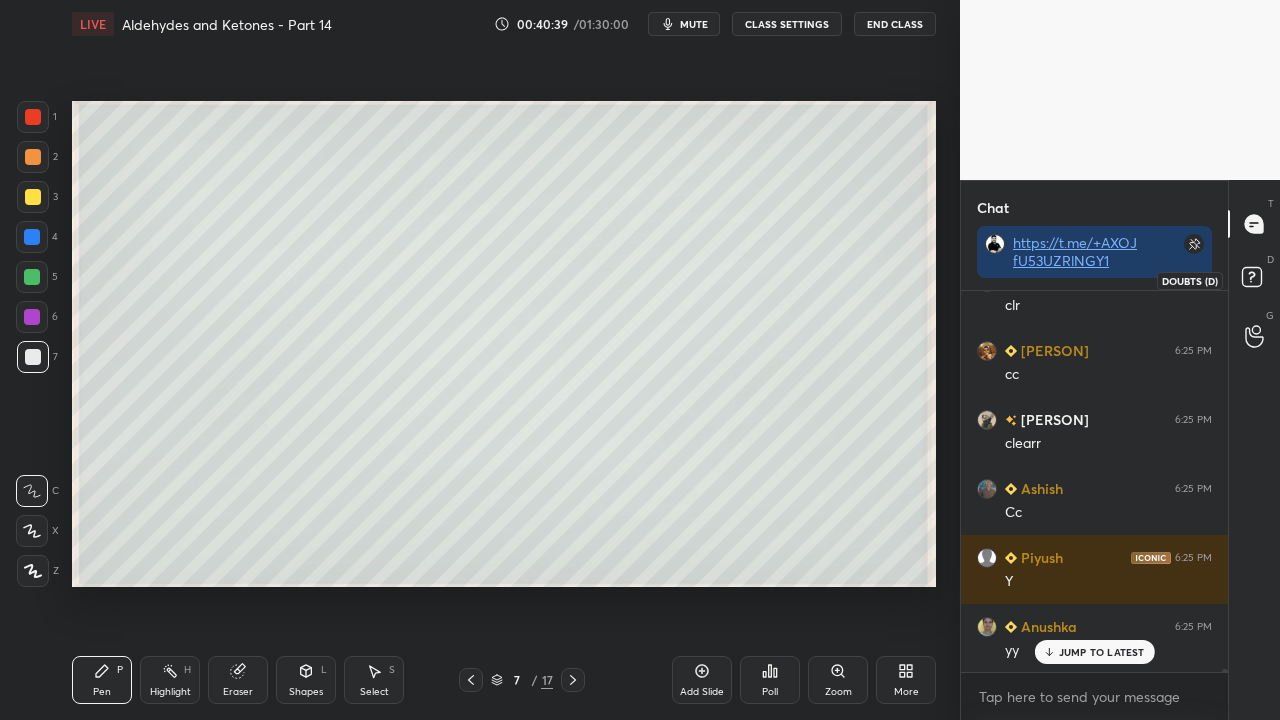 click 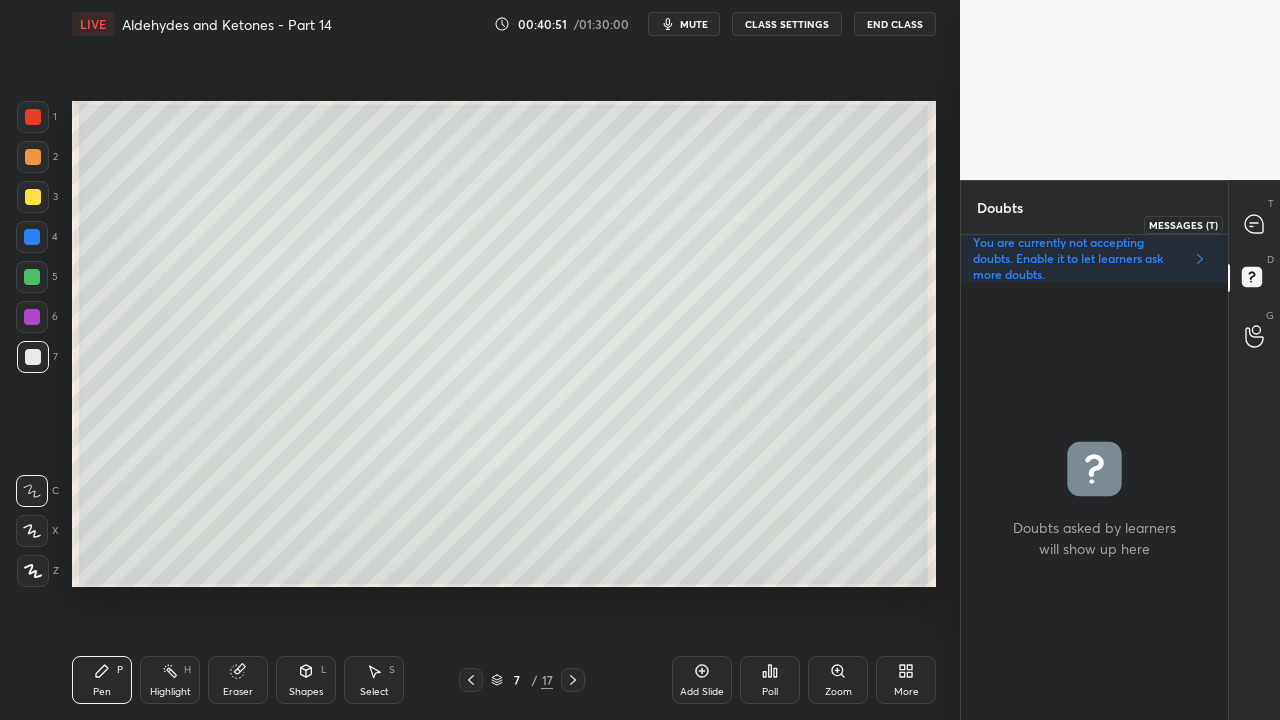 click at bounding box center (1255, 224) 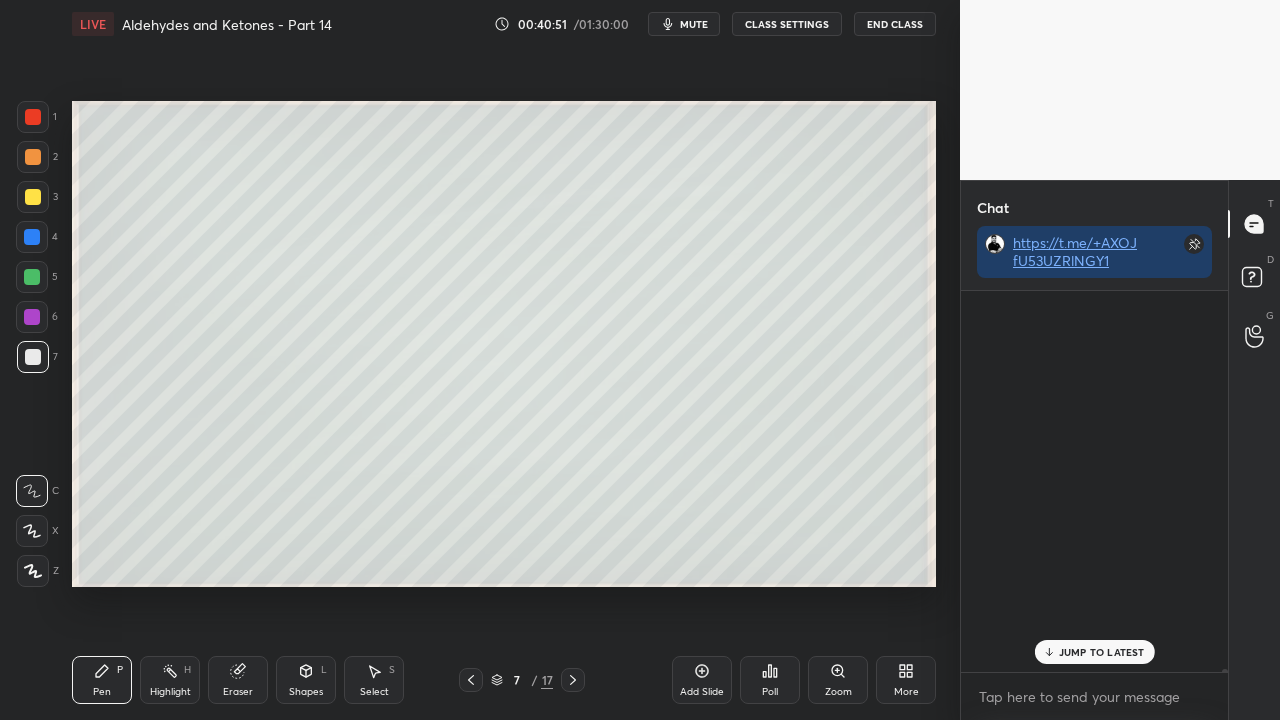 scroll, scrollTop: 423, scrollLeft: 261, axis: both 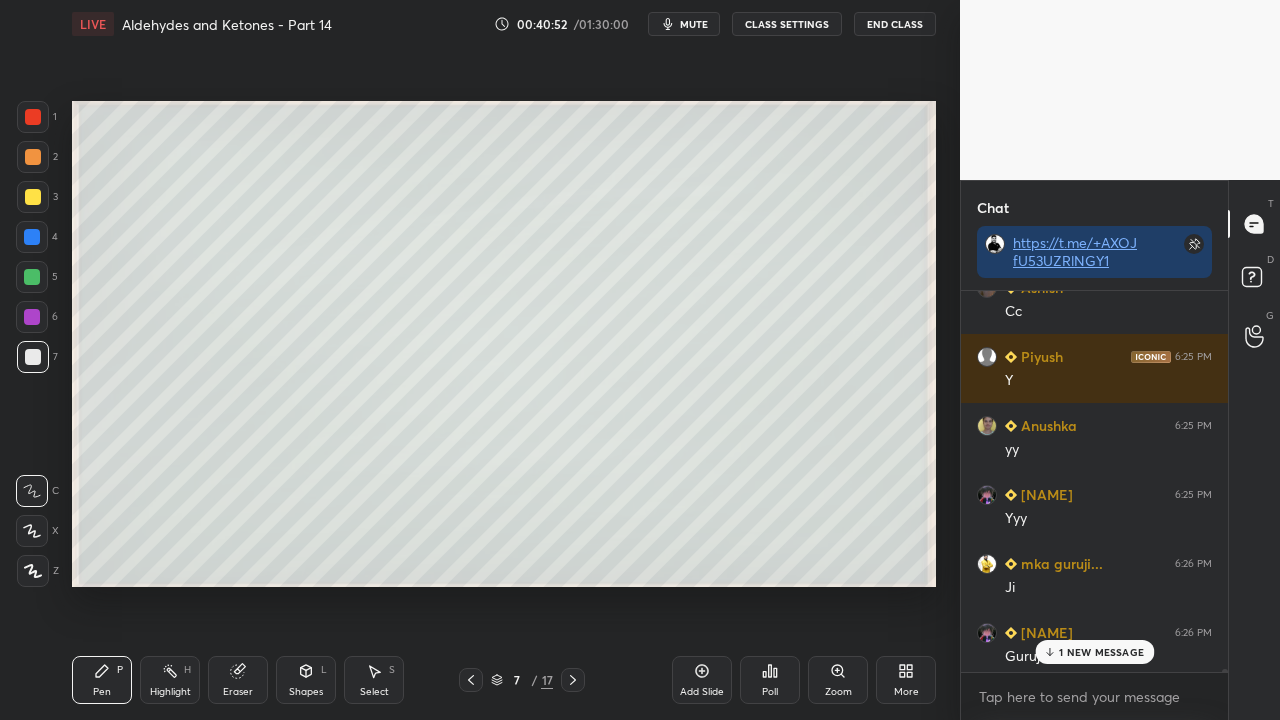 drag, startPoint x: 1072, startPoint y: 648, endPoint x: 948, endPoint y: 714, distance: 140.47064 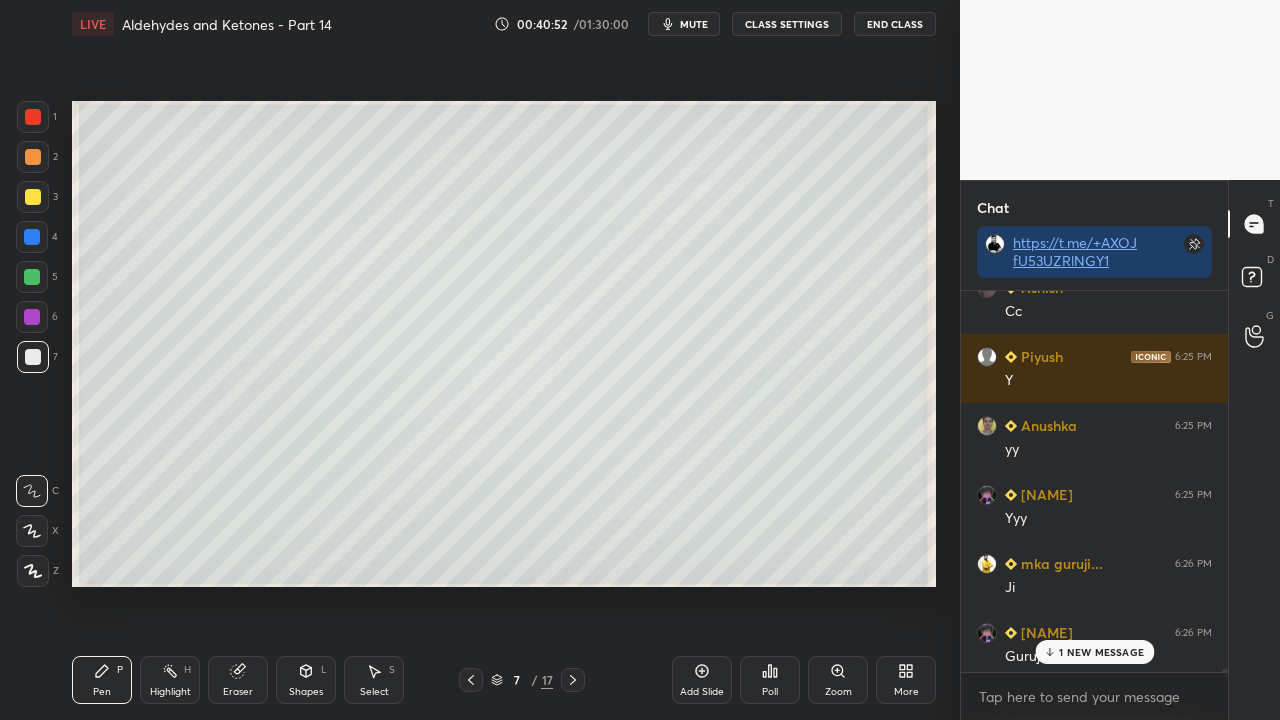 click on "1 NEW MESSAGE" at bounding box center (1101, 652) 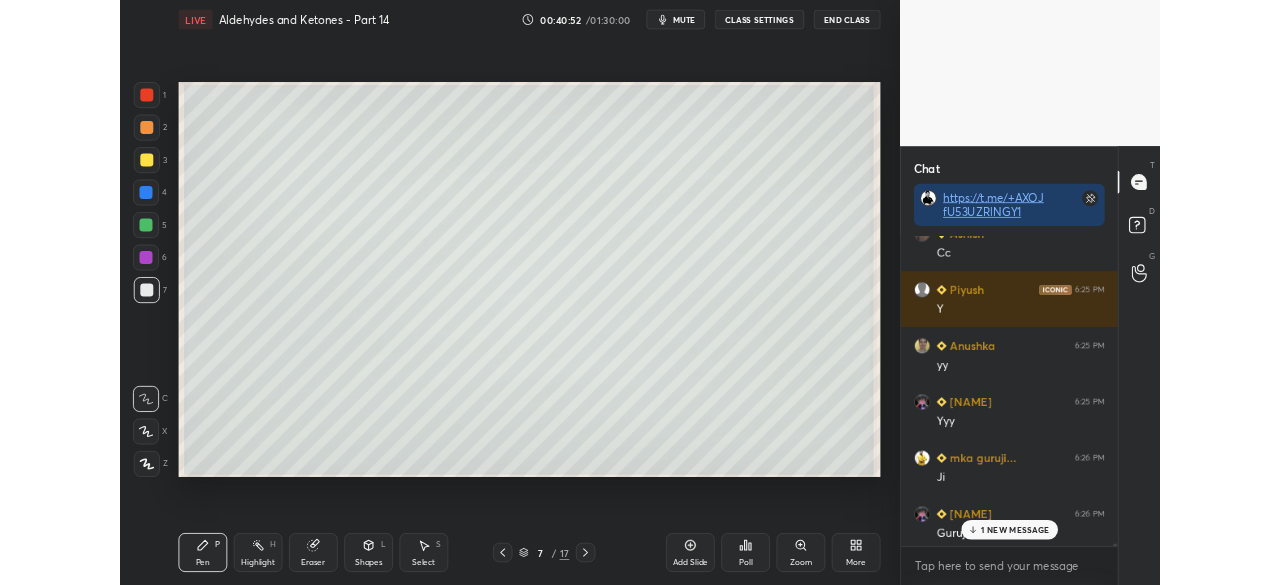 scroll, scrollTop: 56996, scrollLeft: 0, axis: vertical 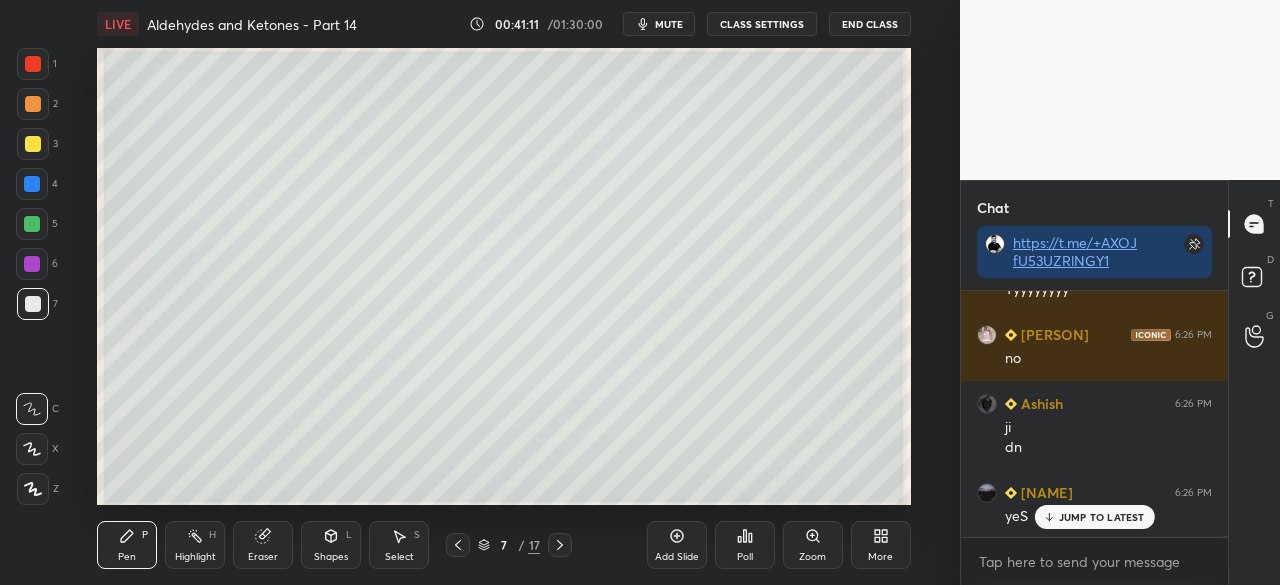 click on "More" at bounding box center (881, 545) 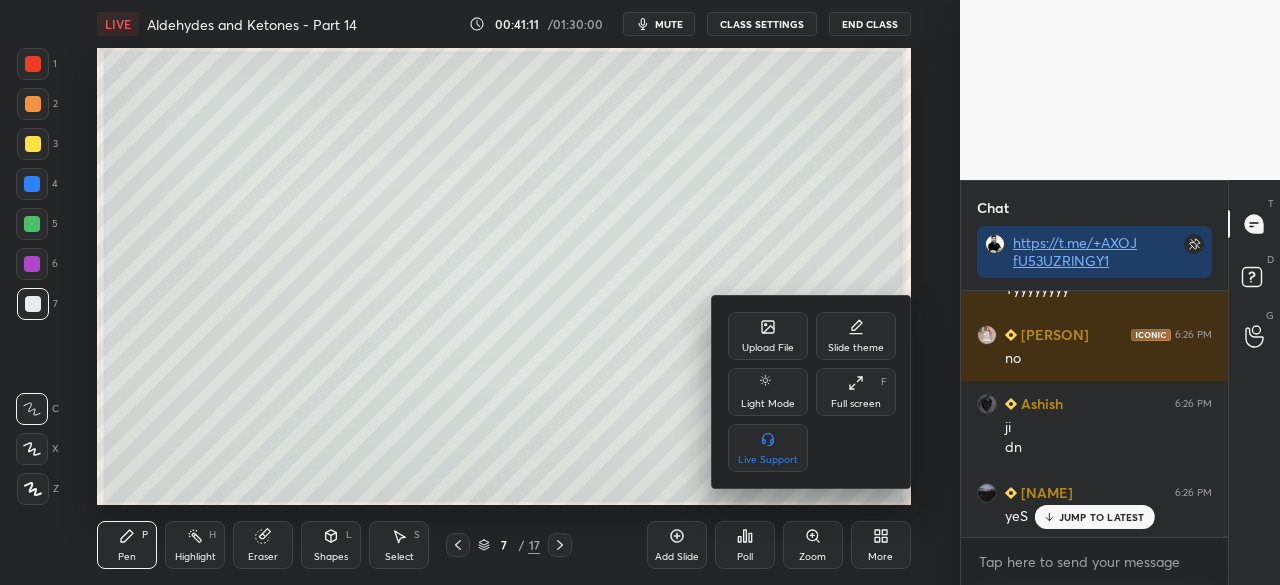click on "Full screen F" at bounding box center (856, 392) 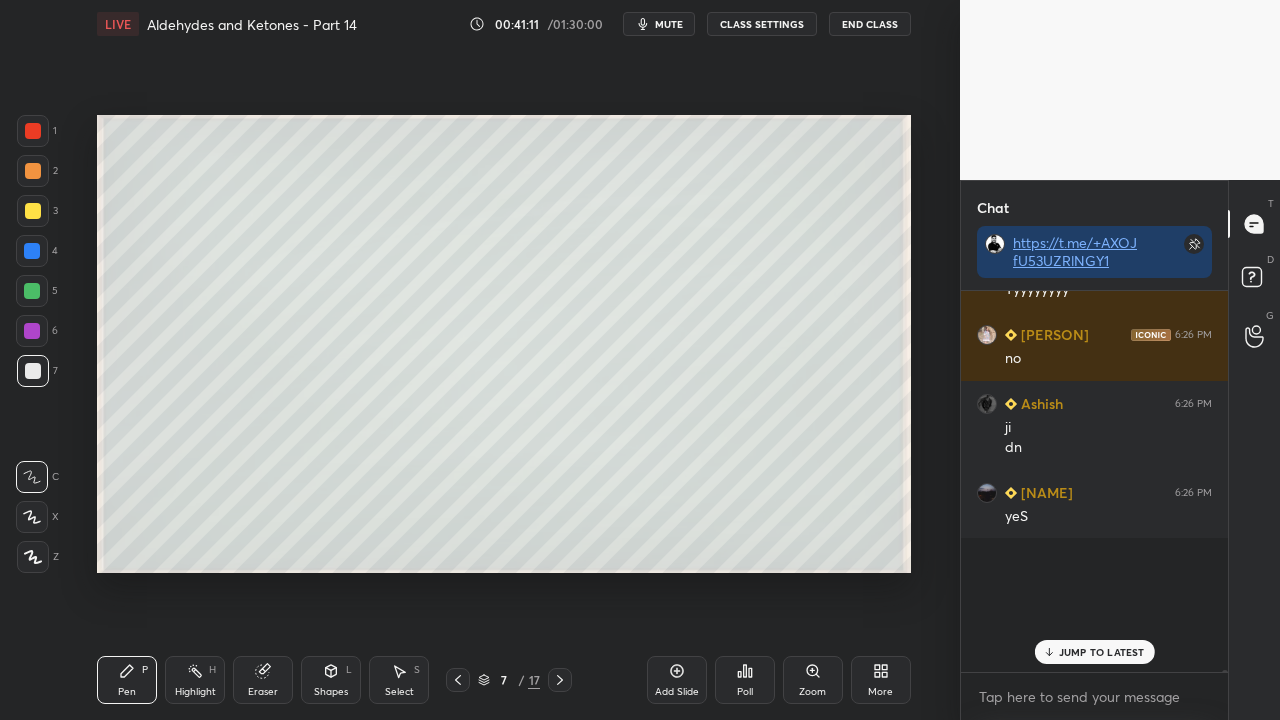 scroll, scrollTop: 99408, scrollLeft: 99120, axis: both 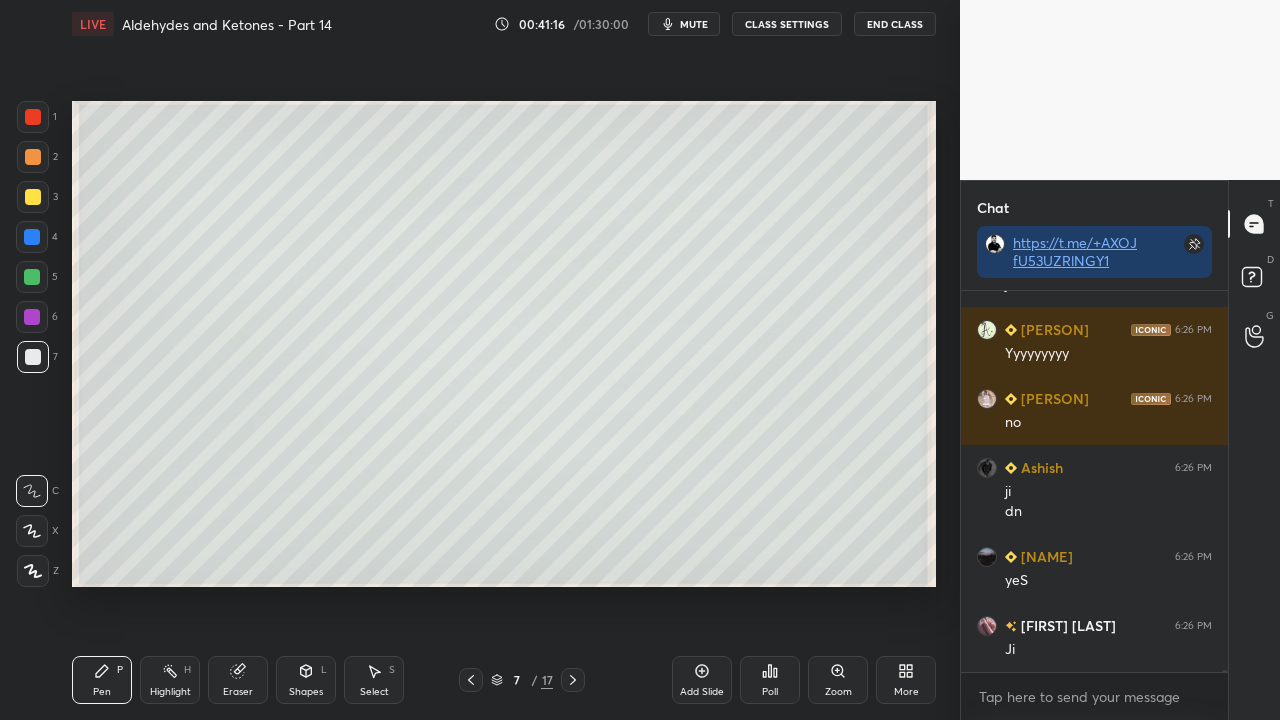 click 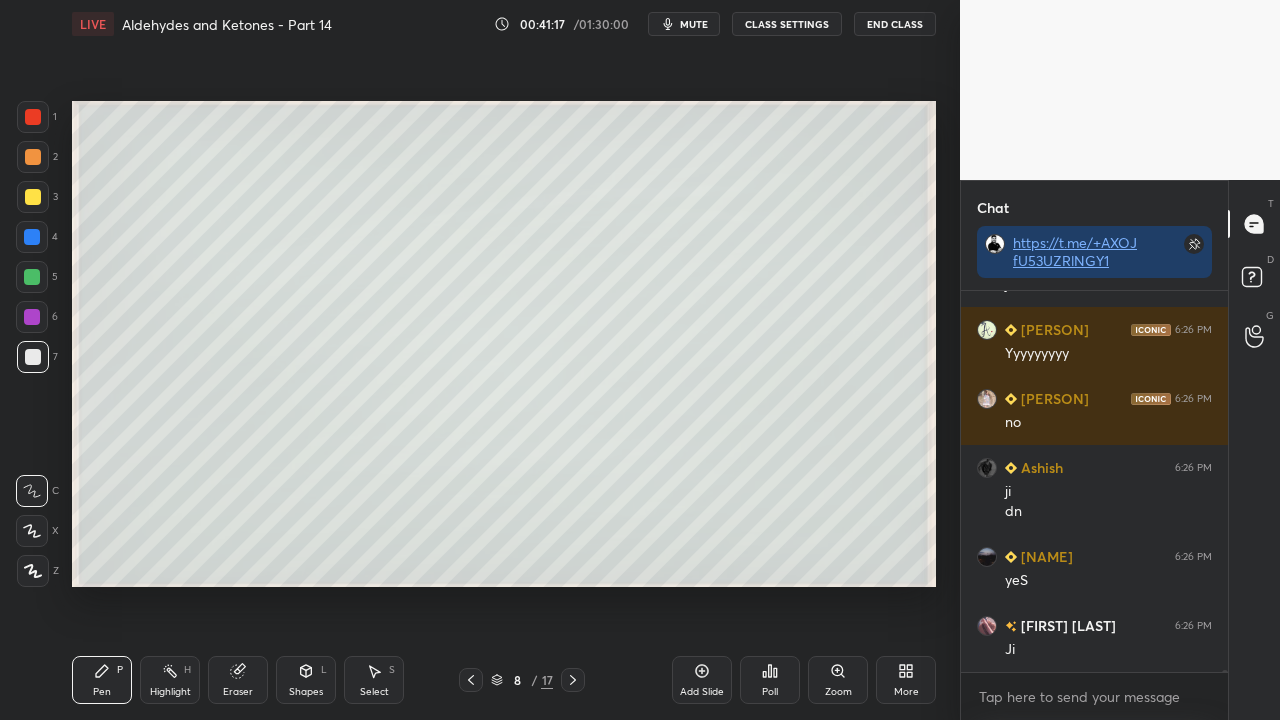 click at bounding box center (33, 197) 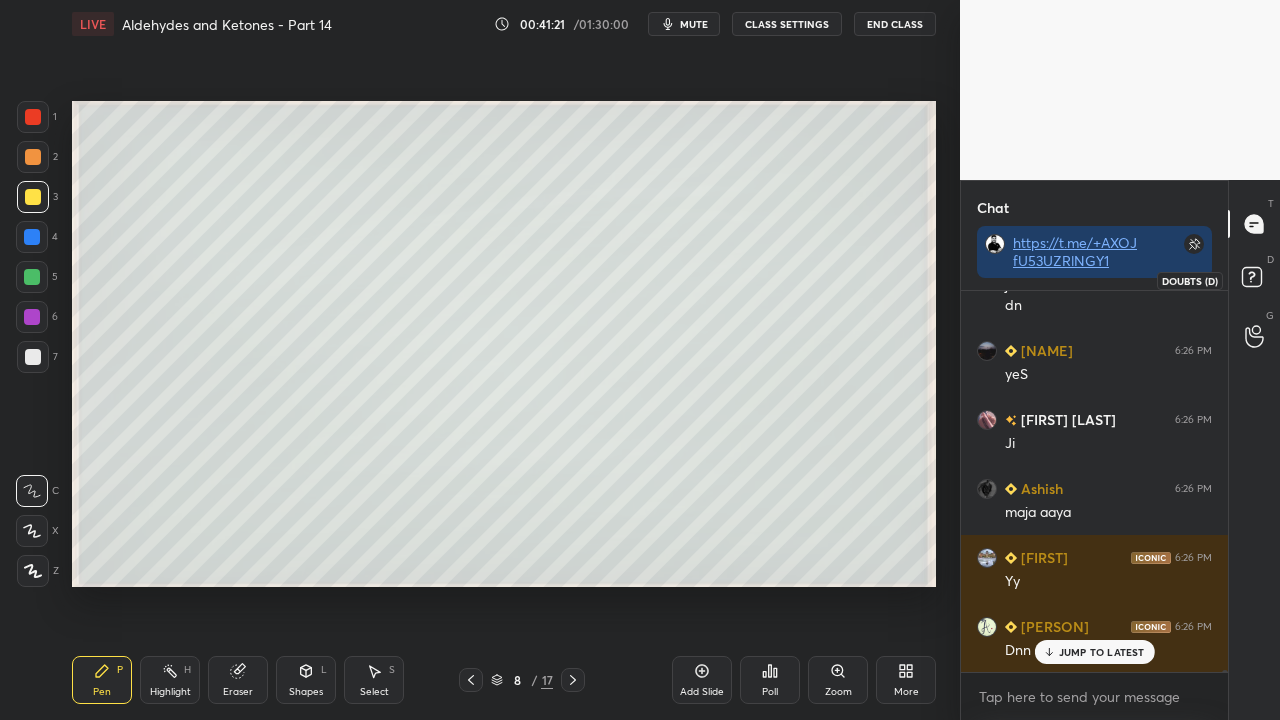 drag, startPoint x: 1253, startPoint y: 278, endPoint x: 1255, endPoint y: 266, distance: 12.165525 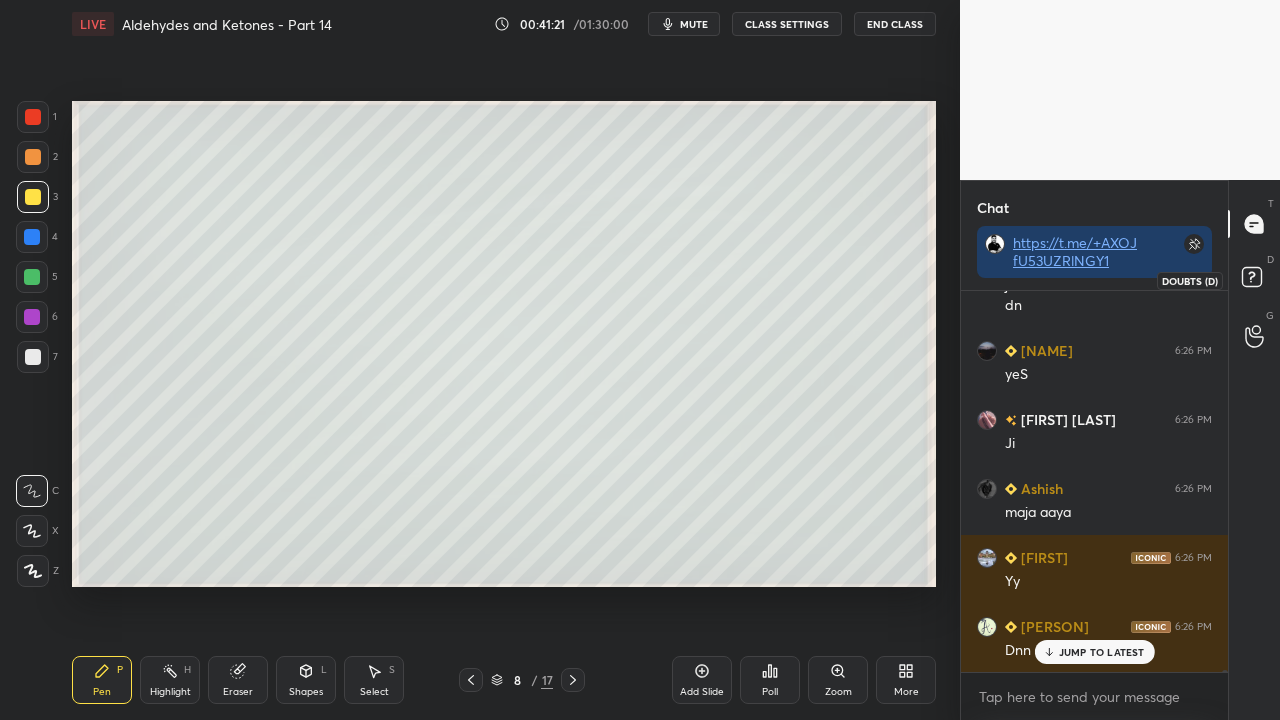 click 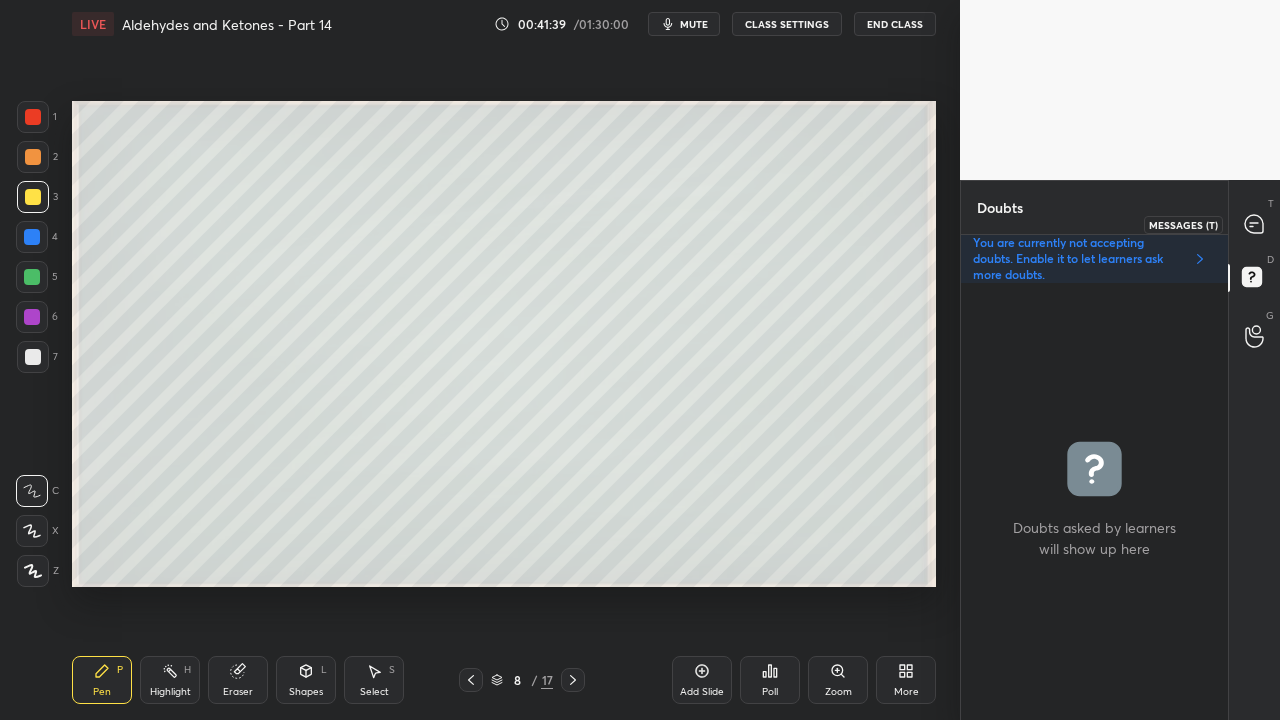 click 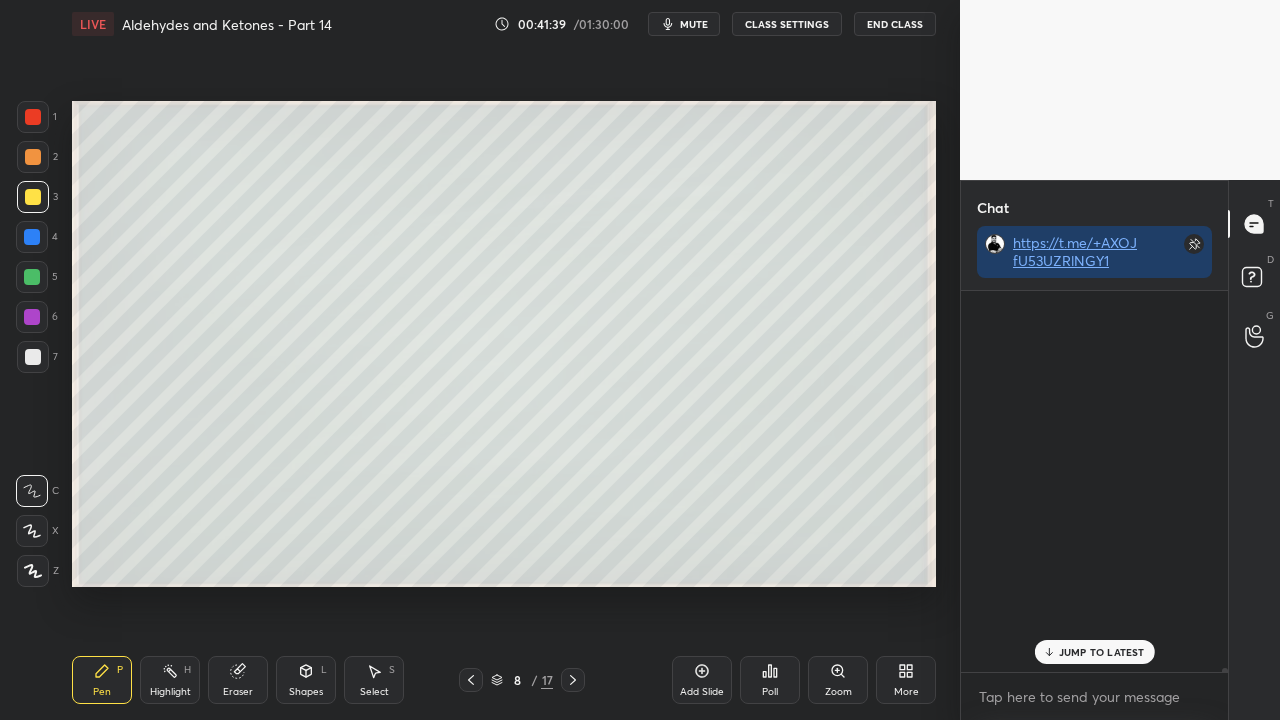 scroll, scrollTop: 59319, scrollLeft: 0, axis: vertical 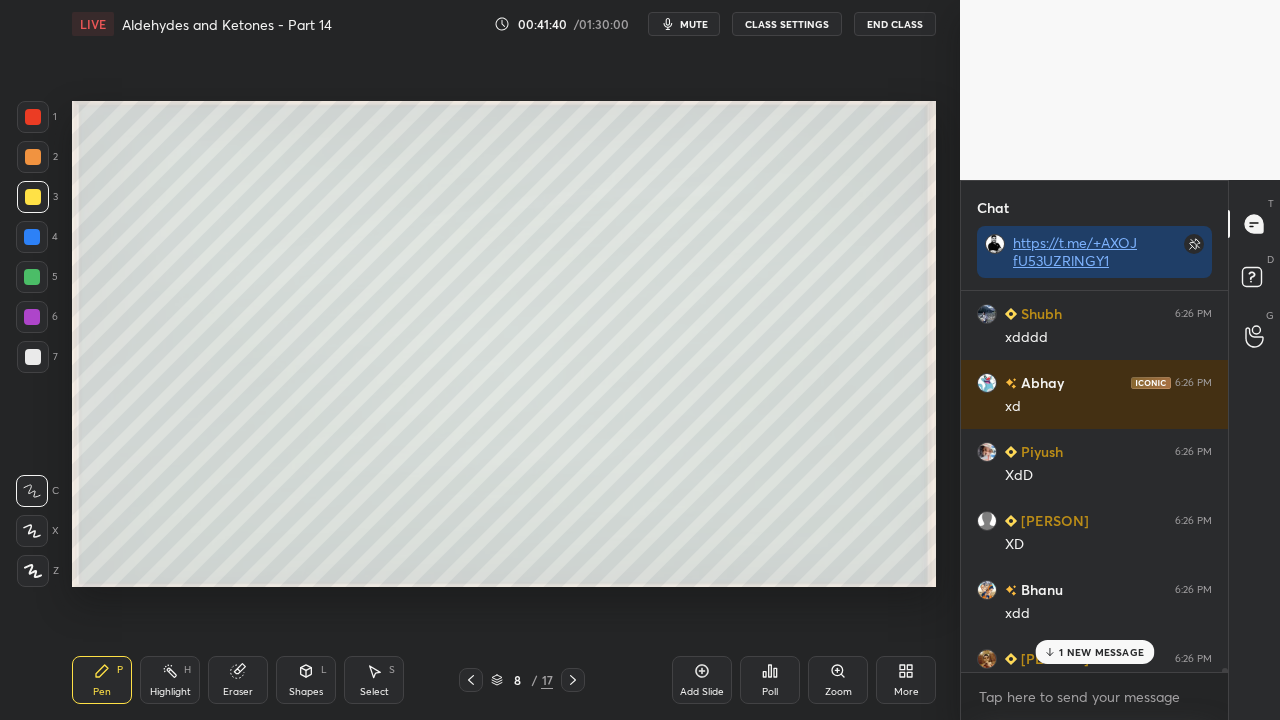 click on "1 NEW MESSAGE" at bounding box center [1101, 652] 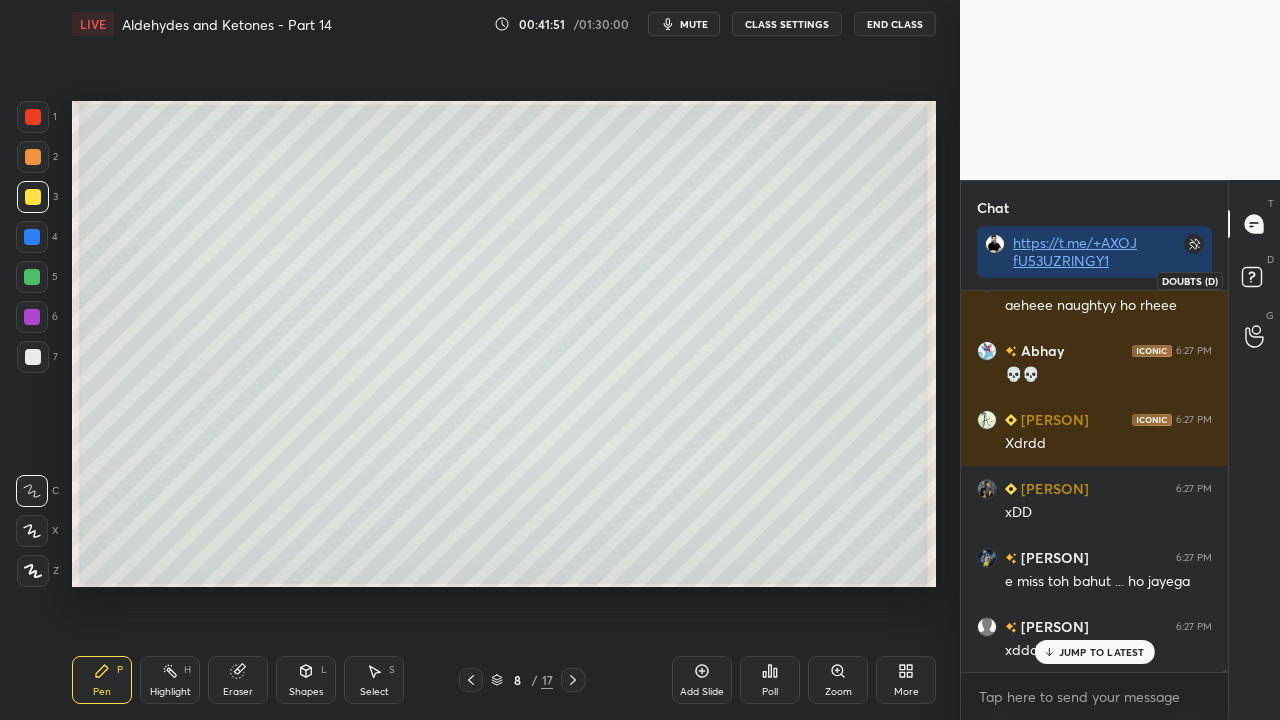 scroll, scrollTop: 60332, scrollLeft: 0, axis: vertical 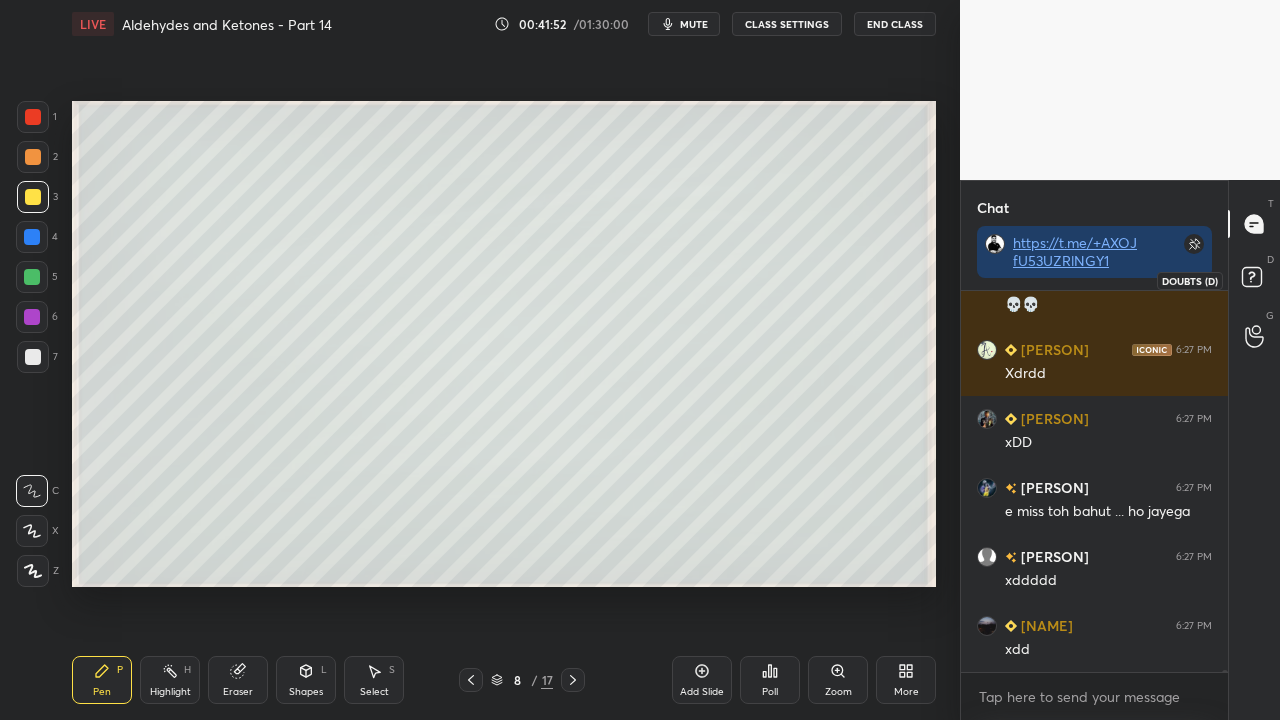 click 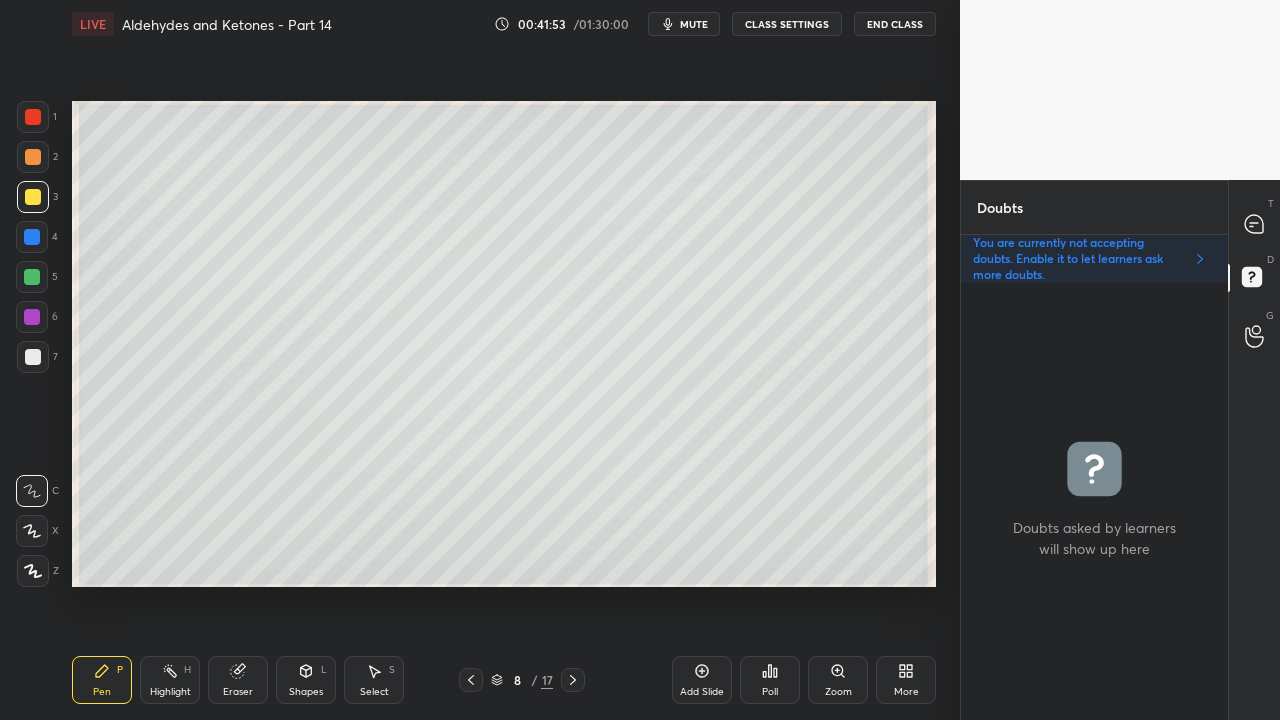 click at bounding box center [1255, 224] 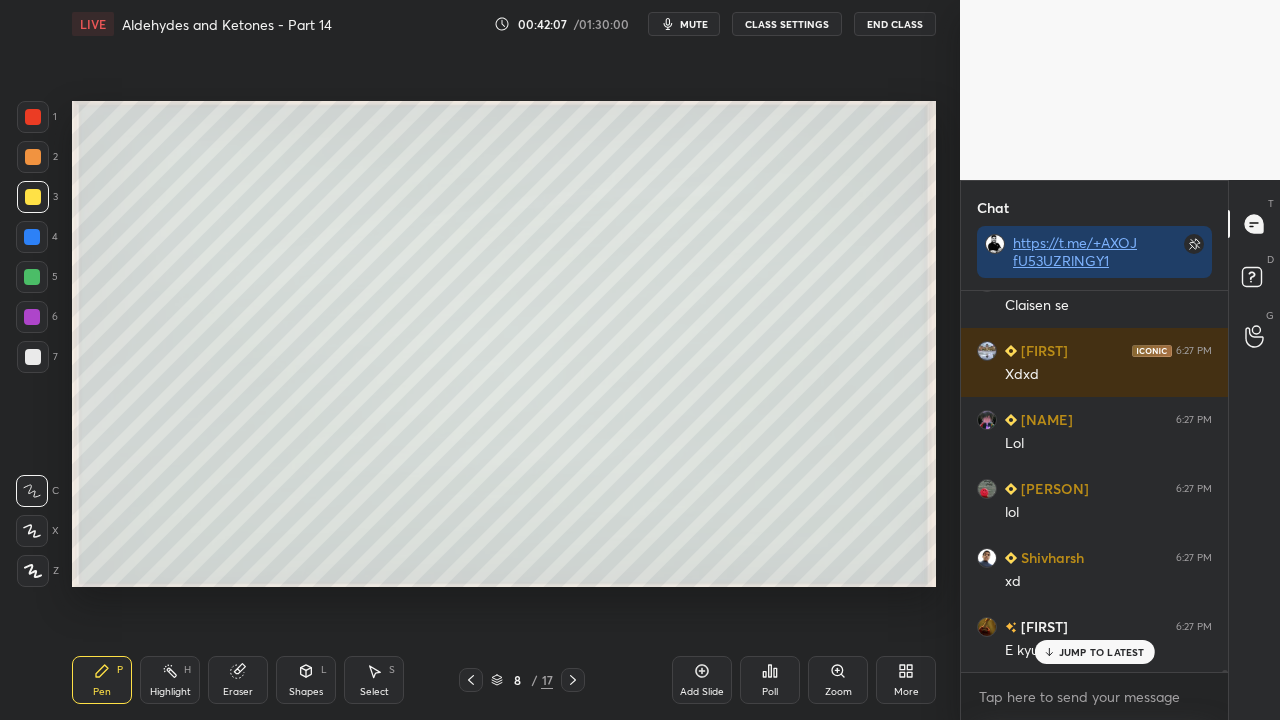 click at bounding box center (471, 680) 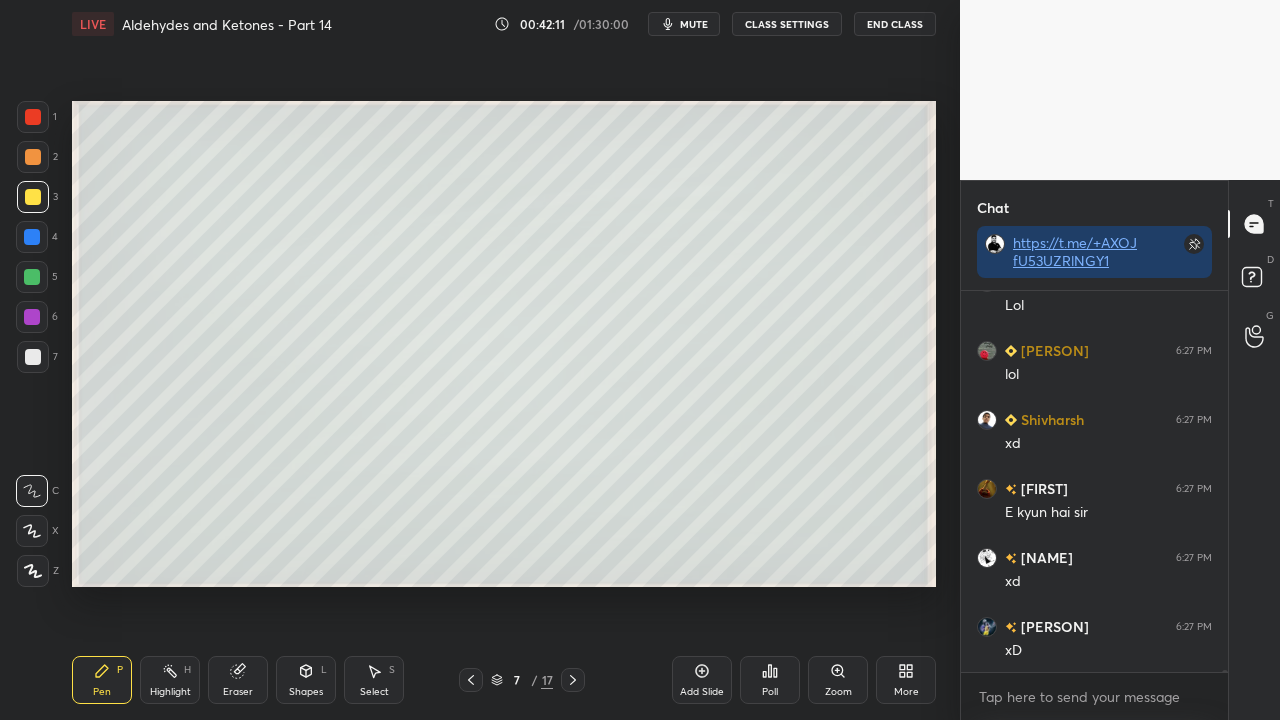 click on "XXDDD" at bounding box center [1108, 720] 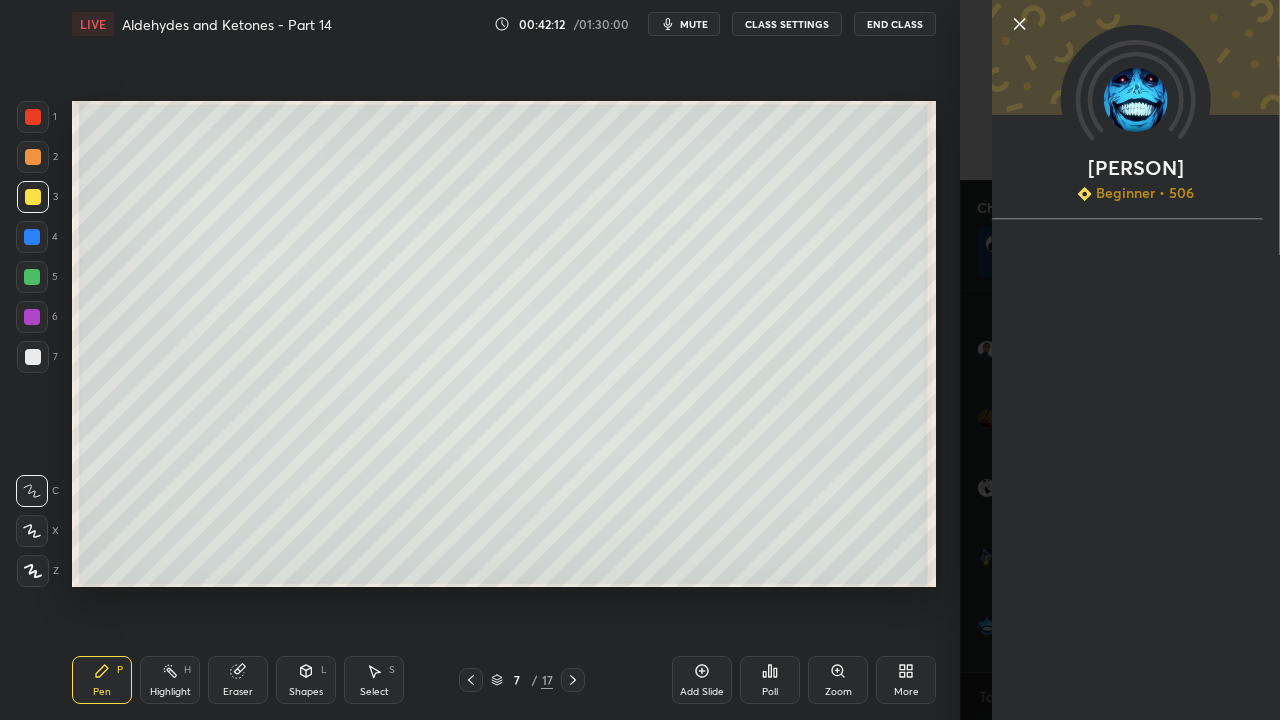 click on "Shrey Beginner   •   506" at bounding box center (1120, 360) 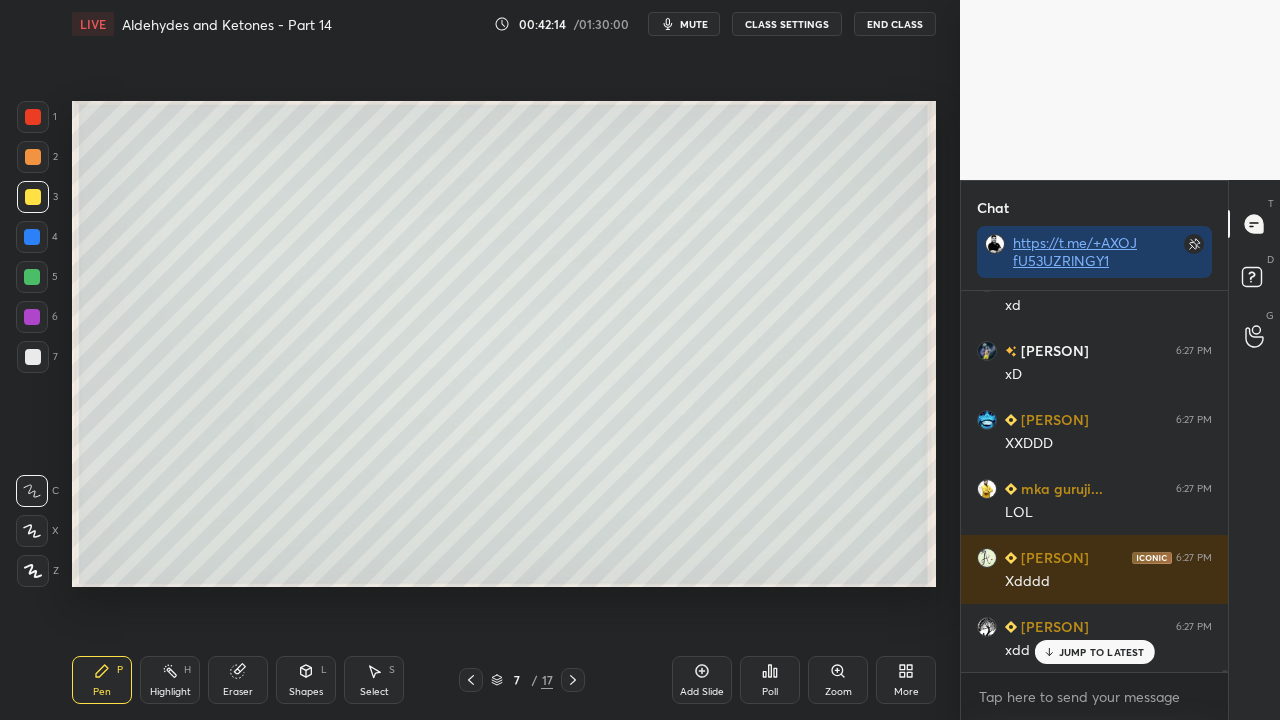 click on "JUMP TO LATEST" at bounding box center (1102, 652) 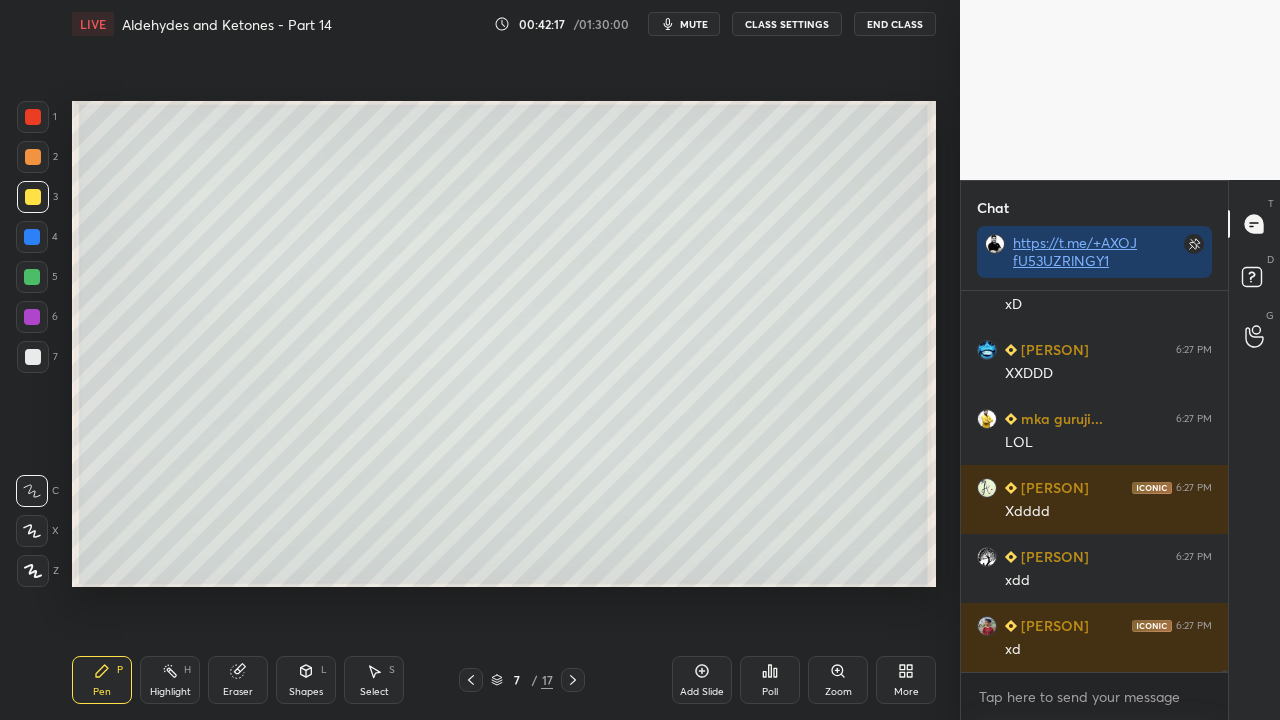 click 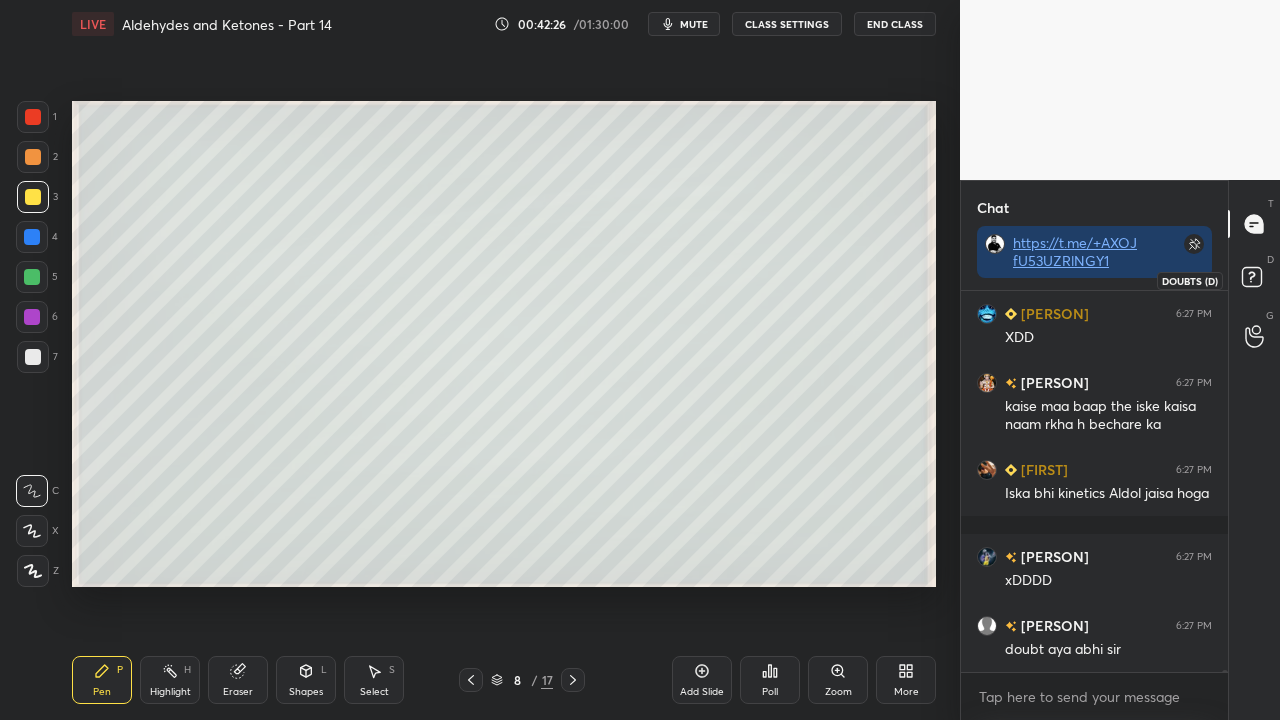 click 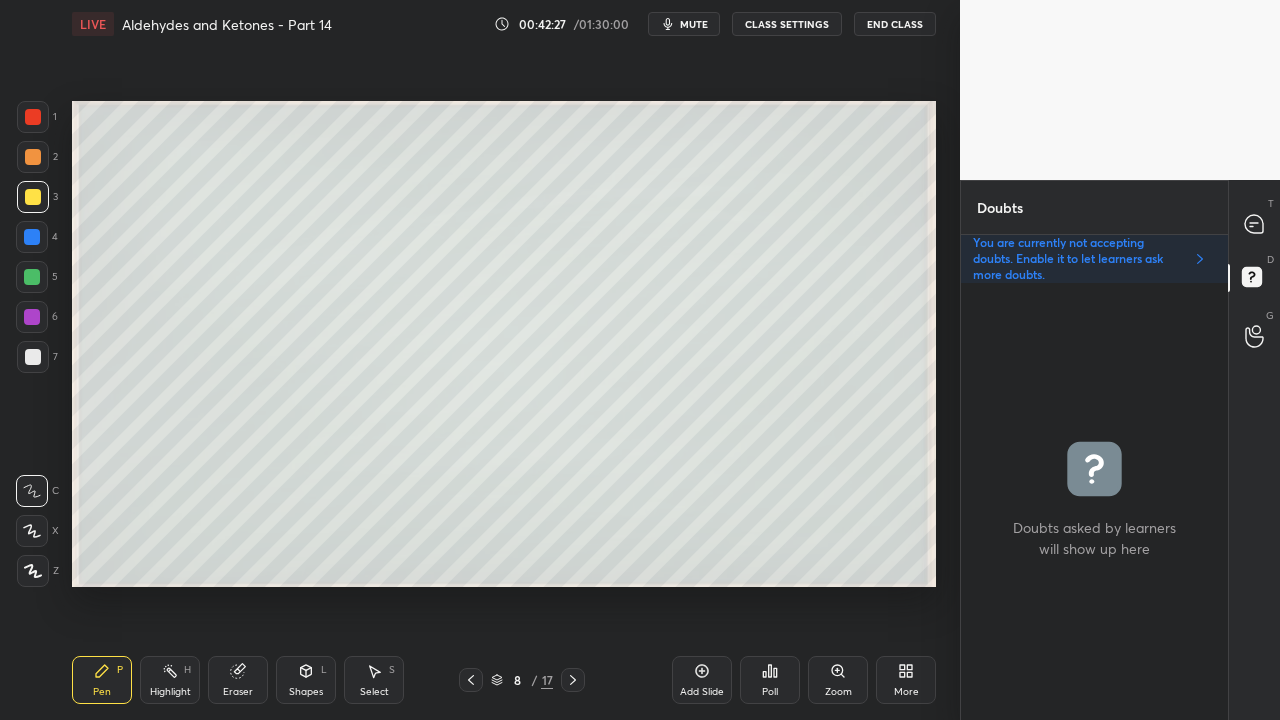 click 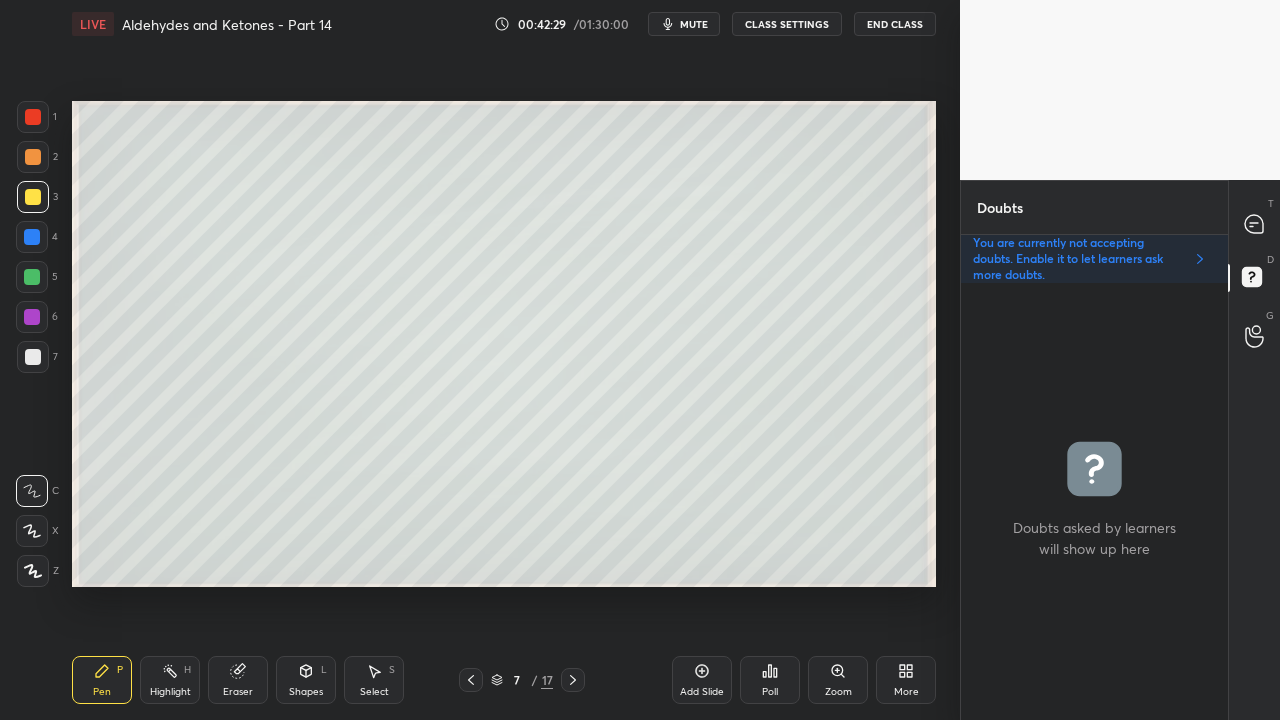 click 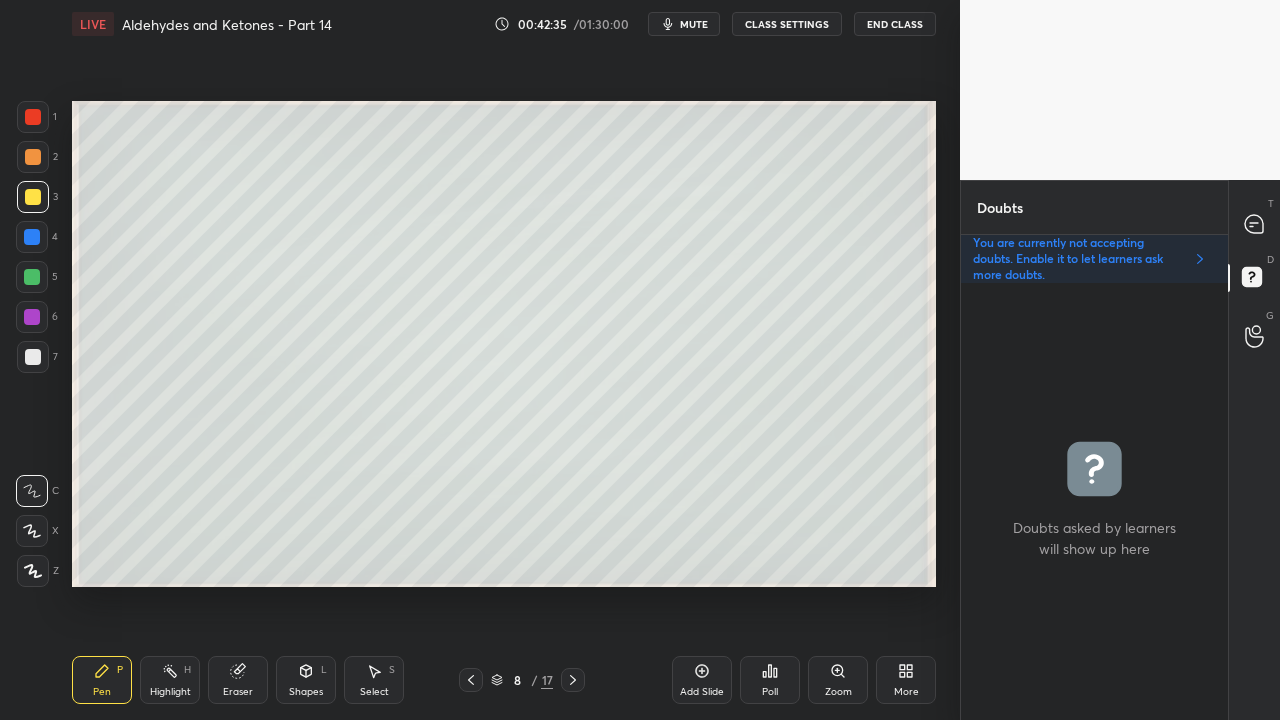 click at bounding box center [33, 357] 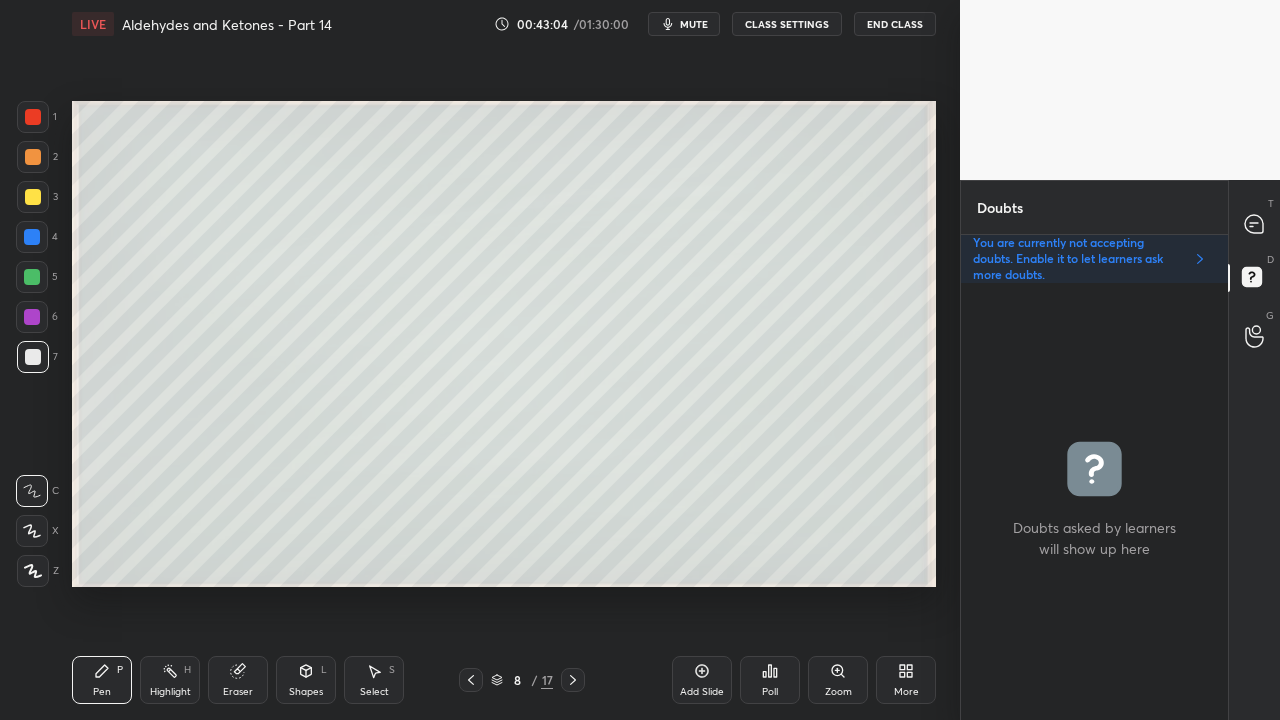 click at bounding box center [1255, 224] 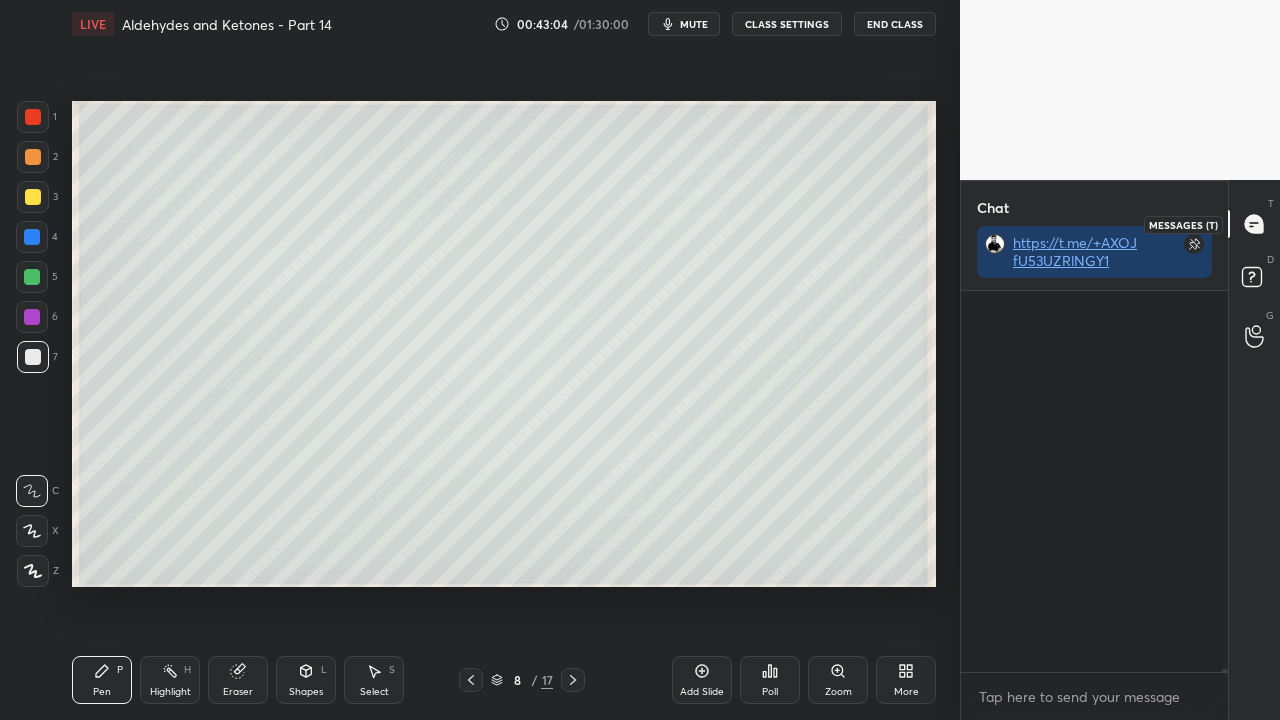 scroll, scrollTop: 423, scrollLeft: 261, axis: both 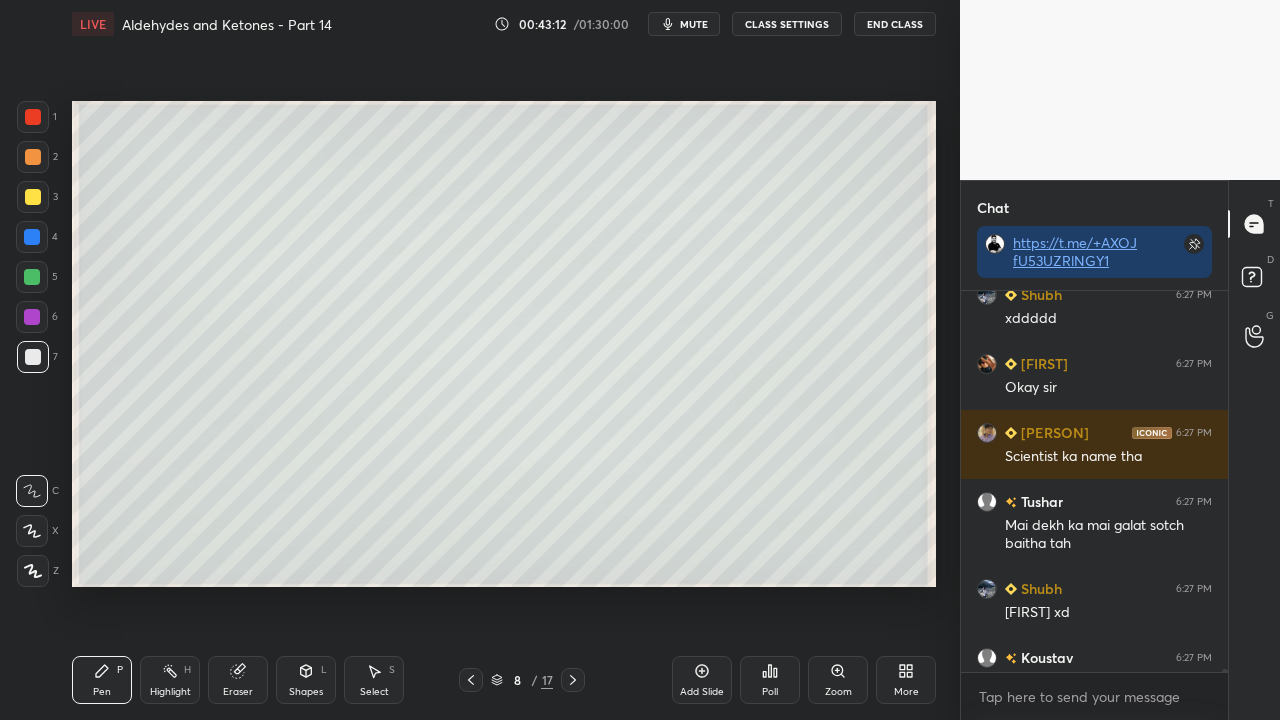 click at bounding box center [33, 197] 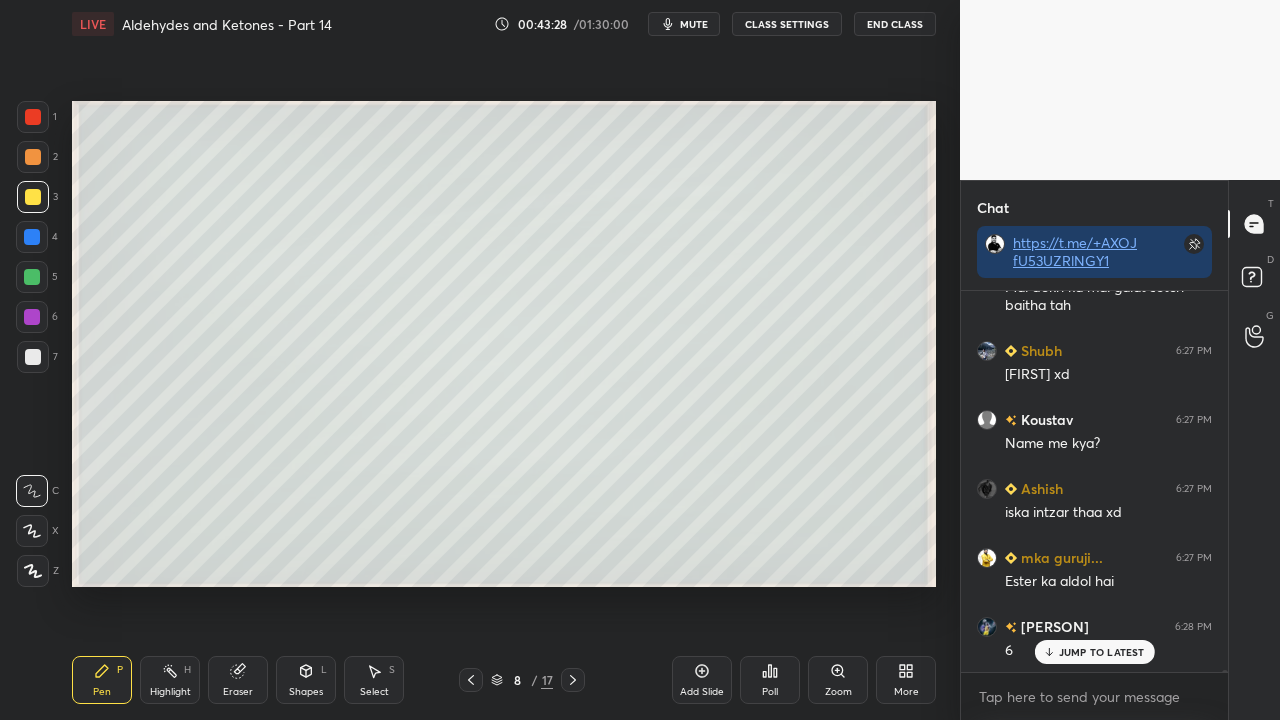 scroll, scrollTop: 64112, scrollLeft: 0, axis: vertical 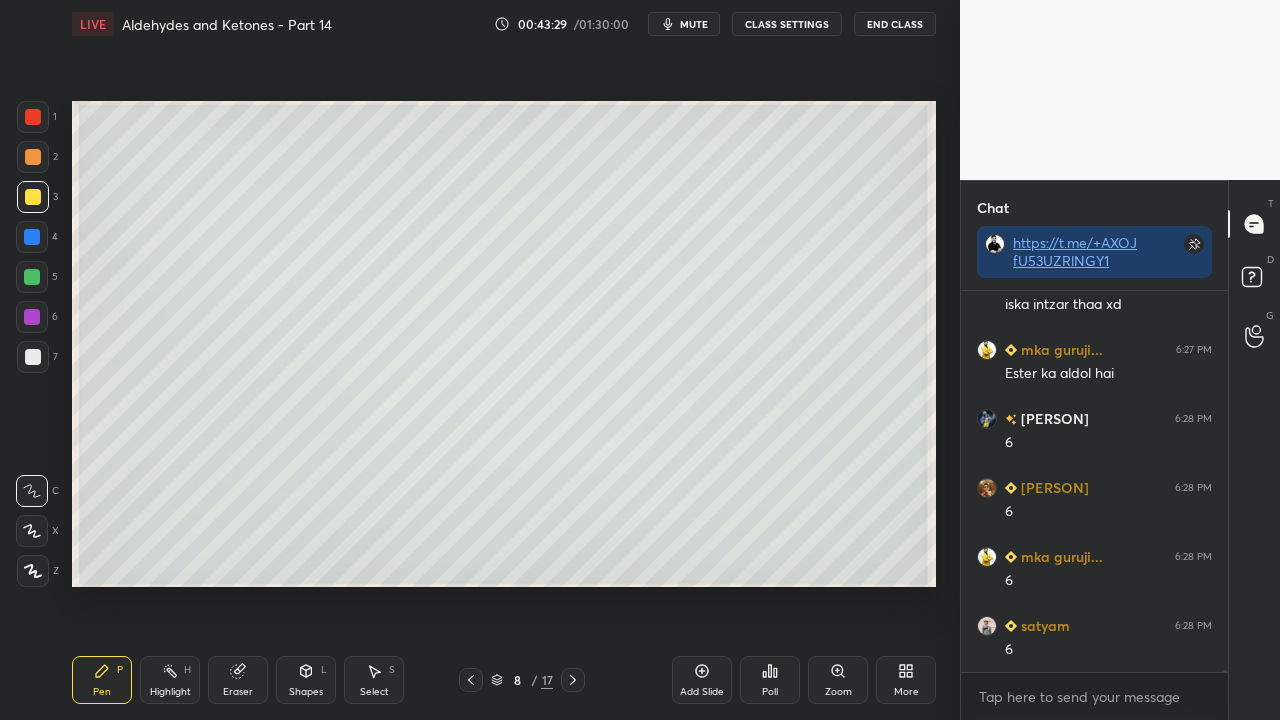 click at bounding box center [33, 357] 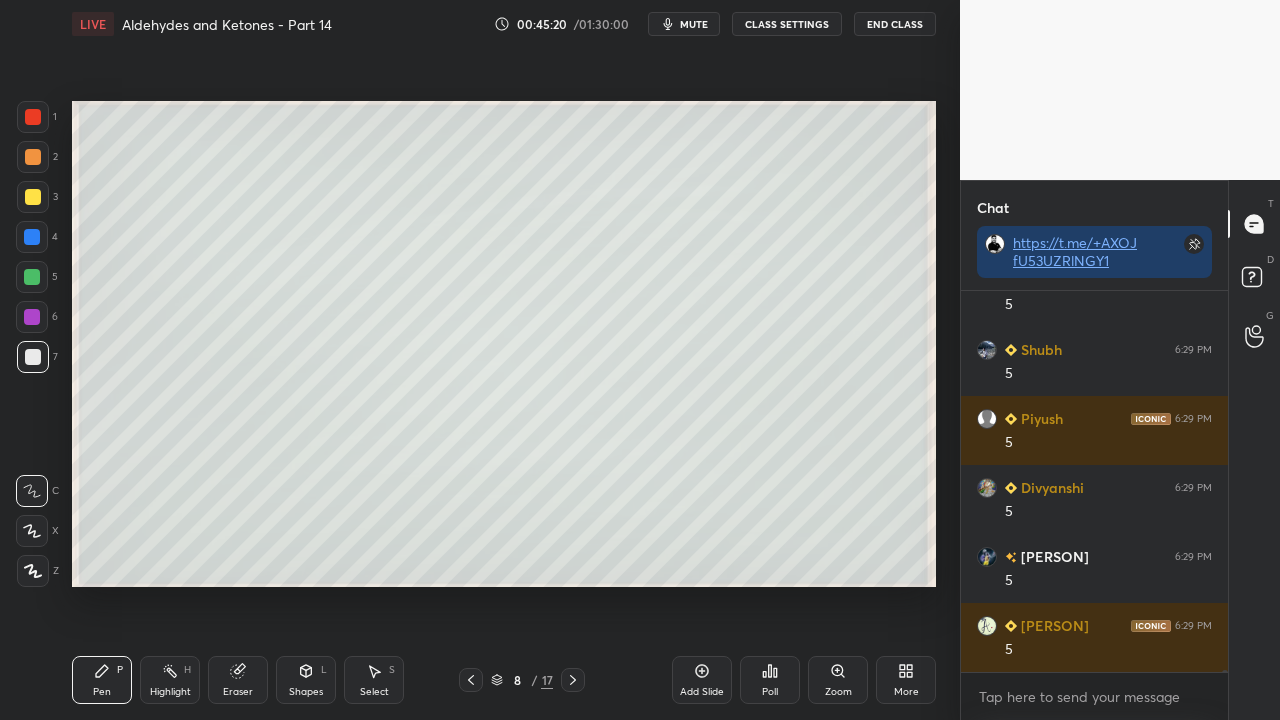 scroll, scrollTop: 65402, scrollLeft: 0, axis: vertical 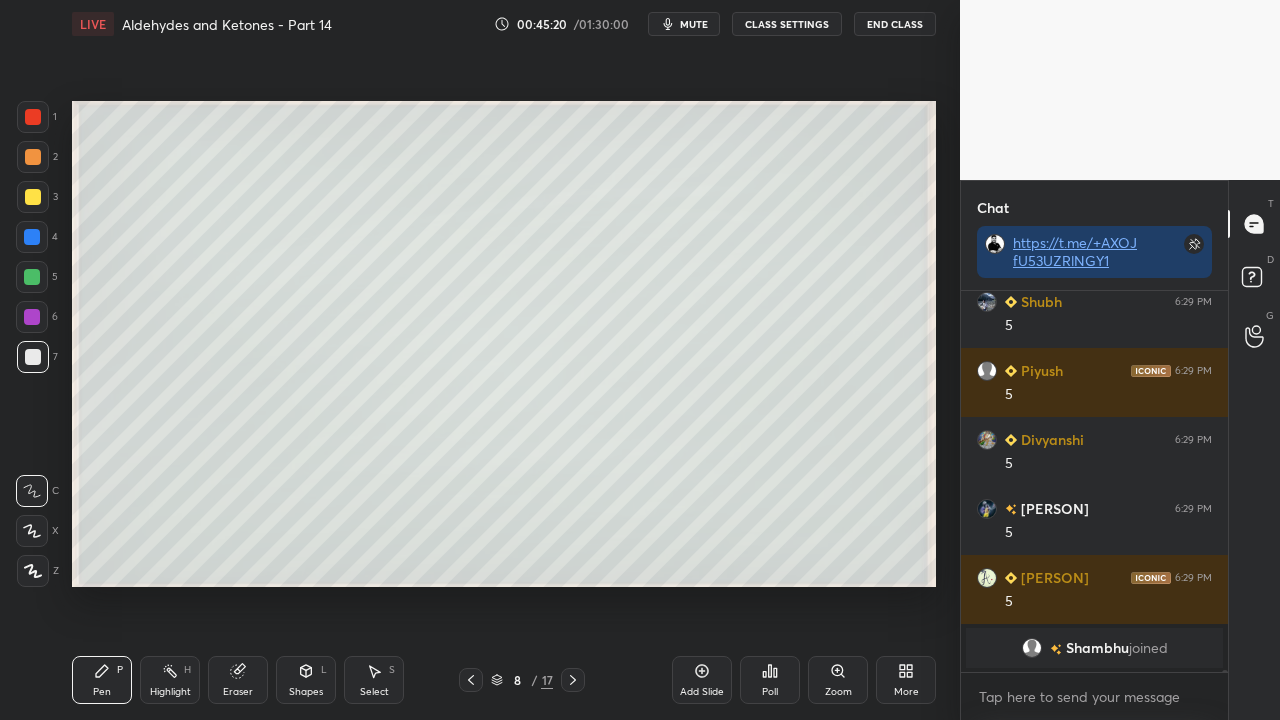click on "mute" at bounding box center [694, 24] 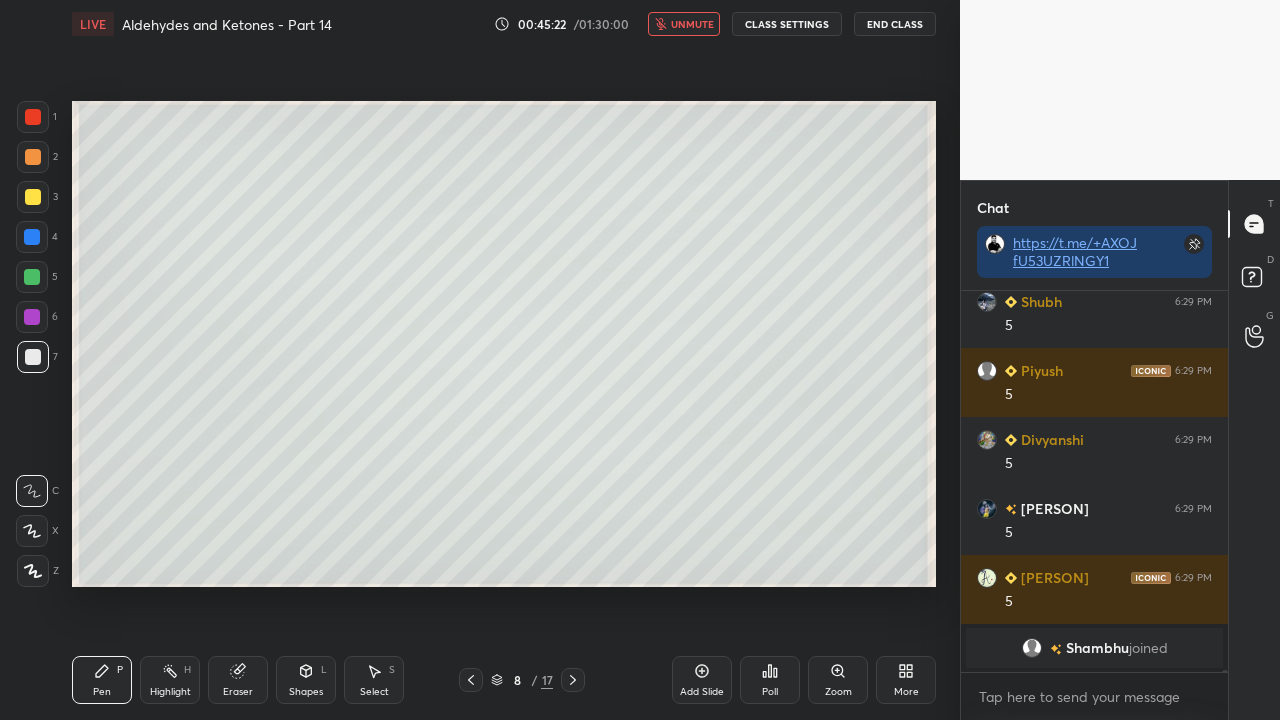 scroll, scrollTop: 62008, scrollLeft: 0, axis: vertical 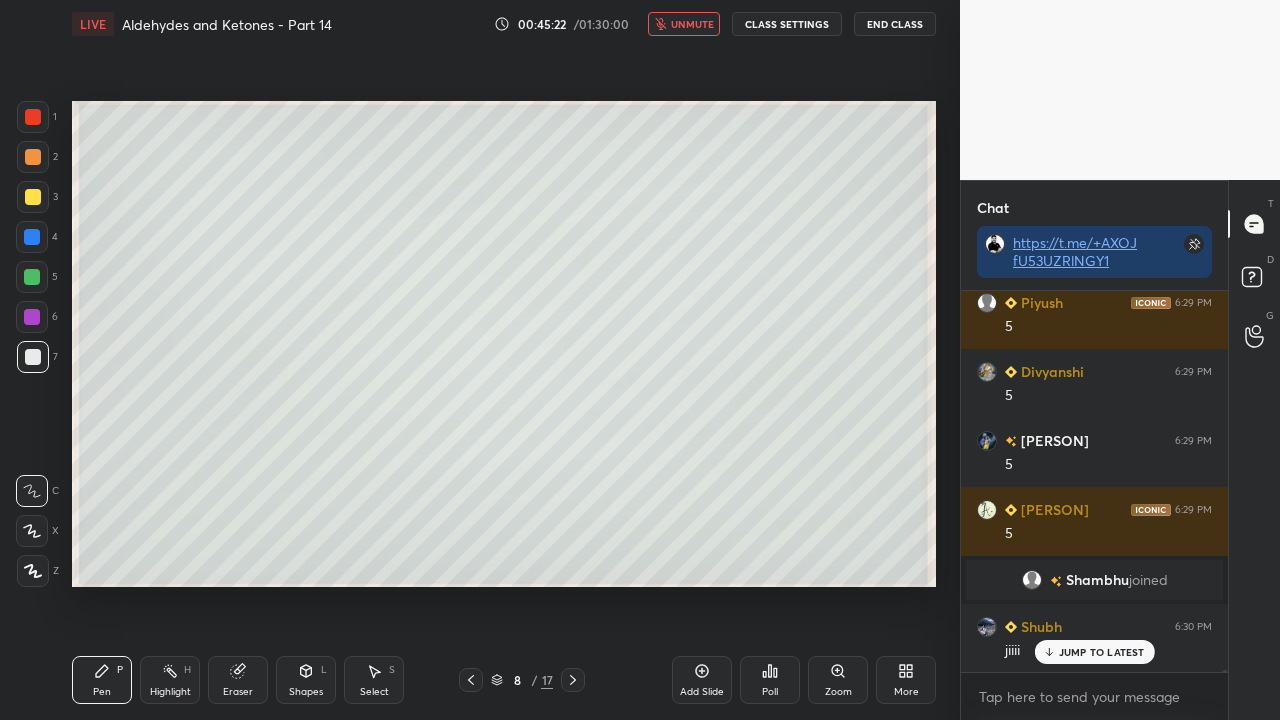 click on "unmute" at bounding box center (684, 24) 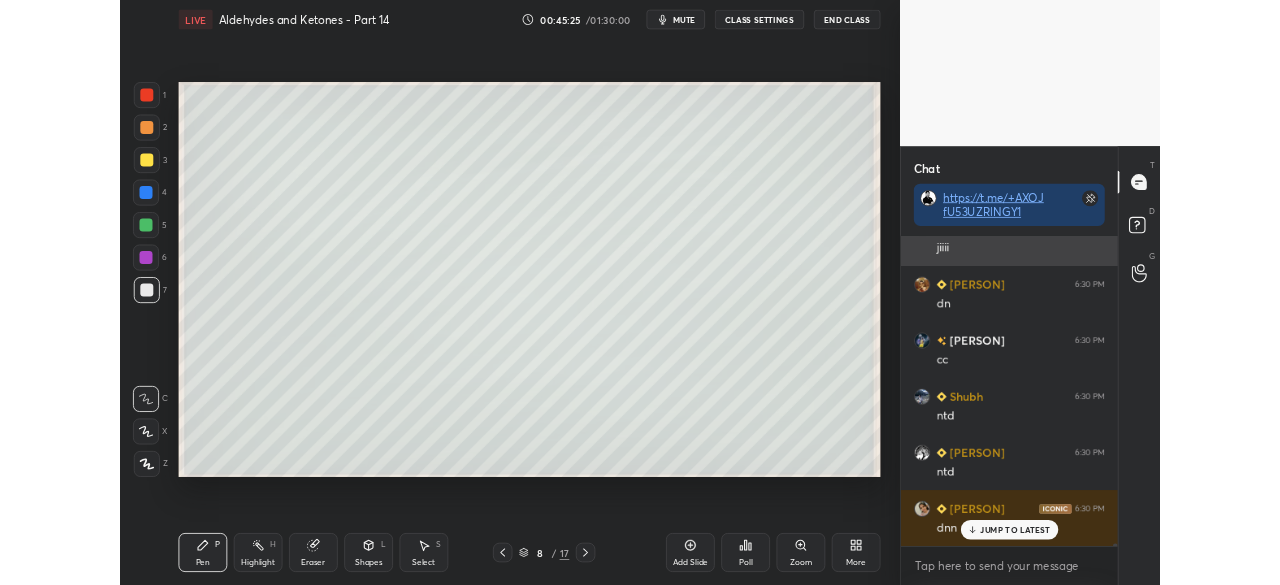 scroll, scrollTop: 62154, scrollLeft: 0, axis: vertical 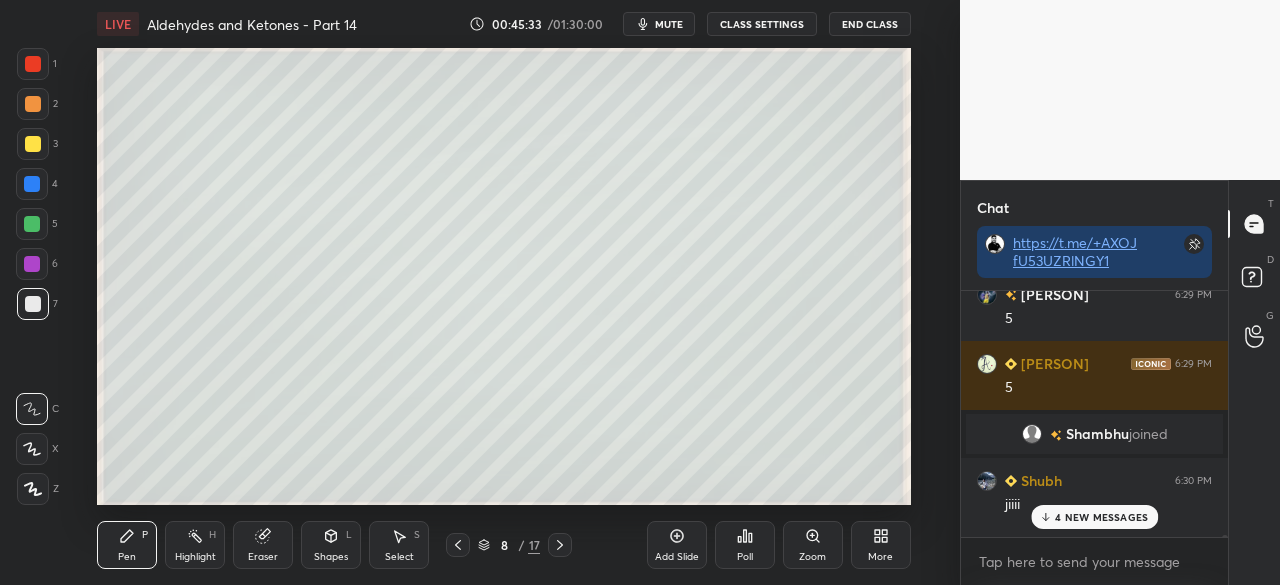 click on "4 NEW MESSAGES" at bounding box center (1101, 517) 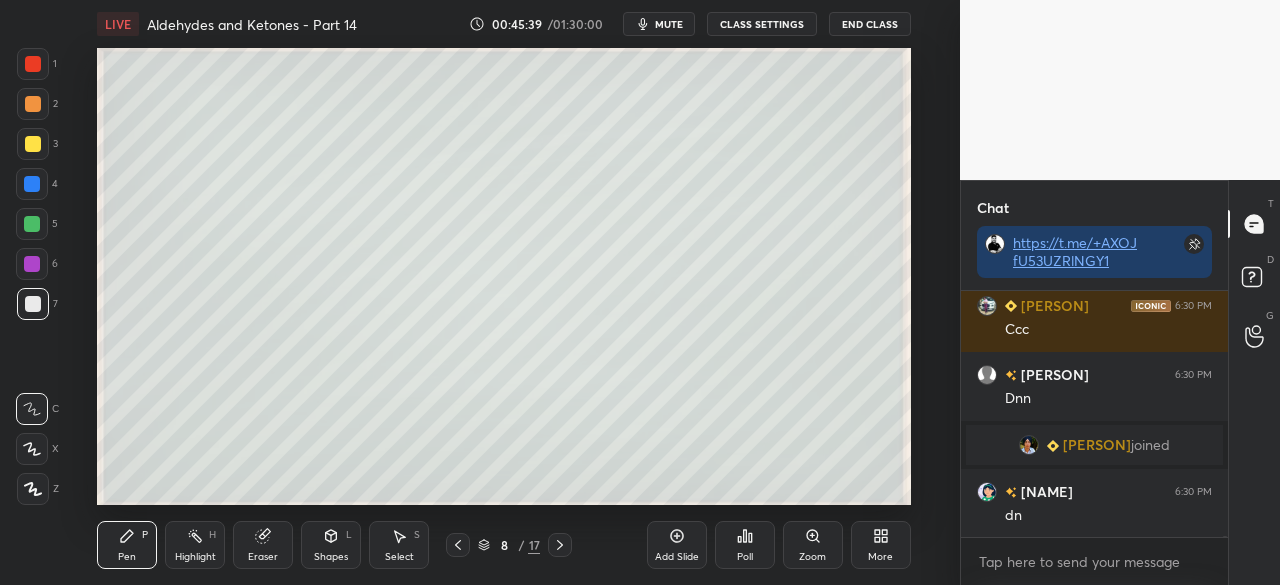 scroll, scrollTop: 62820, scrollLeft: 0, axis: vertical 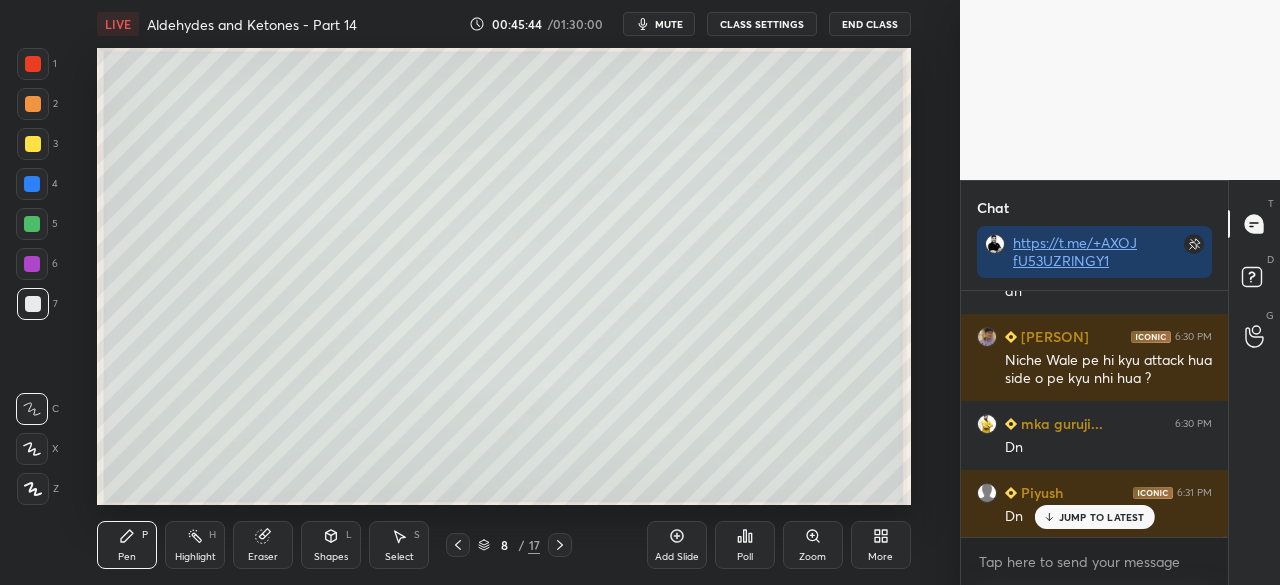 click on "More" at bounding box center (880, 557) 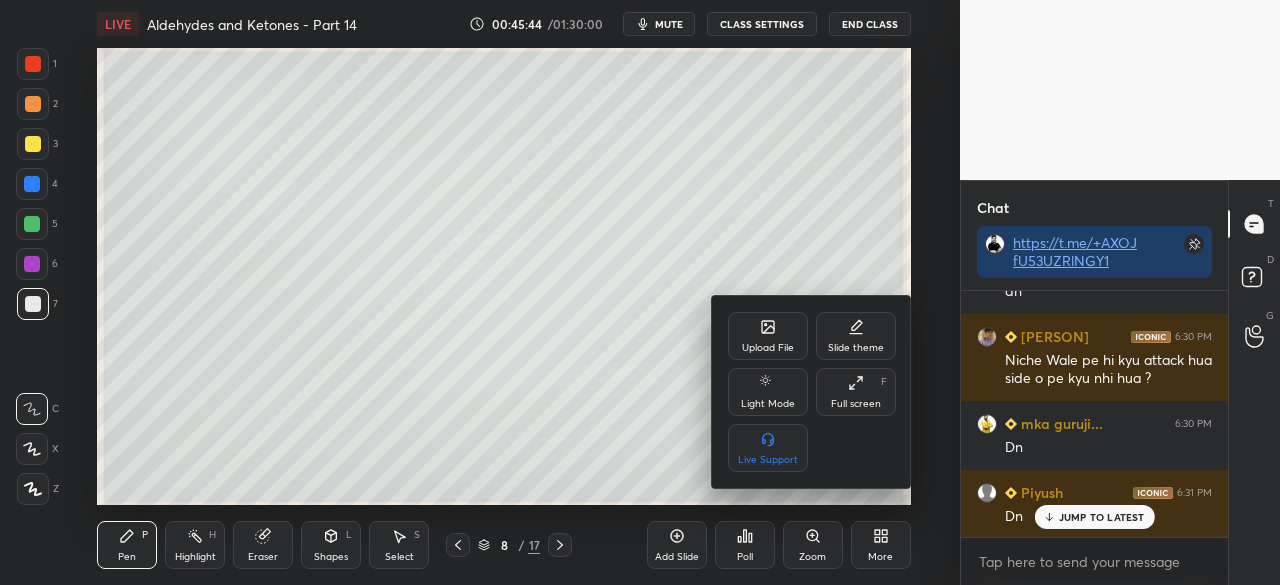 click on "Full screen" at bounding box center (856, 404) 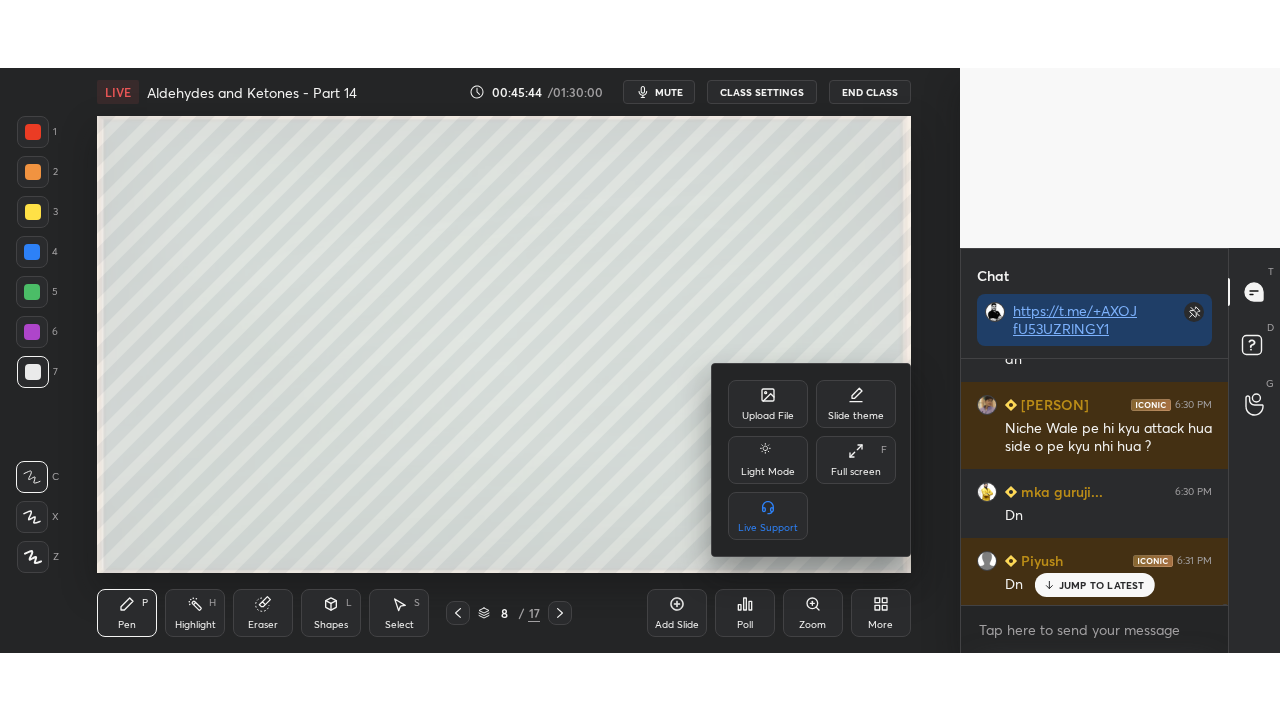 scroll, scrollTop: 99408, scrollLeft: 99120, axis: both 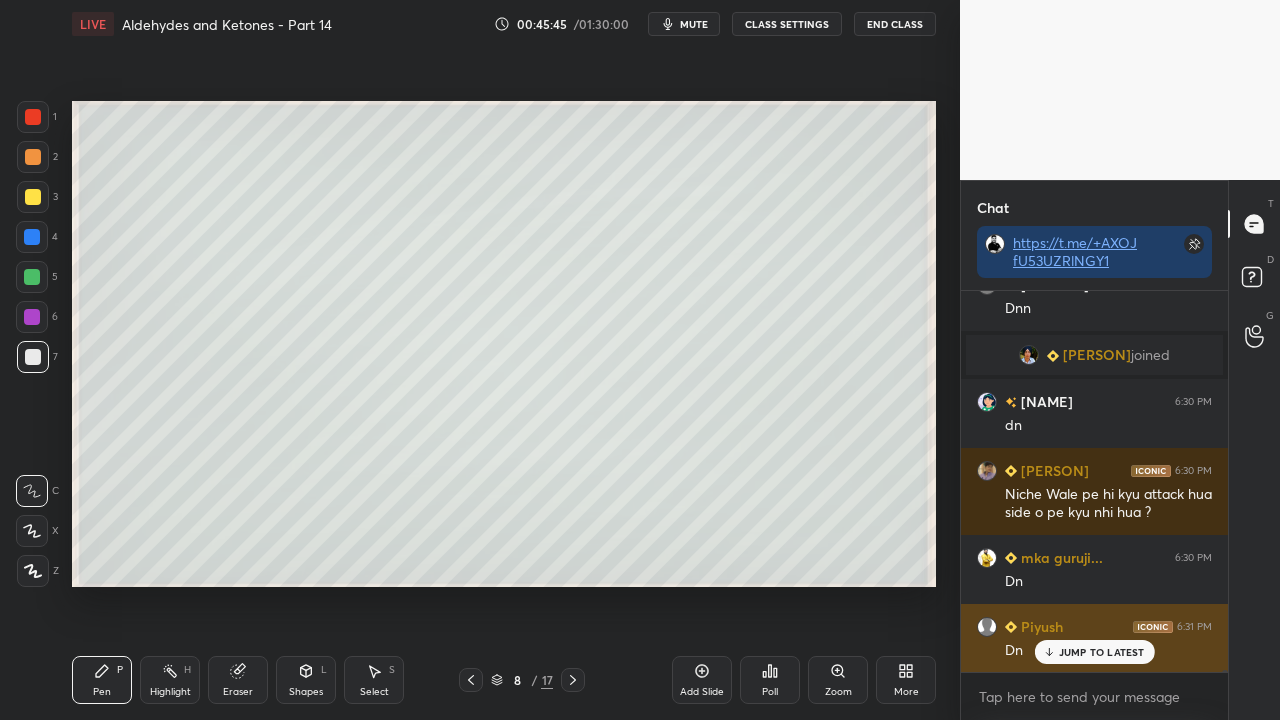 click on "JUMP TO LATEST" at bounding box center [1094, 652] 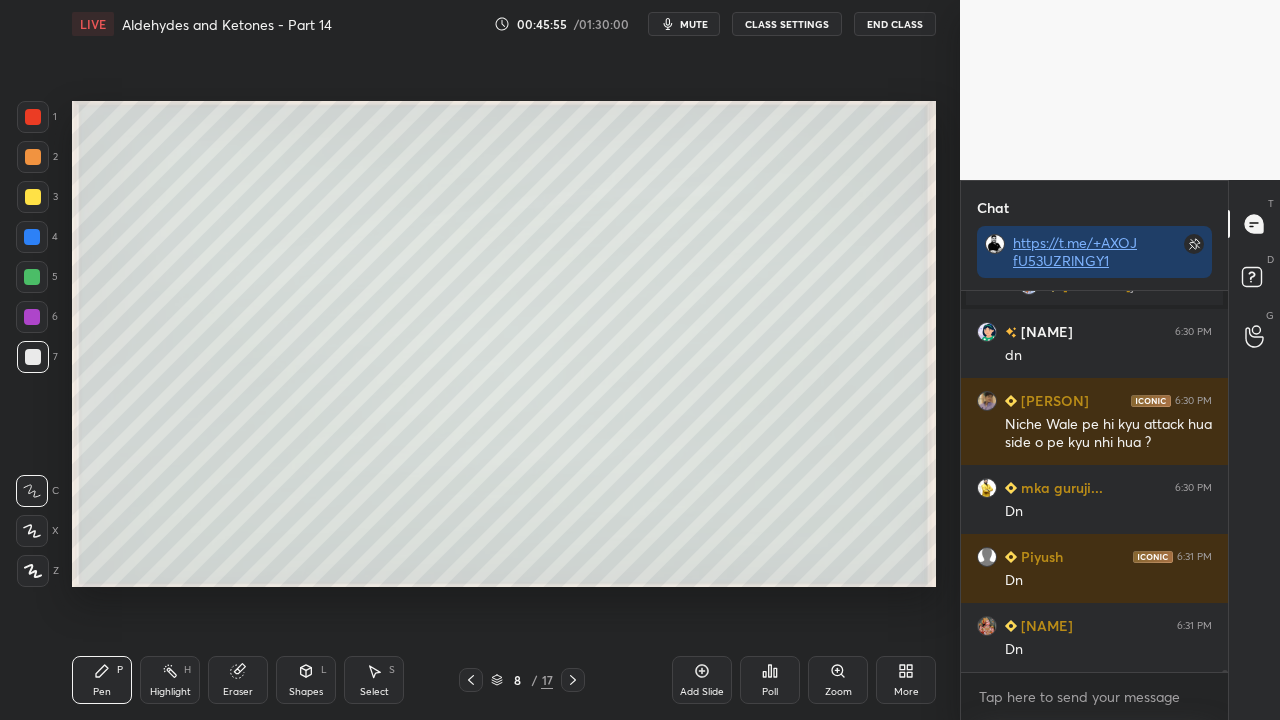 scroll, scrollTop: 62962, scrollLeft: 0, axis: vertical 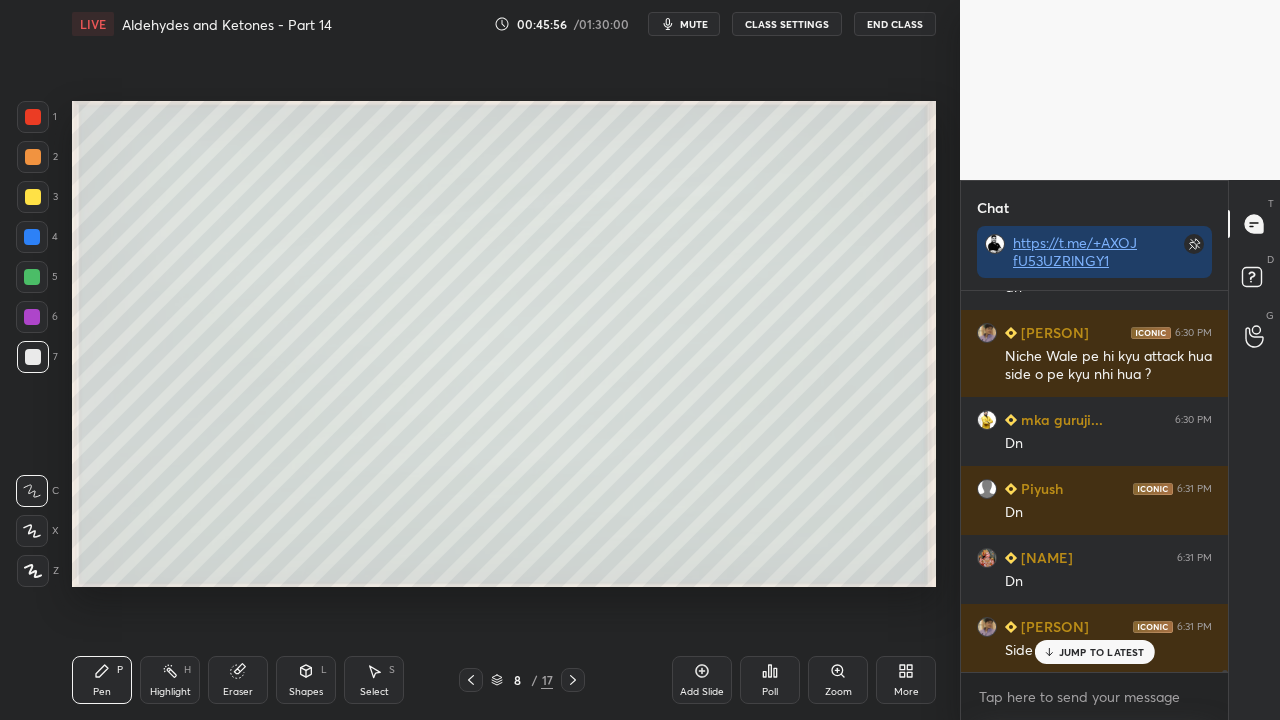 click on "JUMP TO LATEST" at bounding box center [1102, 652] 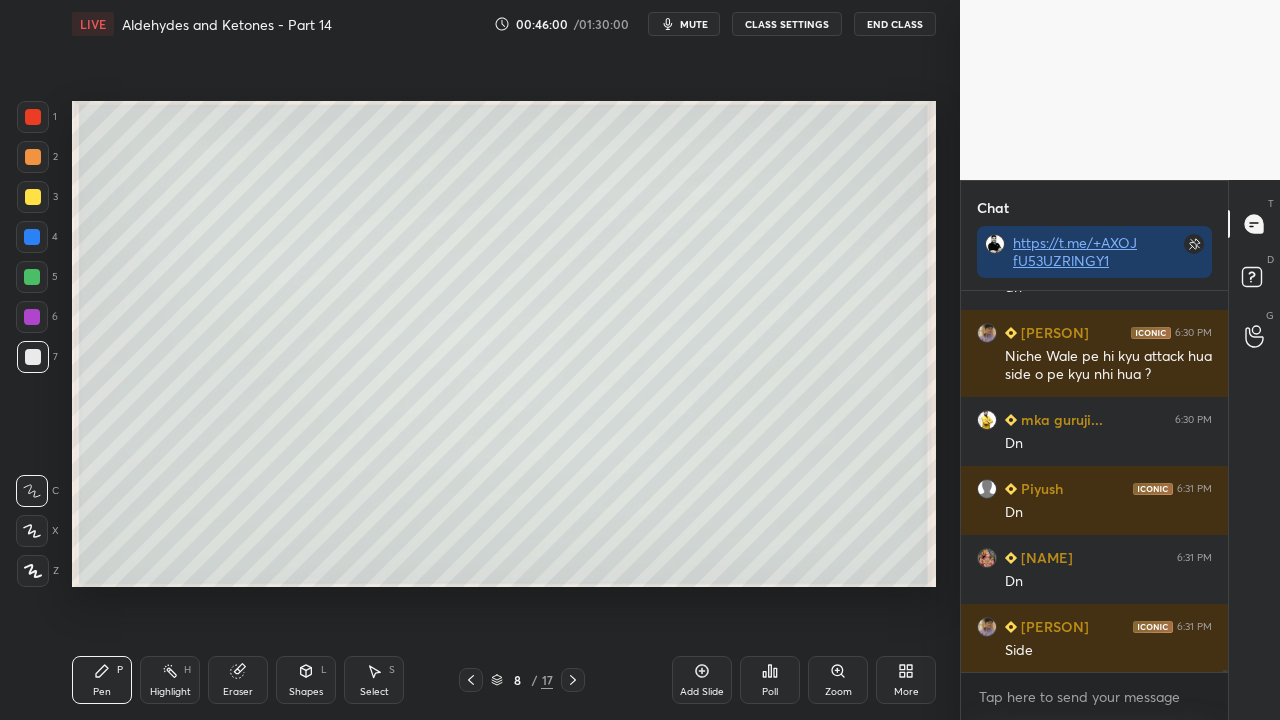scroll, scrollTop: 63032, scrollLeft: 0, axis: vertical 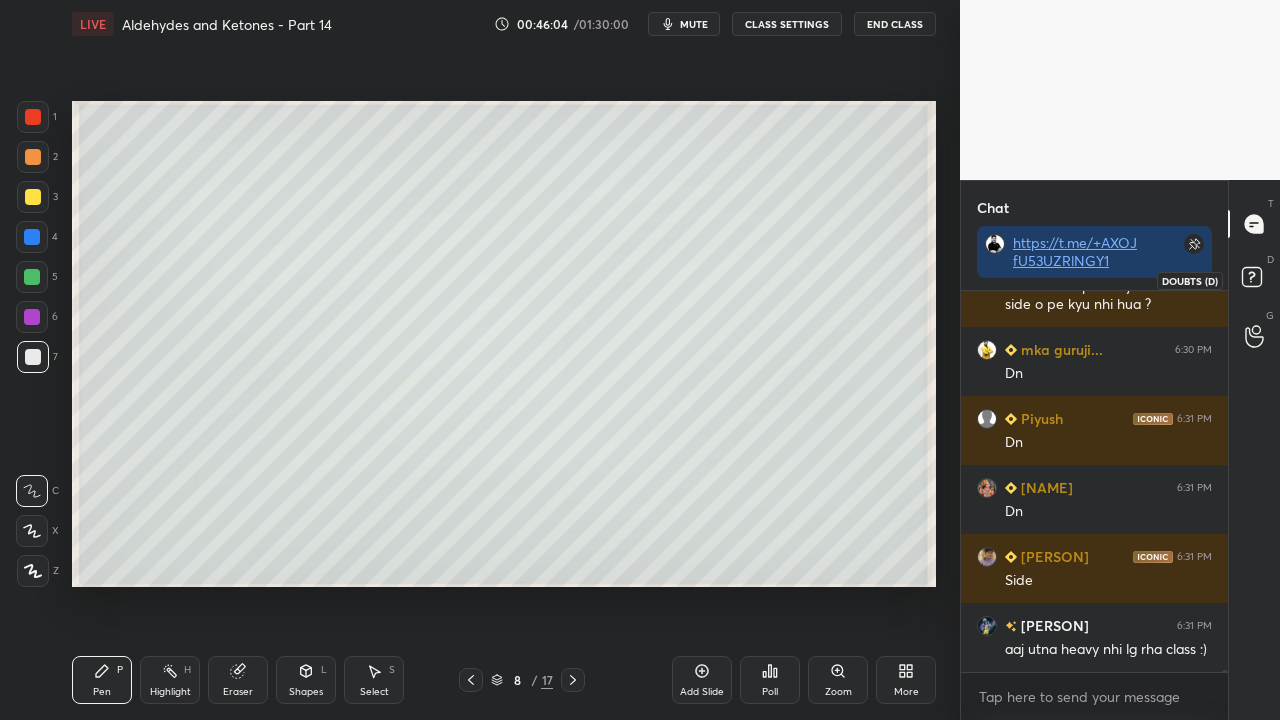 click 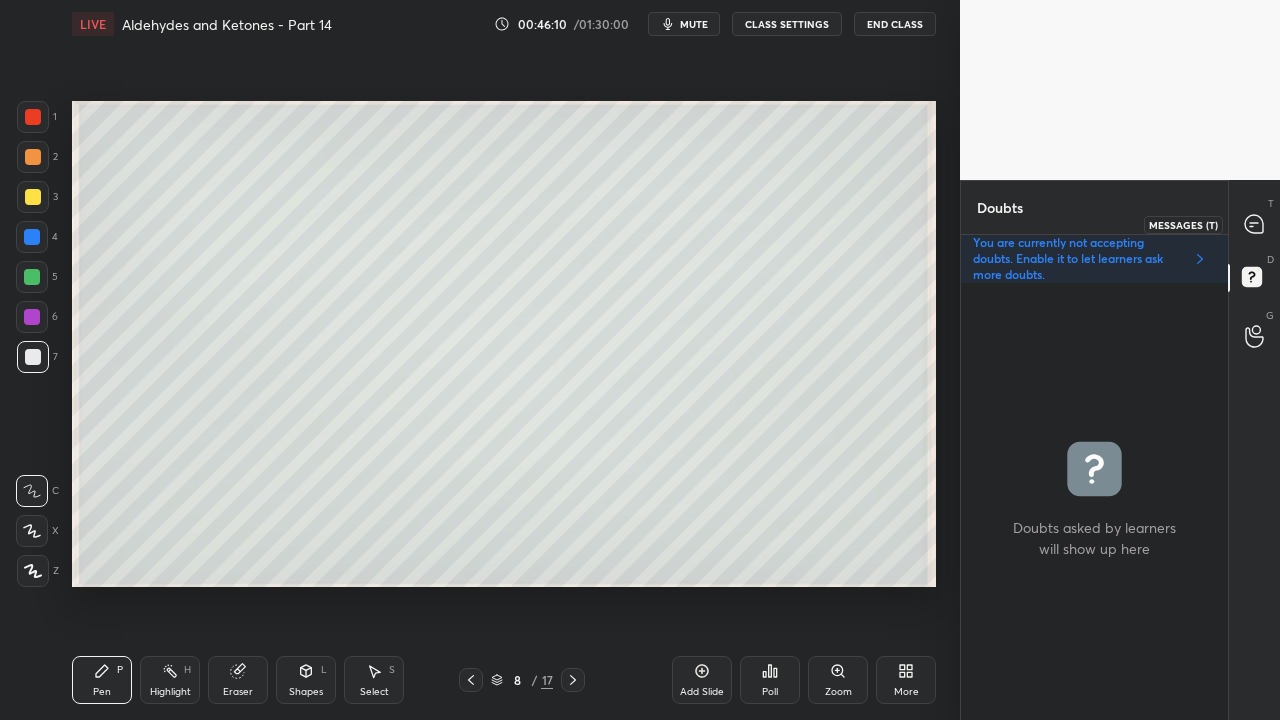 click at bounding box center [1255, 224] 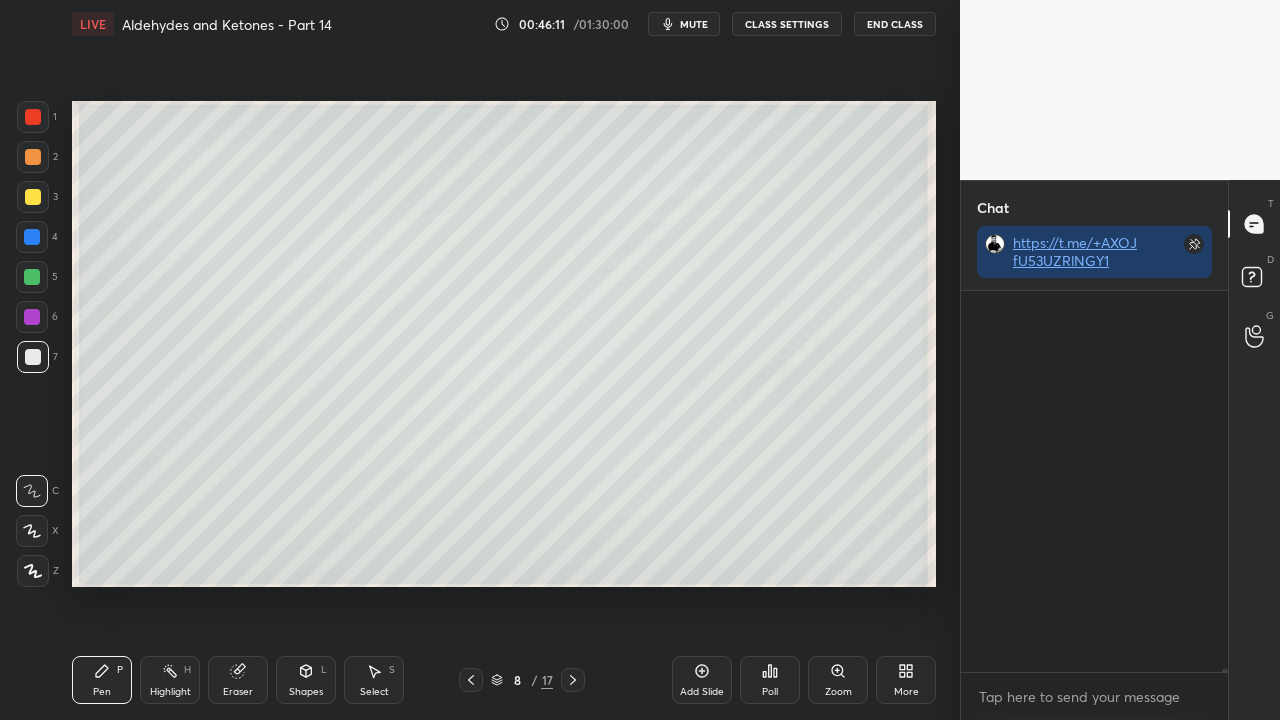 scroll, scrollTop: 63456, scrollLeft: 0, axis: vertical 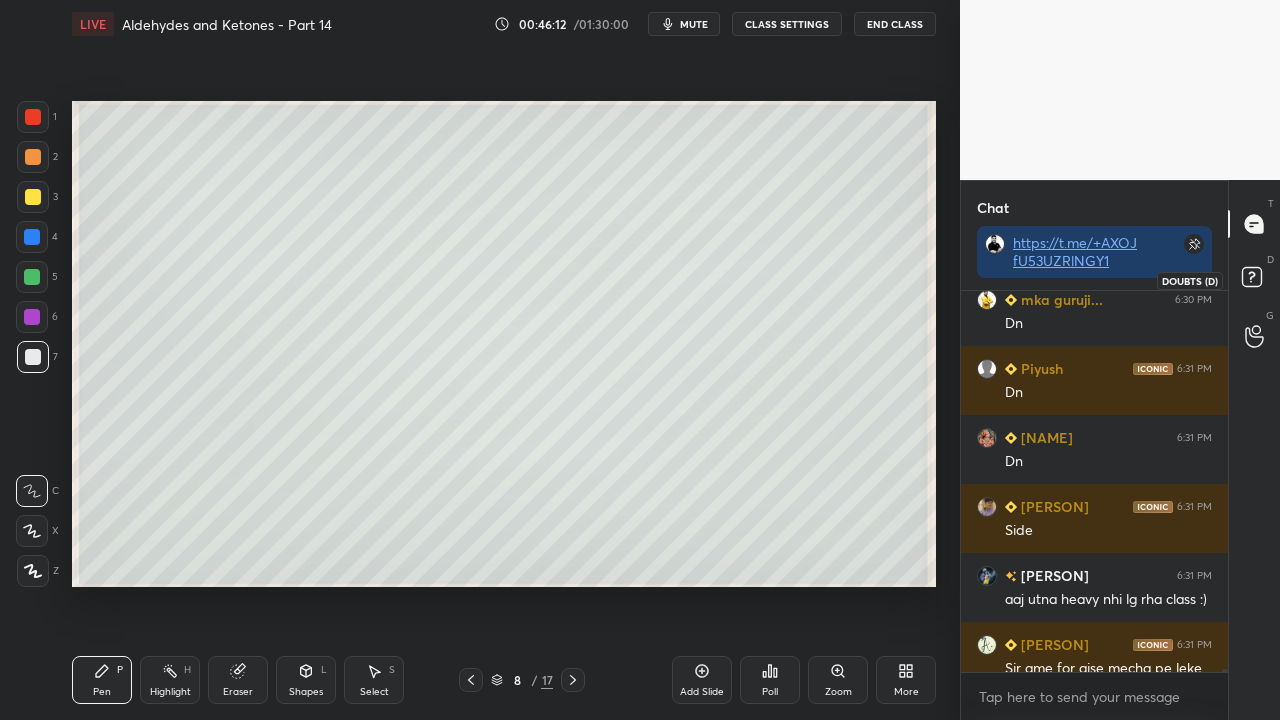 click 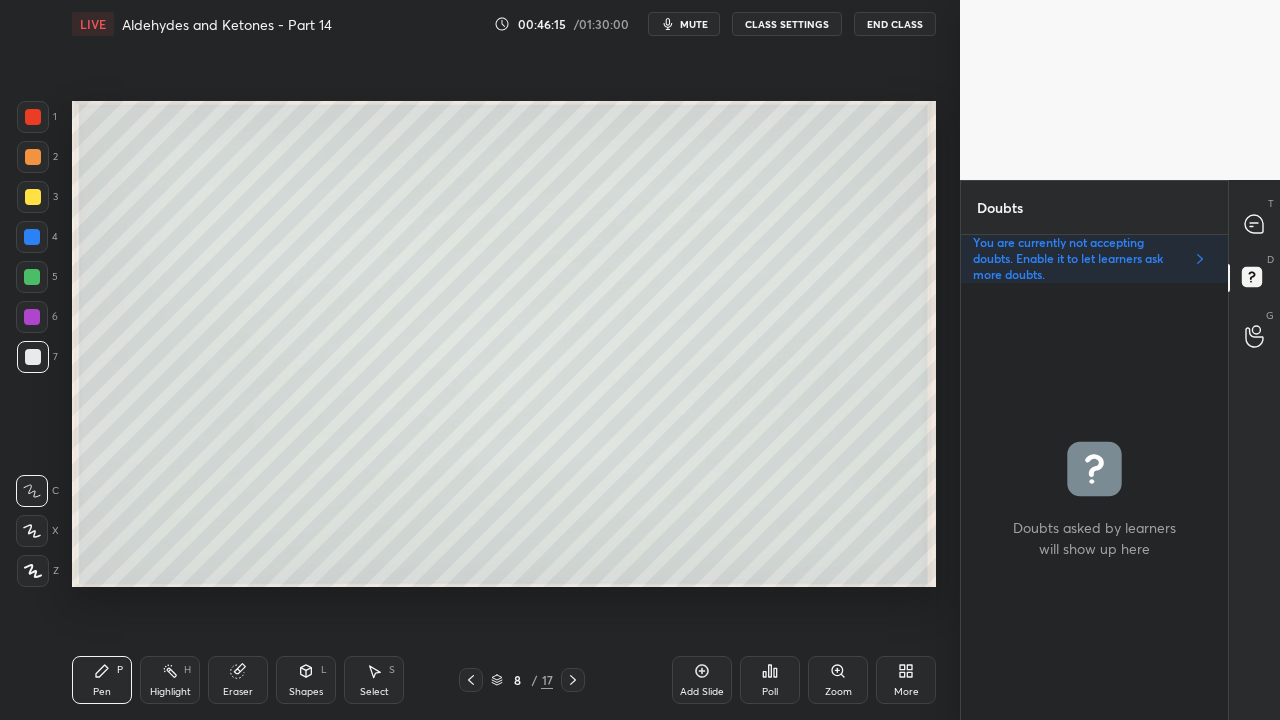 click at bounding box center [1255, 224] 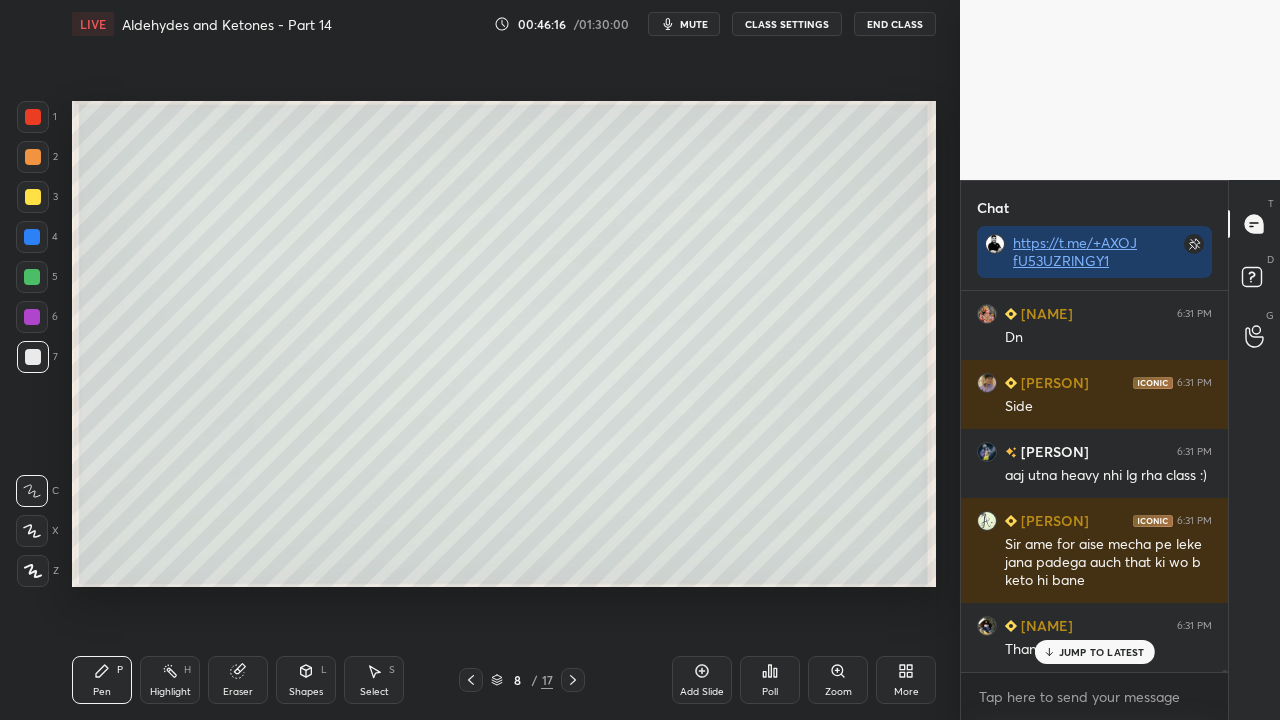 click on "JUMP TO LATEST" at bounding box center (1102, 652) 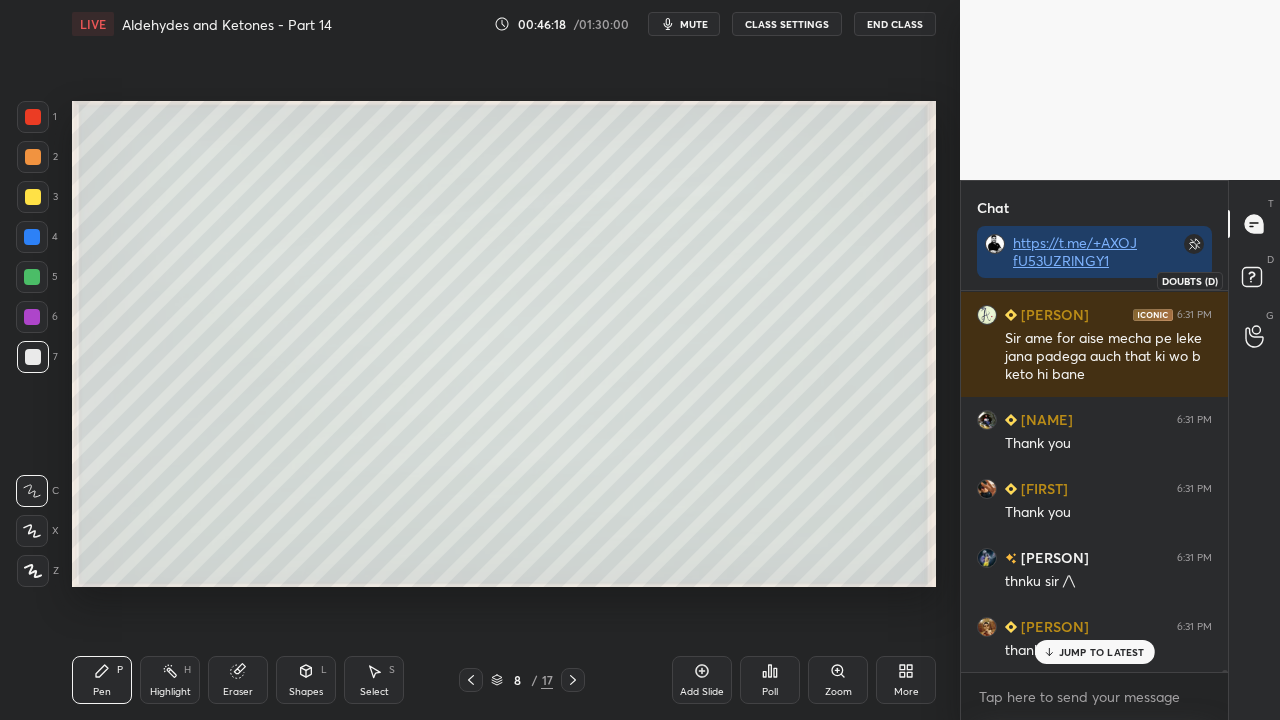 click 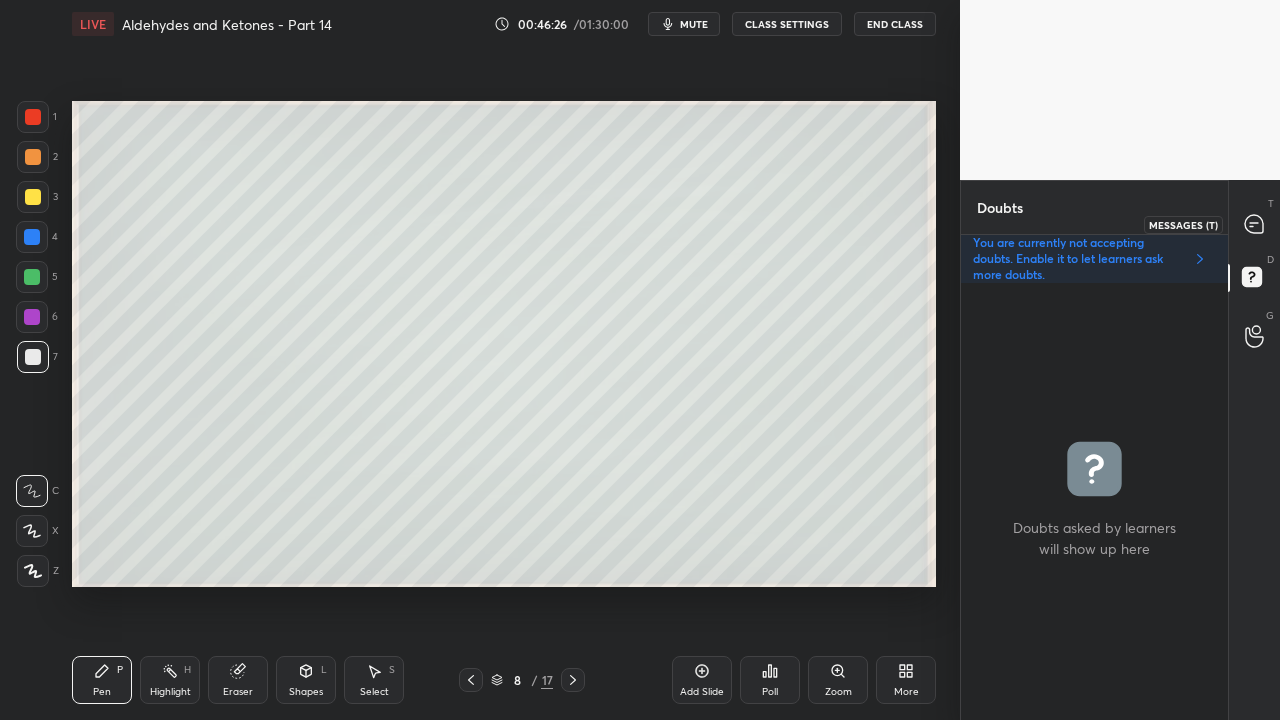 click 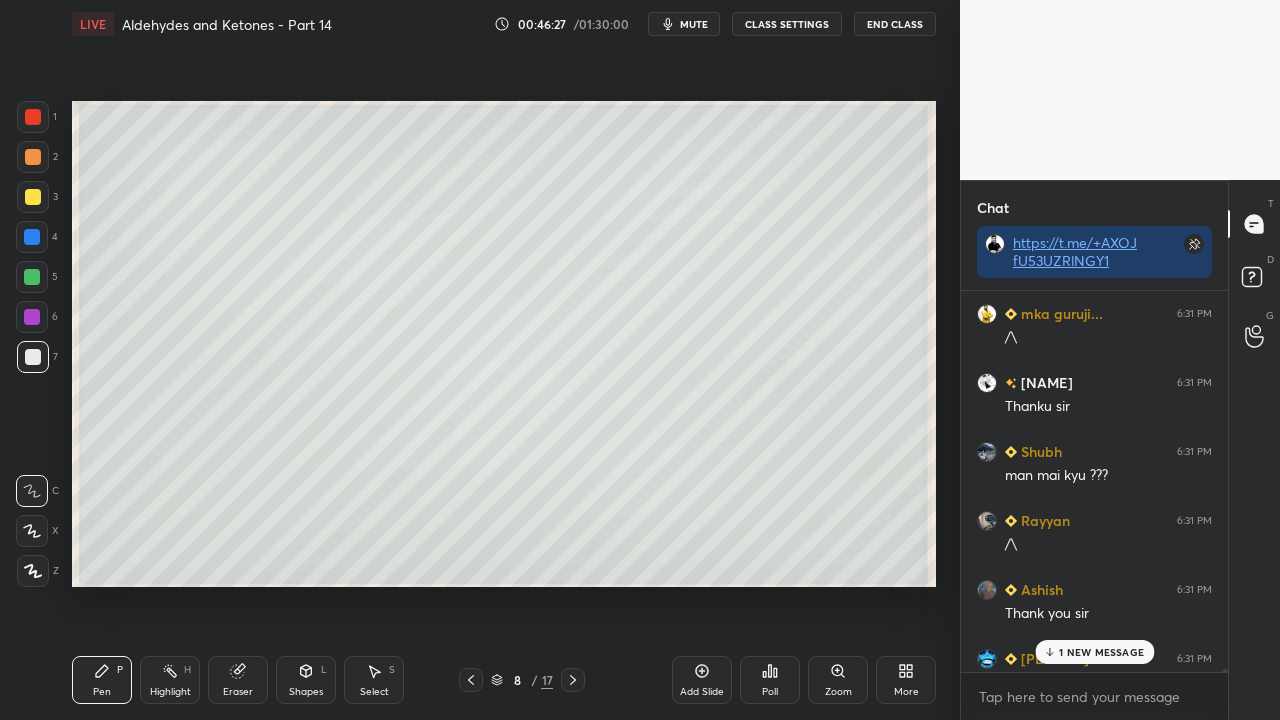 click on "1 NEW MESSAGE" at bounding box center (1101, 652) 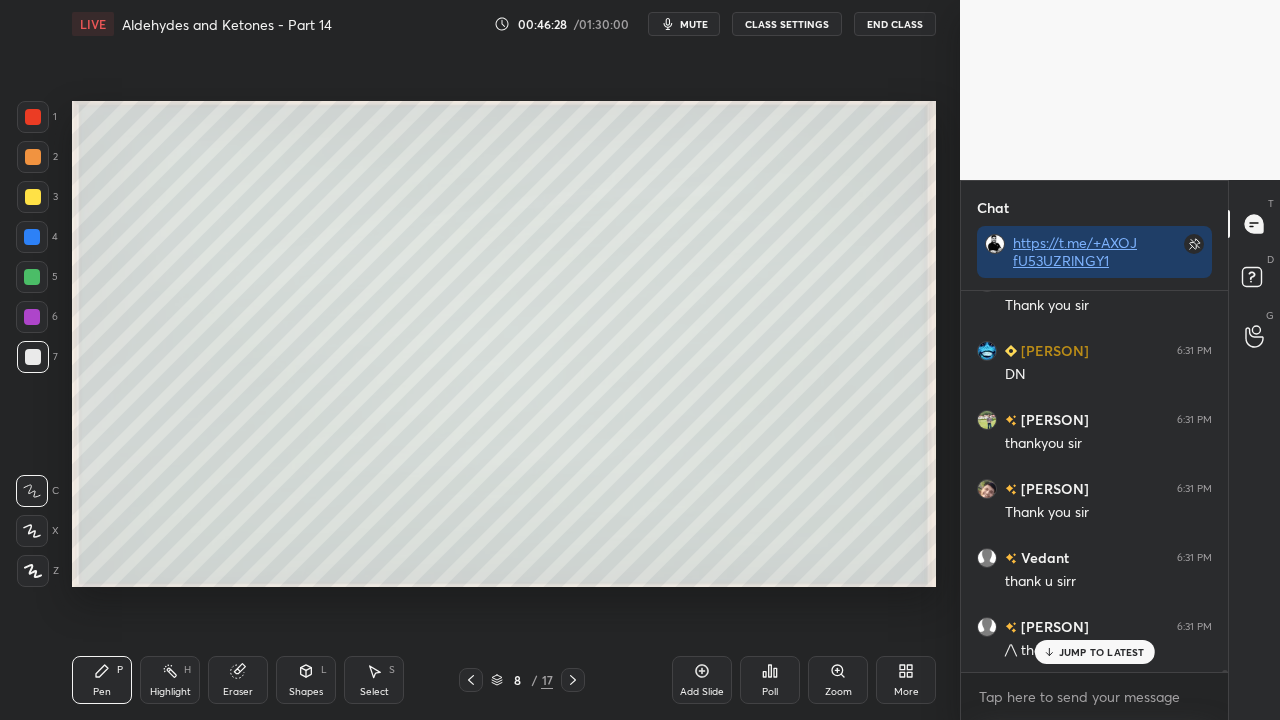 click on "Abeer 6:31 PM Thank you Pratik 6:31 PM Thank you Sanjeev 6:31 PM thnku sir /\ Avinash 6:31 PM thankyou sir Nidhi 6:31 PM Thank you sir Abhay 6:31 PM dankie mka guruji... 6:31 PM /\ ritvika 6:31 PM Thanku sir Shubh 6:31 PM man mai kyu ??? Rayyan 6:31 PM /\ Ashish 6:31 PM Thank you sir Shrey 6:31 PM DN KRISH 6:31 PM thankyou sir Kartik 6:31 PM Thank you sir Vedant 6:31 PM thank u sirr Dhairya 6:31 PM /\ thankyou sir JUMP TO LATEST" at bounding box center (1094, 481) 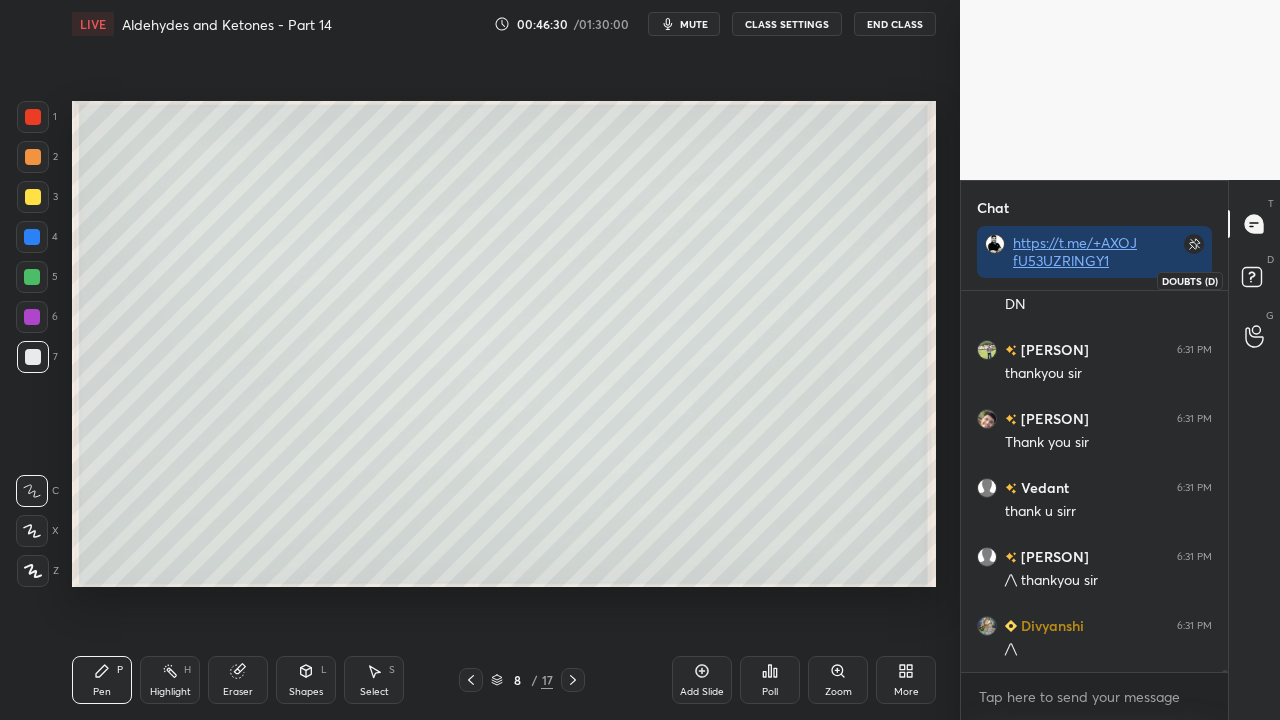 click 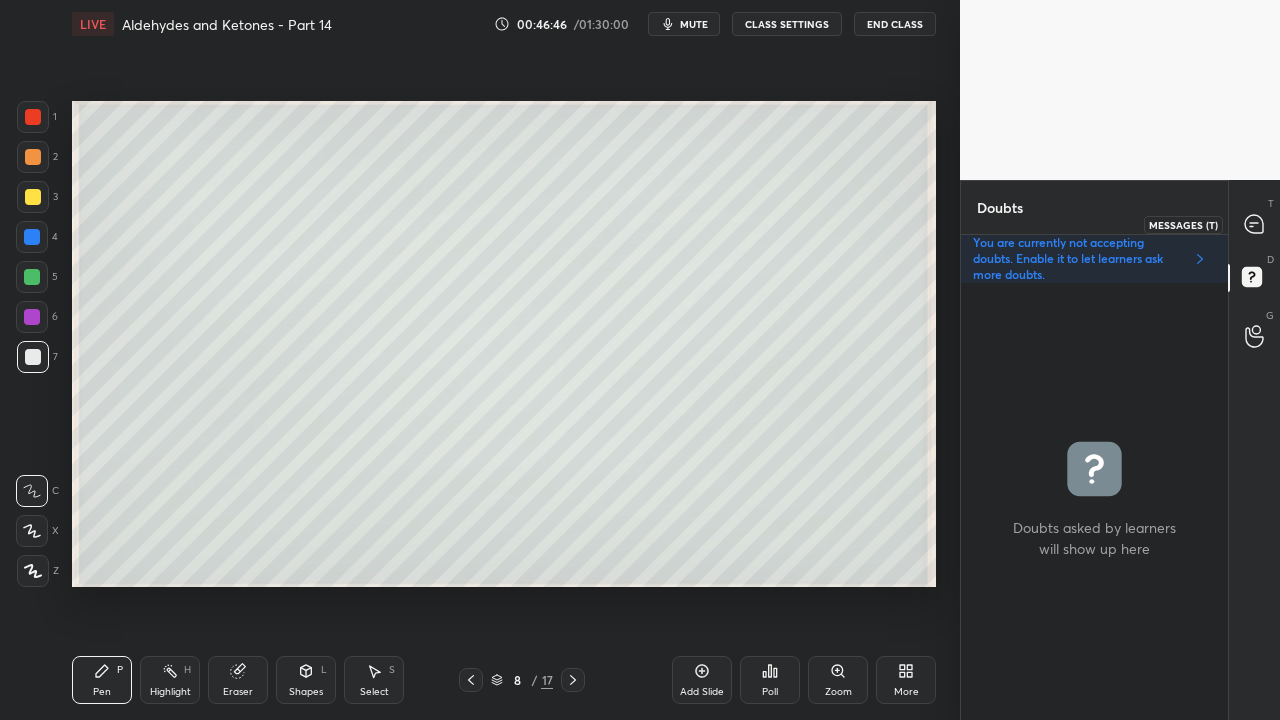click 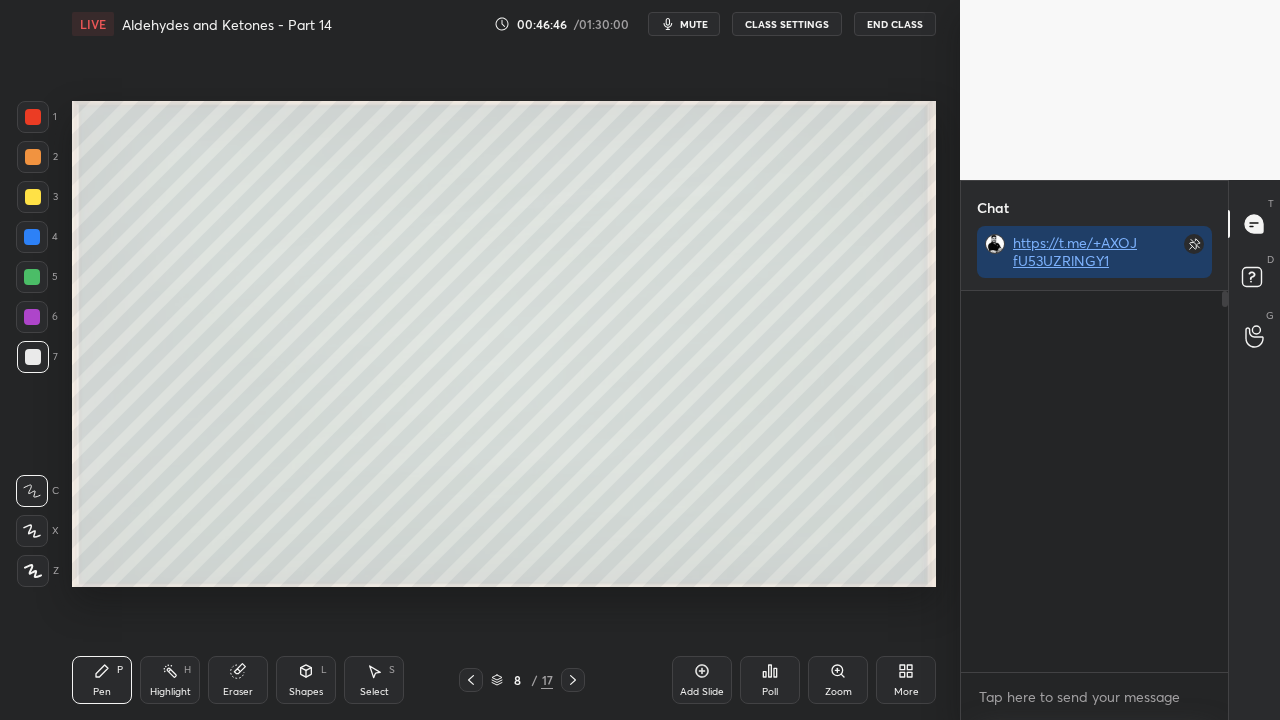 scroll, scrollTop: 423, scrollLeft: 261, axis: both 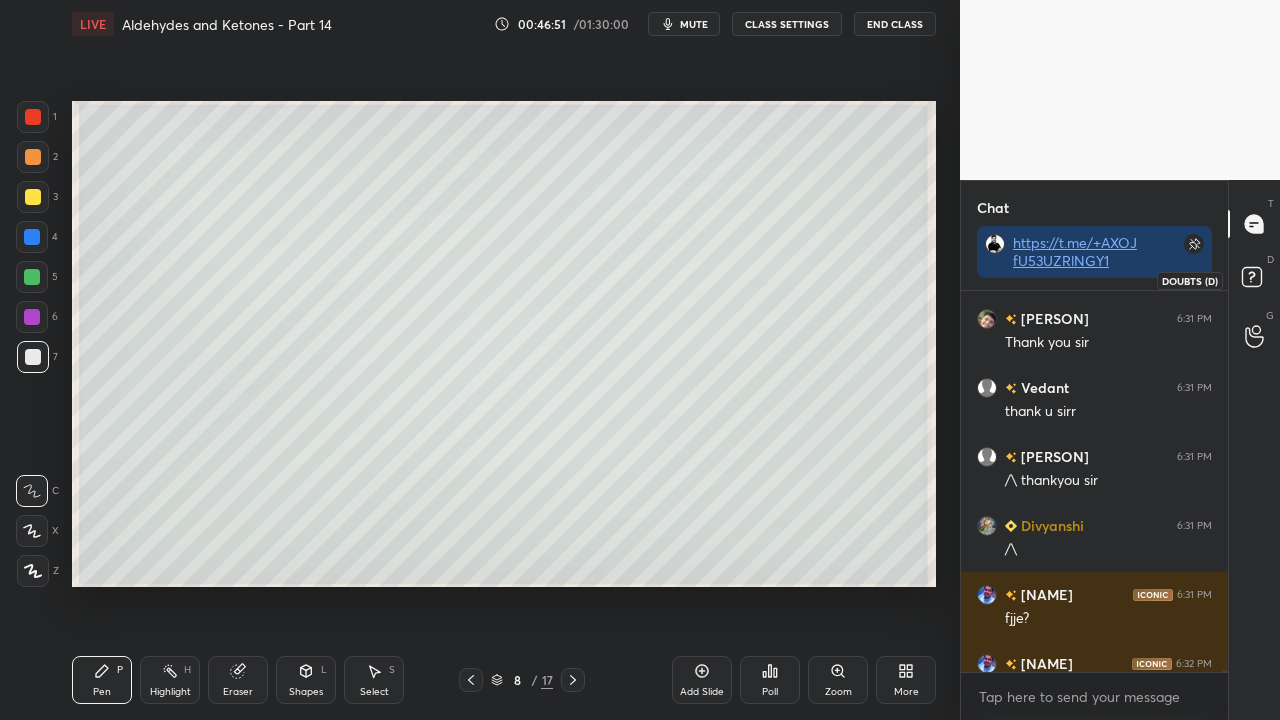 click 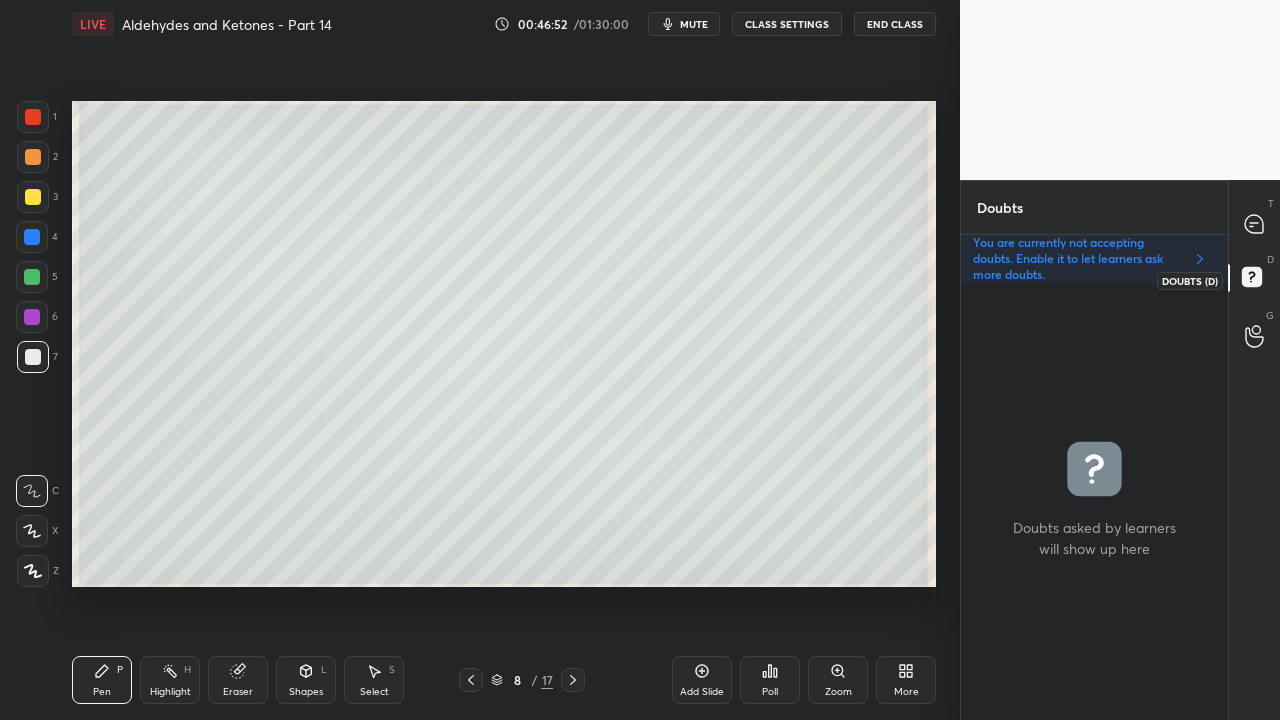 scroll, scrollTop: 6, scrollLeft: 6, axis: both 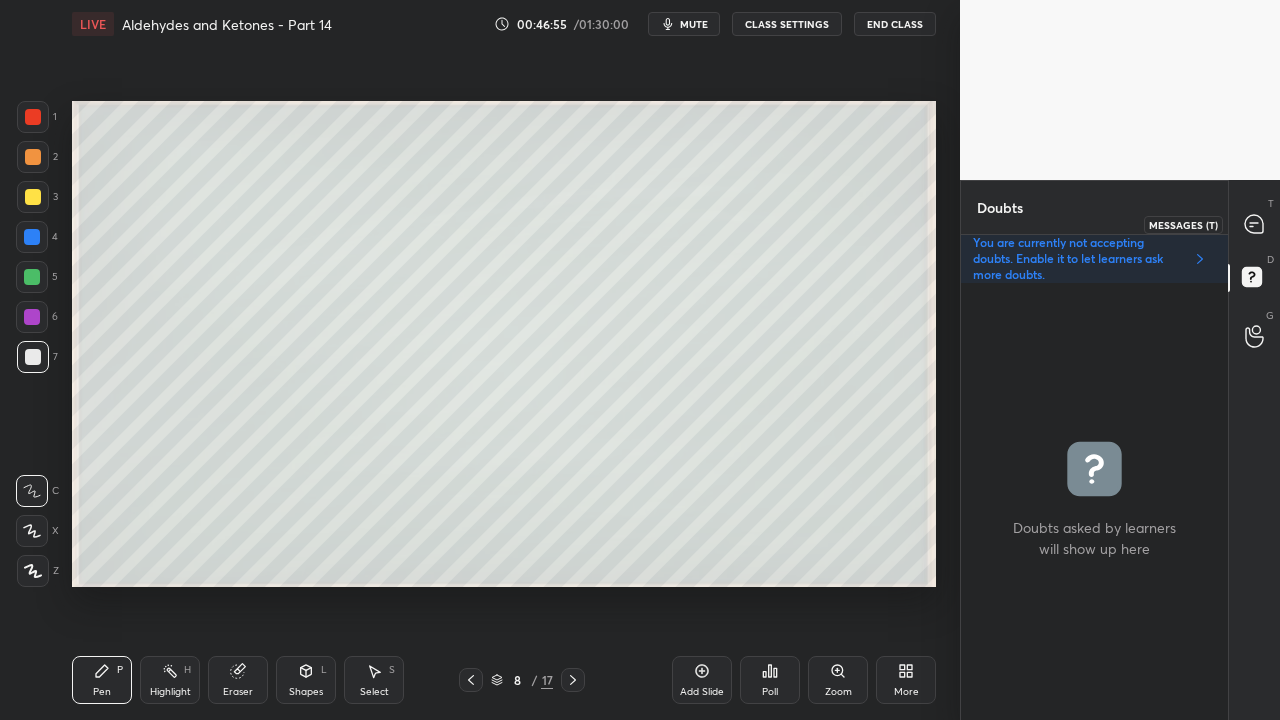 click at bounding box center [1255, 224] 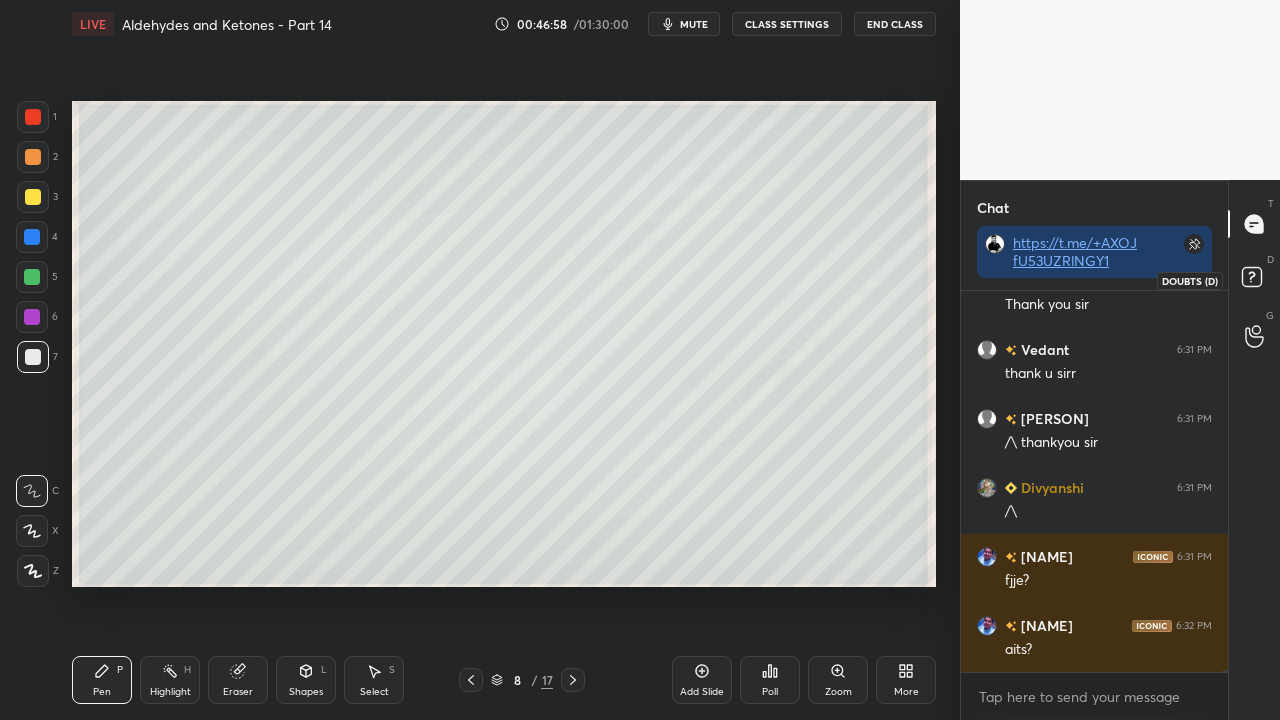 click 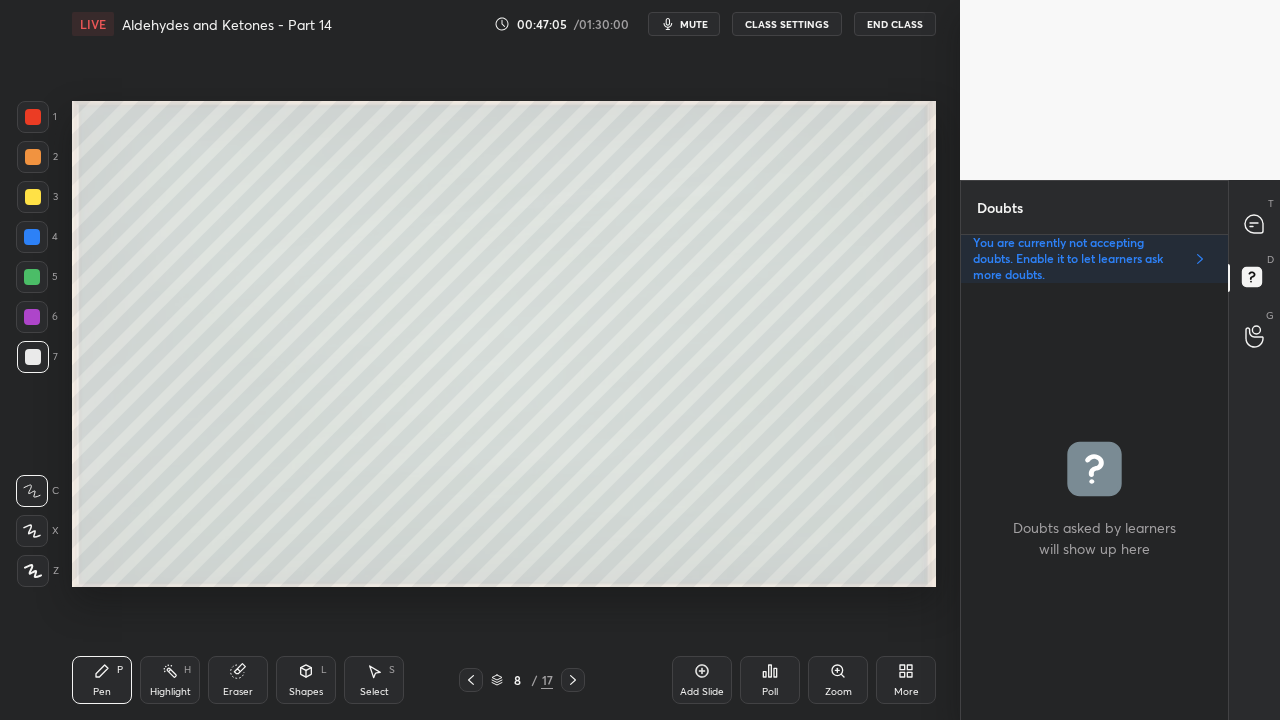 click at bounding box center (1255, 224) 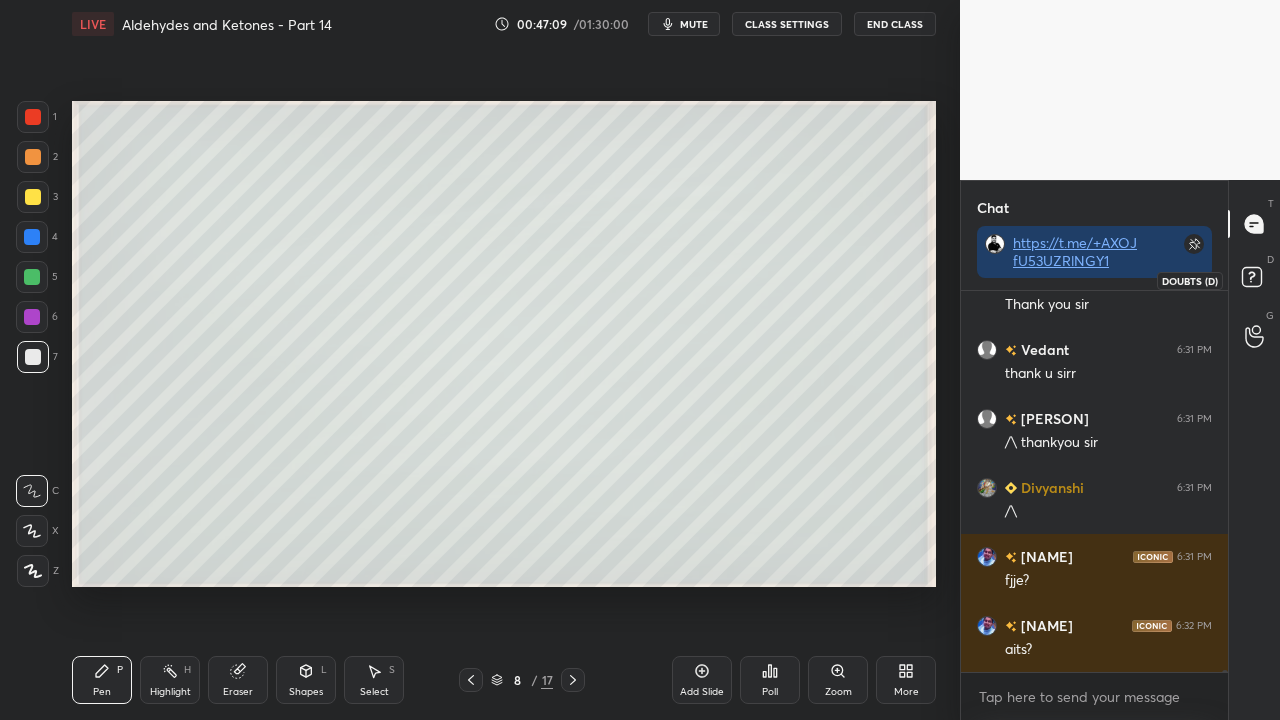 click 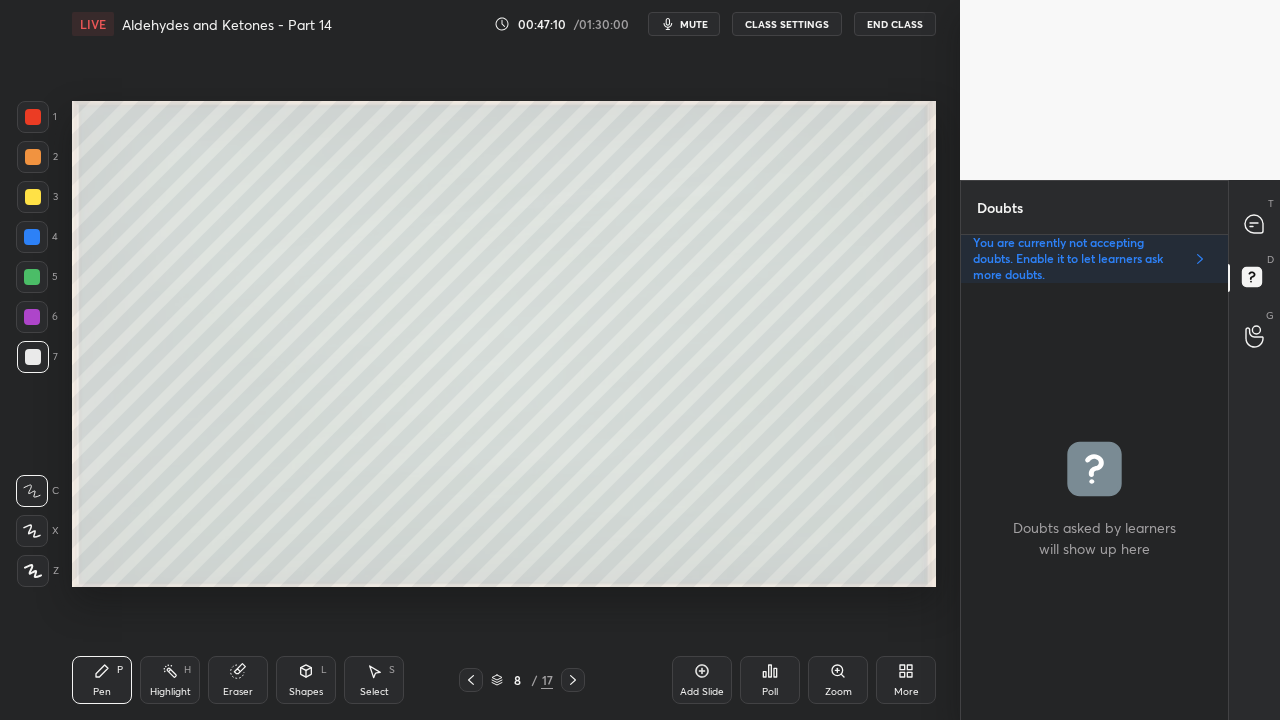 drag, startPoint x: 570, startPoint y: 687, endPoint x: 570, endPoint y: 675, distance: 12 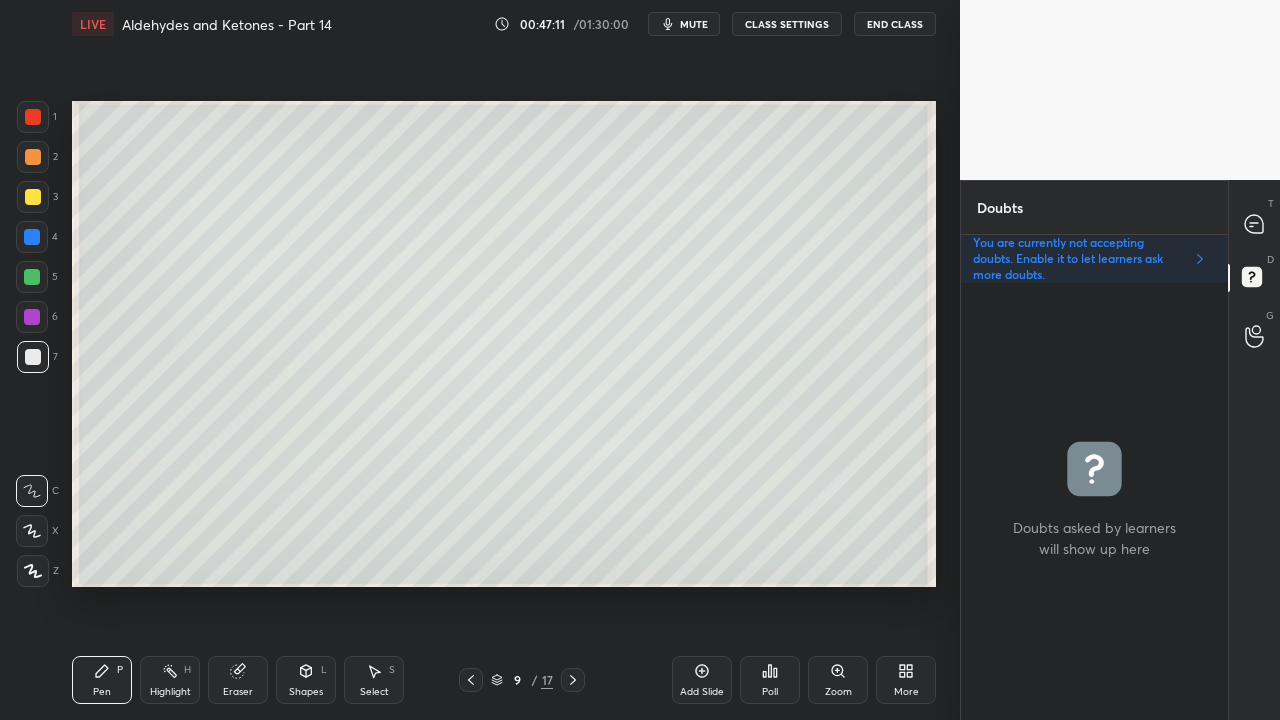 click at bounding box center [33, 197] 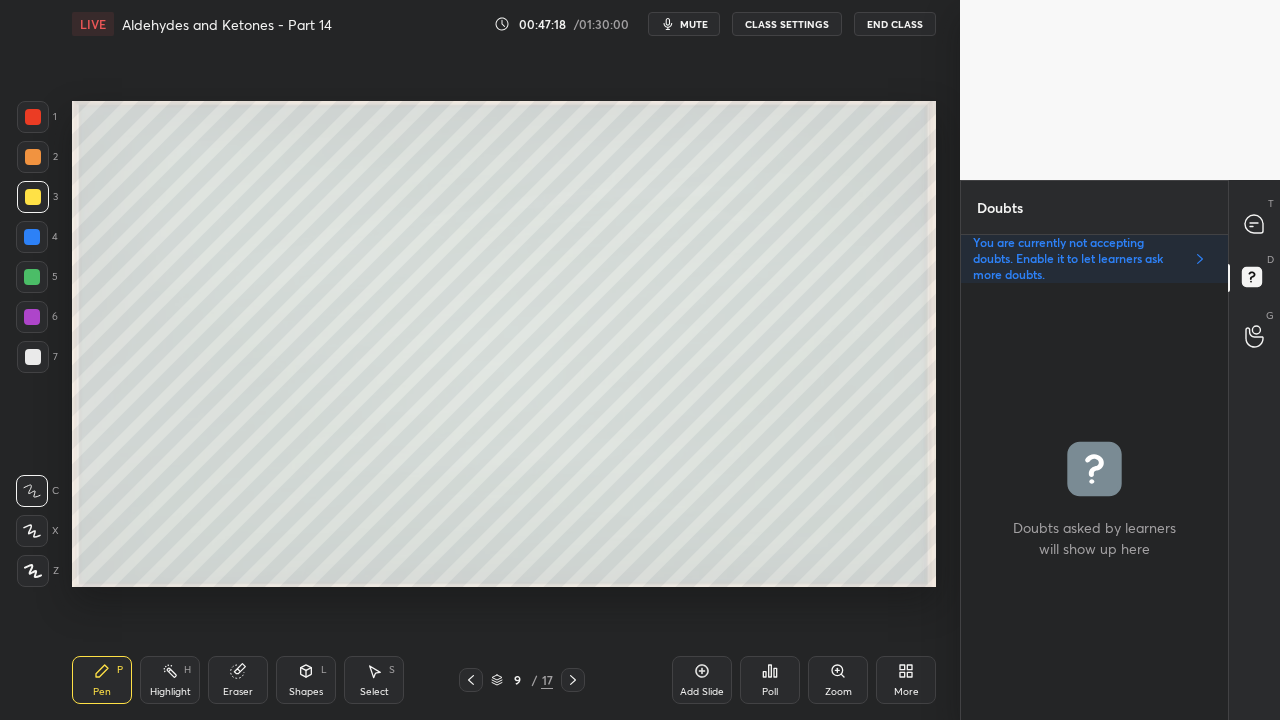 click 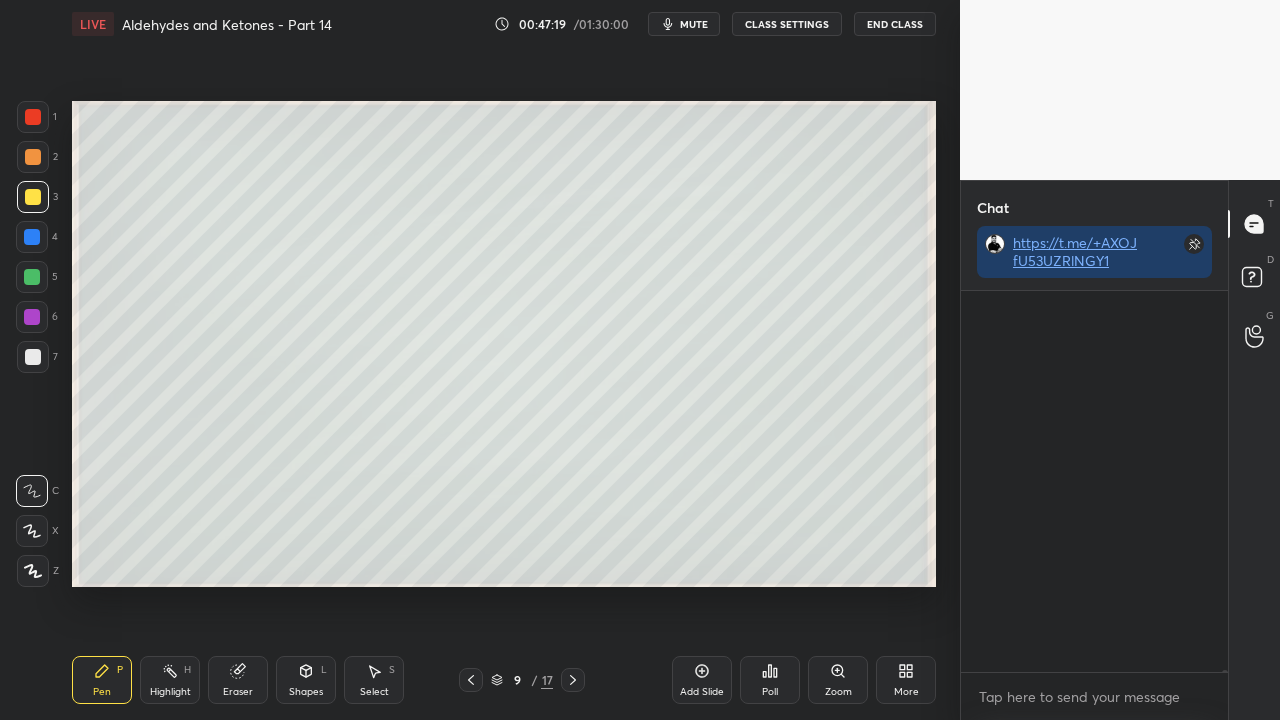 scroll, scrollTop: 423, scrollLeft: 261, axis: both 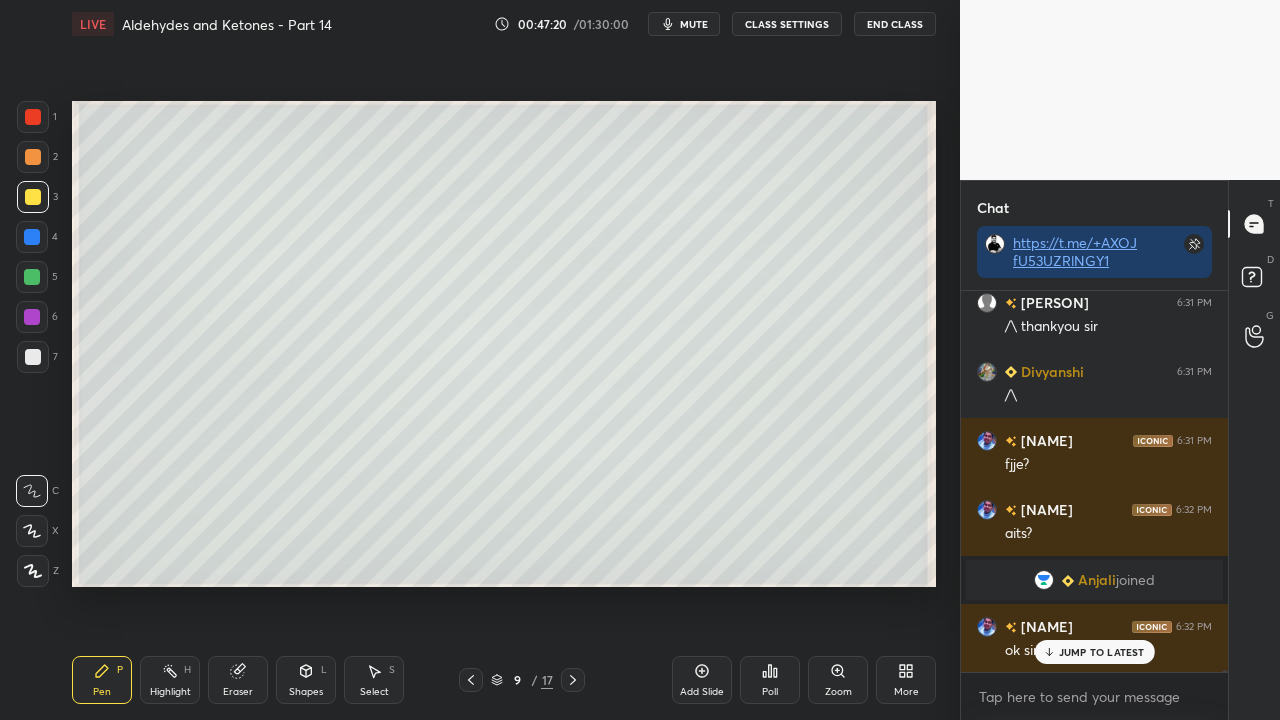 click 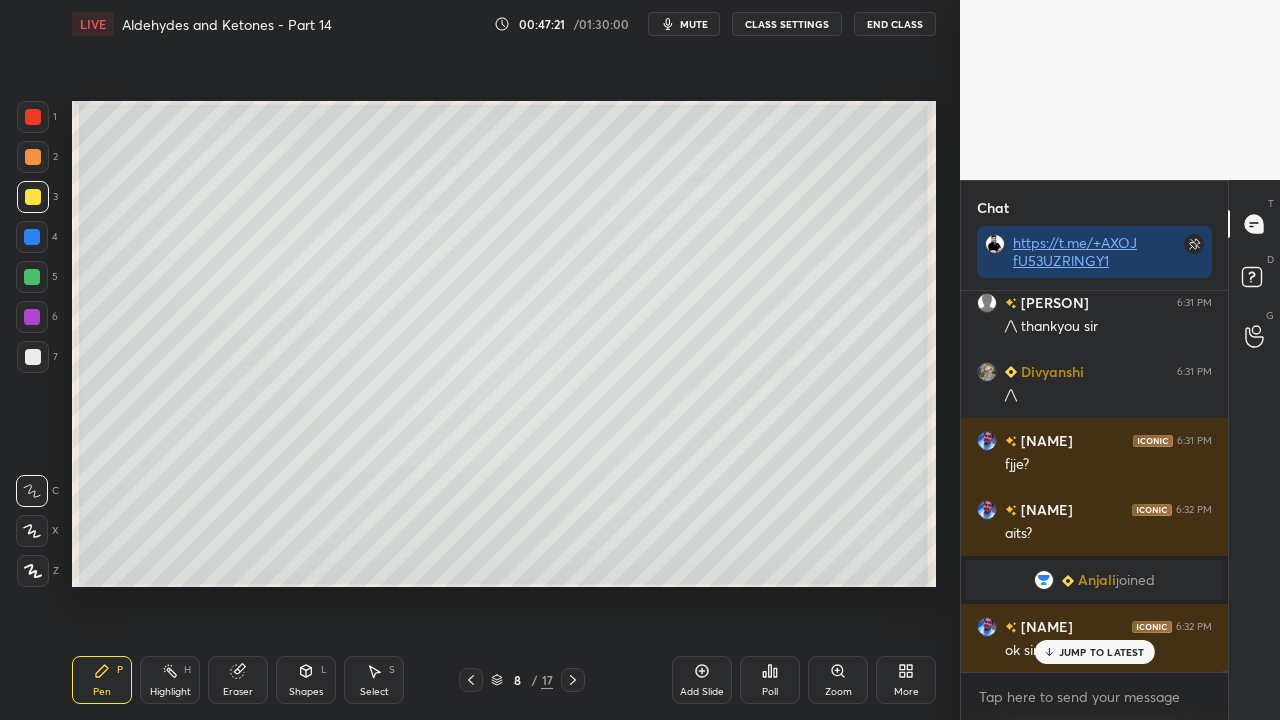 drag, startPoint x: 1058, startPoint y: 650, endPoint x: 925, endPoint y: 660, distance: 133.37541 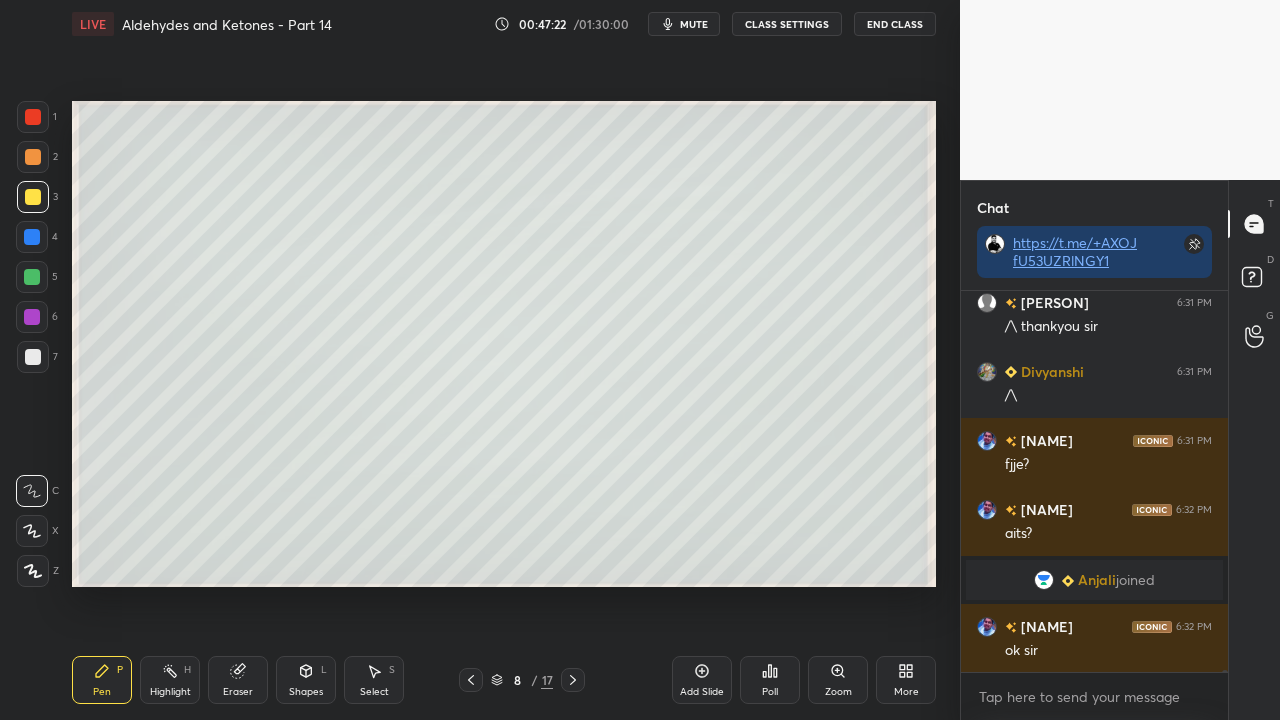 click 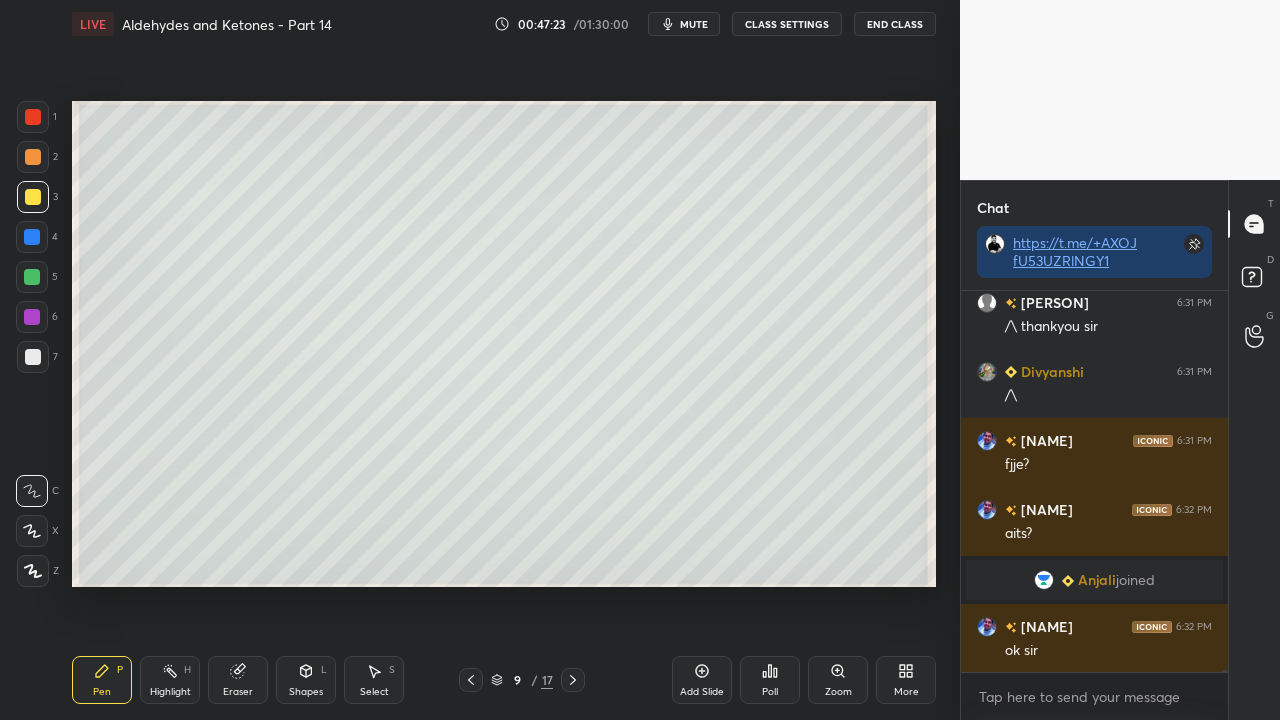 click at bounding box center [33, 357] 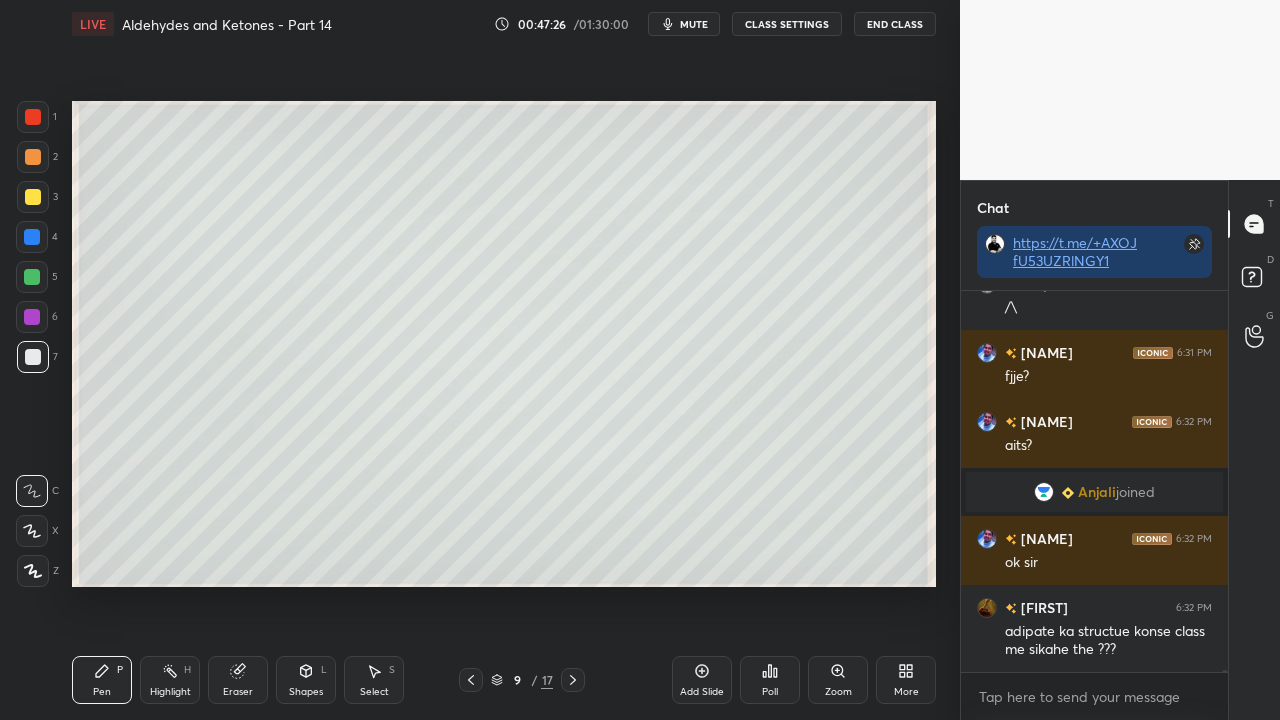 scroll, scrollTop: 65094, scrollLeft: 0, axis: vertical 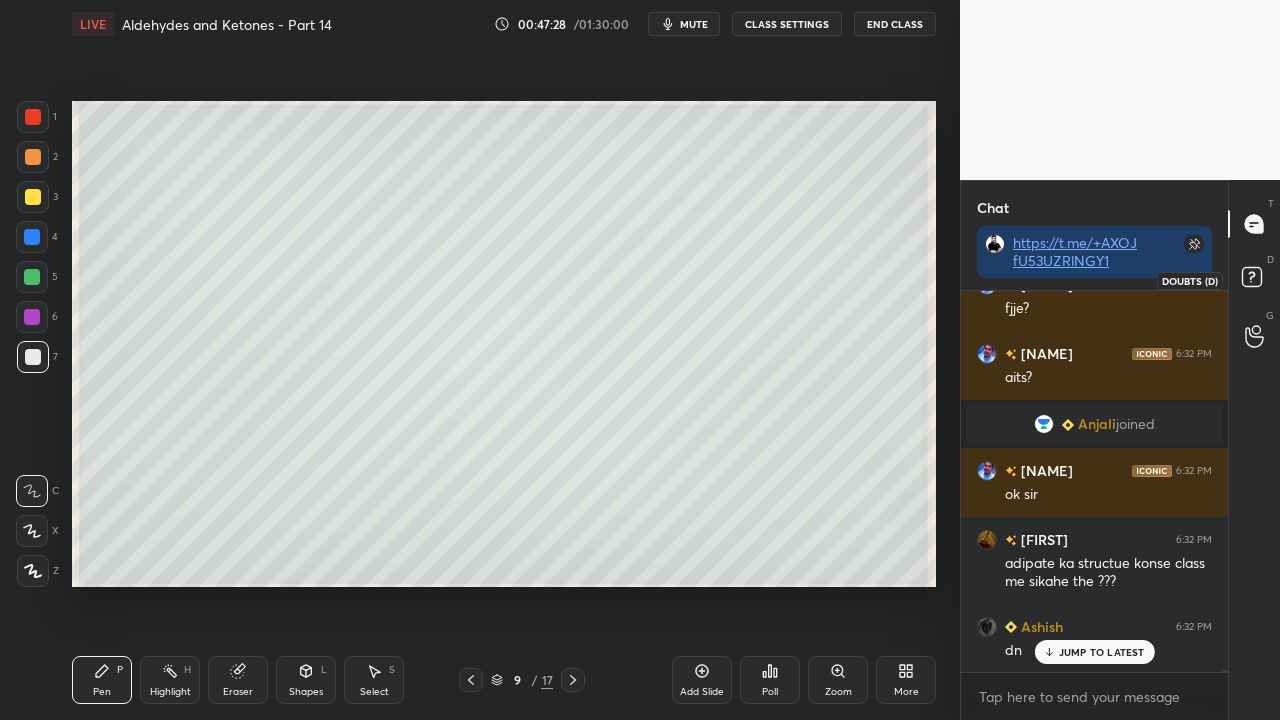 click 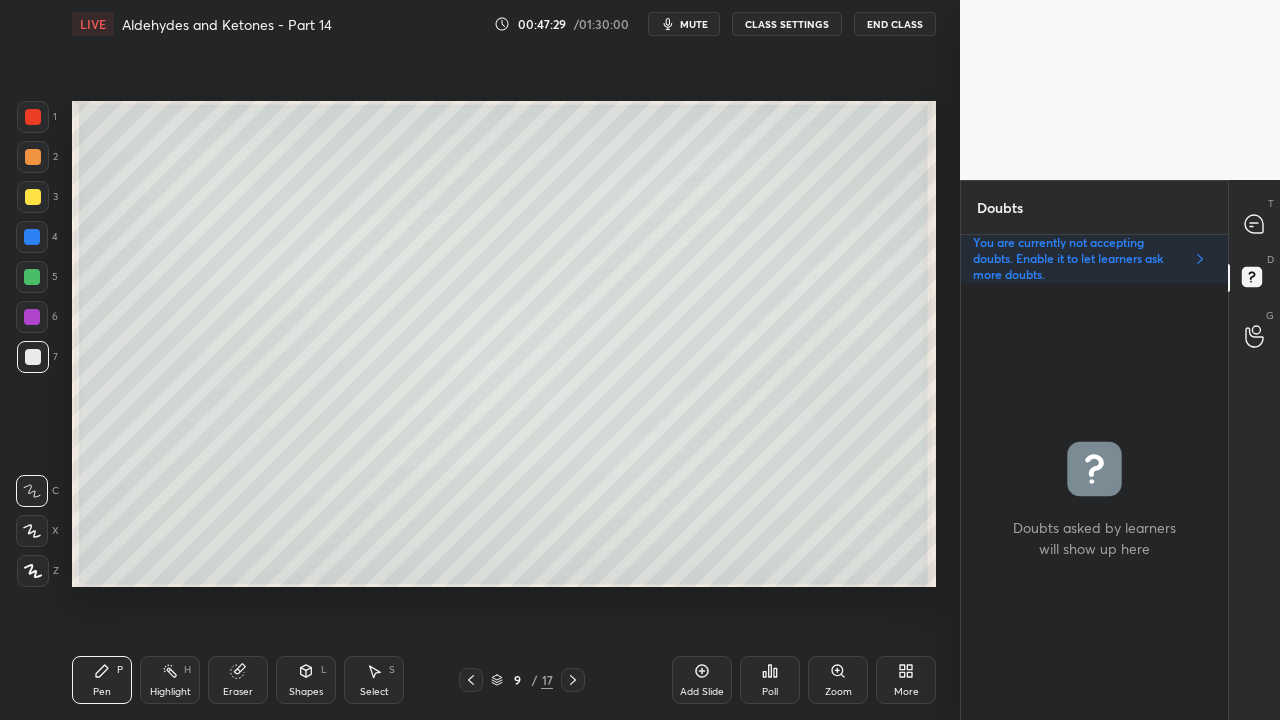 click 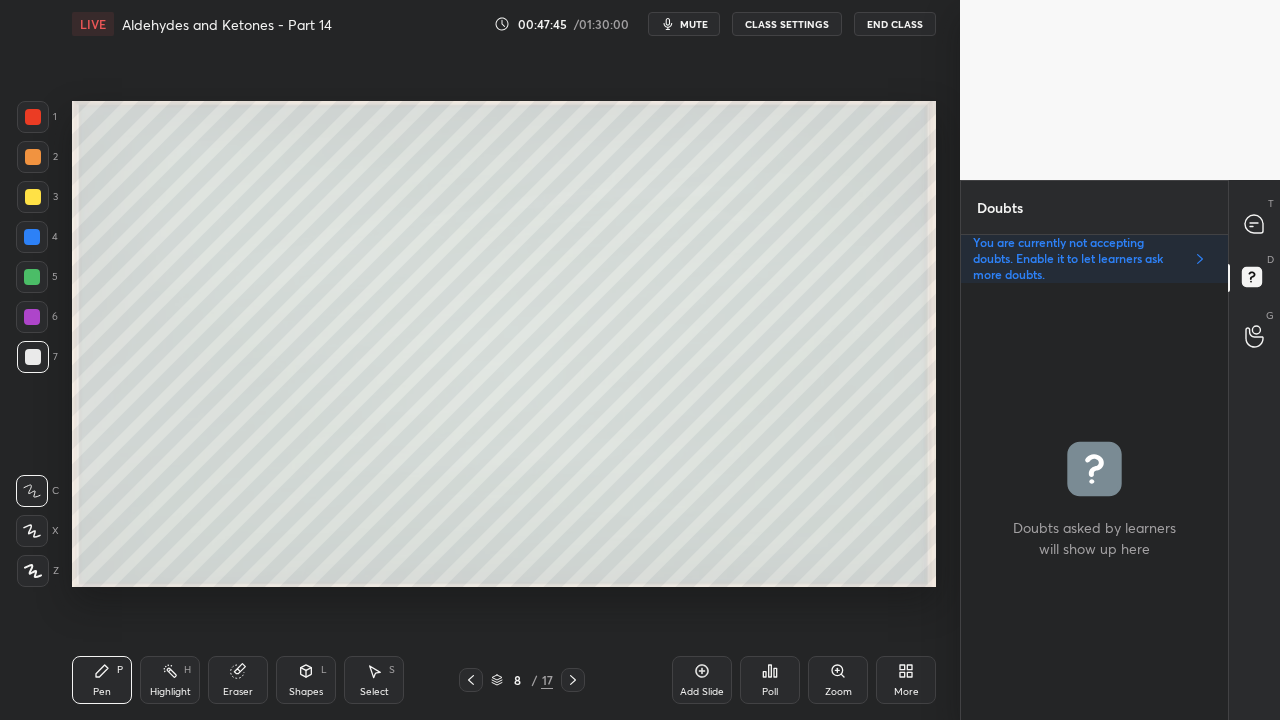click at bounding box center (1255, 224) 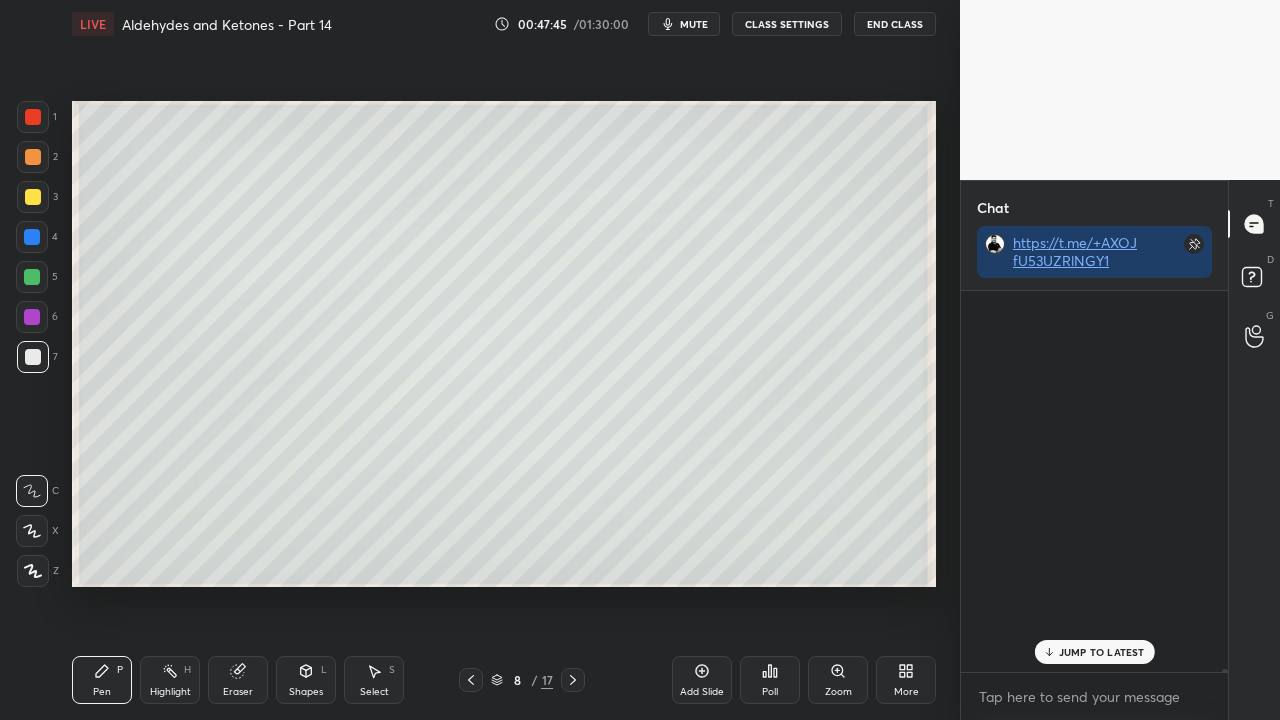 scroll, scrollTop: 423, scrollLeft: 261, axis: both 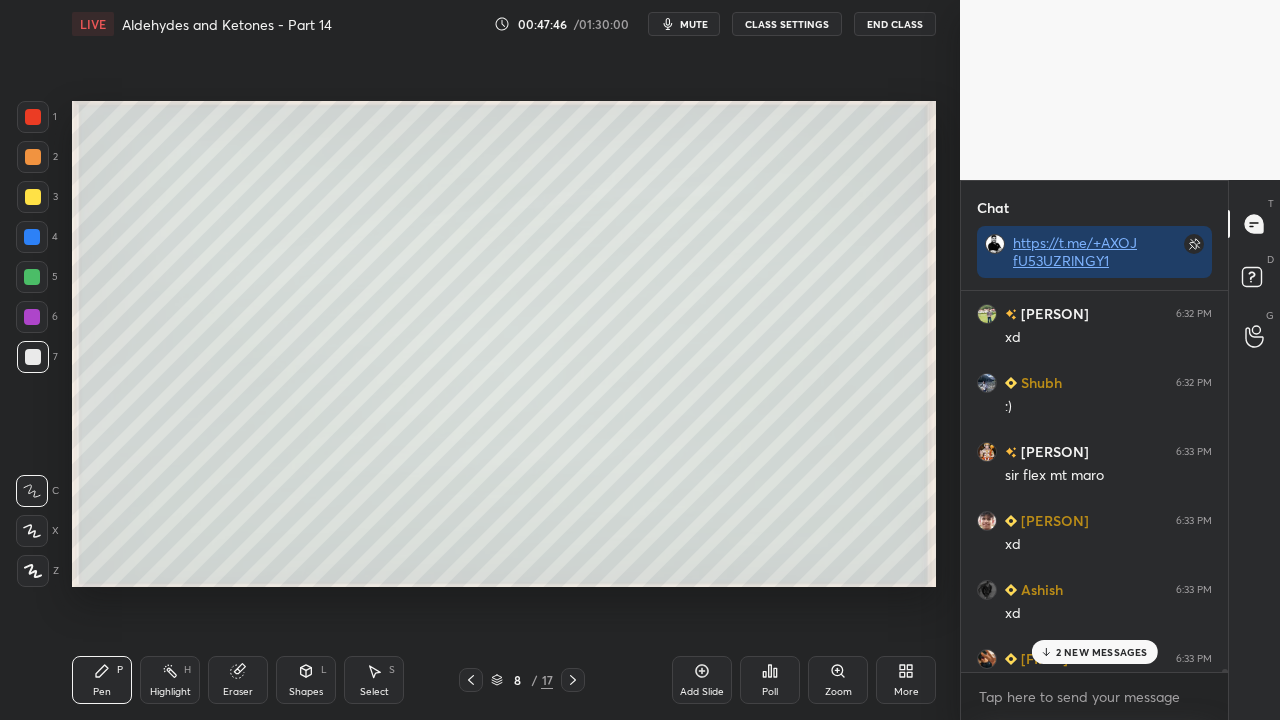click on "2 NEW MESSAGES" at bounding box center [1102, 652] 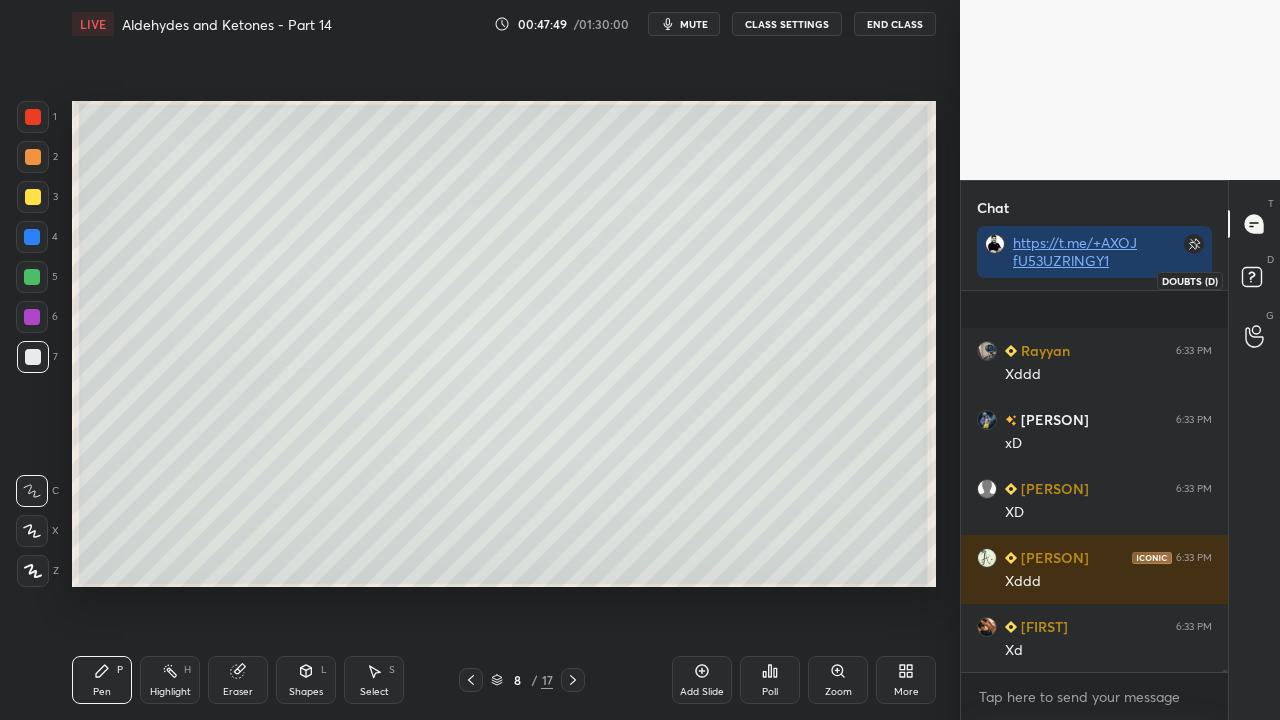 scroll, scrollTop: 66544, scrollLeft: 0, axis: vertical 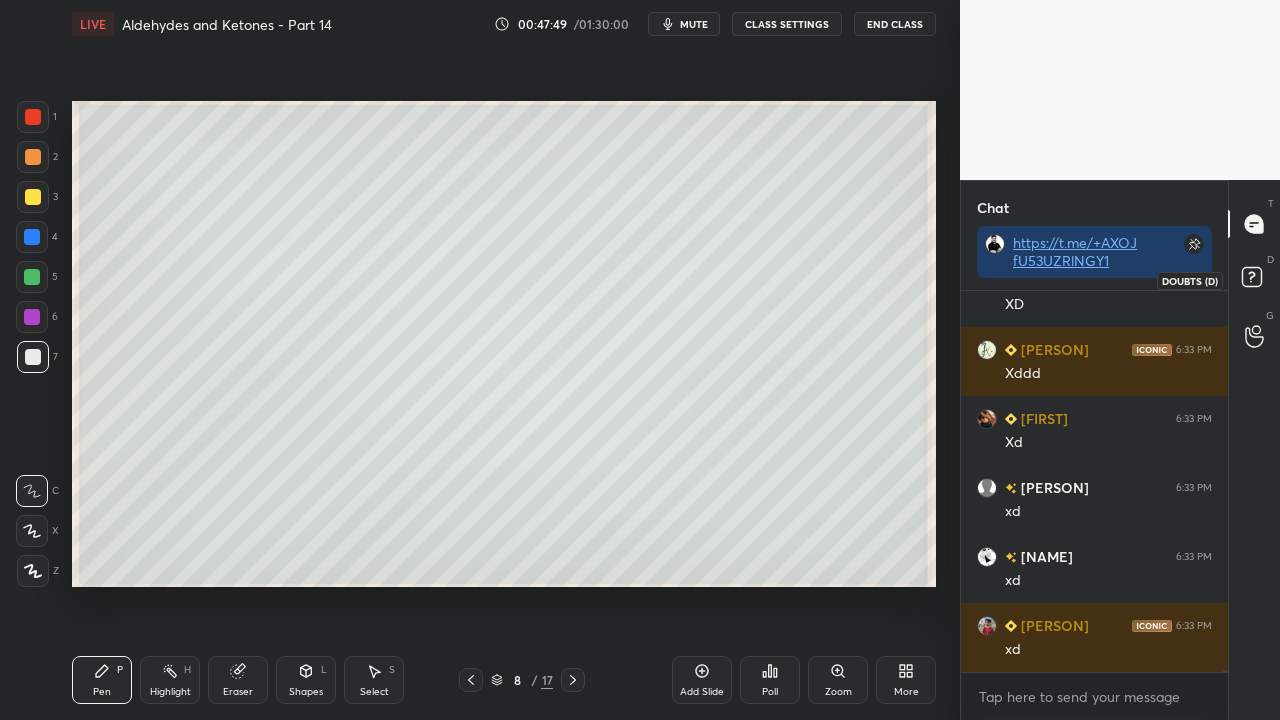 click 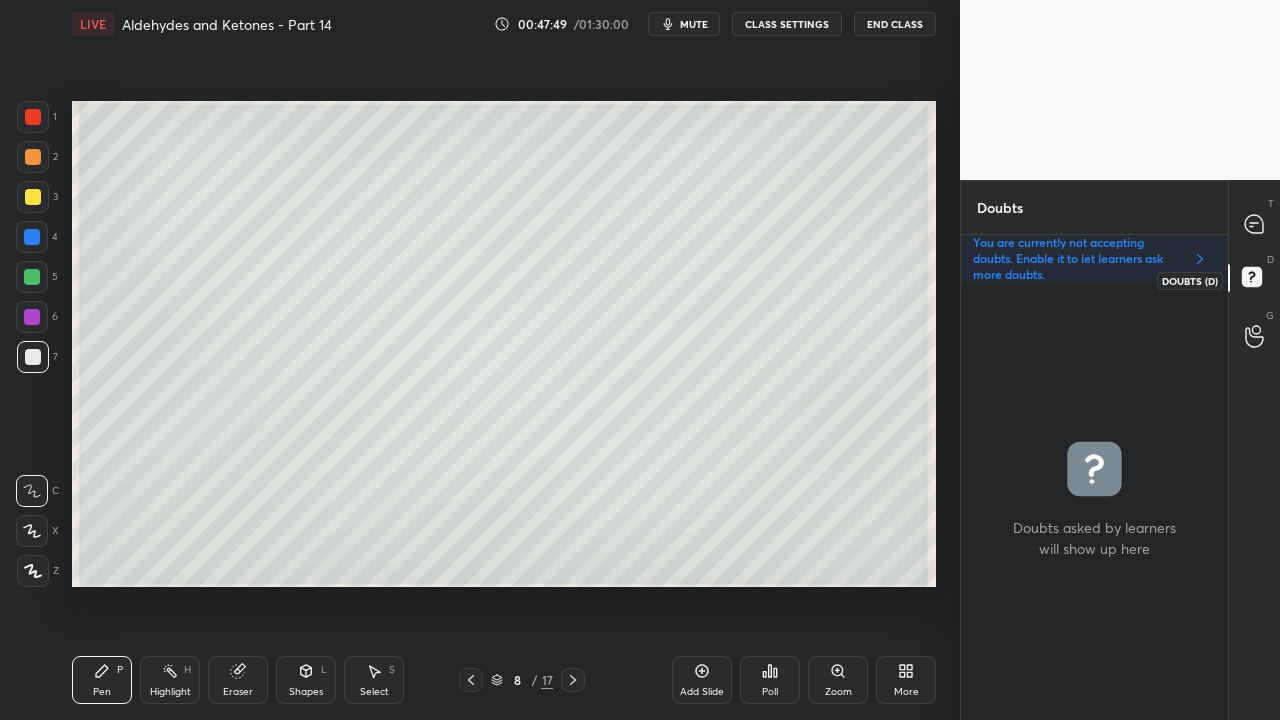 scroll, scrollTop: 6, scrollLeft: 6, axis: both 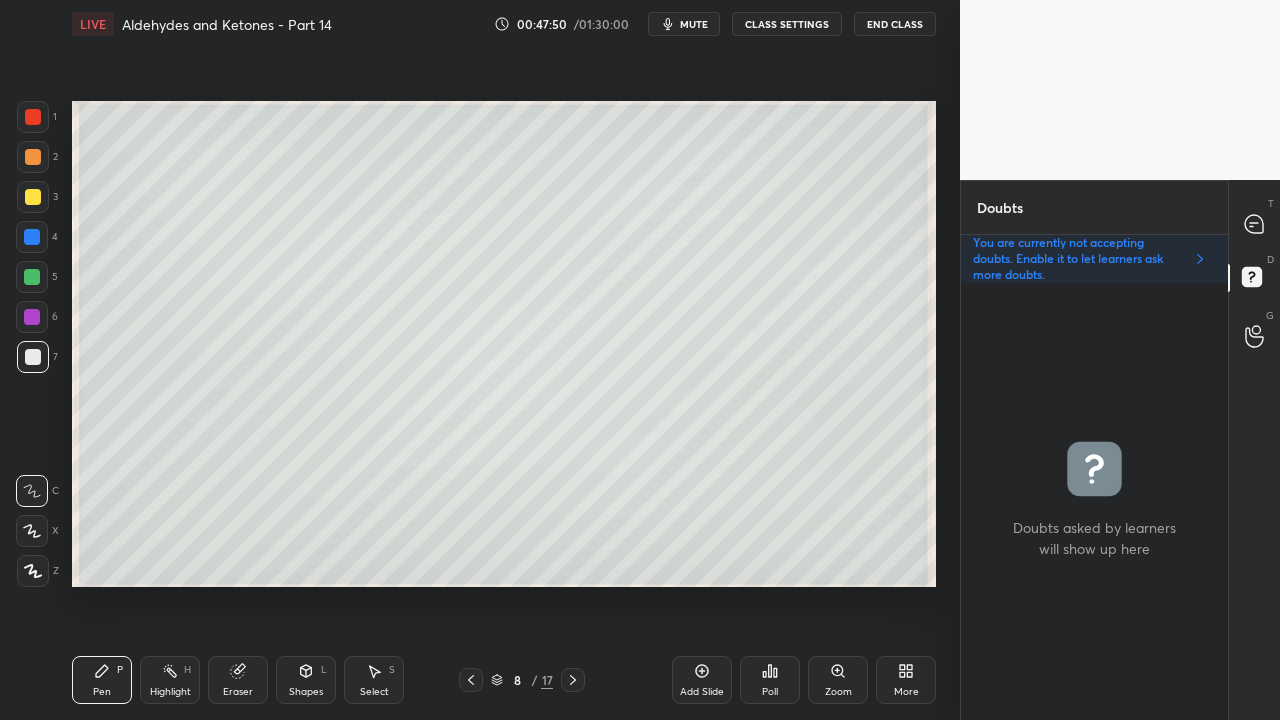 click 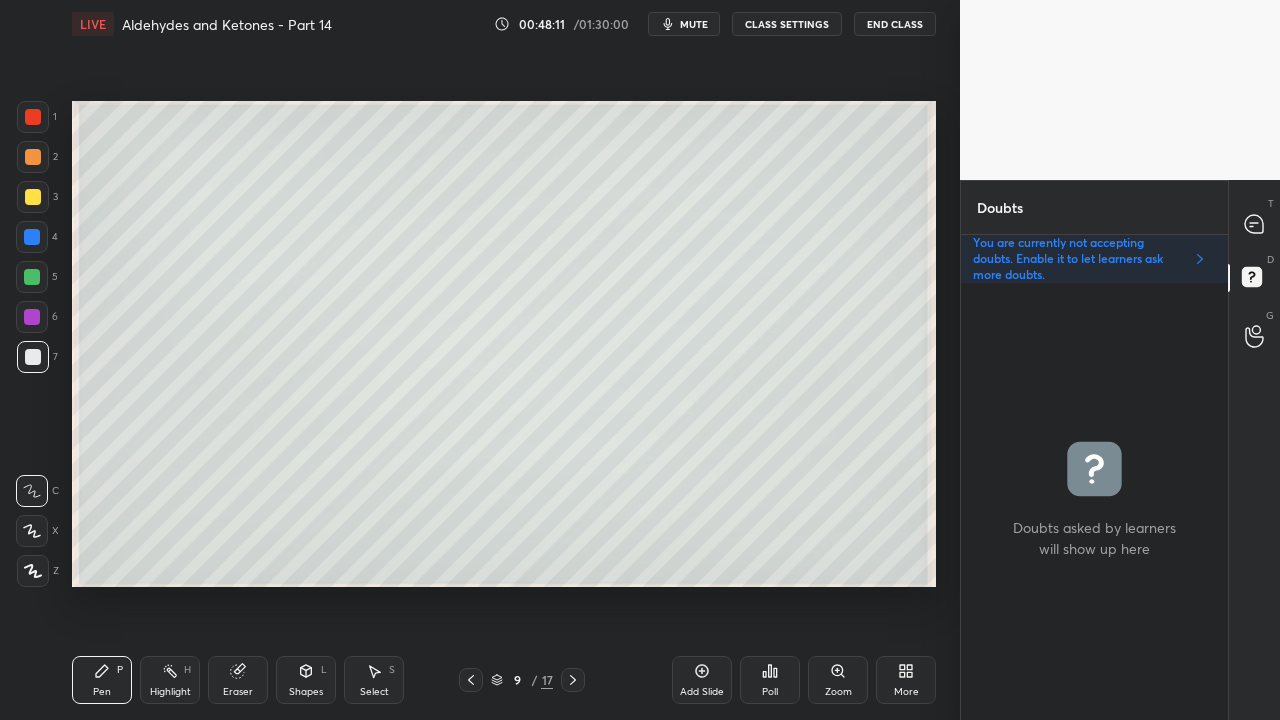 click on "Eraser" at bounding box center [238, 692] 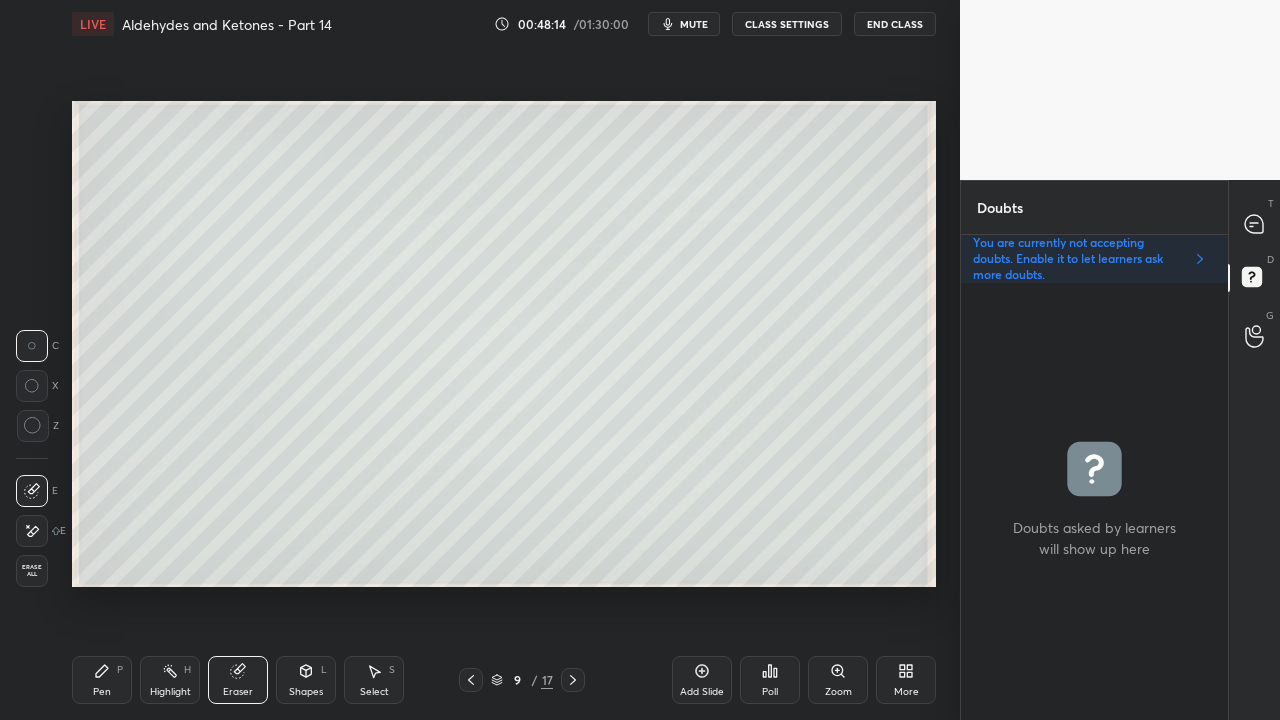 drag, startPoint x: 104, startPoint y: 684, endPoint x: 116, endPoint y: 616, distance: 69.050705 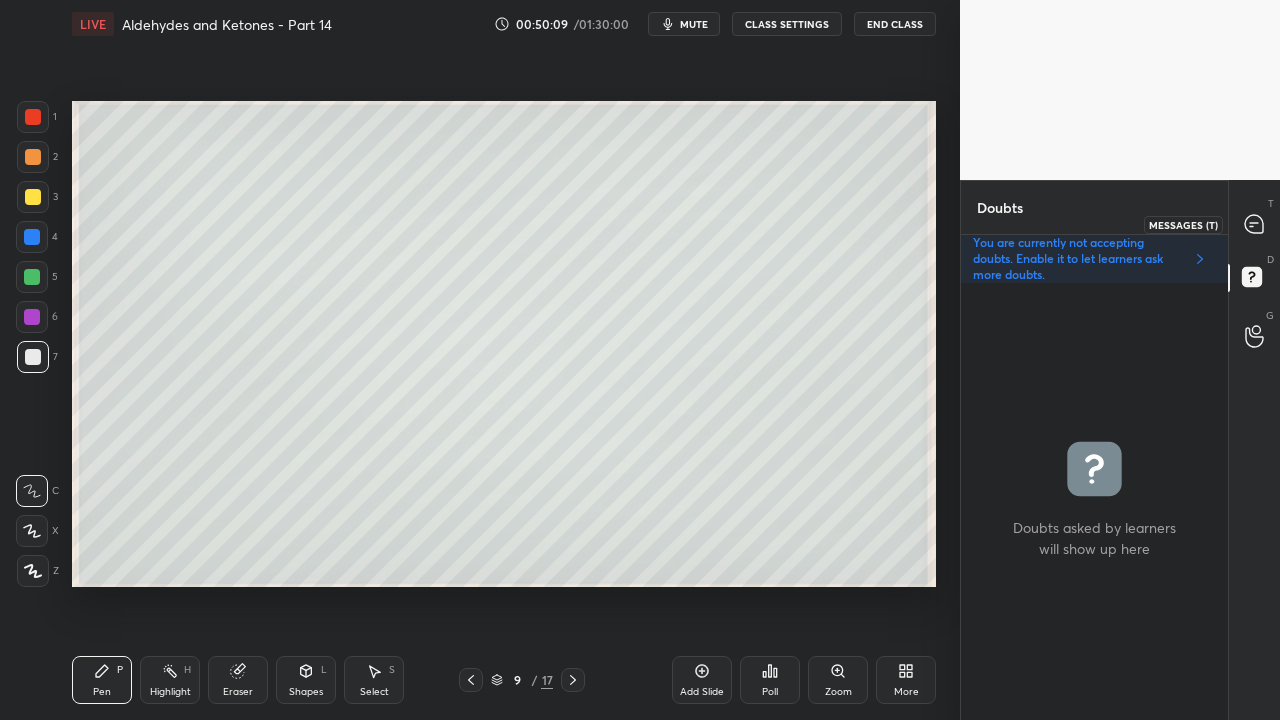 click at bounding box center (1255, 224) 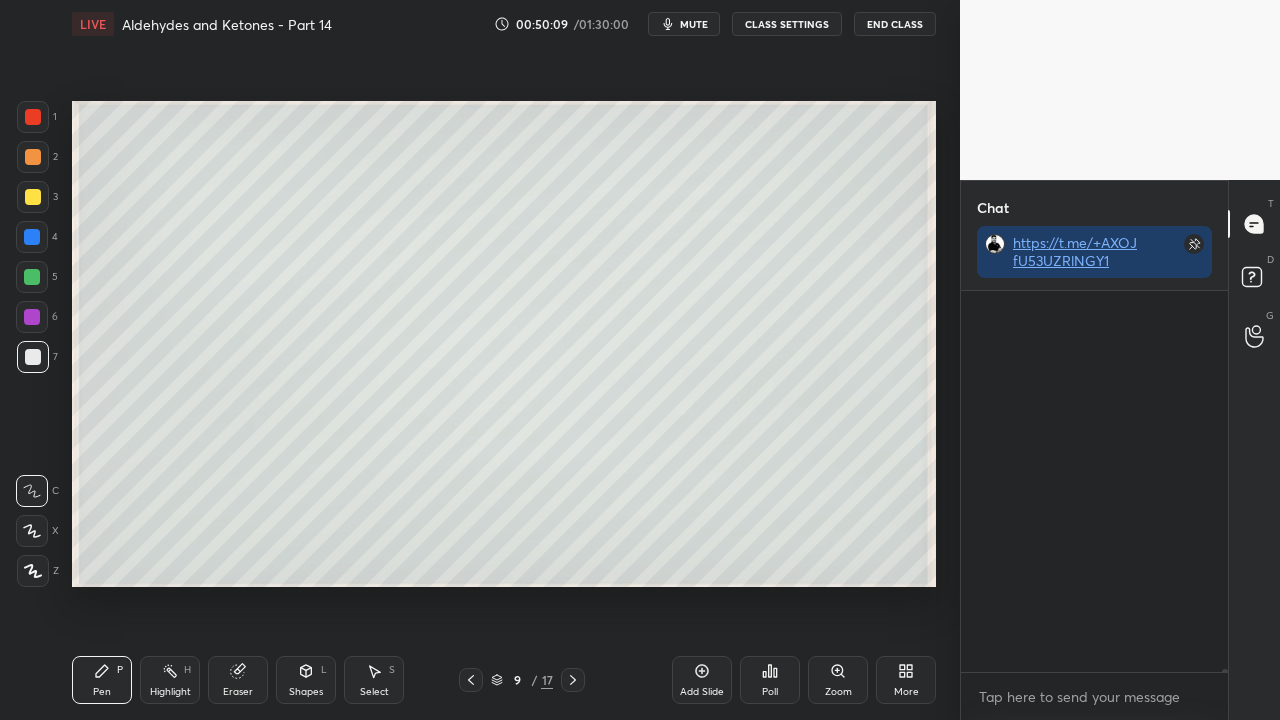 scroll, scrollTop: 423, scrollLeft: 261, axis: both 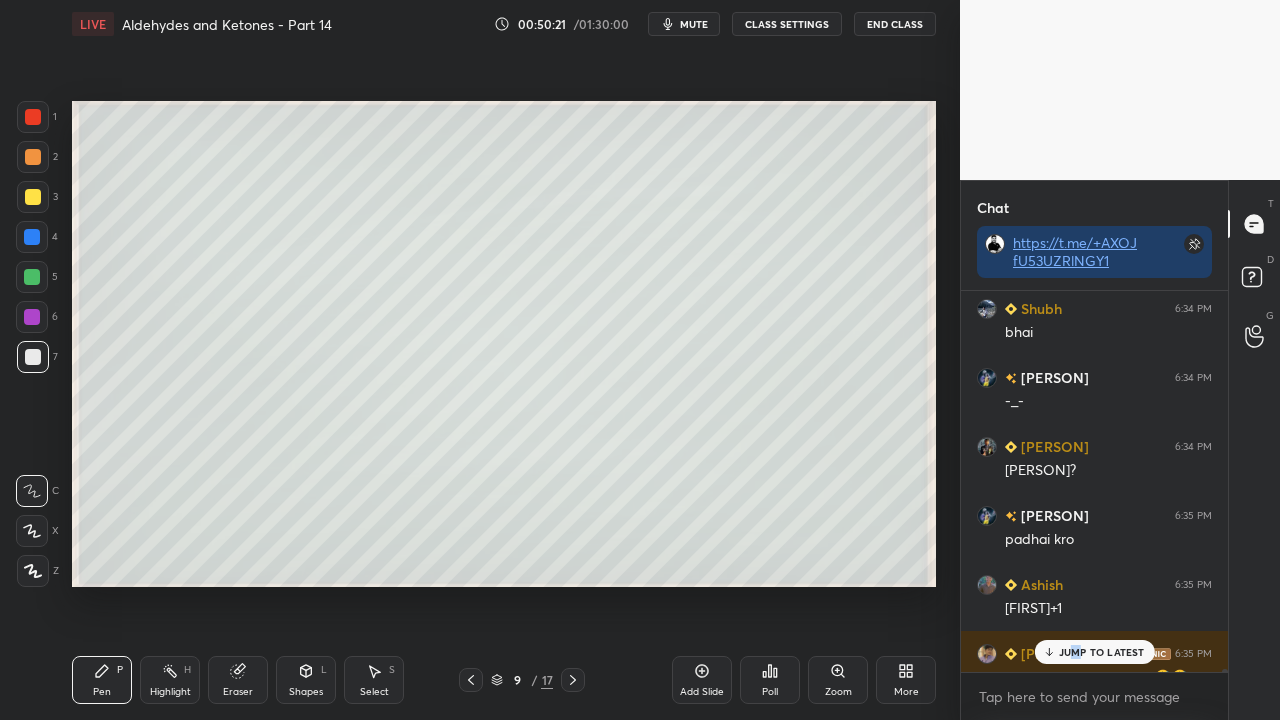 drag, startPoint x: 1072, startPoint y: 647, endPoint x: 982, endPoint y: 696, distance: 102.47439 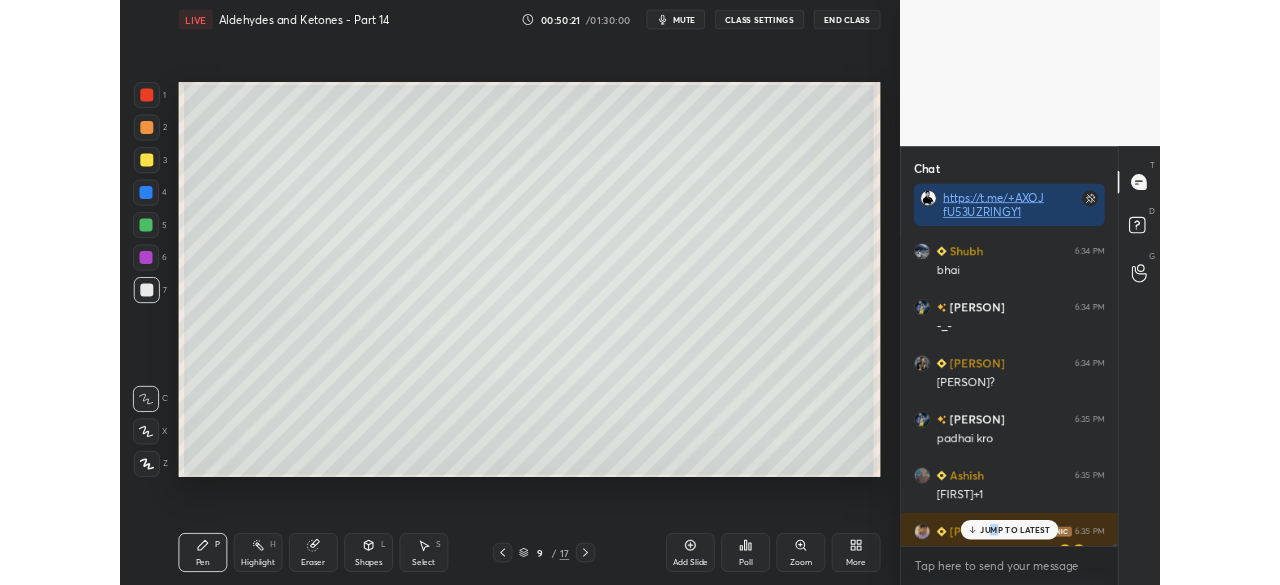 scroll, scrollTop: 69684, scrollLeft: 0, axis: vertical 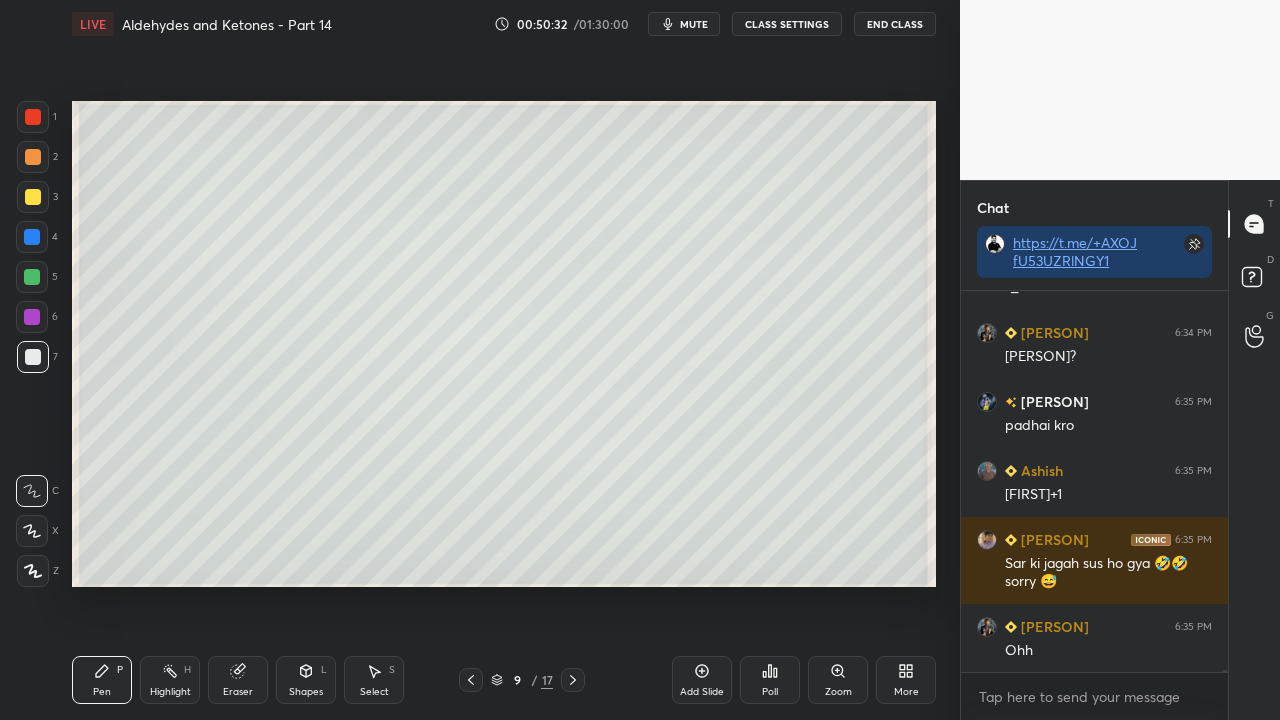click on "mute" at bounding box center [684, 24] 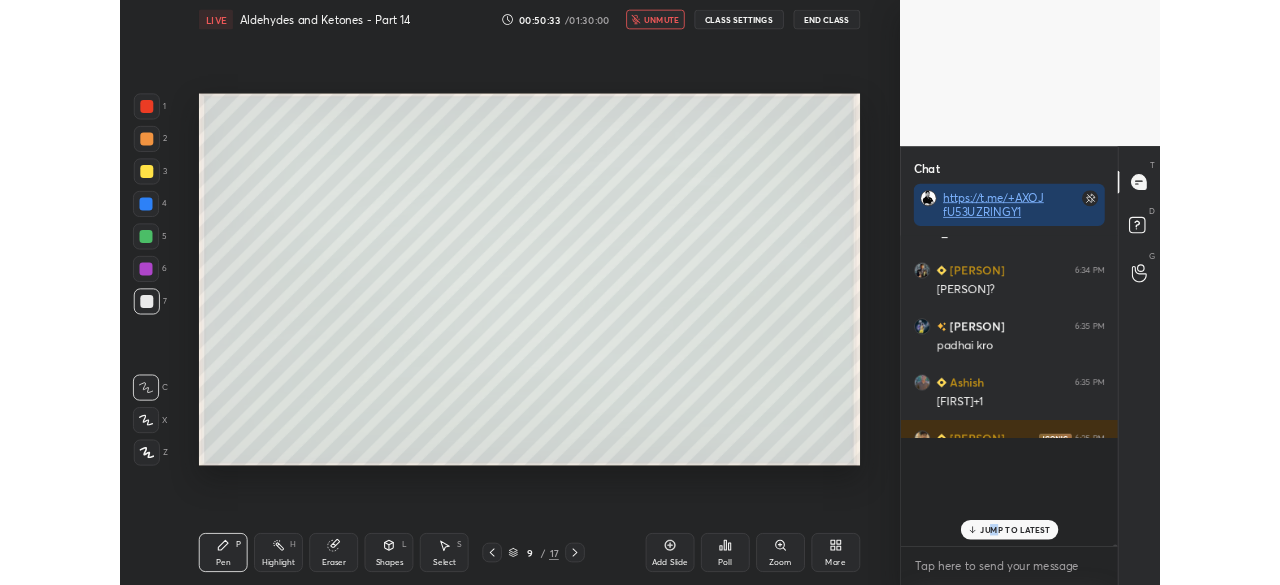 scroll, scrollTop: 457, scrollLeft: 880, axis: both 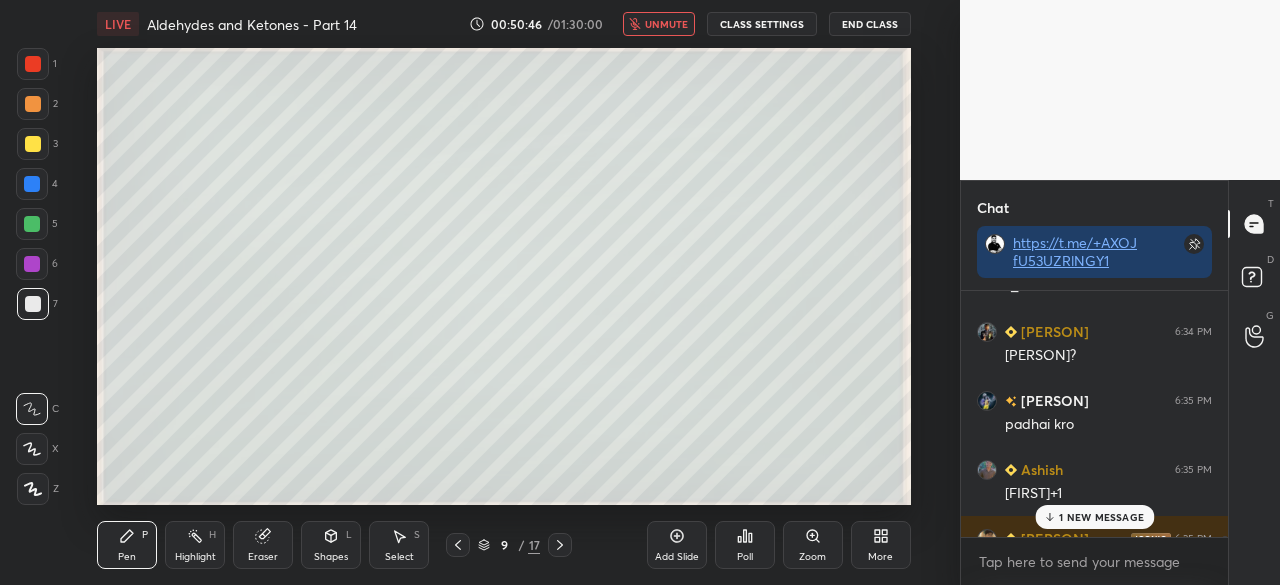 click on "1 NEW MESSAGE" at bounding box center (1101, 517) 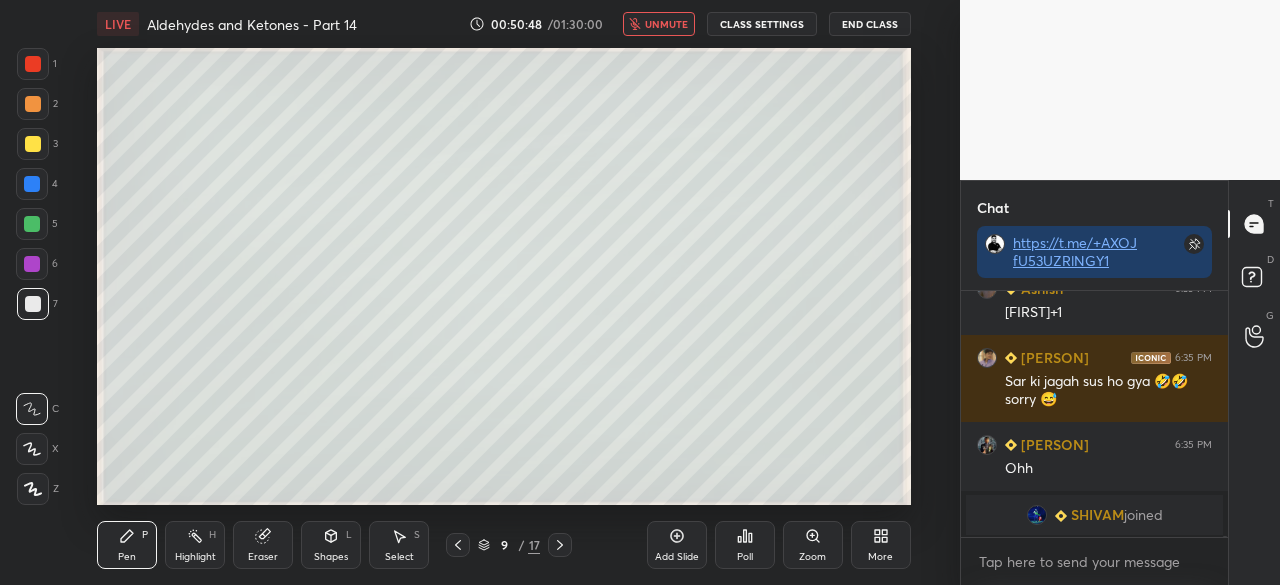 click on "unmute" at bounding box center [666, 24] 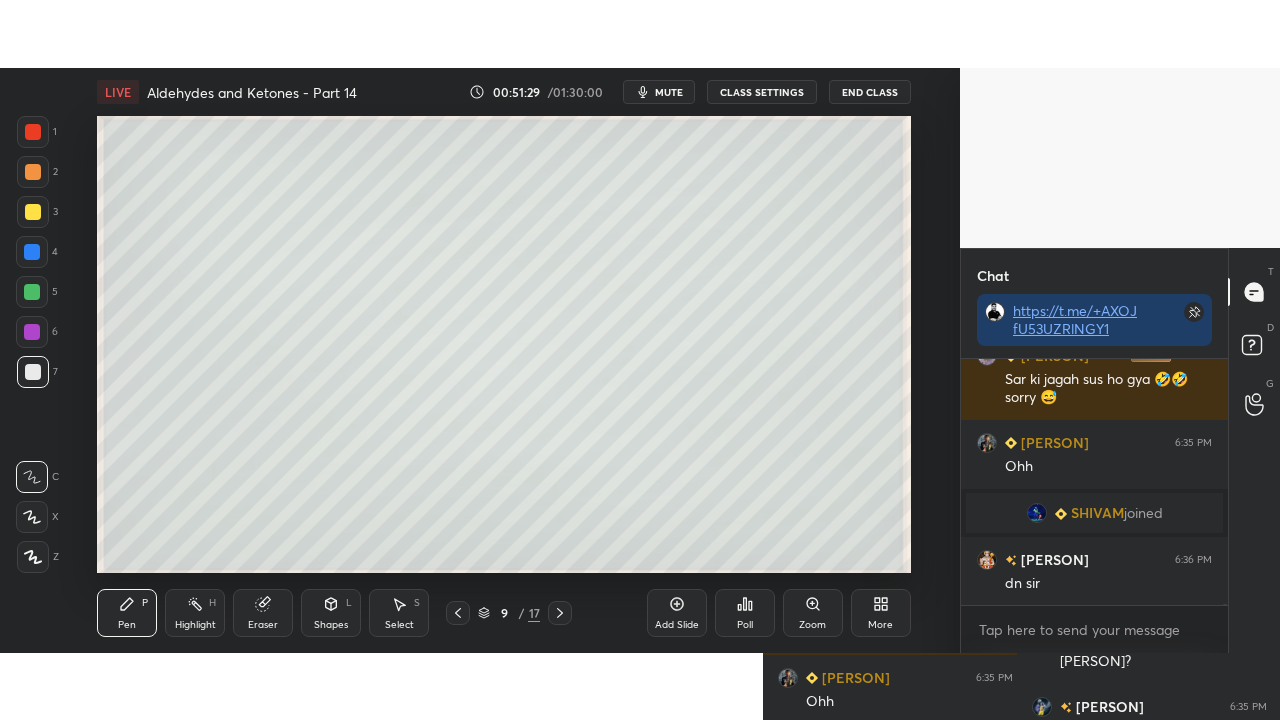 scroll, scrollTop: 70004, scrollLeft: 0, axis: vertical 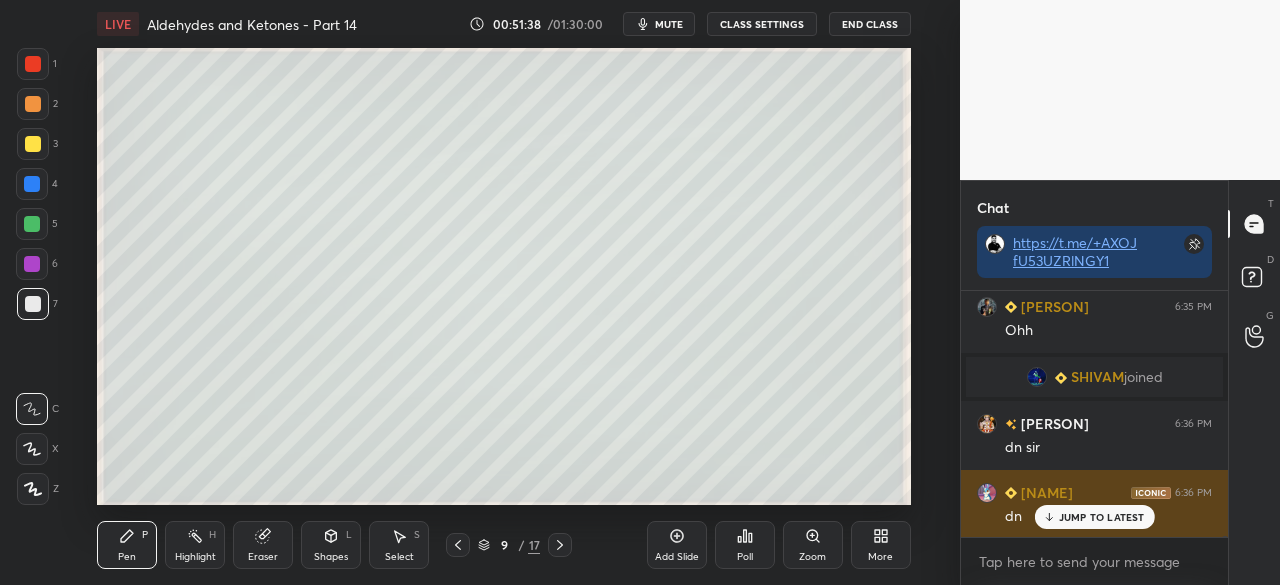 click on "JUMP TO LATEST" at bounding box center (1102, 517) 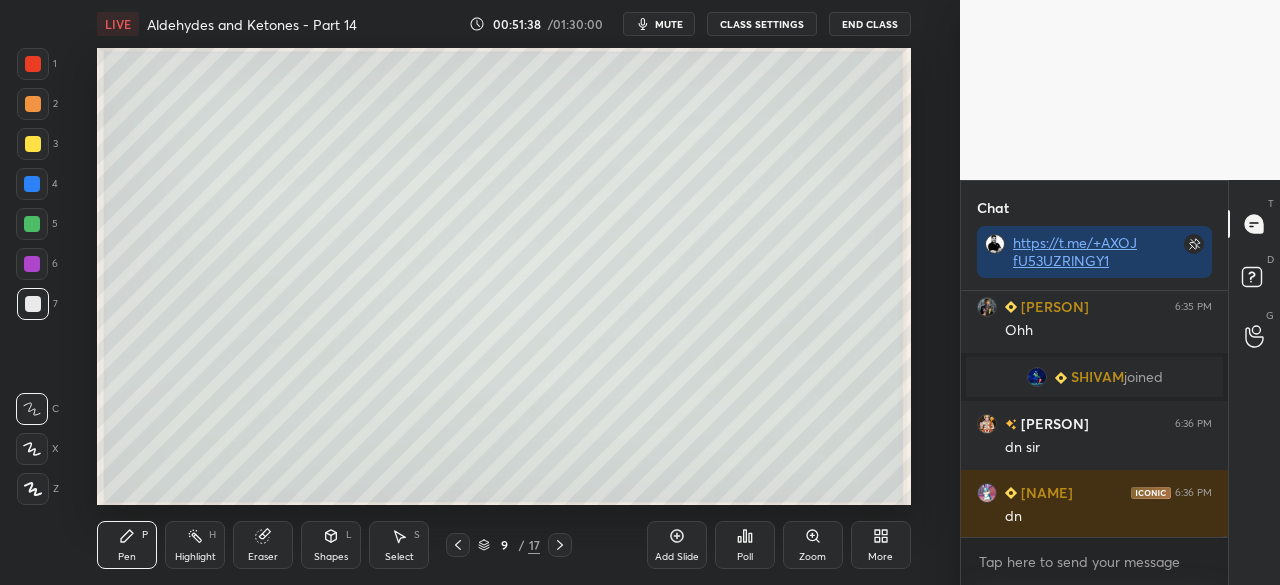 click on "More" at bounding box center [880, 557] 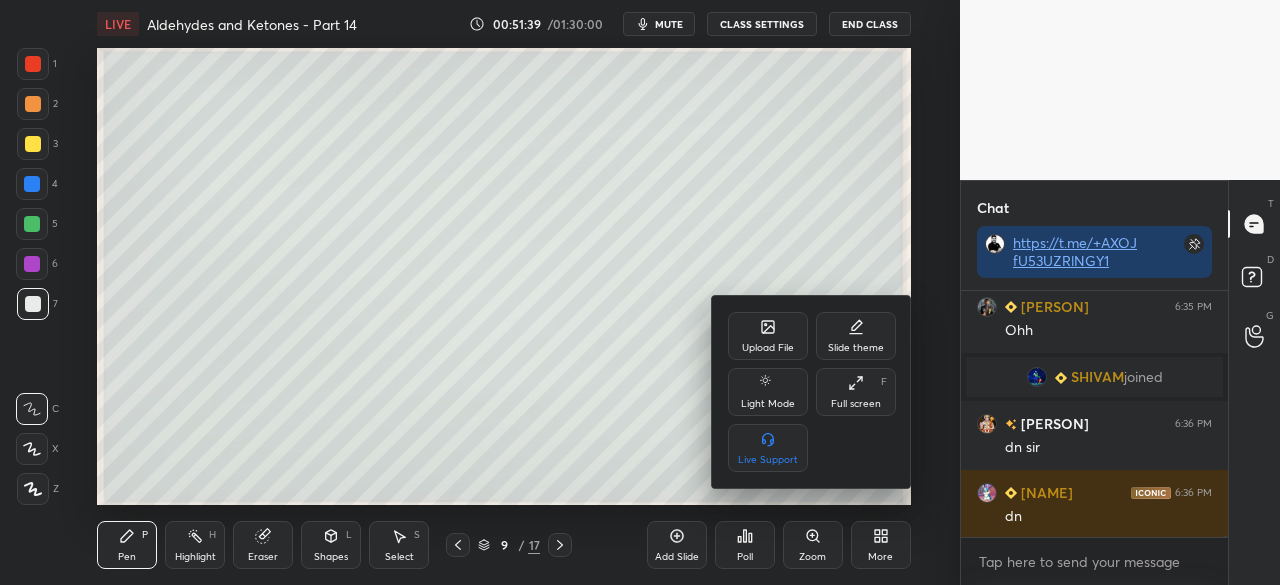 click on "Full screen" at bounding box center (856, 404) 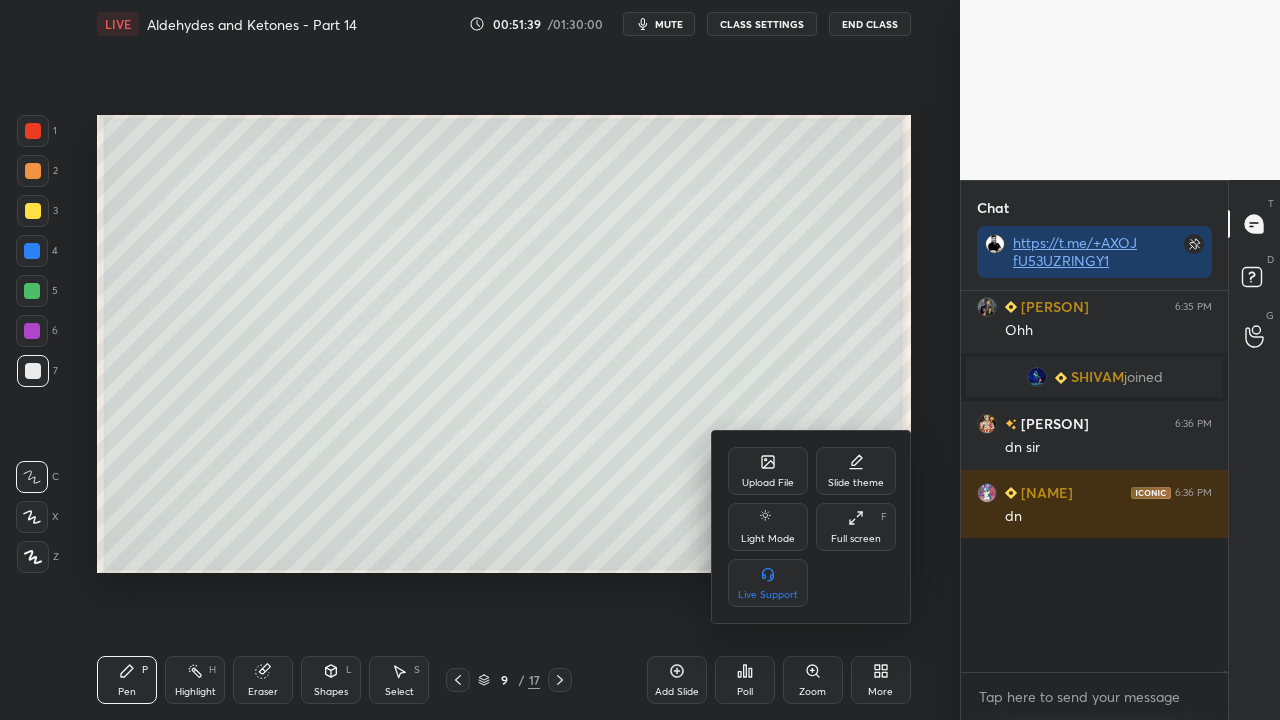 scroll, scrollTop: 99408, scrollLeft: 99120, axis: both 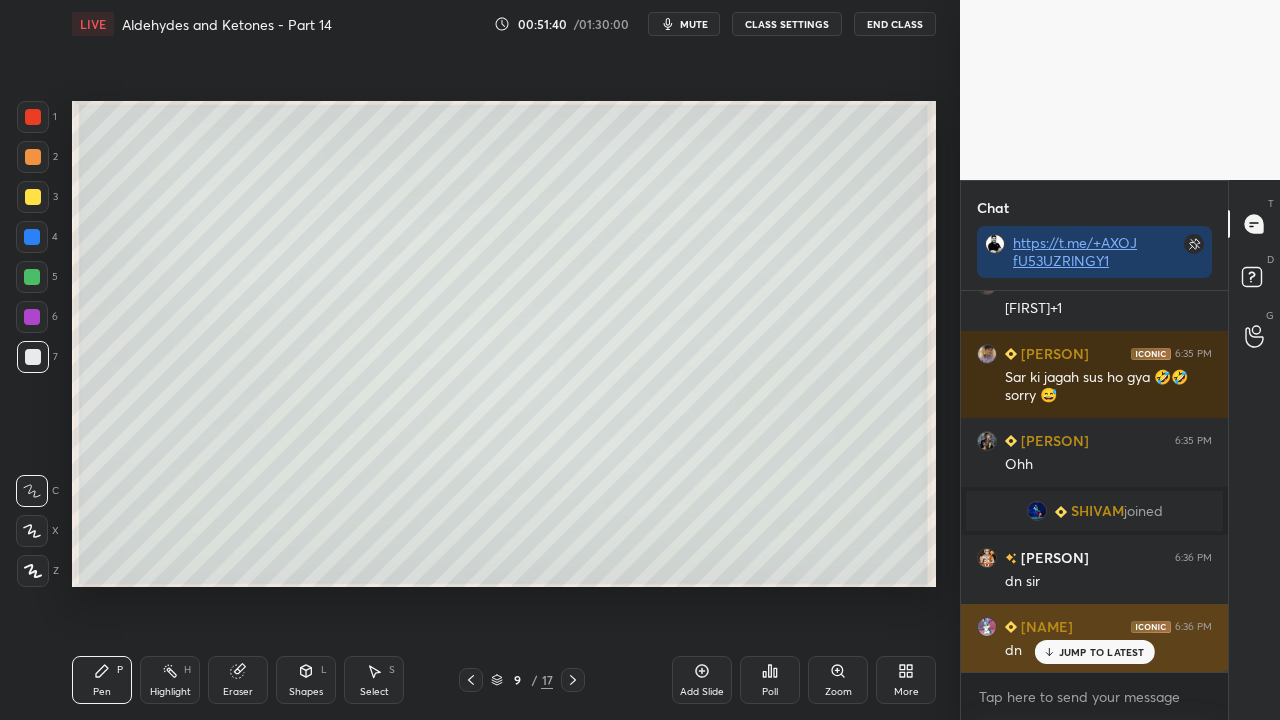 click on "JUMP TO LATEST" at bounding box center (1102, 652) 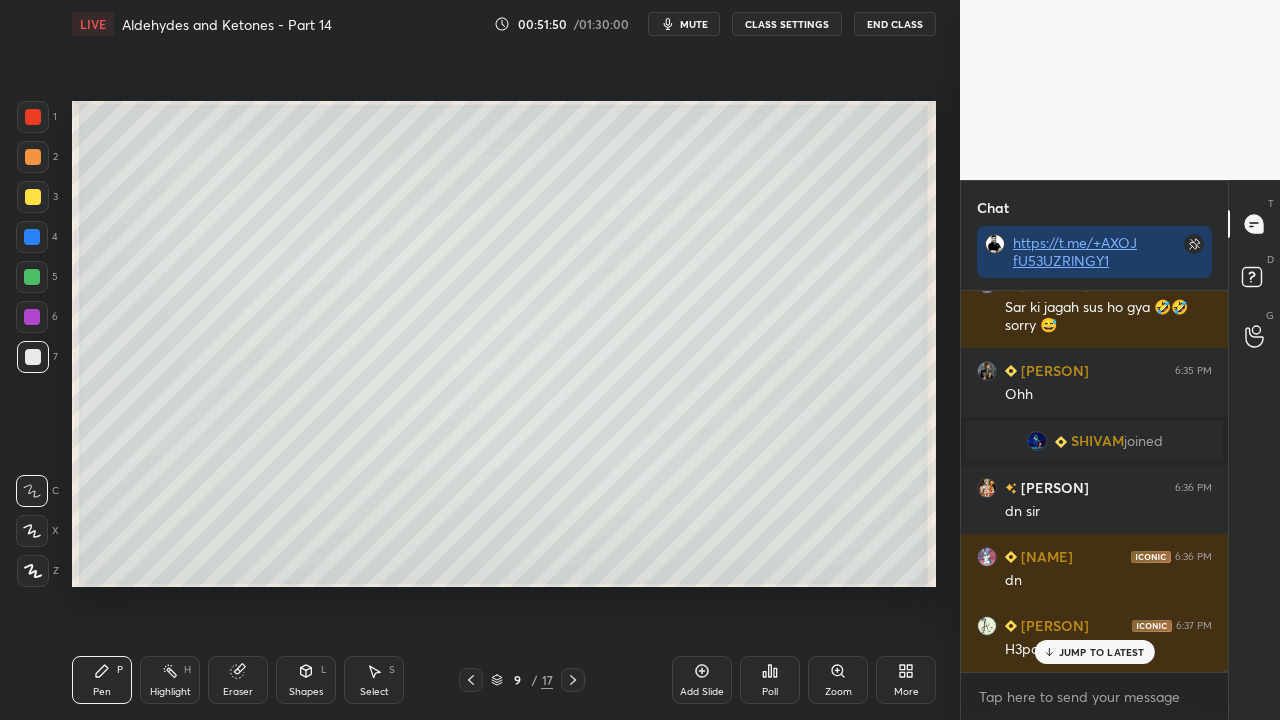 scroll, scrollTop: 70008, scrollLeft: 0, axis: vertical 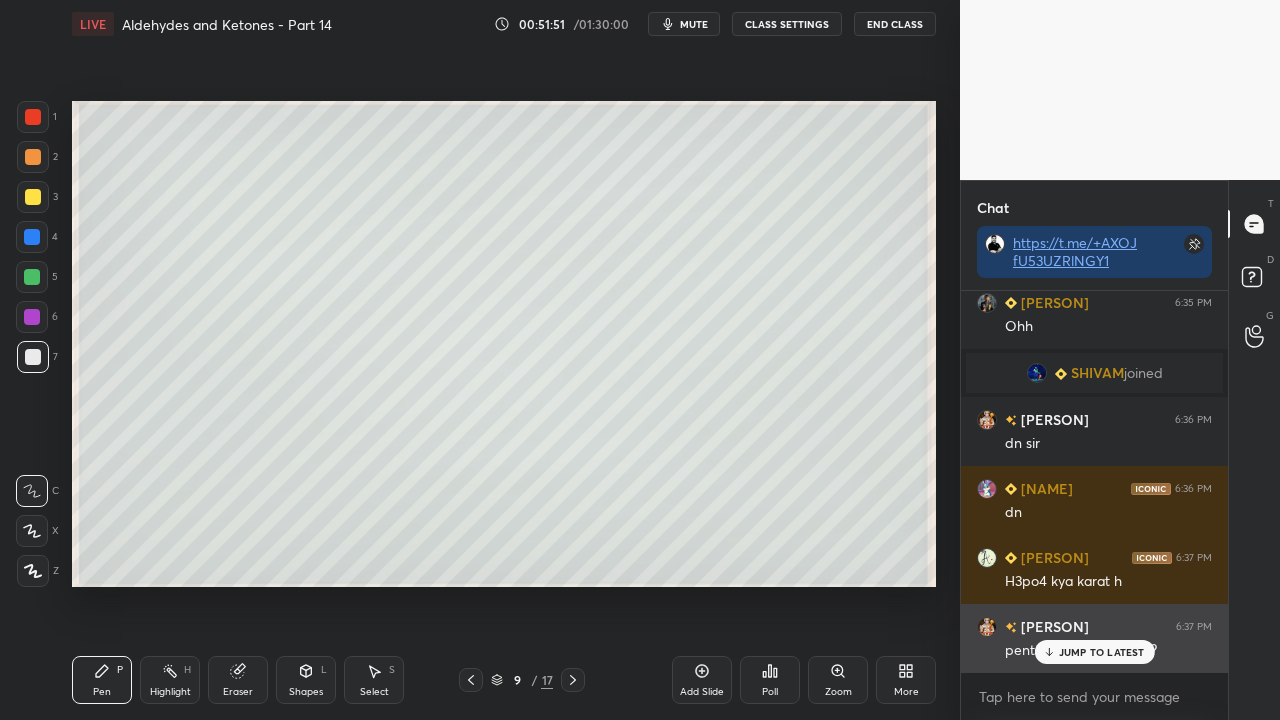 drag, startPoint x: 1090, startPoint y: 650, endPoint x: 1040, endPoint y: 660, distance: 50.990196 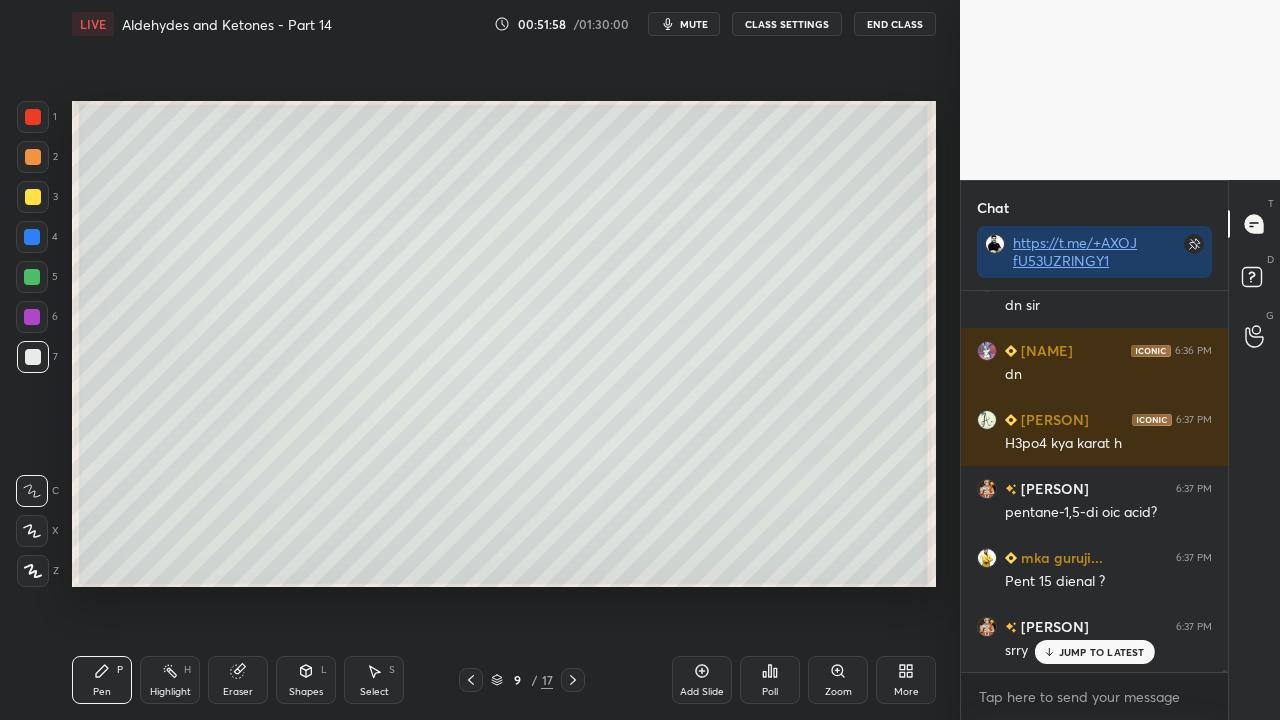 scroll, scrollTop: 70284, scrollLeft: 0, axis: vertical 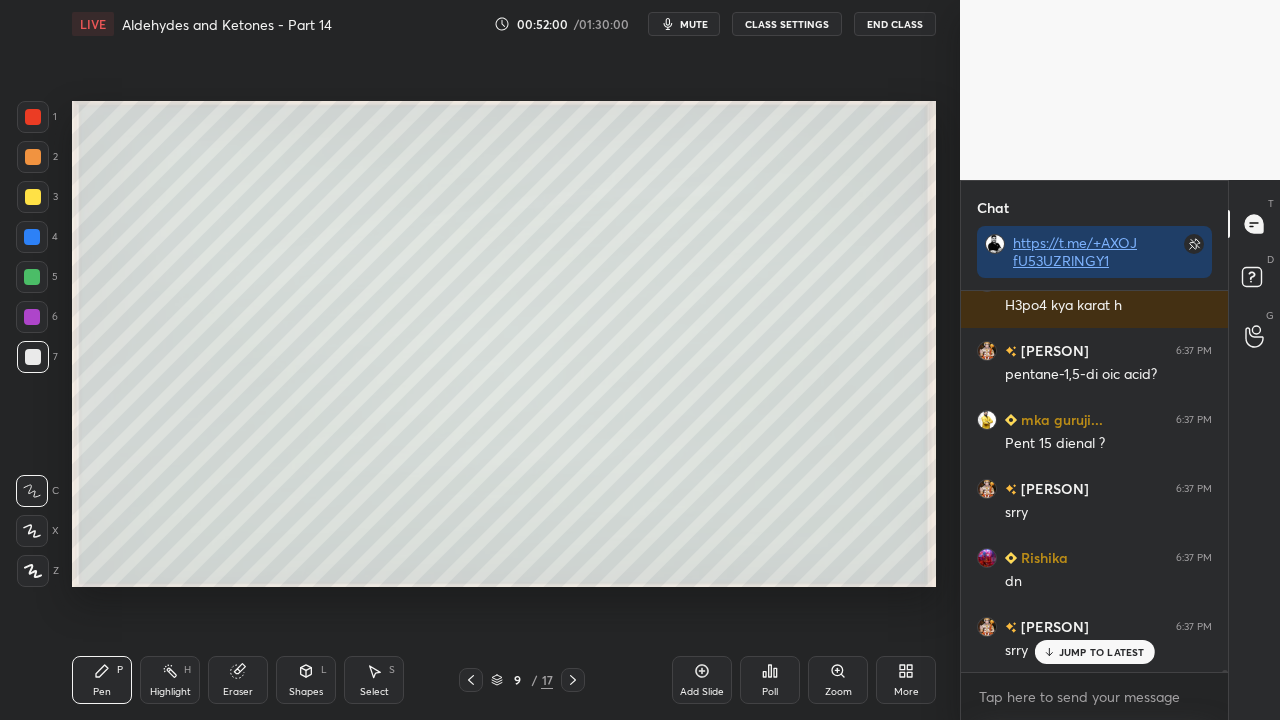 drag, startPoint x: 1066, startPoint y: 652, endPoint x: 816, endPoint y: 709, distance: 256.41568 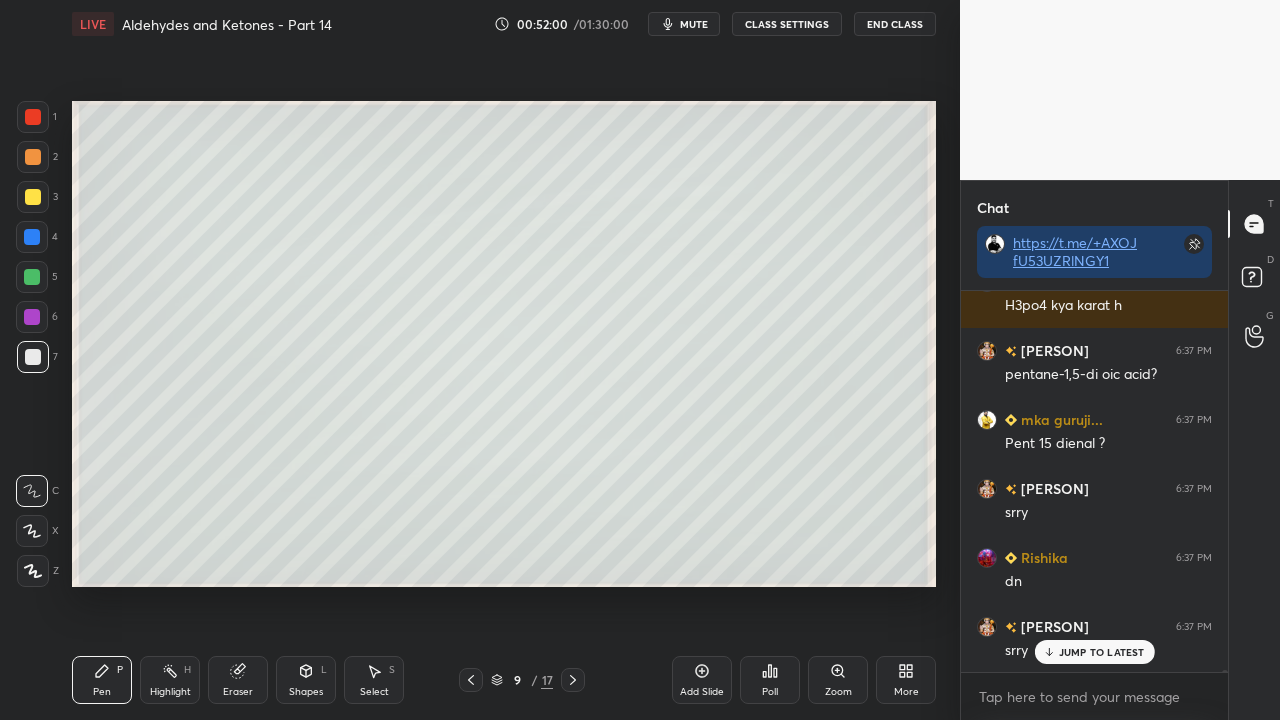 click on "JUMP TO LATEST" at bounding box center [1102, 652] 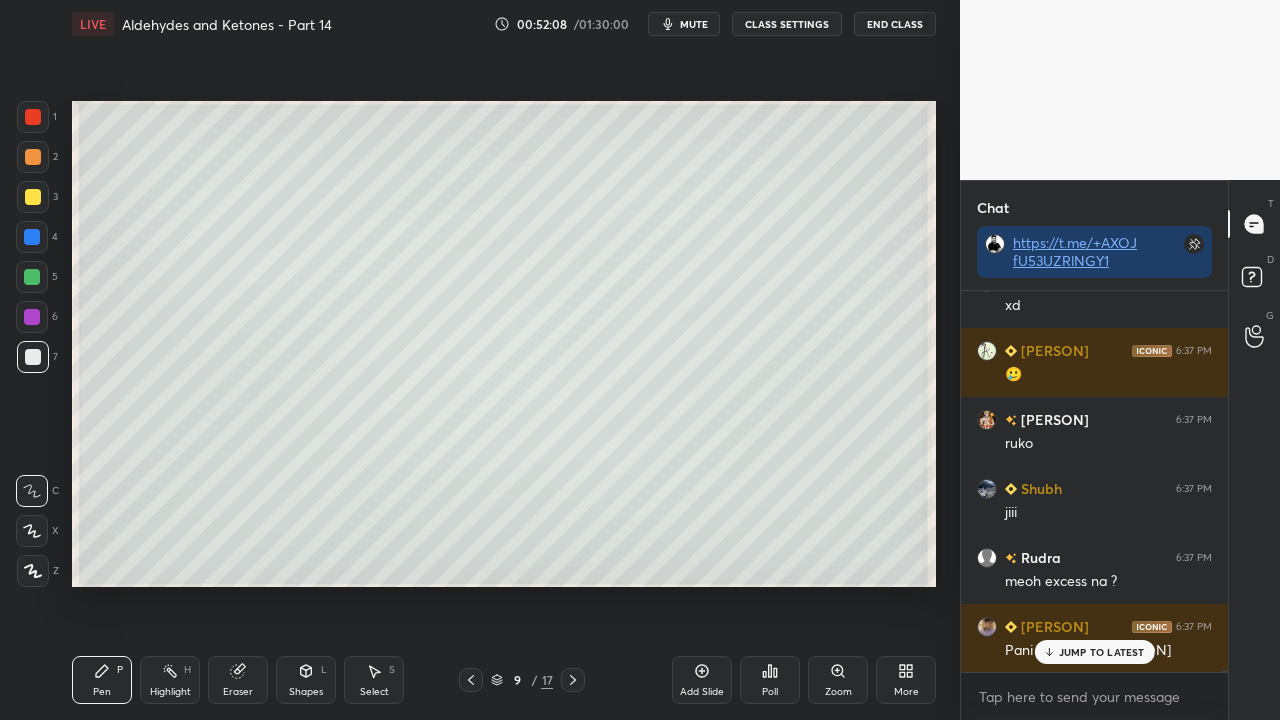 scroll, scrollTop: 70768, scrollLeft: 0, axis: vertical 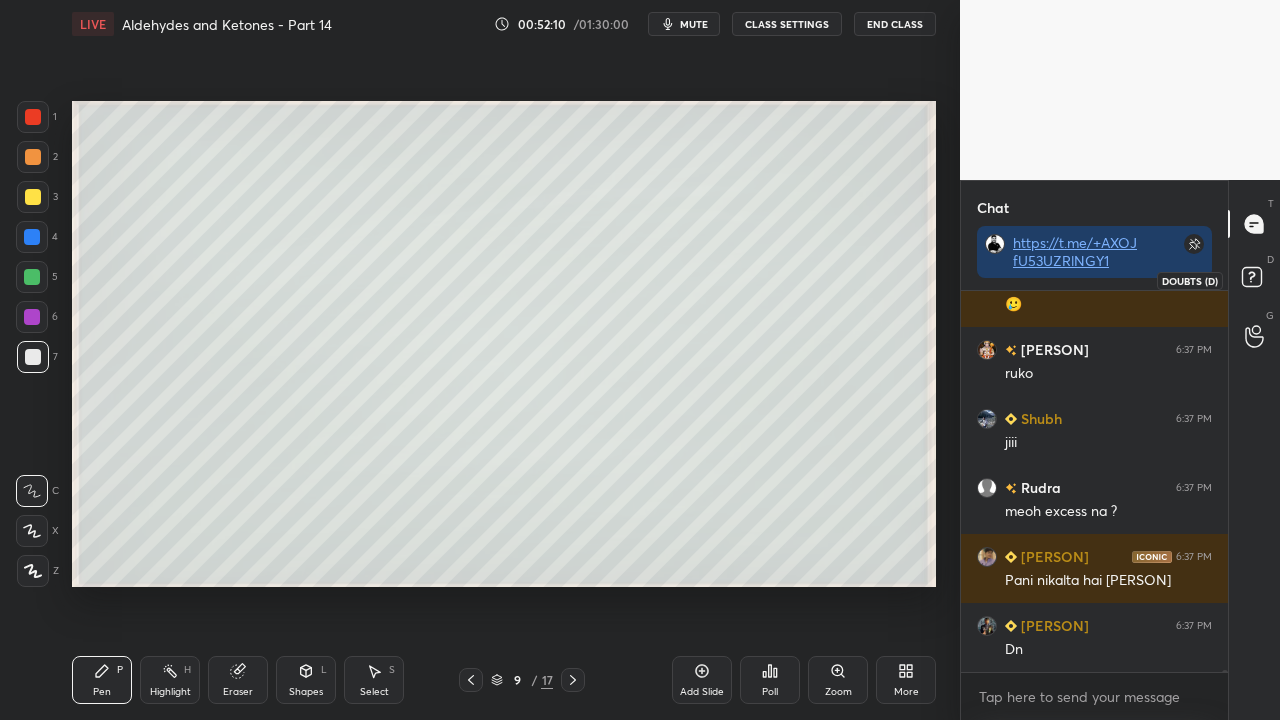 click 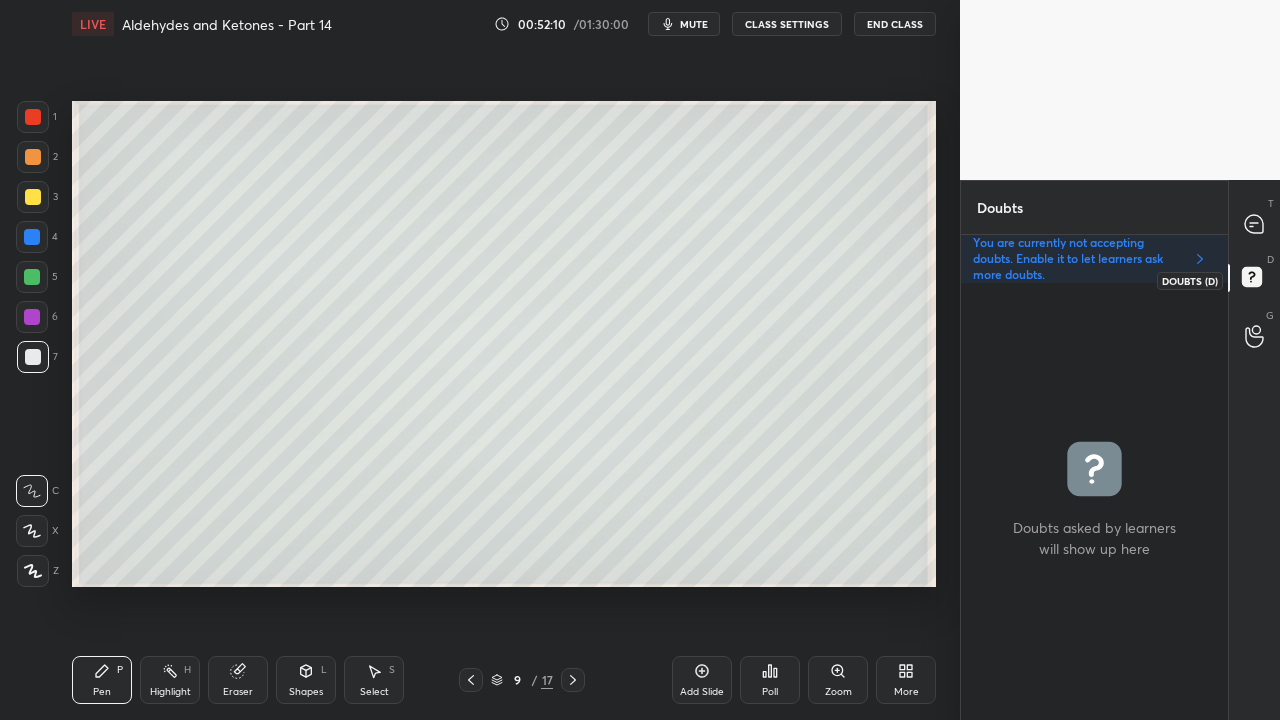 scroll, scrollTop: 6, scrollLeft: 6, axis: both 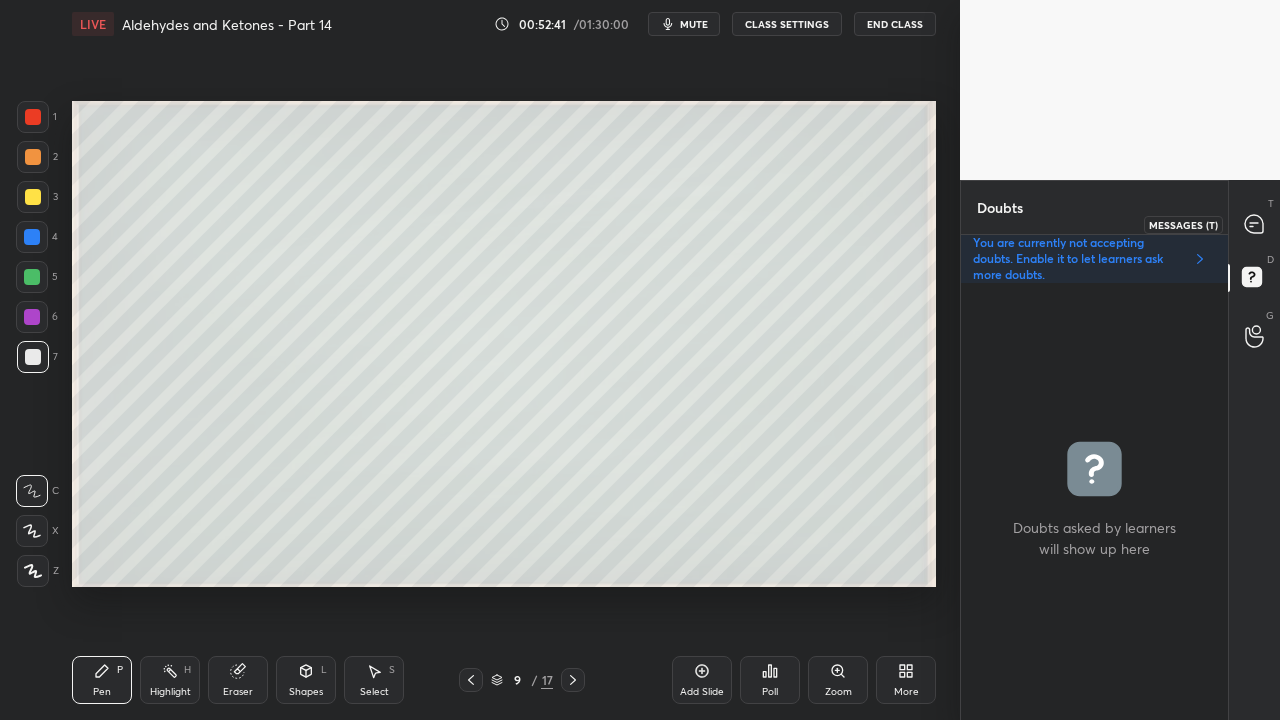 click at bounding box center (1255, 224) 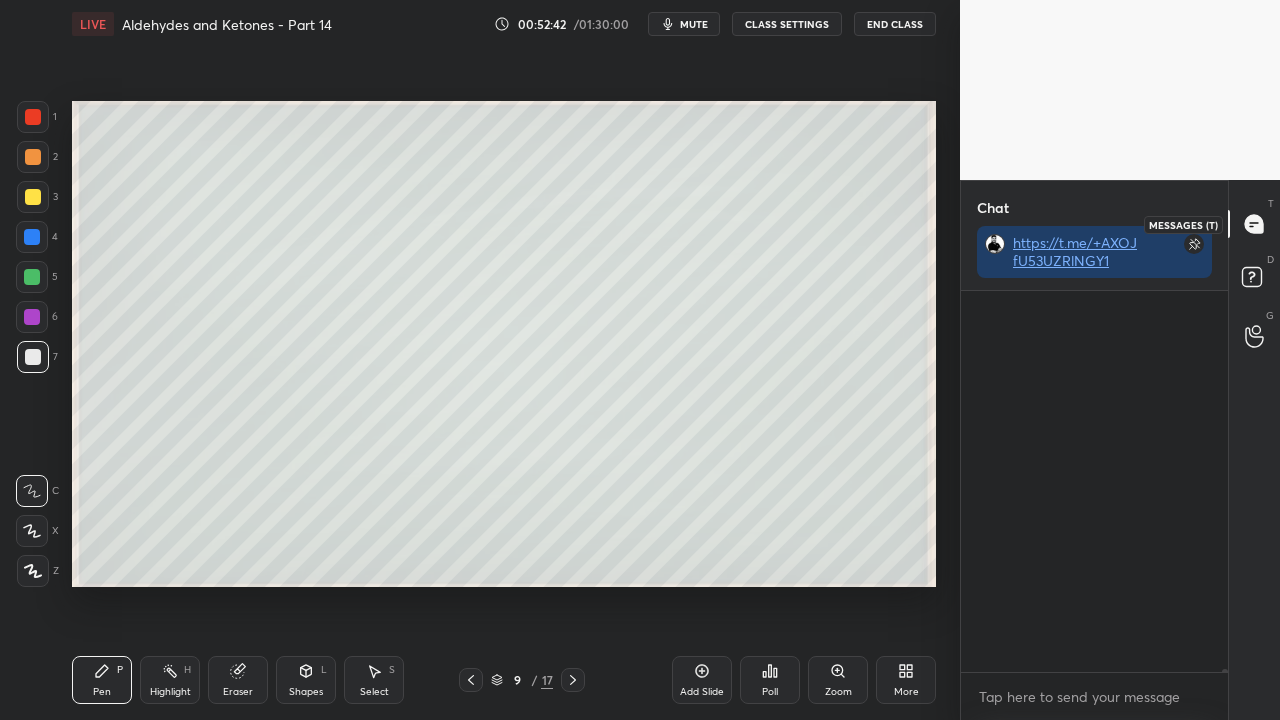 scroll, scrollTop: 423, scrollLeft: 261, axis: both 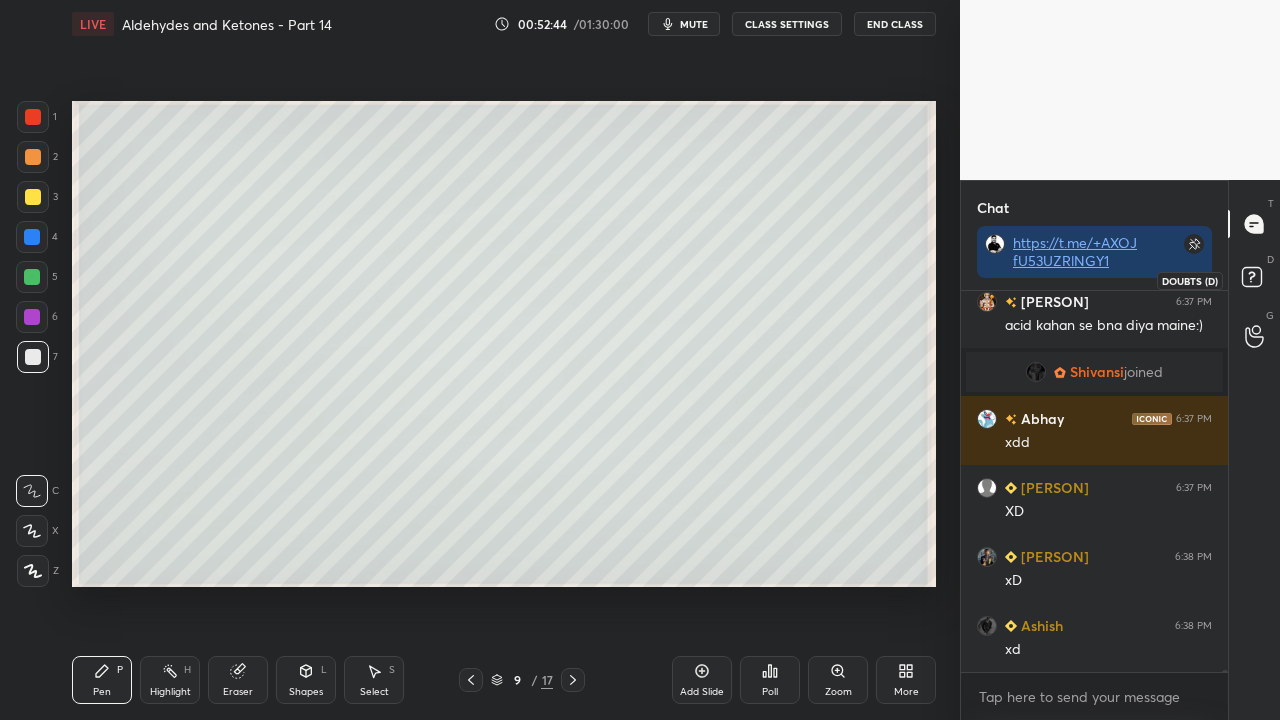 click 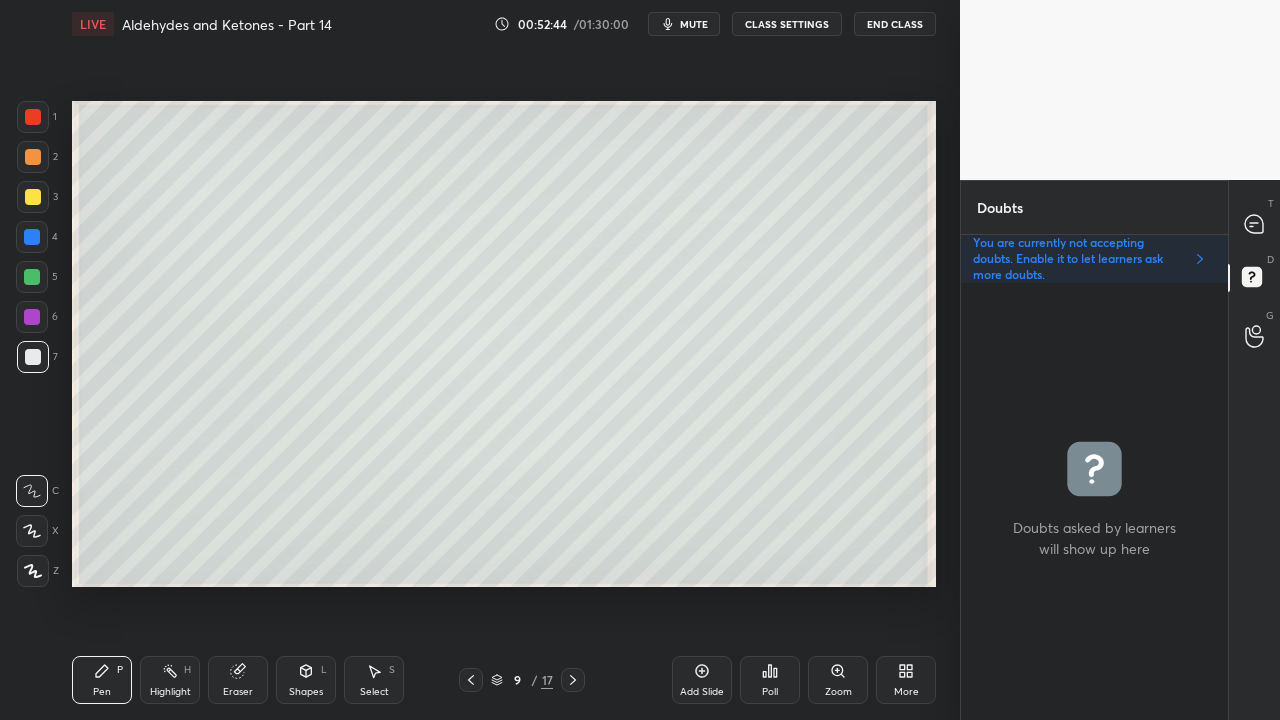 scroll, scrollTop: 6, scrollLeft: 6, axis: both 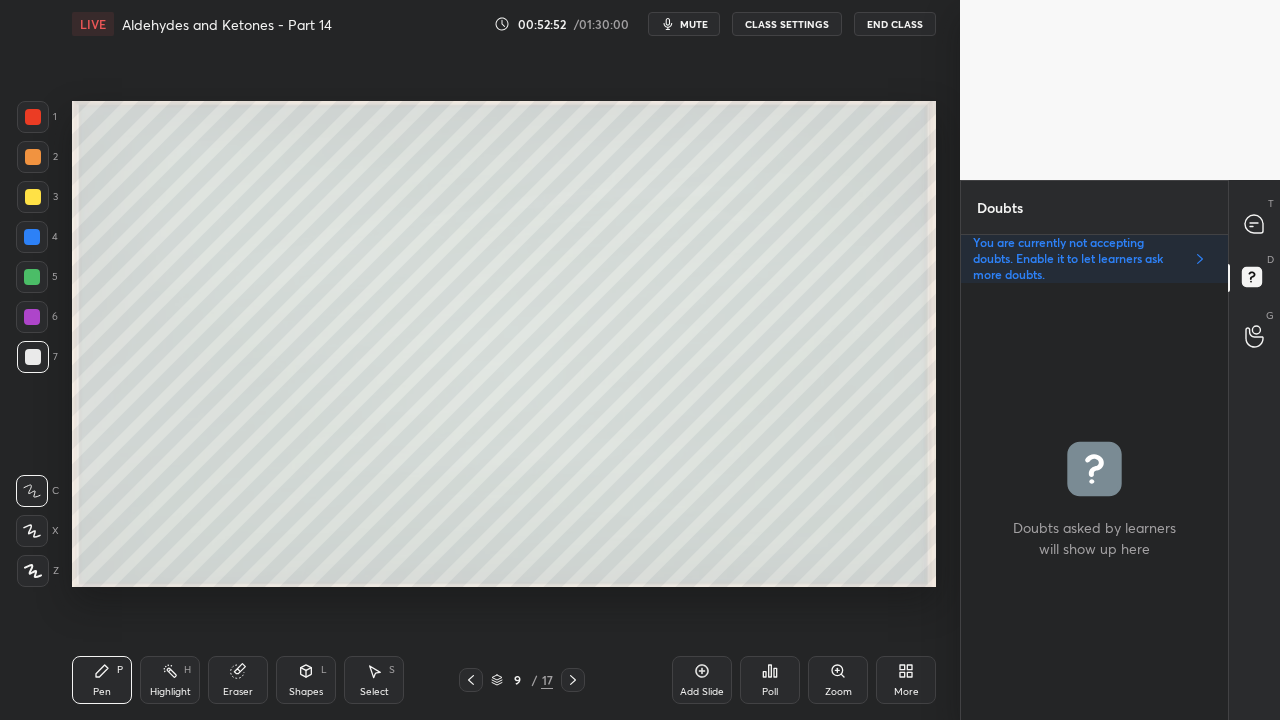 click at bounding box center (1255, 224) 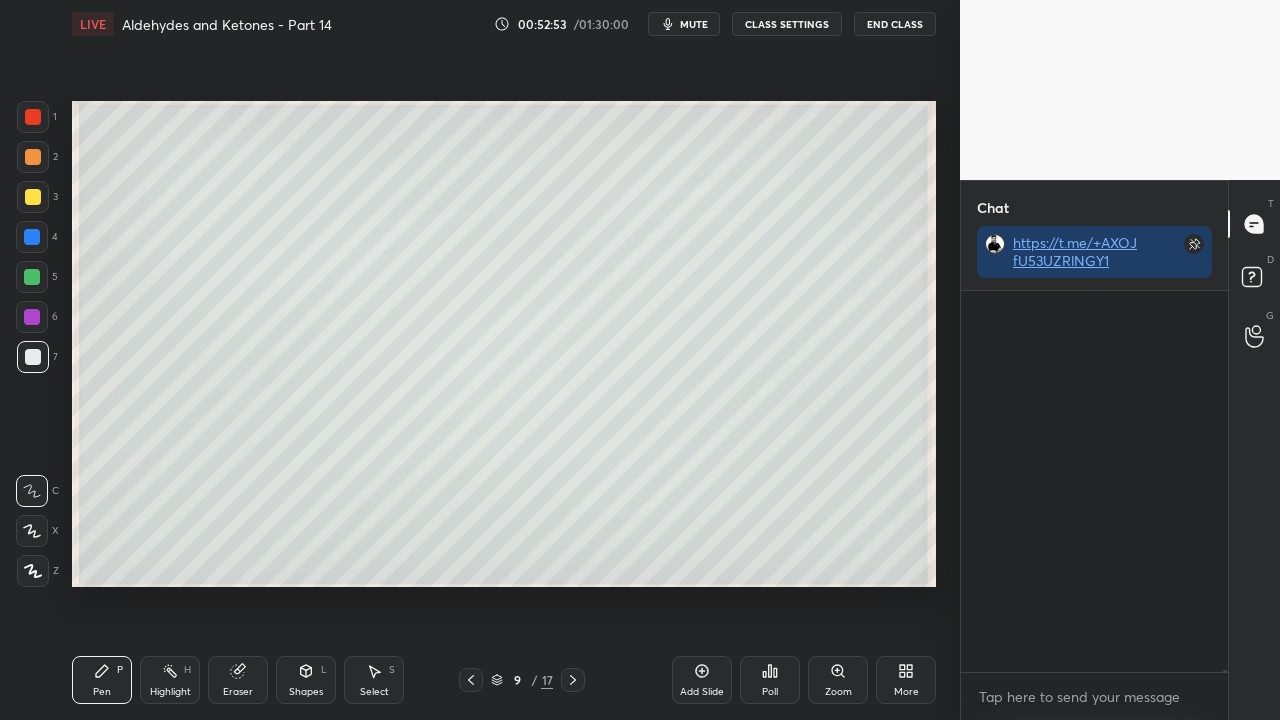 scroll, scrollTop: 423, scrollLeft: 261, axis: both 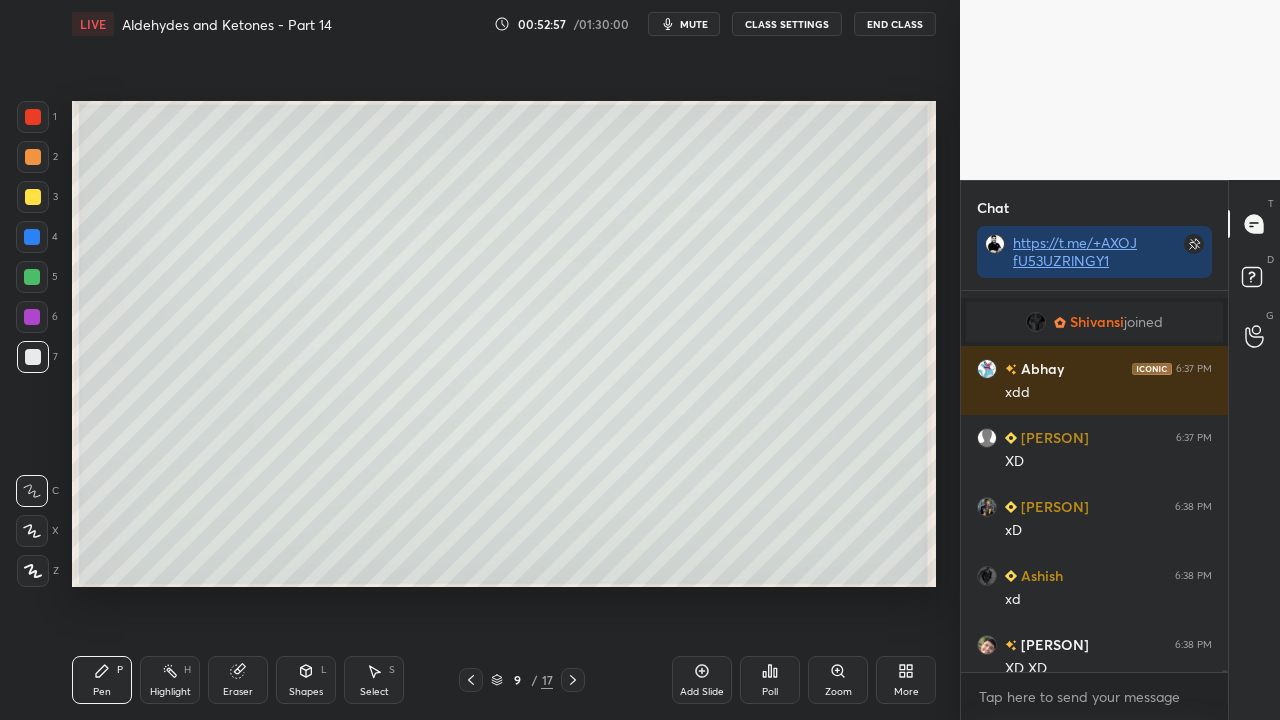 click on "Shivansi" at bounding box center [1097, 322] 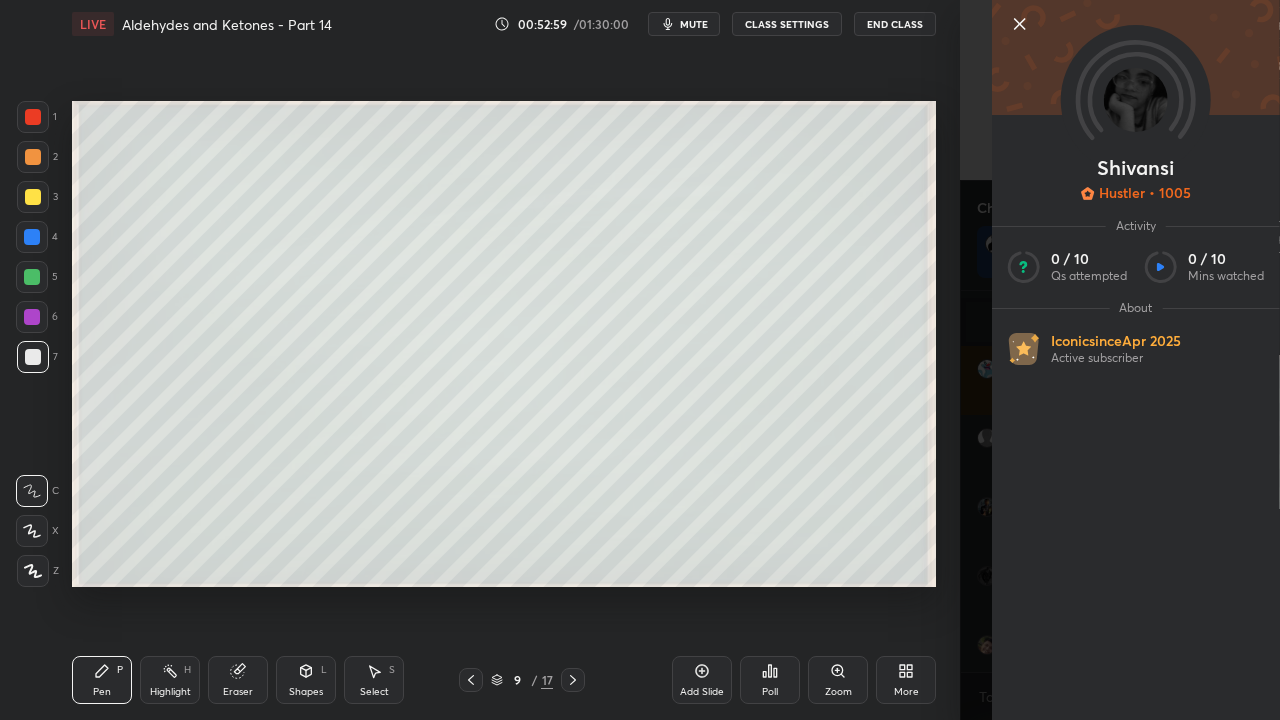 drag, startPoint x: 1136, startPoint y: 123, endPoint x: 1123, endPoint y: 122, distance: 13.038404 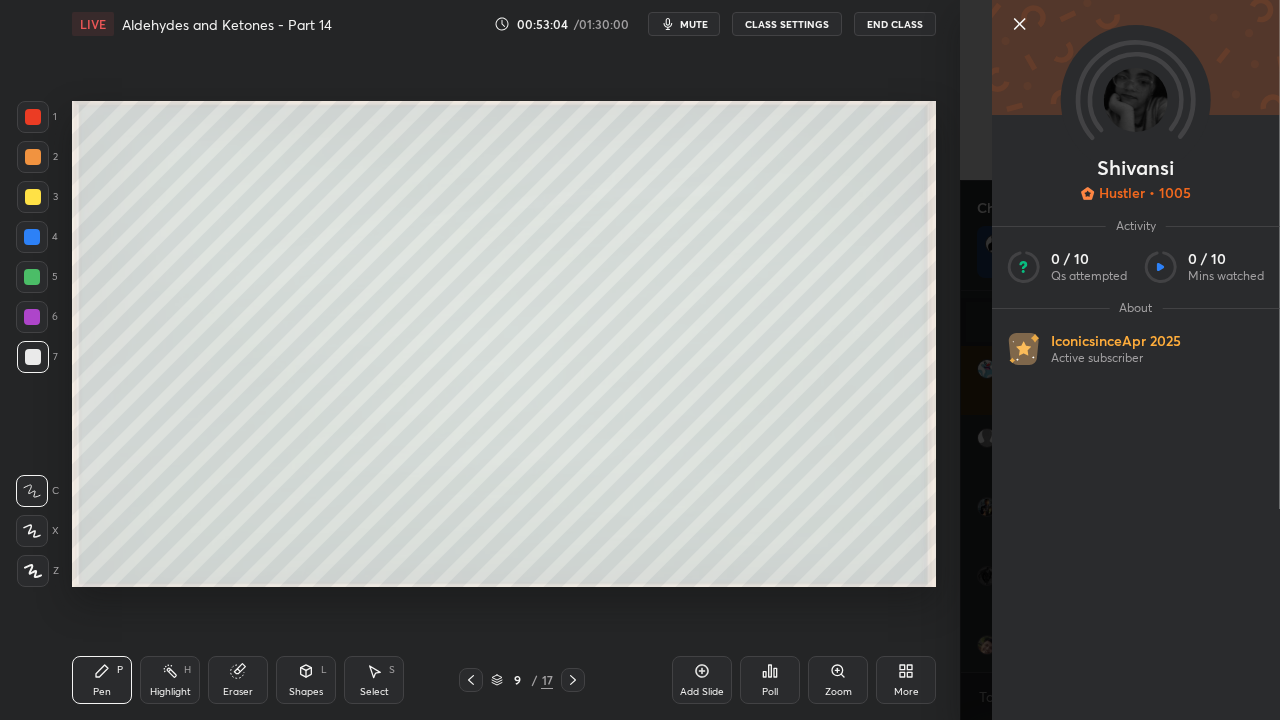 click on "[PERSON] Hustler   •   1005 Activity 0 / 10 Qs attempted 0 / 10 Mins watched About Iconic  since  Apr   2025 Active subscriber" at bounding box center (1120, 360) 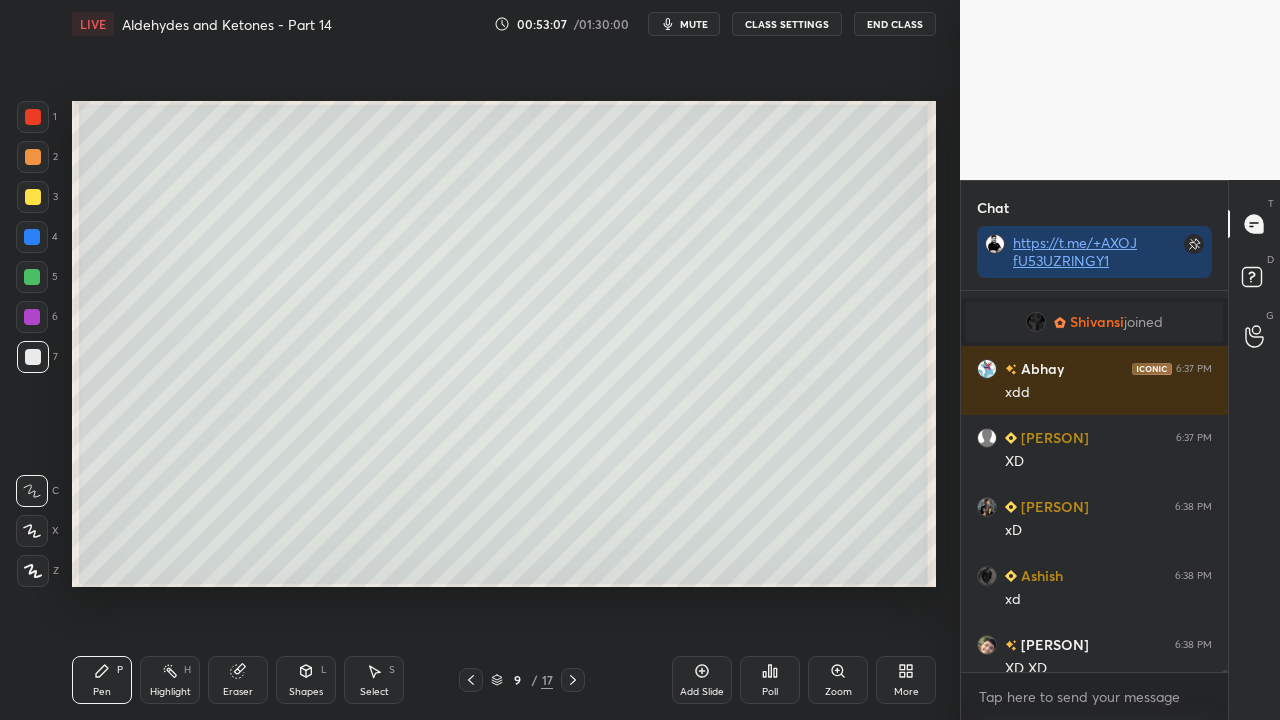 click at bounding box center [33, 197] 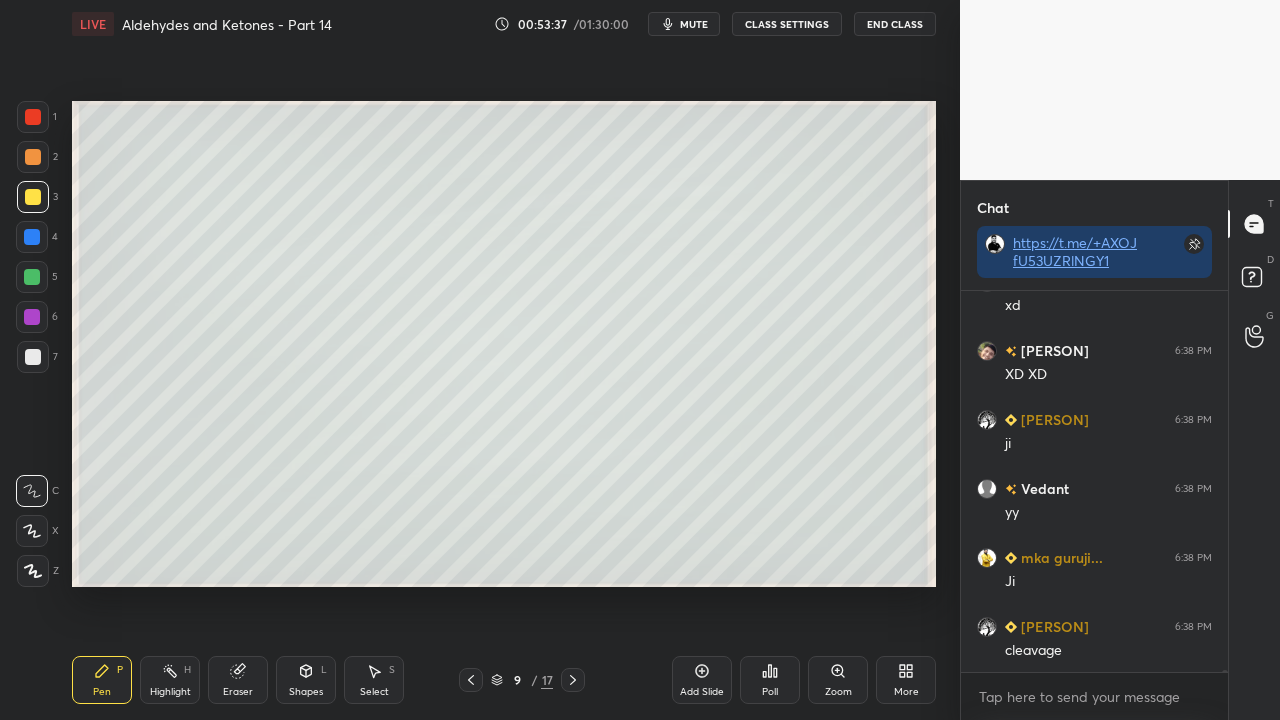 scroll, scrollTop: 71782, scrollLeft: 0, axis: vertical 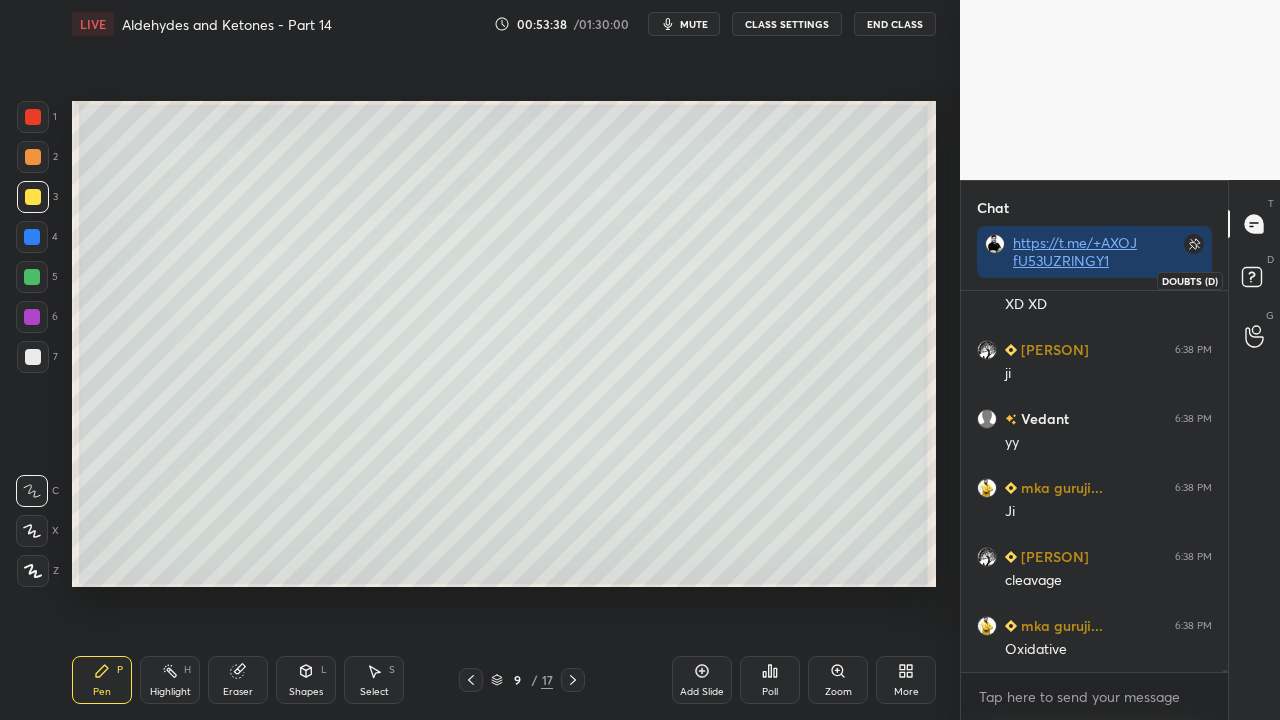 click 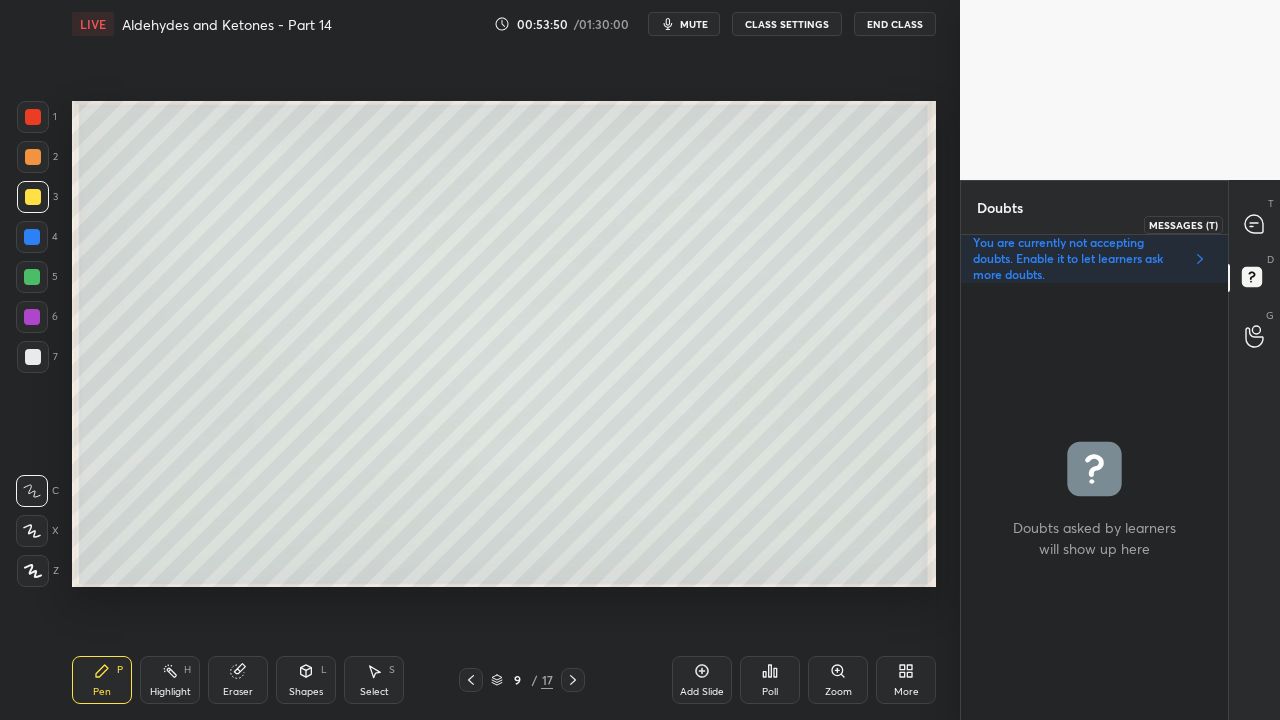 click 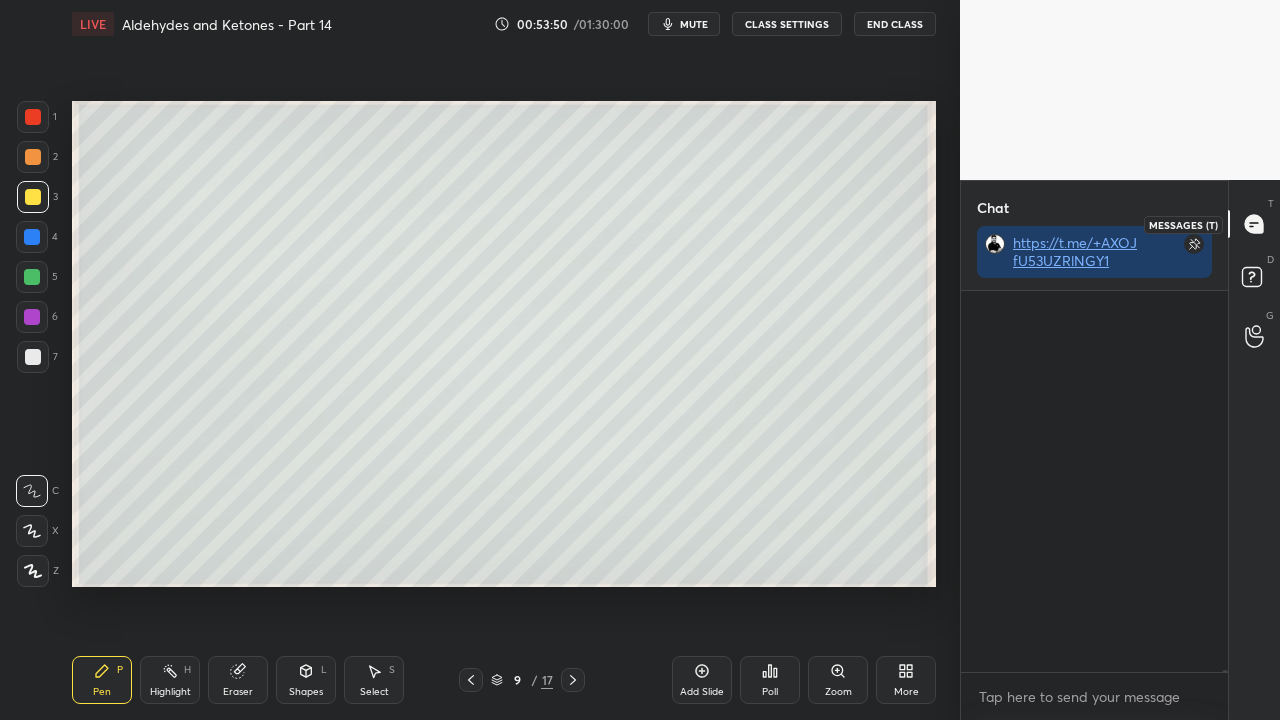 scroll, scrollTop: 71832, scrollLeft: 0, axis: vertical 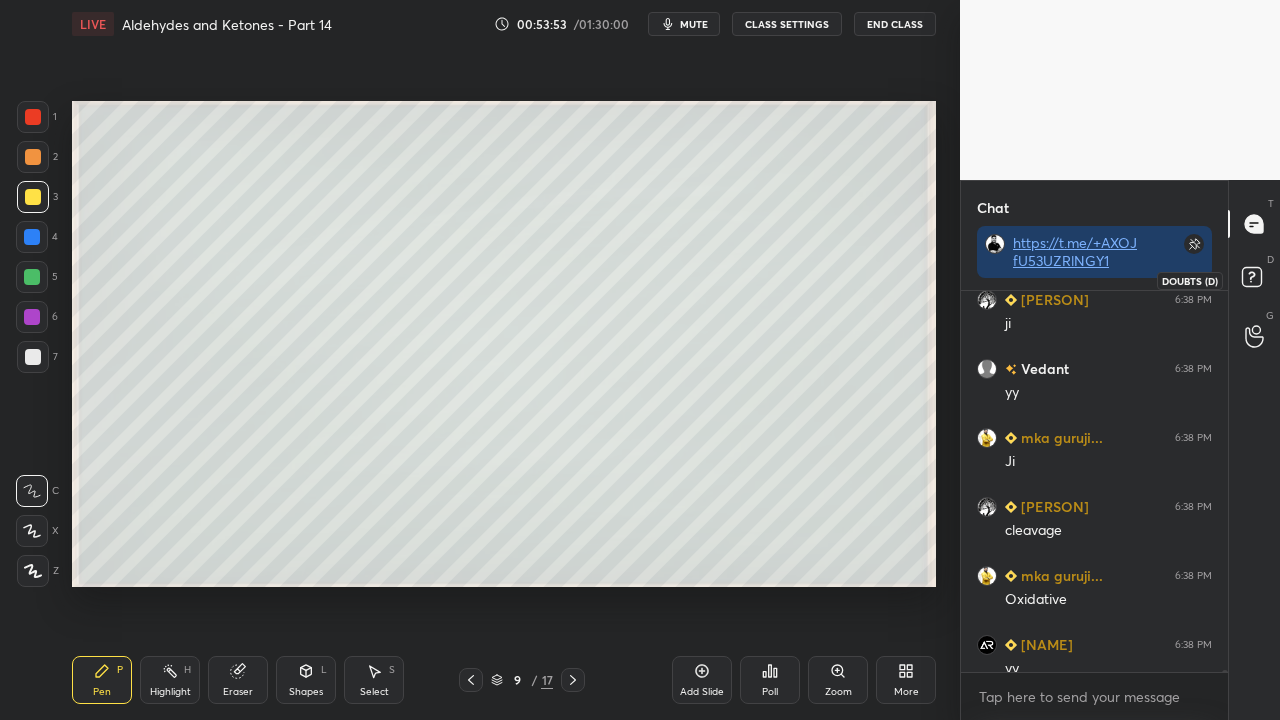 click 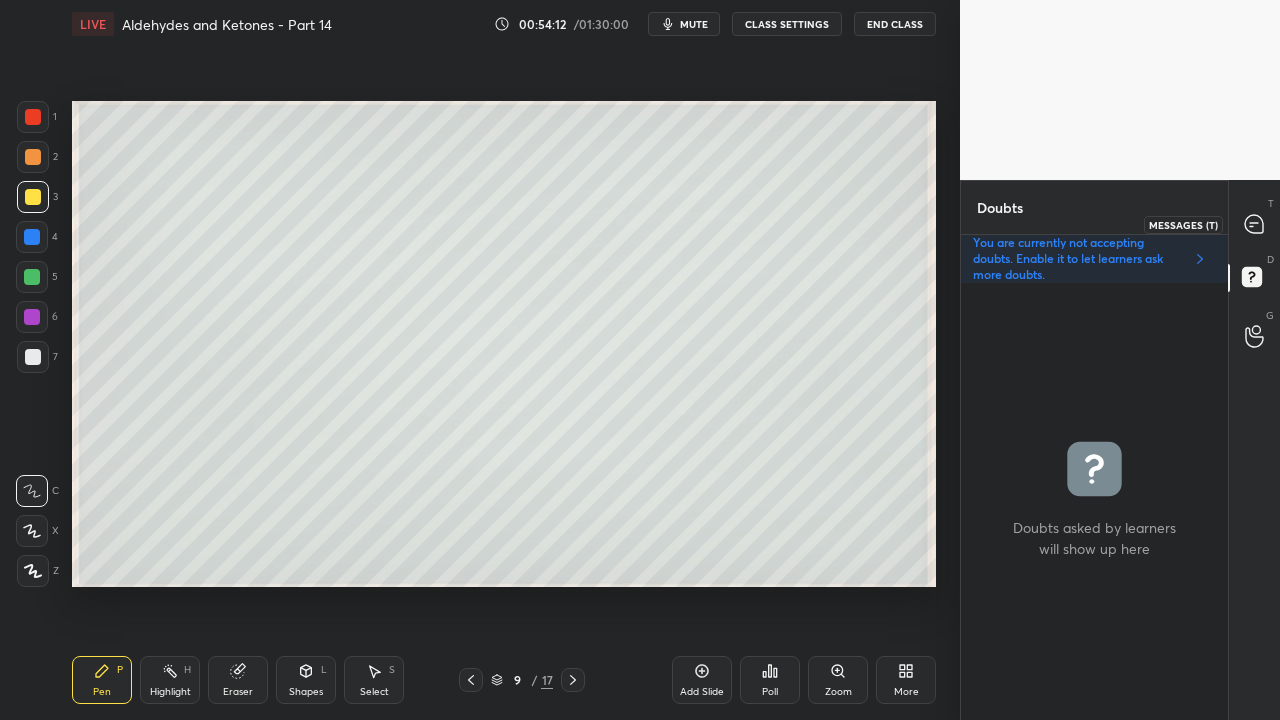 click 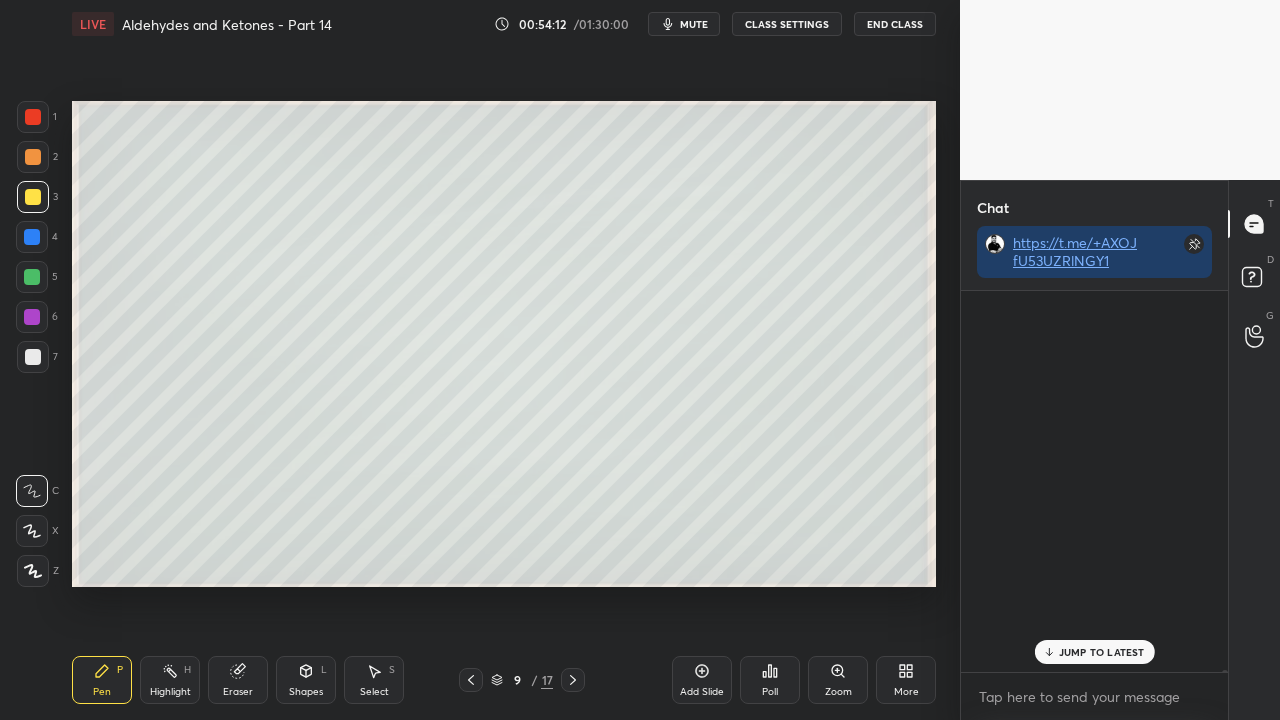 scroll, scrollTop: 423, scrollLeft: 261, axis: both 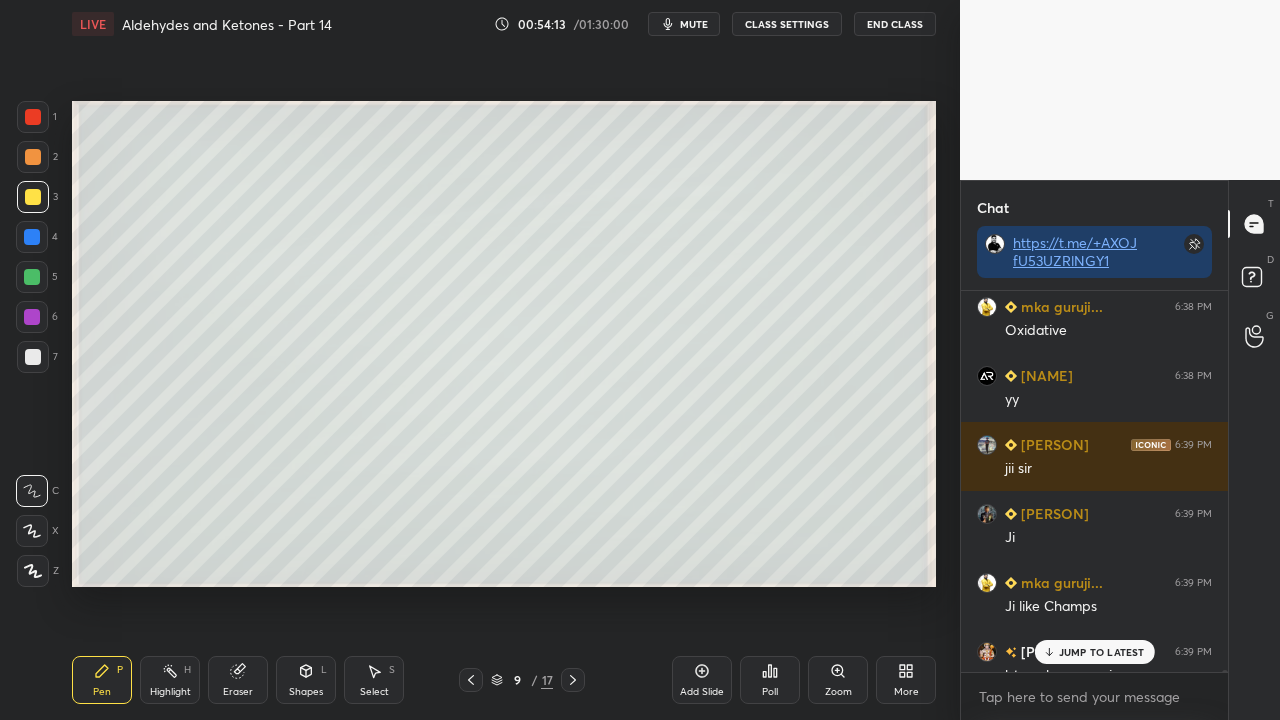 click on "JUMP TO LATEST" at bounding box center [1102, 652] 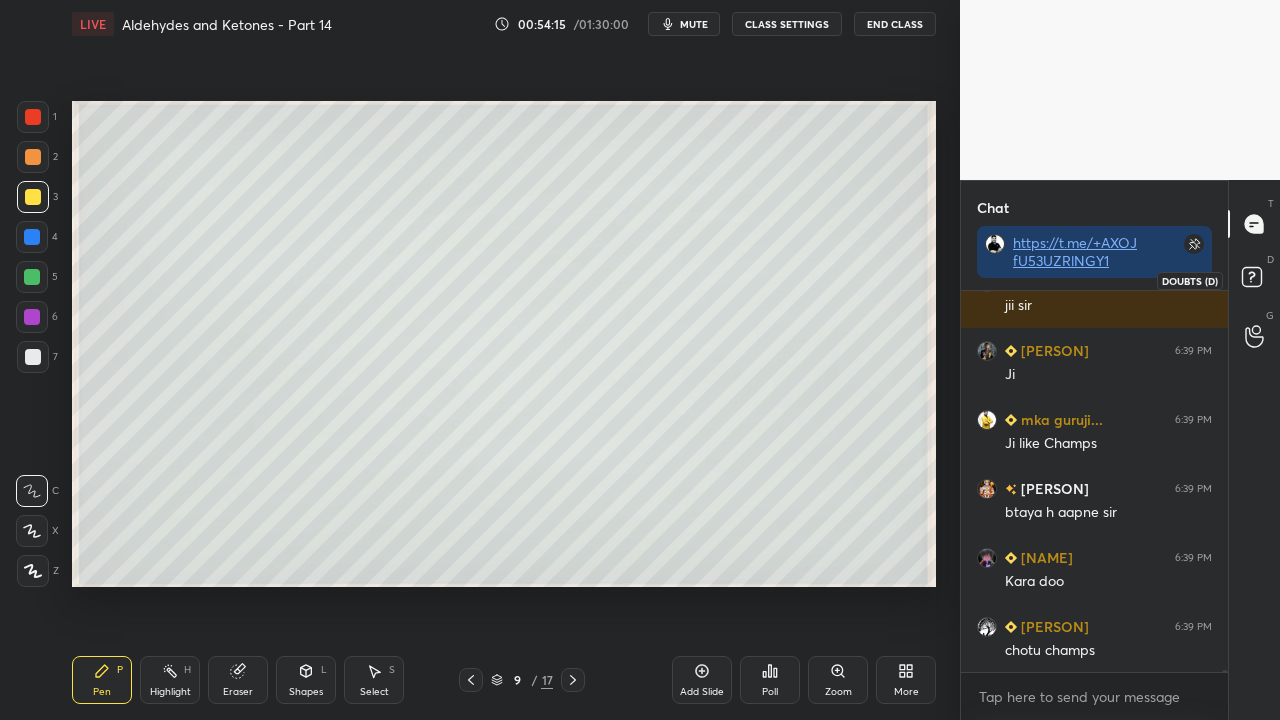 scroll, scrollTop: 72334, scrollLeft: 0, axis: vertical 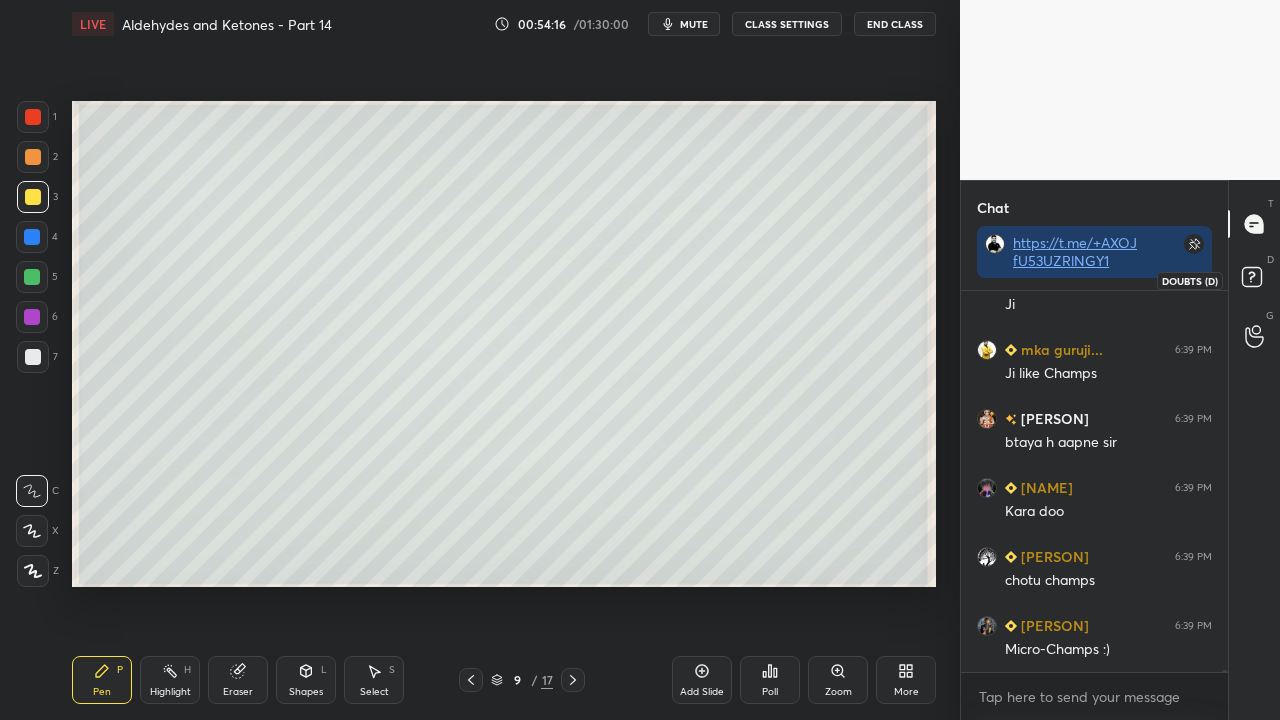 click 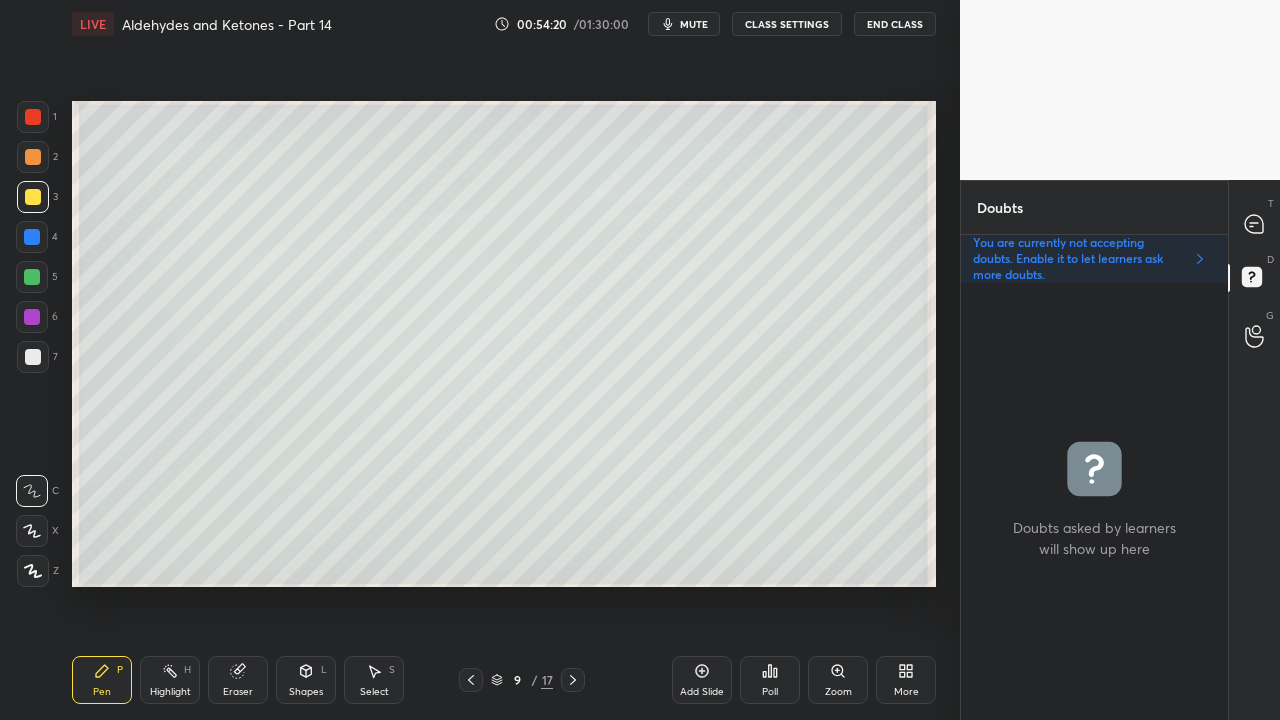 click at bounding box center [33, 117] 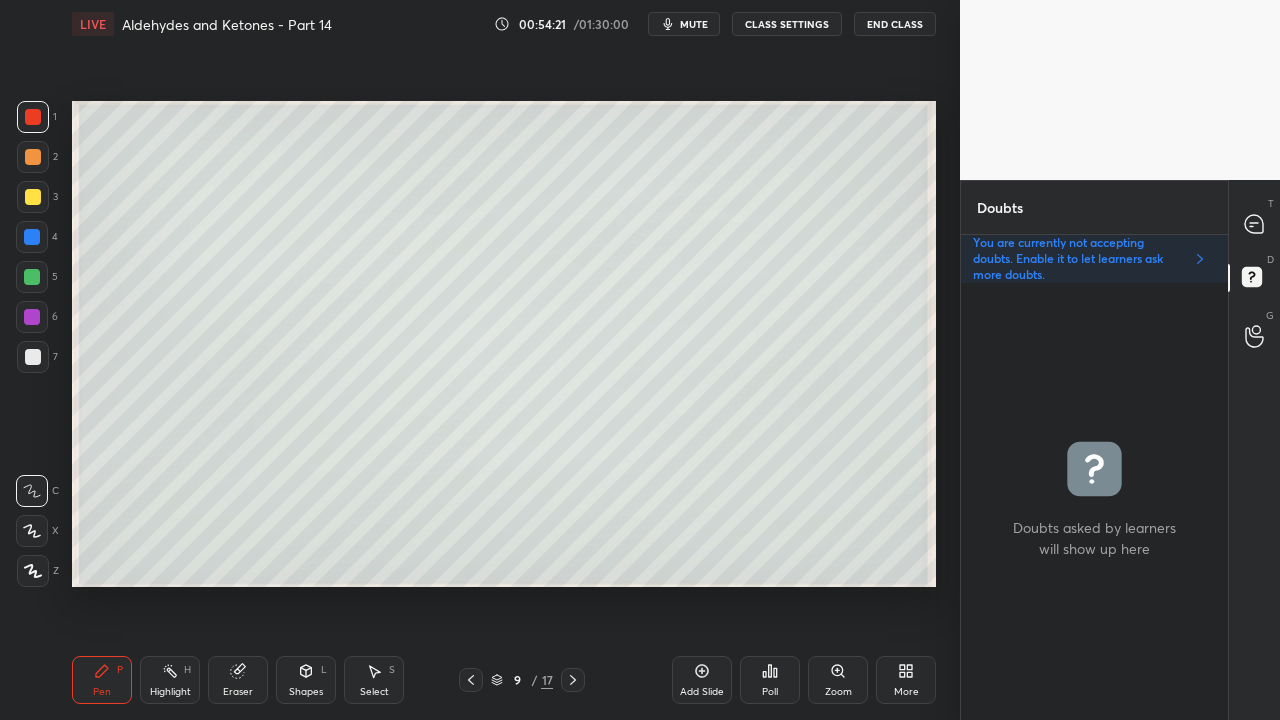 click at bounding box center [33, 357] 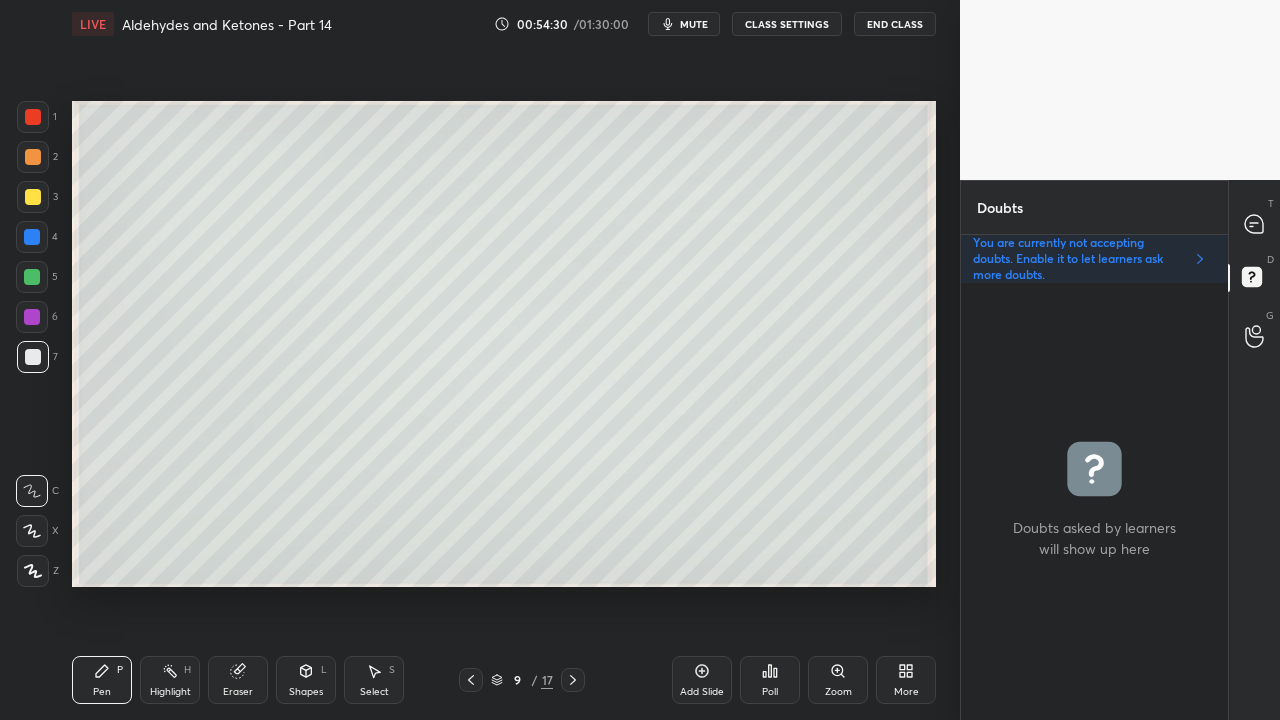 click at bounding box center [1255, 224] 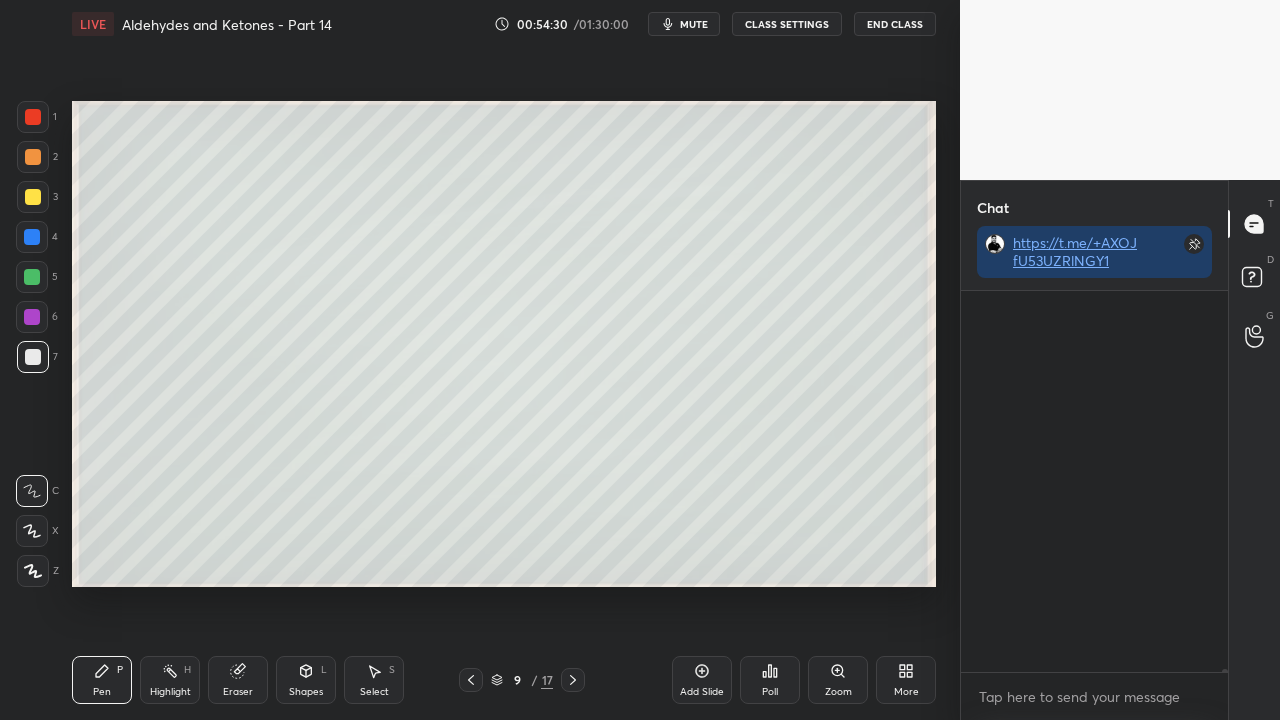 scroll, scrollTop: 72684, scrollLeft: 0, axis: vertical 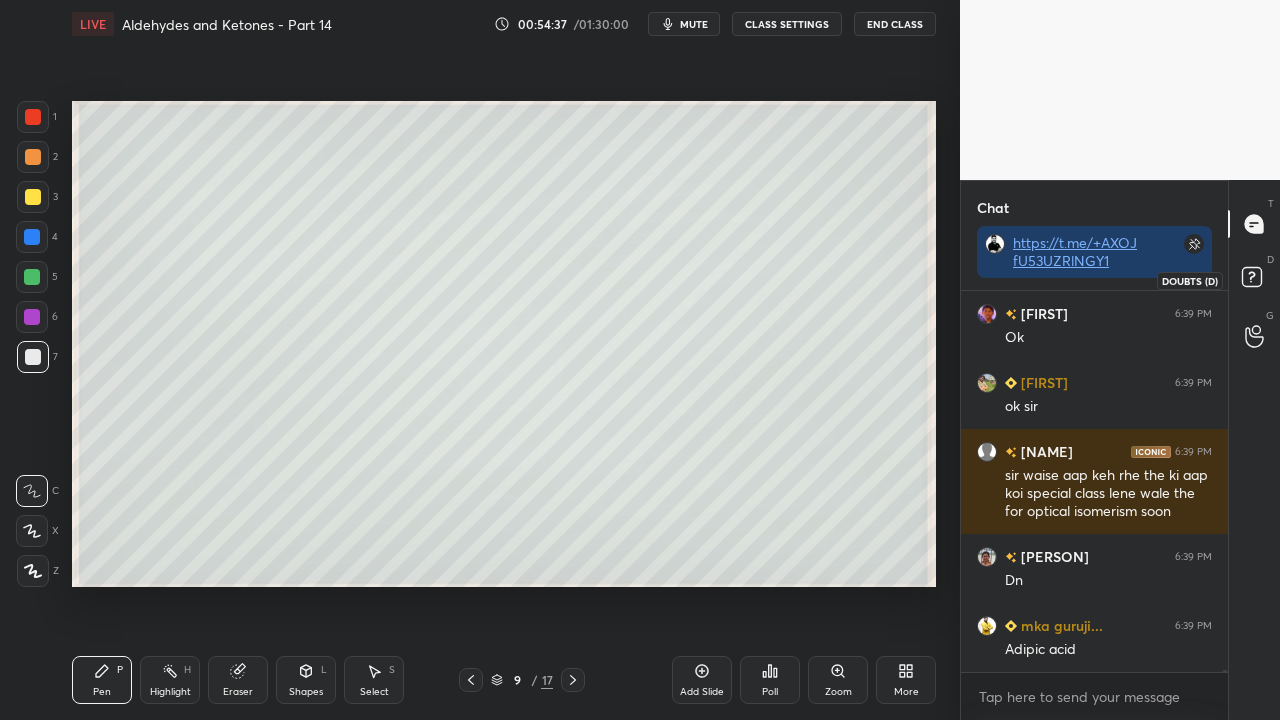 click 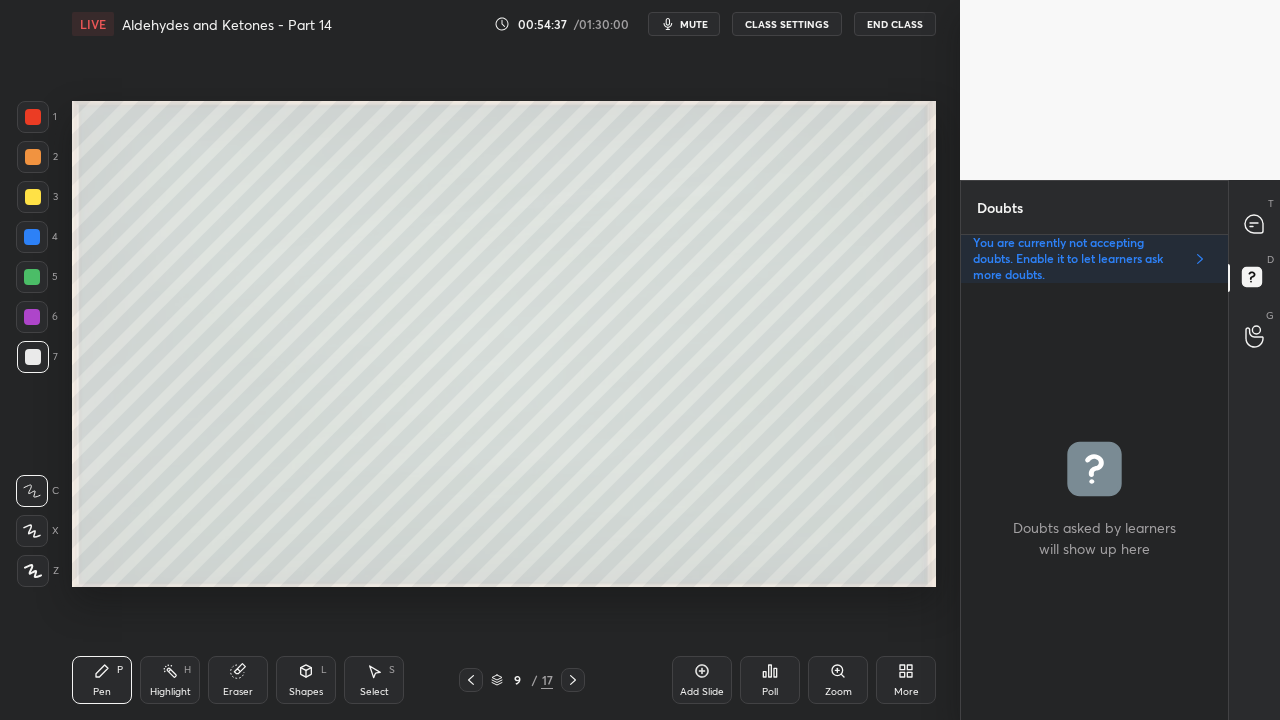 scroll, scrollTop: 6, scrollLeft: 6, axis: both 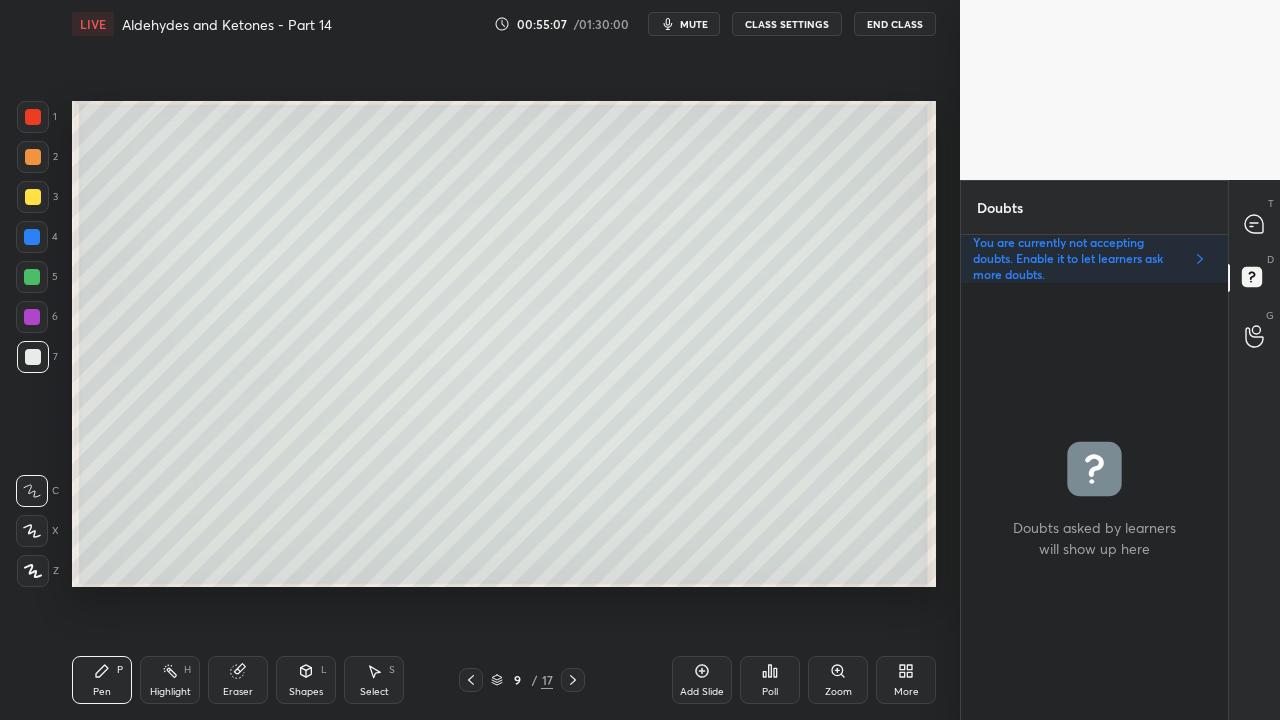 click at bounding box center [471, 680] 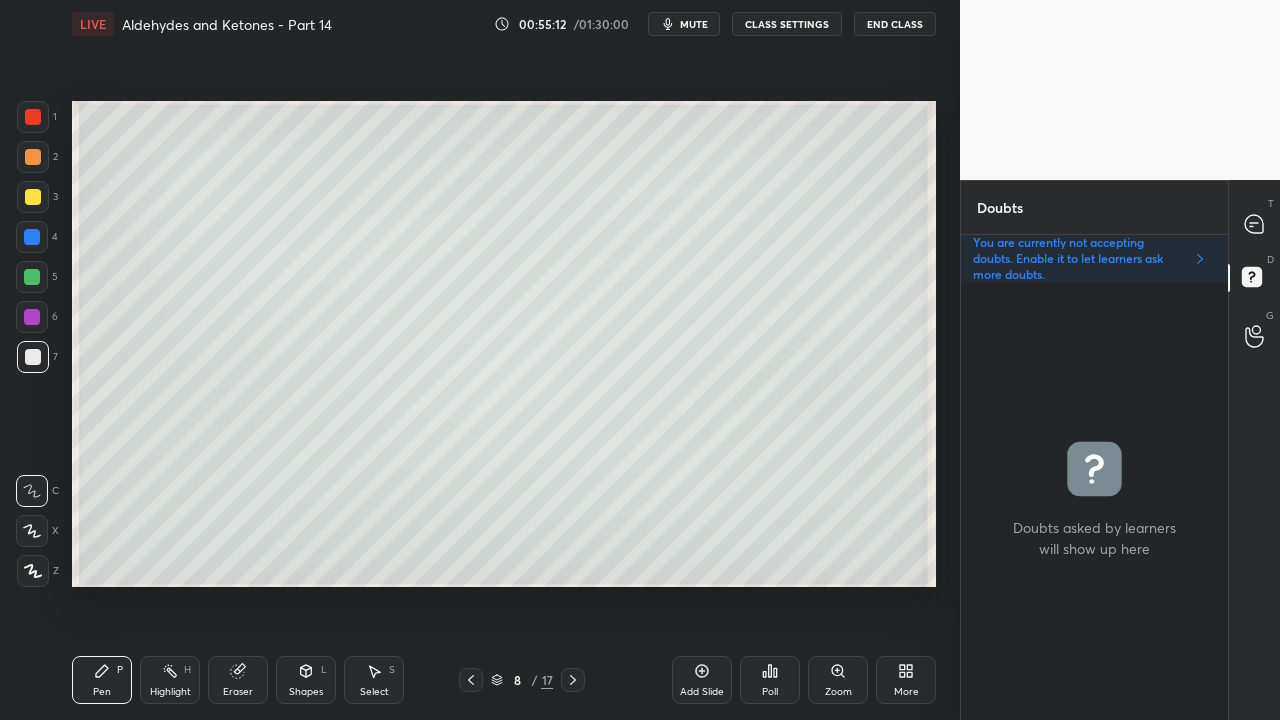 click at bounding box center [573, 680] 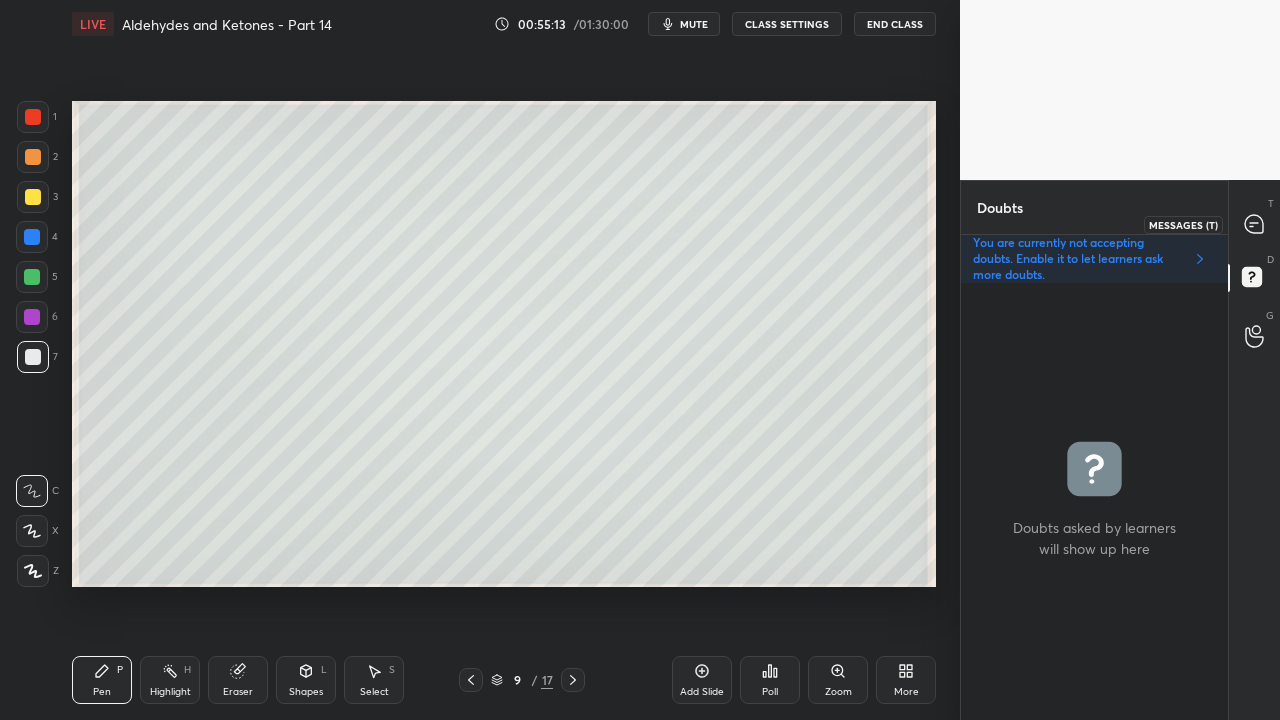 click at bounding box center (1255, 224) 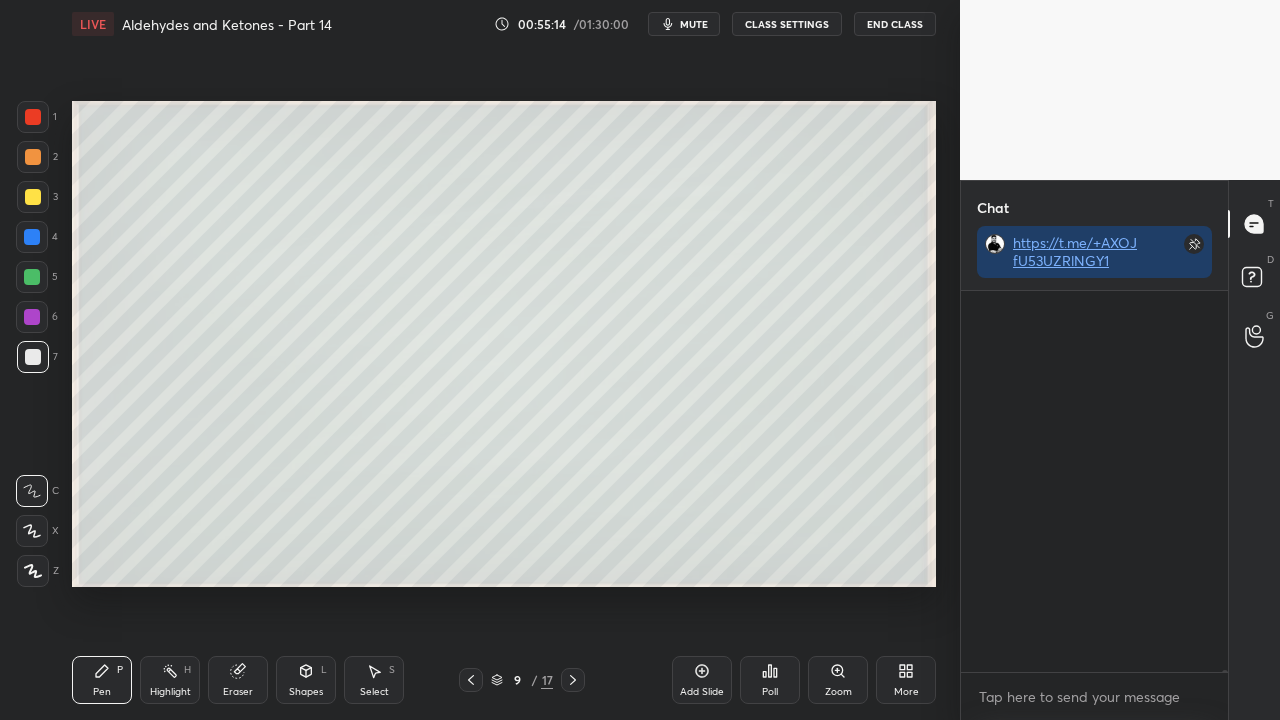 scroll, scrollTop: 423, scrollLeft: 261, axis: both 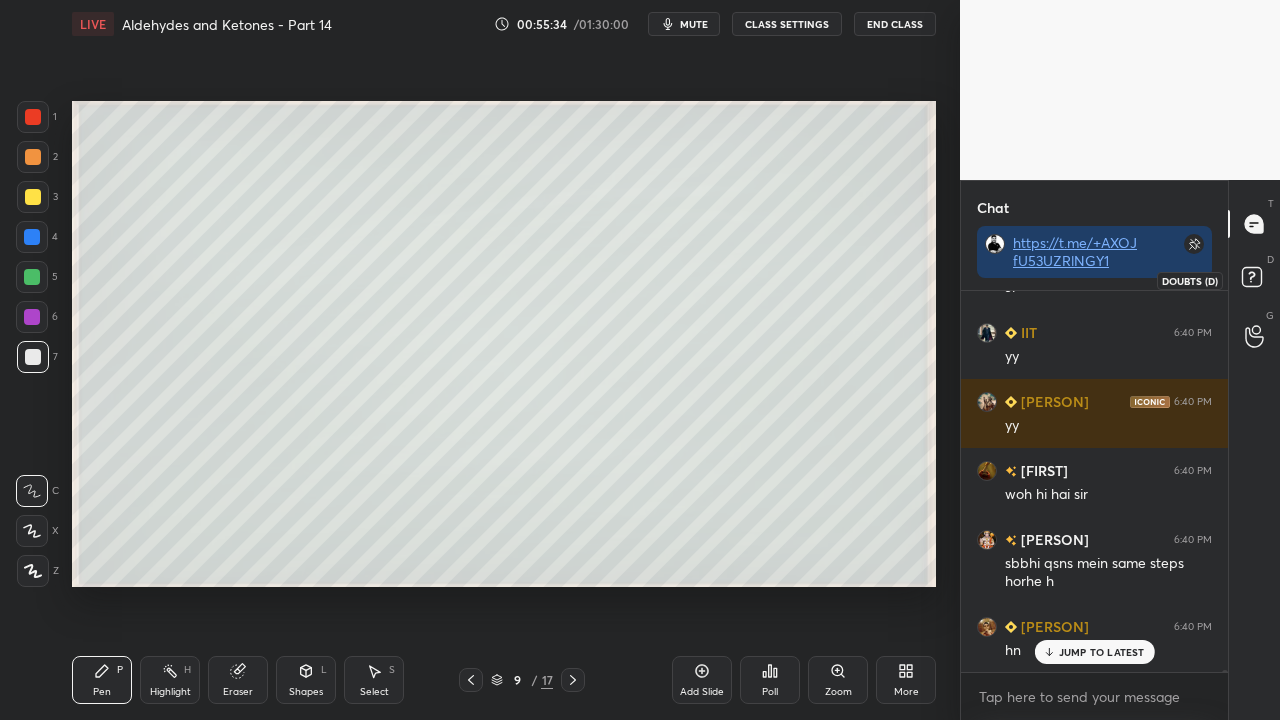 click 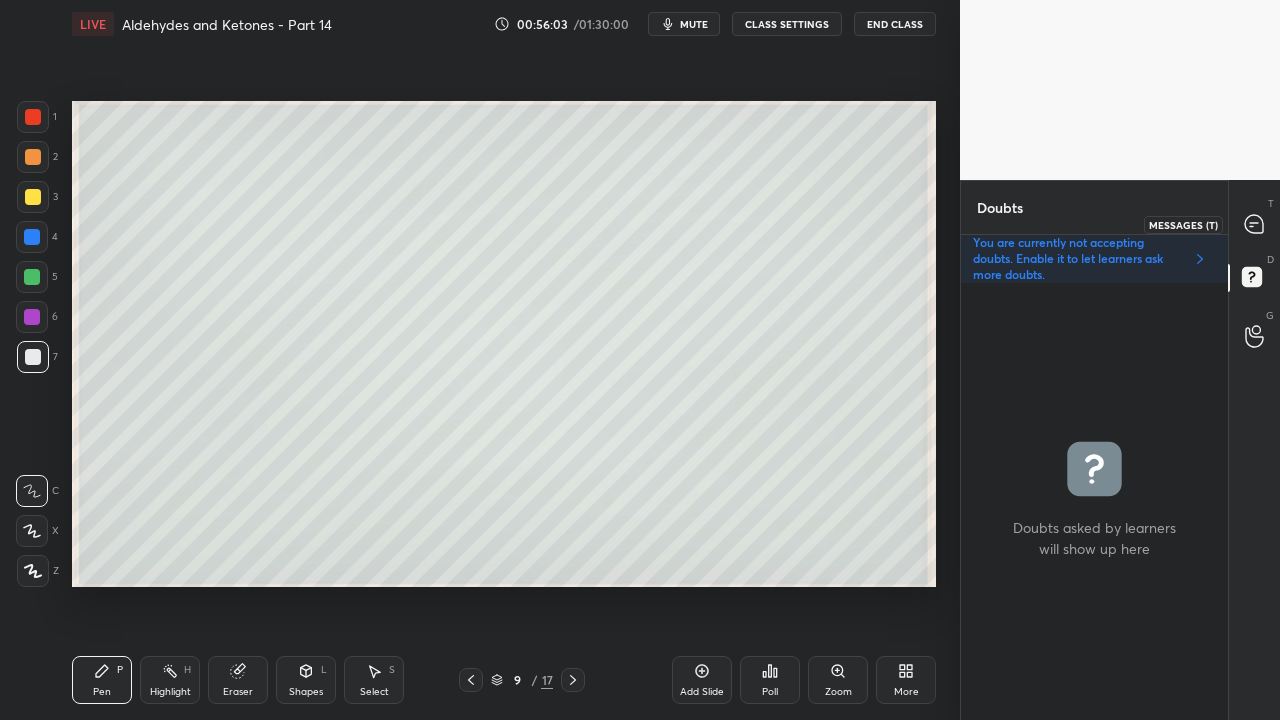 click 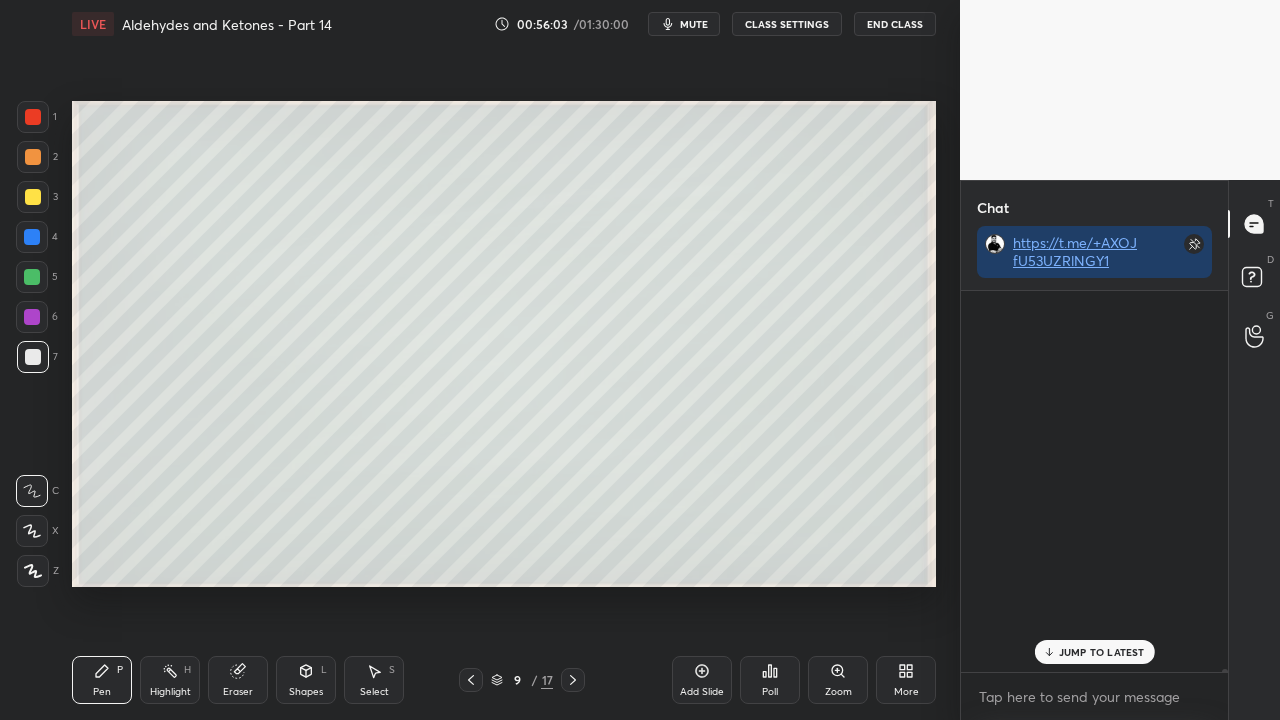 scroll, scrollTop: 74061, scrollLeft: 0, axis: vertical 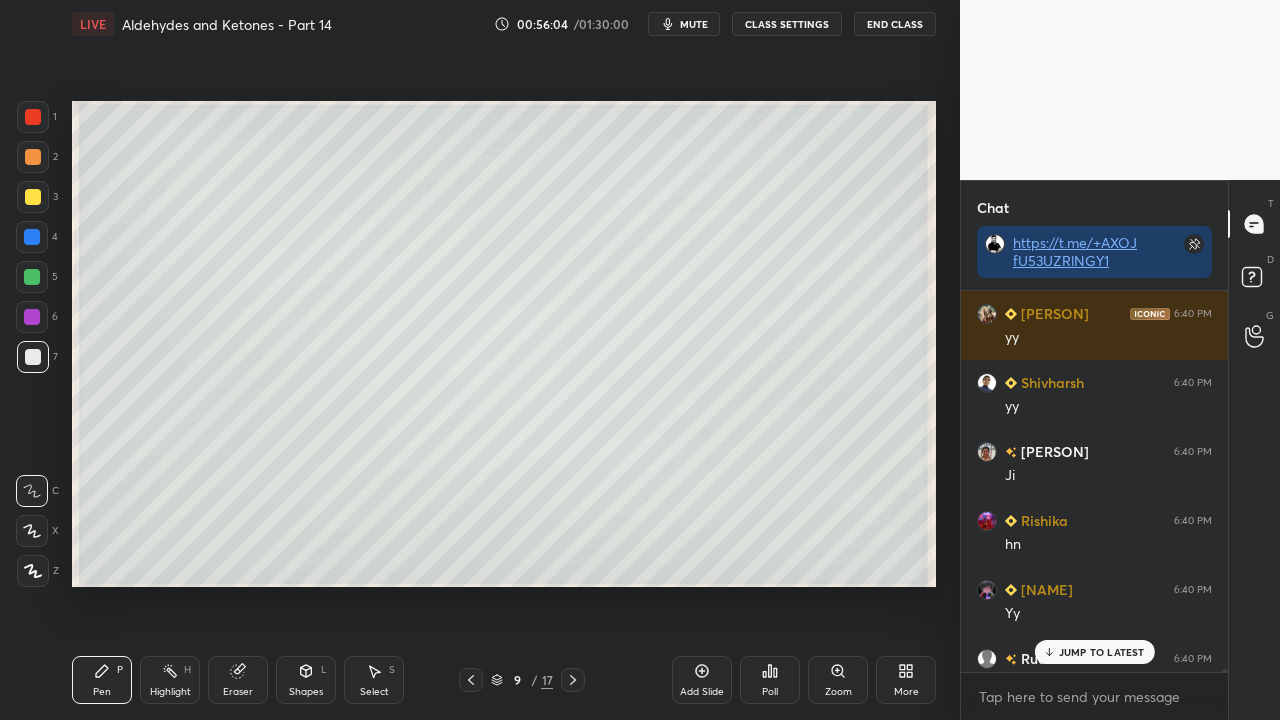 click on "JUMP TO LATEST" at bounding box center [1102, 652] 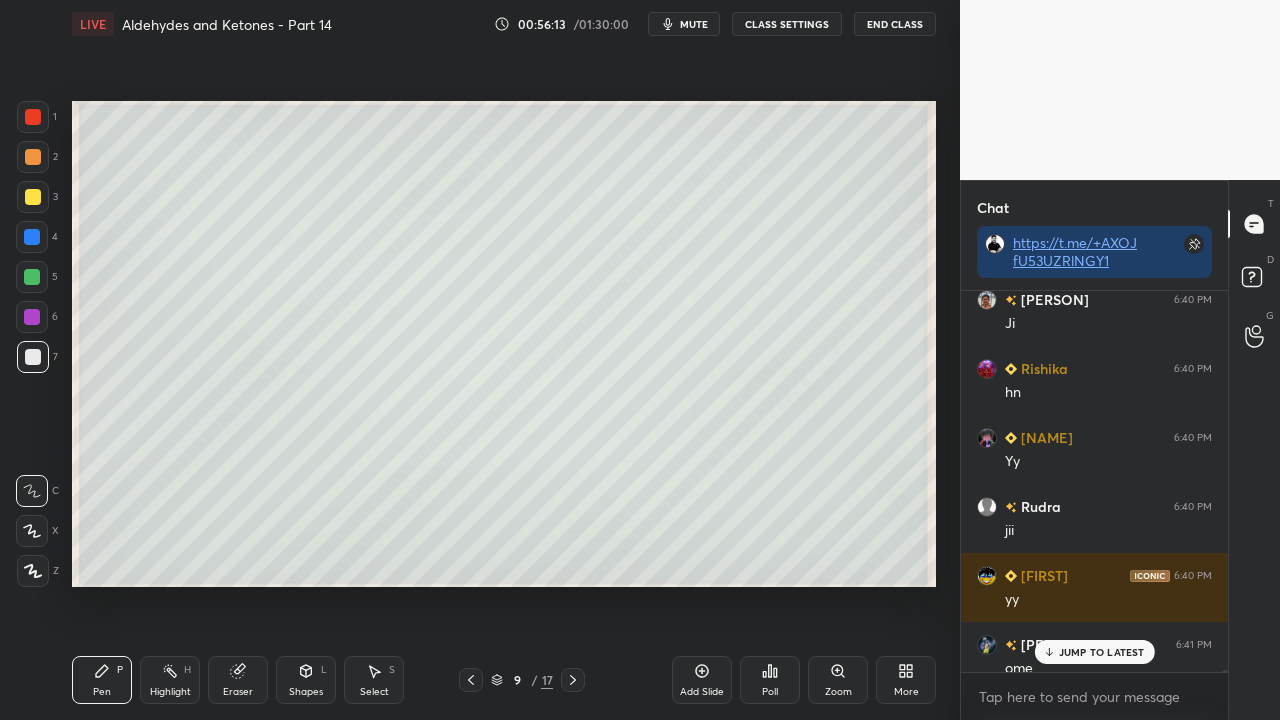 scroll, scrollTop: 74300, scrollLeft: 0, axis: vertical 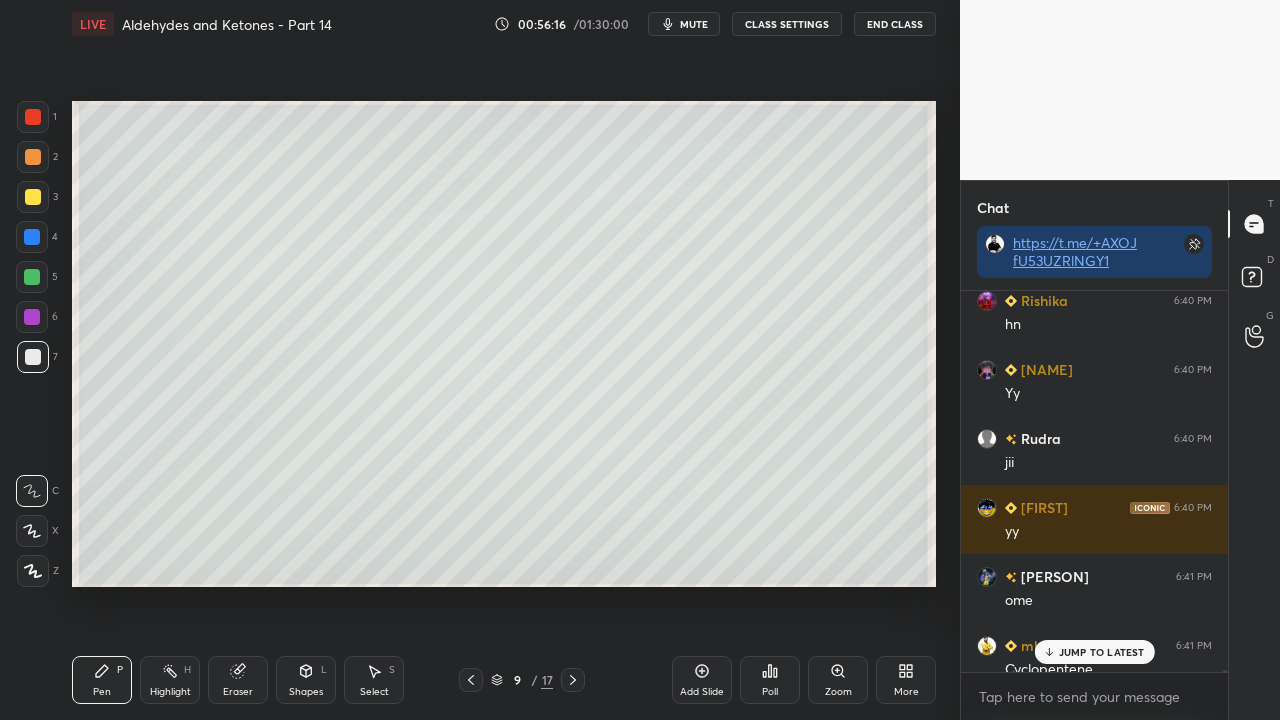 click on "JUMP TO LATEST" at bounding box center [1094, 652] 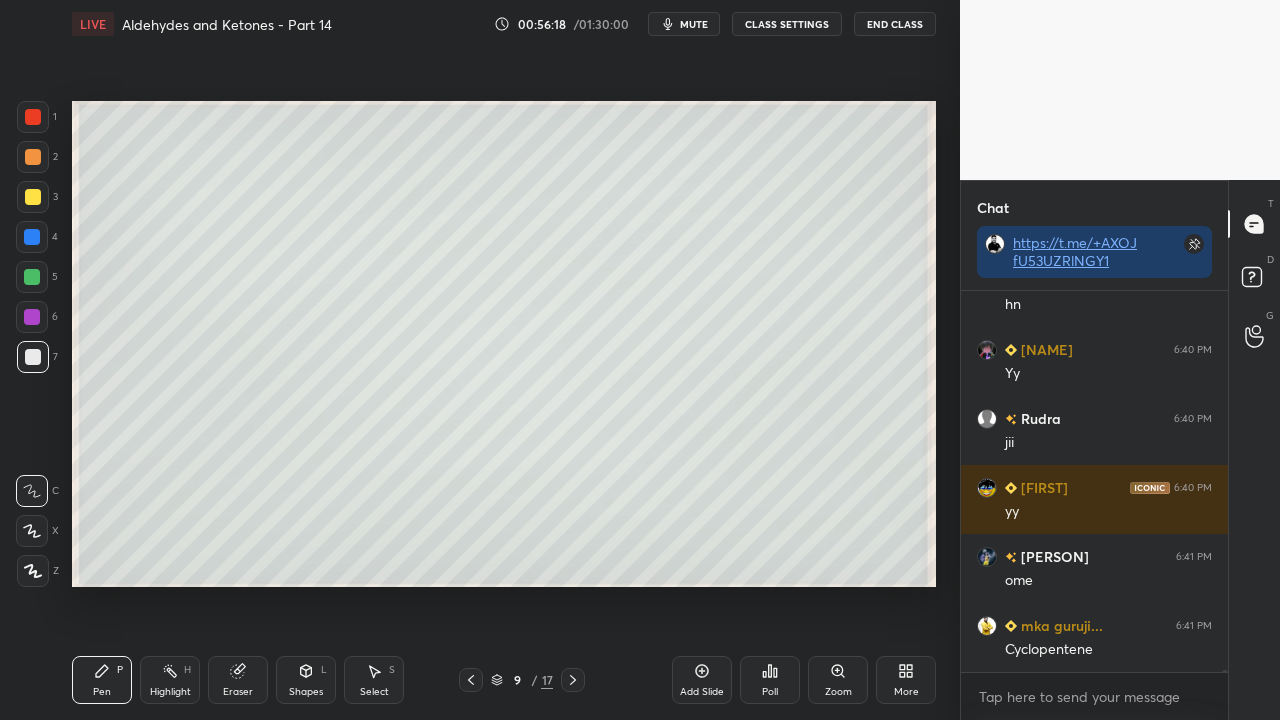 click on "Zoom" at bounding box center (838, 680) 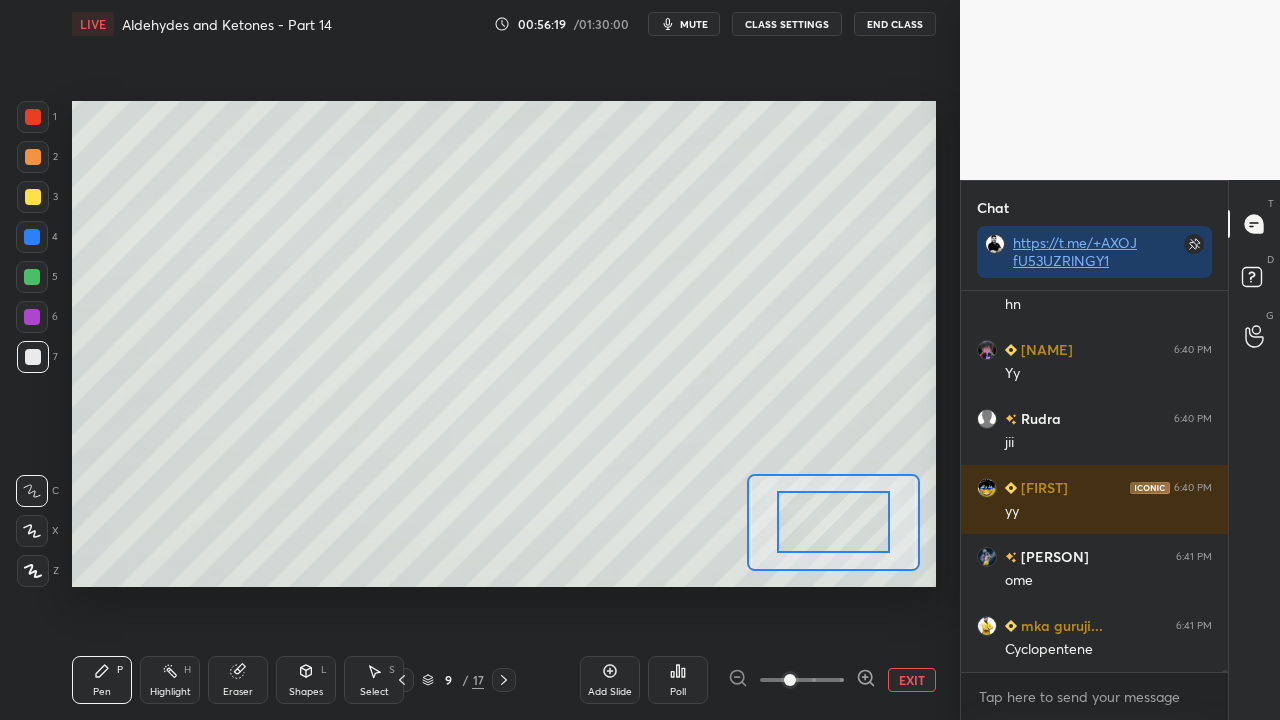 click at bounding box center (802, 680) 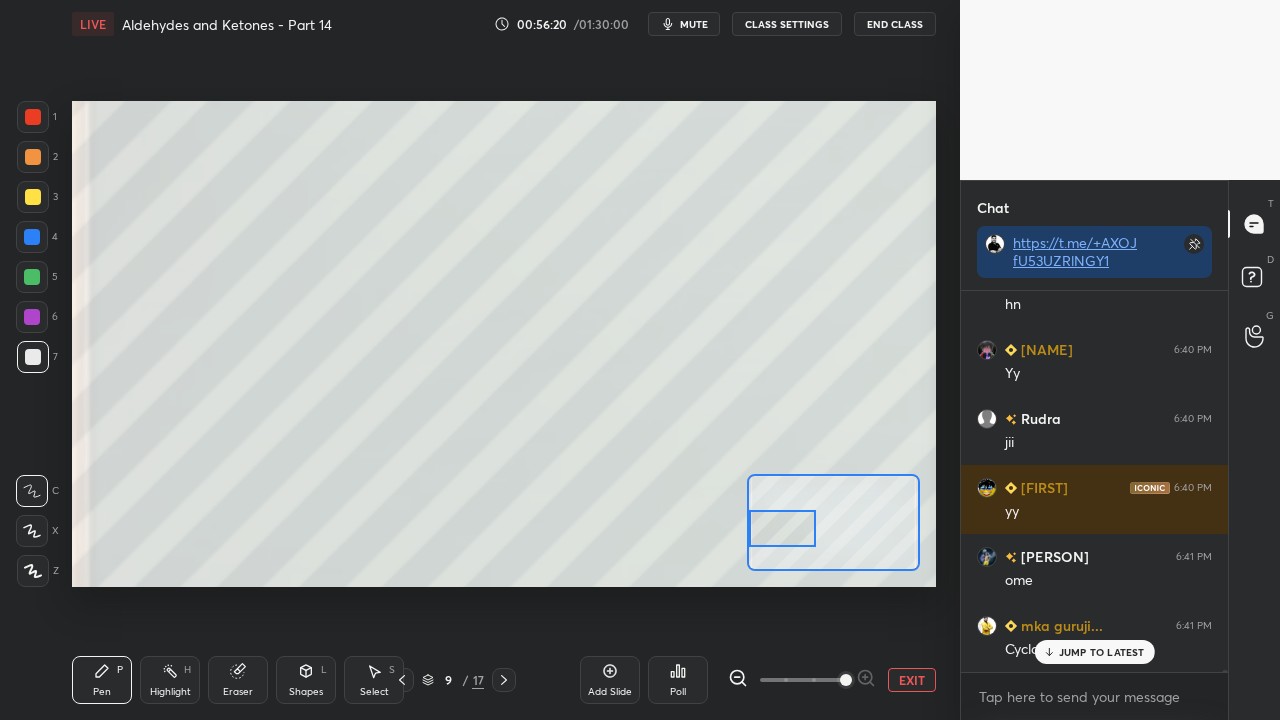 scroll, scrollTop: 74388, scrollLeft: 0, axis: vertical 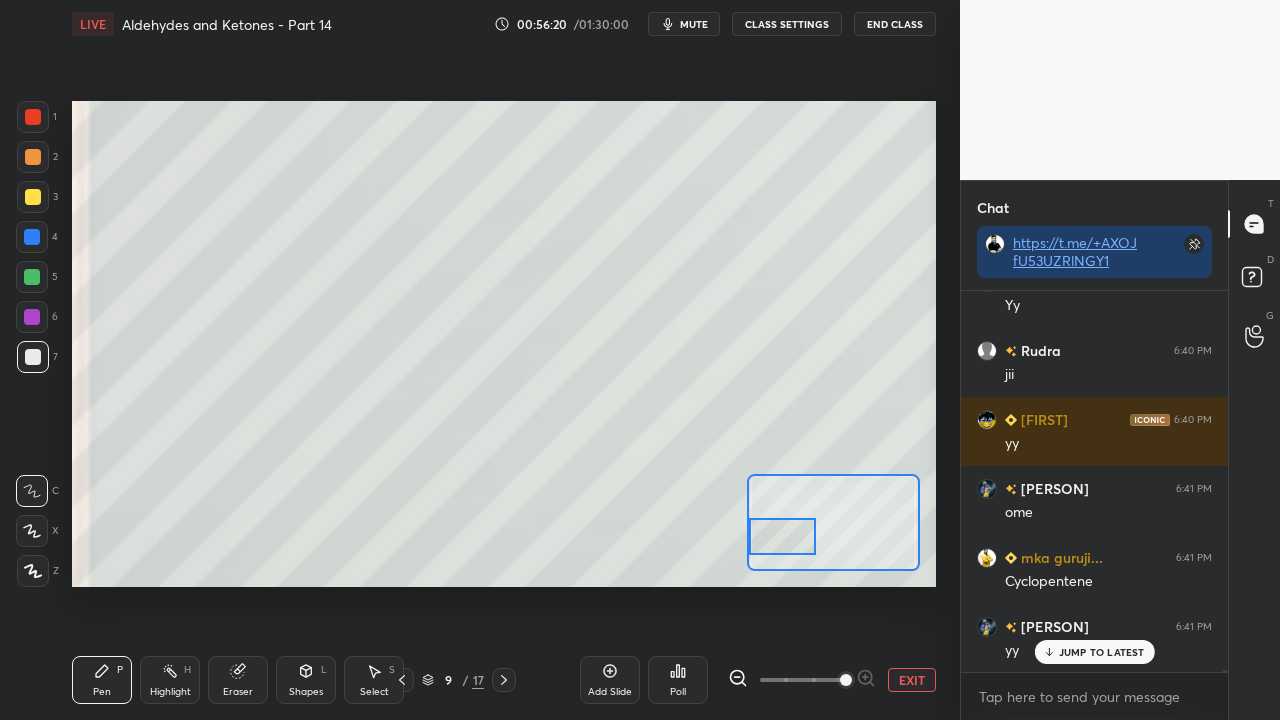 drag, startPoint x: 807, startPoint y: 536, endPoint x: 768, endPoint y: 550, distance: 41.4367 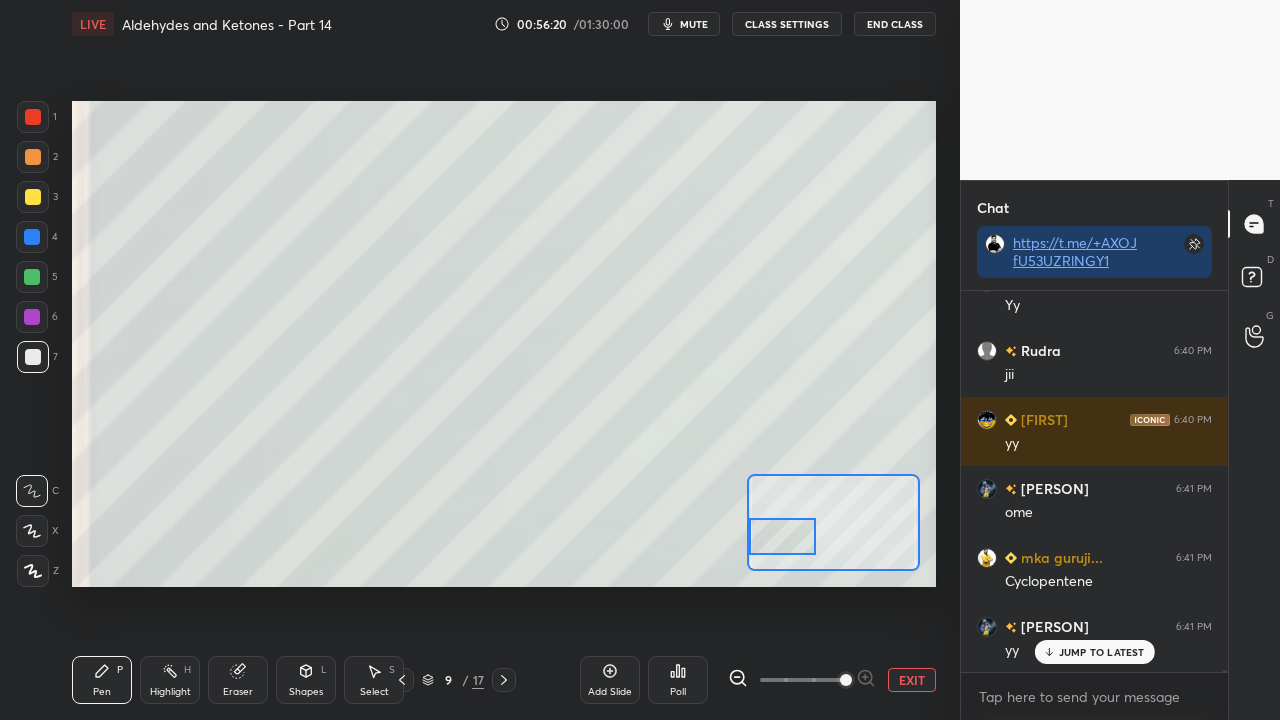 click at bounding box center (783, 536) 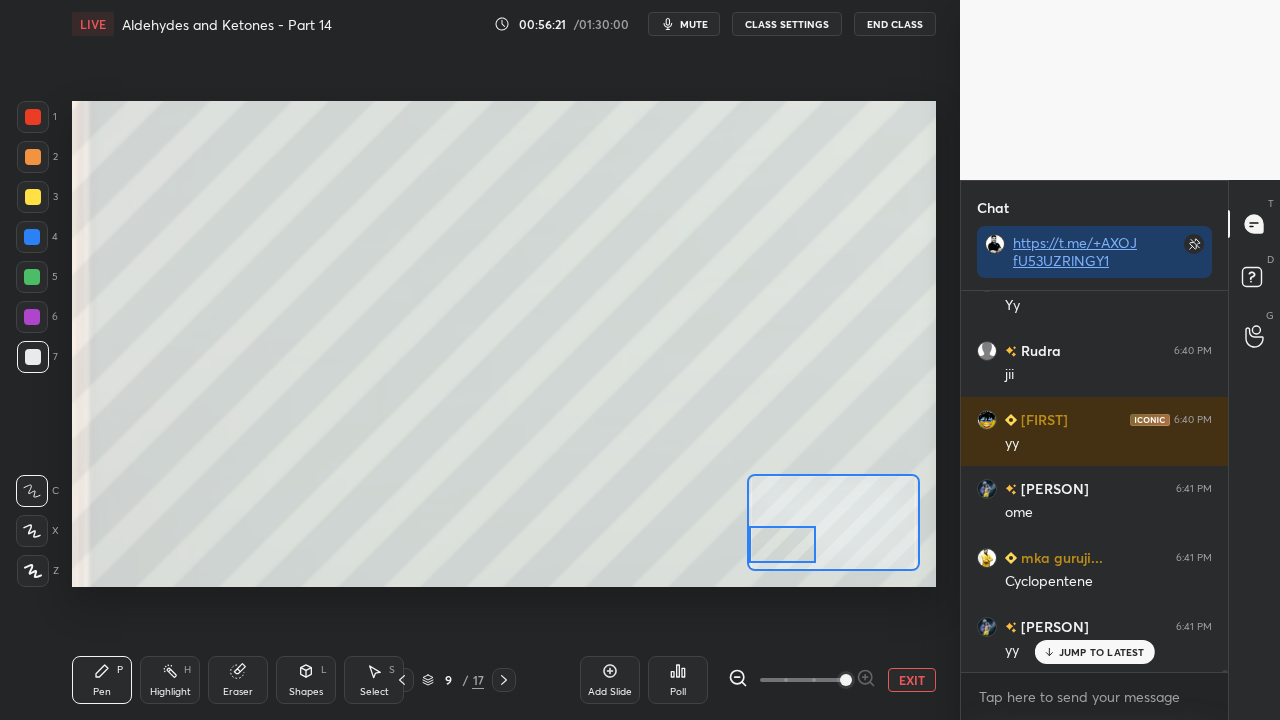 scroll, scrollTop: 74458, scrollLeft: 0, axis: vertical 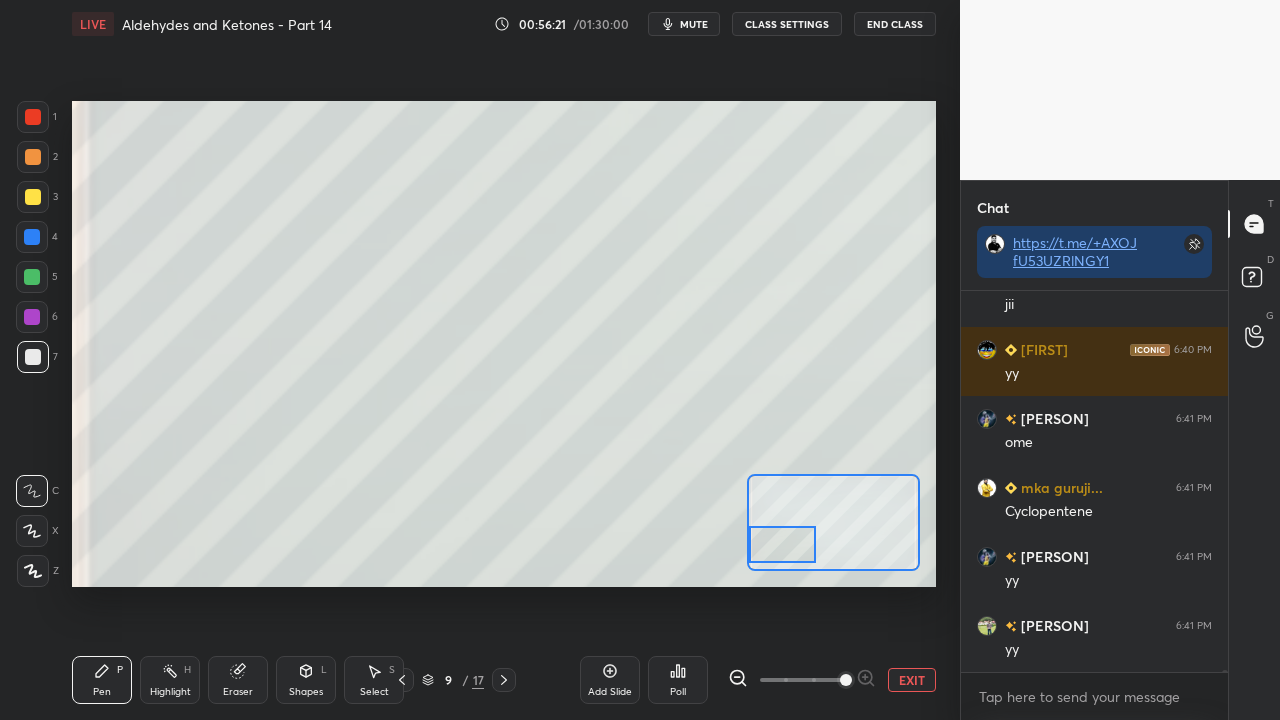 click 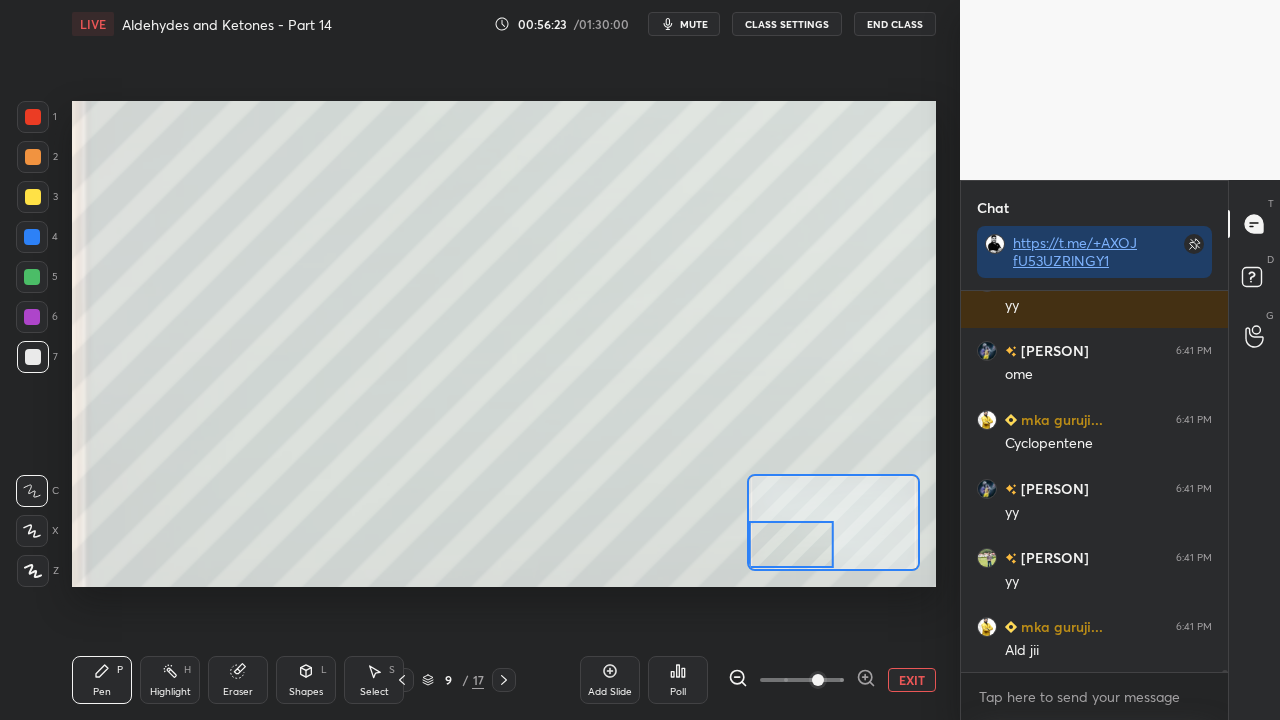 scroll, scrollTop: 74596, scrollLeft: 0, axis: vertical 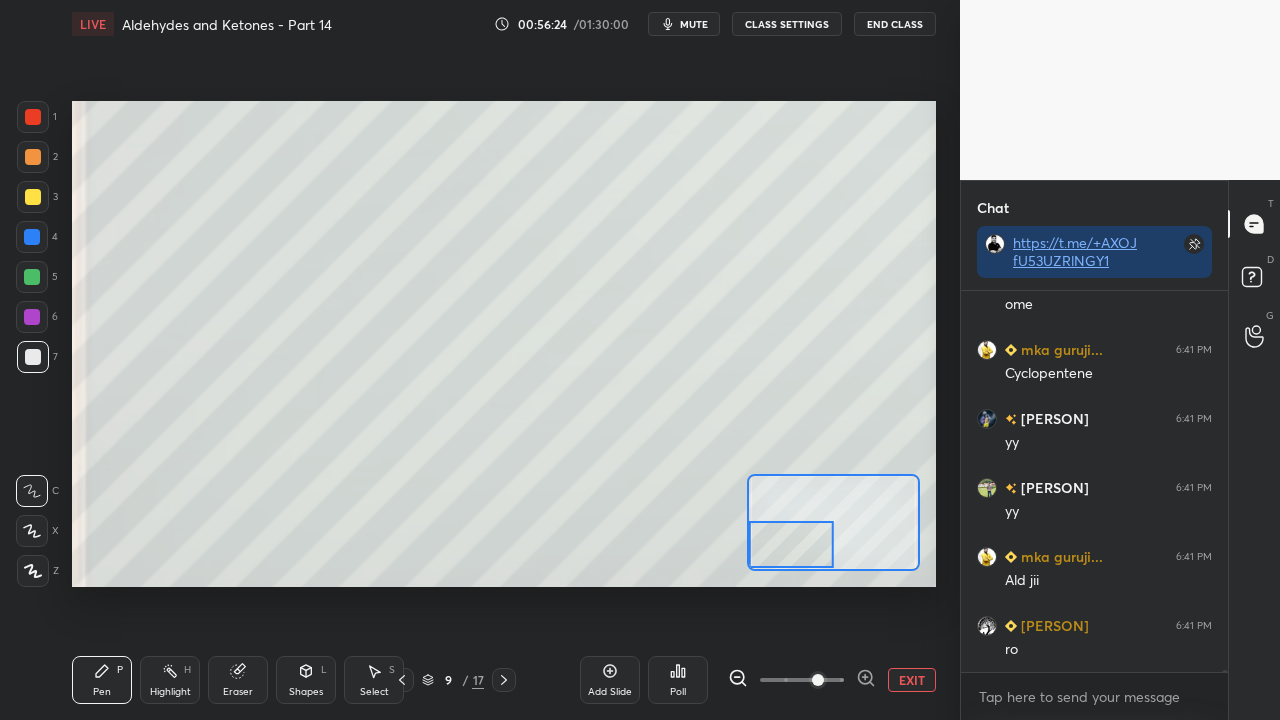click at bounding box center (33, 117) 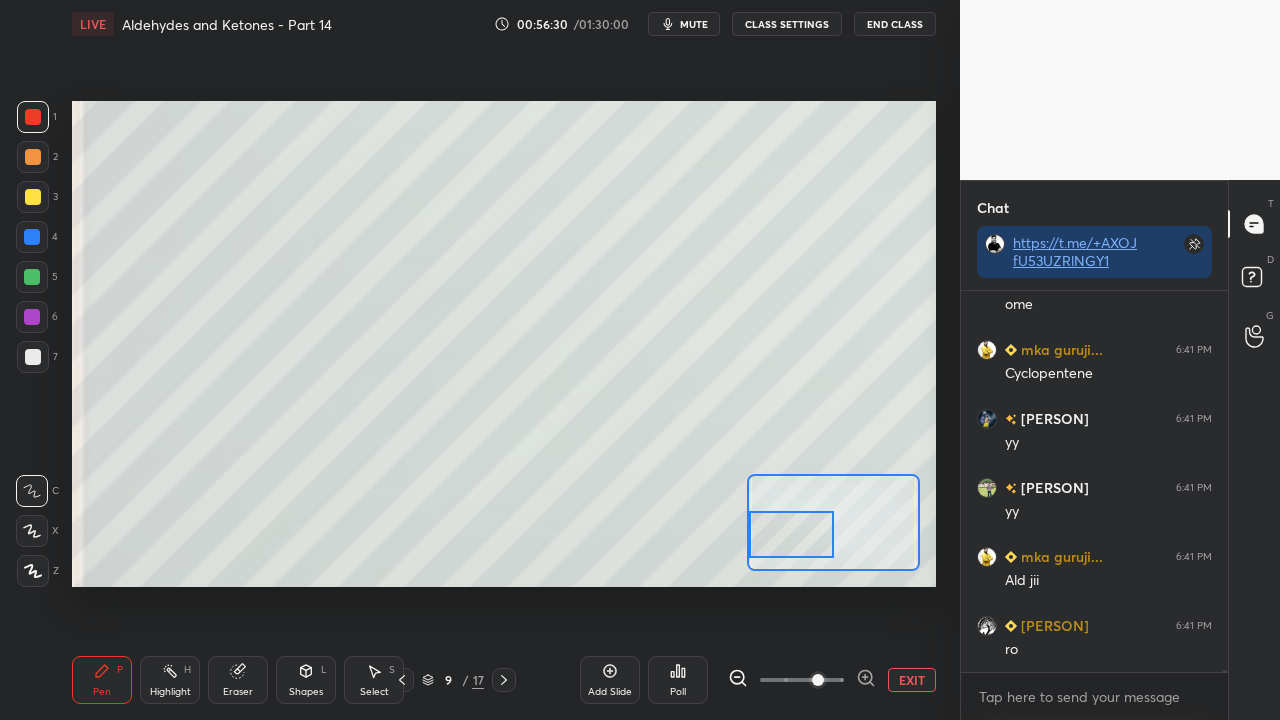 drag, startPoint x: 806, startPoint y: 544, endPoint x: 807, endPoint y: 533, distance: 11.045361 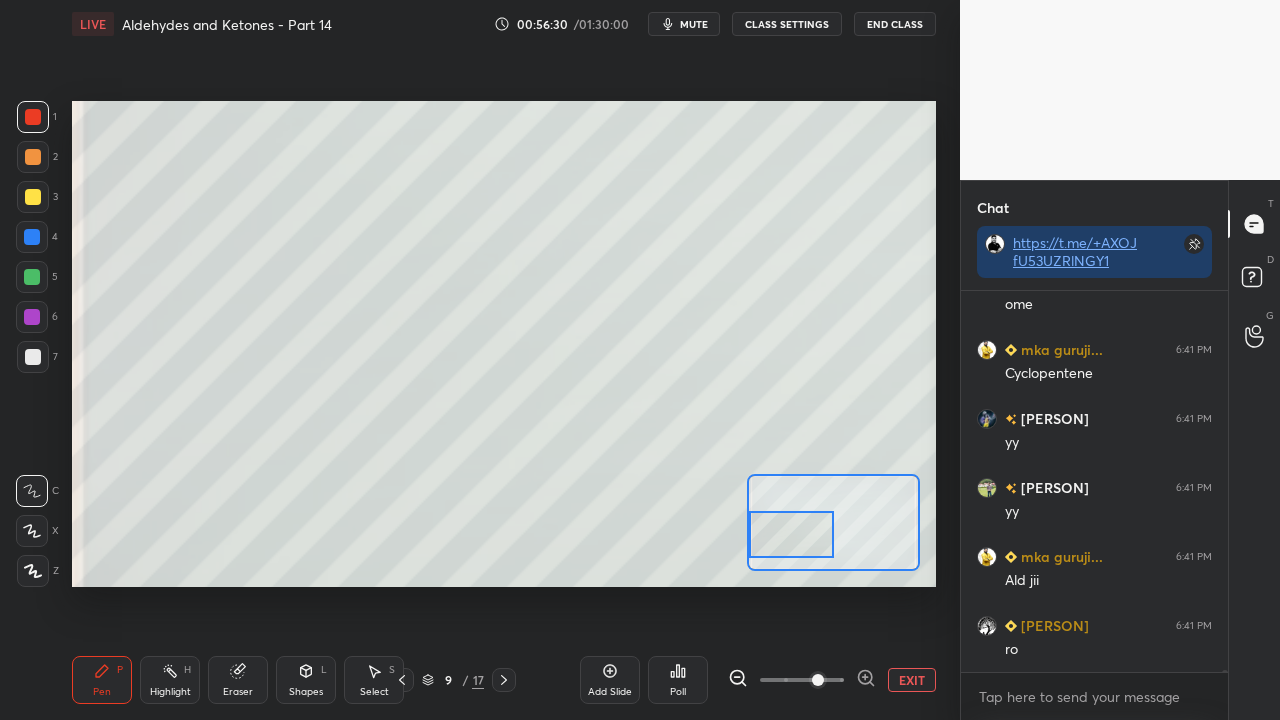 click at bounding box center [791, 534] 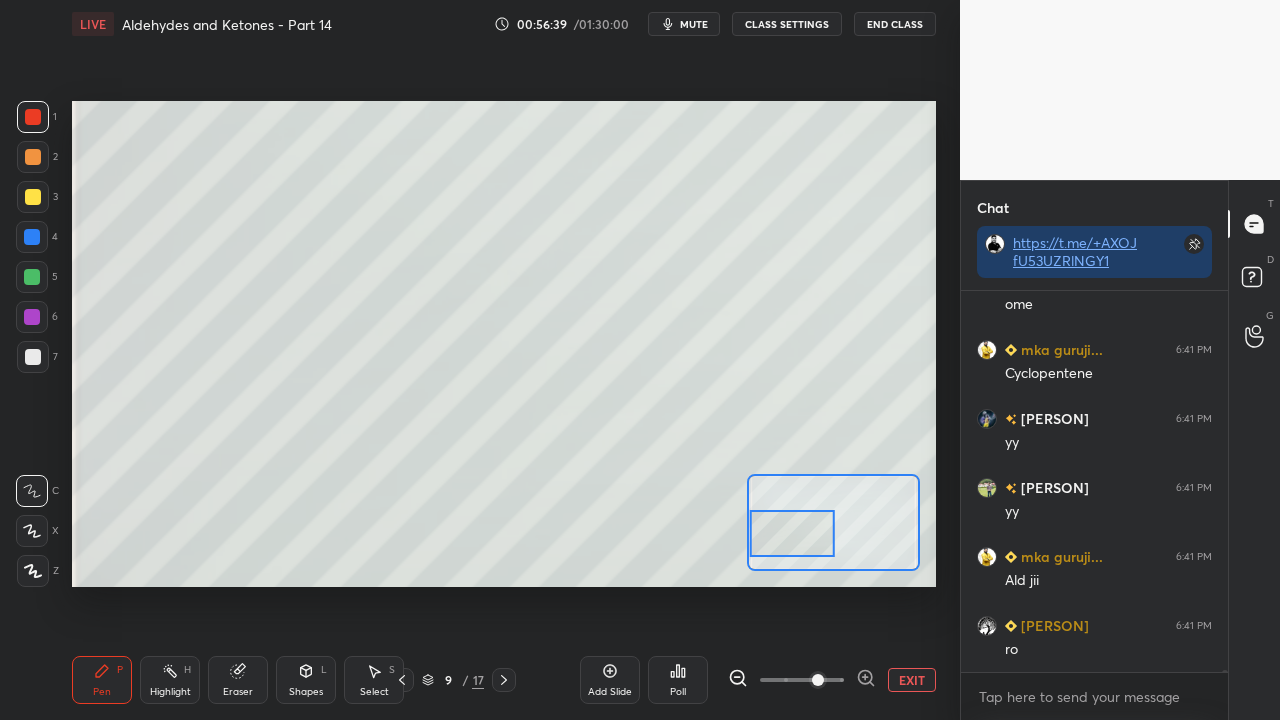click at bounding box center [33, 357] 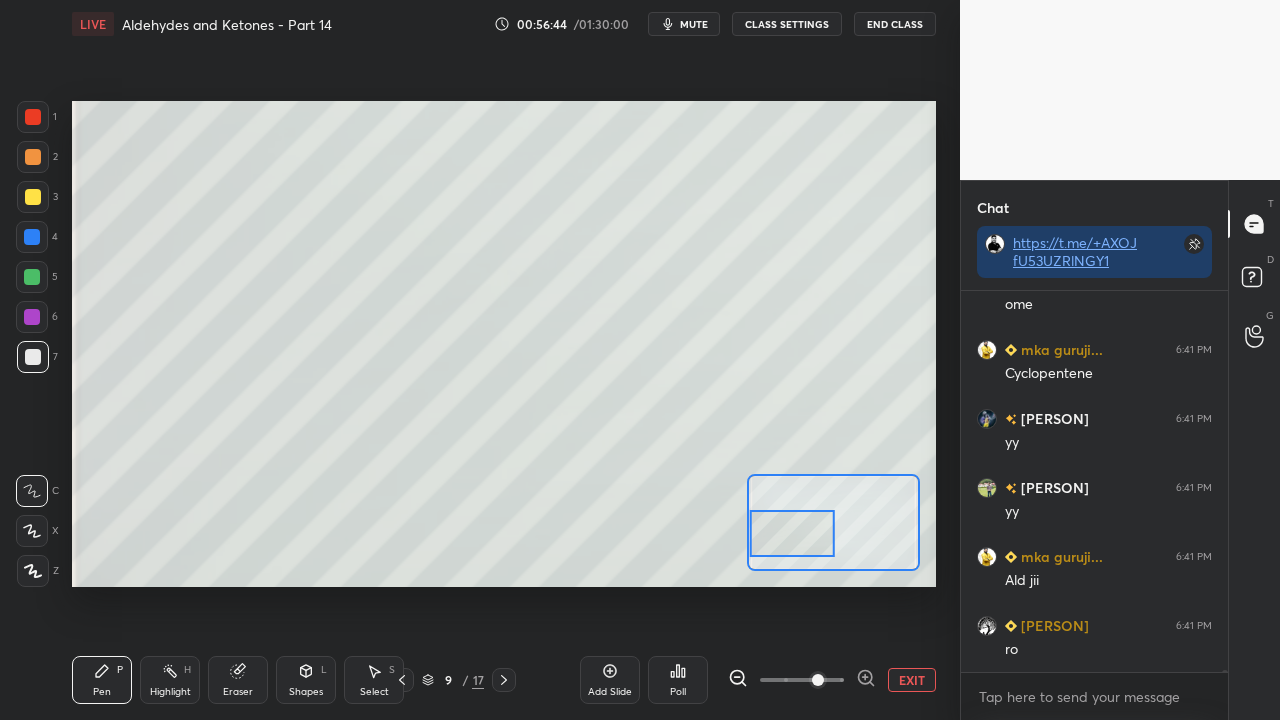 click on "EXIT" at bounding box center (912, 680) 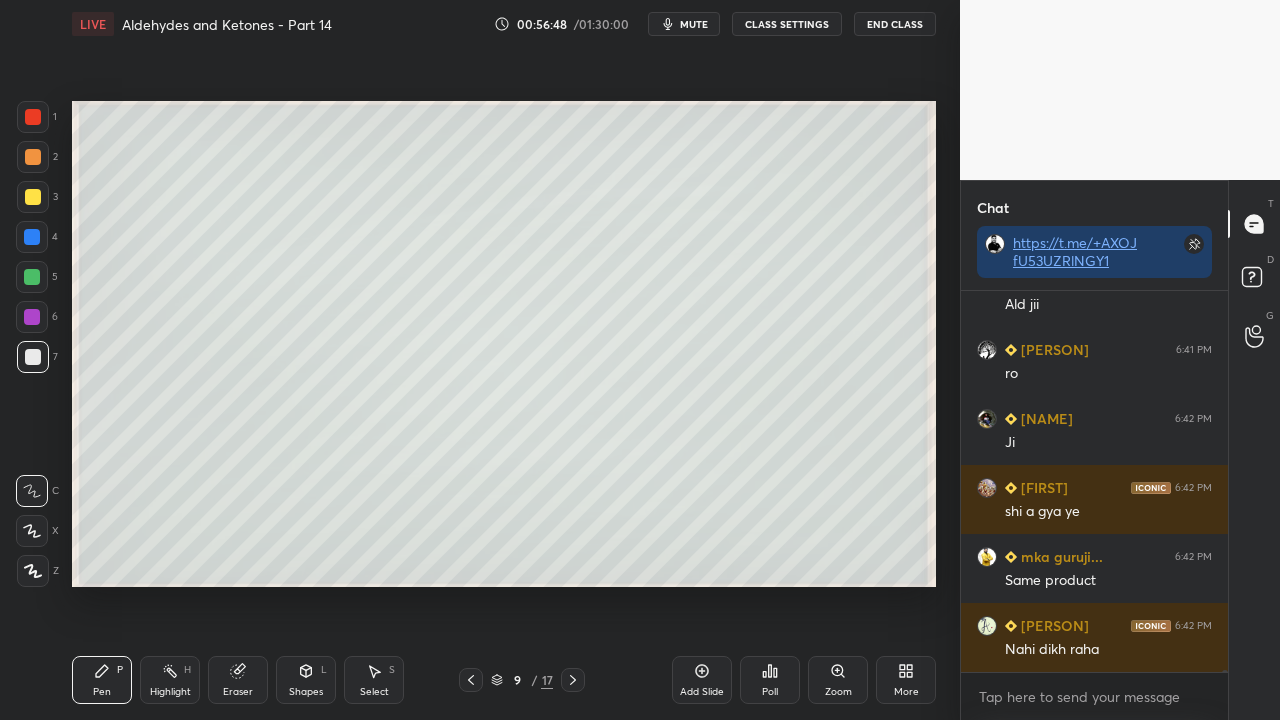 scroll, scrollTop: 74940, scrollLeft: 0, axis: vertical 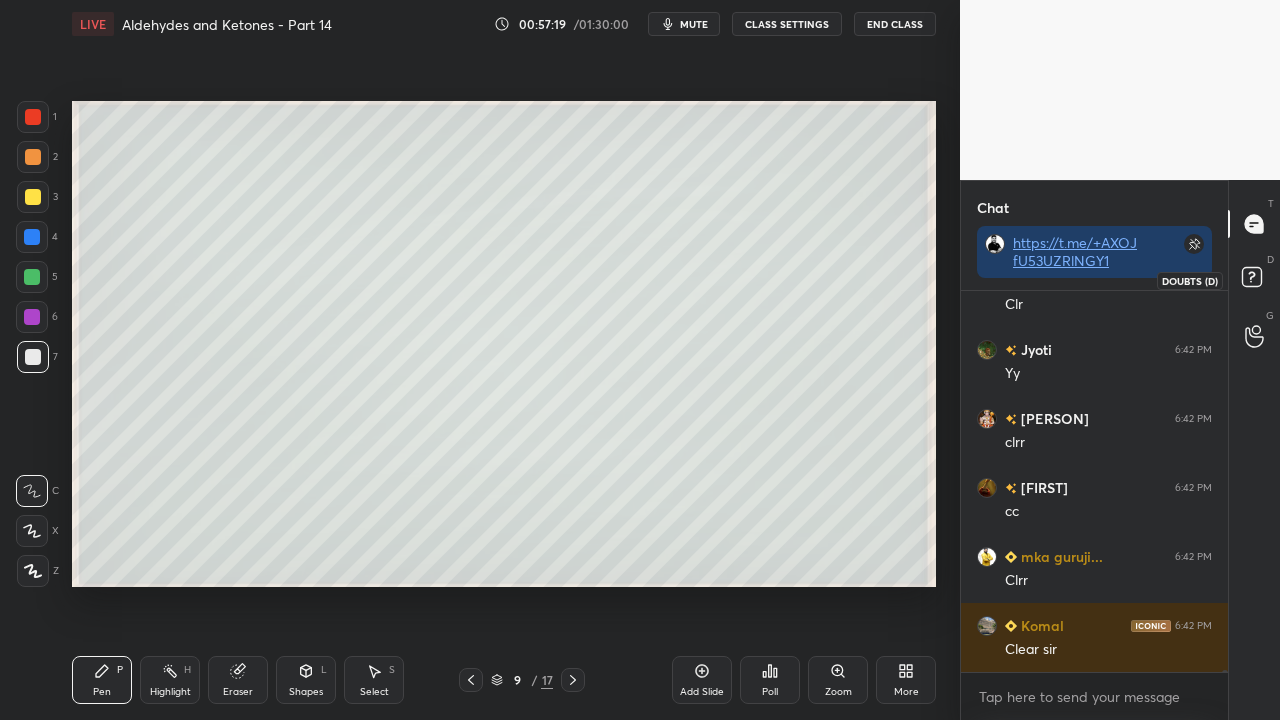click 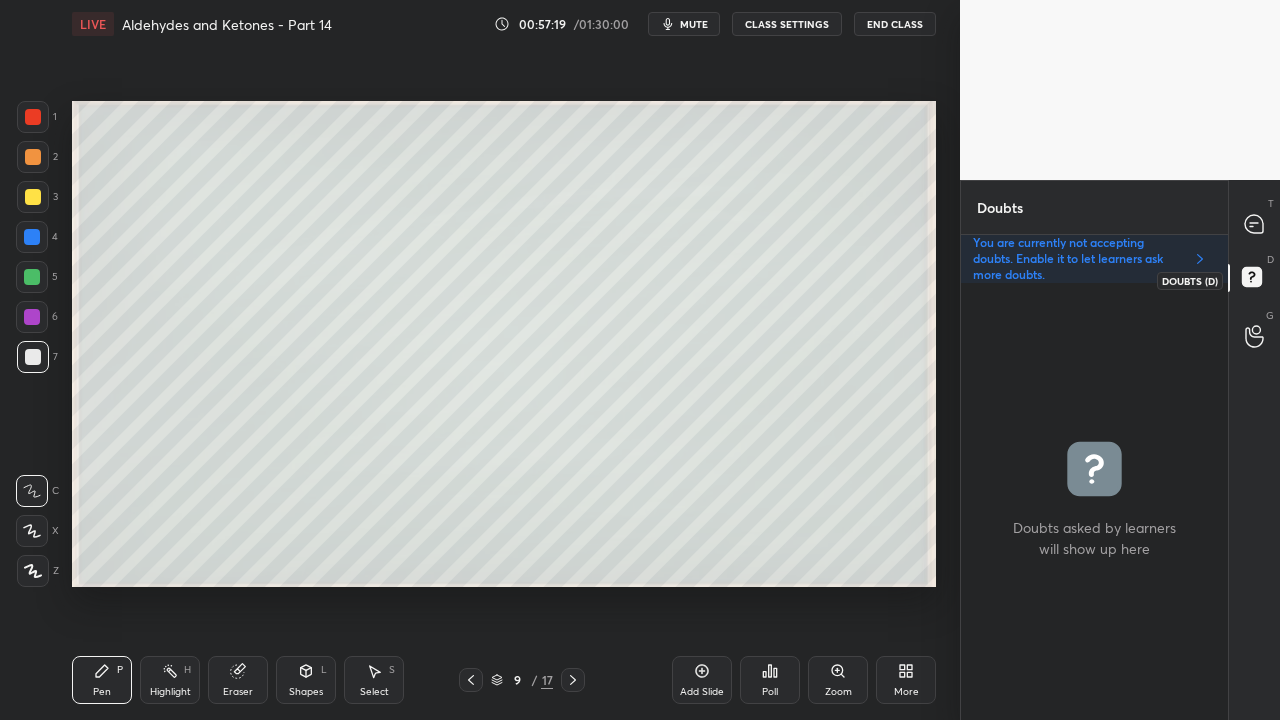 scroll, scrollTop: 6, scrollLeft: 6, axis: both 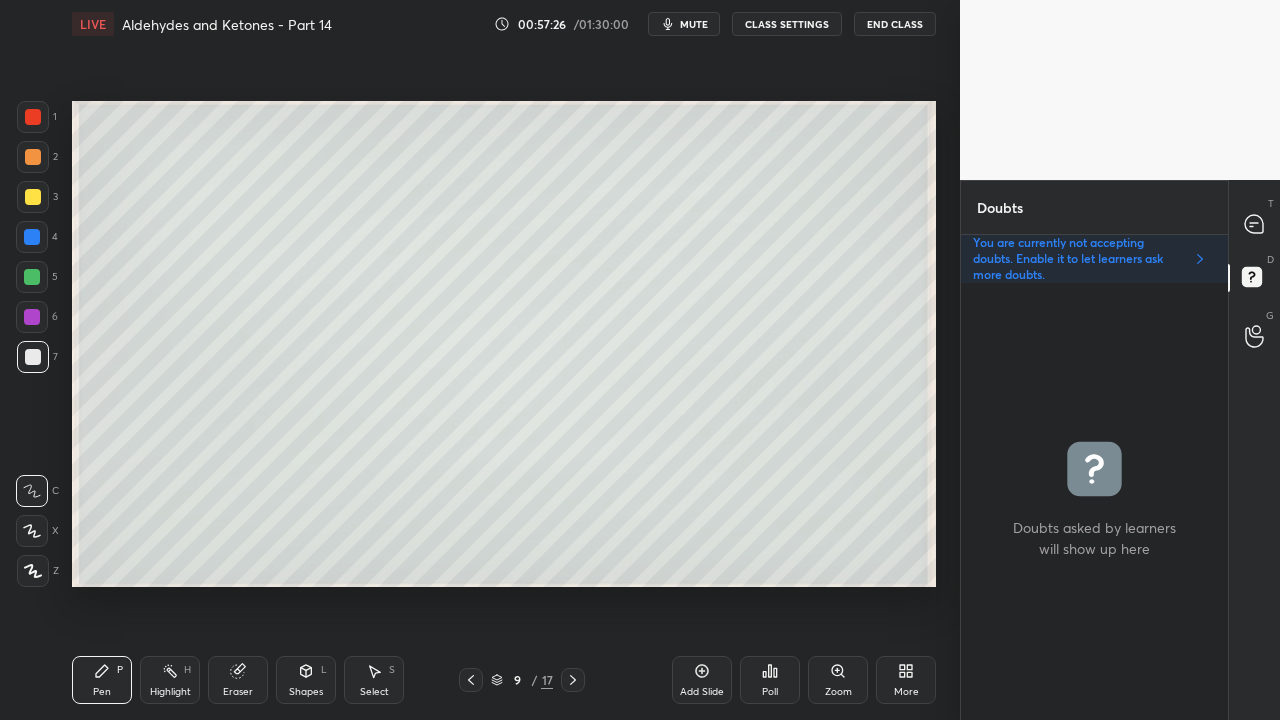 click 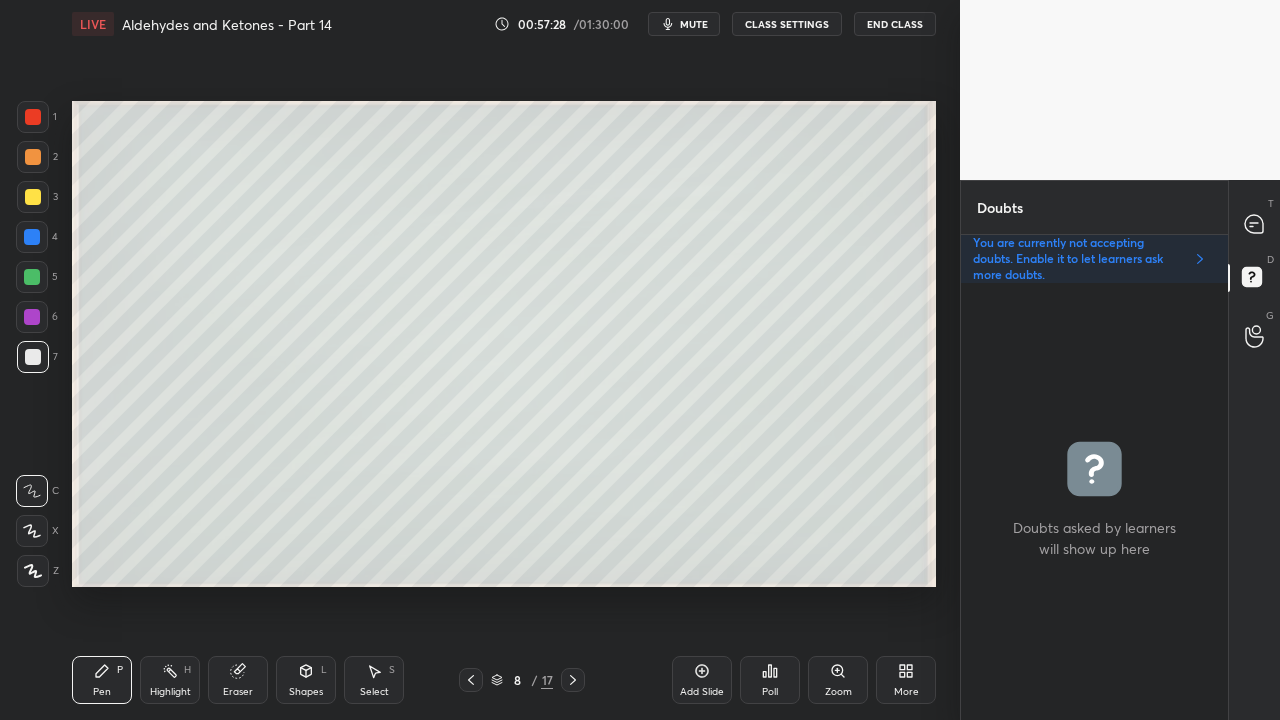 click 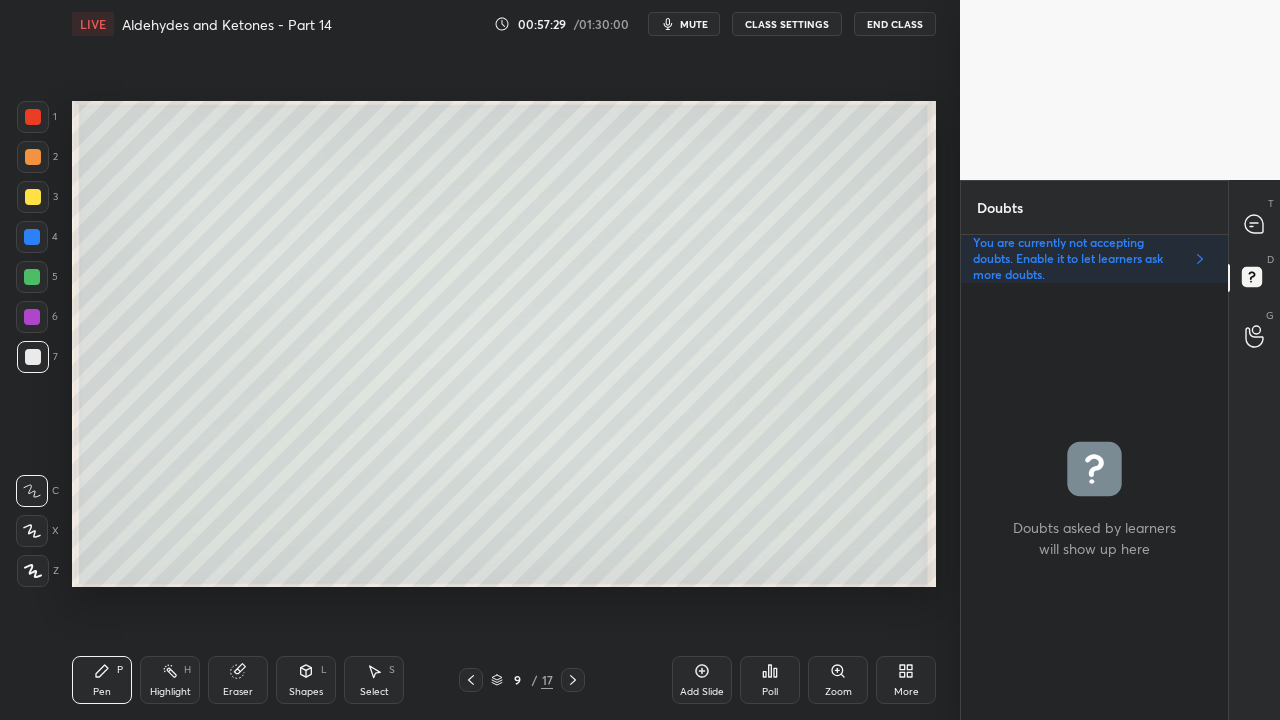 click at bounding box center (1255, 224) 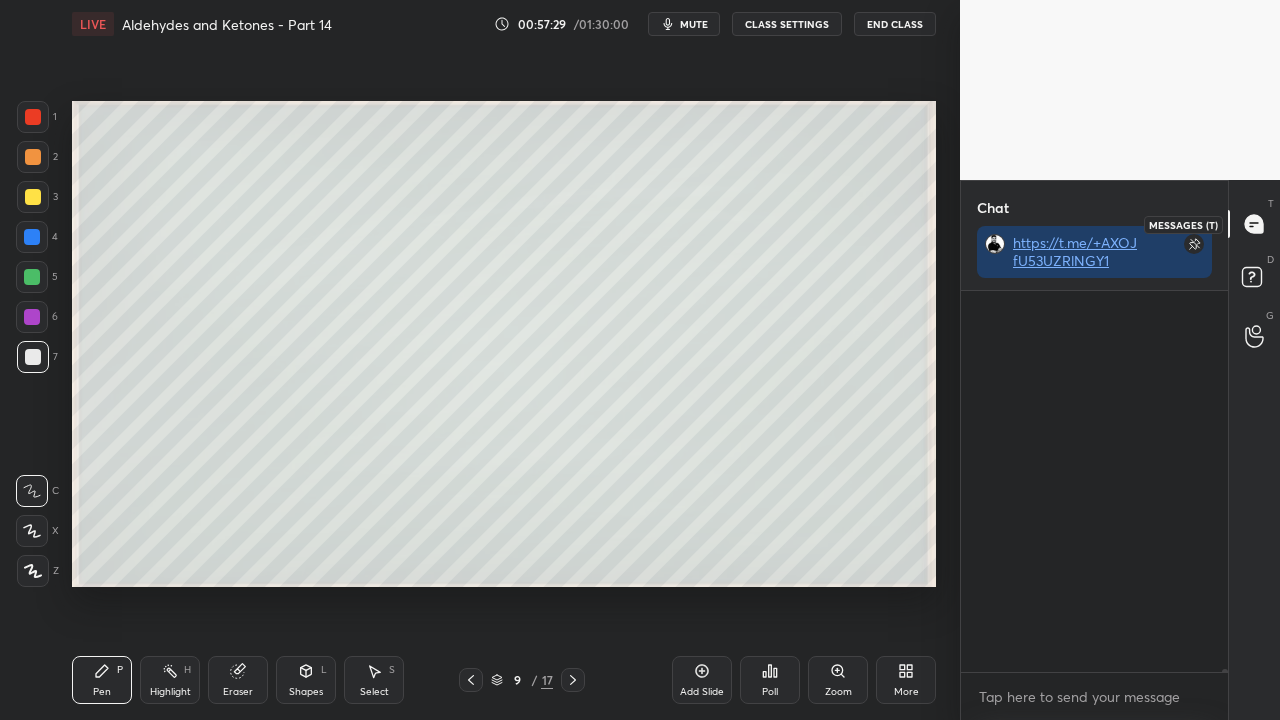 scroll, scrollTop: 76494, scrollLeft: 0, axis: vertical 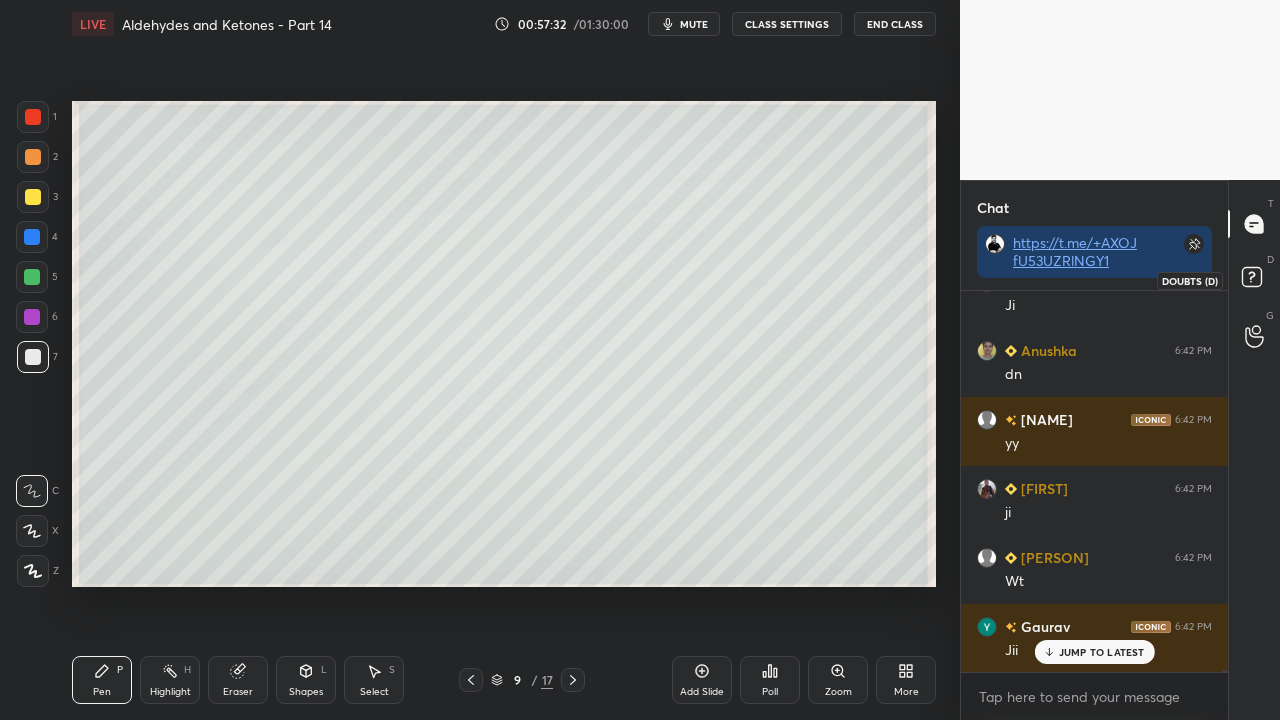 click 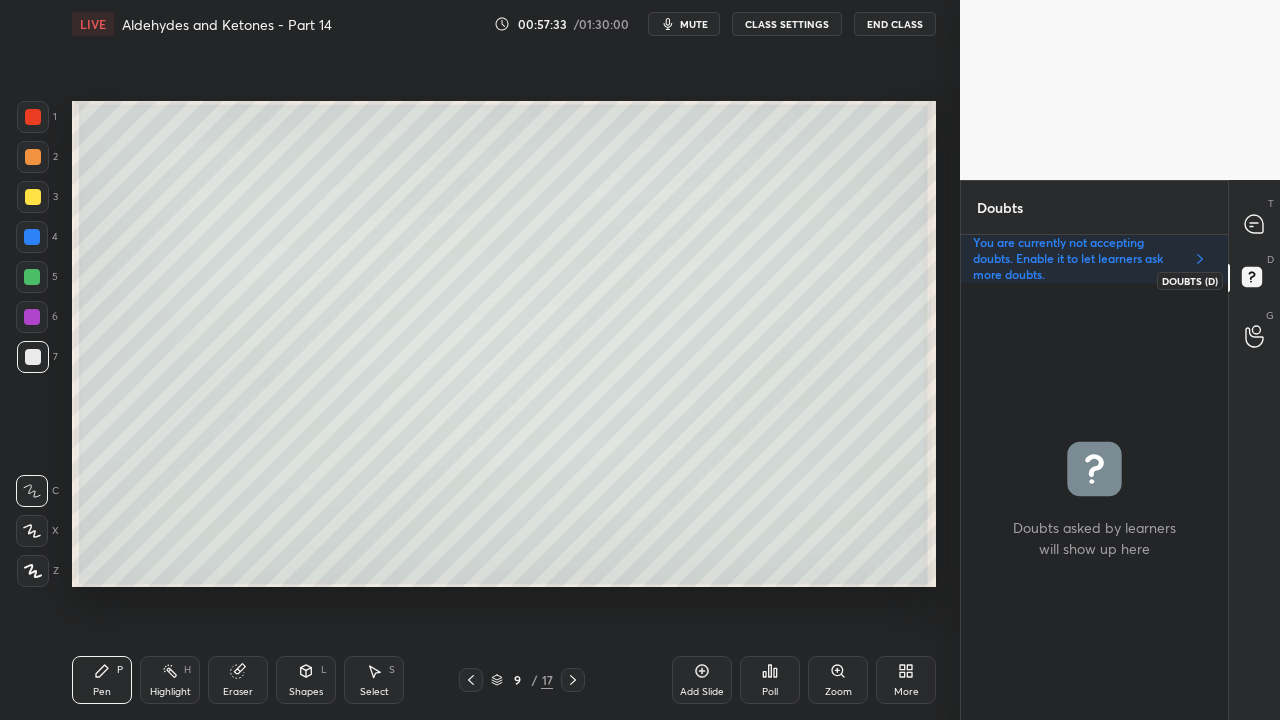 scroll, scrollTop: 6, scrollLeft: 6, axis: both 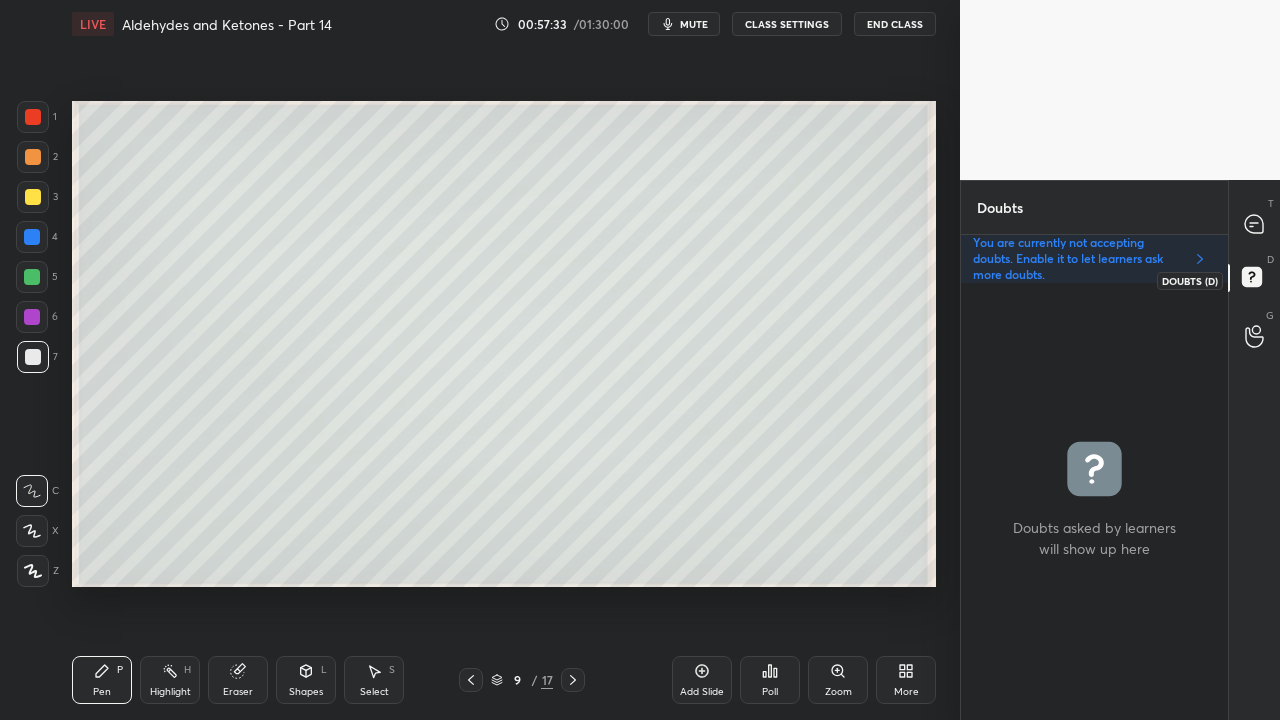 click 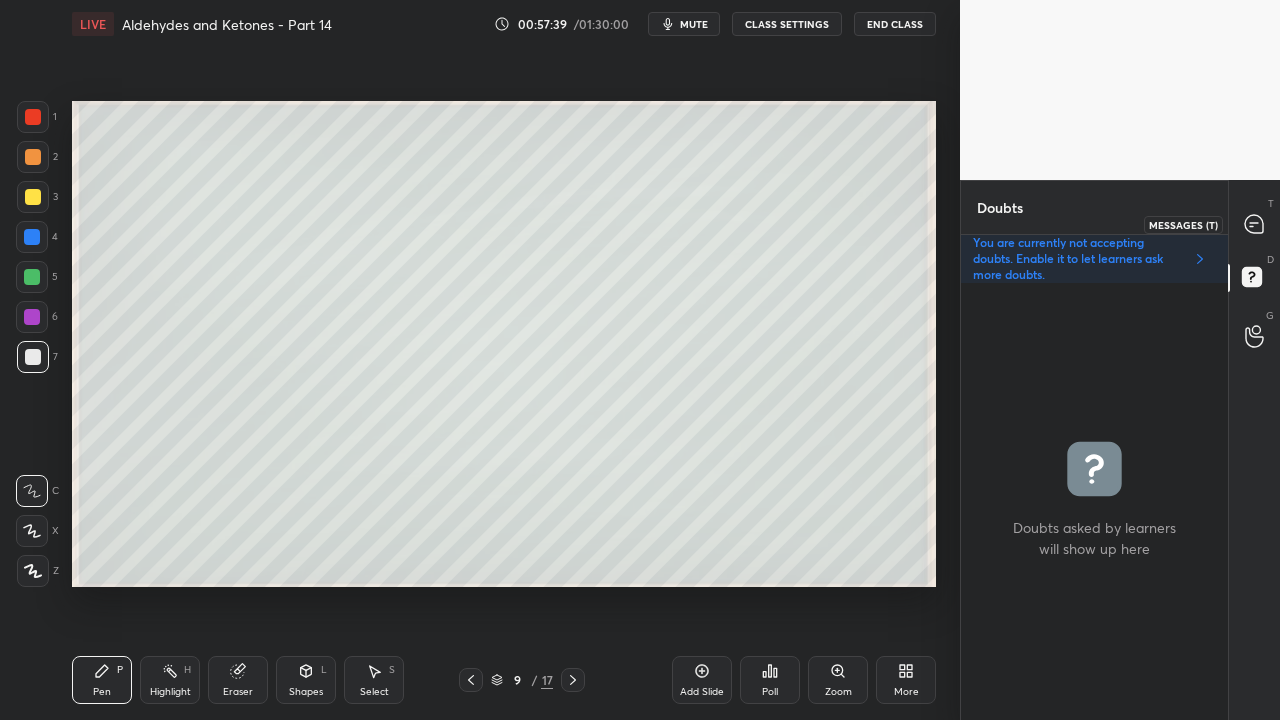 click 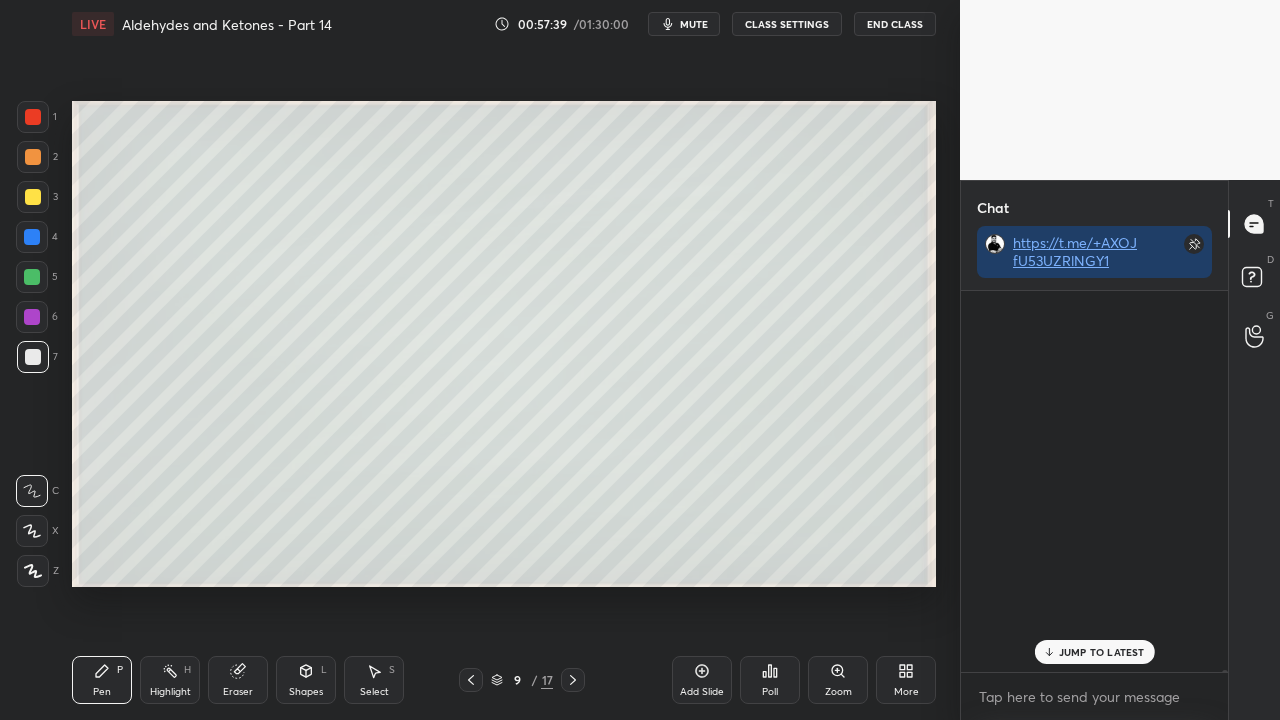 scroll, scrollTop: 423, scrollLeft: 261, axis: both 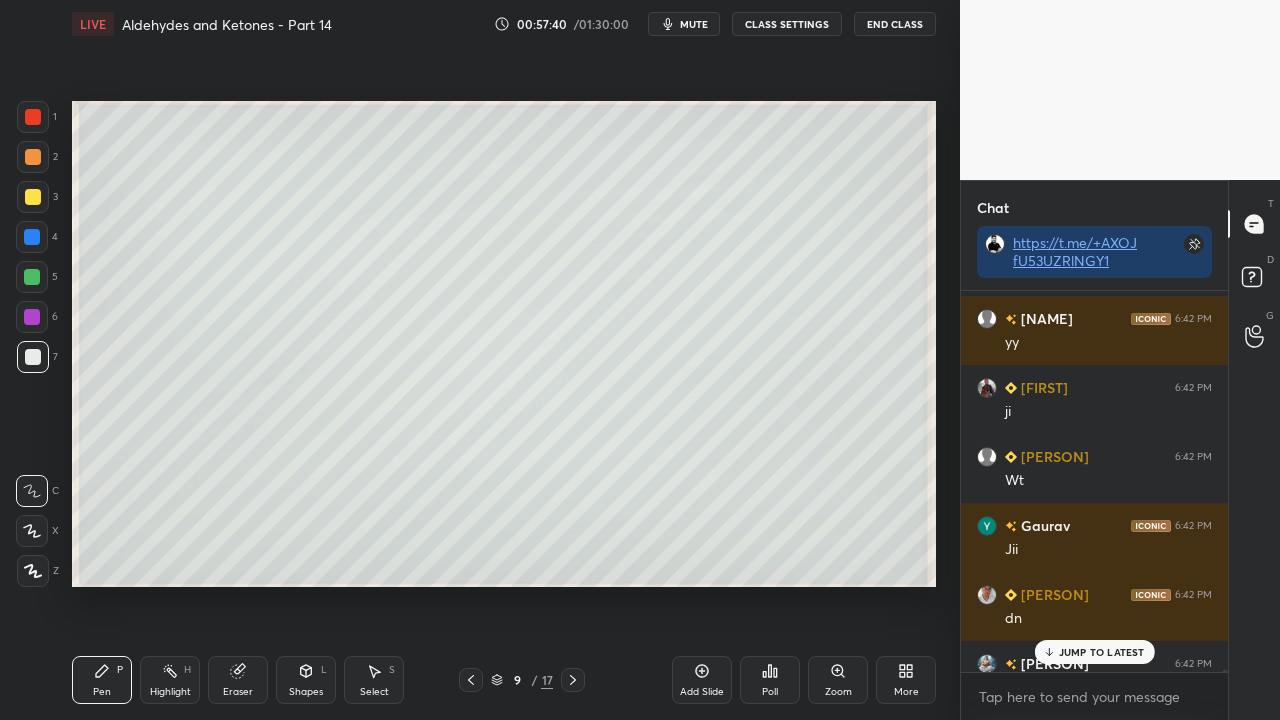 drag, startPoint x: 1076, startPoint y: 658, endPoint x: 1041, endPoint y: 668, distance: 36.40055 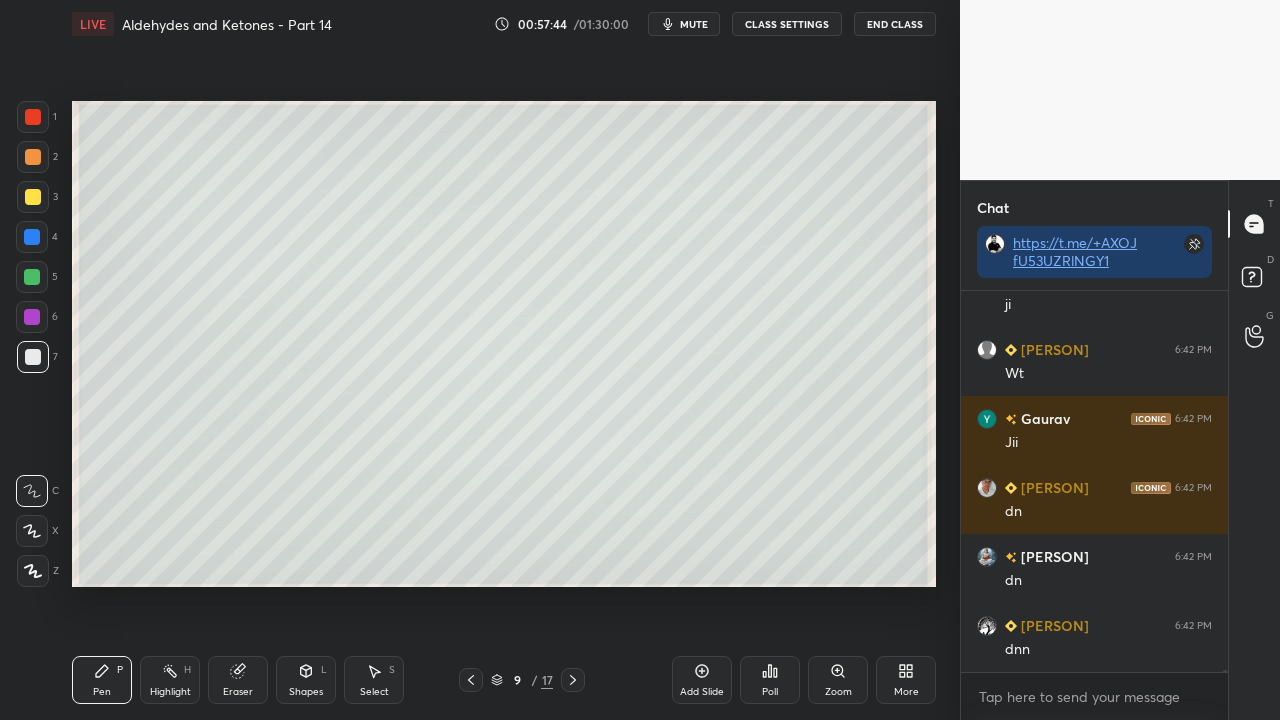 scroll, scrollTop: 77166, scrollLeft: 0, axis: vertical 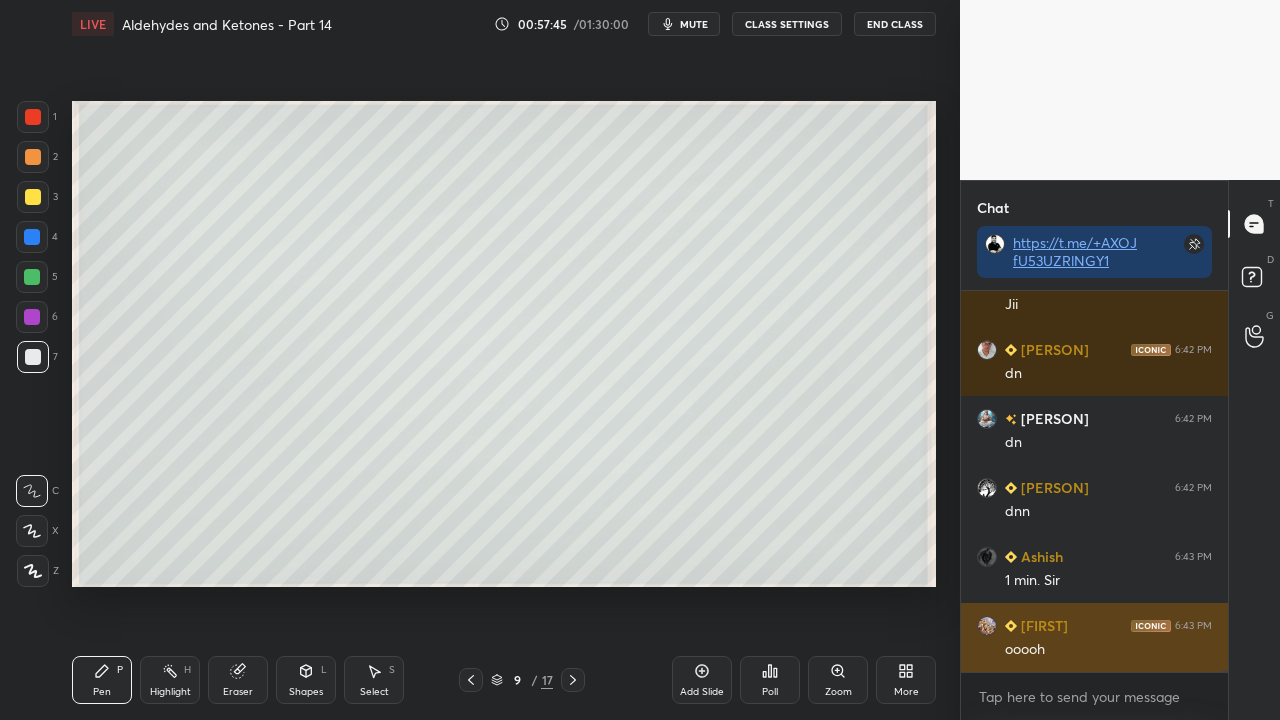 click on "ooooh" at bounding box center (1108, 650) 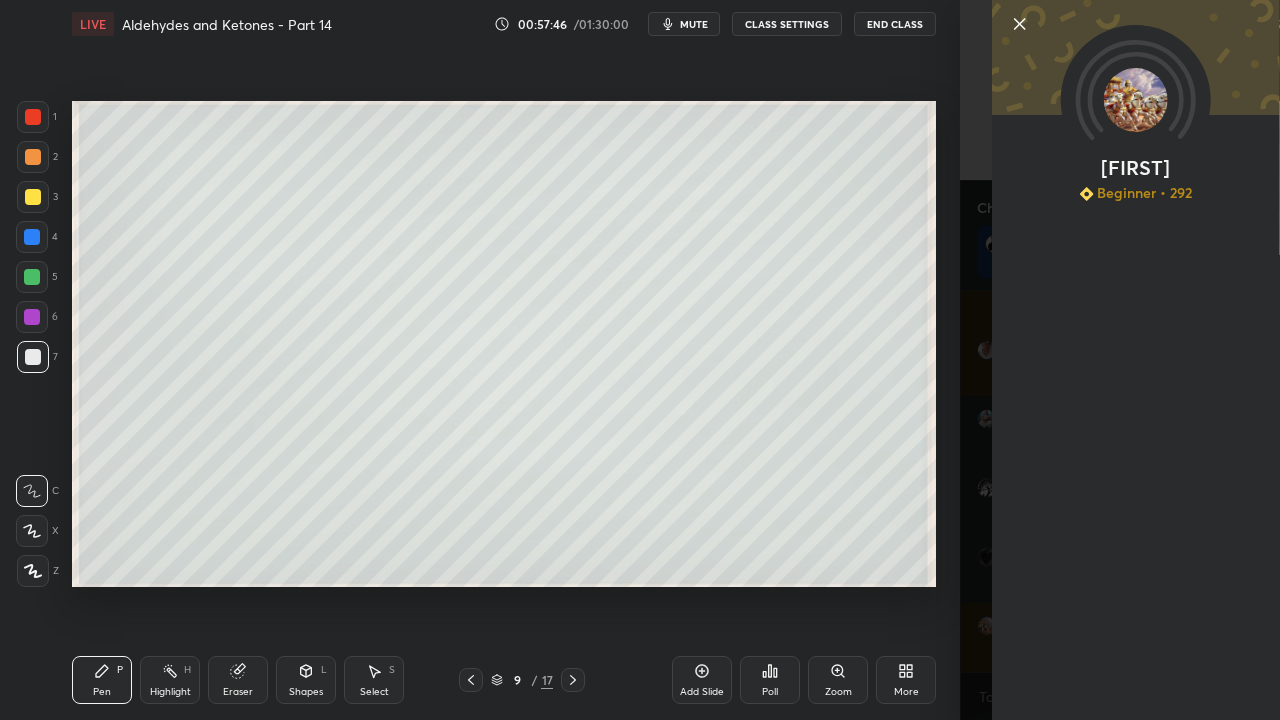 click on "[PERSON] Beginner   •   292" at bounding box center [1120, 360] 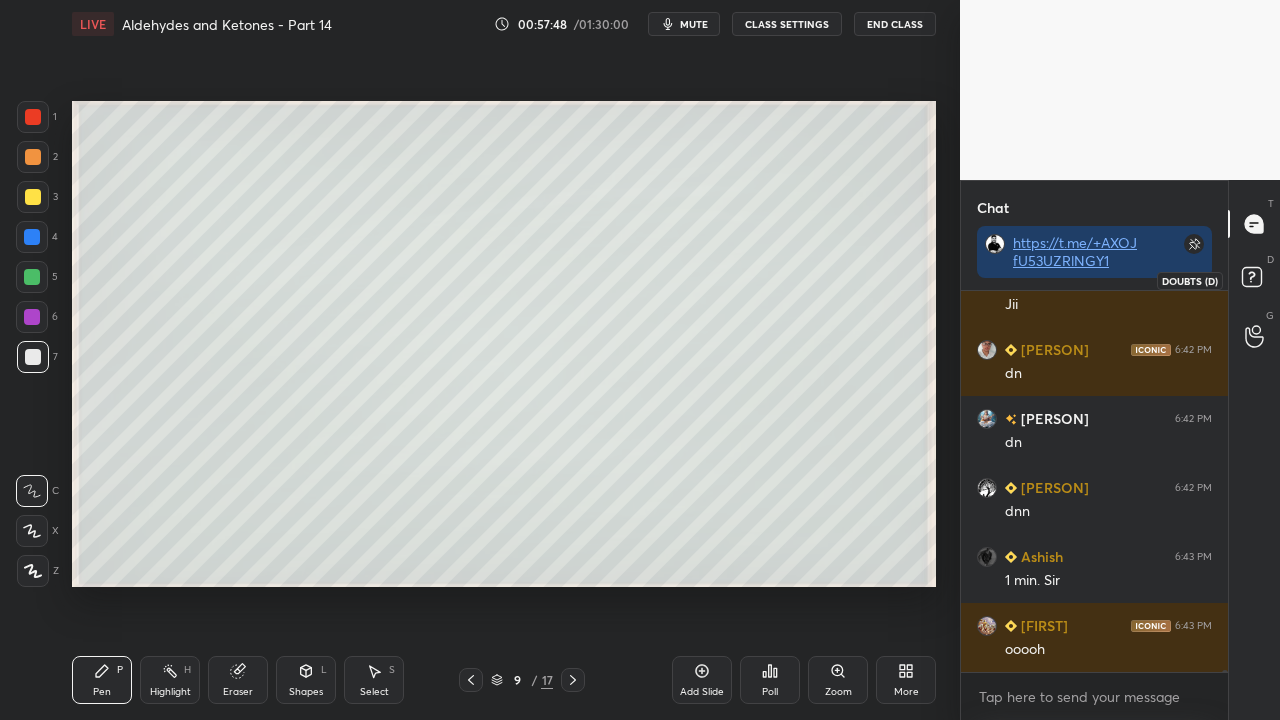 click 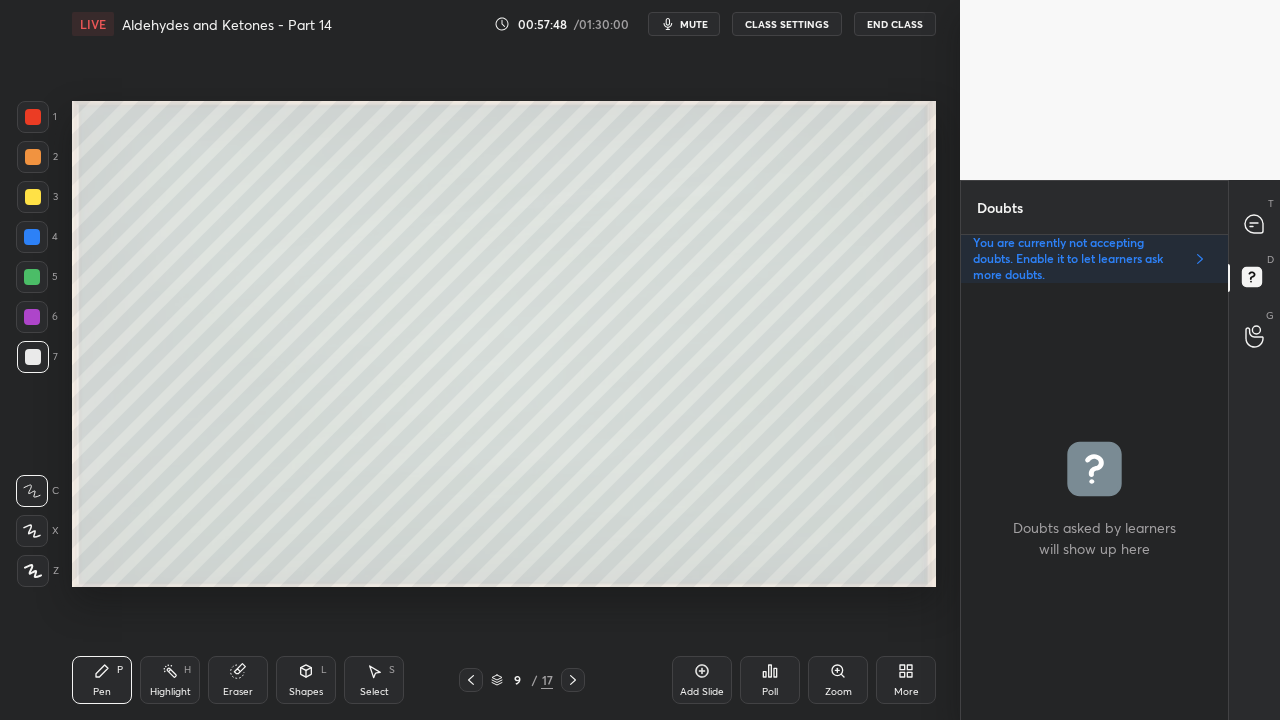 click on "mute" at bounding box center [694, 24] 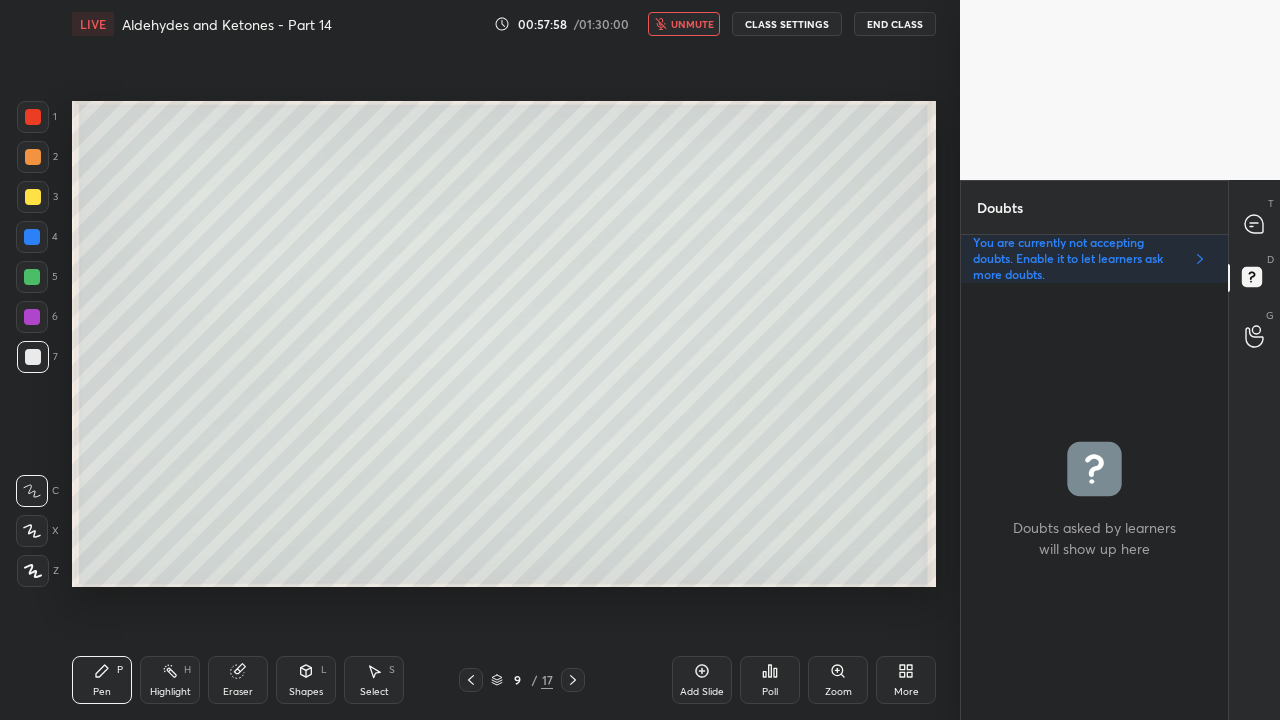 click on "unmute" at bounding box center (692, 24) 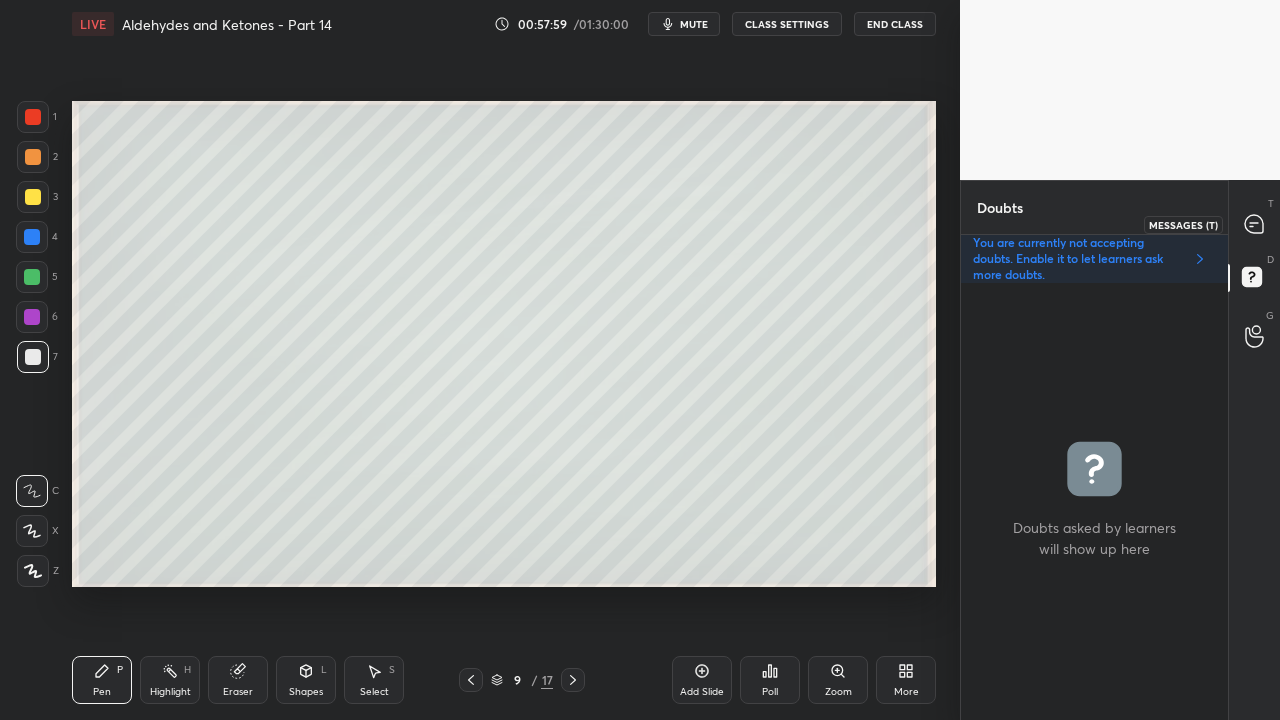 click at bounding box center [1255, 224] 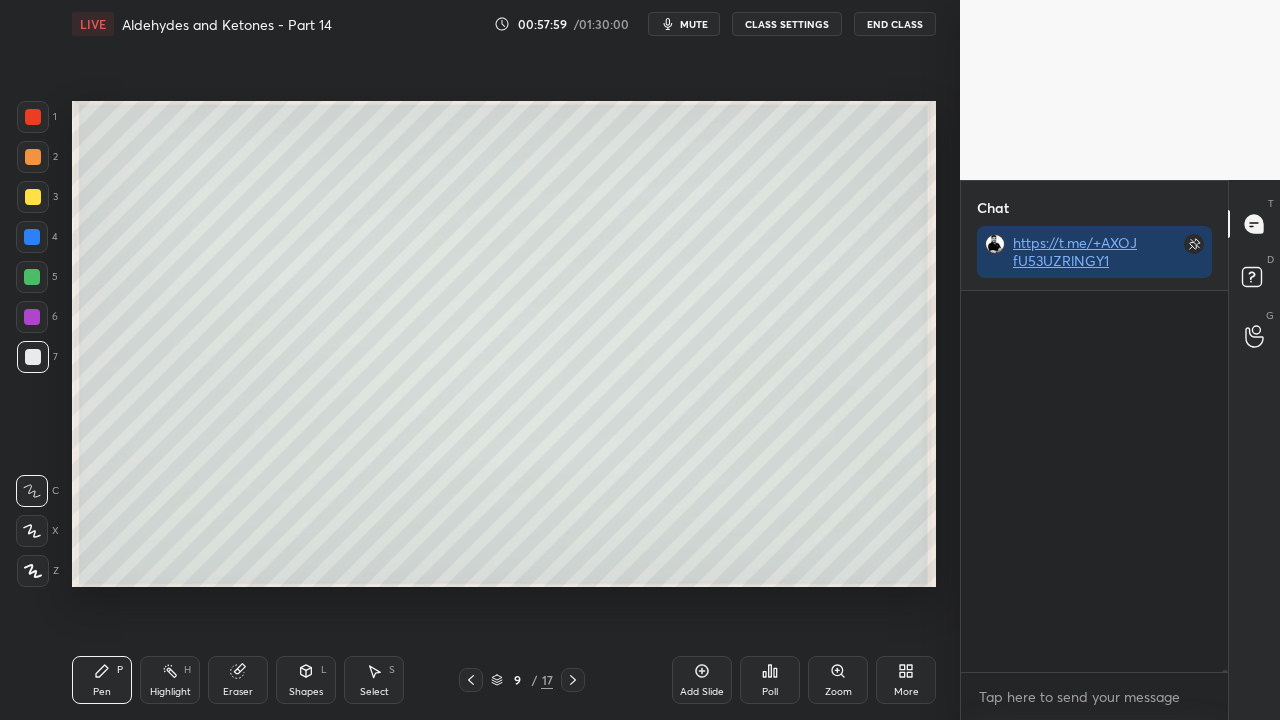 scroll, scrollTop: 77486, scrollLeft: 0, axis: vertical 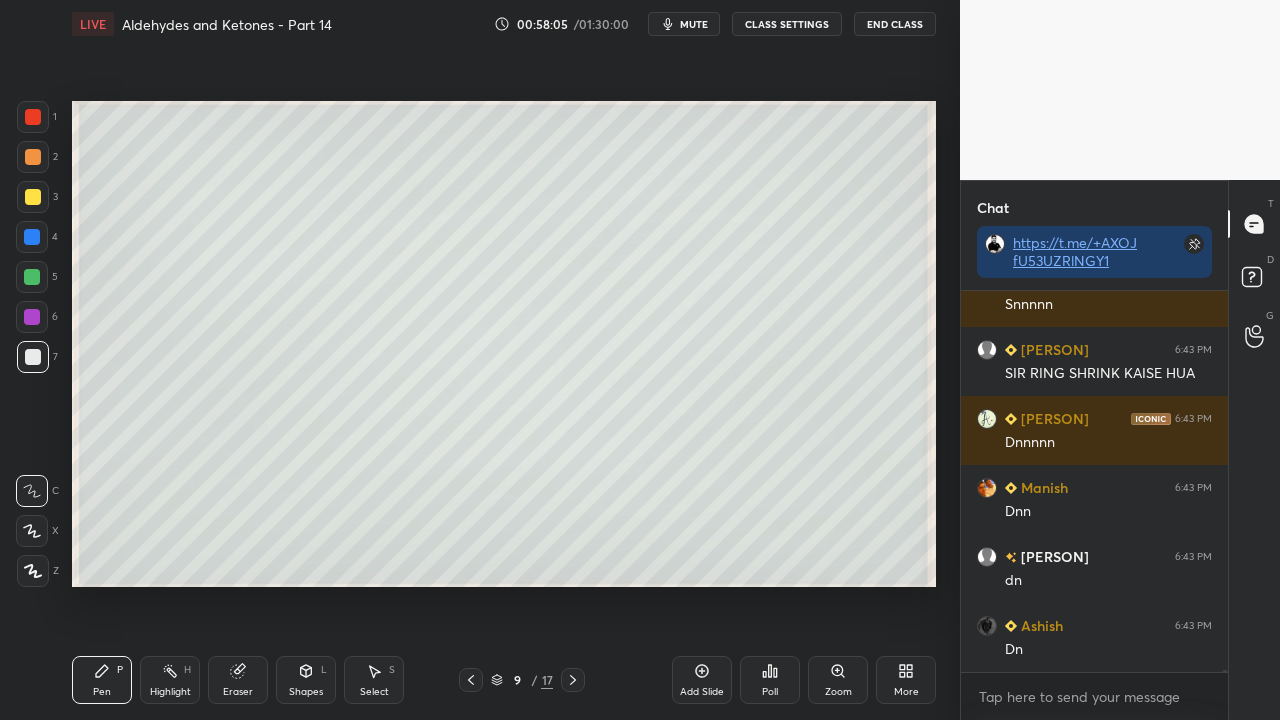 click 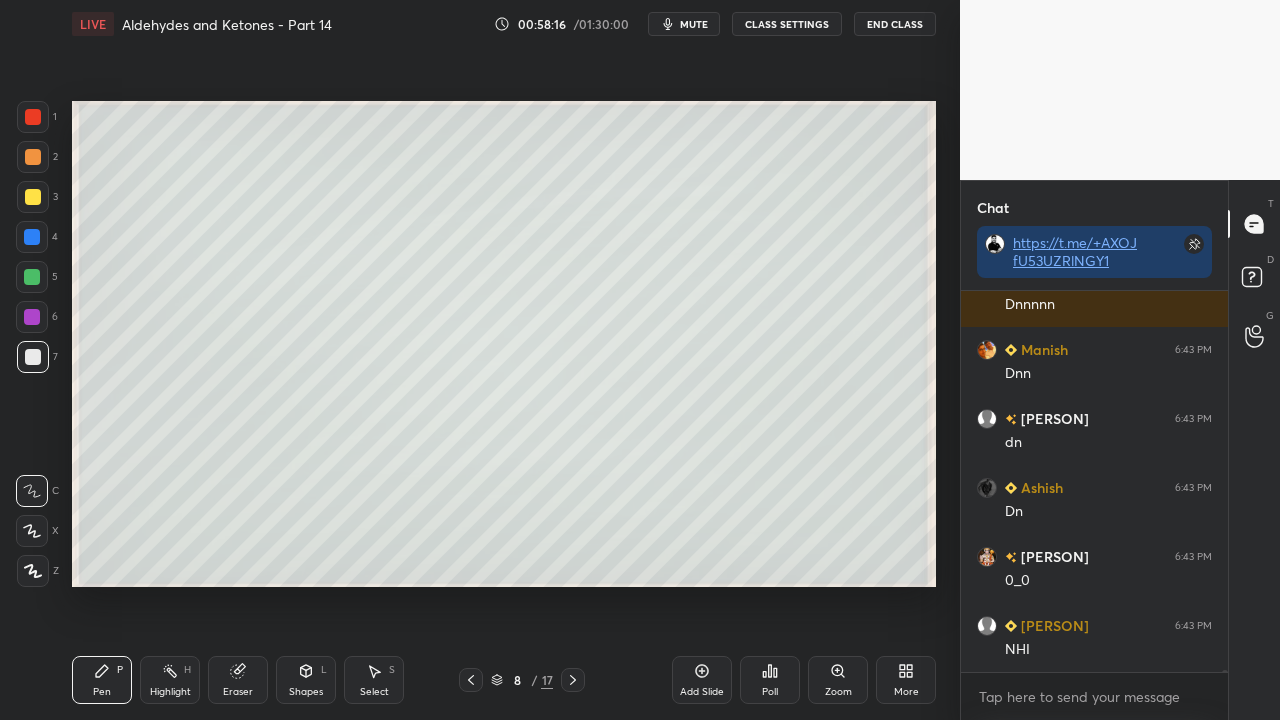 click 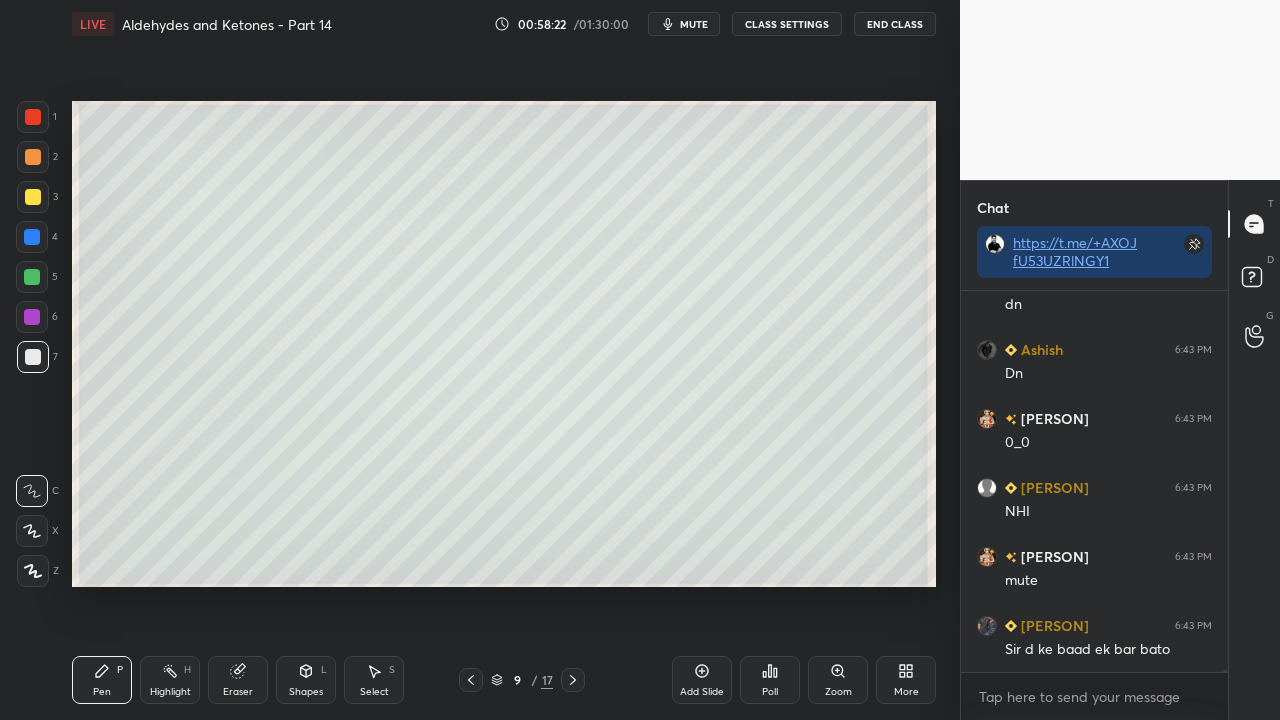 scroll, scrollTop: 78168, scrollLeft: 0, axis: vertical 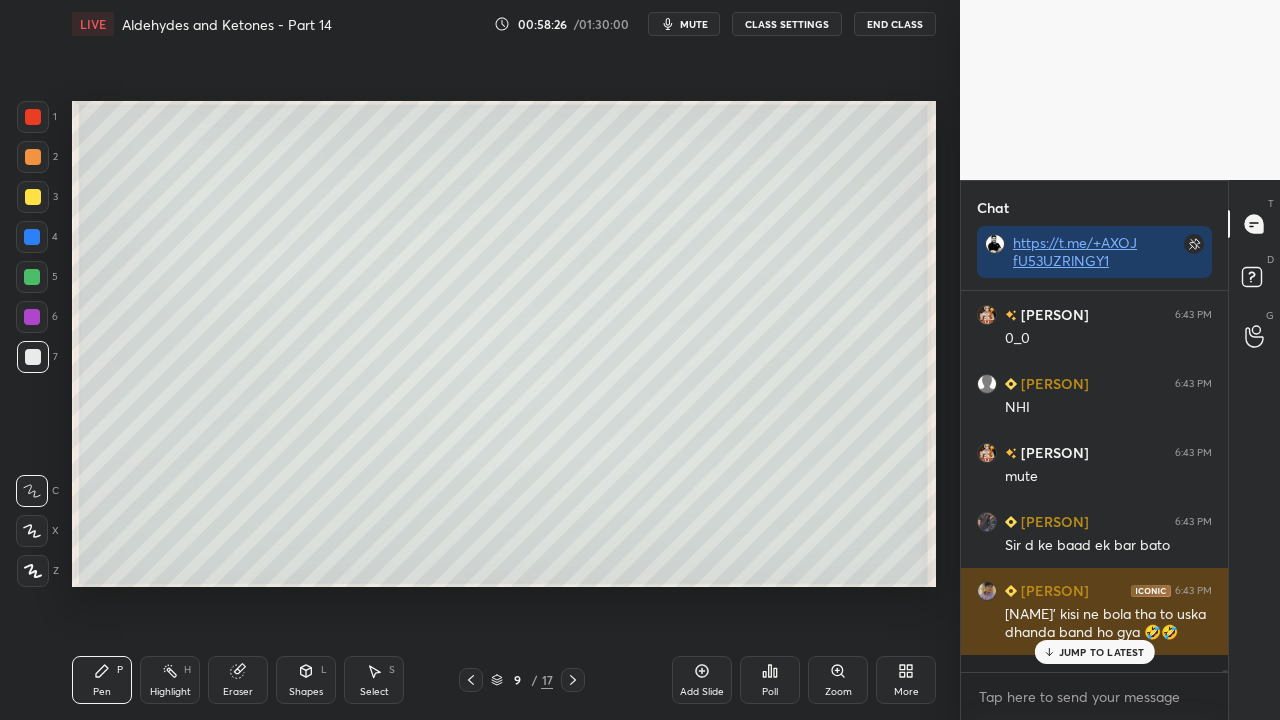 click on "JUMP TO LATEST" at bounding box center [1102, 652] 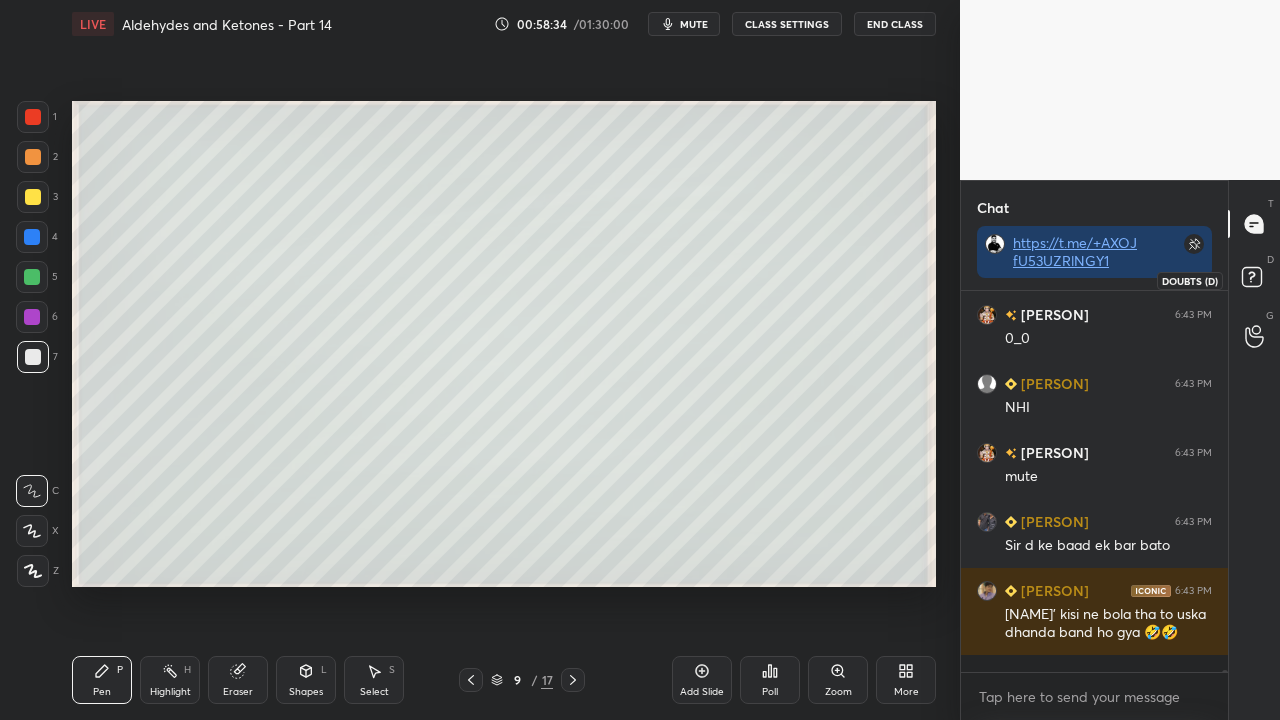 drag, startPoint x: 1258, startPoint y: 277, endPoint x: 1252, endPoint y: 256, distance: 21.84033 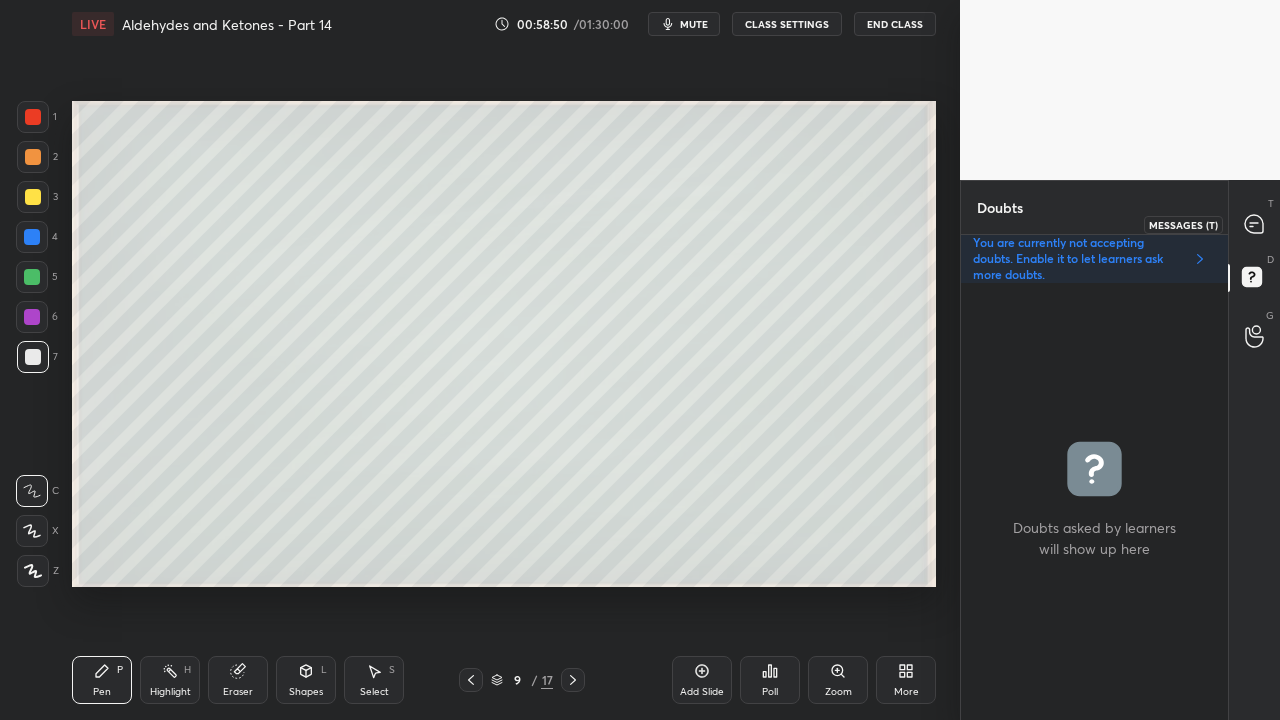 click at bounding box center [1255, 224] 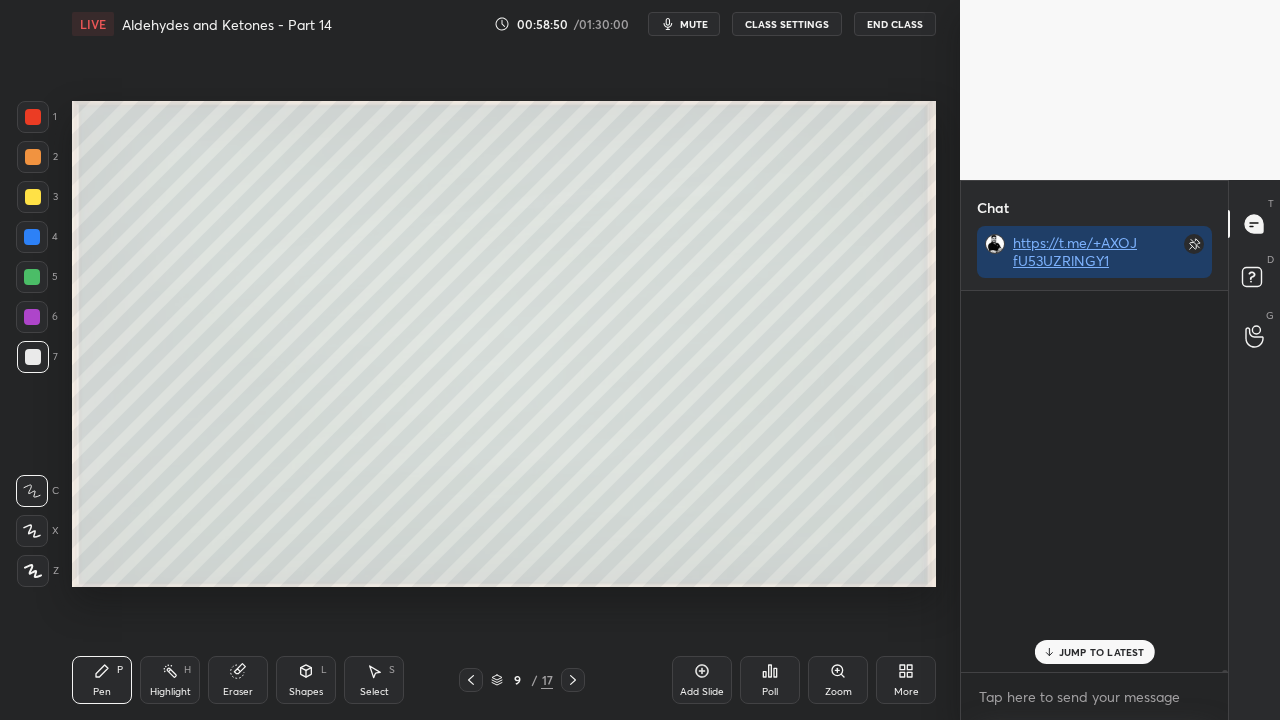scroll, scrollTop: 78269, scrollLeft: 0, axis: vertical 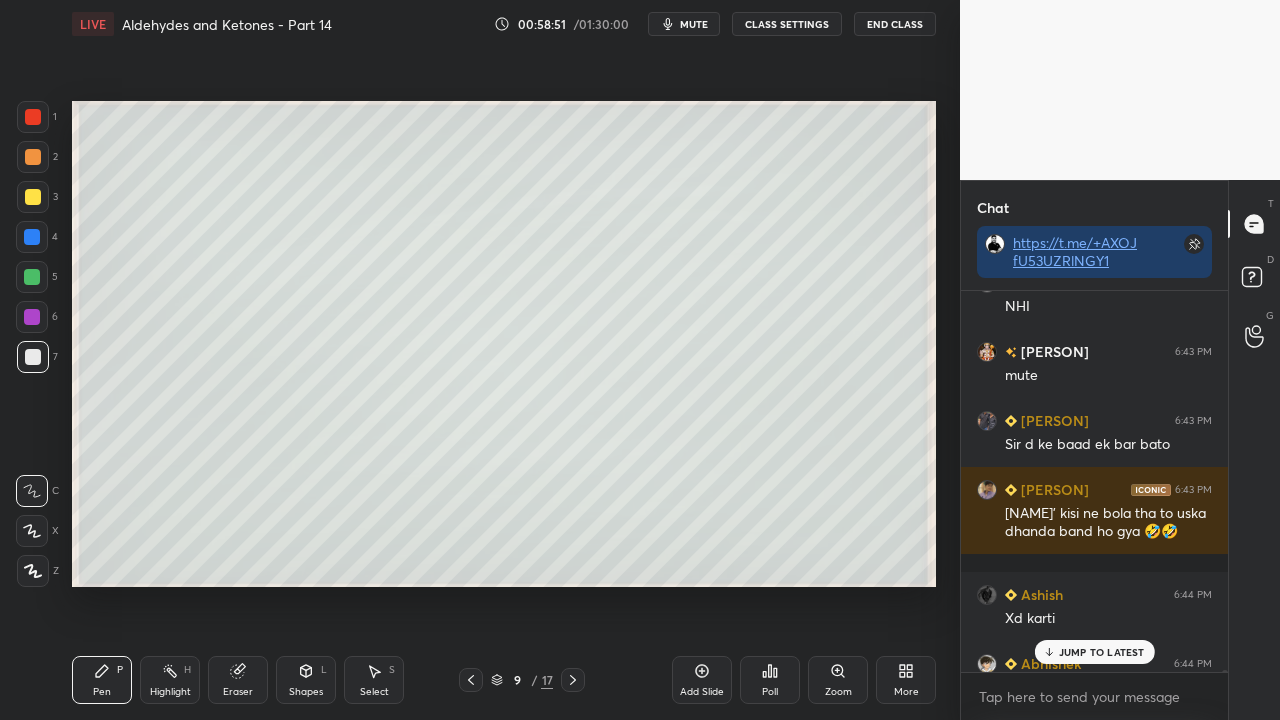 drag, startPoint x: 1072, startPoint y: 650, endPoint x: 1048, endPoint y: 661, distance: 26.400757 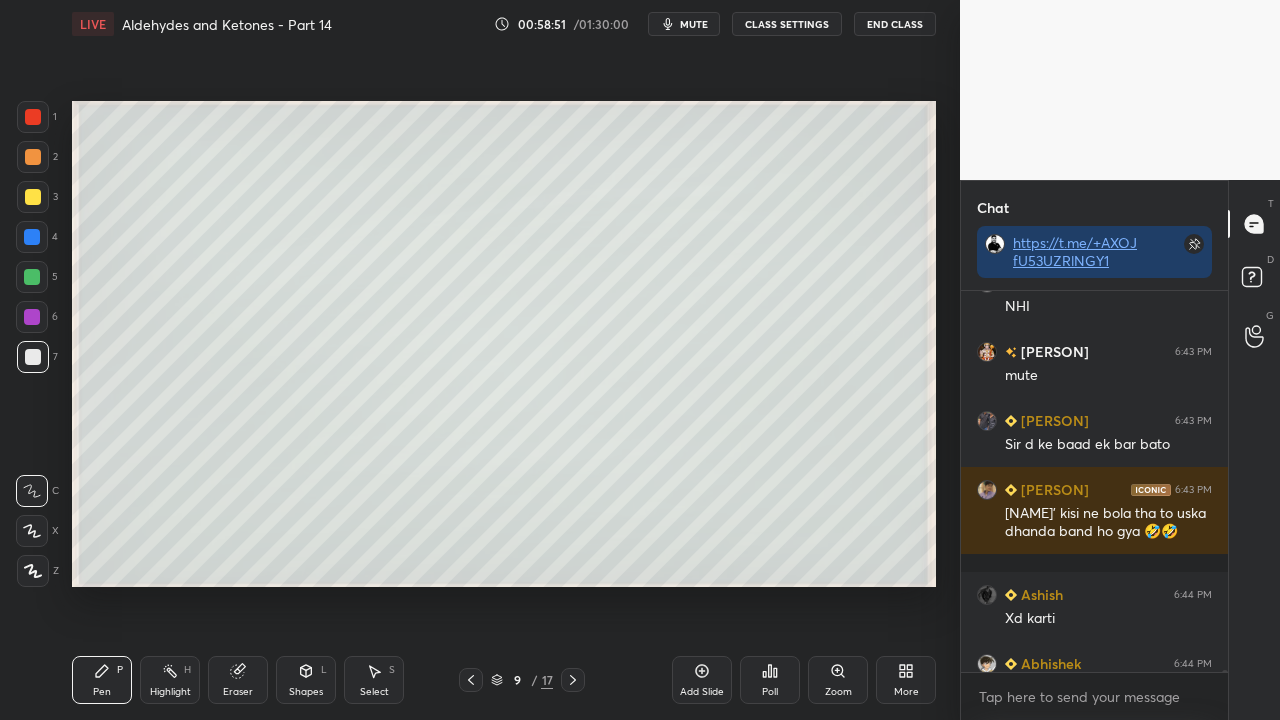 scroll, scrollTop: 78306, scrollLeft: 0, axis: vertical 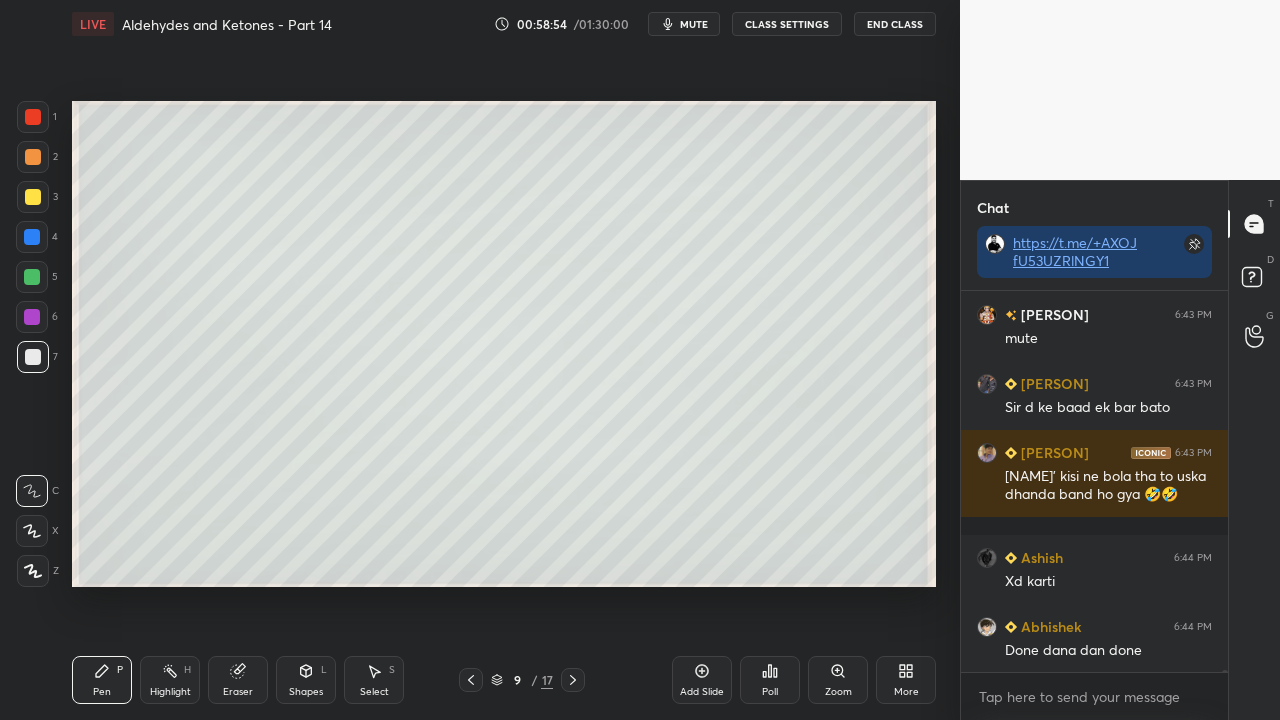 click 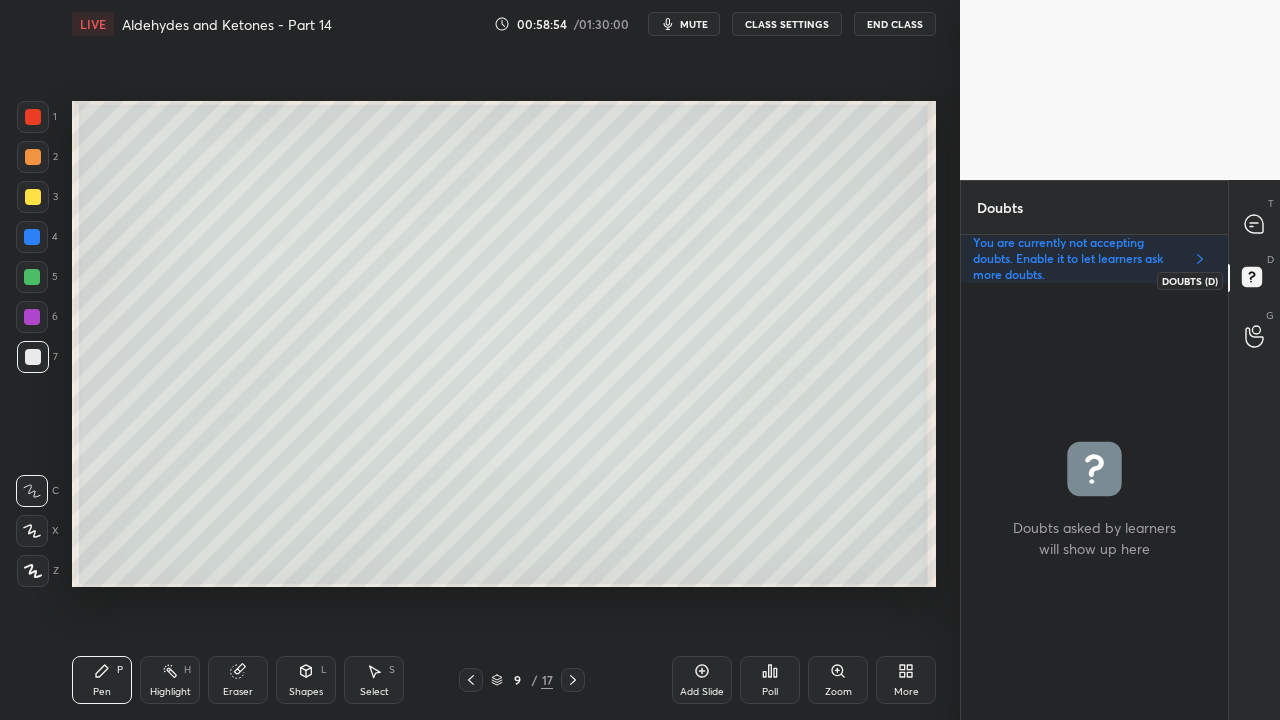 scroll, scrollTop: 6, scrollLeft: 6, axis: both 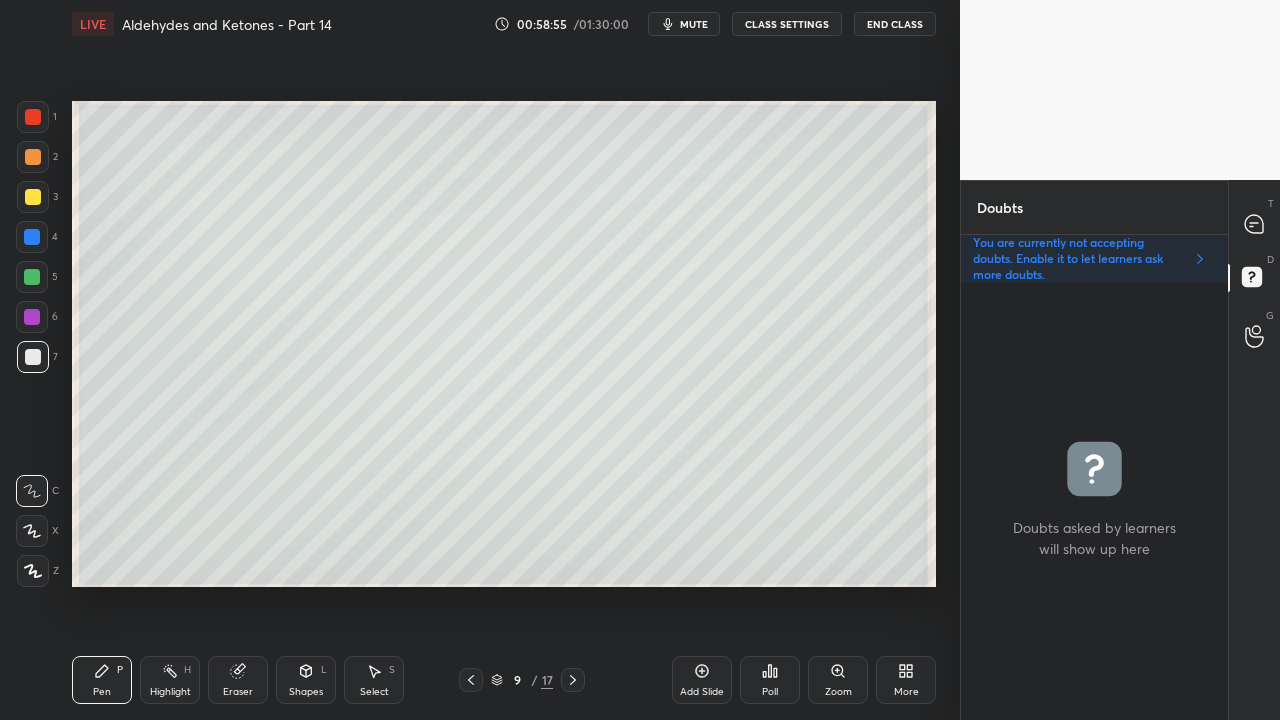 click 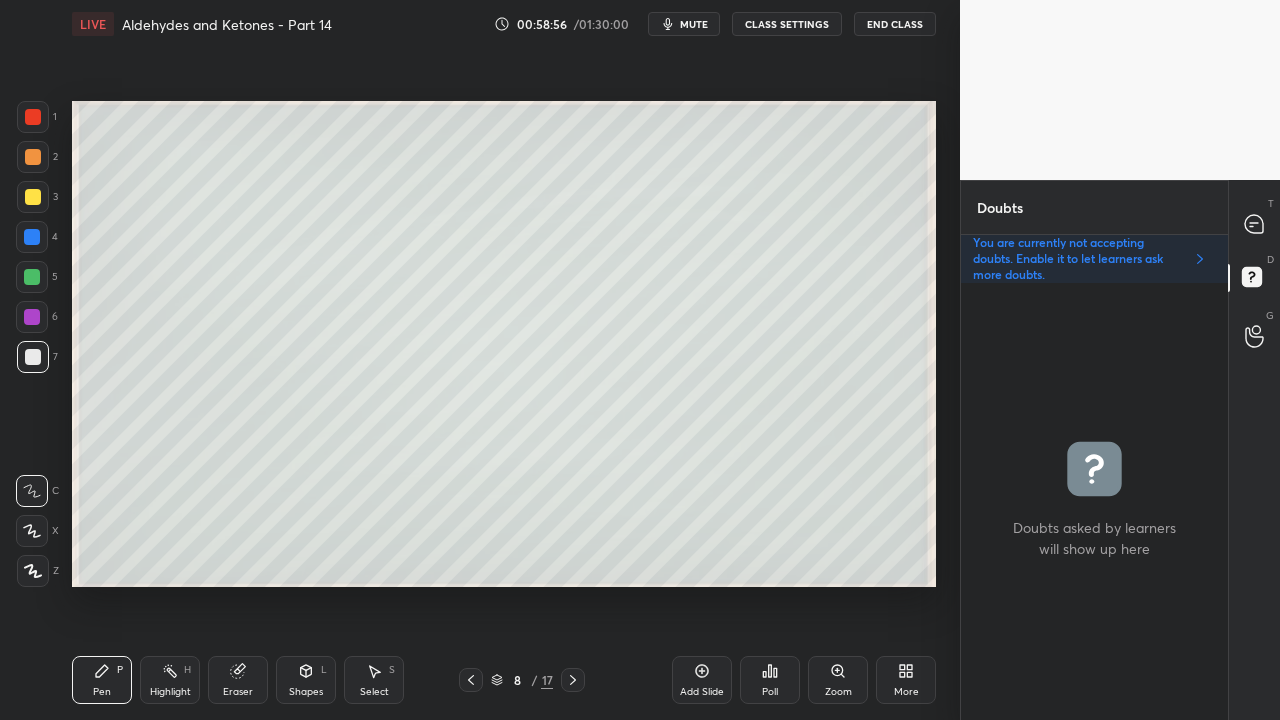 click 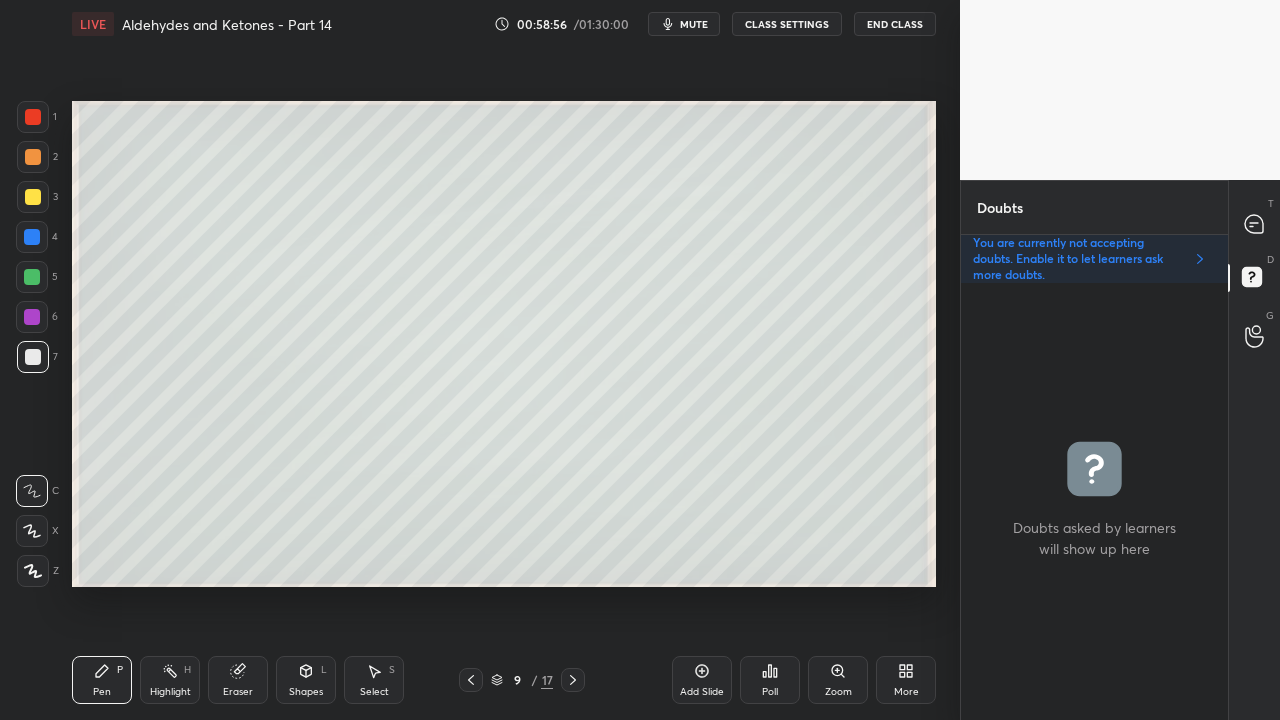 click 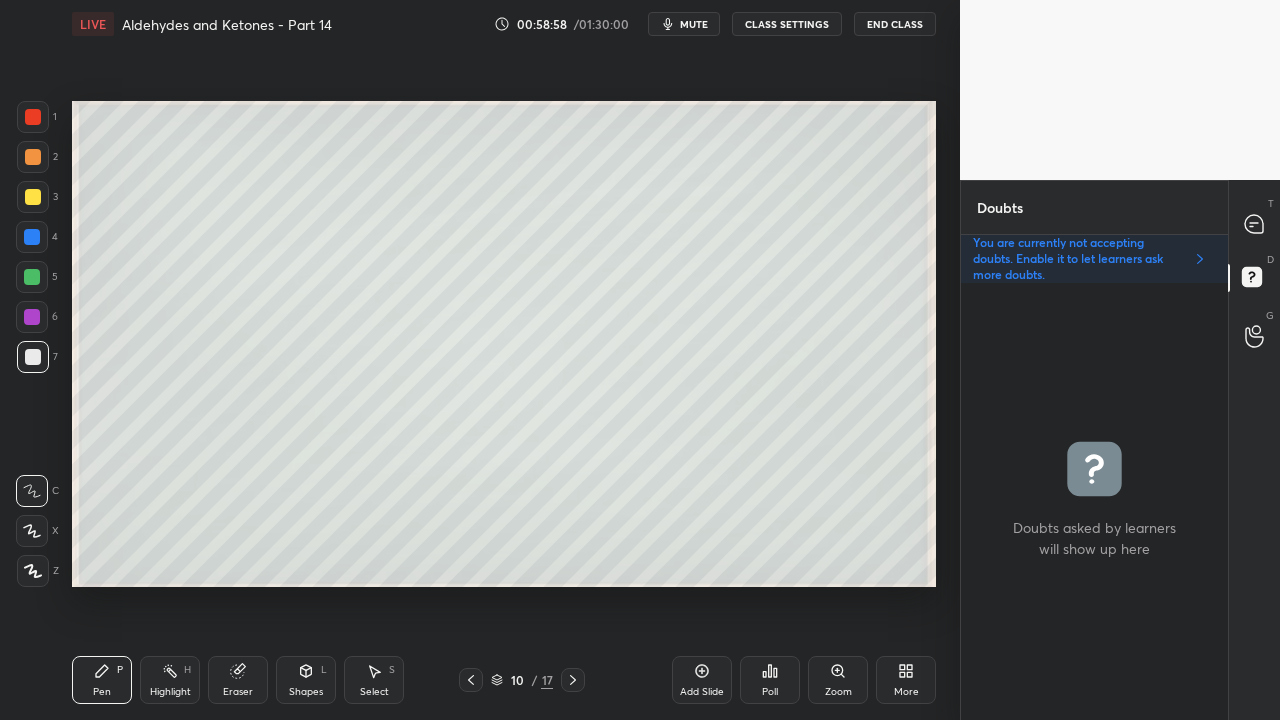 click at bounding box center (33, 197) 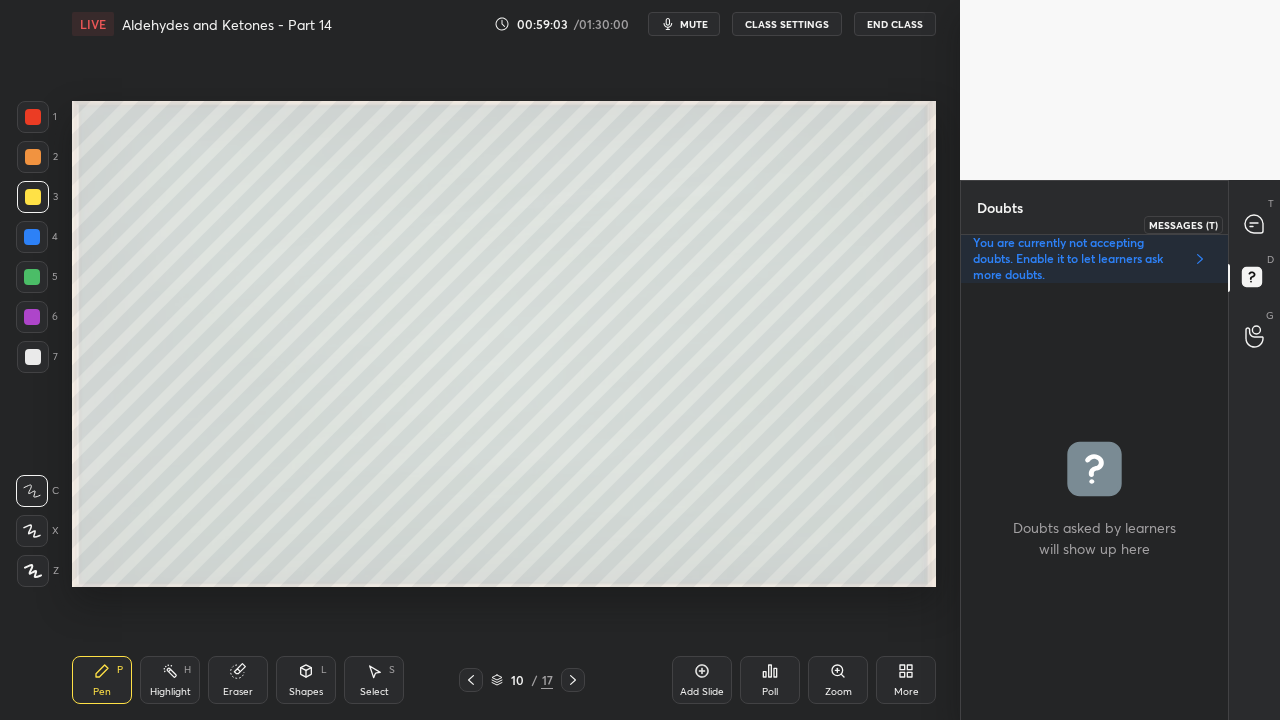 click 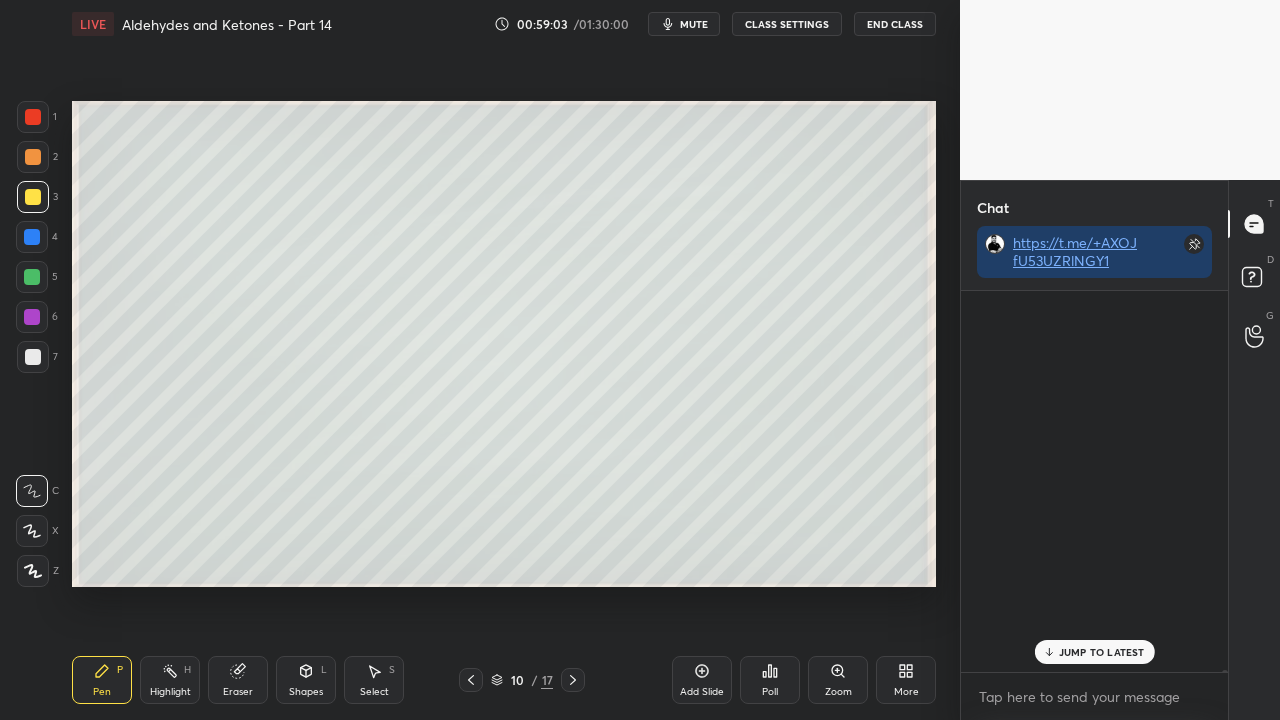 scroll, scrollTop: 423, scrollLeft: 261, axis: both 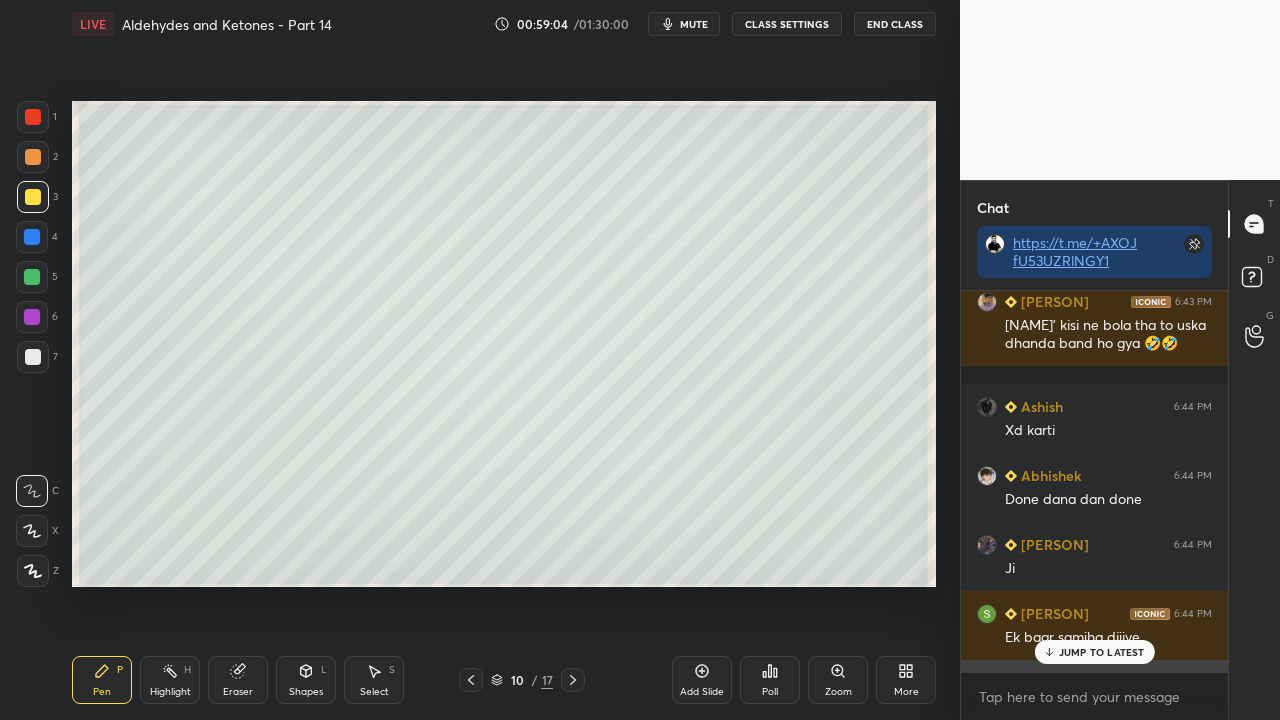 click on "JUMP TO LATEST" at bounding box center (1102, 652) 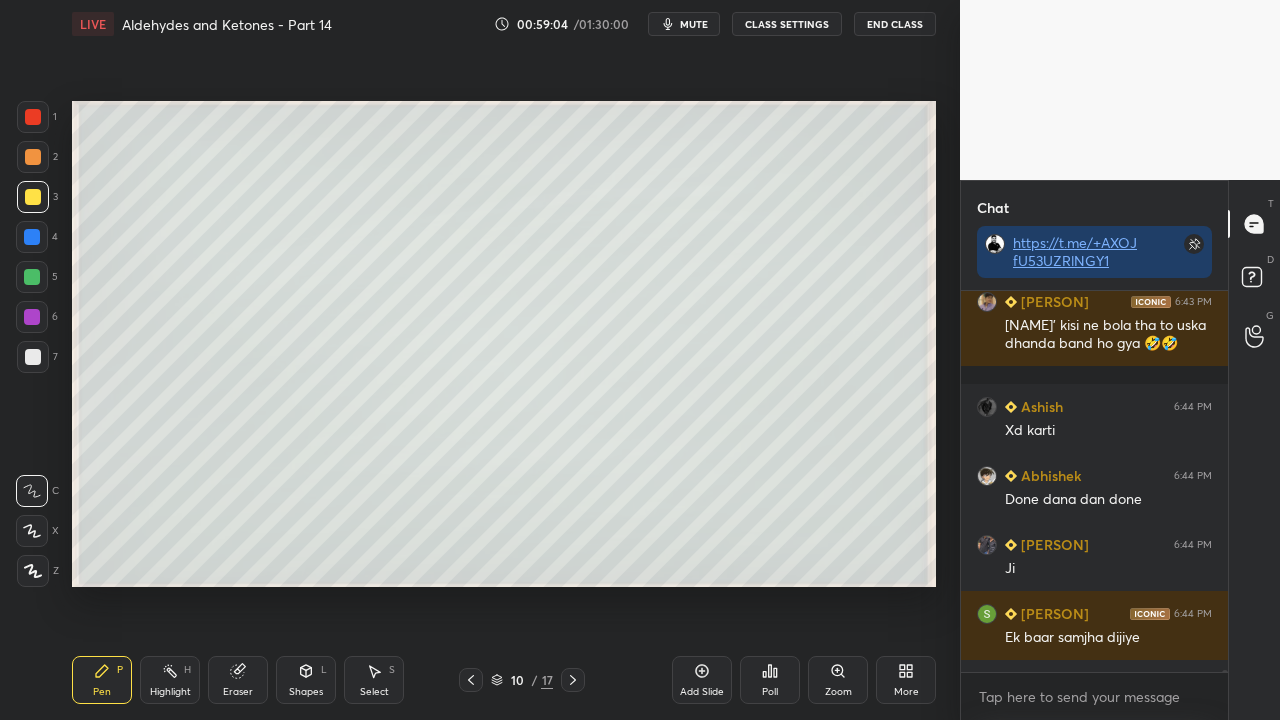 scroll, scrollTop: 78514, scrollLeft: 0, axis: vertical 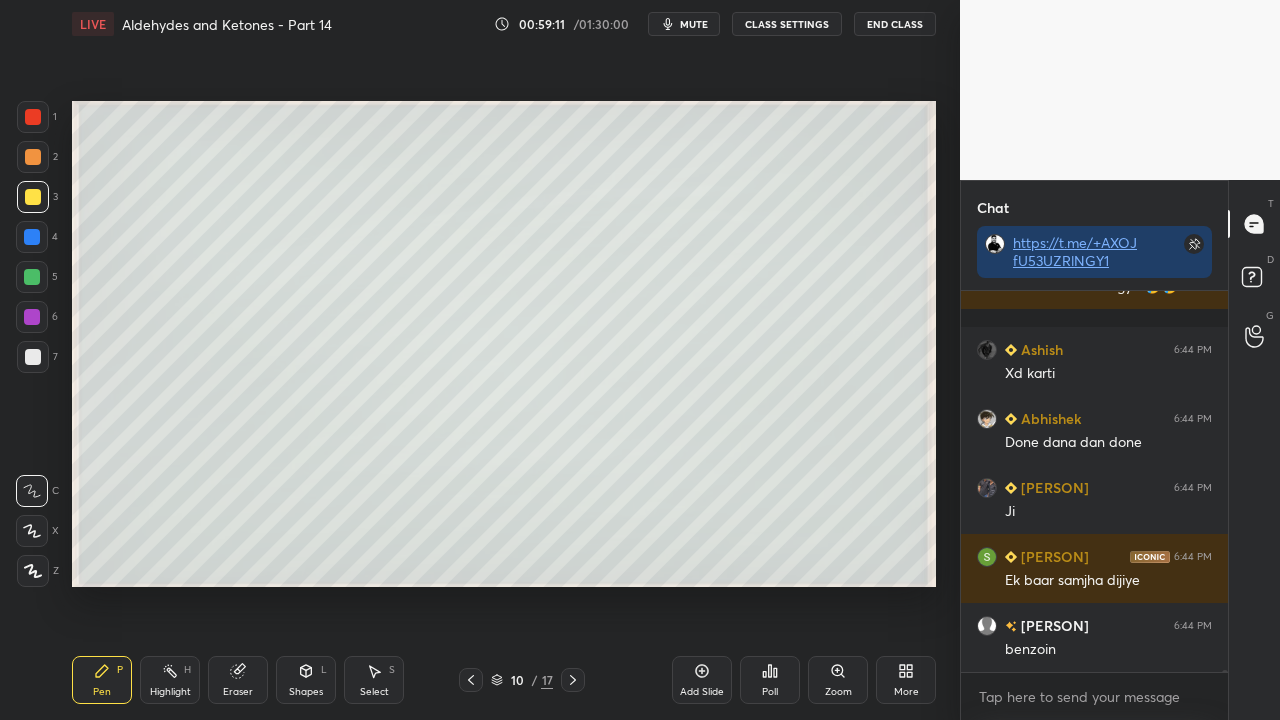 drag, startPoint x: 462, startPoint y: 680, endPoint x: 475, endPoint y: 676, distance: 13.601471 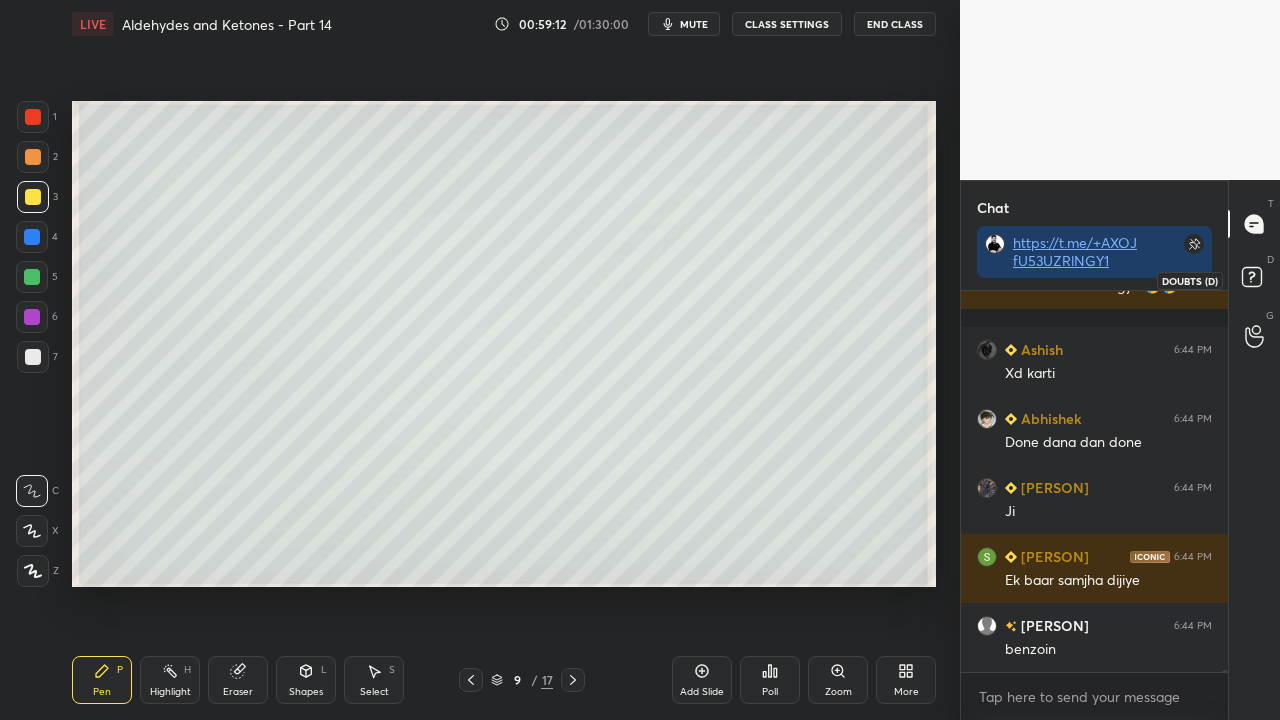 click 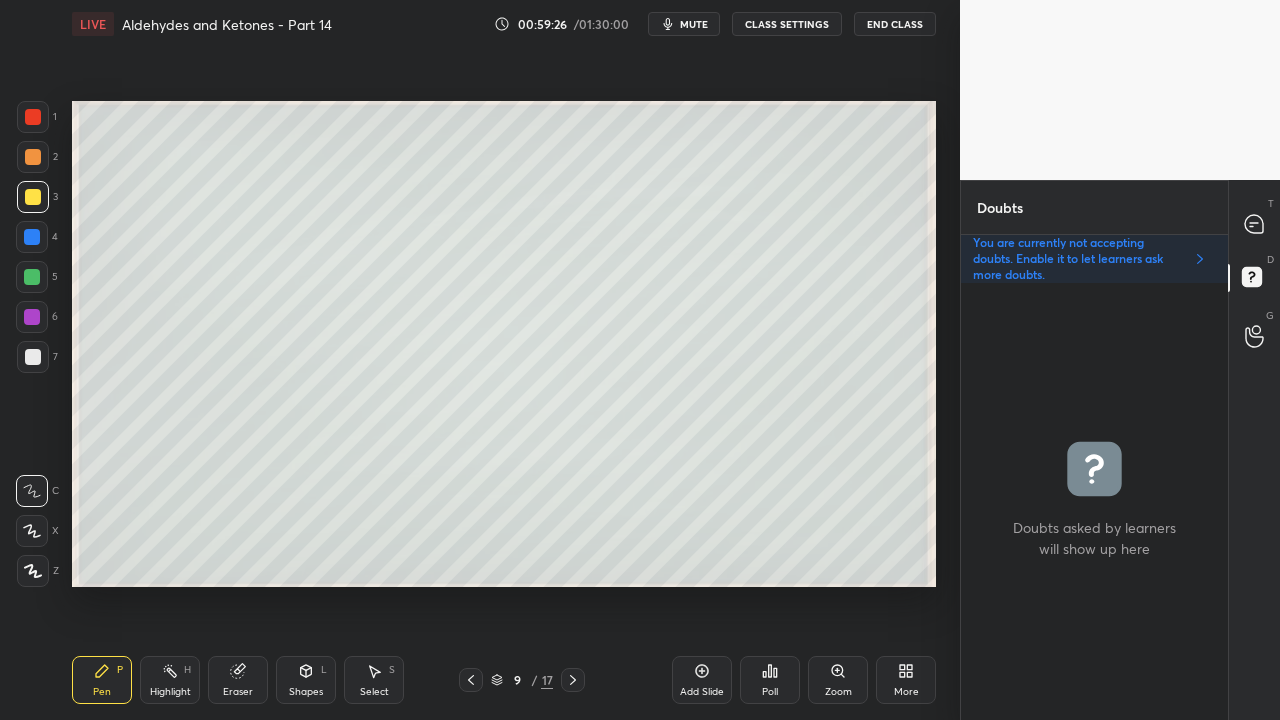 click 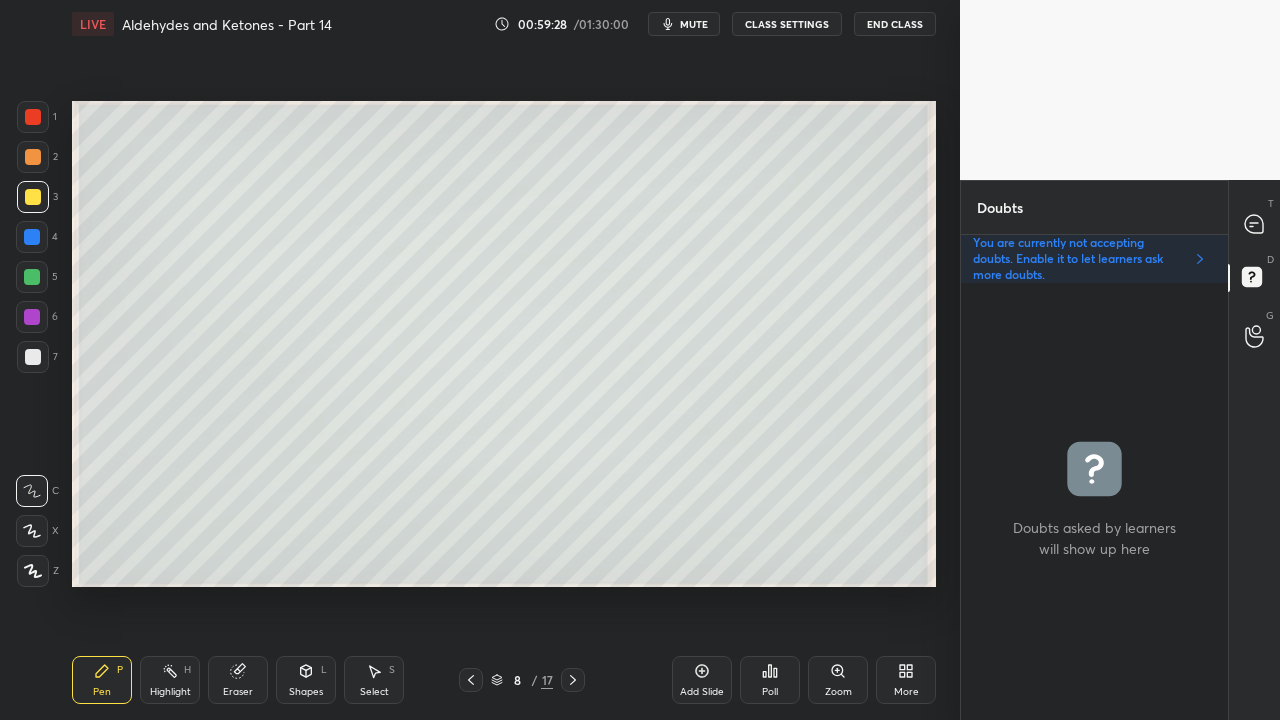 click 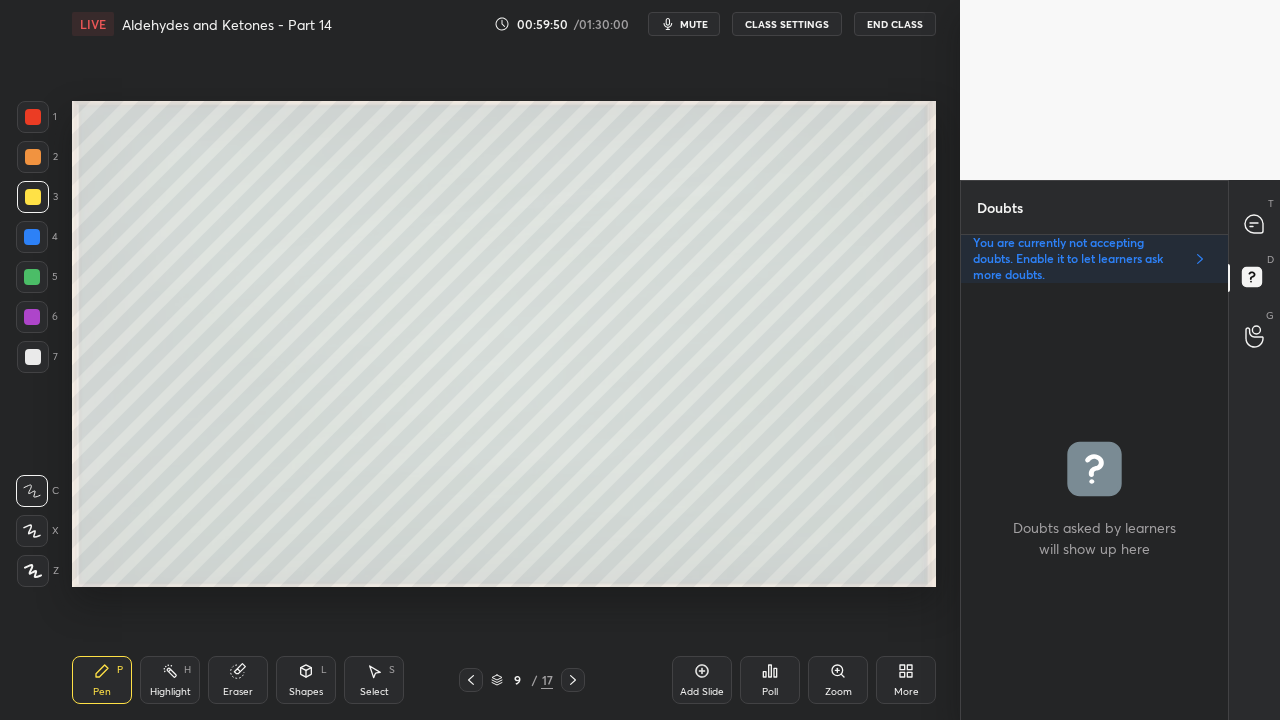 drag, startPoint x: 576, startPoint y: 679, endPoint x: 565, endPoint y: 678, distance: 11.045361 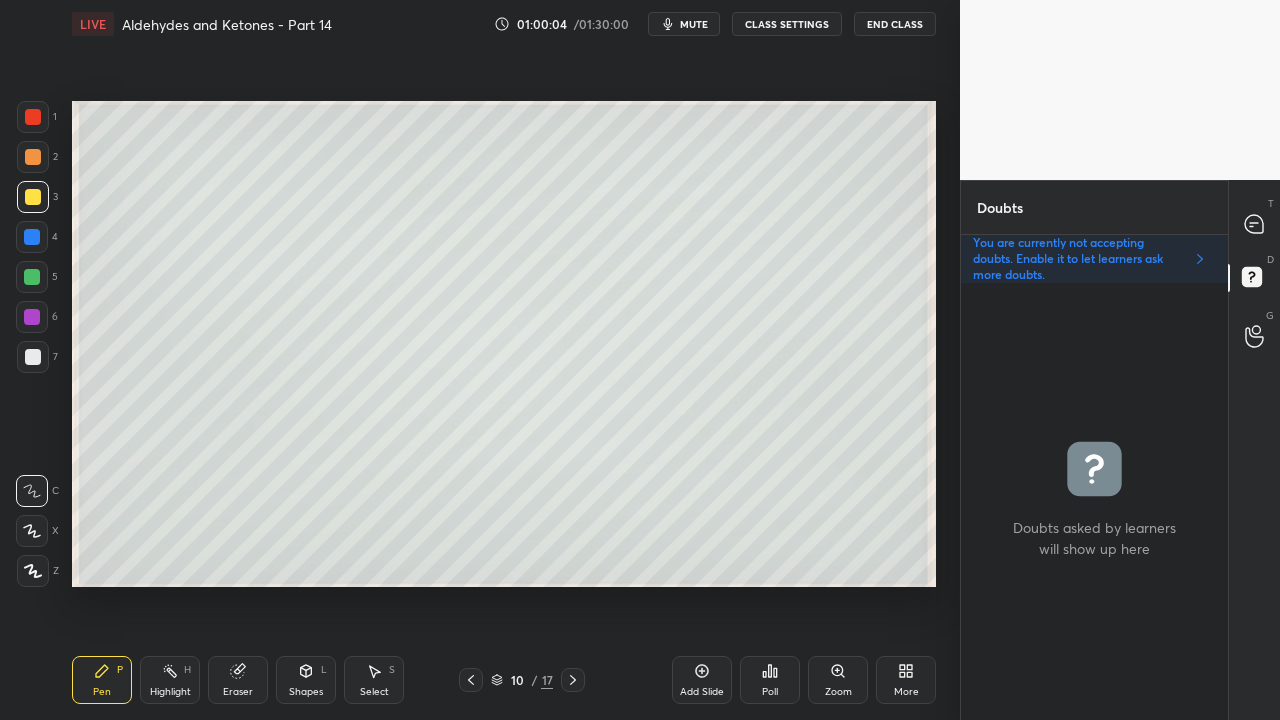 click 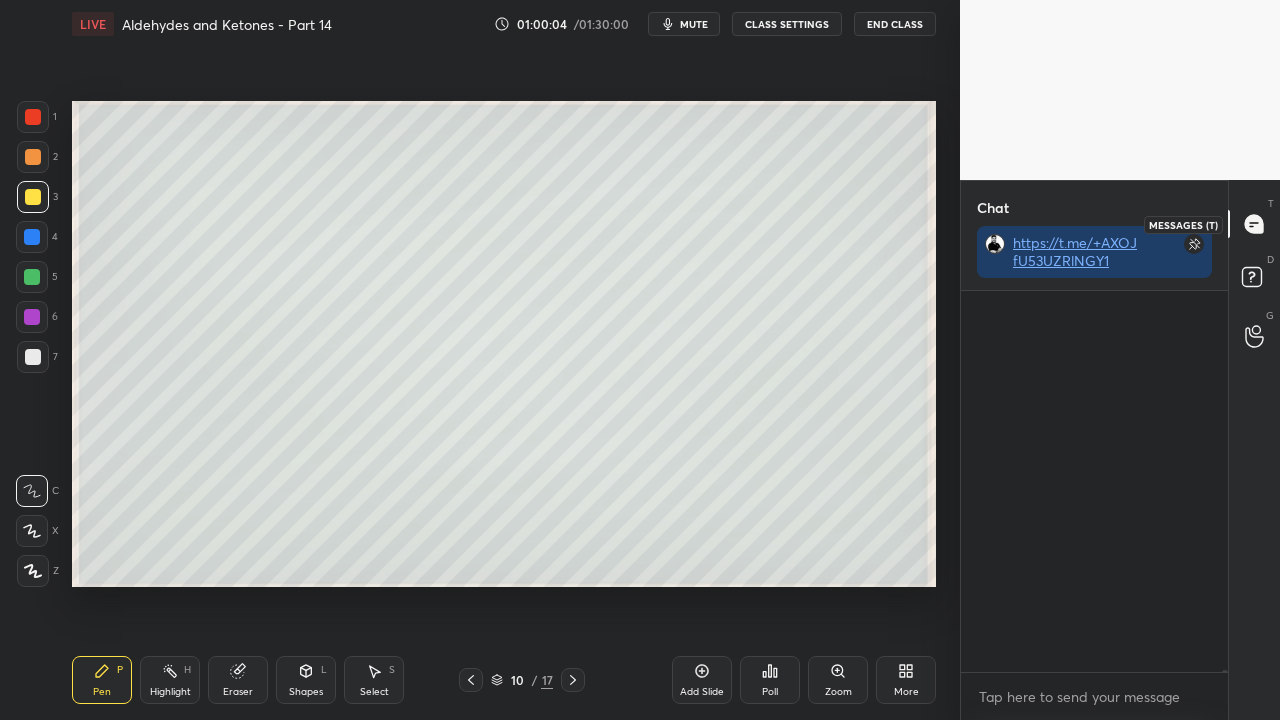 scroll, scrollTop: 78714, scrollLeft: 0, axis: vertical 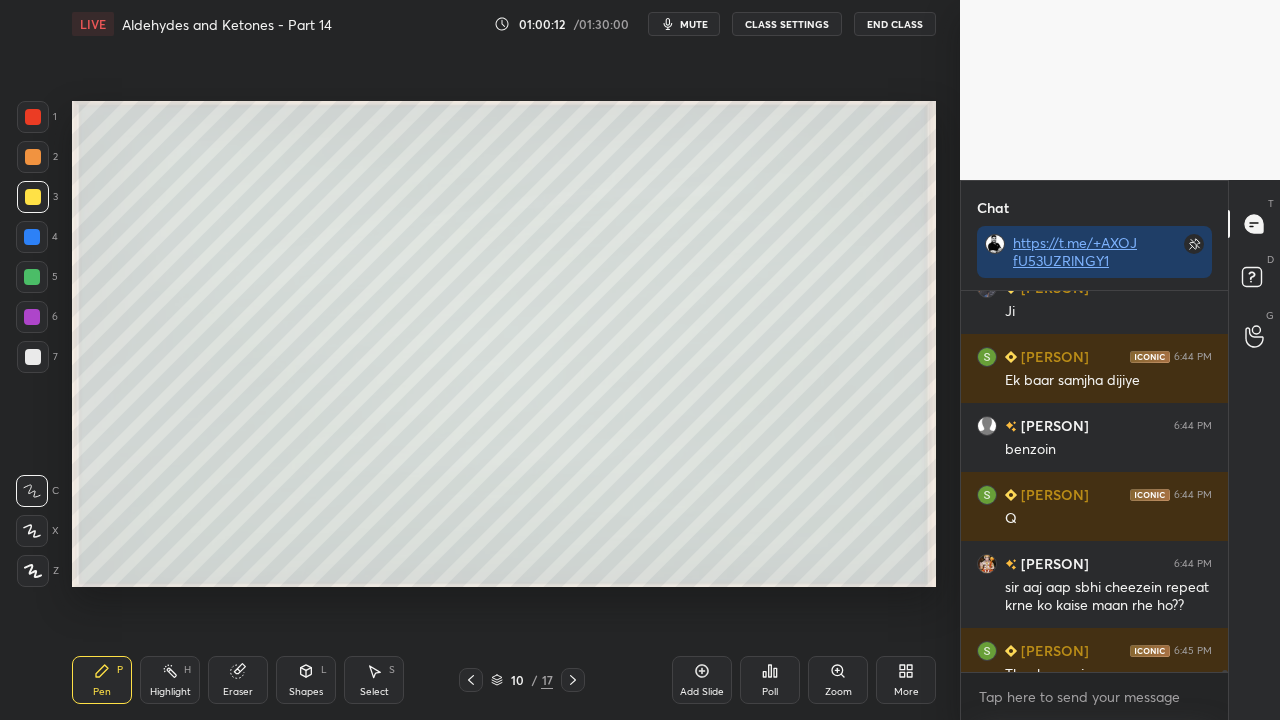 click on "D Doubts (D)" at bounding box center (1254, 280) 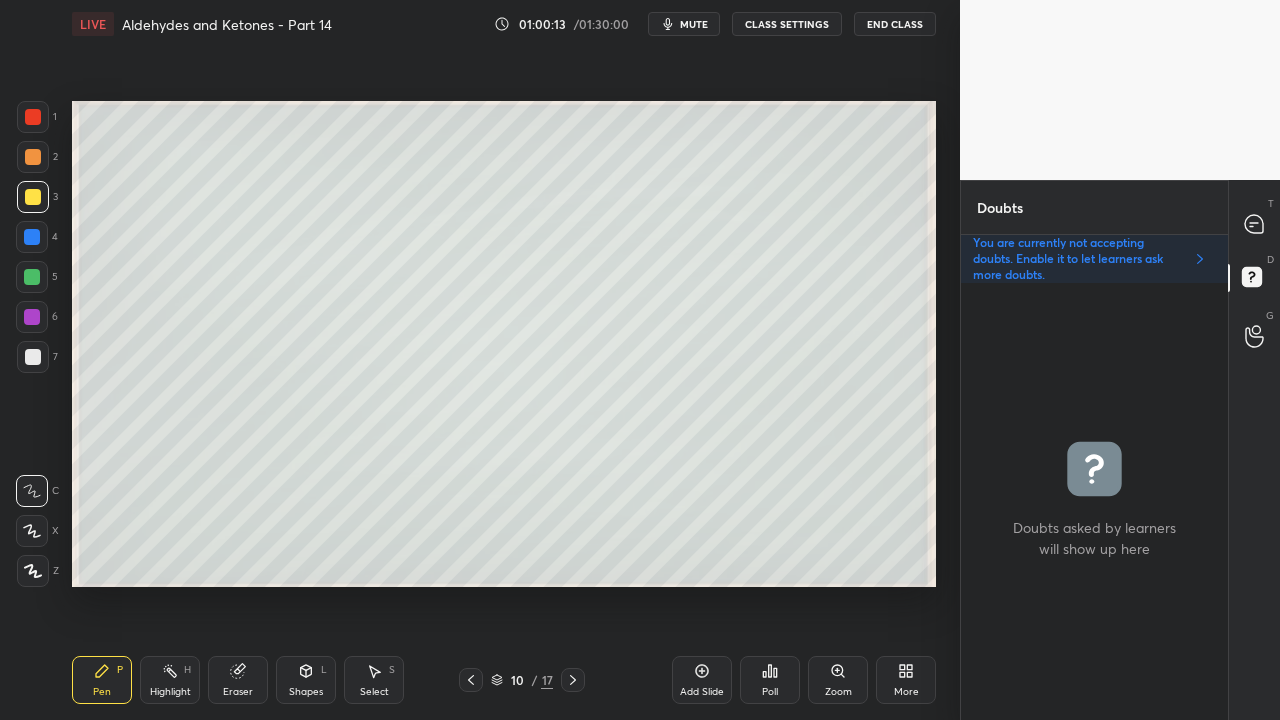 click at bounding box center (33, 357) 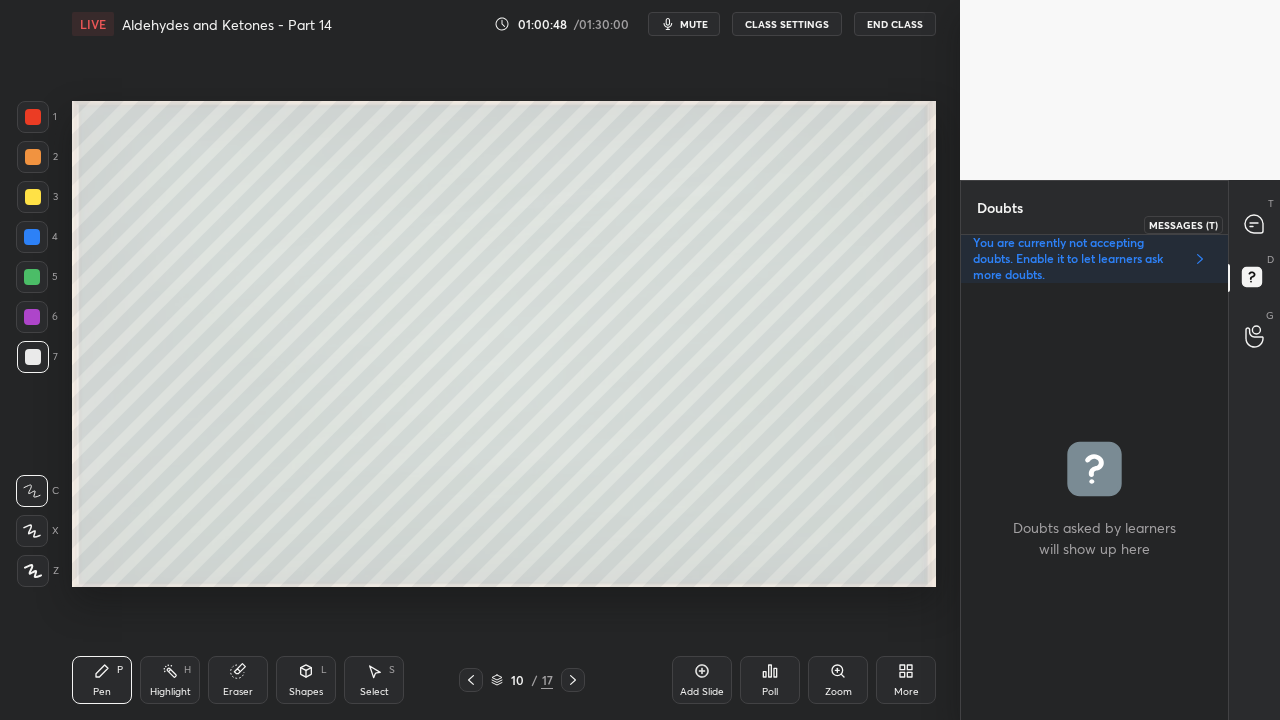 click 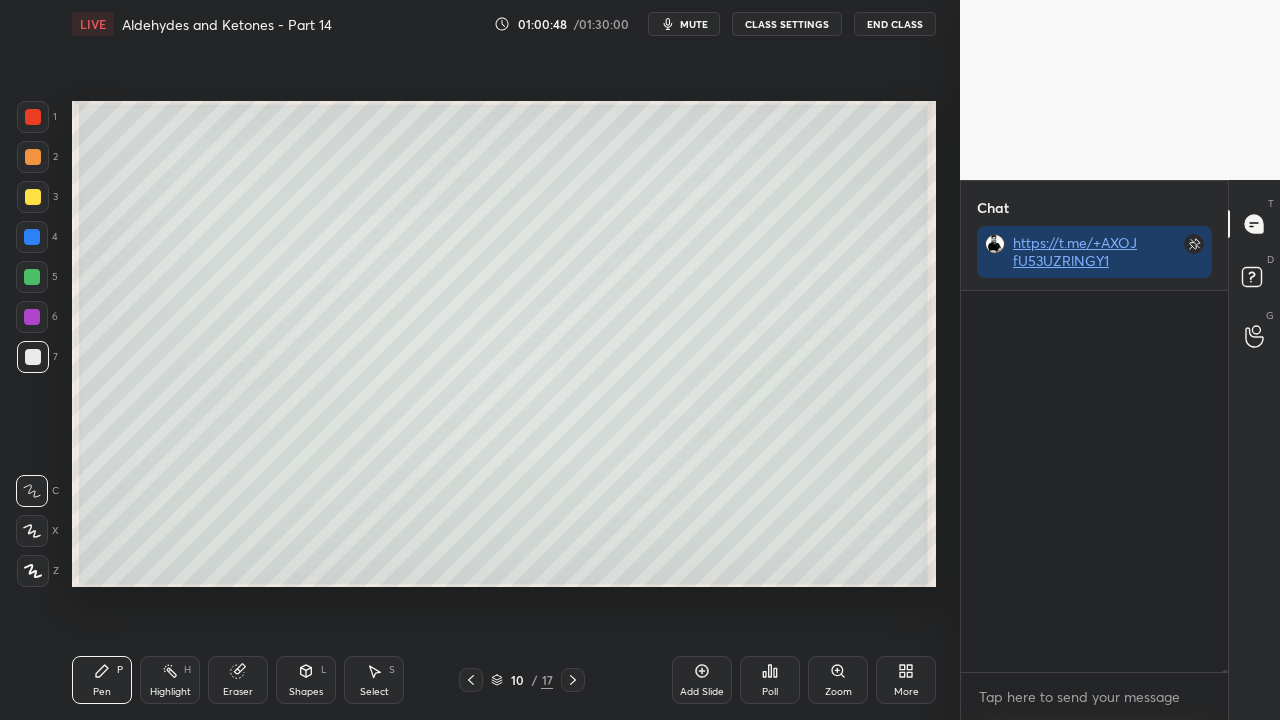 scroll, scrollTop: 79058, scrollLeft: 0, axis: vertical 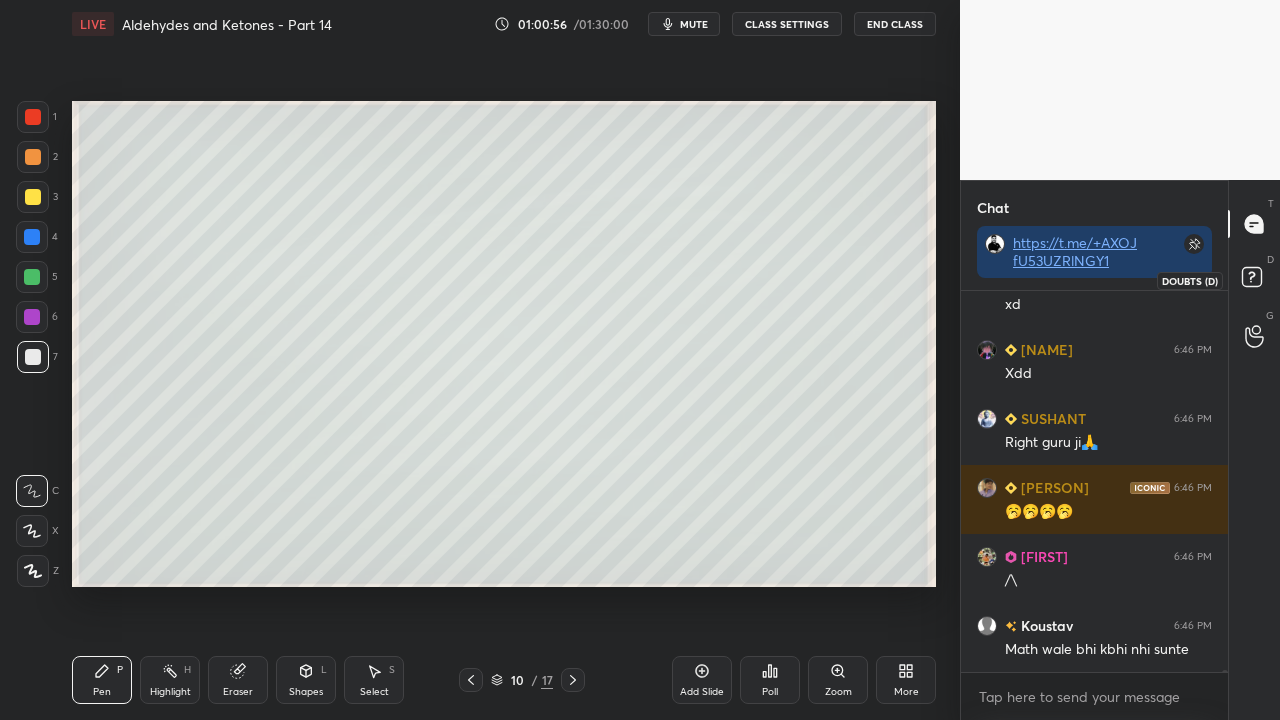 click 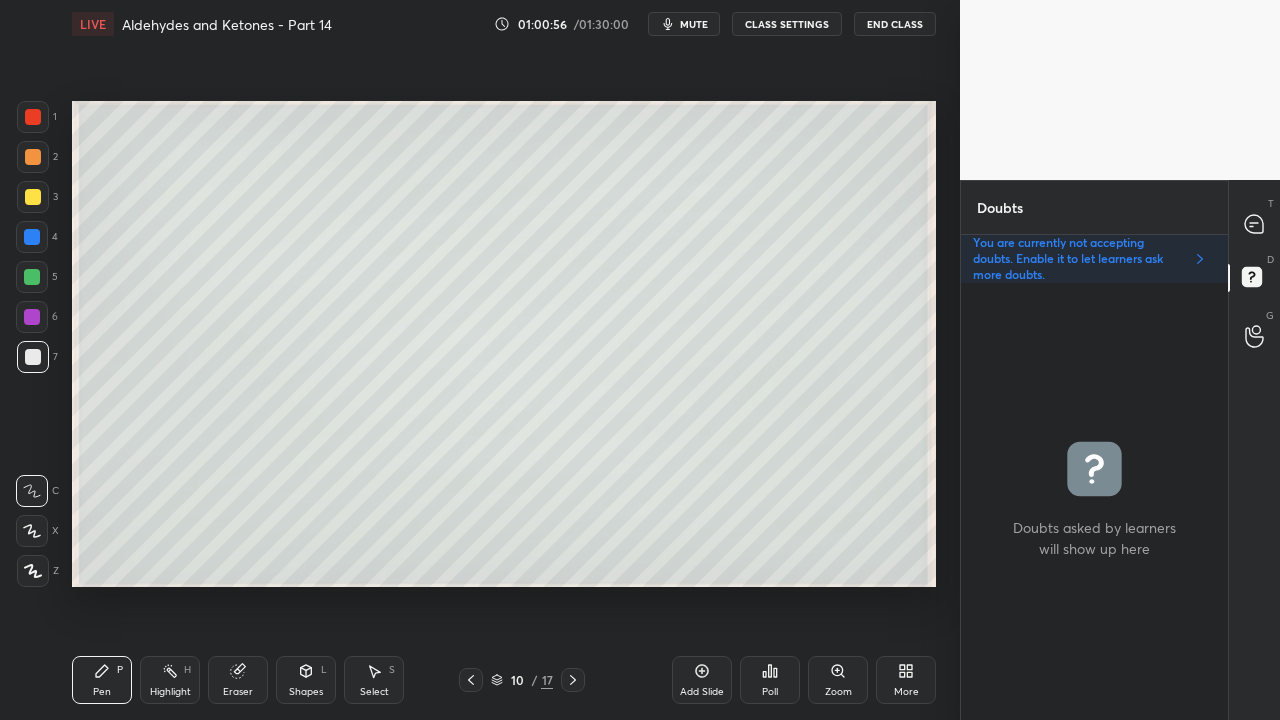 scroll, scrollTop: 6, scrollLeft: 6, axis: both 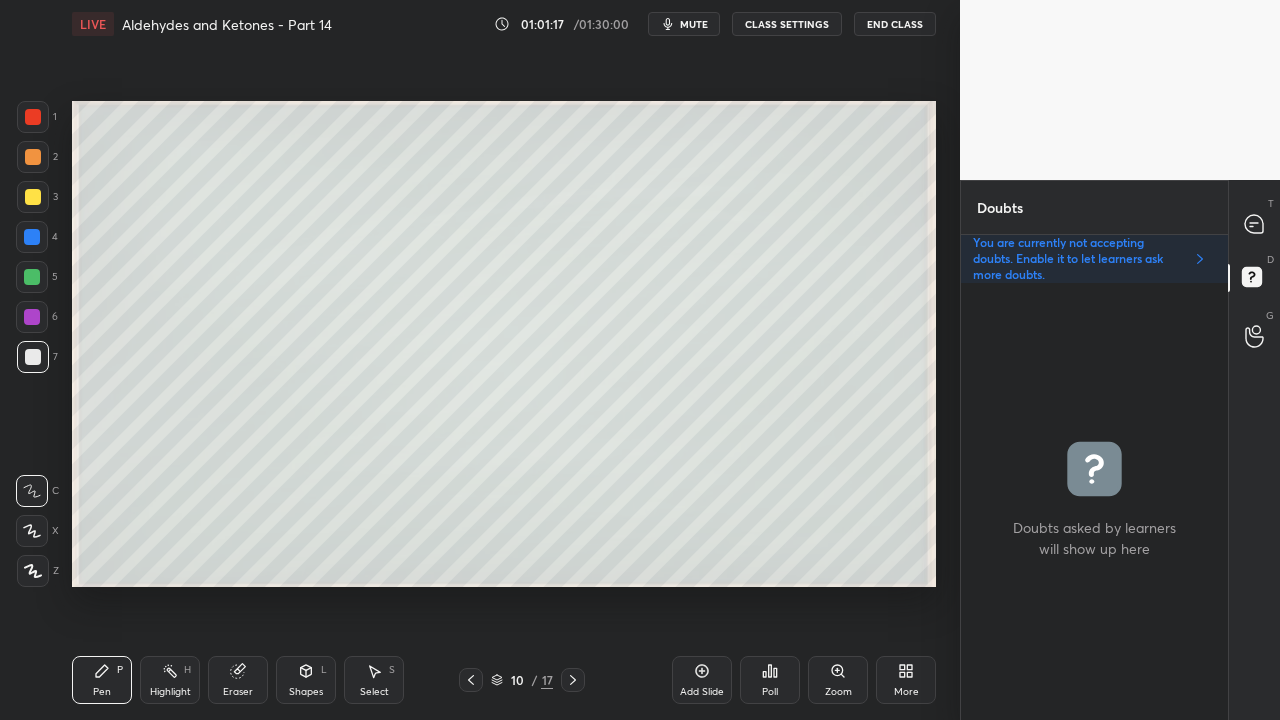 click at bounding box center [33, 197] 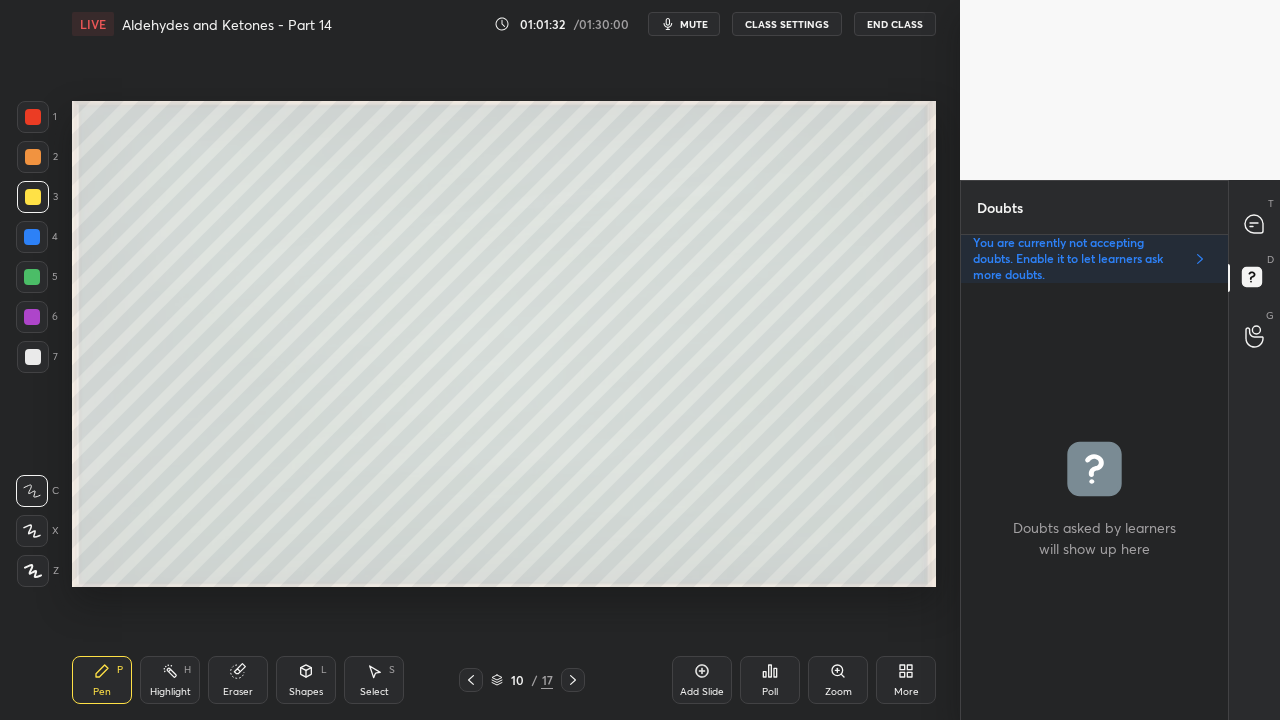 click at bounding box center [33, 357] 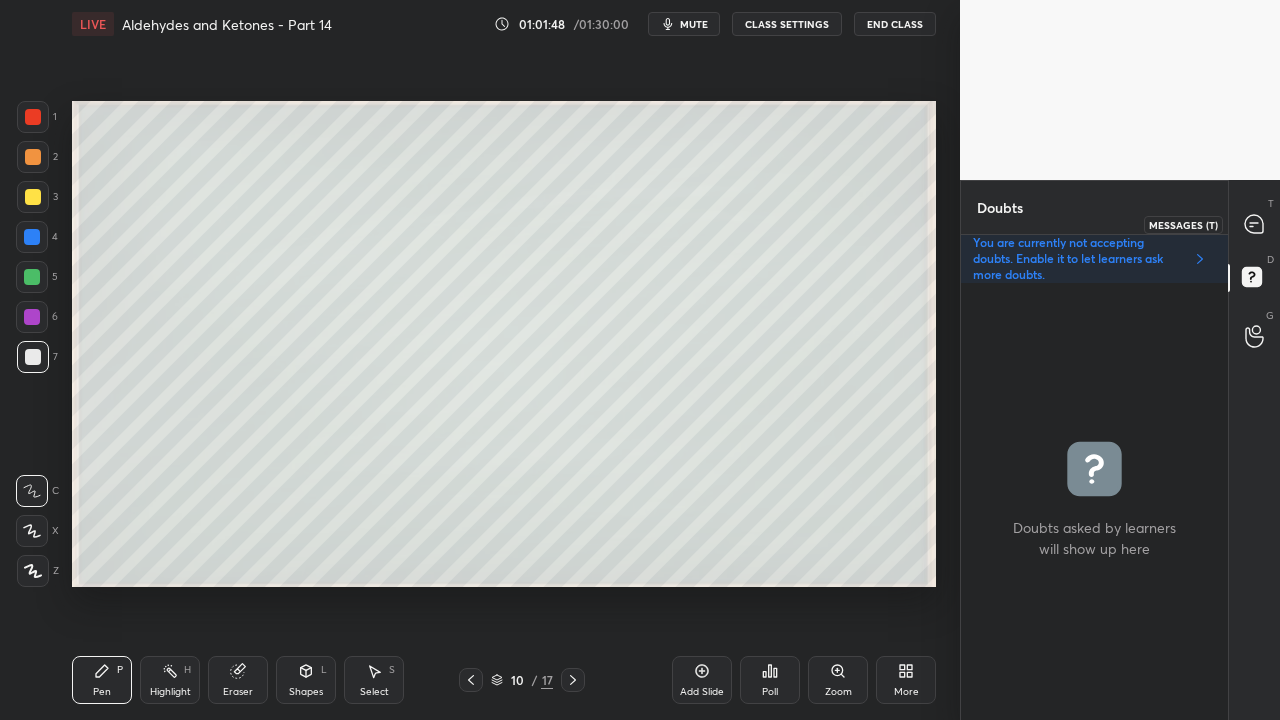 click 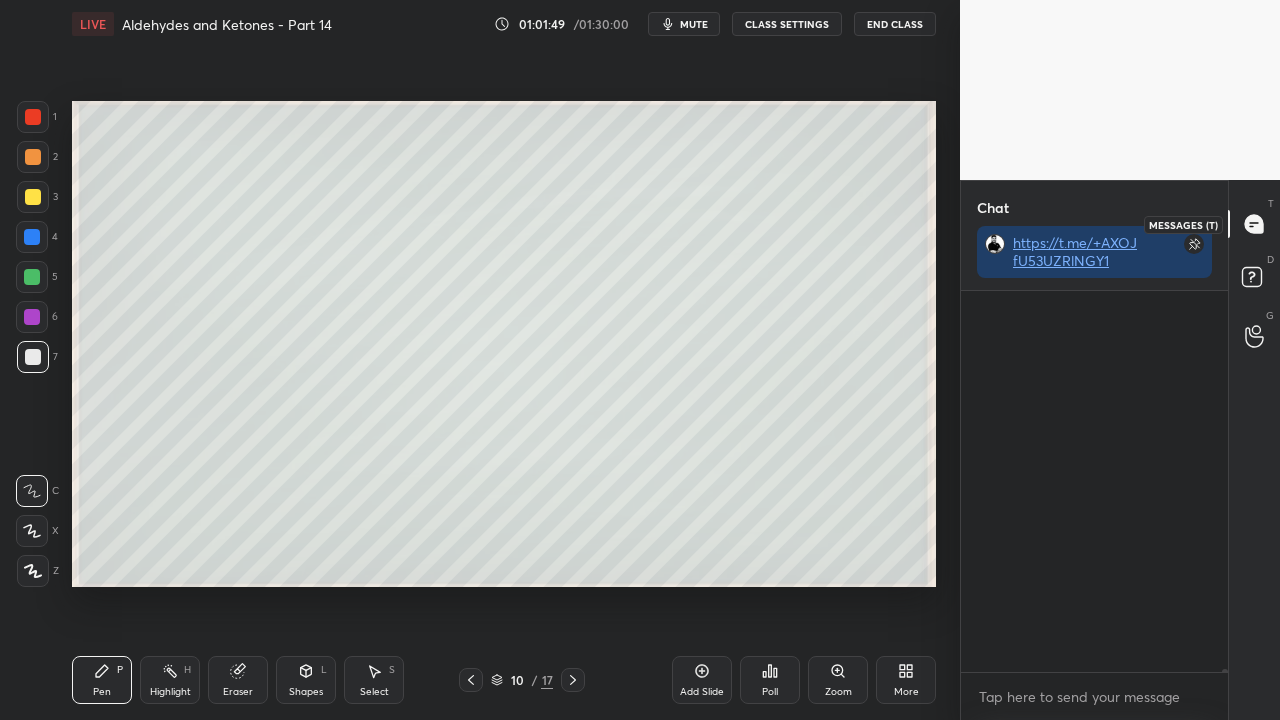 scroll, scrollTop: 81188, scrollLeft: 0, axis: vertical 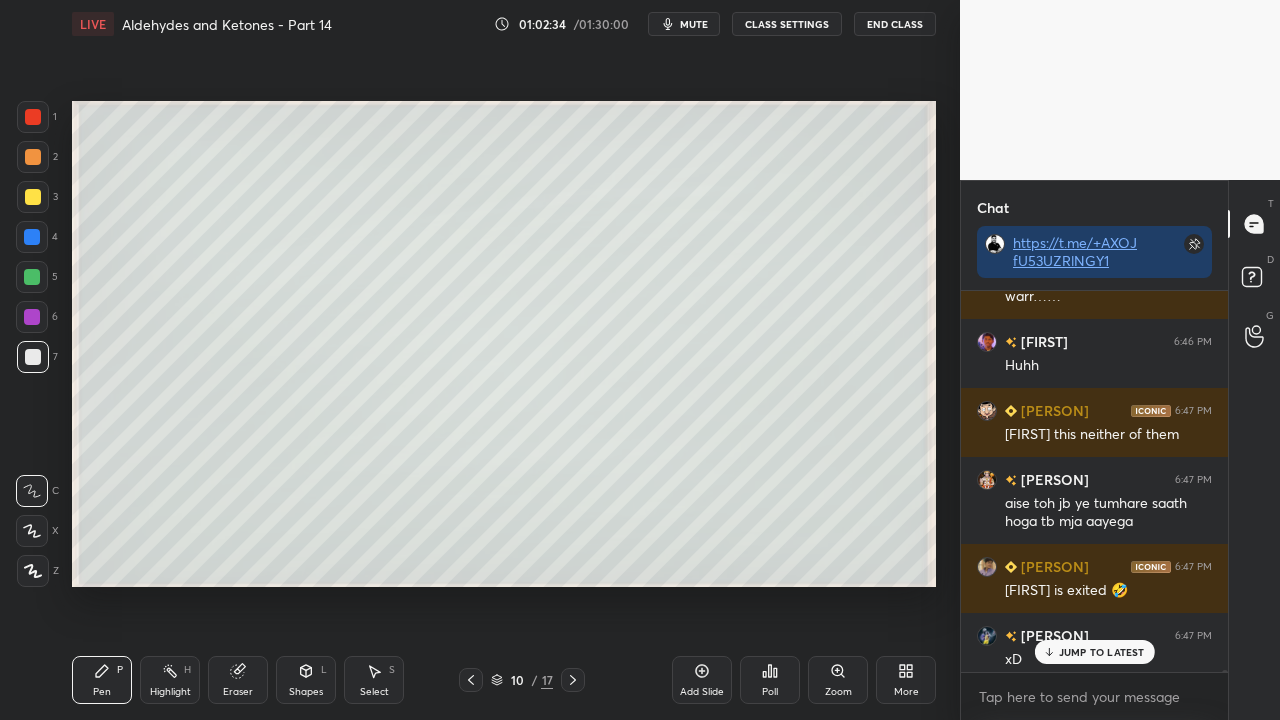 click on "JUMP TO LATEST" at bounding box center (1102, 652) 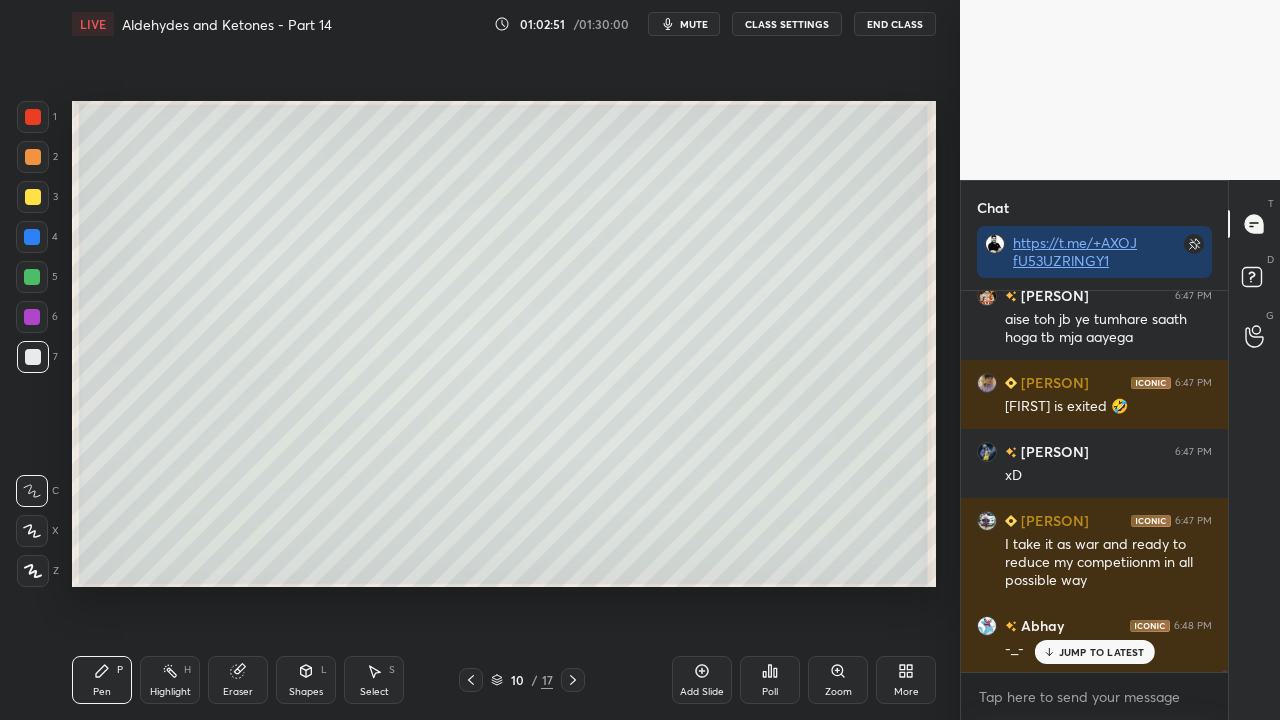 scroll, scrollTop: 81820, scrollLeft: 0, axis: vertical 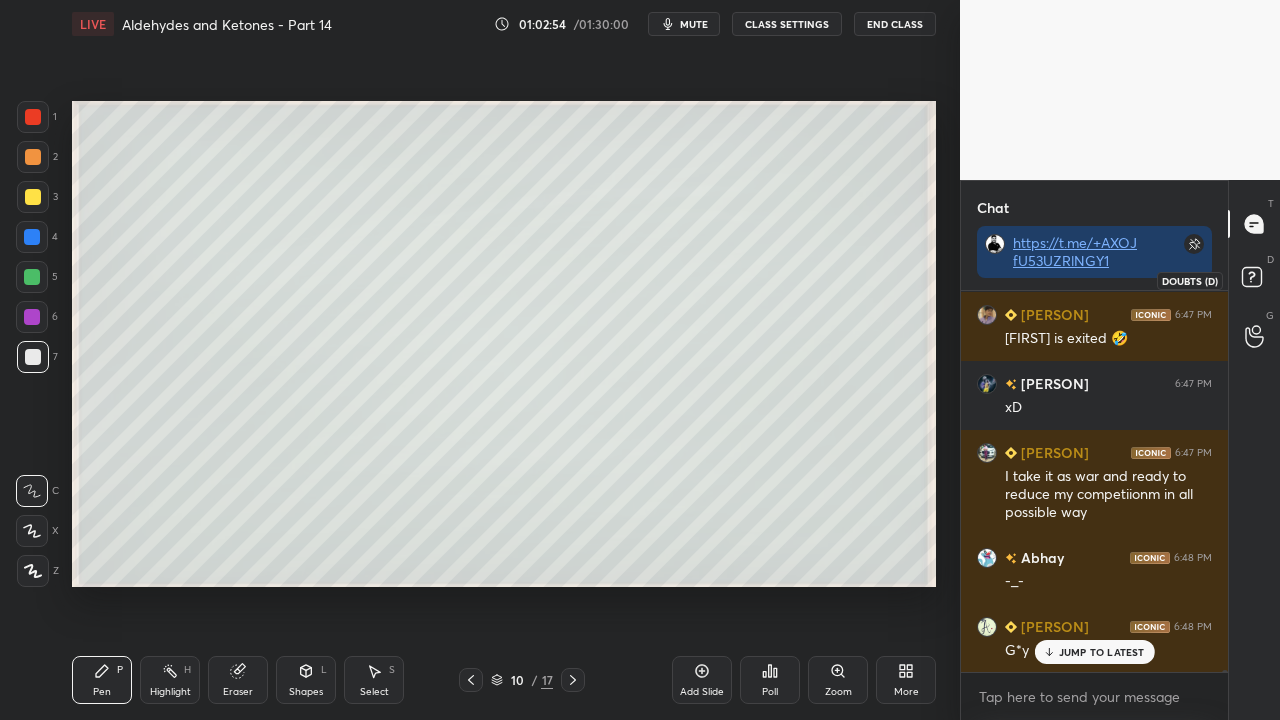 click 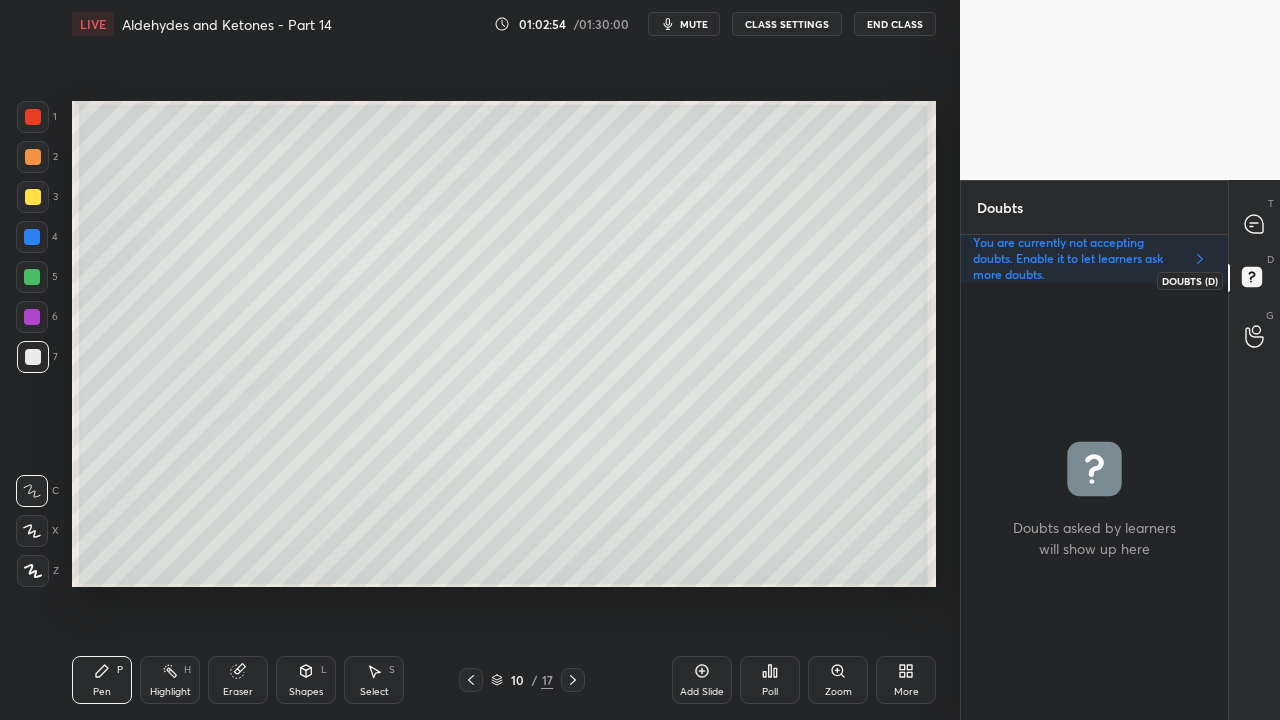 scroll, scrollTop: 6, scrollLeft: 6, axis: both 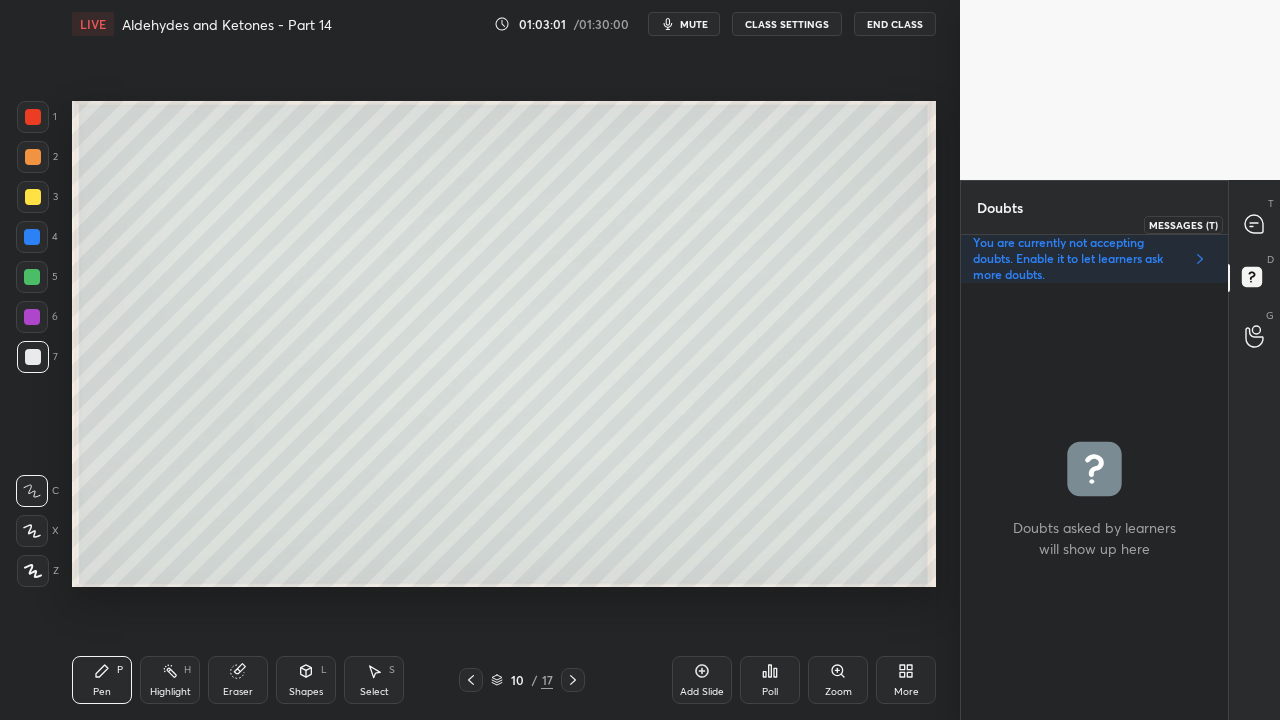 click 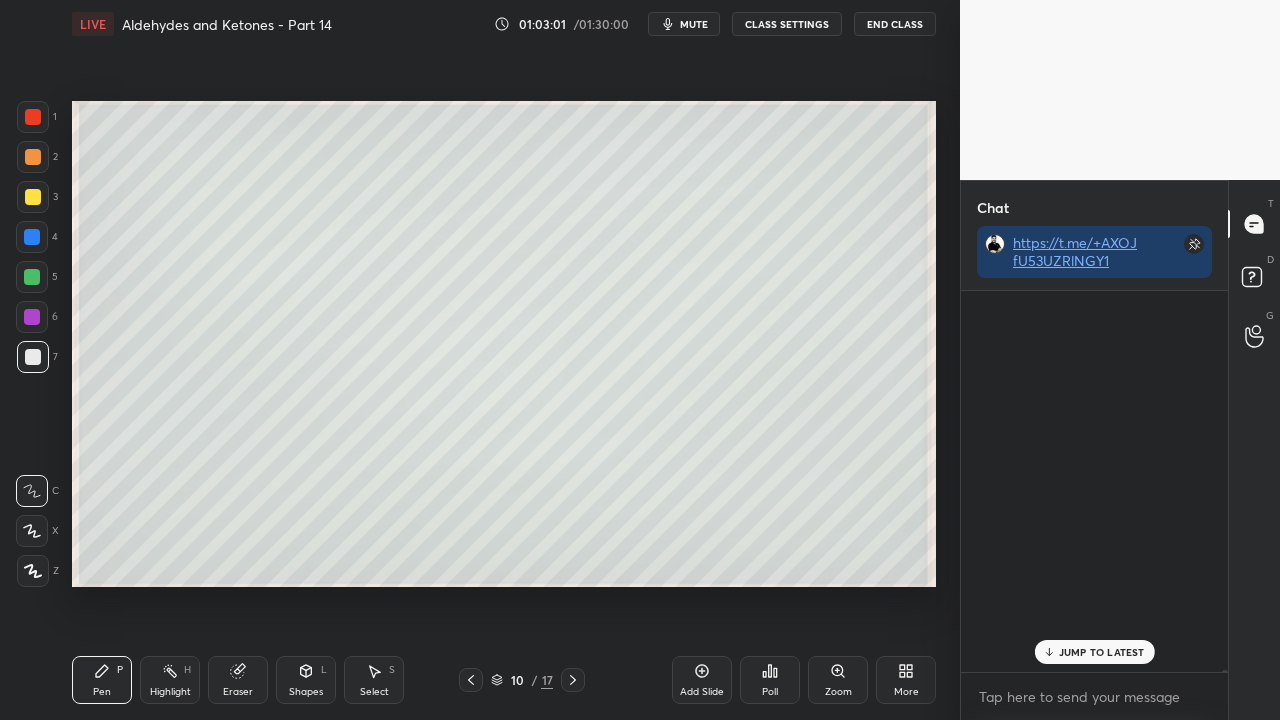 scroll, scrollTop: 81820, scrollLeft: 0, axis: vertical 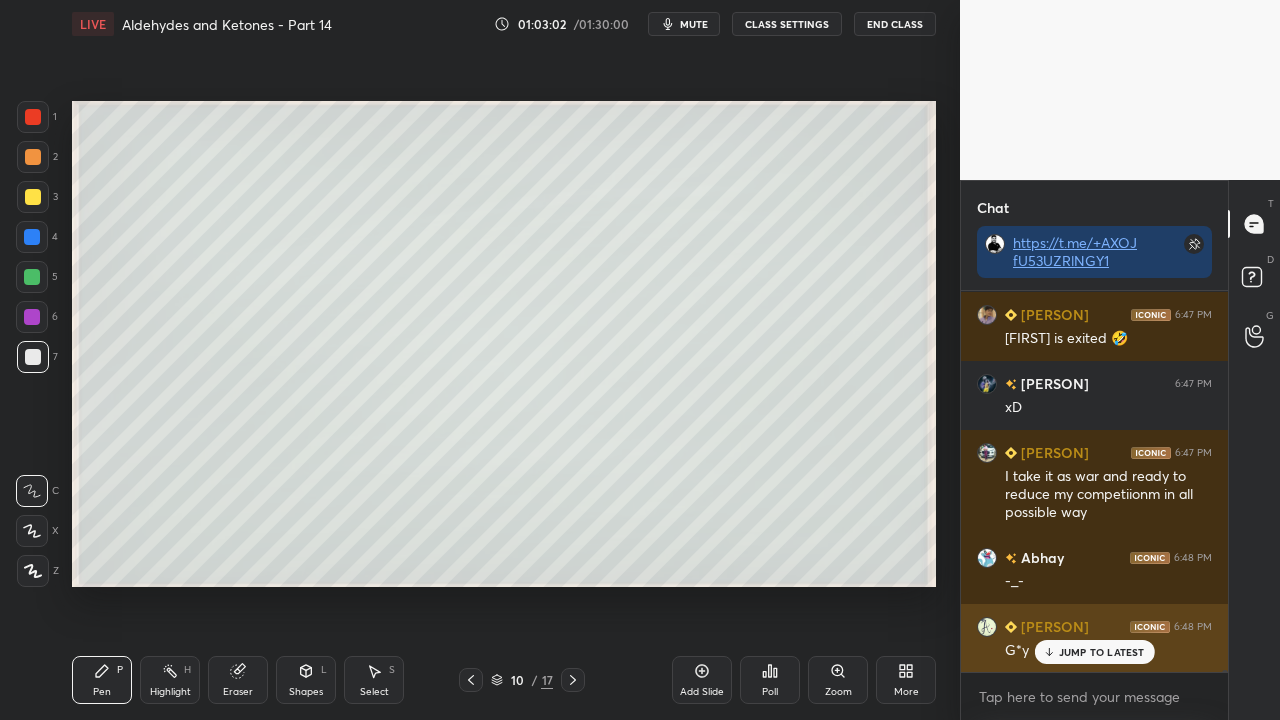 click on "JUMP TO LATEST" at bounding box center [1102, 652] 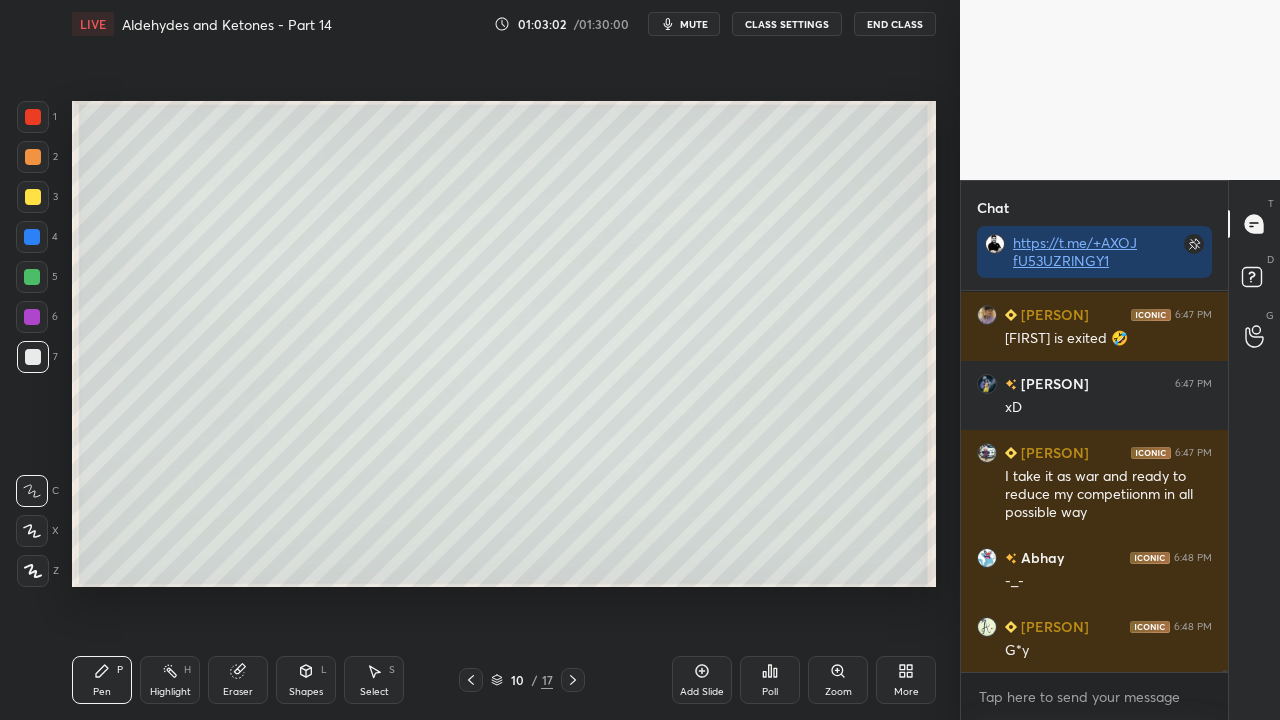scroll, scrollTop: 81890, scrollLeft: 0, axis: vertical 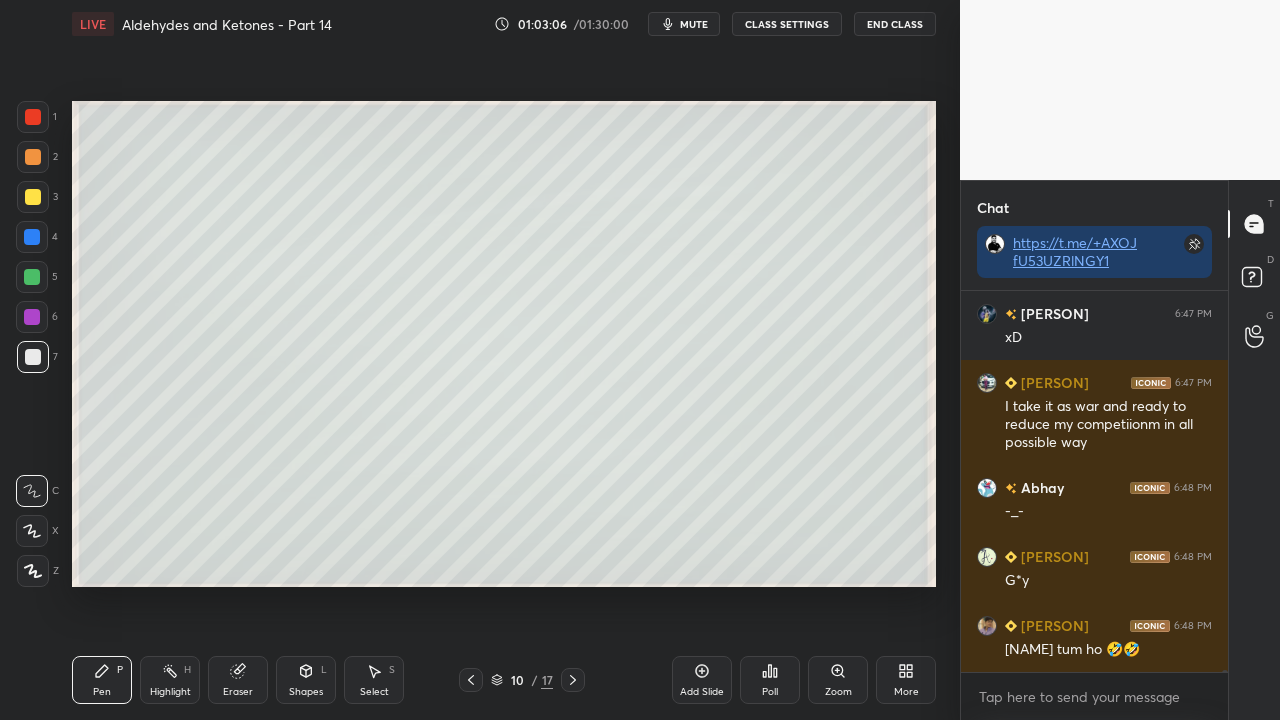click on "1 2 3 4 5 6 7" at bounding box center (37, 241) 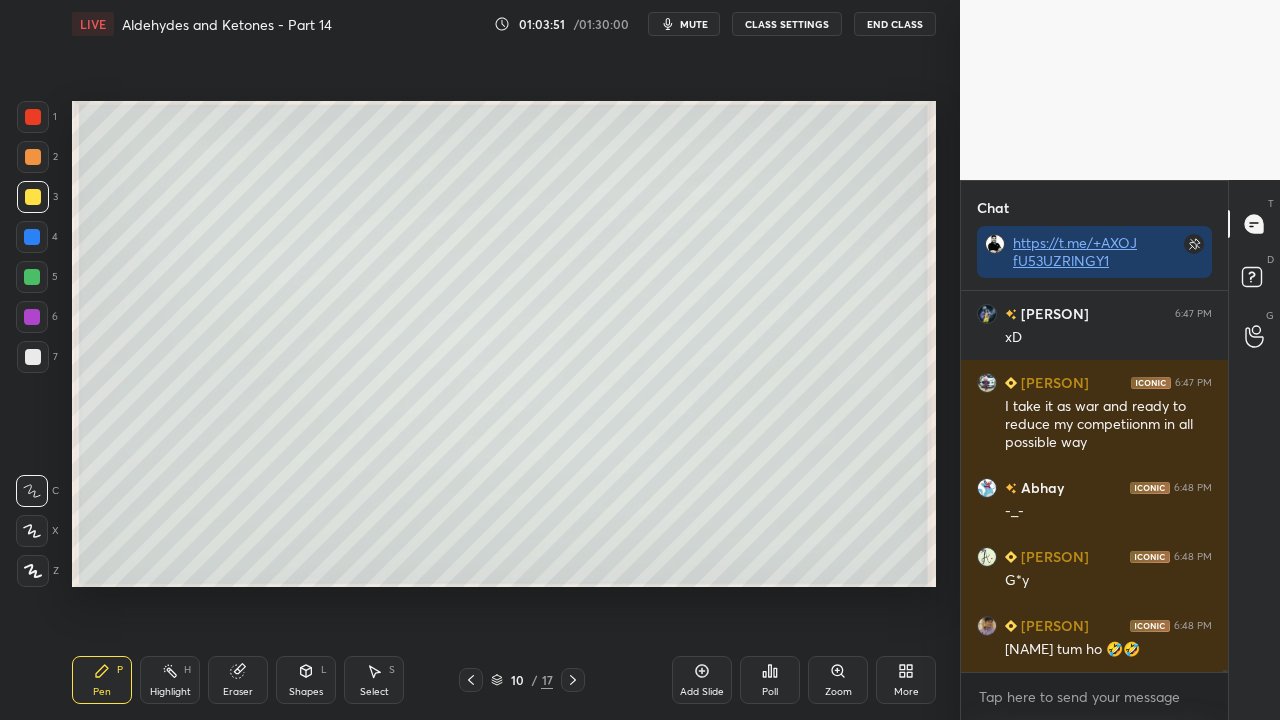 click on "Eraser" at bounding box center [238, 680] 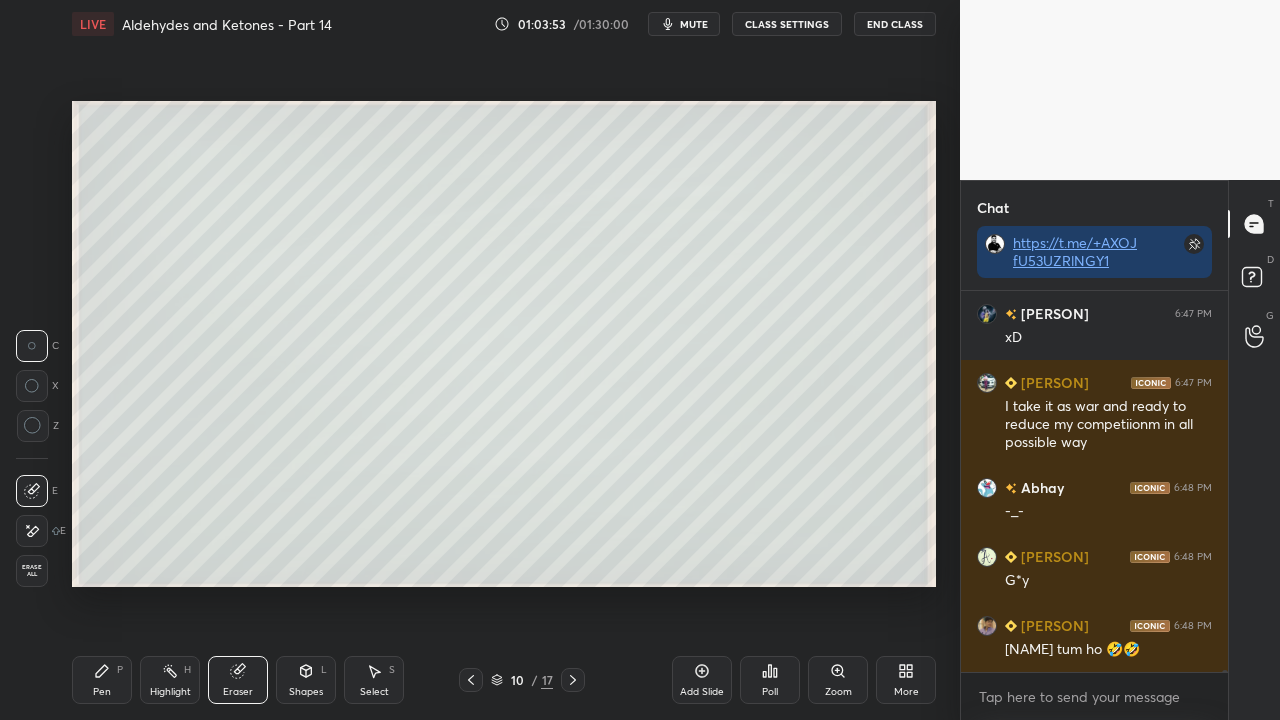 click on "Pen P" at bounding box center [102, 680] 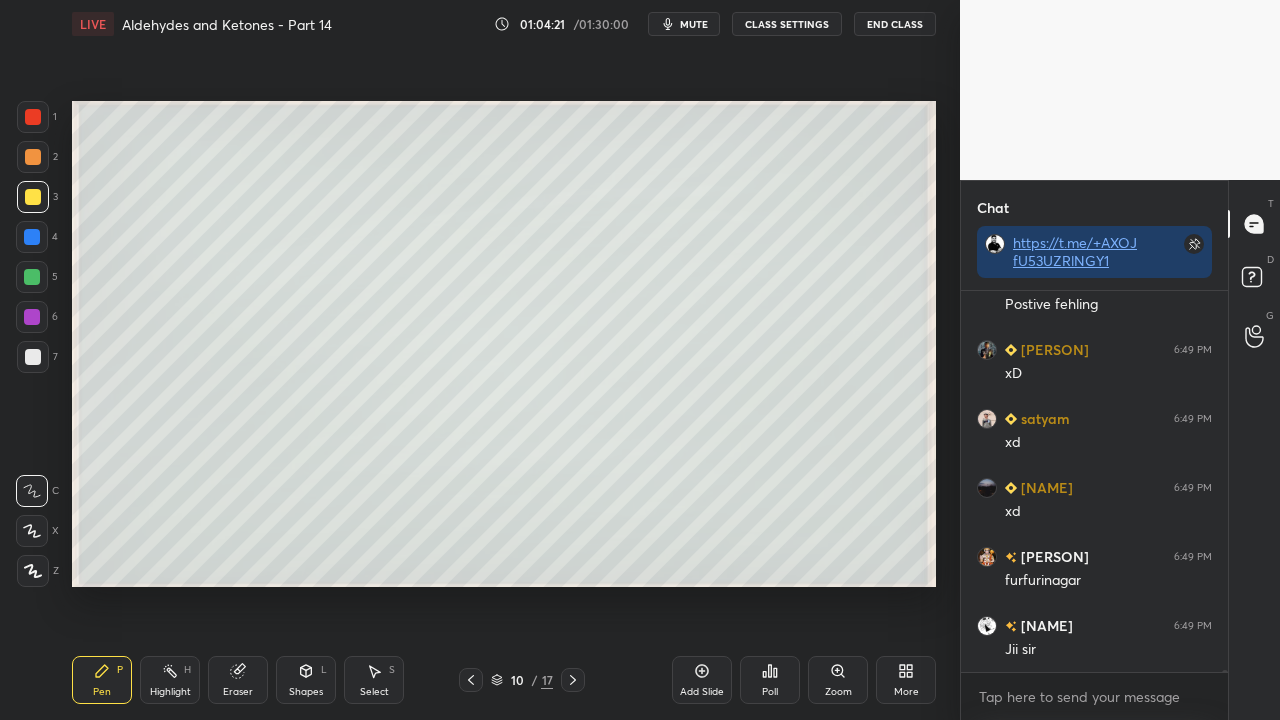 scroll, scrollTop: 82372, scrollLeft: 0, axis: vertical 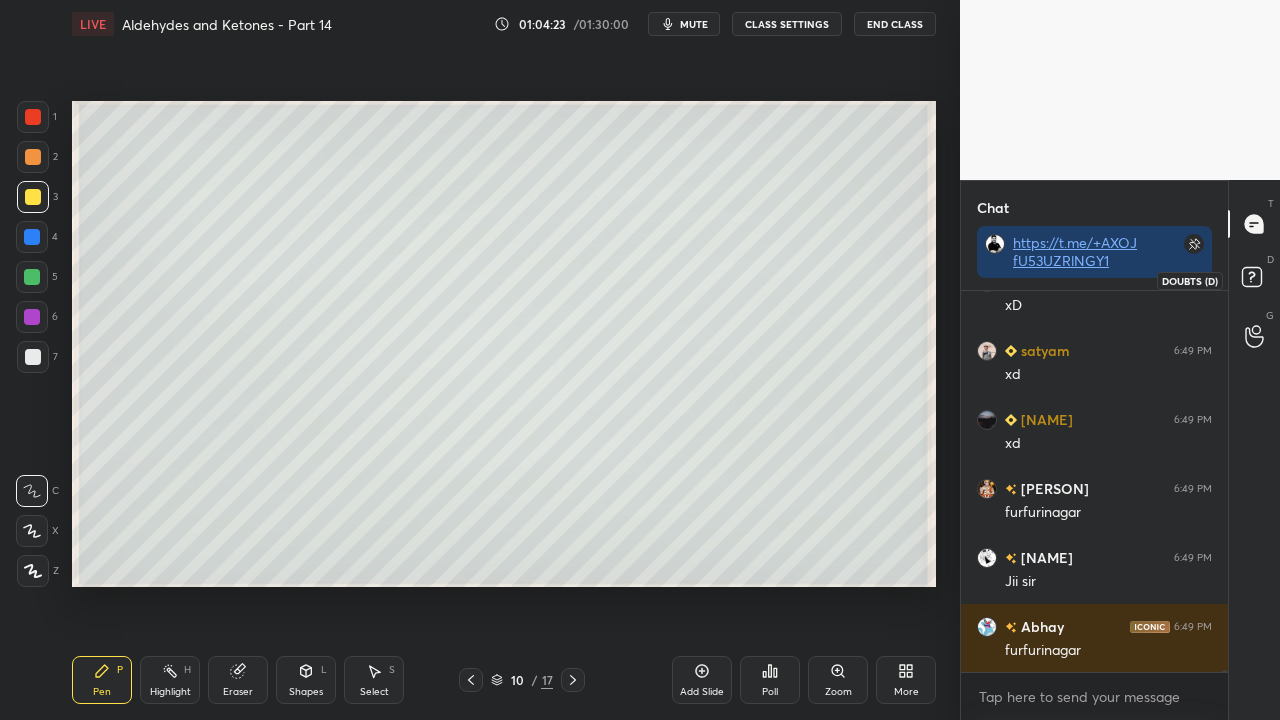 click 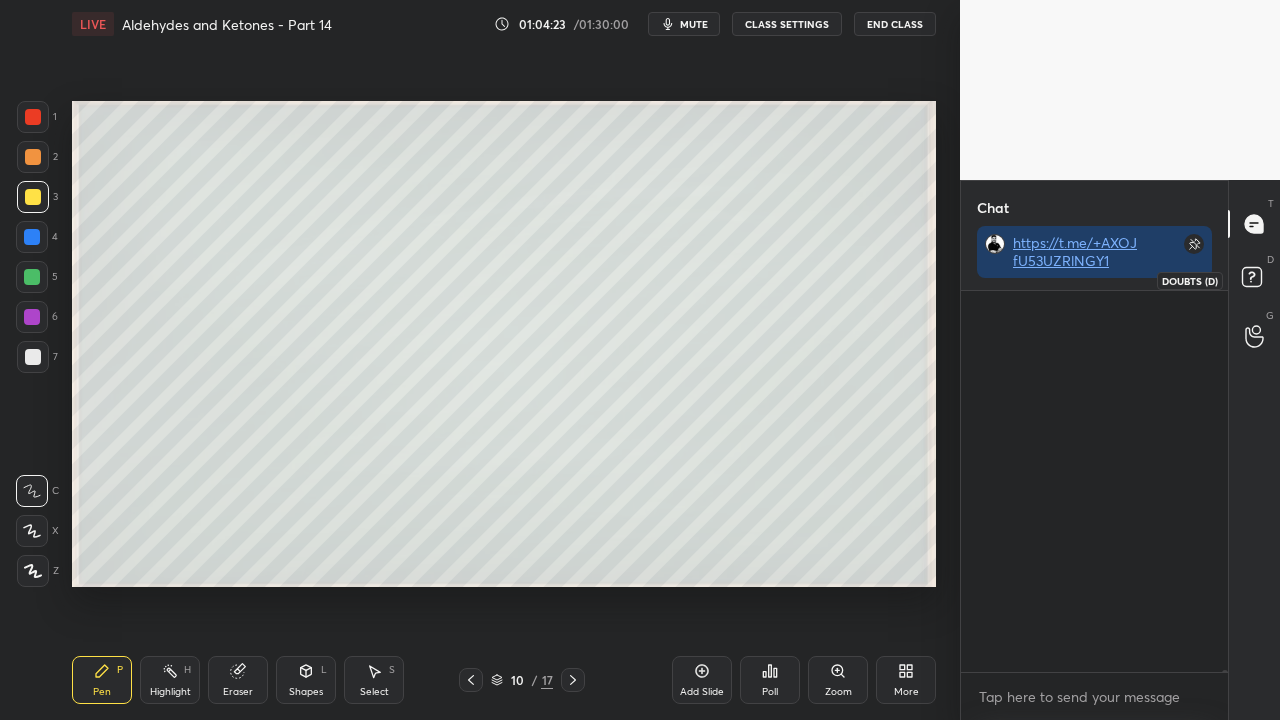 scroll, scrollTop: 6, scrollLeft: 6, axis: both 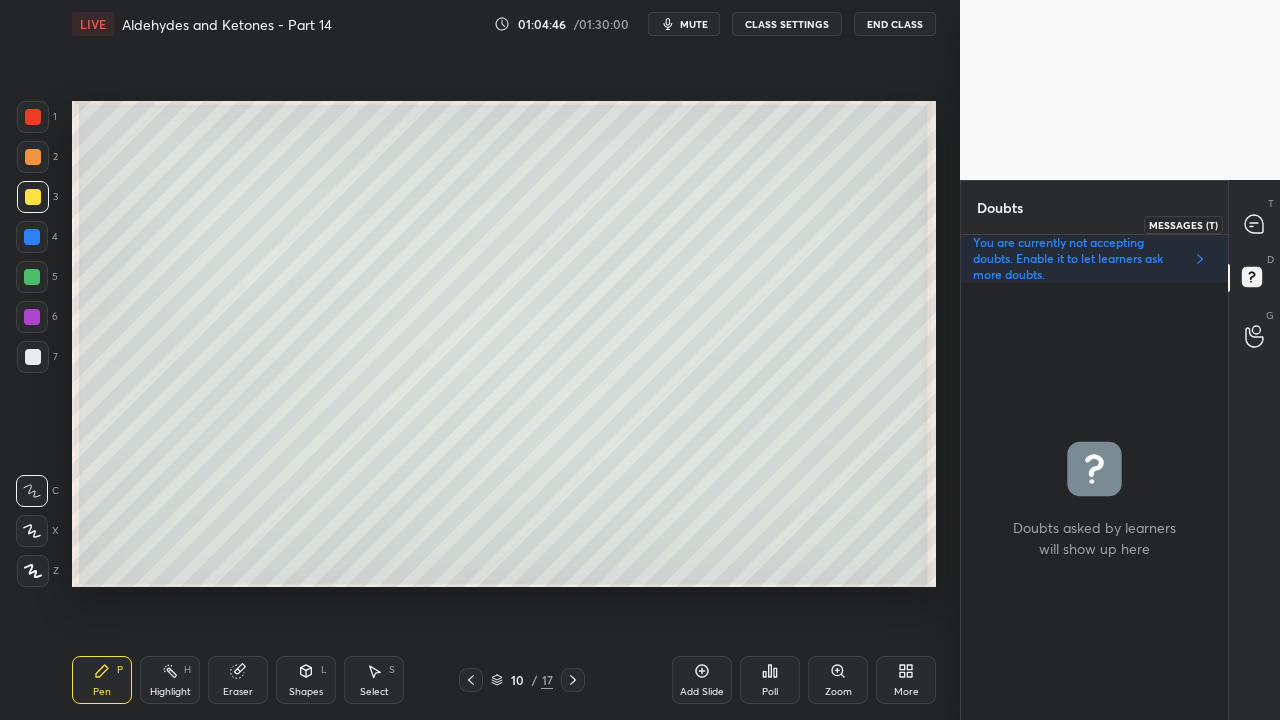 click 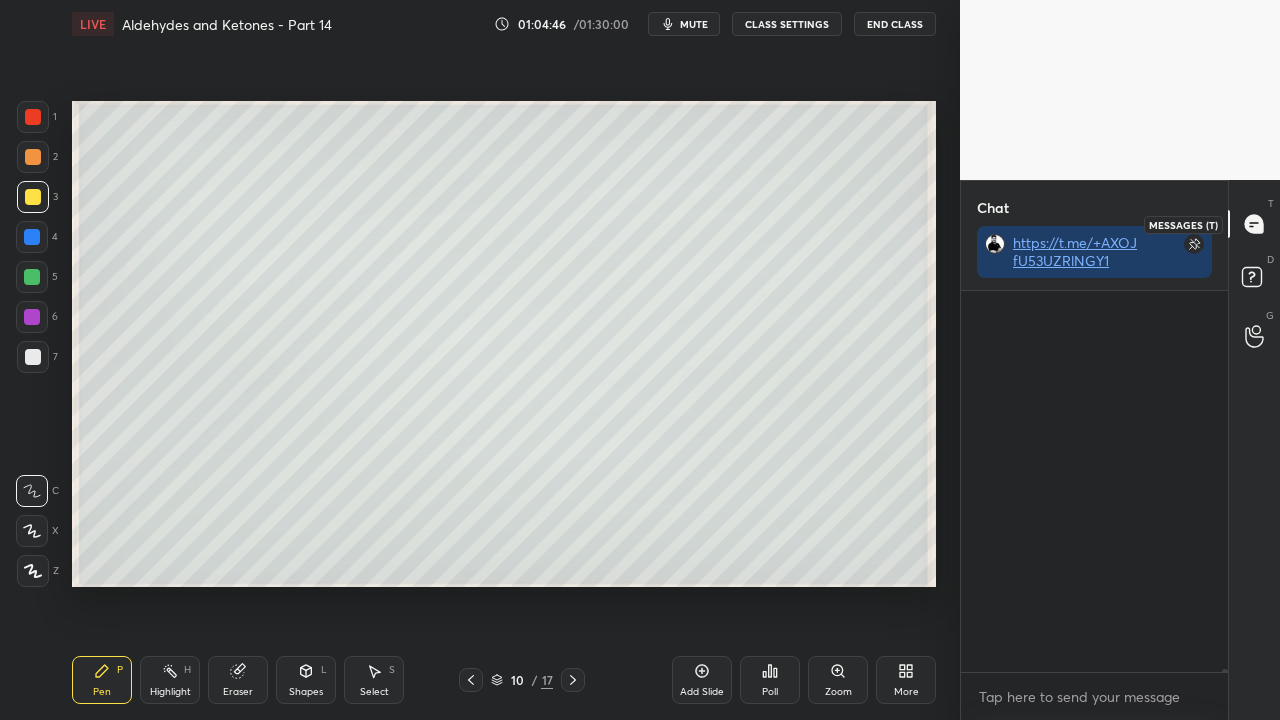 scroll, scrollTop: 83442, scrollLeft: 0, axis: vertical 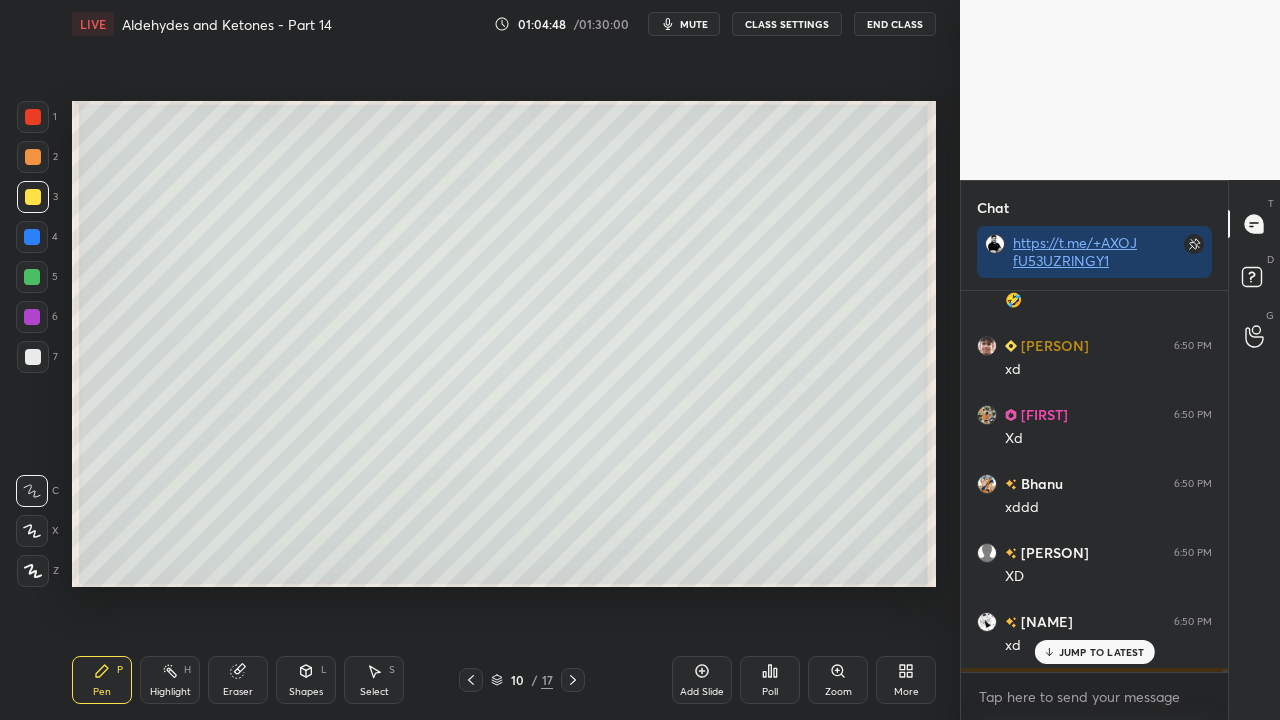 click on "JUMP TO LATEST" at bounding box center (1102, 652) 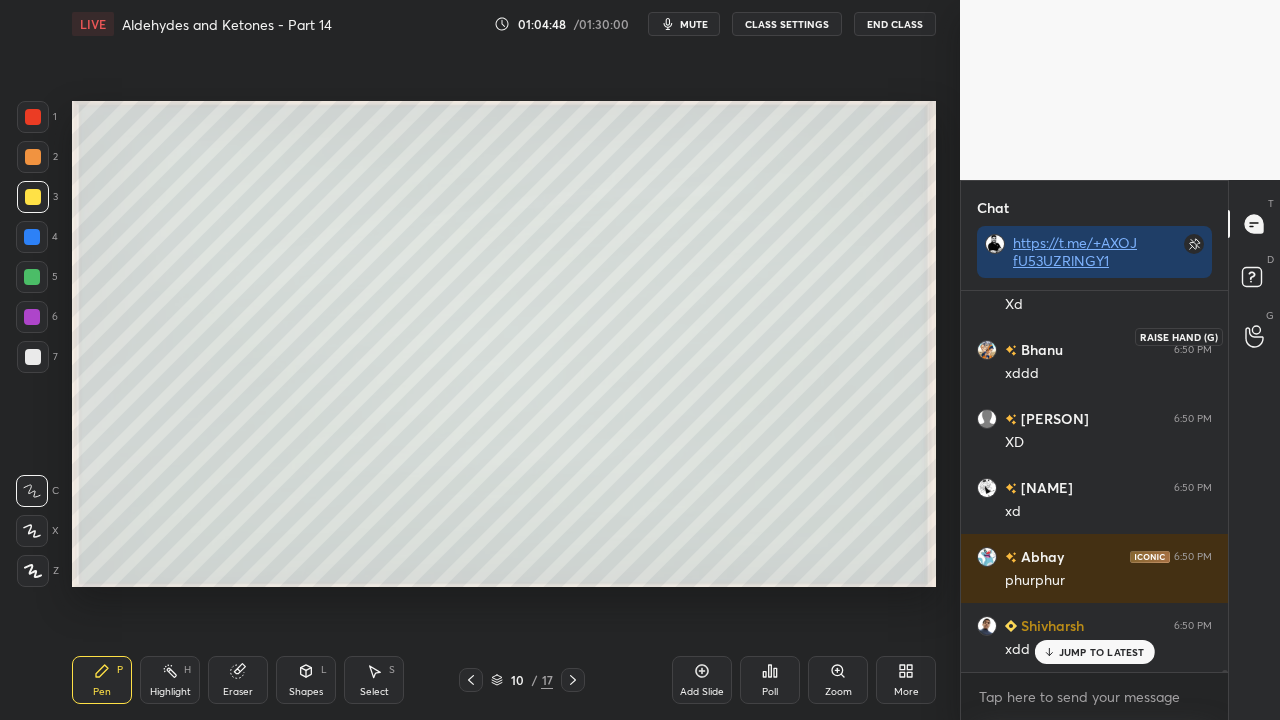 scroll, scrollTop: 83952, scrollLeft: 0, axis: vertical 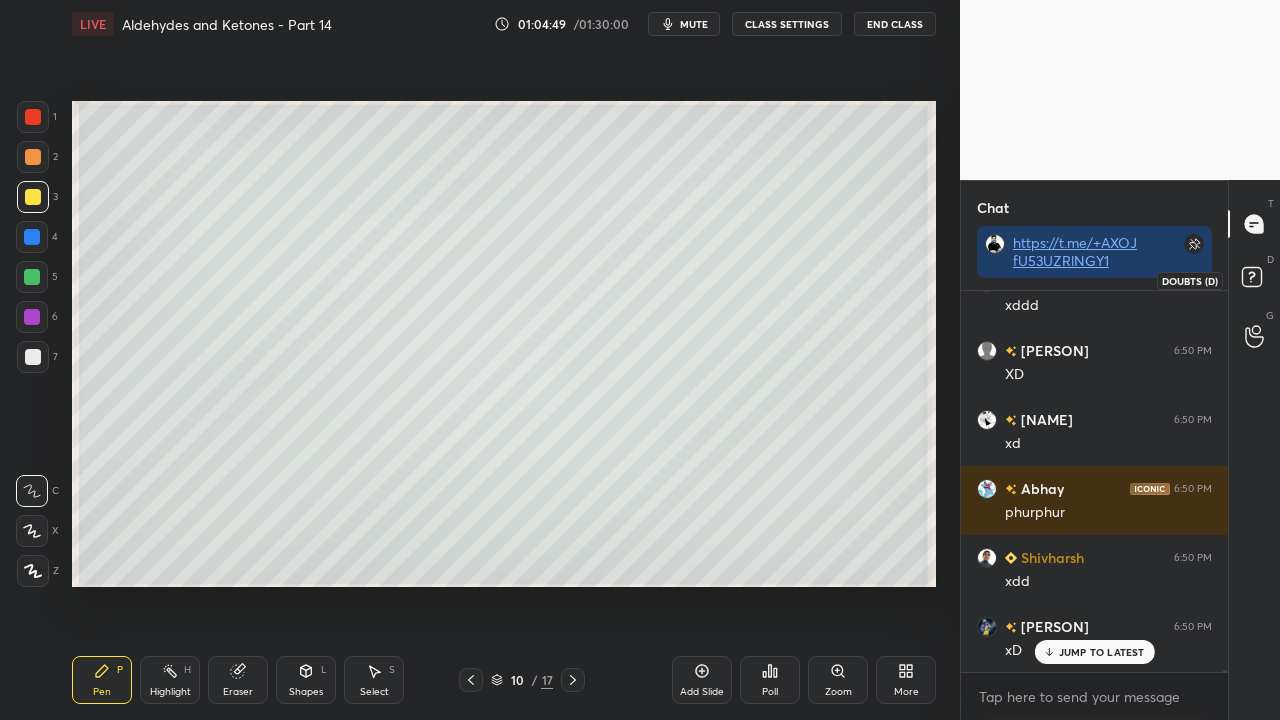 click 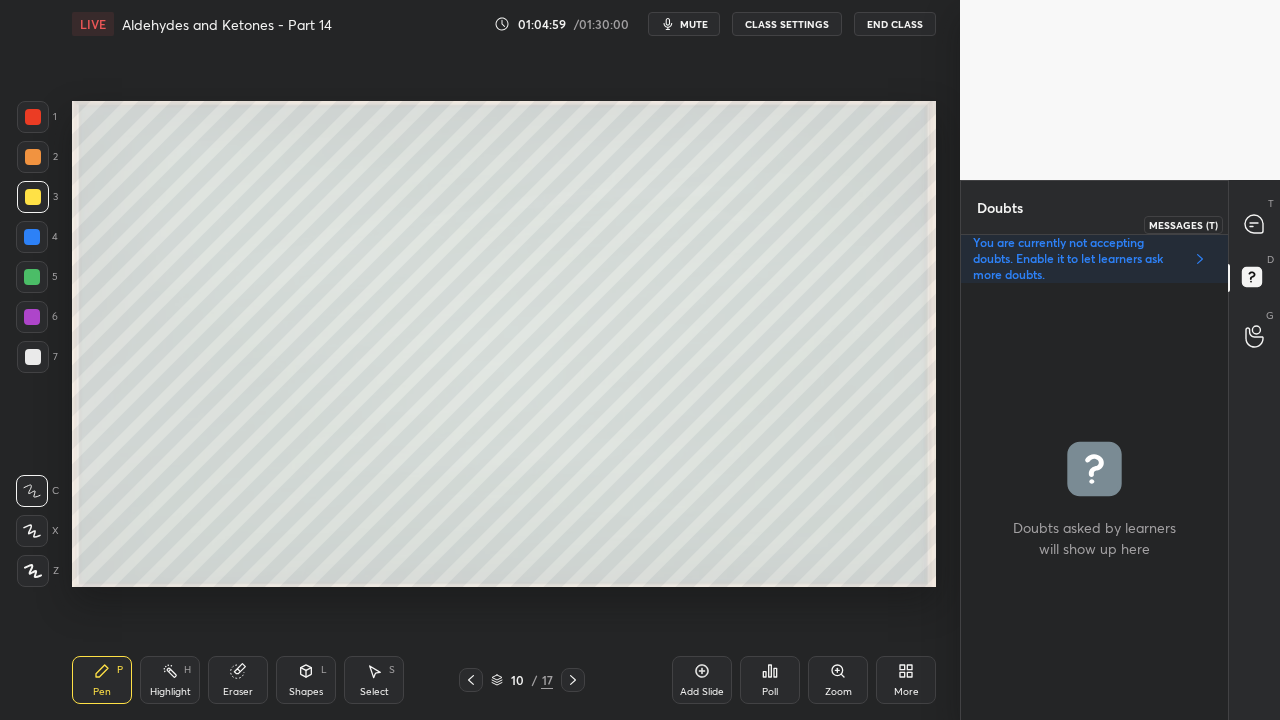 click at bounding box center [1255, 224] 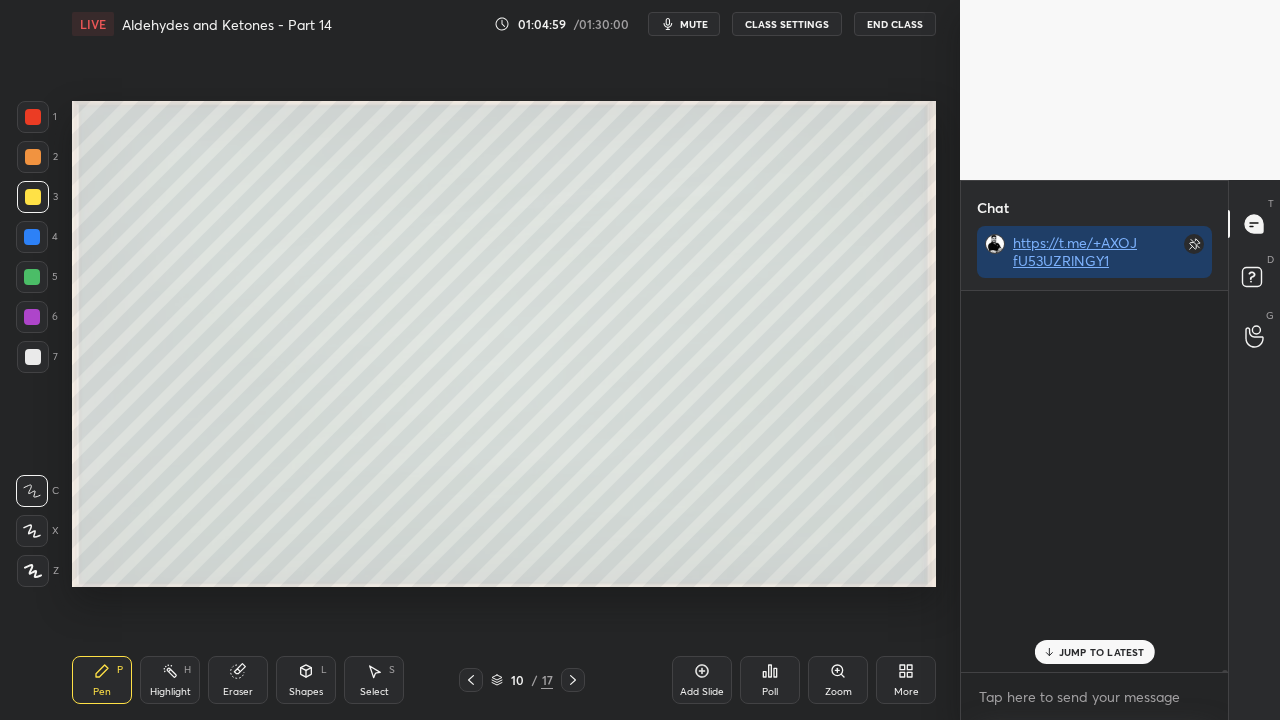 scroll, scrollTop: 423, scrollLeft: 261, axis: both 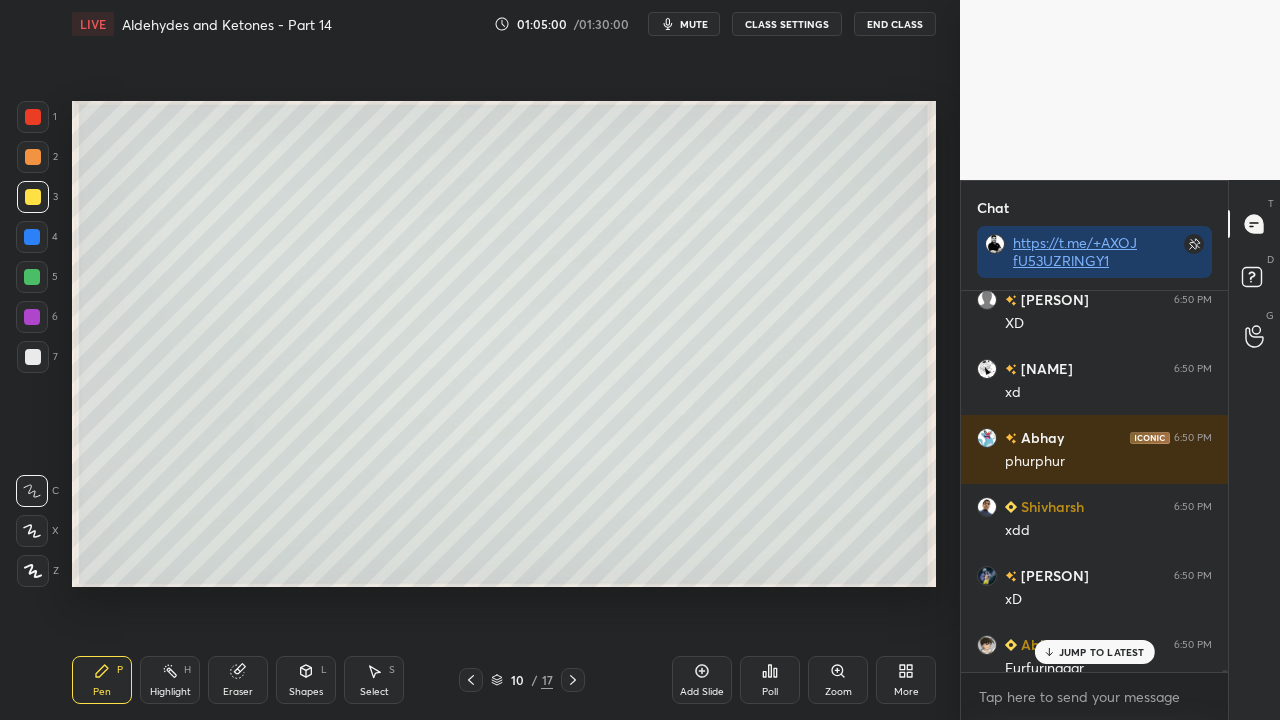click on "JUMP TO LATEST" at bounding box center [1102, 652] 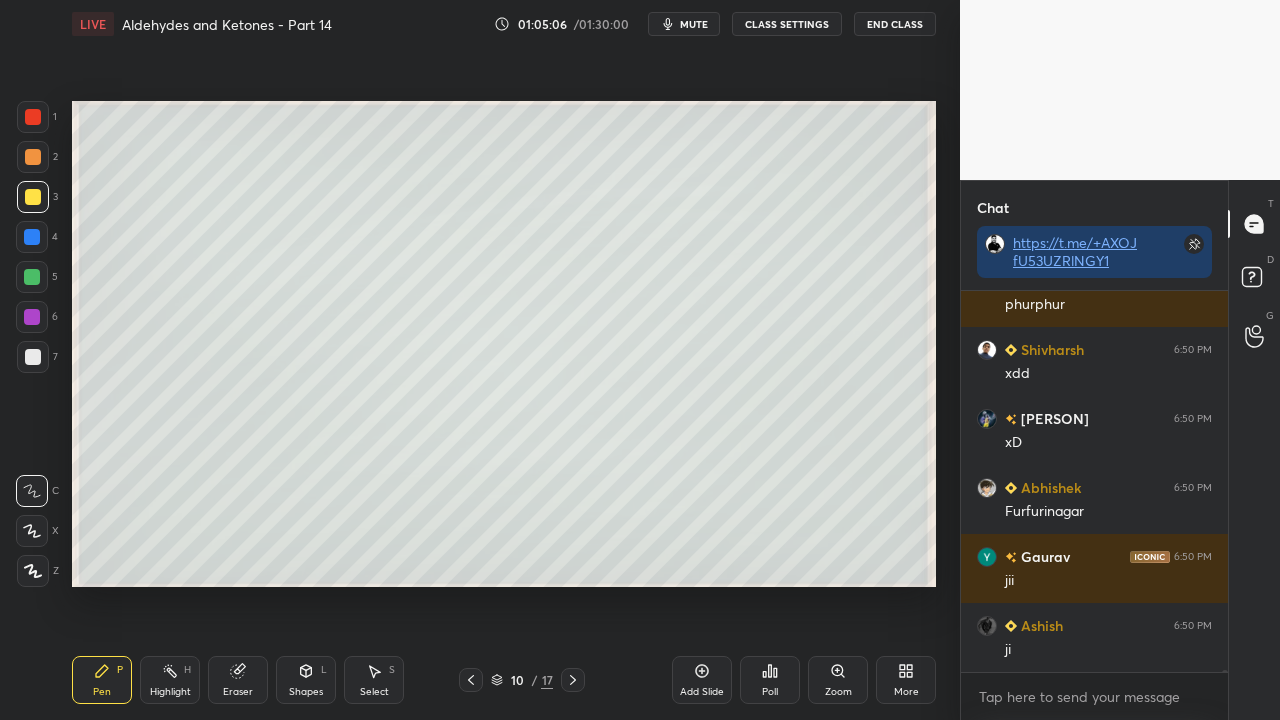 scroll, scrollTop: 84228, scrollLeft: 0, axis: vertical 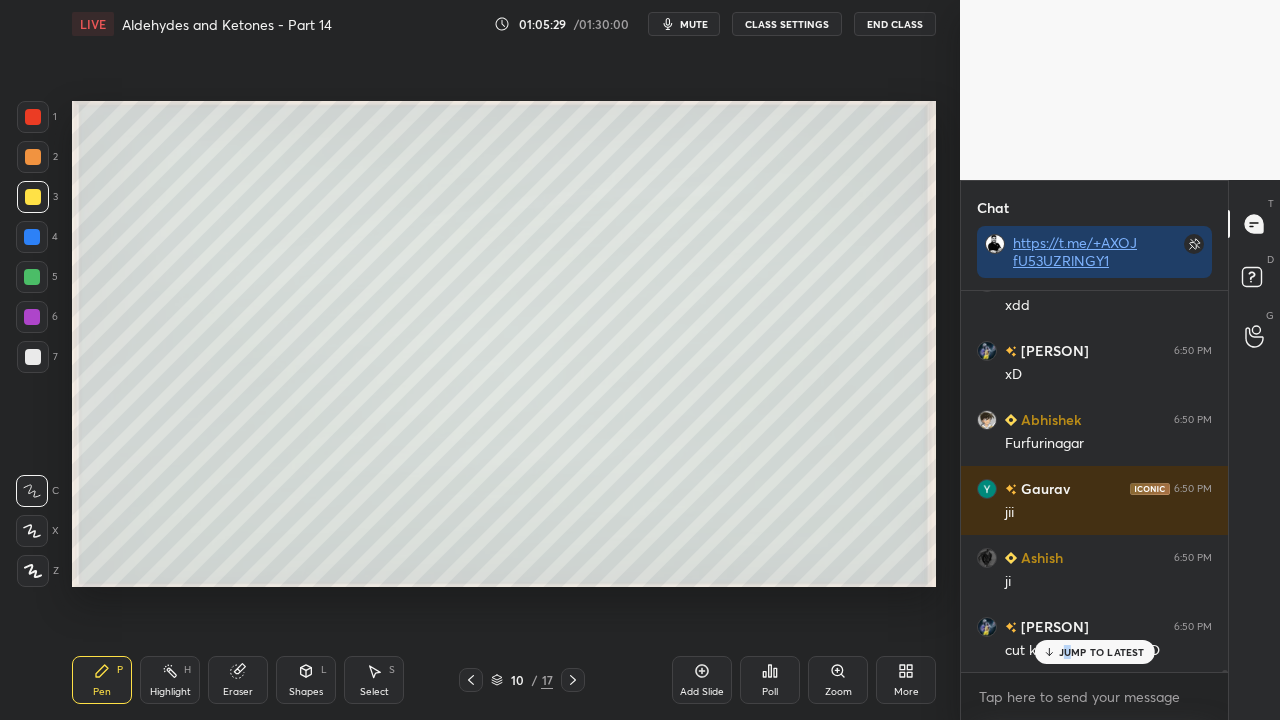 click on "JUMP TO LATEST" at bounding box center (1102, 652) 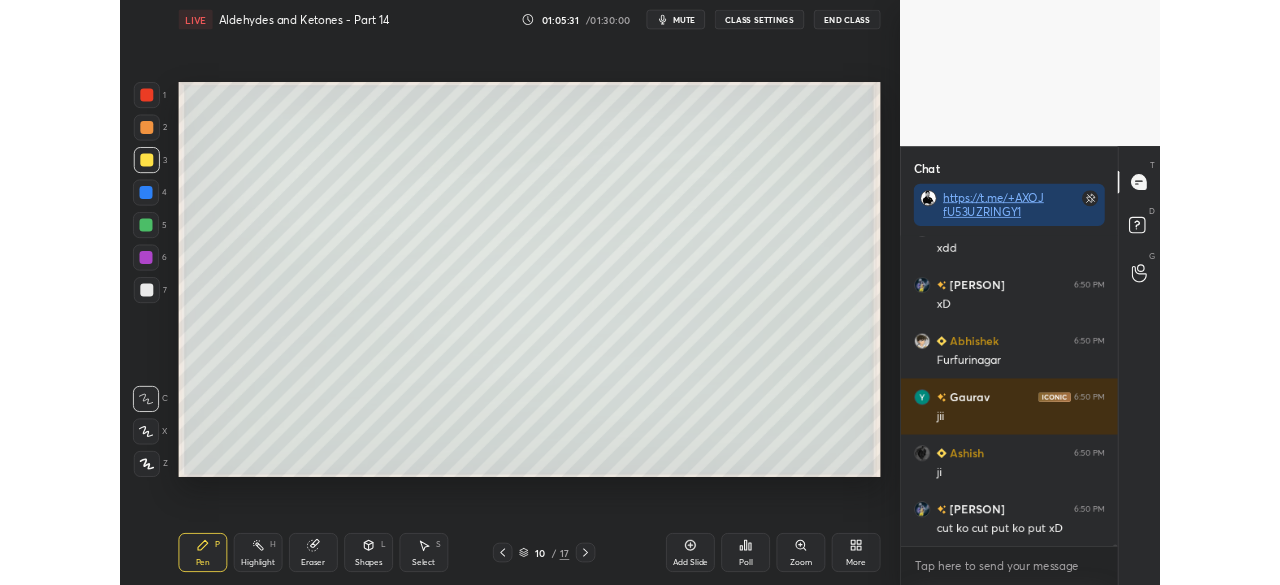 scroll, scrollTop: 84298, scrollLeft: 0, axis: vertical 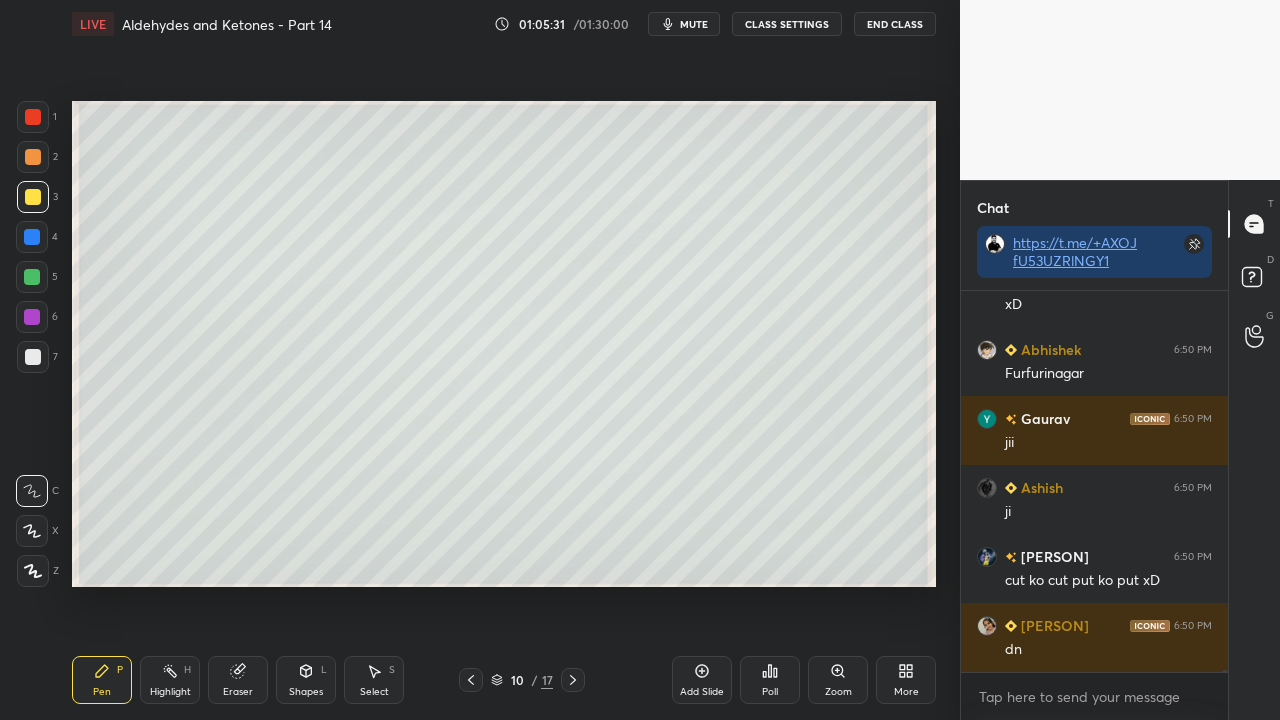 click on "mute" at bounding box center (694, 24) 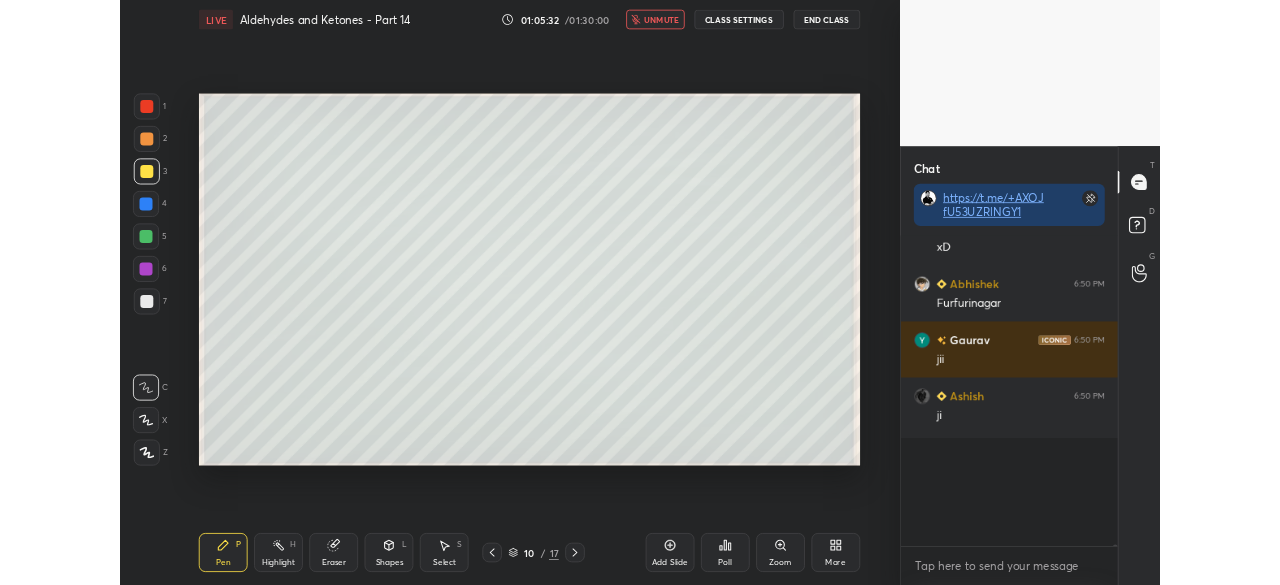 scroll, scrollTop: 457, scrollLeft: 880, axis: both 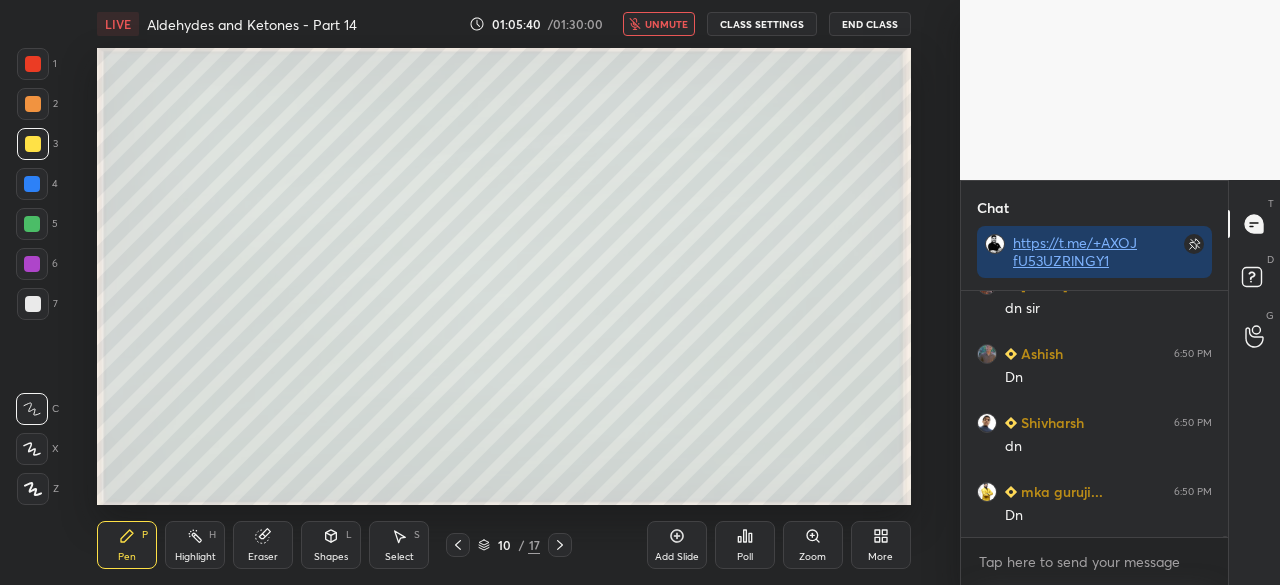 click on "More" at bounding box center (881, 545) 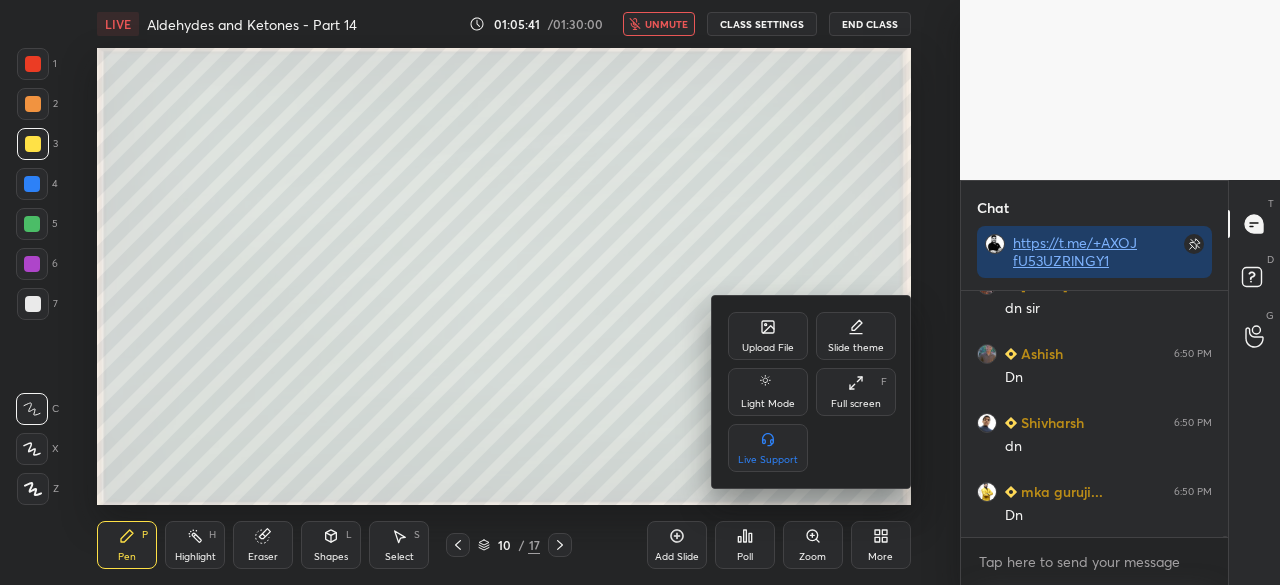 click on "Full screen" at bounding box center (856, 404) 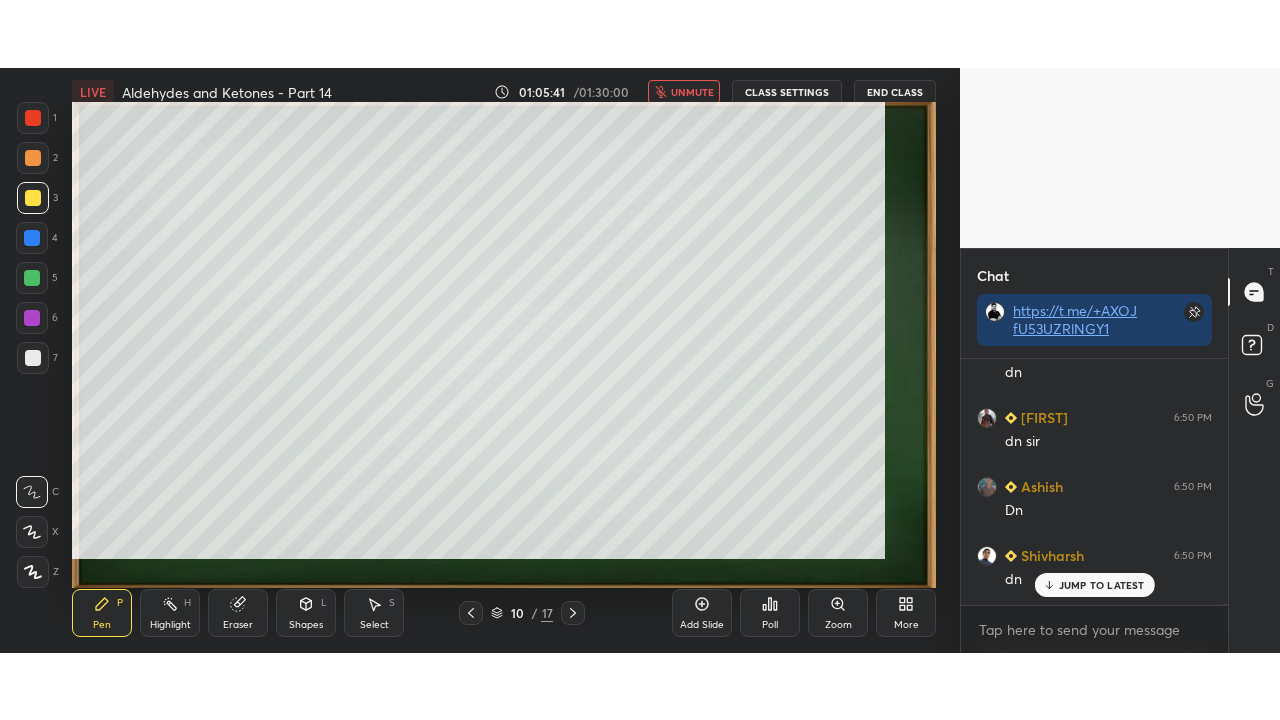 scroll, scrollTop: 84780, scrollLeft: 0, axis: vertical 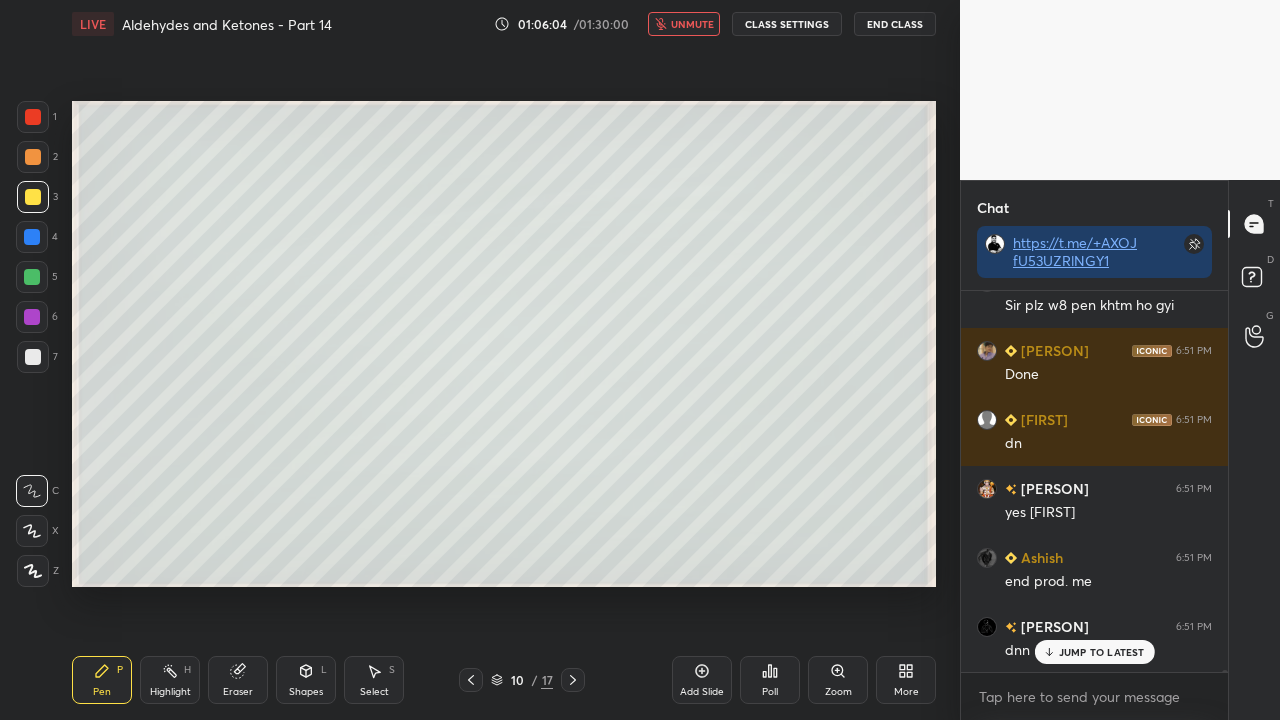click on "unmute" at bounding box center [692, 24] 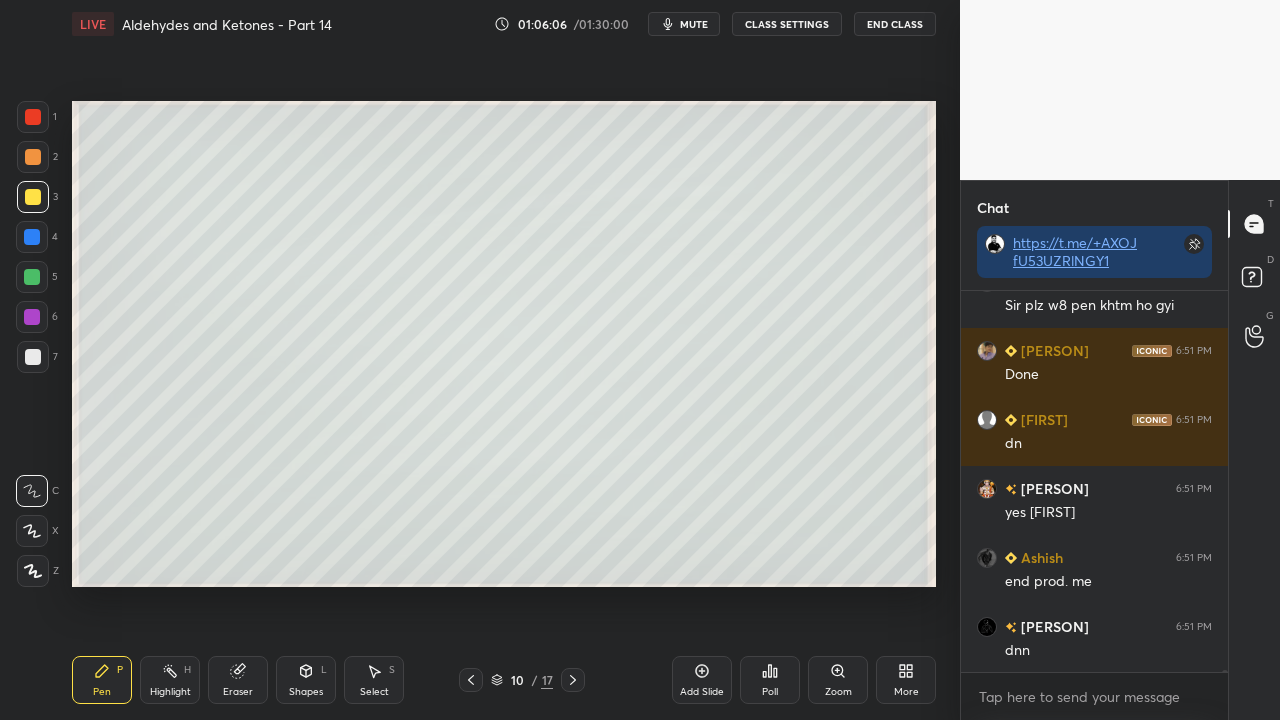 scroll, scrollTop: 85540, scrollLeft: 0, axis: vertical 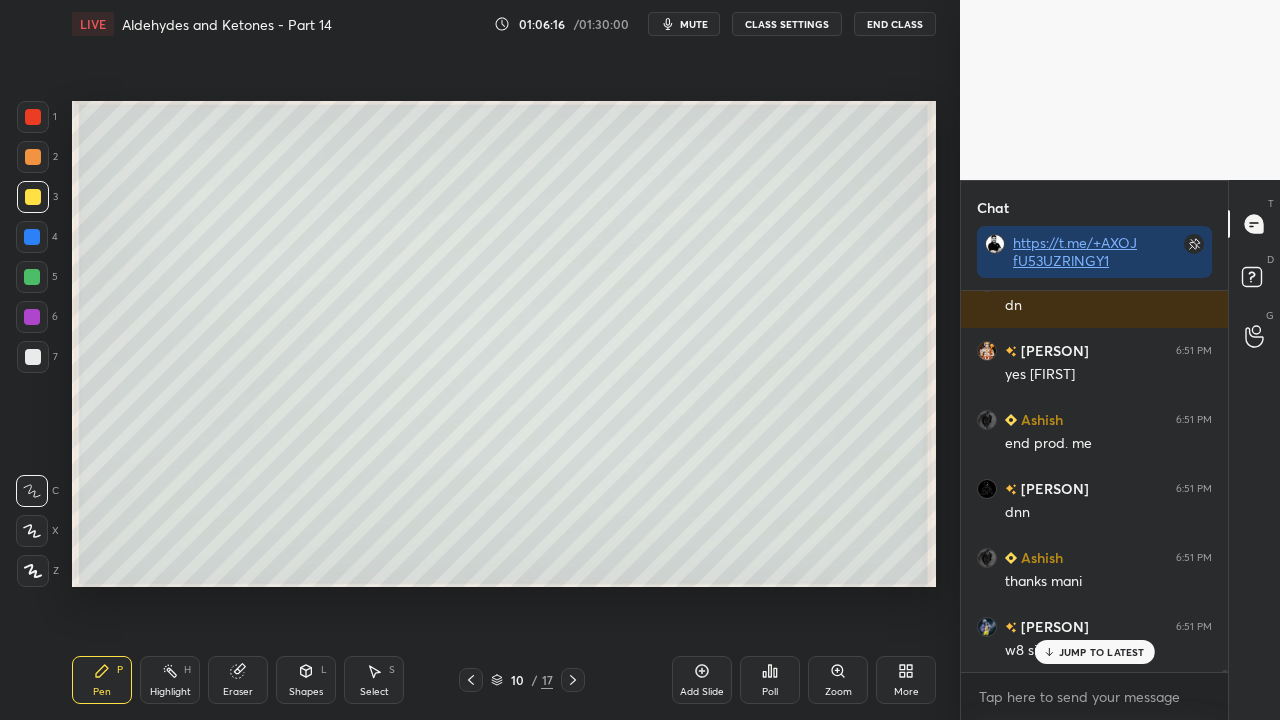 click on "JUMP TO LATEST" at bounding box center [1102, 652] 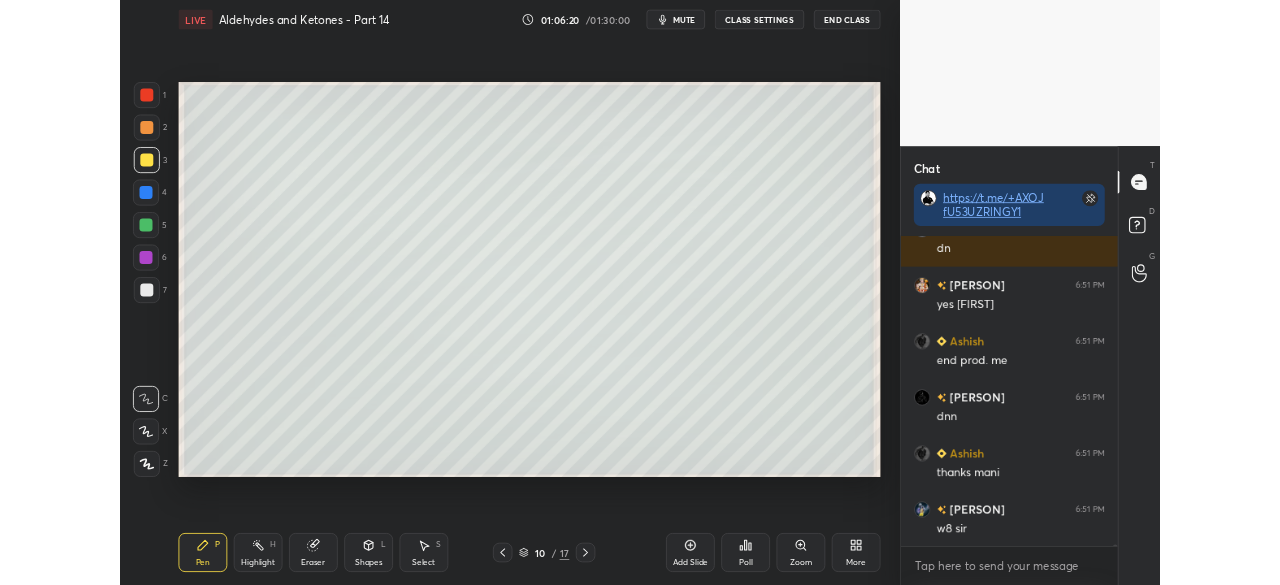 scroll, scrollTop: 85678, scrollLeft: 0, axis: vertical 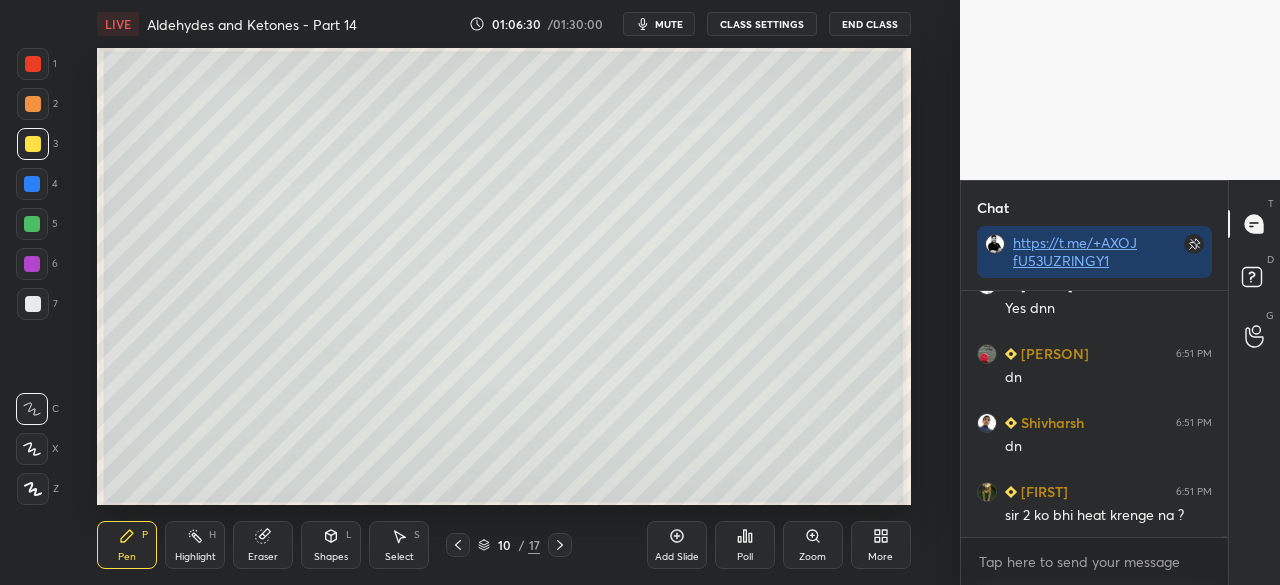 click on "More" at bounding box center [881, 545] 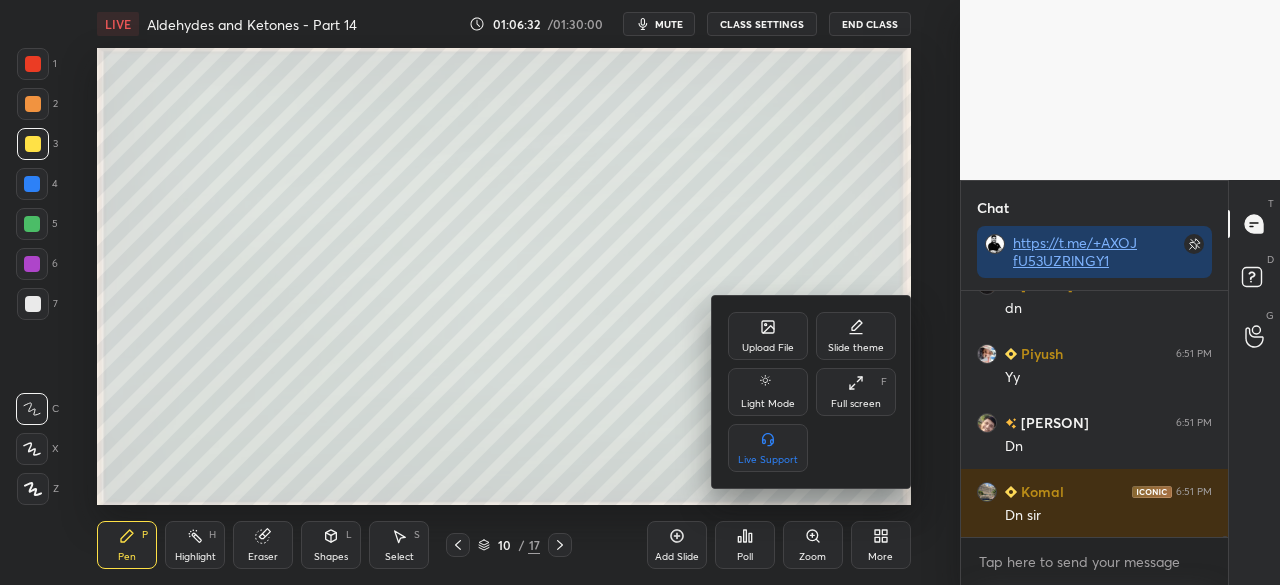 click on "Full screen F" at bounding box center (856, 392) 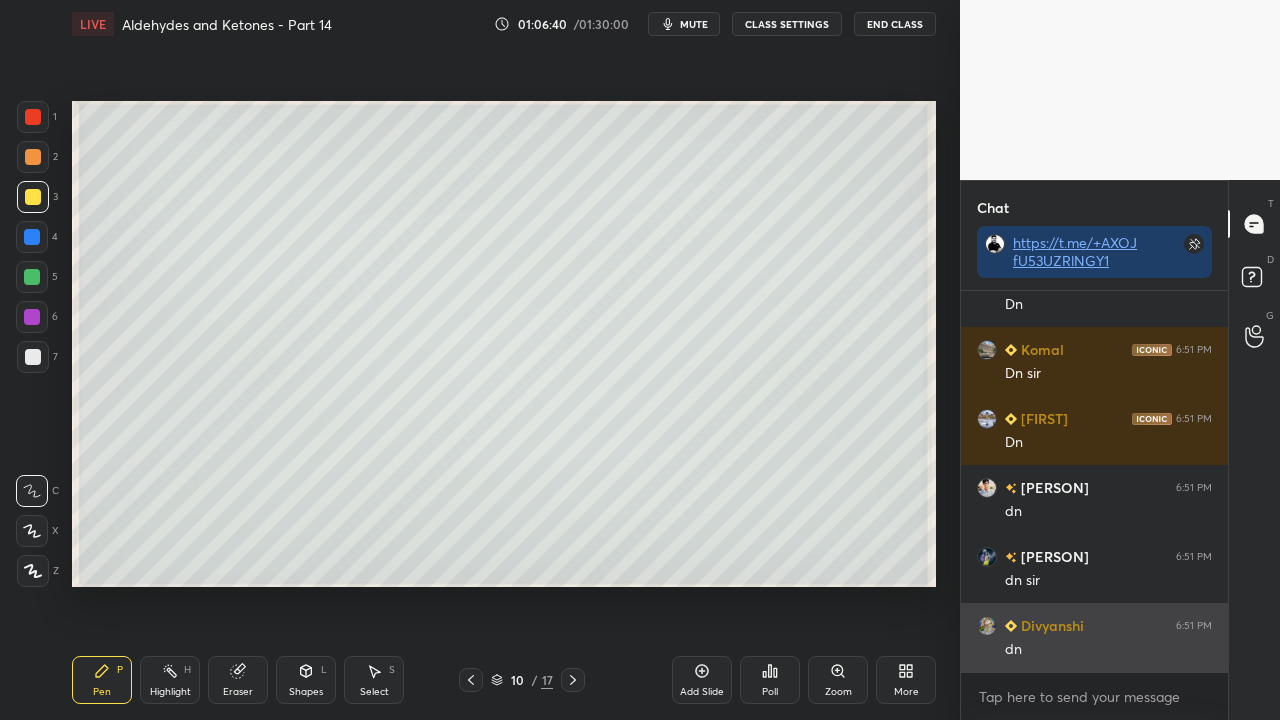 click on "dn" at bounding box center [1108, 650] 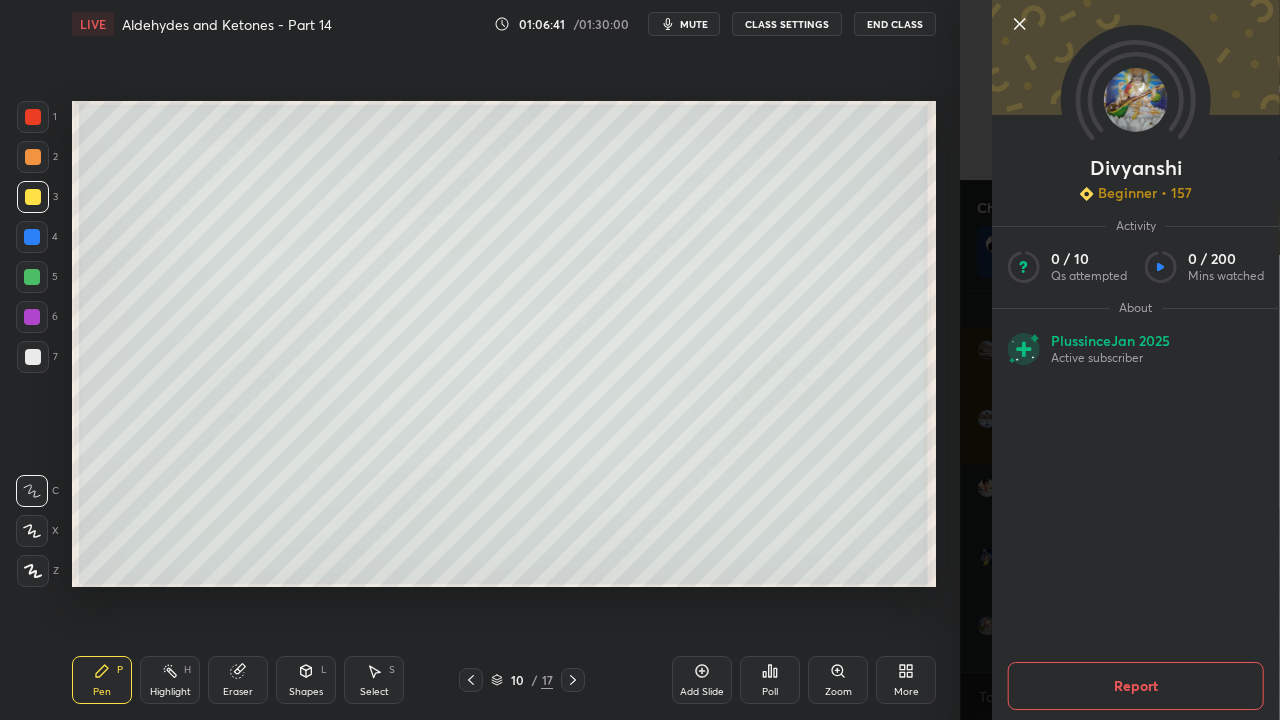 scroll, scrollTop: 86850, scrollLeft: 0, axis: vertical 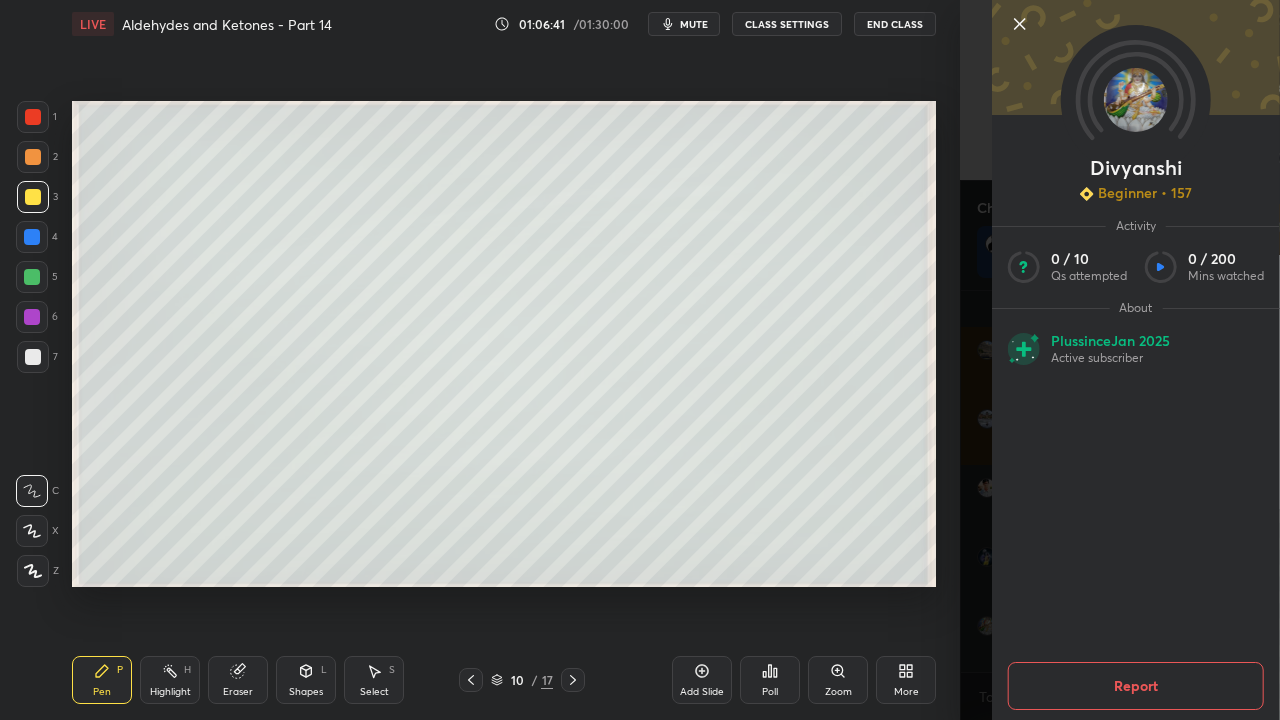 click on "[NAME] Beginner   •   157 Activity 0 / 10 Qs attempted 0 / 200 Mins watched About Plus  since  Jan   2025 Active subscriber Report" at bounding box center (1120, 360) 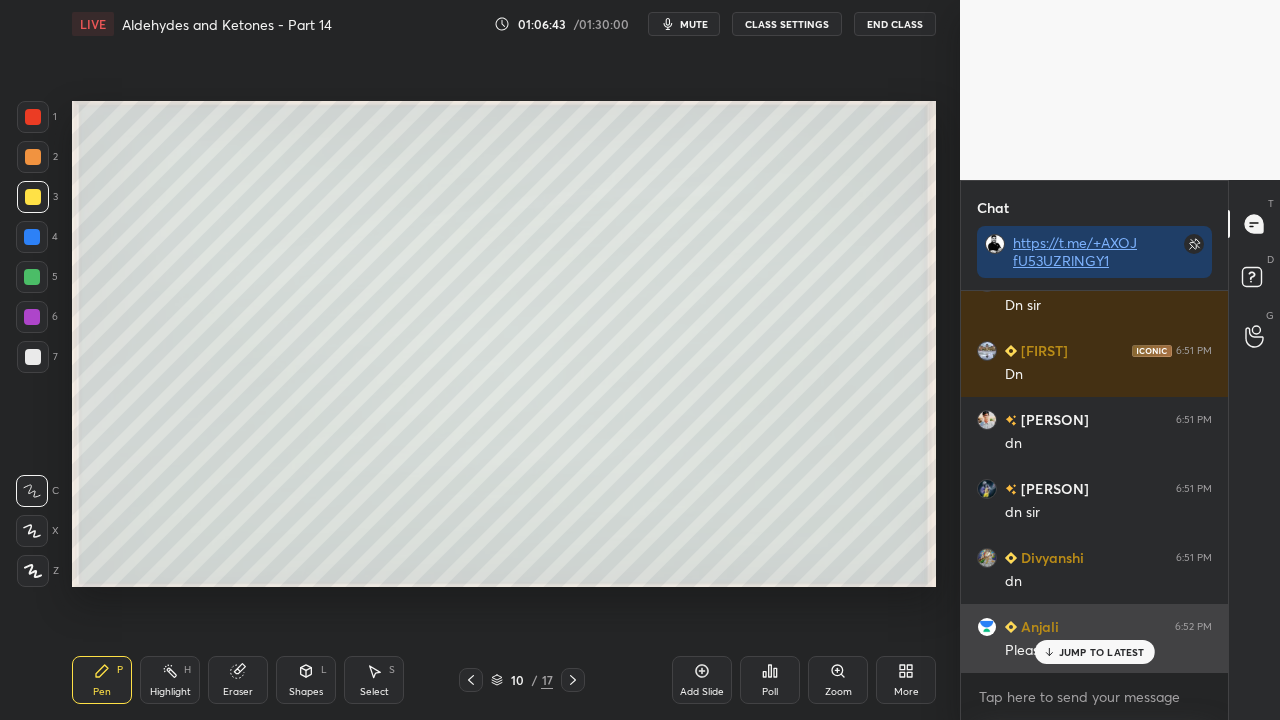 click on "JUMP TO LATEST" at bounding box center (1102, 652) 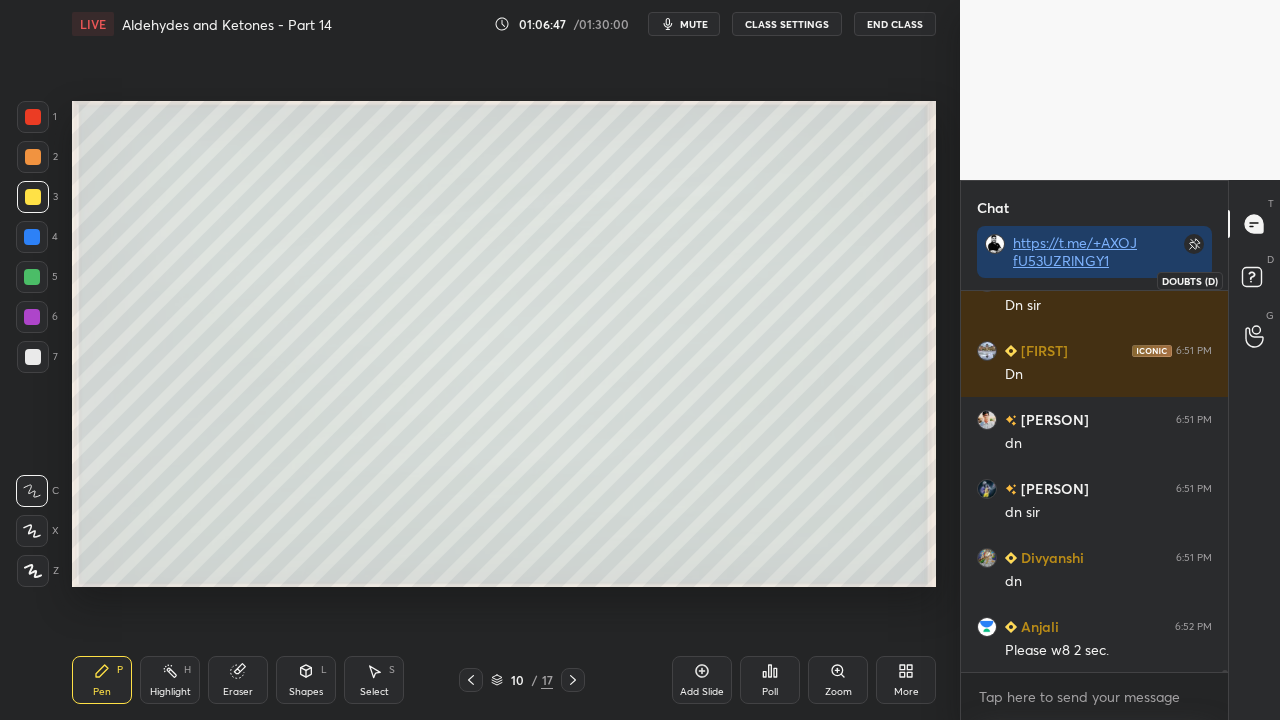 click 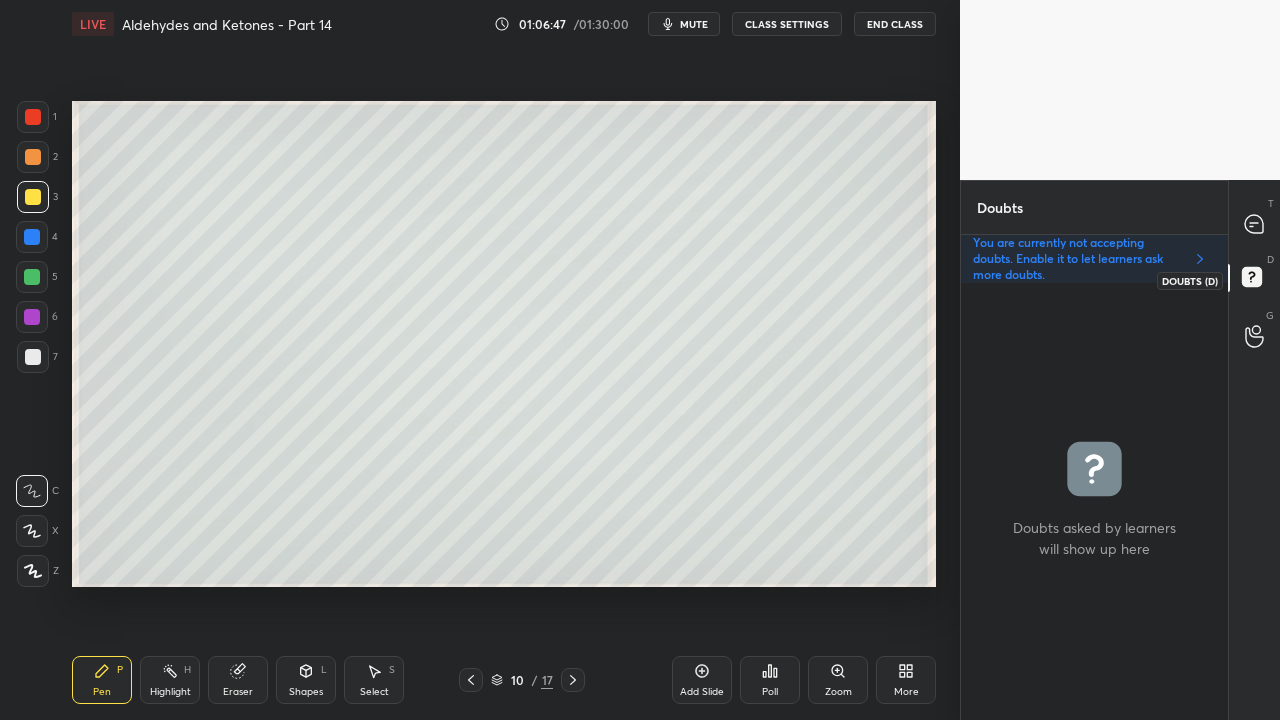 scroll, scrollTop: 6, scrollLeft: 6, axis: both 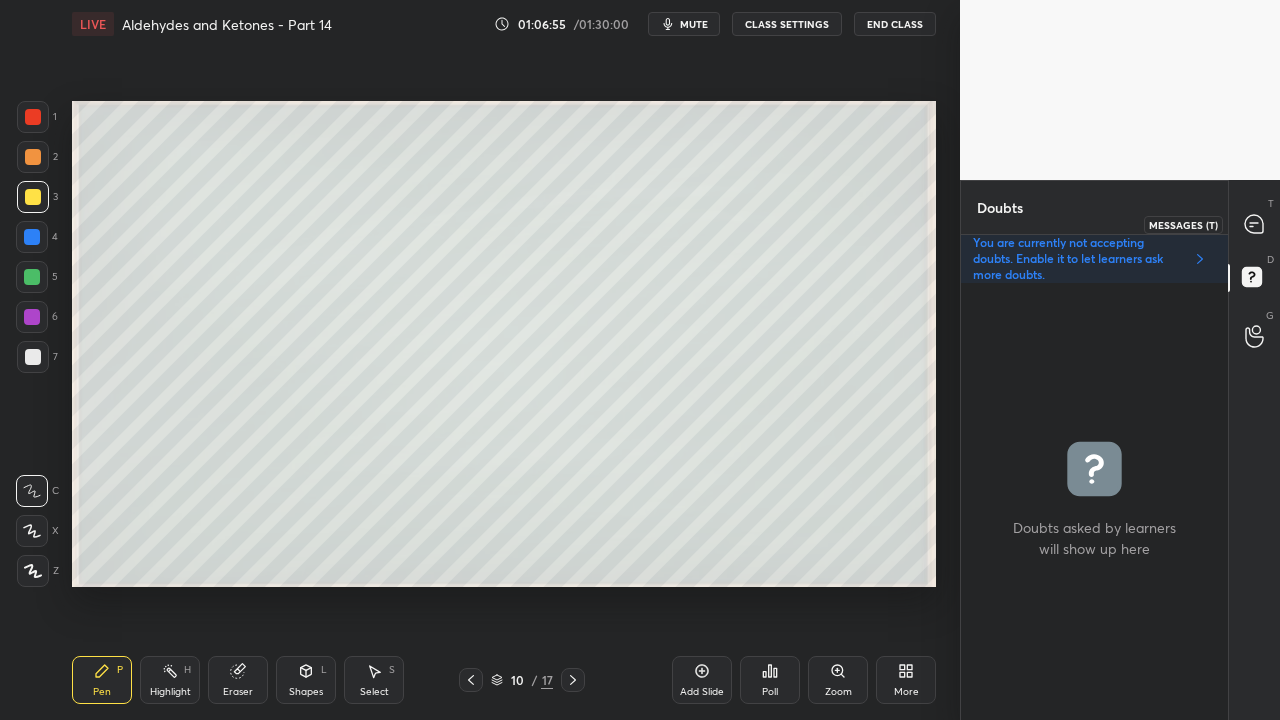 click 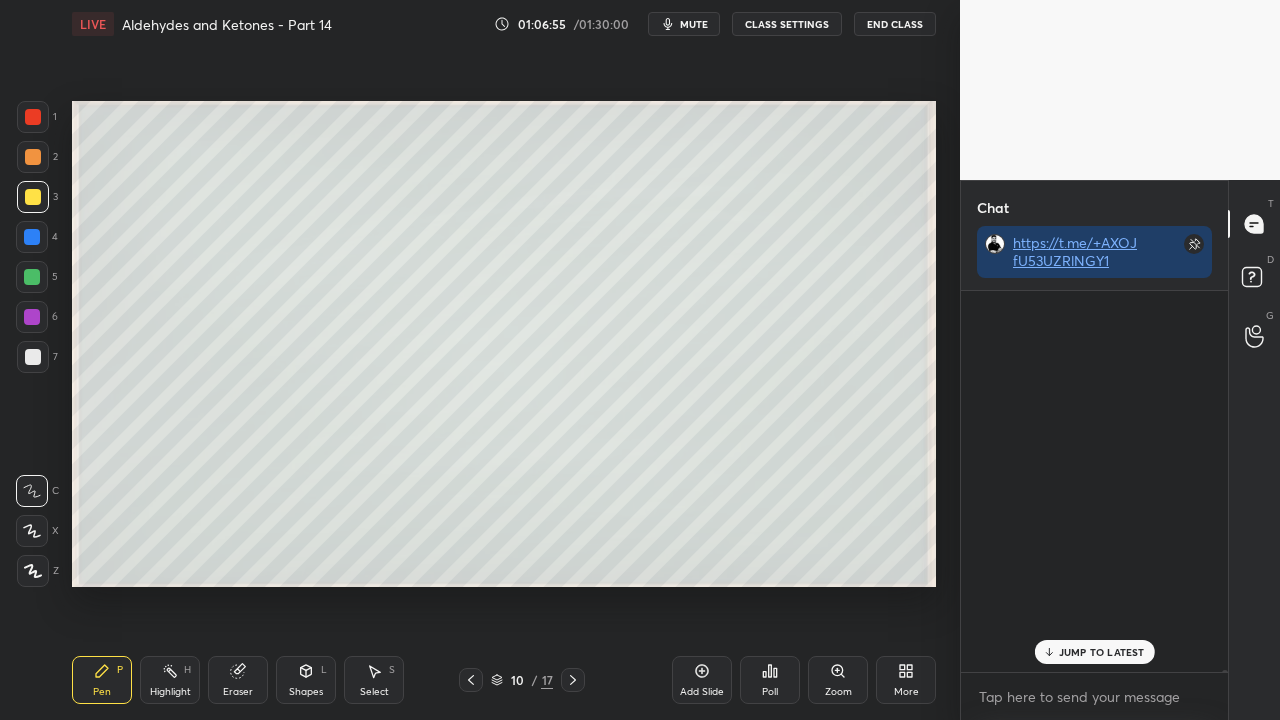 scroll, scrollTop: 423, scrollLeft: 261, axis: both 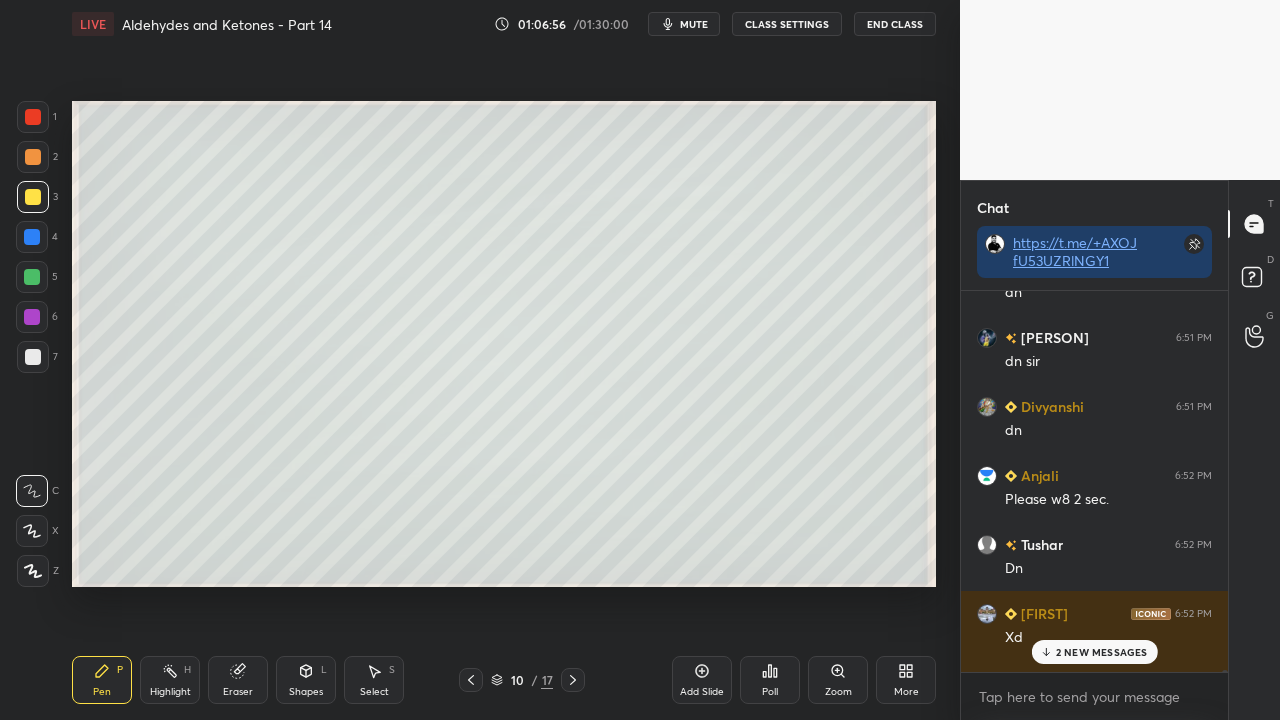 click on "2 NEW MESSAGES" at bounding box center [1102, 652] 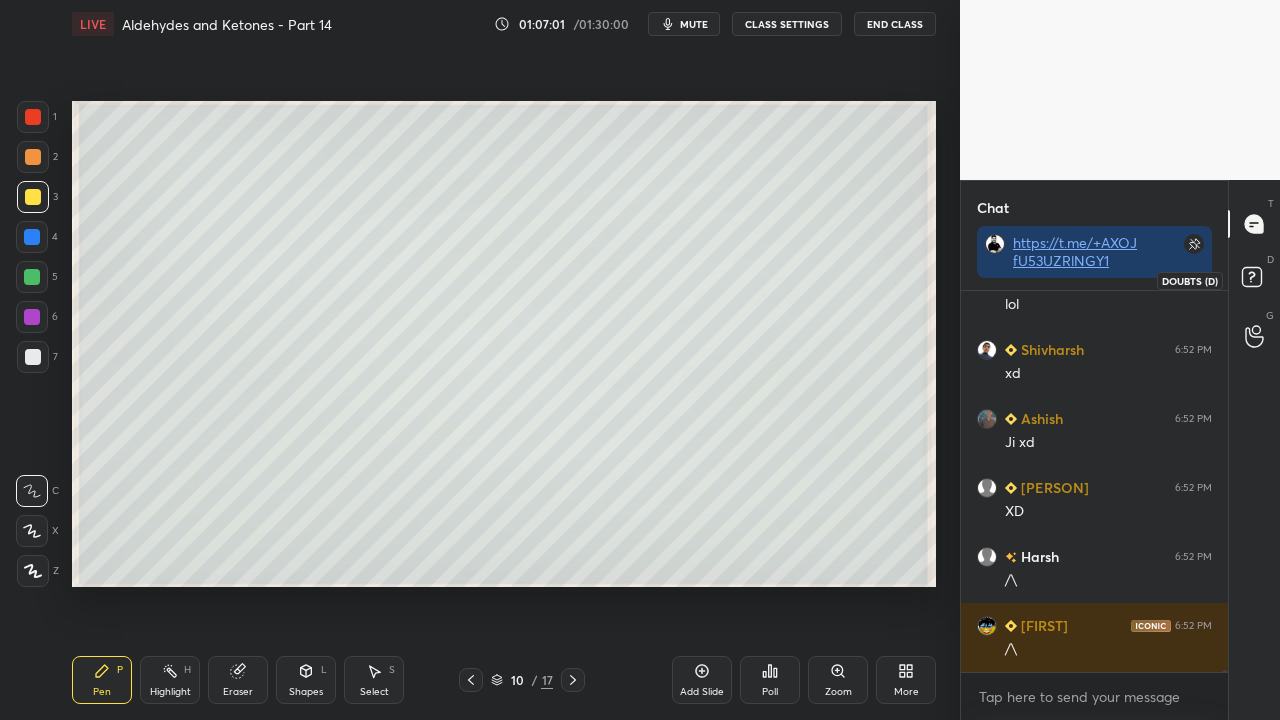 click 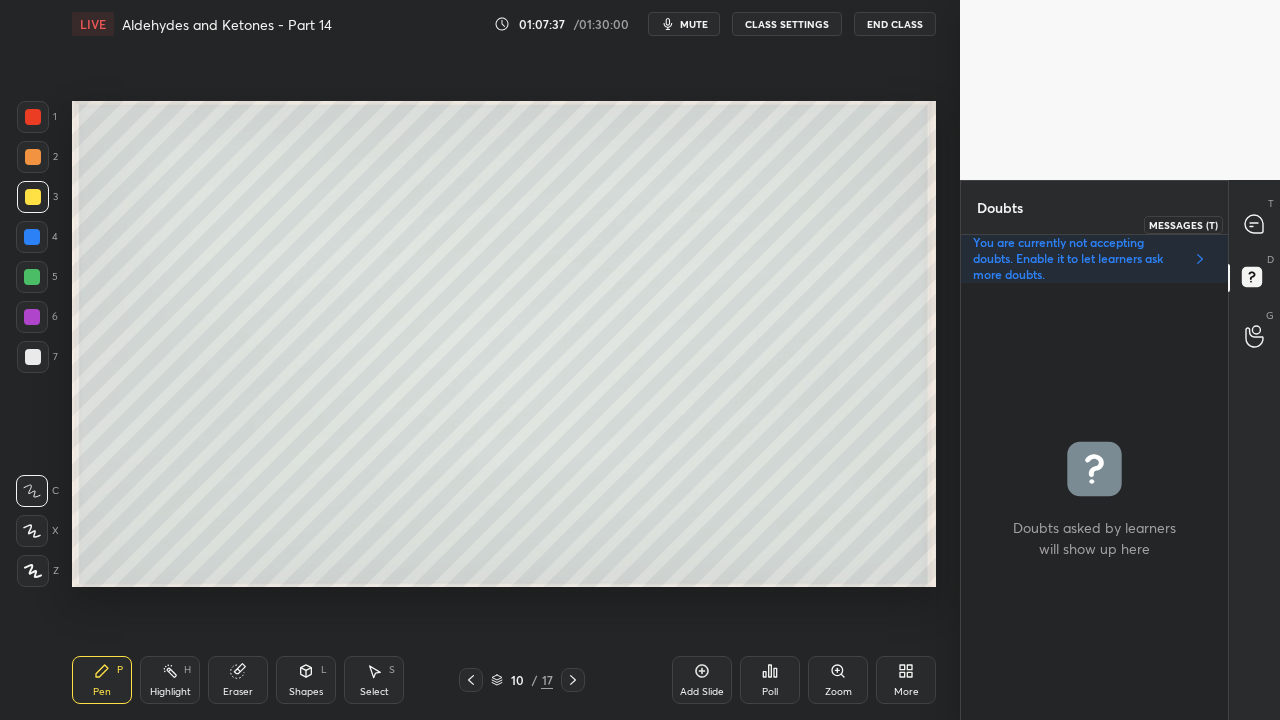 click 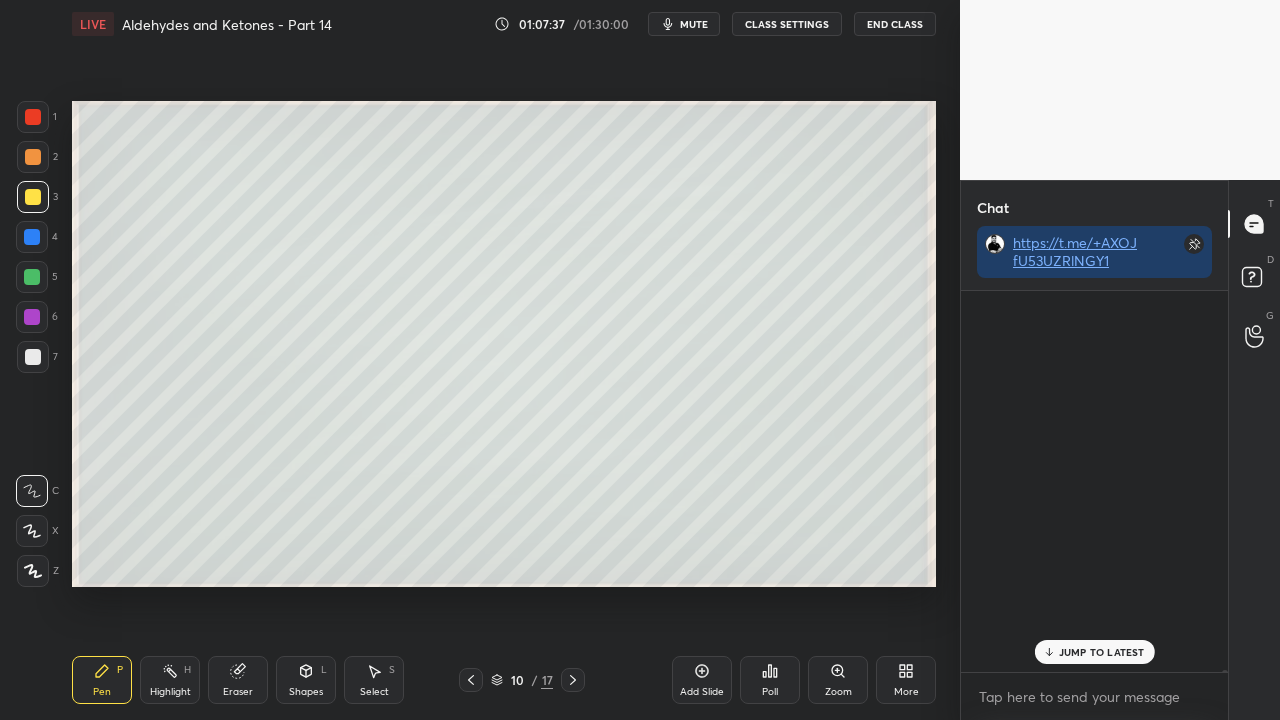 scroll, scrollTop: 423, scrollLeft: 261, axis: both 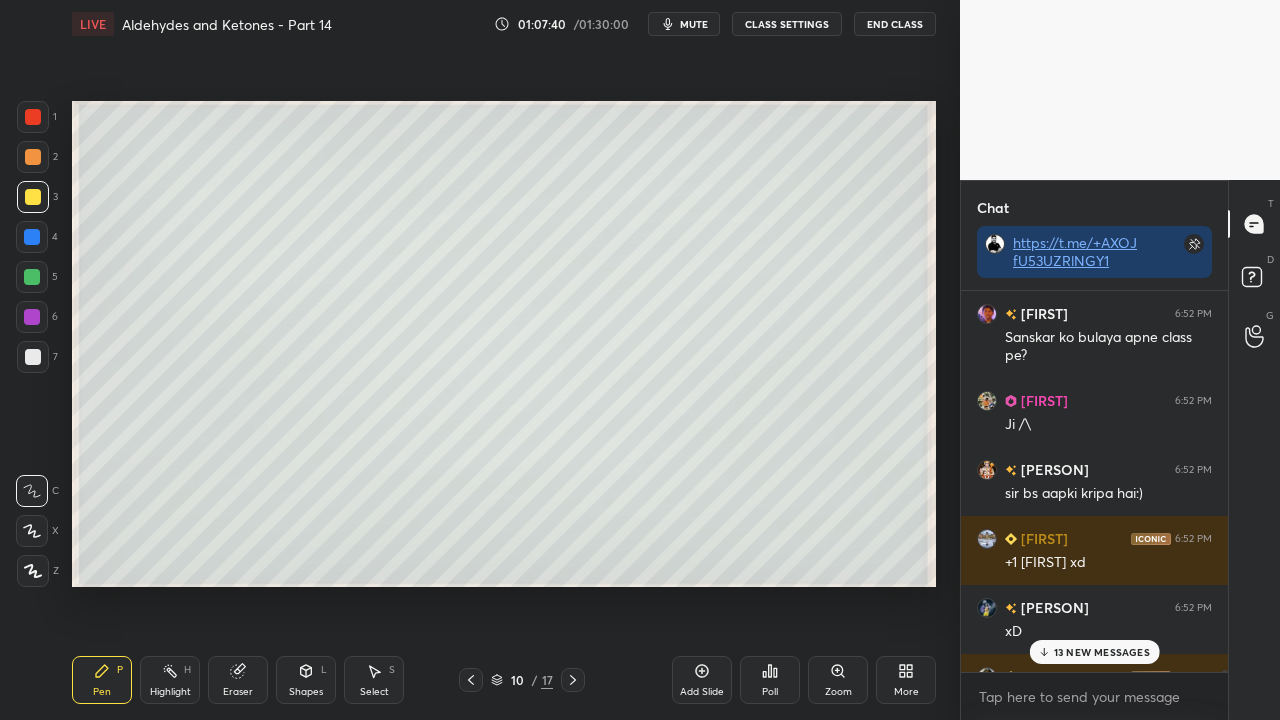 click on "13 NEW MESSAGES" at bounding box center [1102, 652] 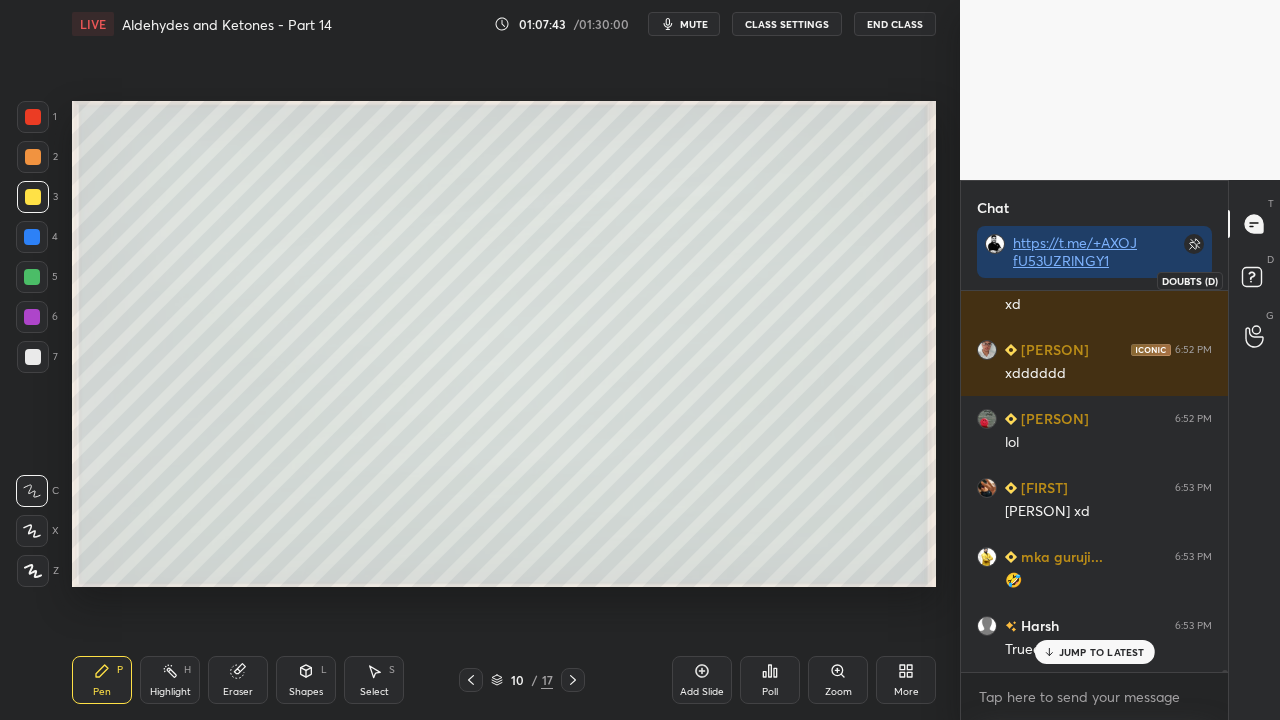 scroll, scrollTop: 91404, scrollLeft: 0, axis: vertical 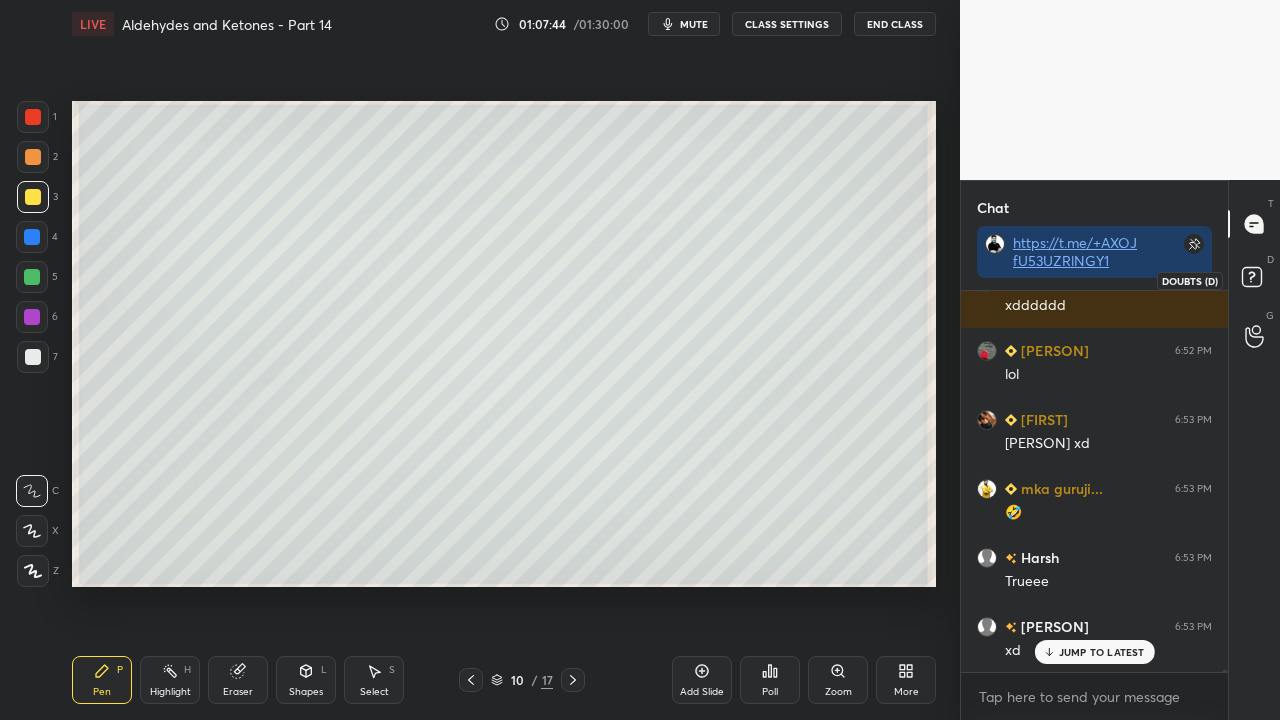 click 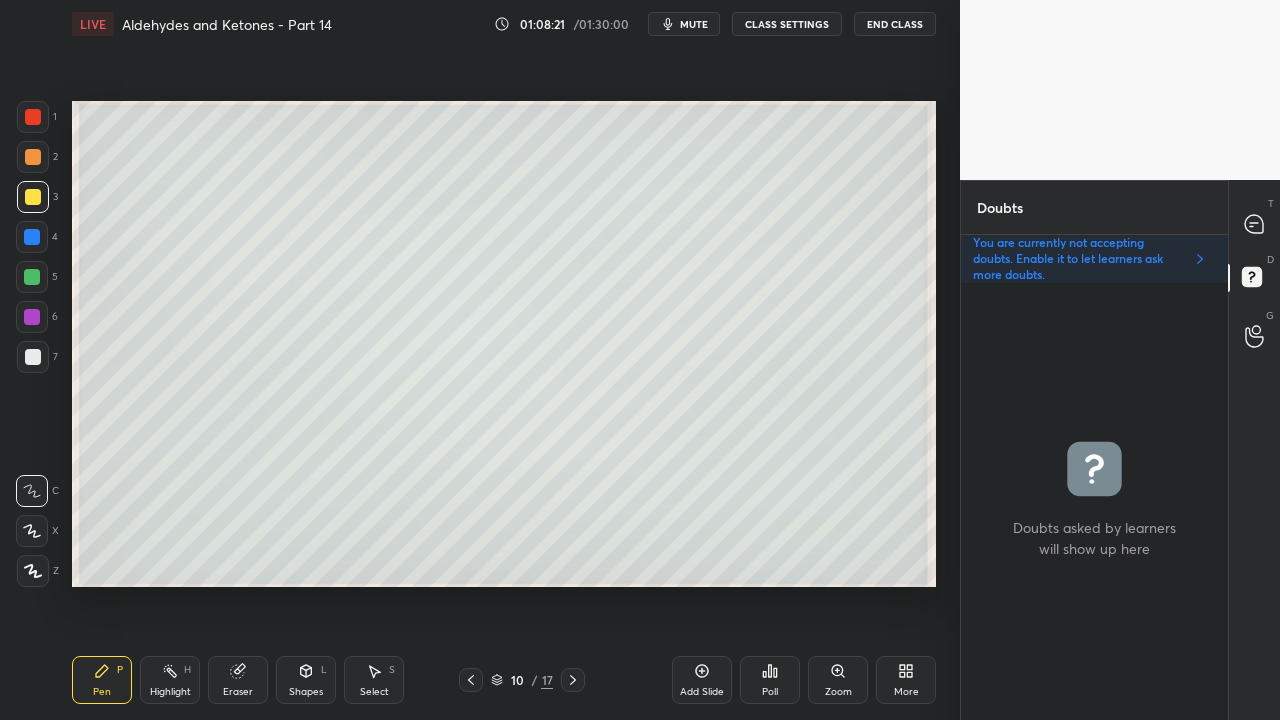 click 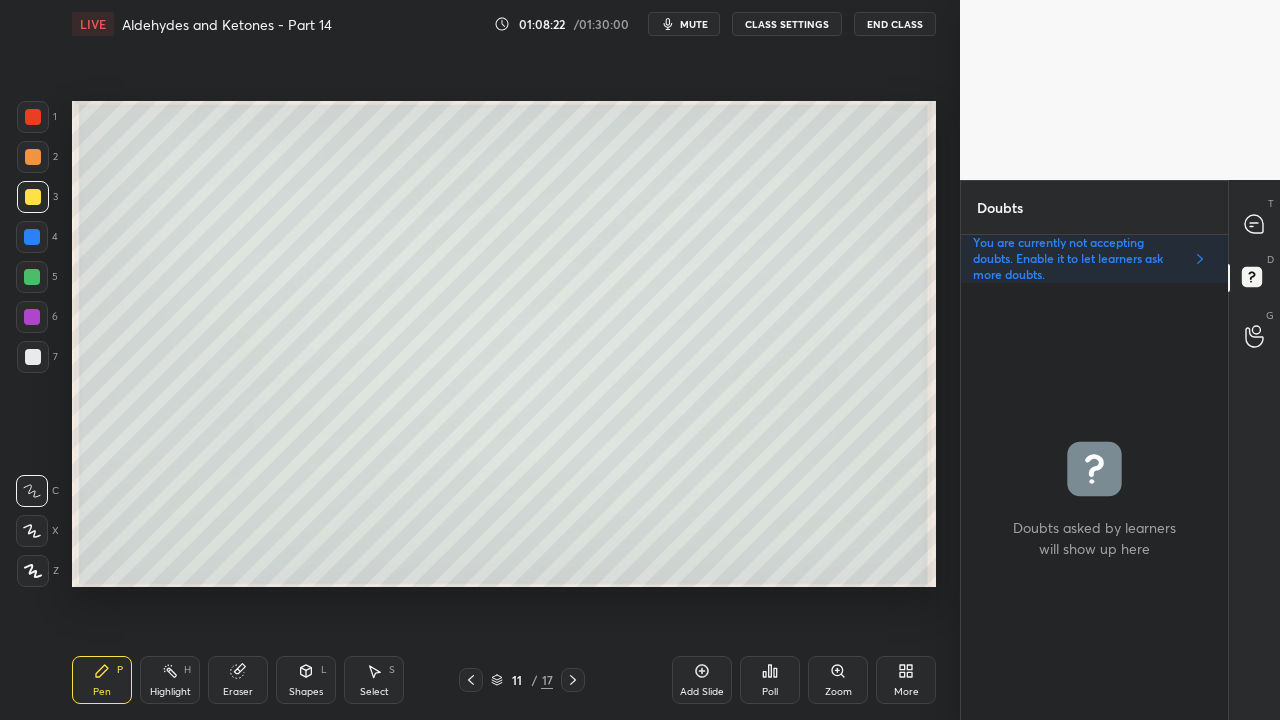 click at bounding box center [33, 197] 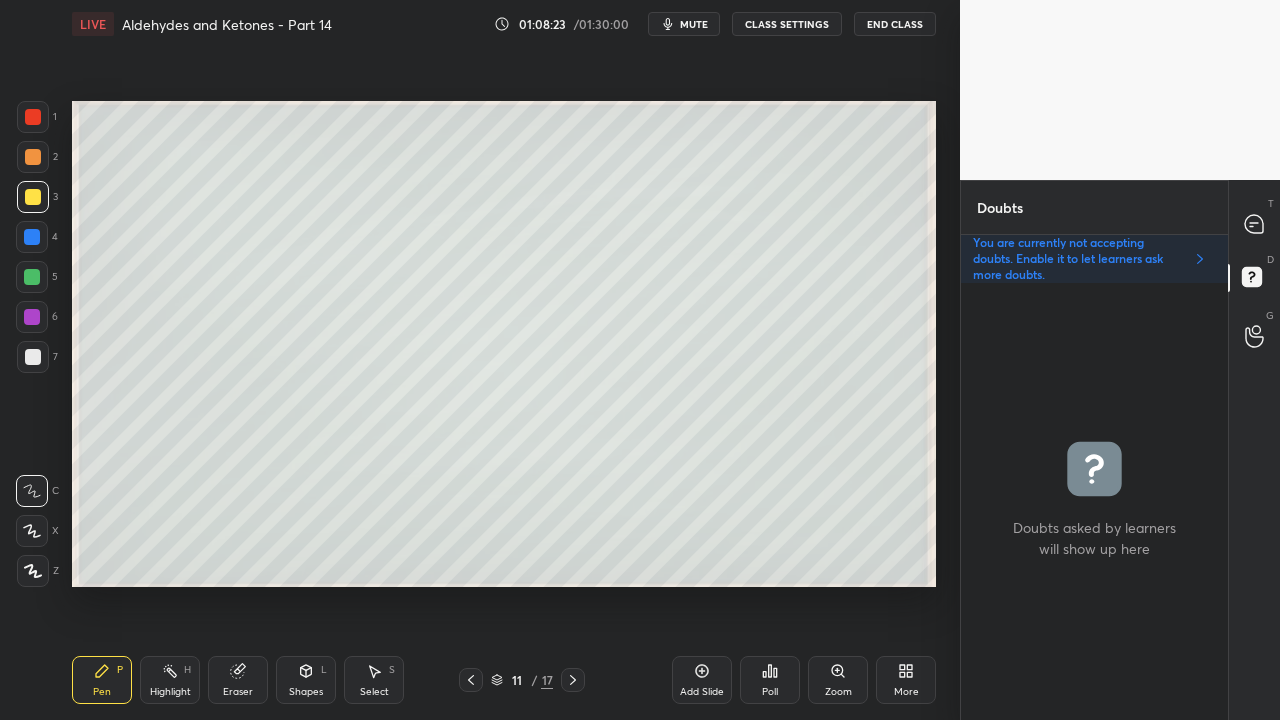 click at bounding box center (33, 197) 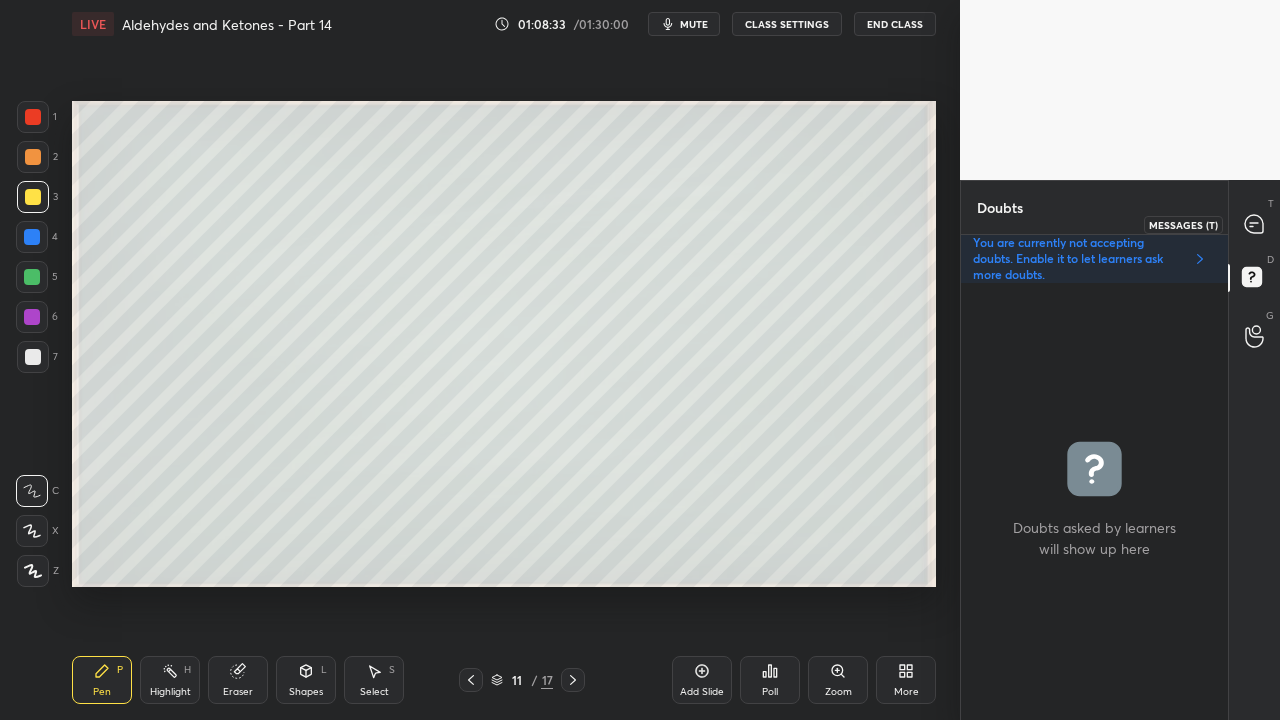 click 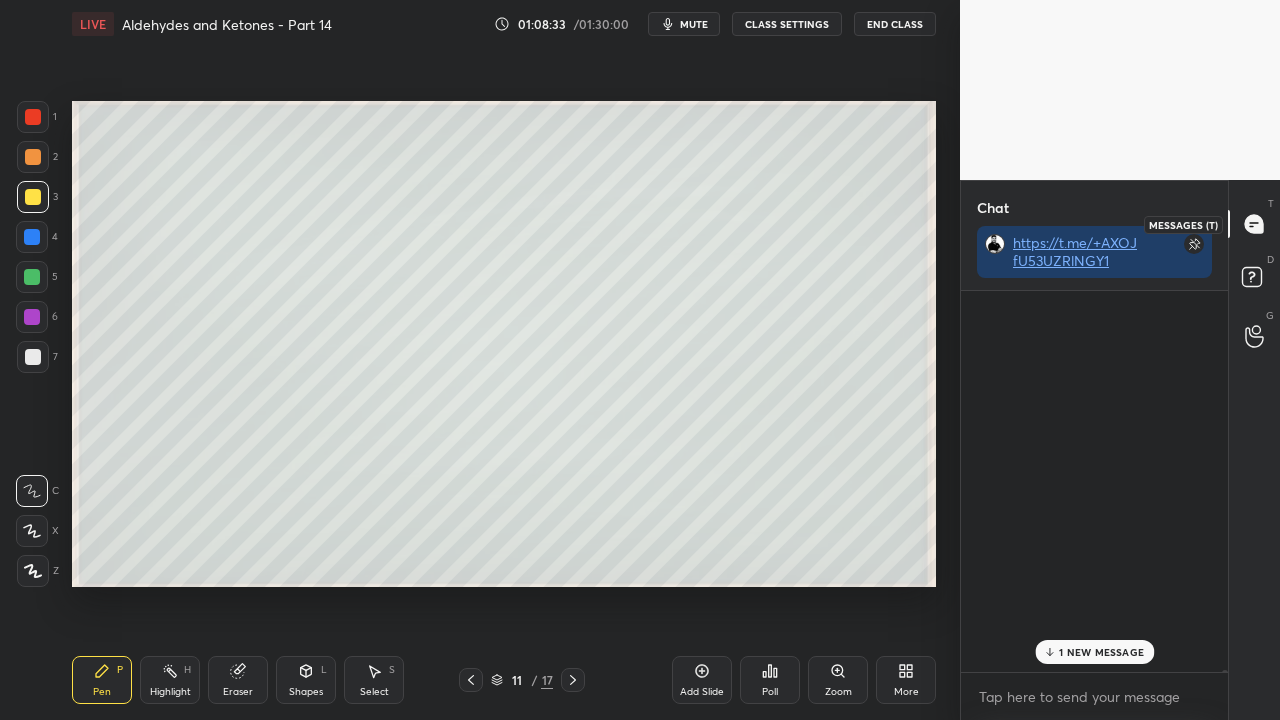 scroll, scrollTop: 93205, scrollLeft: 0, axis: vertical 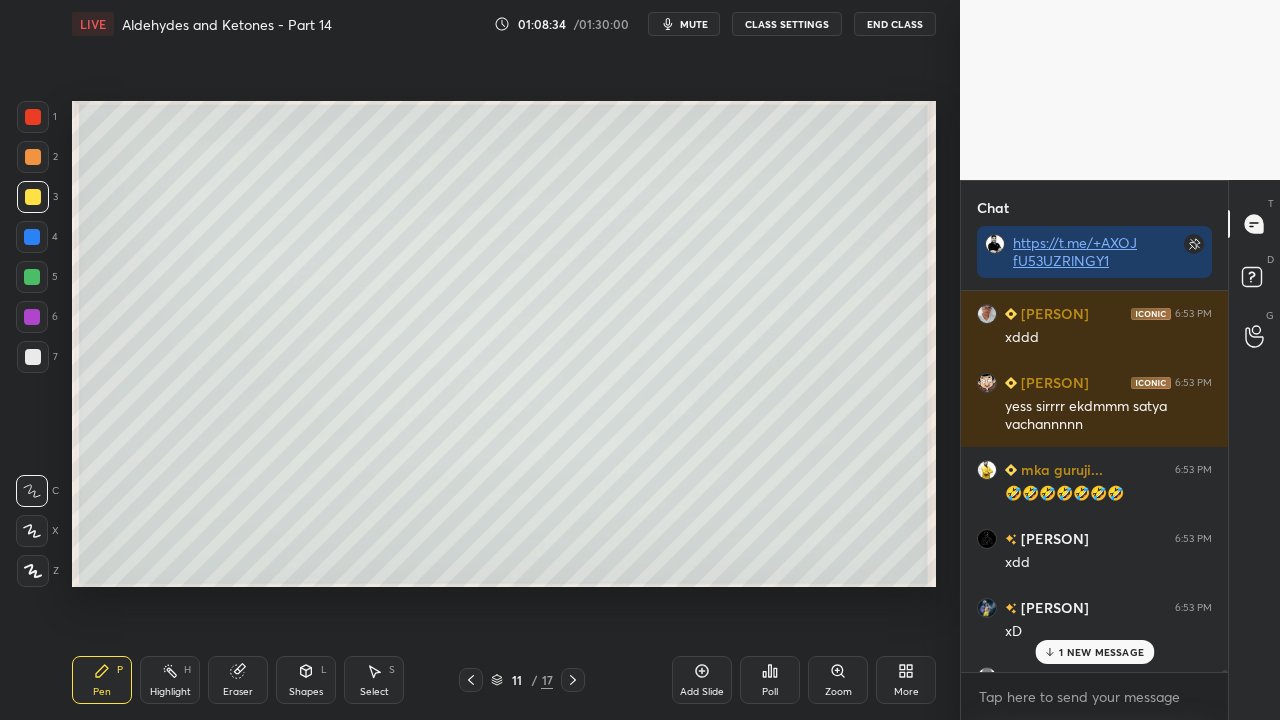 click on "1 NEW MESSAGE" at bounding box center [1101, 652] 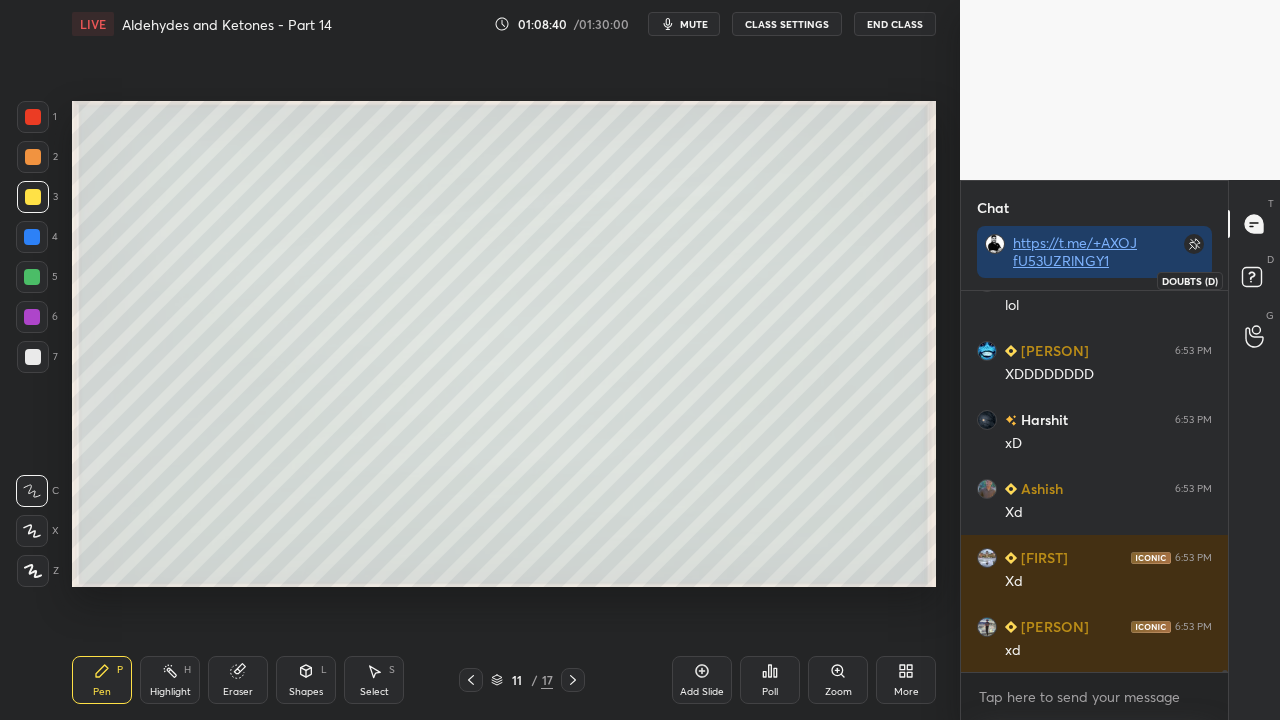 scroll, scrollTop: 94792, scrollLeft: 0, axis: vertical 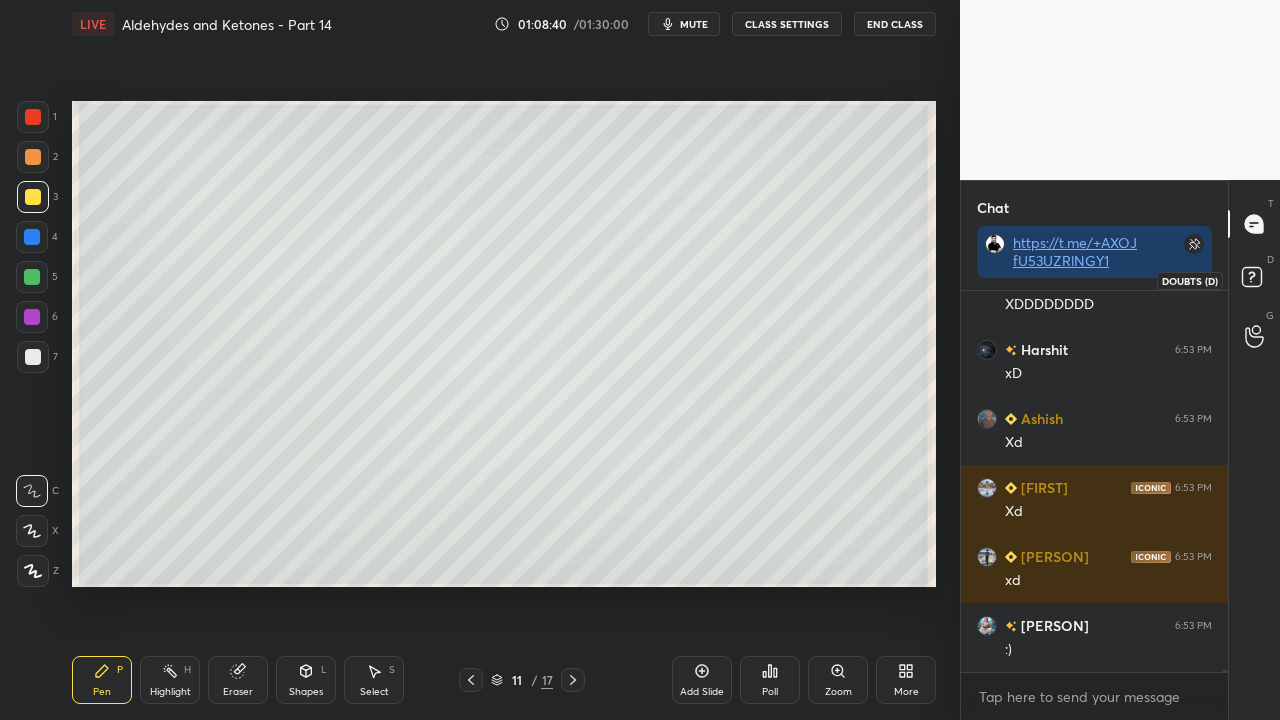 click 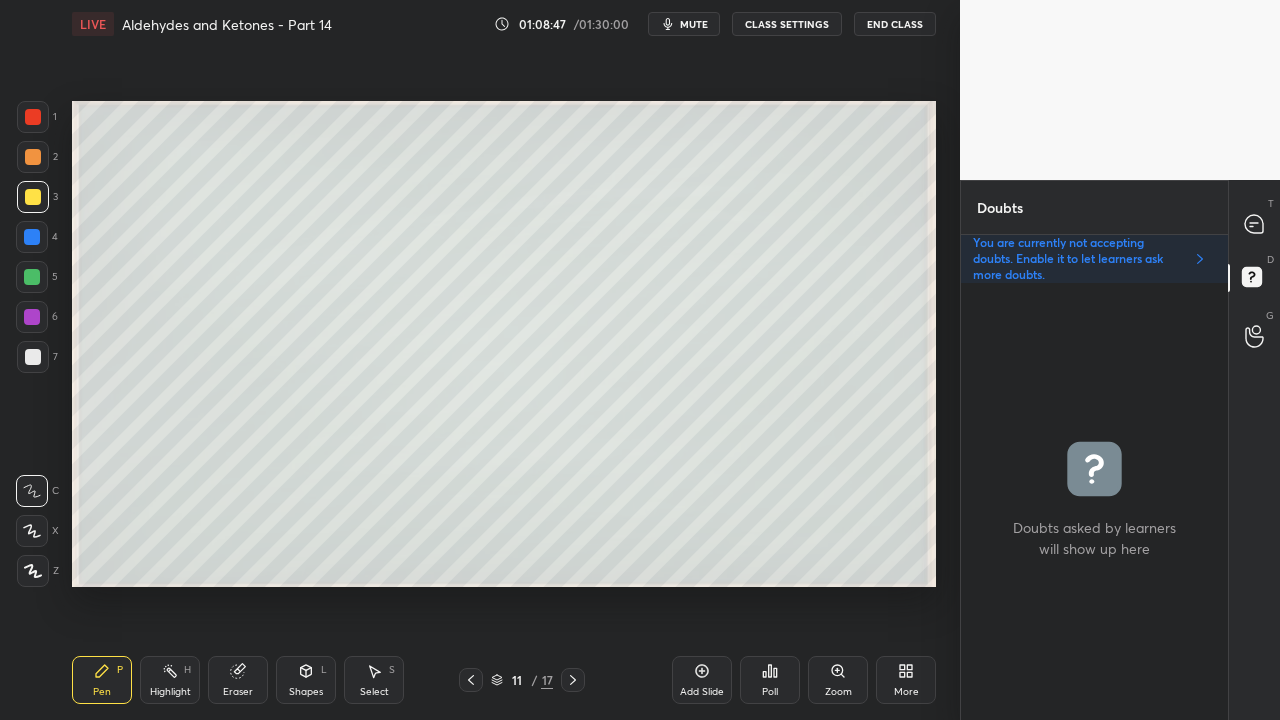 click at bounding box center [33, 357] 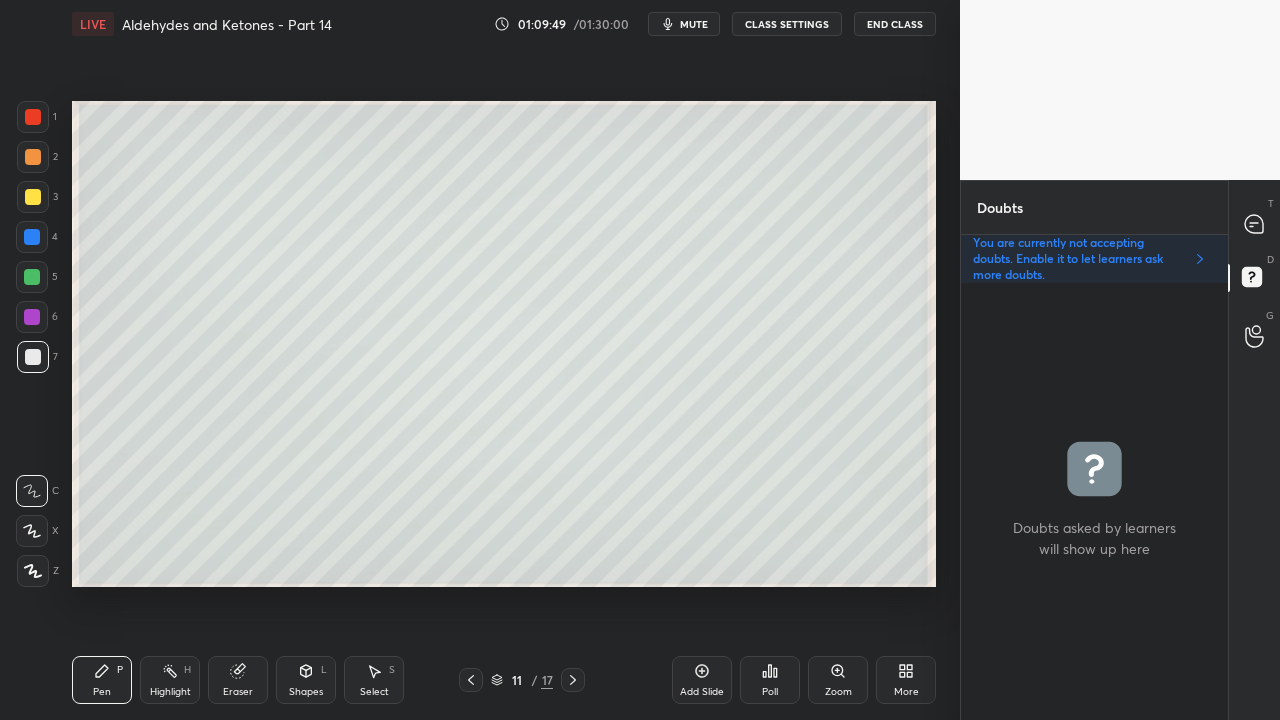 click 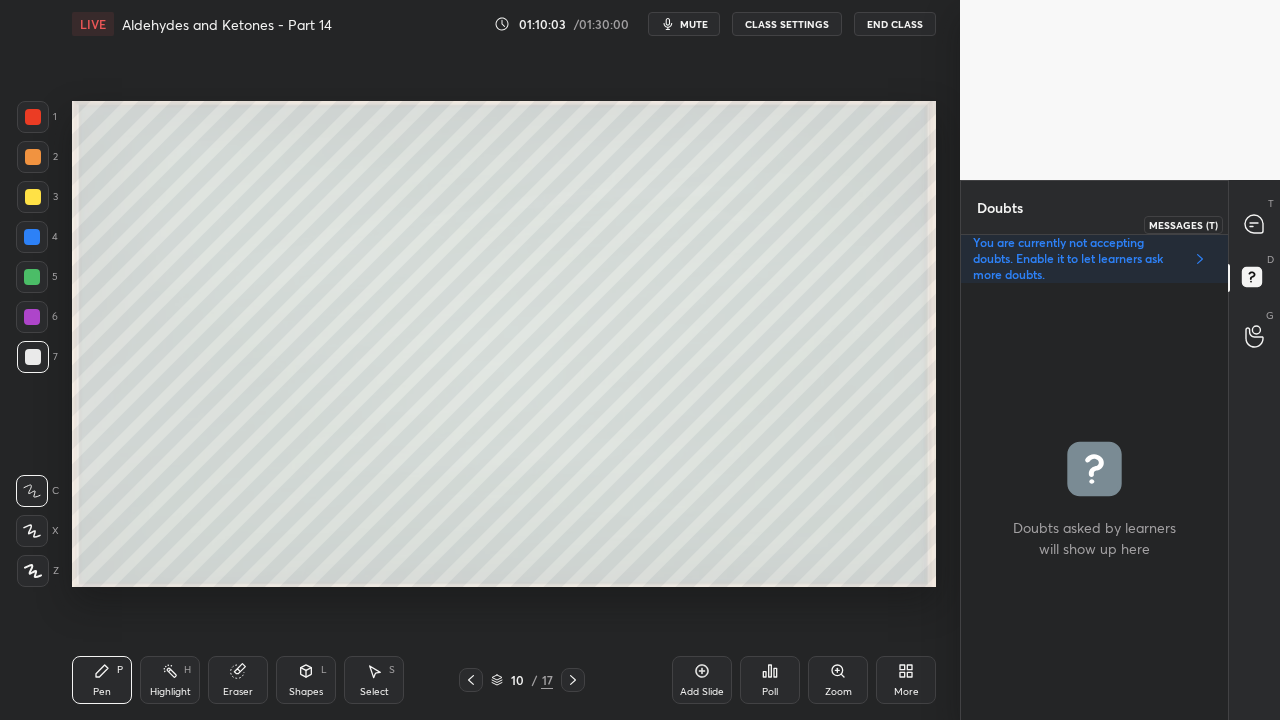 click at bounding box center (1255, 224) 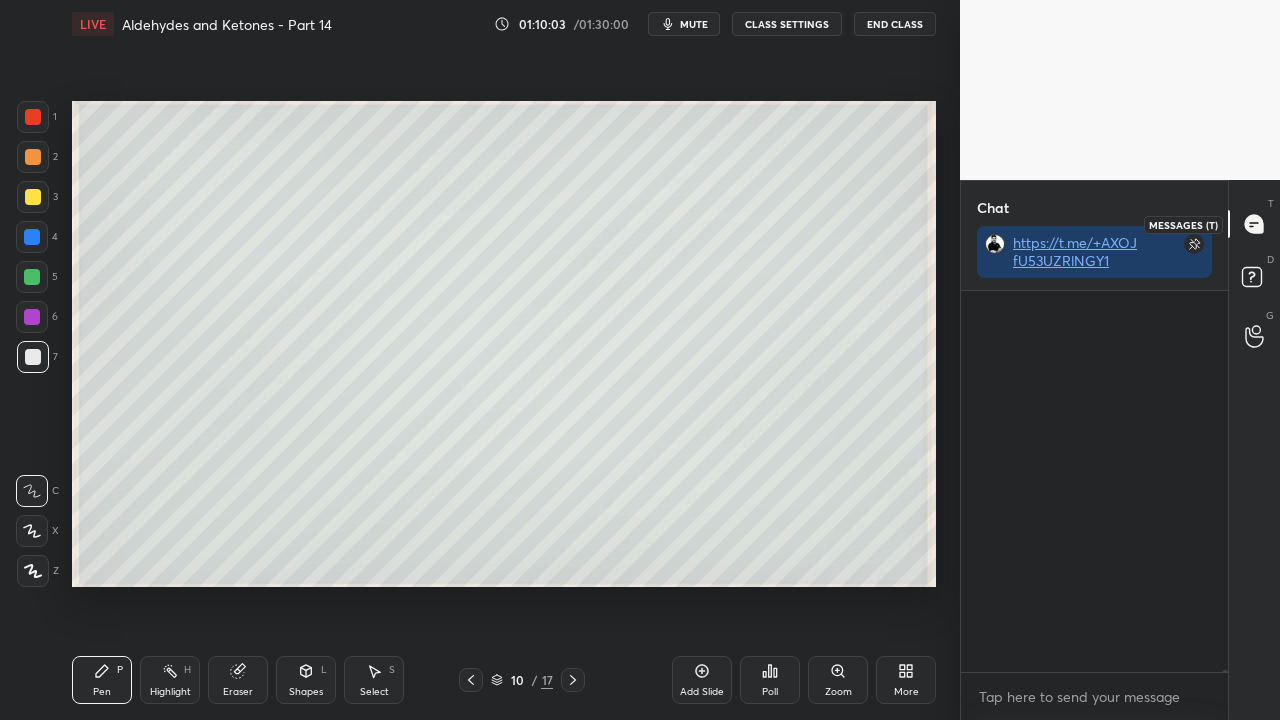 scroll, scrollTop: 99750, scrollLeft: 0, axis: vertical 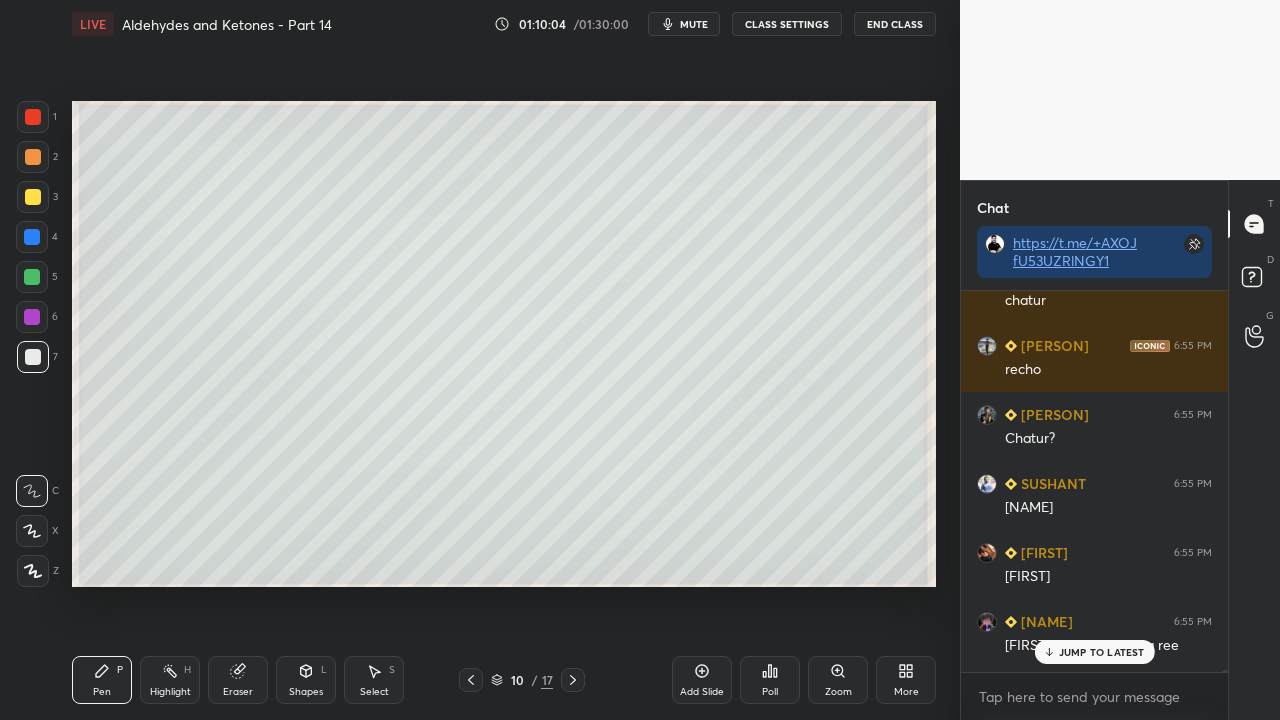 drag, startPoint x: 1089, startPoint y: 654, endPoint x: 1016, endPoint y: 685, distance: 79.30952 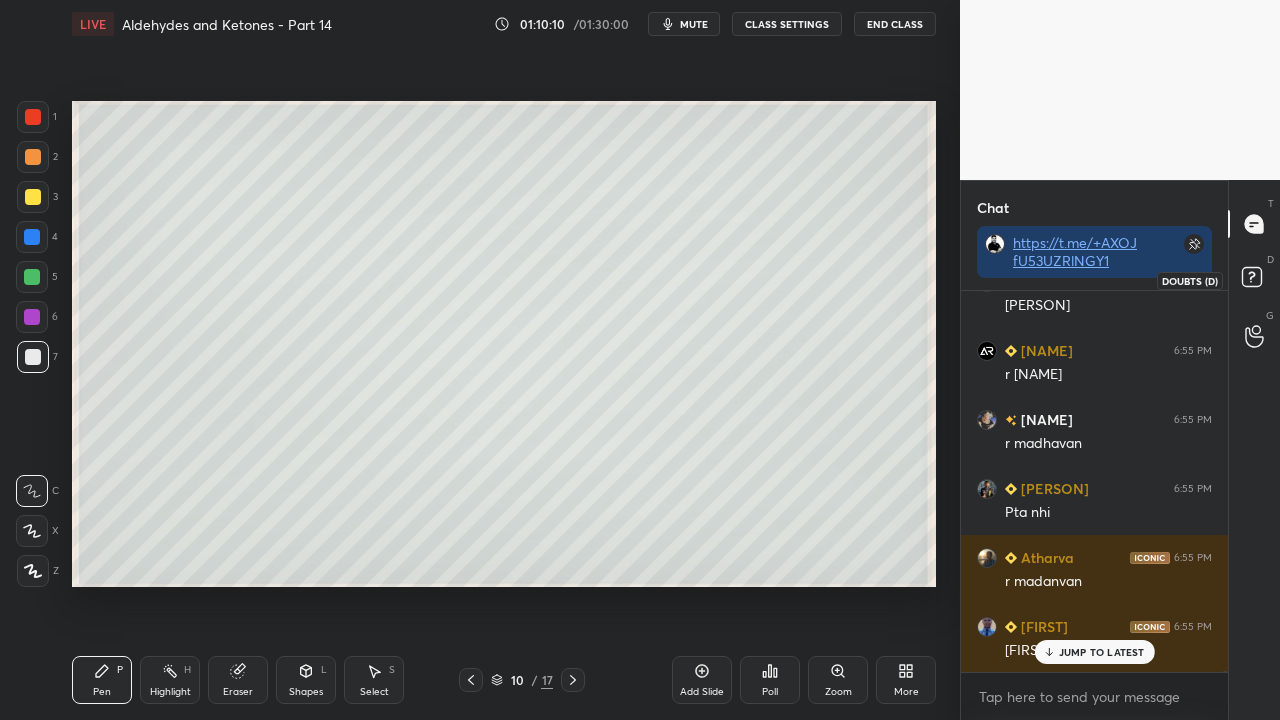 scroll, scrollTop: 100436, scrollLeft: 0, axis: vertical 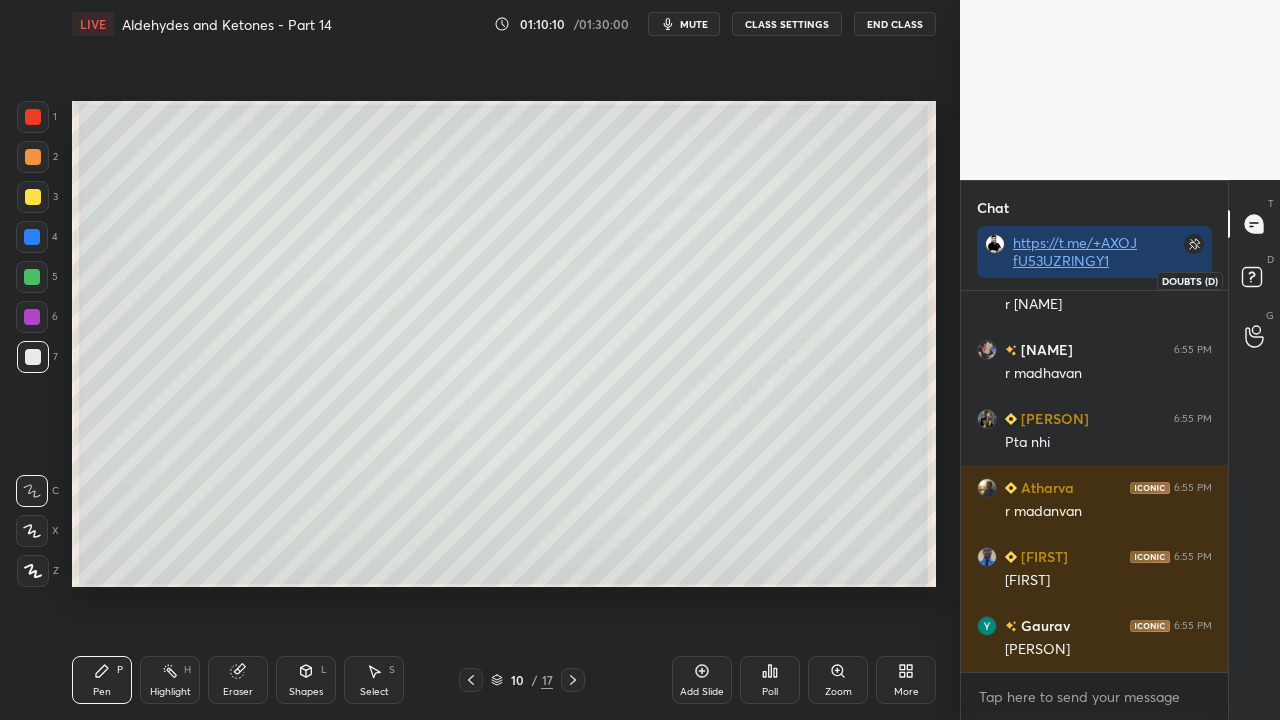 click 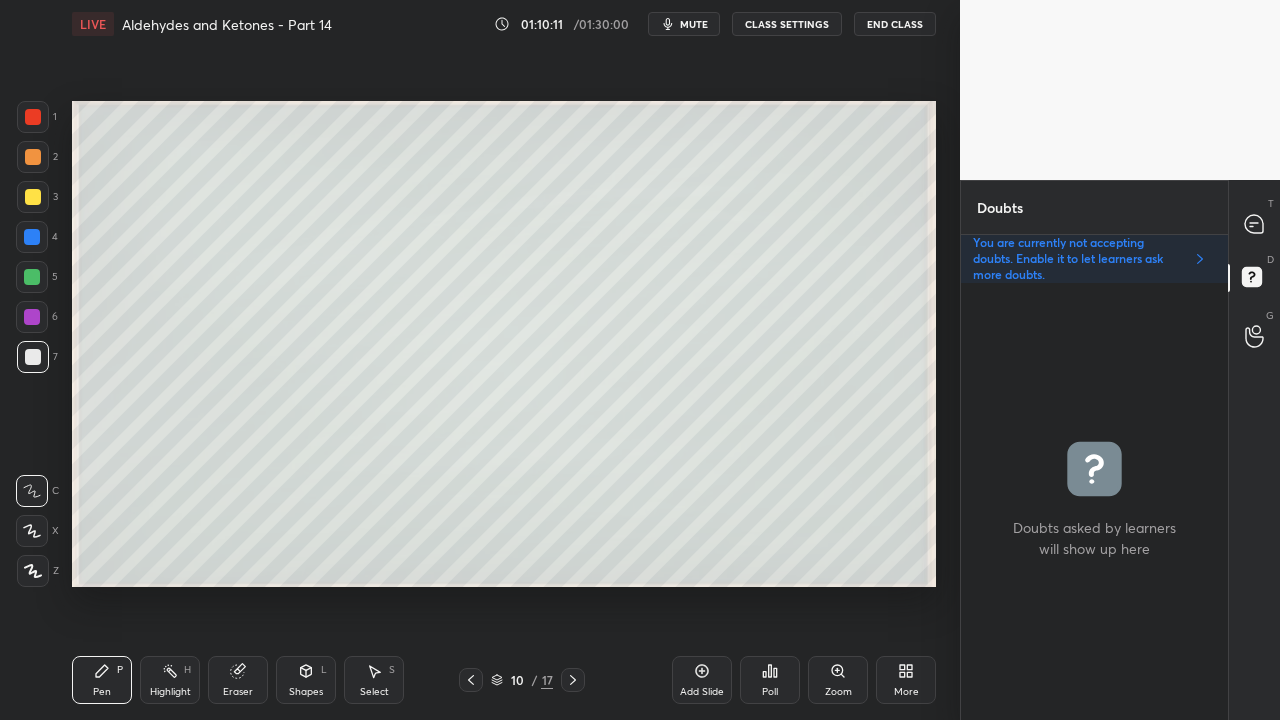 scroll, scrollTop: 6, scrollLeft: 6, axis: both 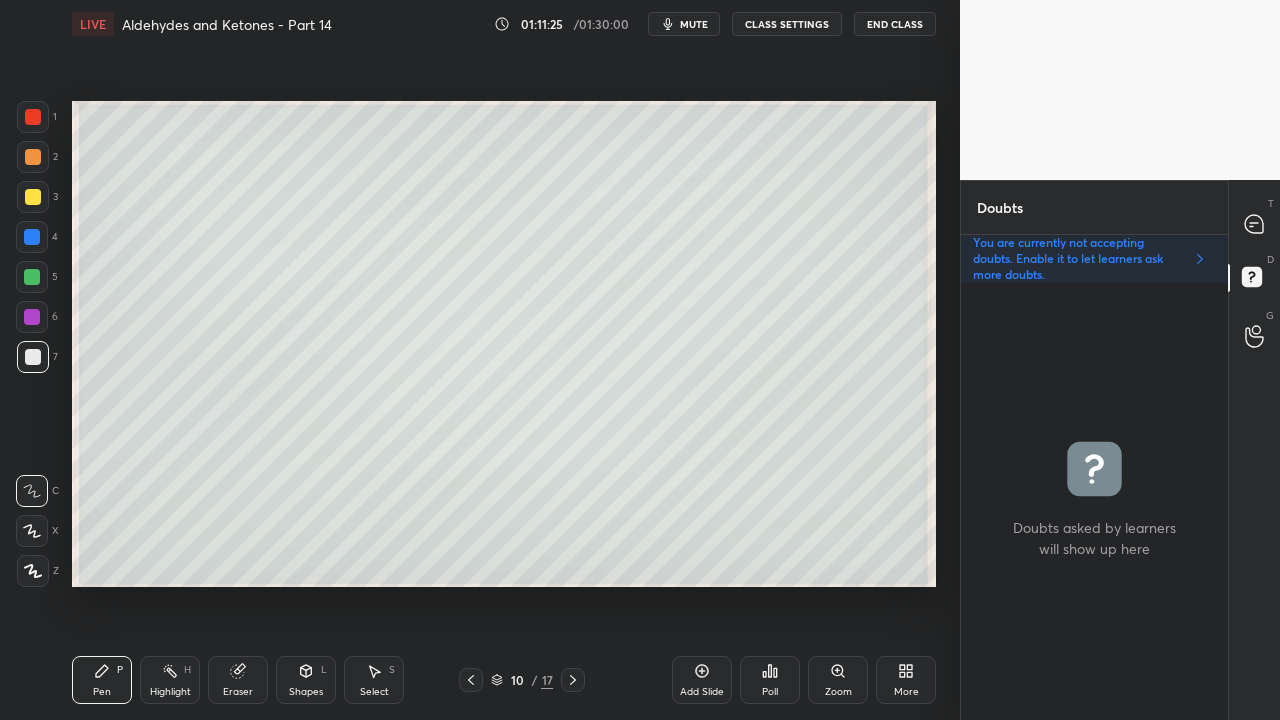 click 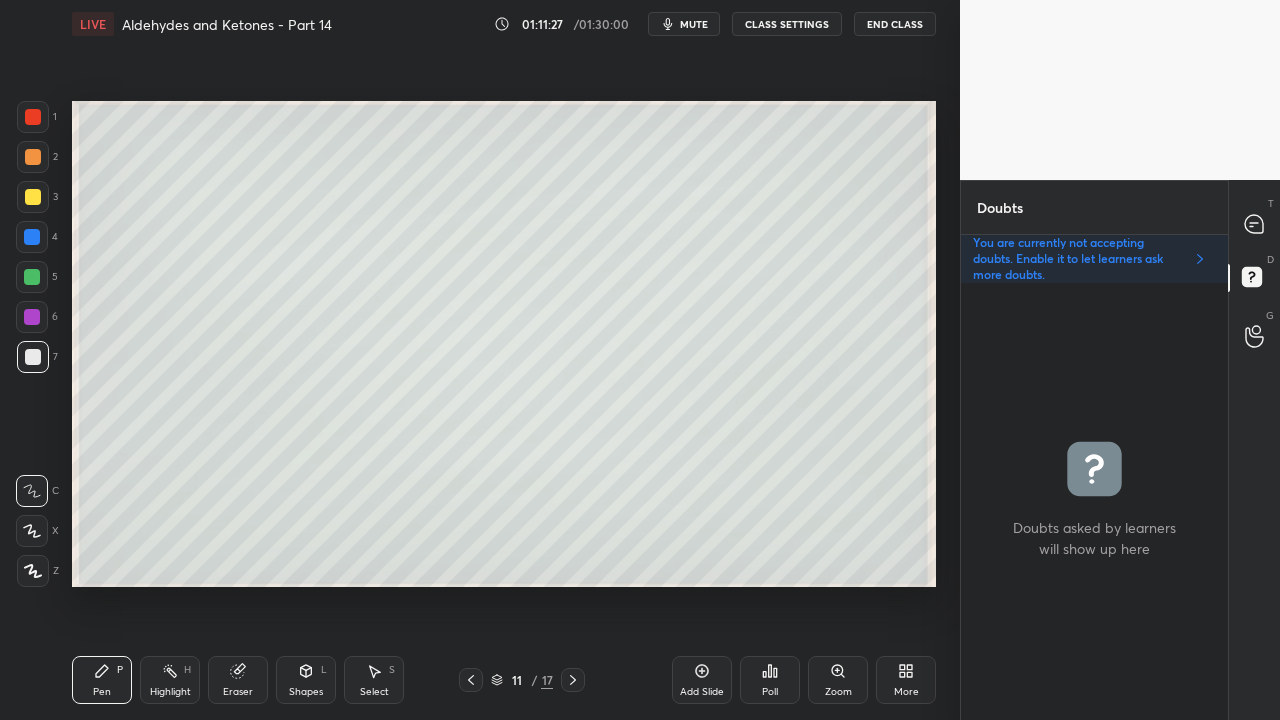 click at bounding box center (33, 197) 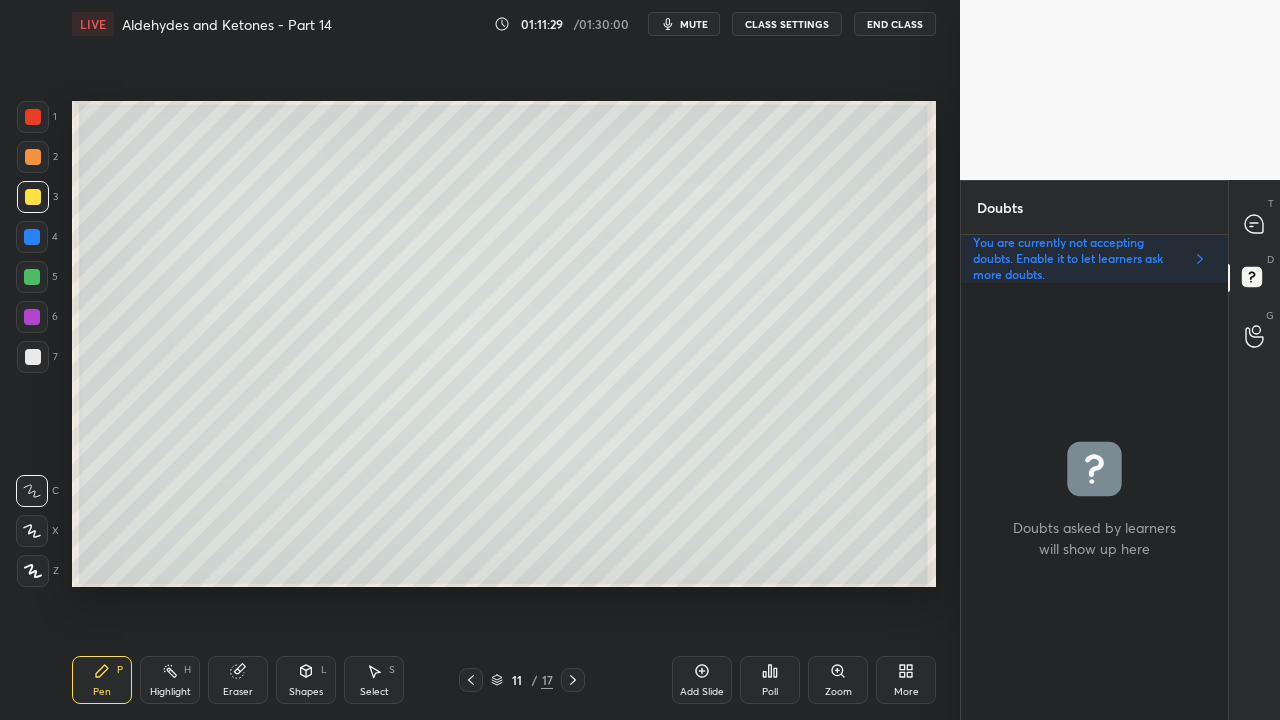 click 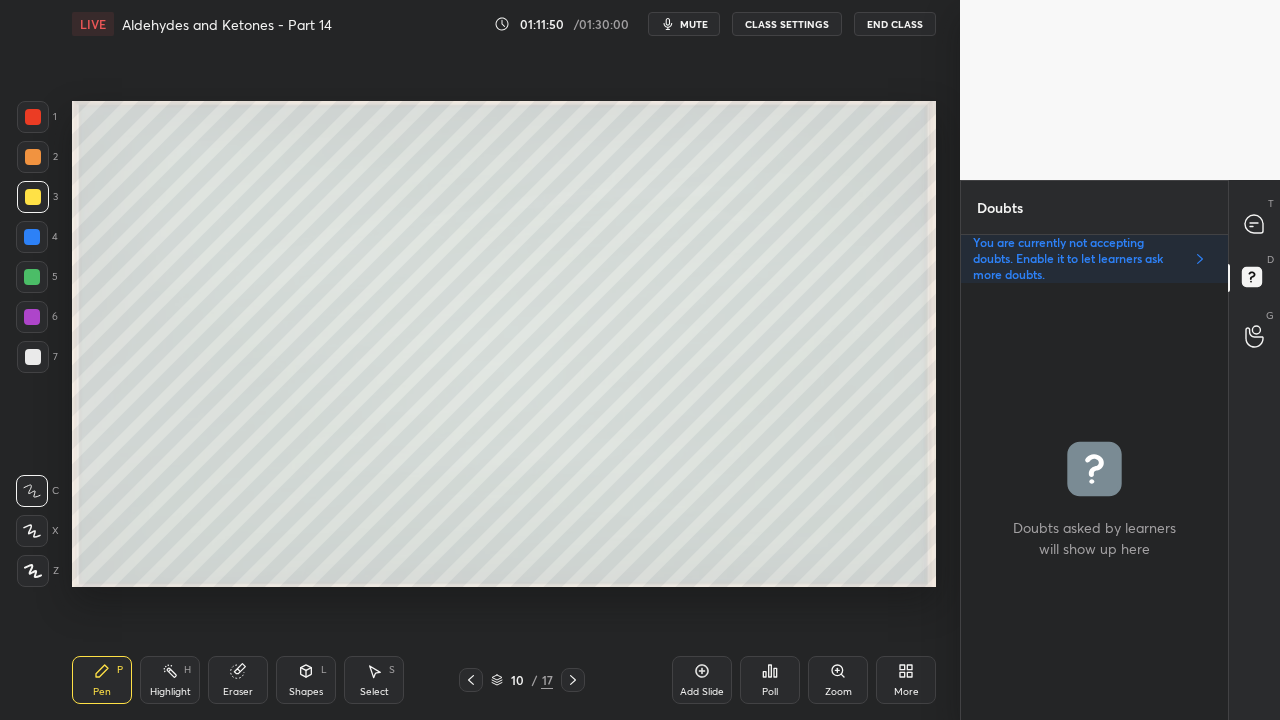 drag, startPoint x: 568, startPoint y: 672, endPoint x: 569, endPoint y: 604, distance: 68.007355 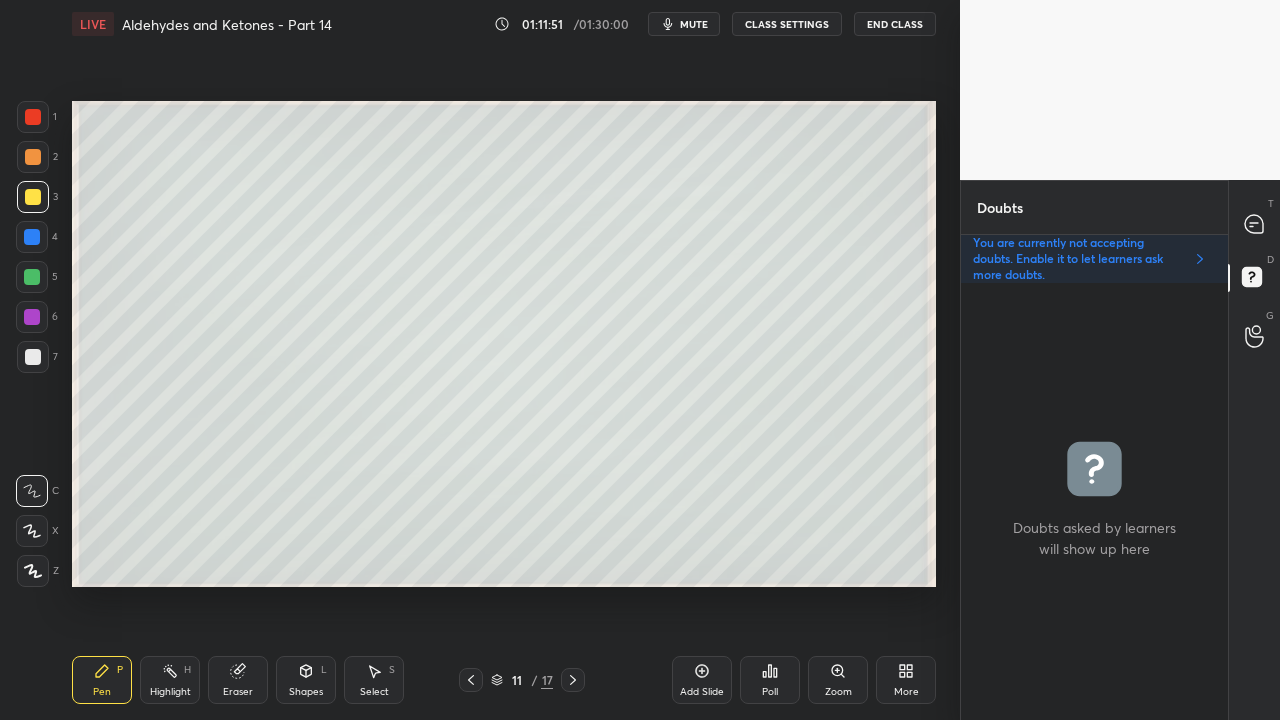 click at bounding box center (33, 197) 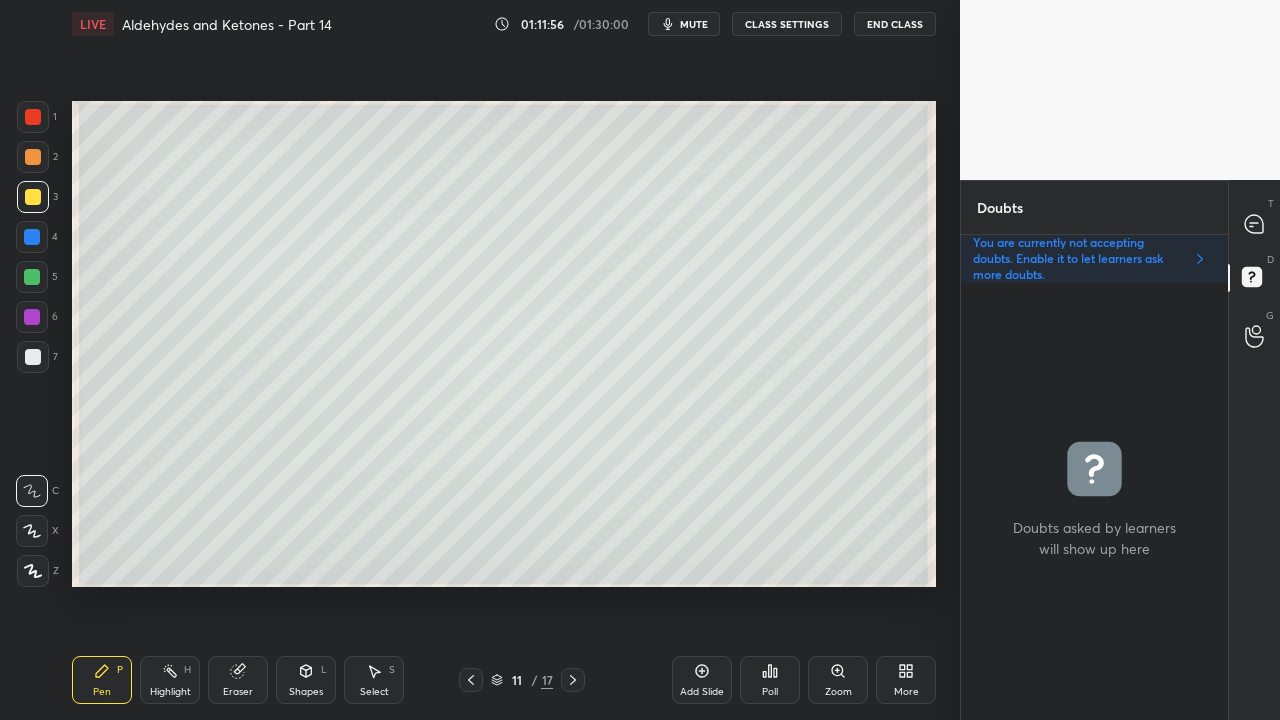 click on "Eraser" at bounding box center [238, 680] 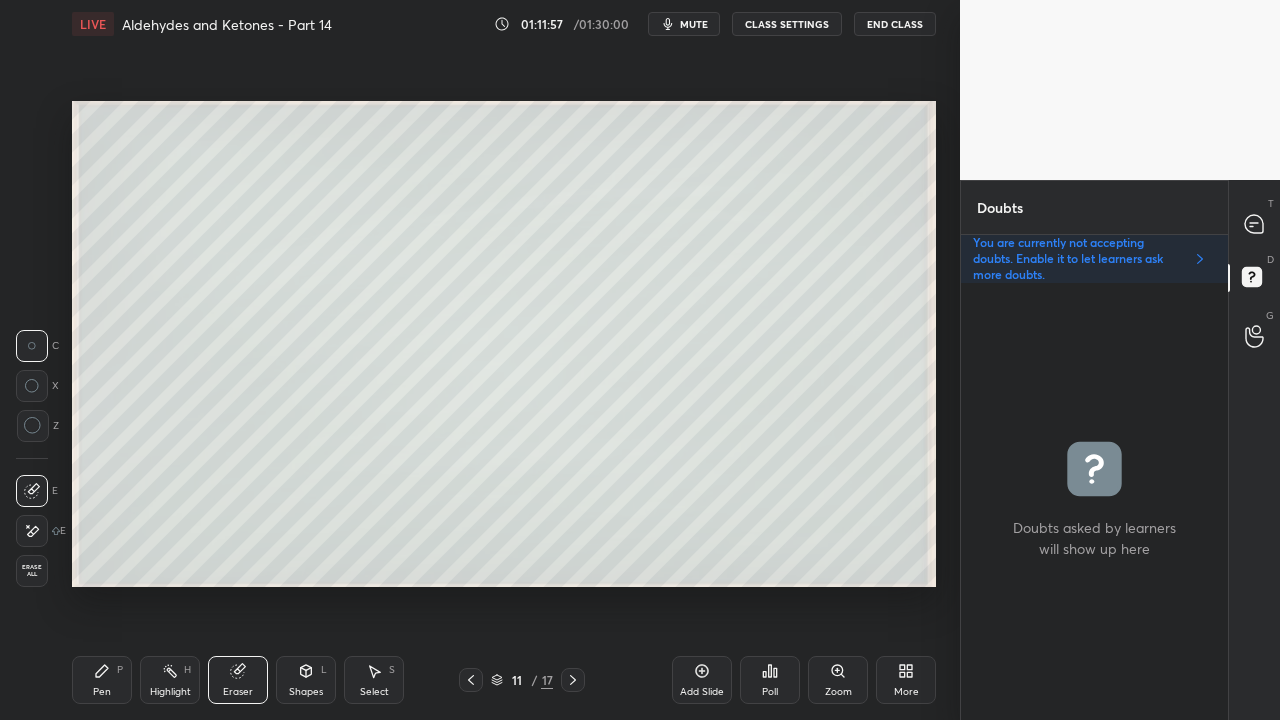 click on "Erase all" at bounding box center (32, 571) 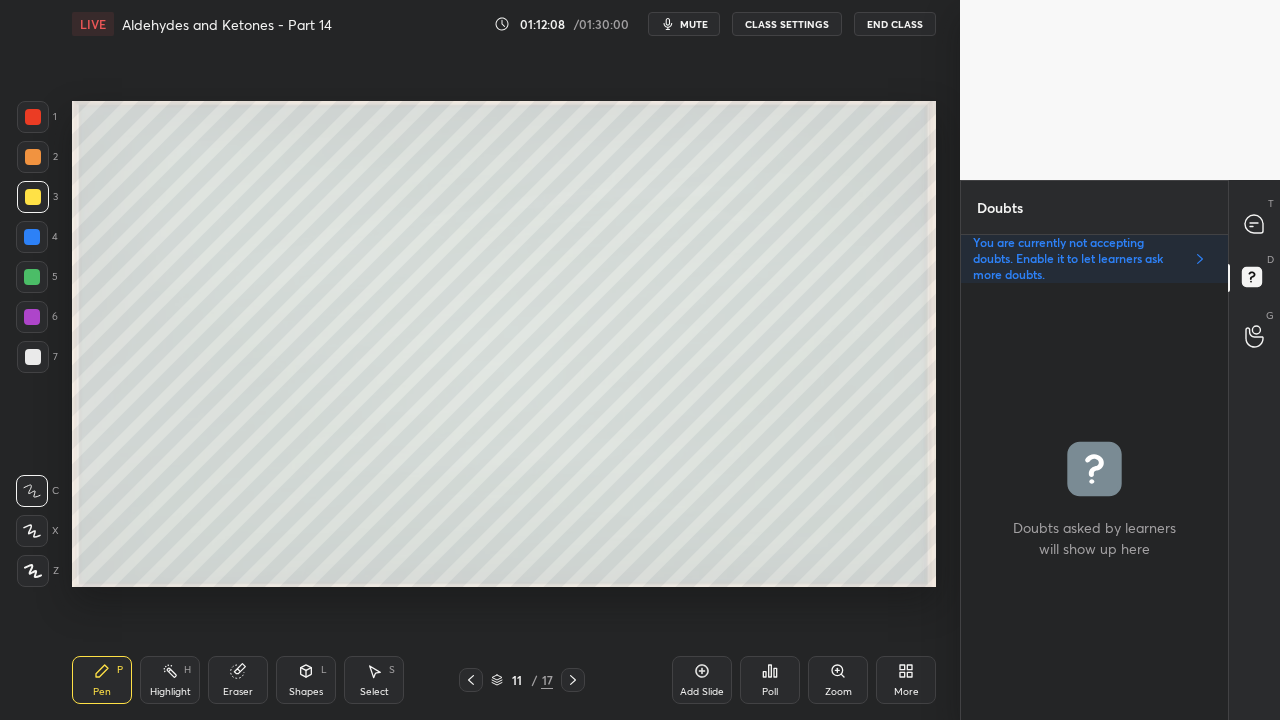 click 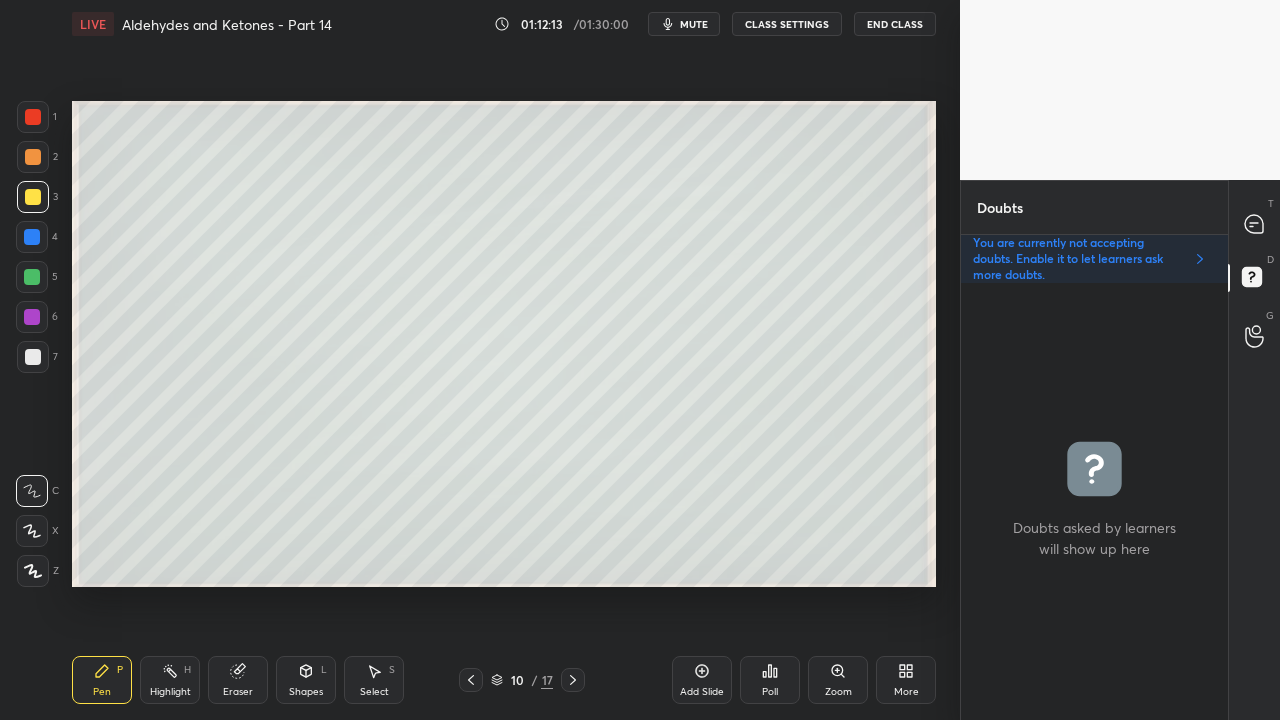 click 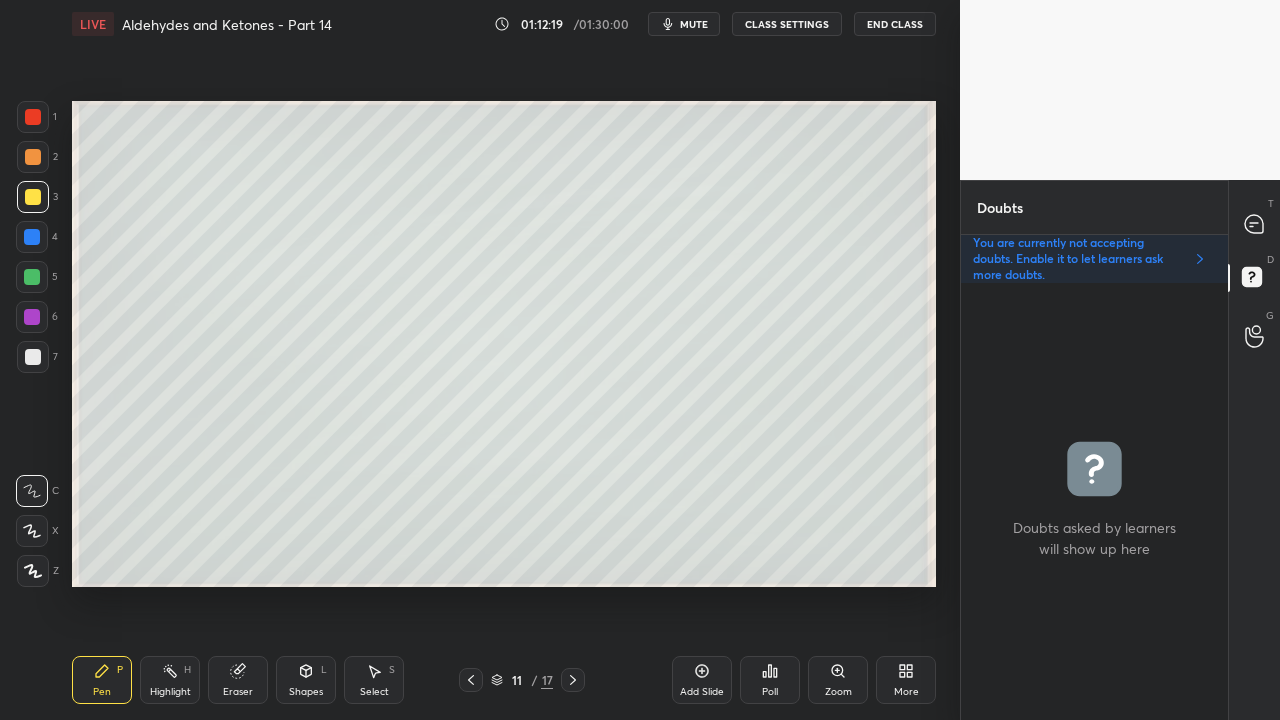 click at bounding box center (33, 357) 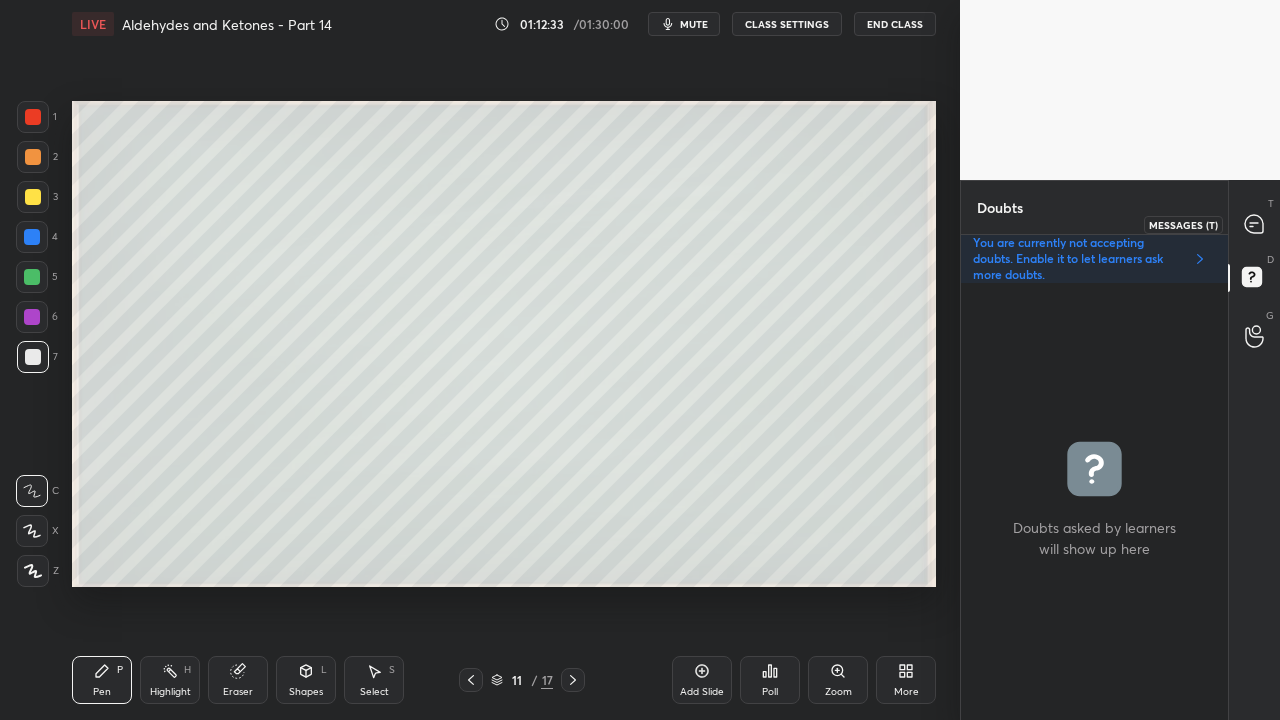 click at bounding box center [1255, 224] 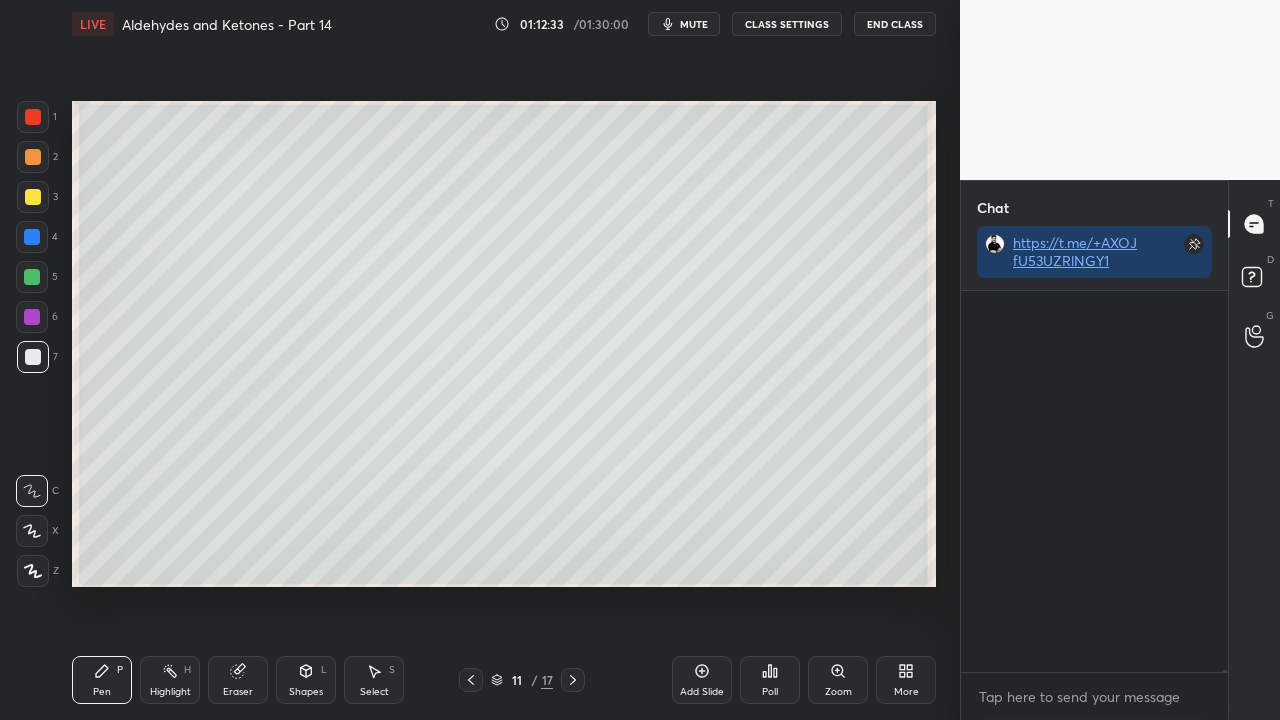 scroll, scrollTop: 105836, scrollLeft: 0, axis: vertical 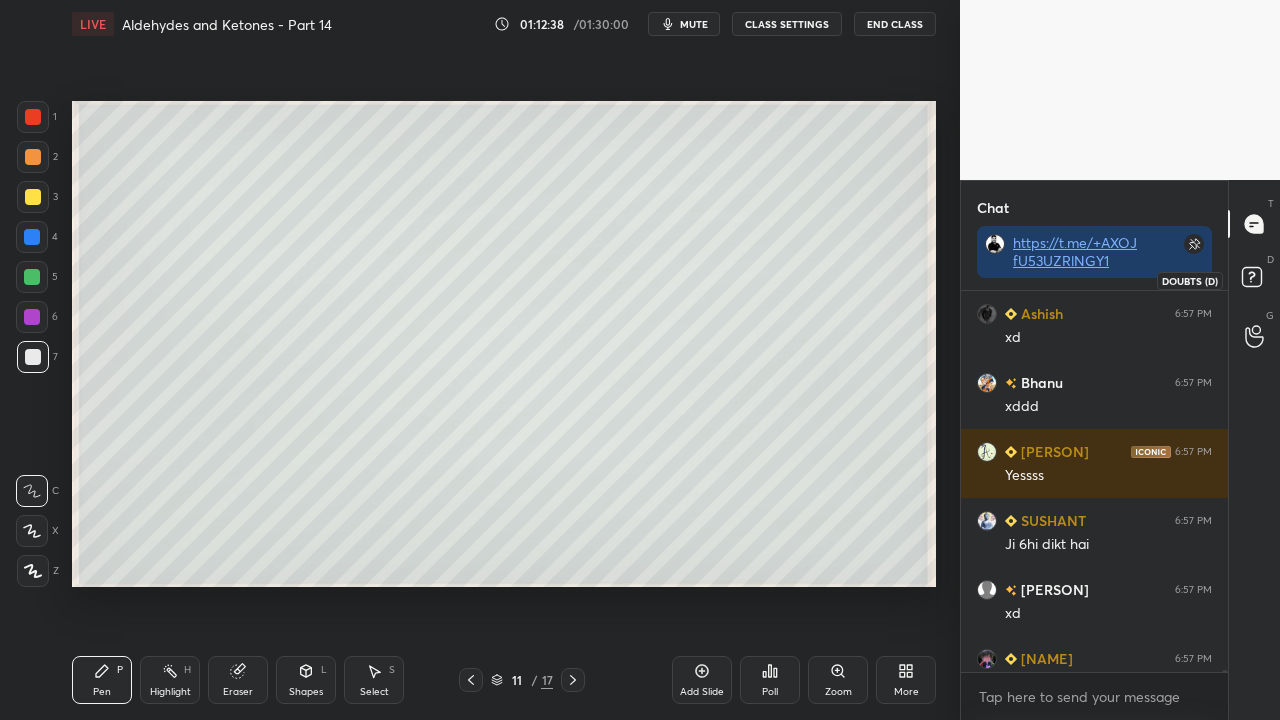 click 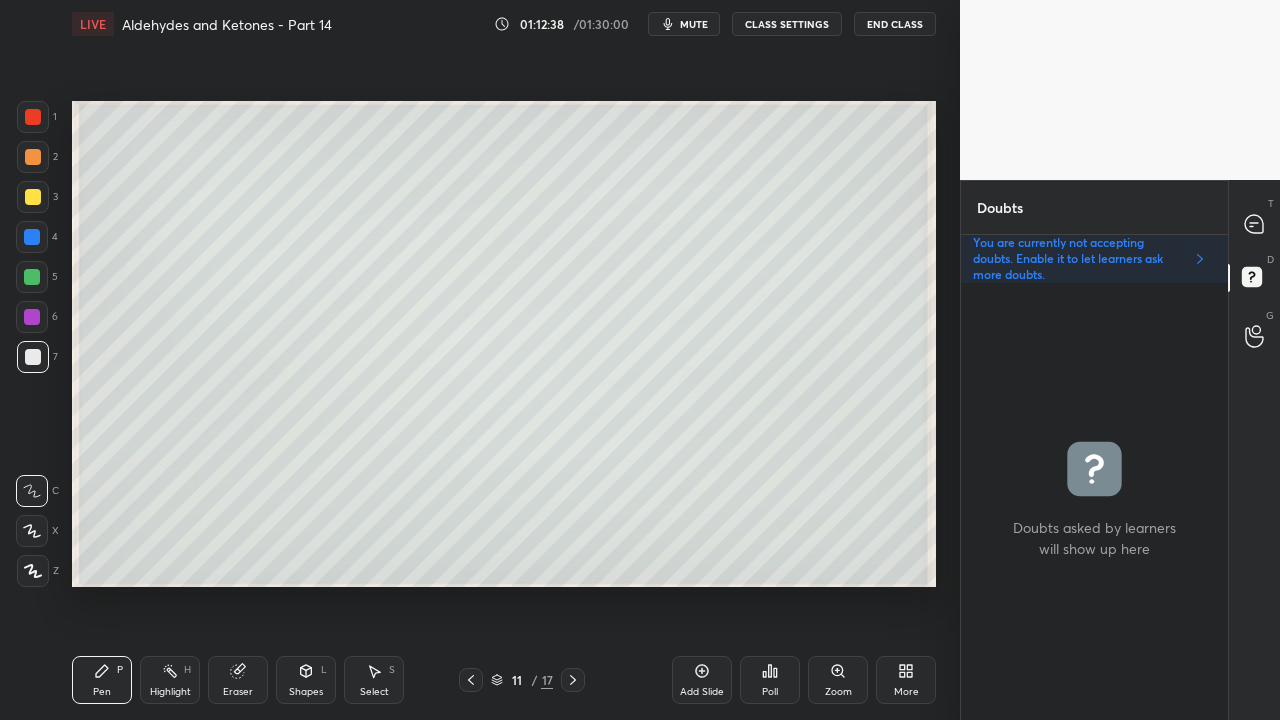 scroll, scrollTop: 6, scrollLeft: 6, axis: both 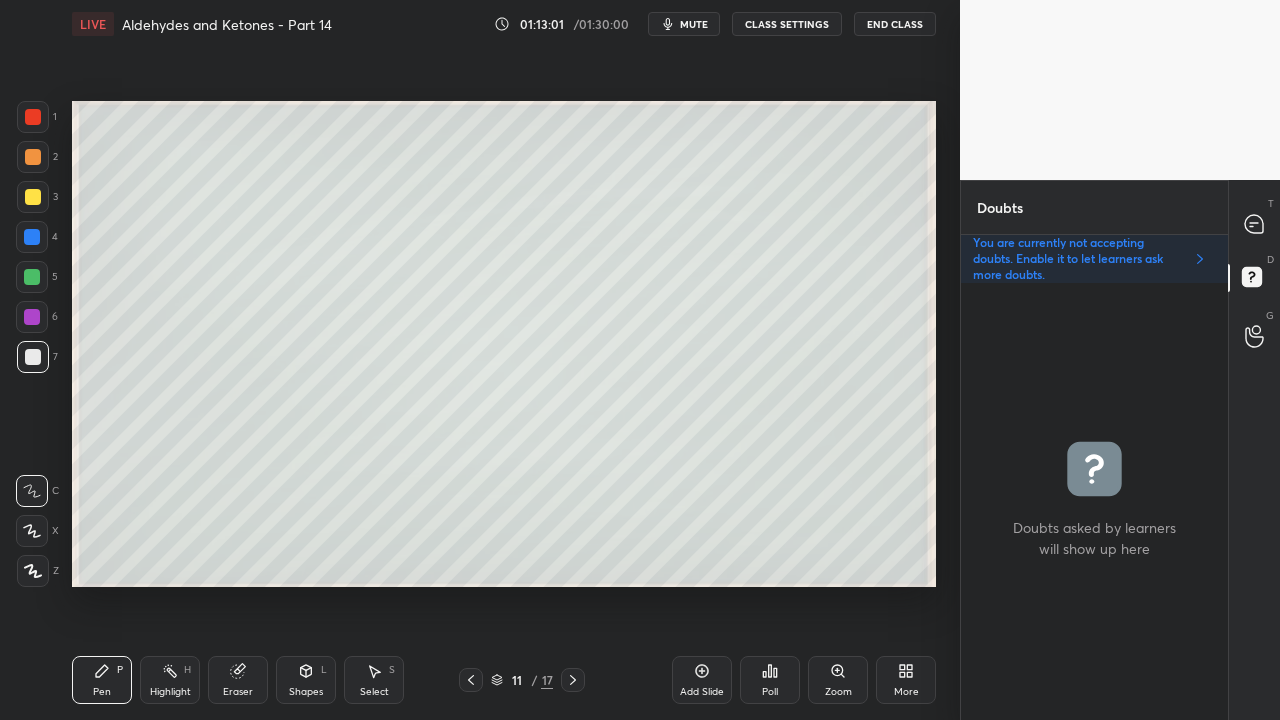 click on "Eraser" at bounding box center [238, 680] 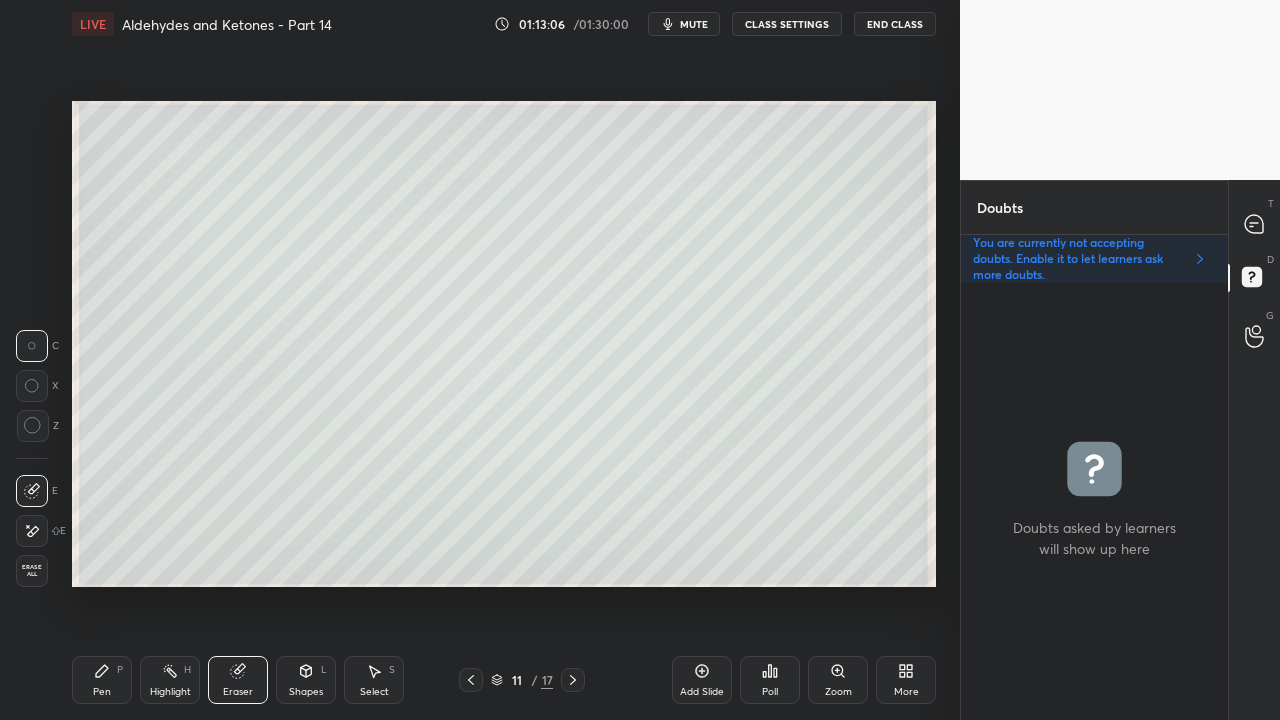 click on "Pen" at bounding box center (102, 692) 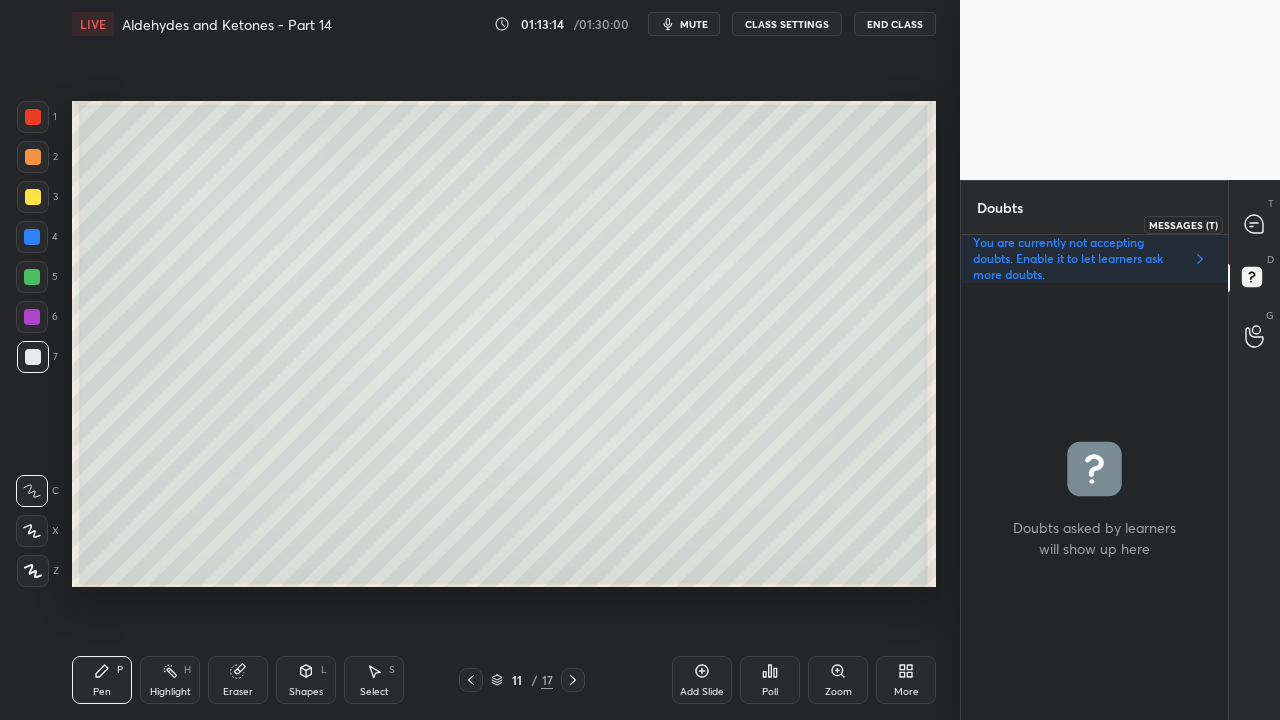 click 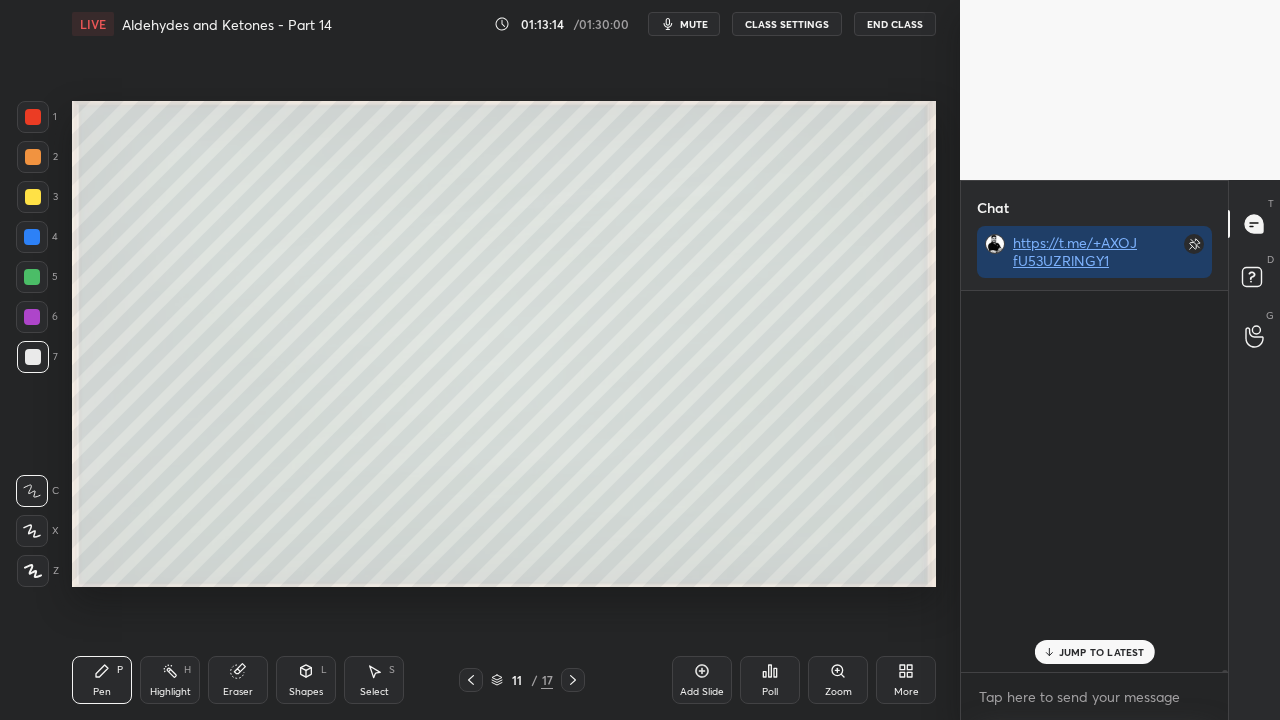 scroll, scrollTop: 423, scrollLeft: 261, axis: both 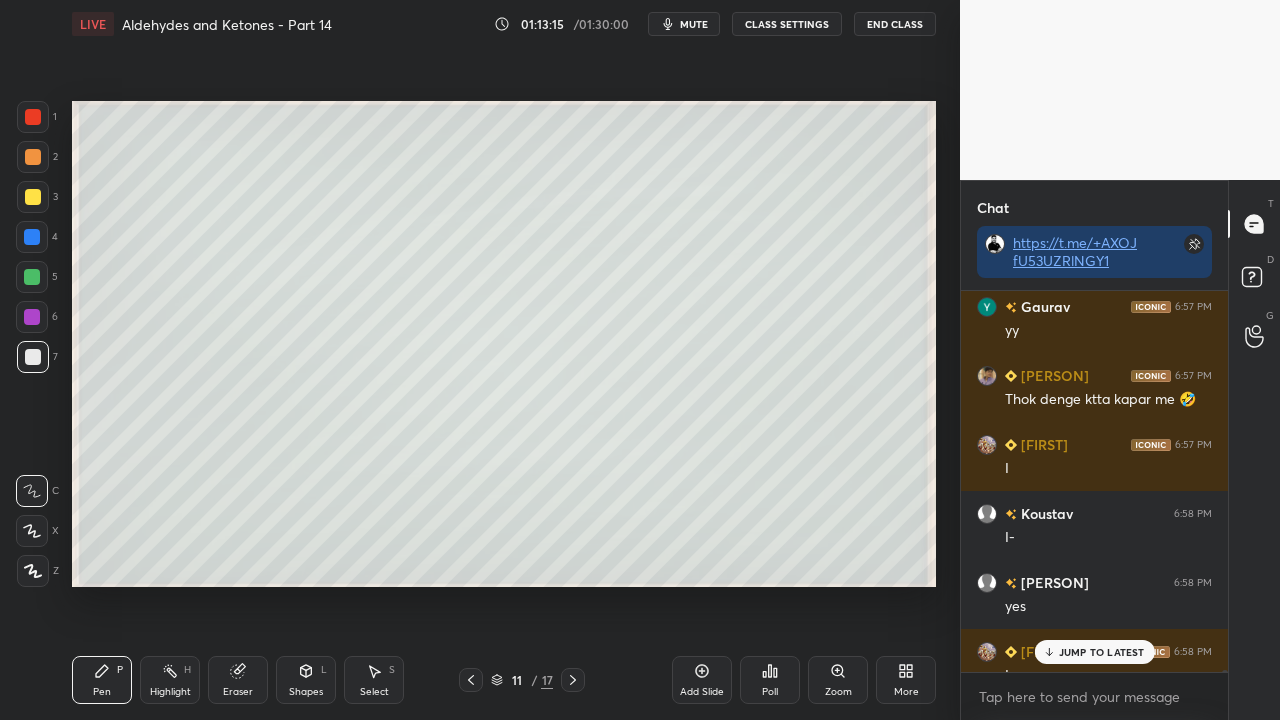 click on "JUMP TO LATEST" at bounding box center (1102, 652) 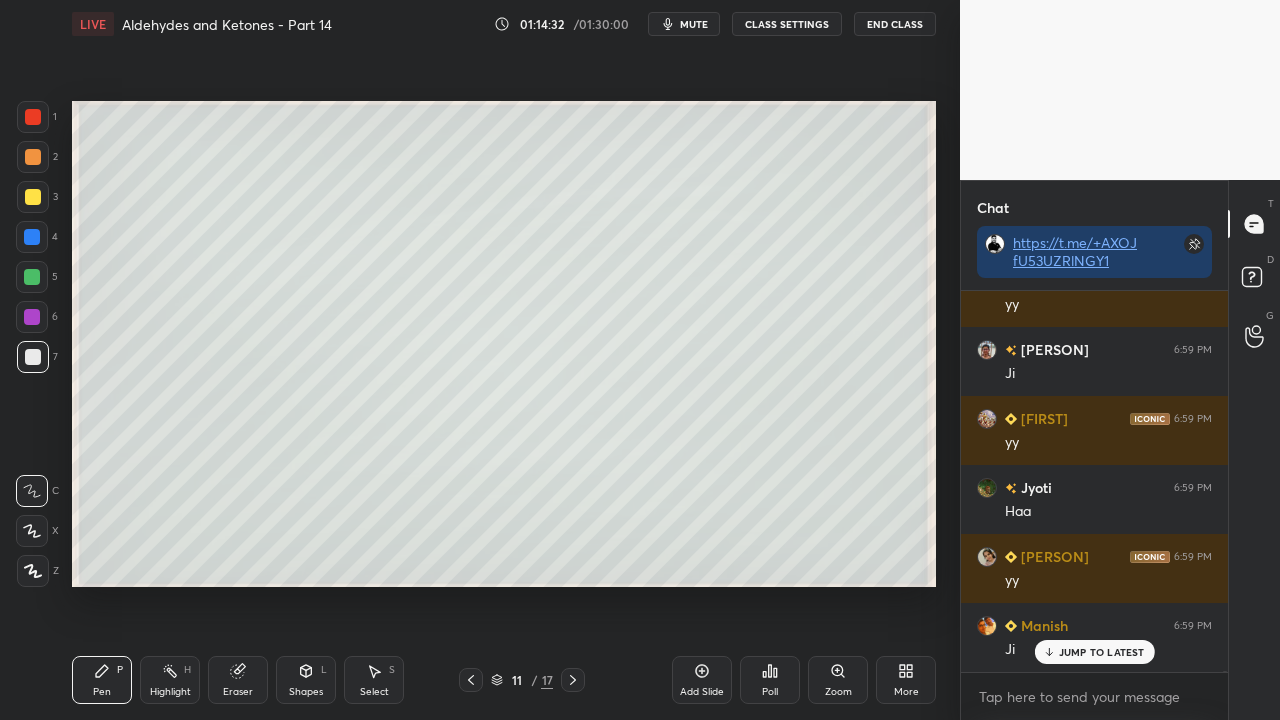 scroll, scrollTop: 107978, scrollLeft: 0, axis: vertical 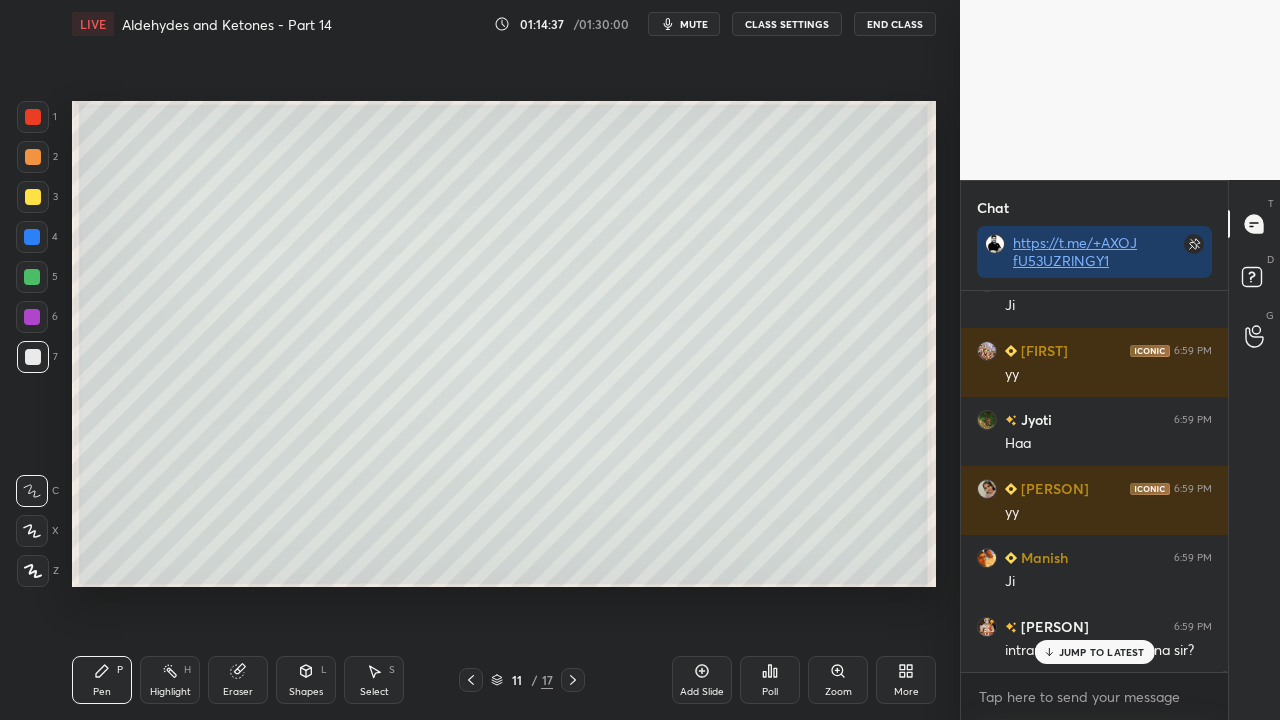 drag, startPoint x: 1107, startPoint y: 649, endPoint x: 1066, endPoint y: 662, distance: 43.011627 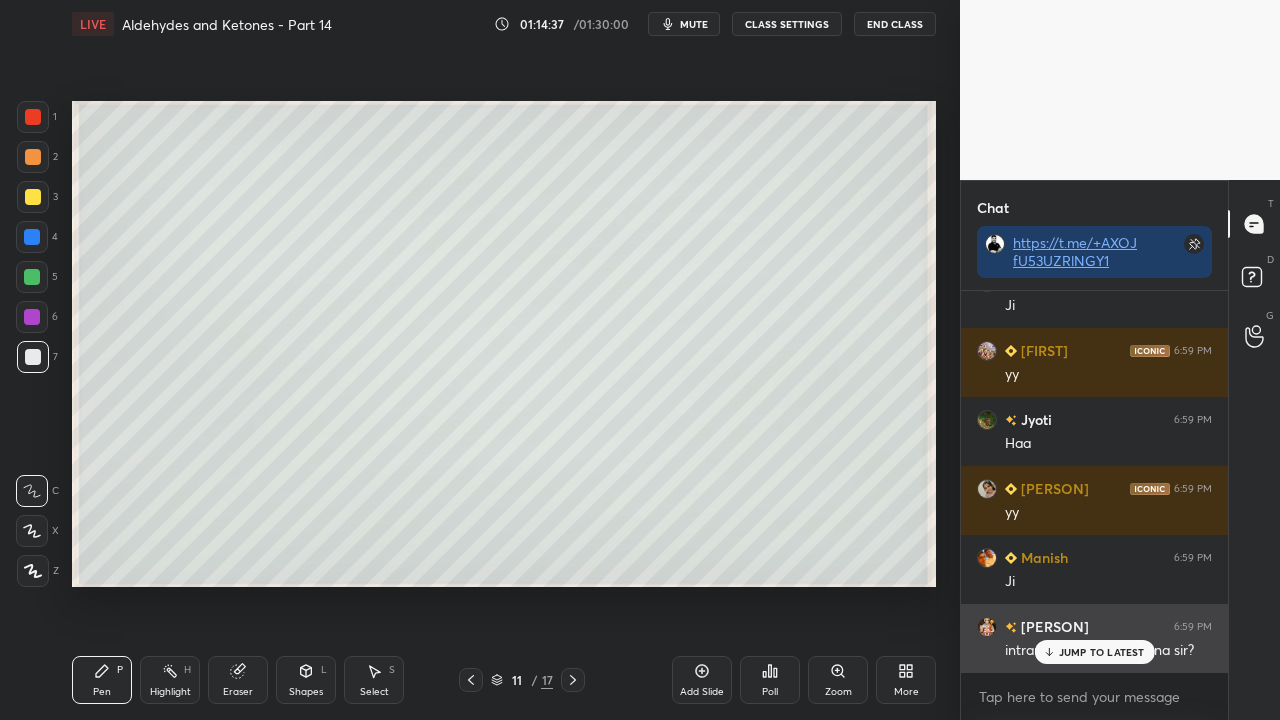 click on "JUMP TO LATEST" at bounding box center (1102, 652) 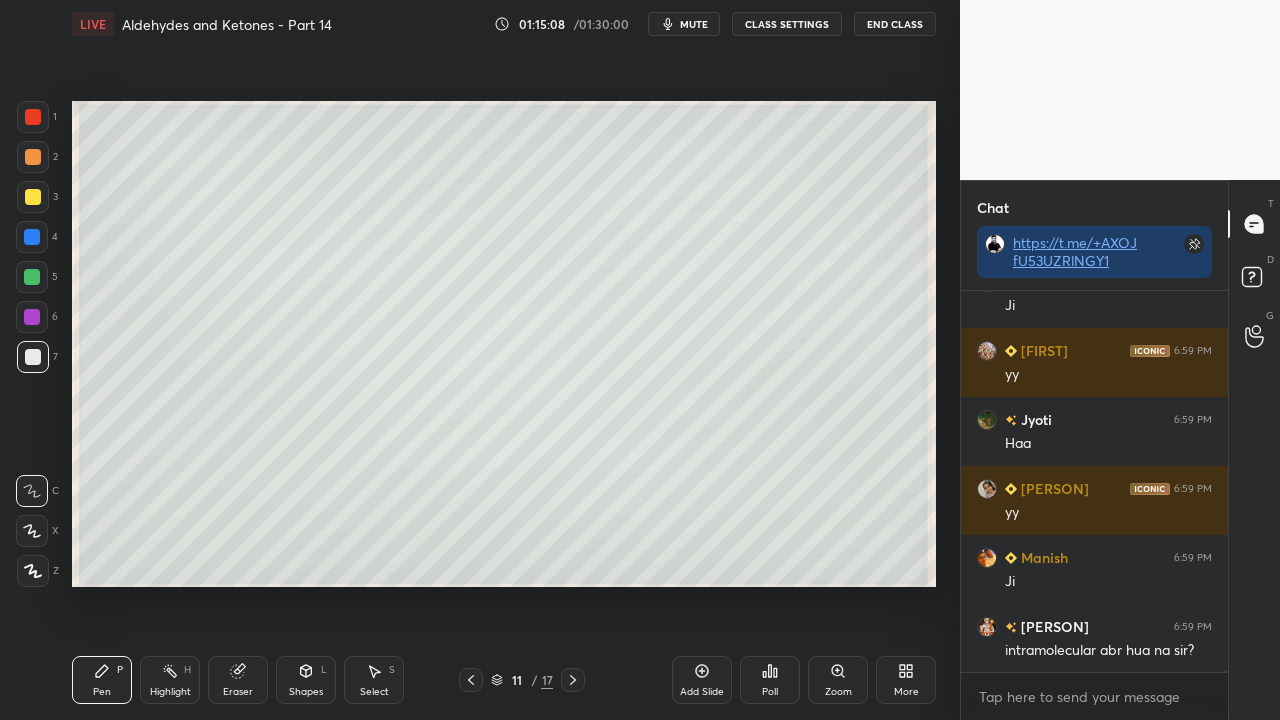 click at bounding box center [33, 197] 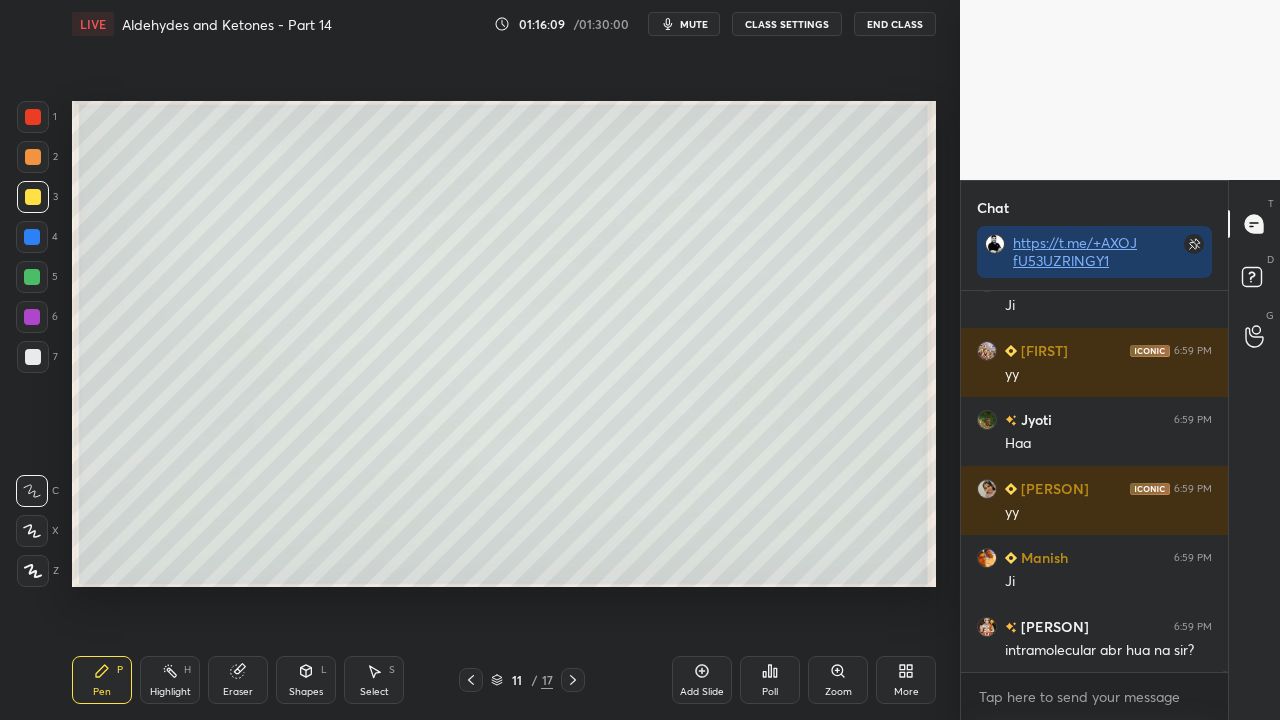 scroll, scrollTop: 108026, scrollLeft: 0, axis: vertical 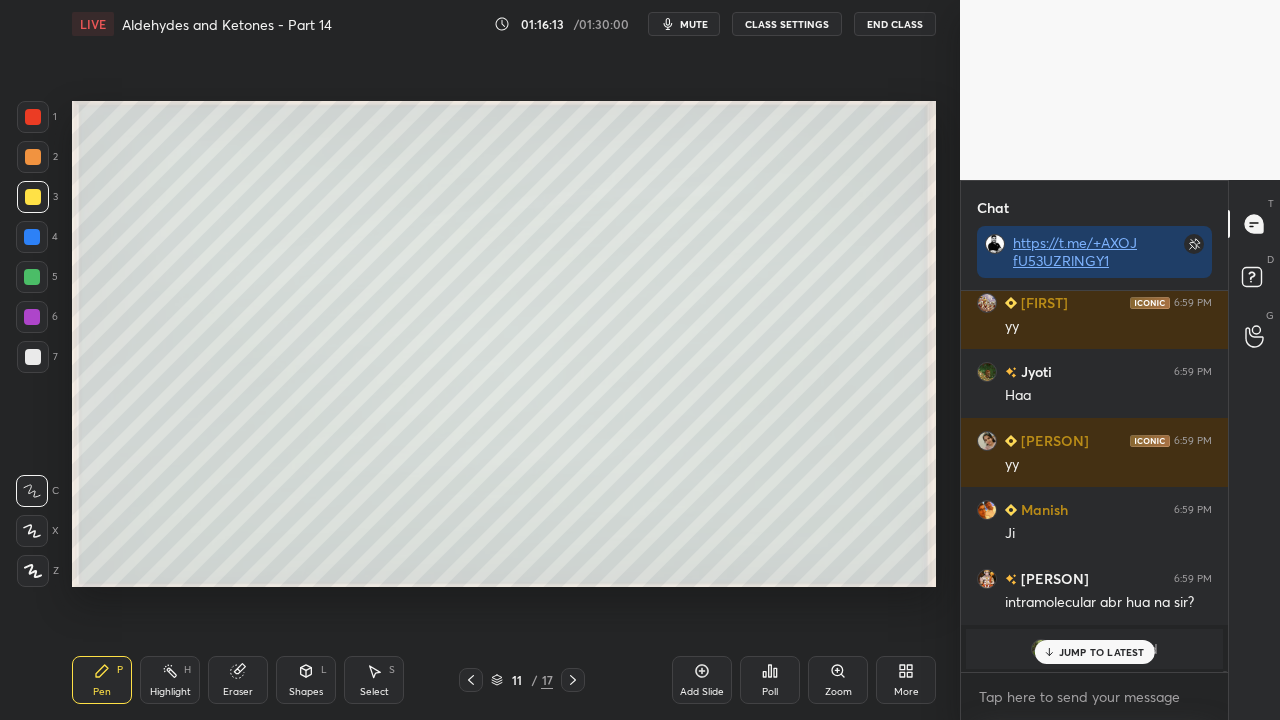 click on "JUMP TO LATEST" at bounding box center (1102, 652) 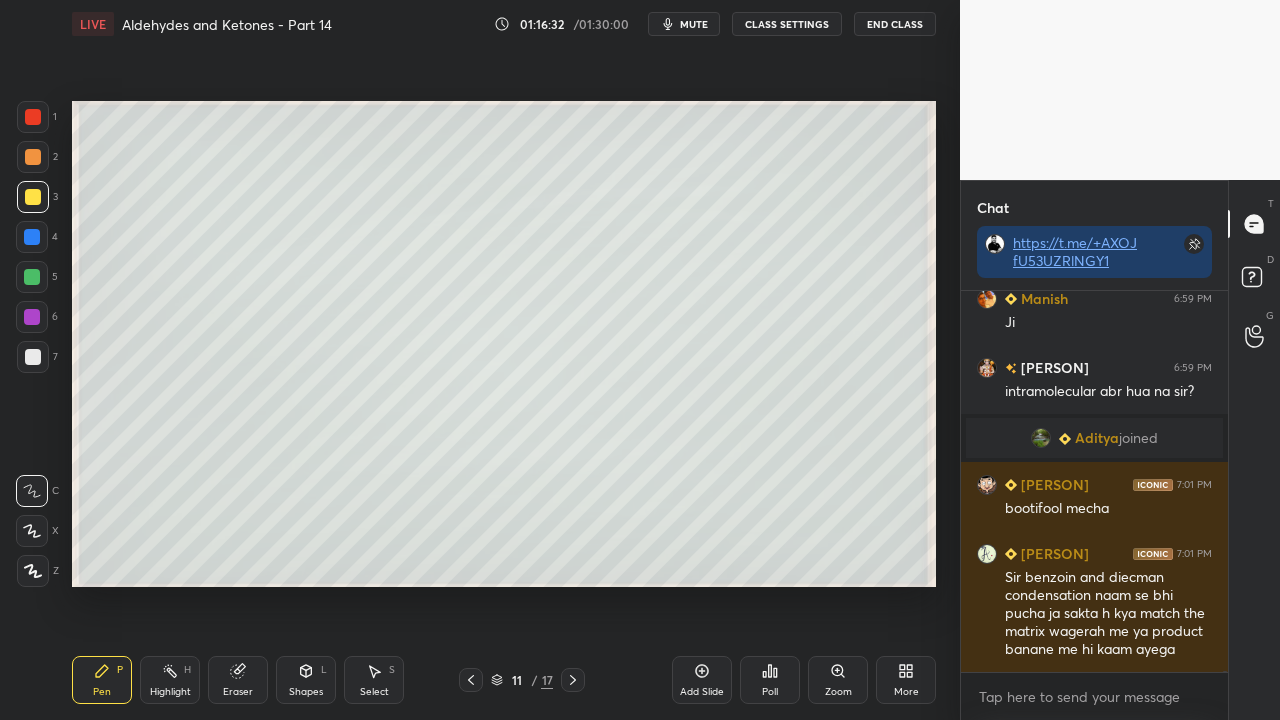 scroll, scrollTop: 99070, scrollLeft: 0, axis: vertical 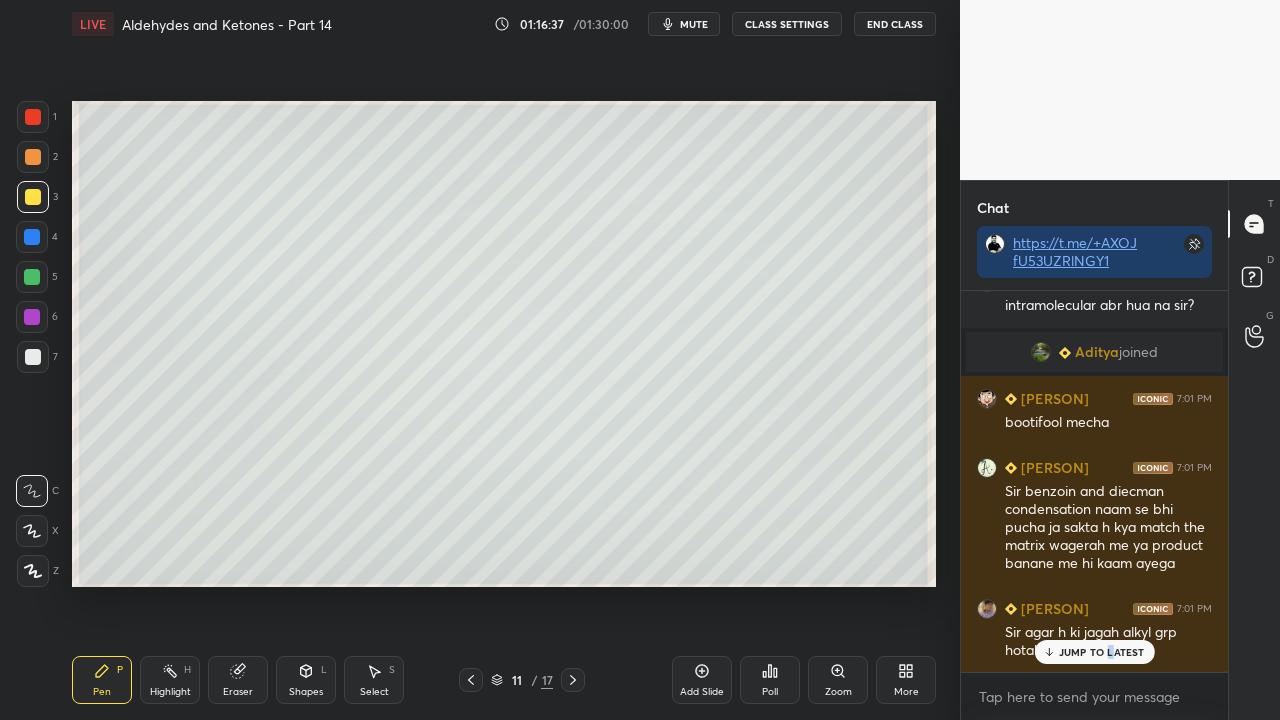 drag, startPoint x: 1110, startPoint y: 645, endPoint x: 1114, endPoint y: 635, distance: 10.770329 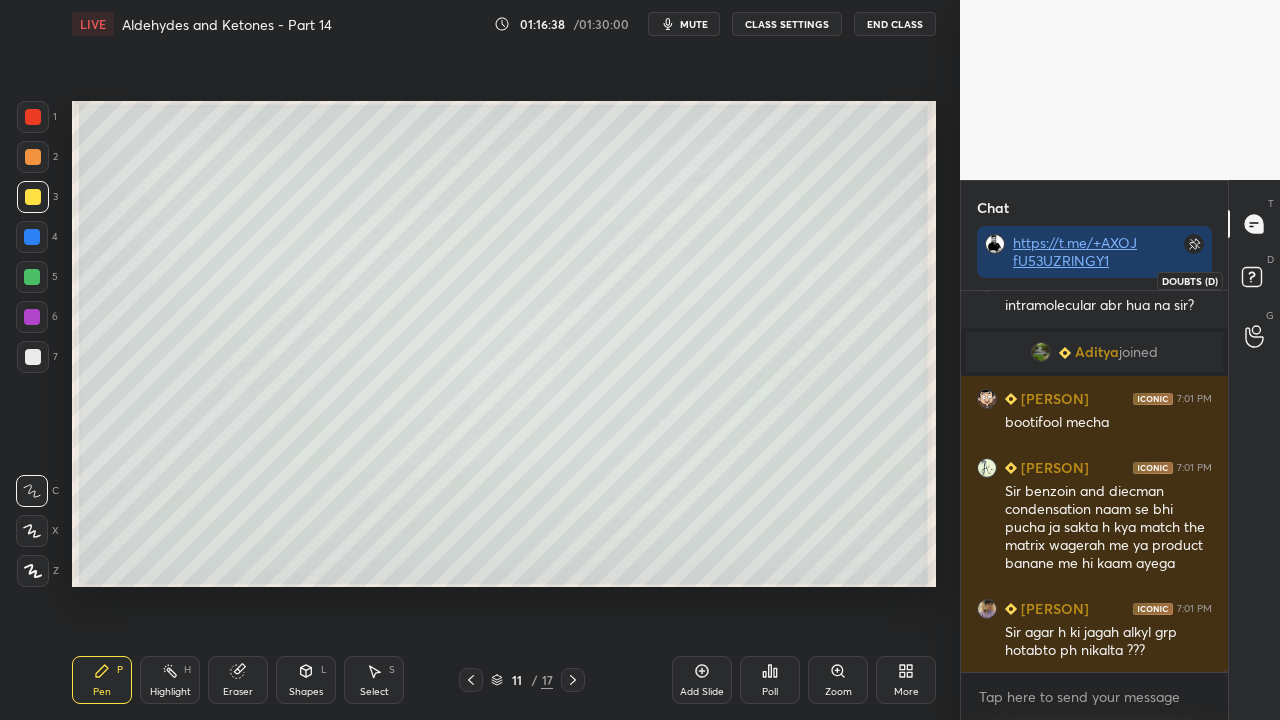 click 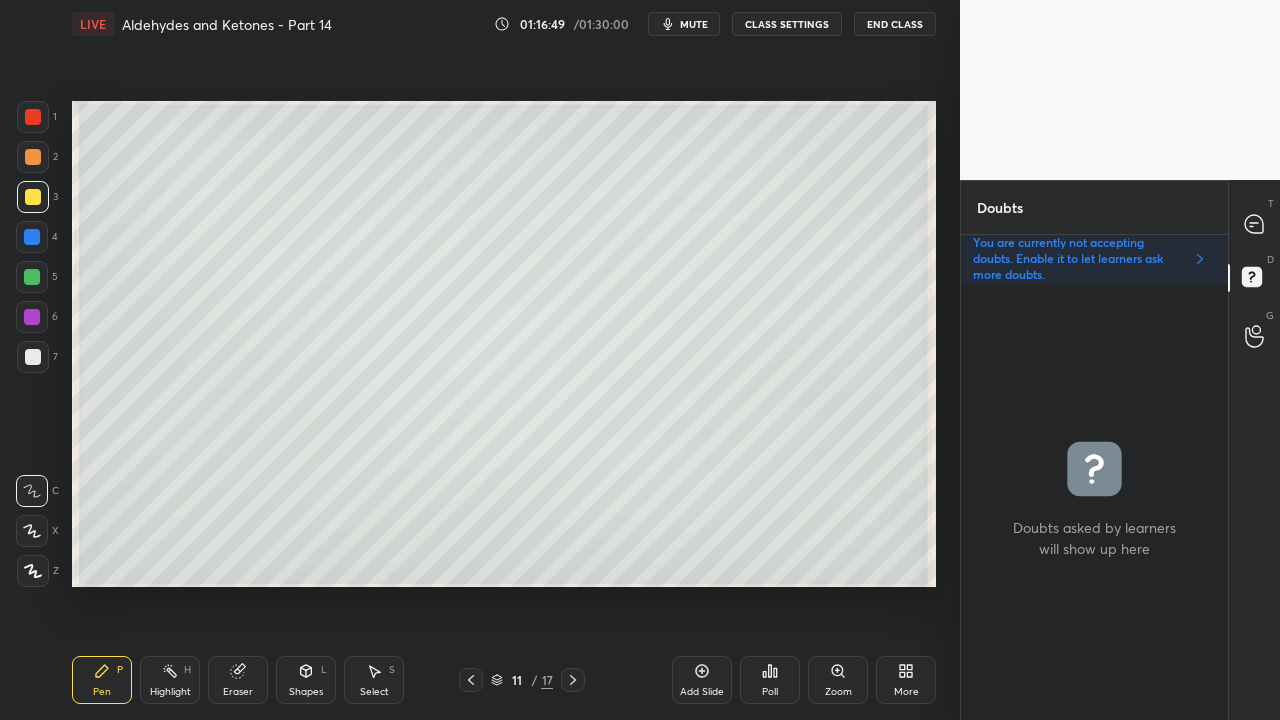 click on "T Messages (T)" at bounding box center (1254, 224) 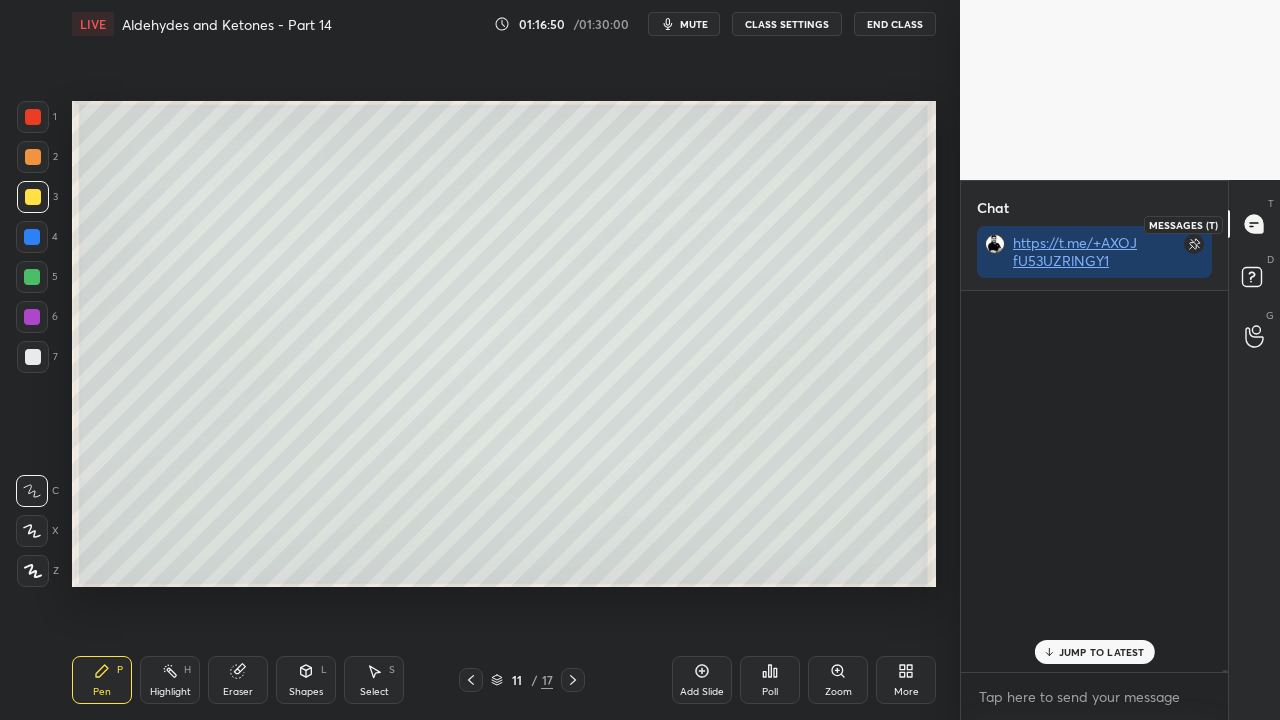 scroll, scrollTop: 423, scrollLeft: 261, axis: both 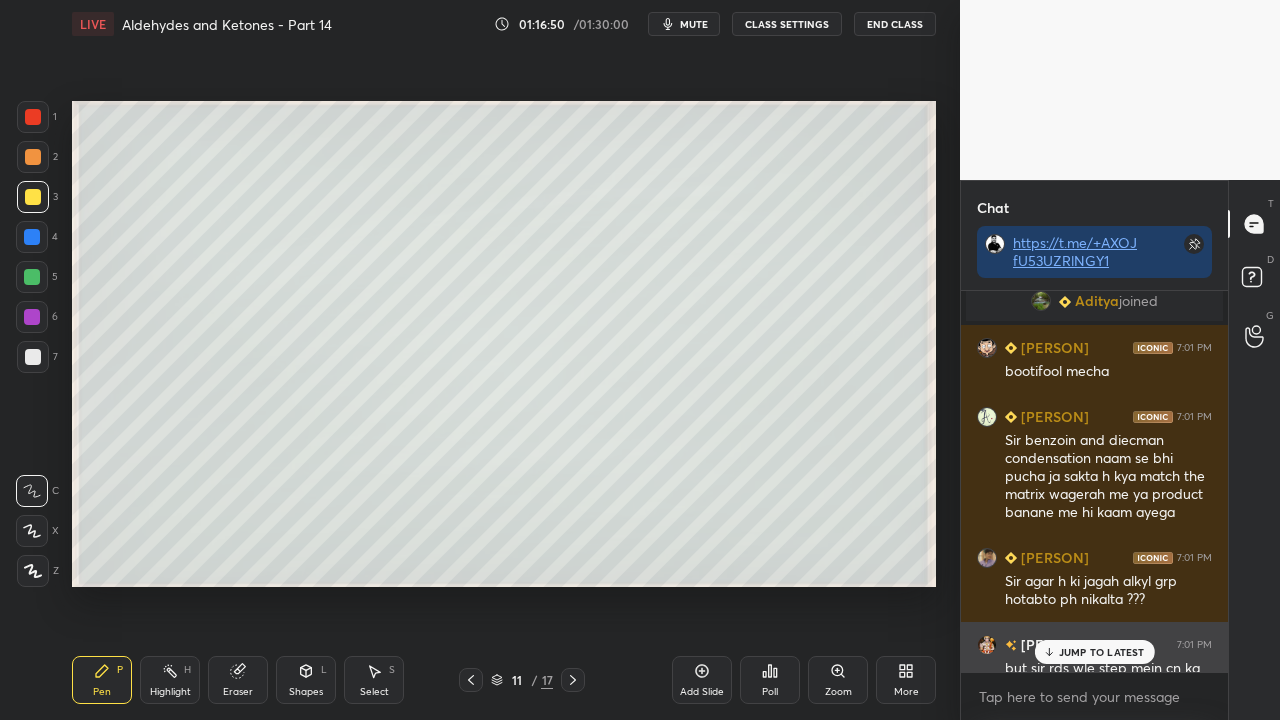 click on "JUMP TO LATEST" at bounding box center (1102, 652) 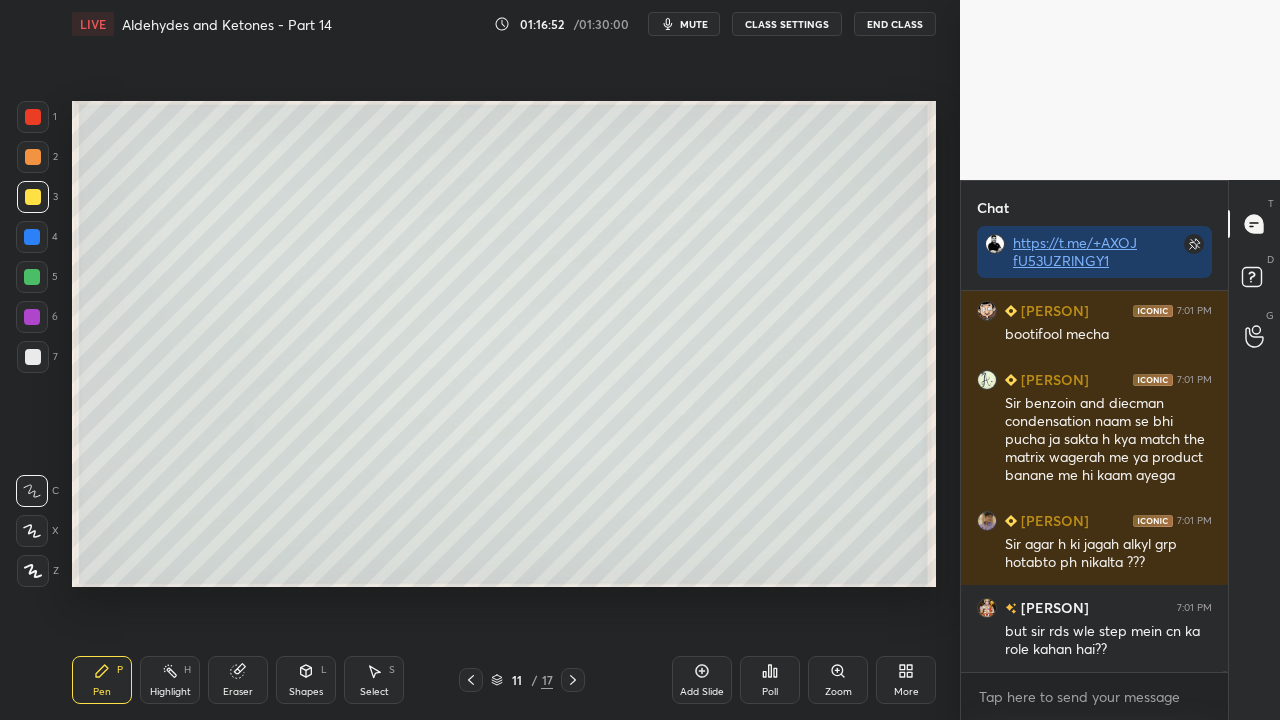 scroll, scrollTop: 99600, scrollLeft: 0, axis: vertical 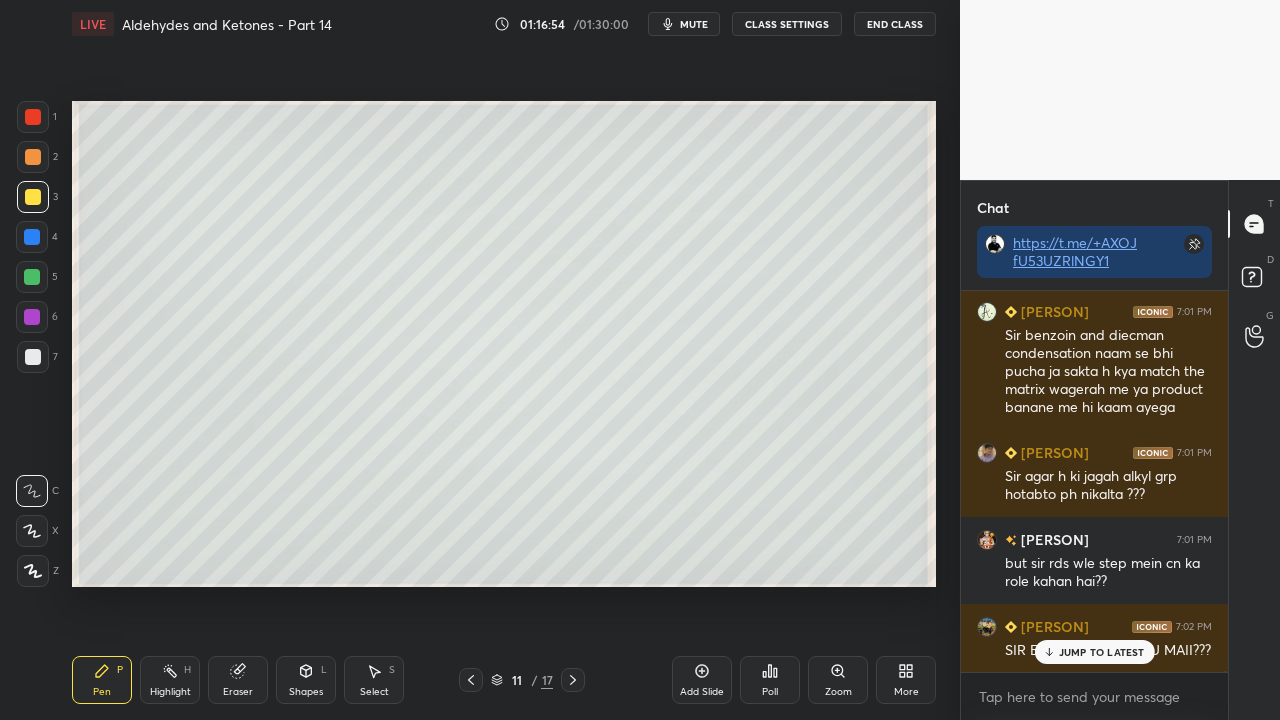 click 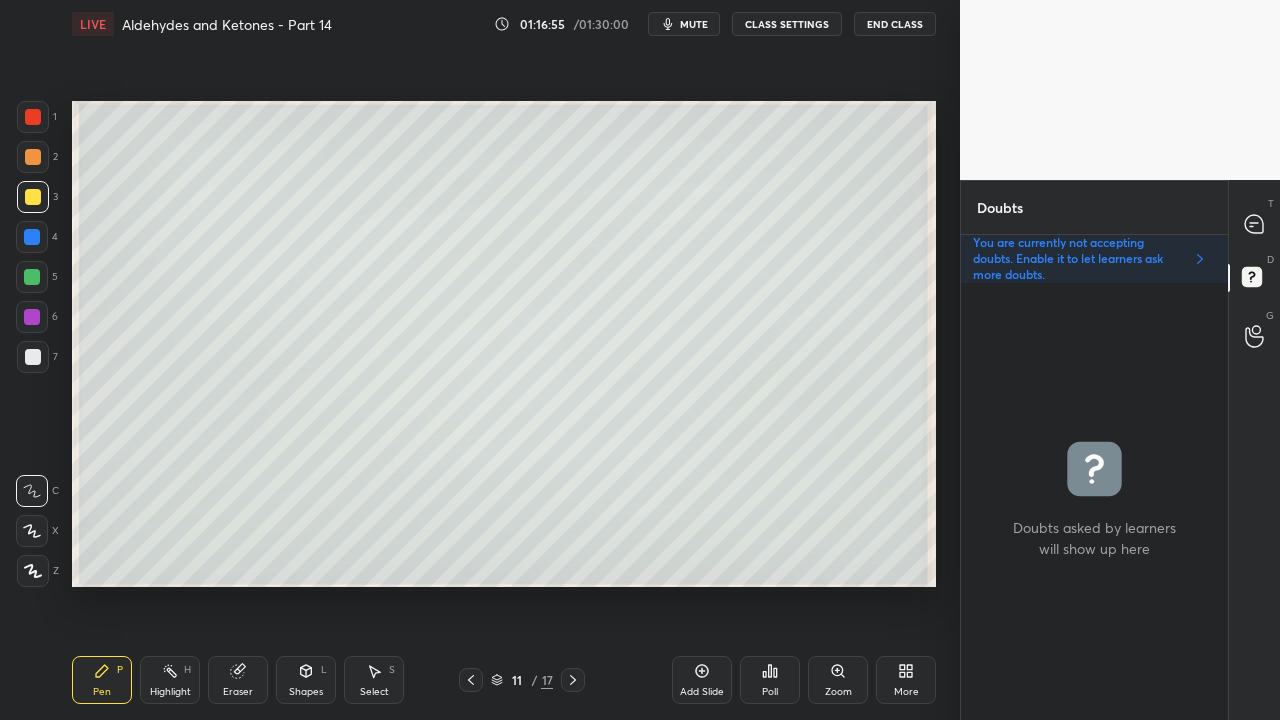 scroll, scrollTop: 6, scrollLeft: 6, axis: both 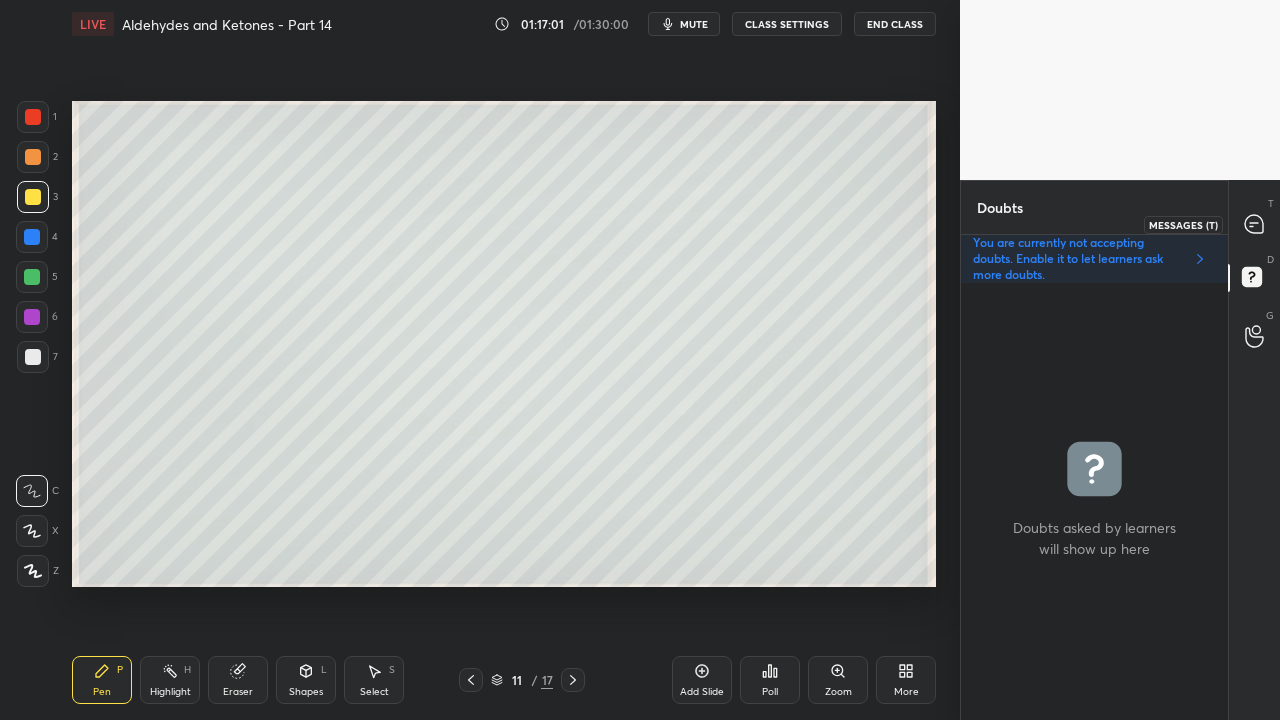 click 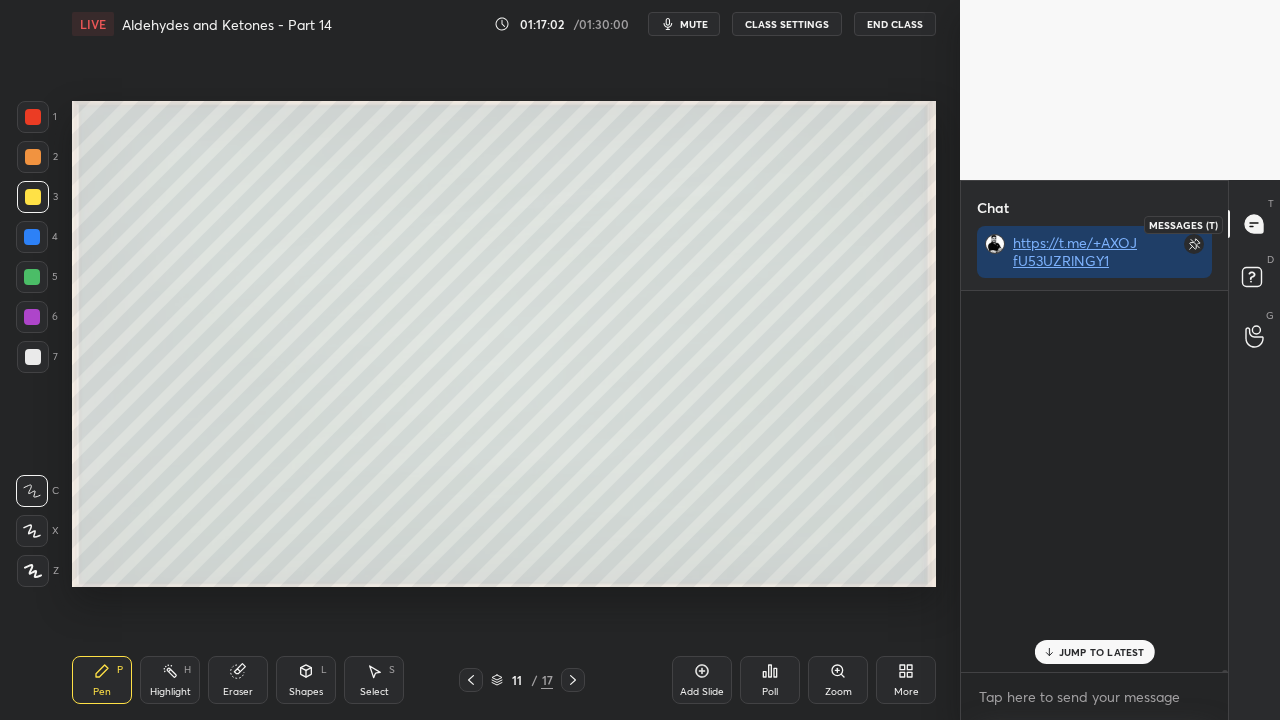 scroll, scrollTop: 99701, scrollLeft: 0, axis: vertical 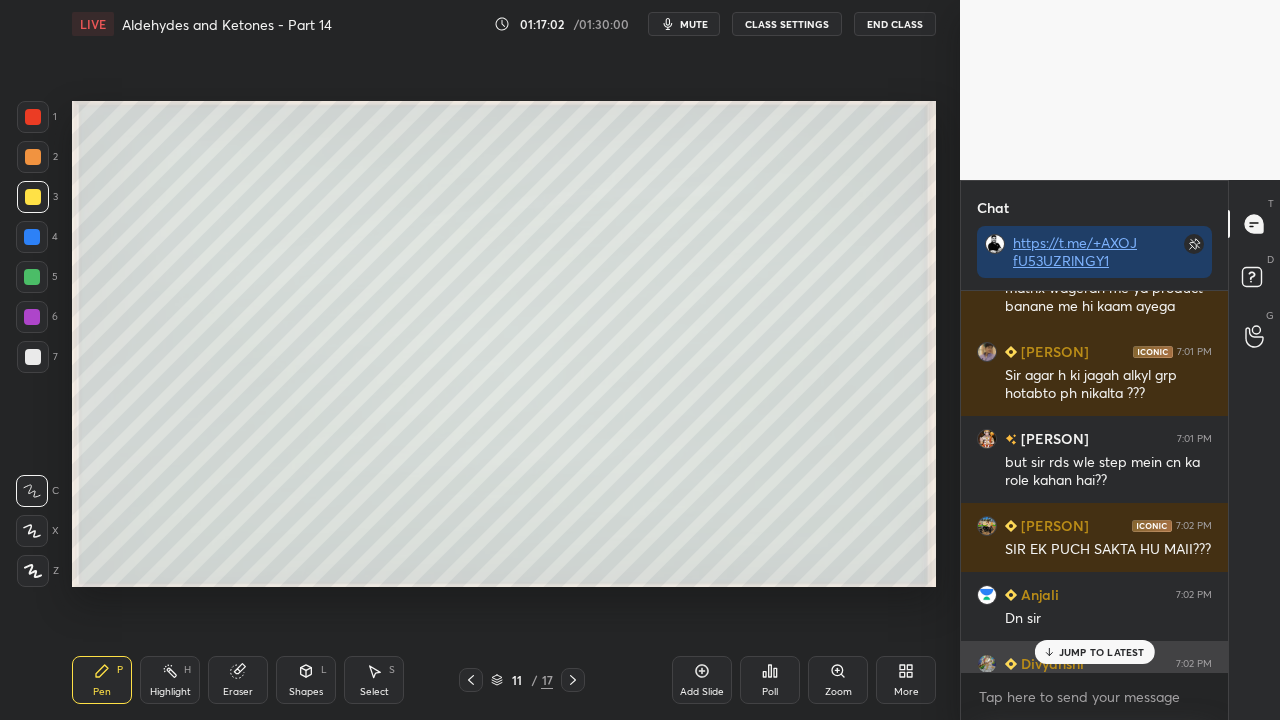click on "JUMP TO LATEST" at bounding box center [1102, 652] 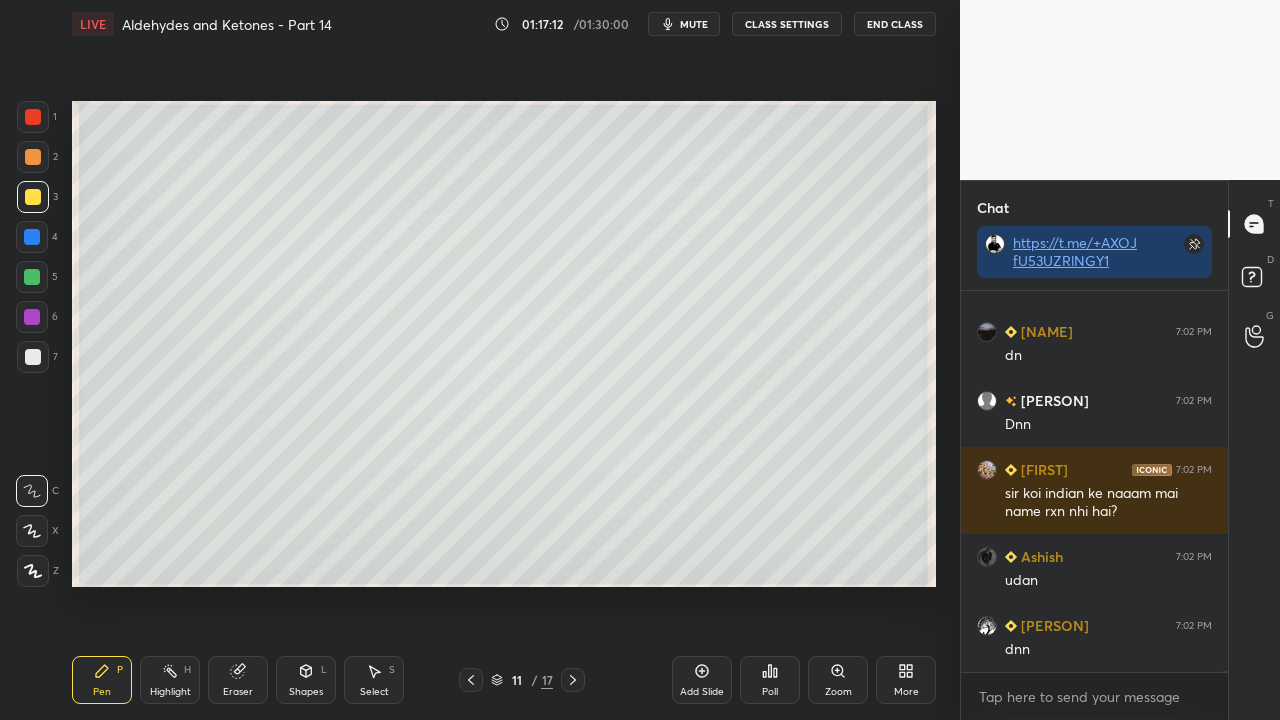 scroll, scrollTop: 100170, scrollLeft: 0, axis: vertical 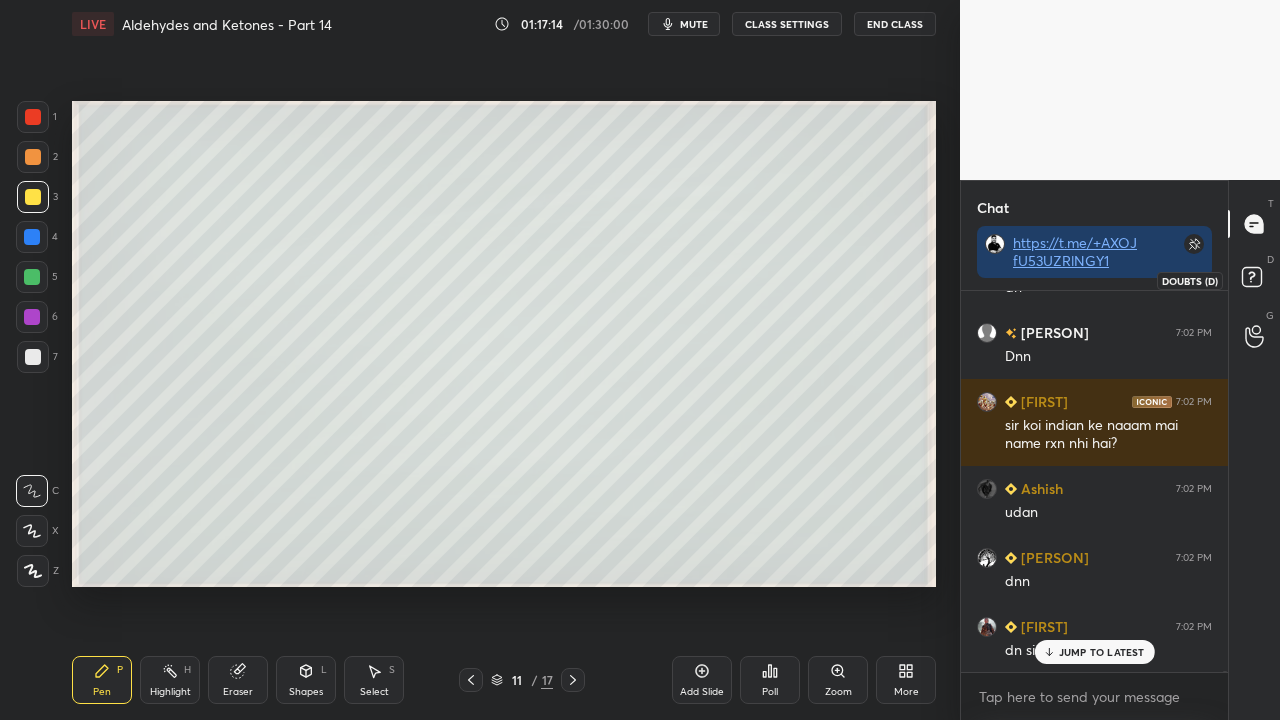 click 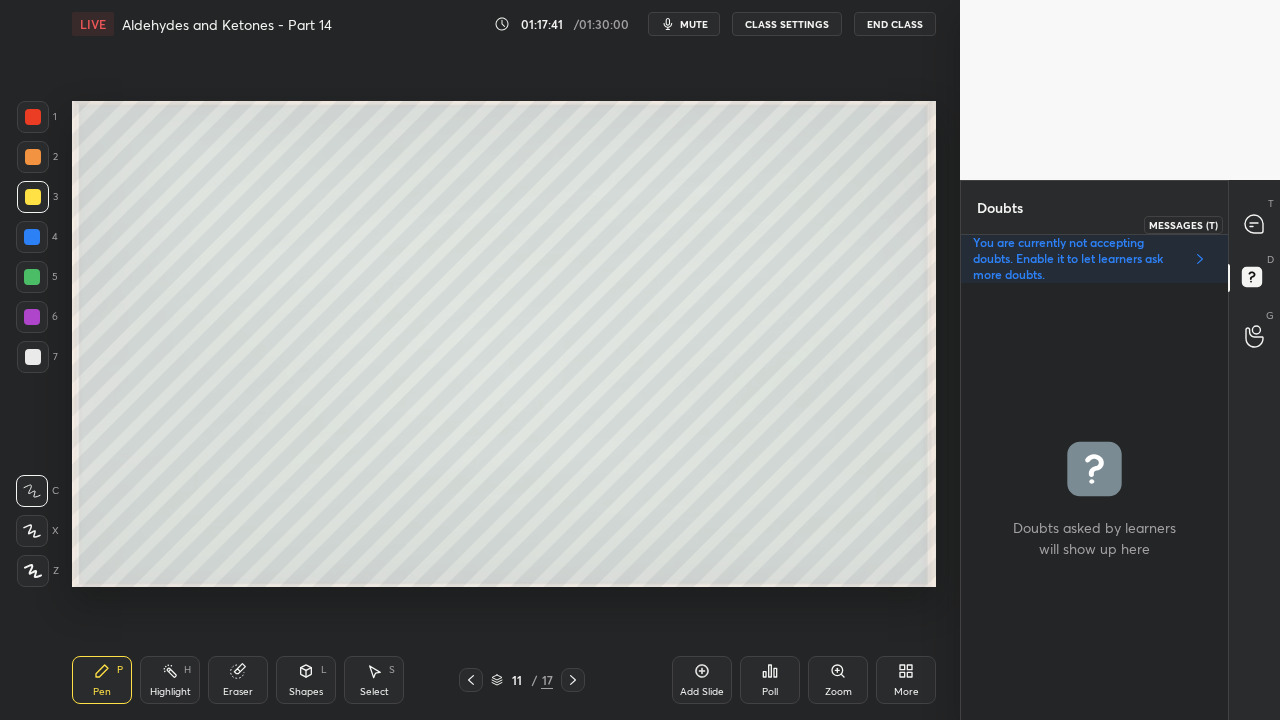 click 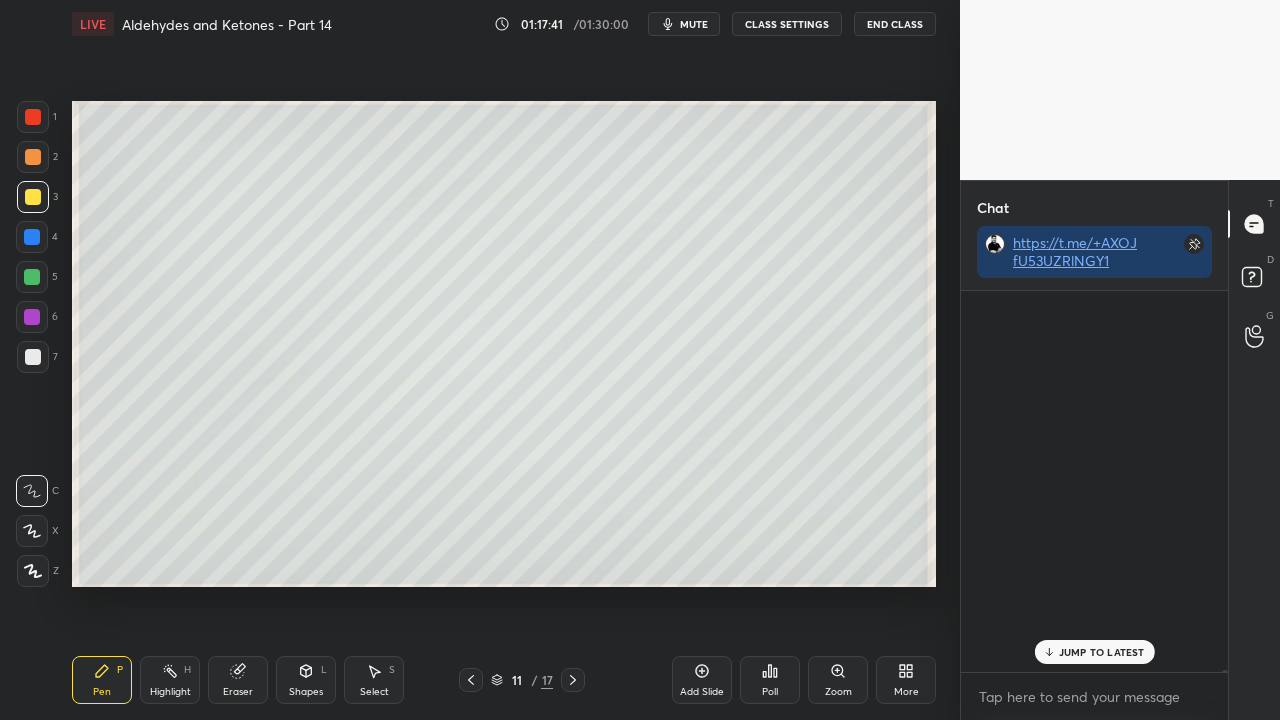 scroll, scrollTop: 100471, scrollLeft: 0, axis: vertical 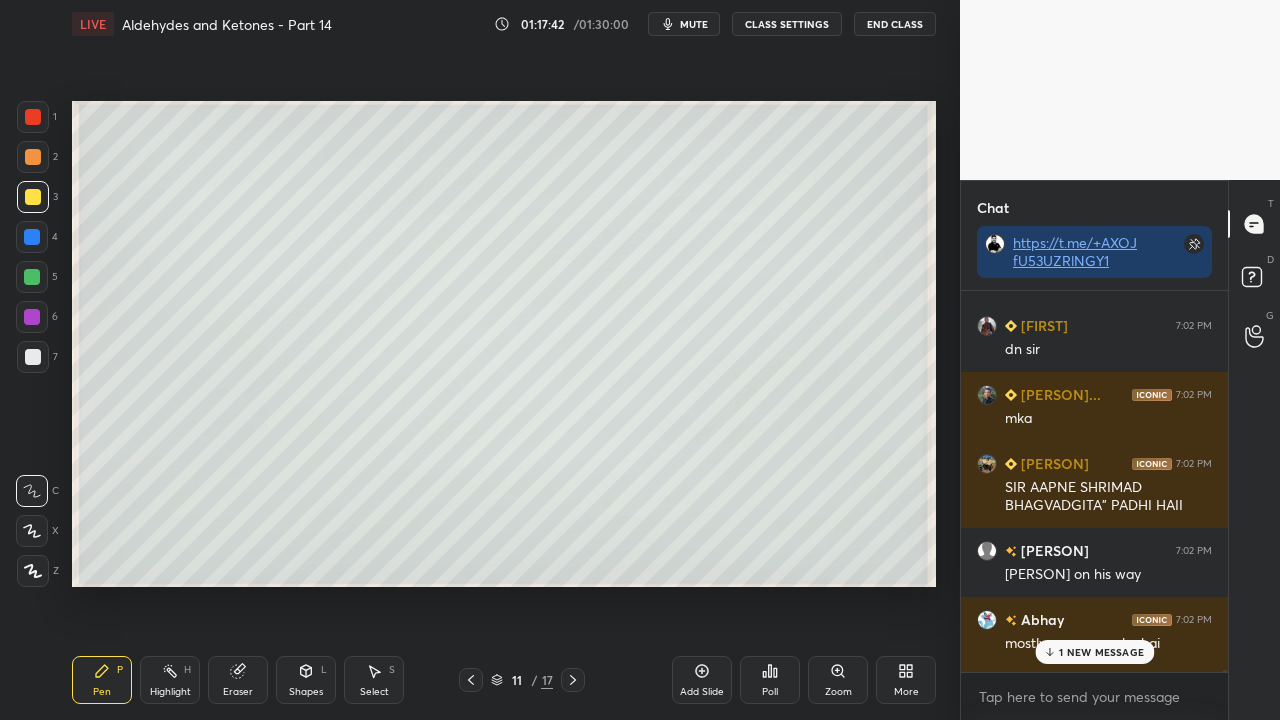 click on "1 NEW MESSAGE" at bounding box center (1101, 652) 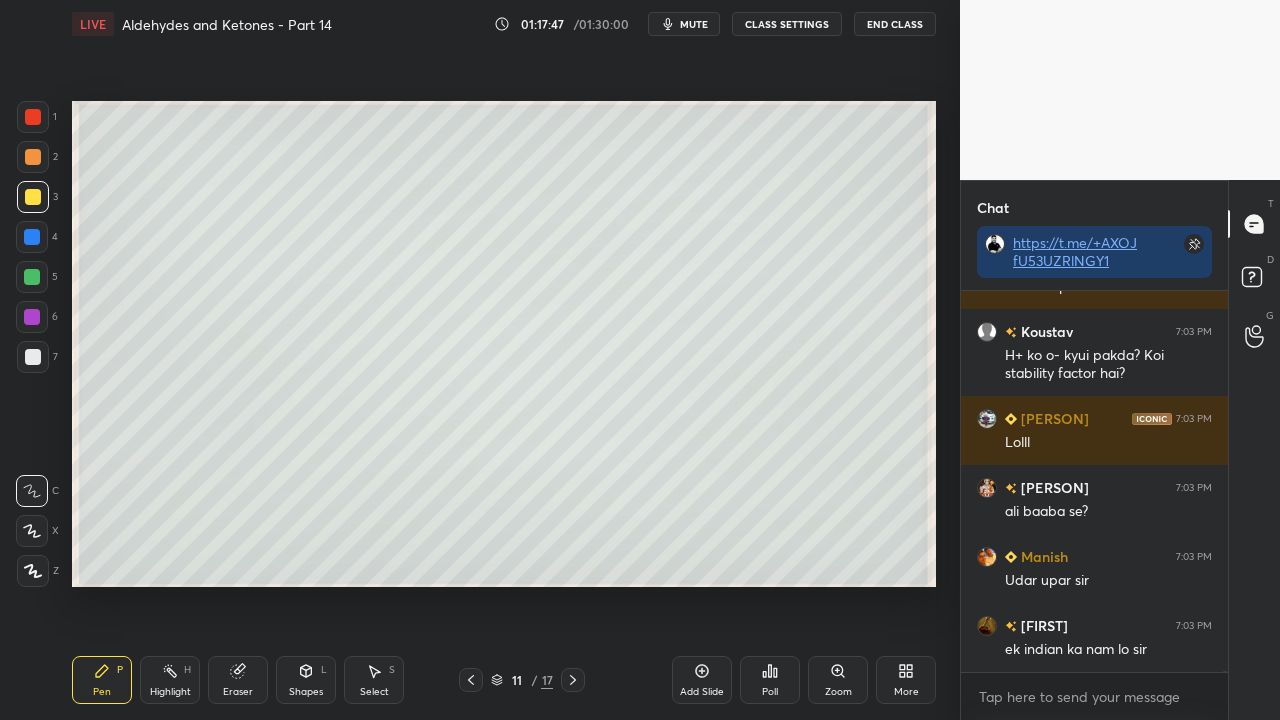 scroll, scrollTop: 101034, scrollLeft: 0, axis: vertical 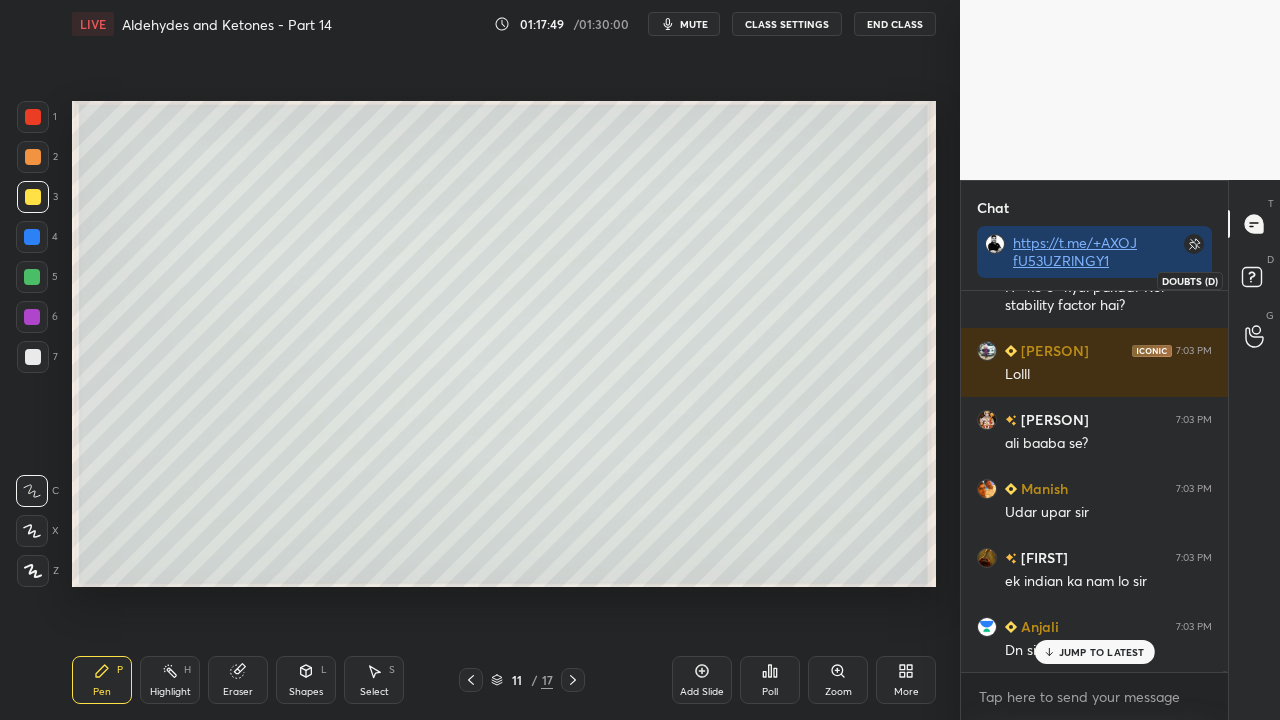 drag, startPoint x: 1253, startPoint y: 270, endPoint x: 1166, endPoint y: 307, distance: 94.54099 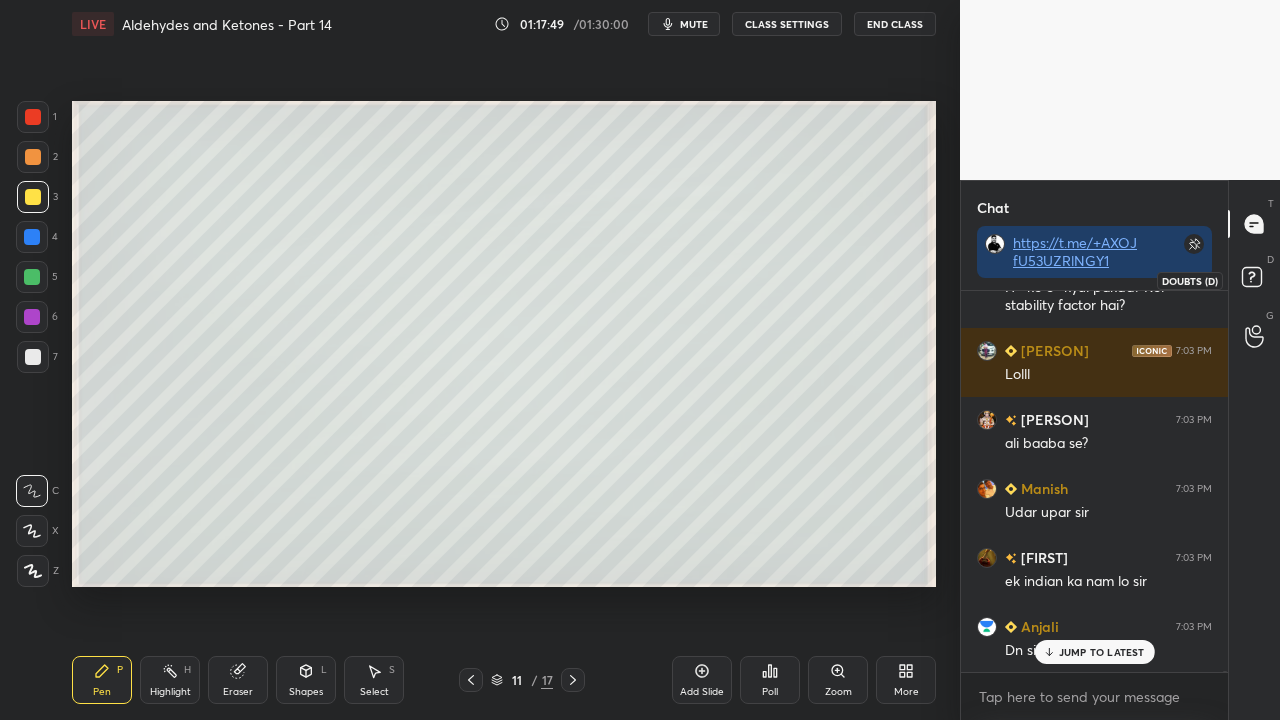 click 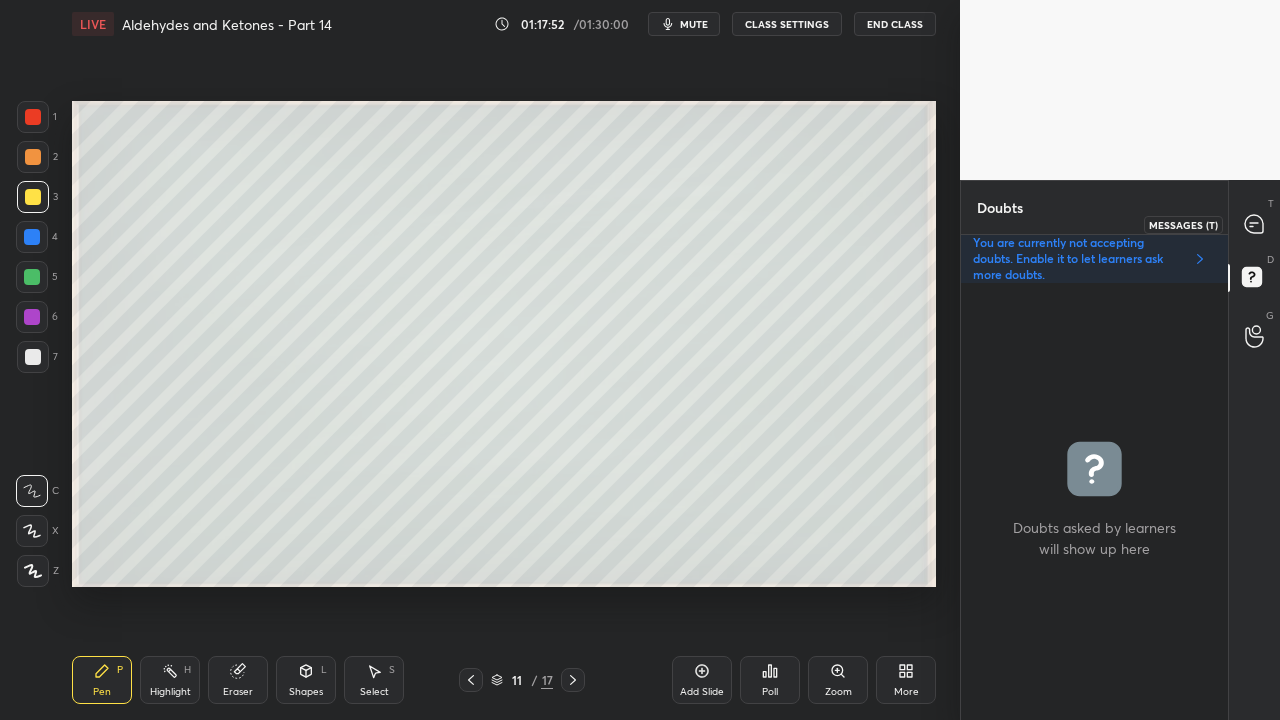 click 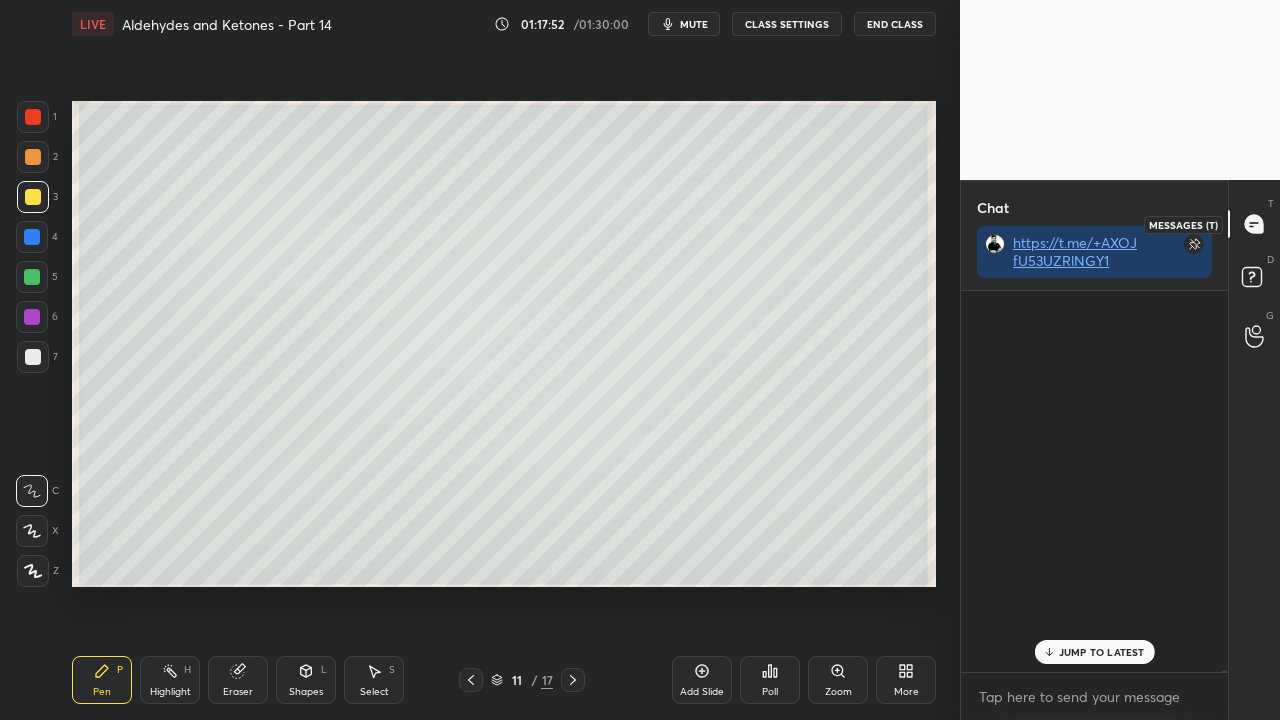 scroll, scrollTop: 101235, scrollLeft: 0, axis: vertical 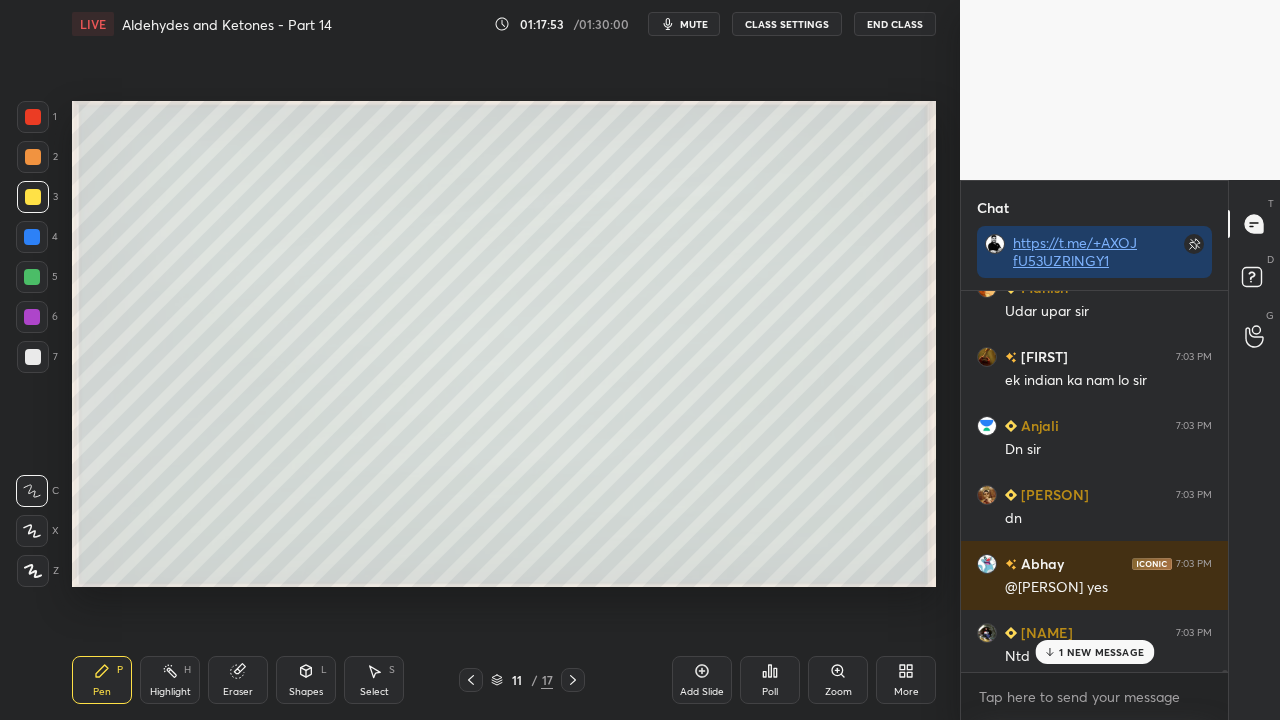 click on "1 NEW MESSAGE" at bounding box center (1101, 652) 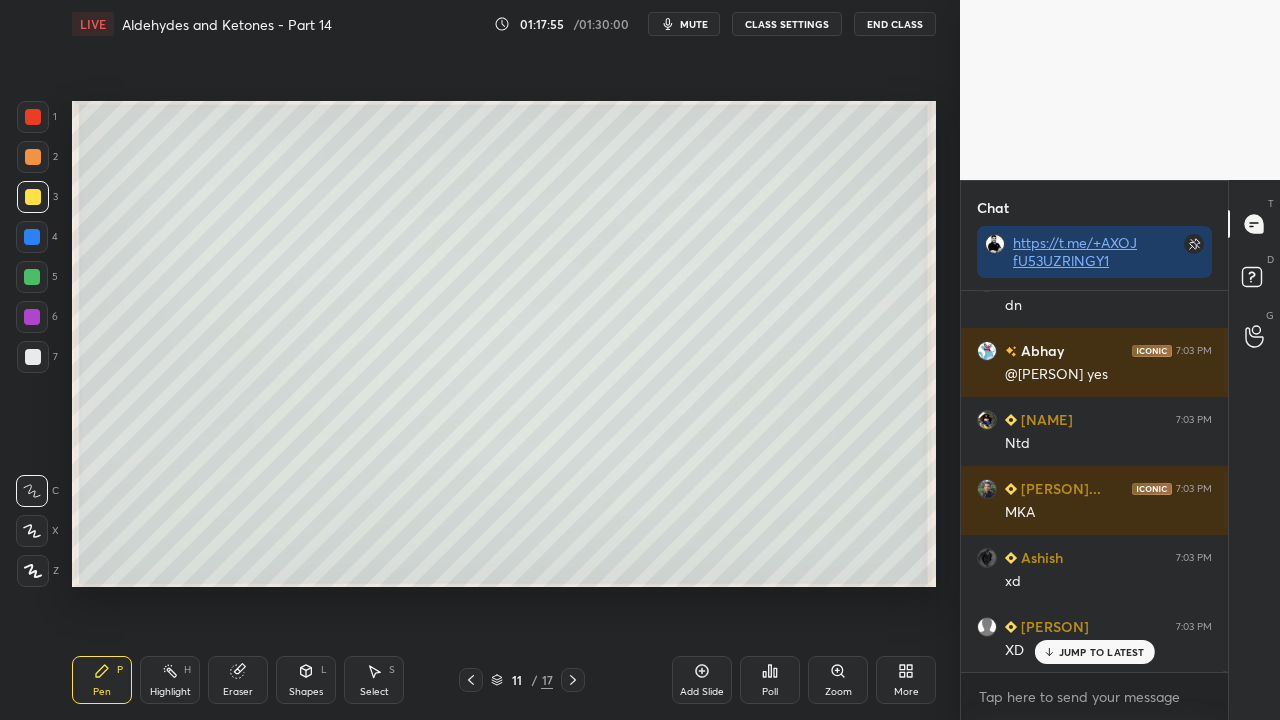 scroll, scrollTop: 101586, scrollLeft: 0, axis: vertical 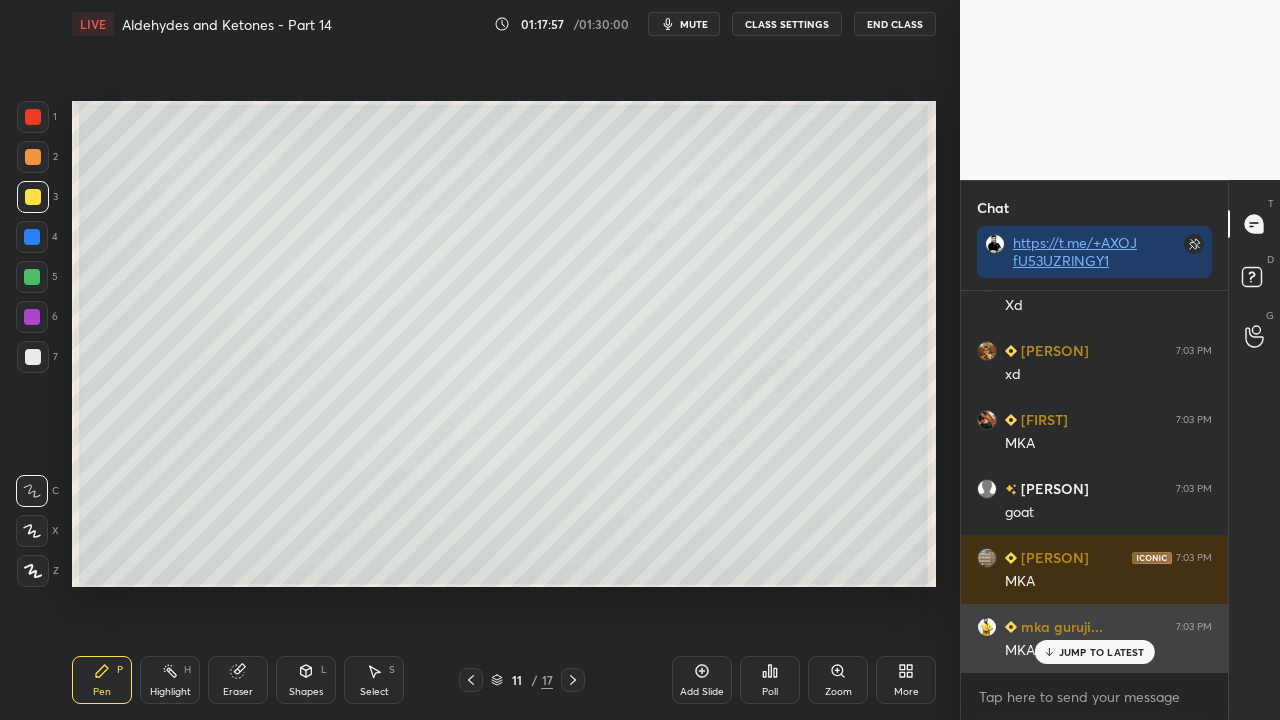 click on "JUMP TO LATEST" at bounding box center [1102, 652] 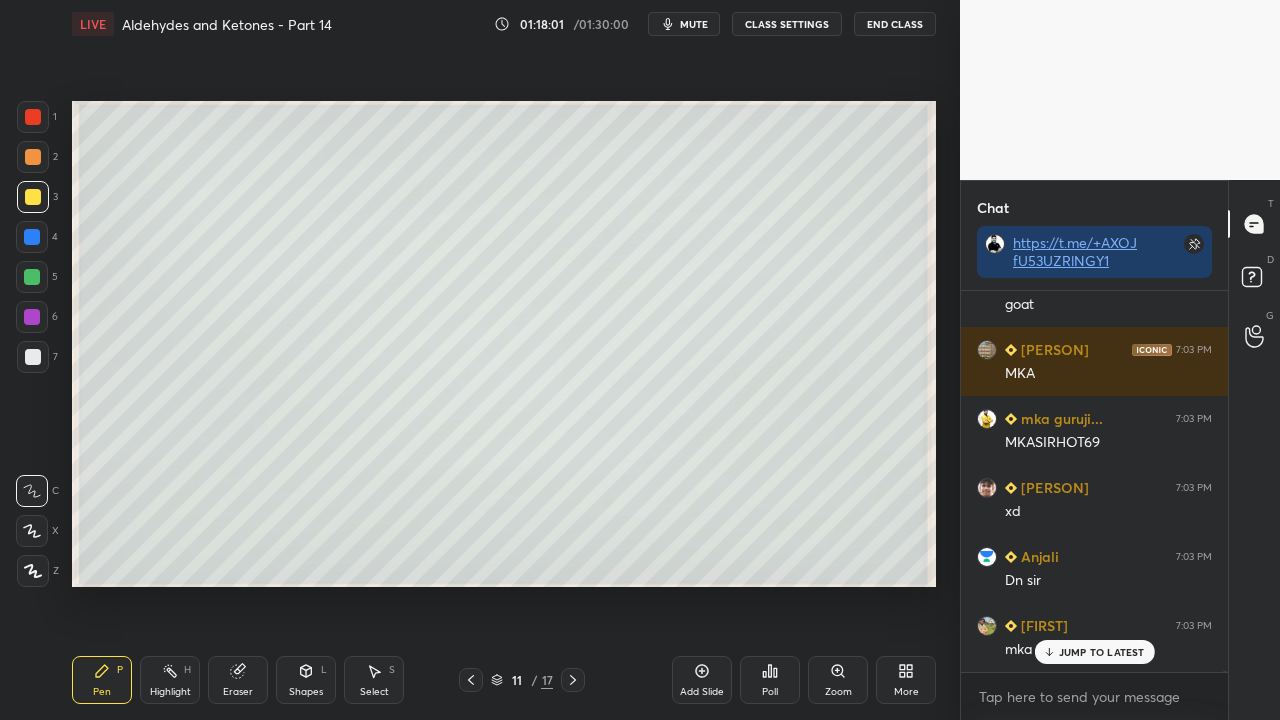 scroll, scrollTop: 102276, scrollLeft: 0, axis: vertical 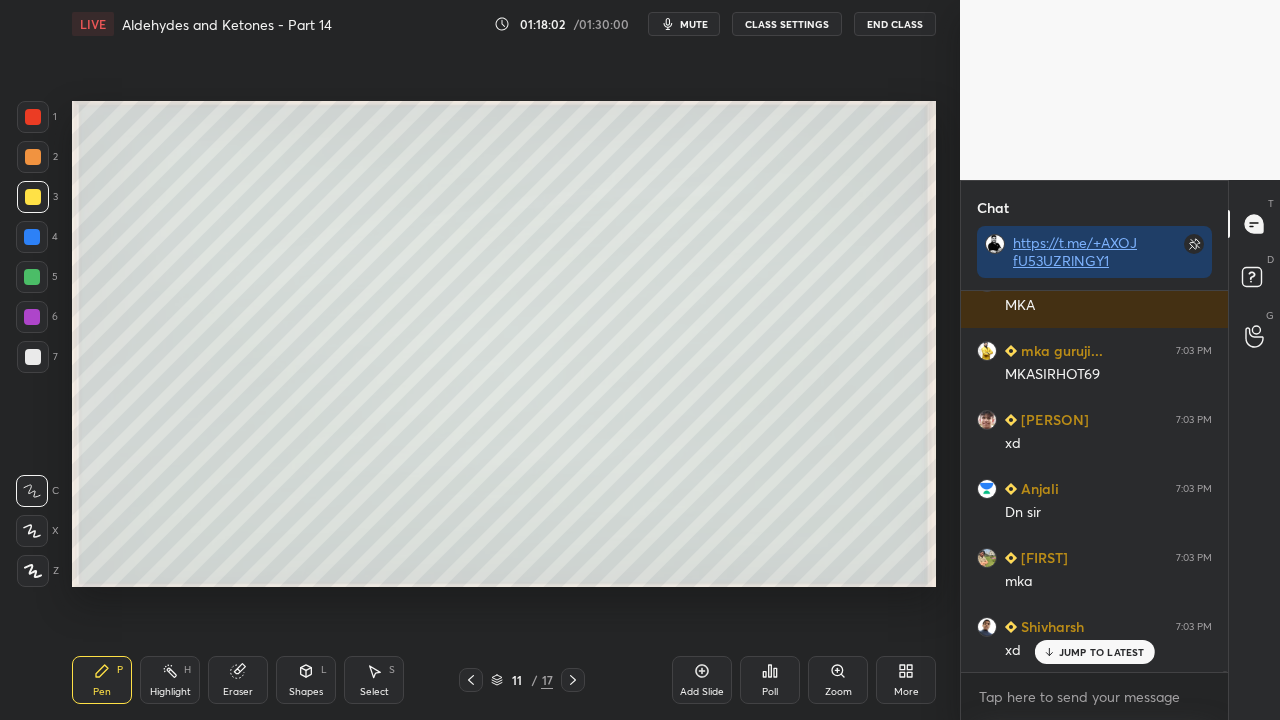 drag, startPoint x: 1112, startPoint y: 656, endPoint x: 978, endPoint y: 698, distance: 140.42792 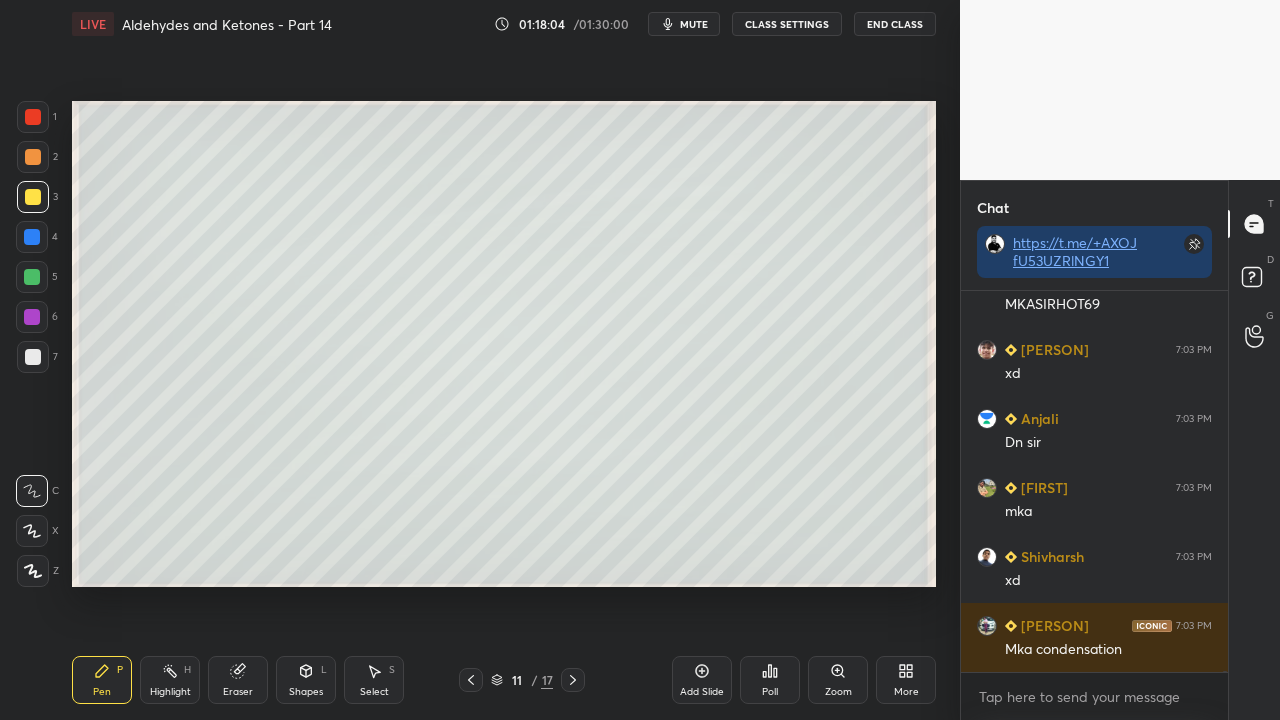 scroll, scrollTop: 102484, scrollLeft: 0, axis: vertical 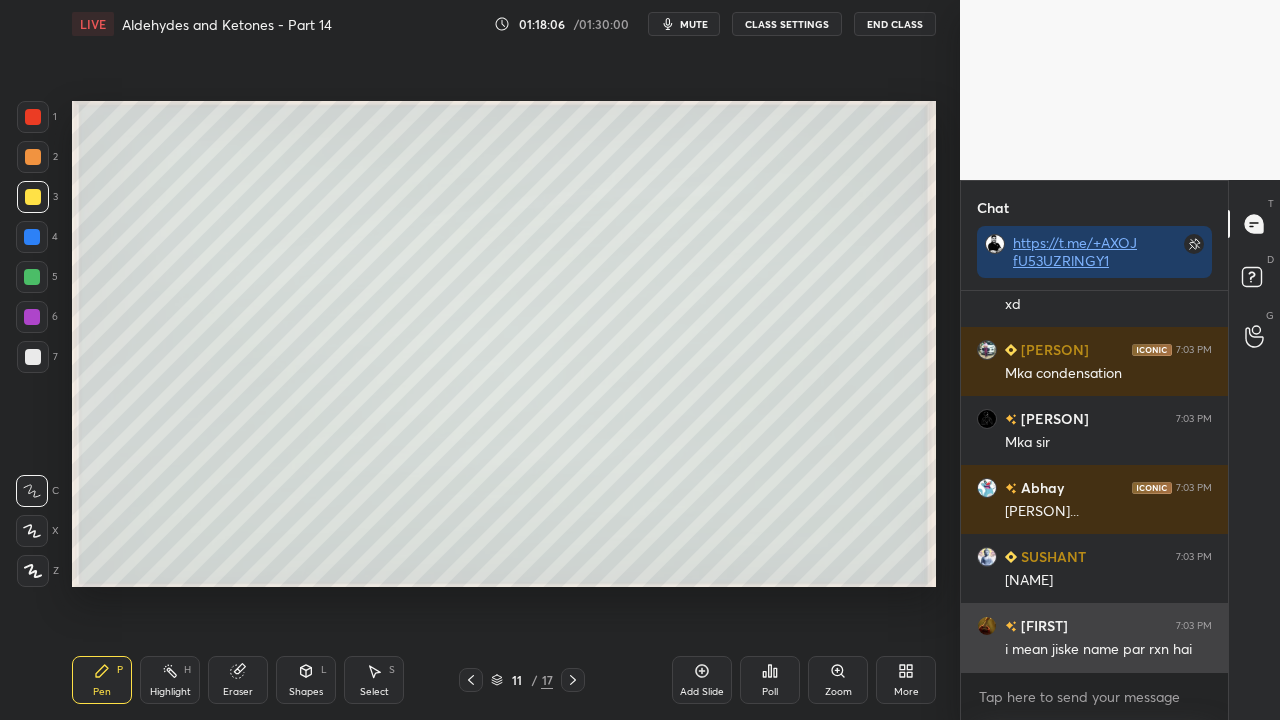 click on "i mean jiske name par rxn hai" at bounding box center (1108, 650) 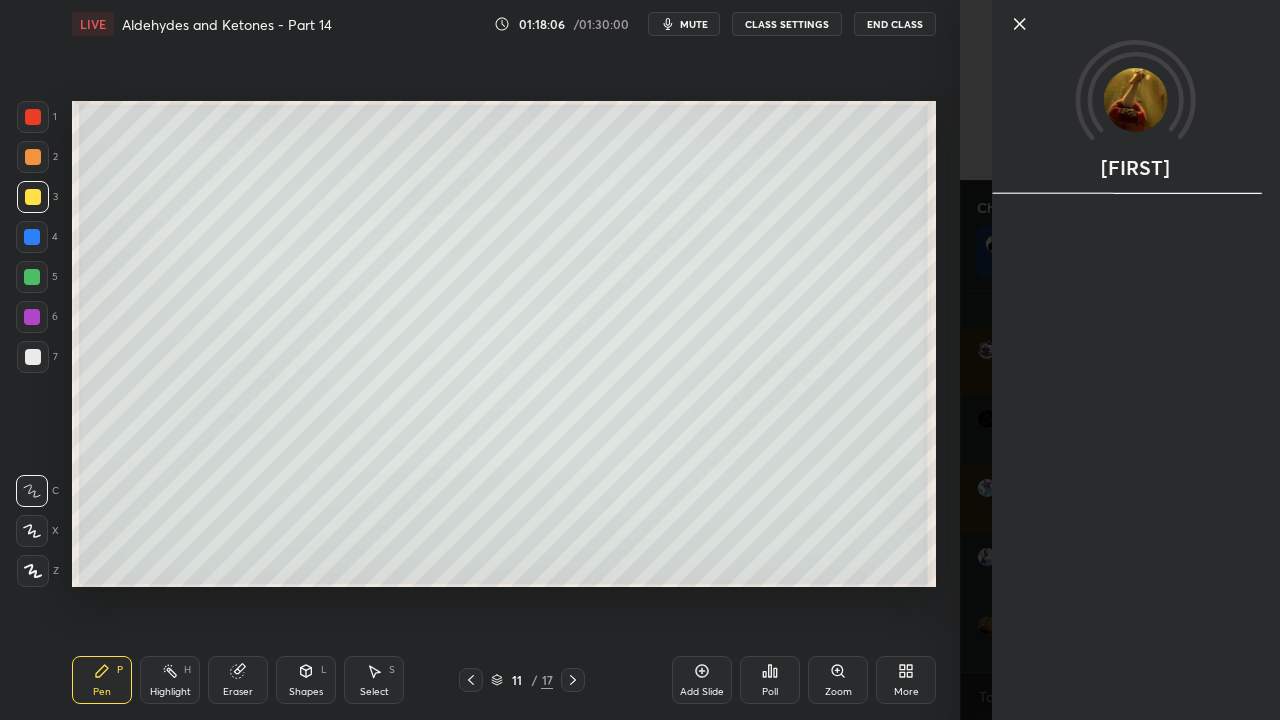 click on "[FIRST]" at bounding box center [1120, 360] 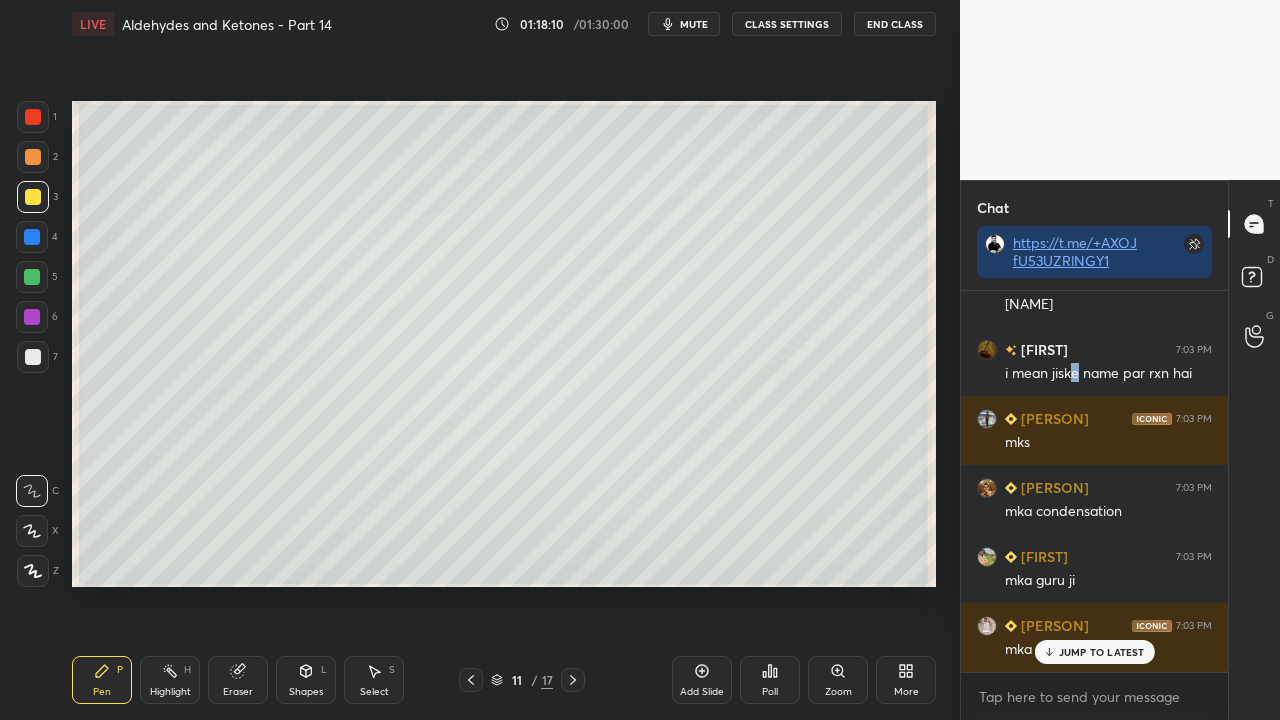 scroll, scrollTop: 102966, scrollLeft: 0, axis: vertical 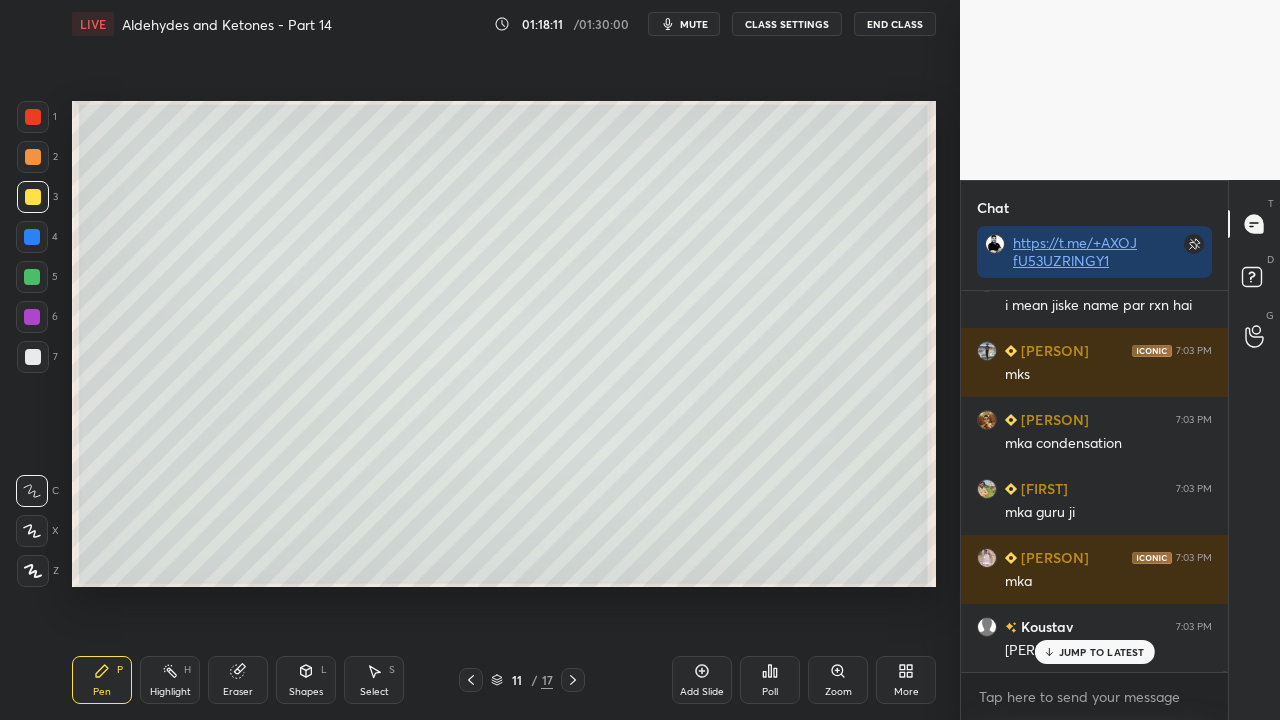 click on "JUMP TO LATEST" at bounding box center [1102, 652] 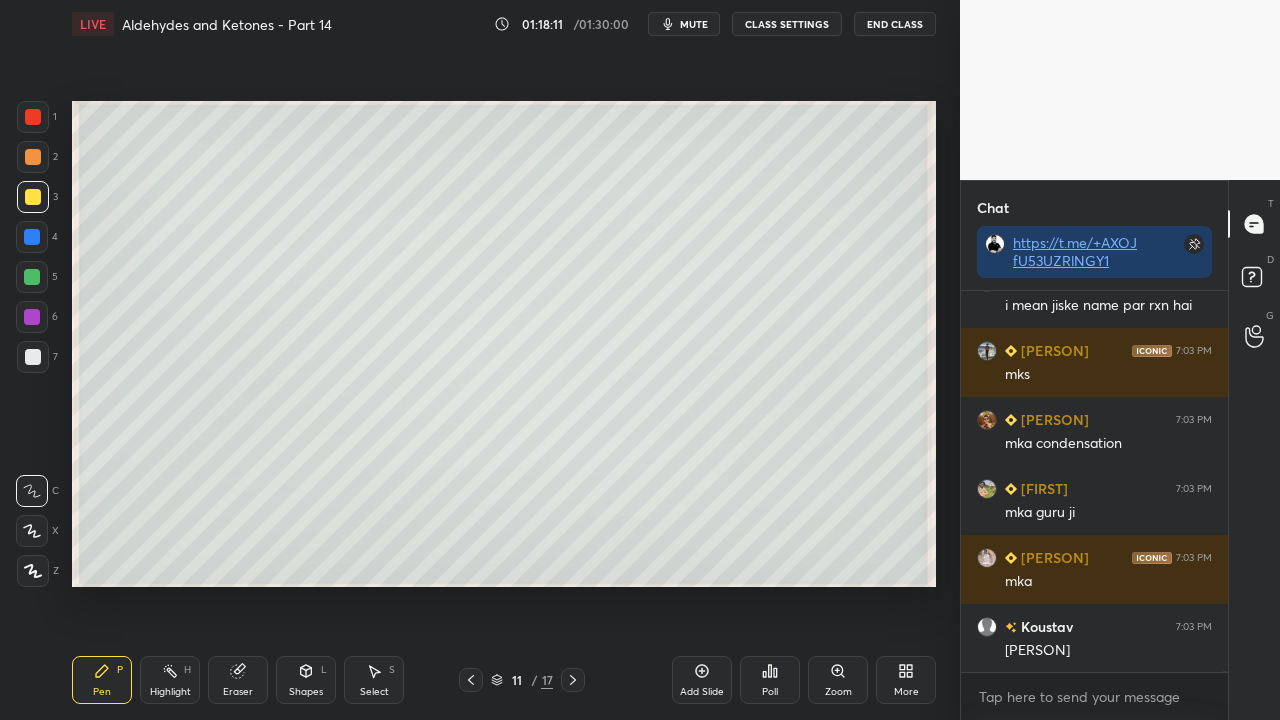 scroll, scrollTop: 103036, scrollLeft: 0, axis: vertical 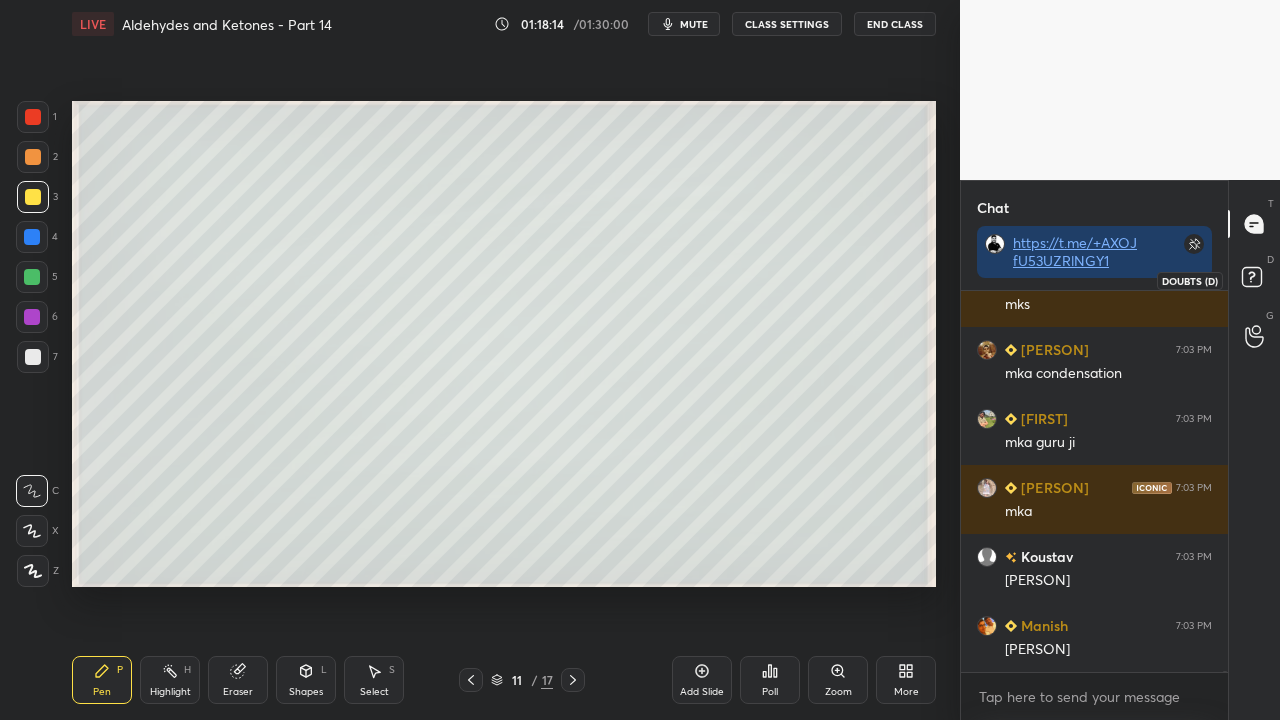drag, startPoint x: 1252, startPoint y: 276, endPoint x: 1115, endPoint y: 333, distance: 148.38463 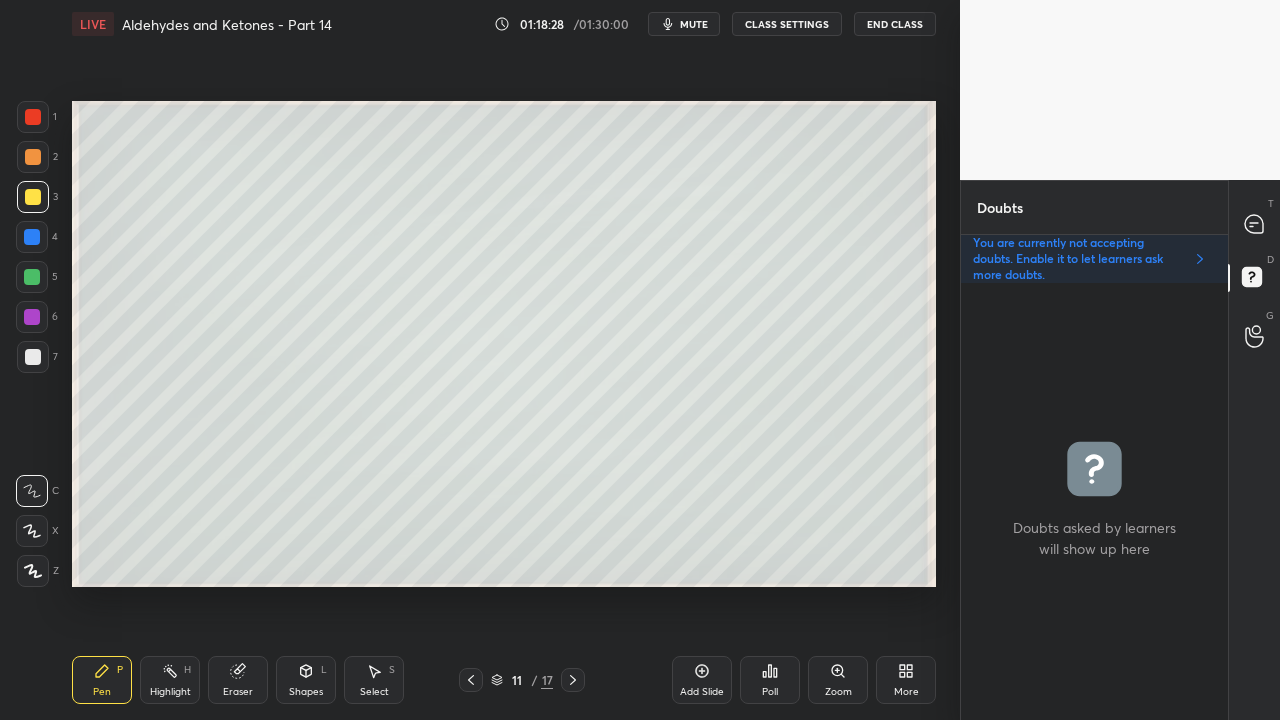 click 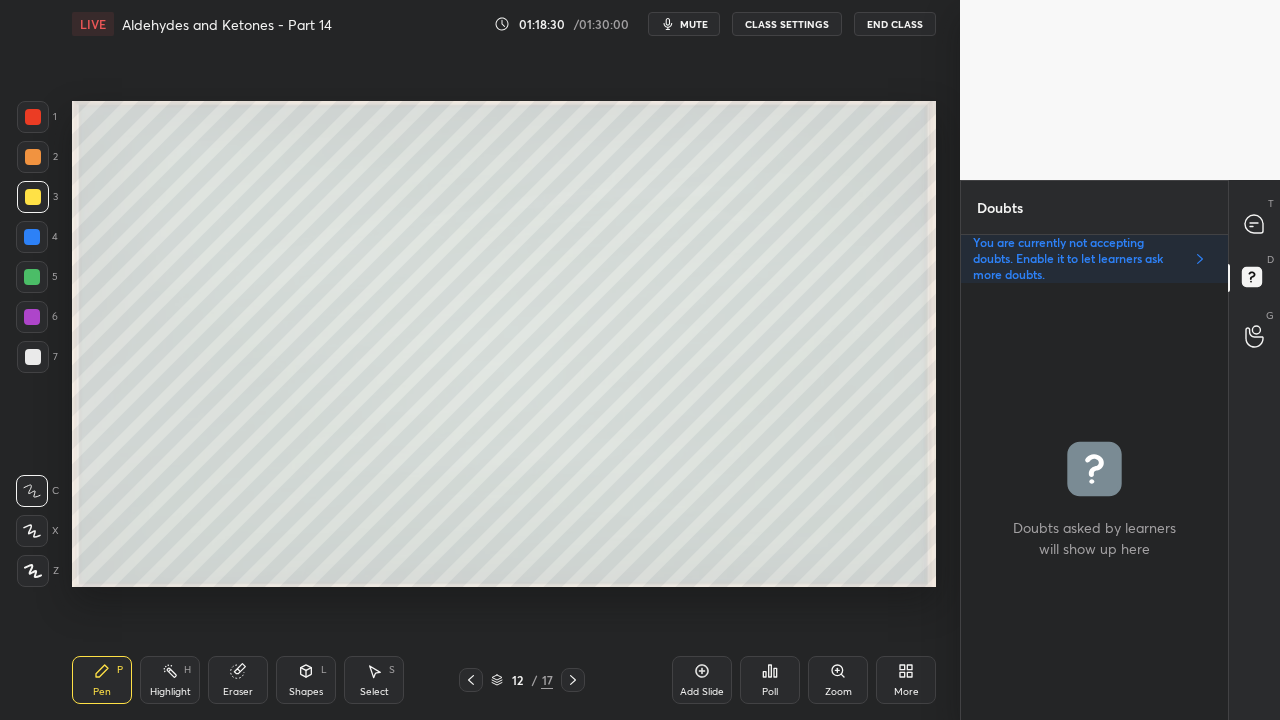 click at bounding box center [33, 117] 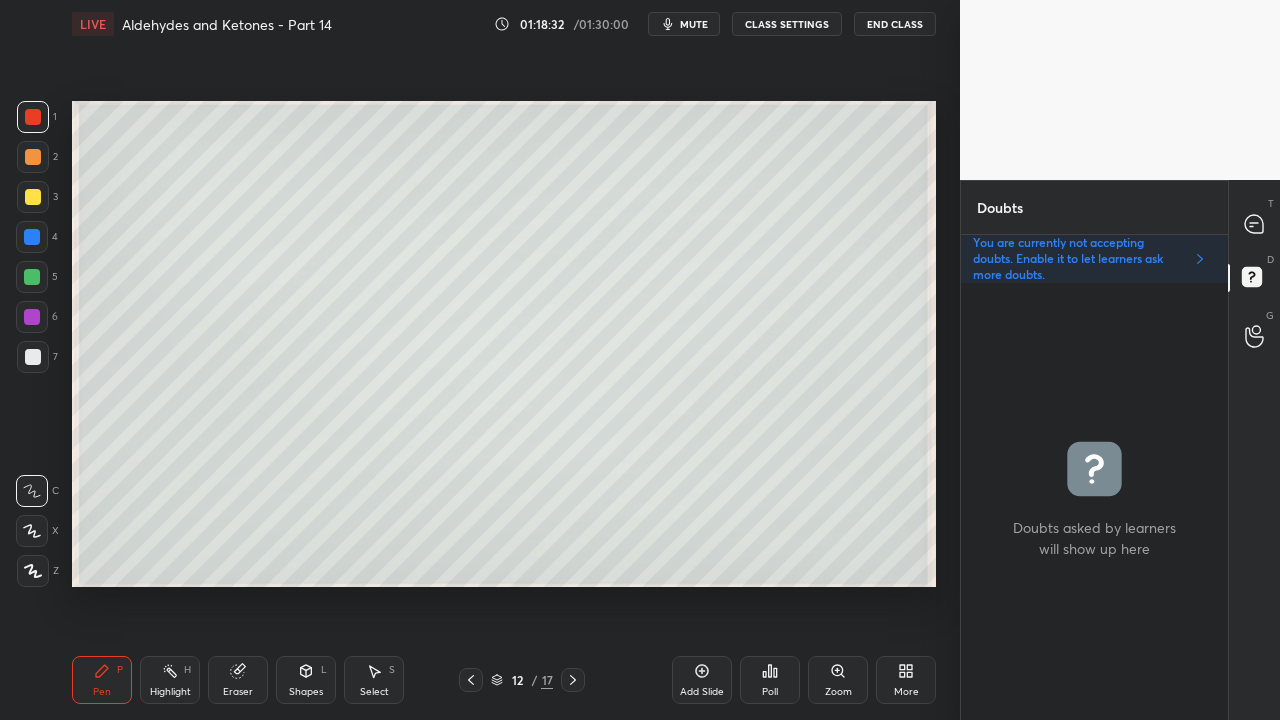 click at bounding box center [33, 357] 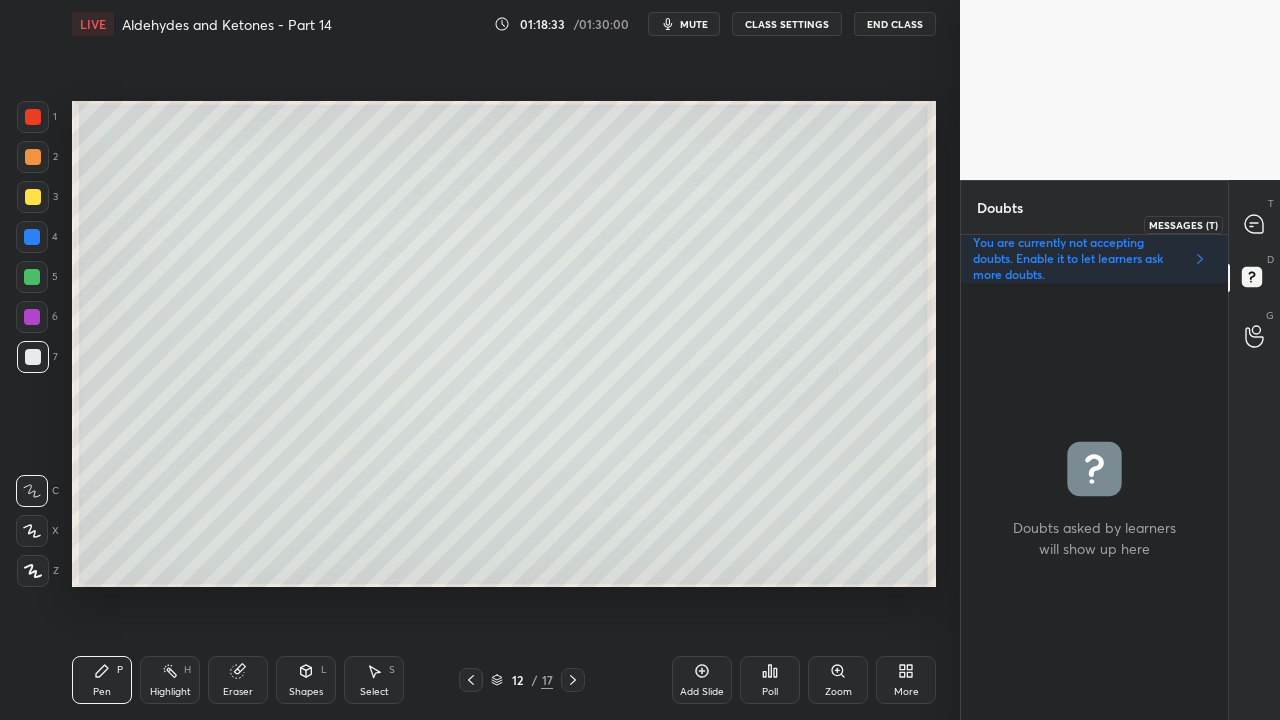 click at bounding box center (1255, 224) 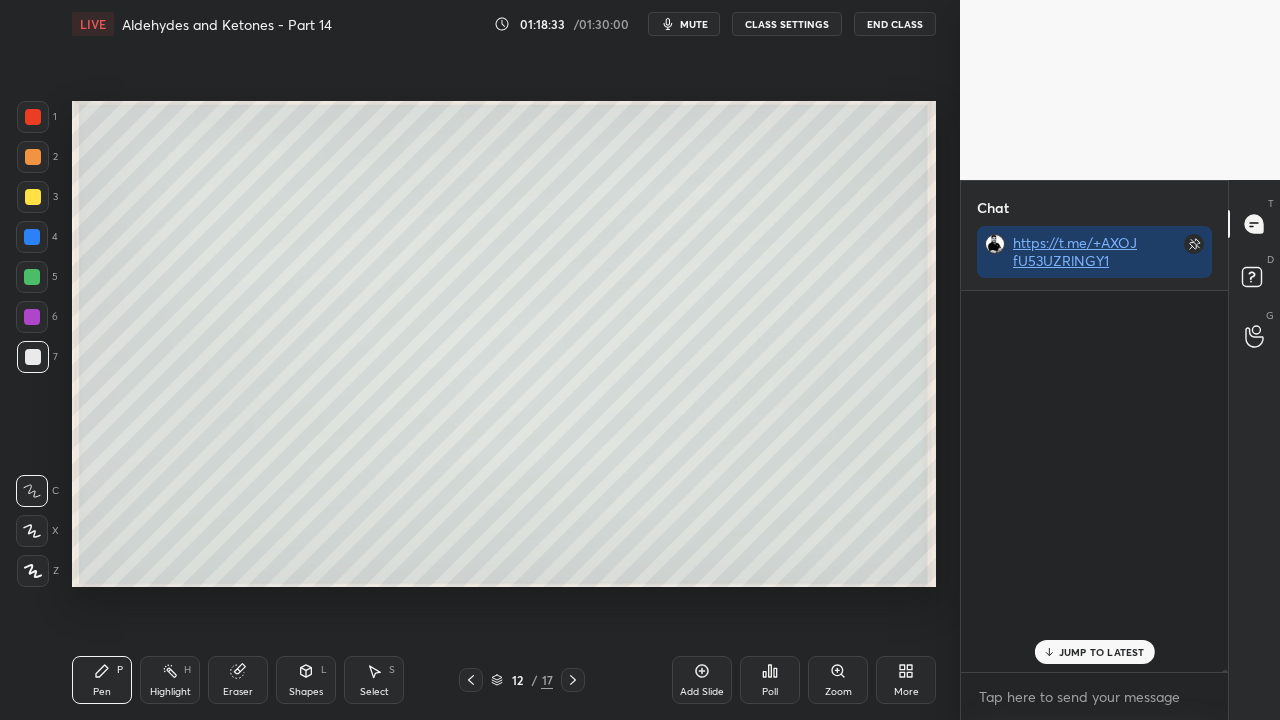 scroll, scrollTop: 103805, scrollLeft: 0, axis: vertical 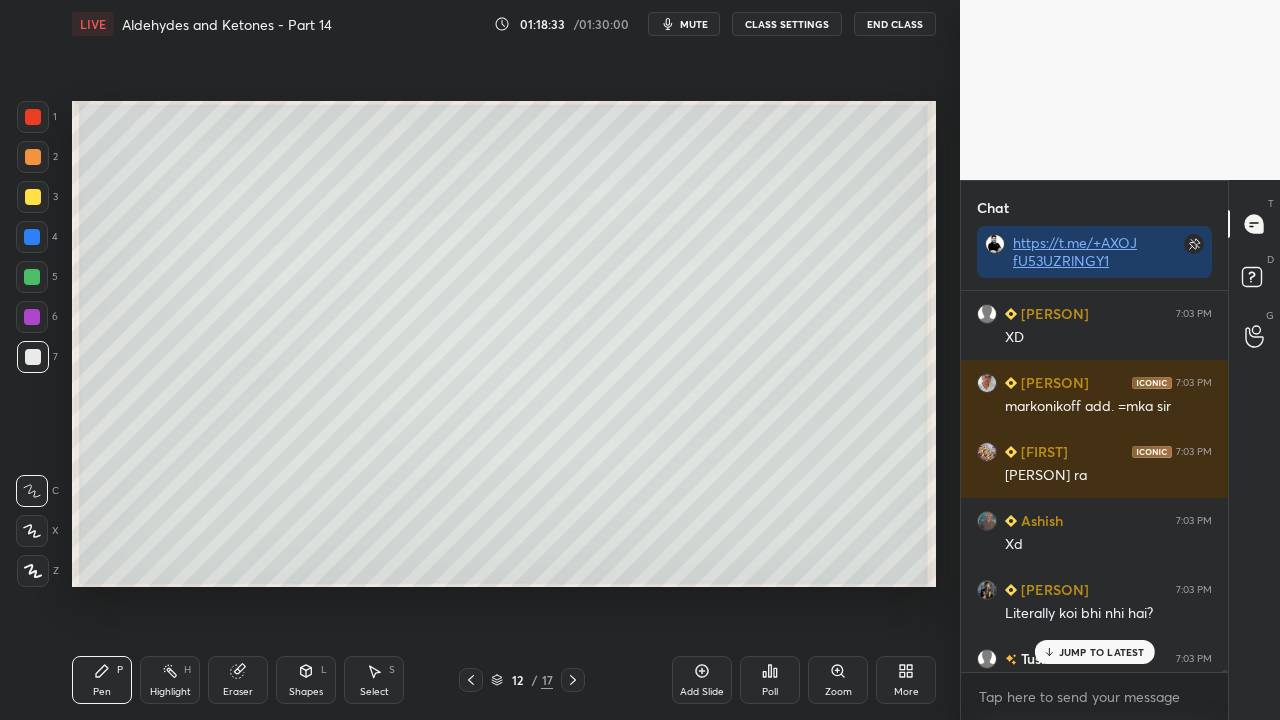 click on "JUMP TO LATEST" at bounding box center [1102, 652] 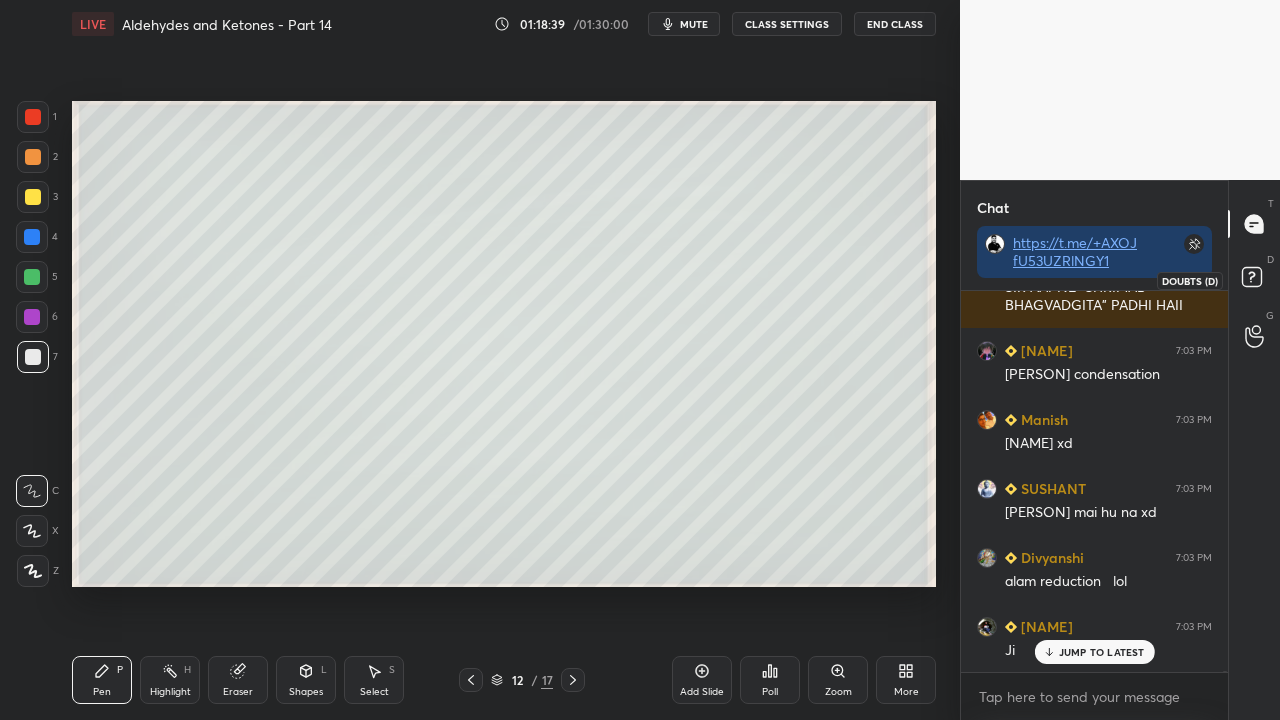 click 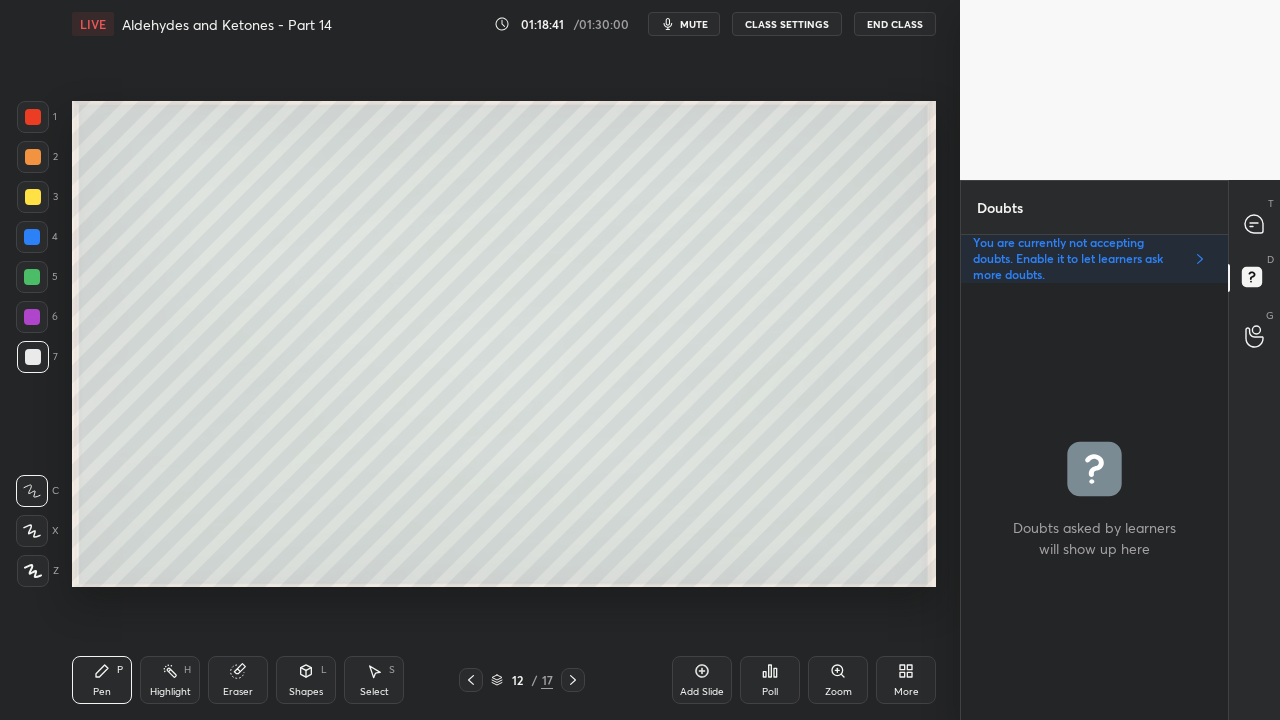 click at bounding box center [33, 197] 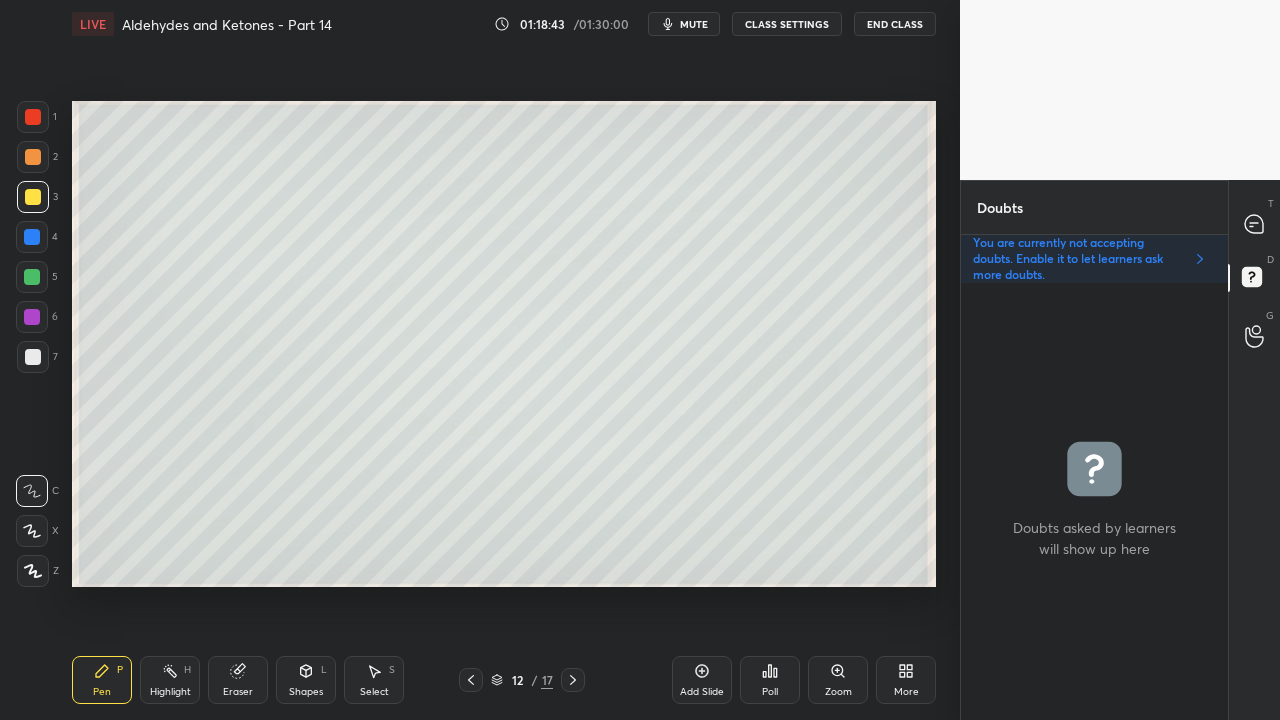 click 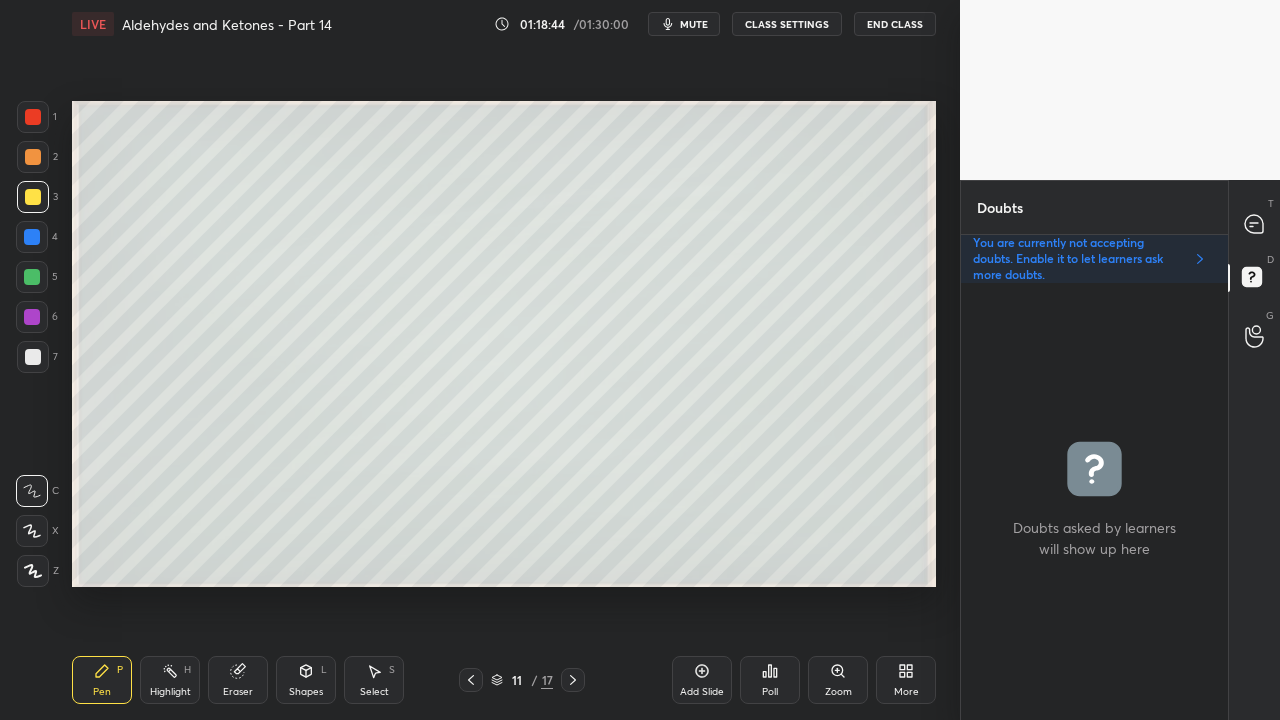 click 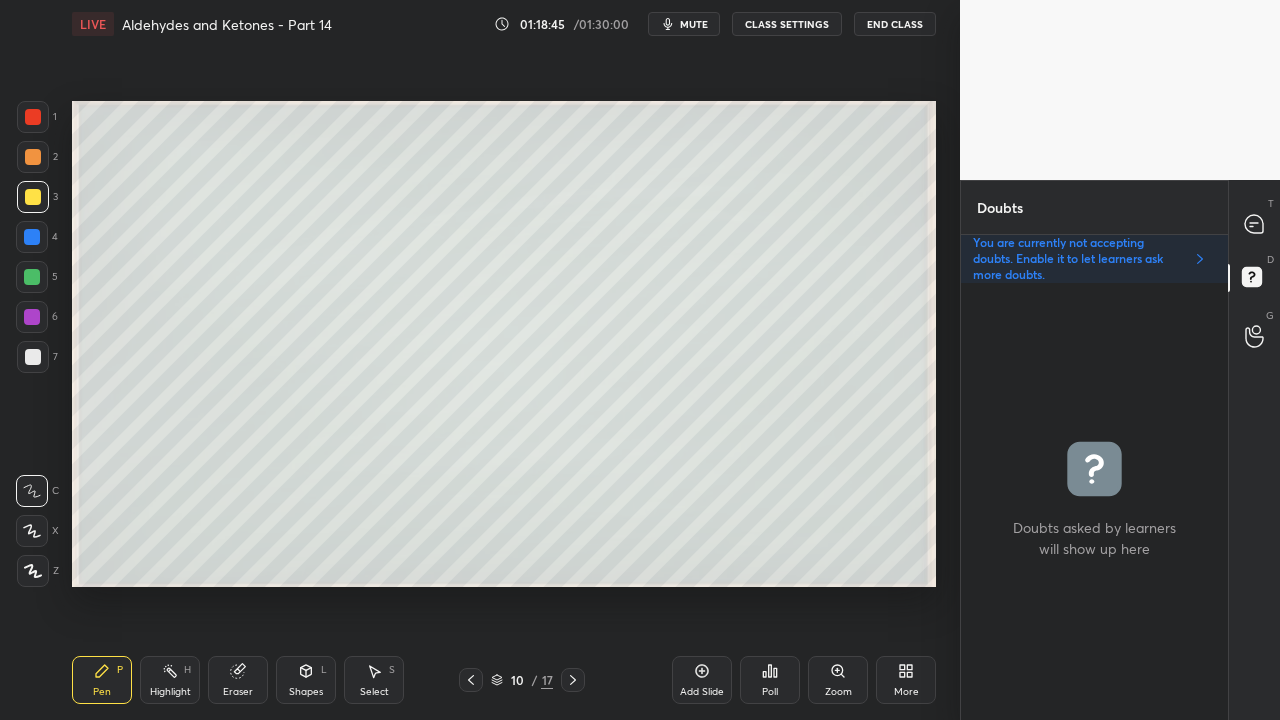 click 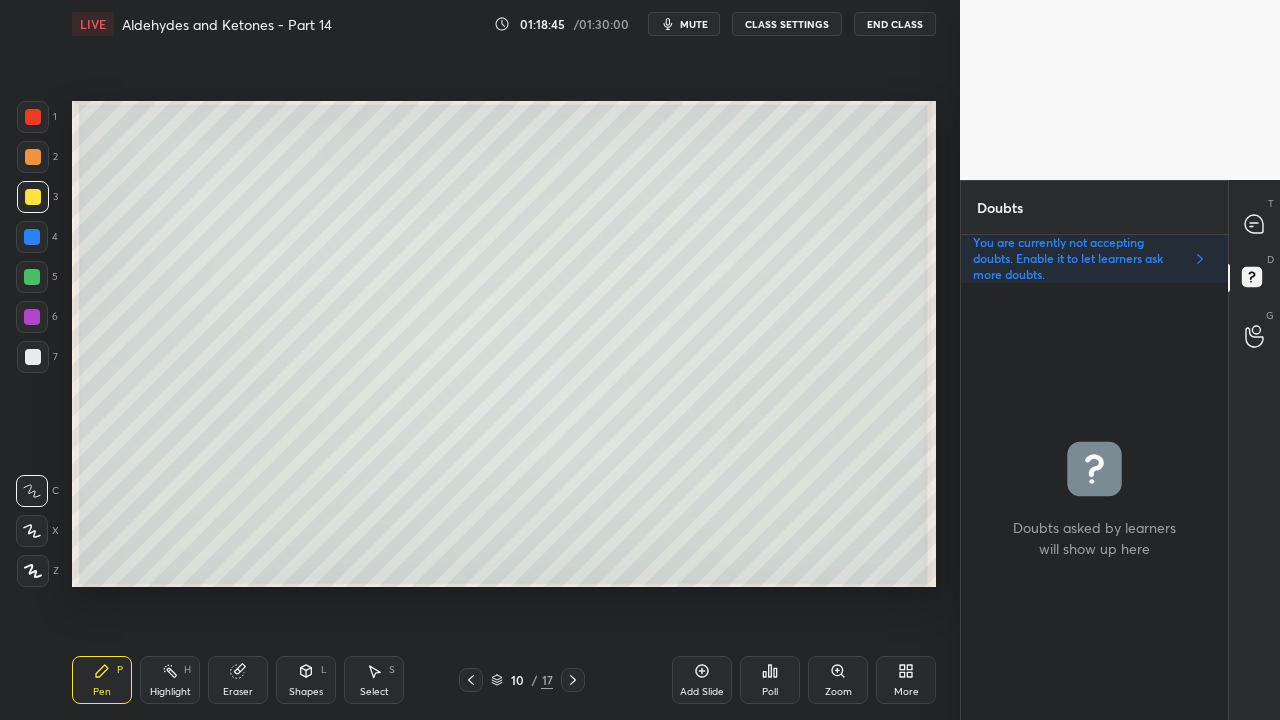click 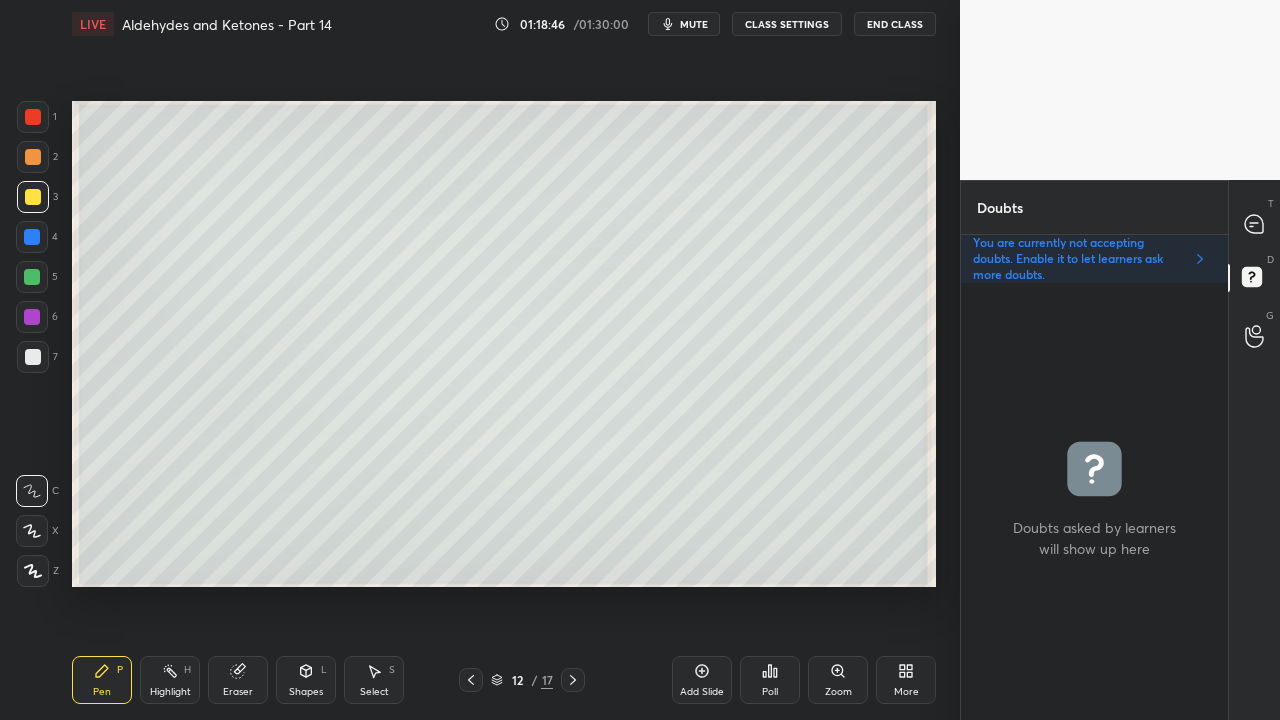 click on "1 2 3 4 5 6 7 C X Z C X Z E E Erase all   H H" at bounding box center [32, 344] 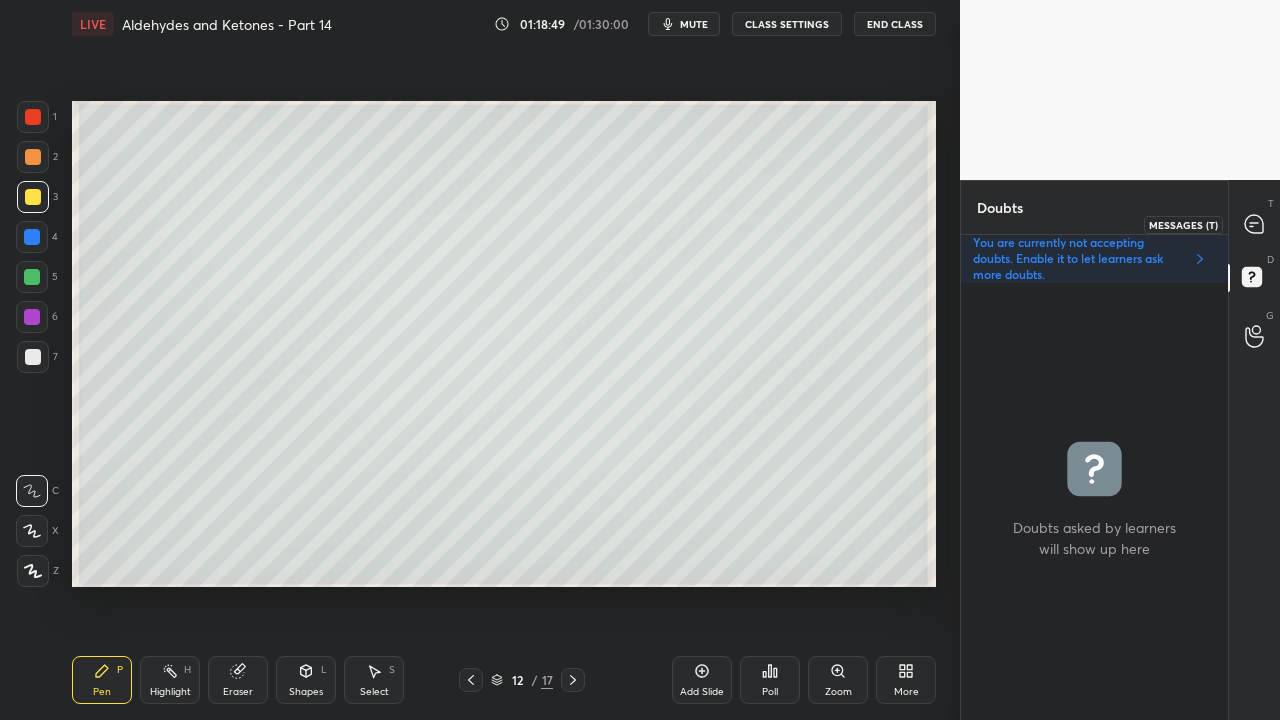 click 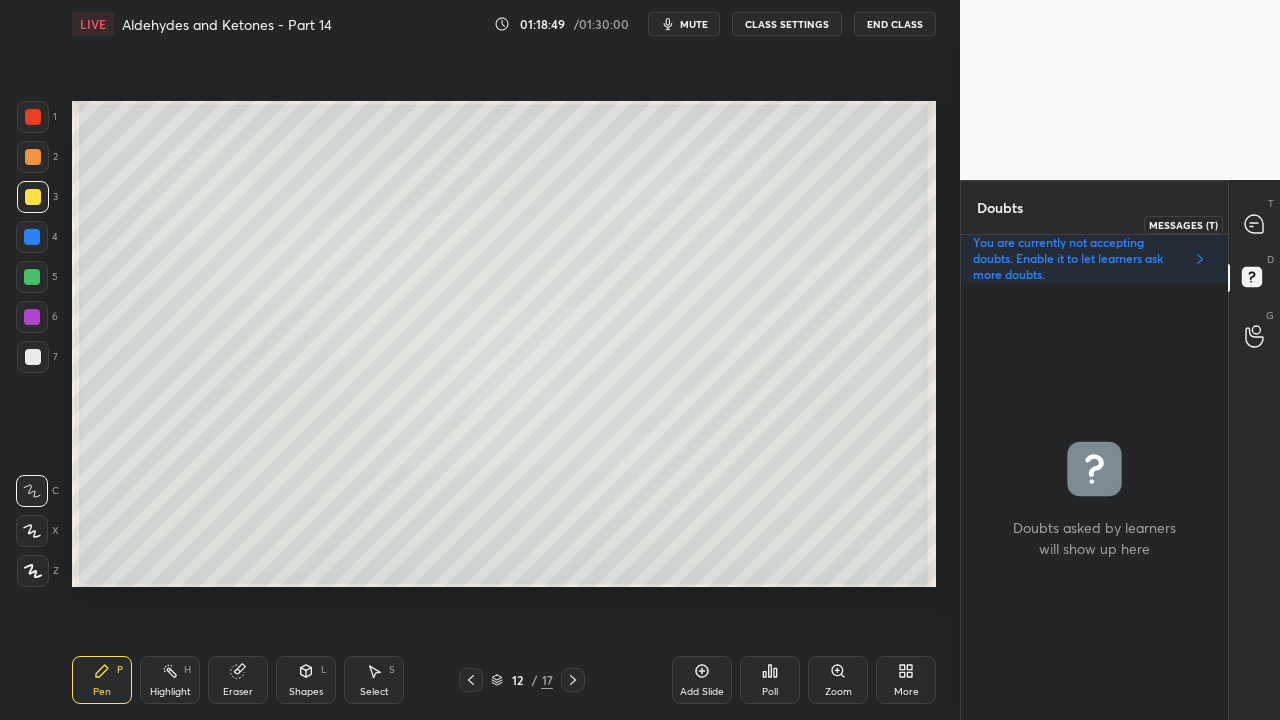 scroll, scrollTop: 423, scrollLeft: 261, axis: both 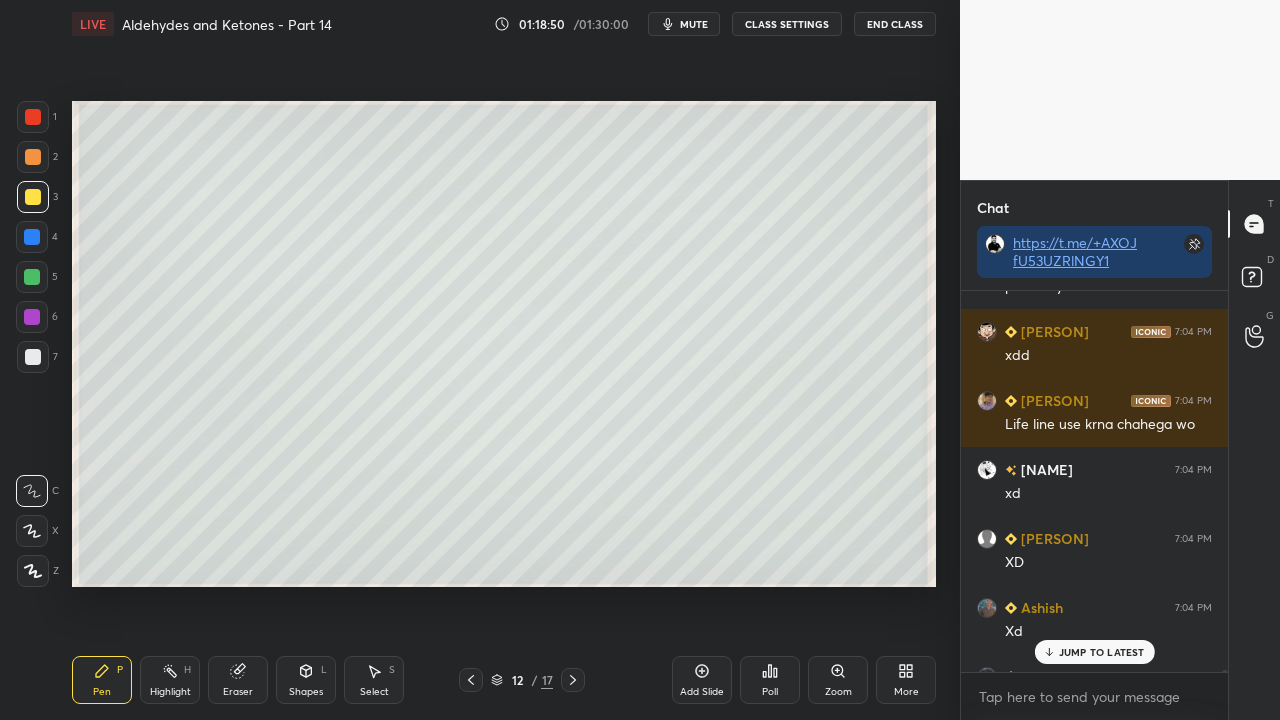 click on "JUMP TO LATEST" at bounding box center (1094, 652) 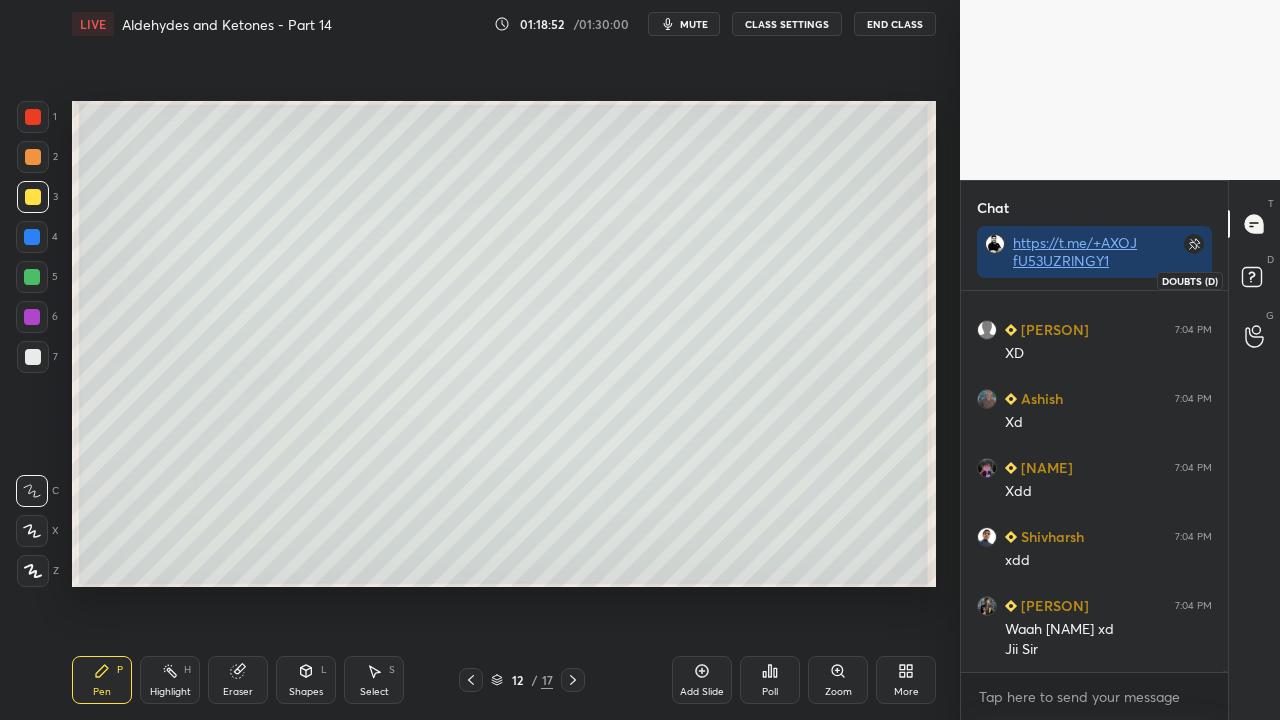 click 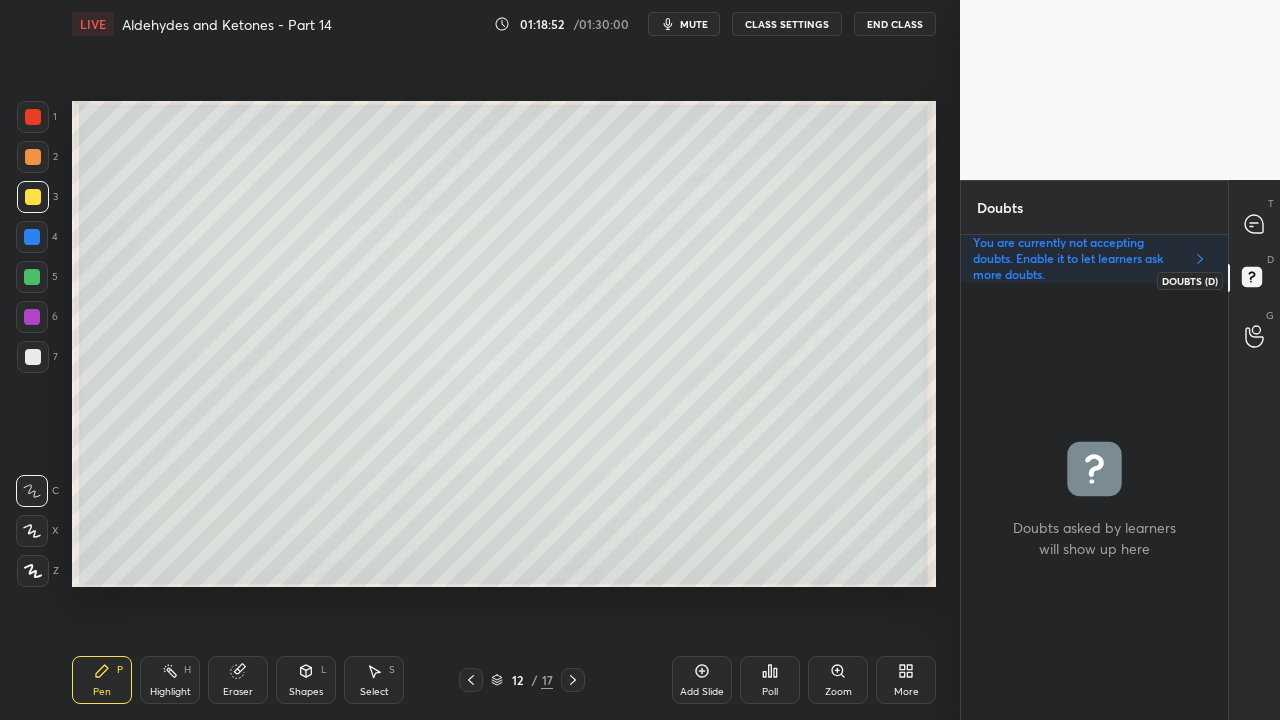 scroll, scrollTop: 6, scrollLeft: 6, axis: both 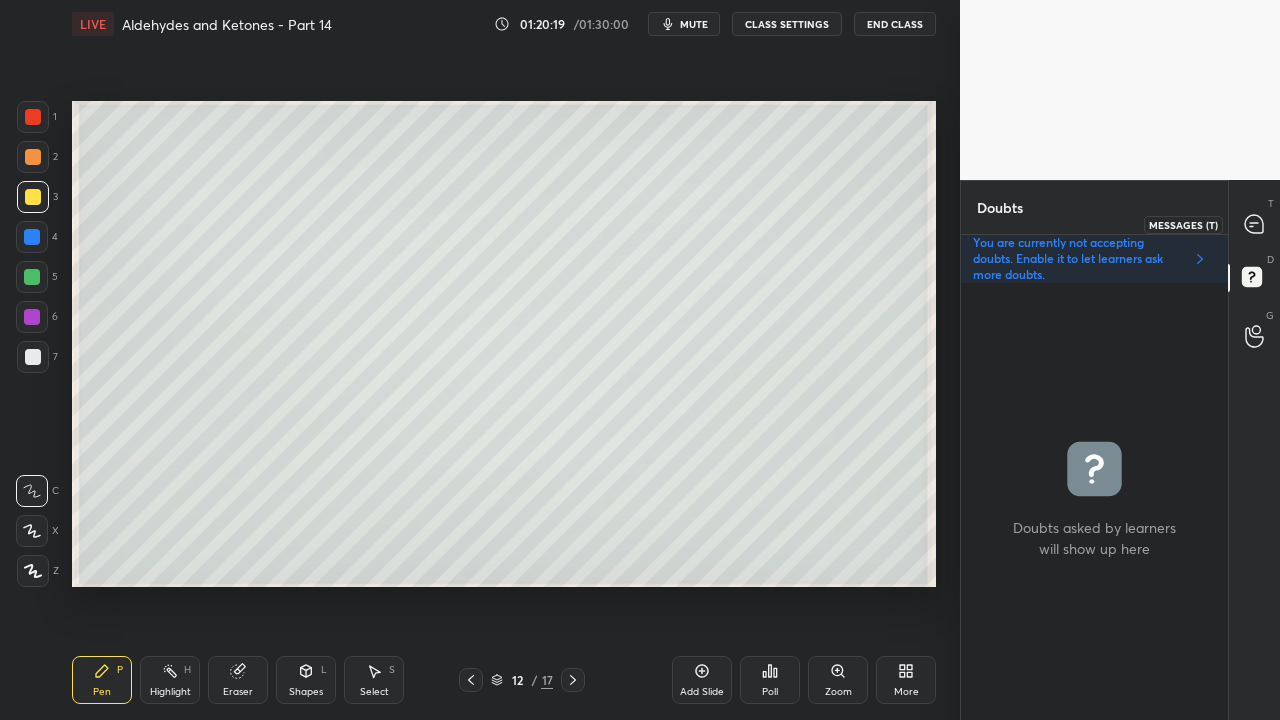 click at bounding box center (1255, 224) 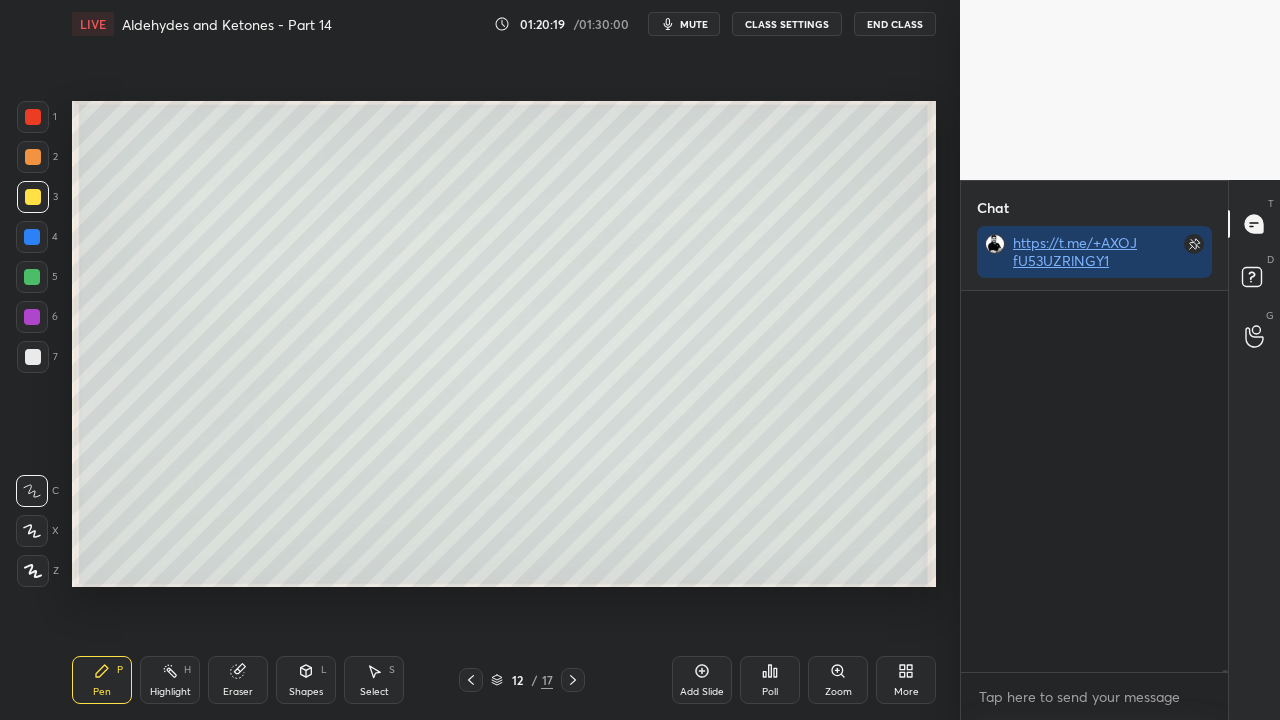 scroll, scrollTop: 423, scrollLeft: 261, axis: both 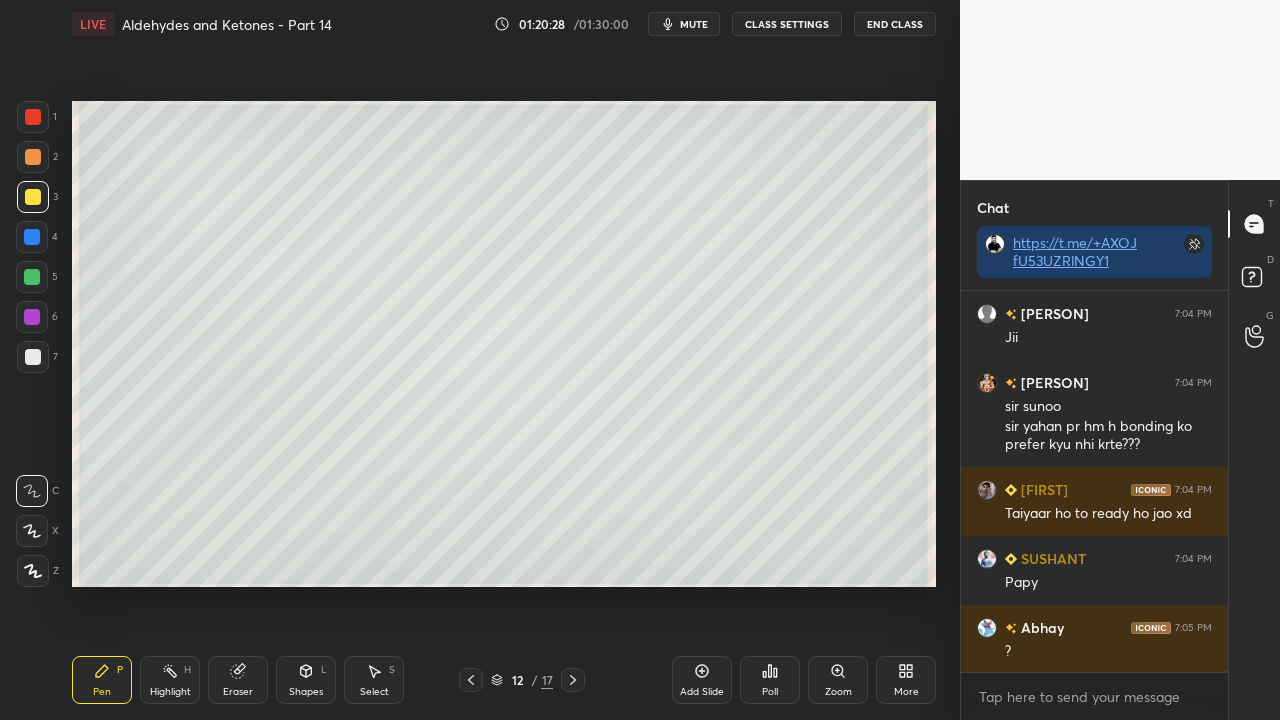 click 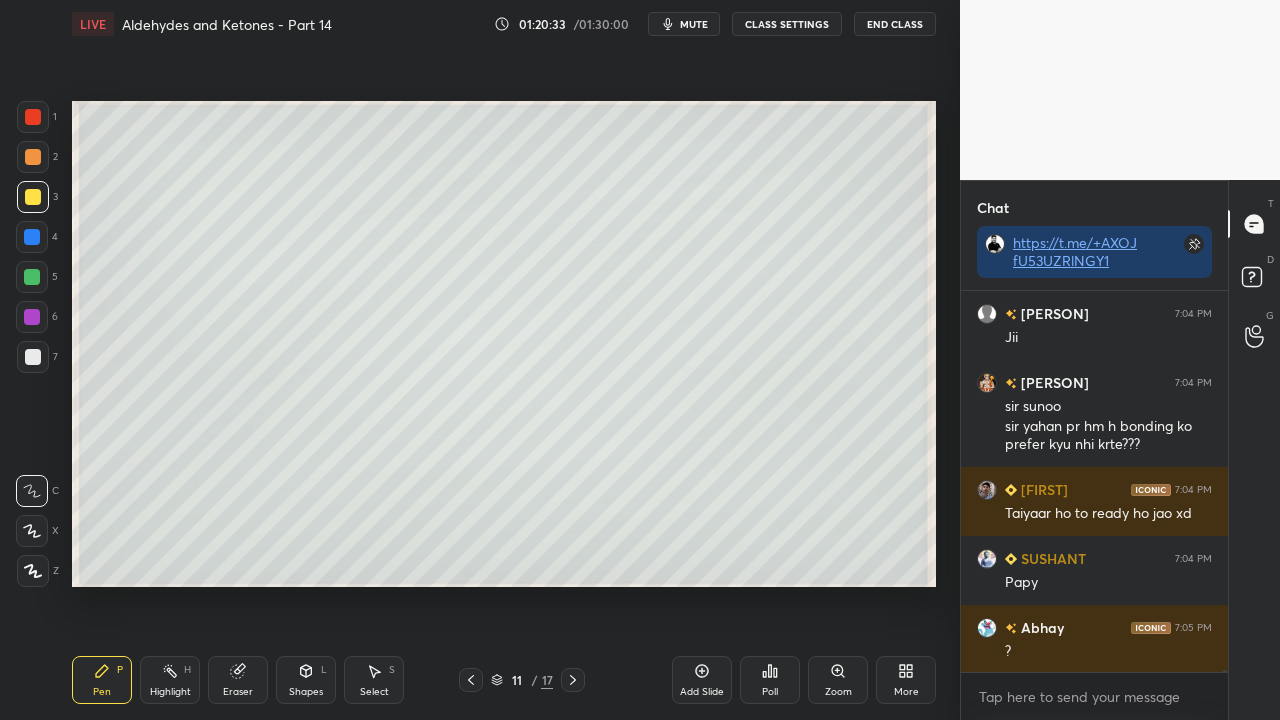drag, startPoint x: 574, startPoint y: 680, endPoint x: 569, endPoint y: 656, distance: 24.5153 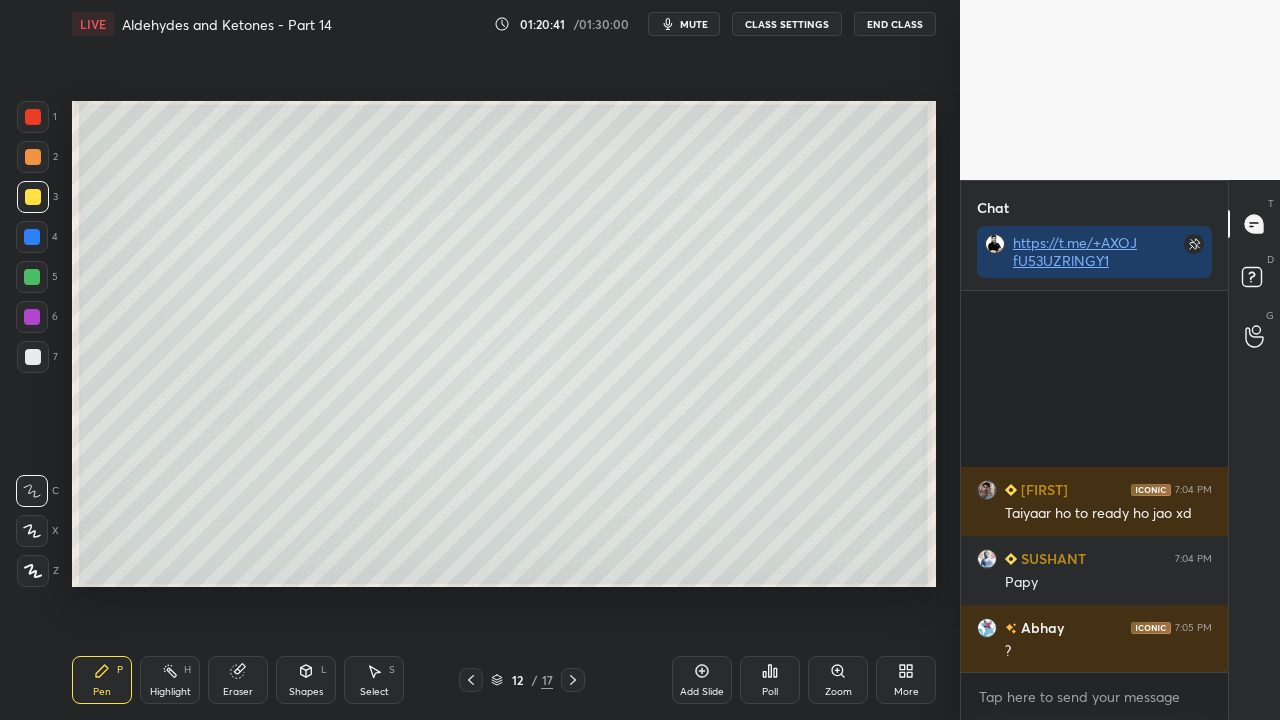 scroll, scrollTop: 105970, scrollLeft: 0, axis: vertical 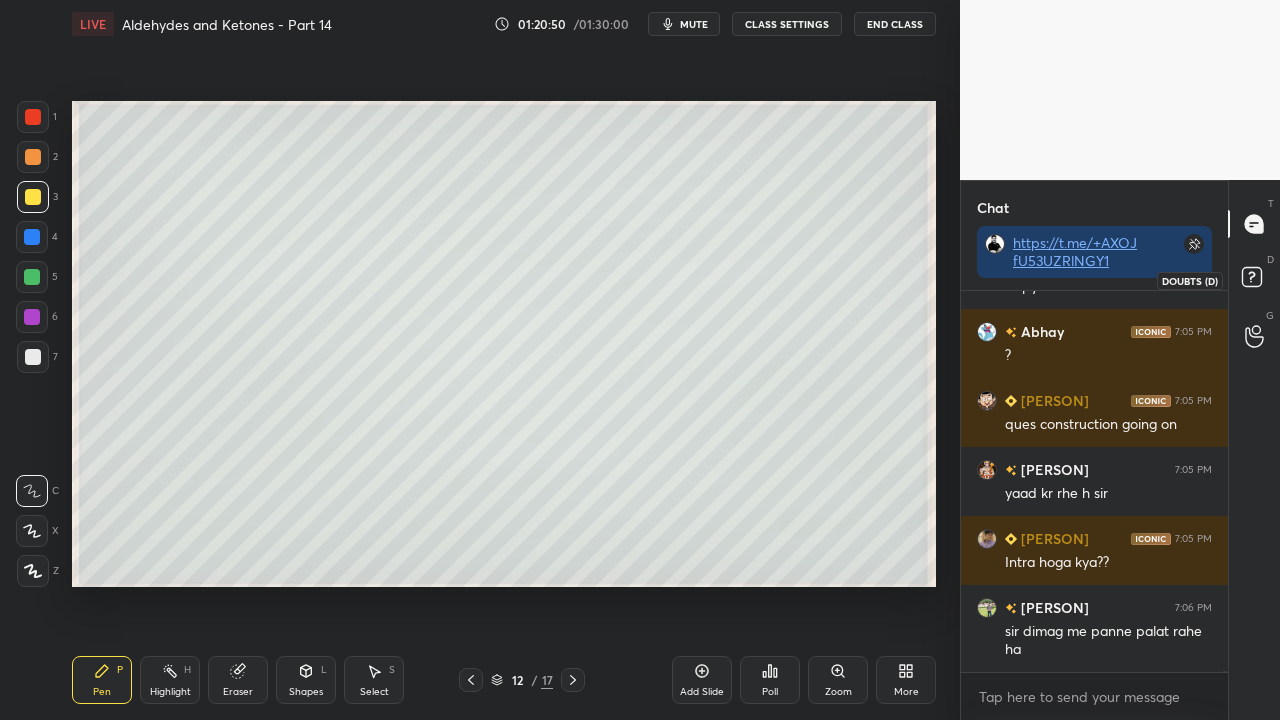 click 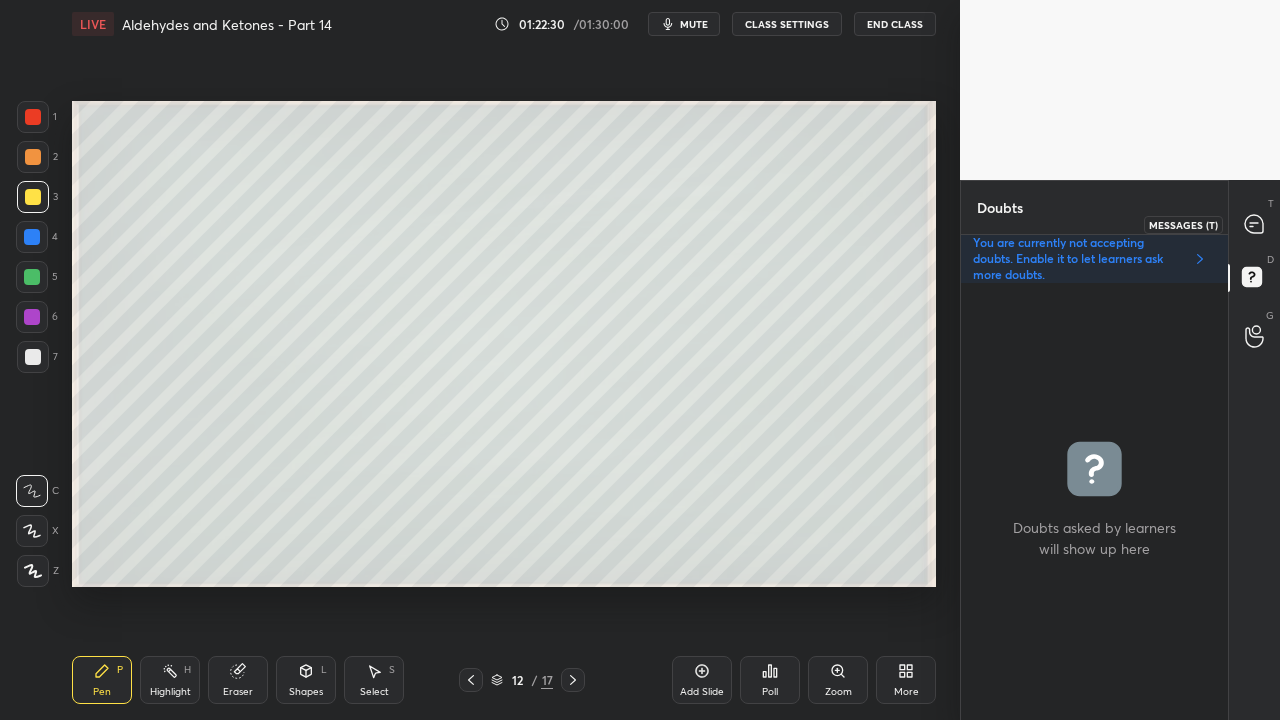 click 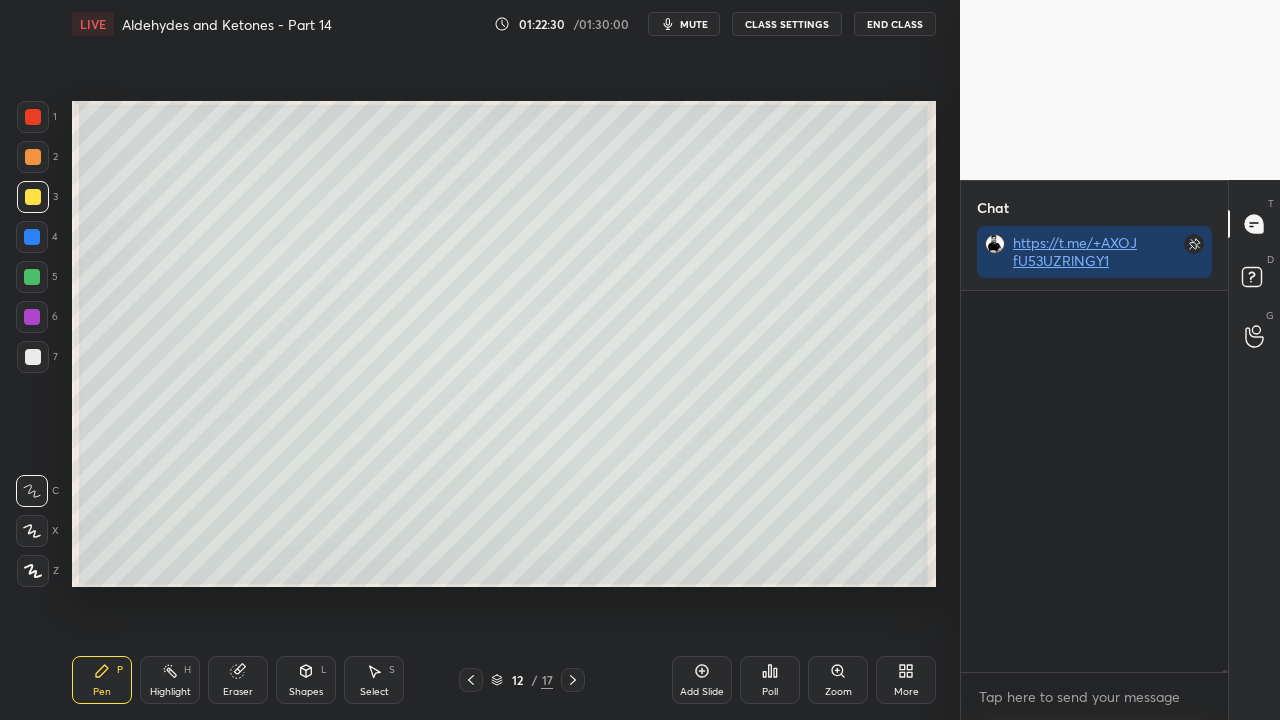scroll, scrollTop: 106770, scrollLeft: 0, axis: vertical 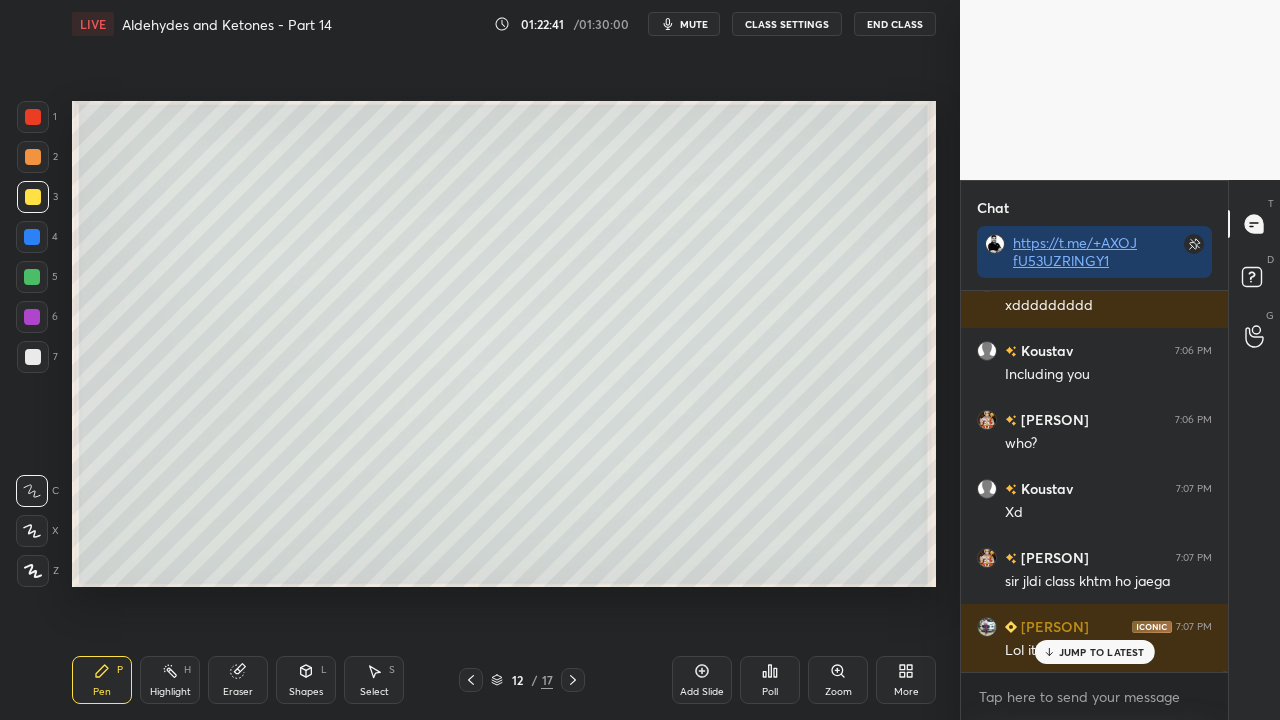 click on "JUMP TO LATEST" at bounding box center [1094, 652] 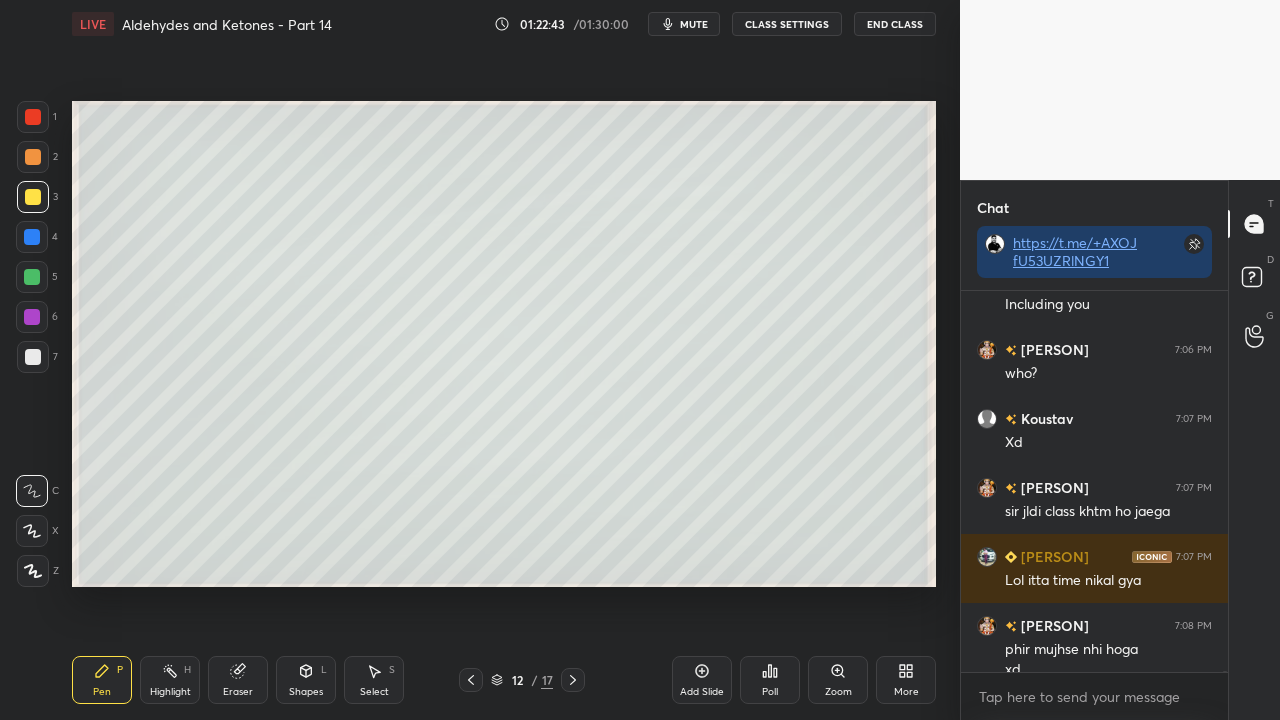 scroll, scrollTop: 107098, scrollLeft: 0, axis: vertical 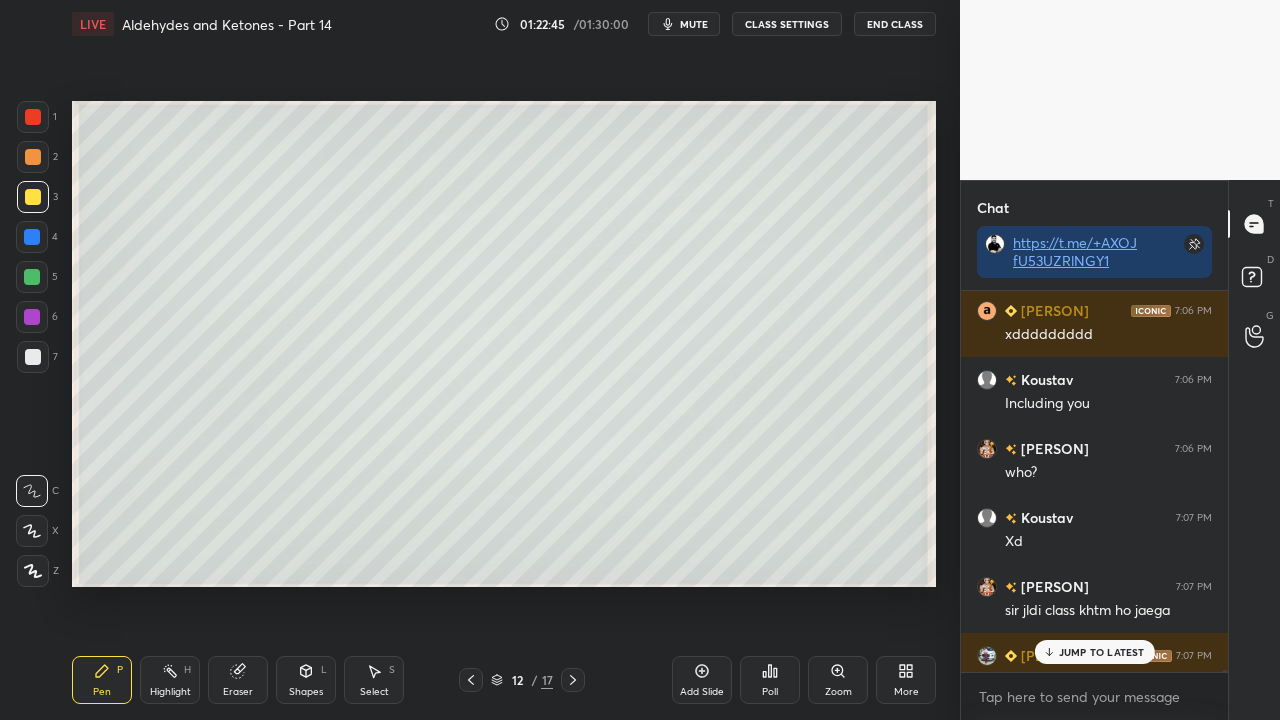 click on "JUMP TO LATEST" at bounding box center [1094, 652] 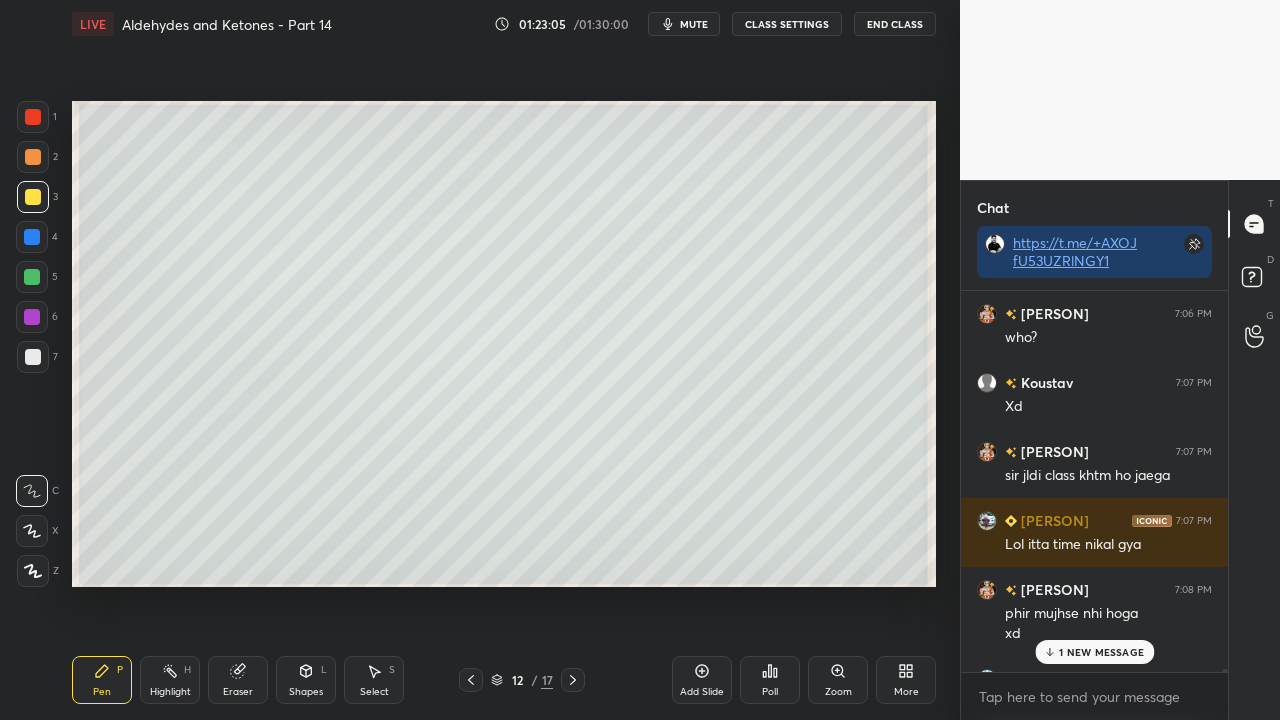 scroll, scrollTop: 107742, scrollLeft: 0, axis: vertical 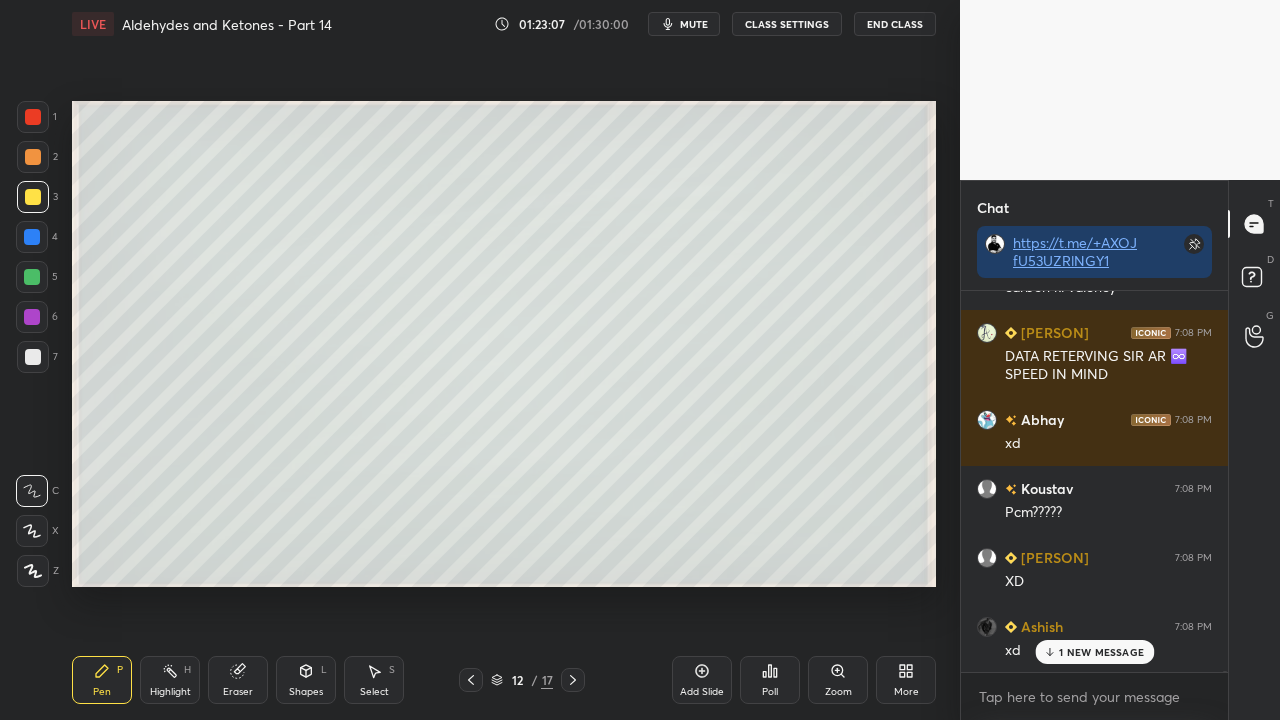 click on "mute" at bounding box center (684, 24) 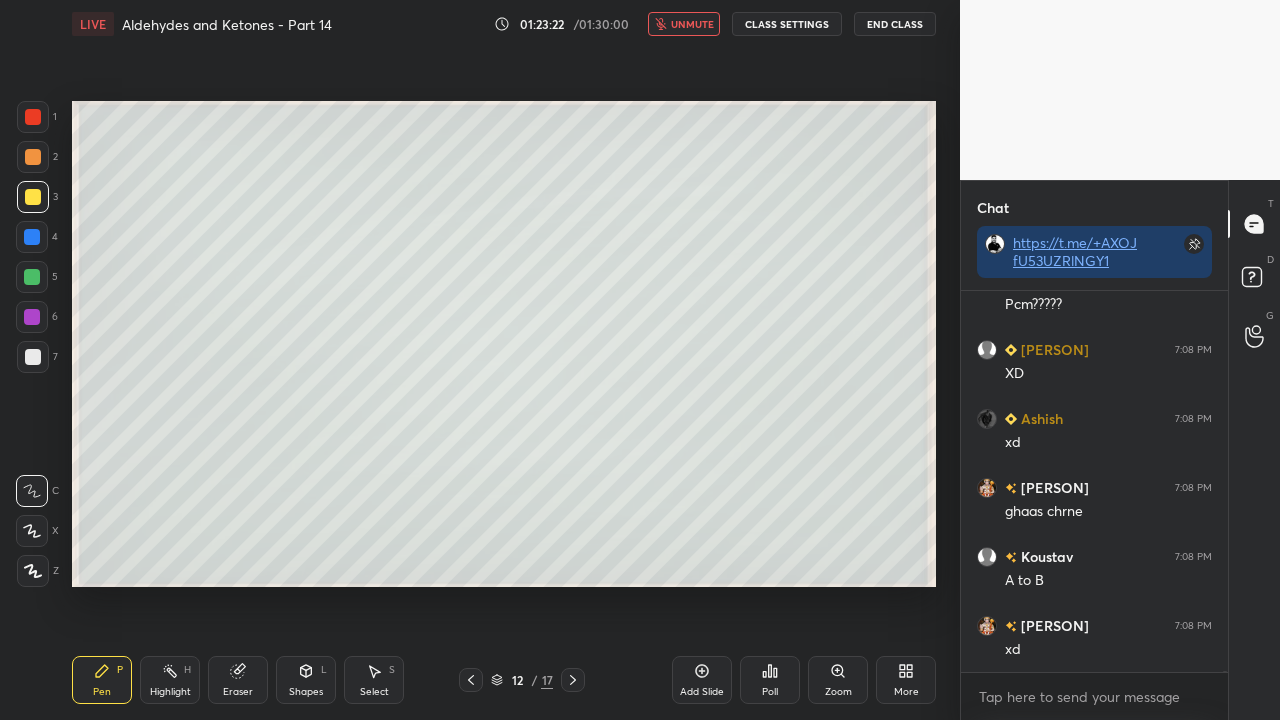 scroll, scrollTop: 108018, scrollLeft: 0, axis: vertical 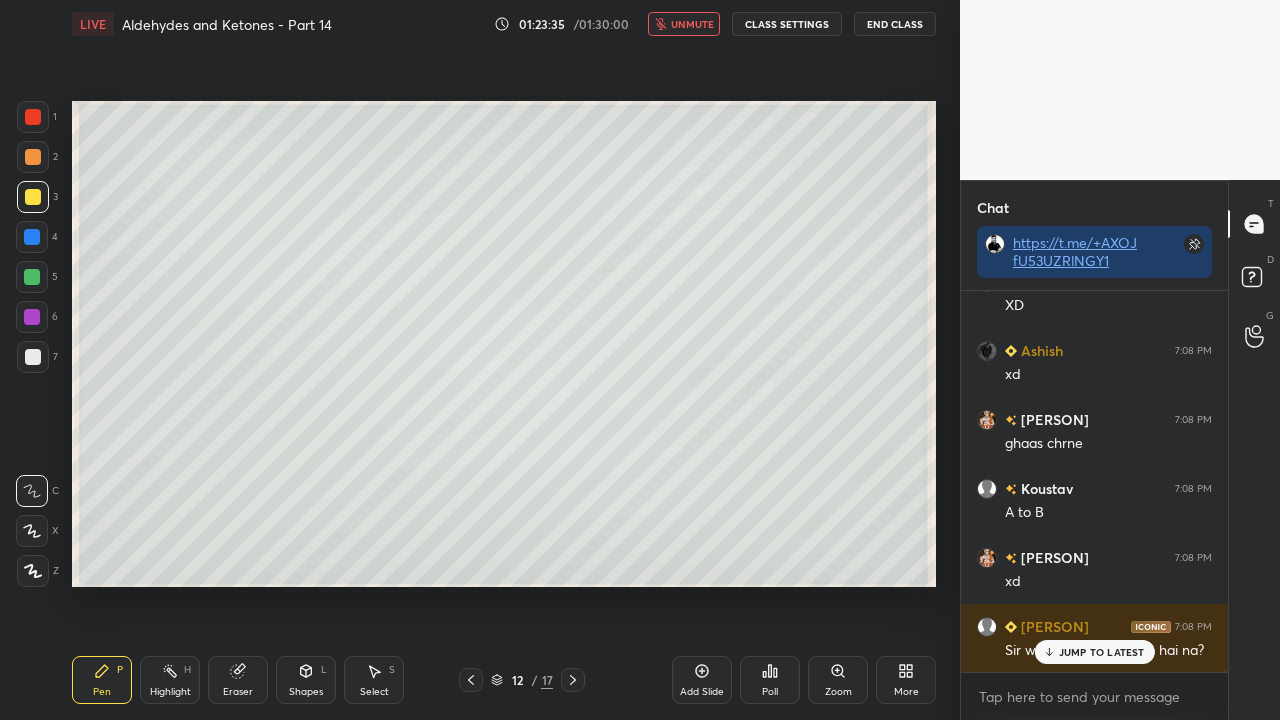 click on "LIVE Aldehydes and Ketones - Part 14 01:23:35 /  01:30:00 unmute CLASS SETTINGS End Class" at bounding box center (504, 24) 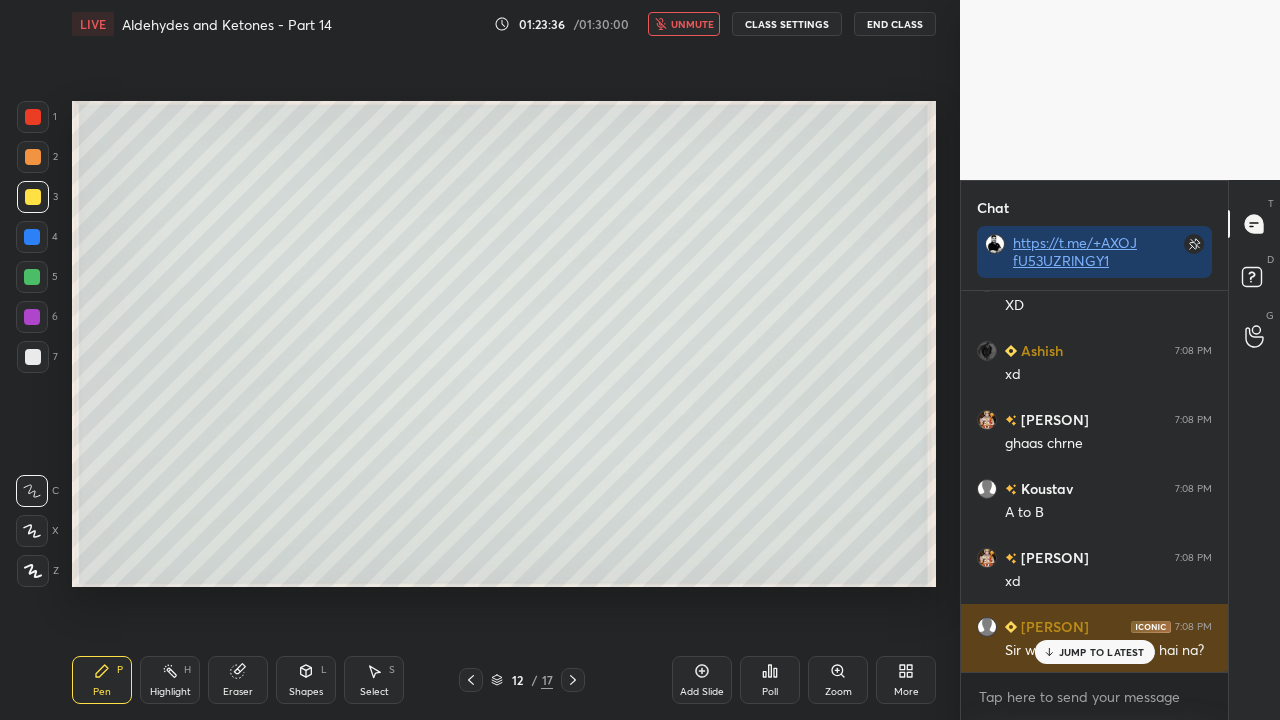 click on "JUMP TO LATEST" at bounding box center (1102, 652) 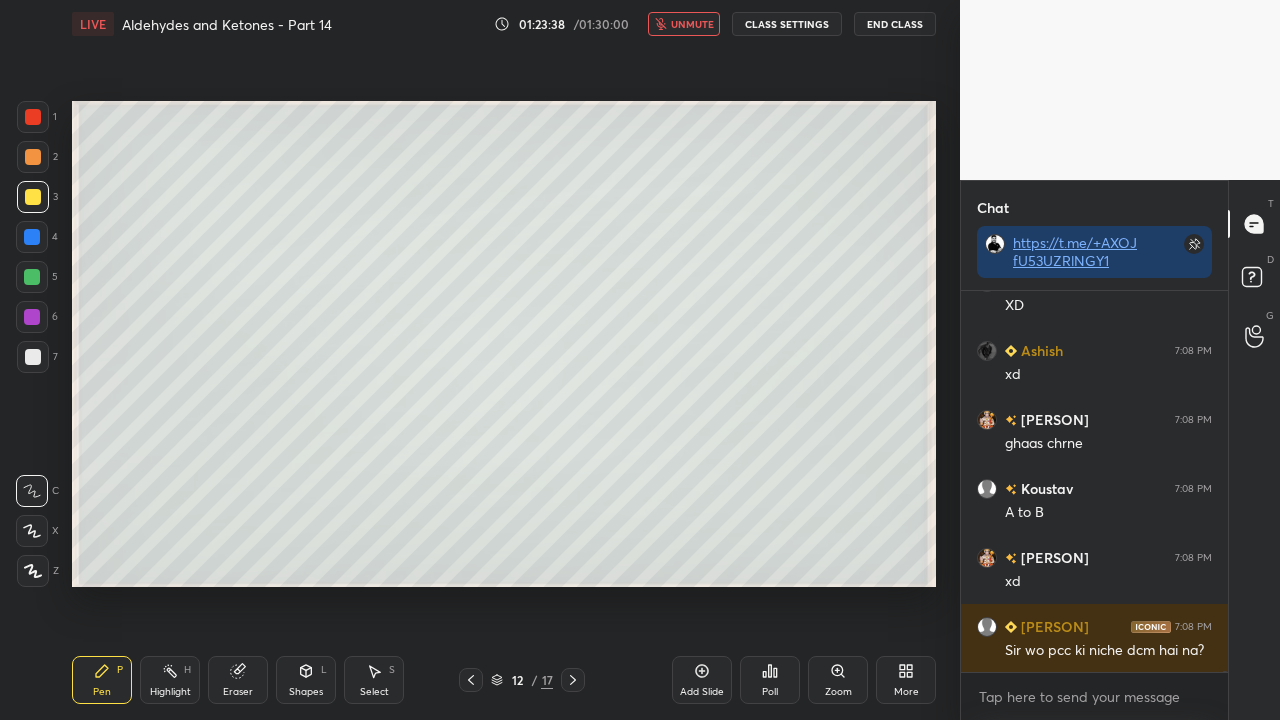 click on "unmute" at bounding box center [684, 24] 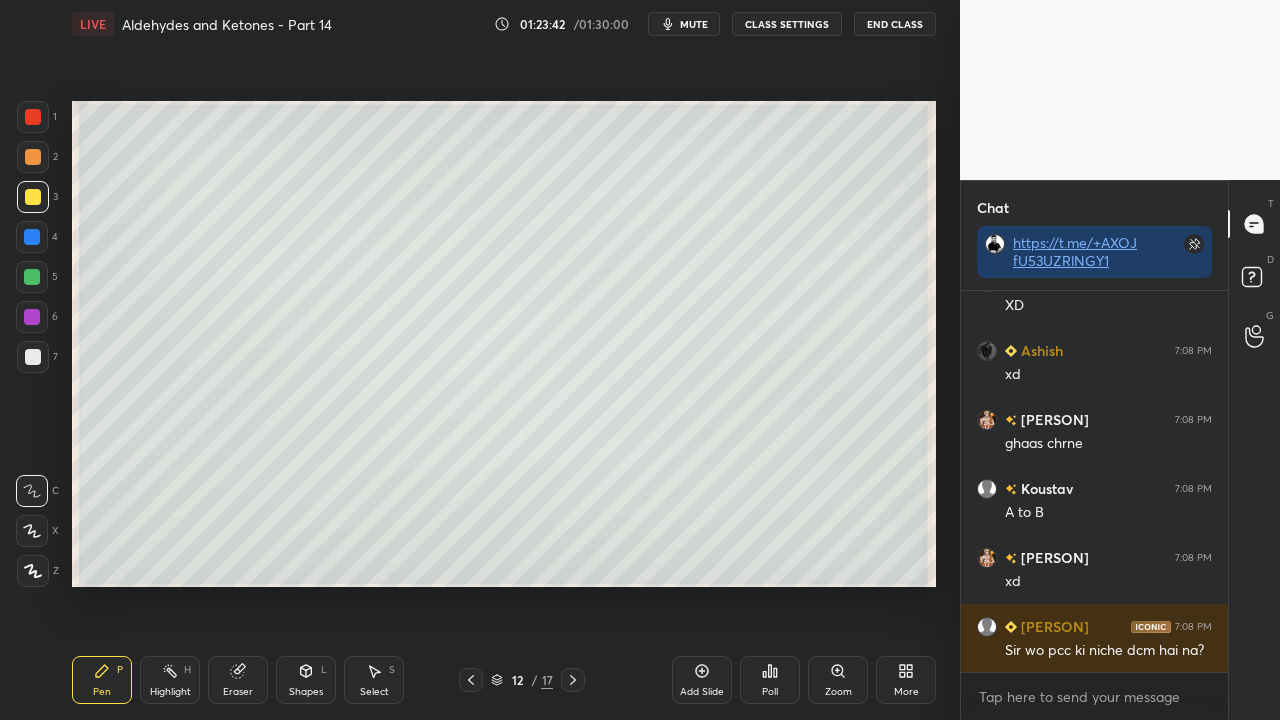 click on "mute" at bounding box center (694, 24) 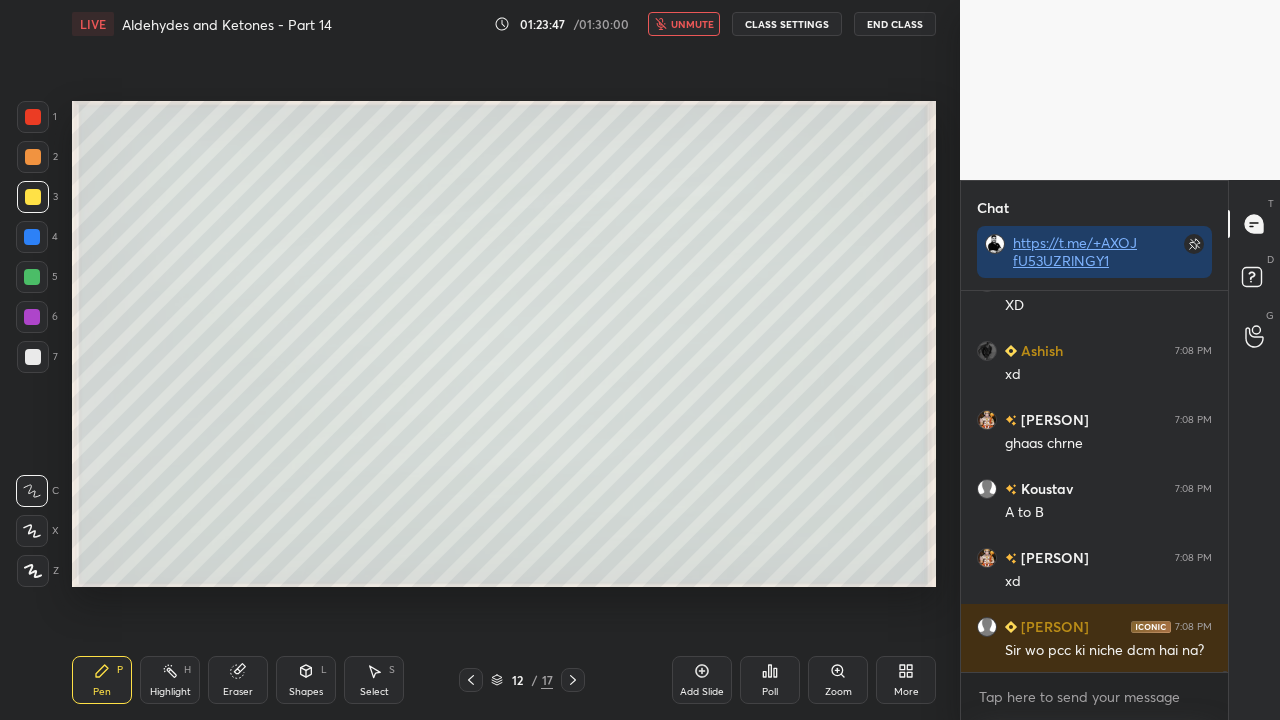 scroll, scrollTop: 108088, scrollLeft: 0, axis: vertical 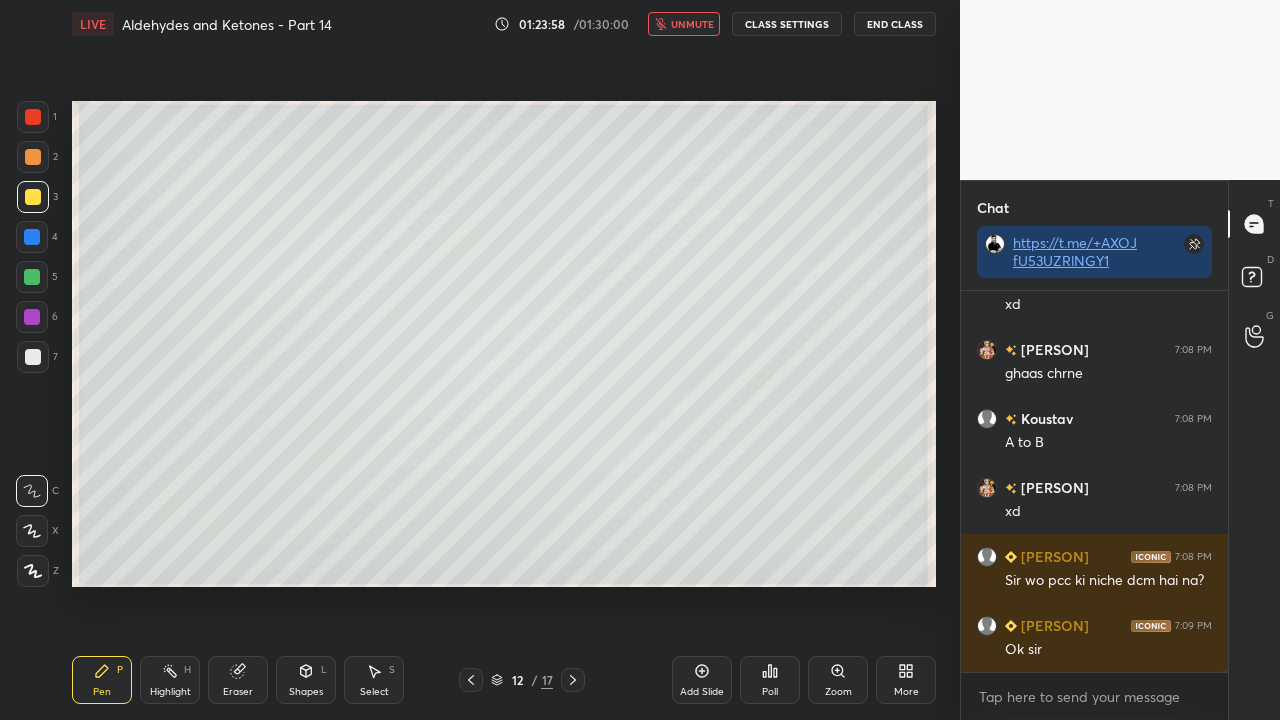 drag, startPoint x: 687, startPoint y: 37, endPoint x: 667, endPoint y: 56, distance: 27.58623 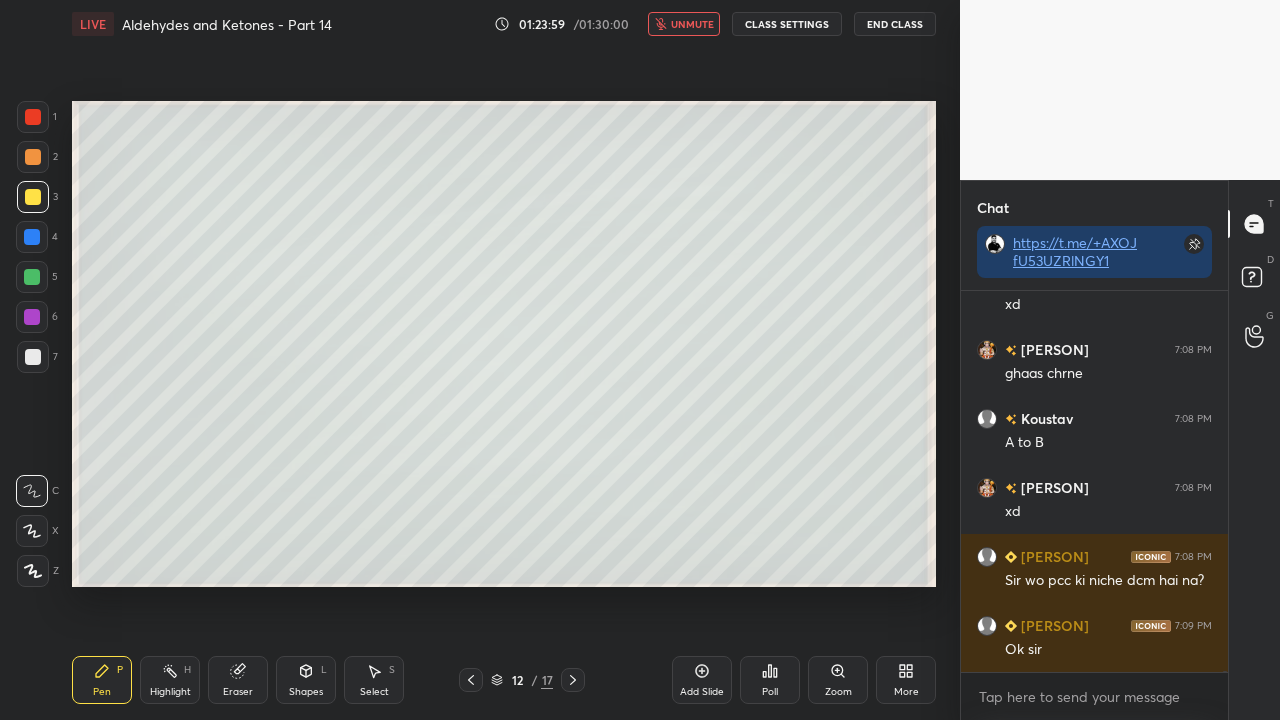 click on "unmute" at bounding box center [692, 24] 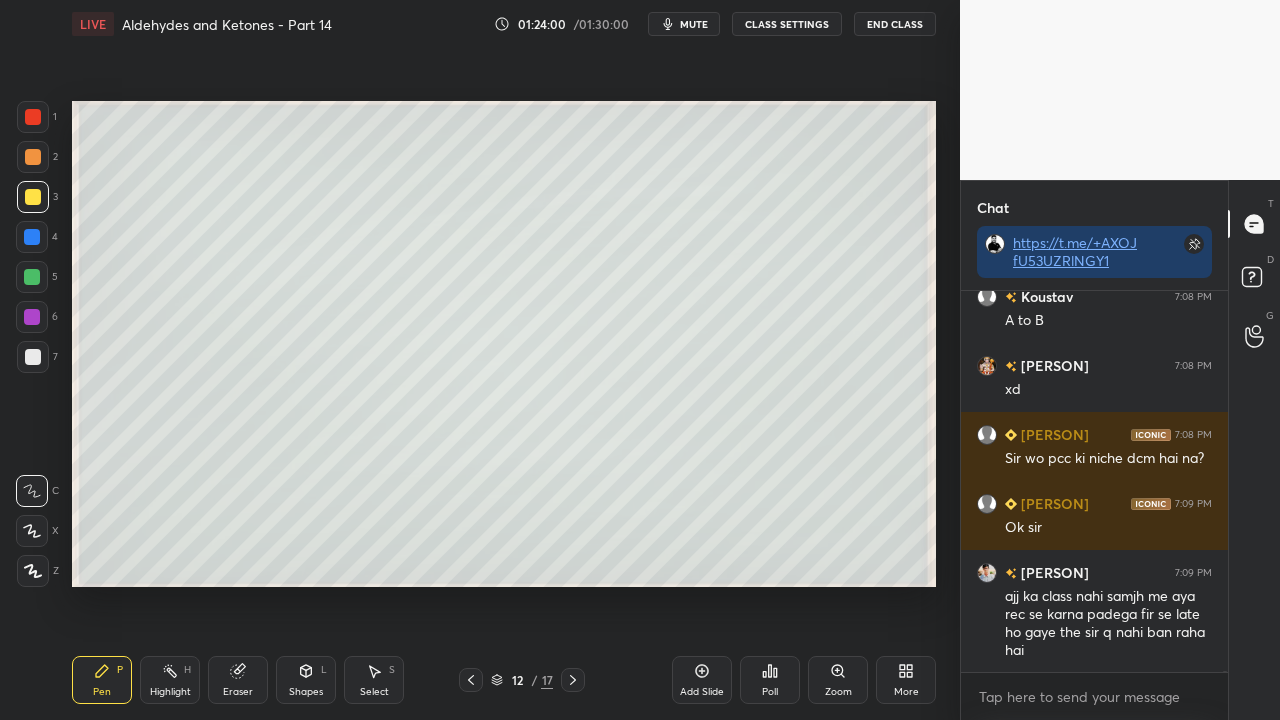 scroll, scrollTop: 108280, scrollLeft: 0, axis: vertical 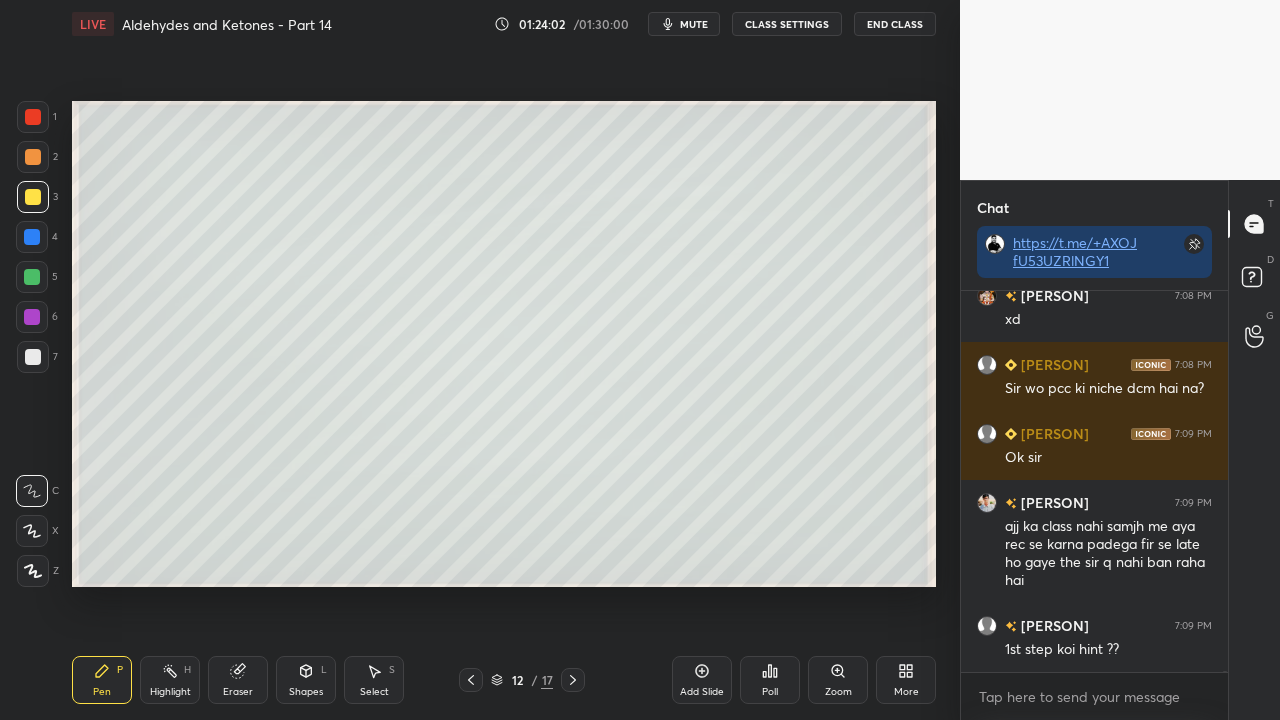 click on "mute" at bounding box center [694, 24] 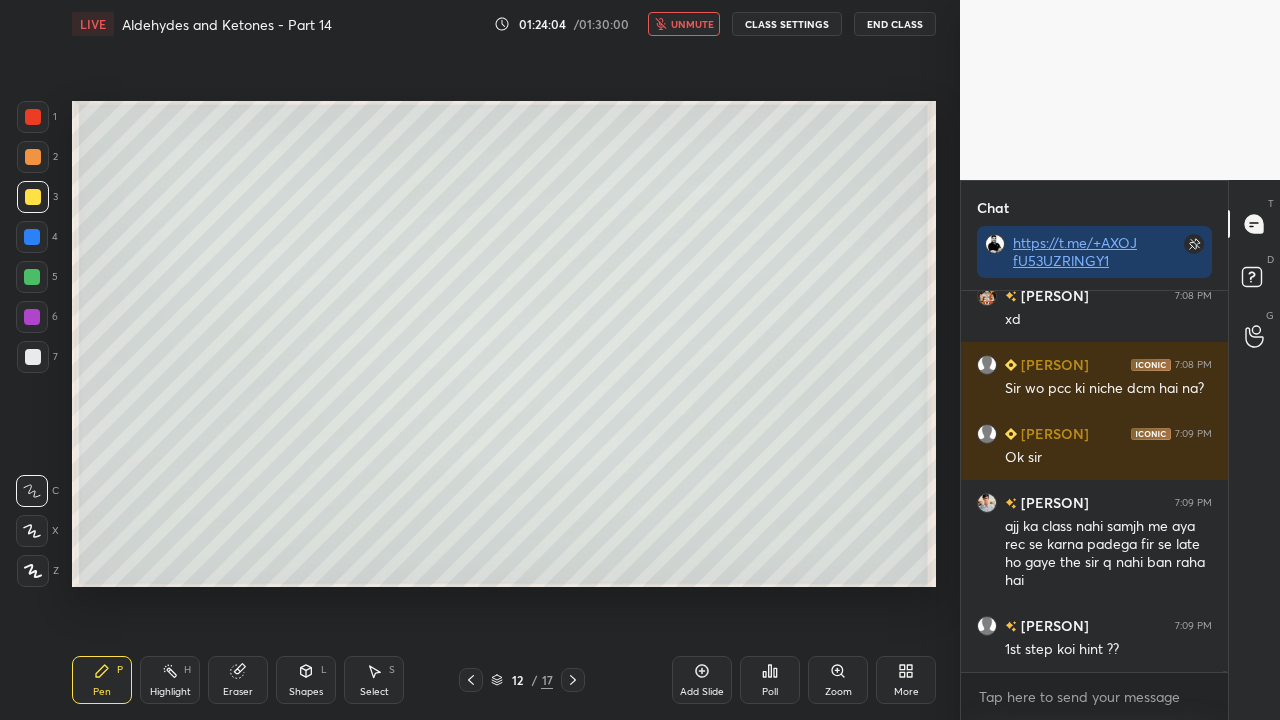 click on "unmute" at bounding box center [684, 24] 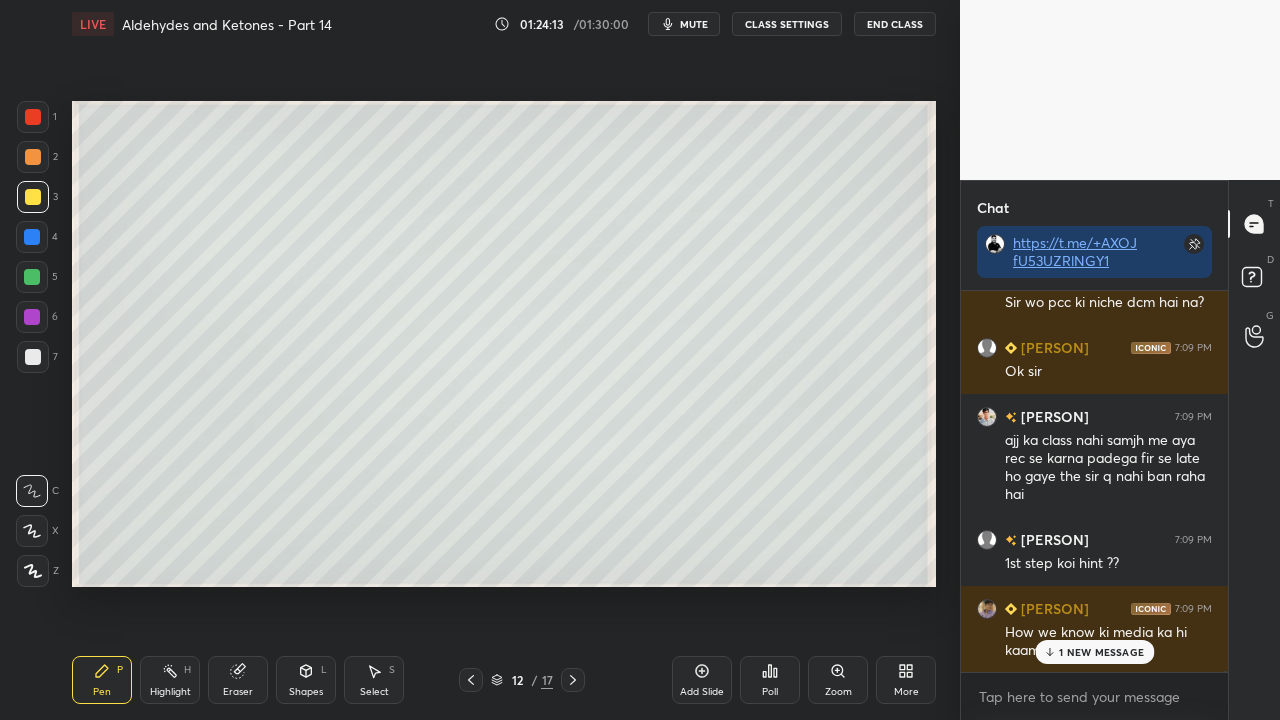 scroll, scrollTop: 108436, scrollLeft: 0, axis: vertical 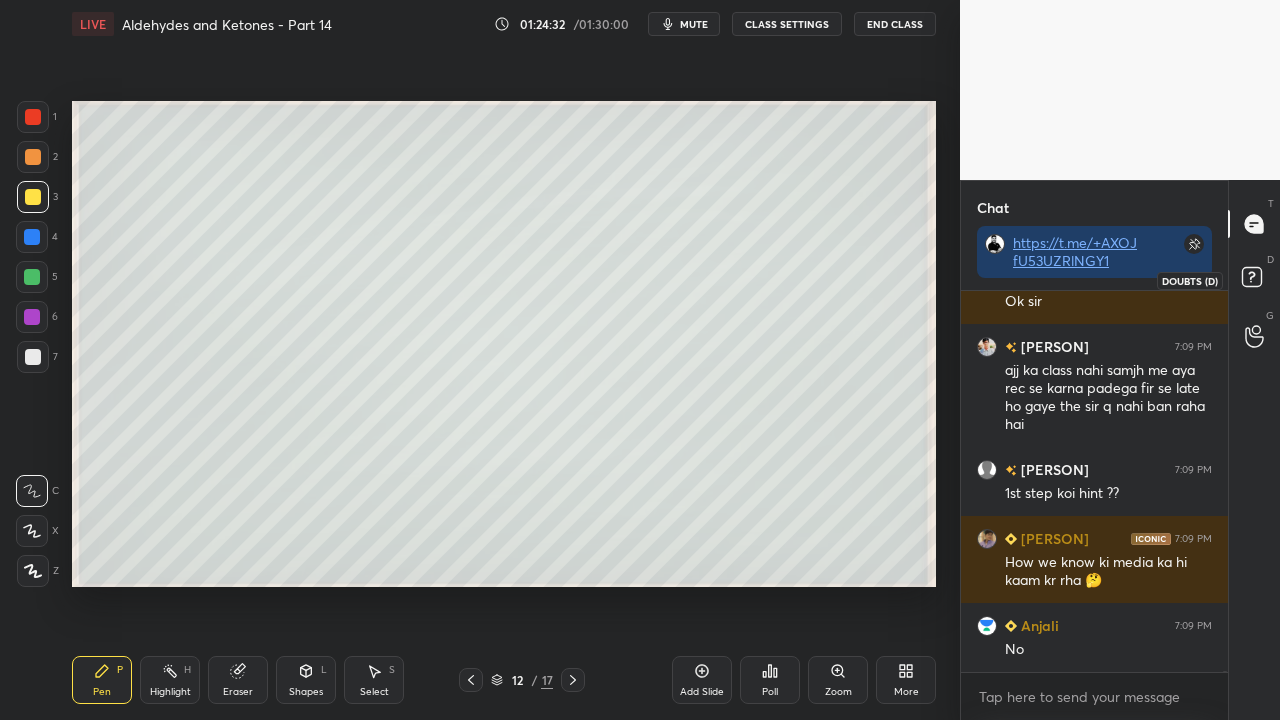 click 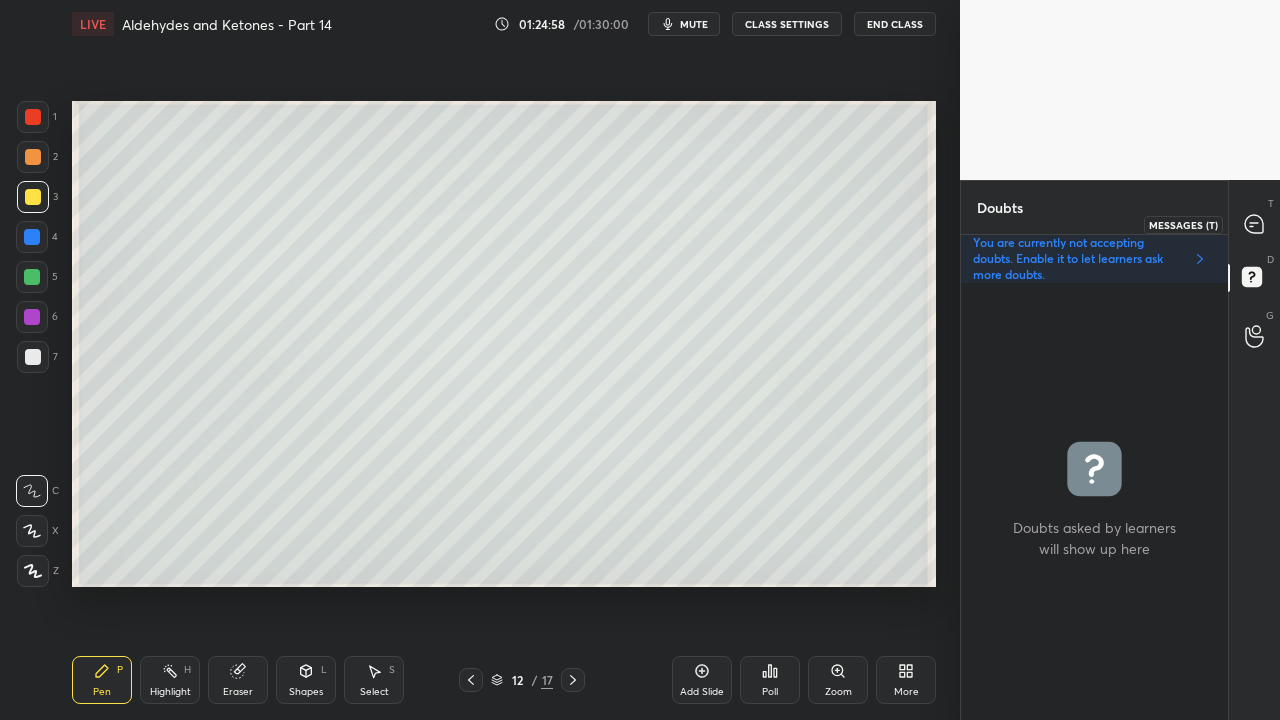 click 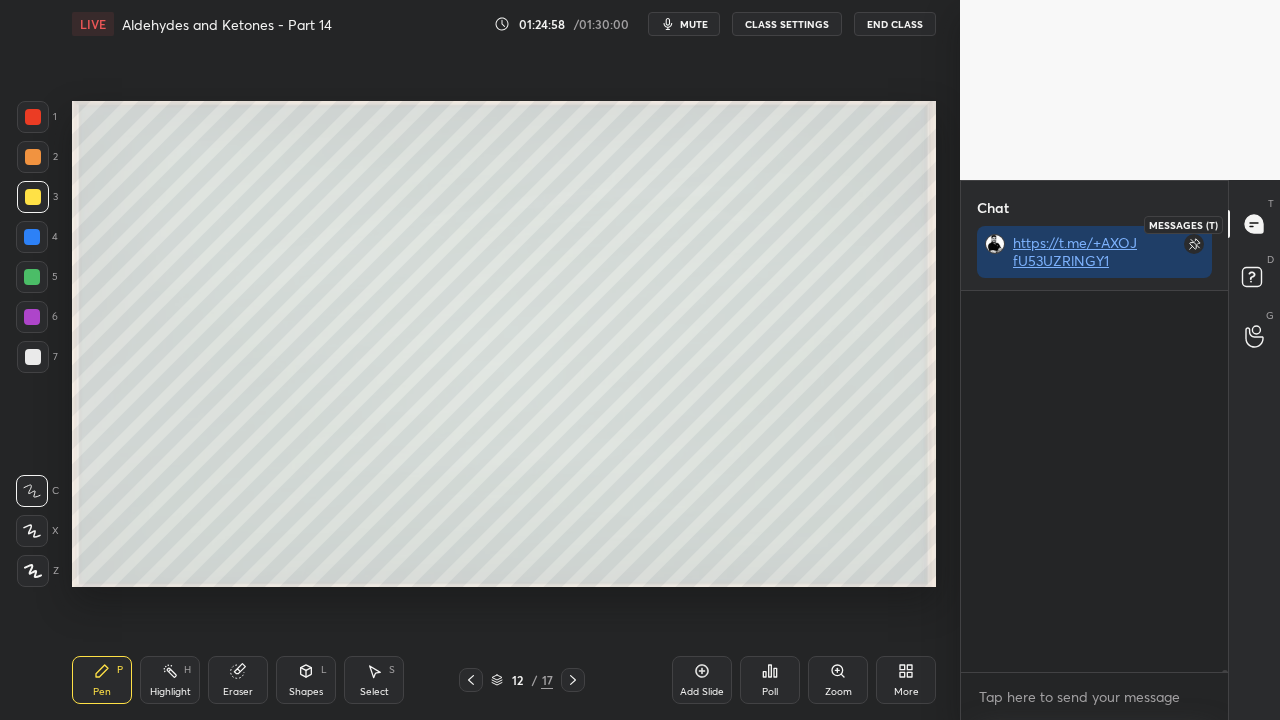 scroll, scrollTop: 108786, scrollLeft: 0, axis: vertical 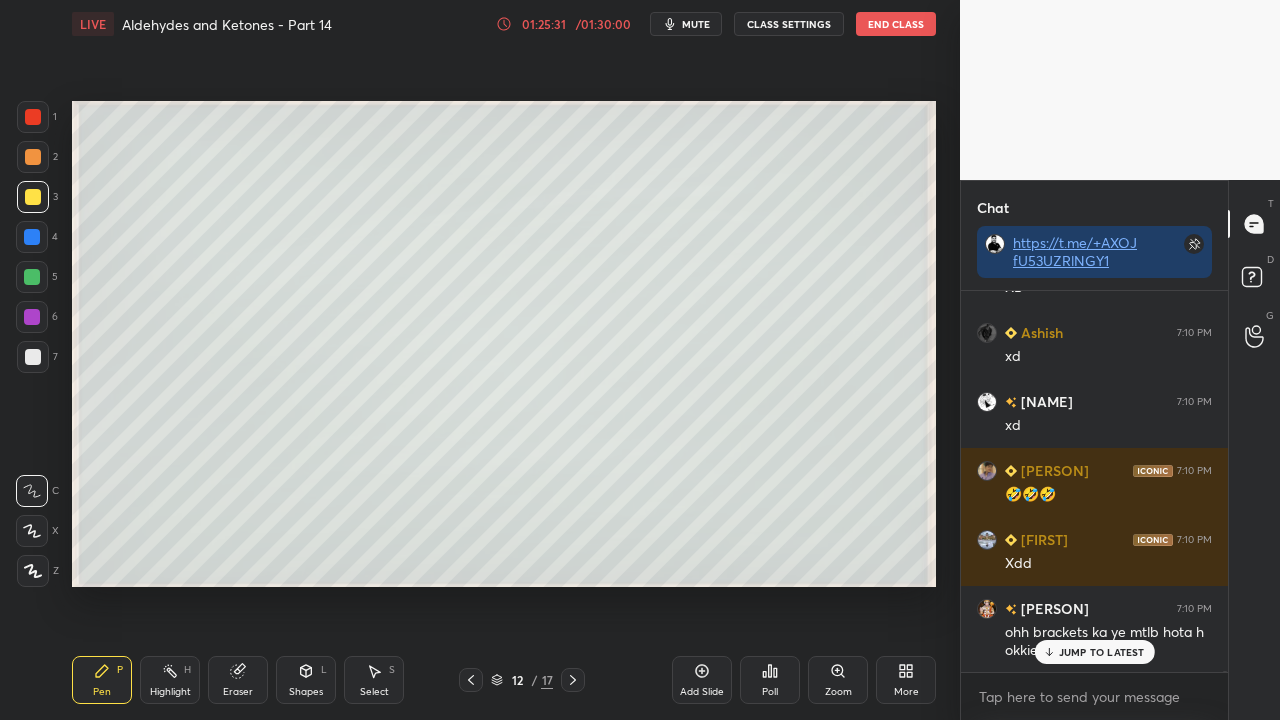 click on "mute" at bounding box center (696, 24) 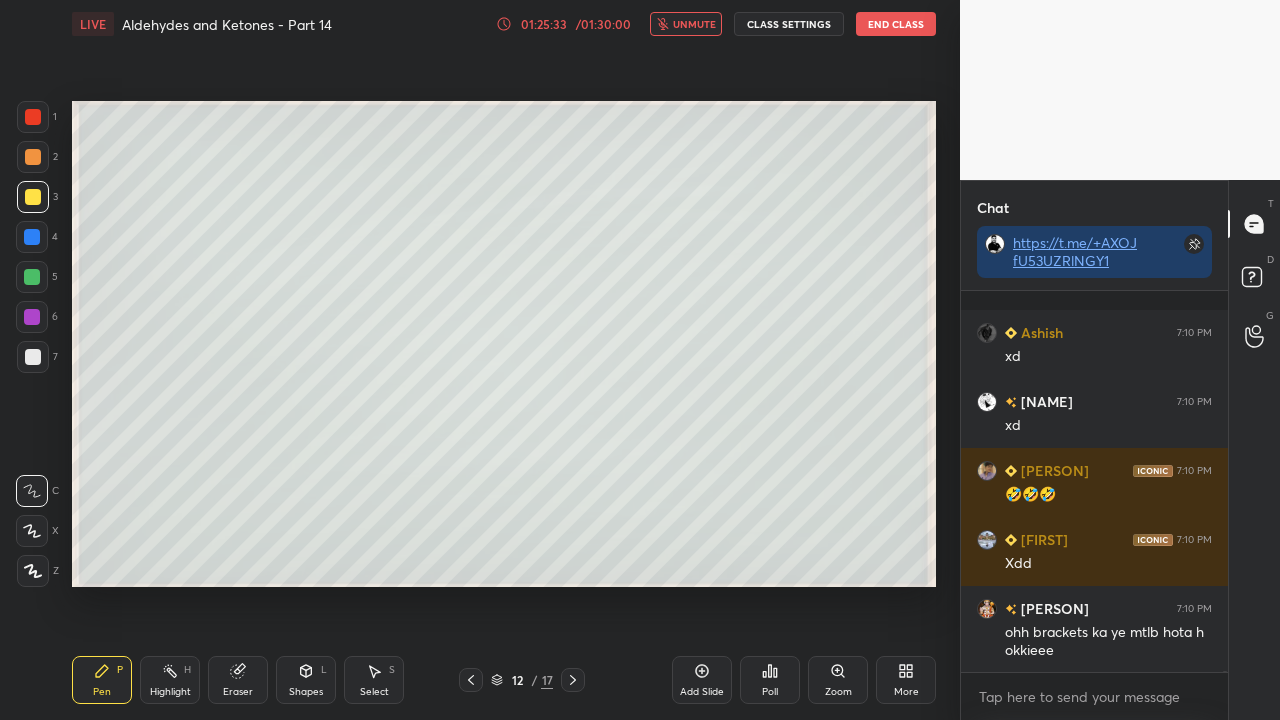 scroll, scrollTop: 109162, scrollLeft: 0, axis: vertical 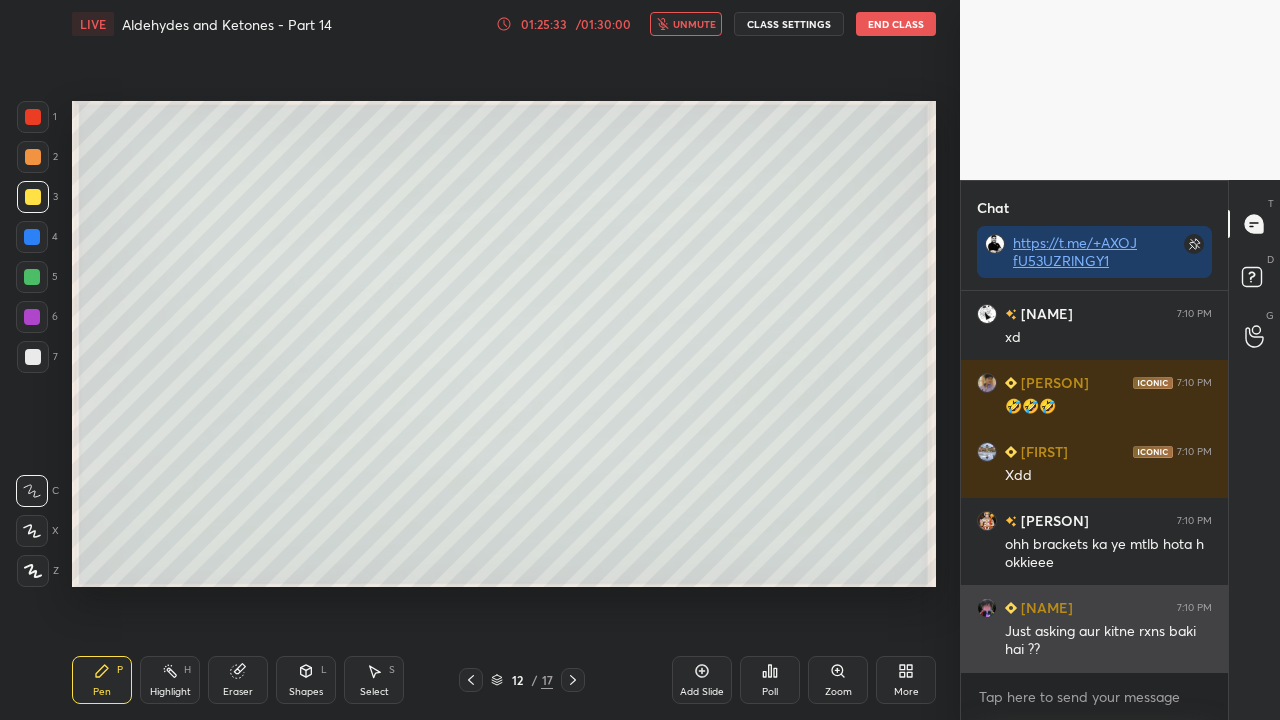 click on "Just asking aur kitne rxns baki hai ??" at bounding box center (1108, 641) 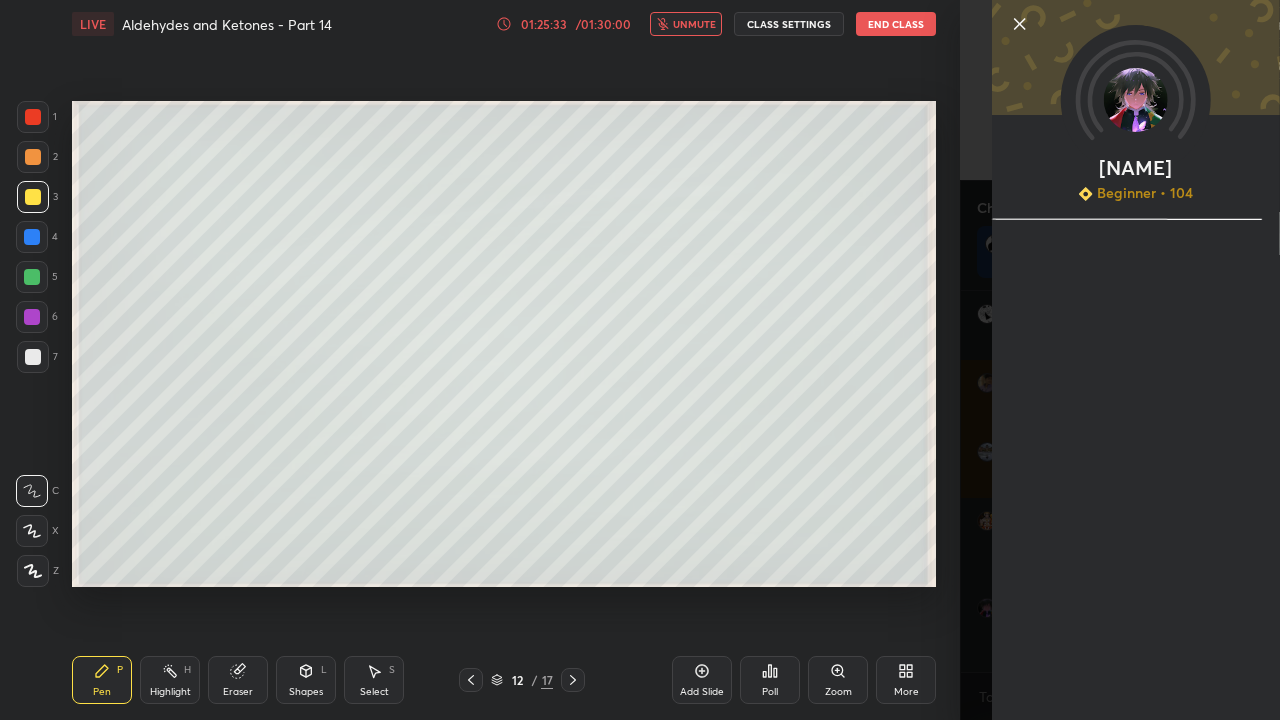 drag, startPoint x: 970, startPoint y: 608, endPoint x: 964, endPoint y: 620, distance: 13.416408 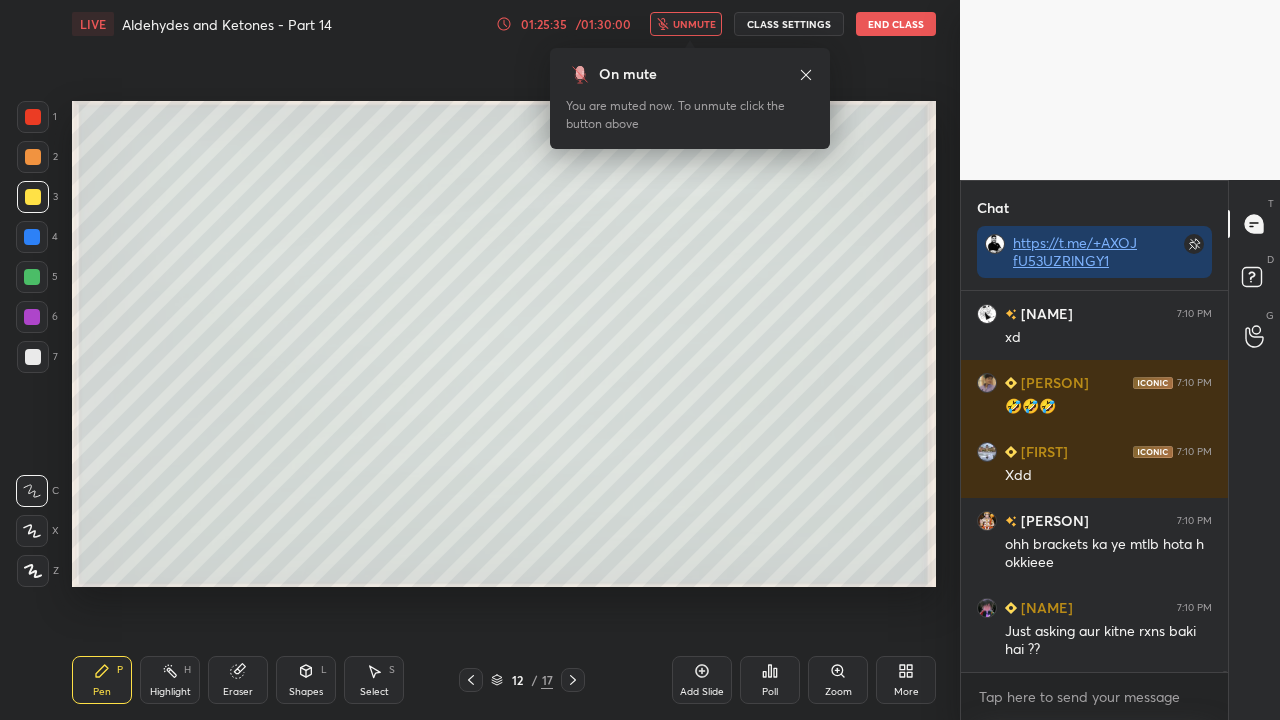 drag, startPoint x: 693, startPoint y: 25, endPoint x: 684, endPoint y: 39, distance: 16.643316 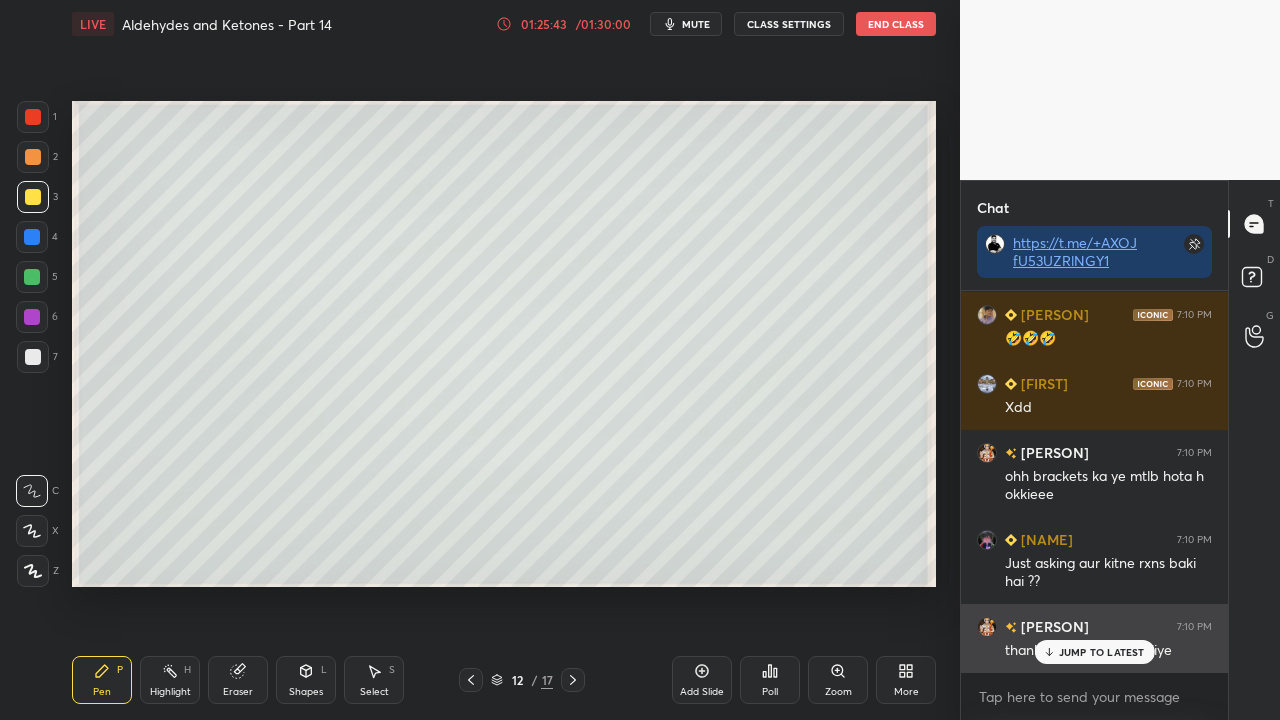 click on "JUMP TO LATEST" at bounding box center (1102, 652) 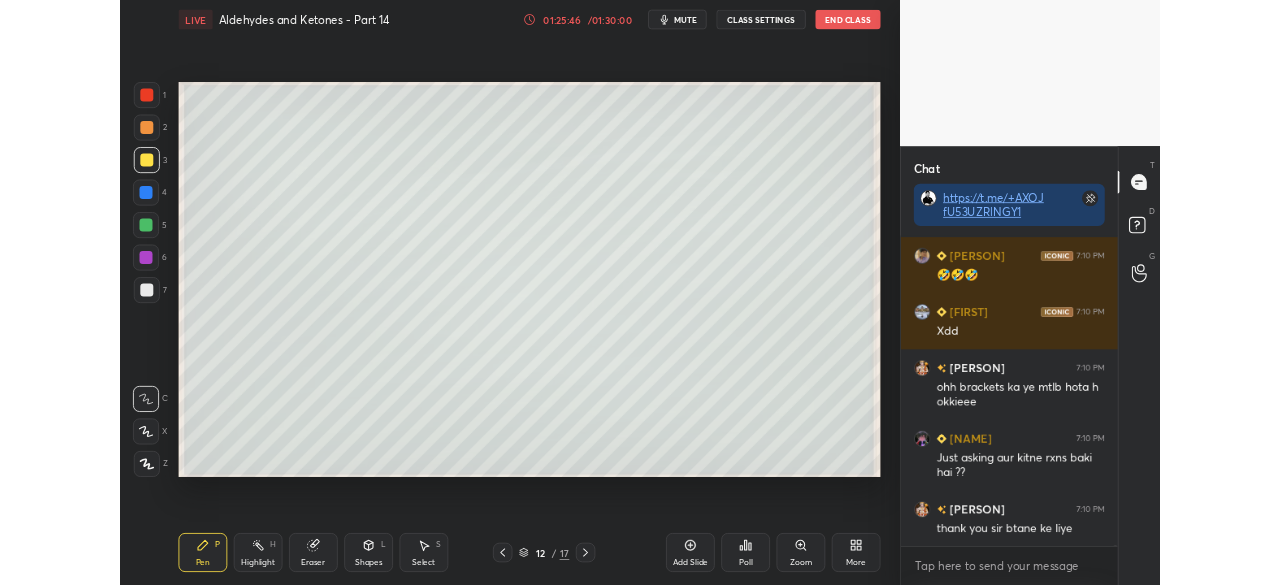 scroll, scrollTop: 109300, scrollLeft: 0, axis: vertical 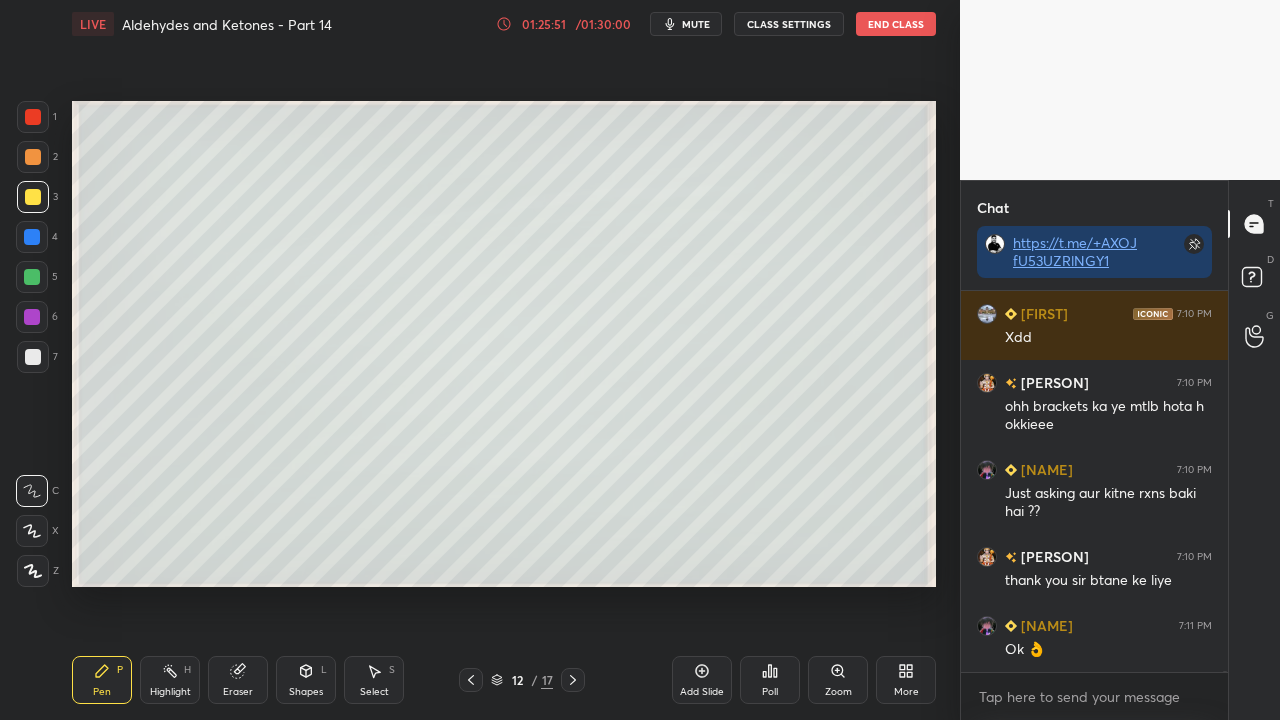 click at bounding box center [33, 357] 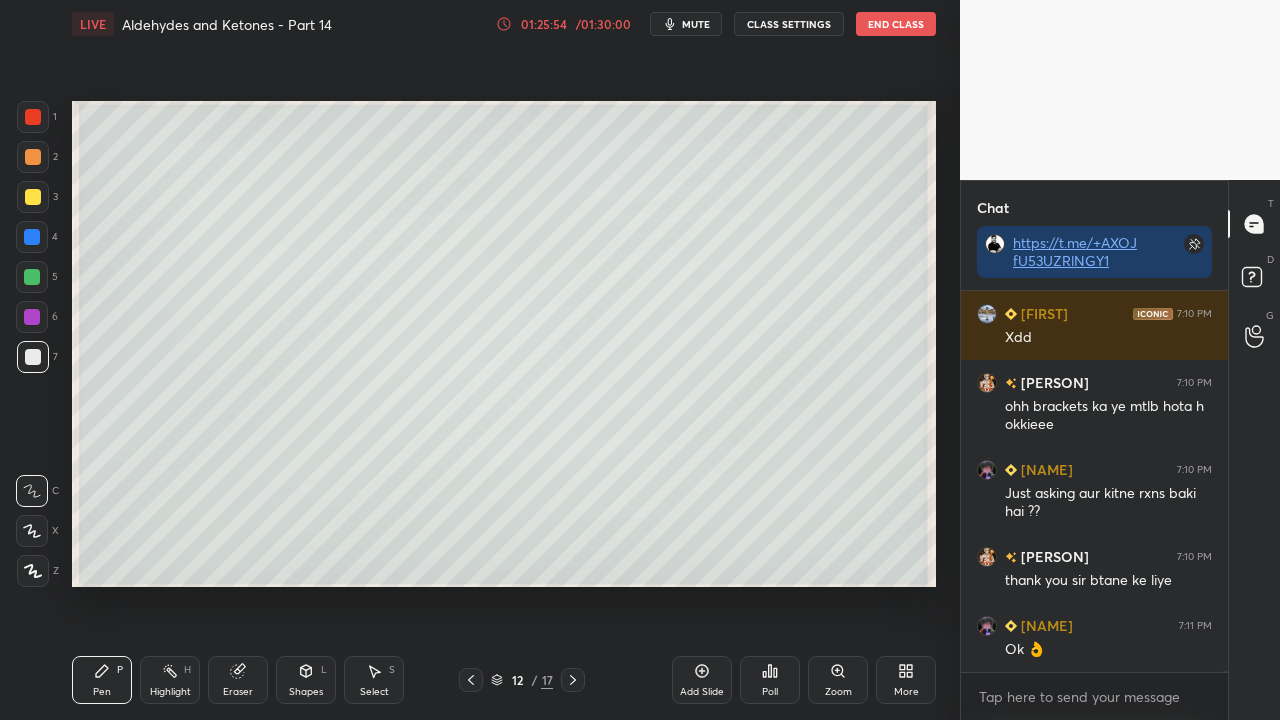 click on "mute" at bounding box center (696, 24) 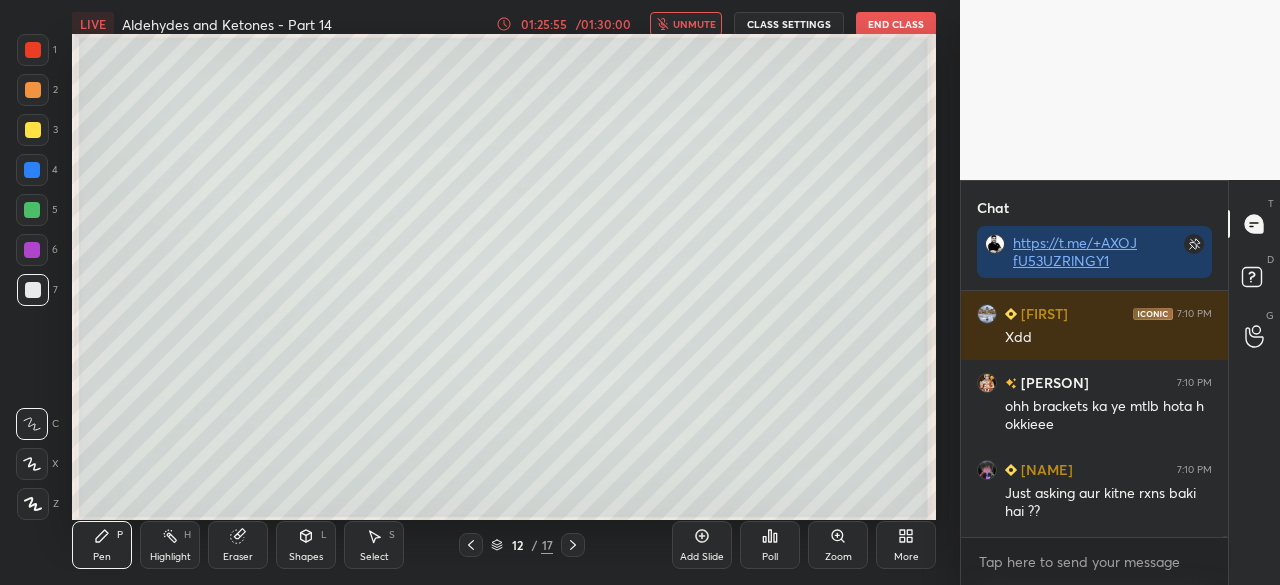 scroll, scrollTop: 457, scrollLeft: 880, axis: both 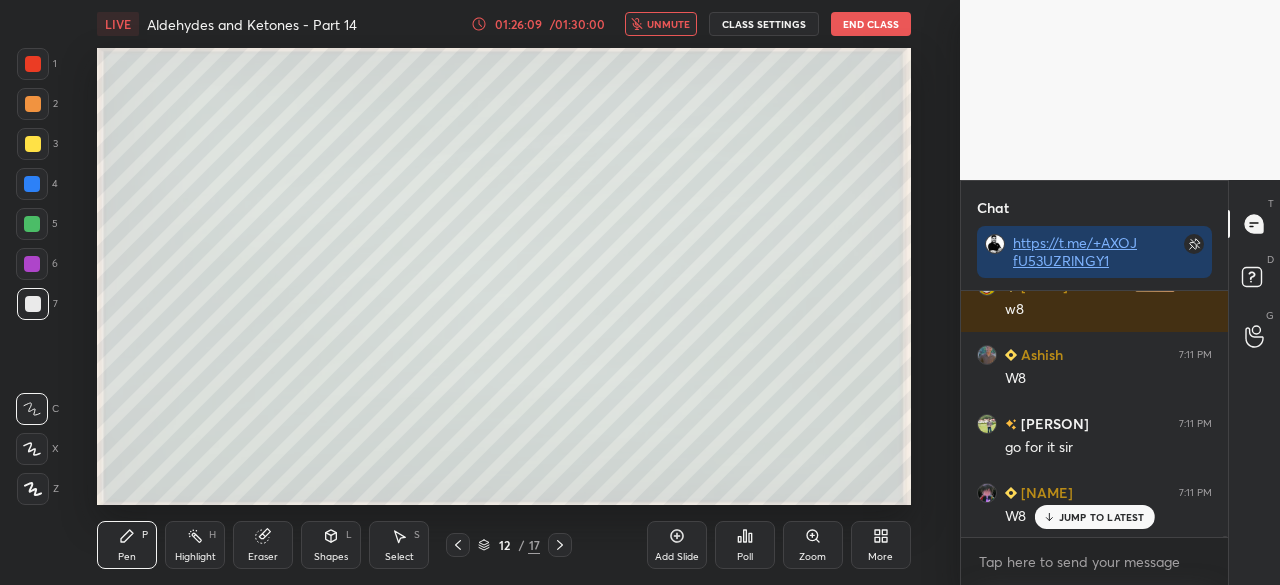 click on "More" at bounding box center (881, 545) 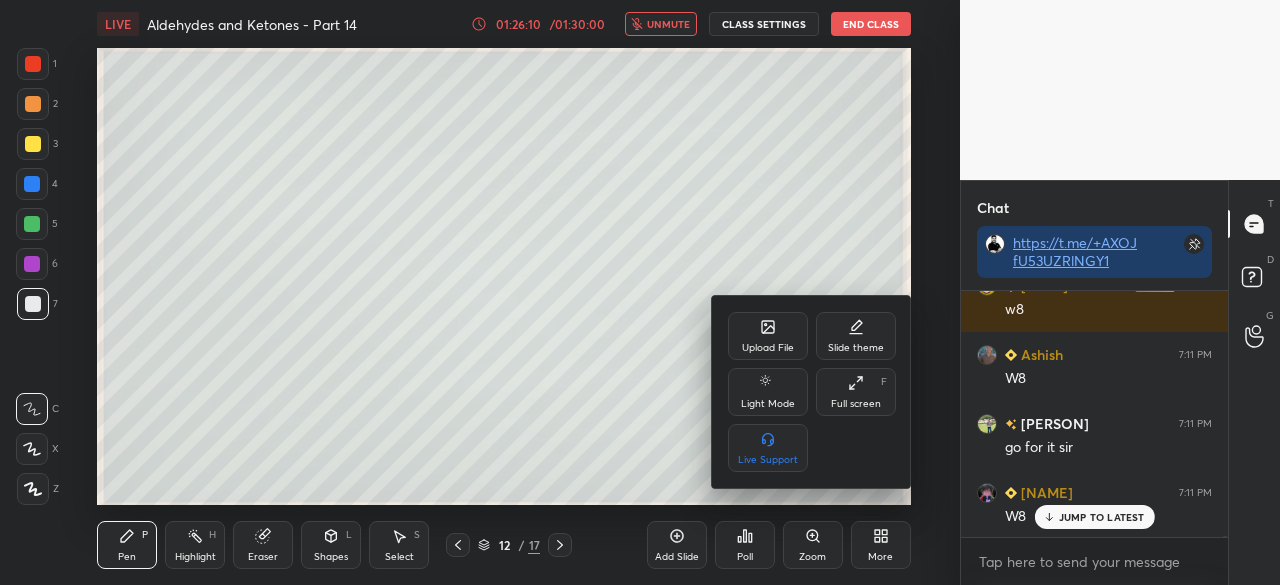 click on "Full screen F" at bounding box center [856, 392] 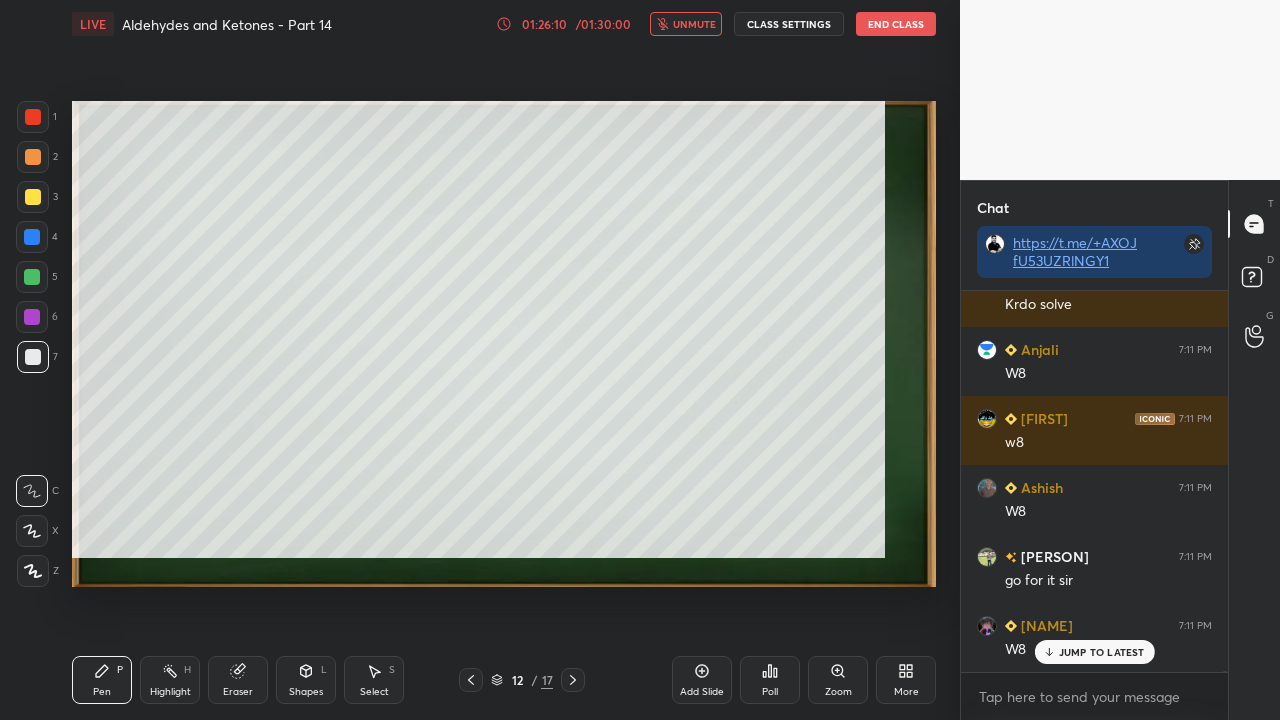 scroll, scrollTop: 99408, scrollLeft: 99120, axis: both 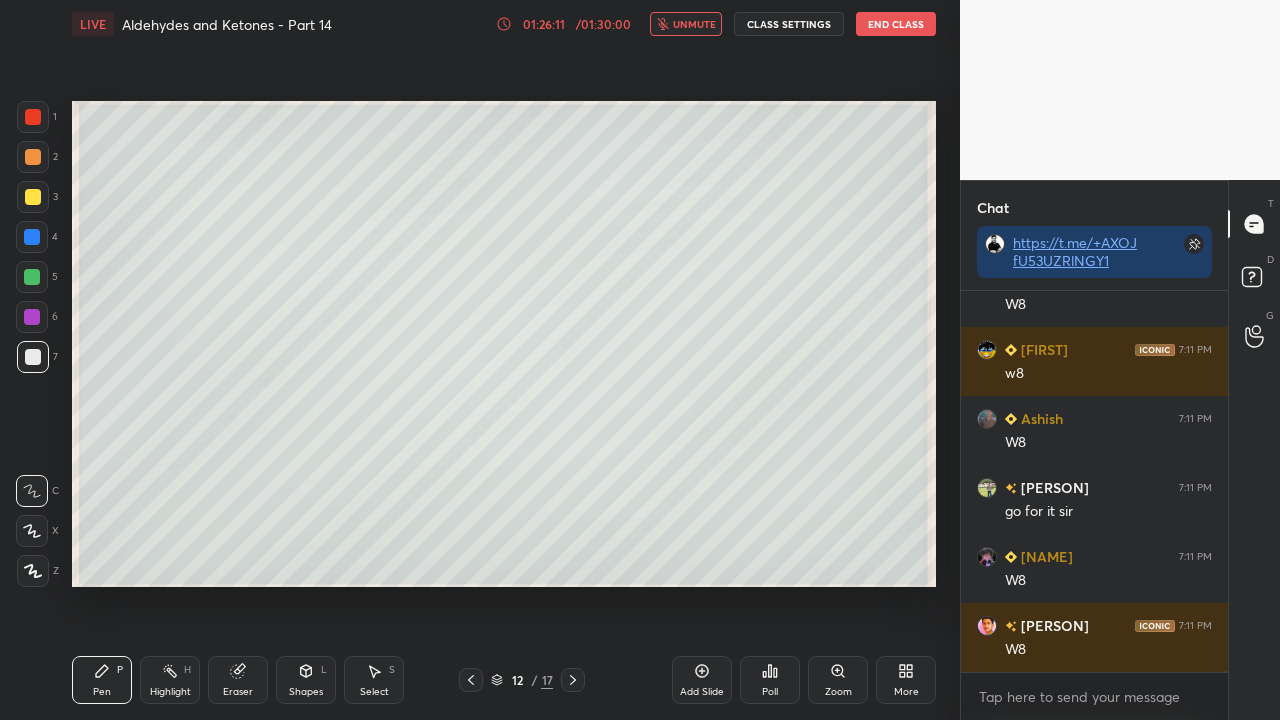 click on "unmute" at bounding box center (694, 24) 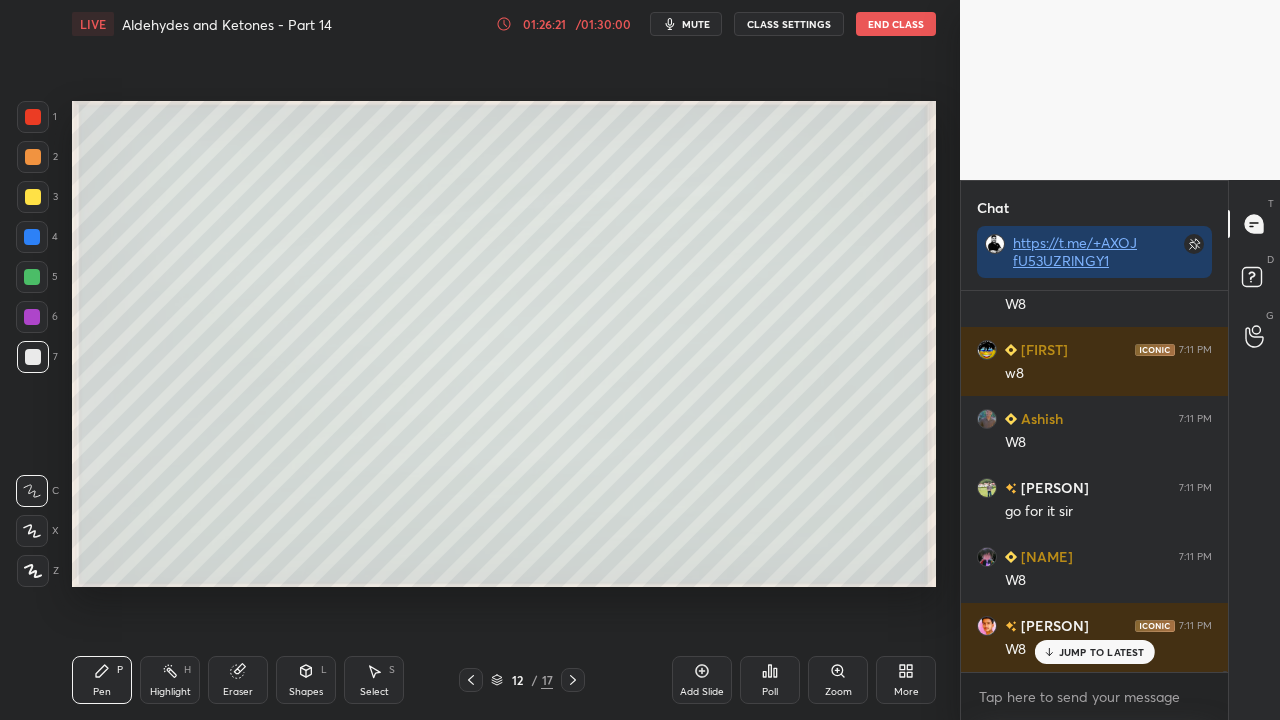 scroll, scrollTop: 110058, scrollLeft: 0, axis: vertical 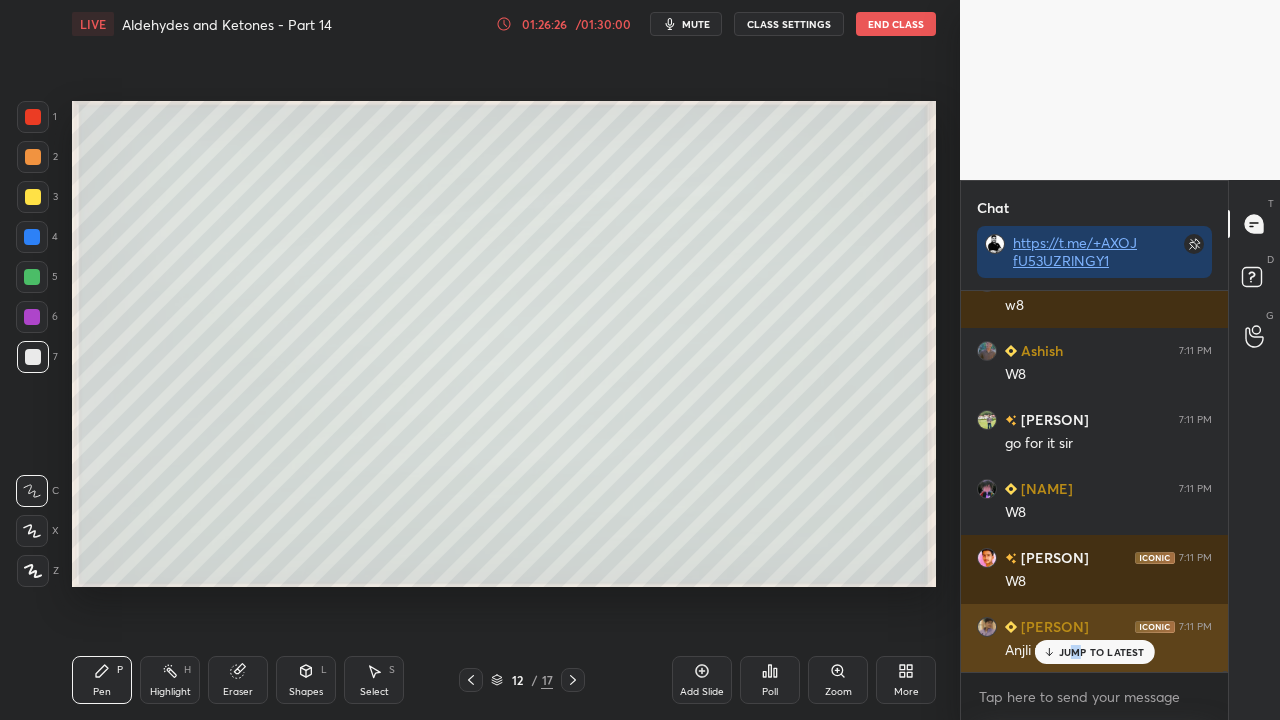 click on "JUMP TO LATEST" at bounding box center [1094, 652] 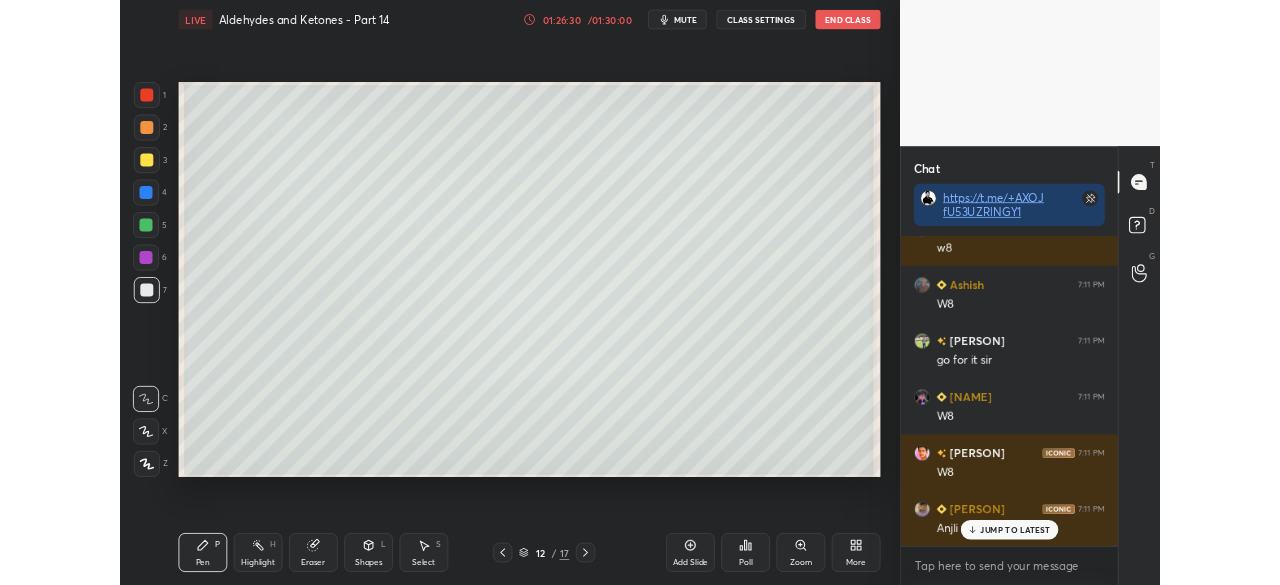 scroll, scrollTop: 110106, scrollLeft: 0, axis: vertical 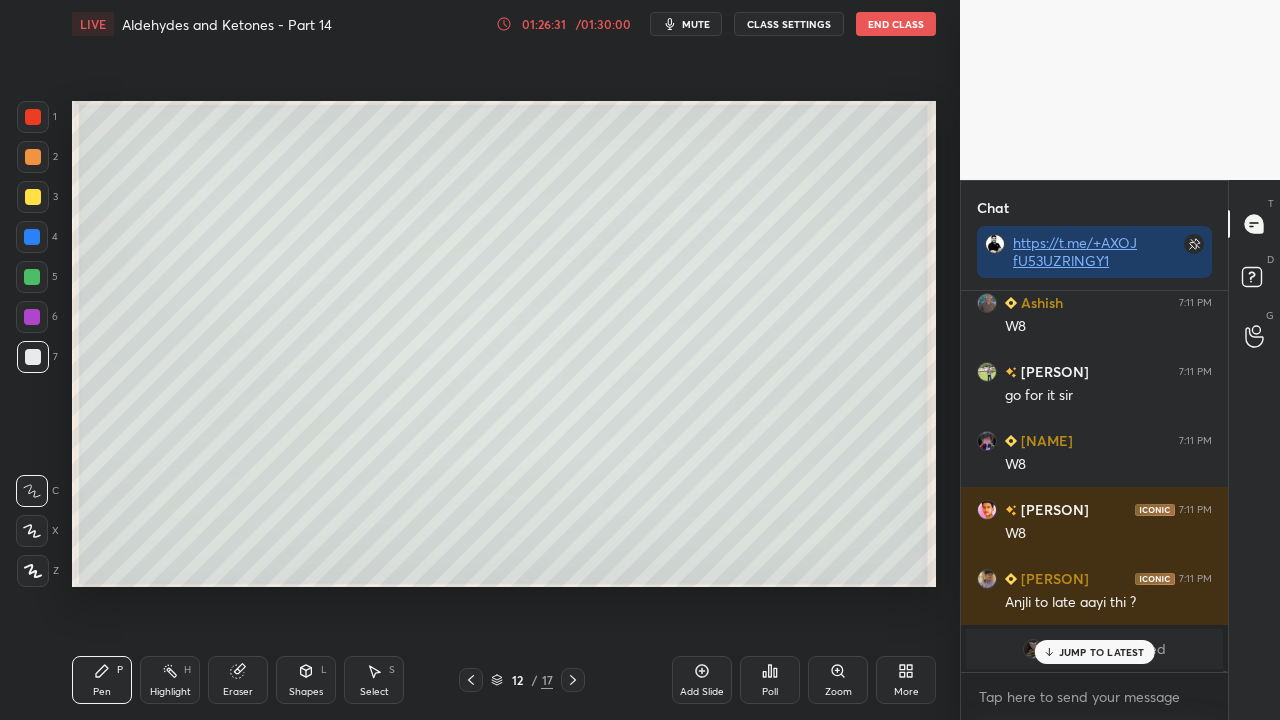 click on "JUMP TO LATEST" at bounding box center (1102, 652) 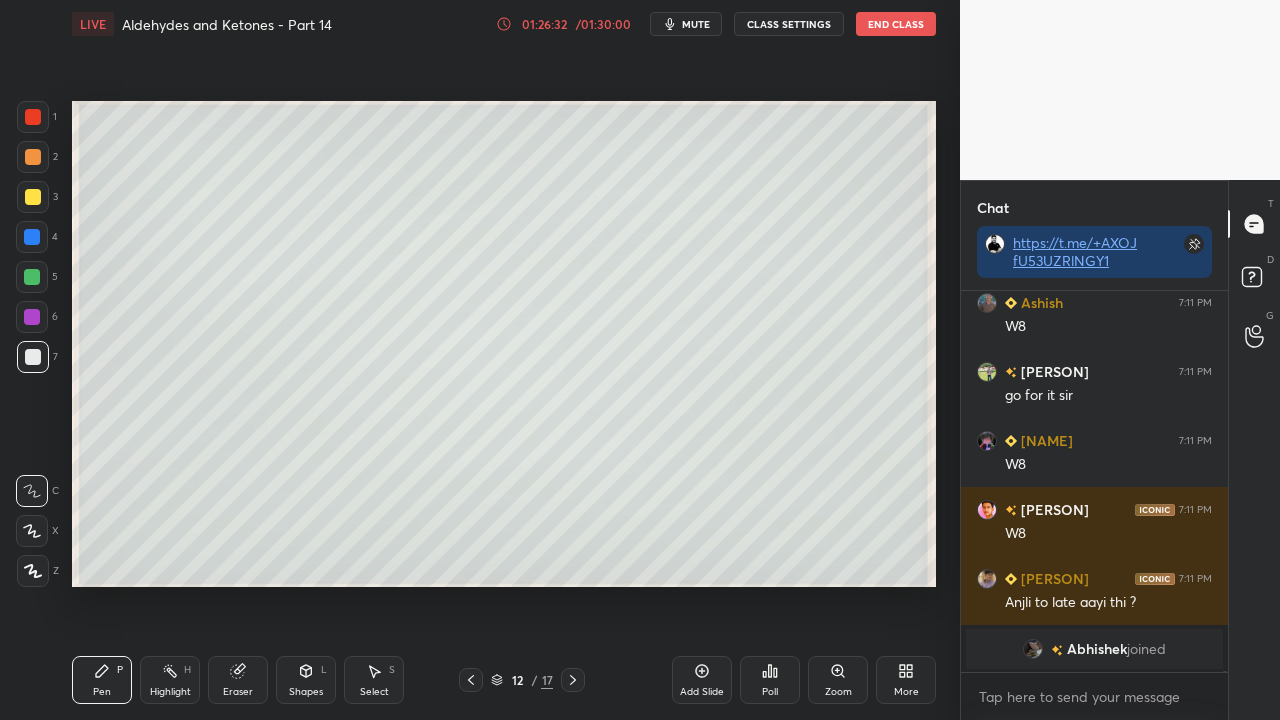 click on "Abhishek" at bounding box center [1097, 649] 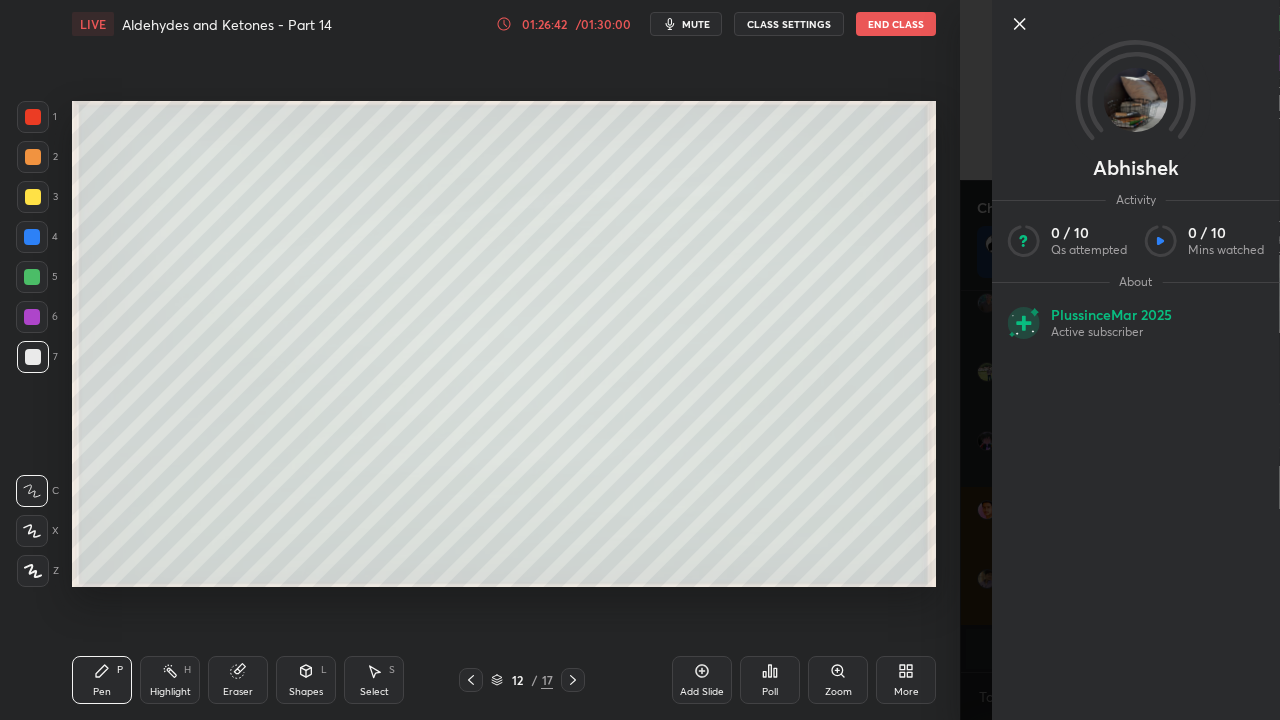 click on "[FIRST] Activity 0 / 10 Qs attempted 0 / 10 Mins watched About Plus  since  Mar   2025 Active subscriber" at bounding box center [1120, 360] 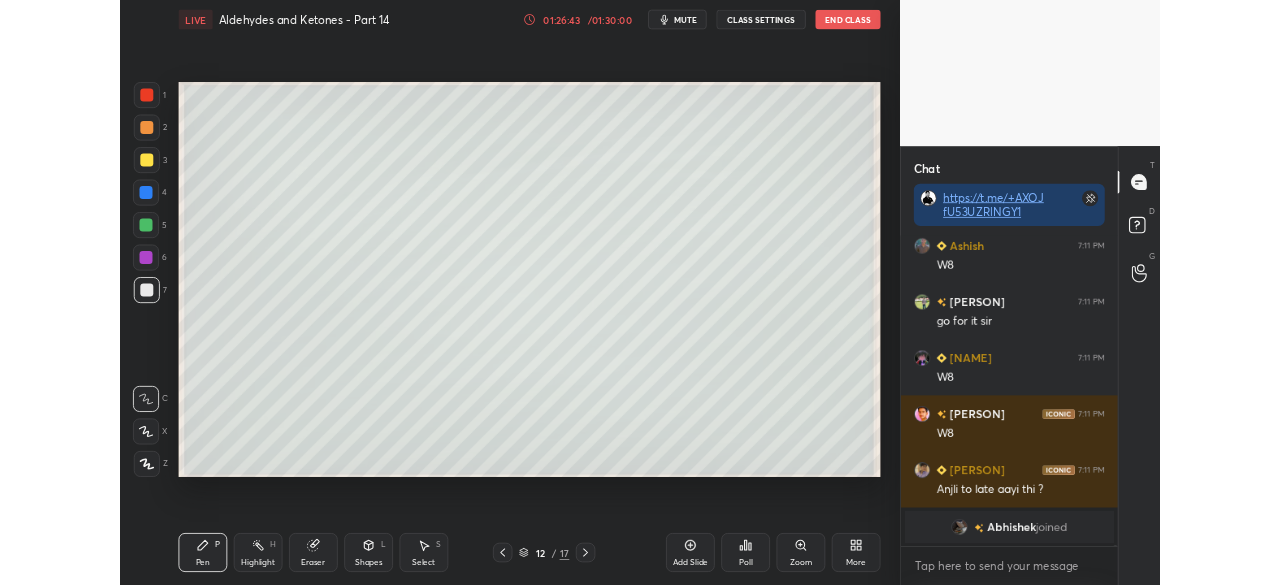 scroll, scrollTop: 457, scrollLeft: 880, axis: both 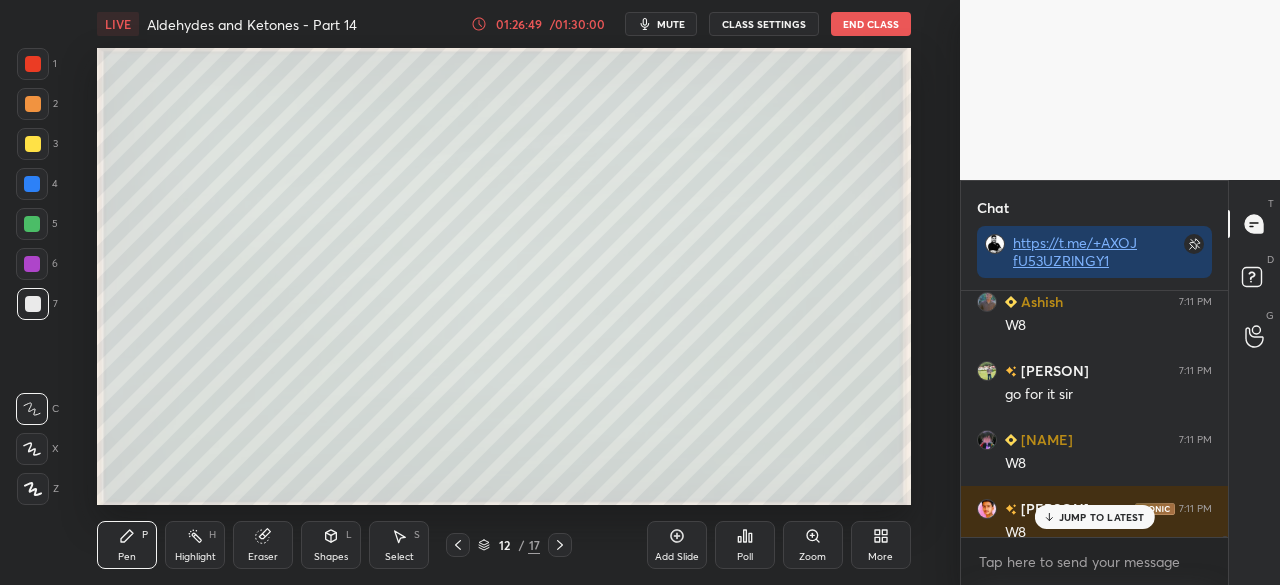 click on "JUMP TO LATEST" at bounding box center (1102, 517) 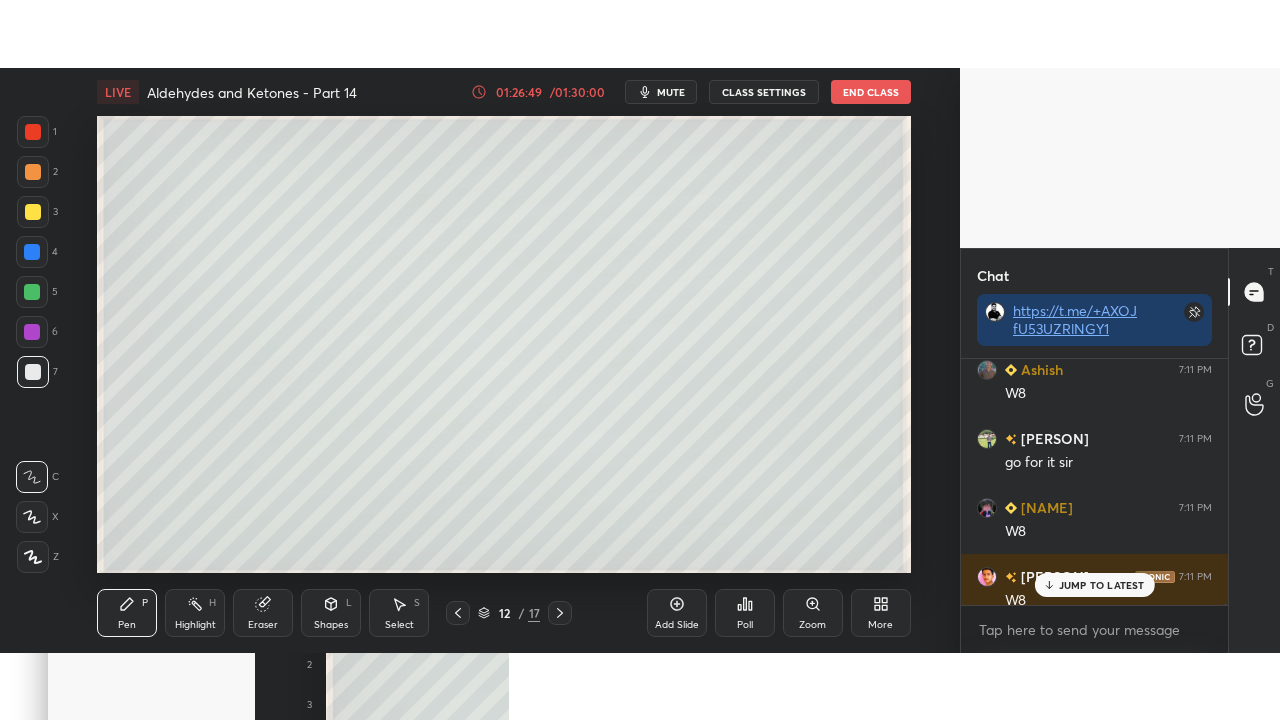 scroll, scrollTop: 110240, scrollLeft: 0, axis: vertical 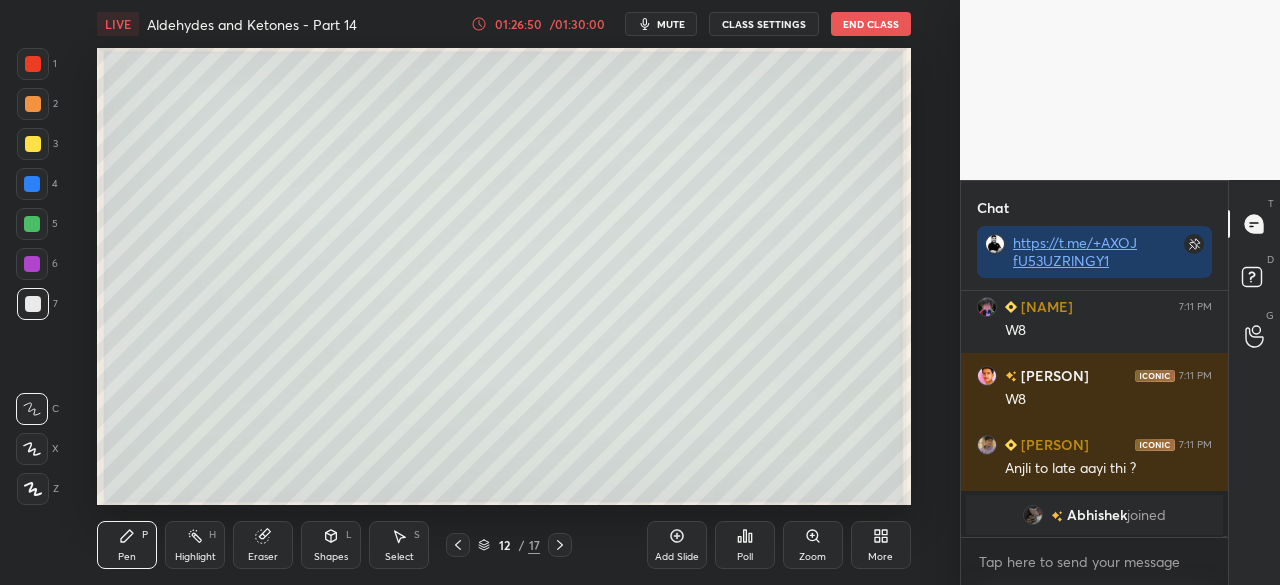 click on "More" at bounding box center [881, 545] 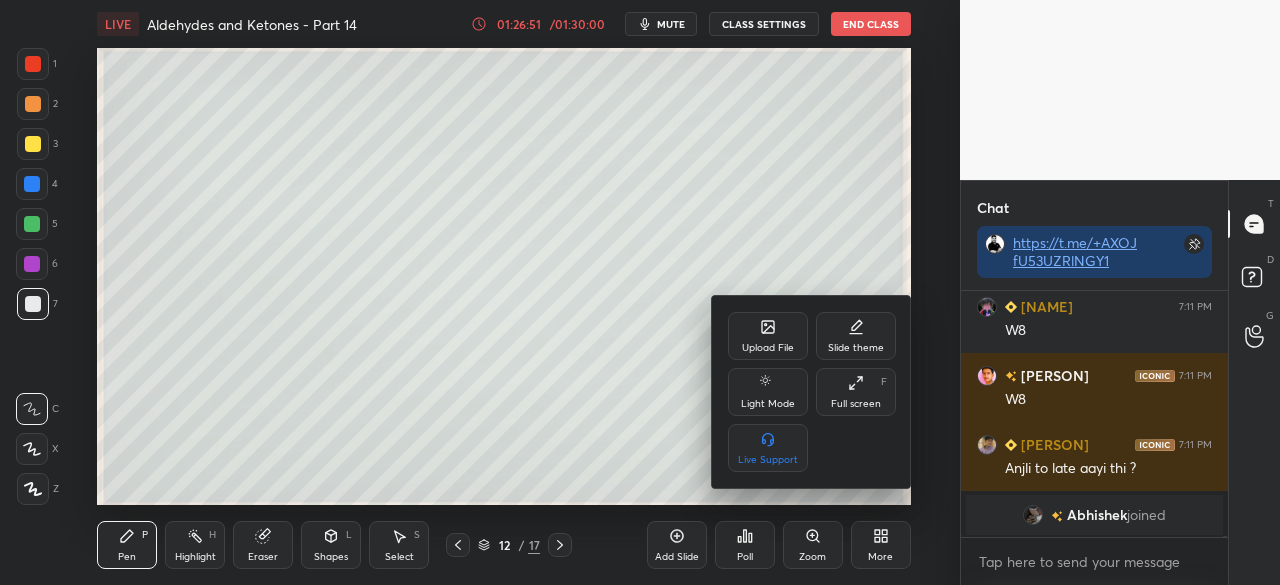 click on "Full screen F" at bounding box center [856, 392] 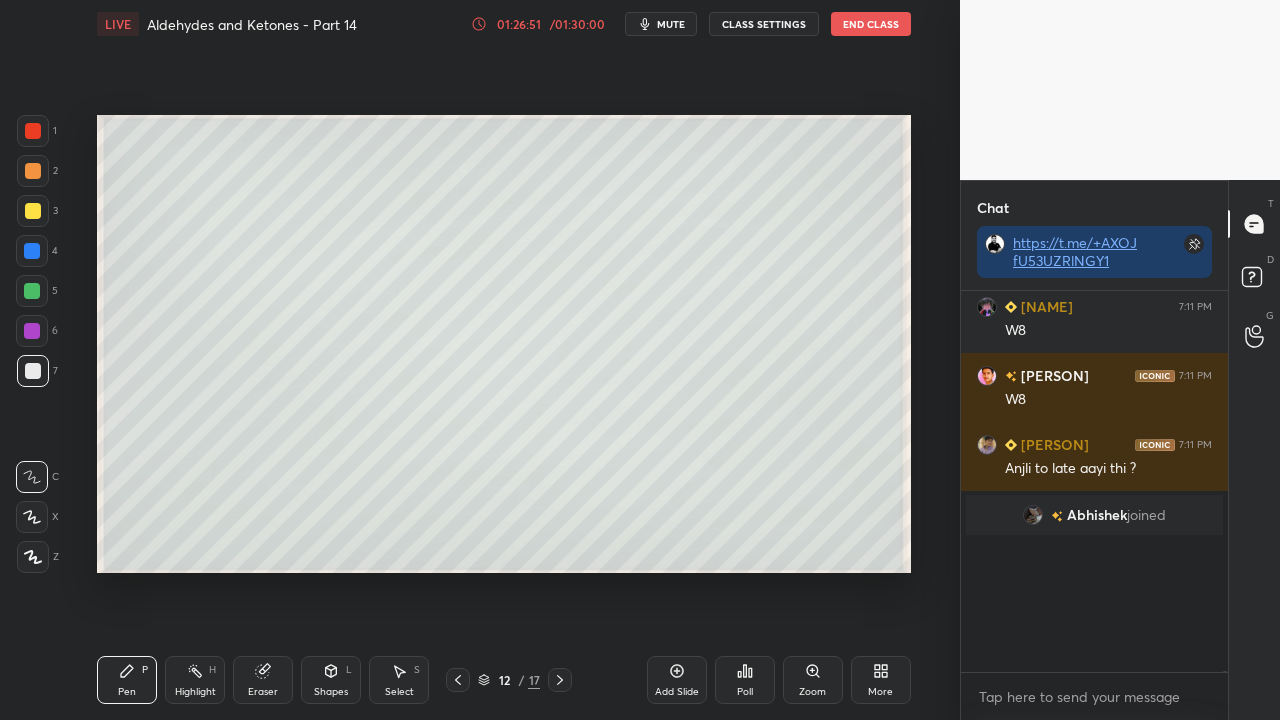 scroll, scrollTop: 99408, scrollLeft: 99120, axis: both 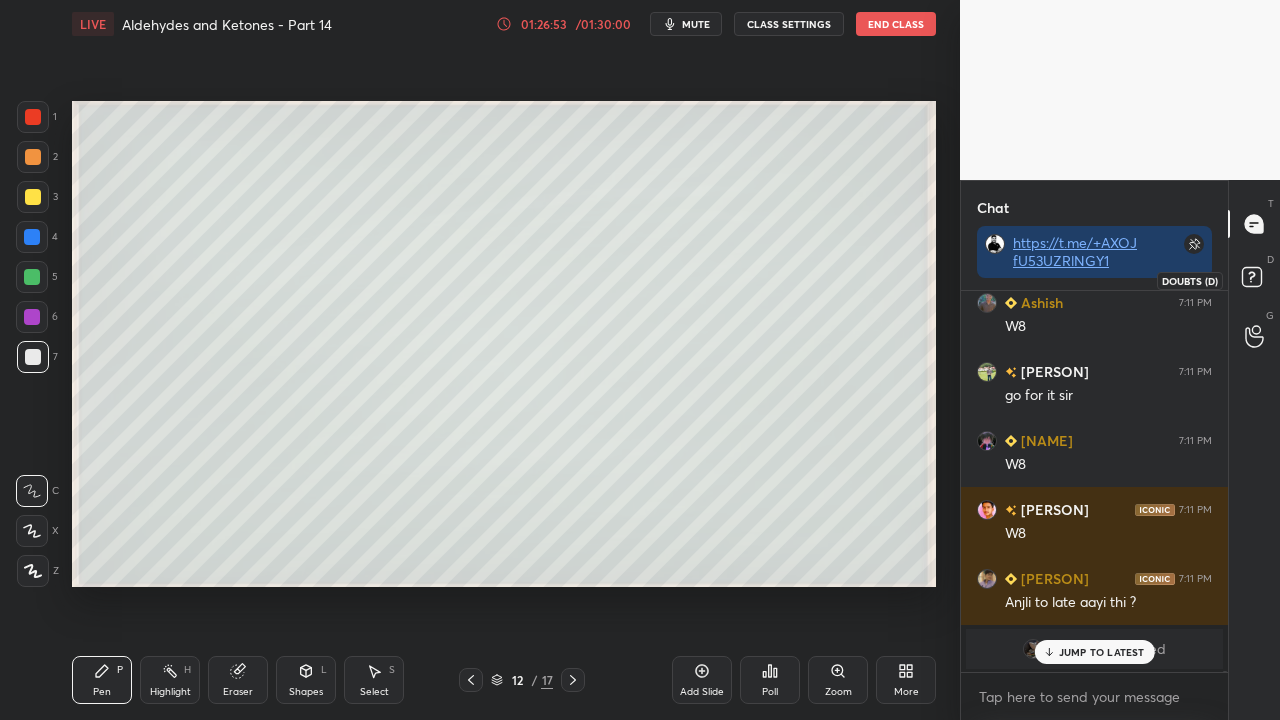 click 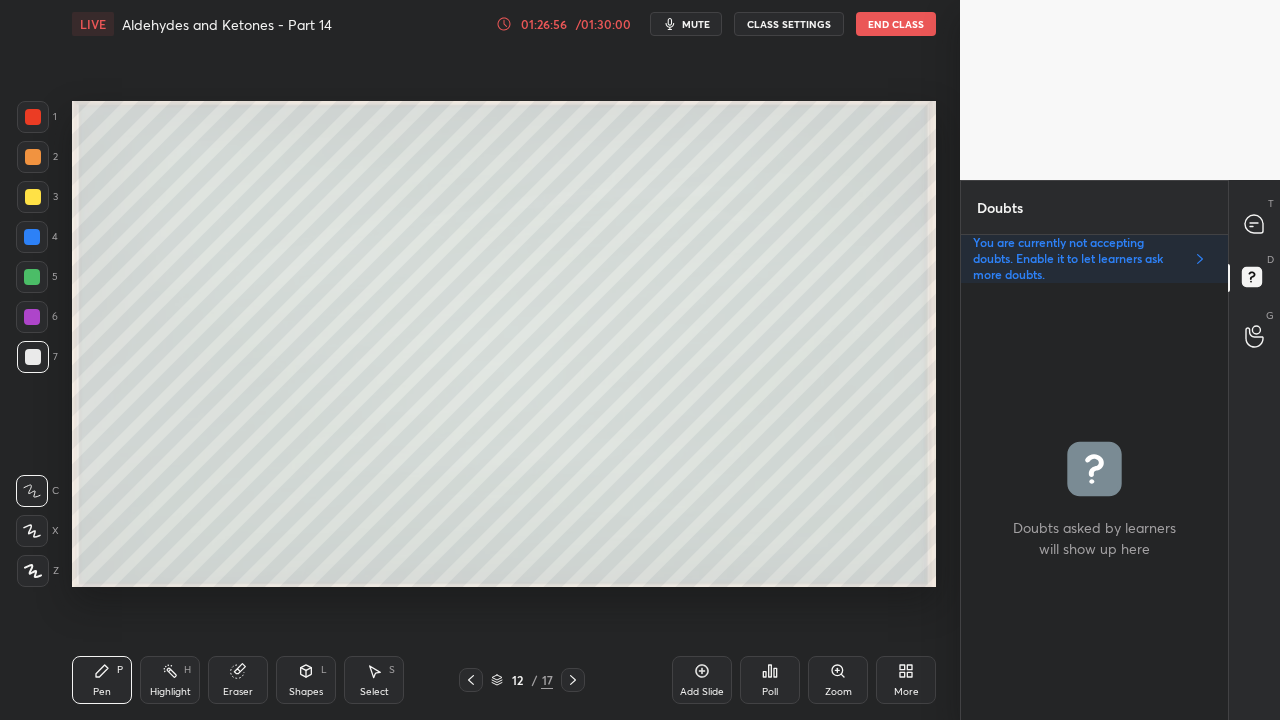 click at bounding box center [33, 357] 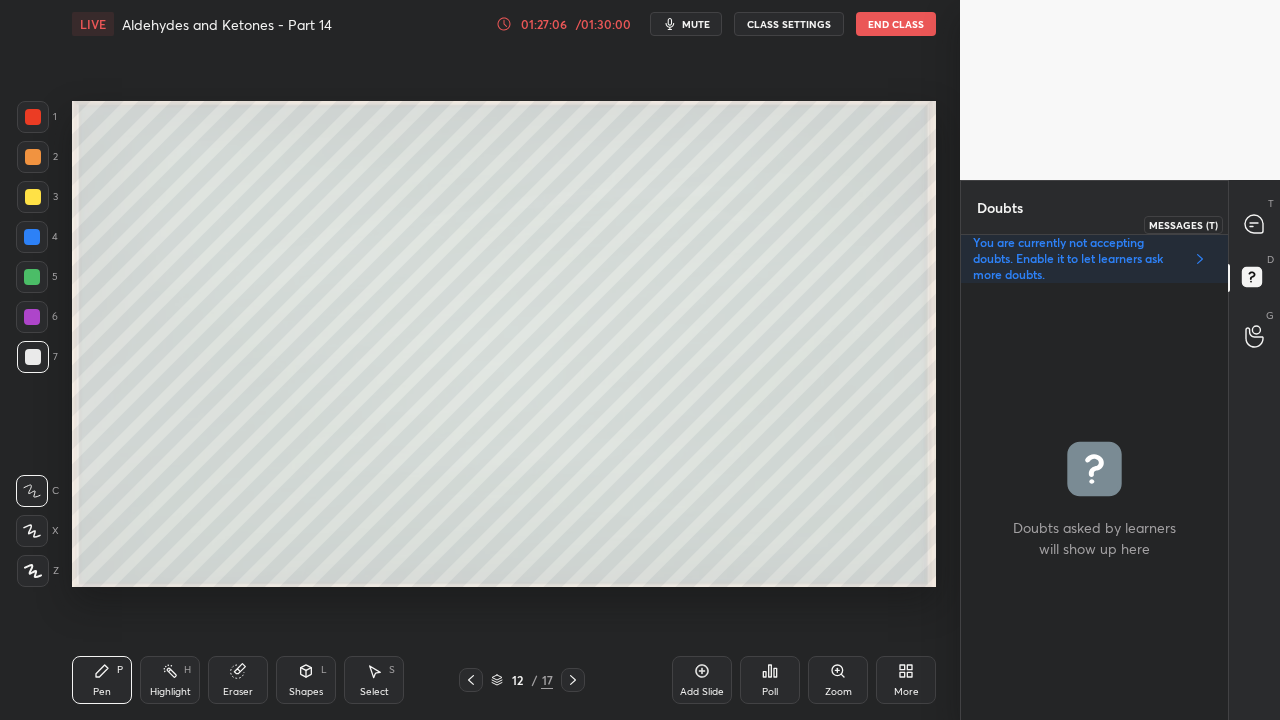 click 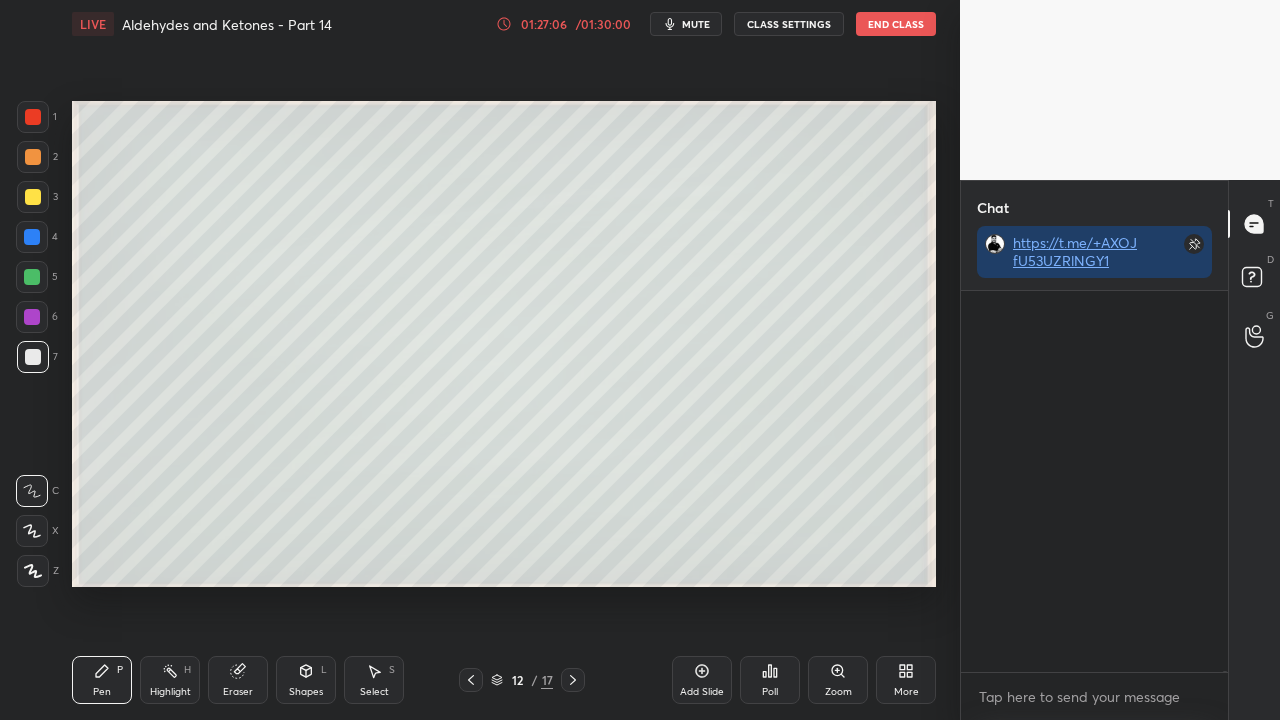scroll, scrollTop: 106762, scrollLeft: 0, axis: vertical 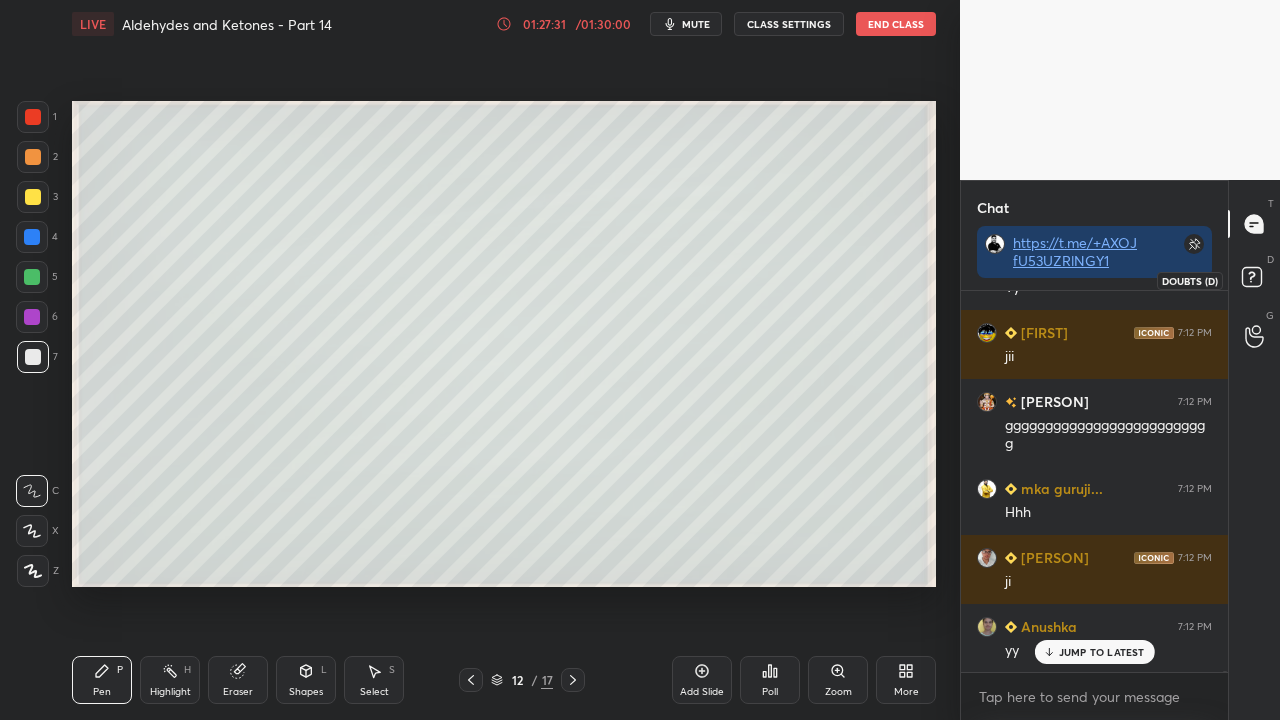 click 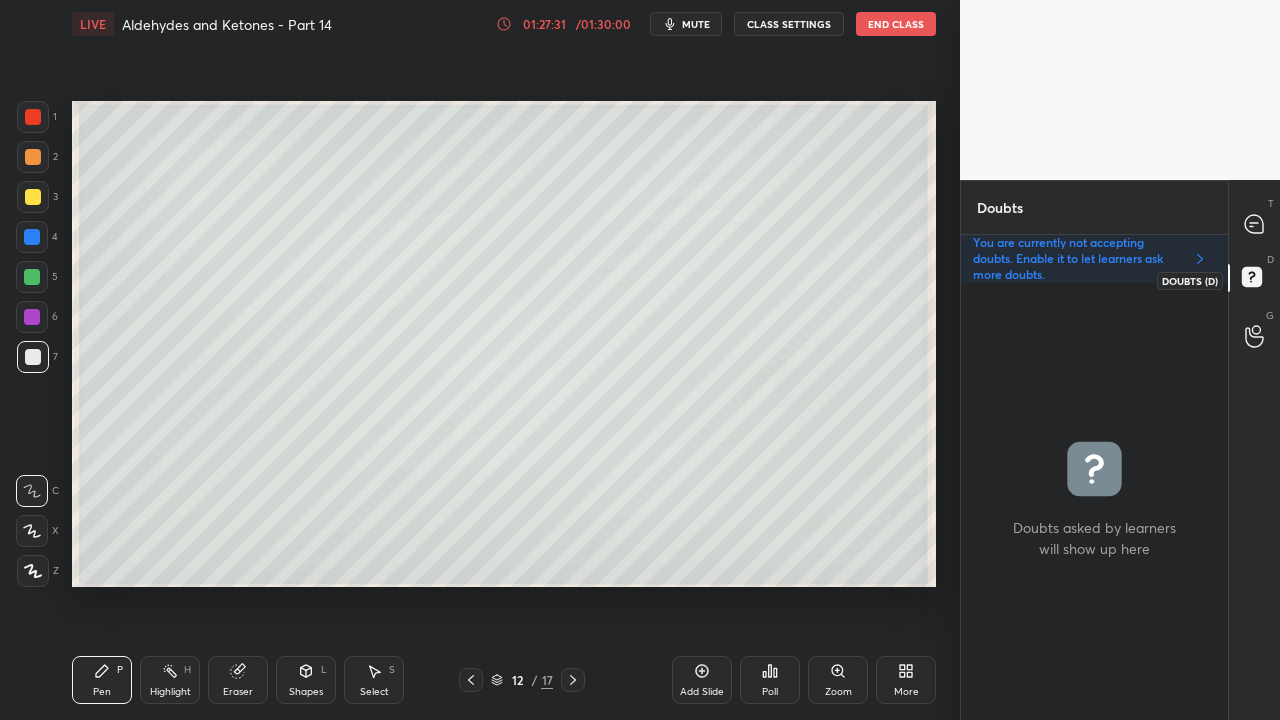 scroll, scrollTop: 6, scrollLeft: 6, axis: both 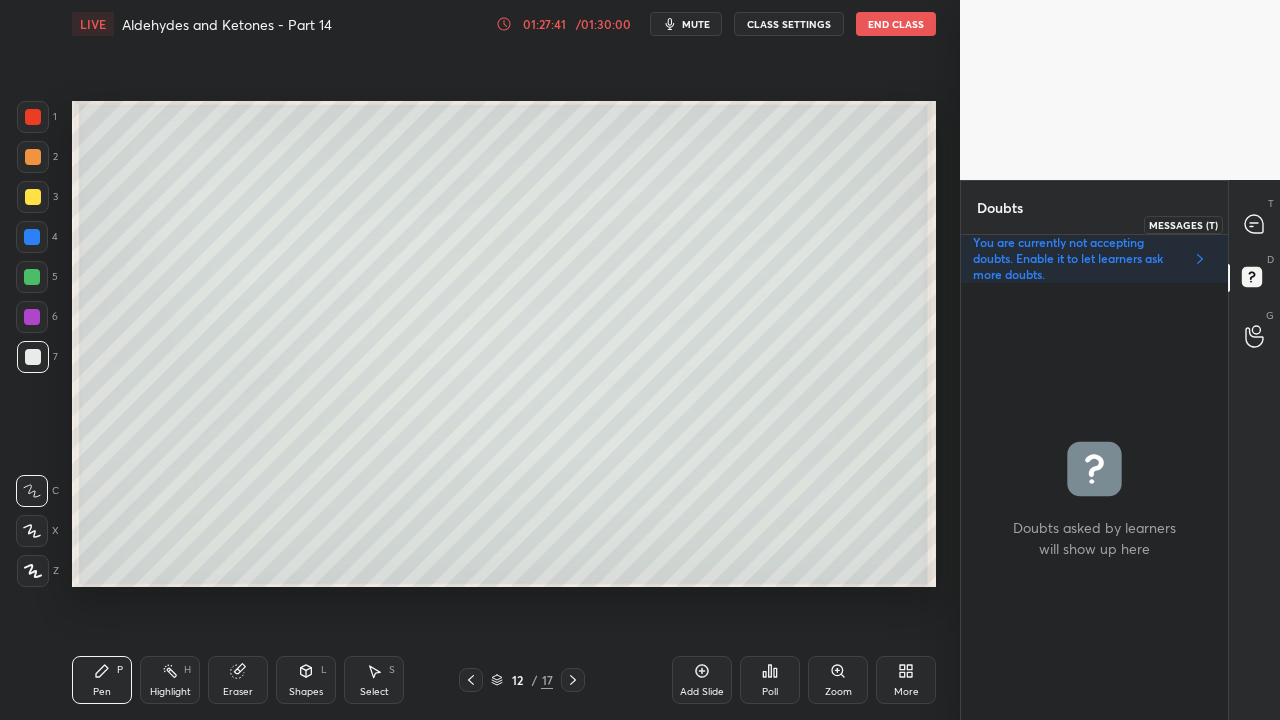 click at bounding box center (1255, 224) 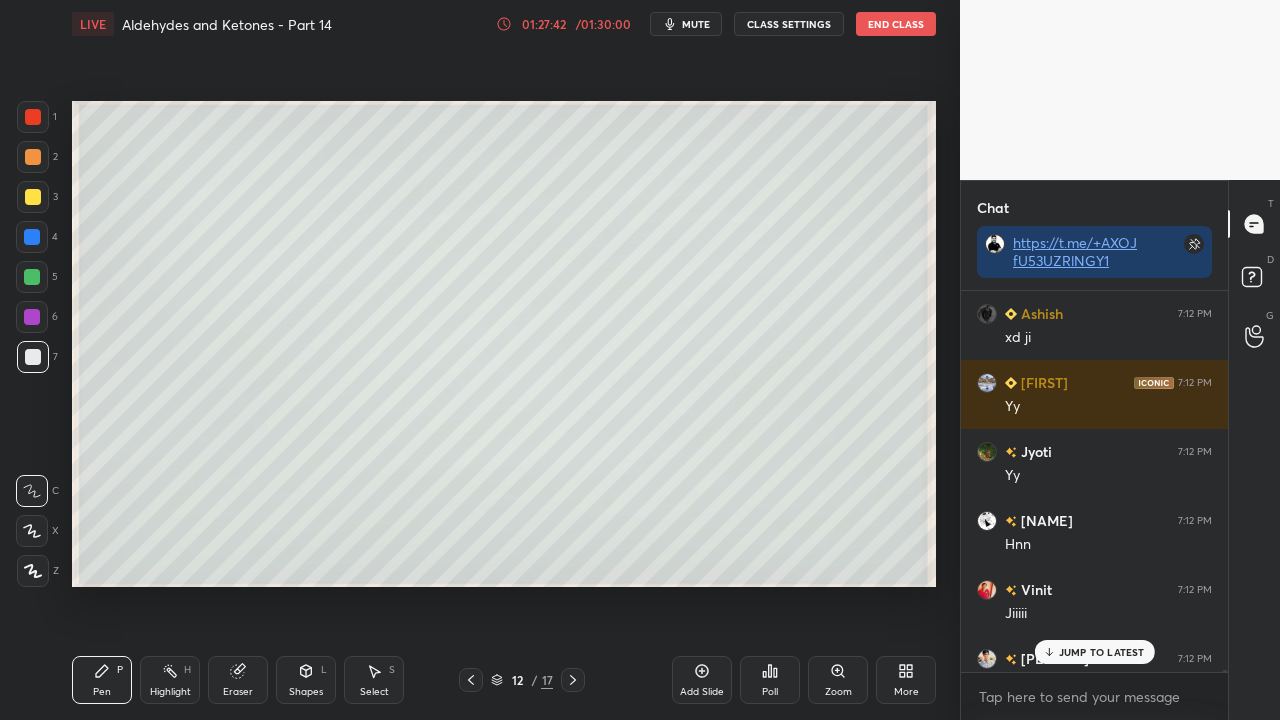 drag, startPoint x: 1097, startPoint y: 652, endPoint x: 1046, endPoint y: 664, distance: 52.392746 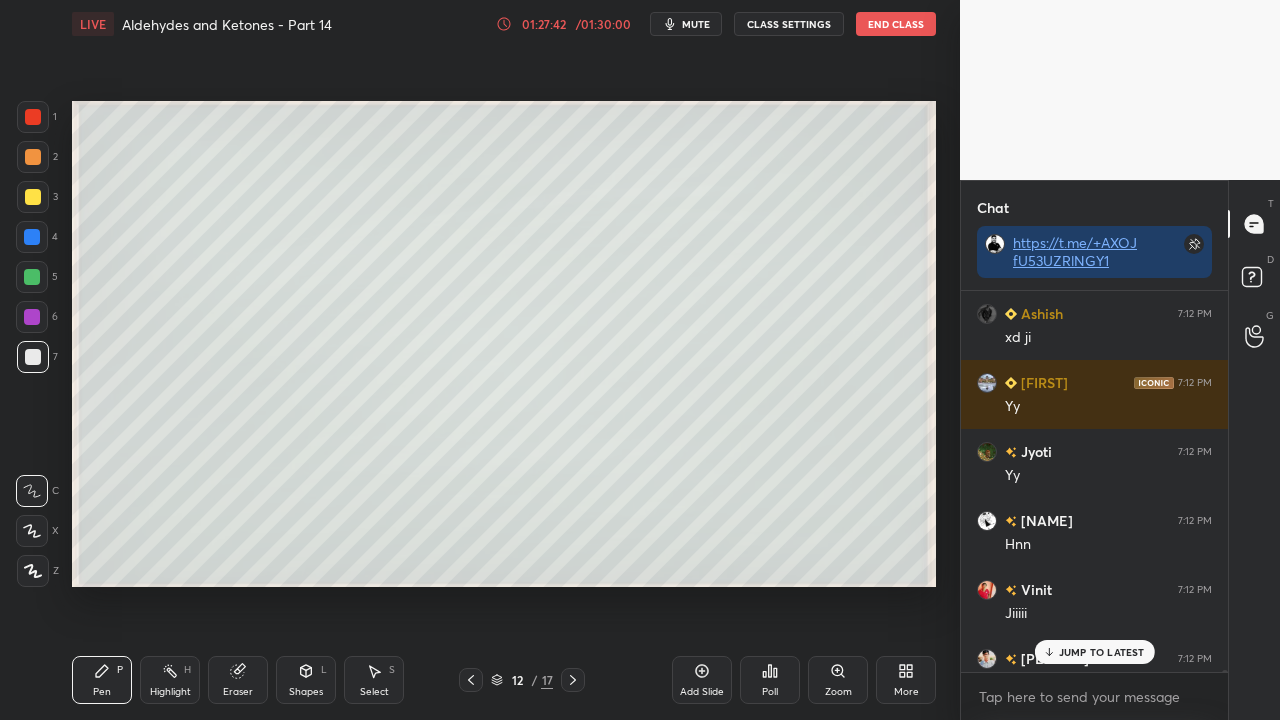 click on "JUMP TO LATEST" at bounding box center [1102, 652] 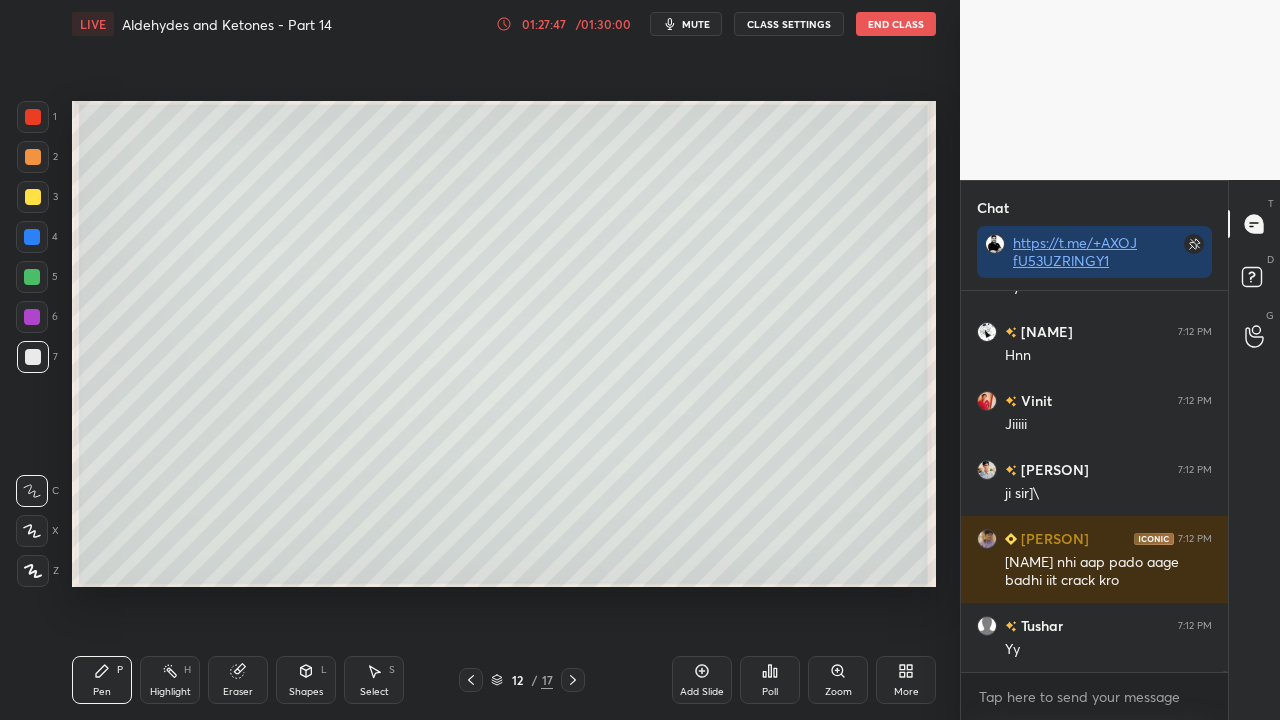 click at bounding box center [33, 197] 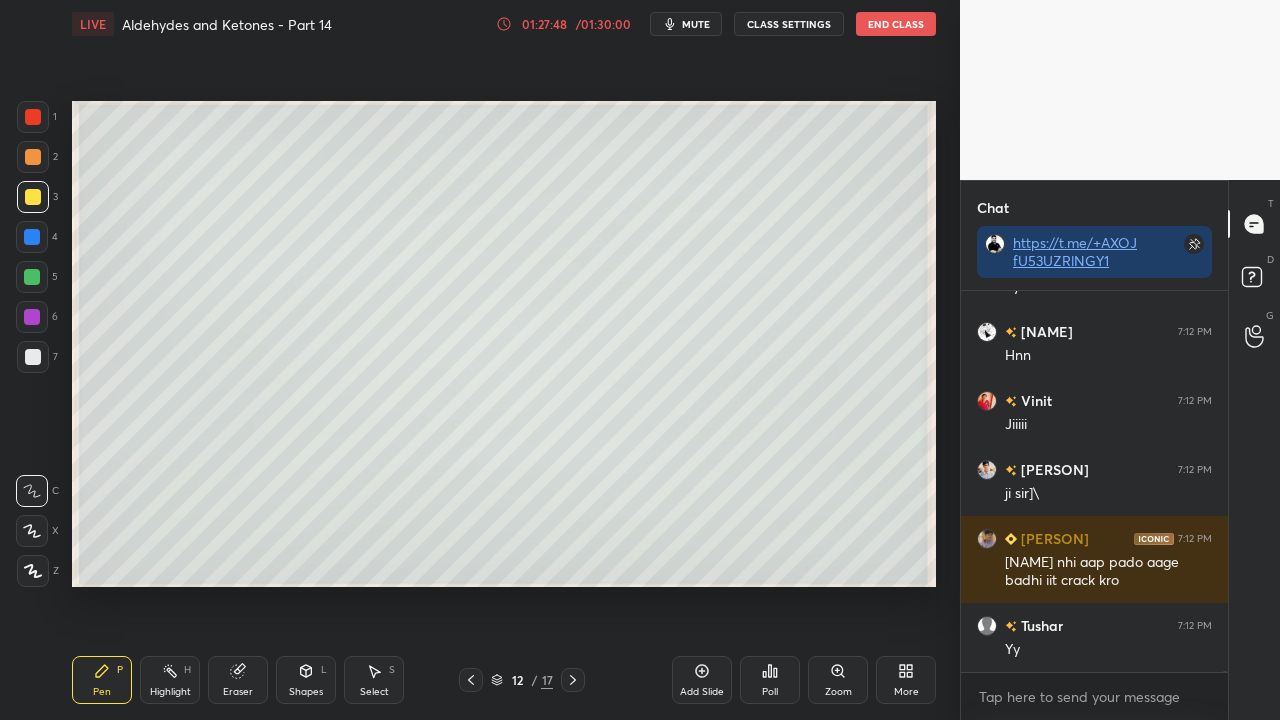 click at bounding box center [33, 357] 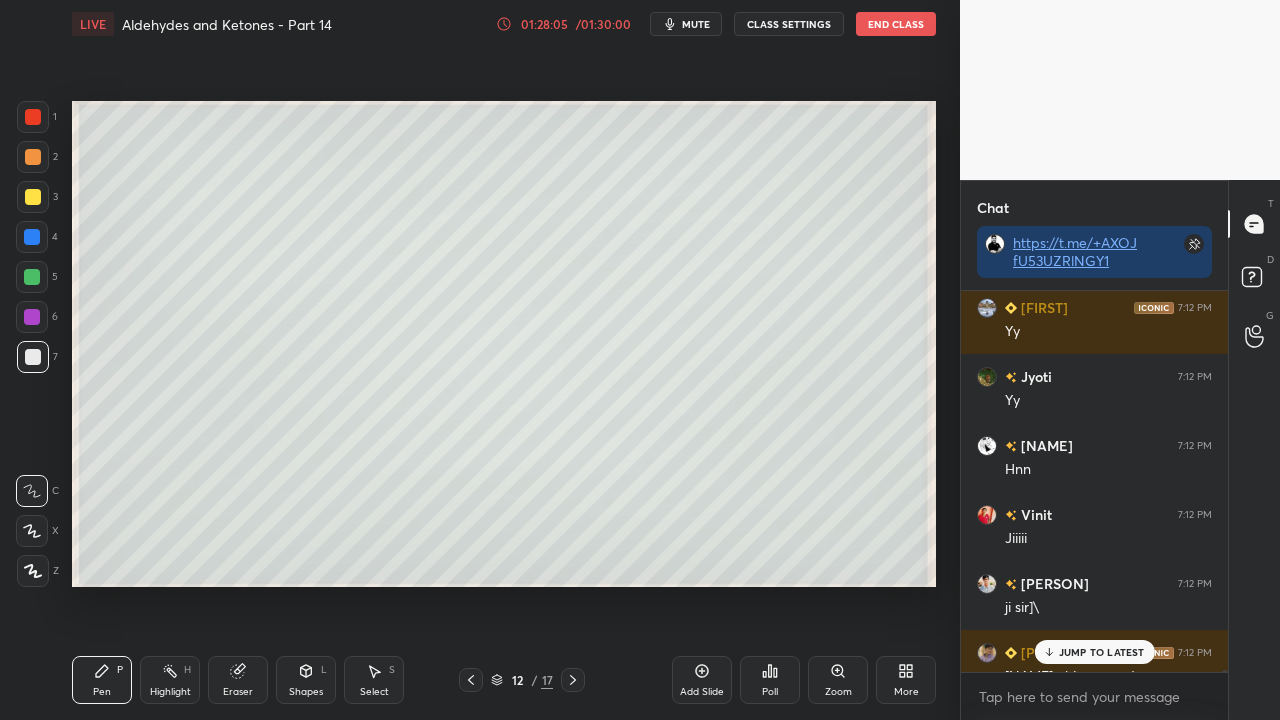 scroll, scrollTop: 109084, scrollLeft: 0, axis: vertical 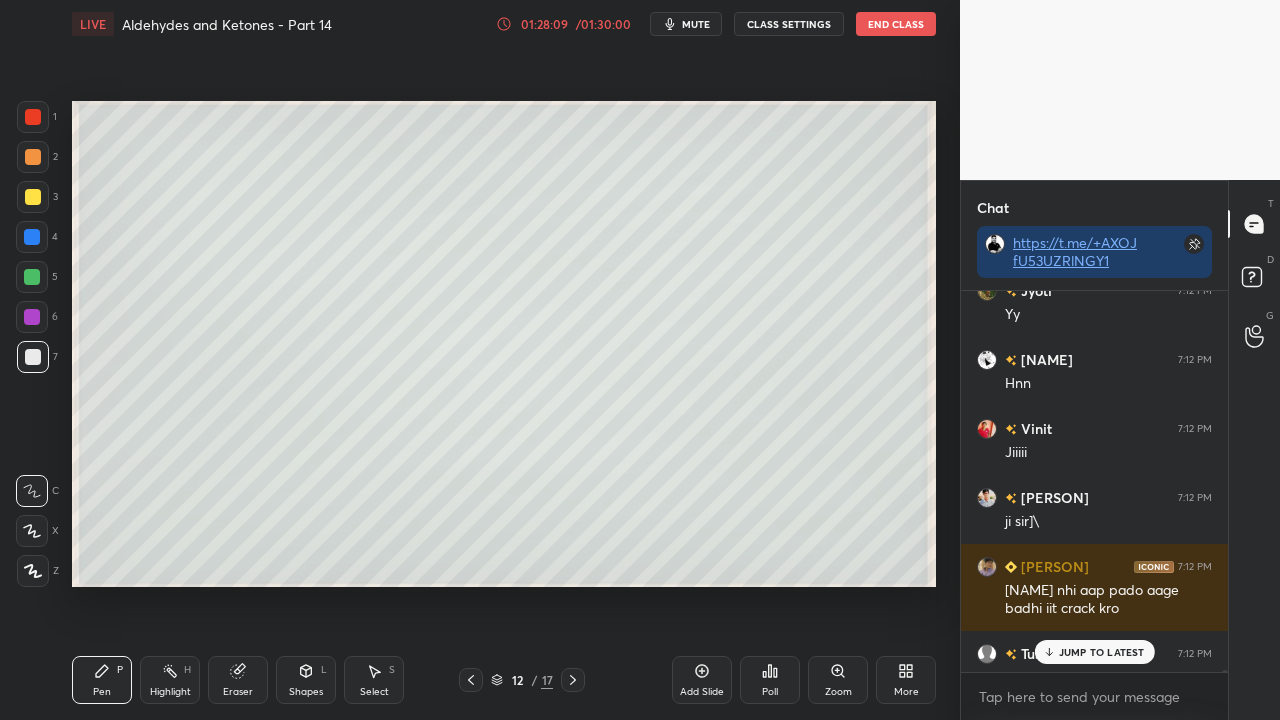 click on "JUMP TO LATEST" at bounding box center [1102, 652] 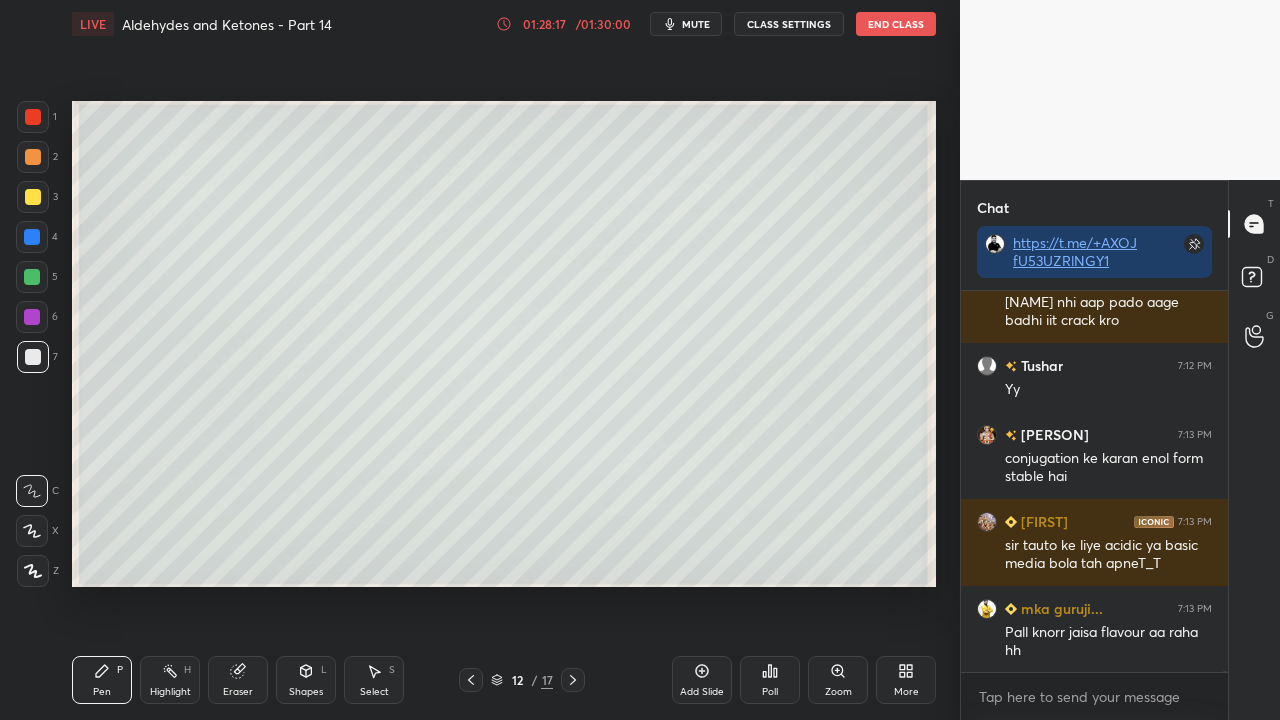 scroll, scrollTop: 109442, scrollLeft: 0, axis: vertical 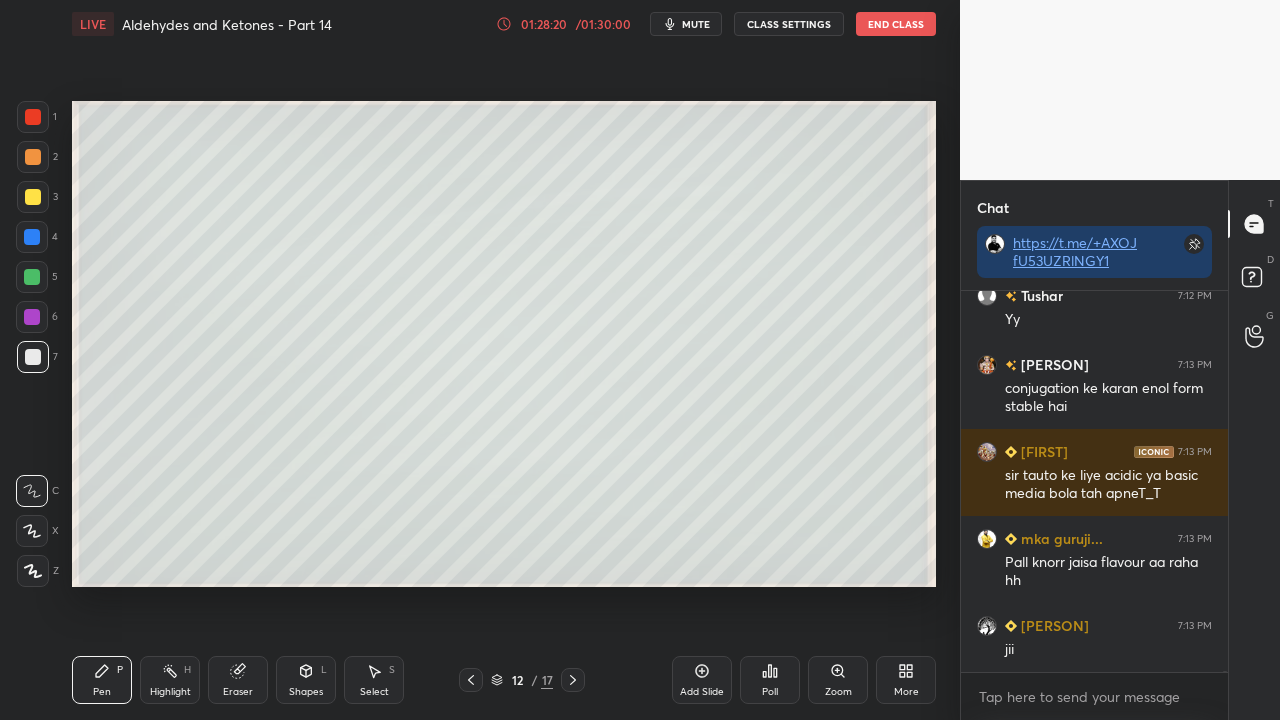 click 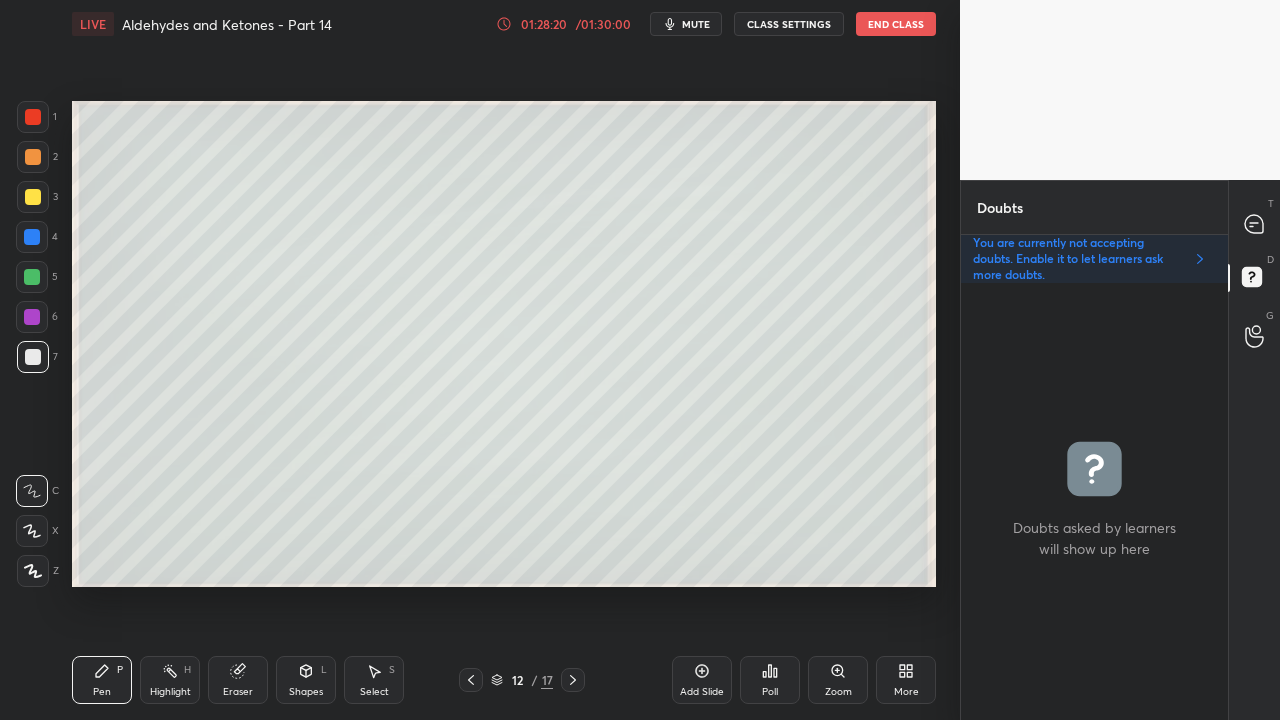 scroll, scrollTop: 6, scrollLeft: 6, axis: both 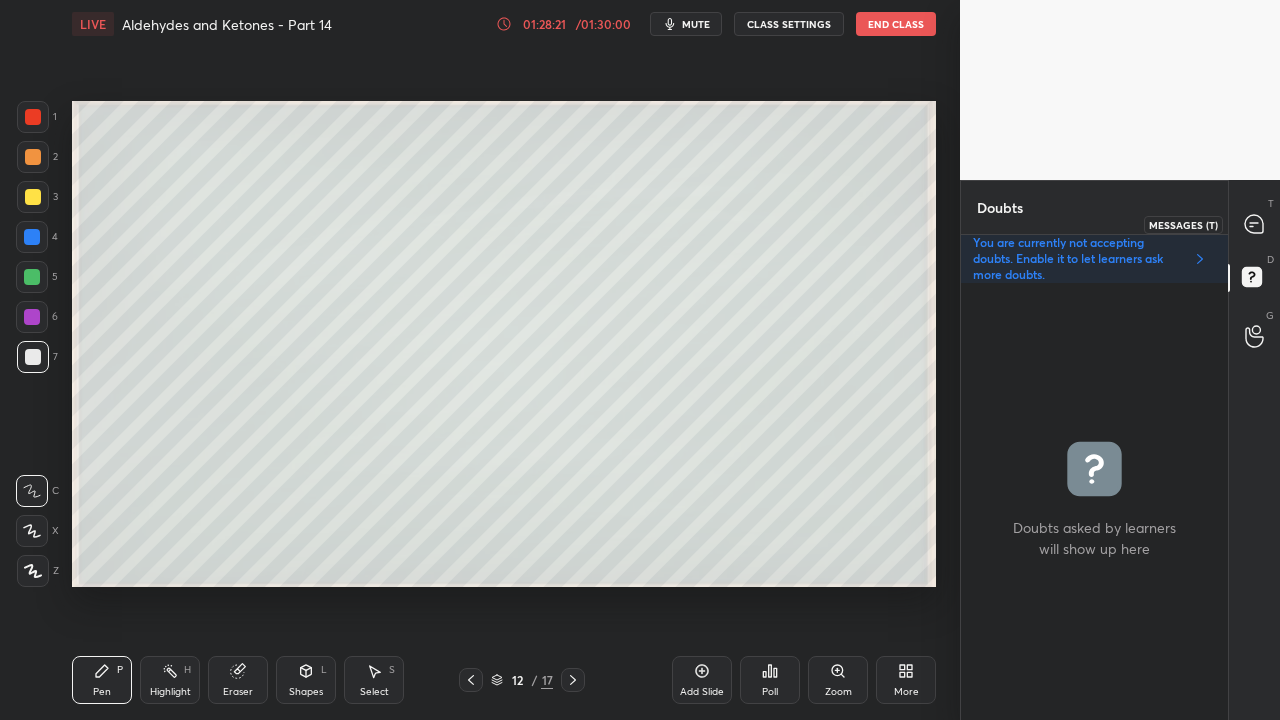 click at bounding box center [1255, 224] 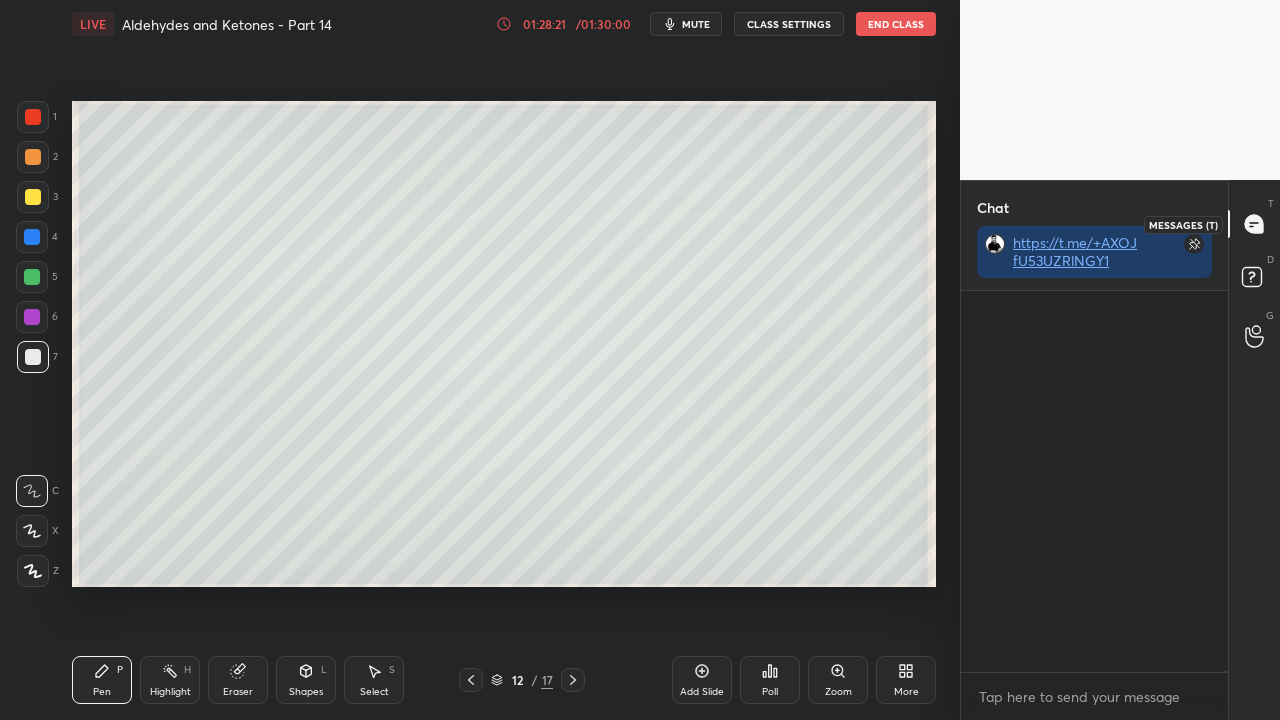 scroll, scrollTop: 109442, scrollLeft: 0, axis: vertical 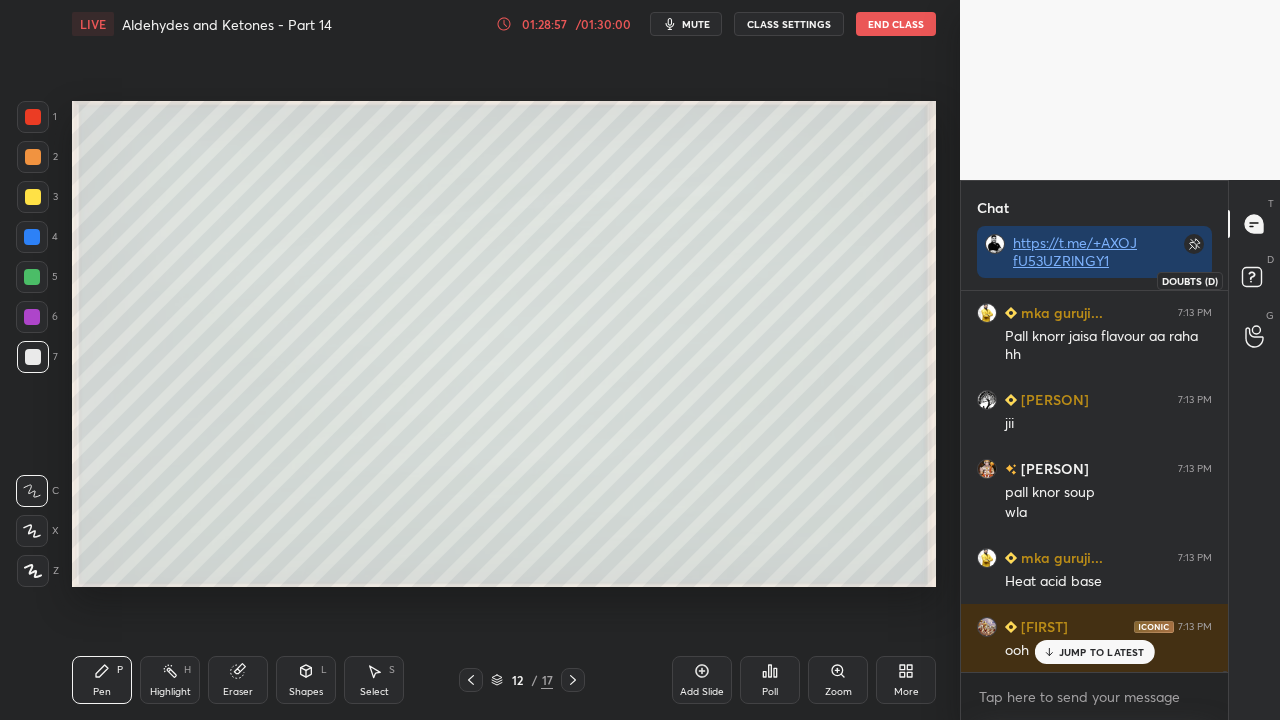 click 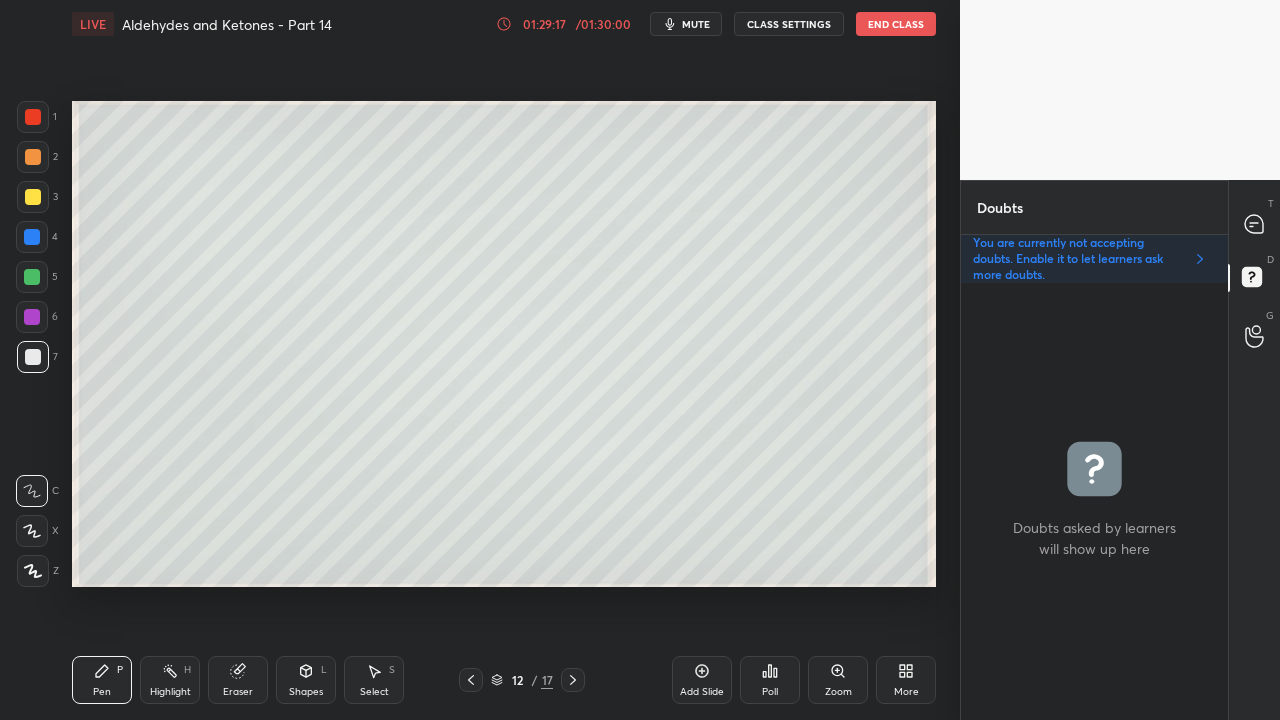 click 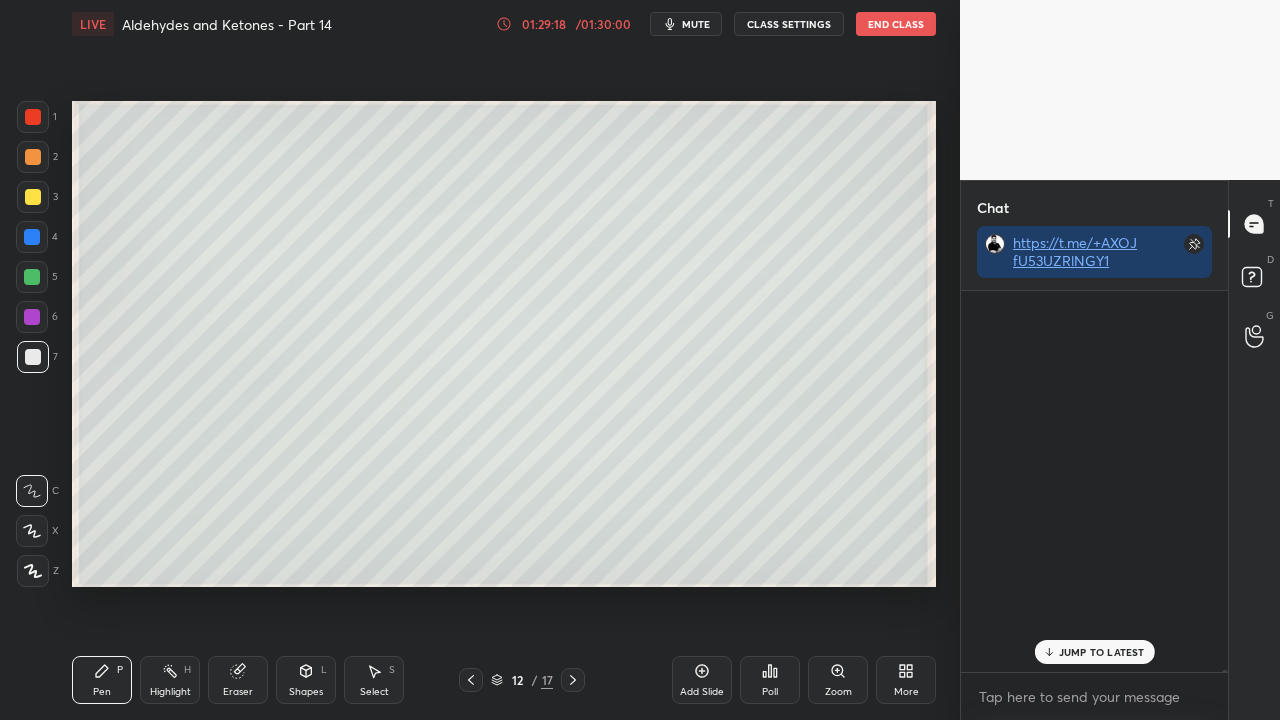 scroll, scrollTop: 423, scrollLeft: 261, axis: both 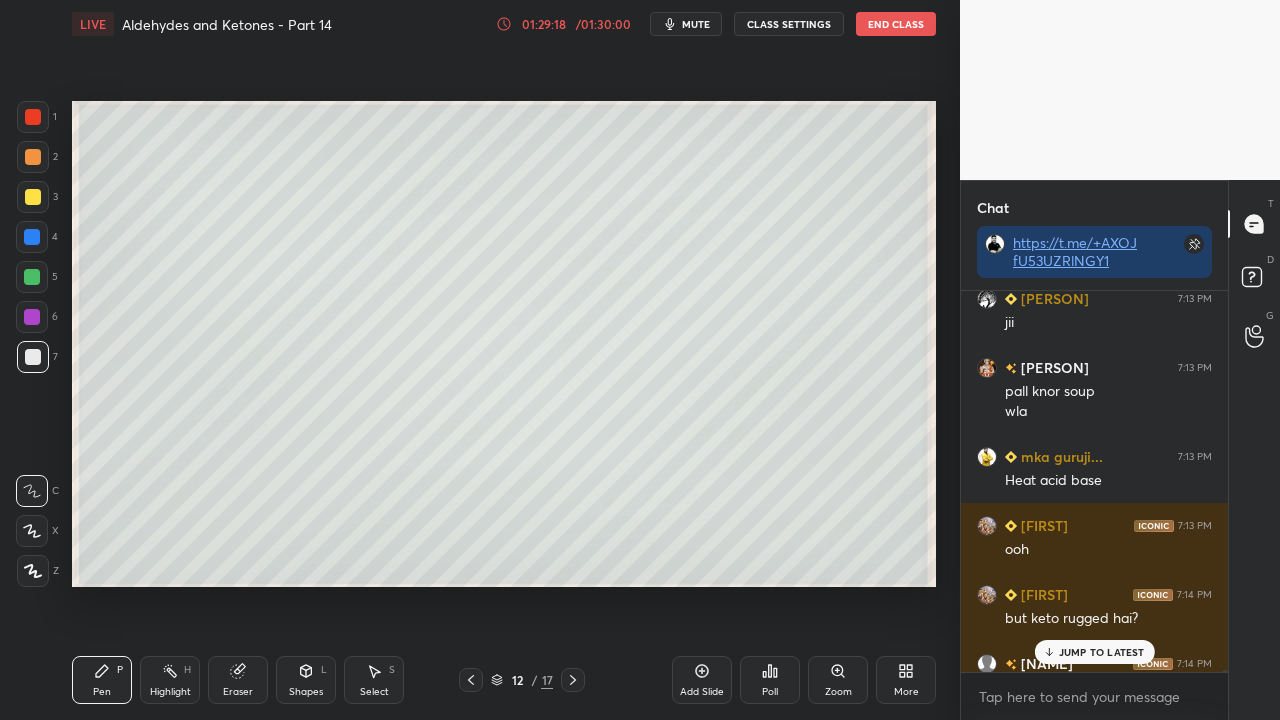 drag, startPoint x: 1084, startPoint y: 650, endPoint x: 1002, endPoint y: 670, distance: 84.40379 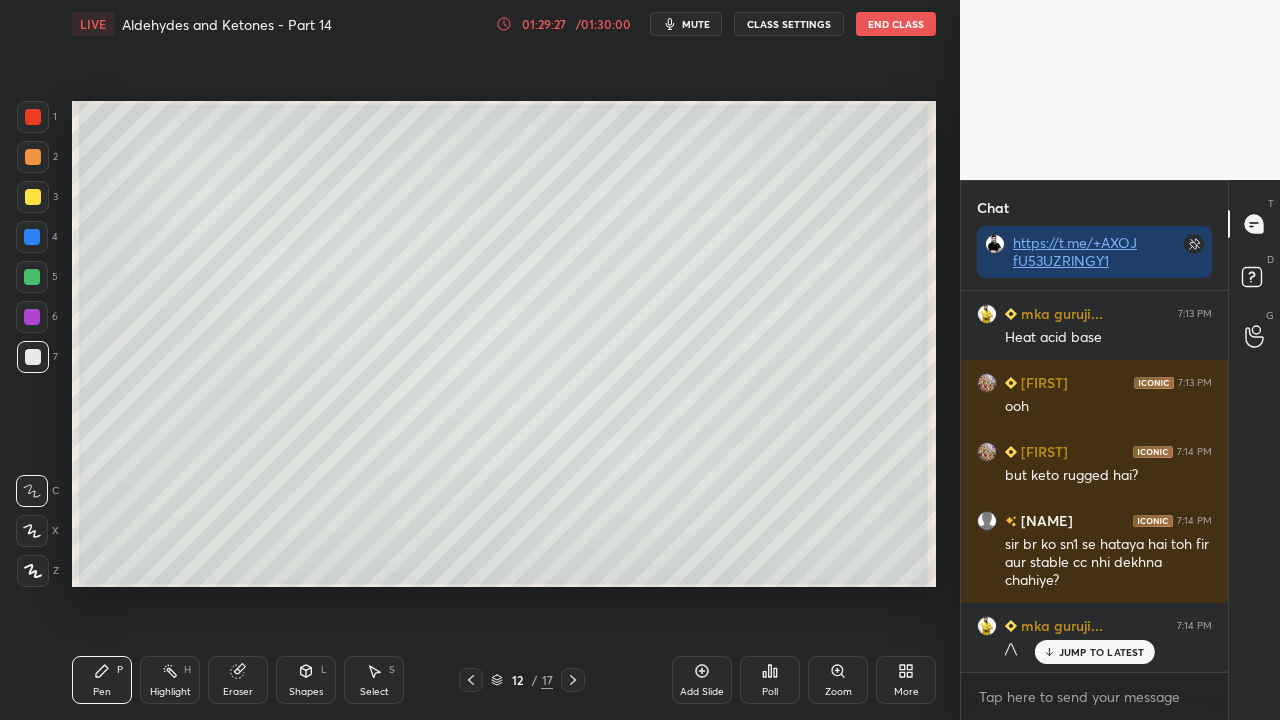 scroll, scrollTop: 109980, scrollLeft: 0, axis: vertical 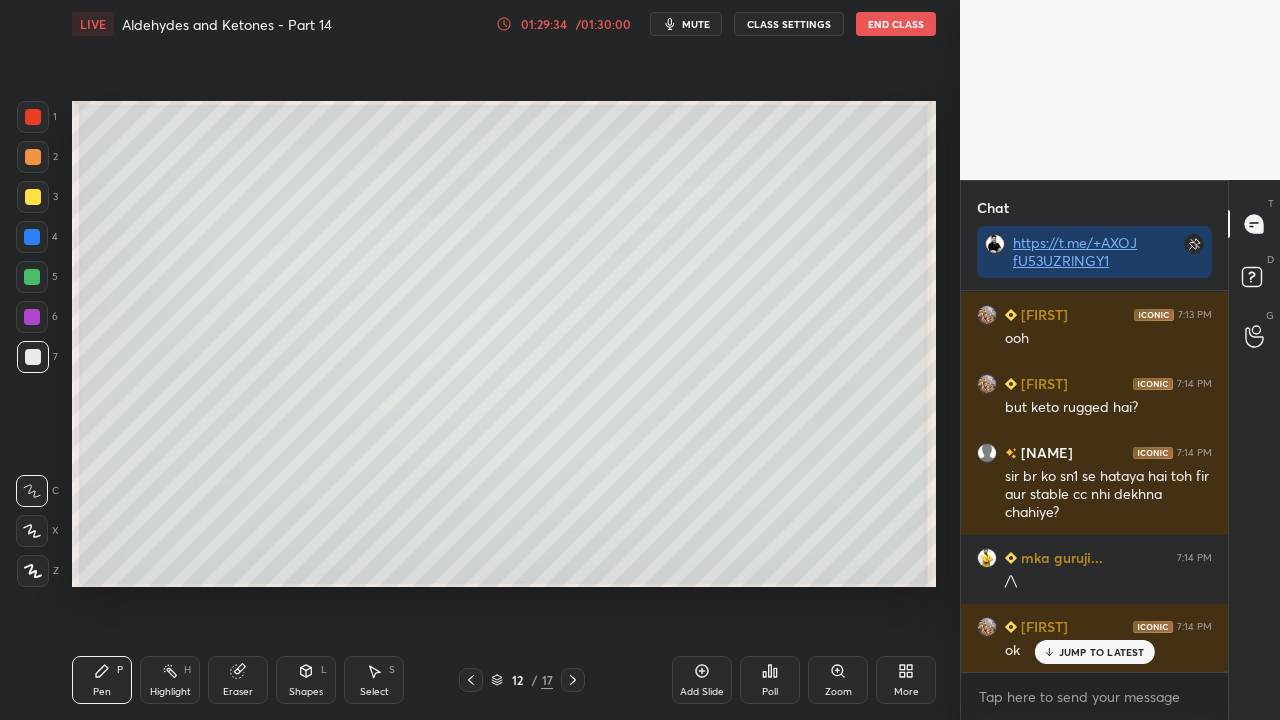 click 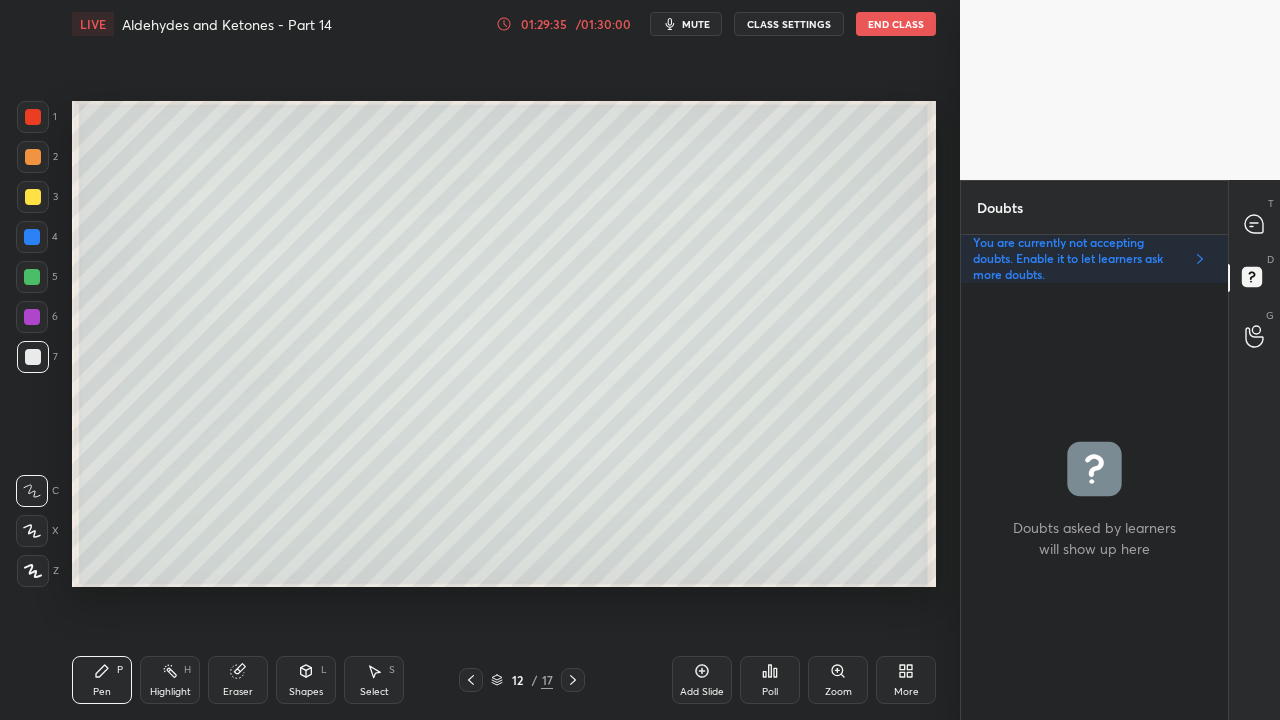 scroll, scrollTop: 6, scrollLeft: 6, axis: both 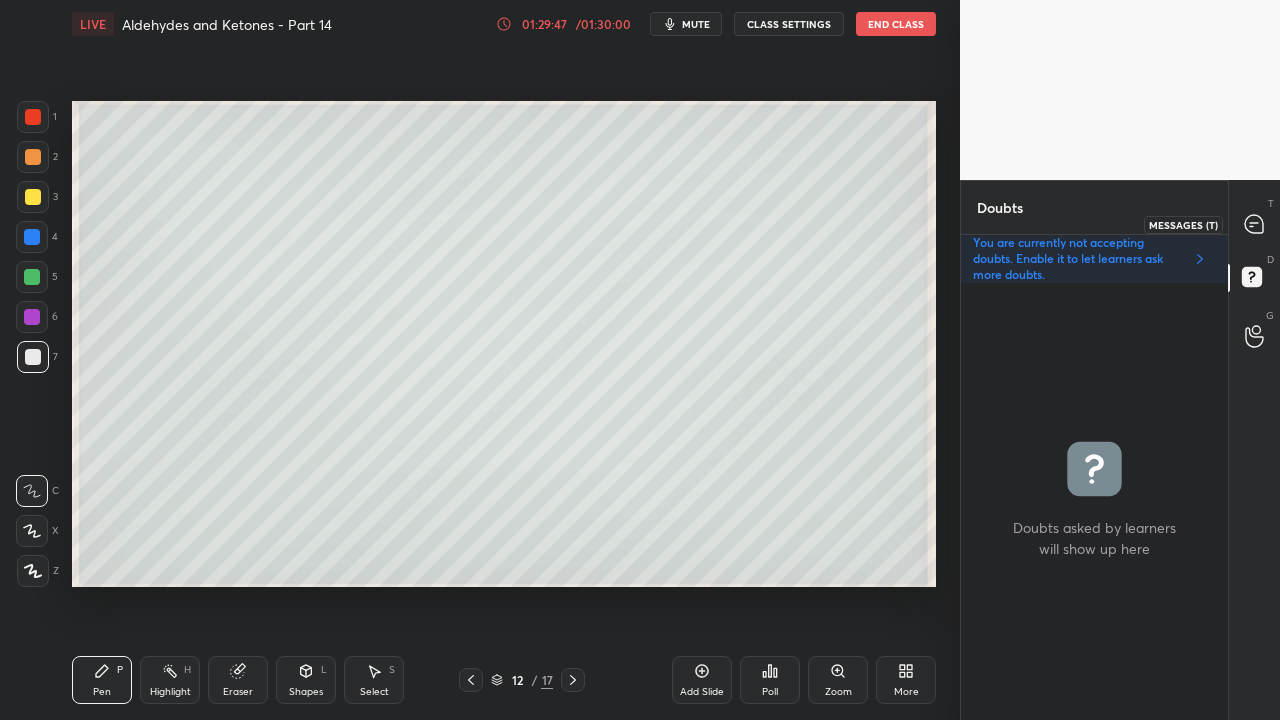 click at bounding box center (1255, 224) 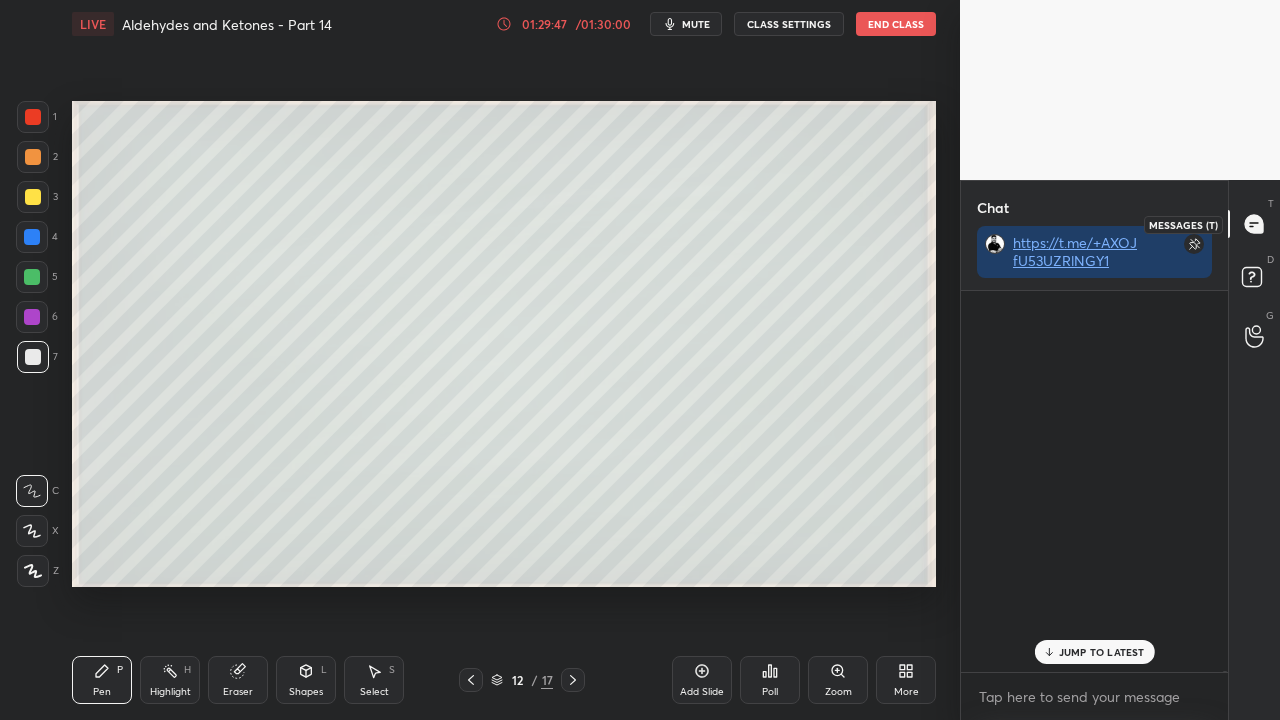 scroll, scrollTop: 110081, scrollLeft: 0, axis: vertical 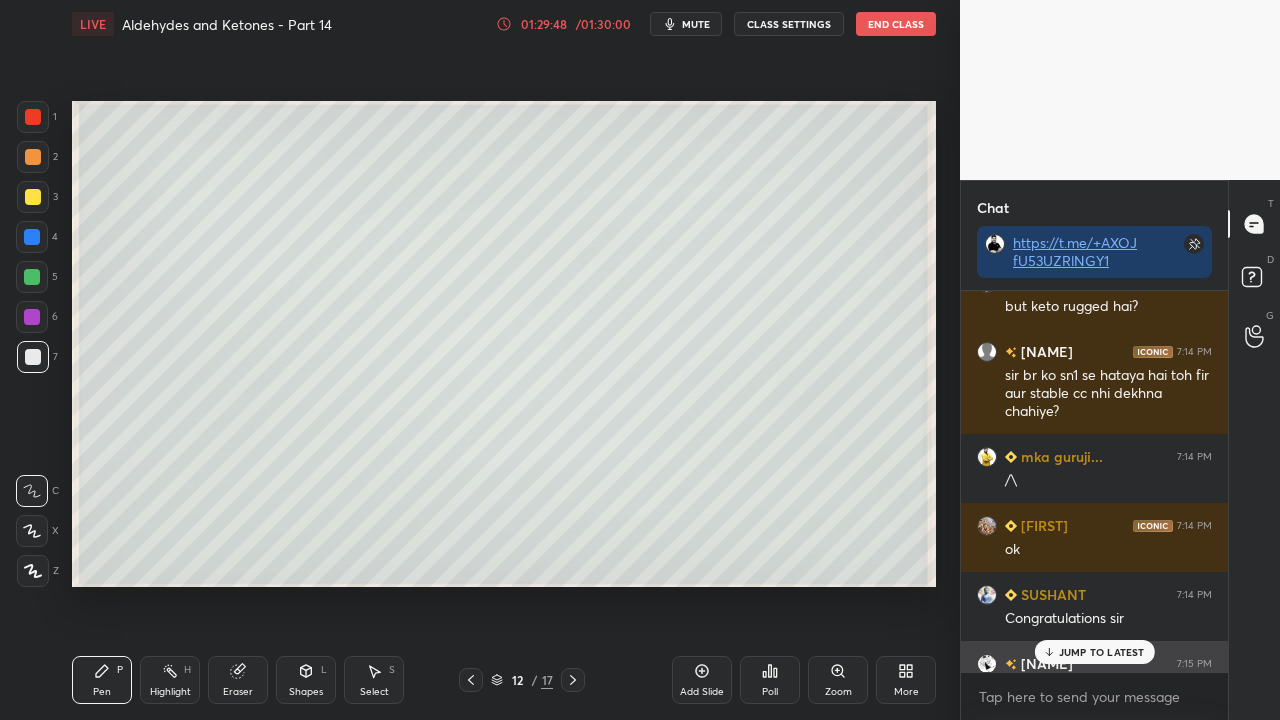 click on "JUMP TO LATEST" at bounding box center [1102, 652] 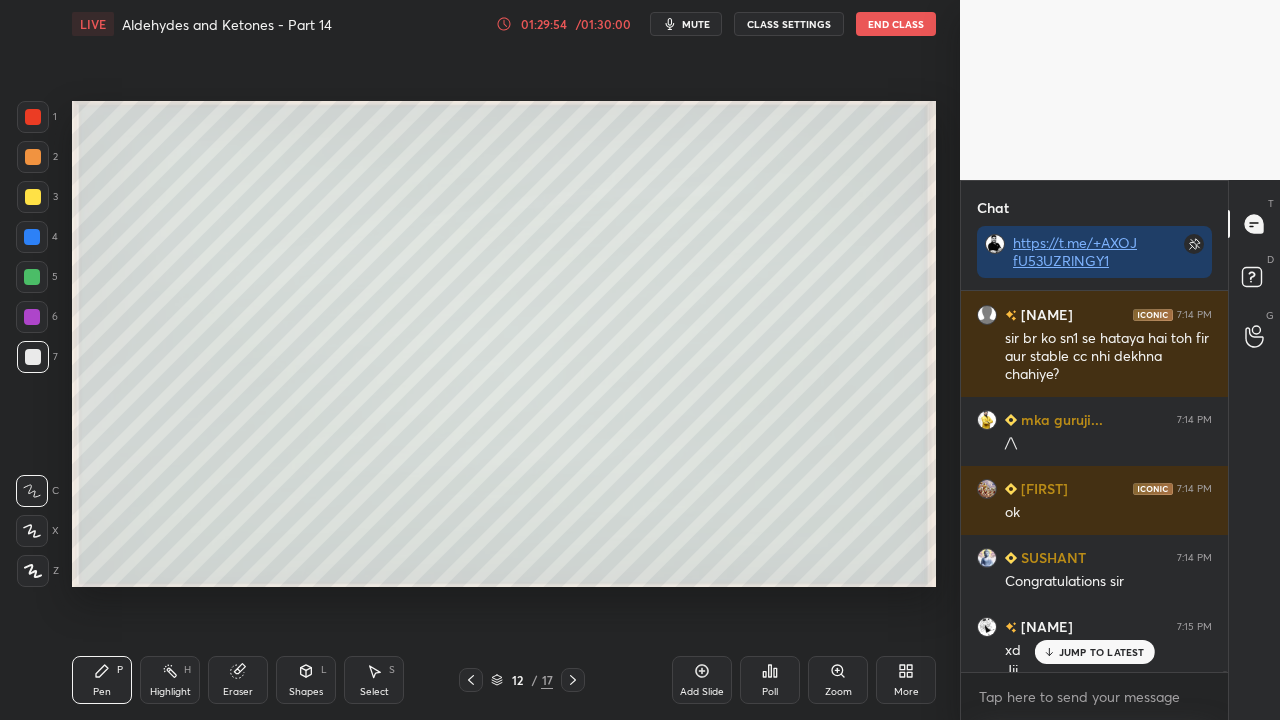 scroll, scrollTop: 110138, scrollLeft: 0, axis: vertical 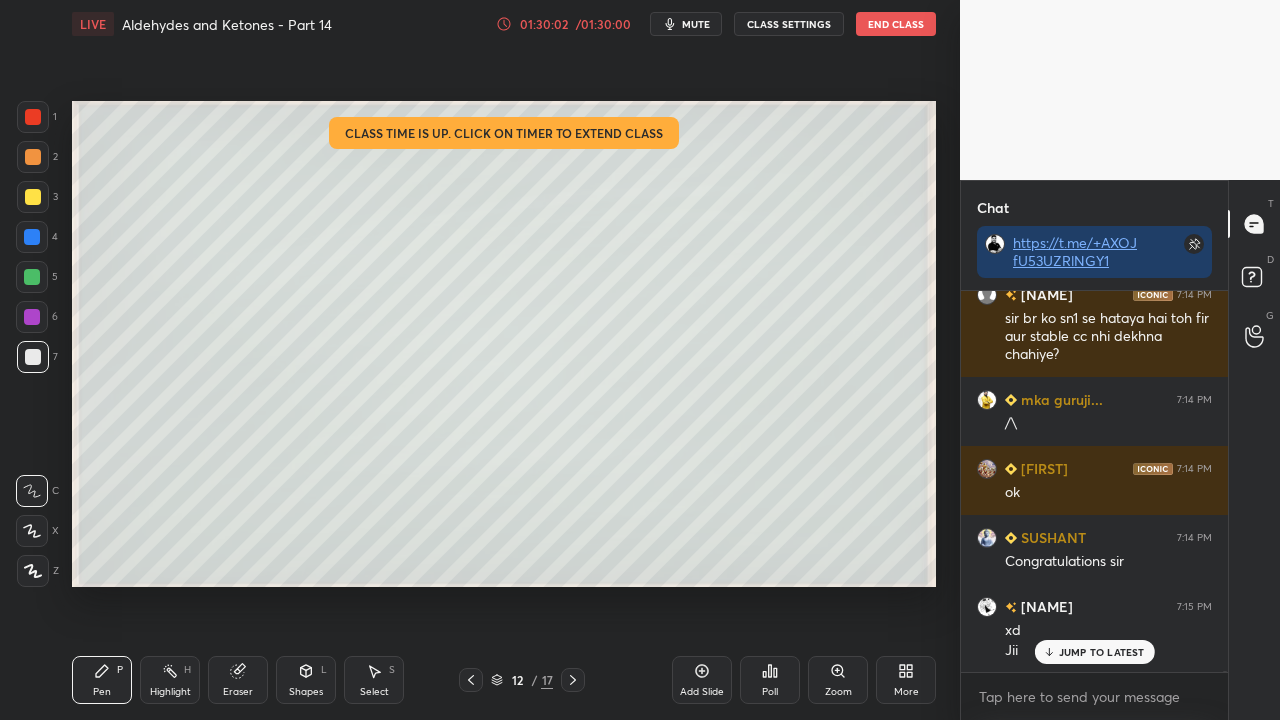 click on "/  01:30:00" at bounding box center [603, 24] 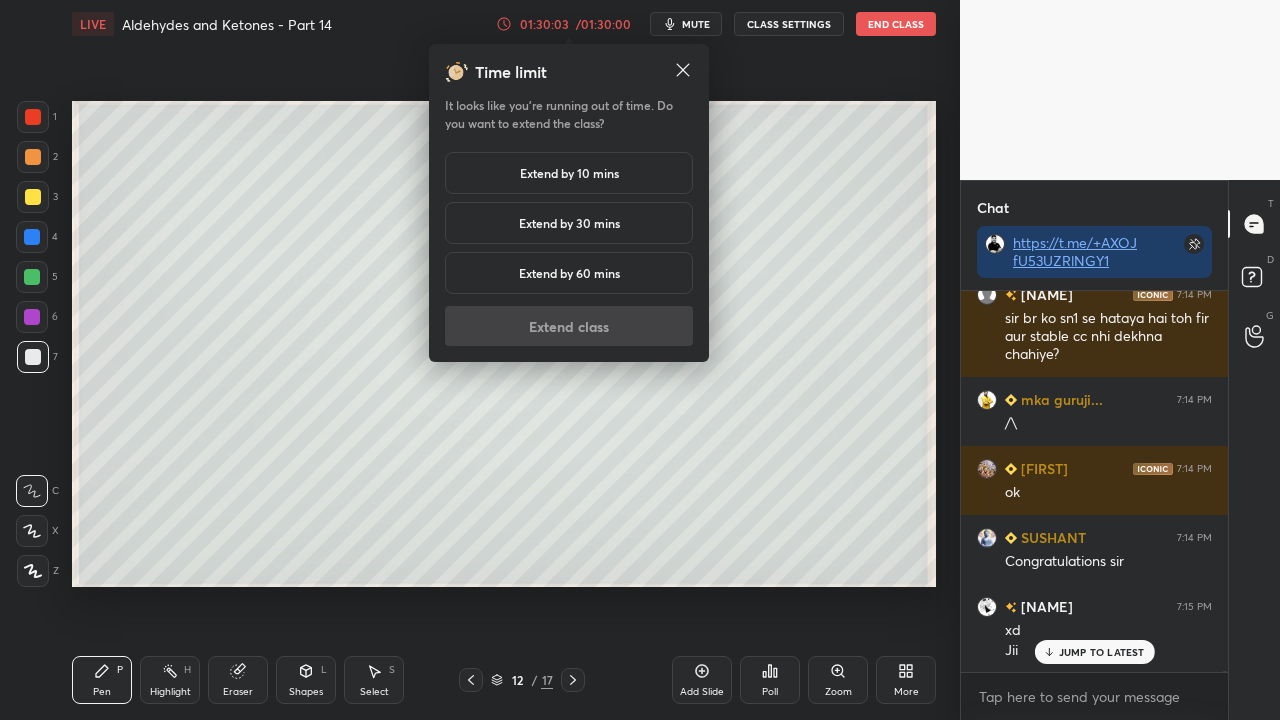 click on "Extend by 10 mins" at bounding box center [569, 173] 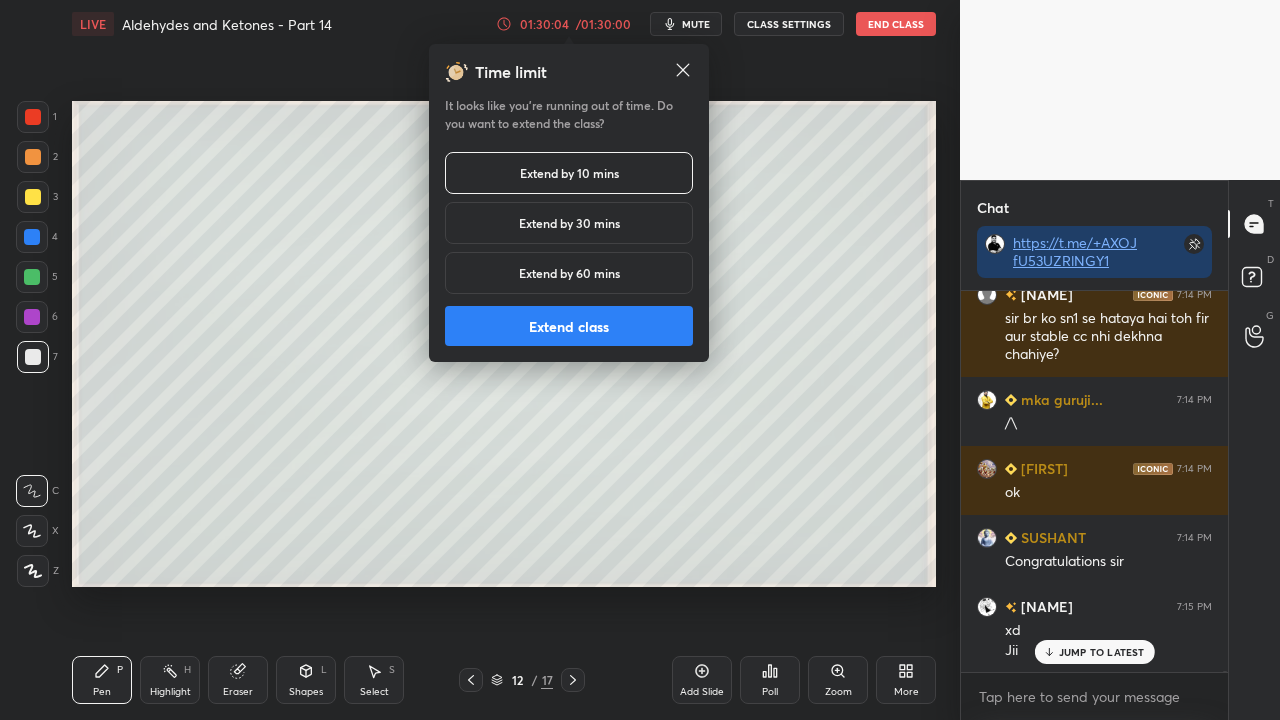 click on "Extend class" at bounding box center (569, 326) 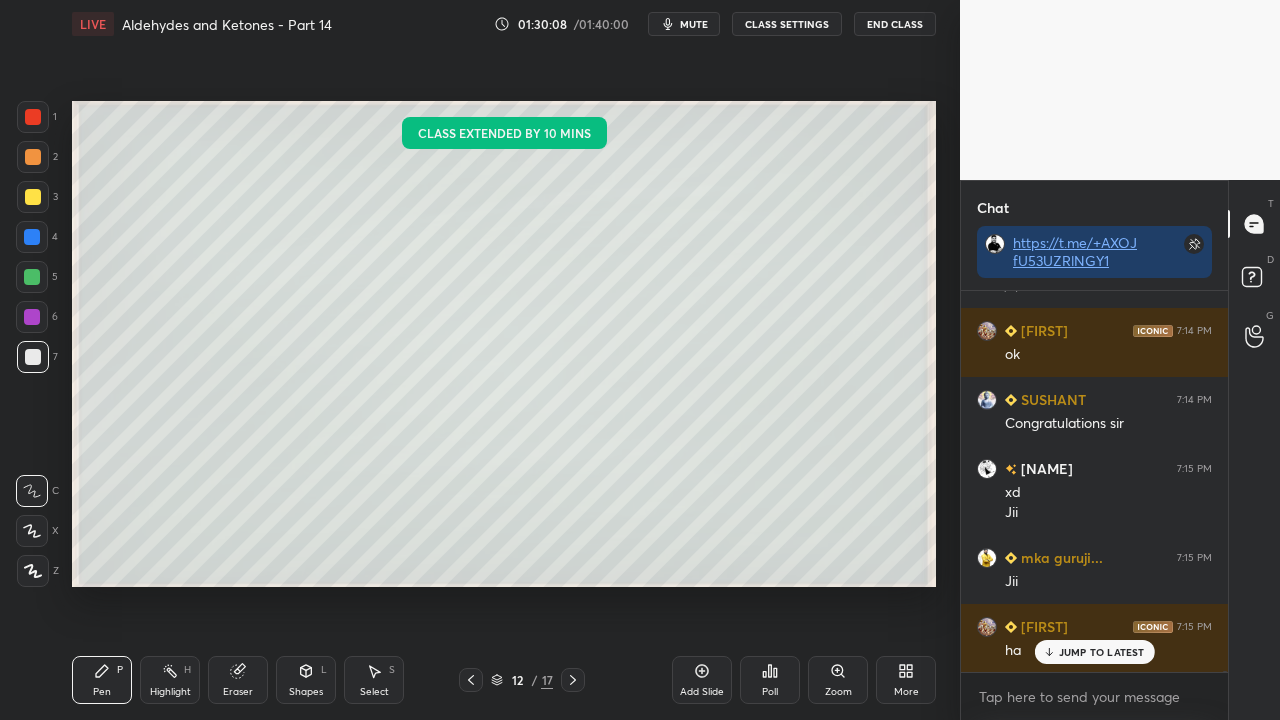 scroll, scrollTop: 110346, scrollLeft: 0, axis: vertical 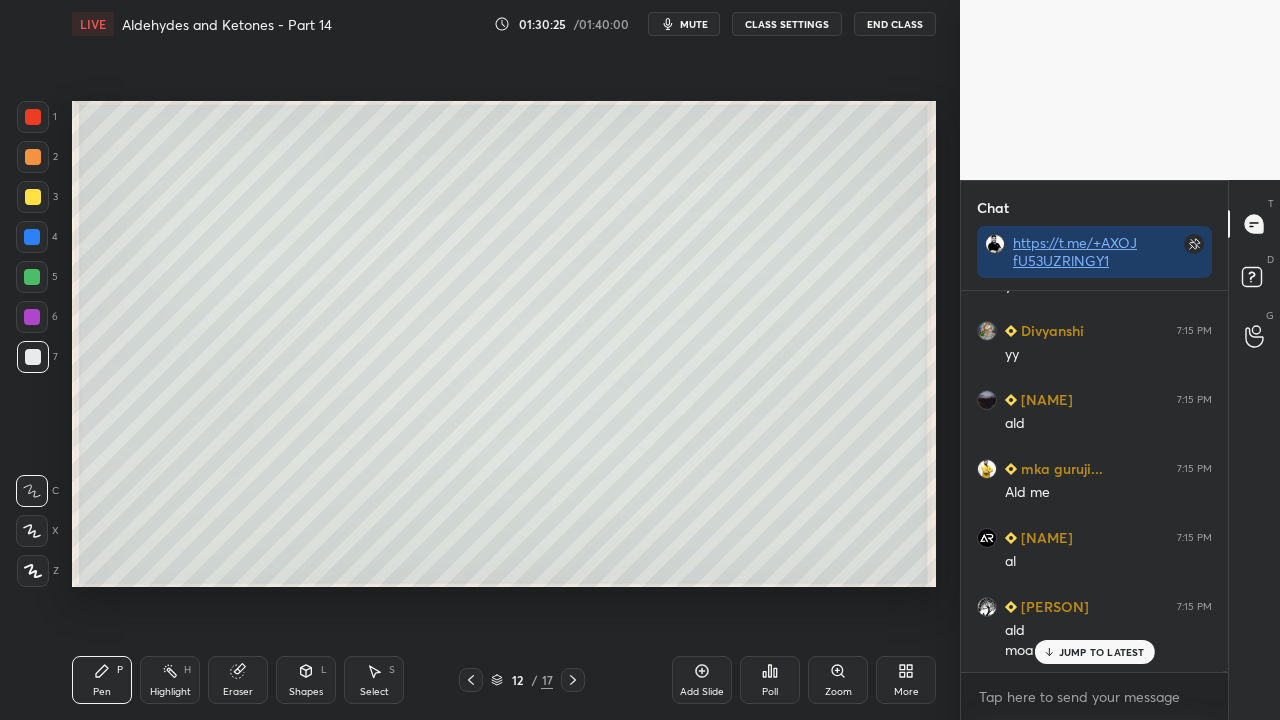click on "Eraser" at bounding box center [238, 680] 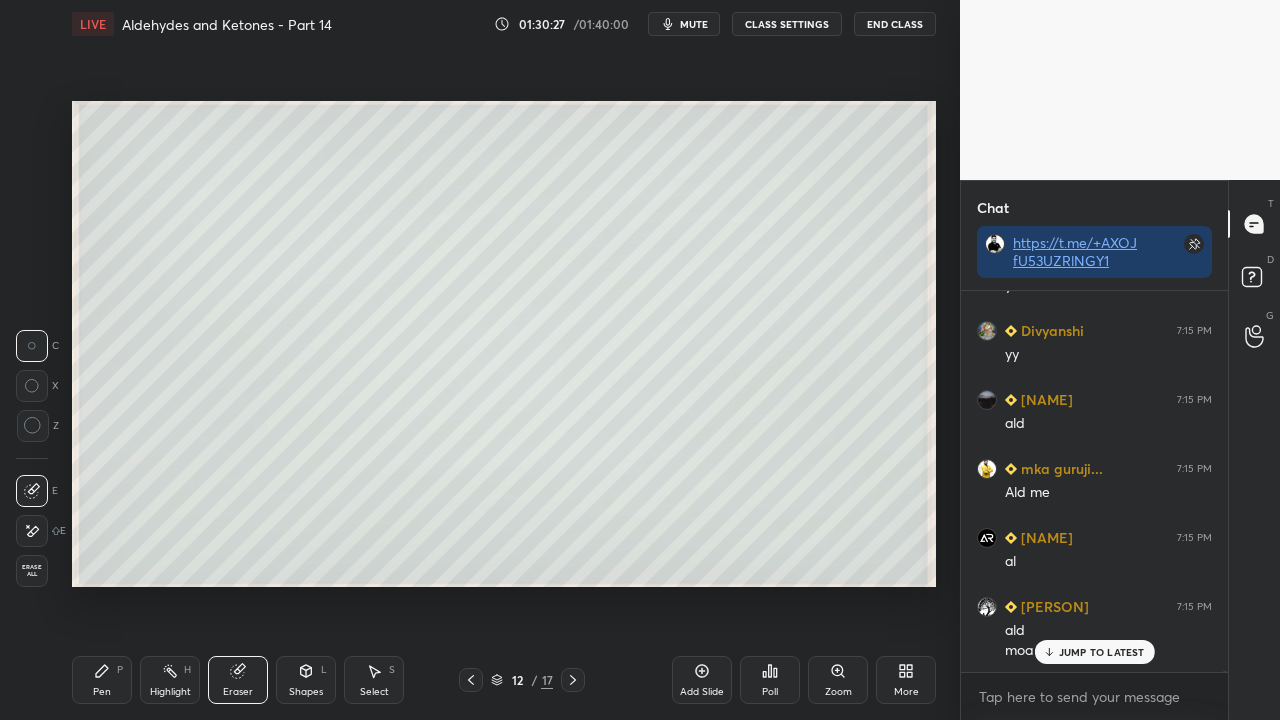 drag, startPoint x: 108, startPoint y: 682, endPoint x: 237, endPoint y: 619, distance: 143.56183 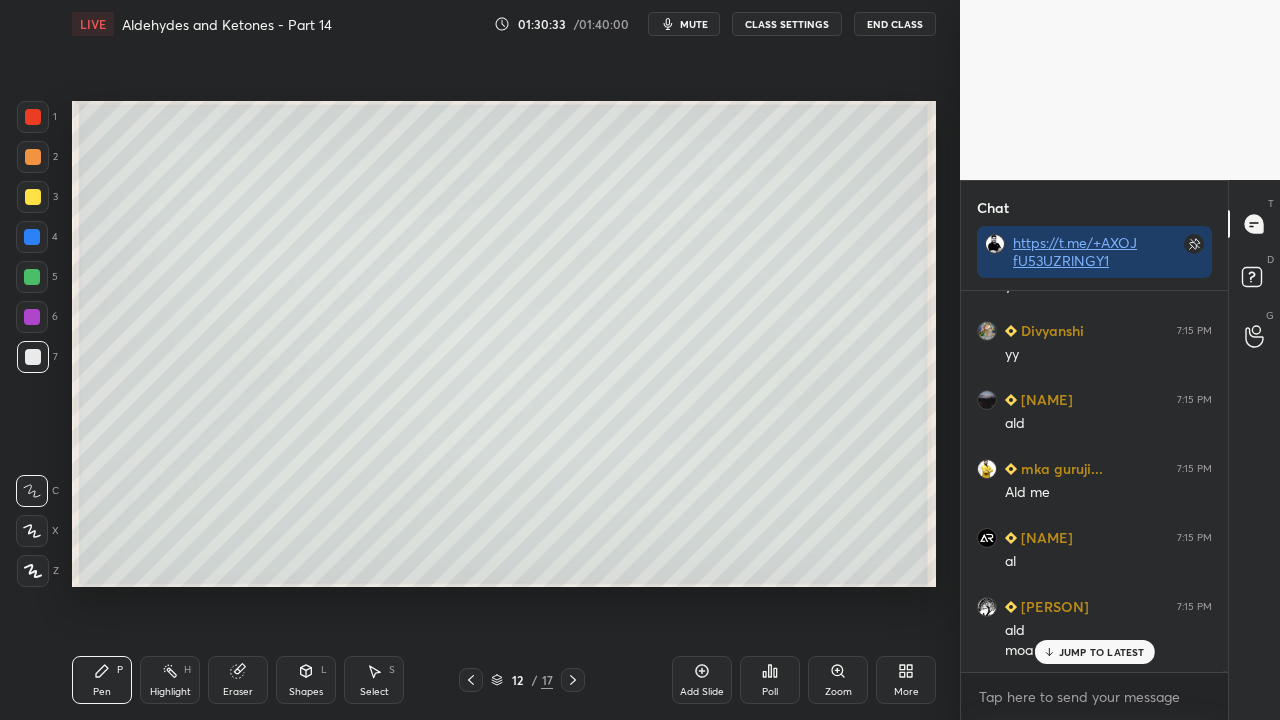 drag, startPoint x: 570, startPoint y: 682, endPoint x: 576, endPoint y: 667, distance: 16.155495 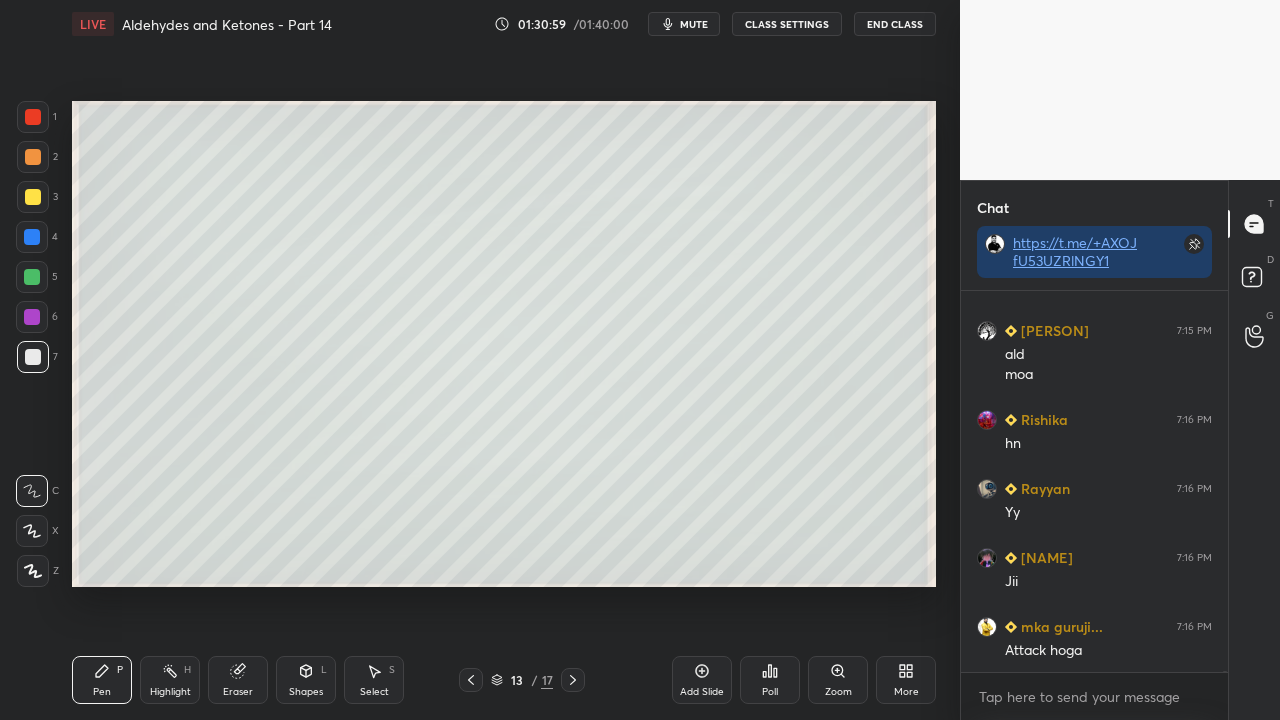 scroll, scrollTop: 111172, scrollLeft: 0, axis: vertical 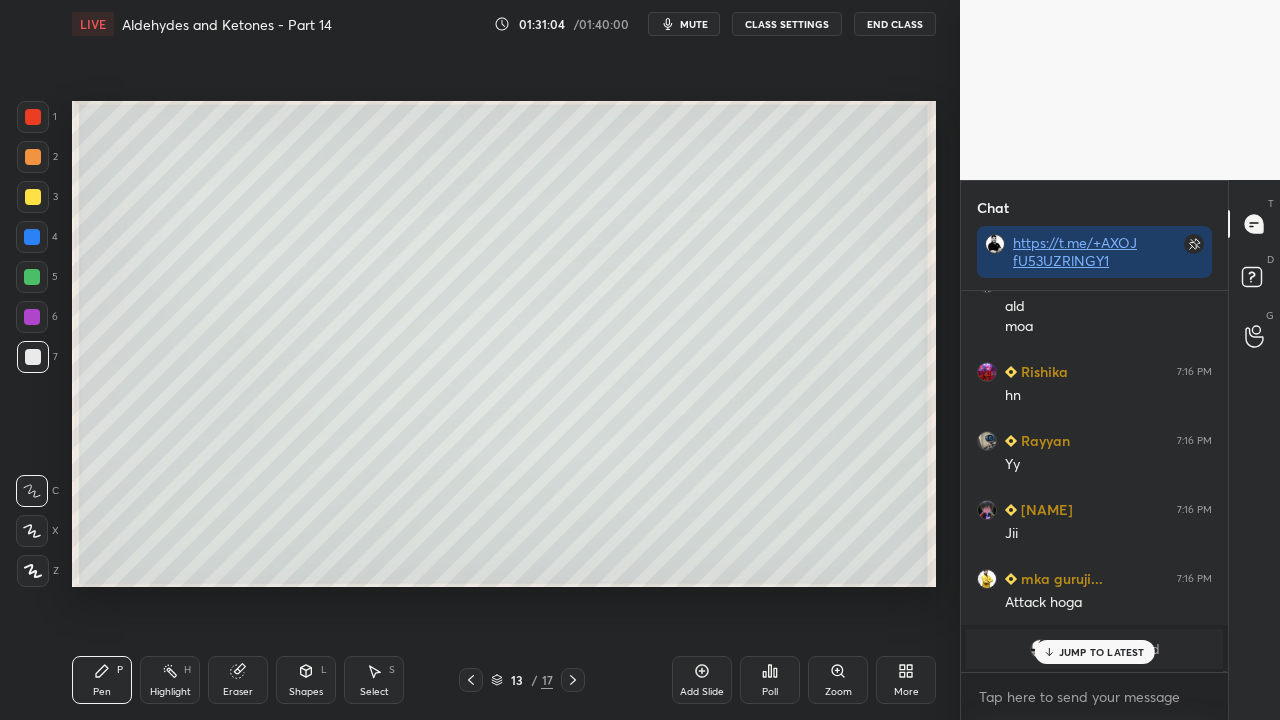 click on "JUMP TO LATEST" at bounding box center [1102, 652] 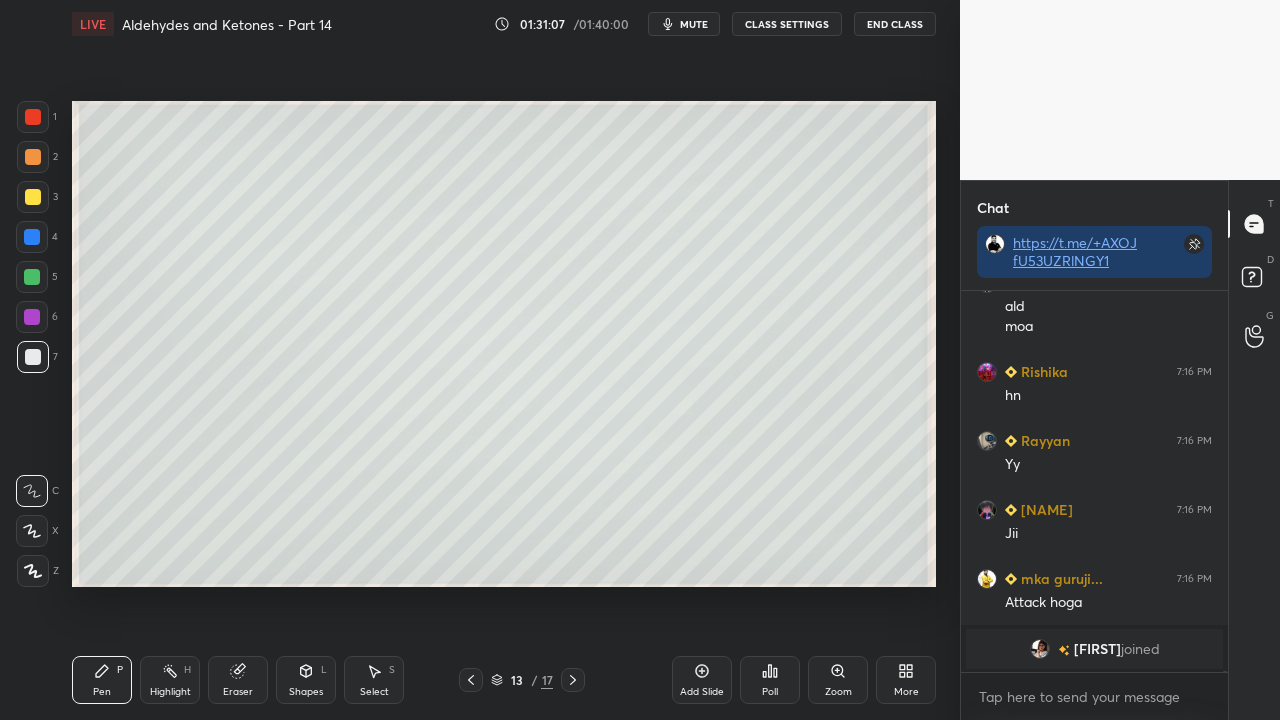 click on "Pen P Highlight H Eraser Shapes L Select S 13 / 17 Add Slide Poll Zoom More" at bounding box center [504, 680] 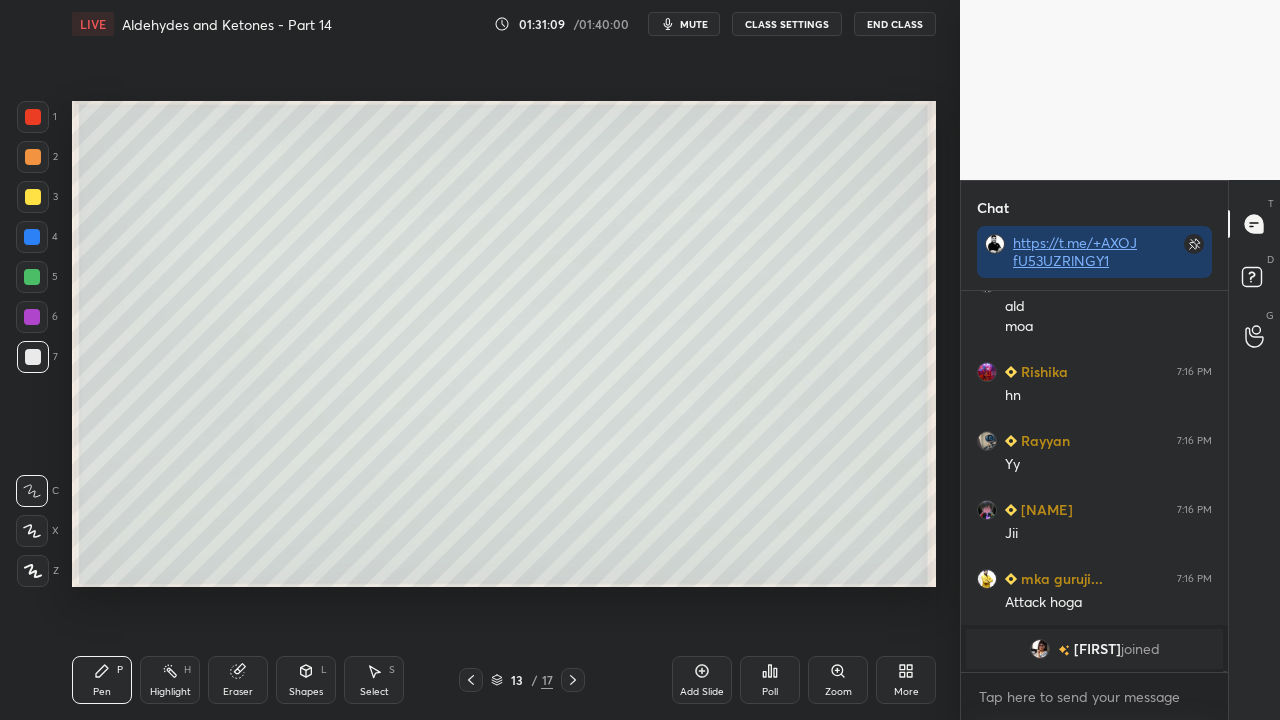 drag, startPoint x: 475, startPoint y: 675, endPoint x: 476, endPoint y: 657, distance: 18.027756 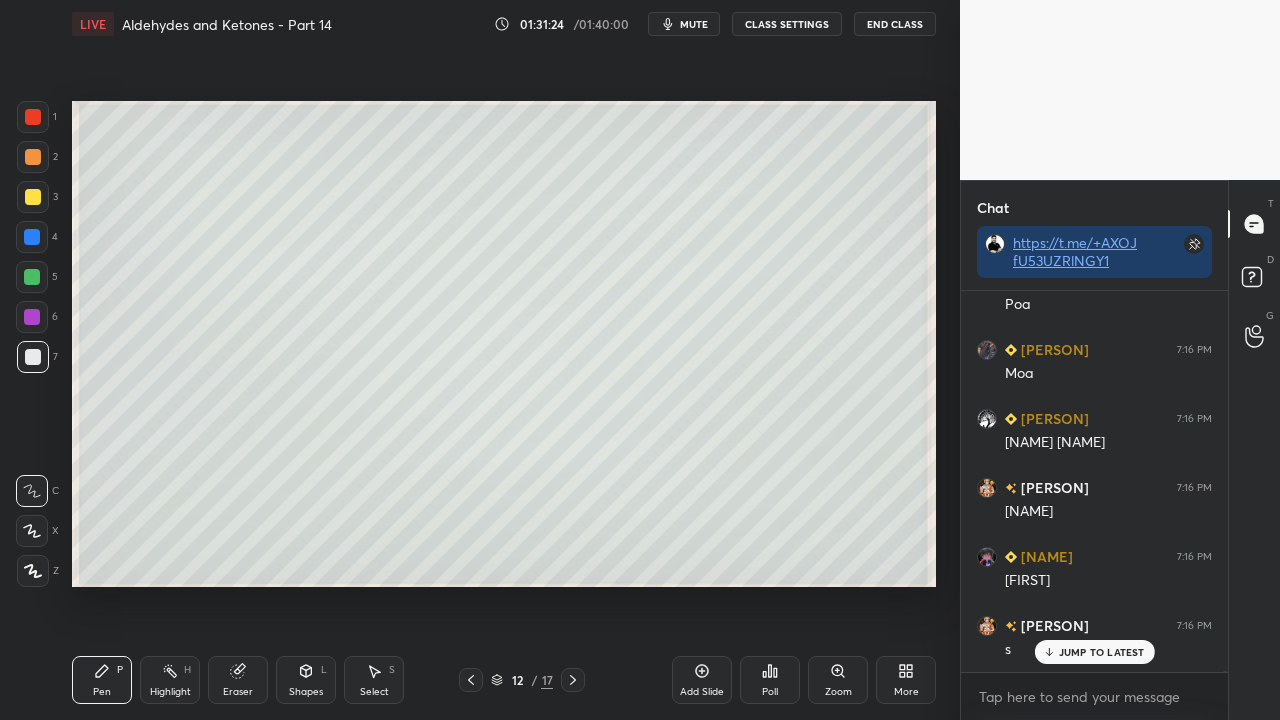 scroll, scrollTop: 110476, scrollLeft: 0, axis: vertical 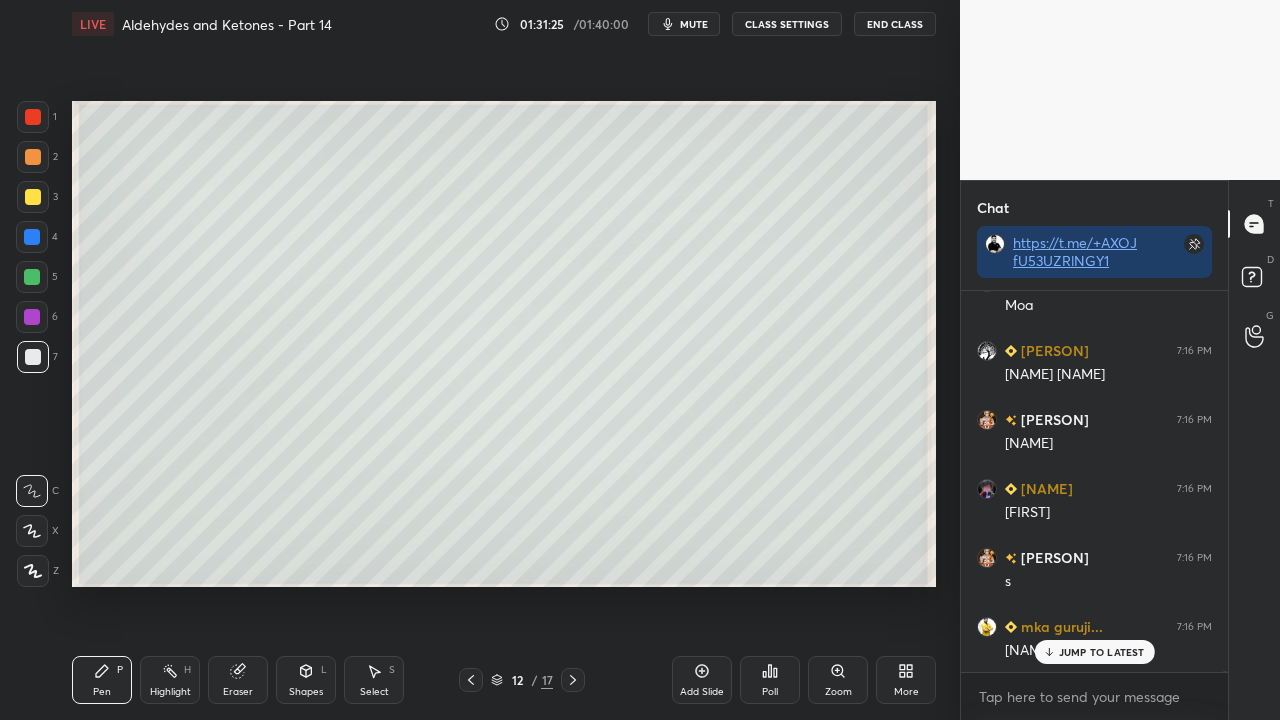 click 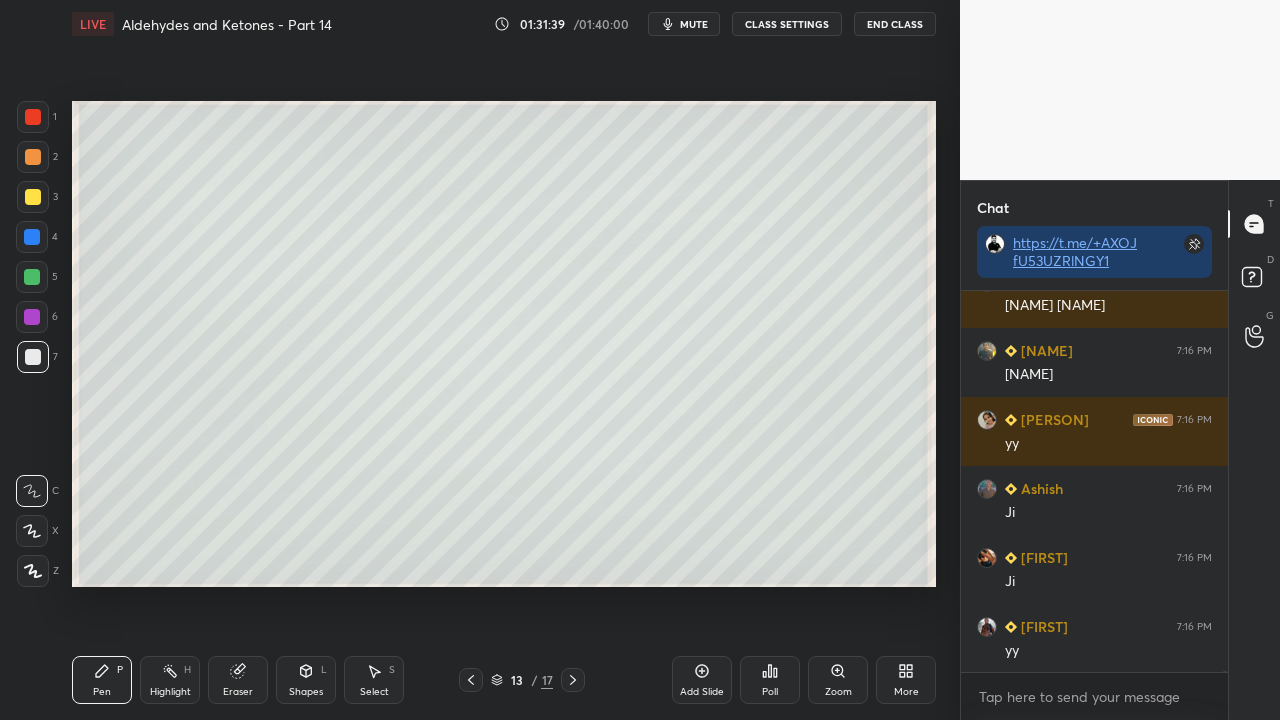 scroll, scrollTop: 110960, scrollLeft: 0, axis: vertical 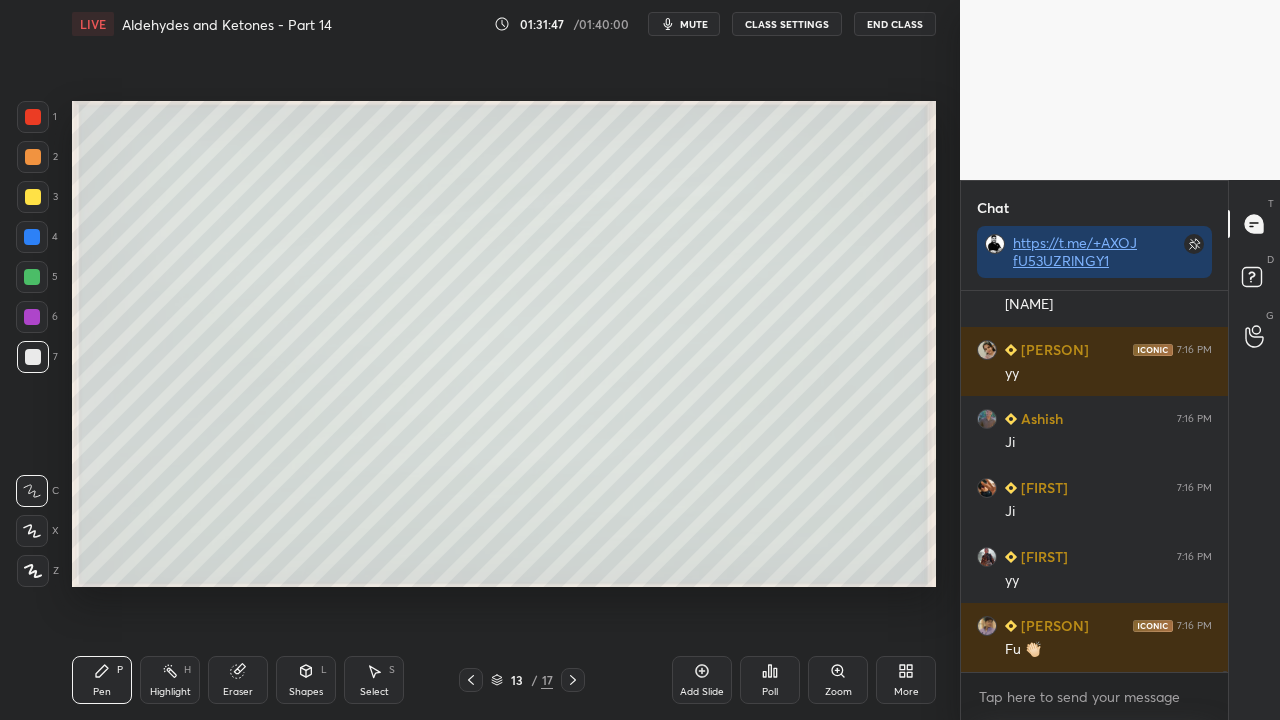 click 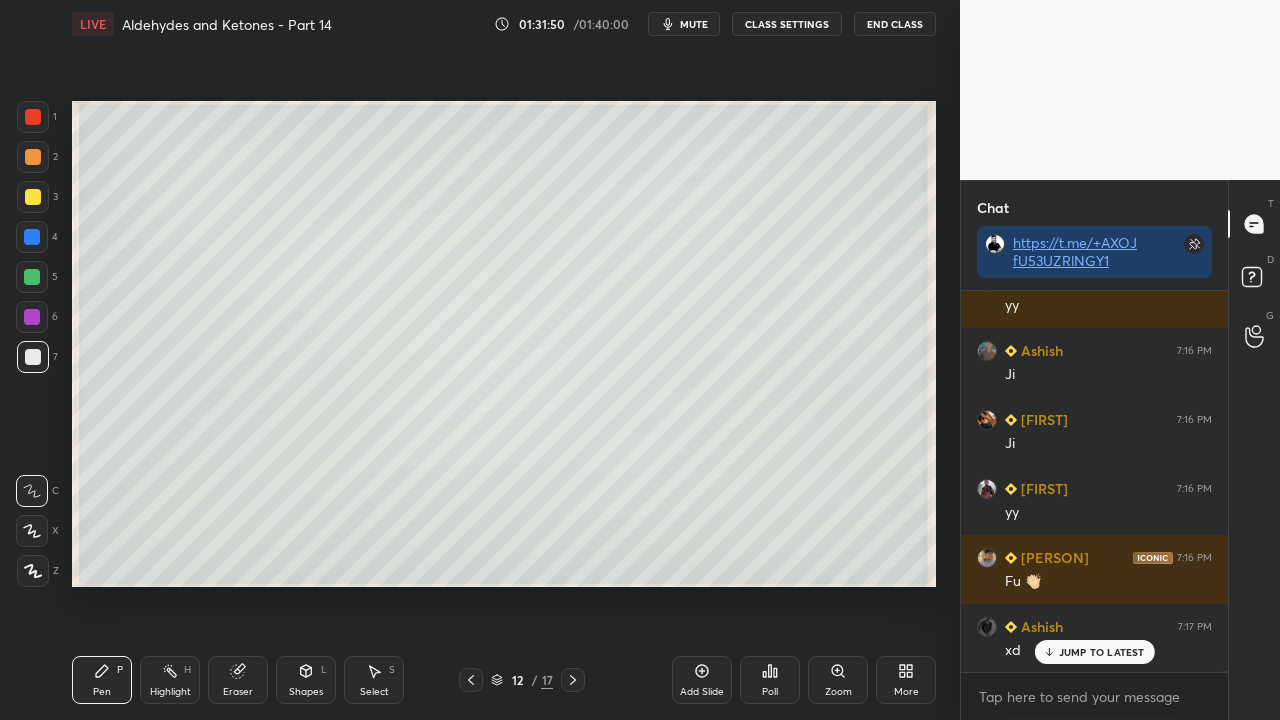 scroll, scrollTop: 111098, scrollLeft: 0, axis: vertical 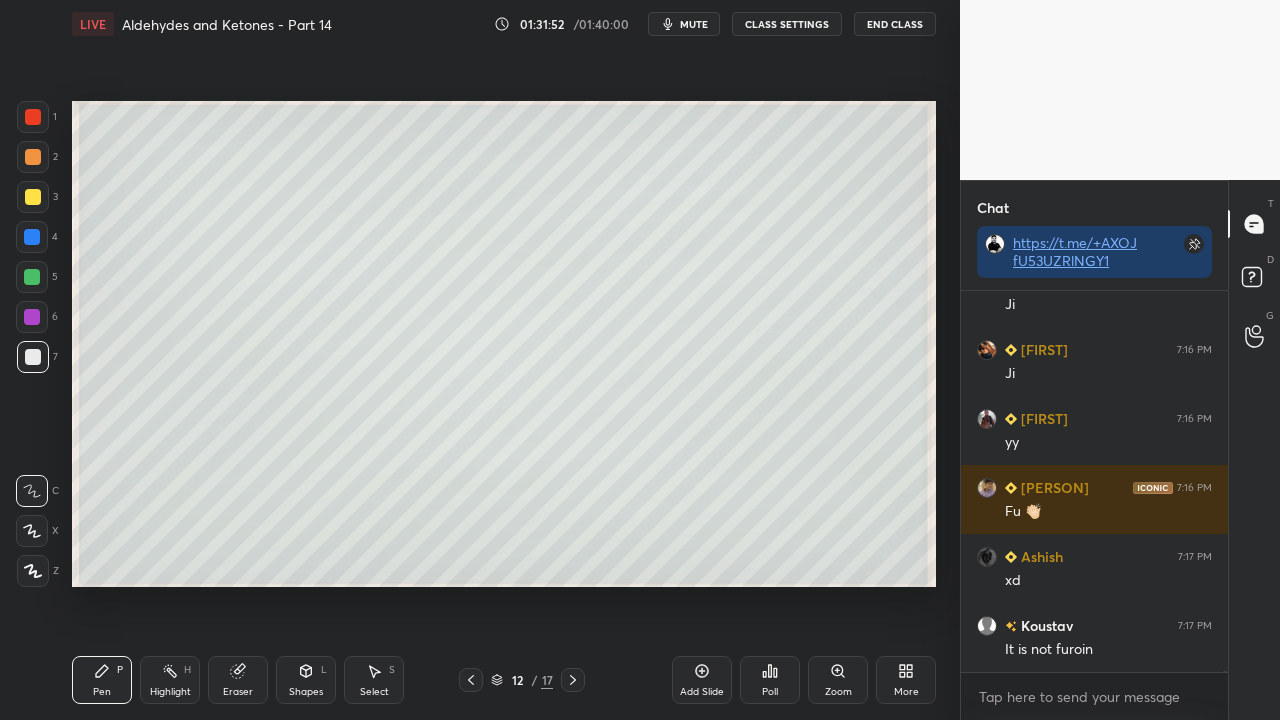 click 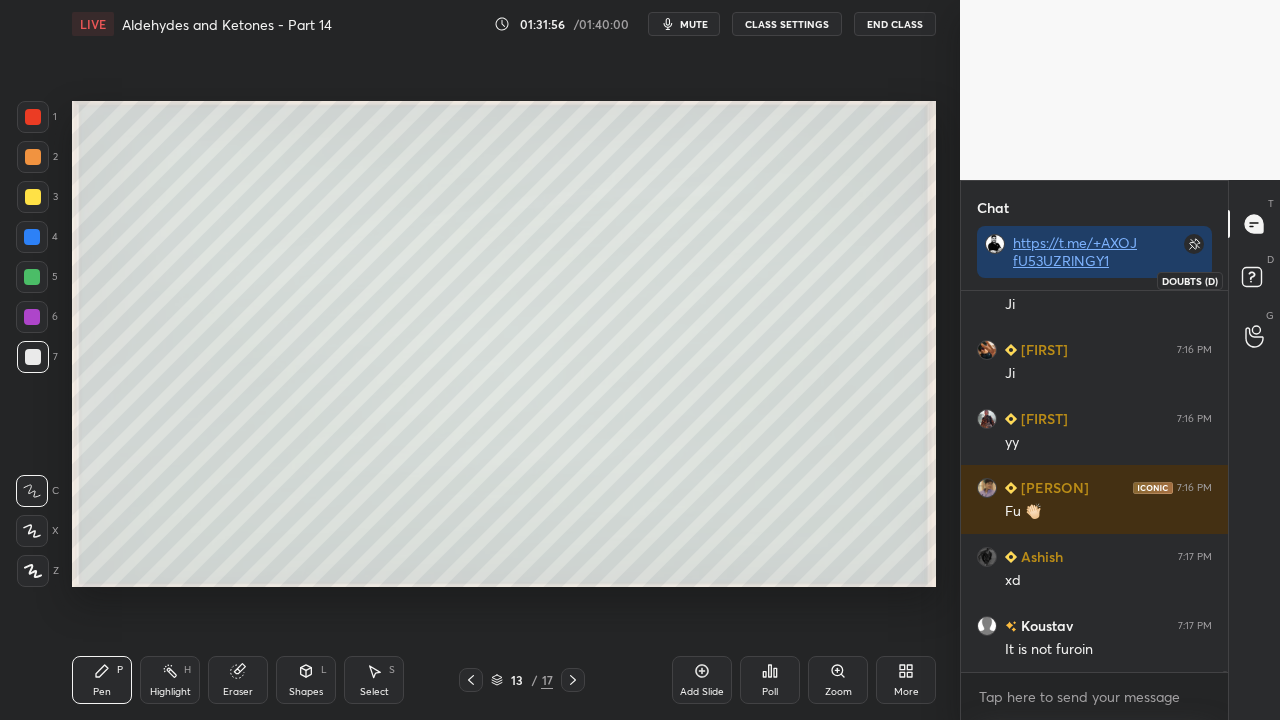 click 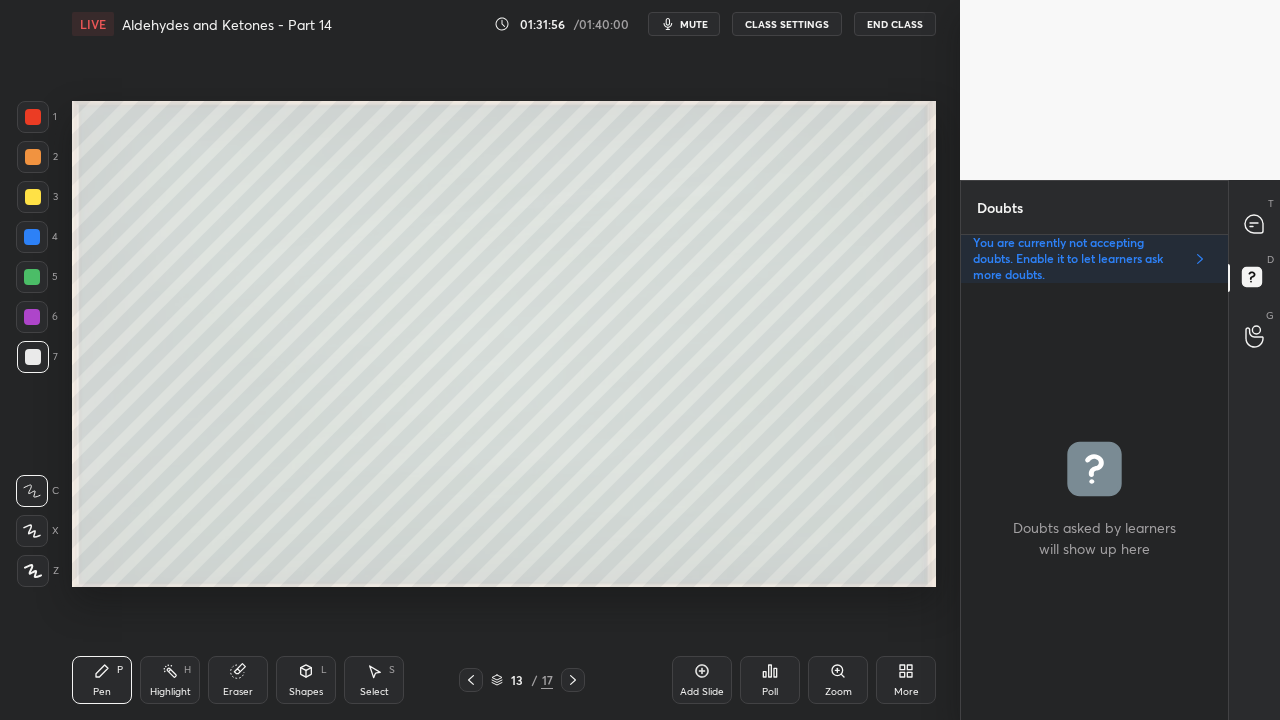 scroll, scrollTop: 6, scrollLeft: 6, axis: both 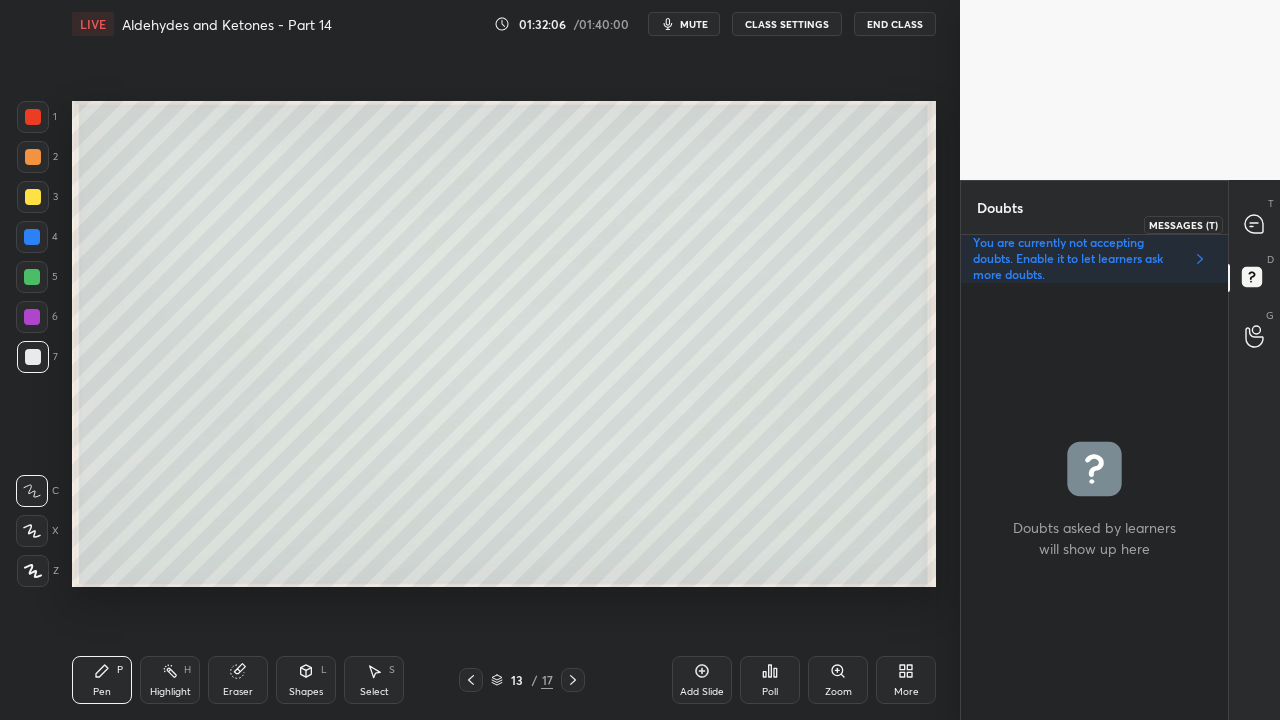 click 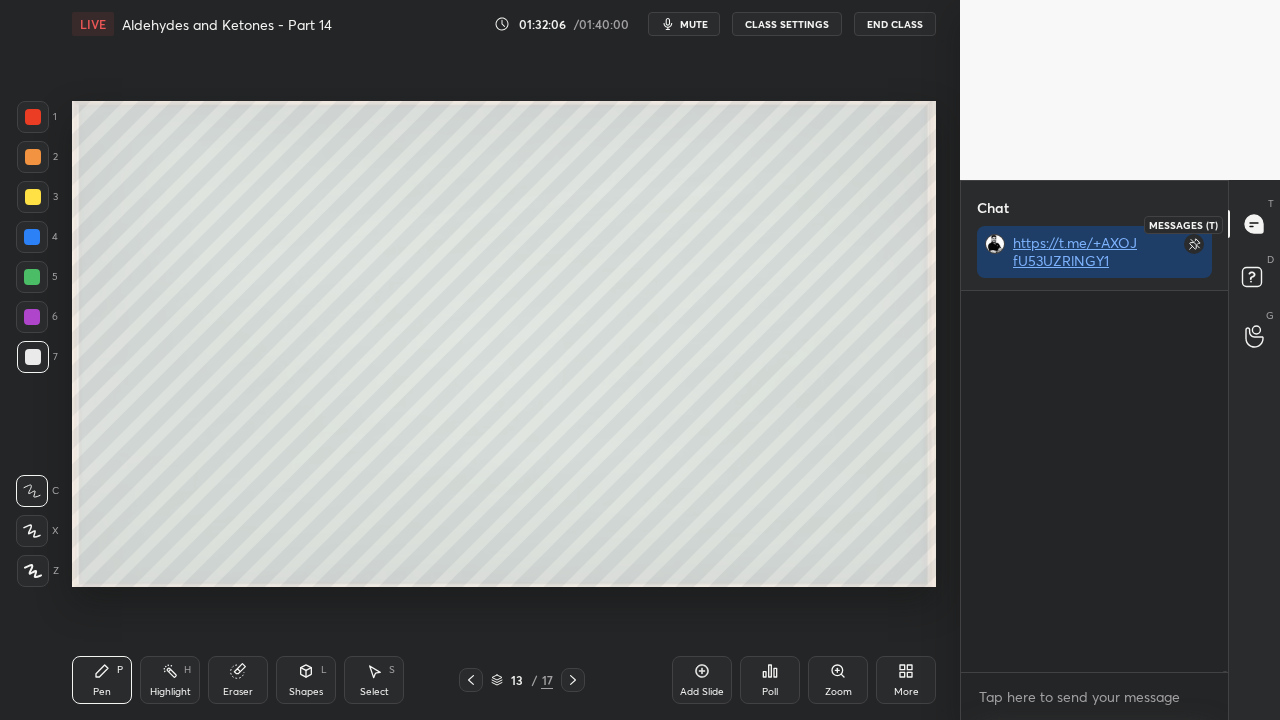 scroll, scrollTop: 111472, scrollLeft: 0, axis: vertical 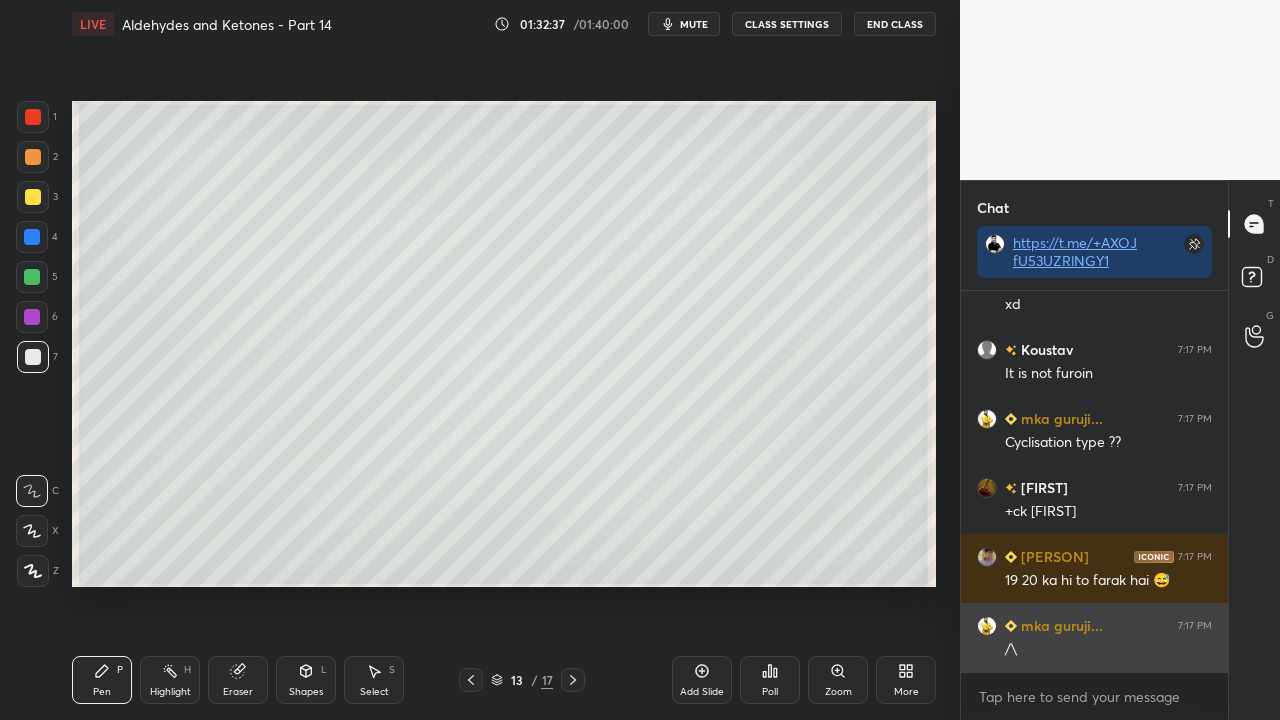 click on "/\" at bounding box center [1108, 650] 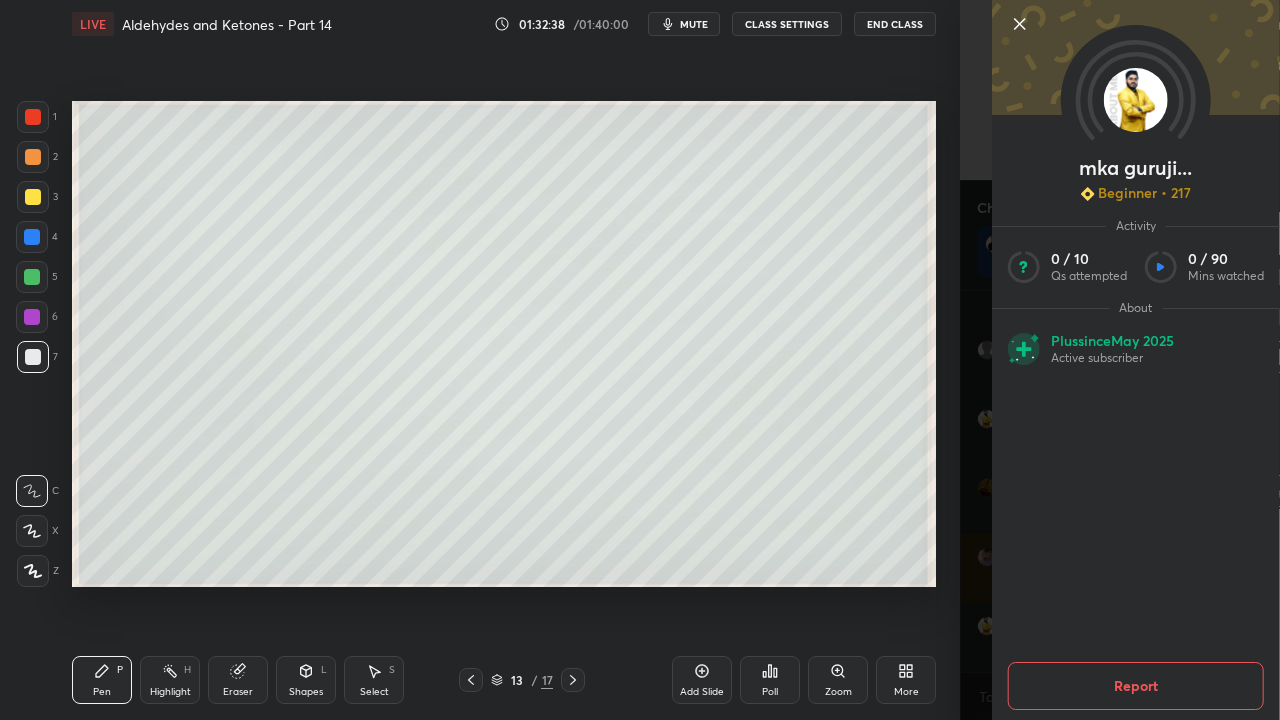 click on "sir SAIYAARA ka review dijiye kaisi movie hai xdd" at bounding box center [1120, 360] 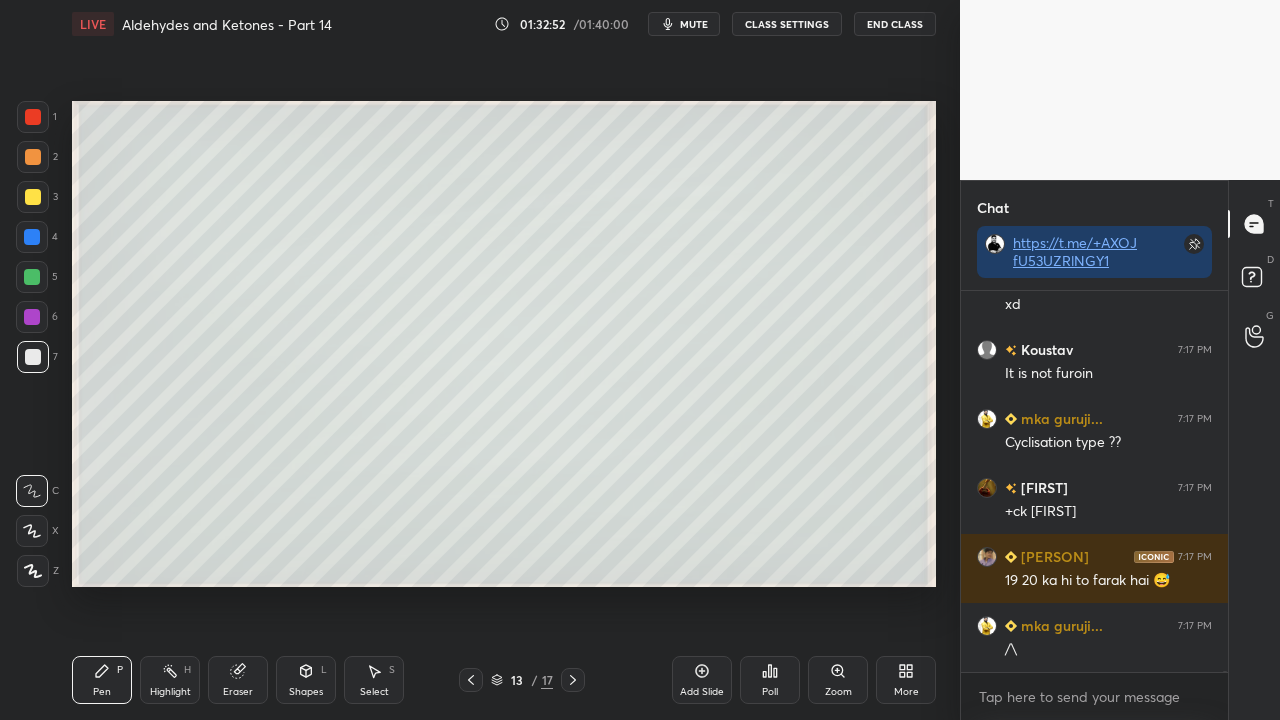 click on "Shapes L" at bounding box center [306, 680] 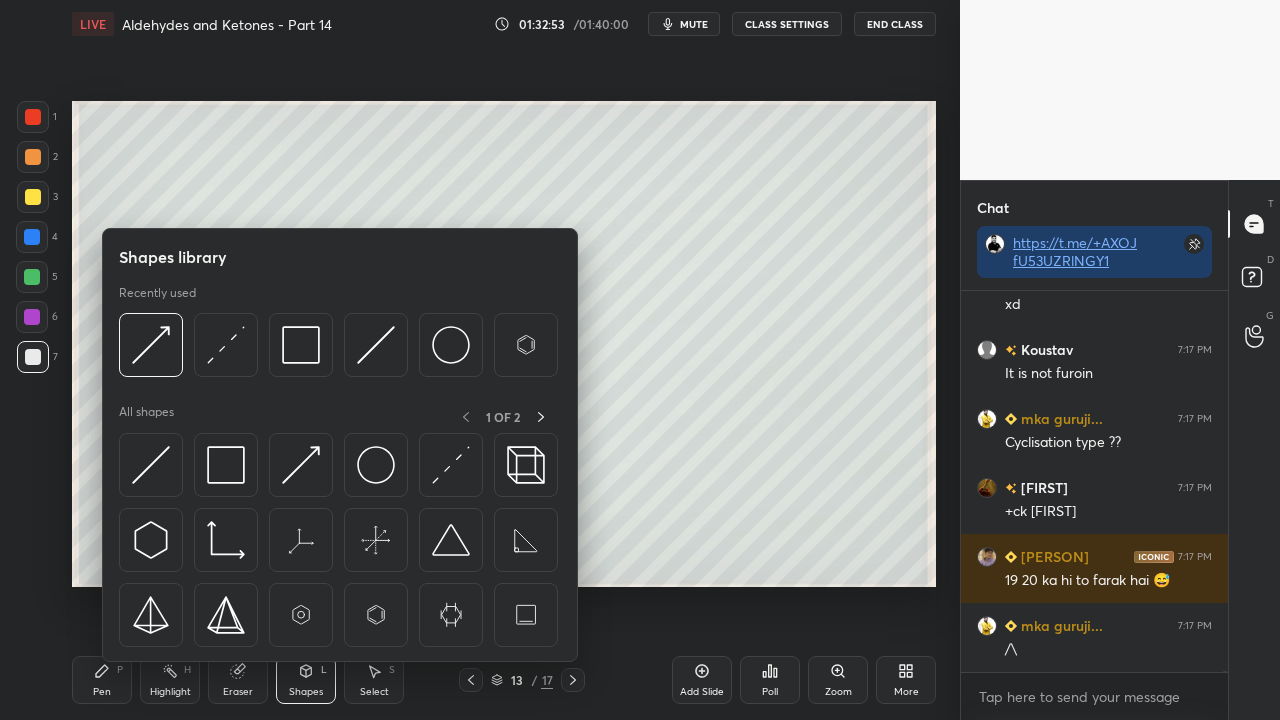 click on "Pen P" at bounding box center (102, 680) 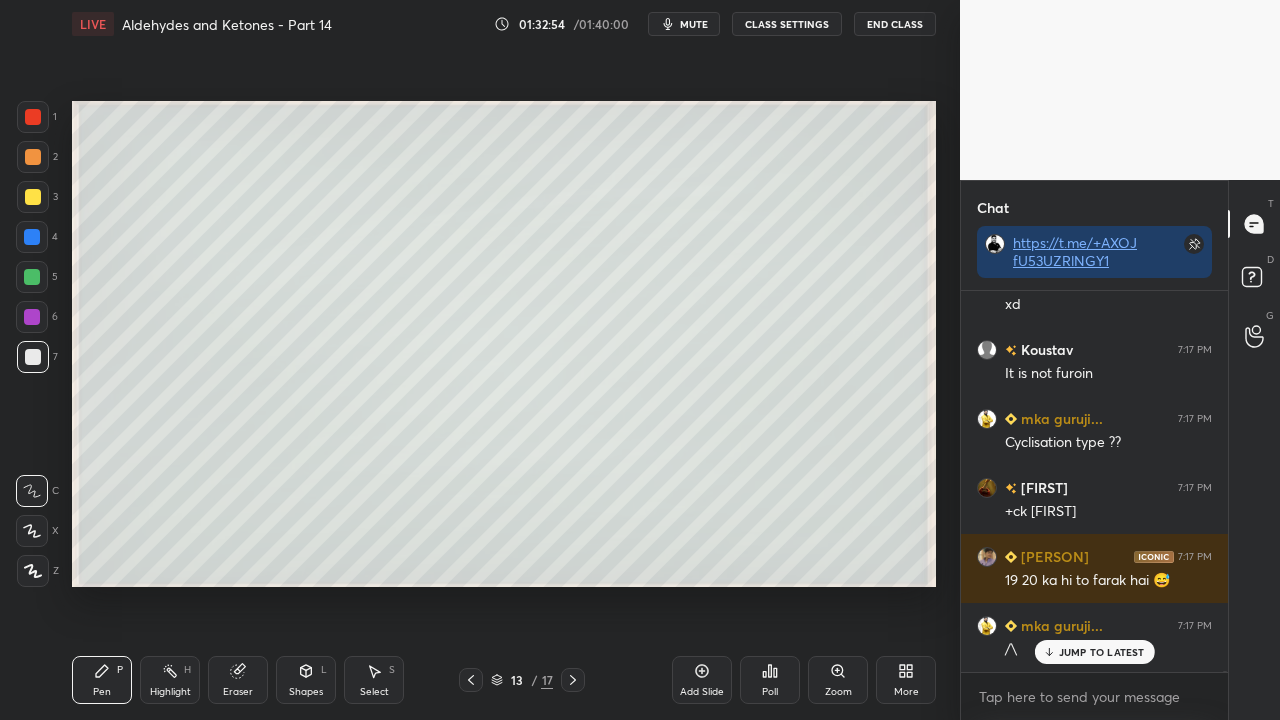 scroll, scrollTop: 111816, scrollLeft: 0, axis: vertical 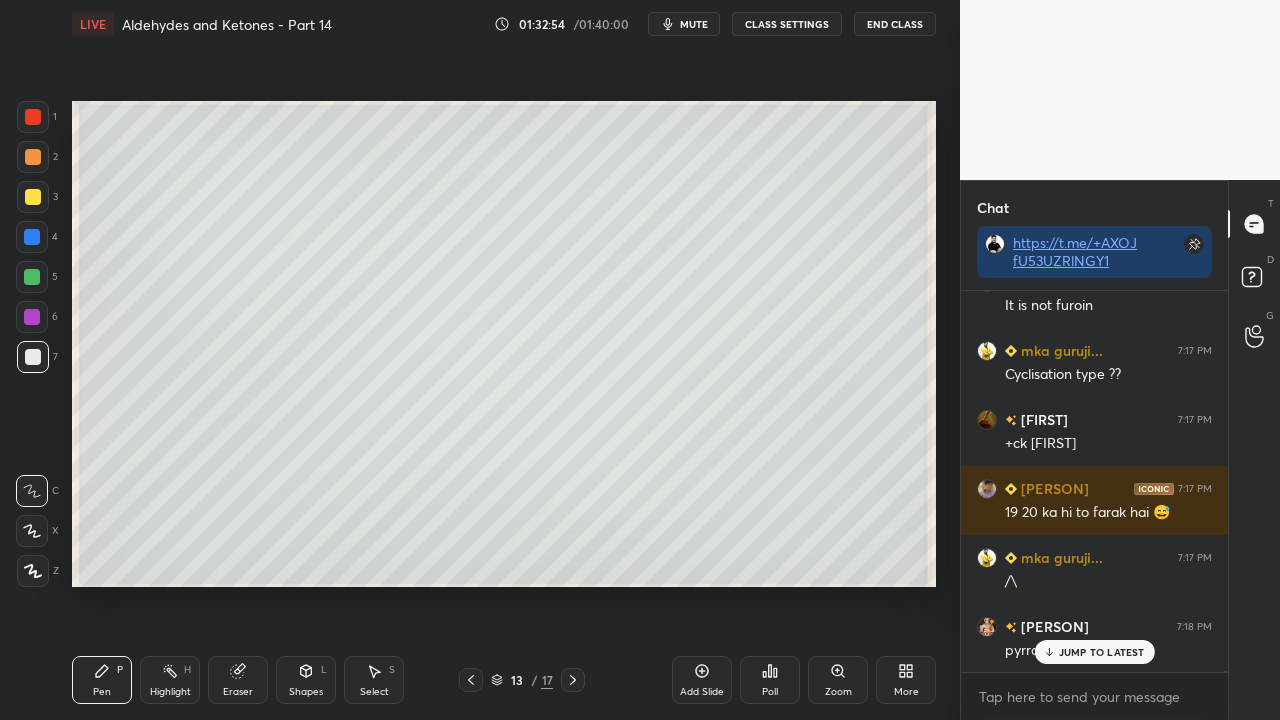 click on "Eraser" at bounding box center (238, 692) 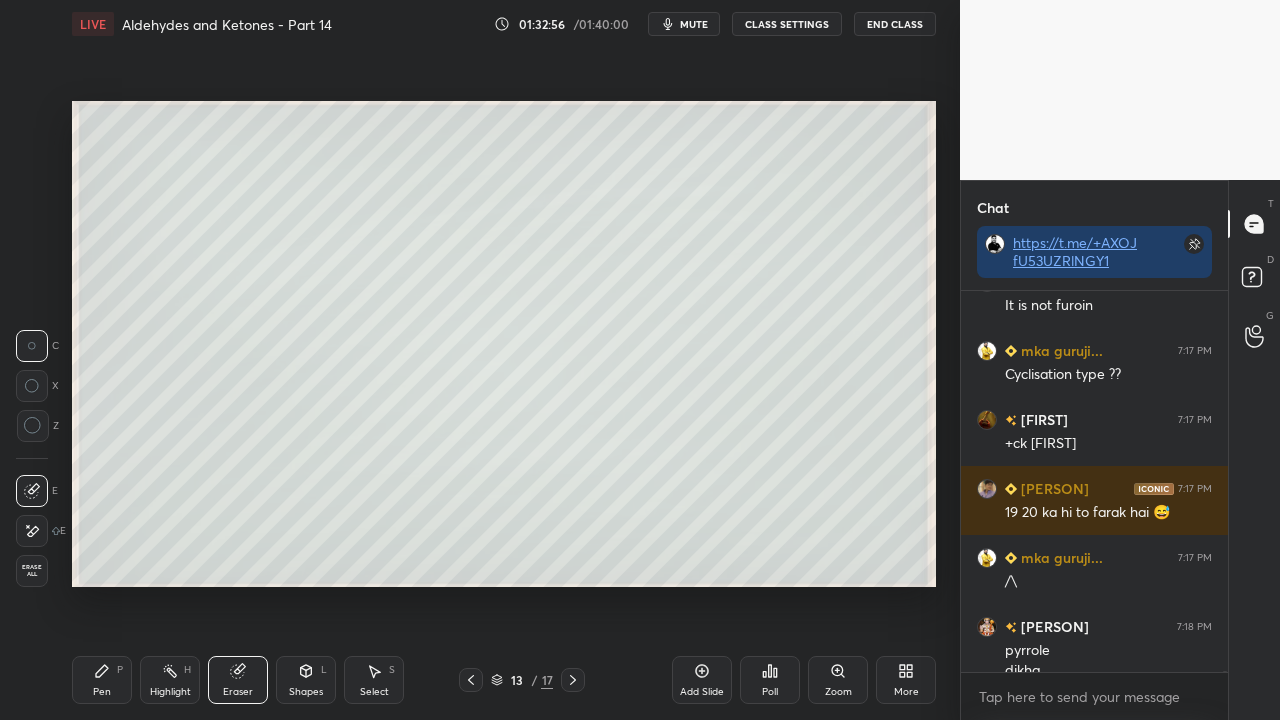 scroll, scrollTop: 111836, scrollLeft: 0, axis: vertical 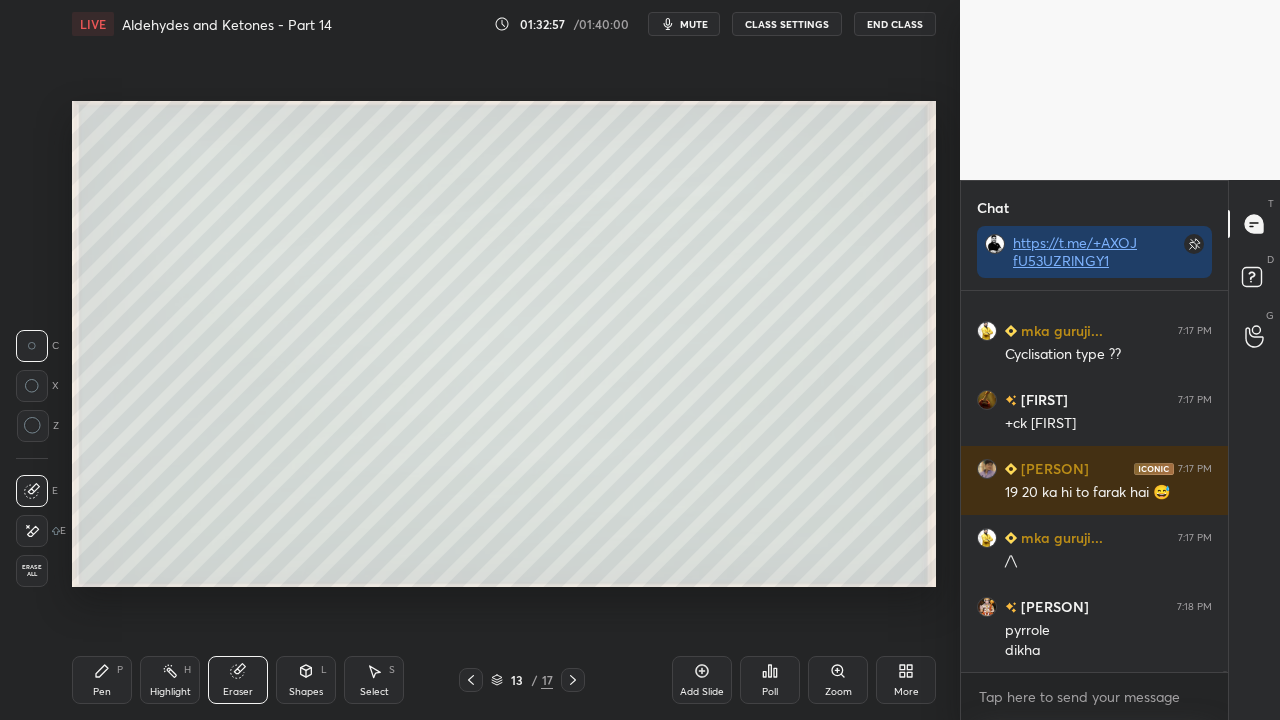 click on "Pen P" at bounding box center (102, 680) 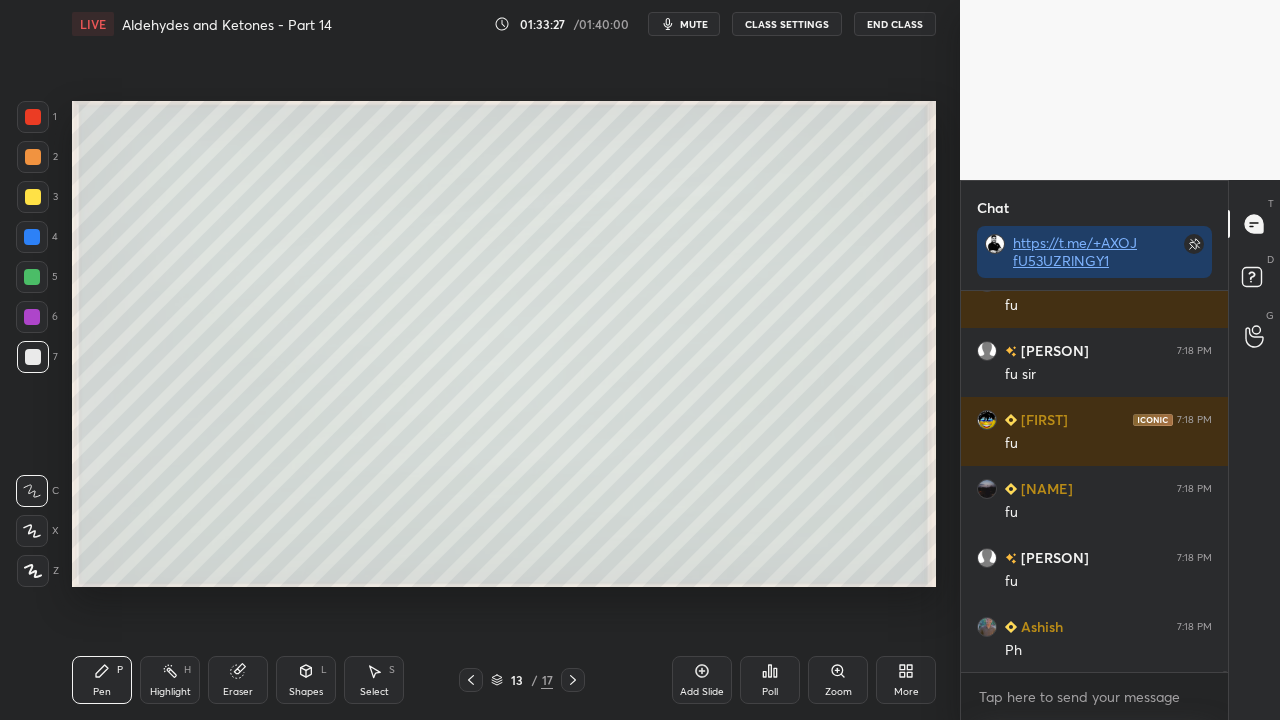 scroll, scrollTop: 113148, scrollLeft: 0, axis: vertical 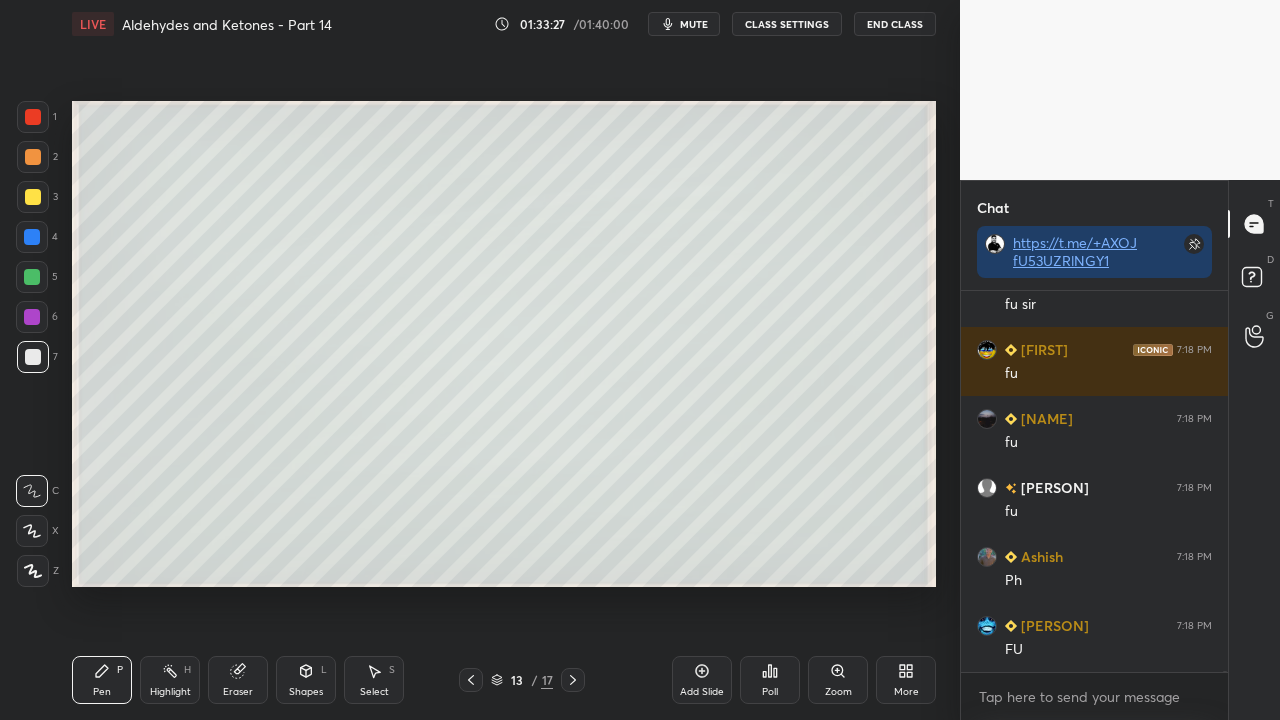 click on "Eraser" at bounding box center [238, 680] 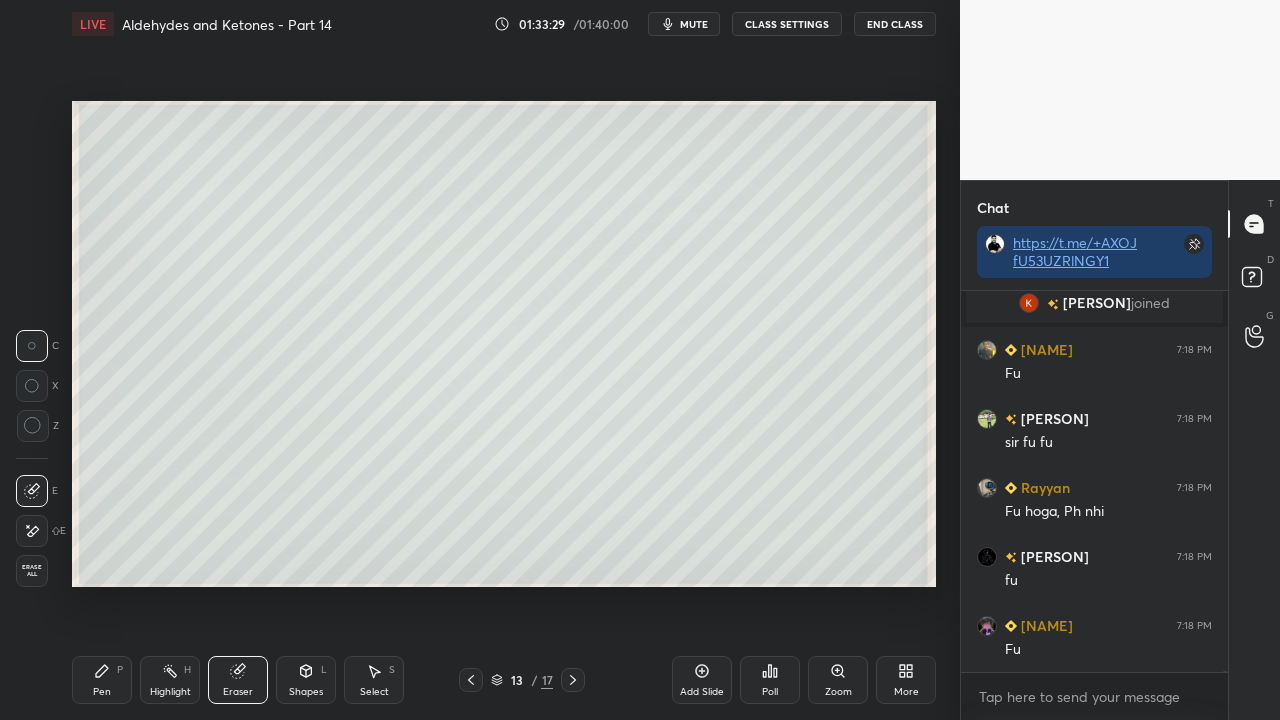 scroll, scrollTop: 113678, scrollLeft: 0, axis: vertical 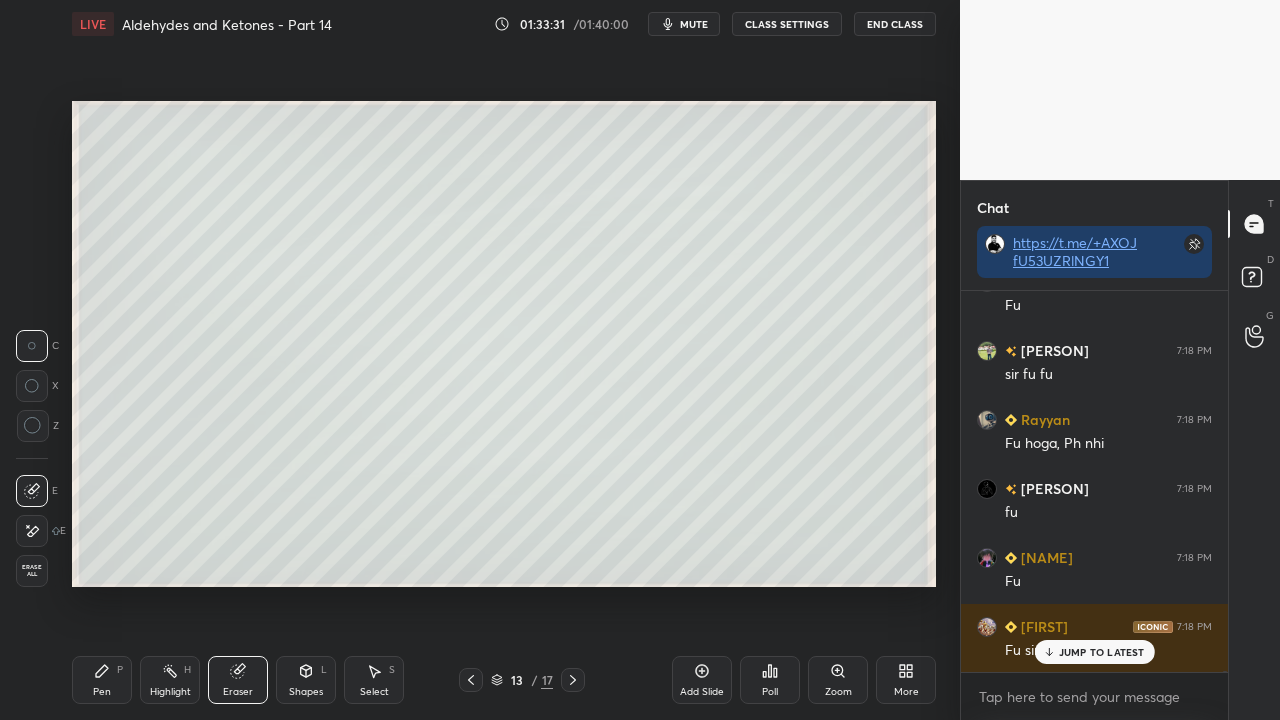 click on "Pen P" at bounding box center [102, 680] 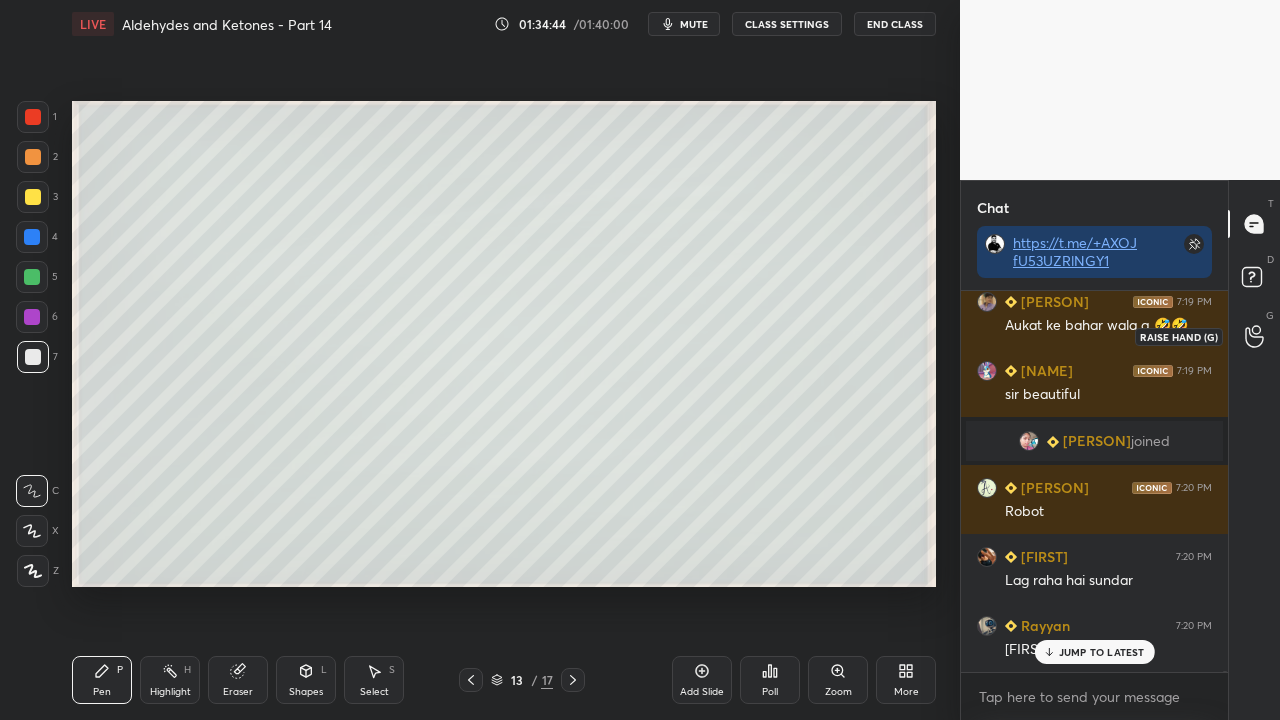 scroll, scrollTop: 115816, scrollLeft: 0, axis: vertical 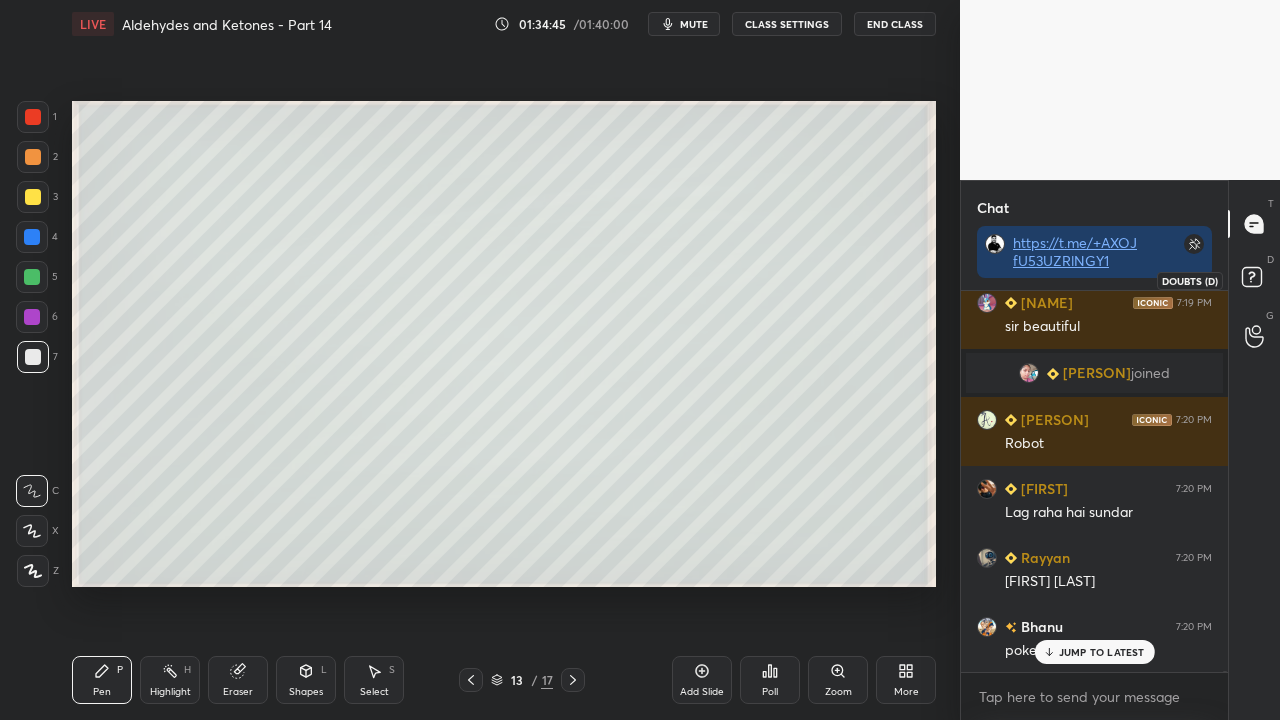 click 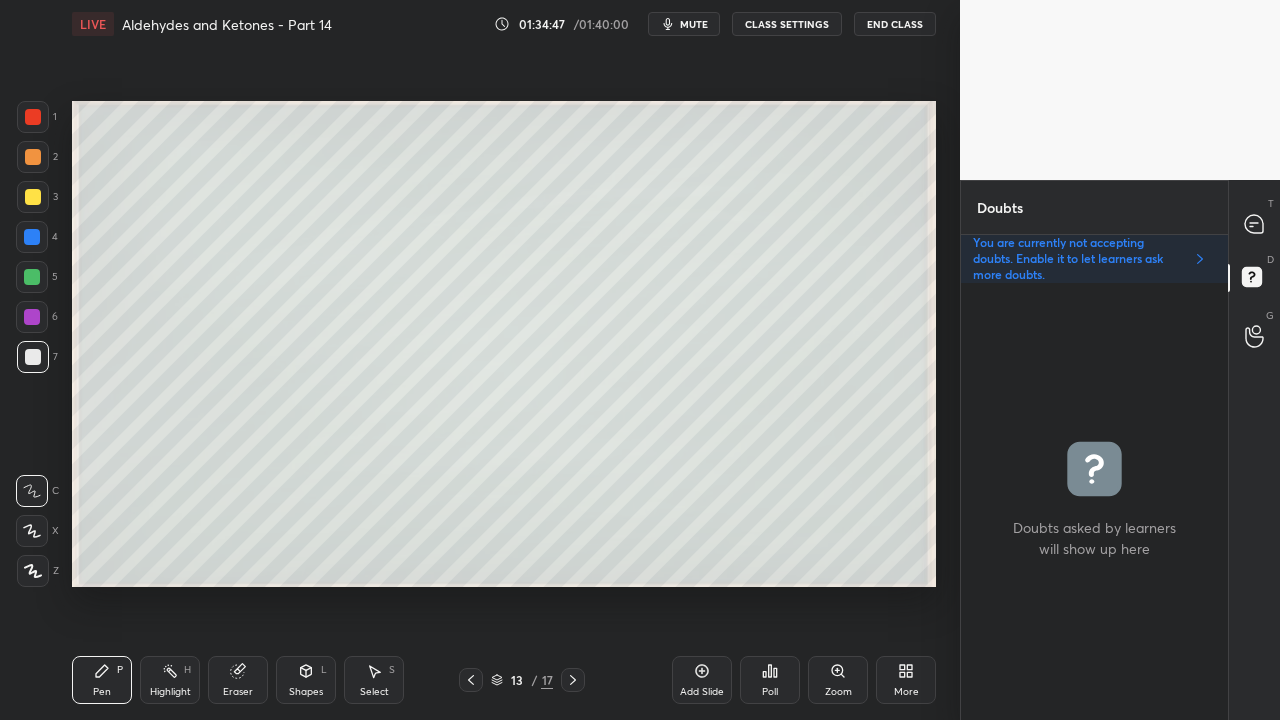 click at bounding box center (471, 680) 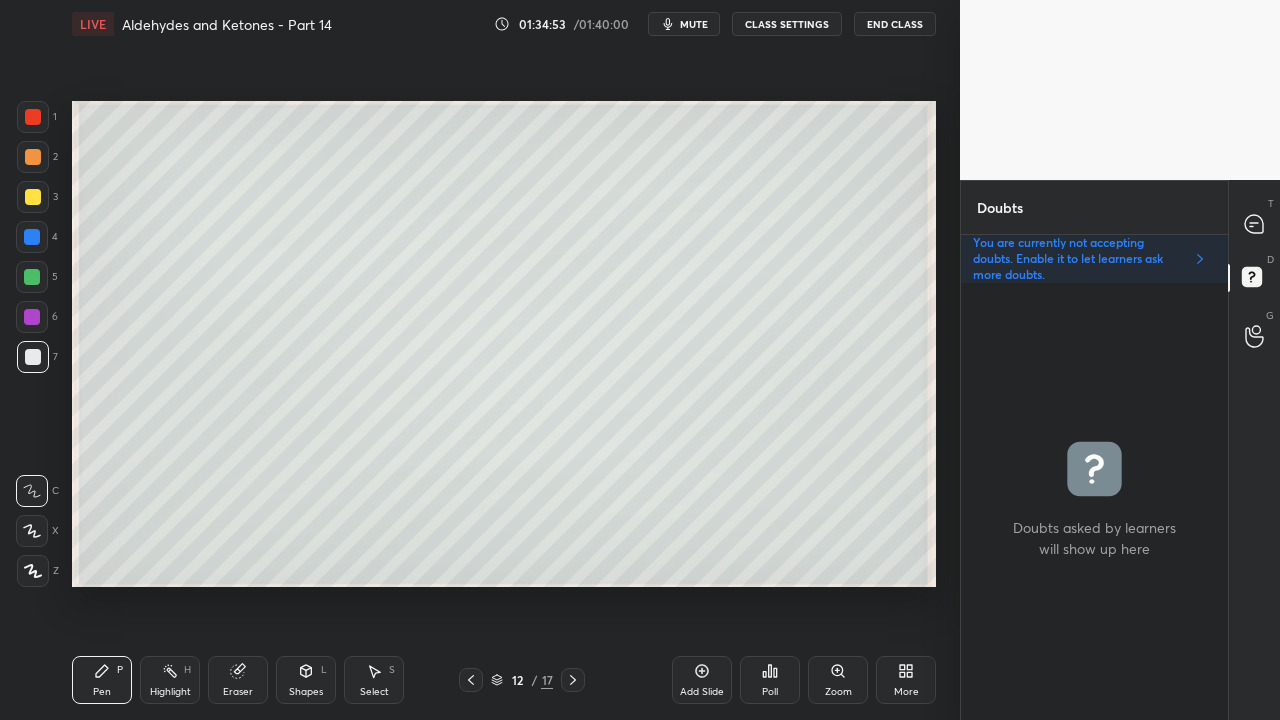 click at bounding box center [33, 197] 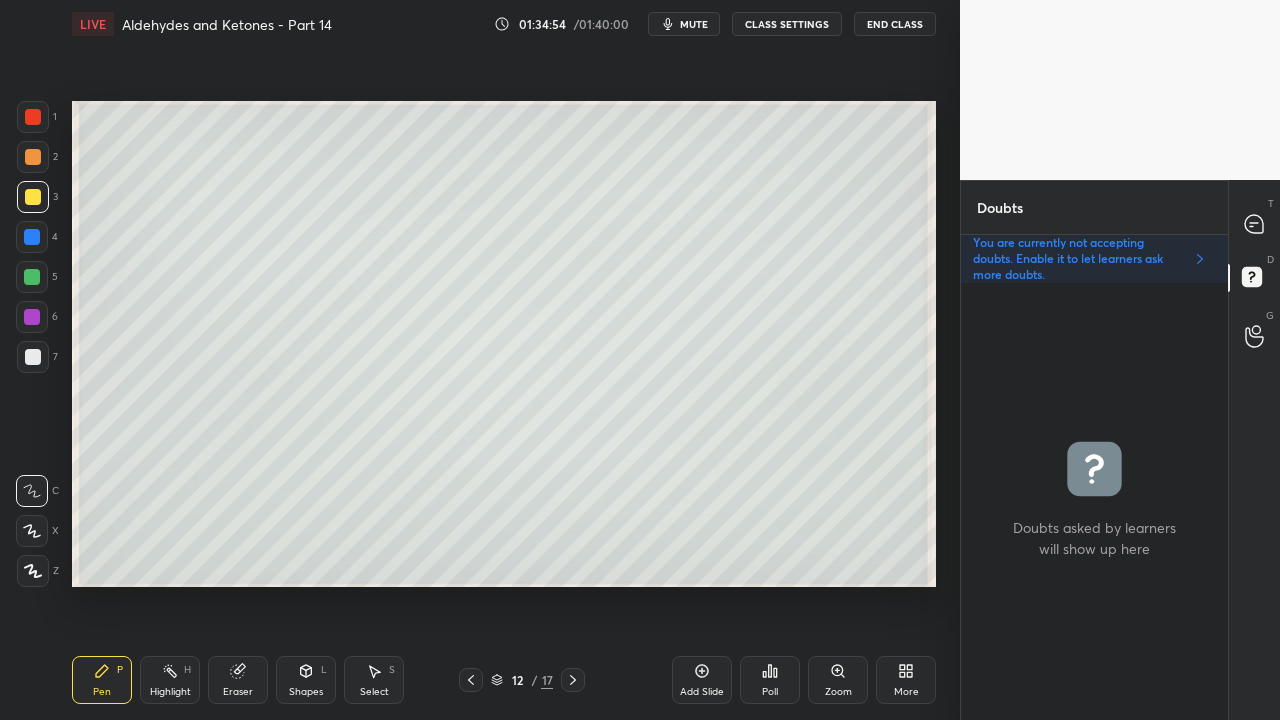 click at bounding box center (33, 117) 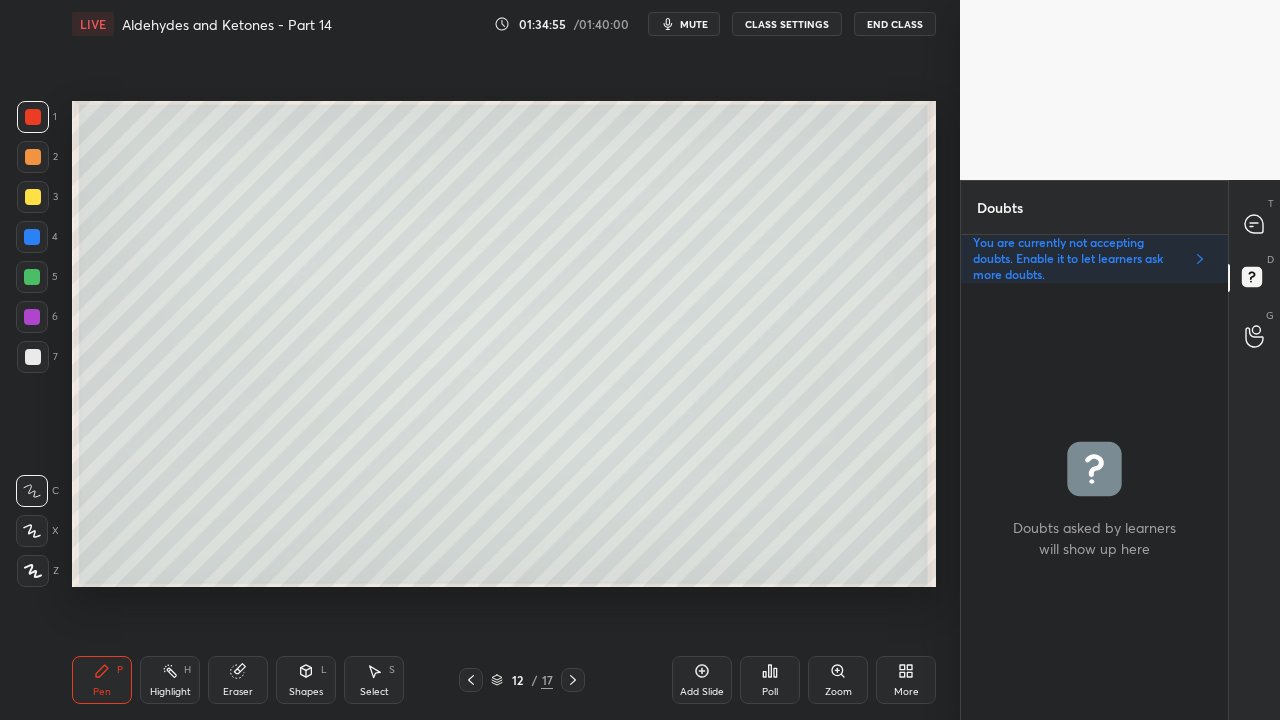 click at bounding box center (33, 357) 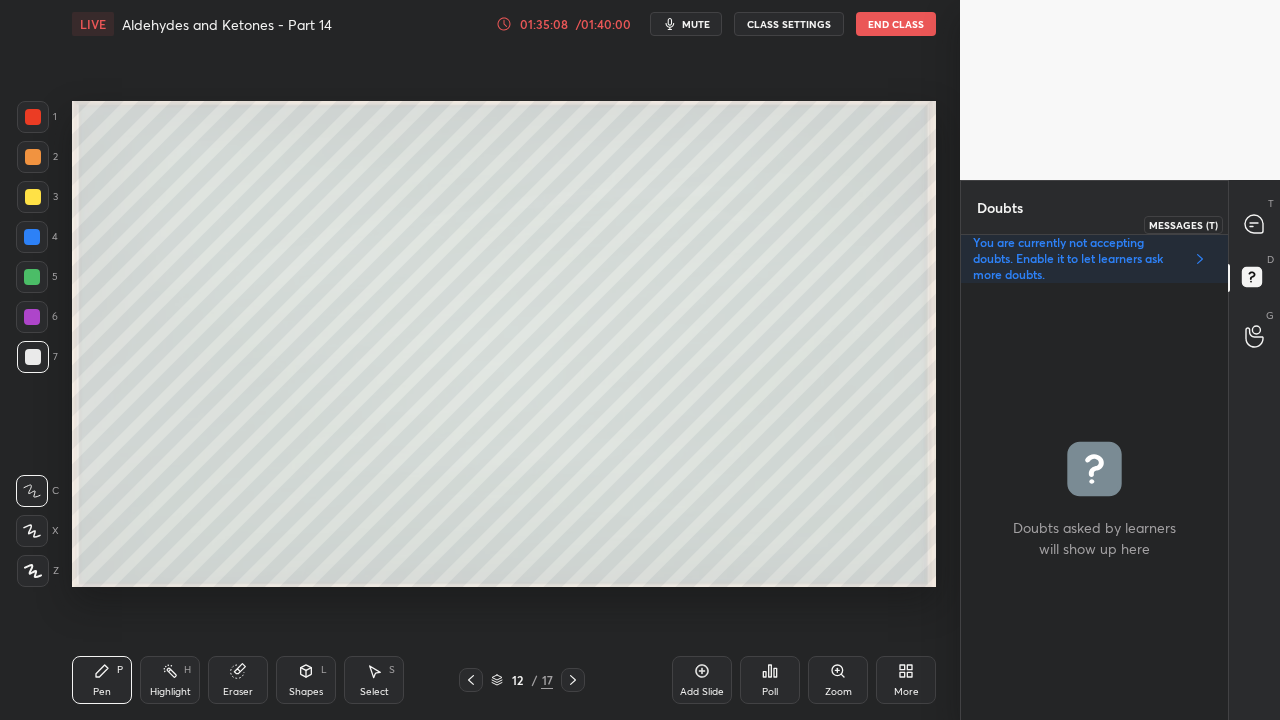 click 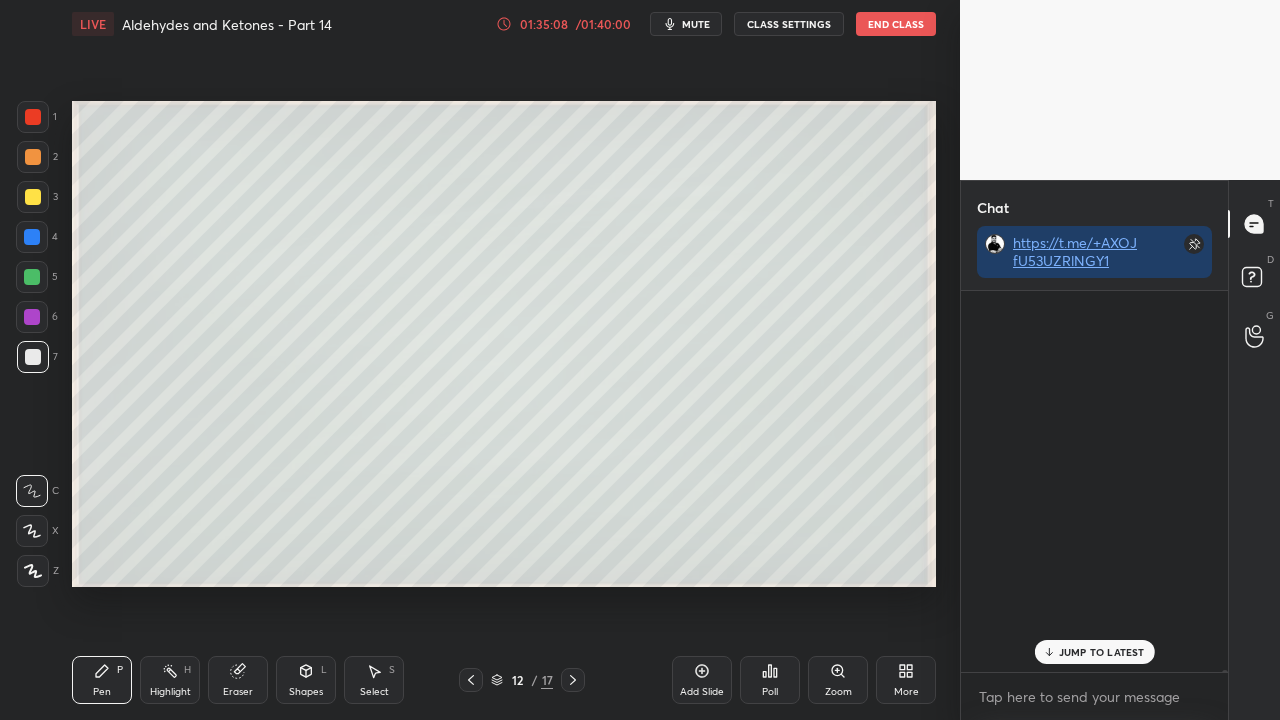 scroll, scrollTop: 116667, scrollLeft: 0, axis: vertical 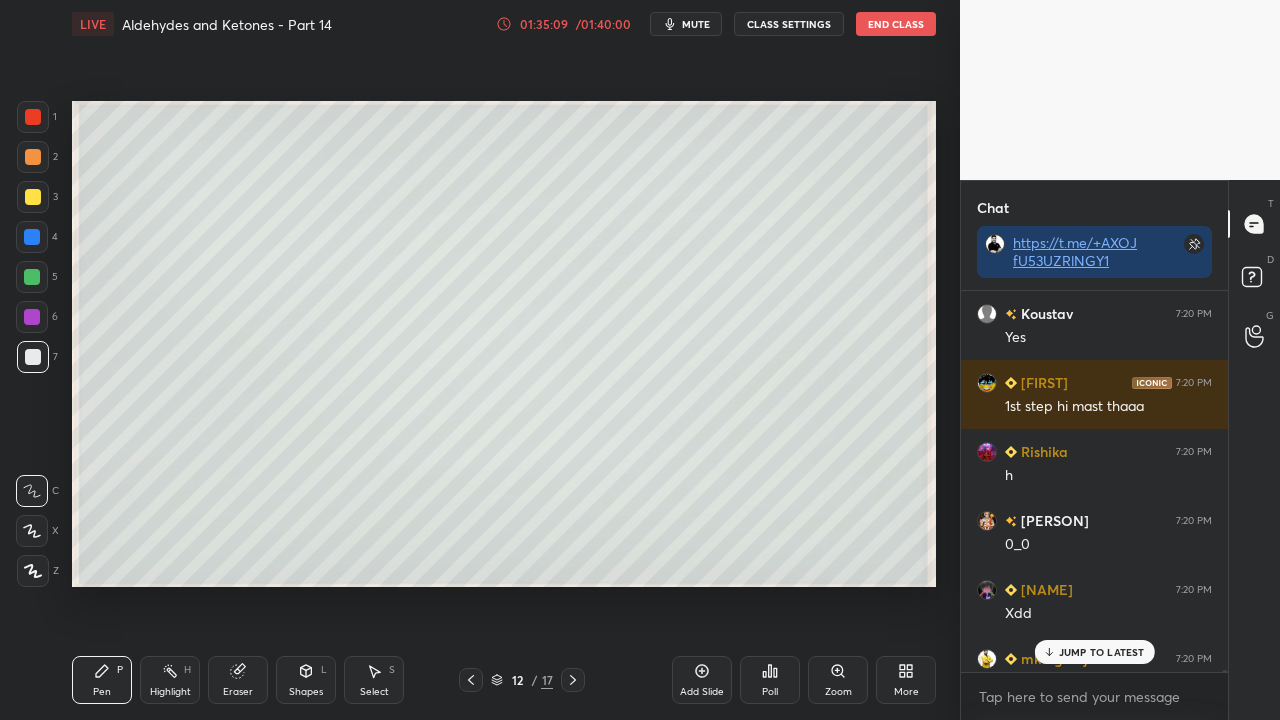 click on "JUMP TO LATEST" at bounding box center (1102, 652) 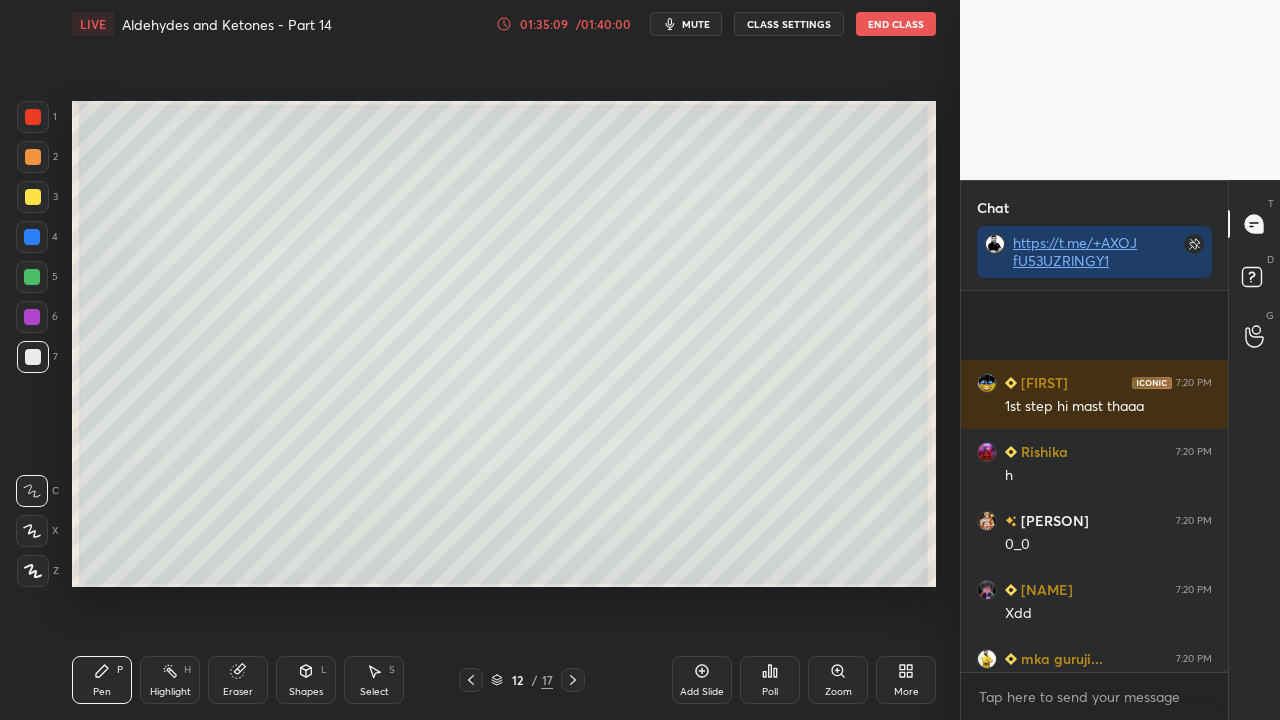 scroll, scrollTop: 116838, scrollLeft: 0, axis: vertical 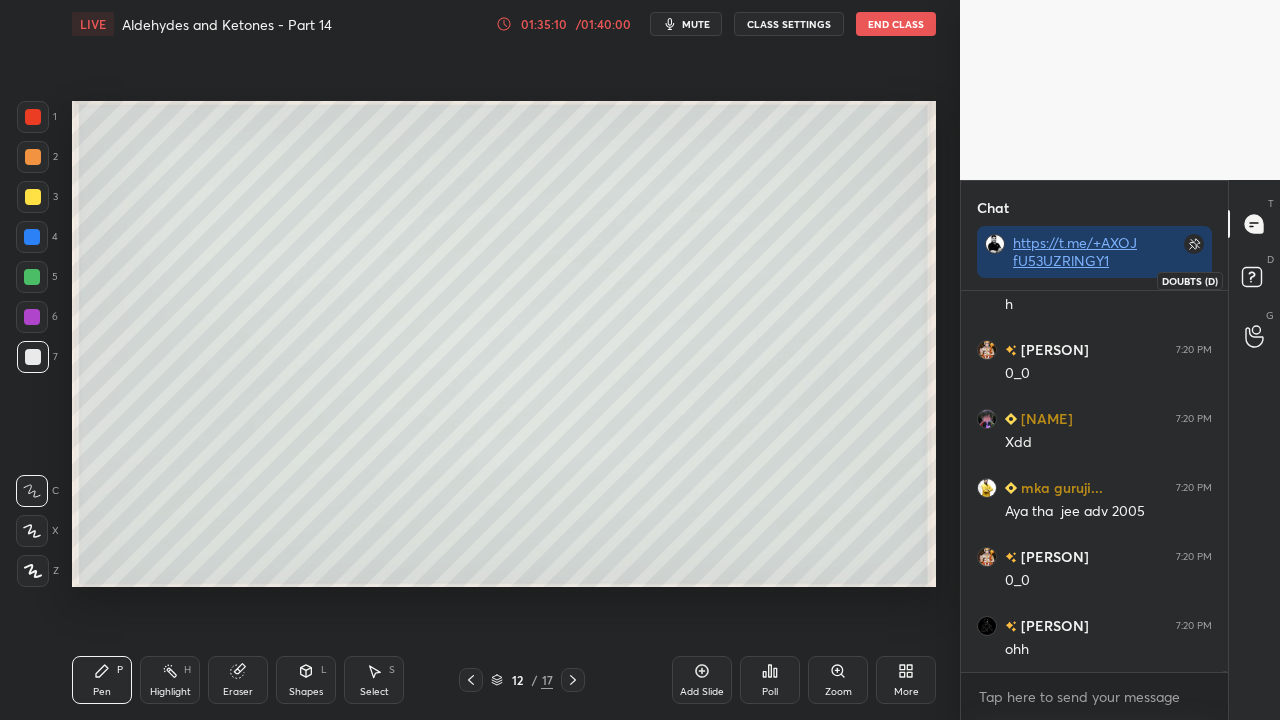 click 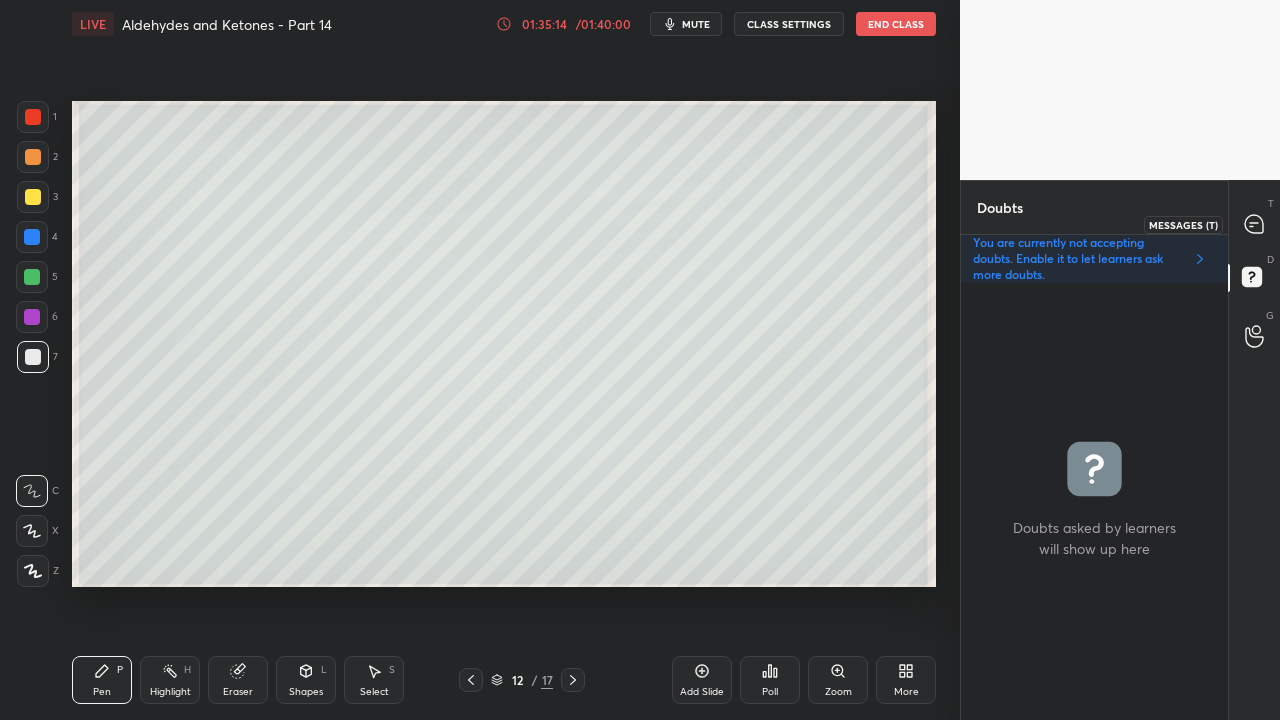 click 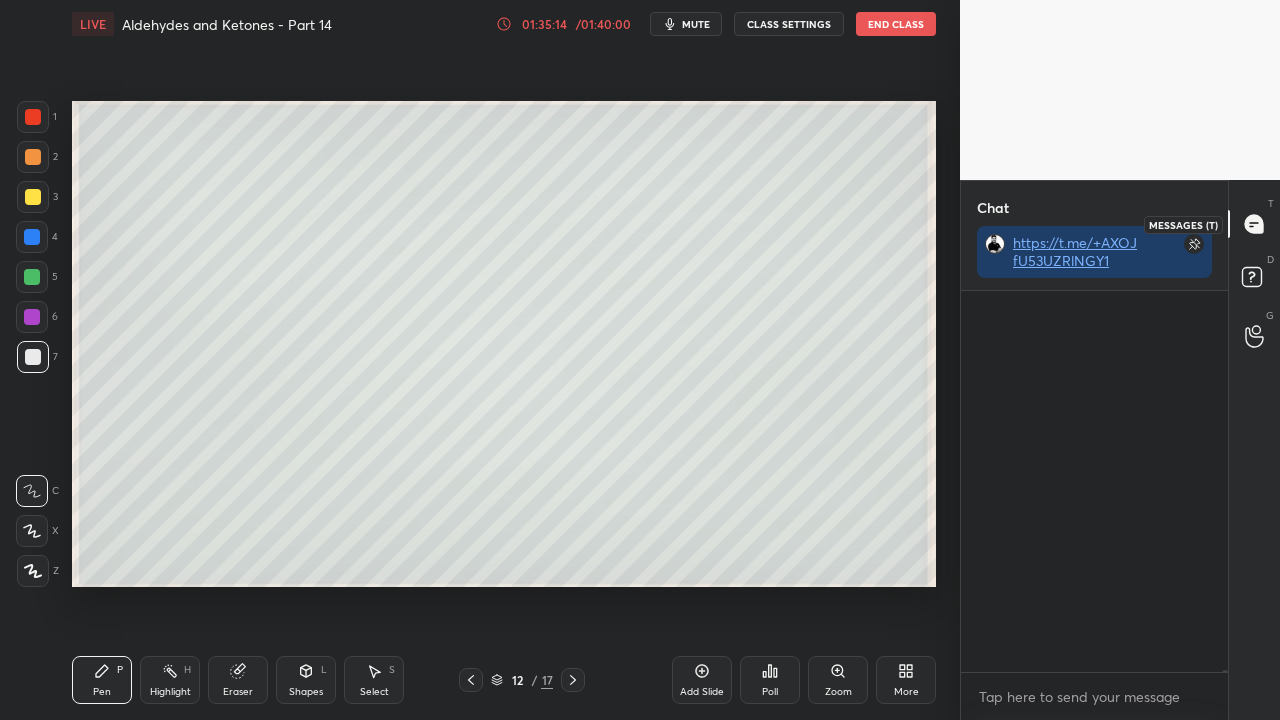 scroll, scrollTop: 117038, scrollLeft: 0, axis: vertical 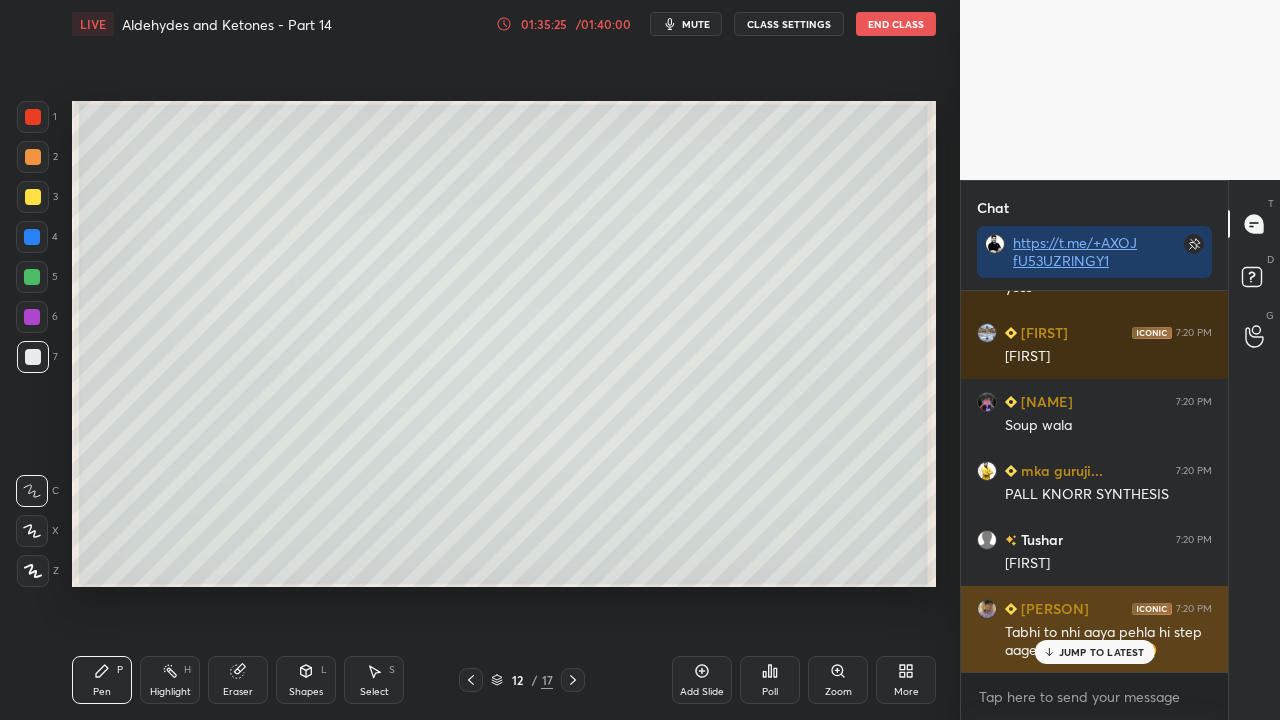drag, startPoint x: 1085, startPoint y: 654, endPoint x: 1071, endPoint y: 654, distance: 14 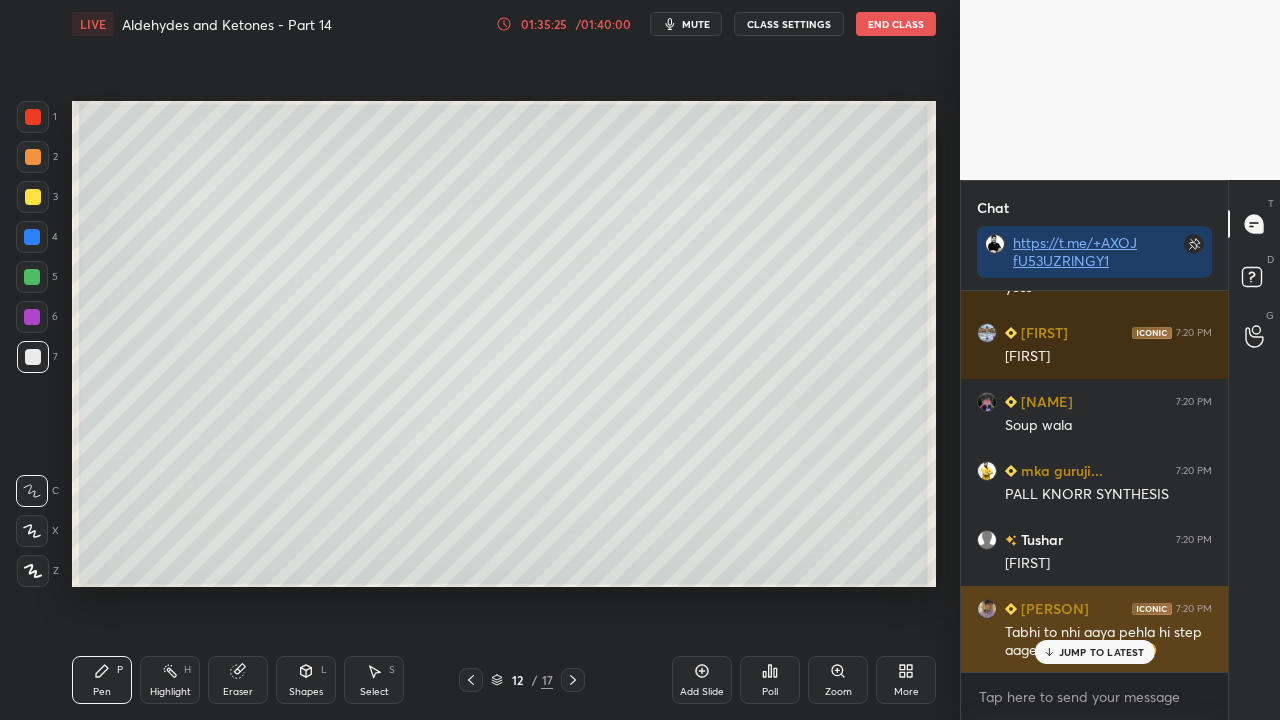 click on "JUMP TO LATEST" at bounding box center [1102, 652] 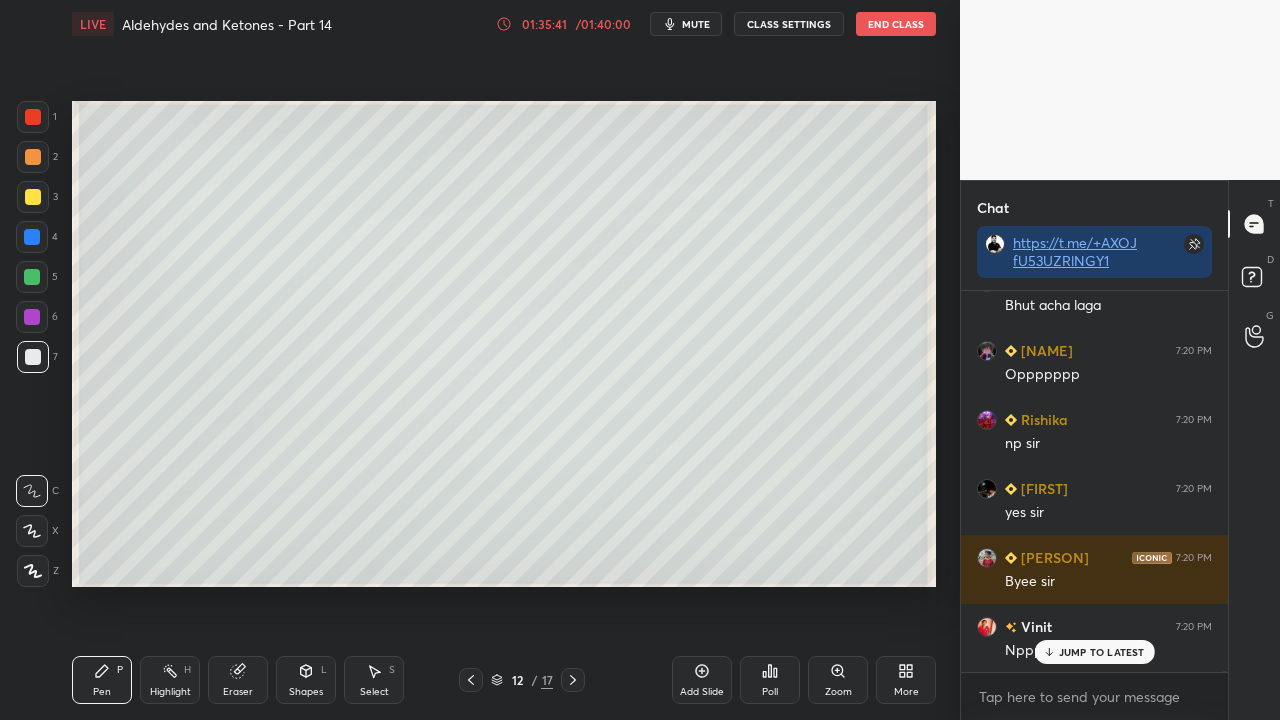 scroll, scrollTop: 119536, scrollLeft: 0, axis: vertical 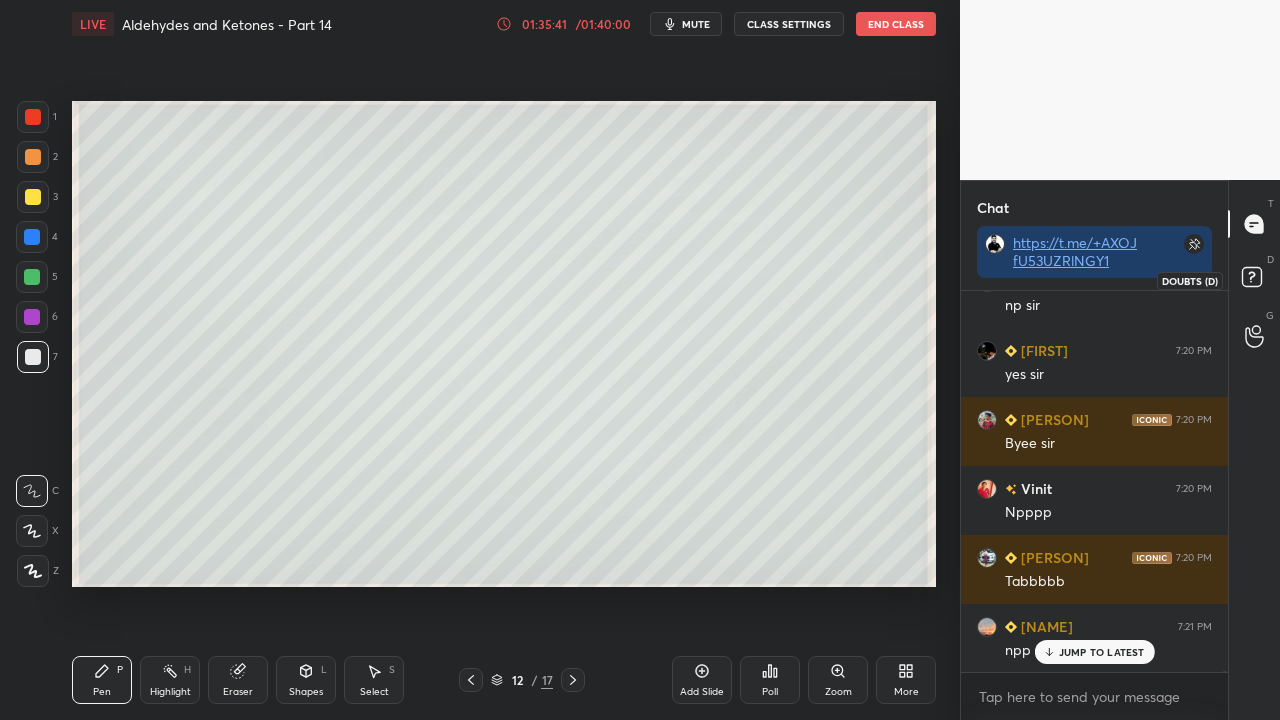 click 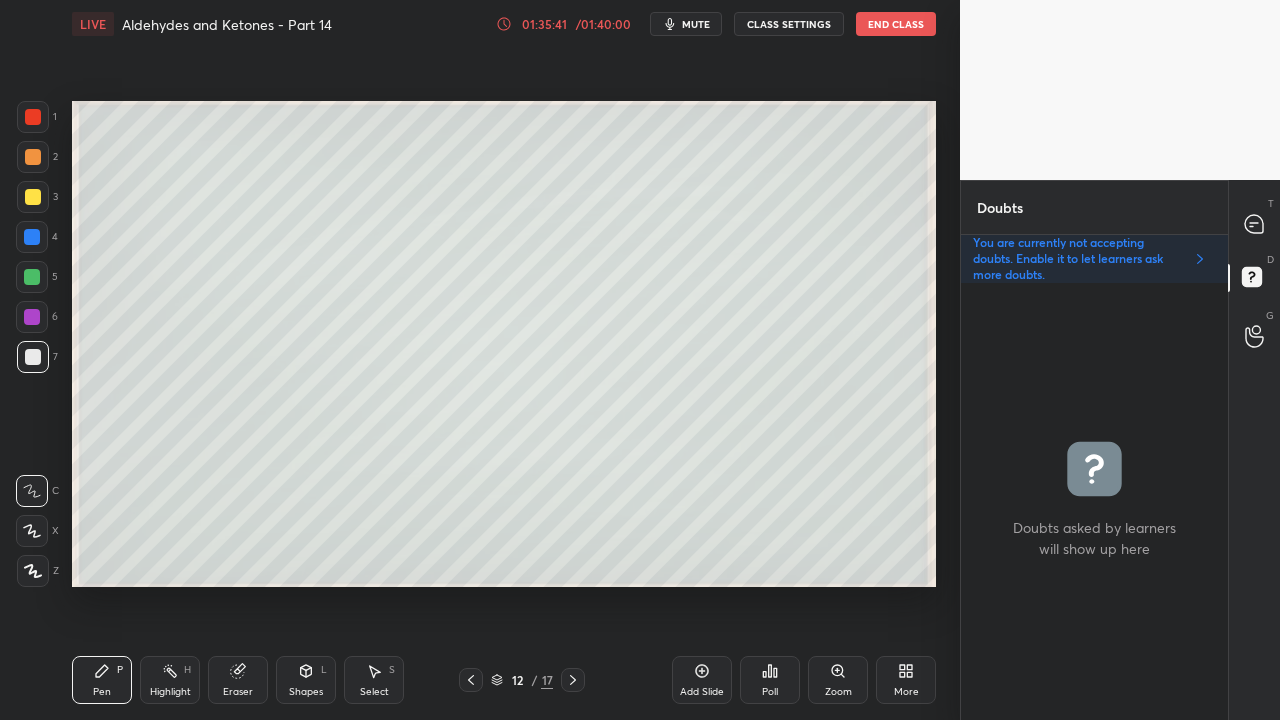 scroll, scrollTop: 6, scrollLeft: 6, axis: both 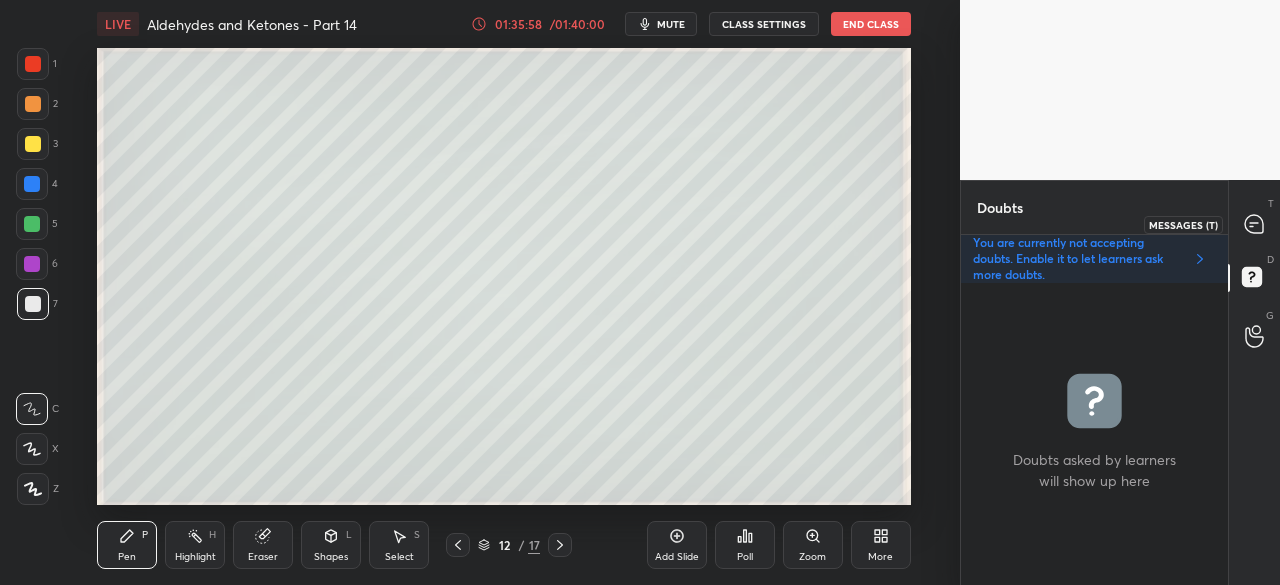 click 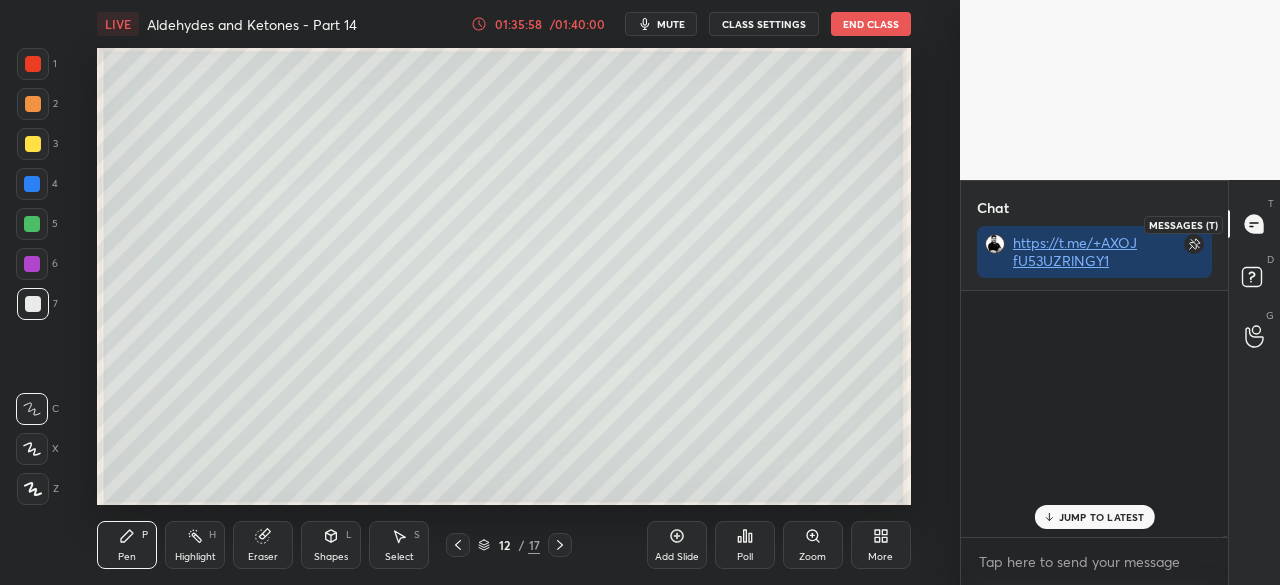 scroll, scrollTop: 288, scrollLeft: 261, axis: both 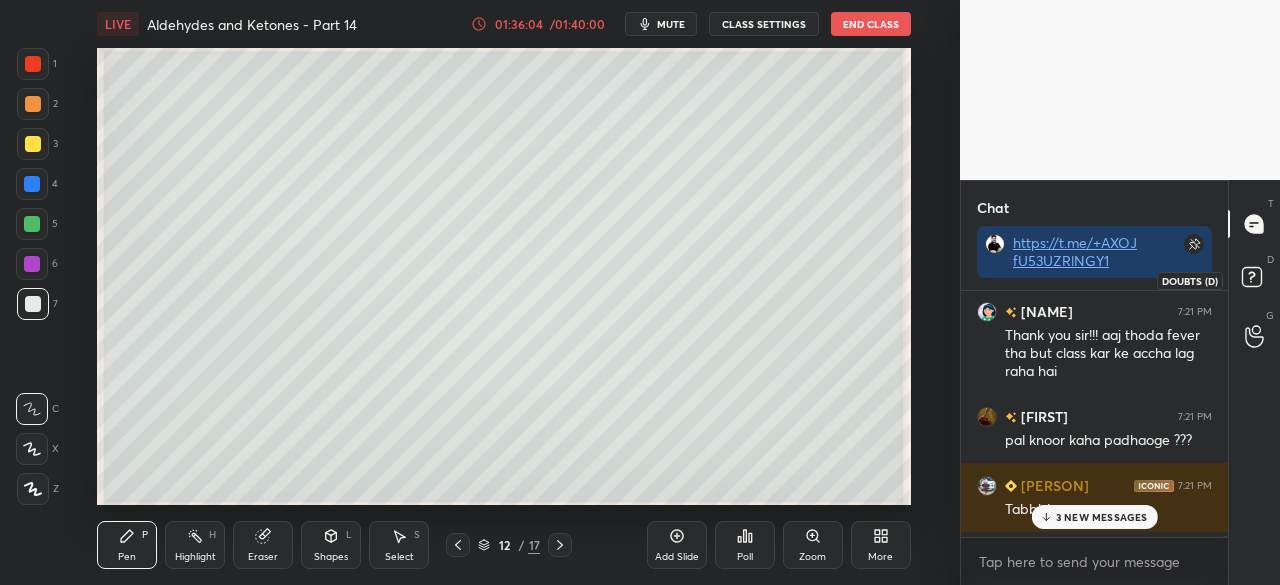 click 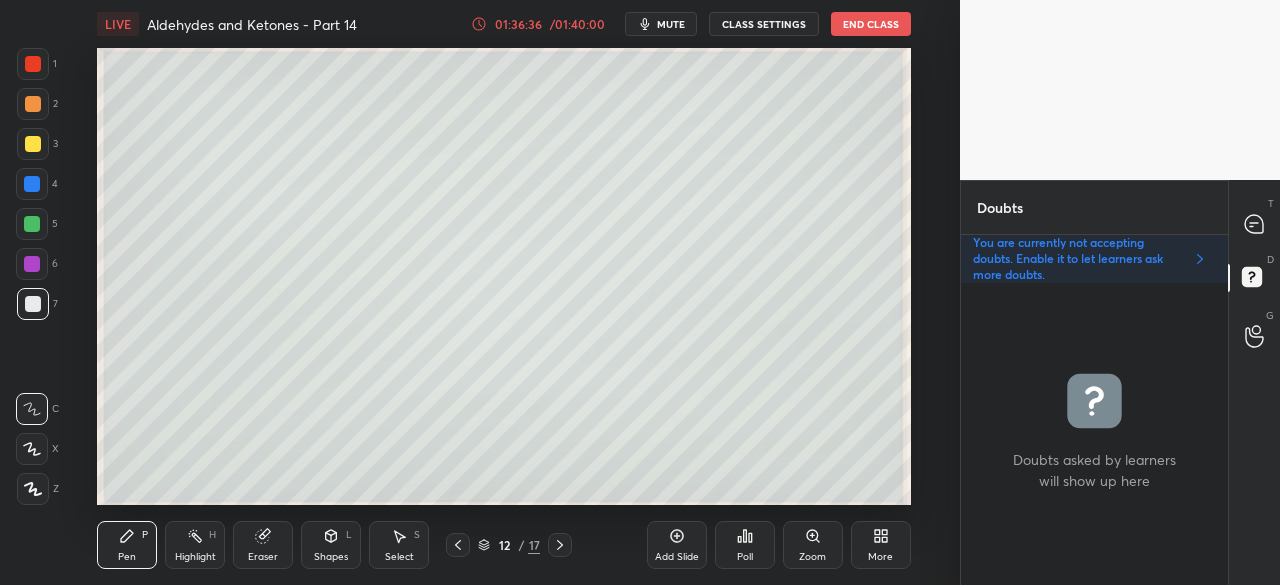 click on "More" at bounding box center [880, 557] 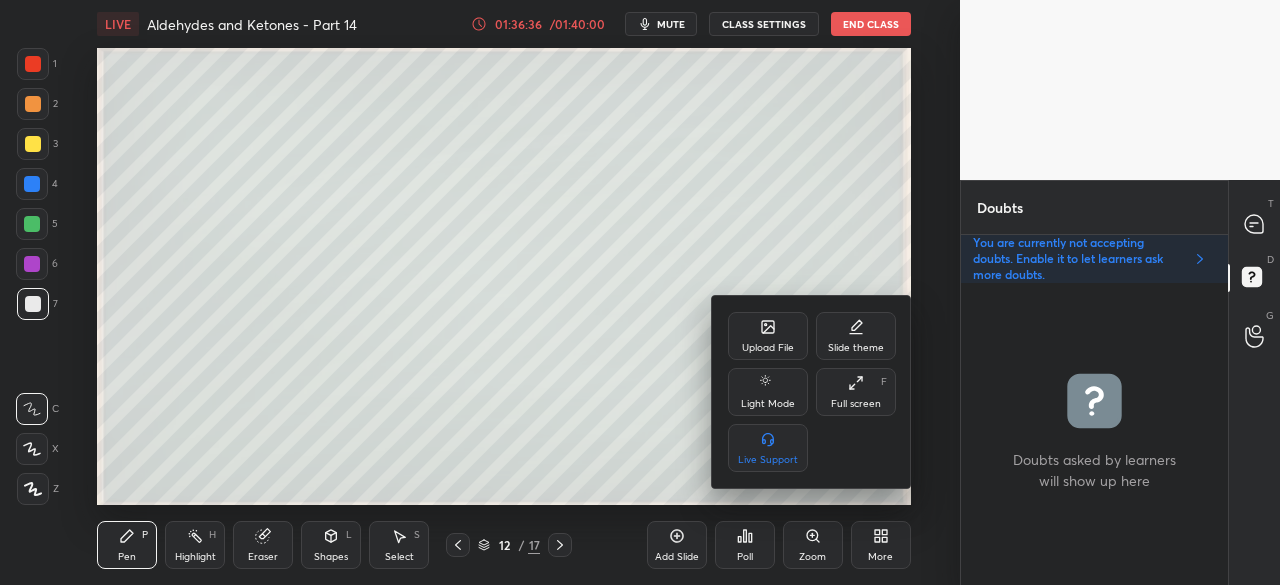 click 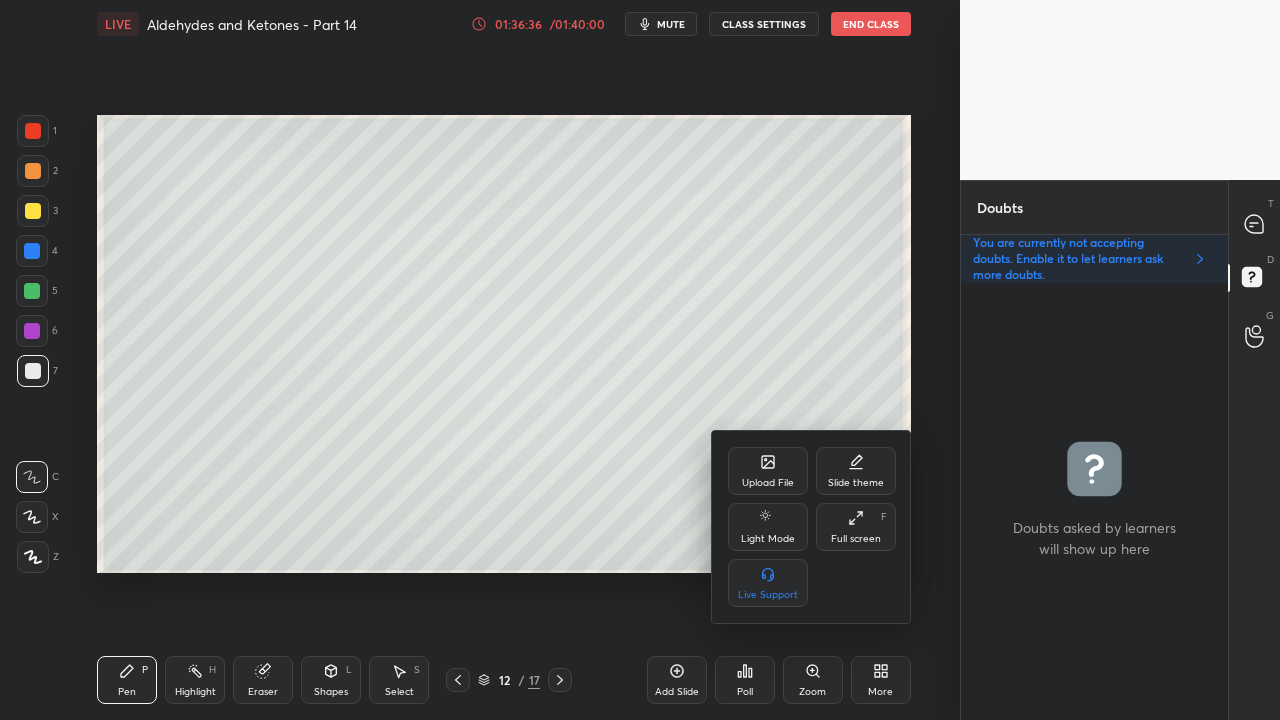 scroll, scrollTop: 99408, scrollLeft: 99120, axis: both 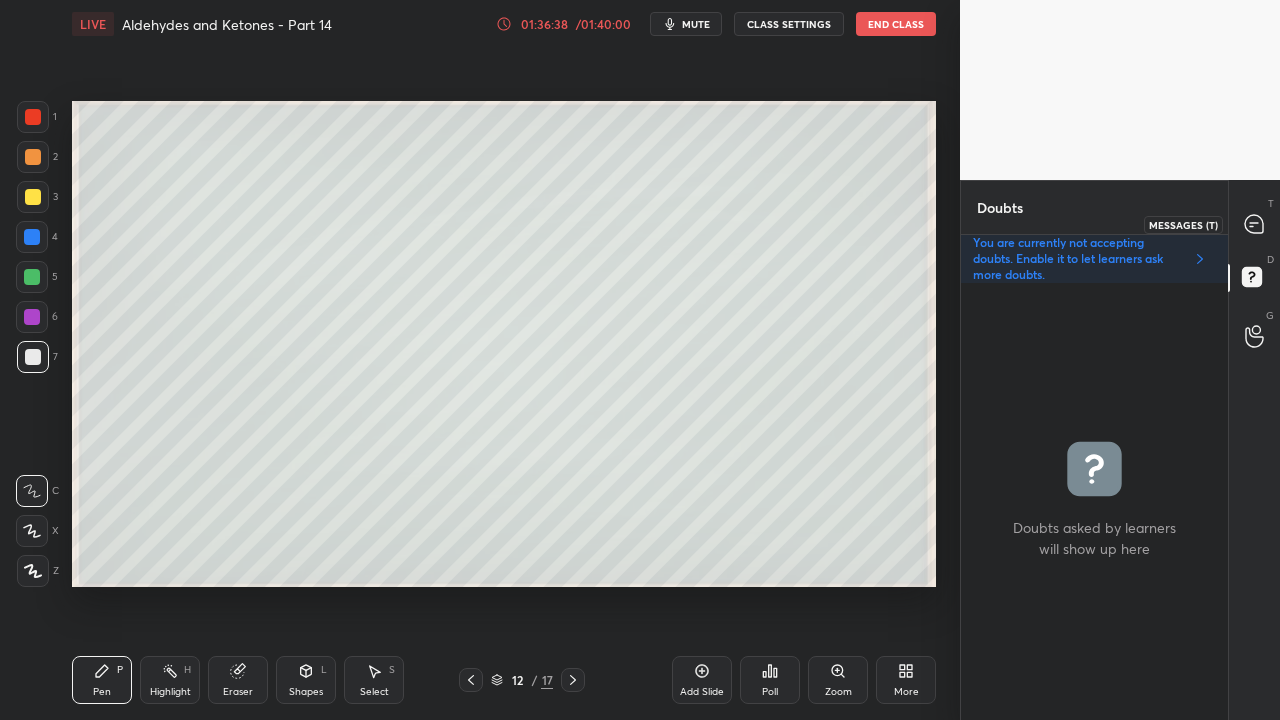 click 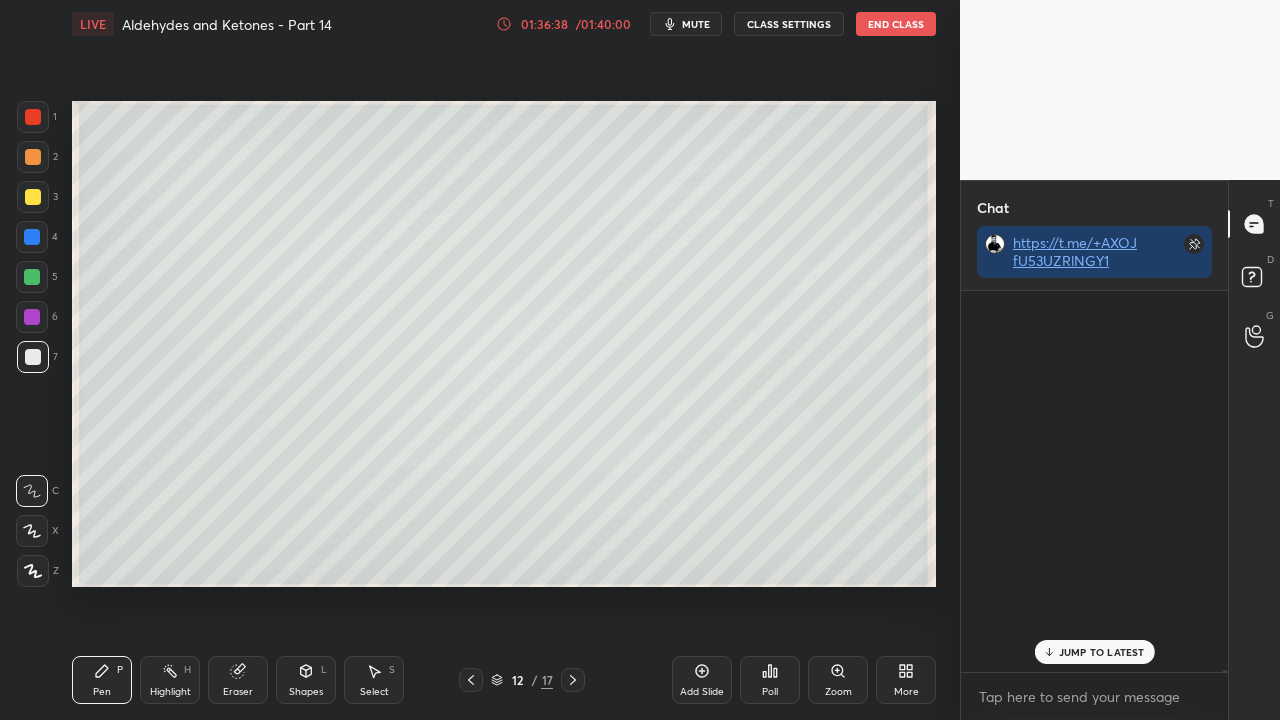scroll, scrollTop: 123467, scrollLeft: 0, axis: vertical 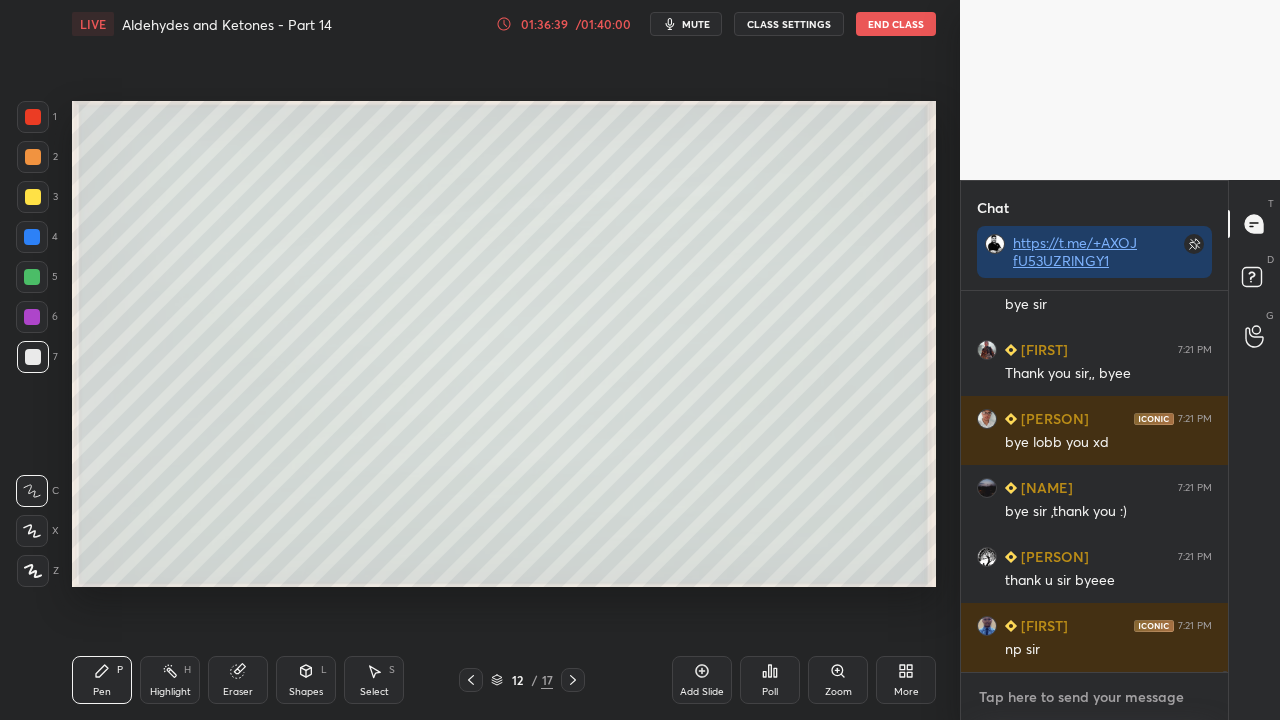 type on "x" 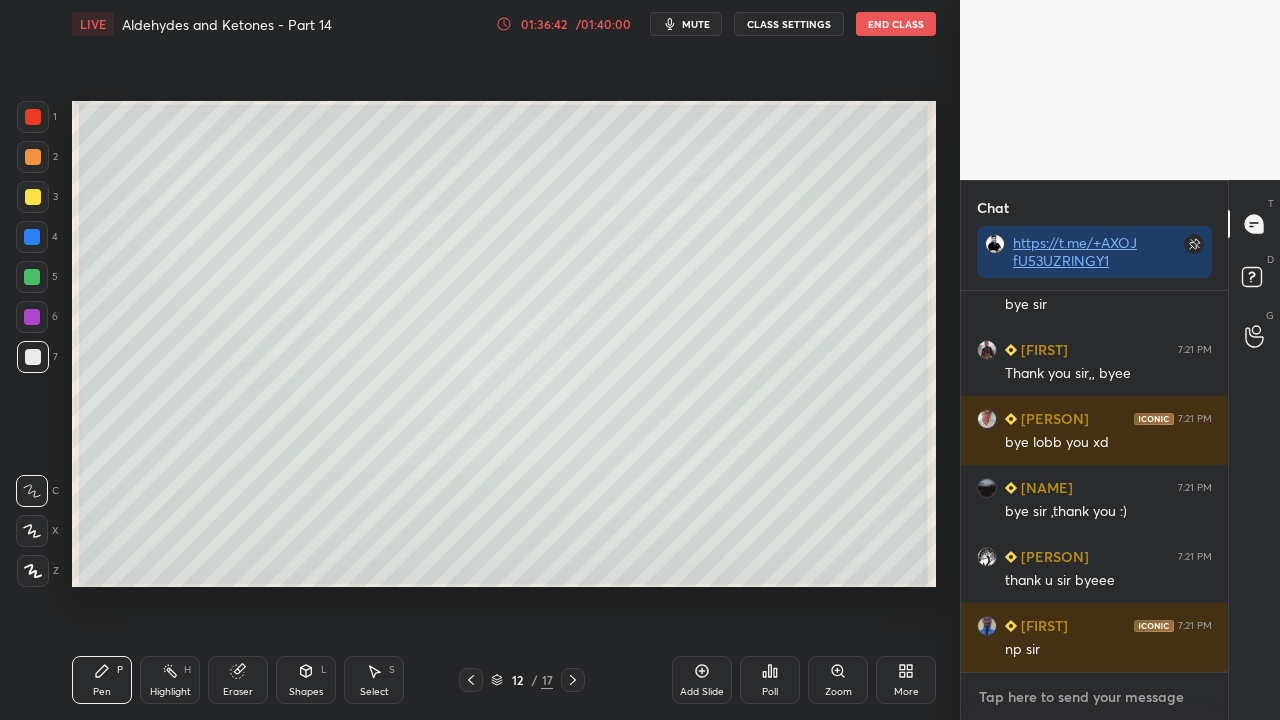 paste on "https://docs.google.com/spreadsheets/d/1fhHKrSu-GhydLiun_R_h2iMQbVEg4diCkcLsDRTqMLk/edit?usp=sharing" 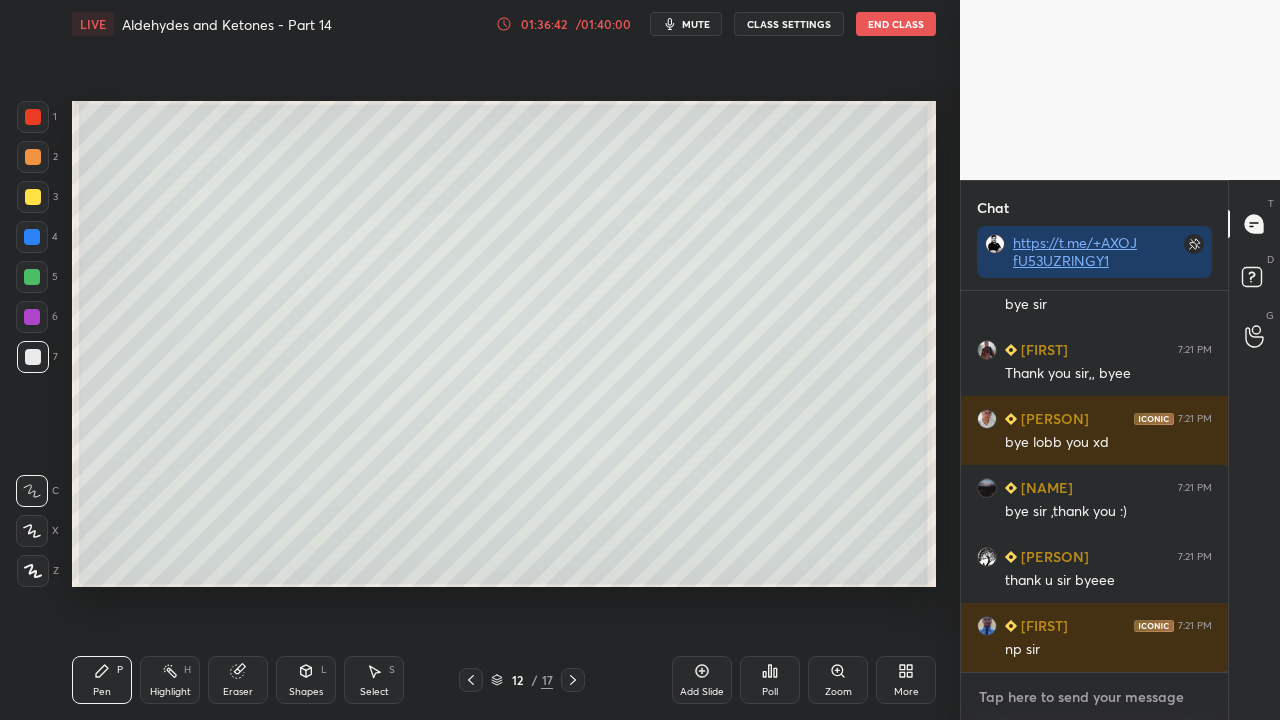 type on "https://docs.google.com/spreadsheets/d/1fhHKrSu-GhydLiun_R_h2iMQbVEg4diCkcLsDRTqMLk/edit?usp=sharing" 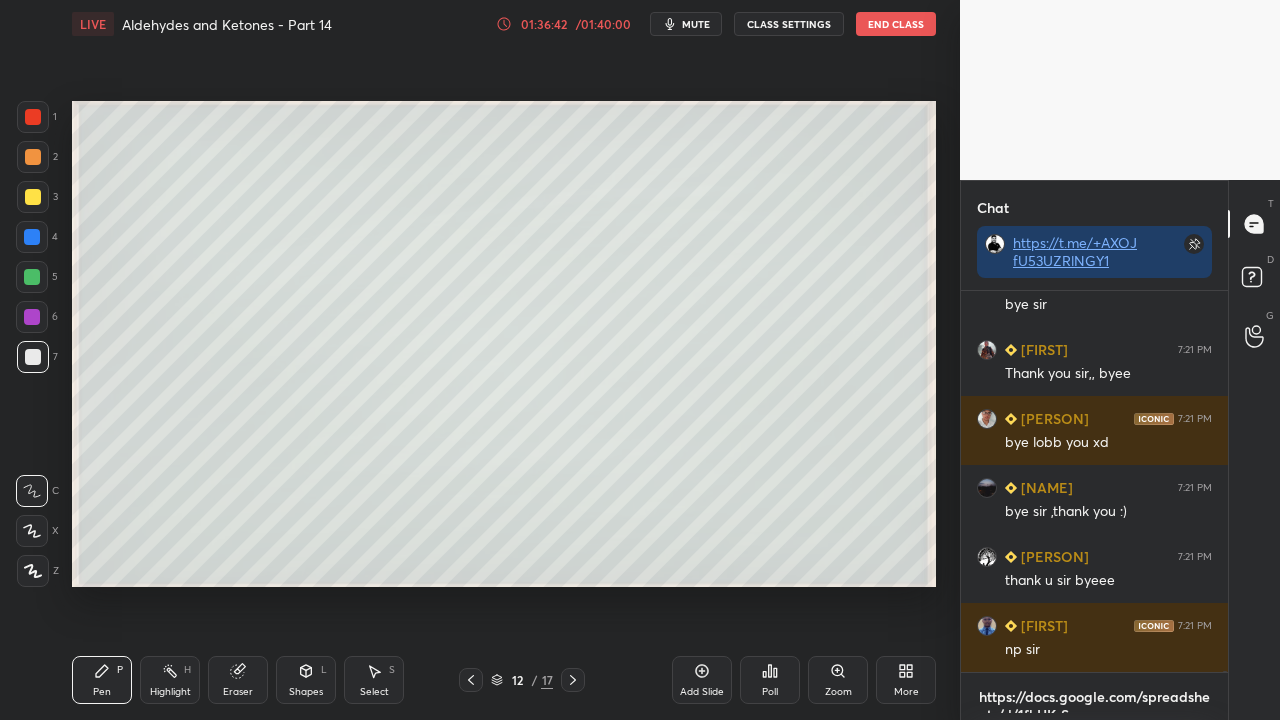 scroll, scrollTop: 0, scrollLeft: 0, axis: both 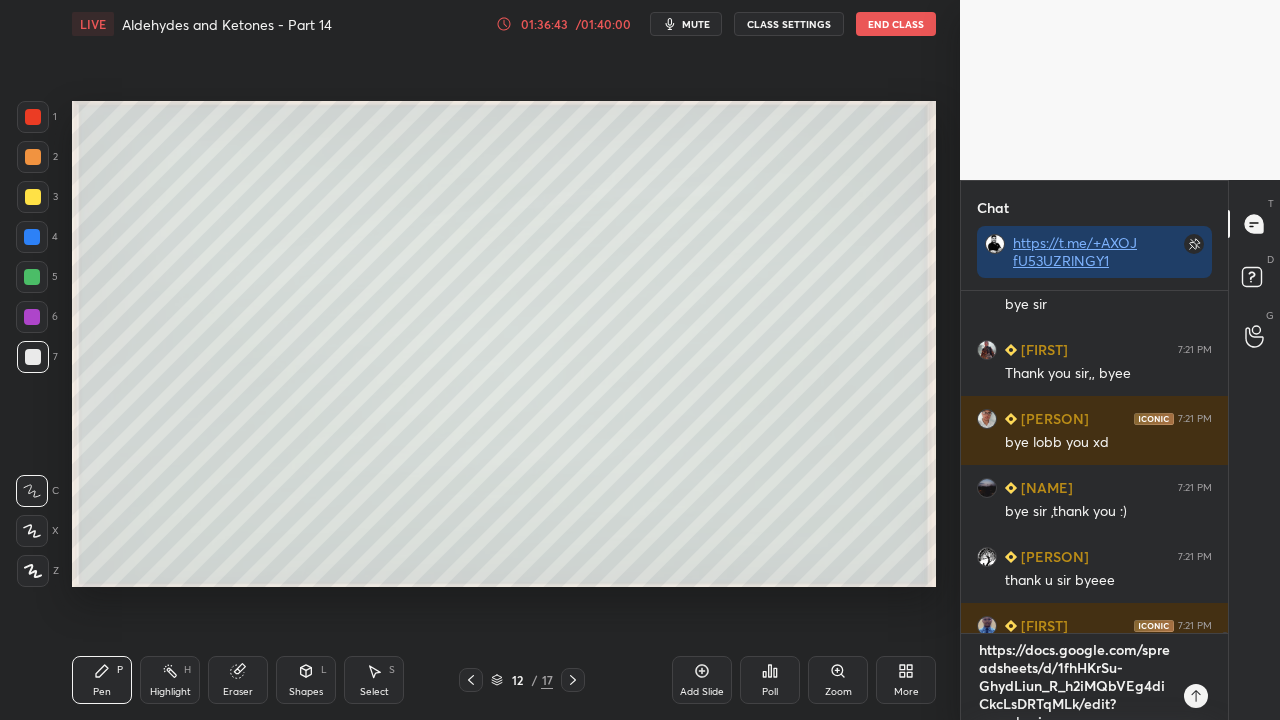 type on "https://docs.google.com/spreadsheets/d/1fhHKrSu-GhydLiun_R_h2iMQbVEg4diCkcLsDRTqMLk/edit?usp=sharing" 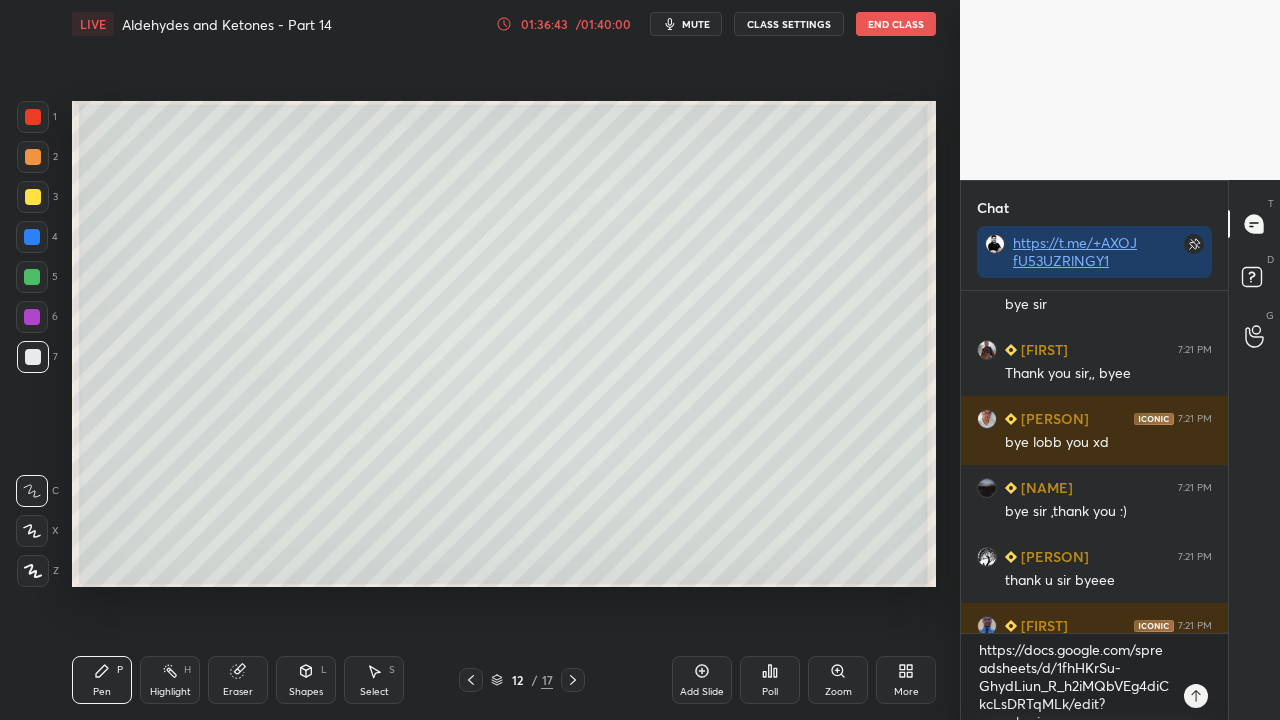 type on "x" 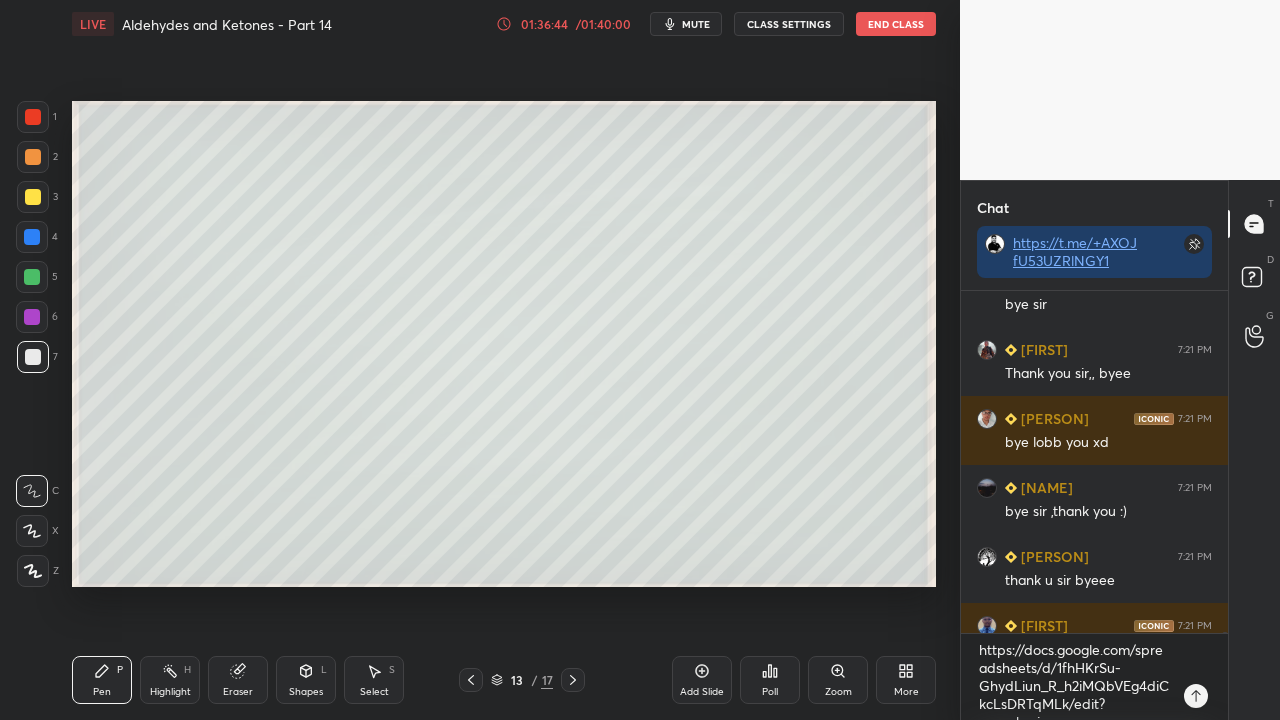 click 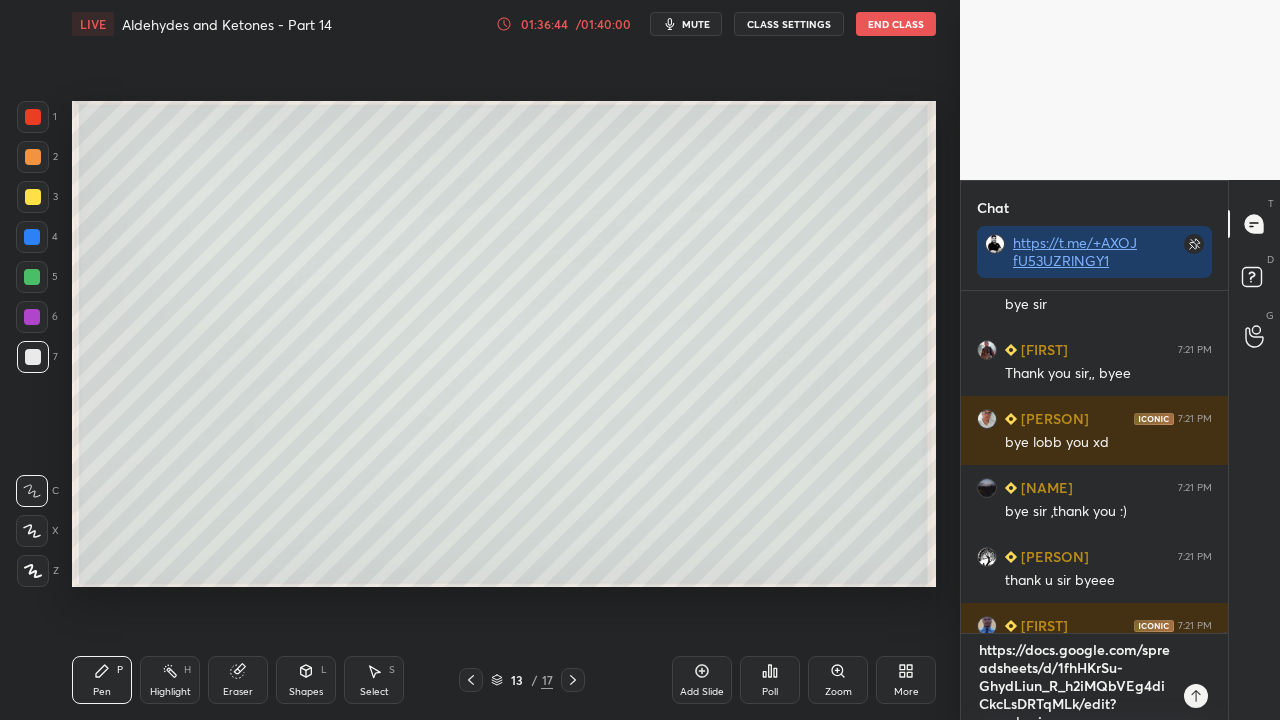 type 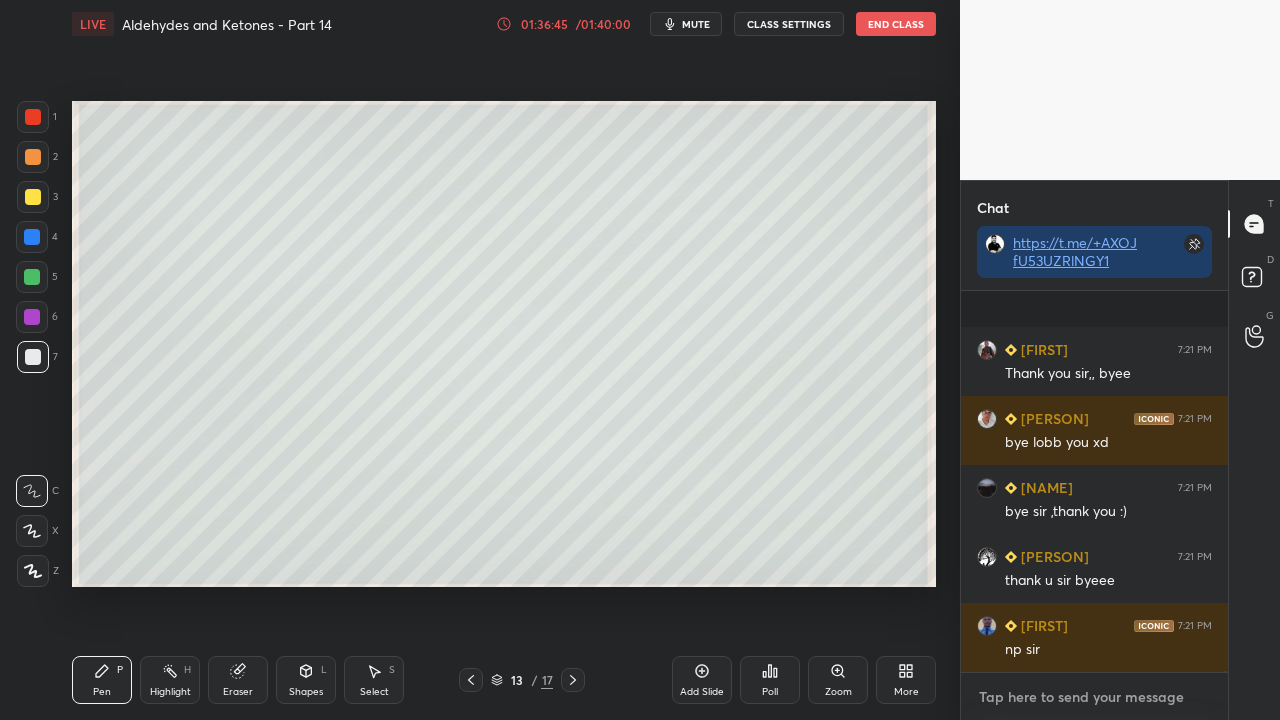 scroll, scrollTop: 0, scrollLeft: 0, axis: both 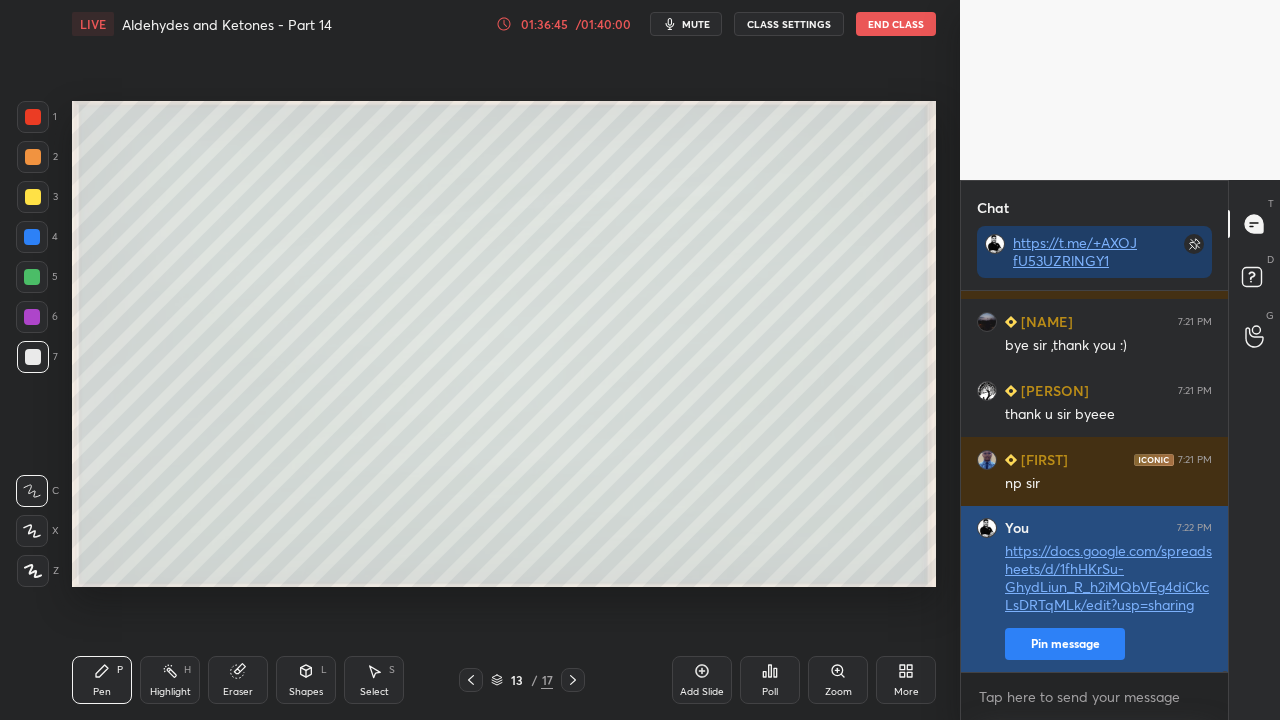 click on "Pin message" at bounding box center (1065, 644) 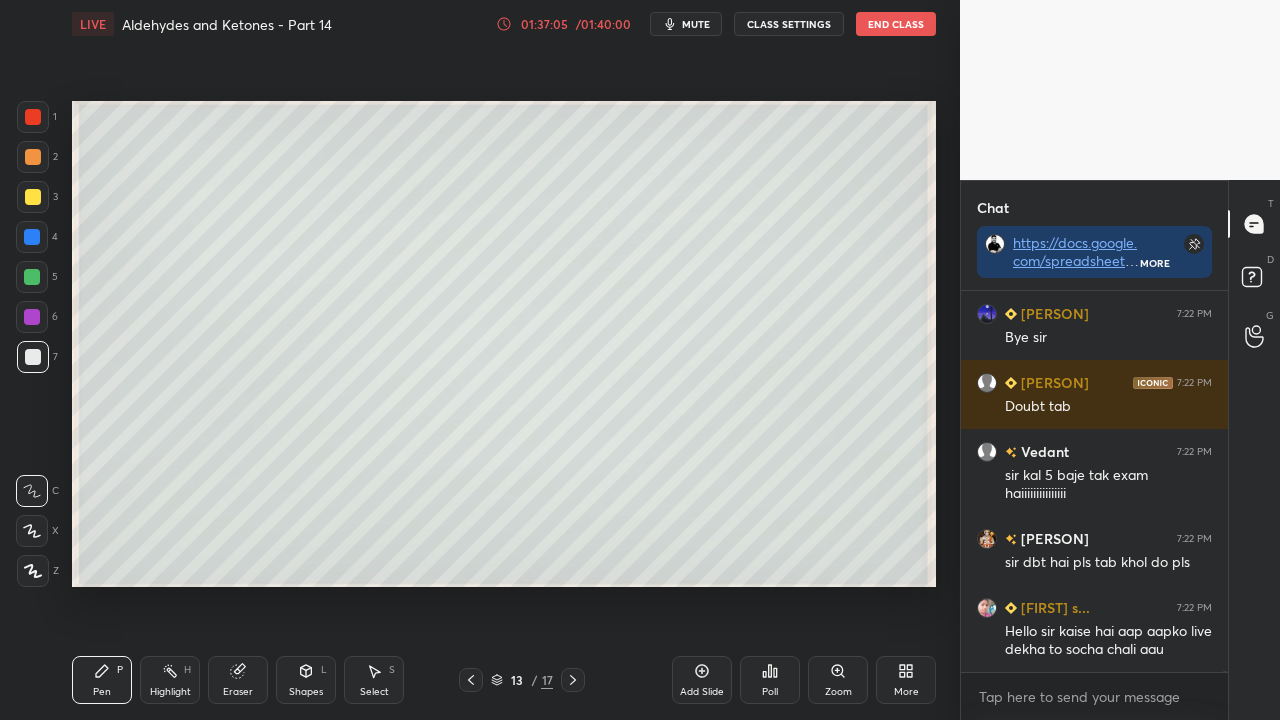 scroll, scrollTop: 125276, scrollLeft: 0, axis: vertical 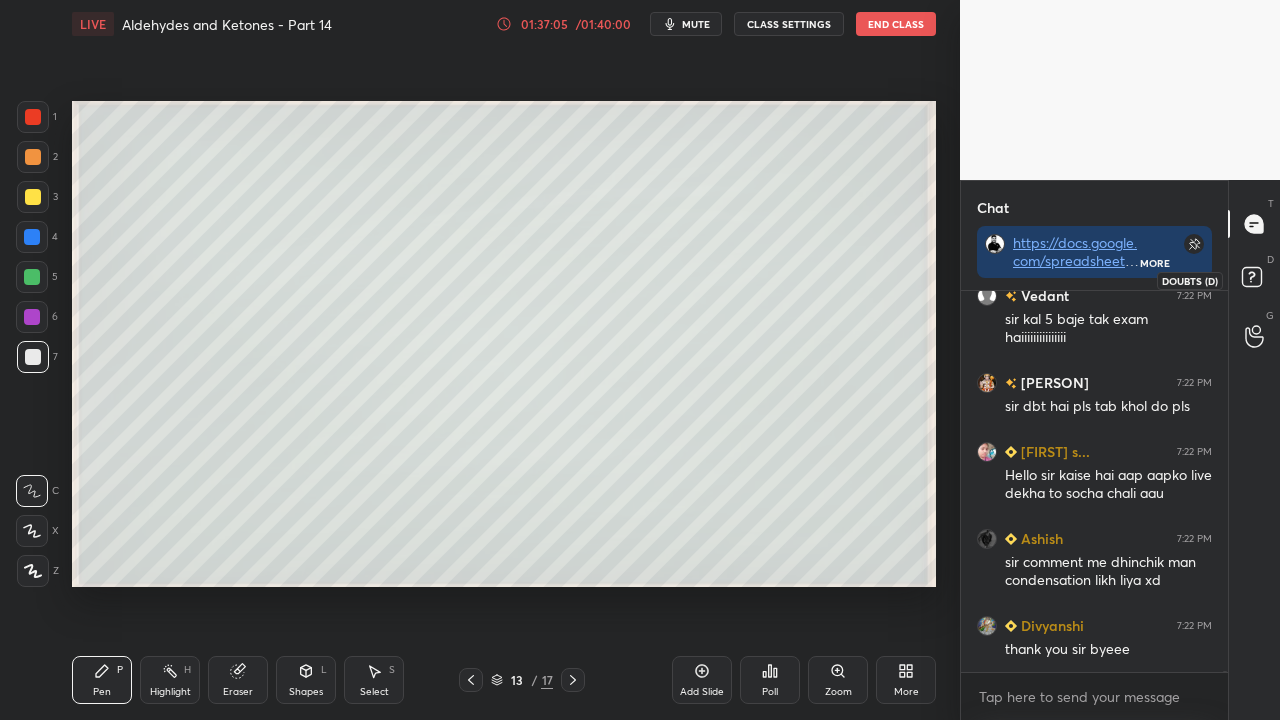 click 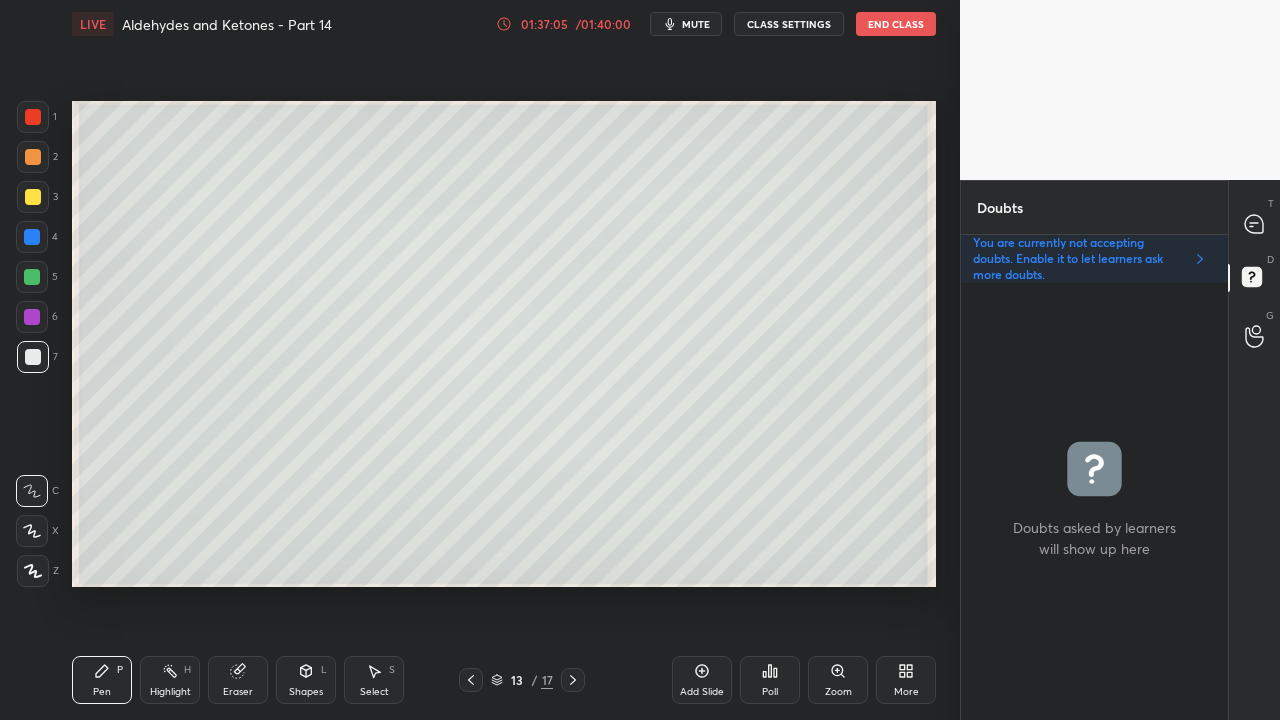 scroll, scrollTop: 6, scrollLeft: 6, axis: both 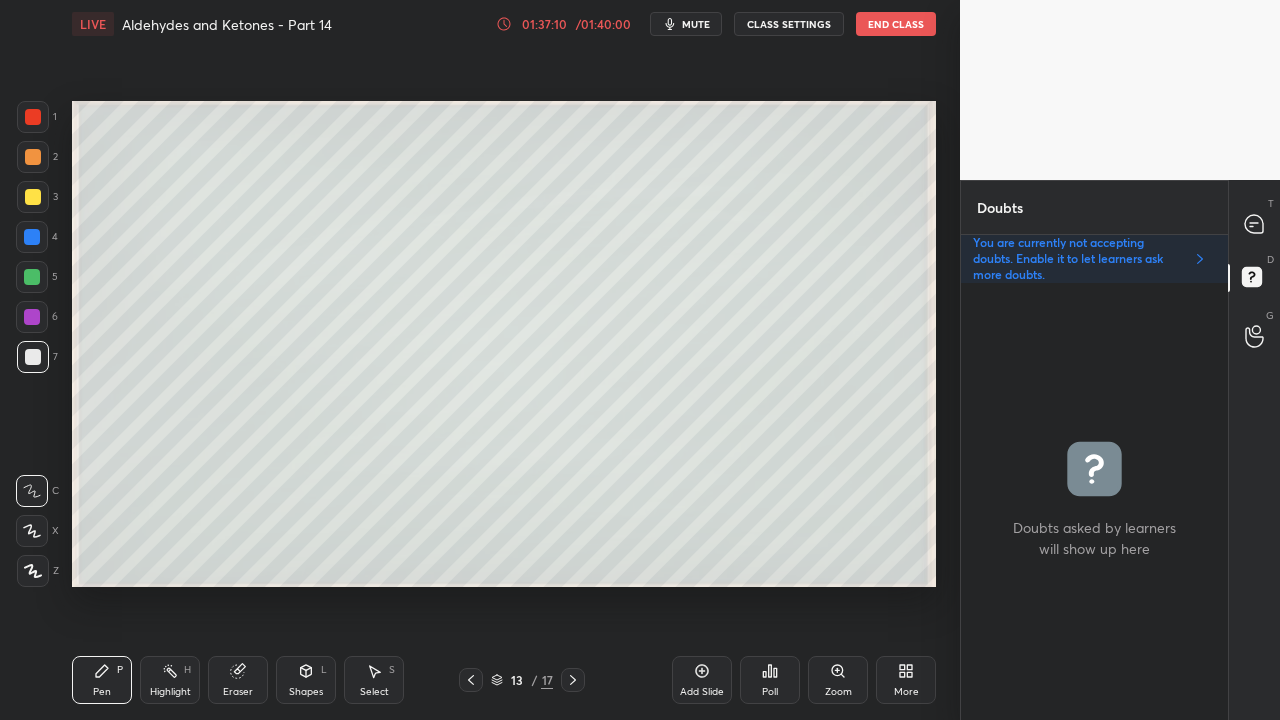 click on "T Messages (T)" at bounding box center [1254, 224] 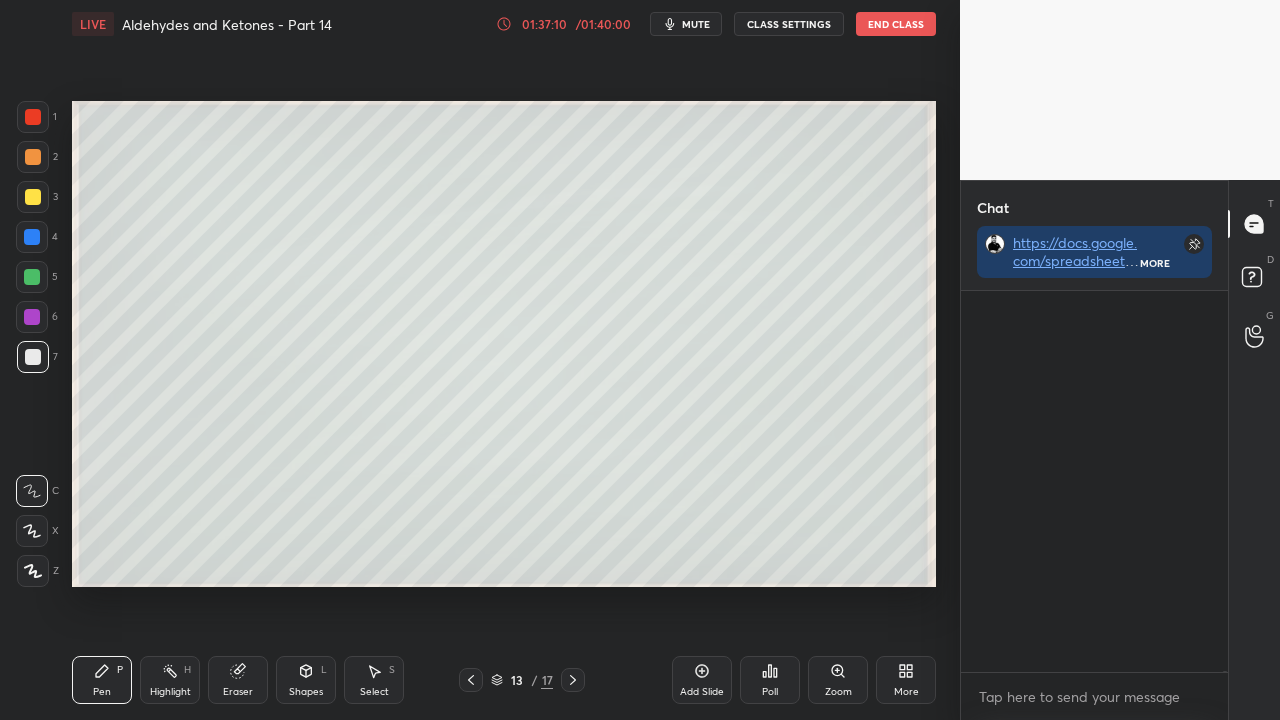 scroll, scrollTop: 423, scrollLeft: 261, axis: both 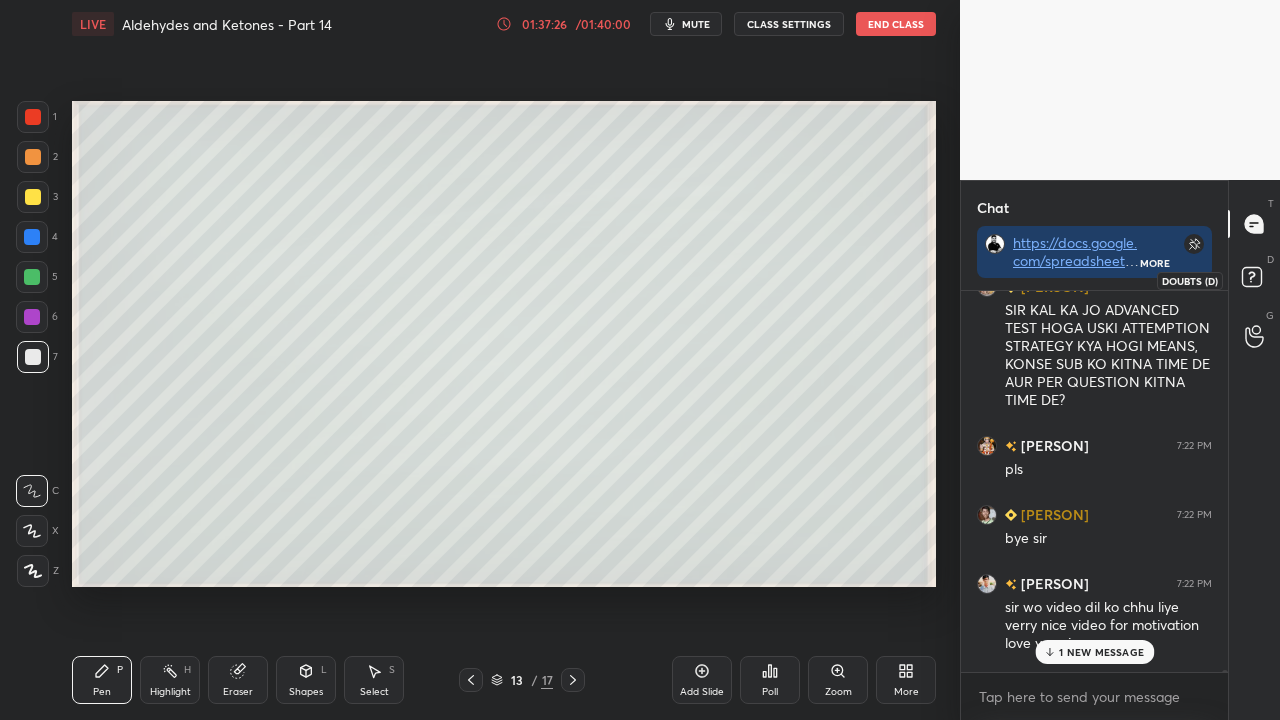 click 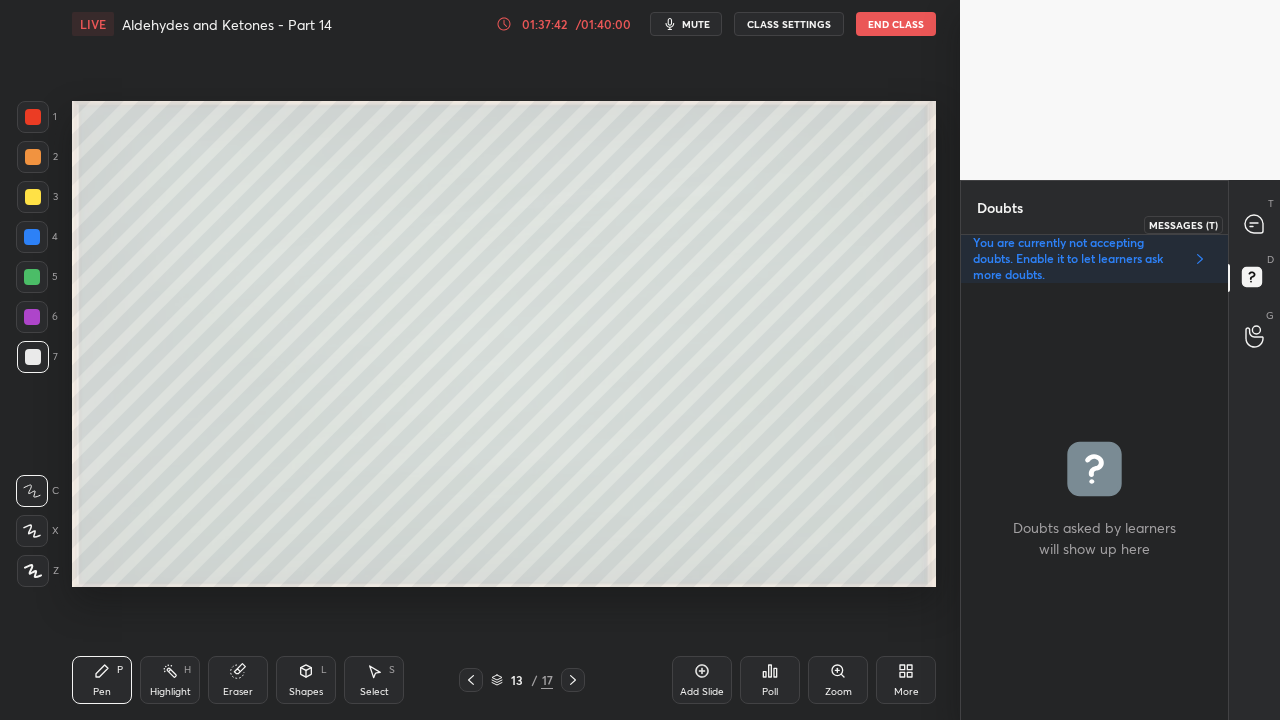 click 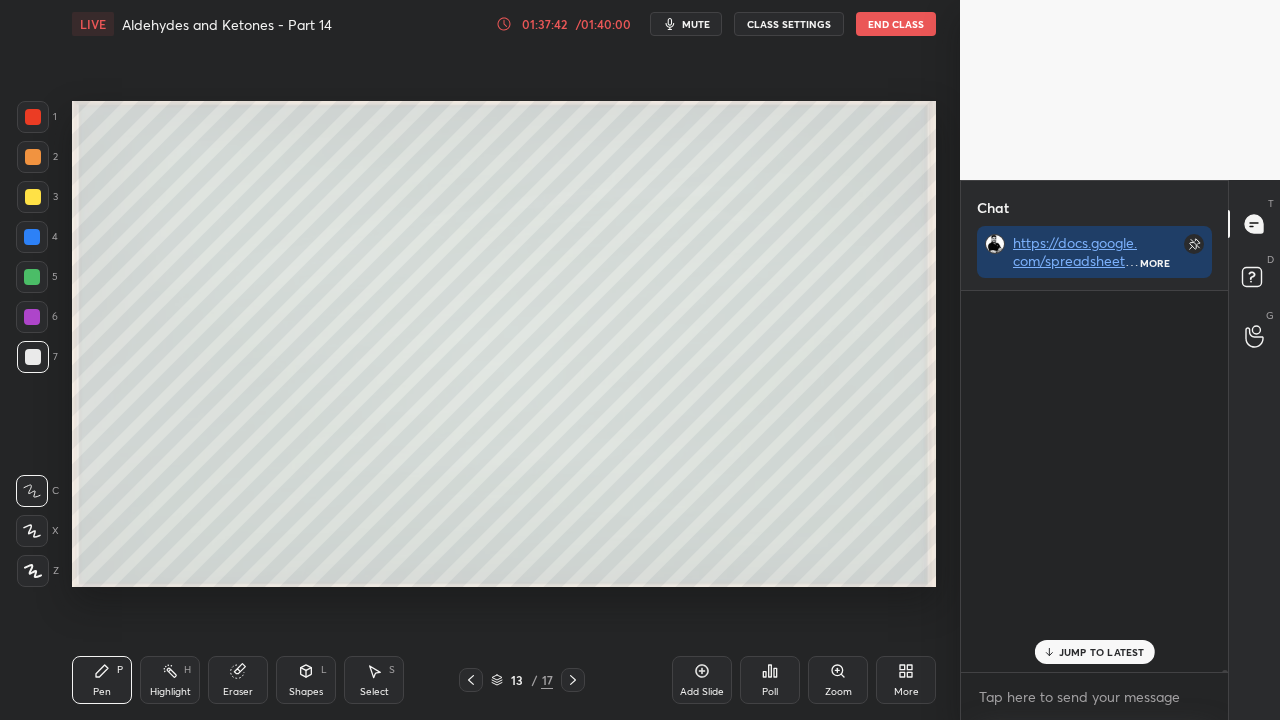 scroll, scrollTop: 423, scrollLeft: 261, axis: both 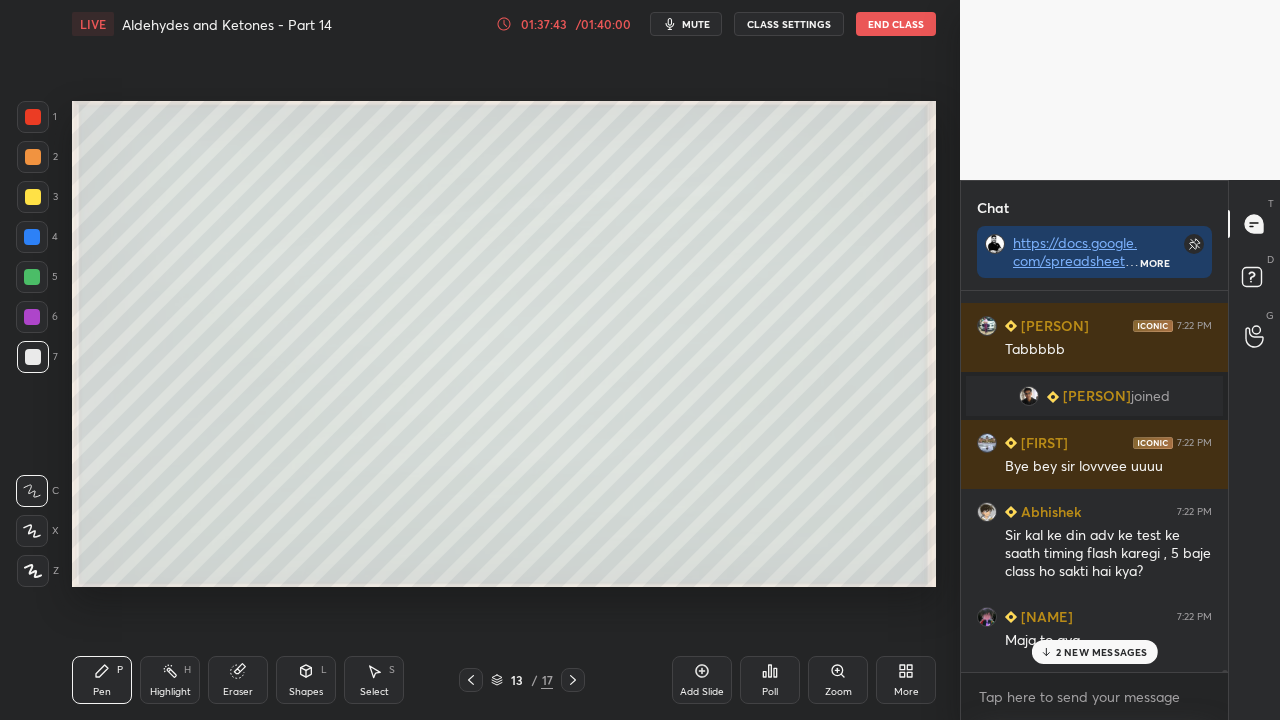 click on "2 NEW MESSAGES" at bounding box center [1102, 652] 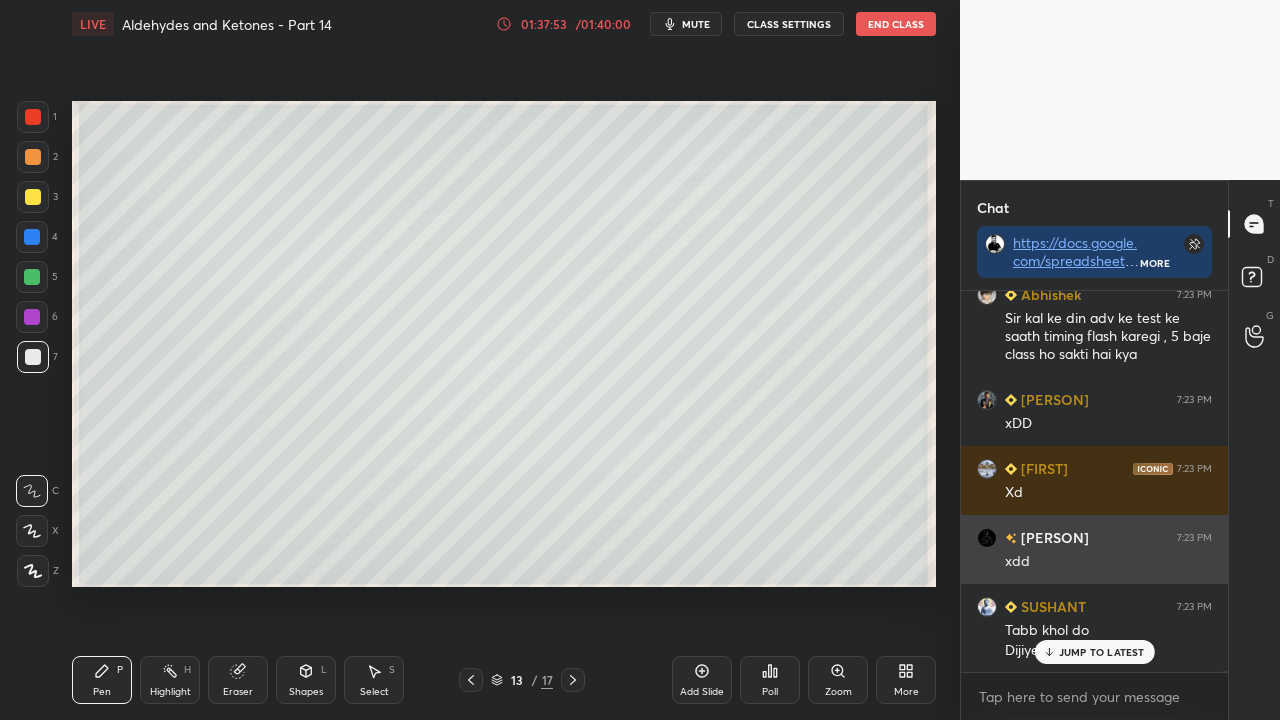scroll, scrollTop: 127602, scrollLeft: 0, axis: vertical 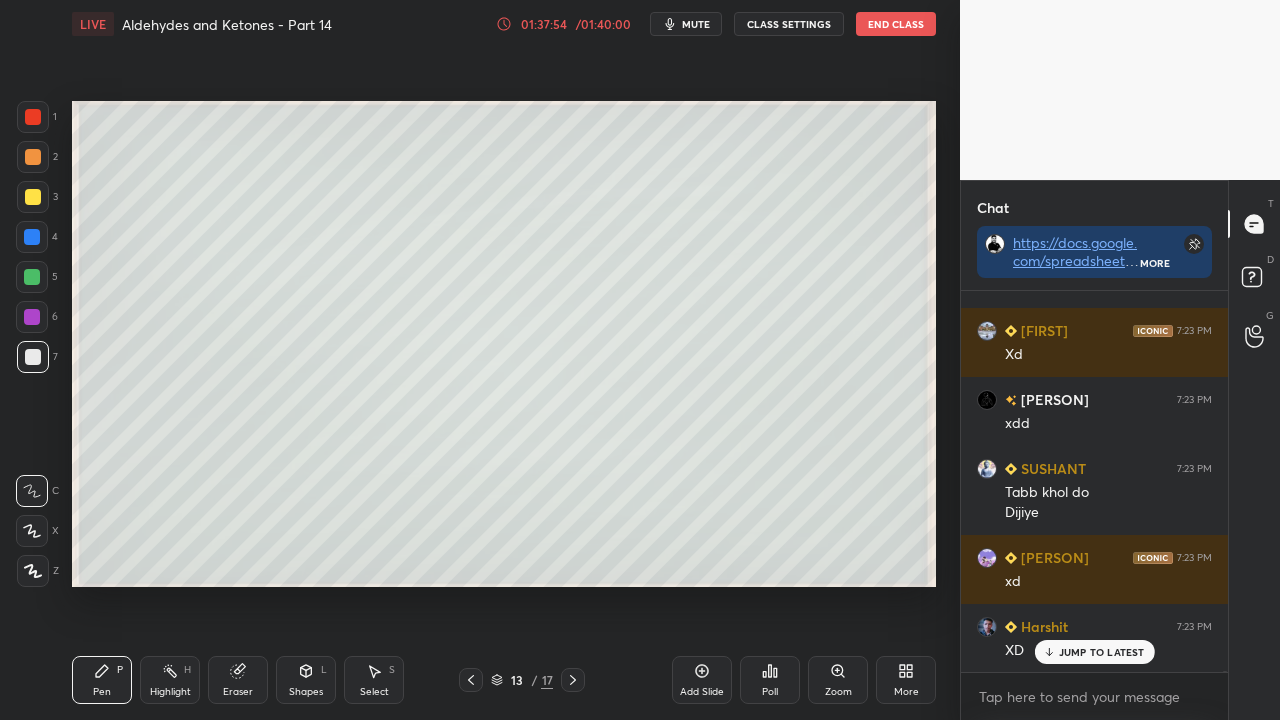 click on "CLASS SETTINGS" at bounding box center (789, 24) 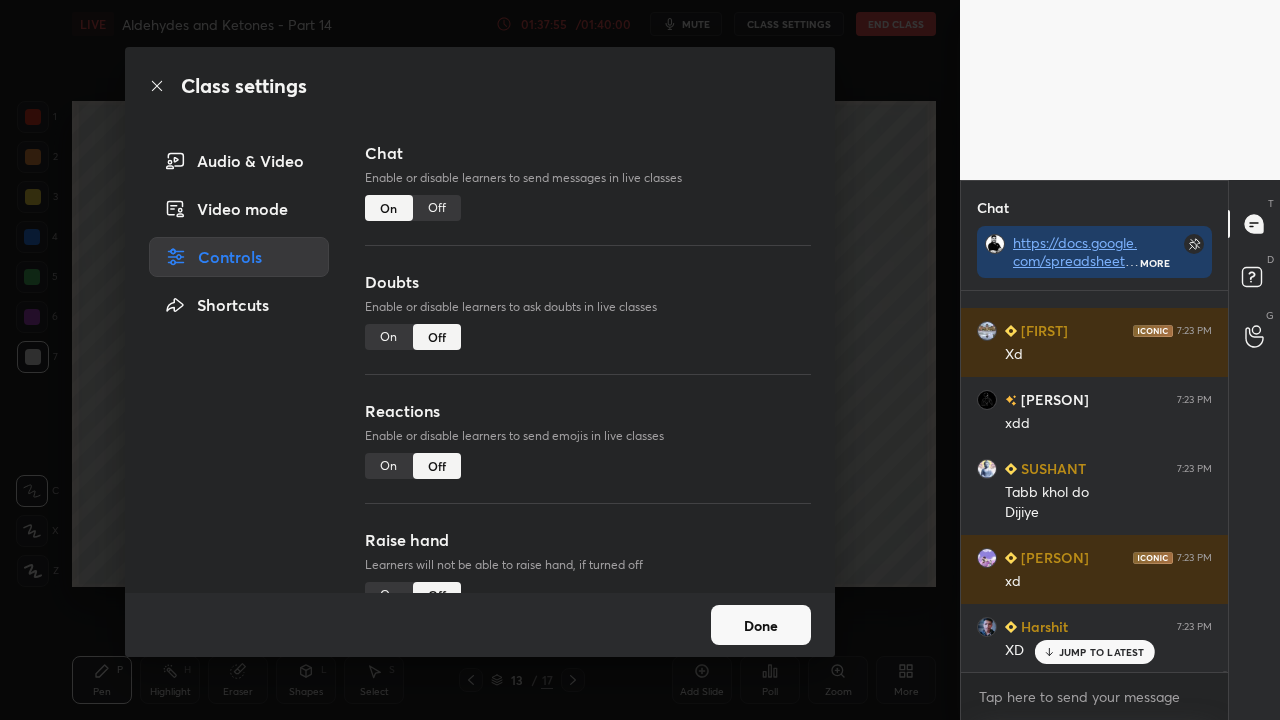 scroll, scrollTop: 127830, scrollLeft: 0, axis: vertical 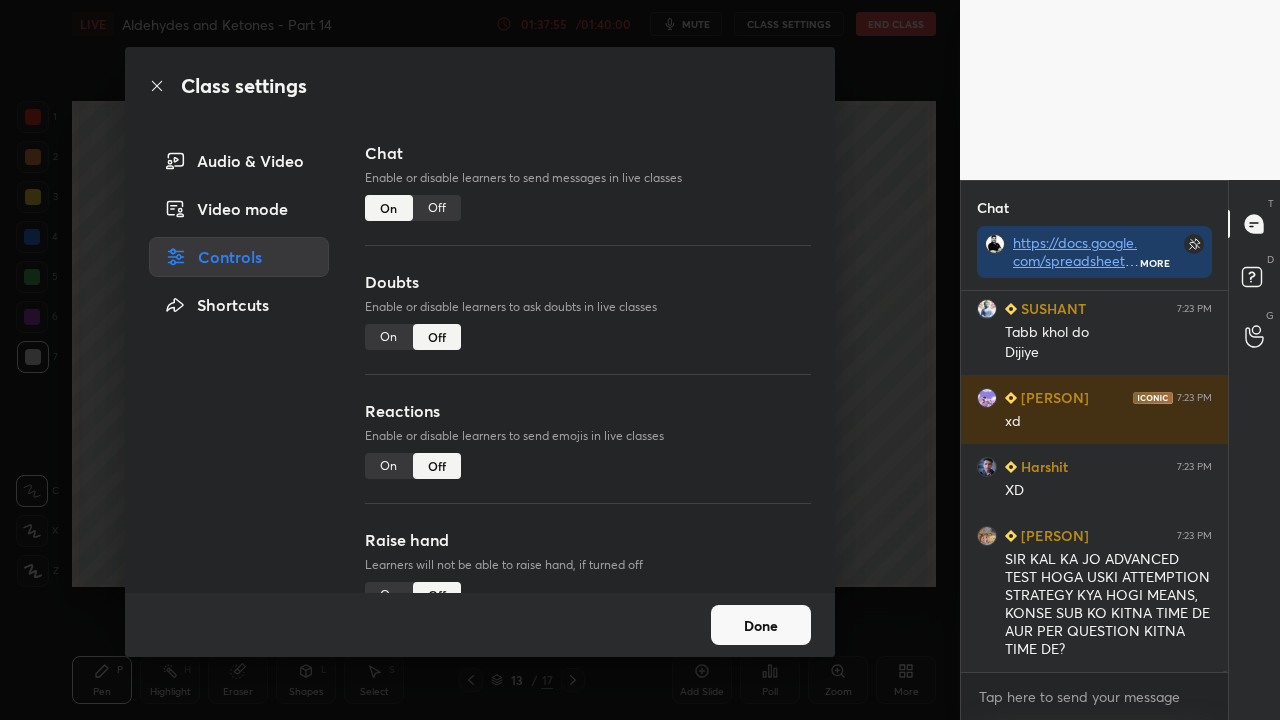 click on "On" at bounding box center [389, 337] 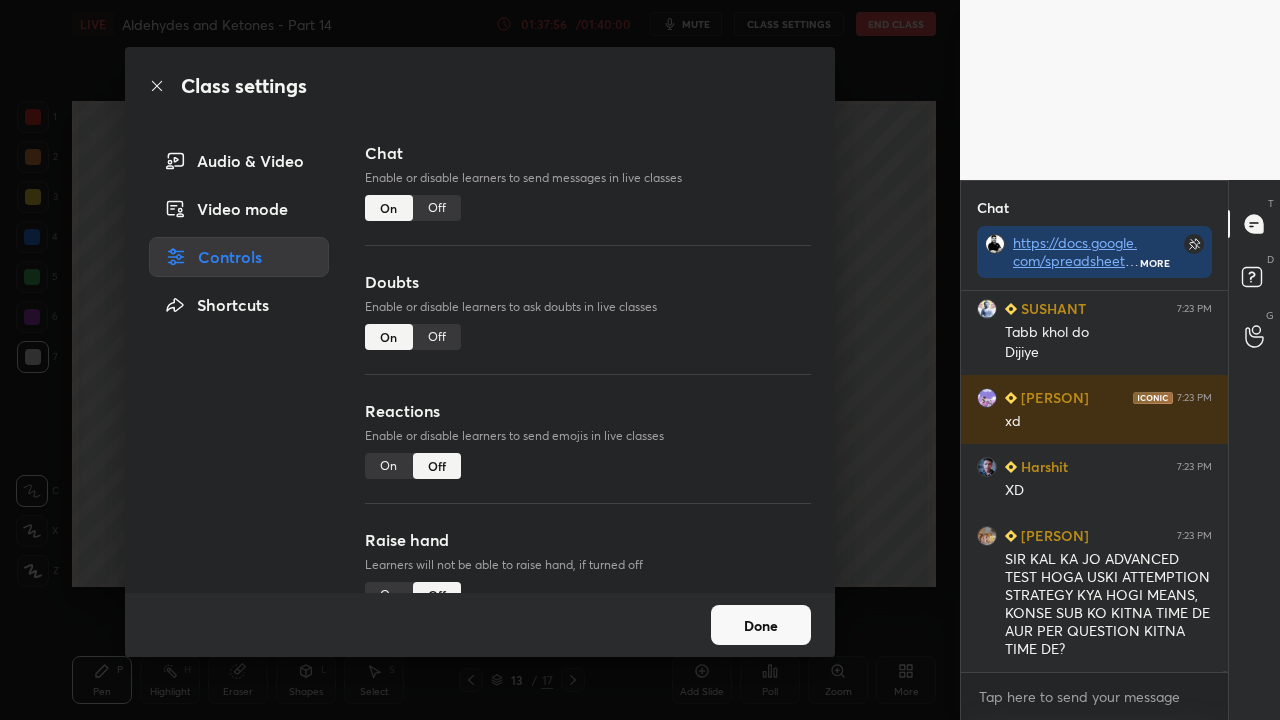 click on "Done" at bounding box center (761, 625) 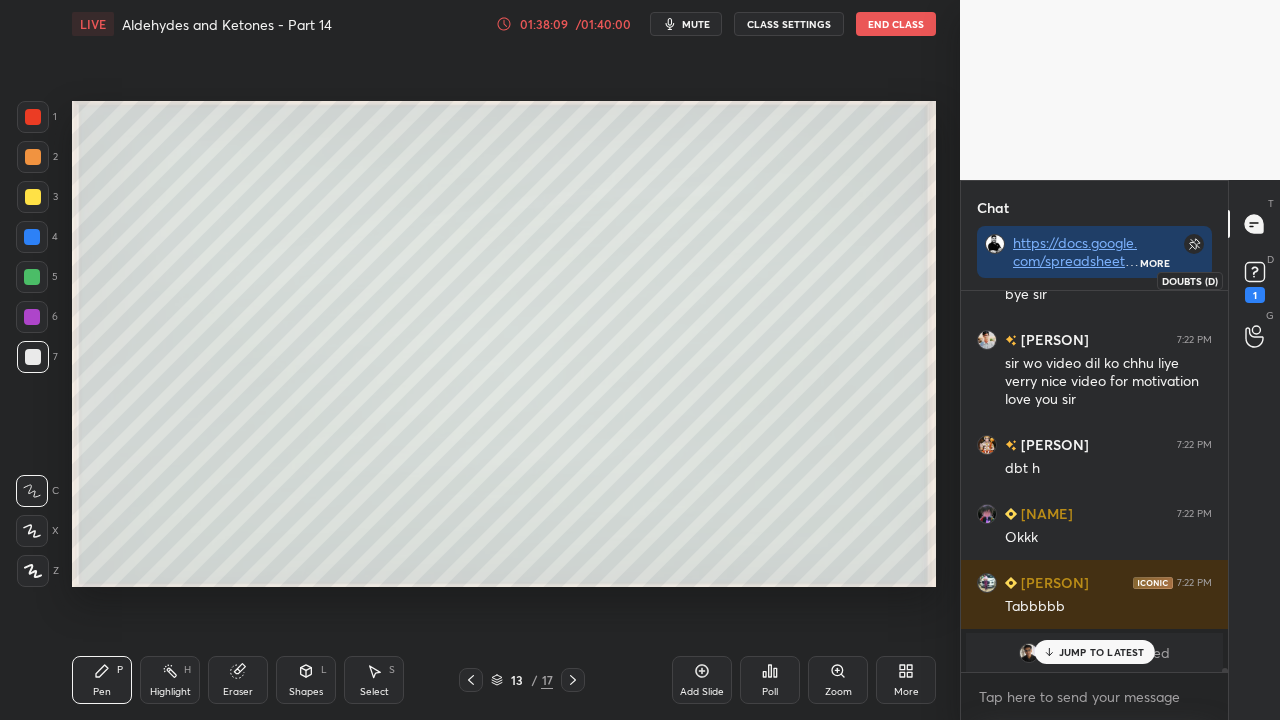 click 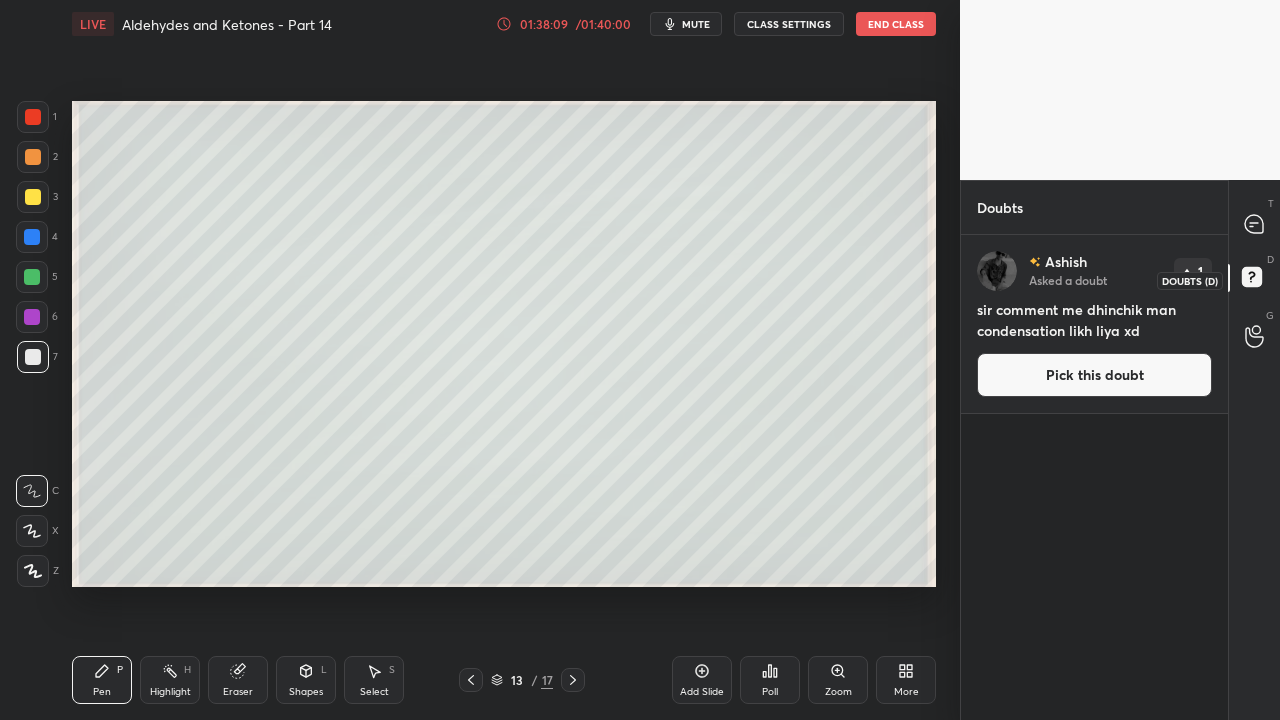 scroll, scrollTop: 6, scrollLeft: 6, axis: both 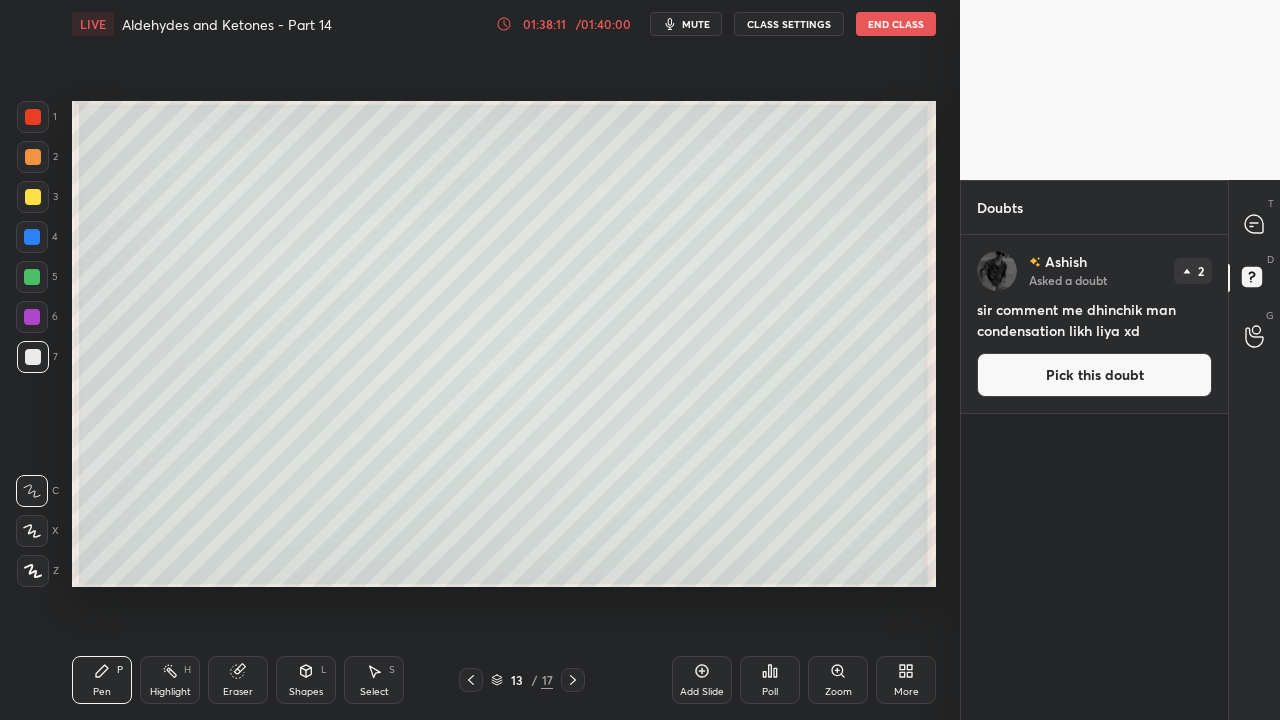 click on "Pick this doubt" at bounding box center (1094, 375) 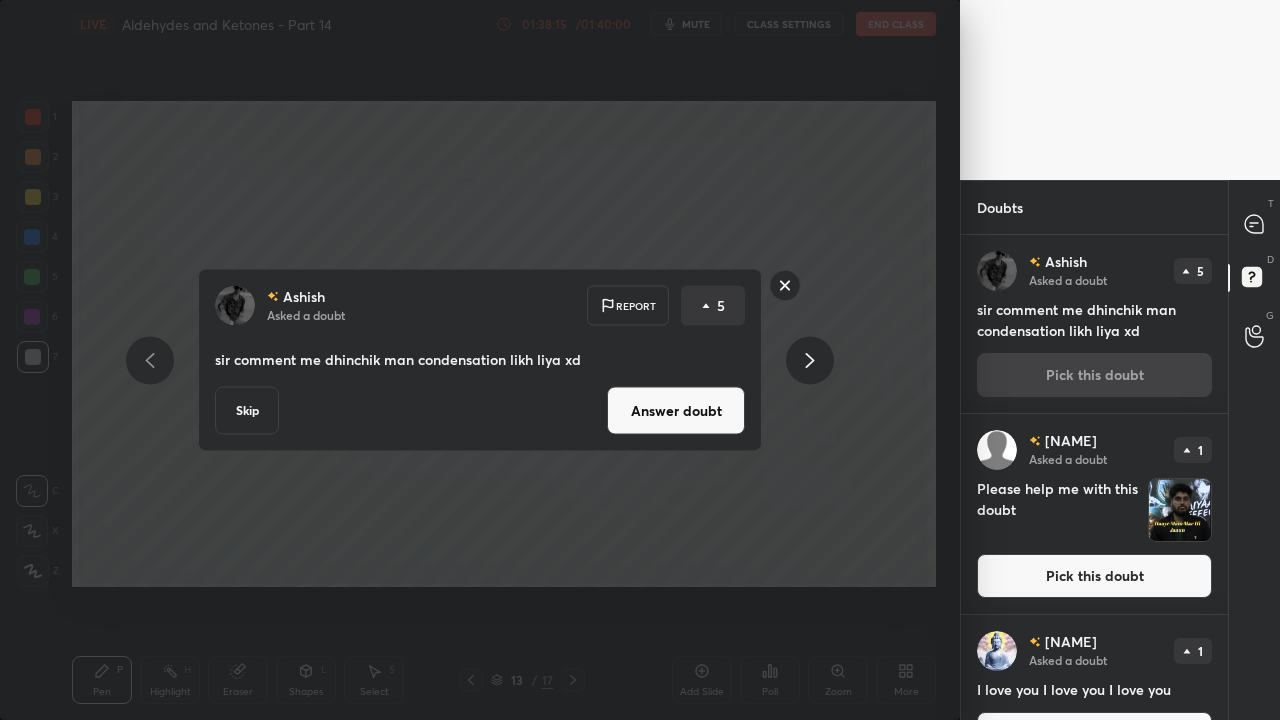 click on "Answer doubt" at bounding box center (676, 411) 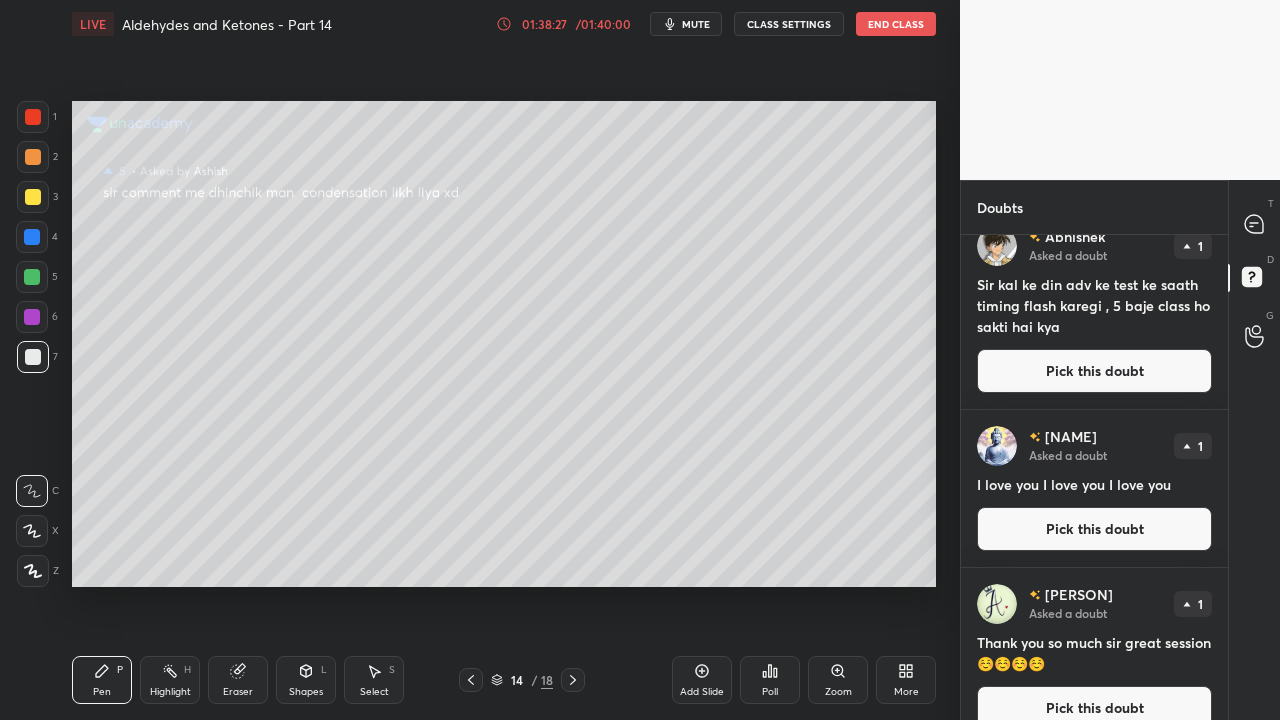 scroll, scrollTop: 1876, scrollLeft: 0, axis: vertical 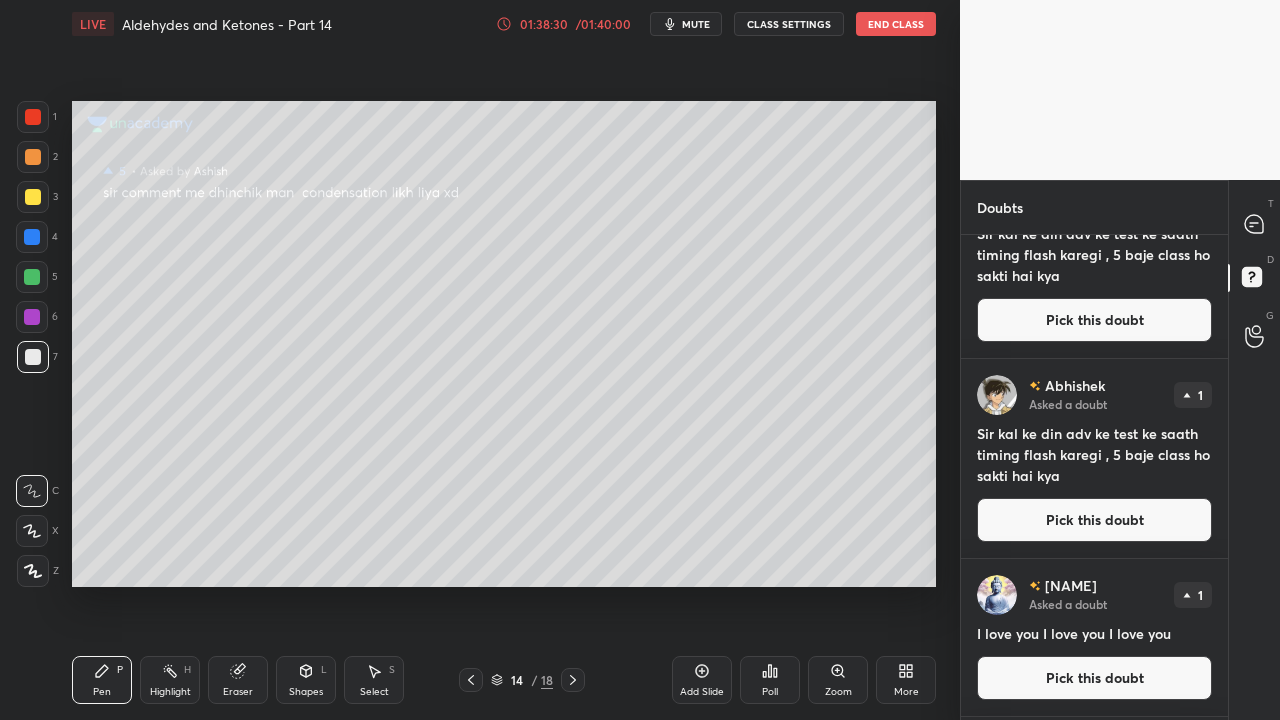 click on "Pick this doubt" at bounding box center (1094, 520) 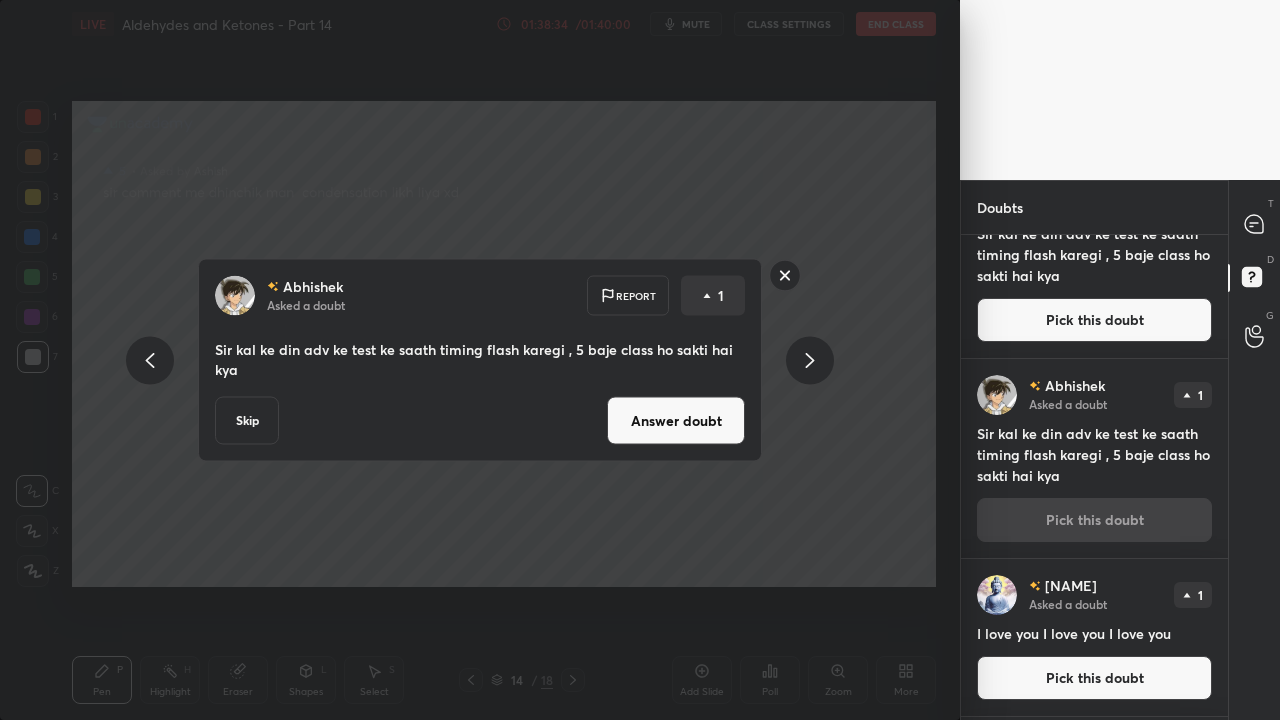 click on "Skip" at bounding box center (247, 421) 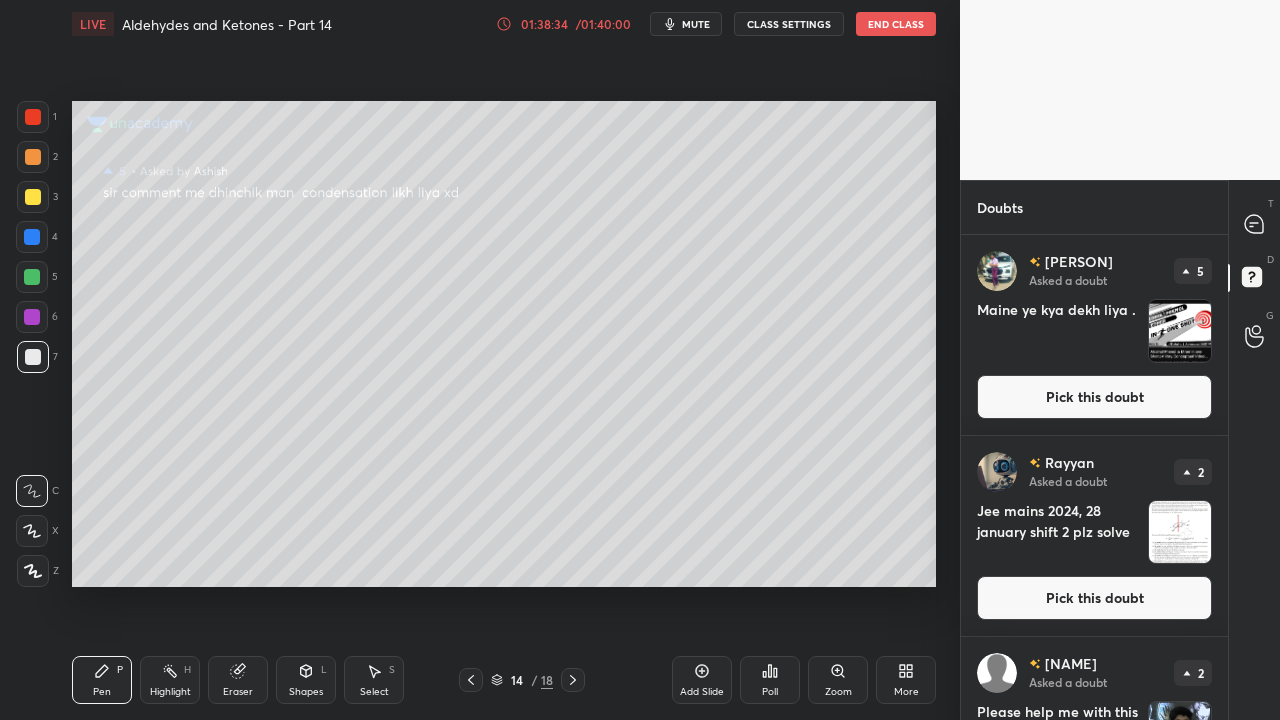 click on "Pick this doubt" at bounding box center [1094, 397] 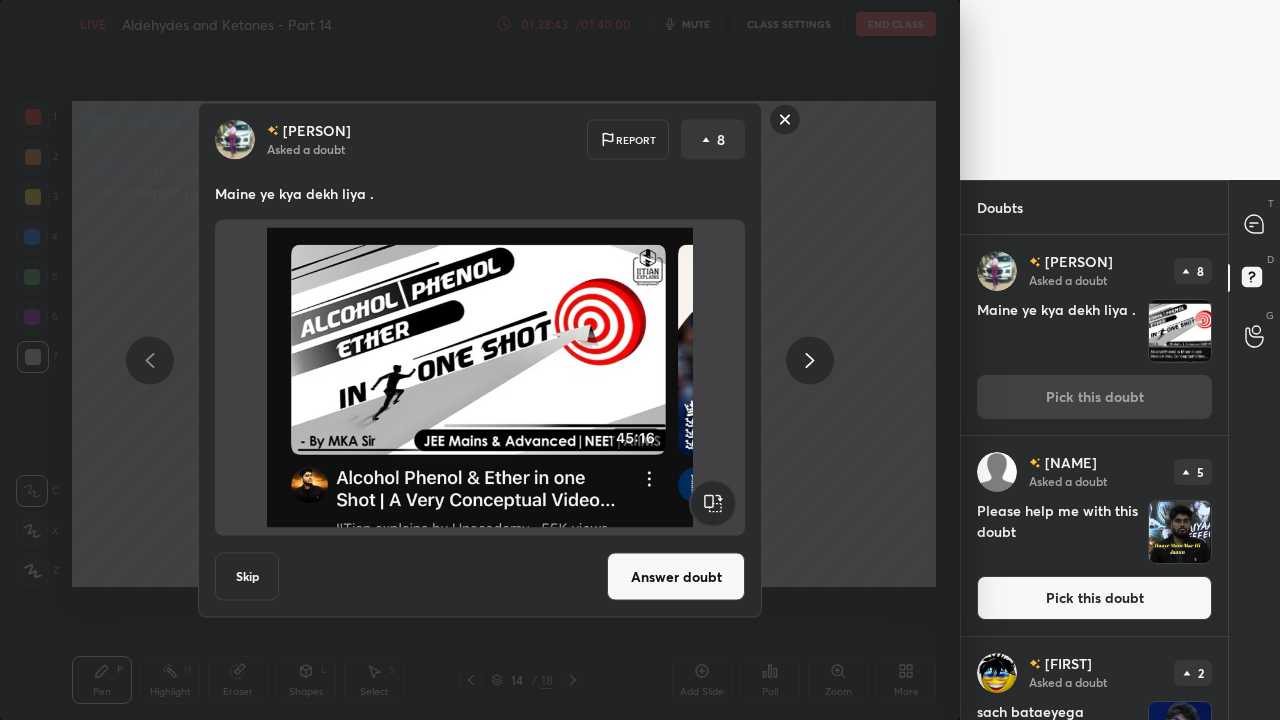 click on "Skip" at bounding box center [247, 577] 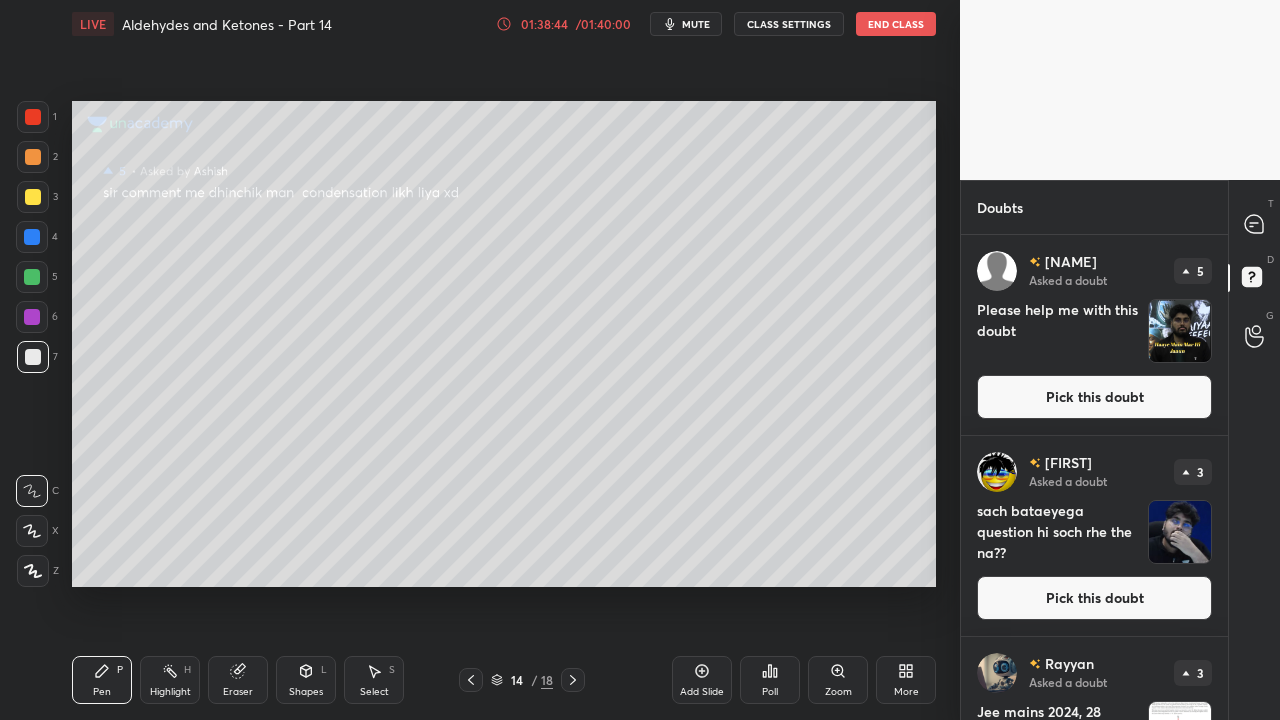 click on "Pick this doubt" at bounding box center (1094, 397) 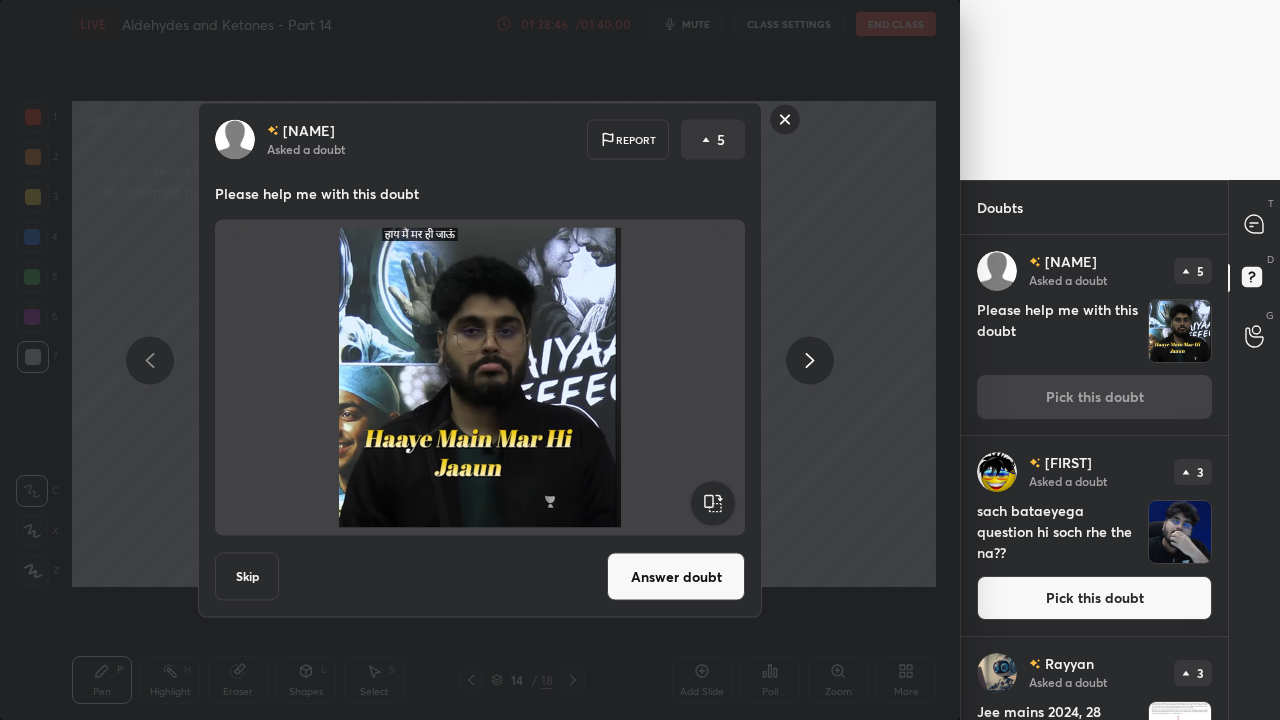click on "Answer doubt" at bounding box center [676, 577] 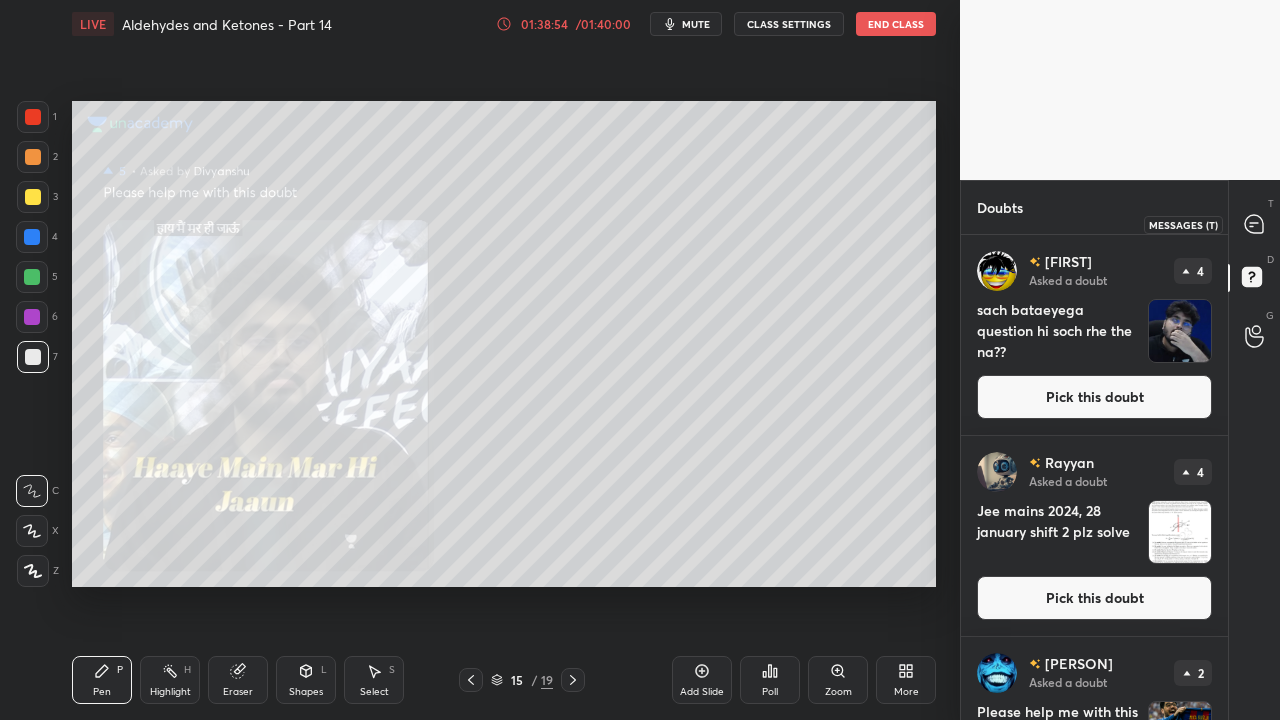 click 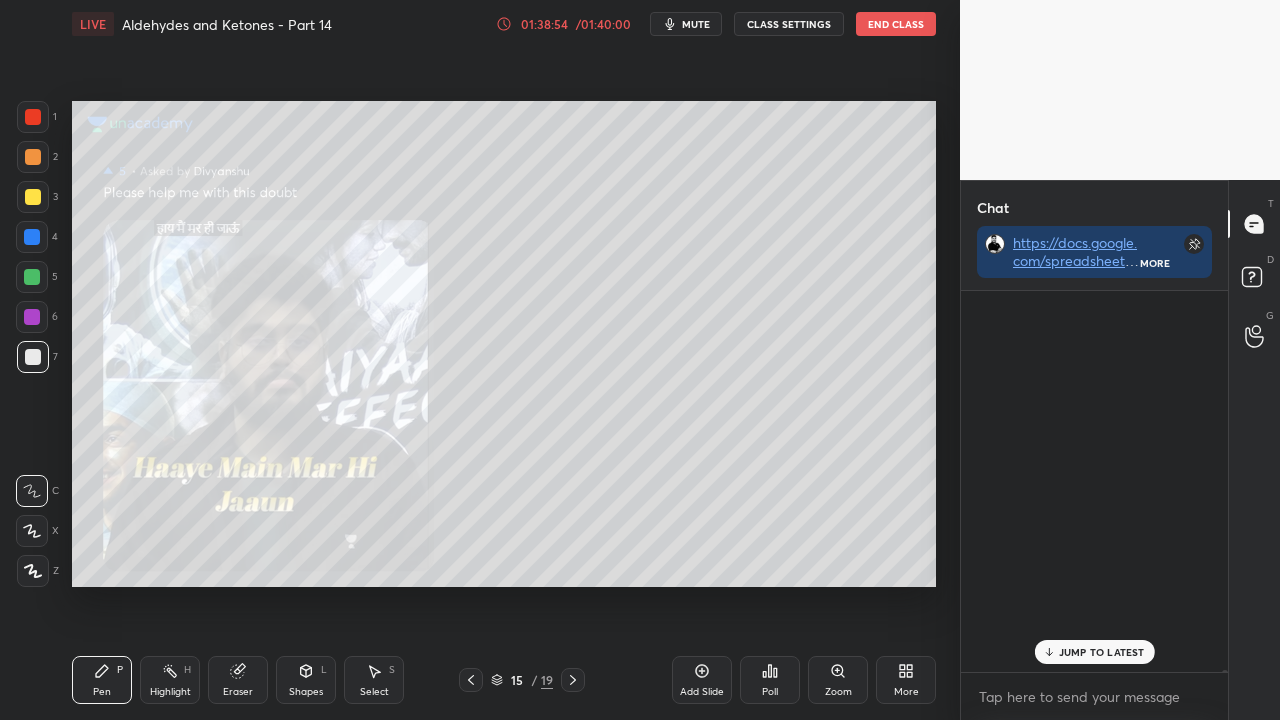 scroll, scrollTop: 423, scrollLeft: 261, axis: both 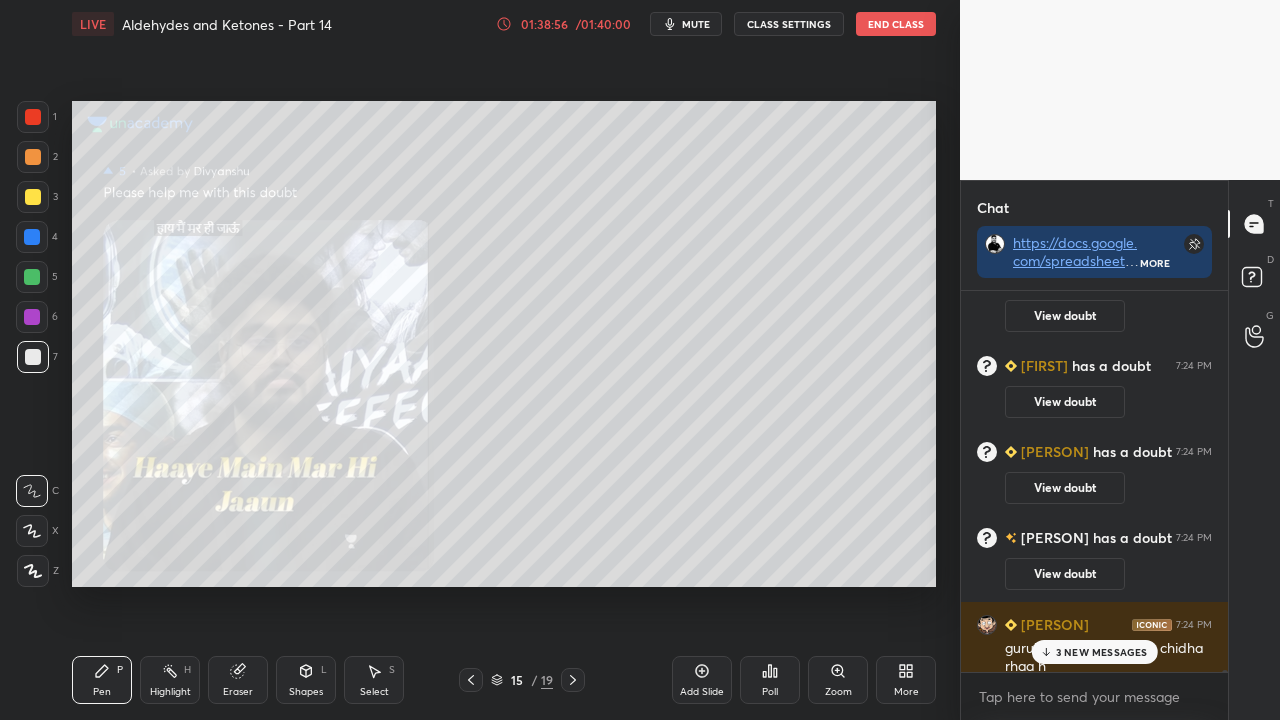 click on "3 NEW MESSAGES" at bounding box center [1102, 652] 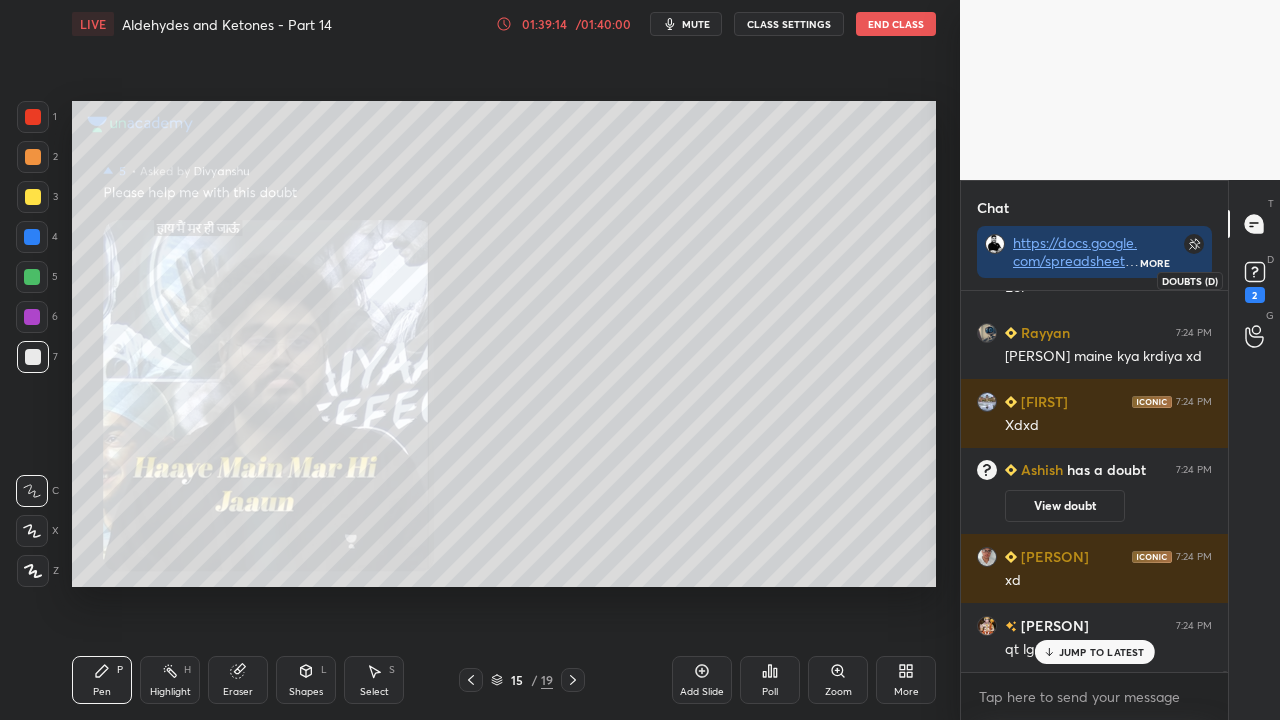 scroll, scrollTop: 124586, scrollLeft: 0, axis: vertical 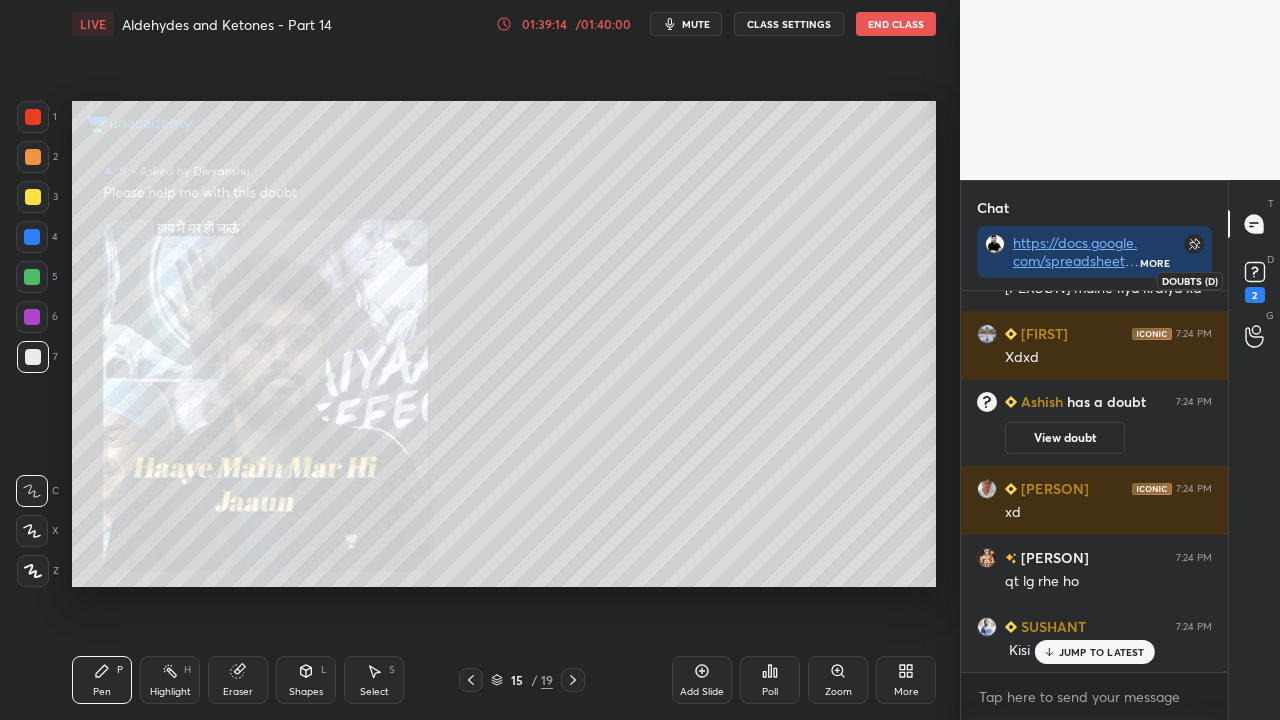 click 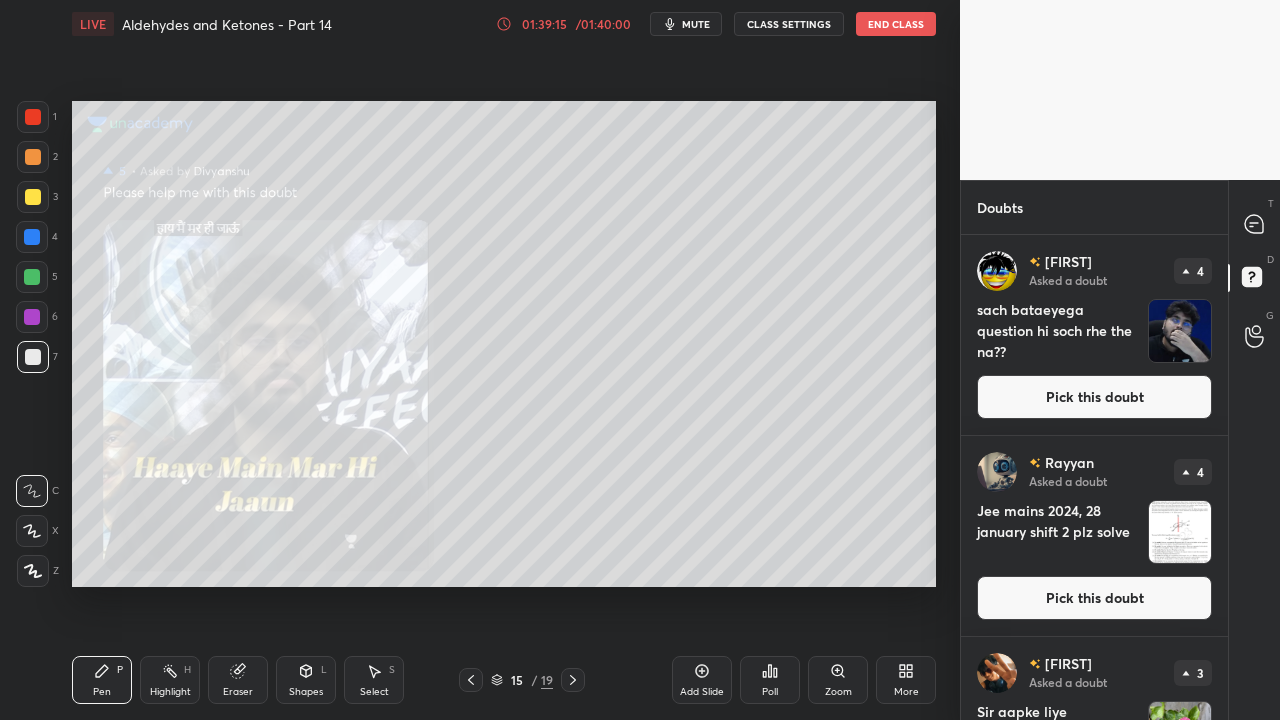 click on "Pick this doubt" at bounding box center [1094, 397] 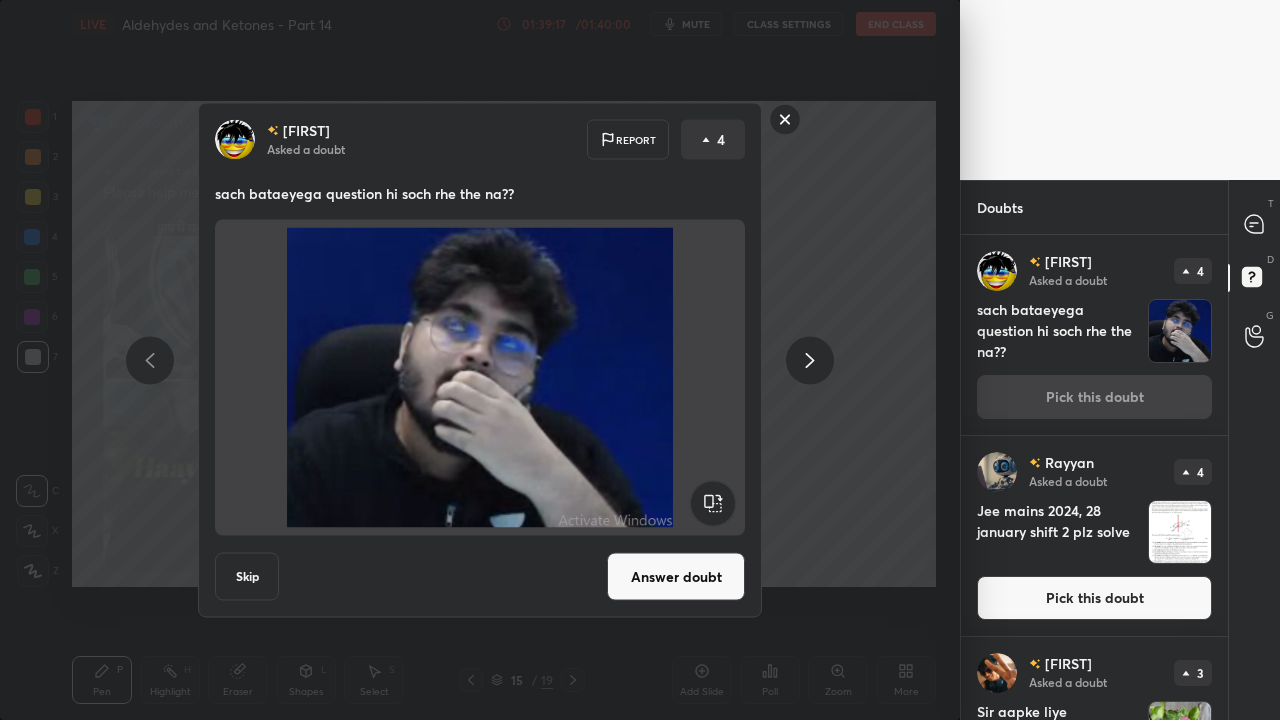 click on "Answer doubt" at bounding box center [676, 577] 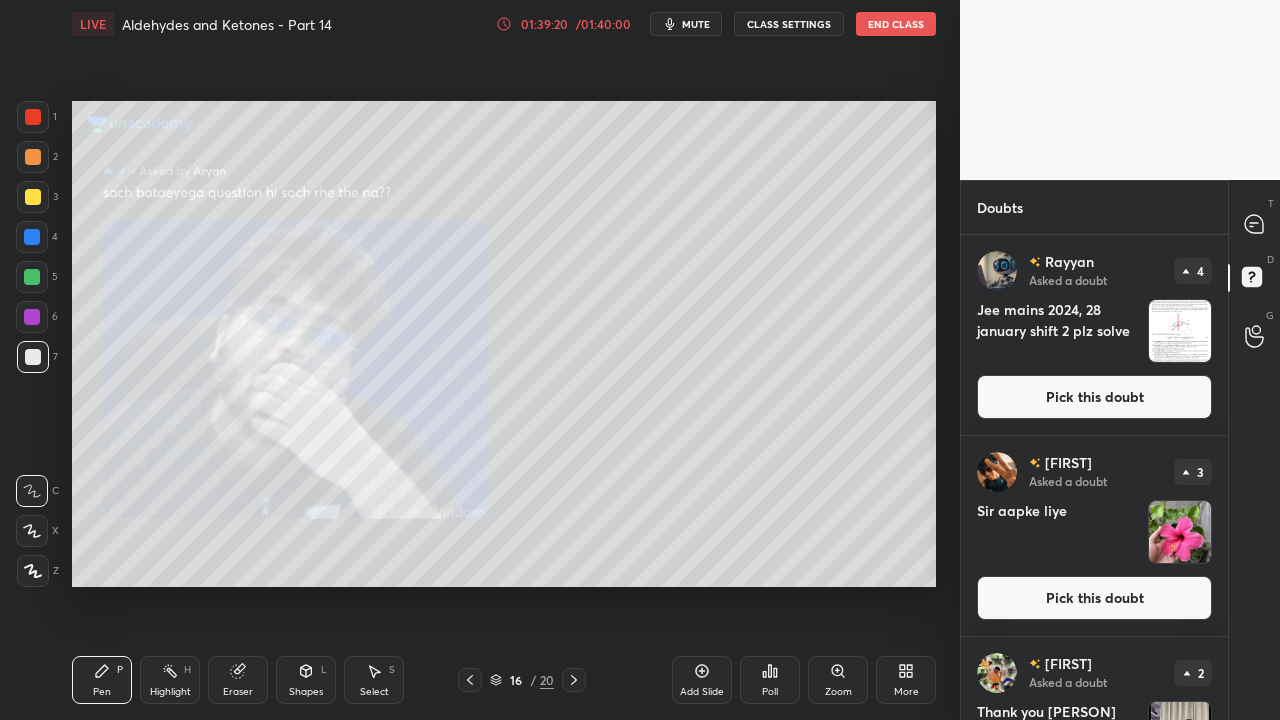 click on "[PERSON] Asked a doubt 3 Sir aapke liye Pick this doubt" at bounding box center (1094, 536) 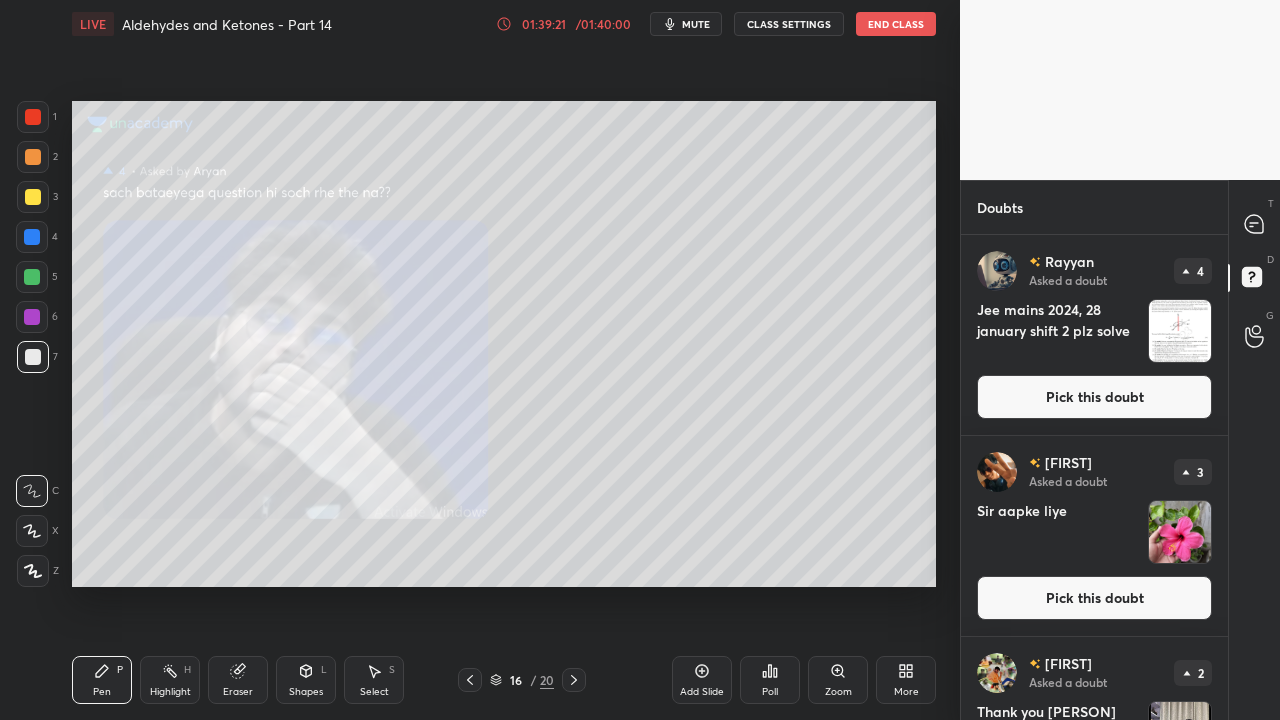 click on "Pick this doubt" at bounding box center [1094, 598] 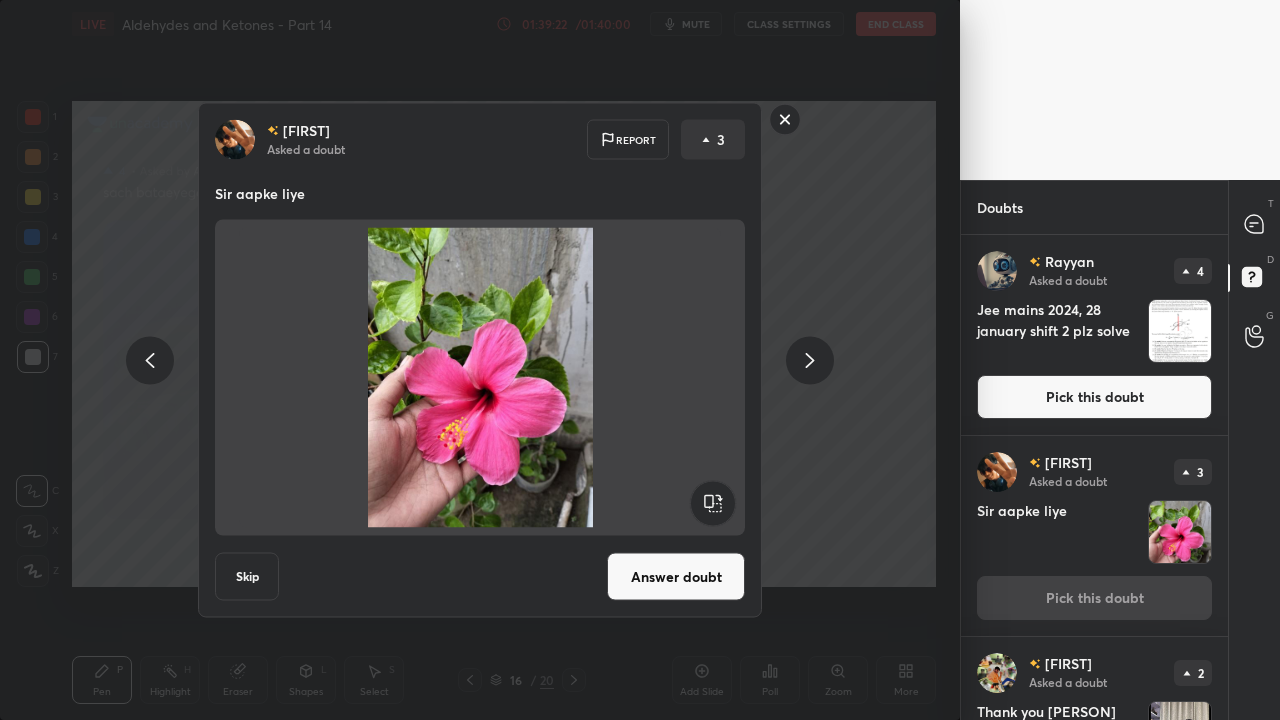 click on "Answer doubt" at bounding box center (676, 577) 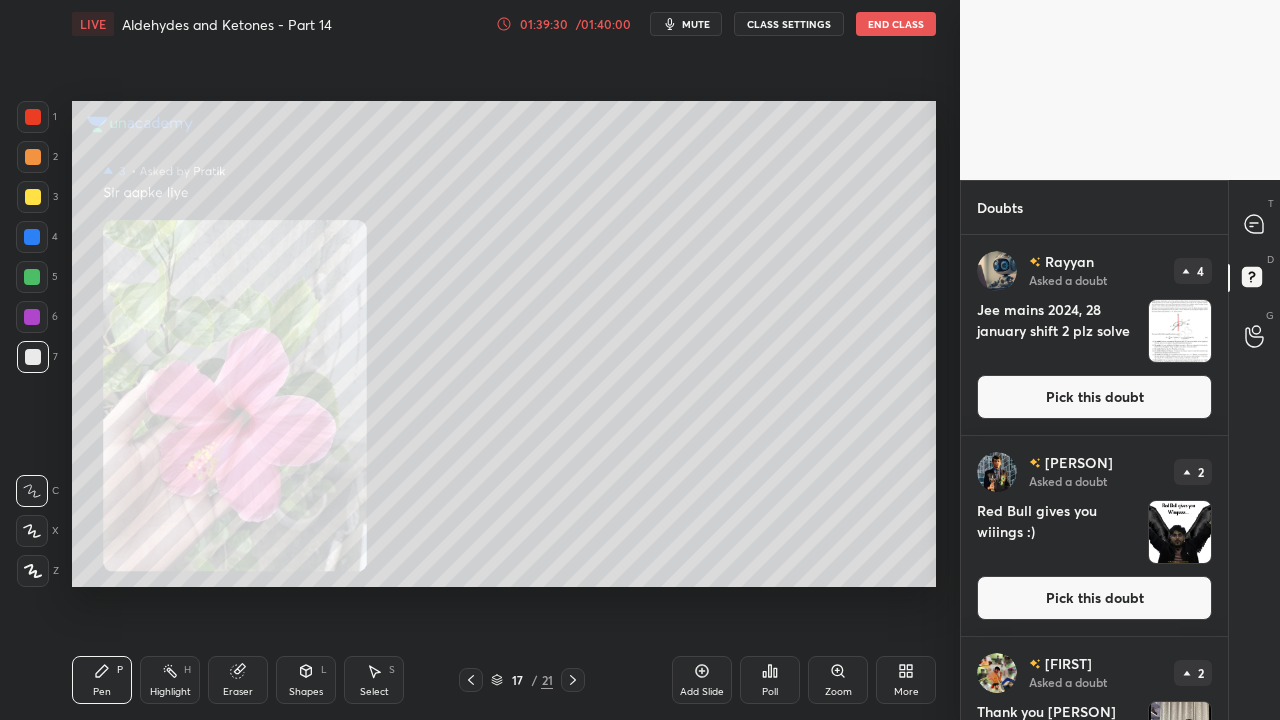 click on "Zoom" at bounding box center [838, 680] 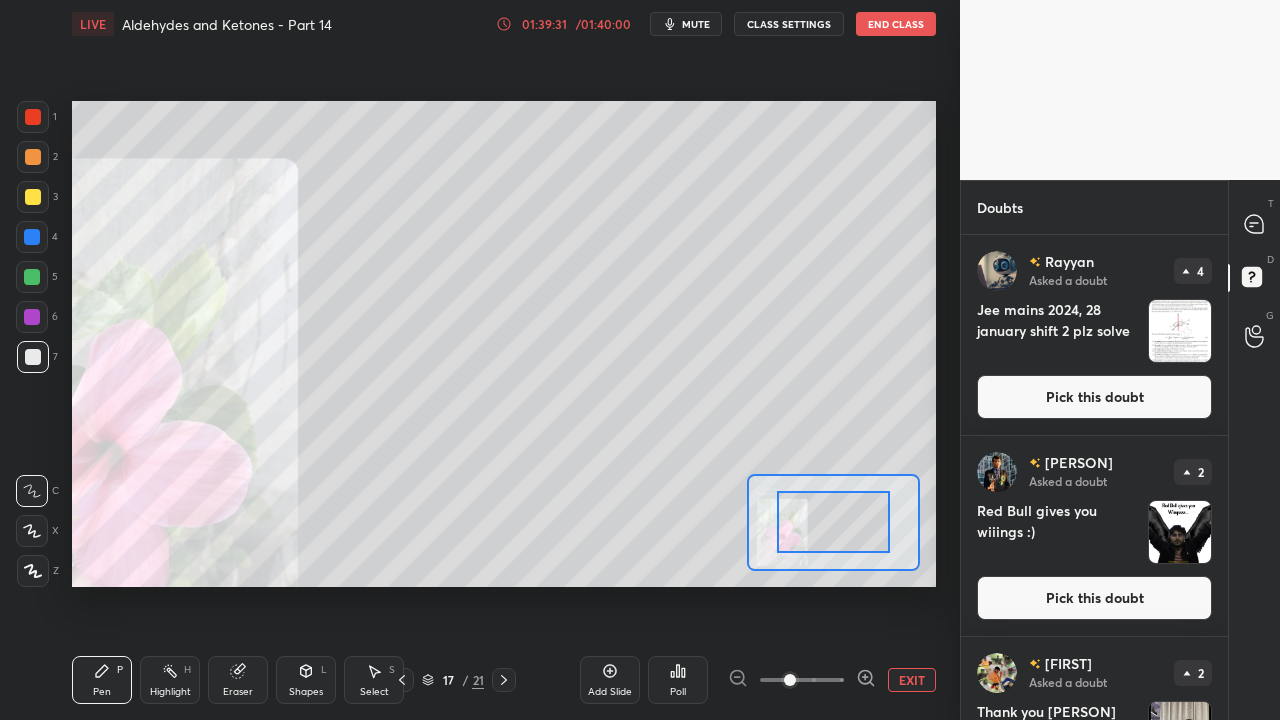 click at bounding box center [802, 680] 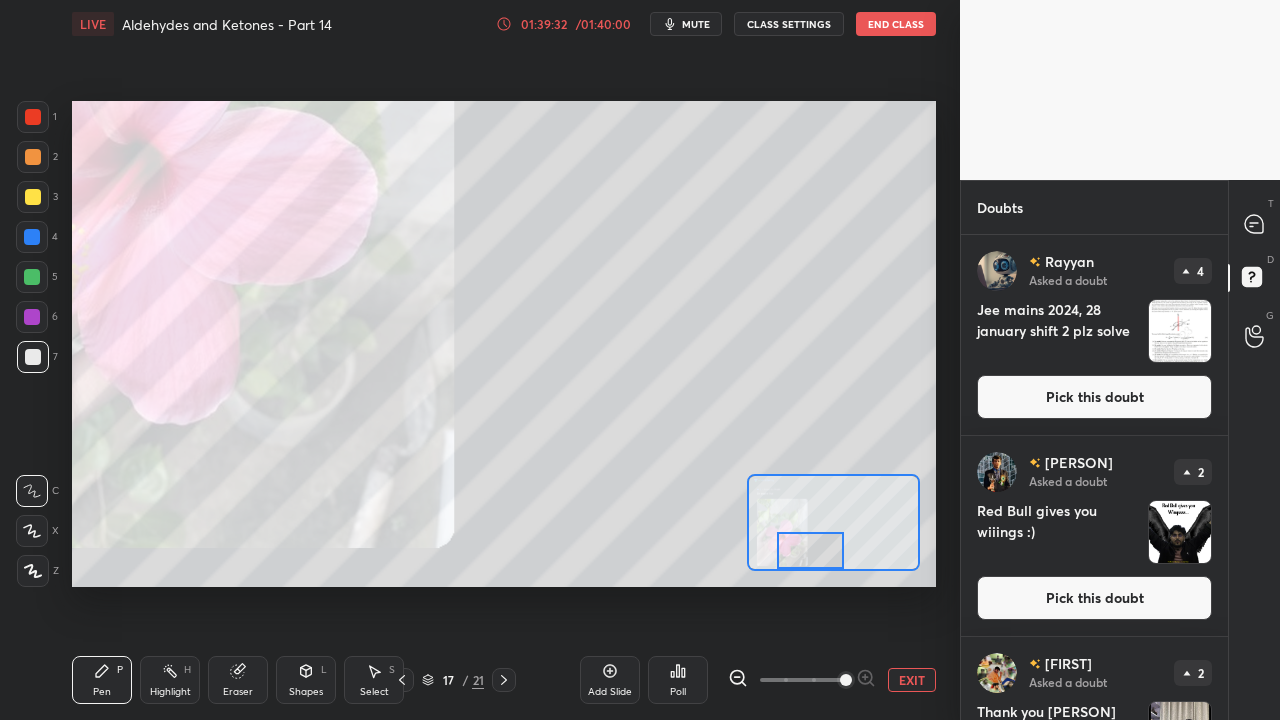drag, startPoint x: 828, startPoint y: 514, endPoint x: 805, endPoint y: 546, distance: 39.40812 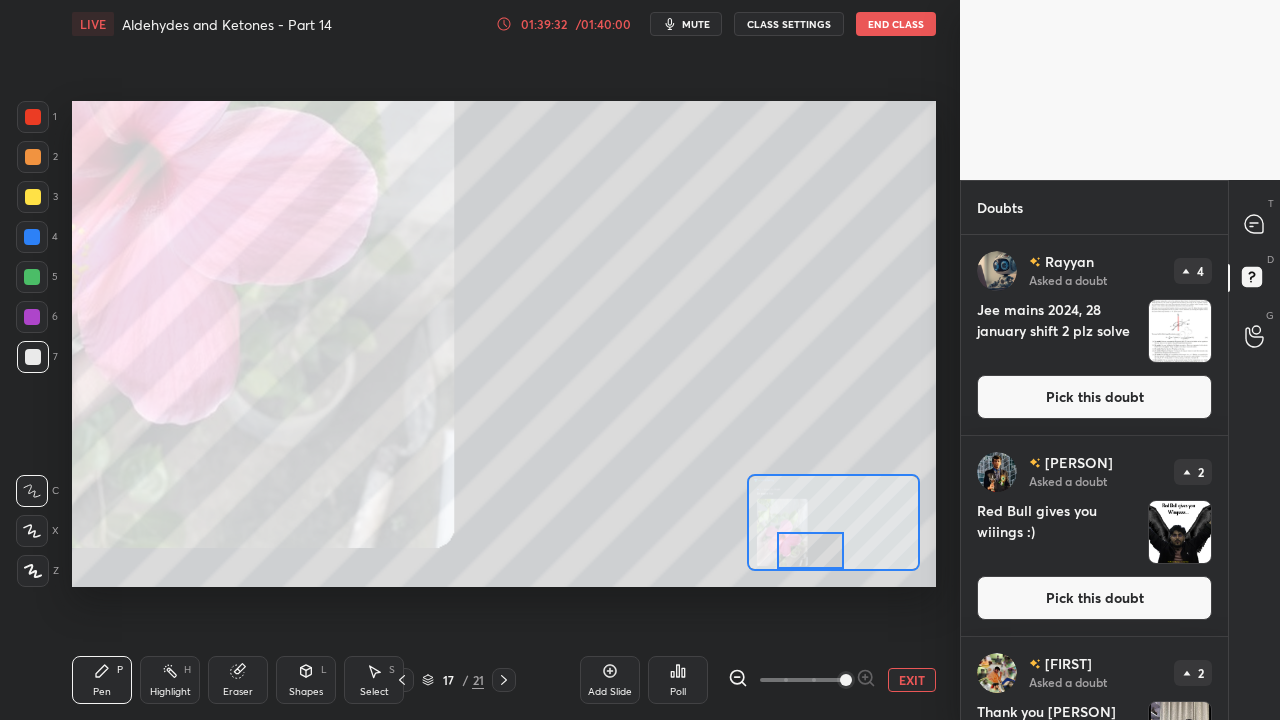 click at bounding box center (811, 550) 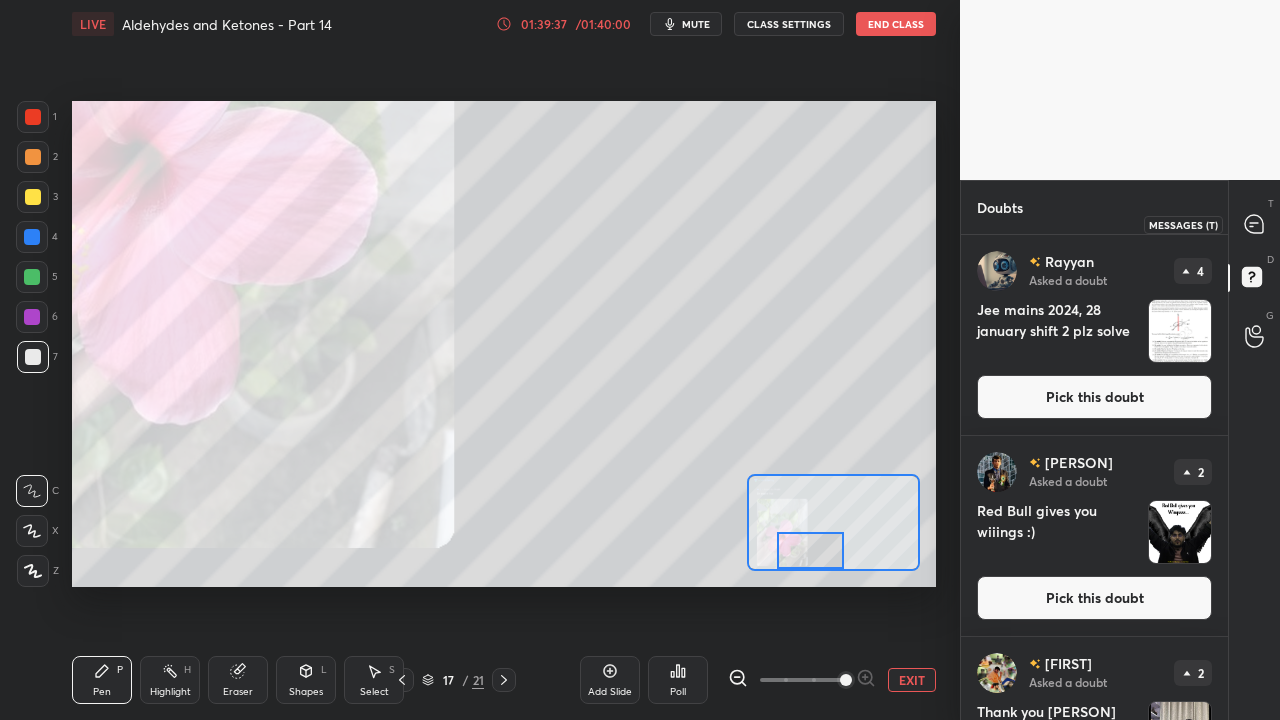 click at bounding box center (1255, 224) 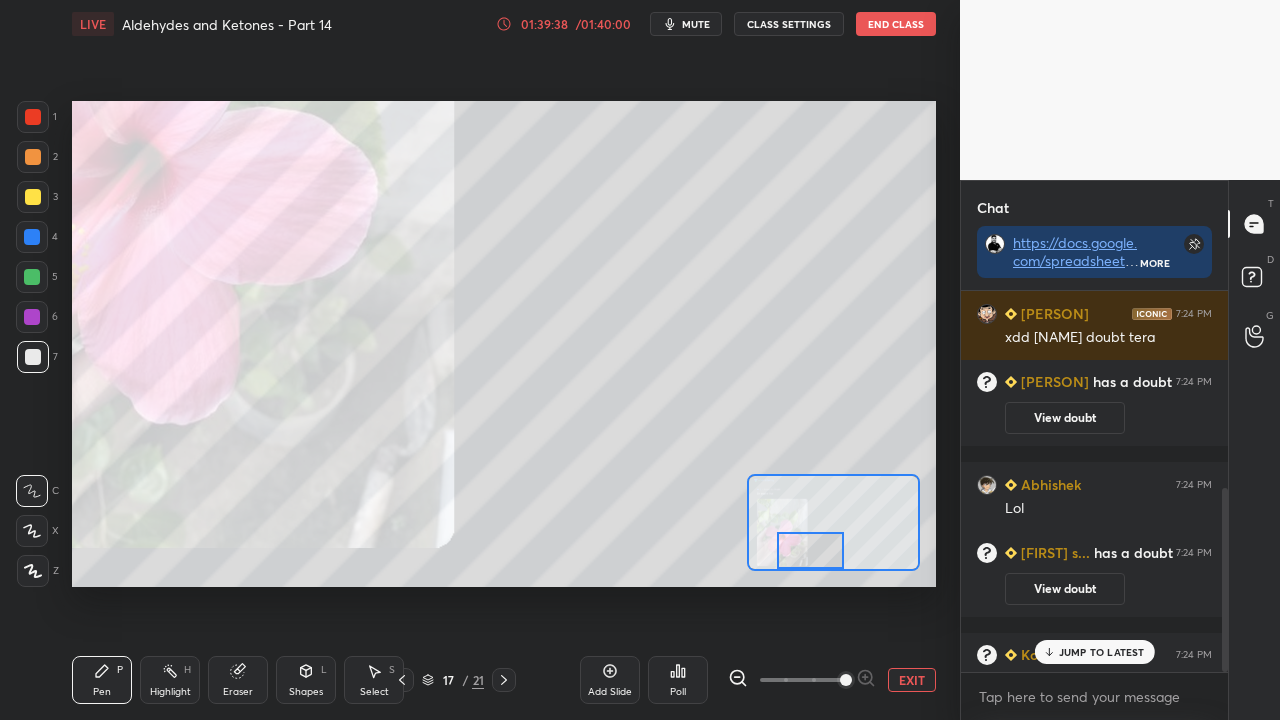 scroll, scrollTop: 408, scrollLeft: 0, axis: vertical 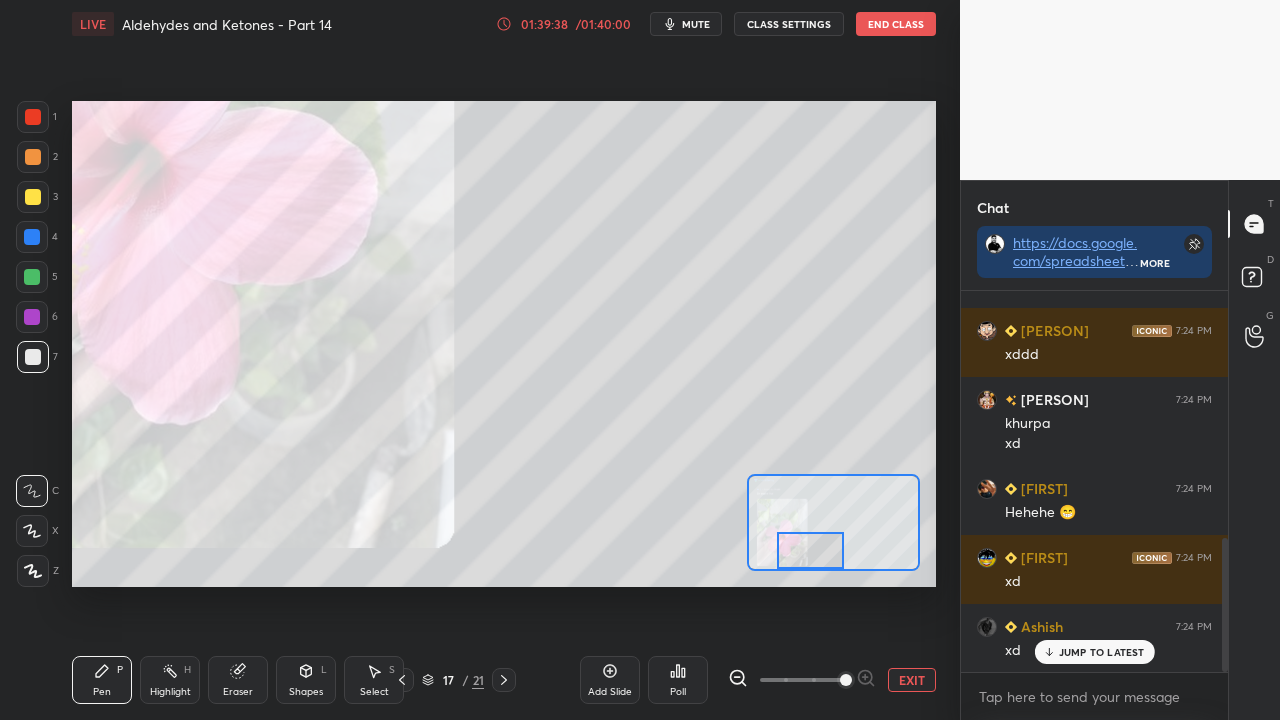click on "JUMP TO LATEST" at bounding box center [1102, 652] 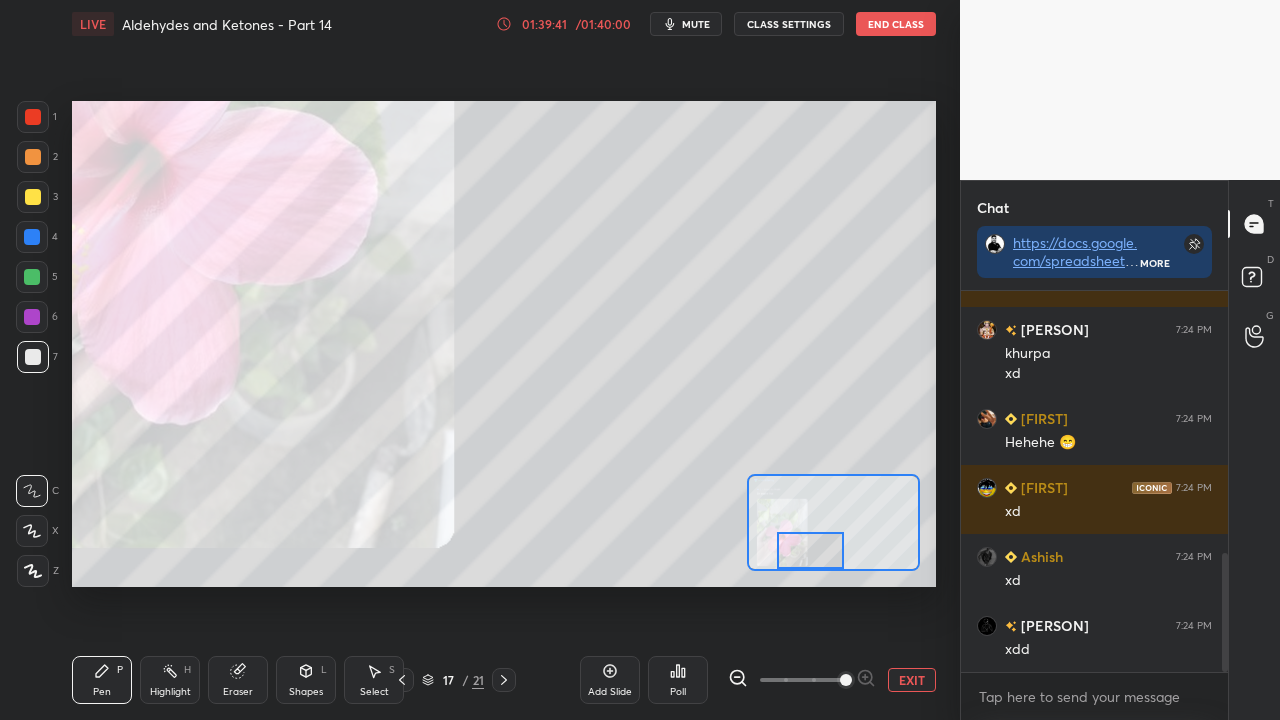 scroll, scrollTop: 842, scrollLeft: 0, axis: vertical 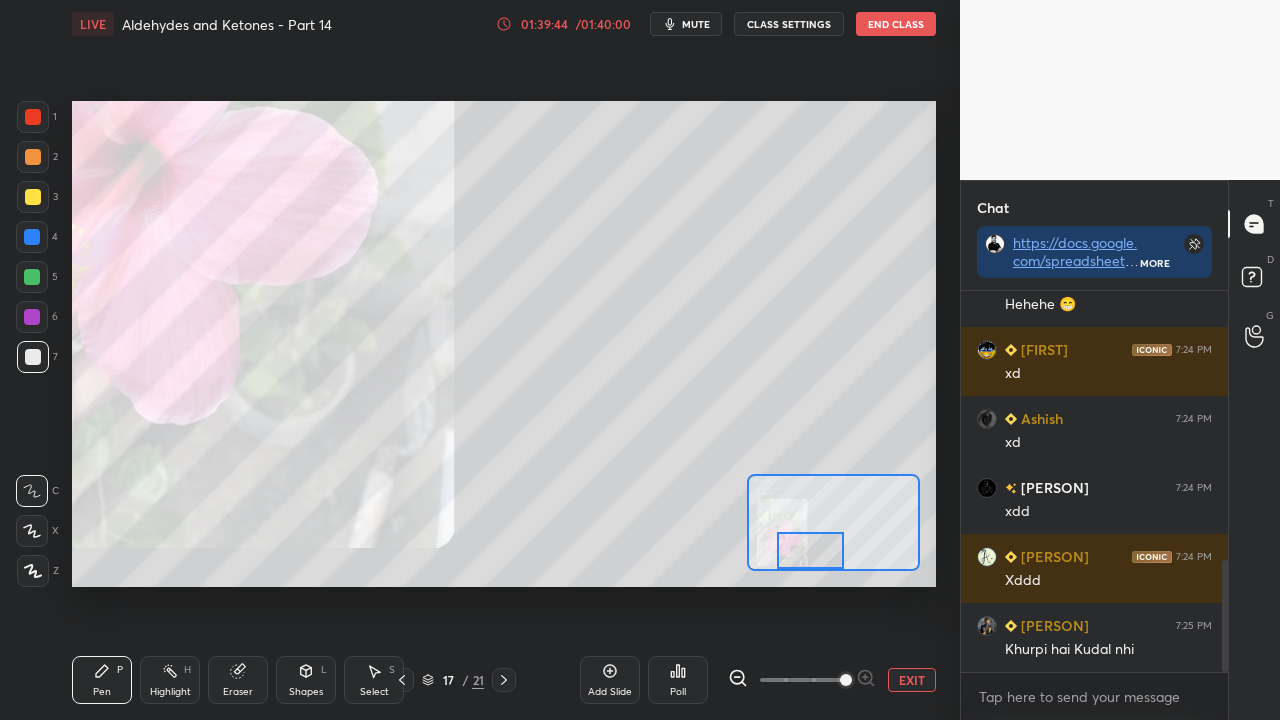 click on "EXIT" at bounding box center [912, 680] 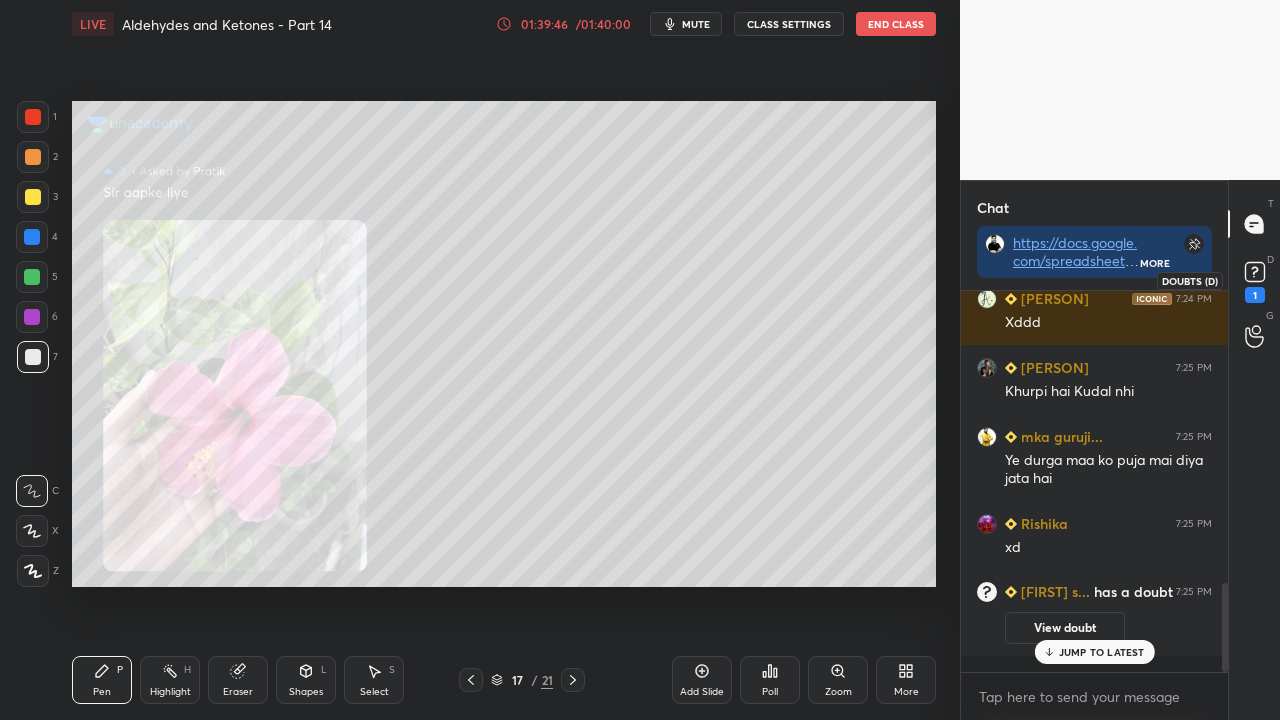 scroll, scrollTop: 1256, scrollLeft: 0, axis: vertical 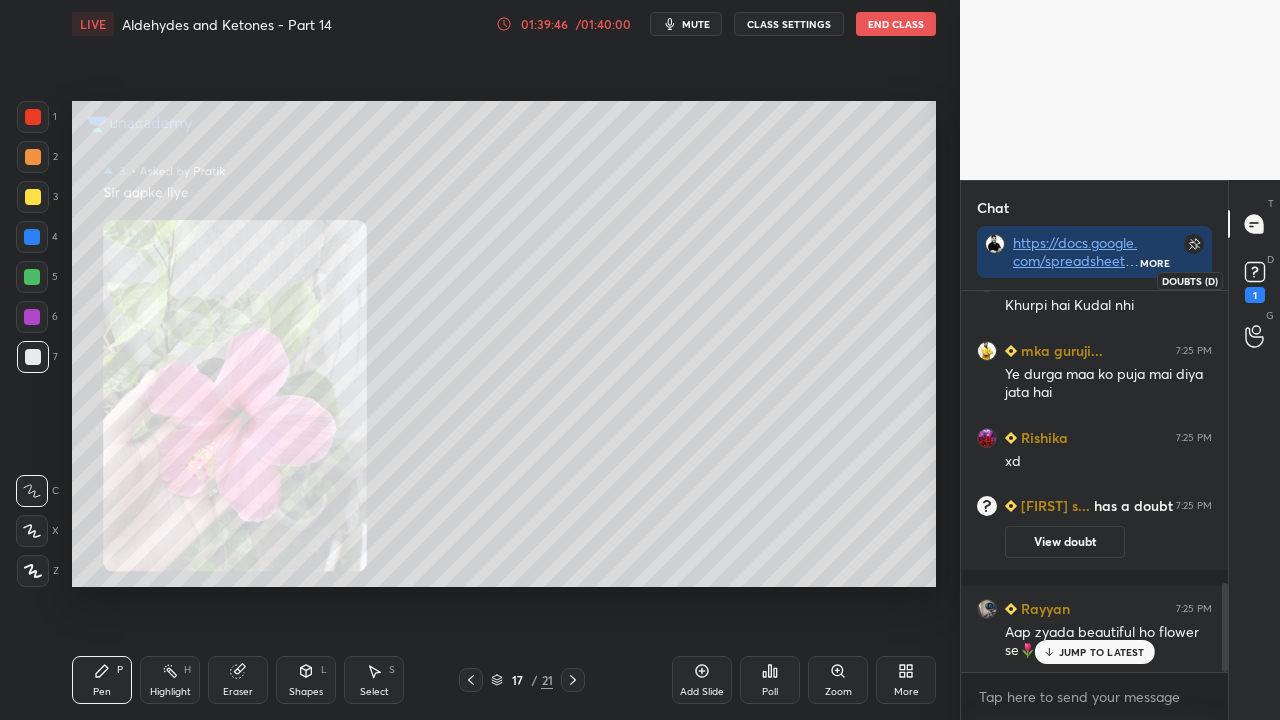 click 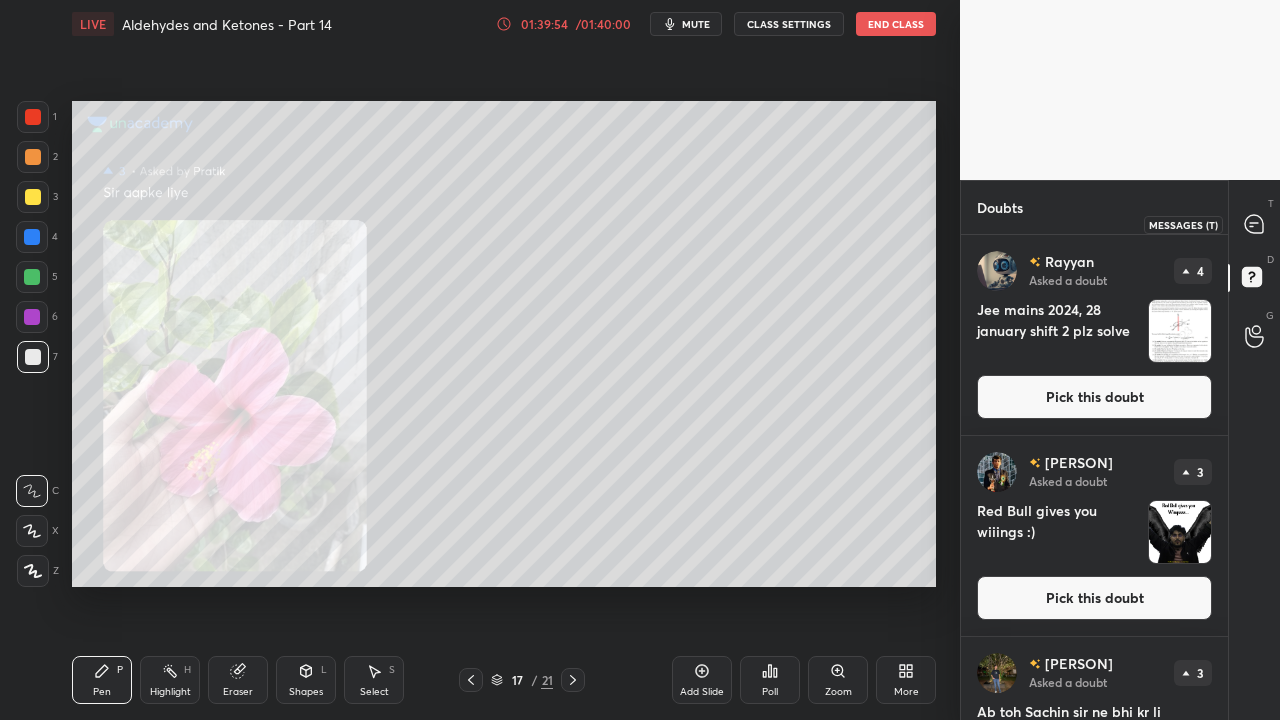click 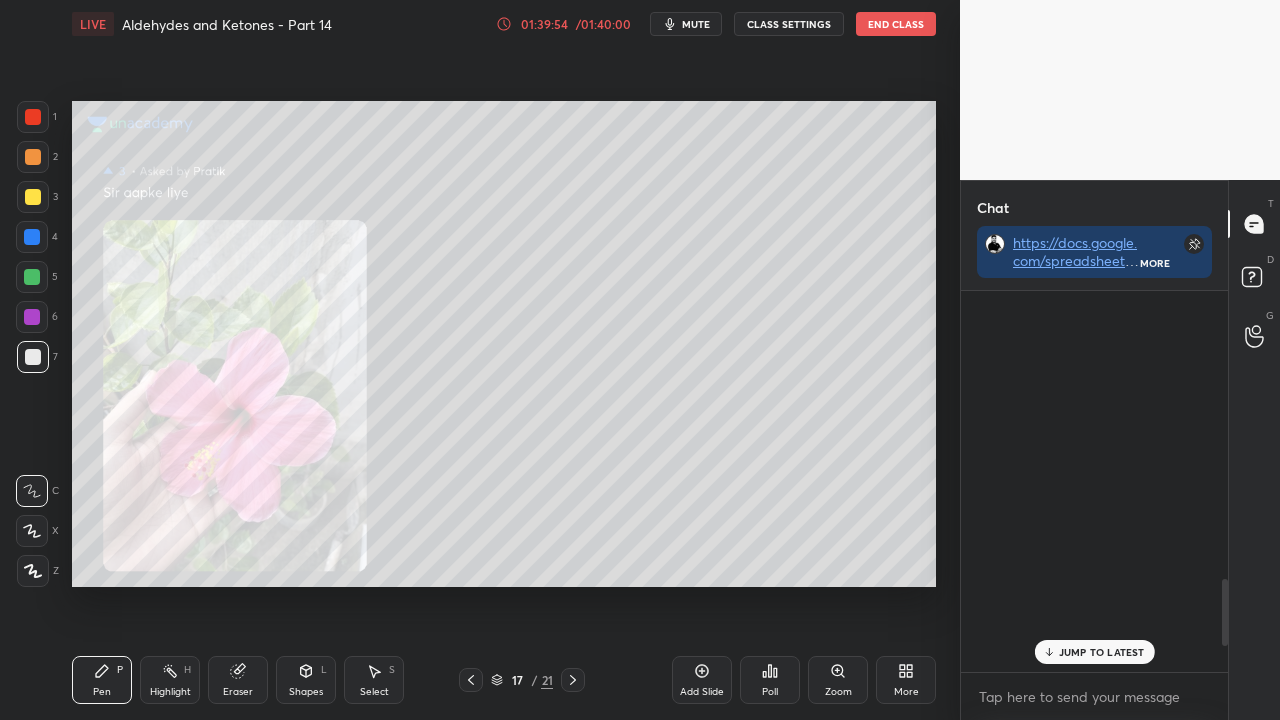 scroll, scrollTop: 423, scrollLeft: 261, axis: both 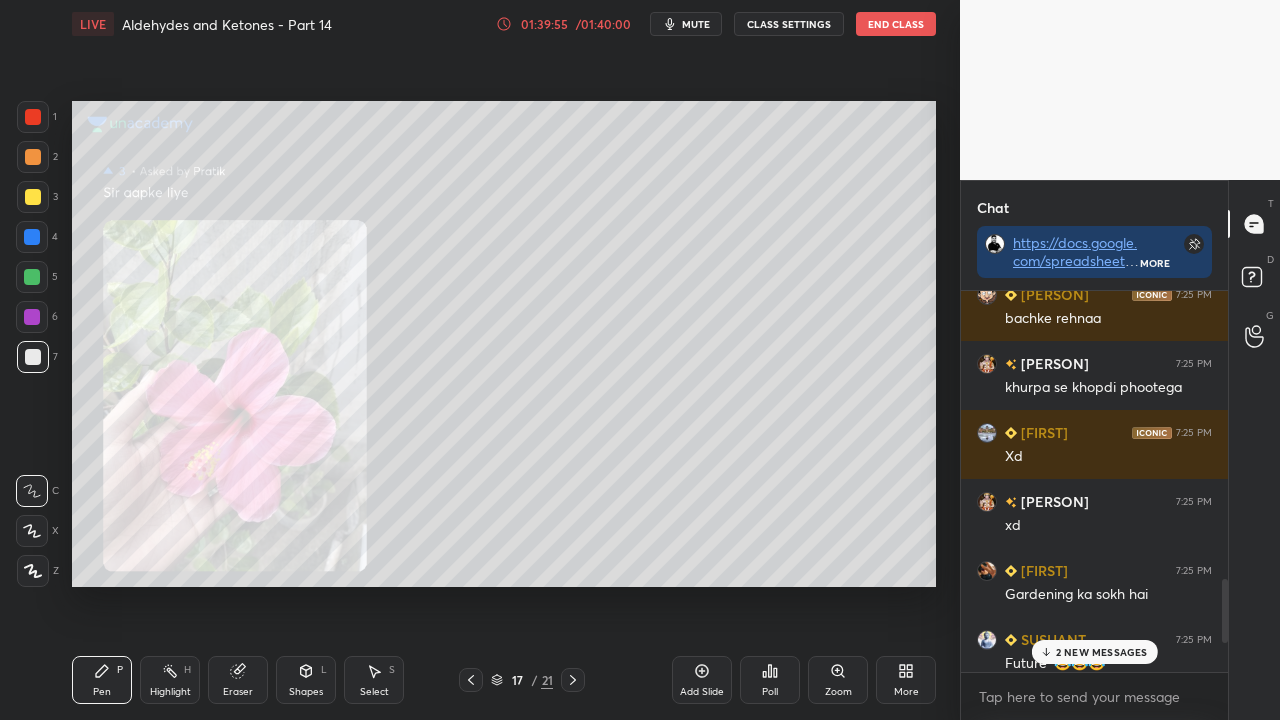 click on "2 NEW MESSAGES" at bounding box center (1094, 652) 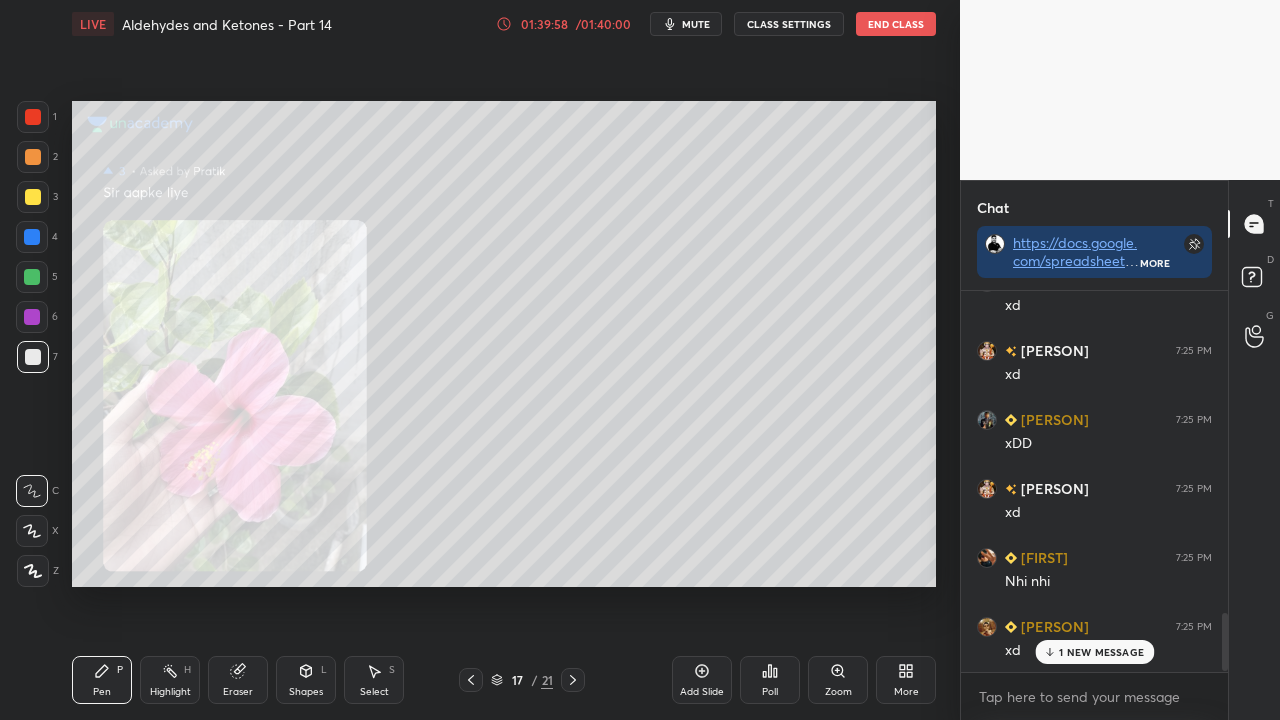 scroll, scrollTop: 2154, scrollLeft: 0, axis: vertical 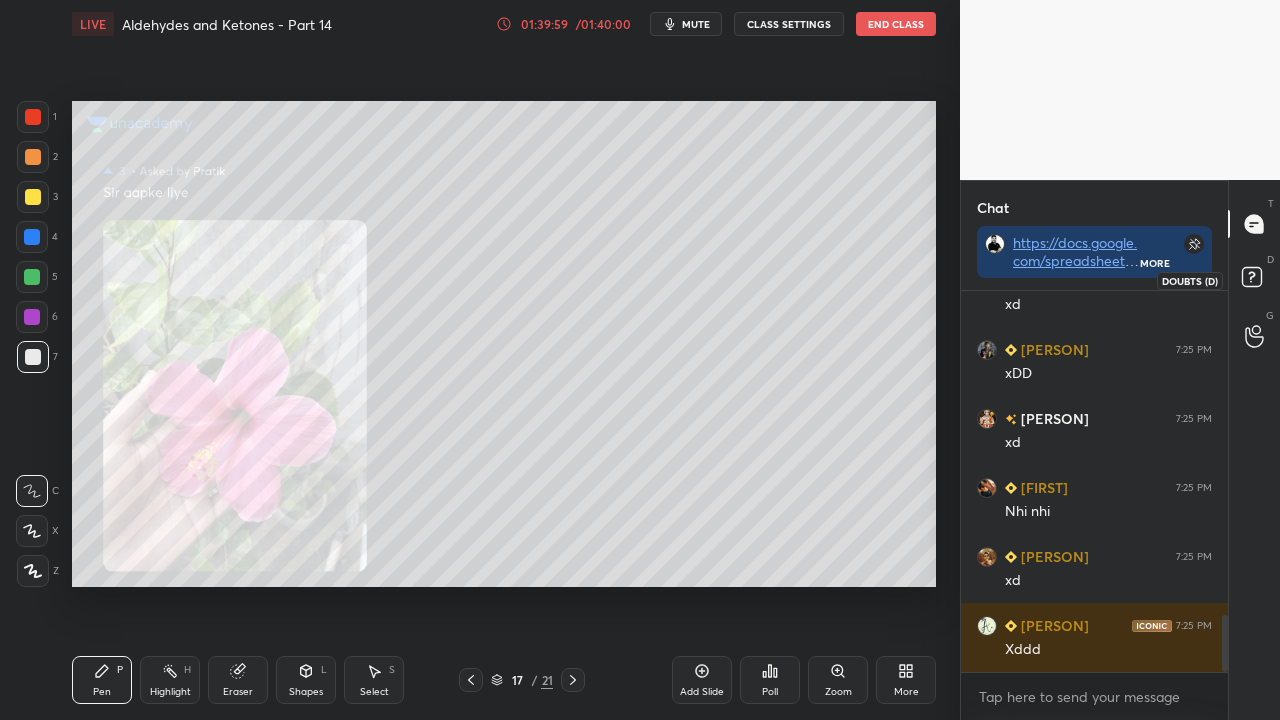 click 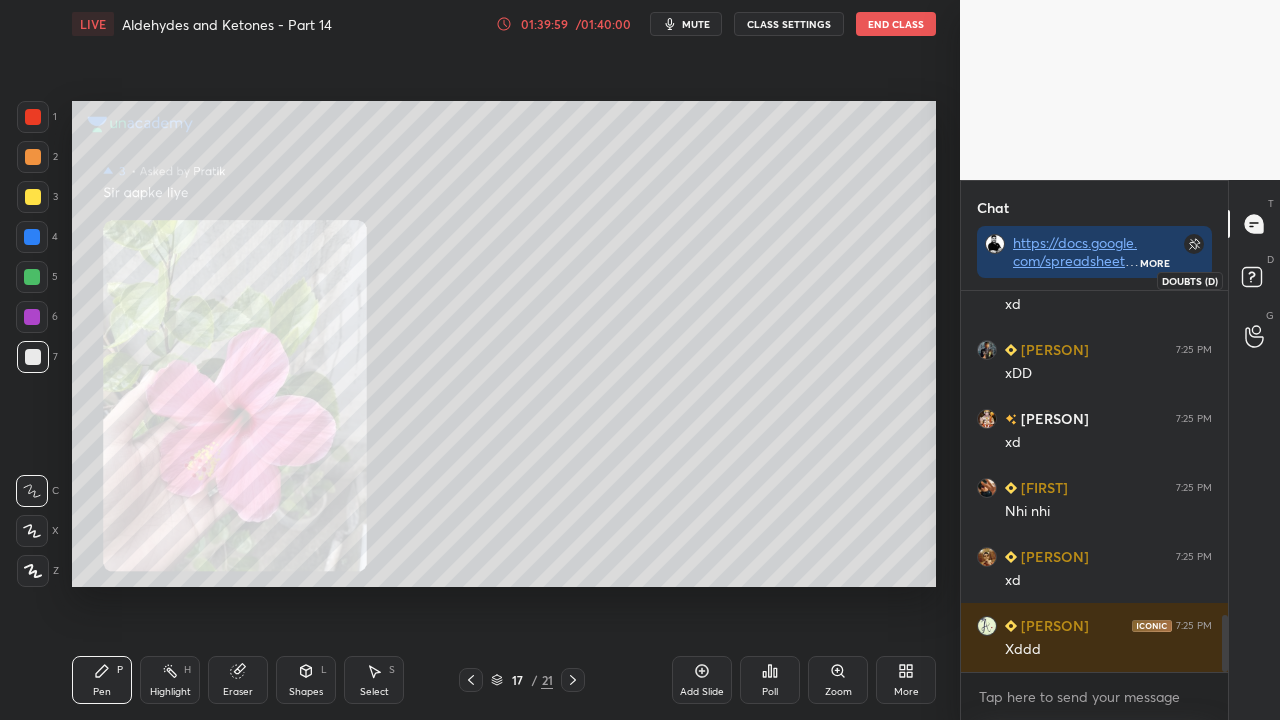 scroll, scrollTop: 6, scrollLeft: 6, axis: both 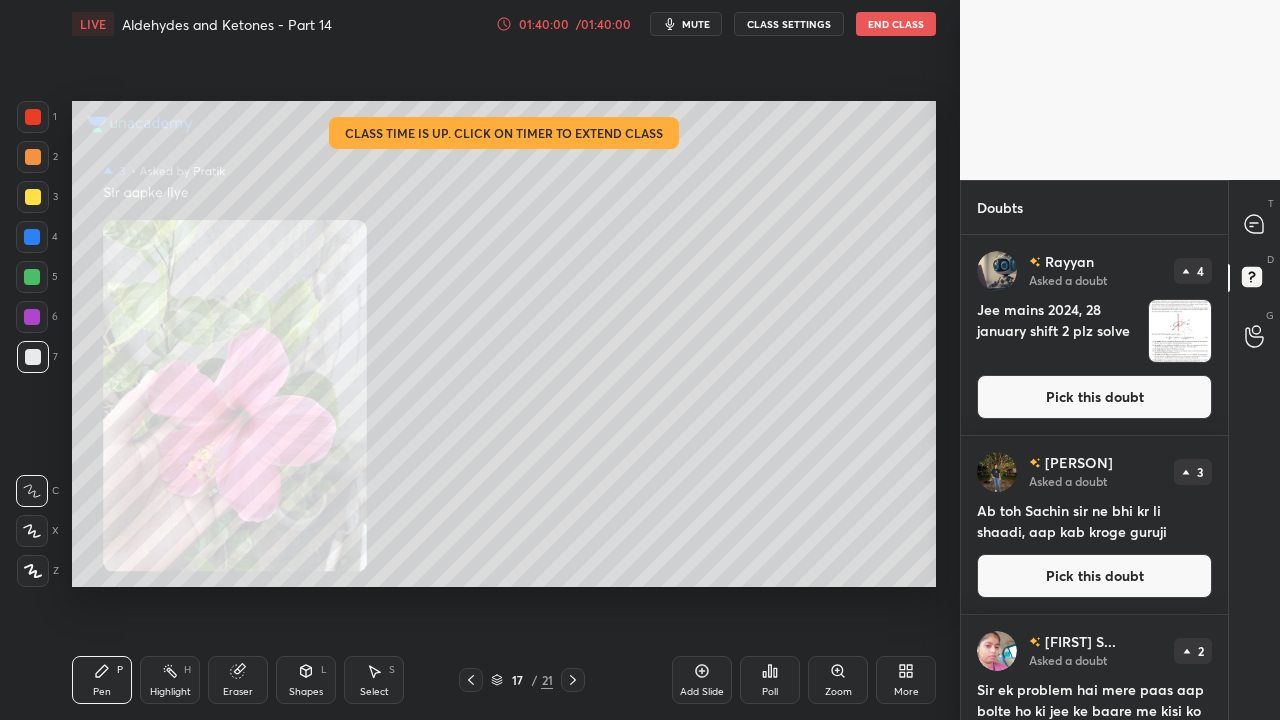 click on "Pick this doubt" at bounding box center (1094, 397) 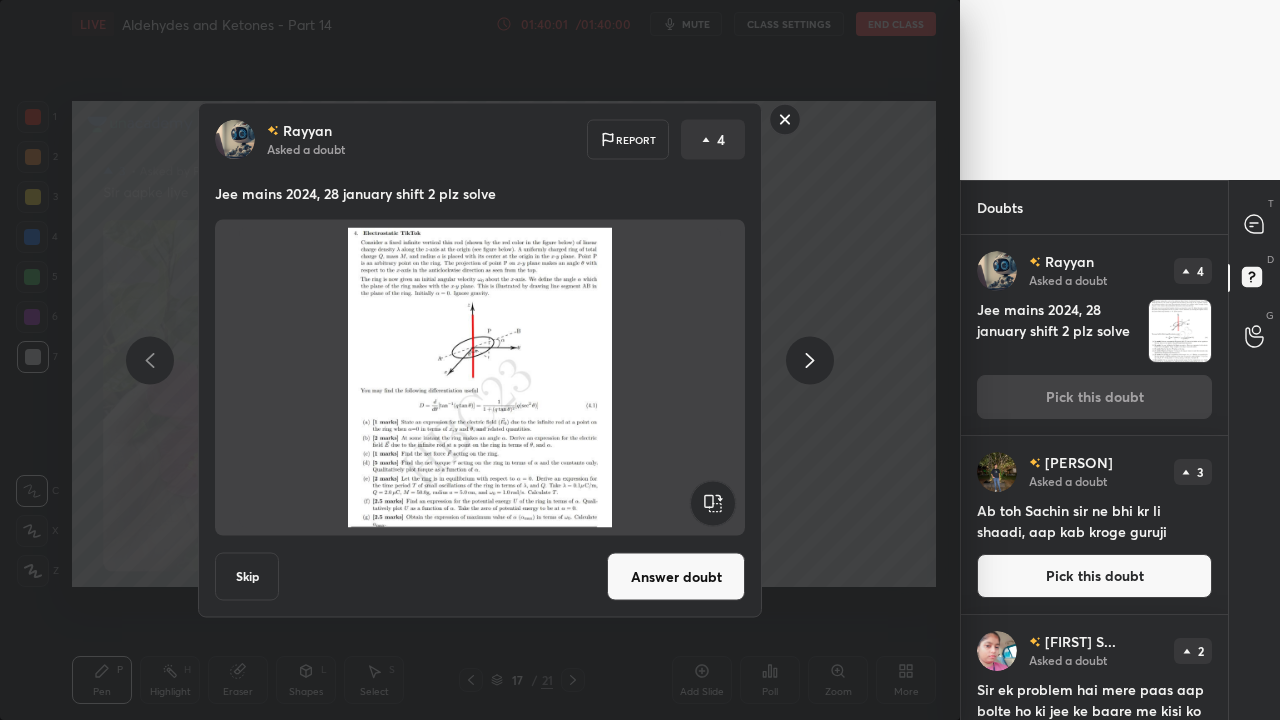 click on "Answer doubt" at bounding box center (676, 577) 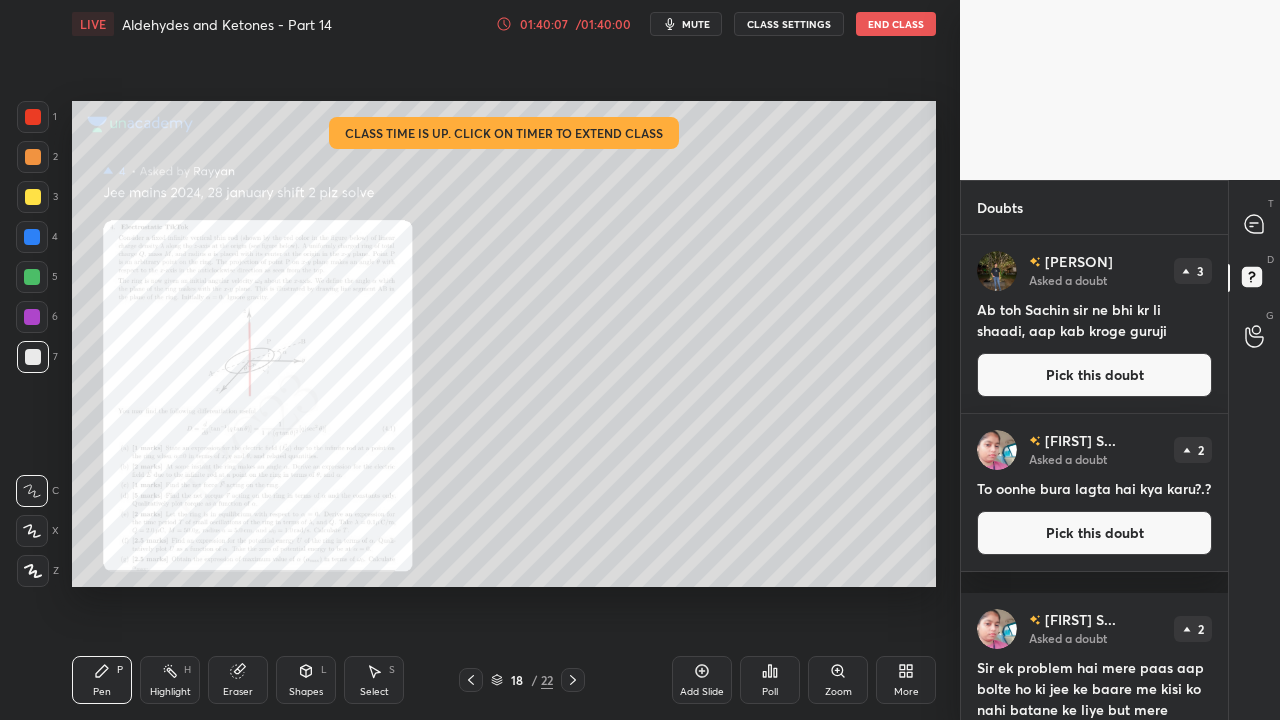 click on "Pick this doubt" at bounding box center [1094, 375] 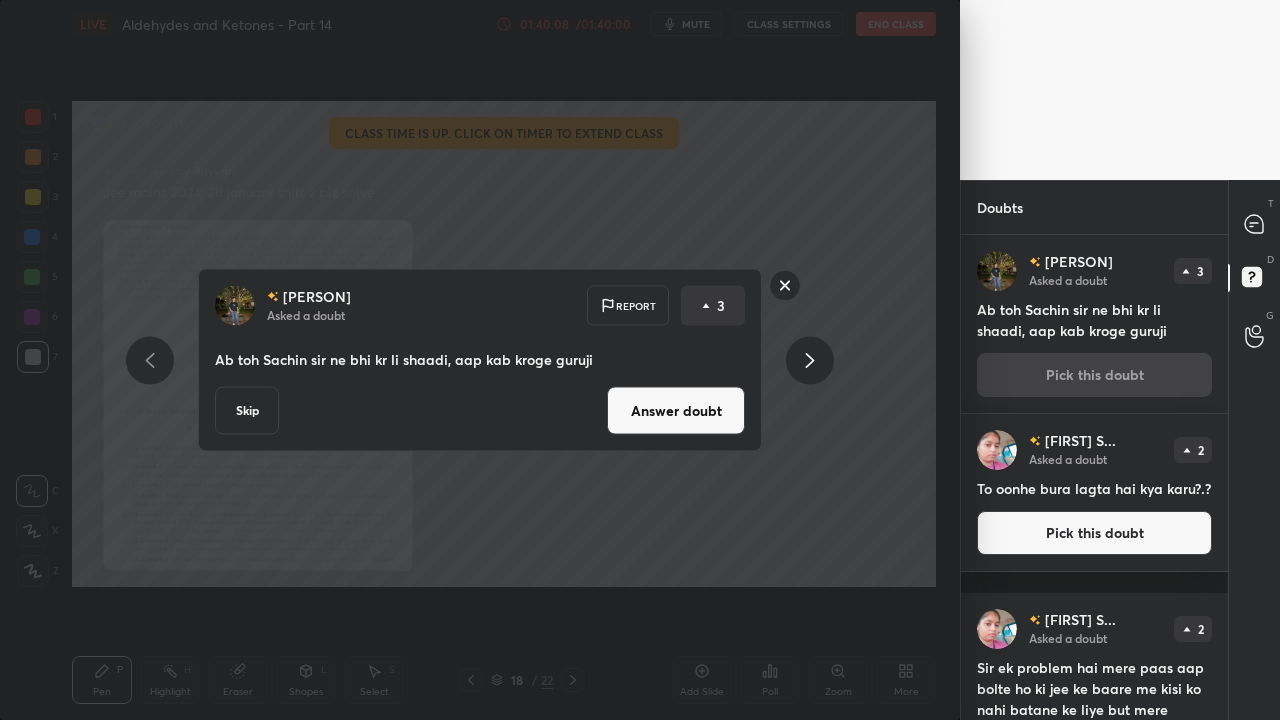 click on "Answer doubt" at bounding box center [676, 411] 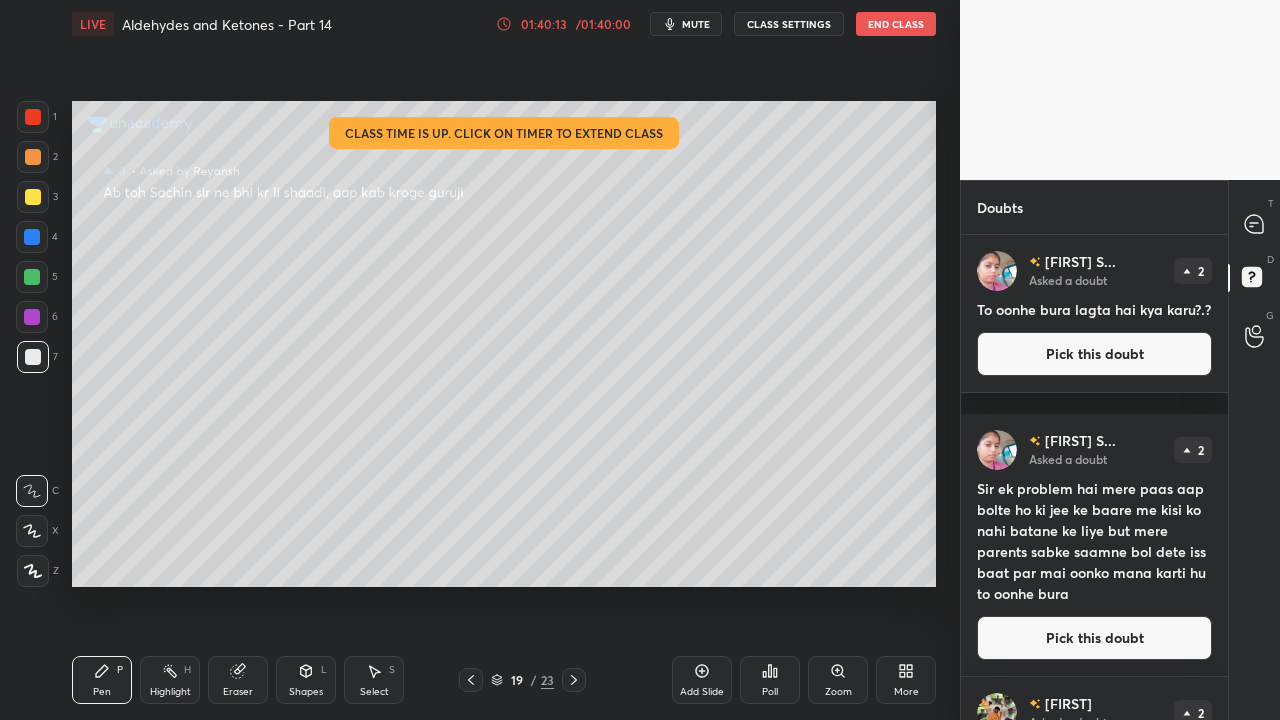 click on "Pick this doubt" at bounding box center [1094, 354] 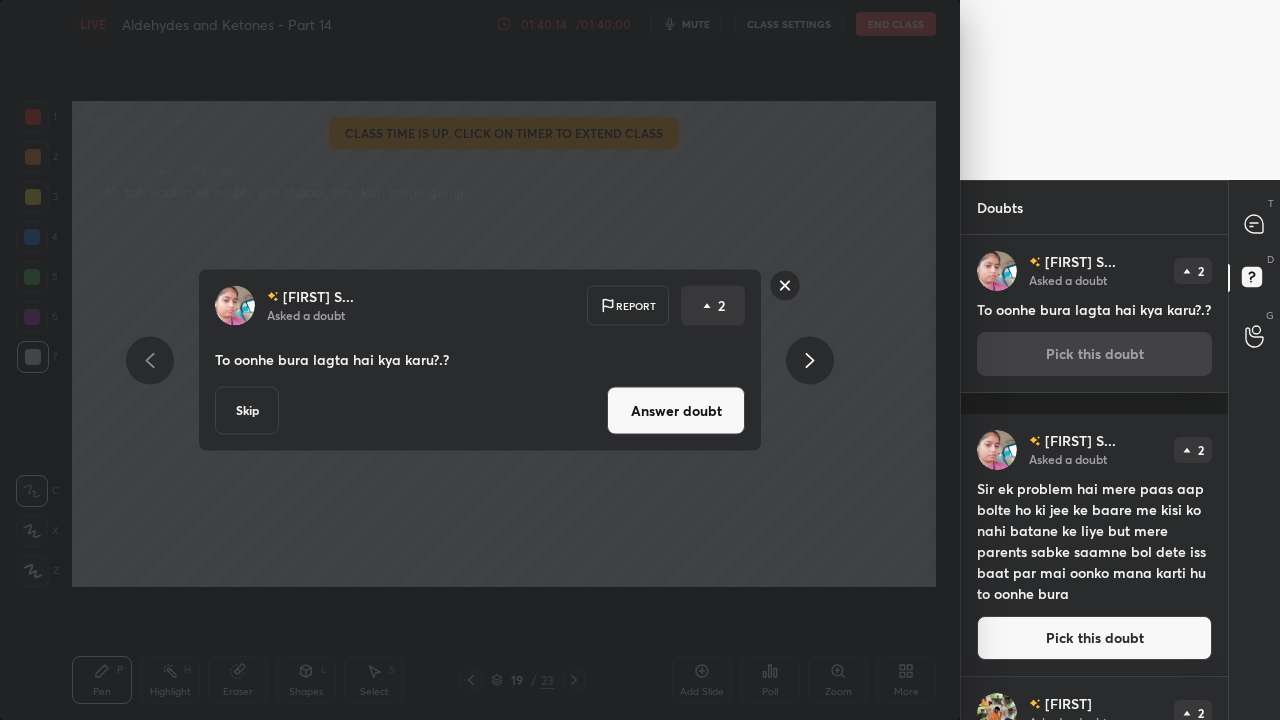 click on "Answer doubt" at bounding box center (676, 411) 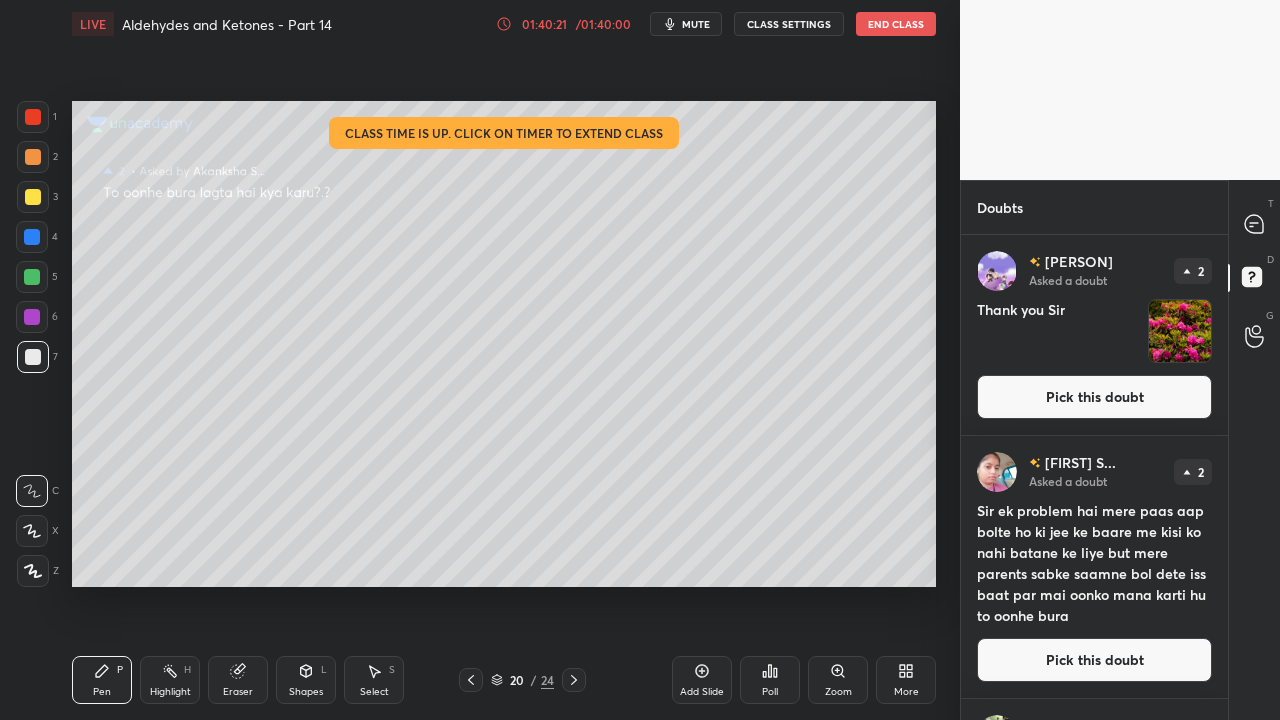 click on "Pick this doubt" at bounding box center [1094, 397] 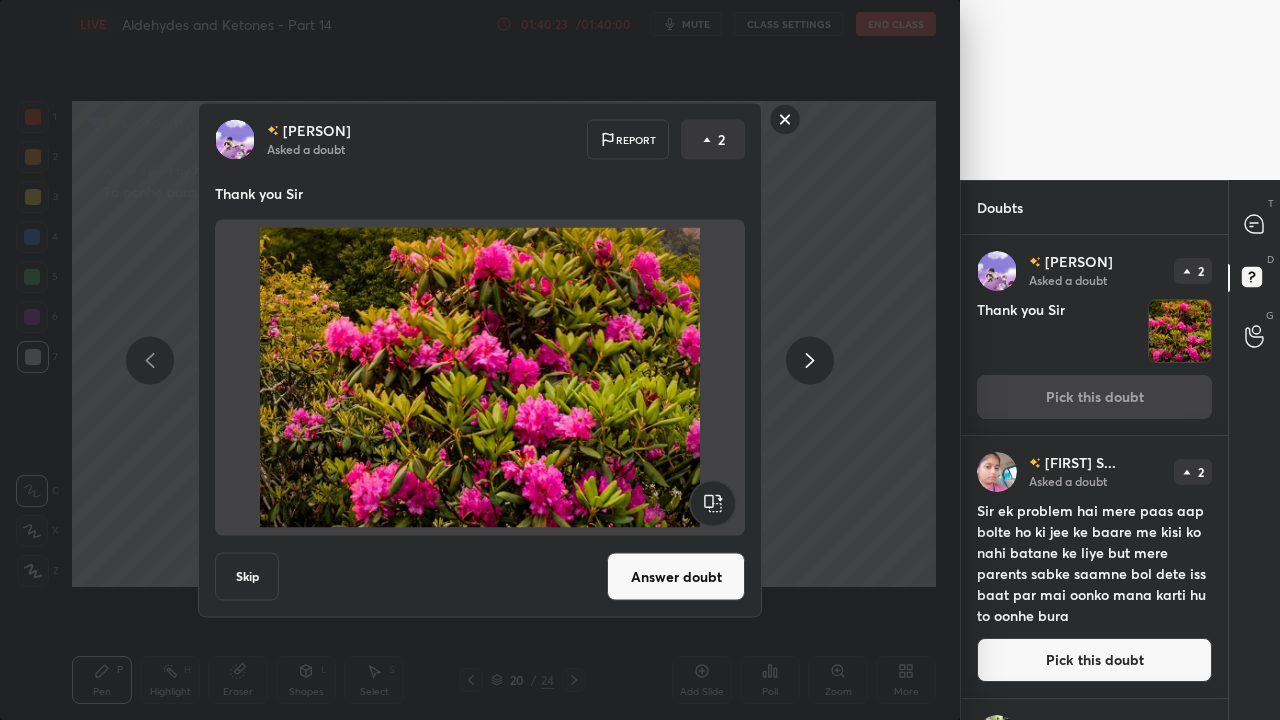 click on "Answer doubt" at bounding box center (676, 577) 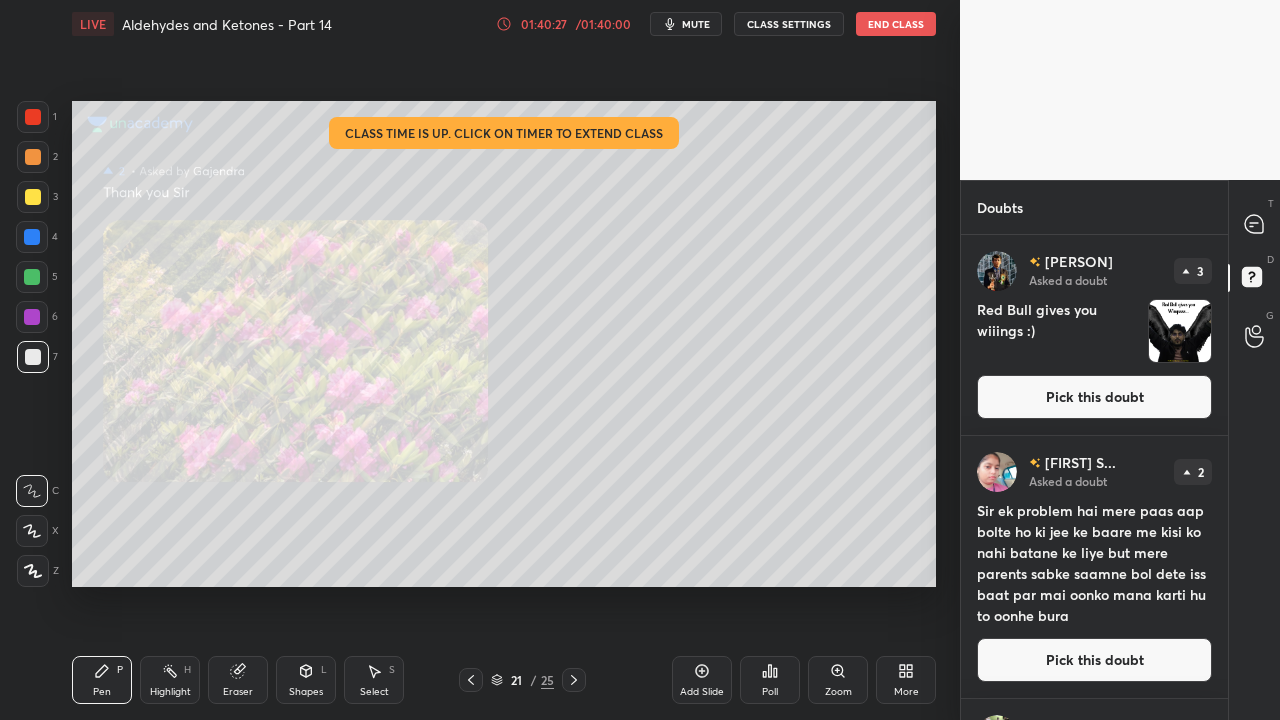 click on "Zoom" at bounding box center (838, 692) 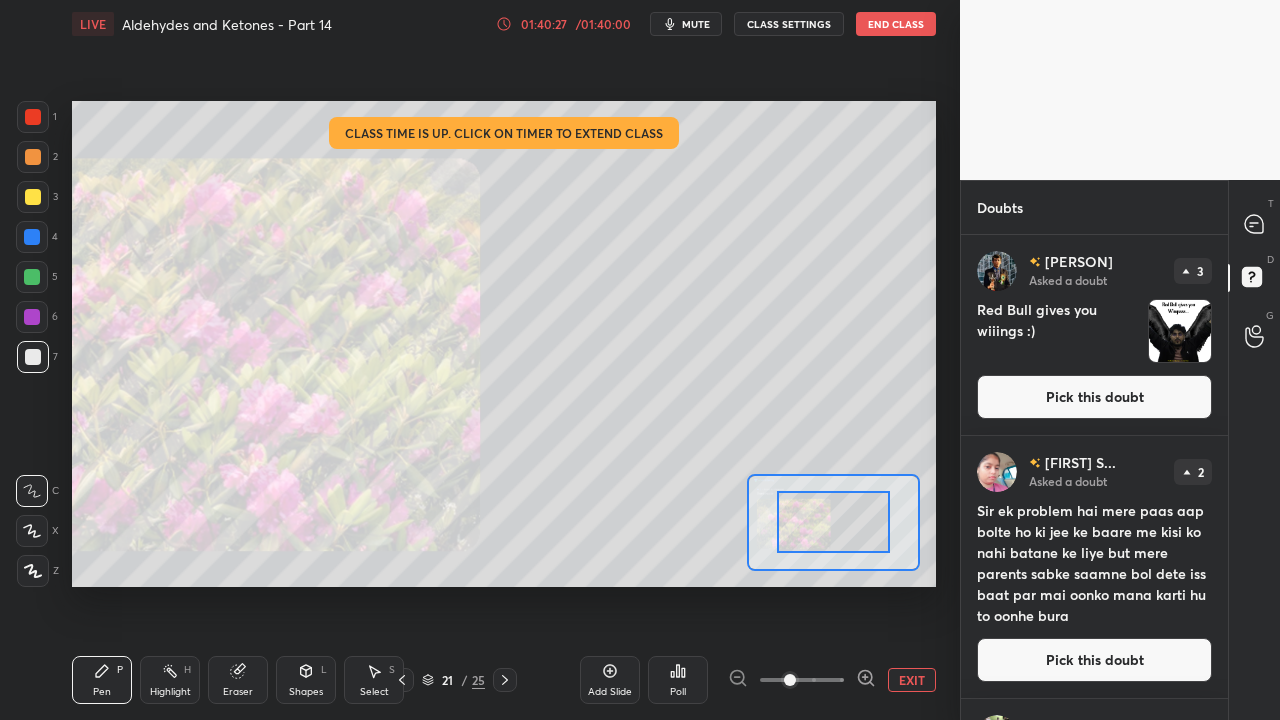 click at bounding box center (802, 680) 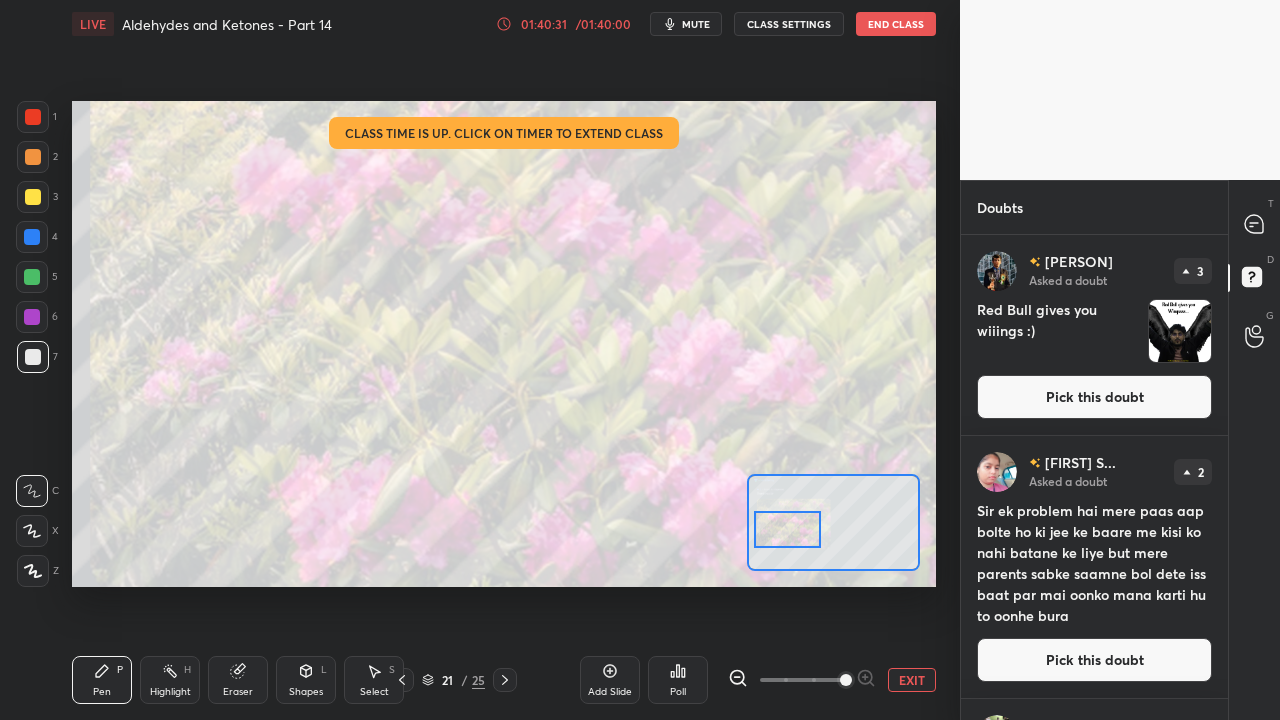 drag, startPoint x: 840, startPoint y: 522, endPoint x: 794, endPoint y: 529, distance: 46.52956 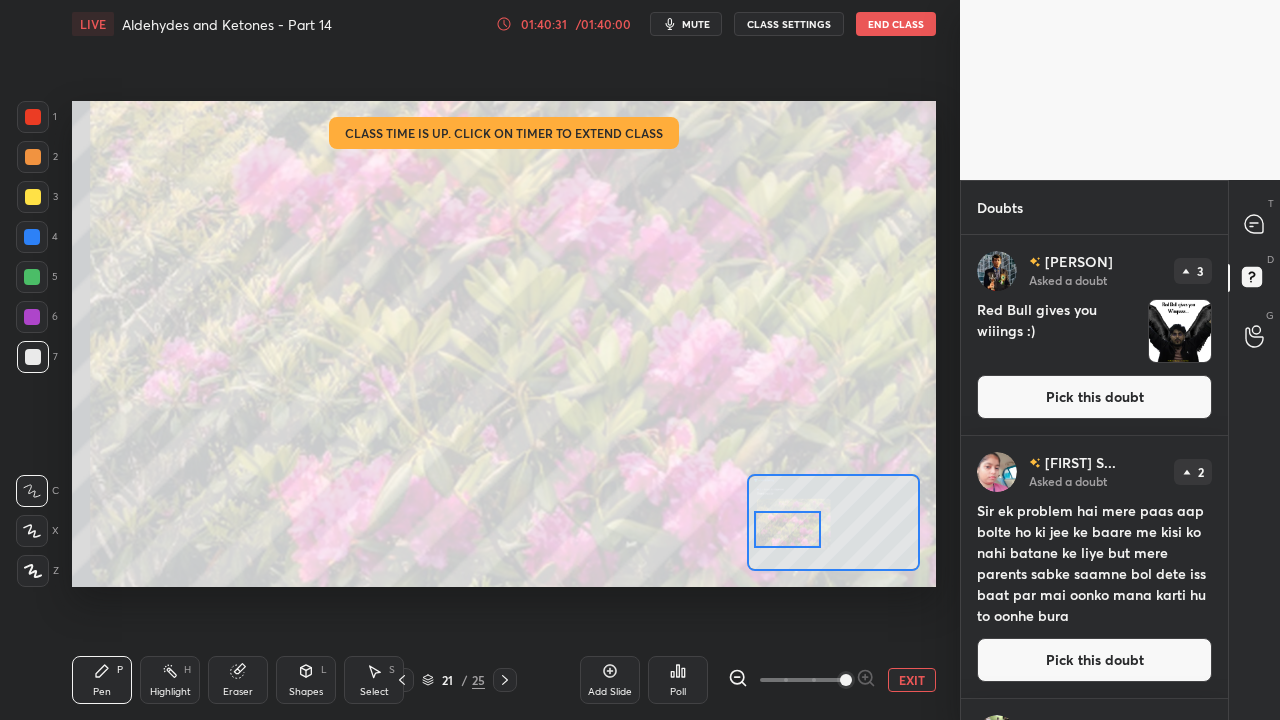 click at bounding box center [788, 529] 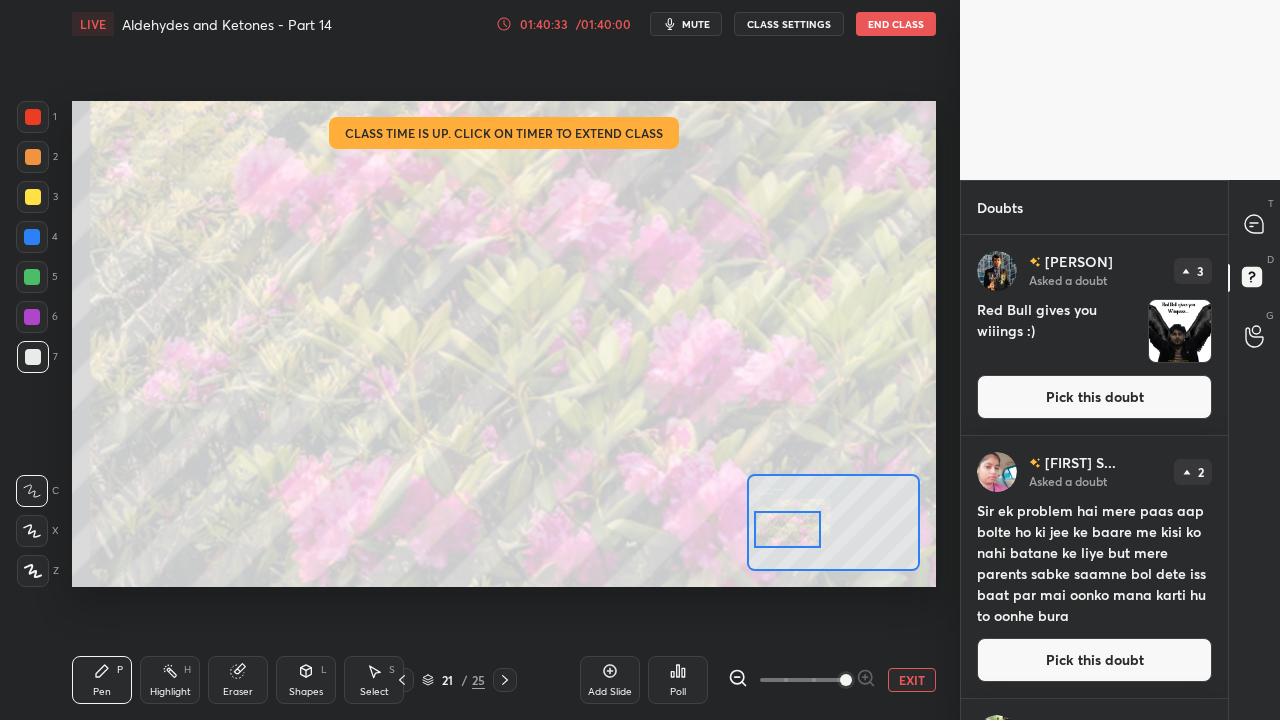 click on "EXIT" at bounding box center [912, 680] 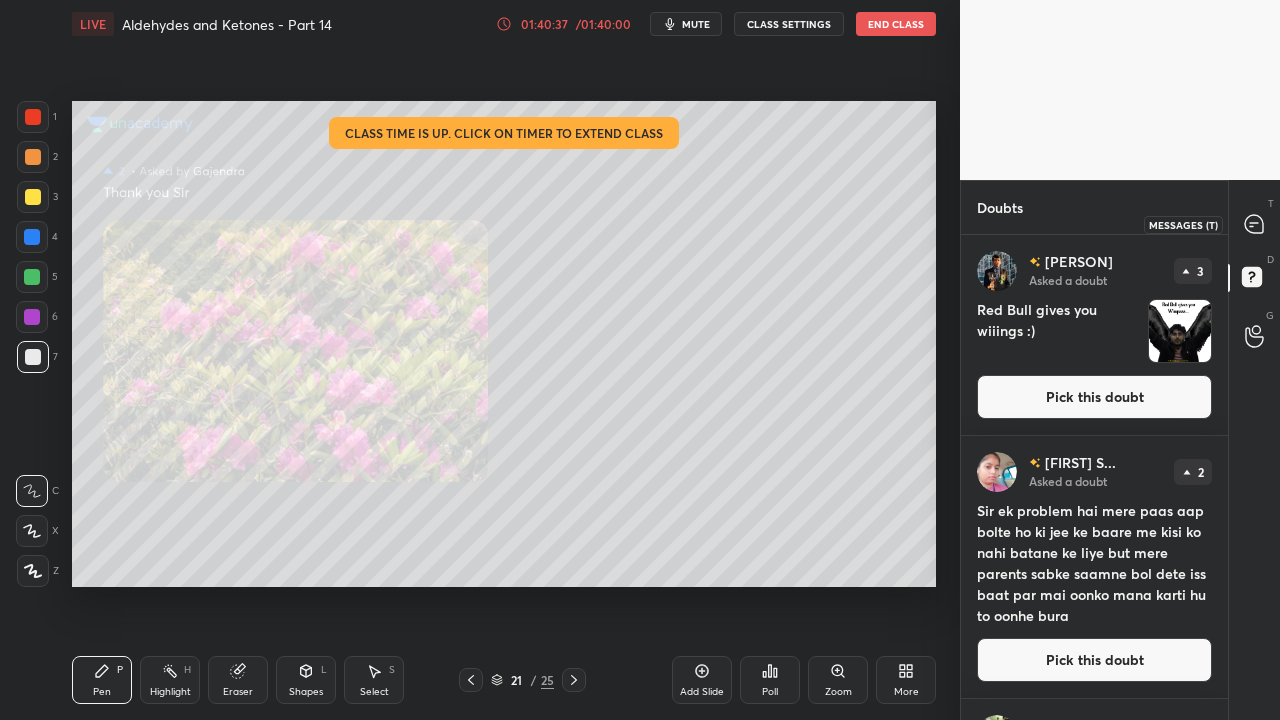 click at bounding box center (1255, 224) 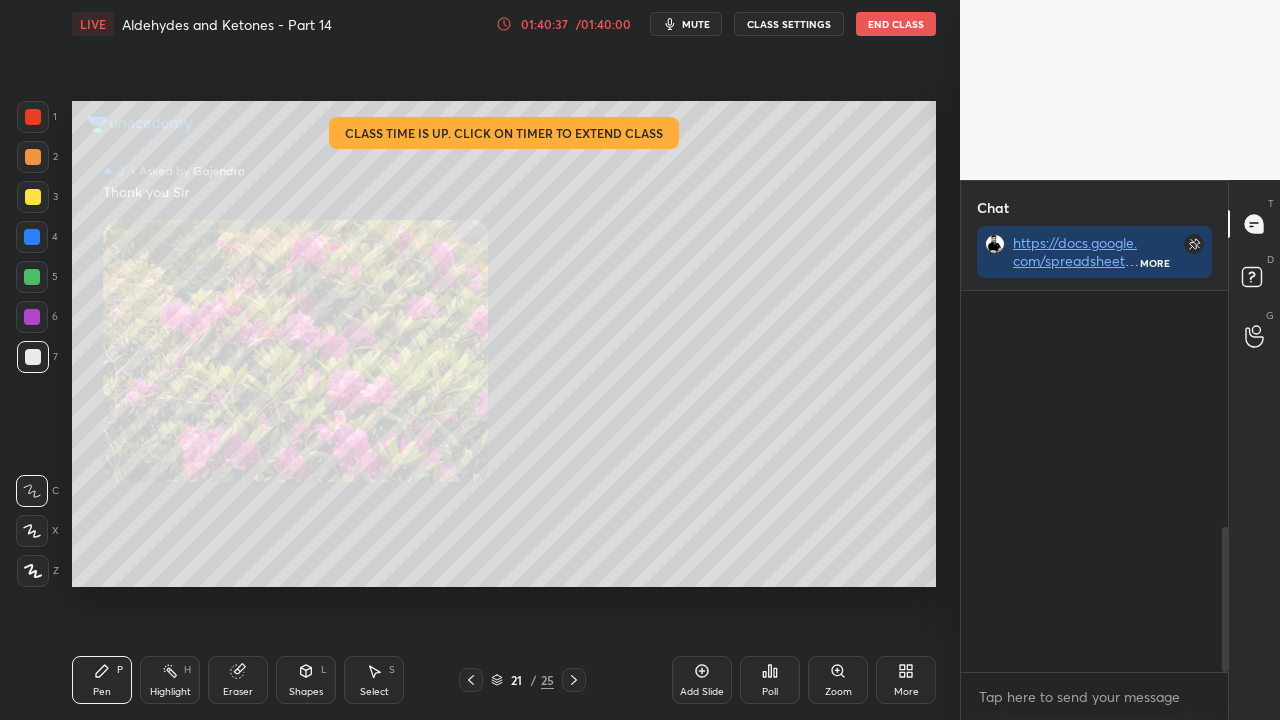 scroll, scrollTop: 423, scrollLeft: 261, axis: both 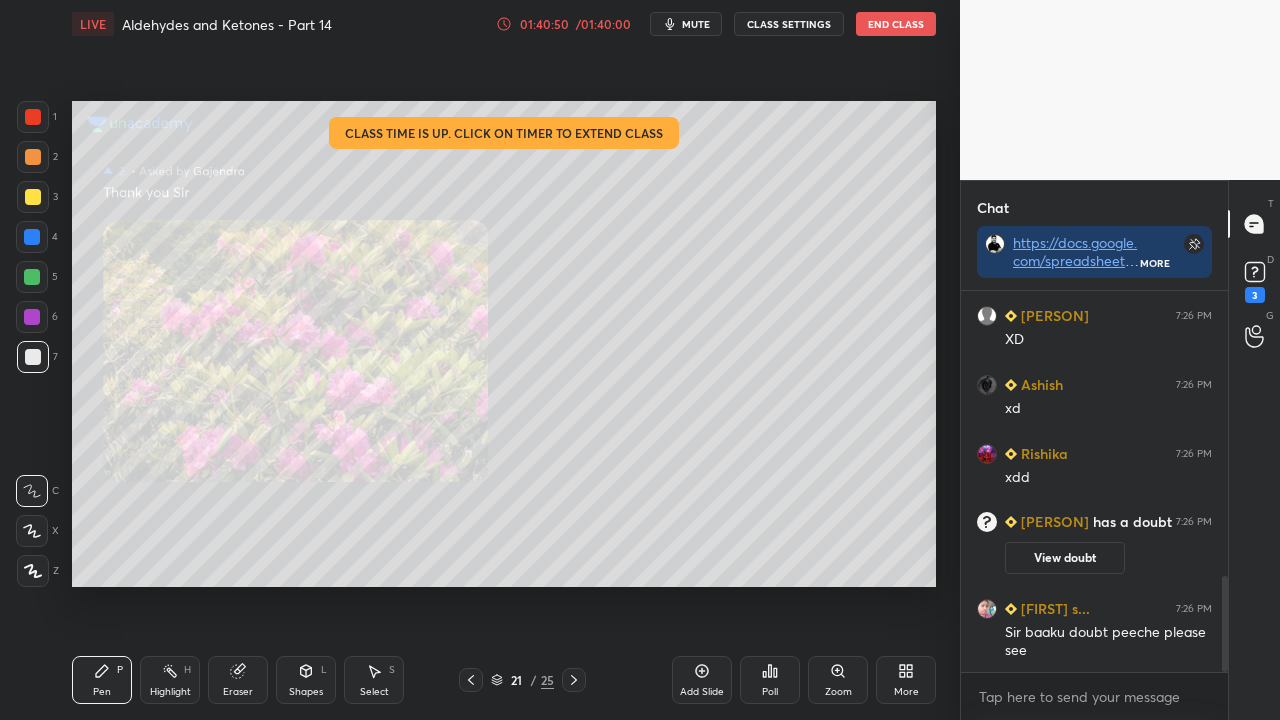 click 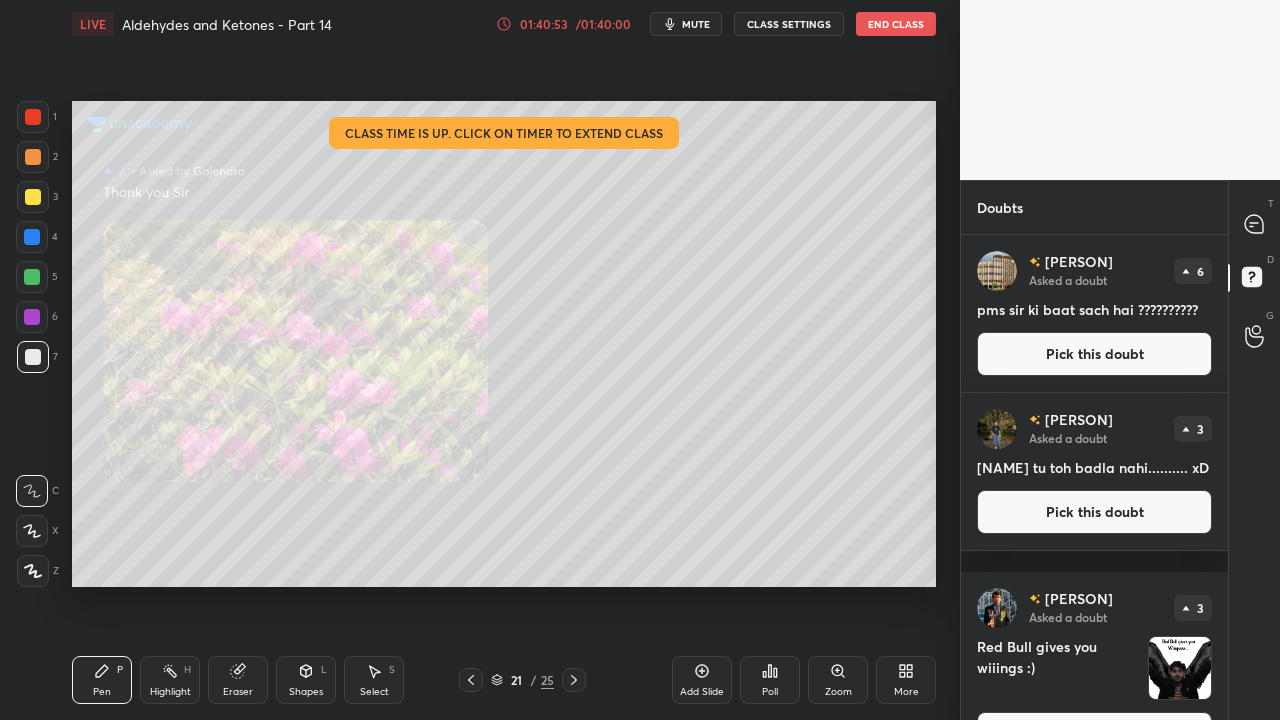 click on "Pick this doubt" at bounding box center [1094, 354] 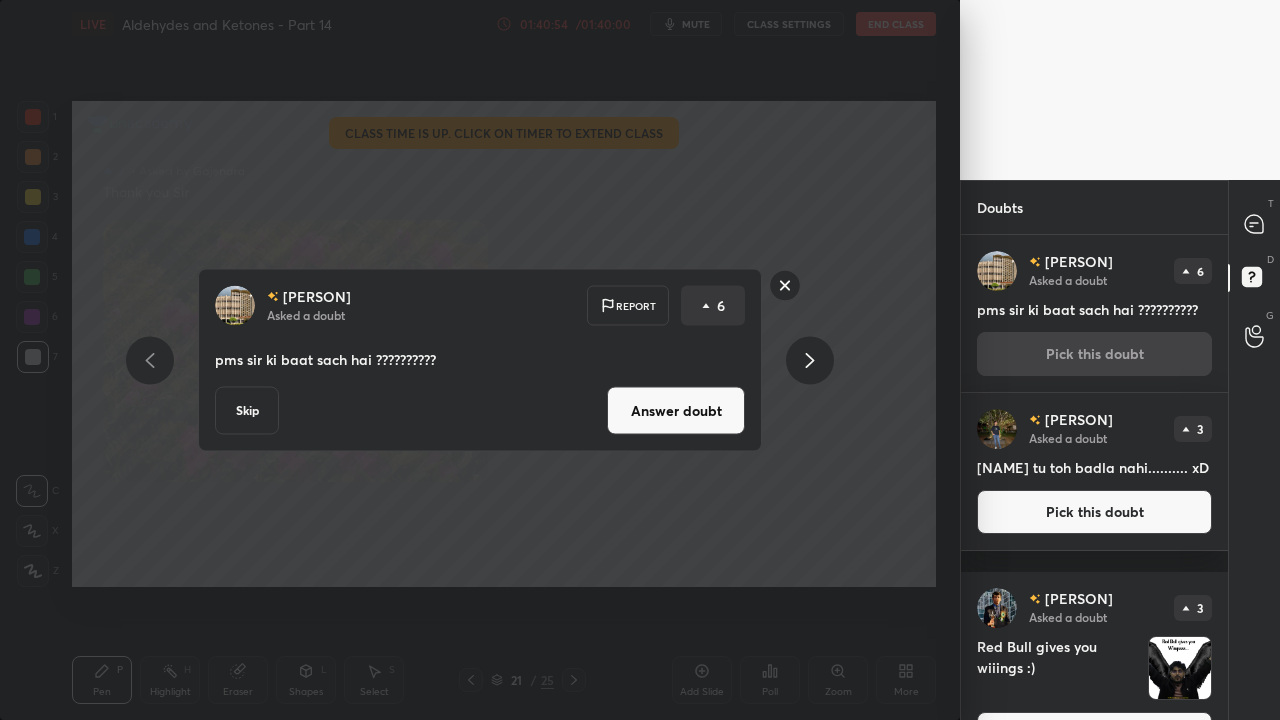 click on "Answer doubt" at bounding box center (676, 411) 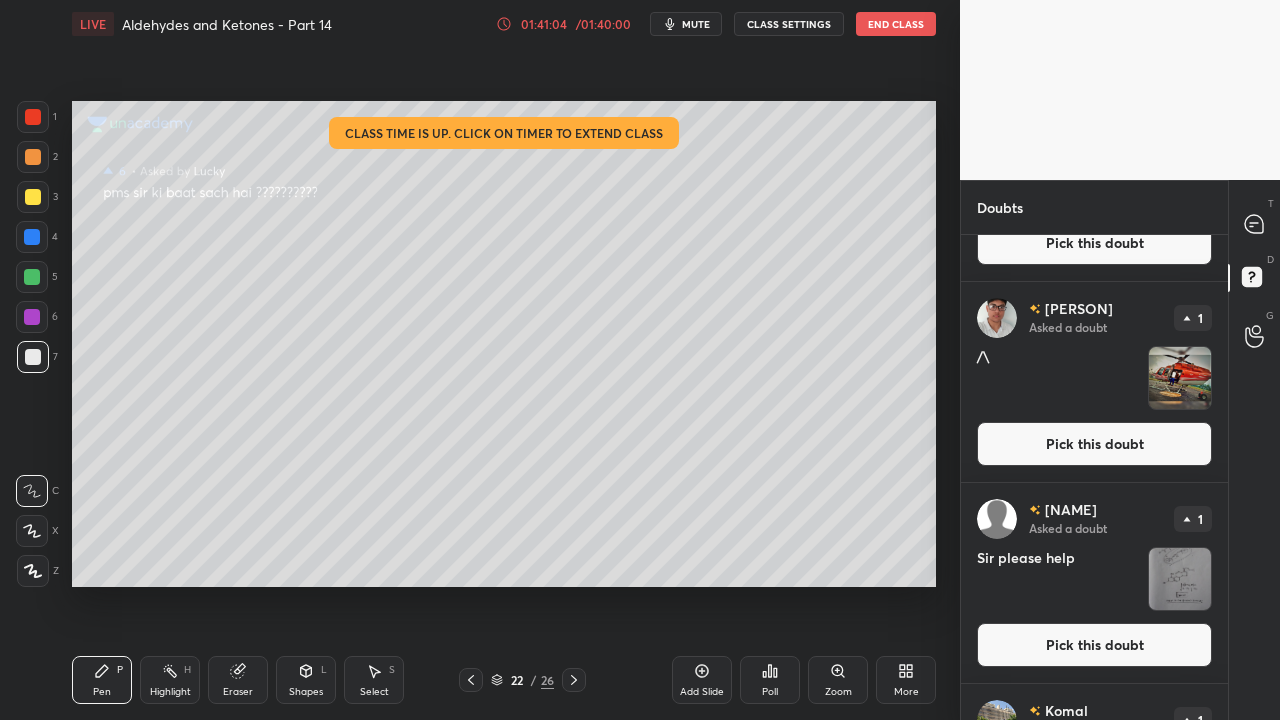 click on "Pick this doubt" at bounding box center (1094, 444) 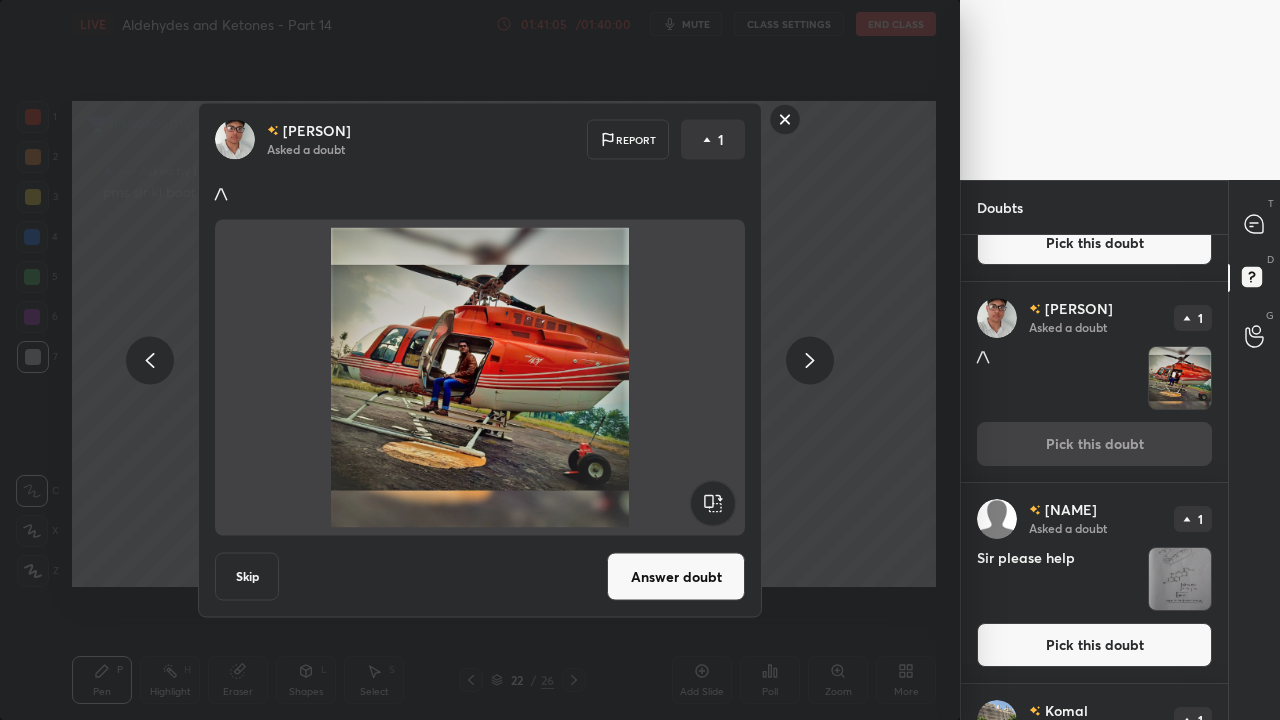 click on "Answer doubt" at bounding box center (676, 577) 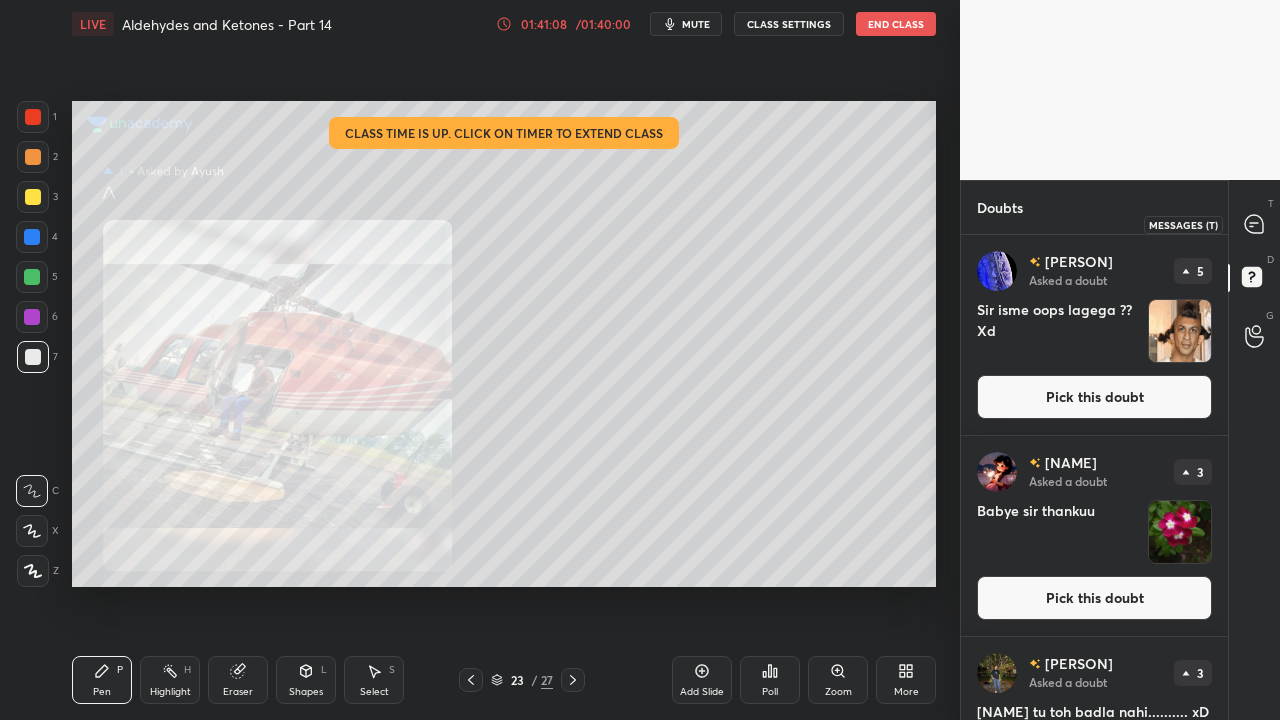click 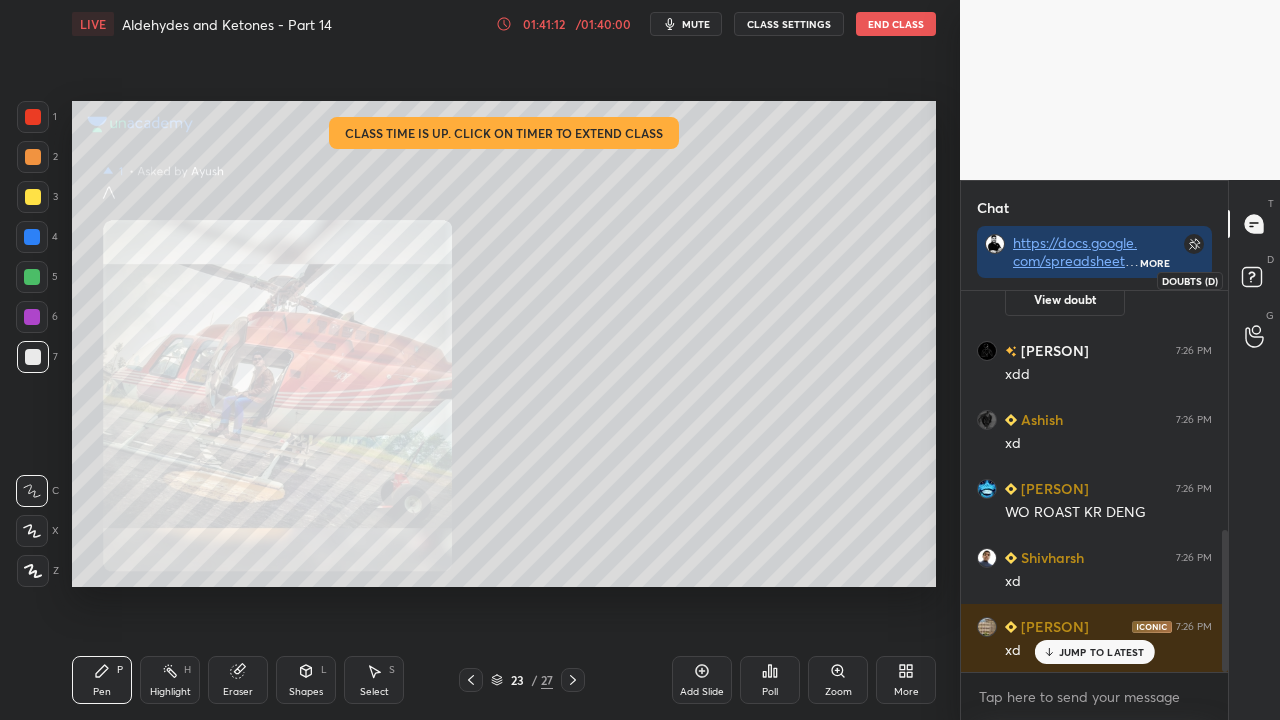 click 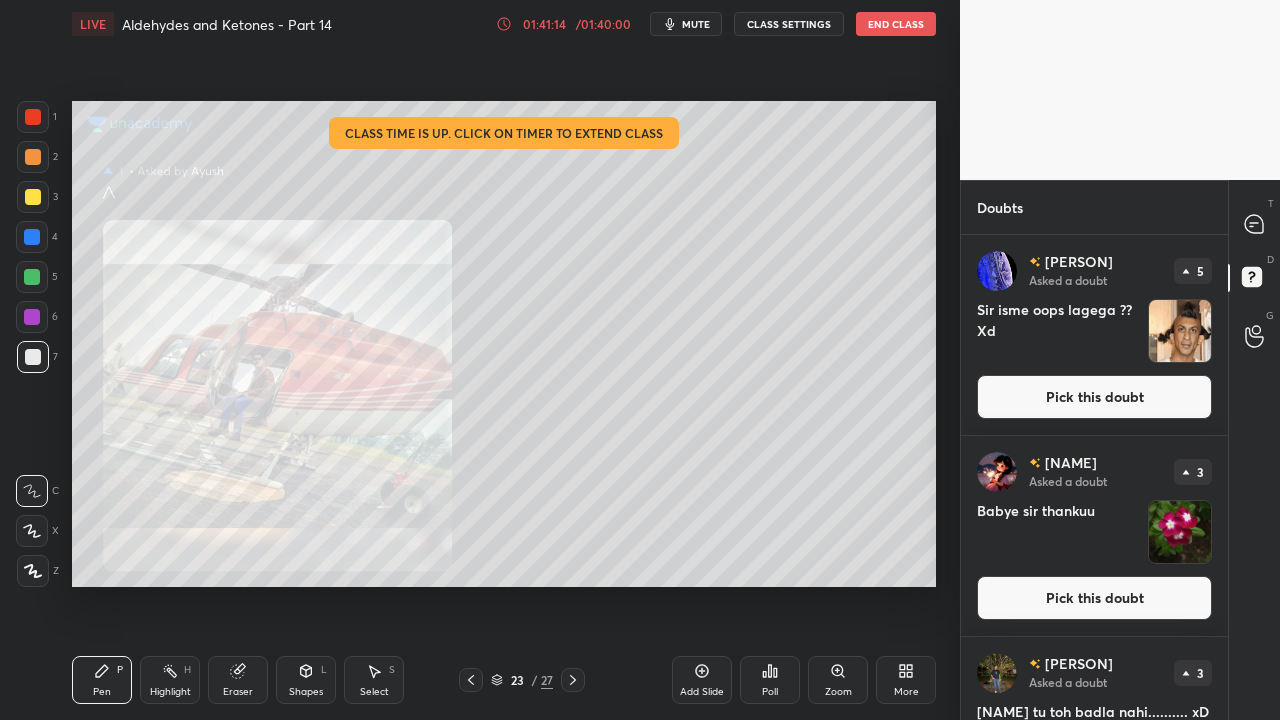 click on "Pick this doubt" at bounding box center [1094, 397] 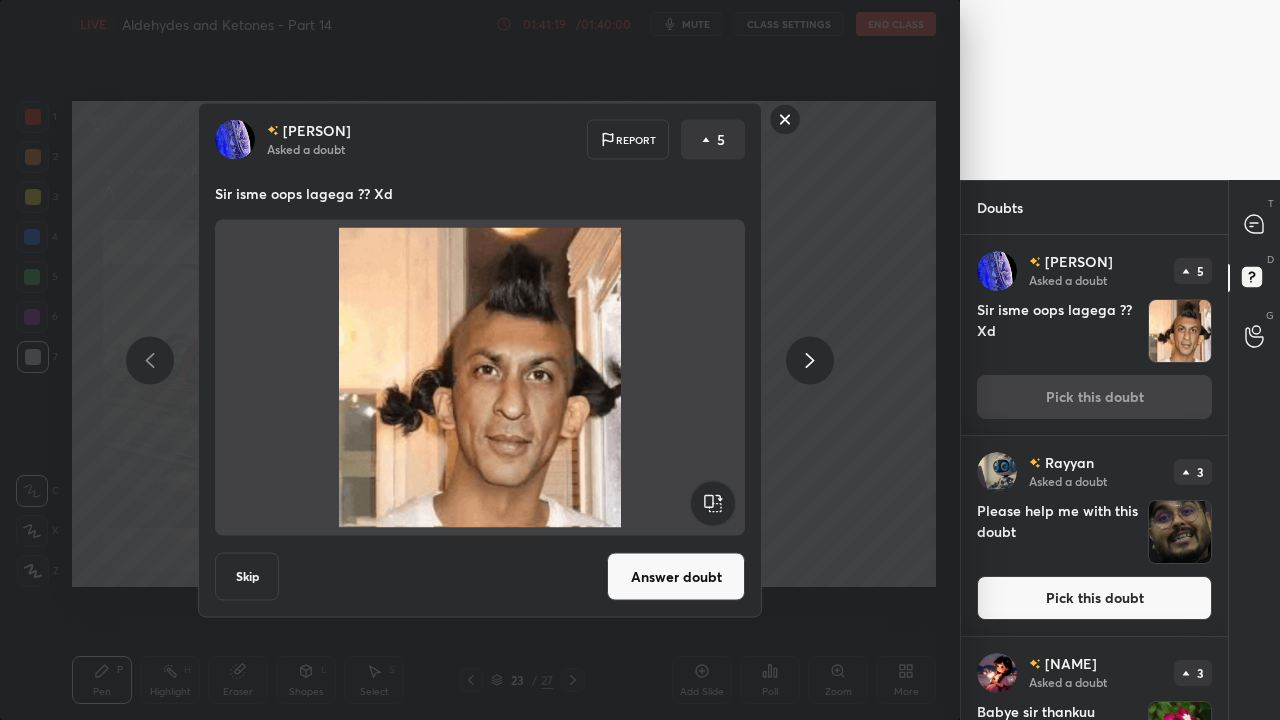 drag, startPoint x: 243, startPoint y: 576, endPoint x: 624, endPoint y: 548, distance: 382.0275 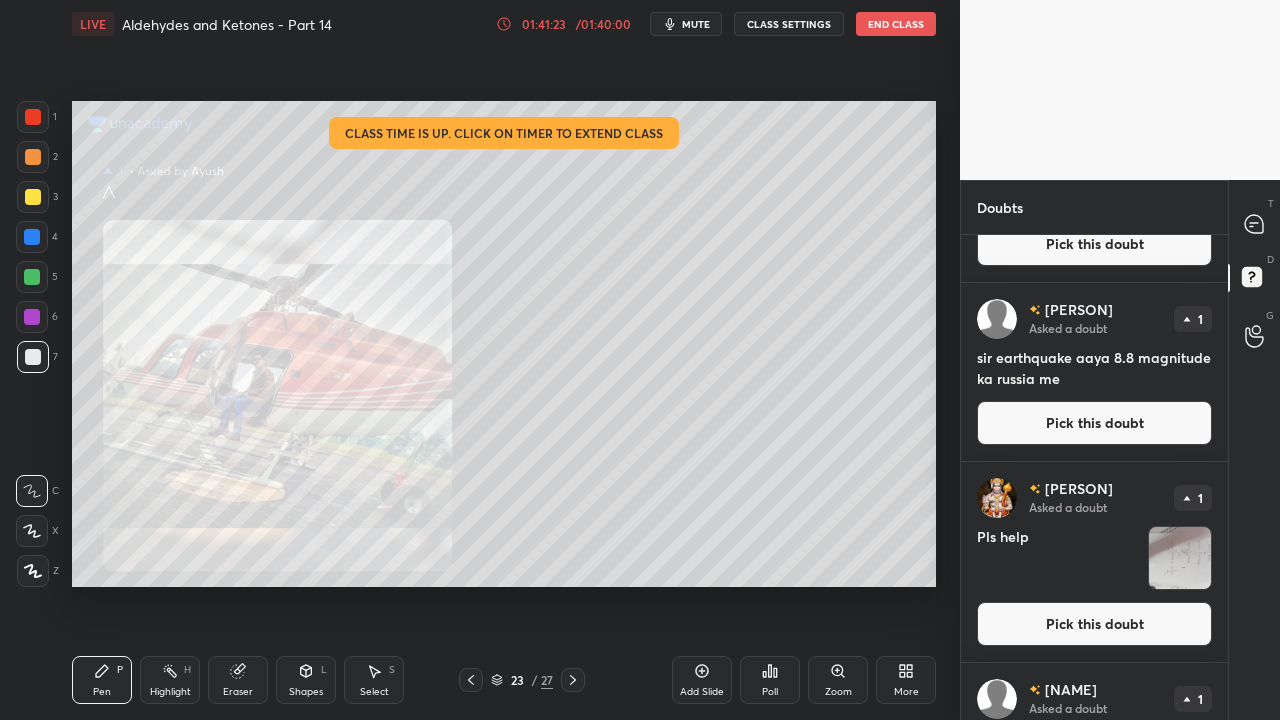 click on "Pick this doubt" at bounding box center (1094, 624) 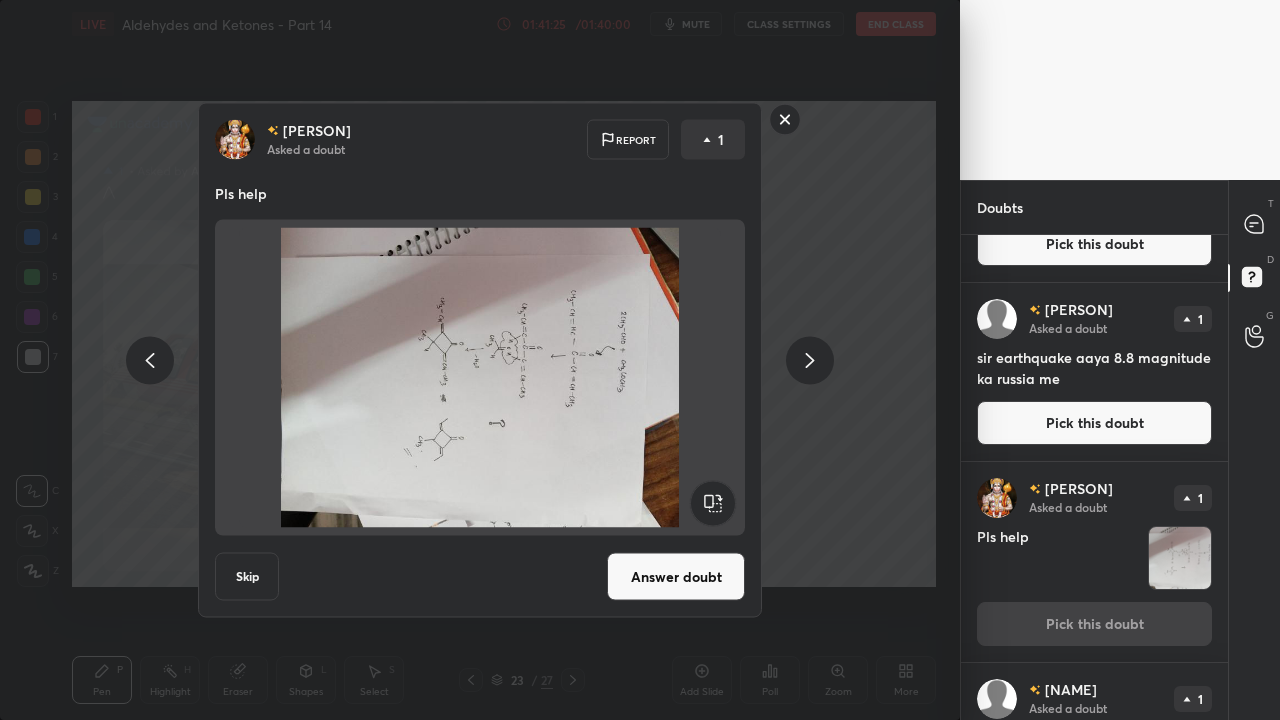 click 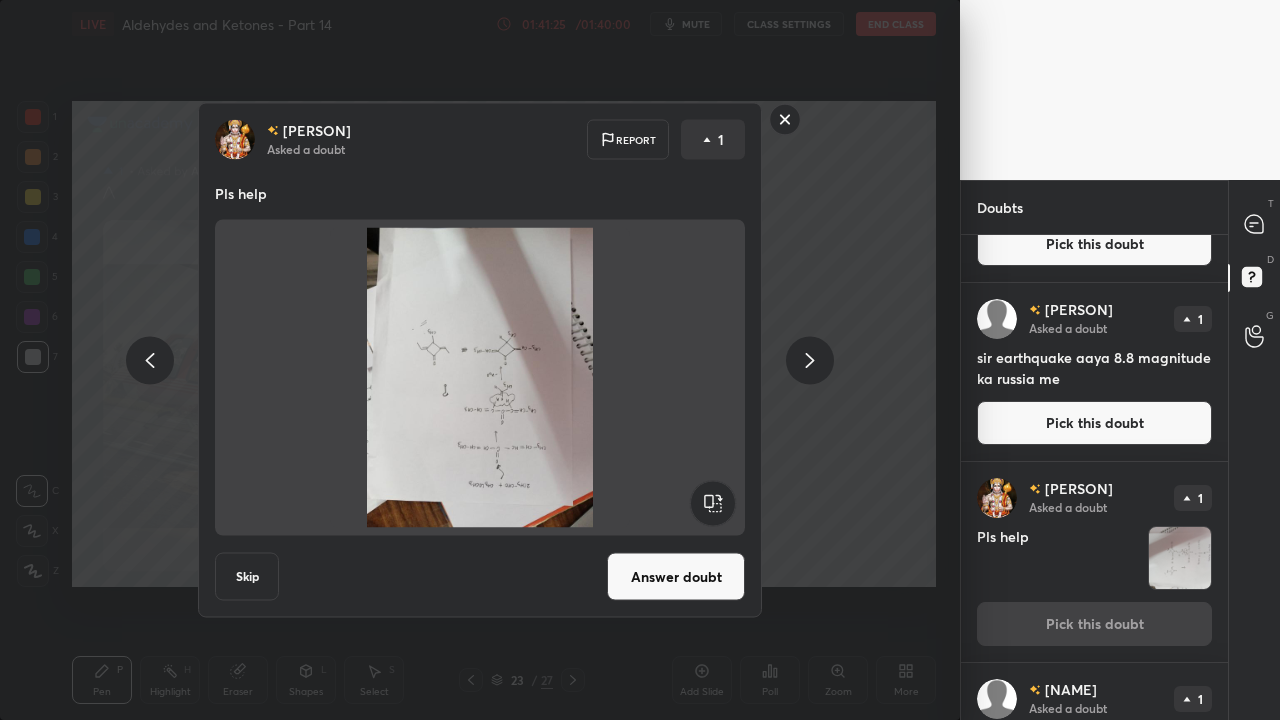 click 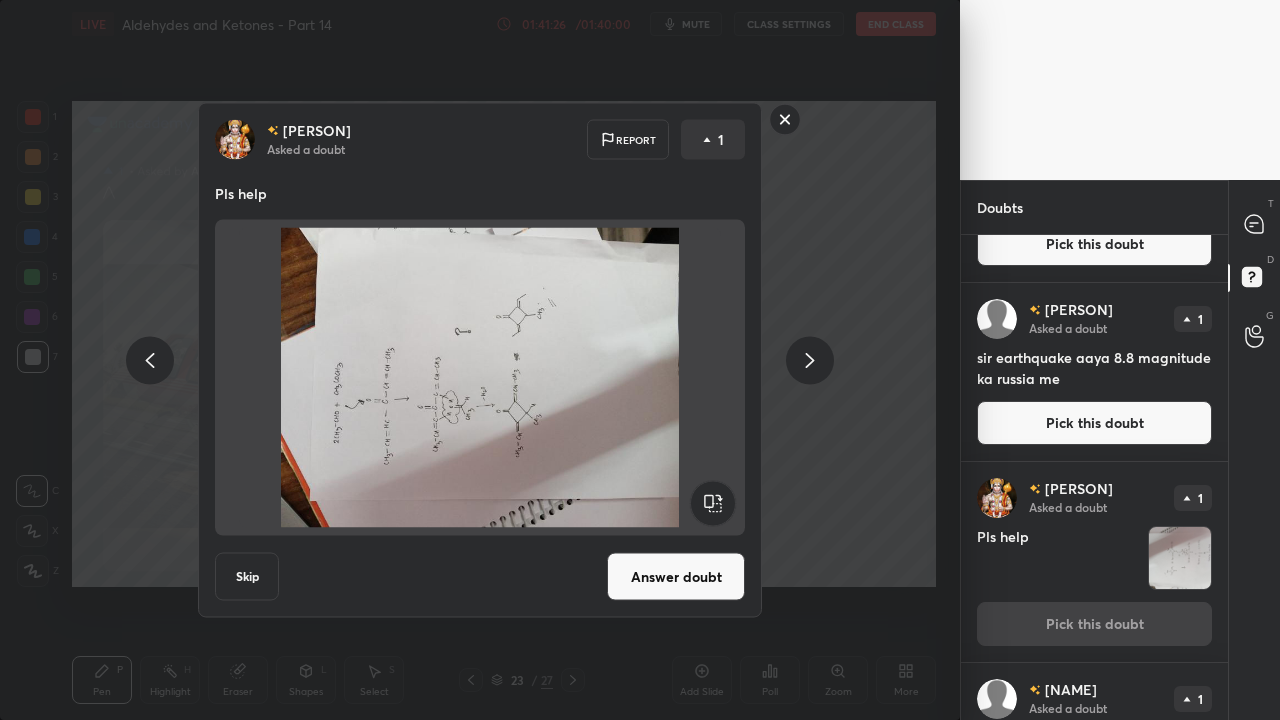 click 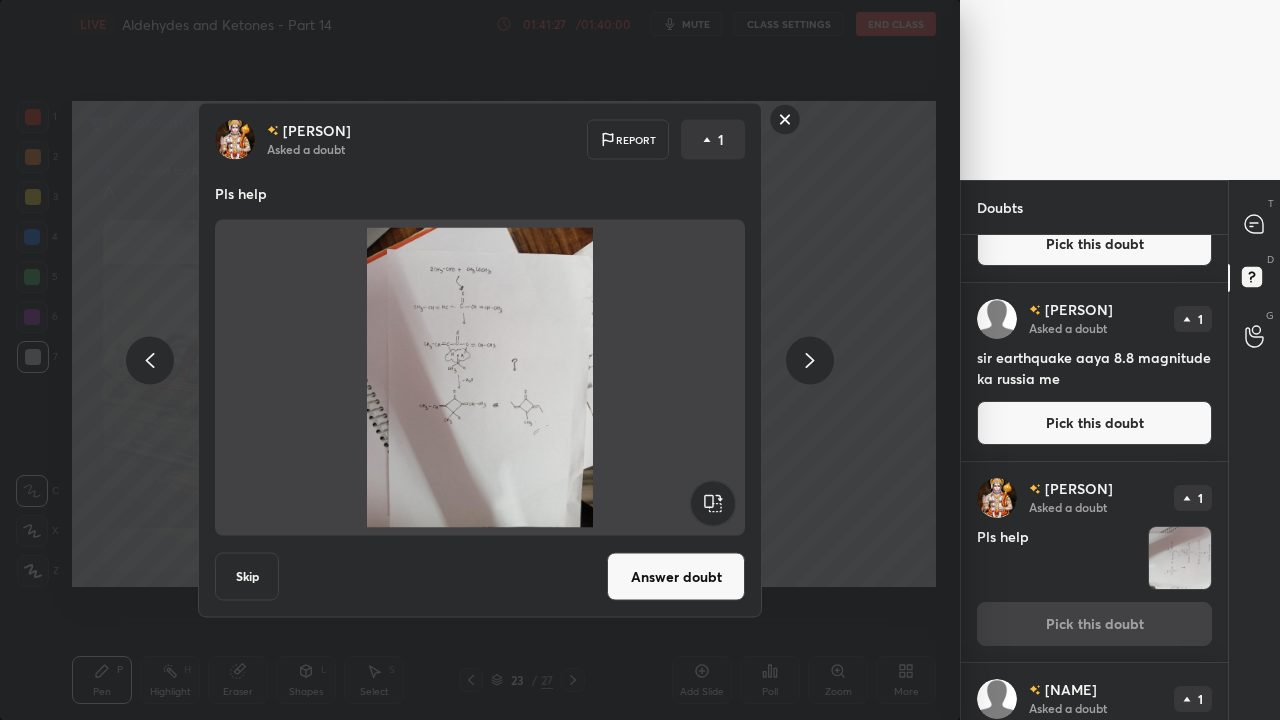 click on "Answer doubt" at bounding box center (676, 577) 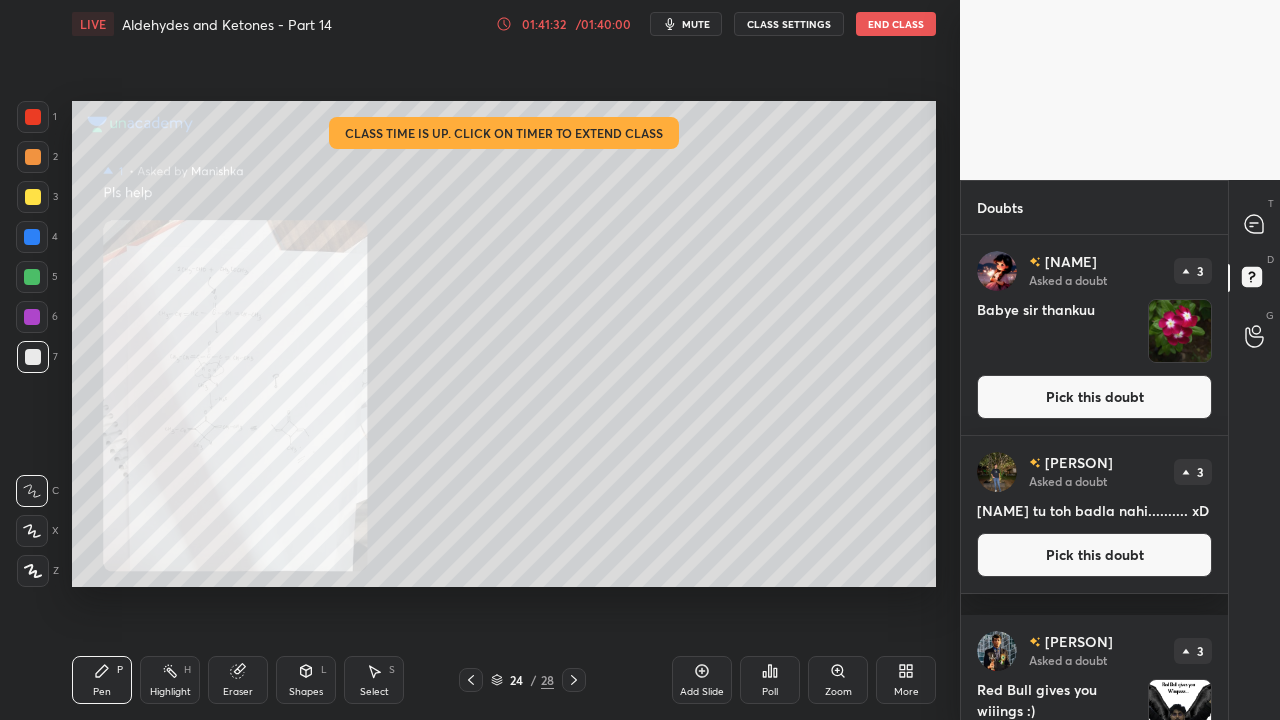 click on "Zoom" at bounding box center (838, 680) 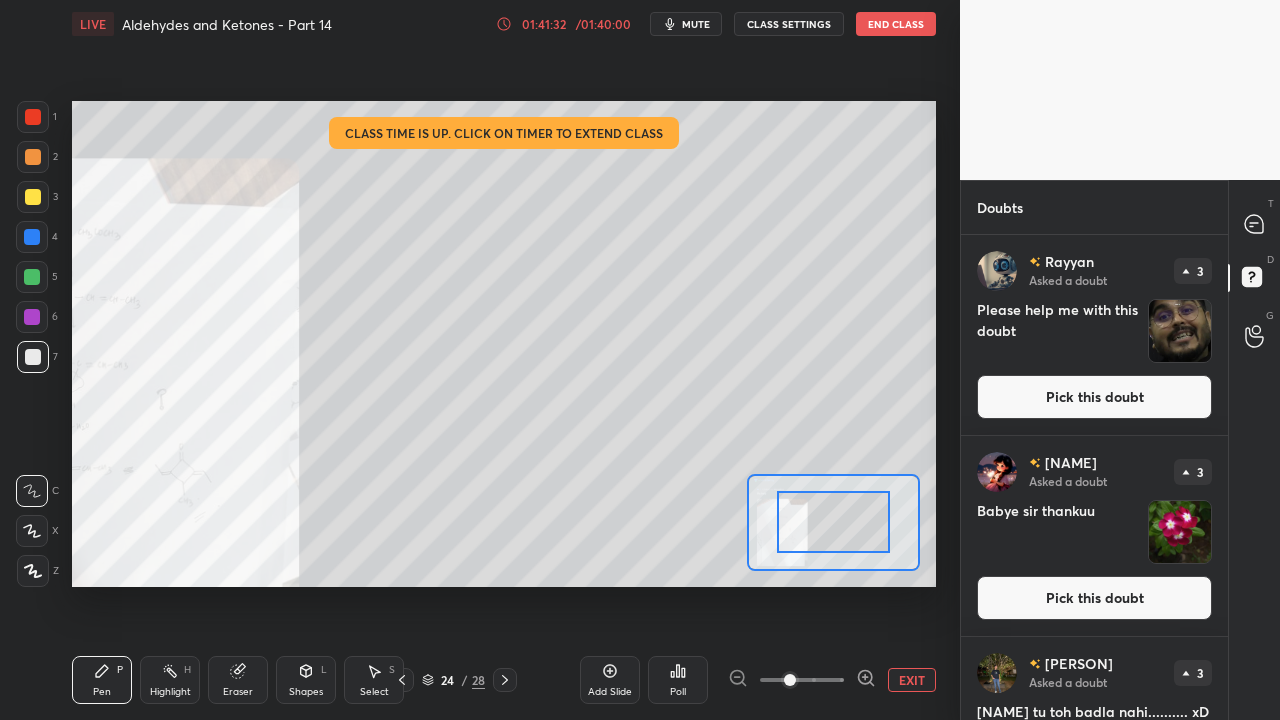 click at bounding box center (802, 680) 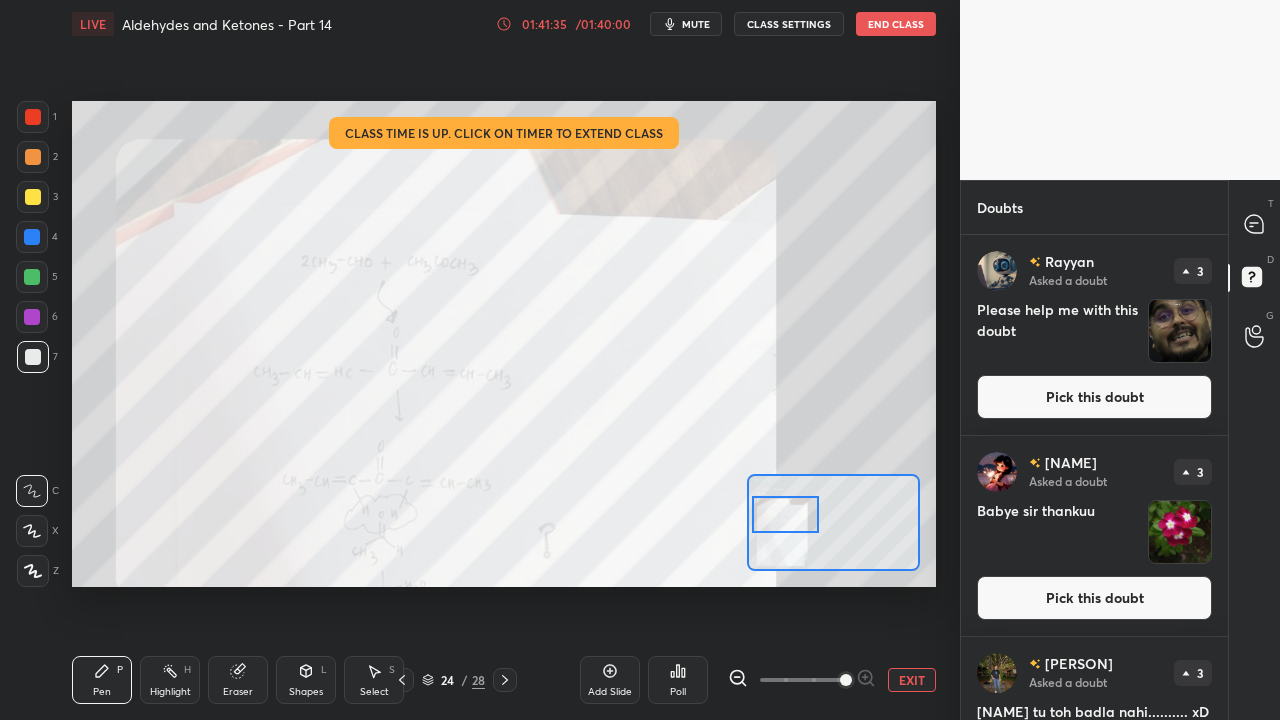 drag, startPoint x: 838, startPoint y: 528, endPoint x: 791, endPoint y: 516, distance: 48.507732 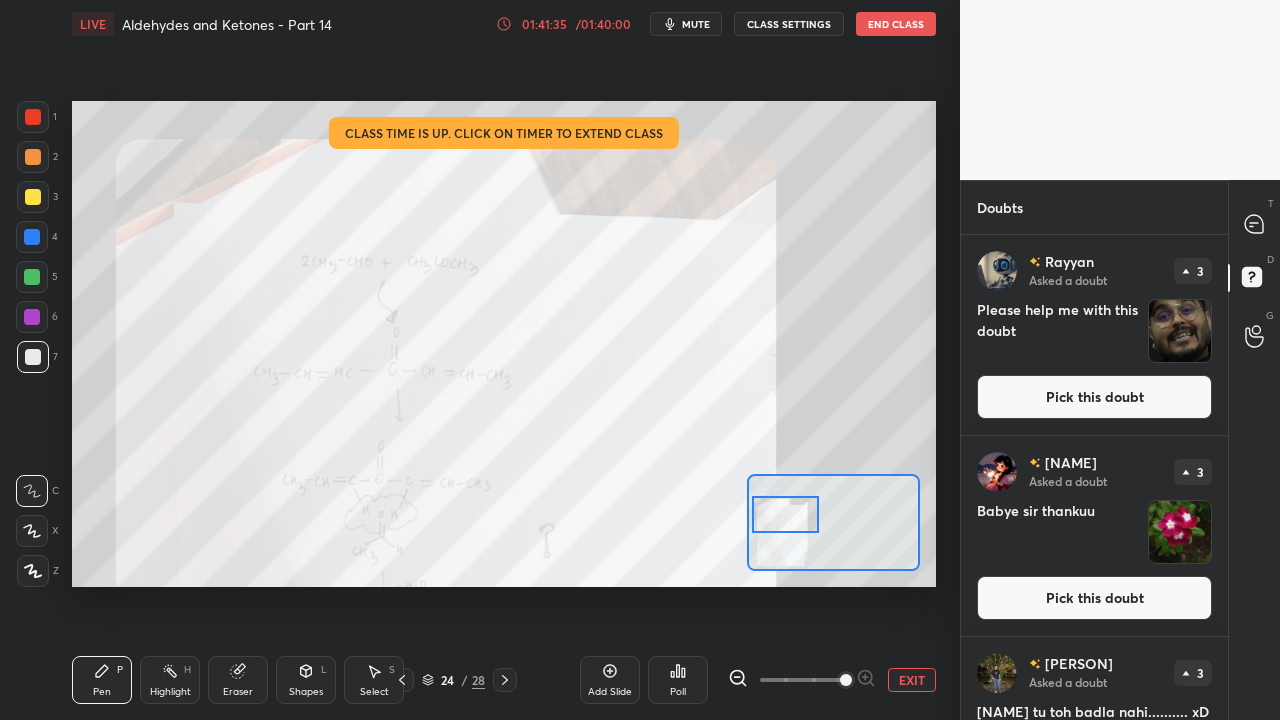click at bounding box center [786, 514] 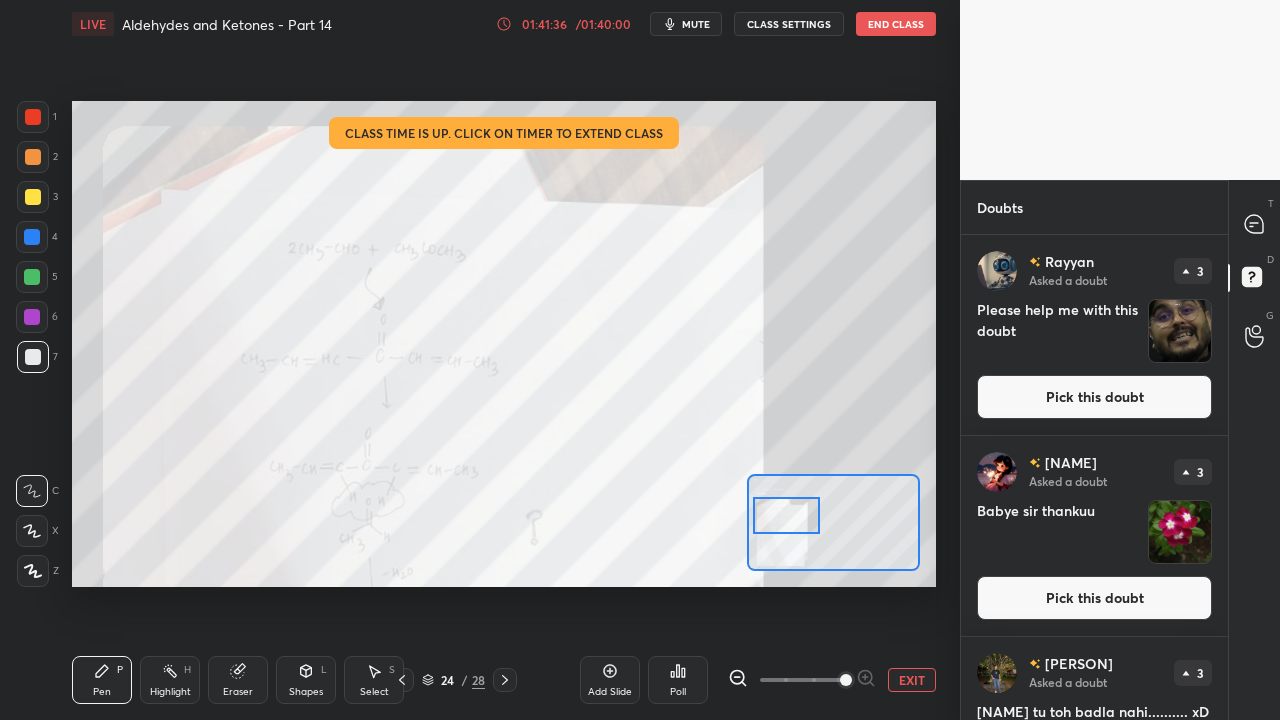 click at bounding box center [33, 117] 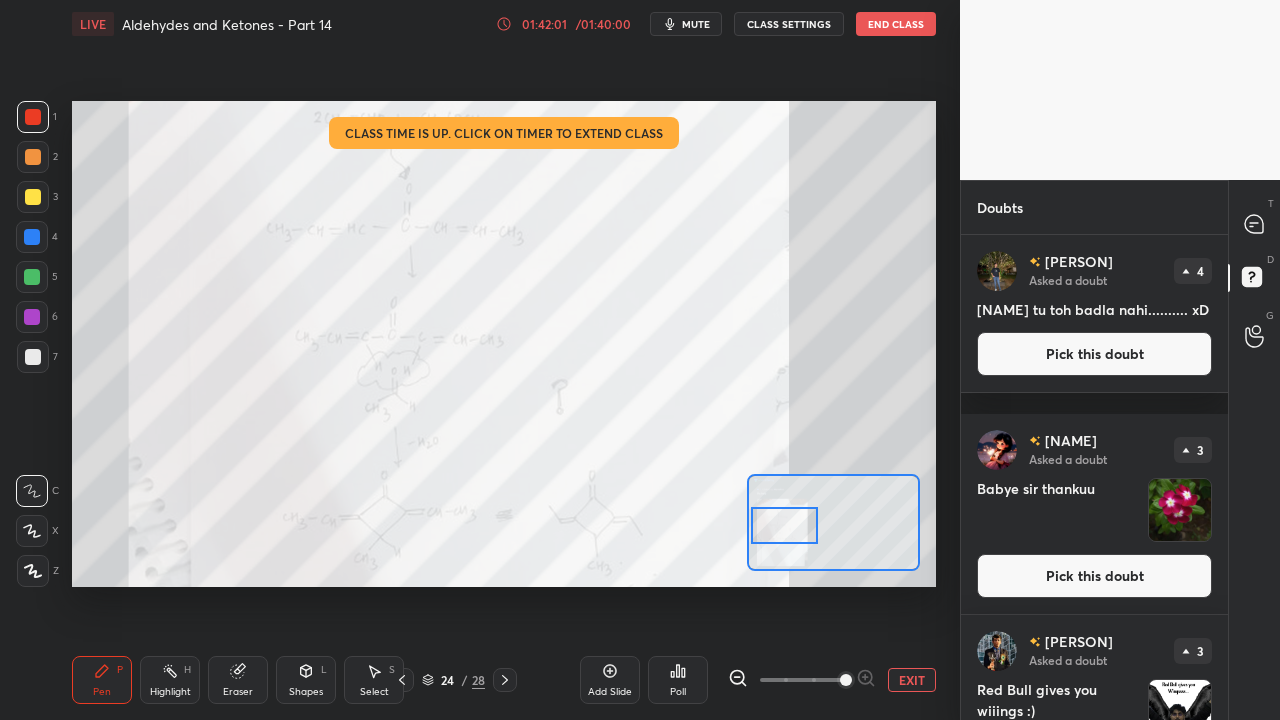click at bounding box center [785, 525] 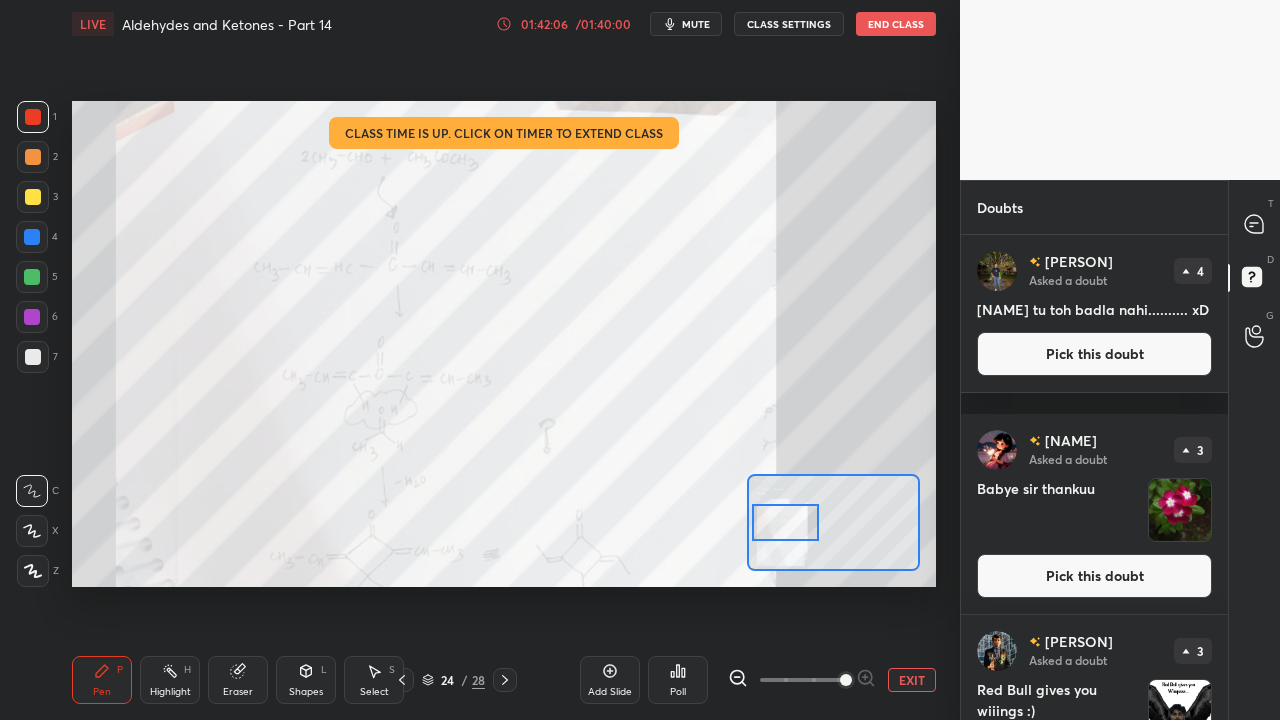 click at bounding box center [786, 522] 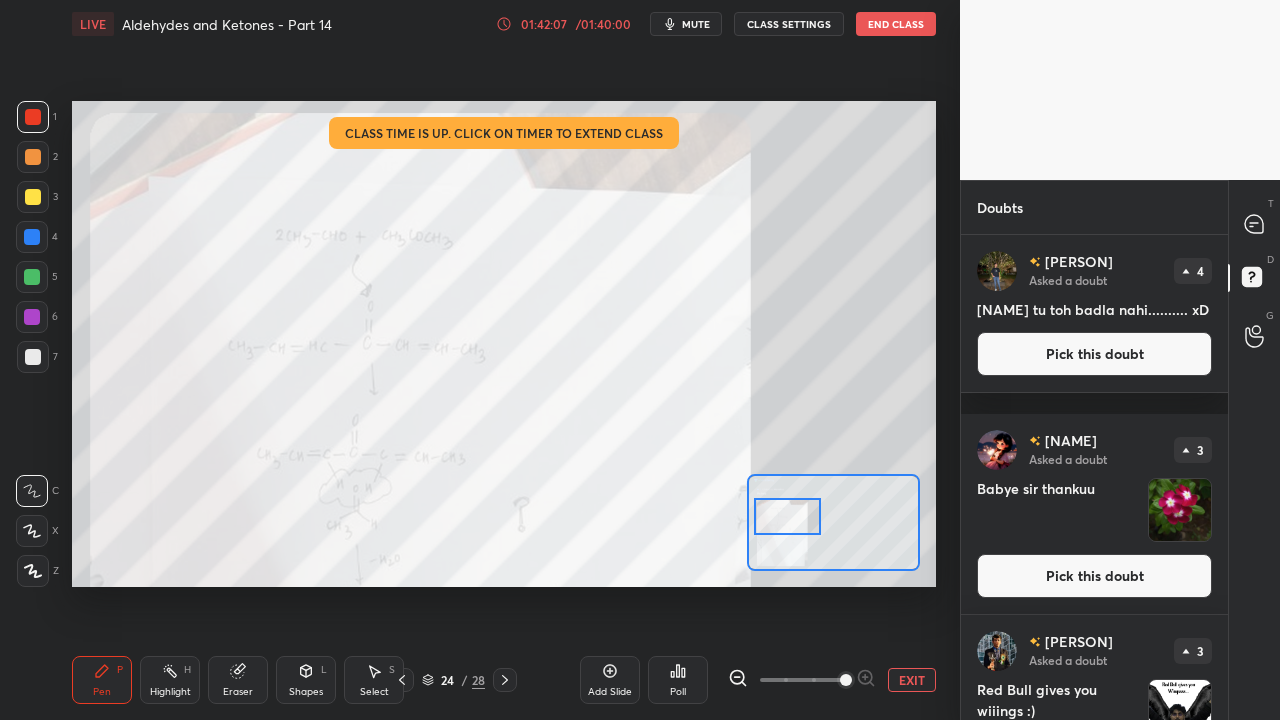 click at bounding box center [788, 516] 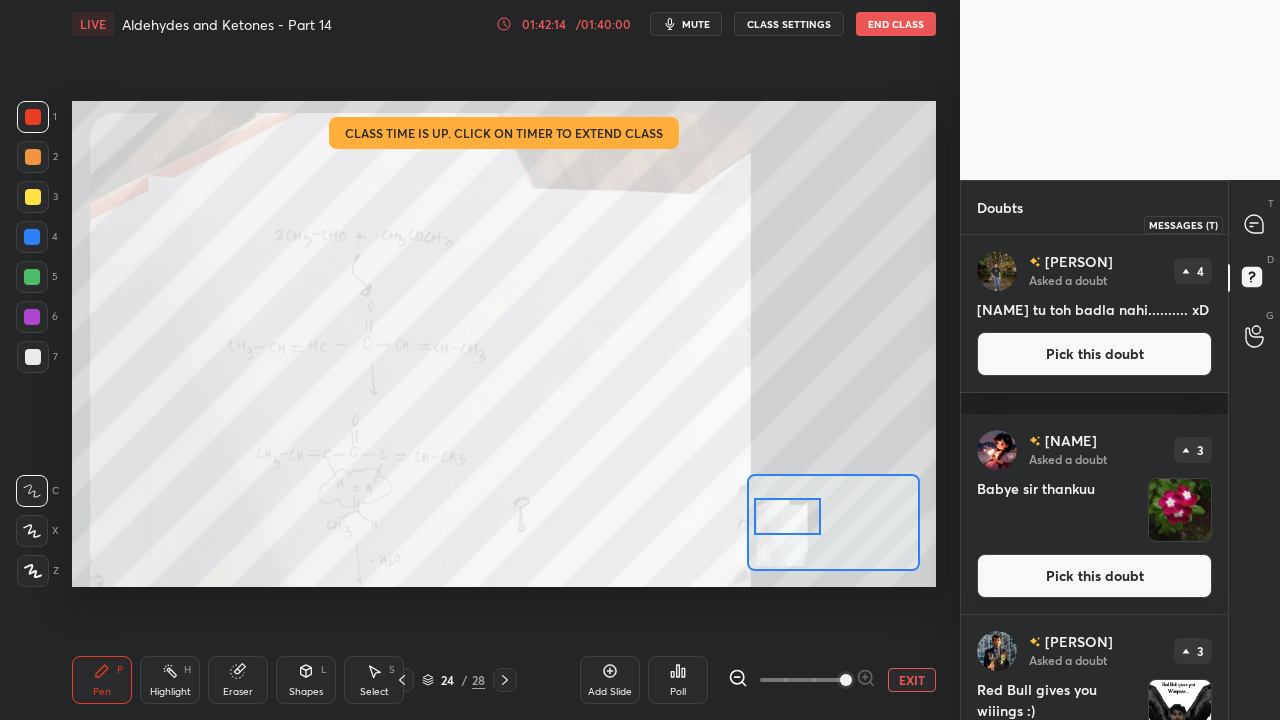 click 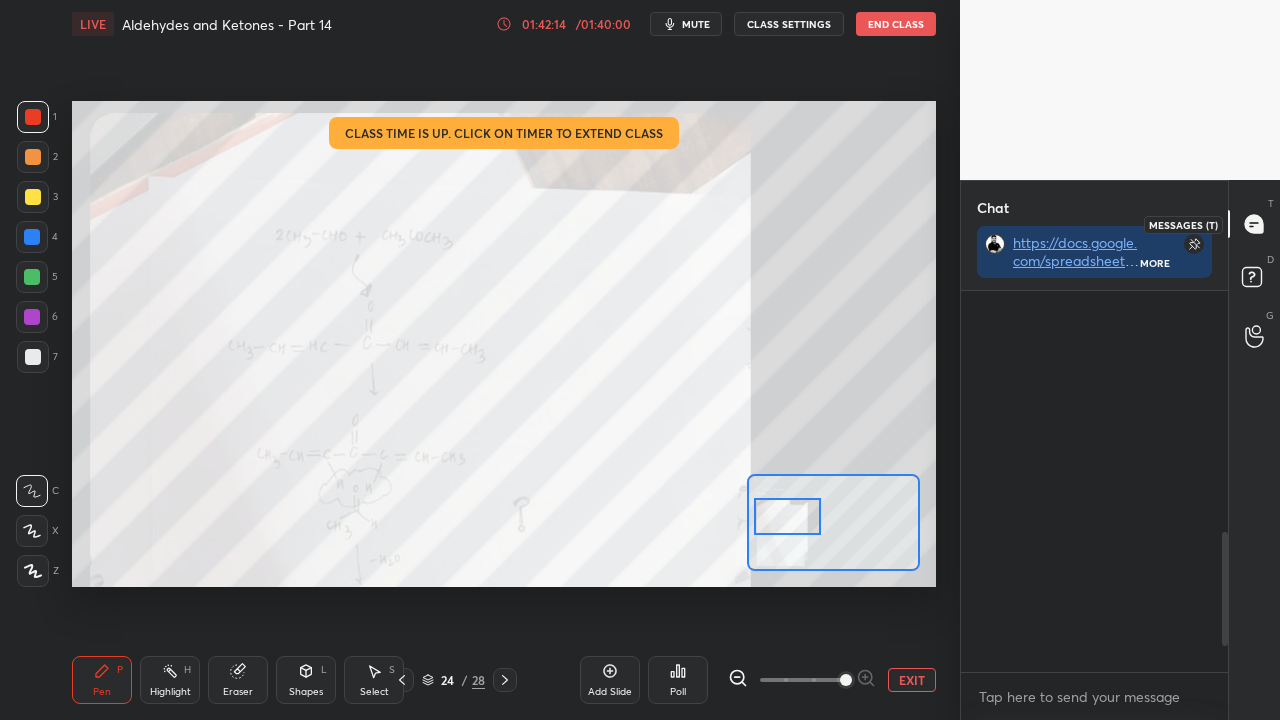scroll, scrollTop: 423, scrollLeft: 261, axis: both 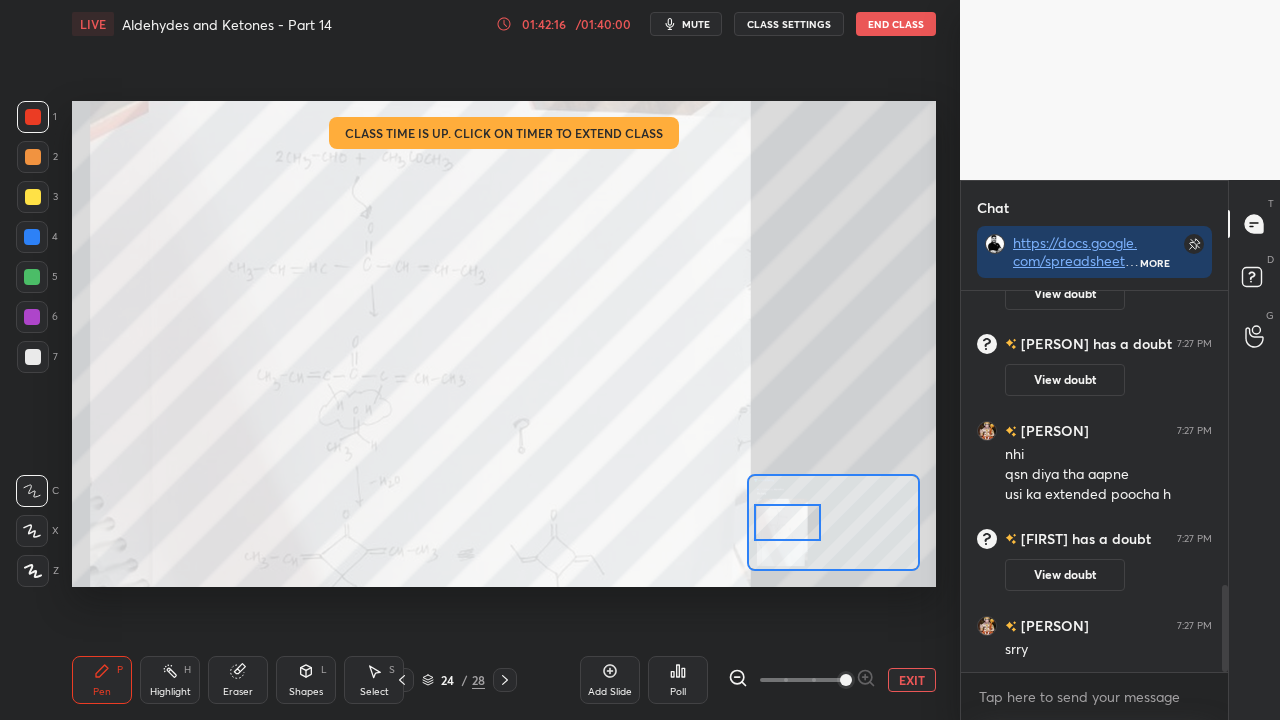 click at bounding box center (788, 522) 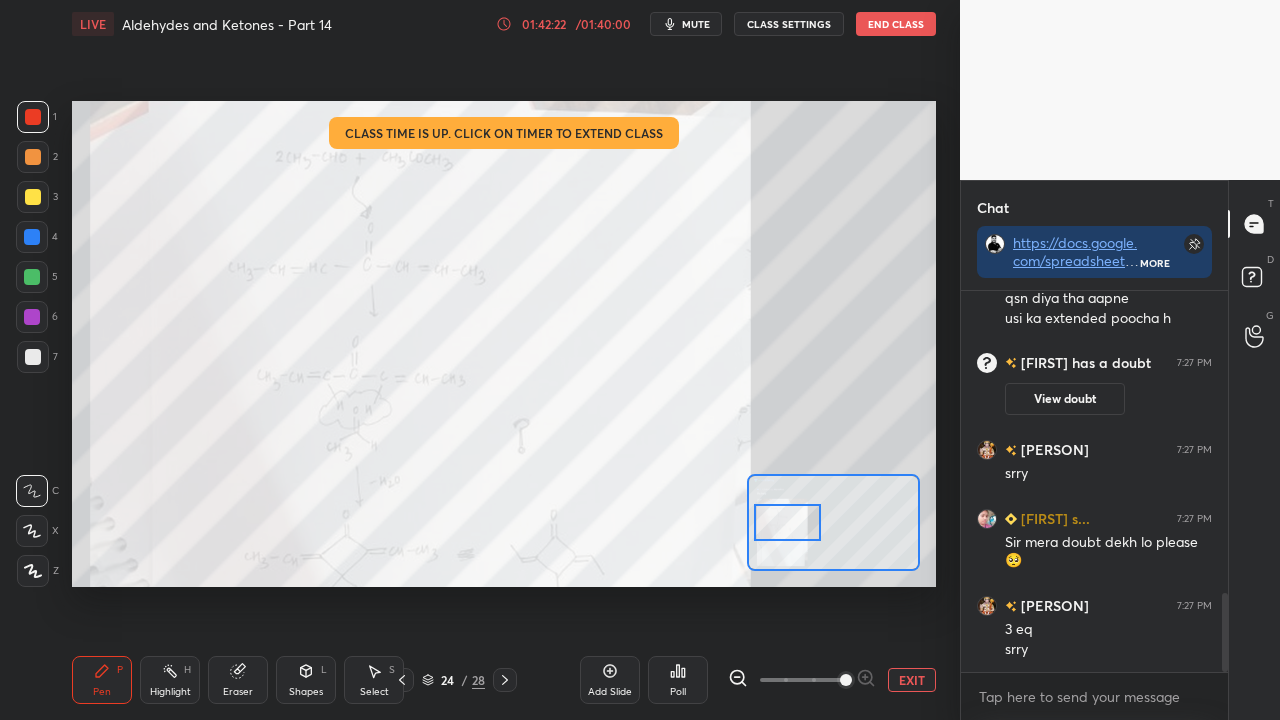 scroll, scrollTop: 1478, scrollLeft: 0, axis: vertical 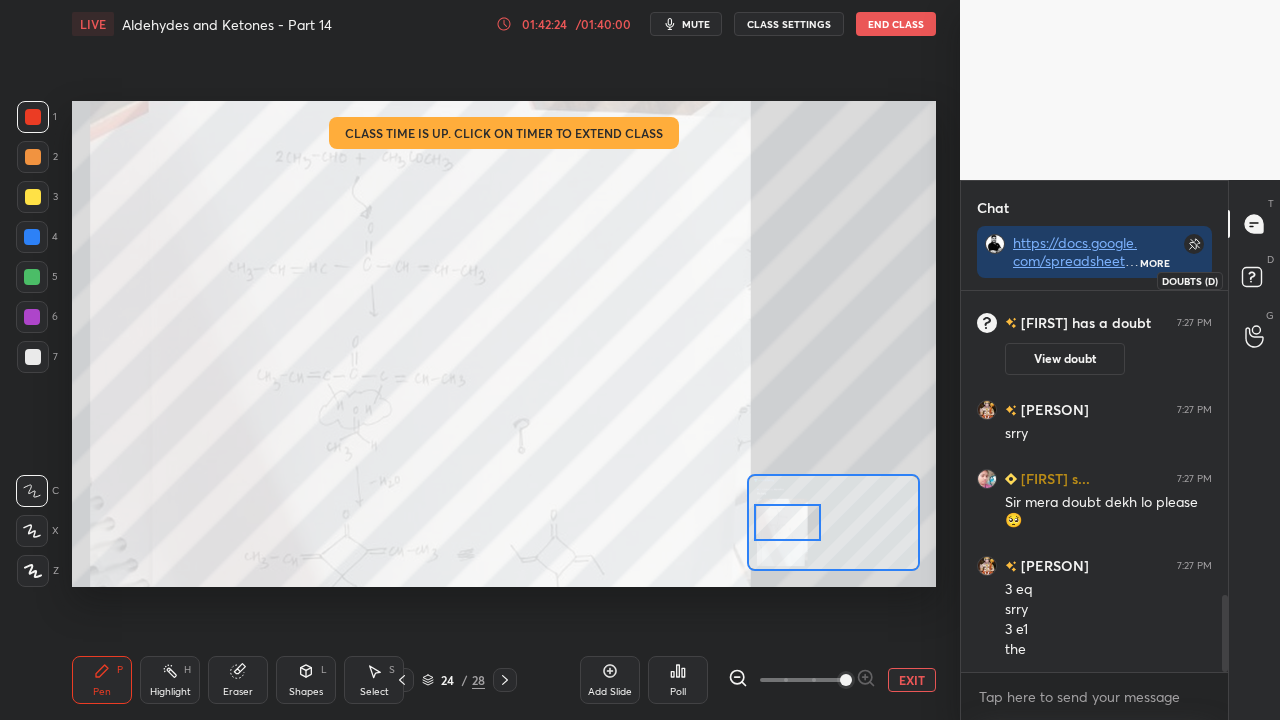 click 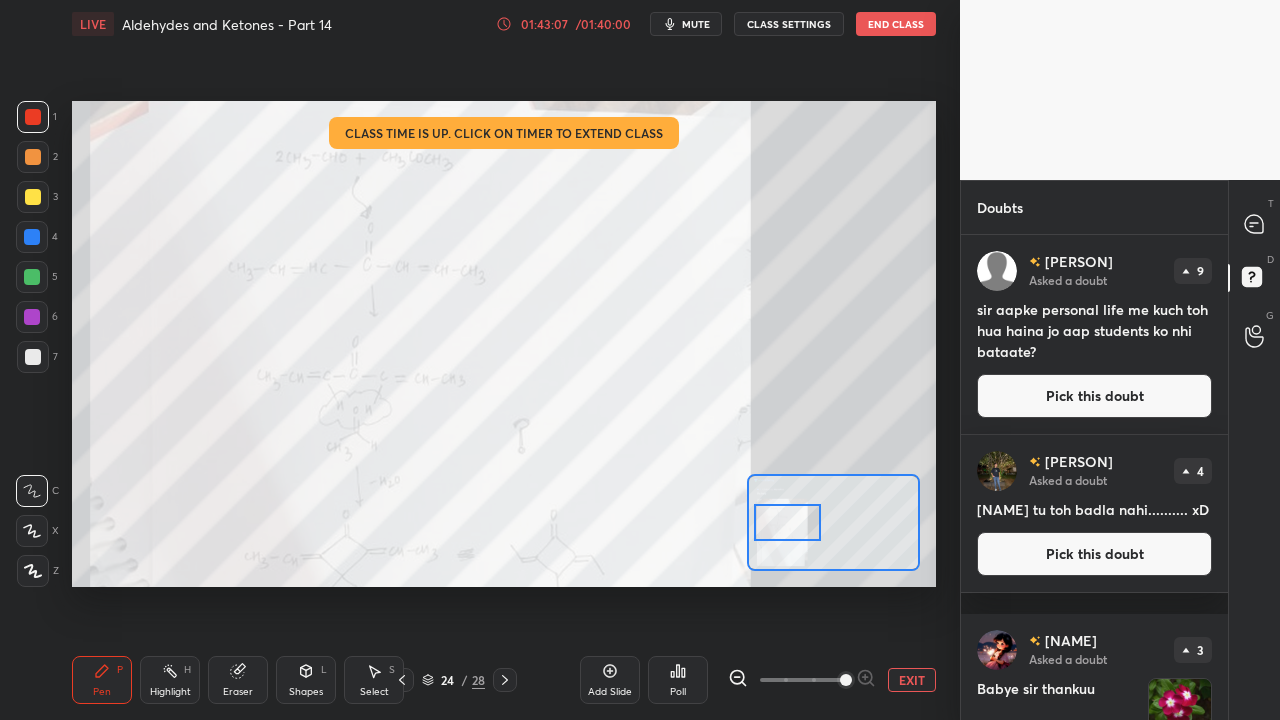 click on "Pick this doubt" at bounding box center (1094, 554) 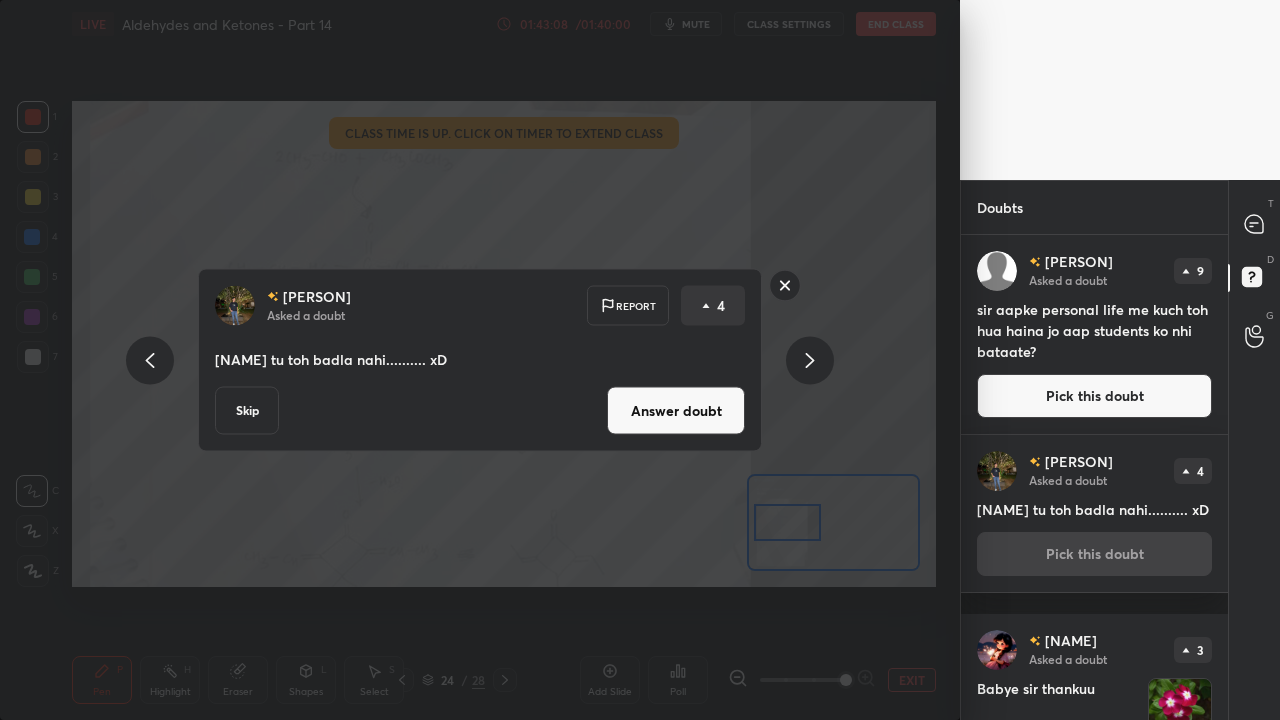 click 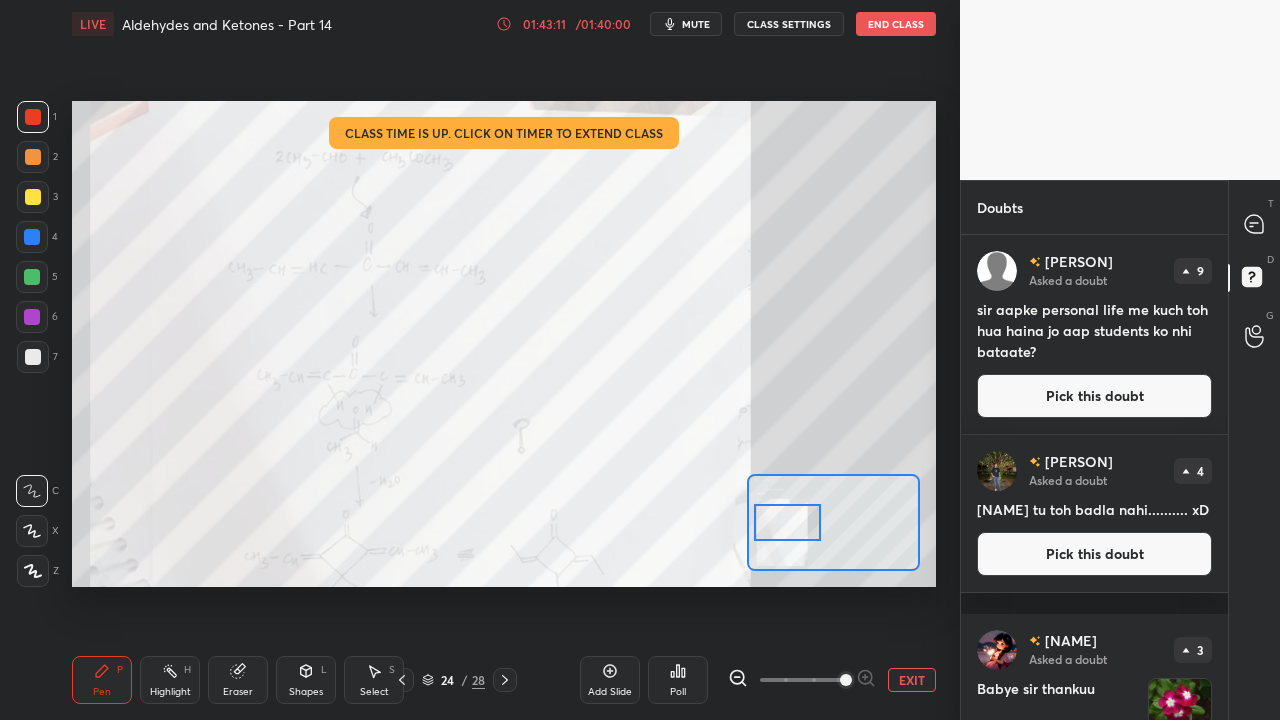 click on "Pick this doubt" at bounding box center (1094, 396) 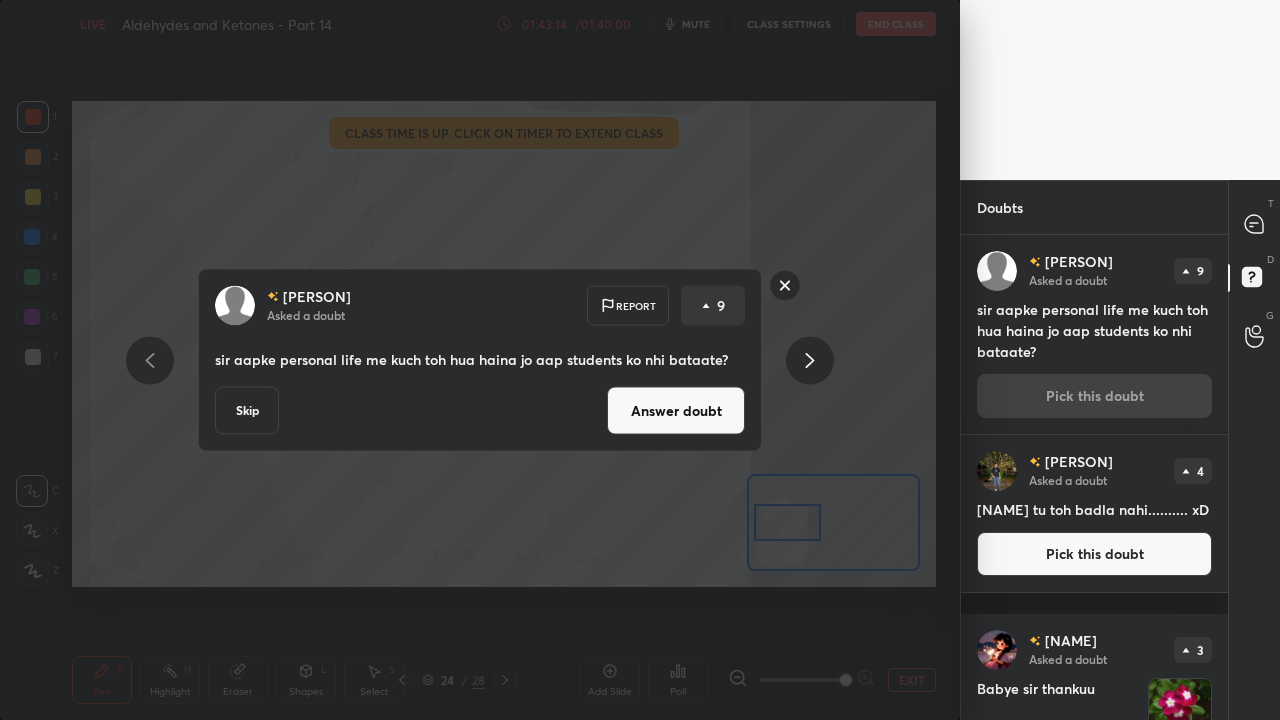 click on "Answer doubt" at bounding box center (676, 411) 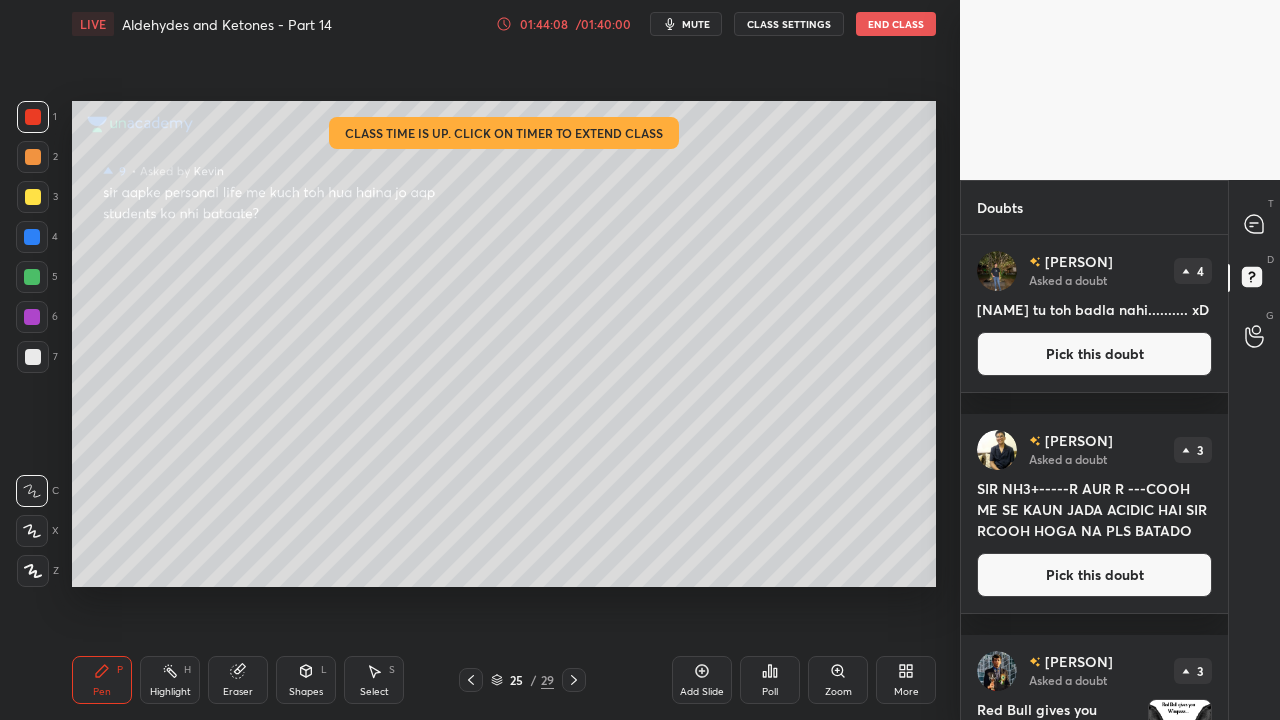 click on "Pick this doubt" at bounding box center [1094, 575] 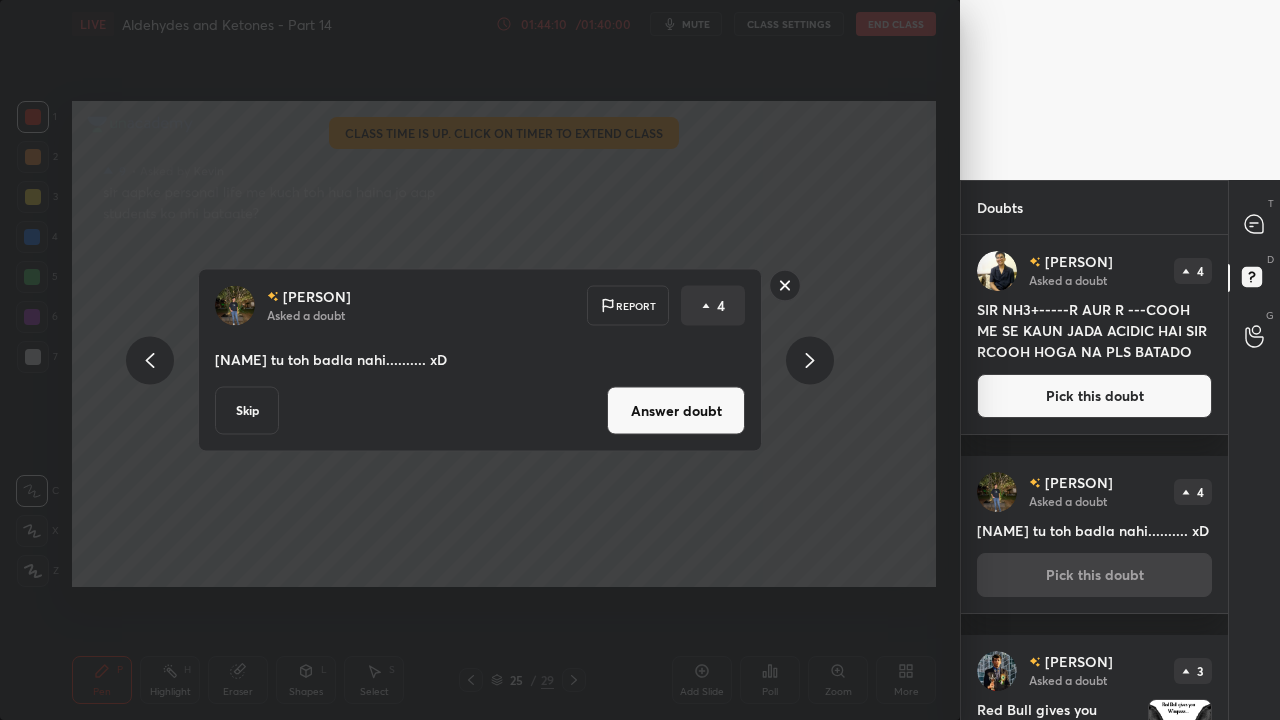 click 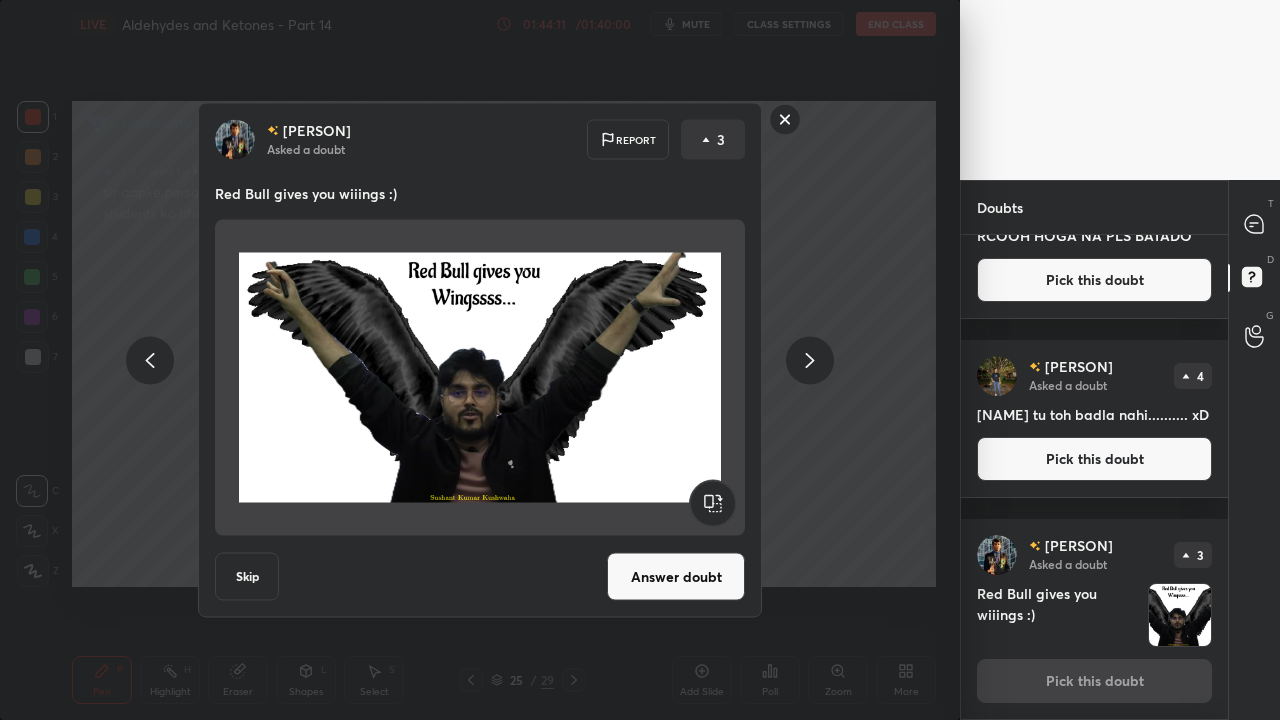 click 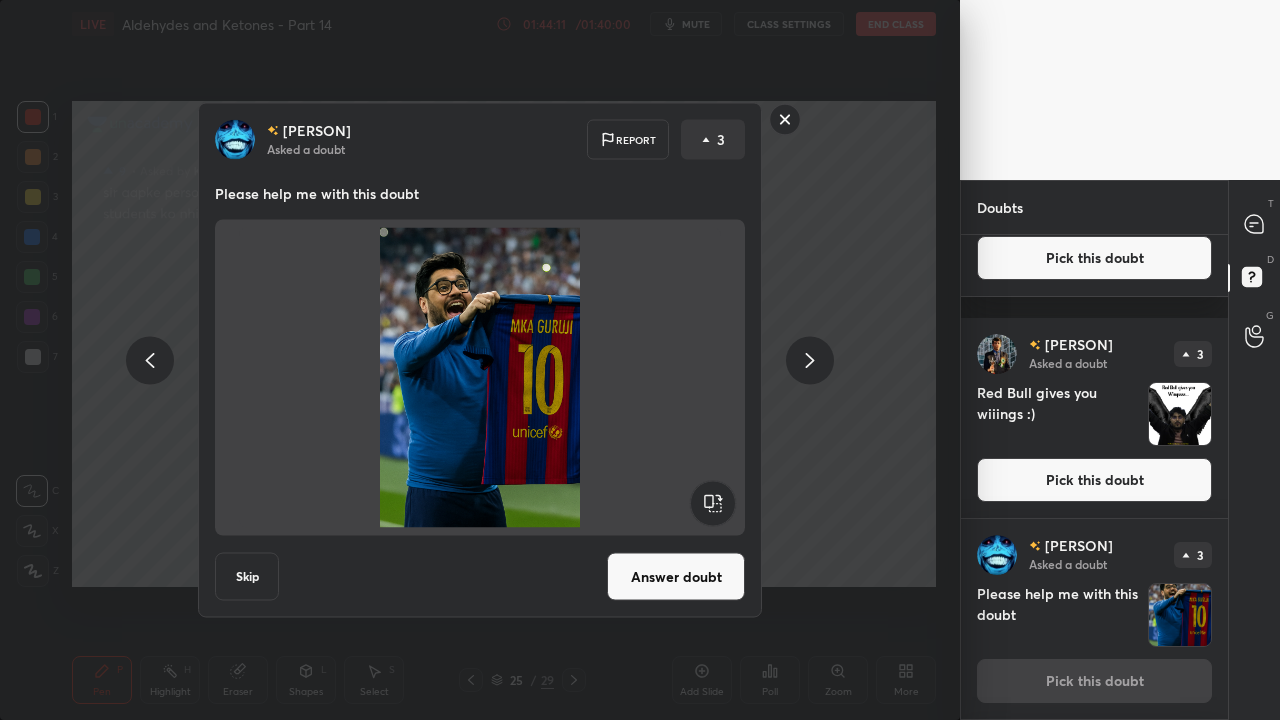 click 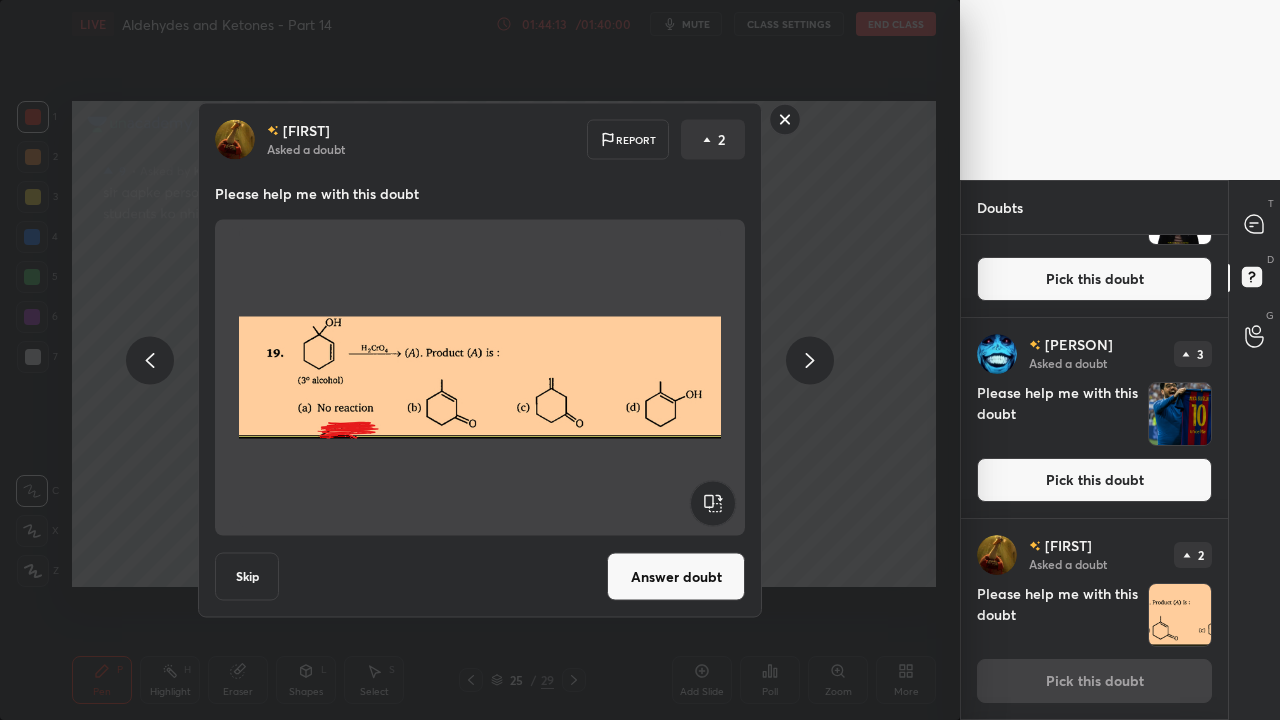 click on "Answer doubt" at bounding box center (676, 577) 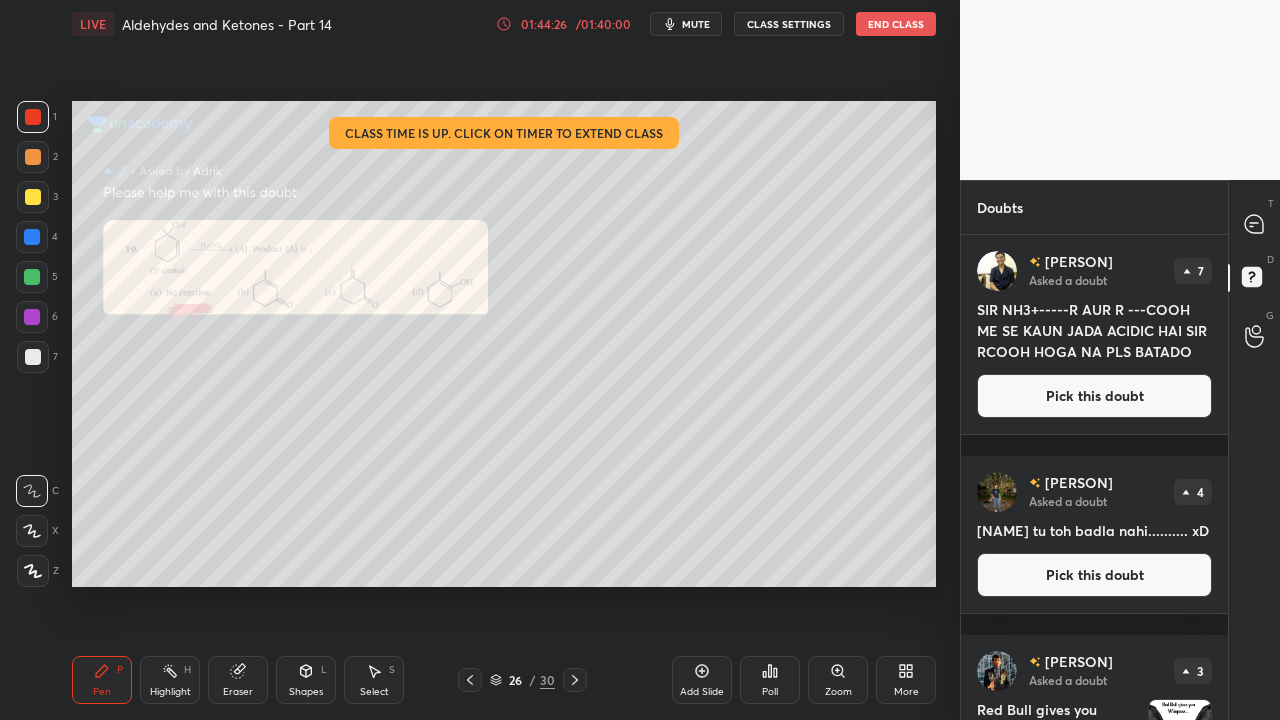 click on "Pick this doubt" at bounding box center (1094, 396) 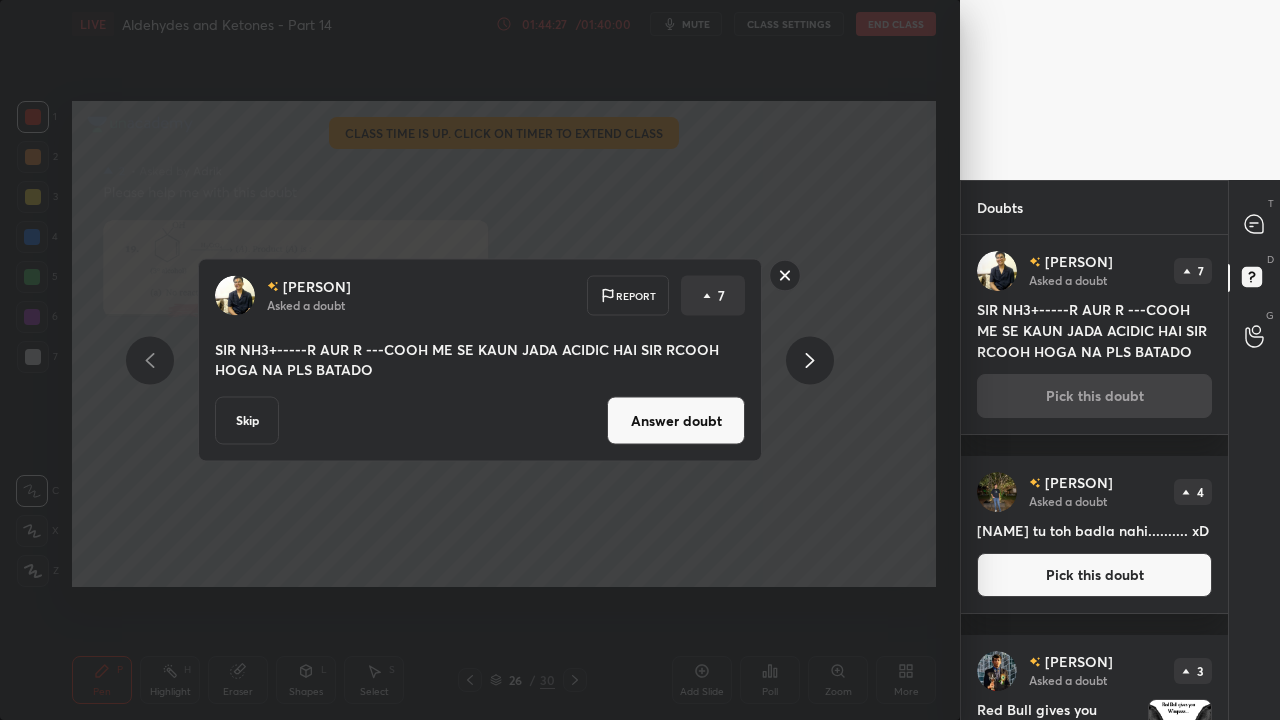click on "Answer doubt" at bounding box center [676, 421] 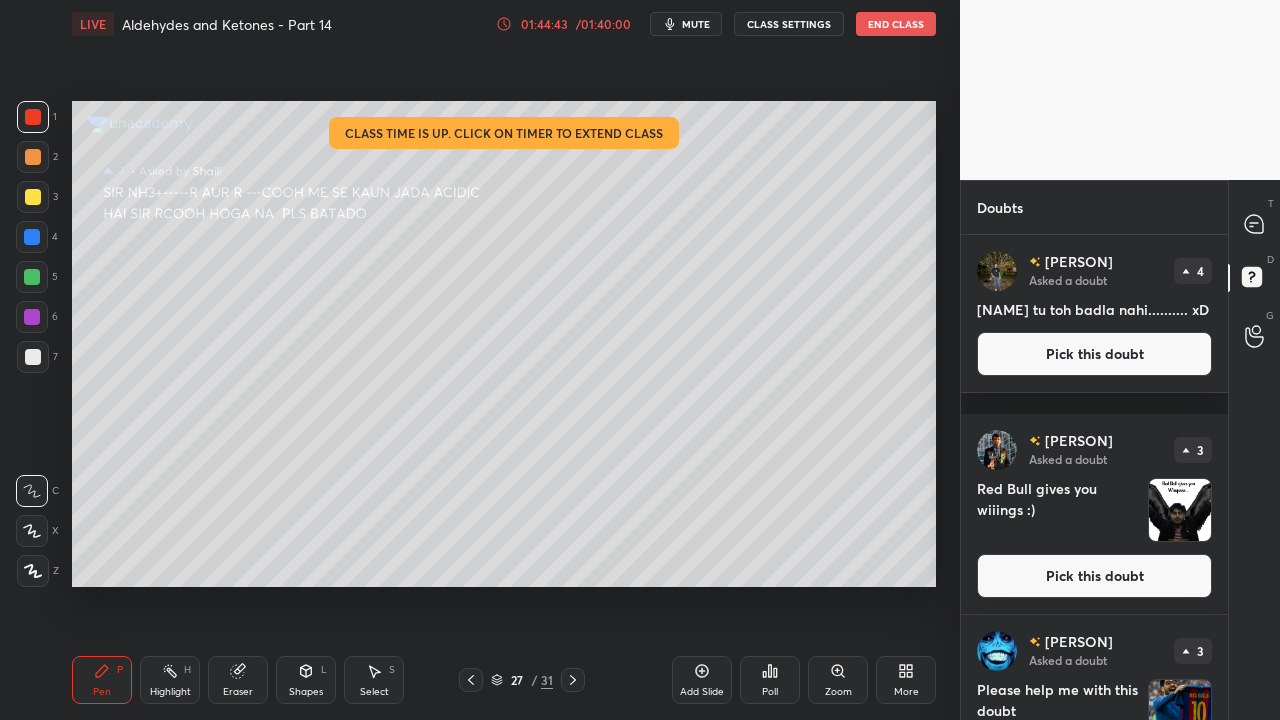 click on "Pick this doubt" at bounding box center (1094, 354) 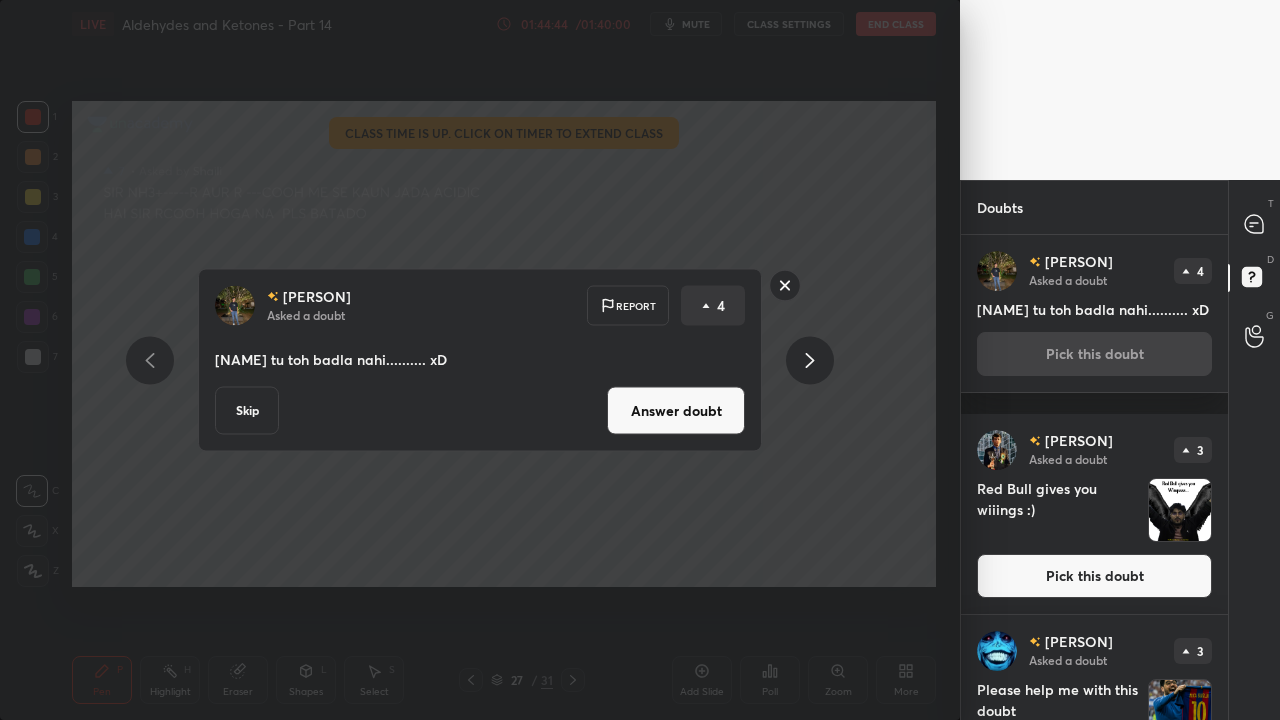 click at bounding box center [810, 360] 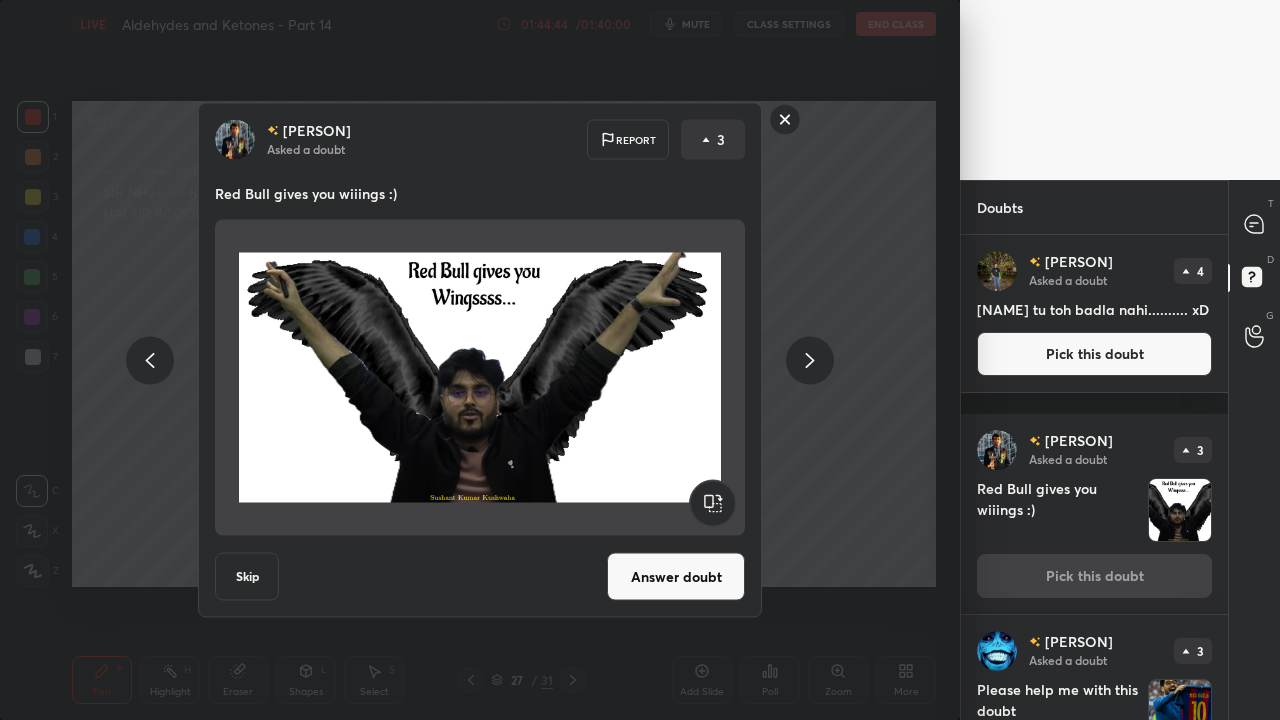 click 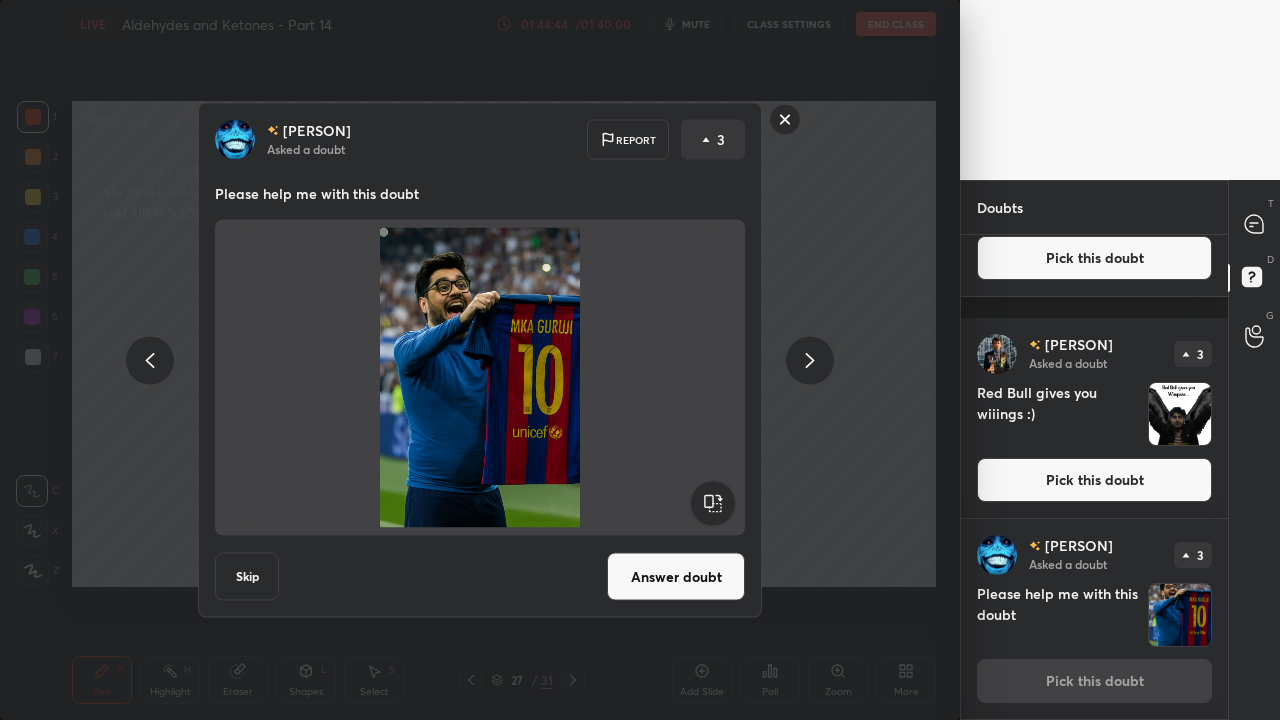 click 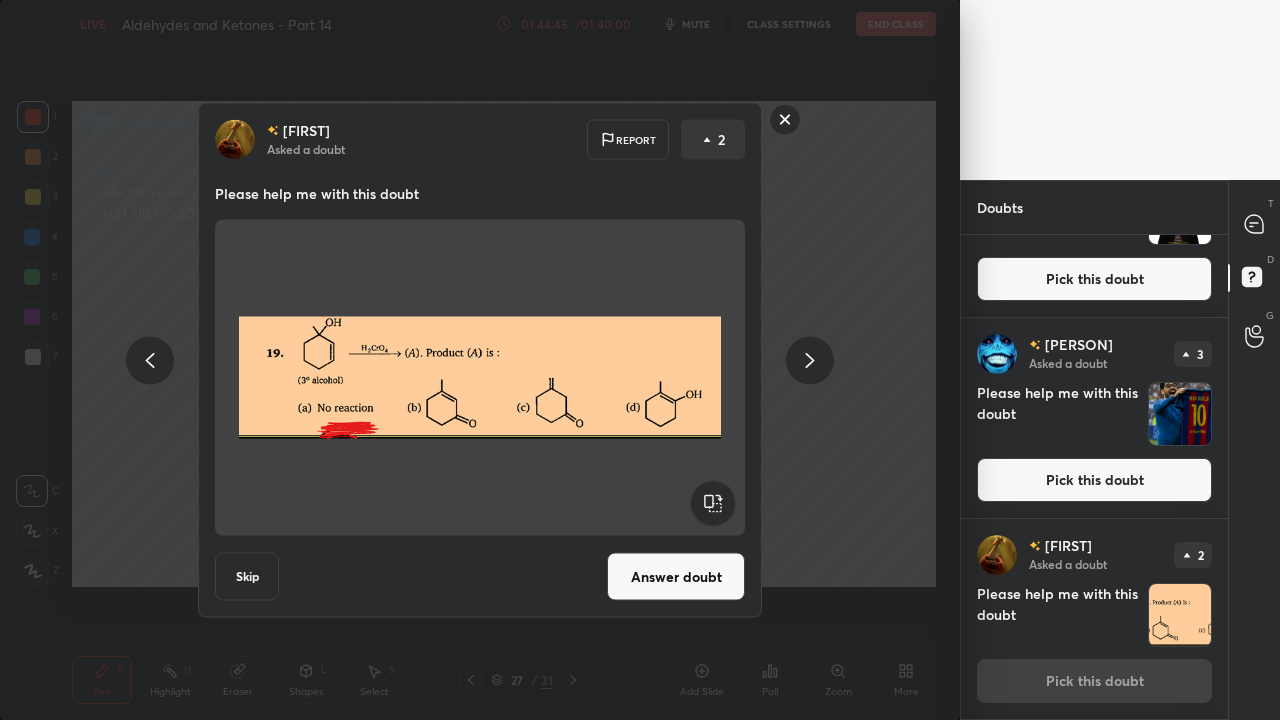 click 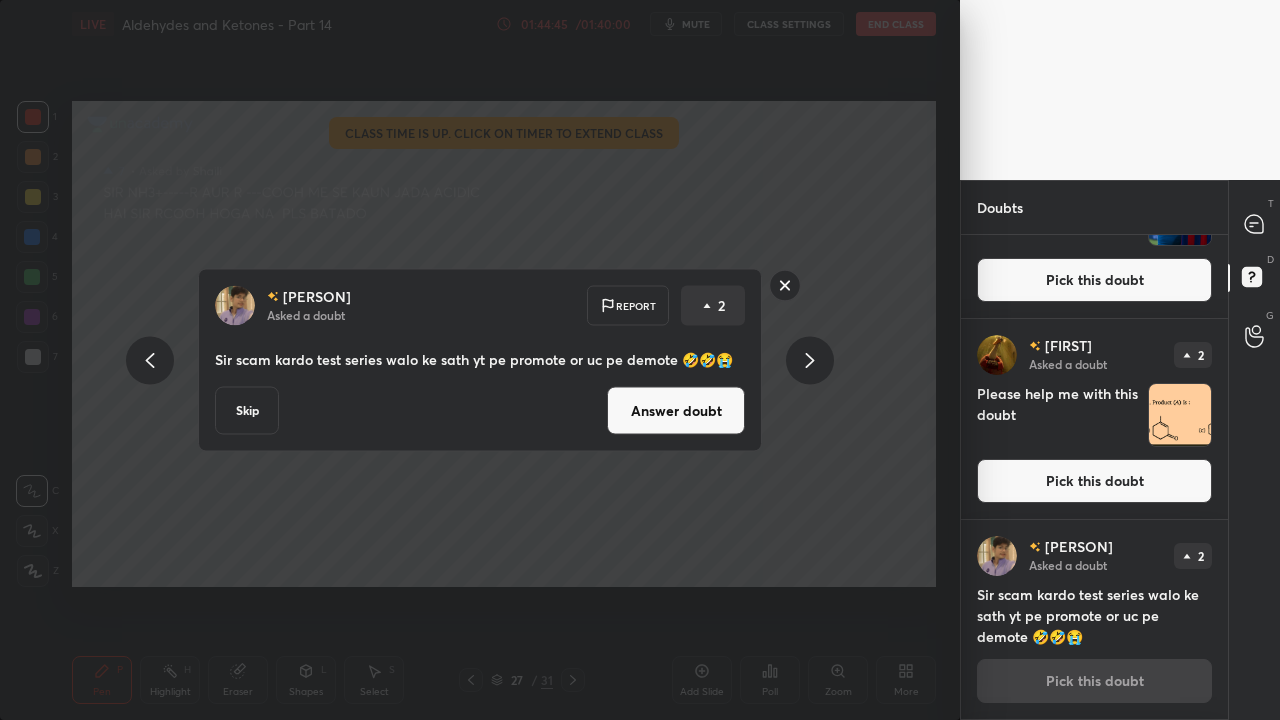 click at bounding box center (810, 360) 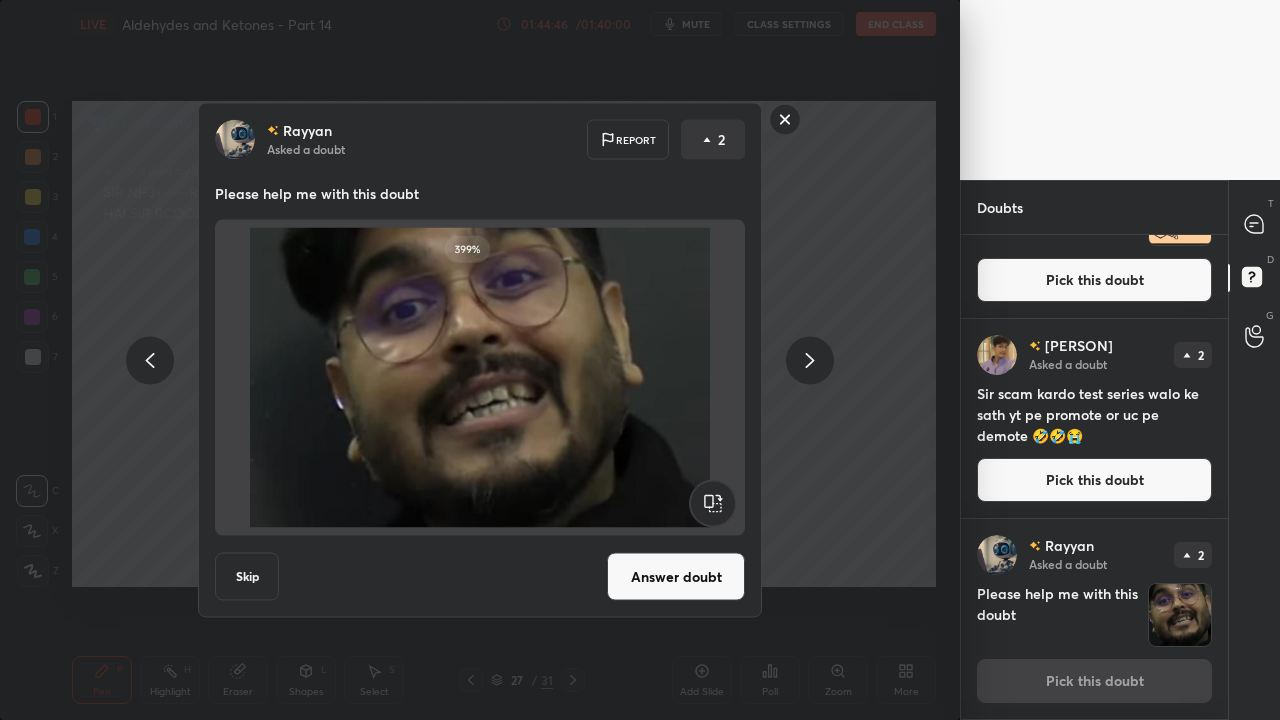 click at bounding box center [810, 360] 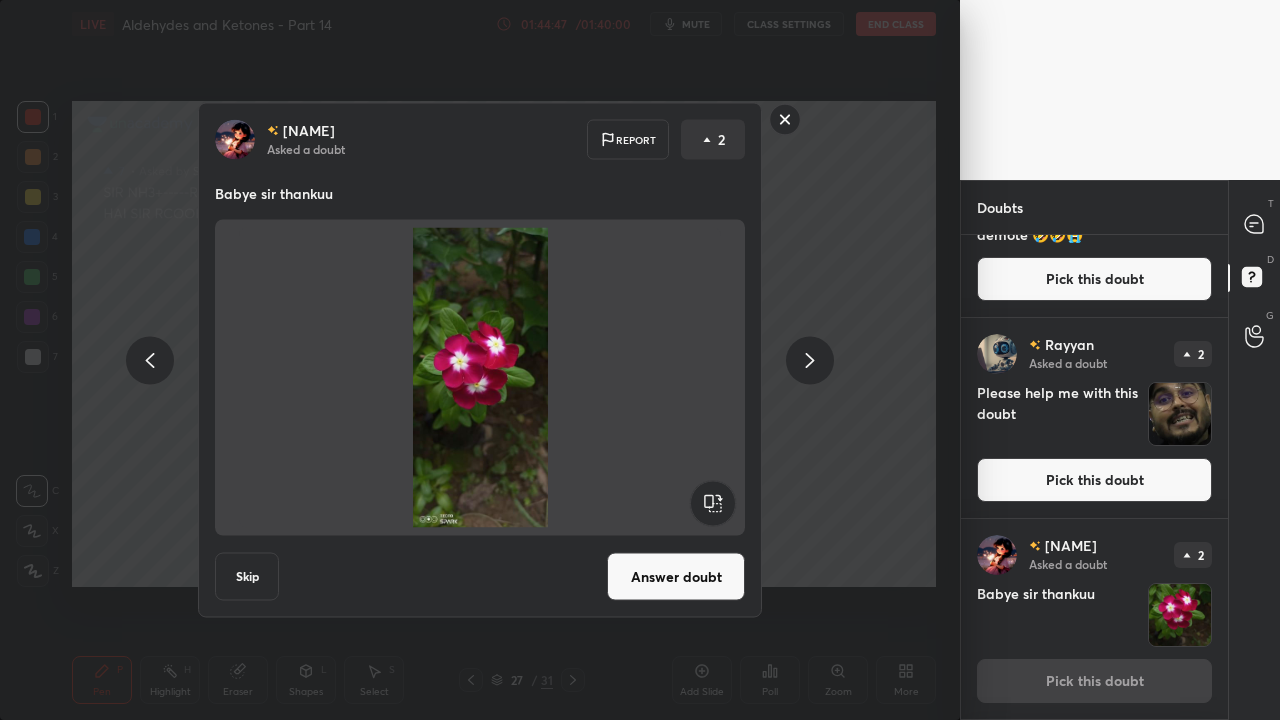 click at bounding box center [810, 360] 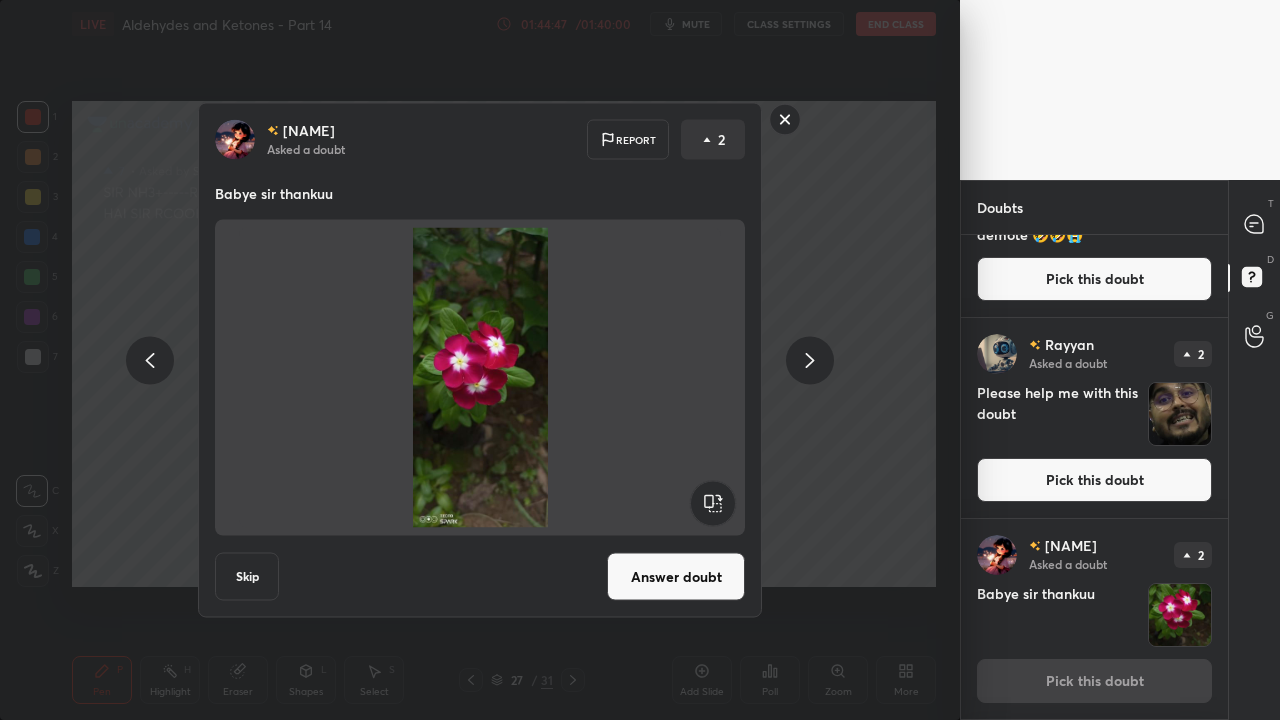 scroll, scrollTop: 1162, scrollLeft: 0, axis: vertical 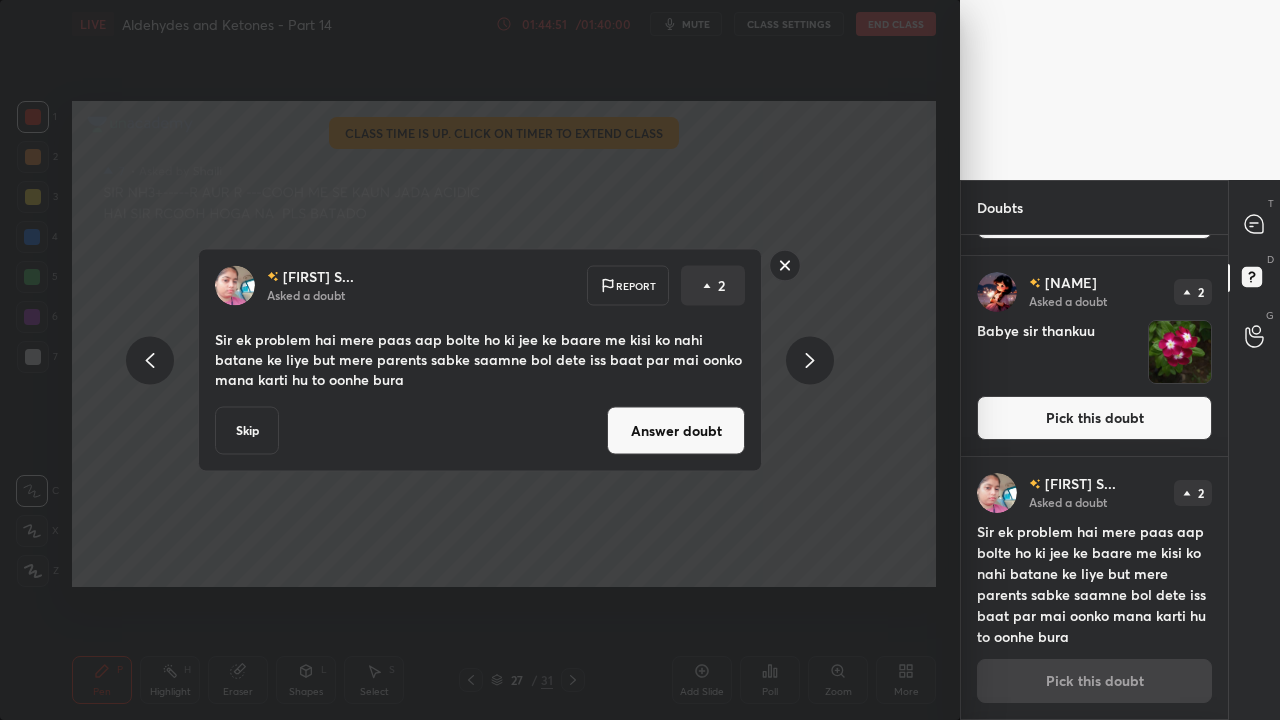 click on "Answer doubt" at bounding box center (676, 431) 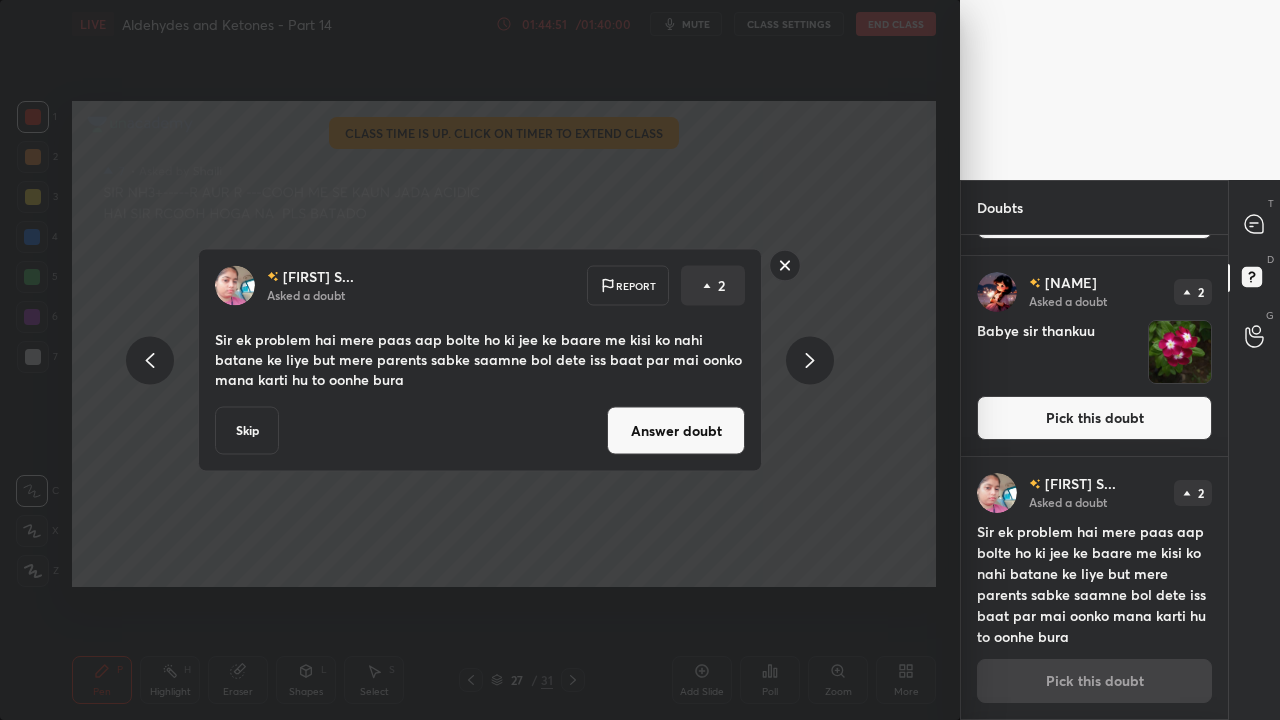 scroll, scrollTop: 0, scrollLeft: 0, axis: both 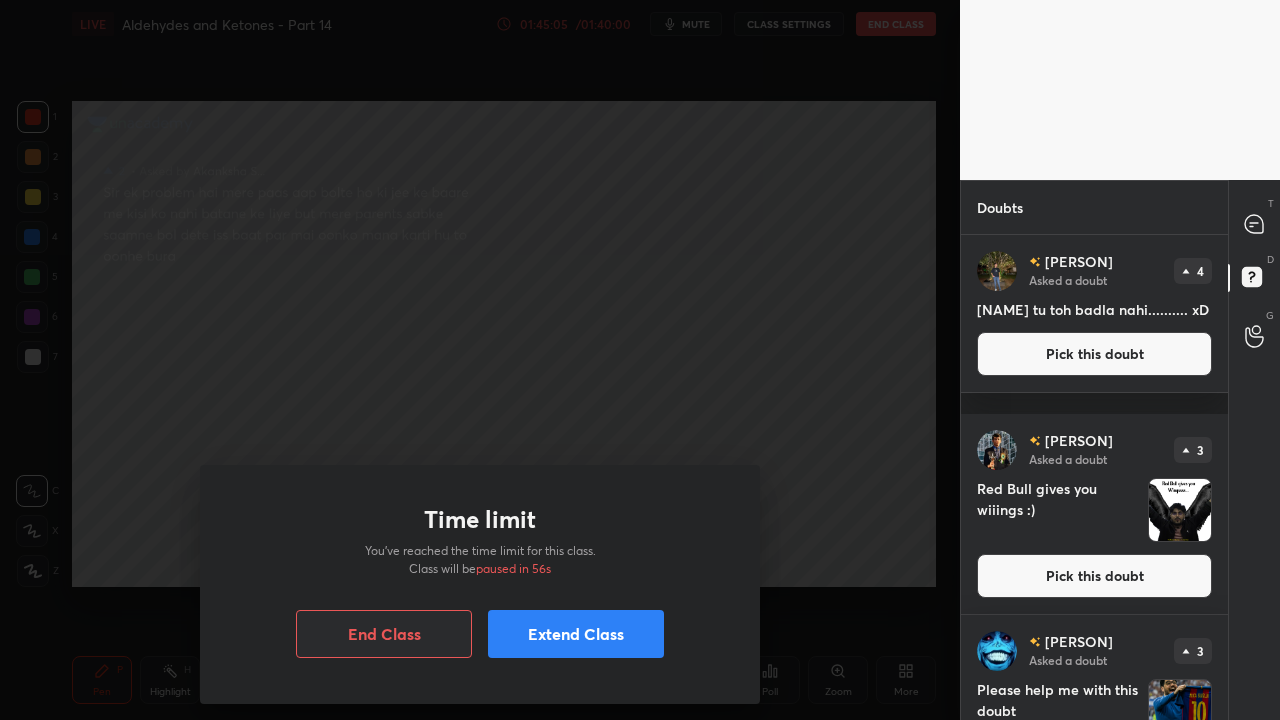 click on "Extend Class" at bounding box center (576, 634) 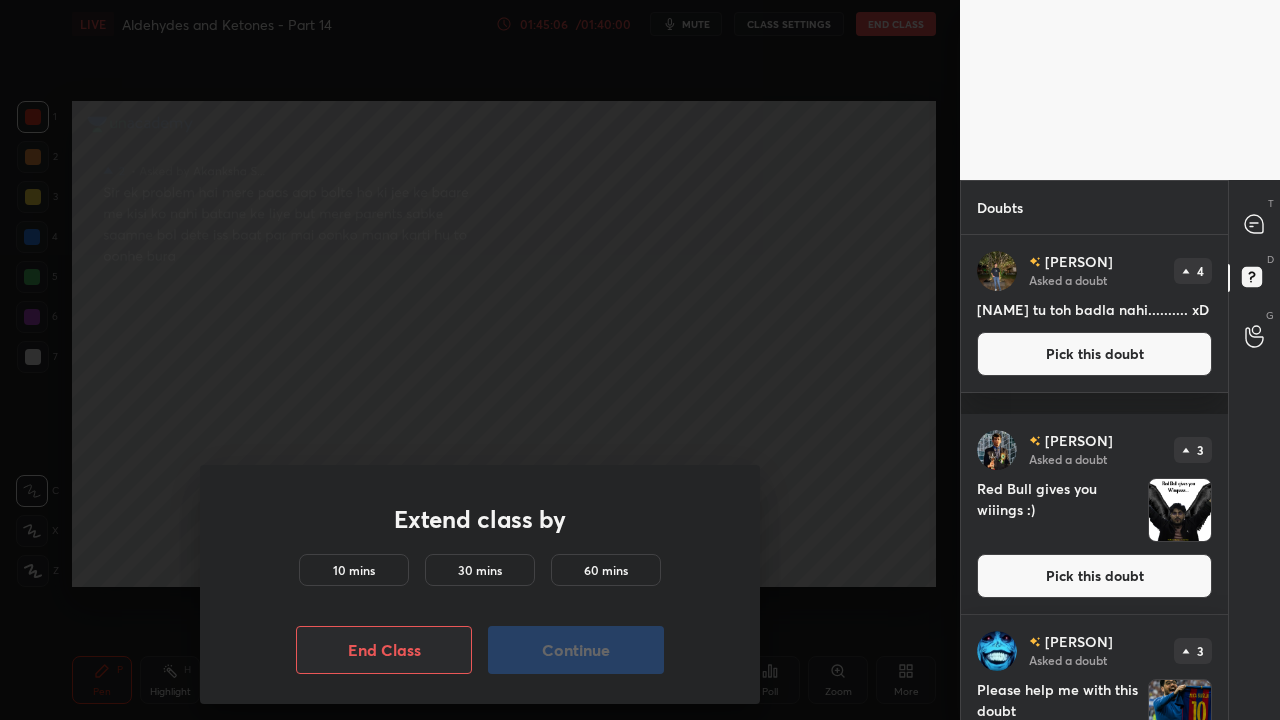 click on "10 mins" at bounding box center (354, 570) 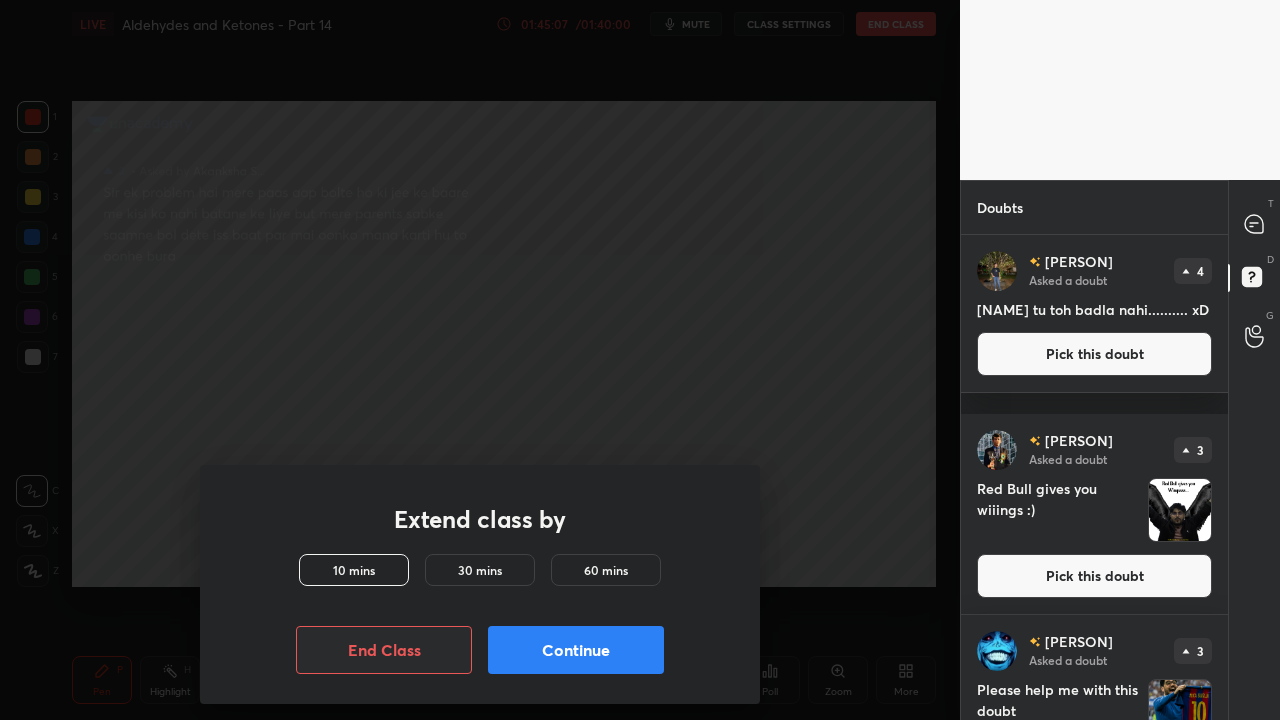 click on "Continue" at bounding box center (576, 650) 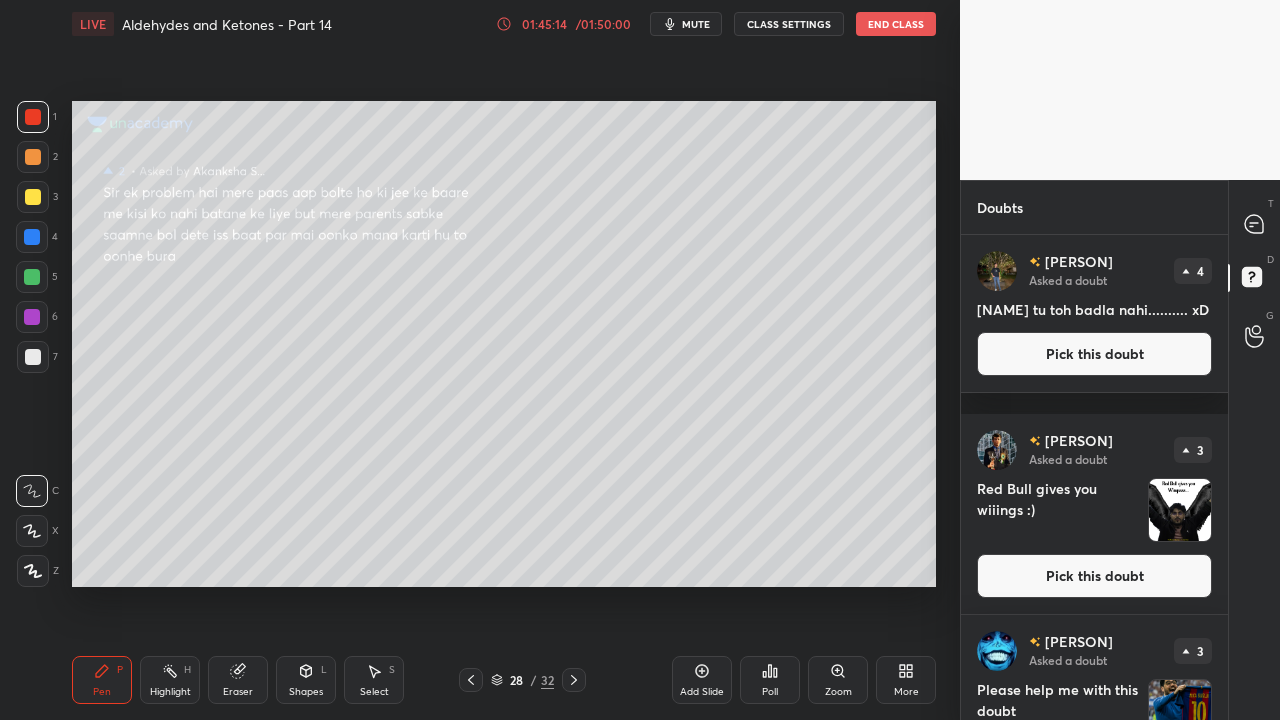 click on "Pick this doubt" at bounding box center (1094, 354) 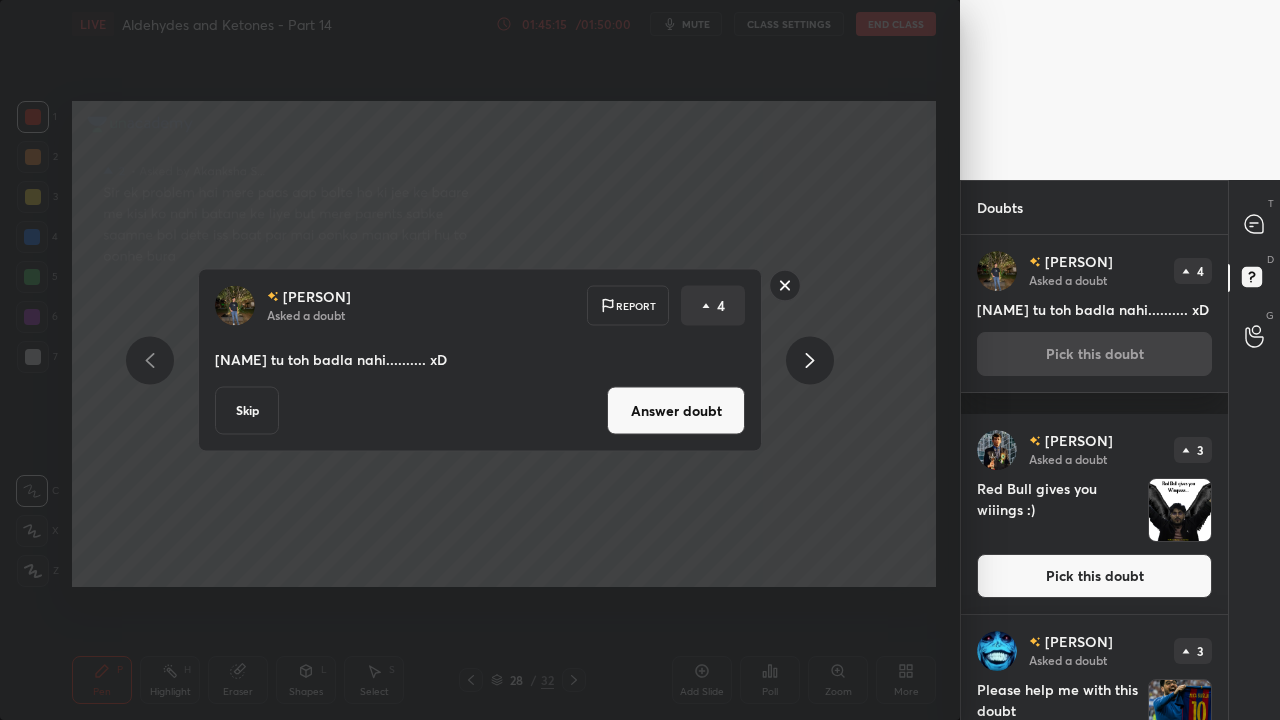 click 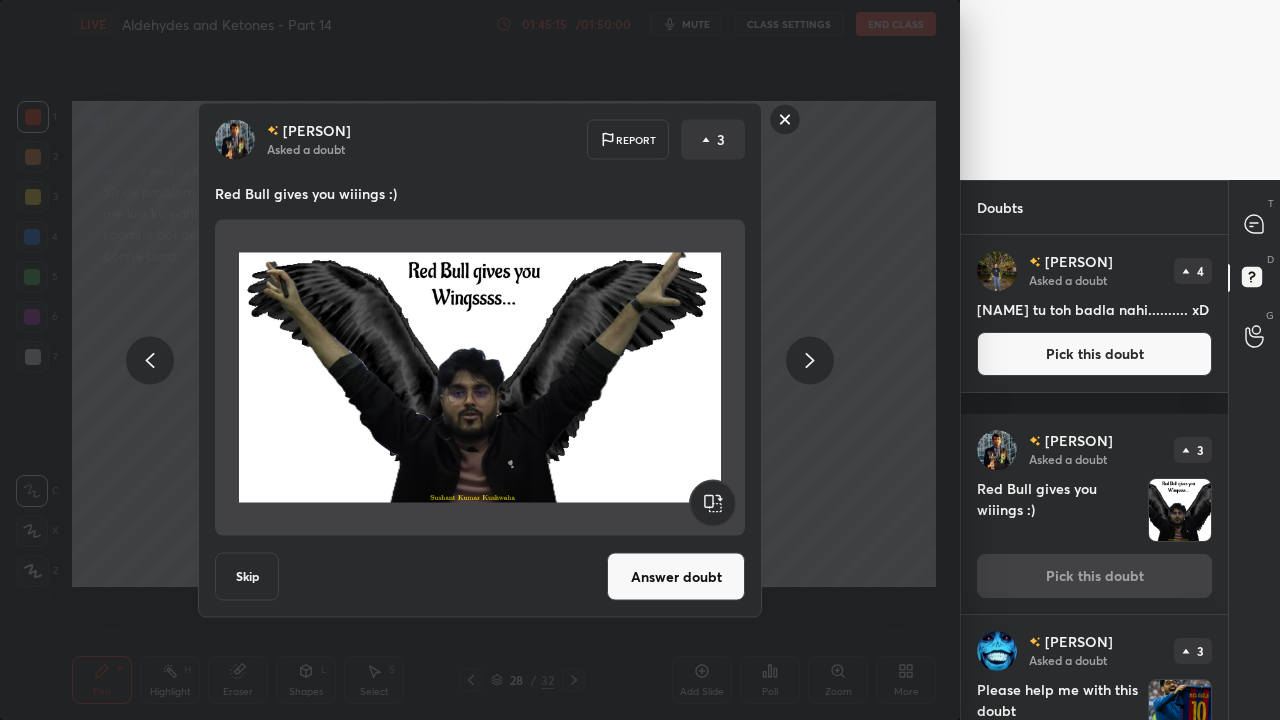 click 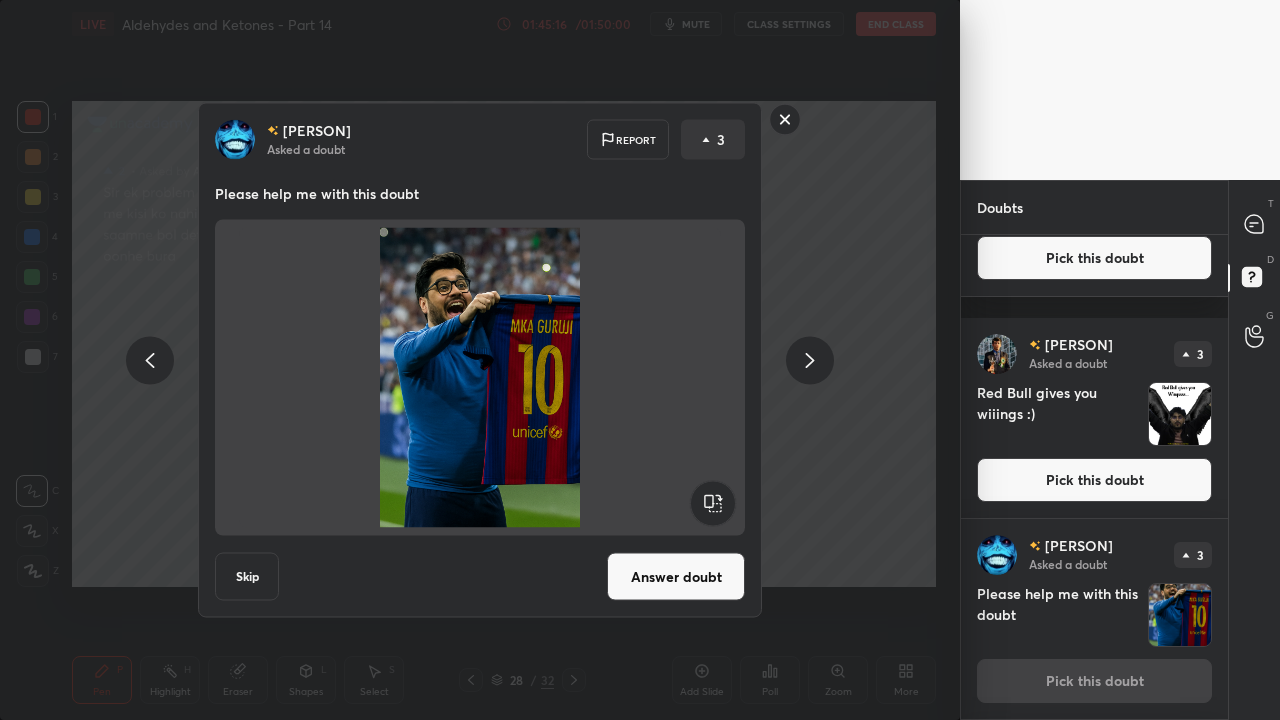 click 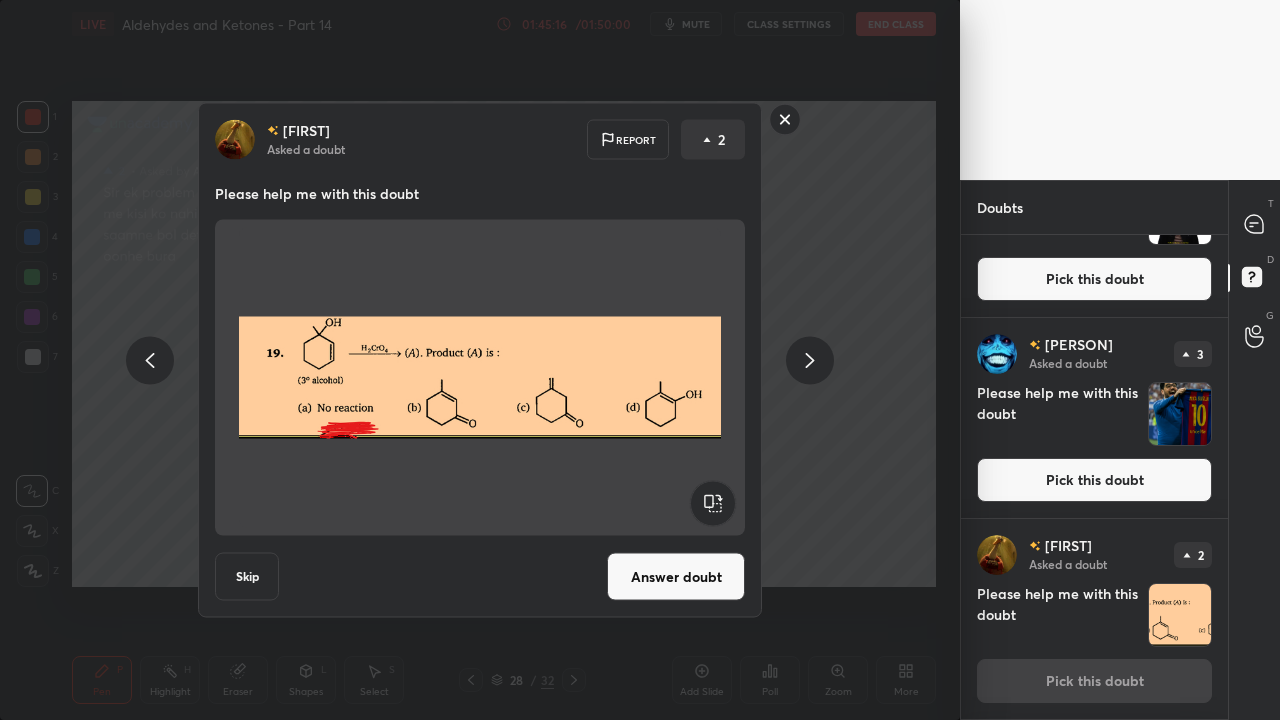 click 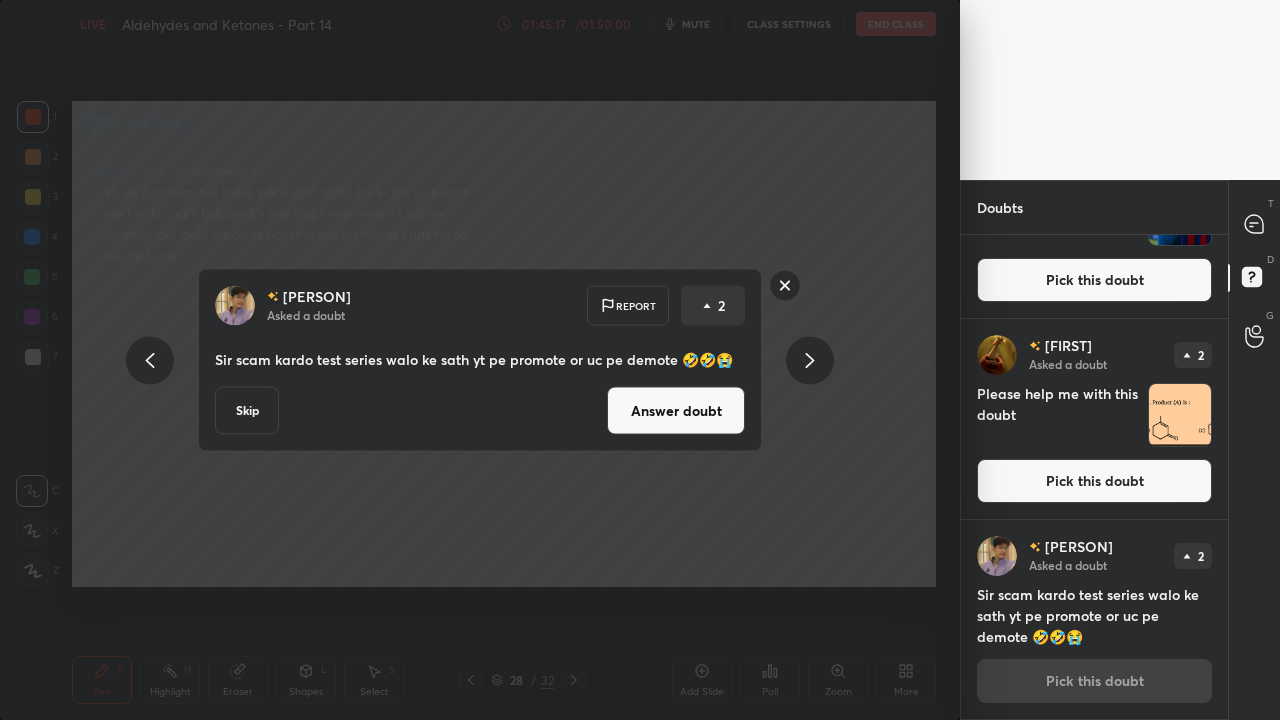 click 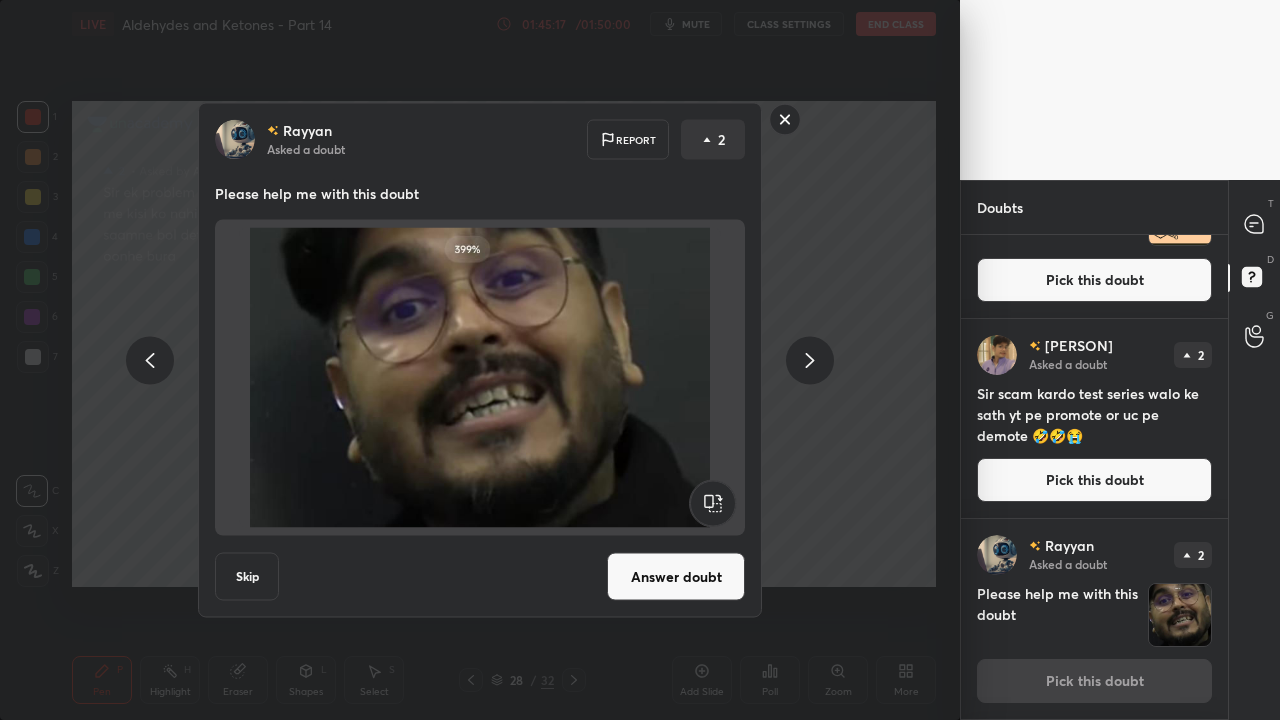 click at bounding box center [810, 360] 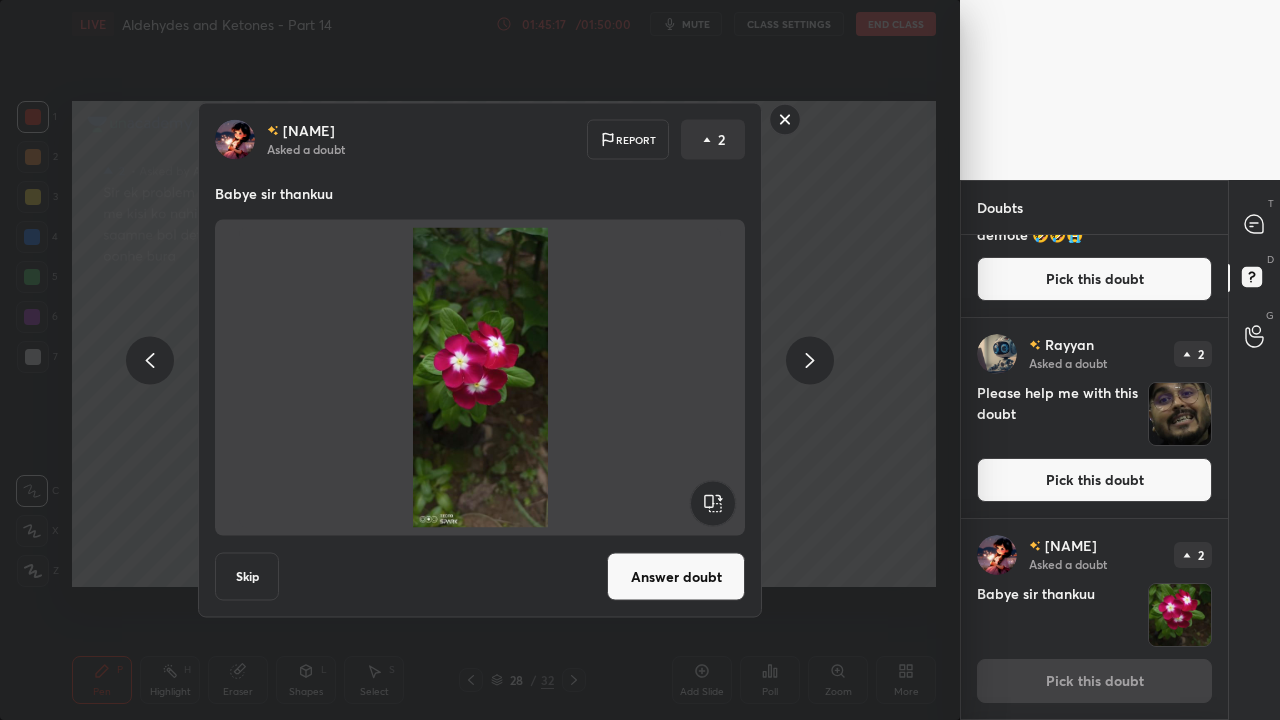 click 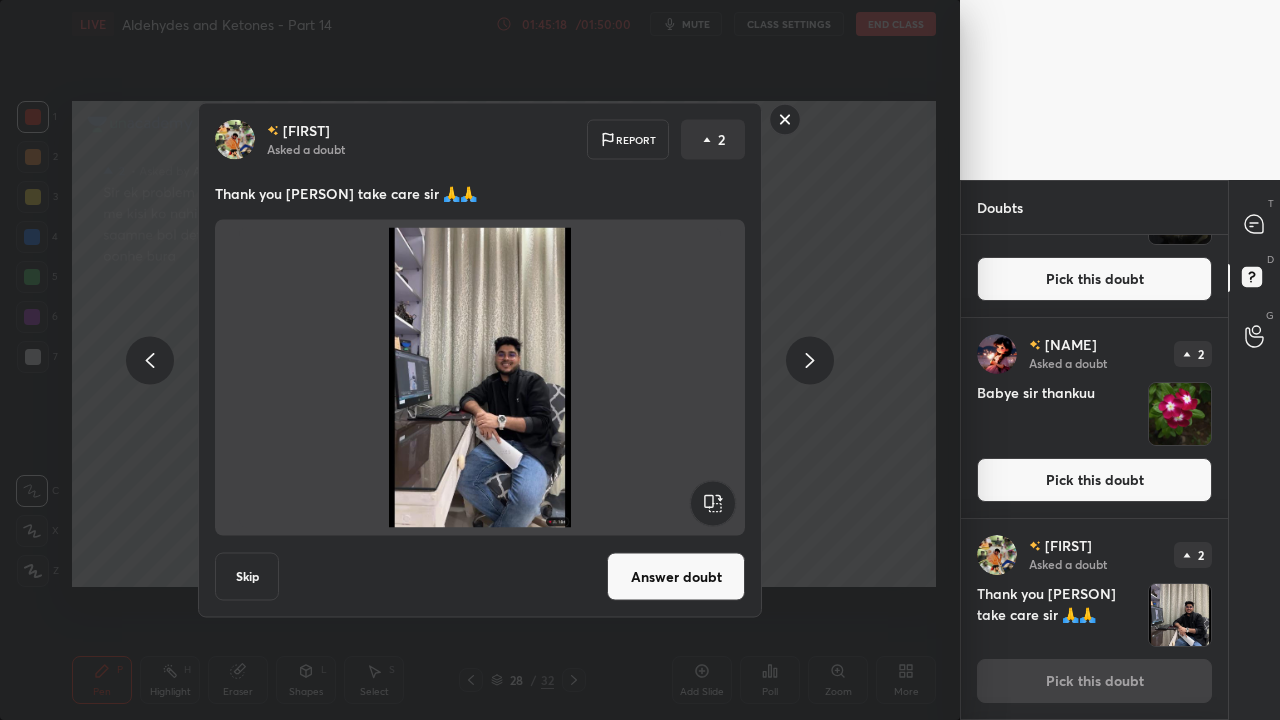 click 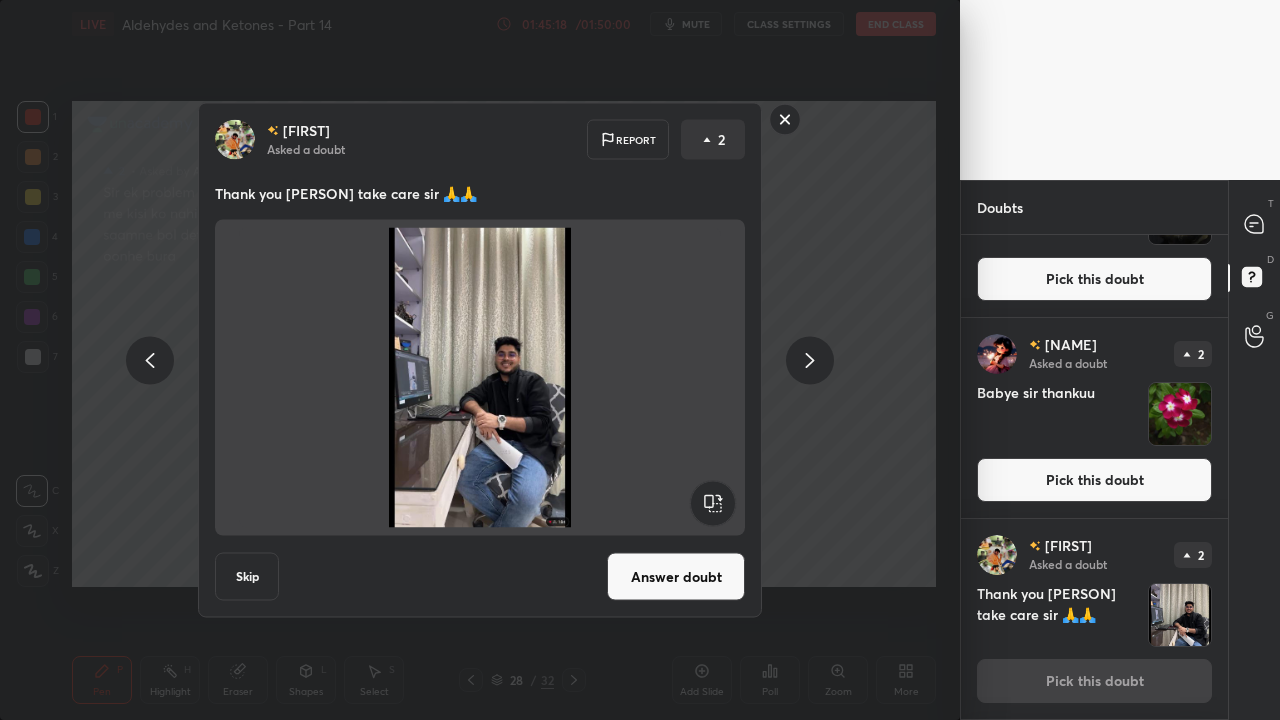scroll, scrollTop: 1300, scrollLeft: 0, axis: vertical 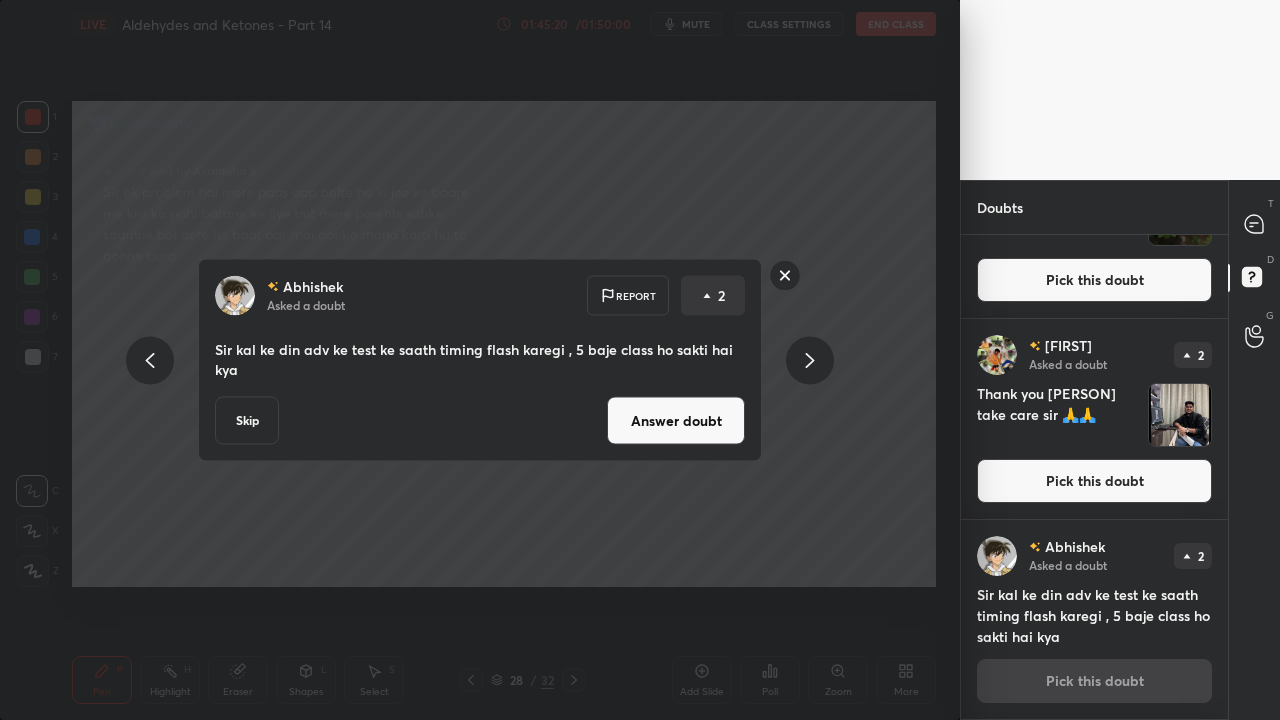 click 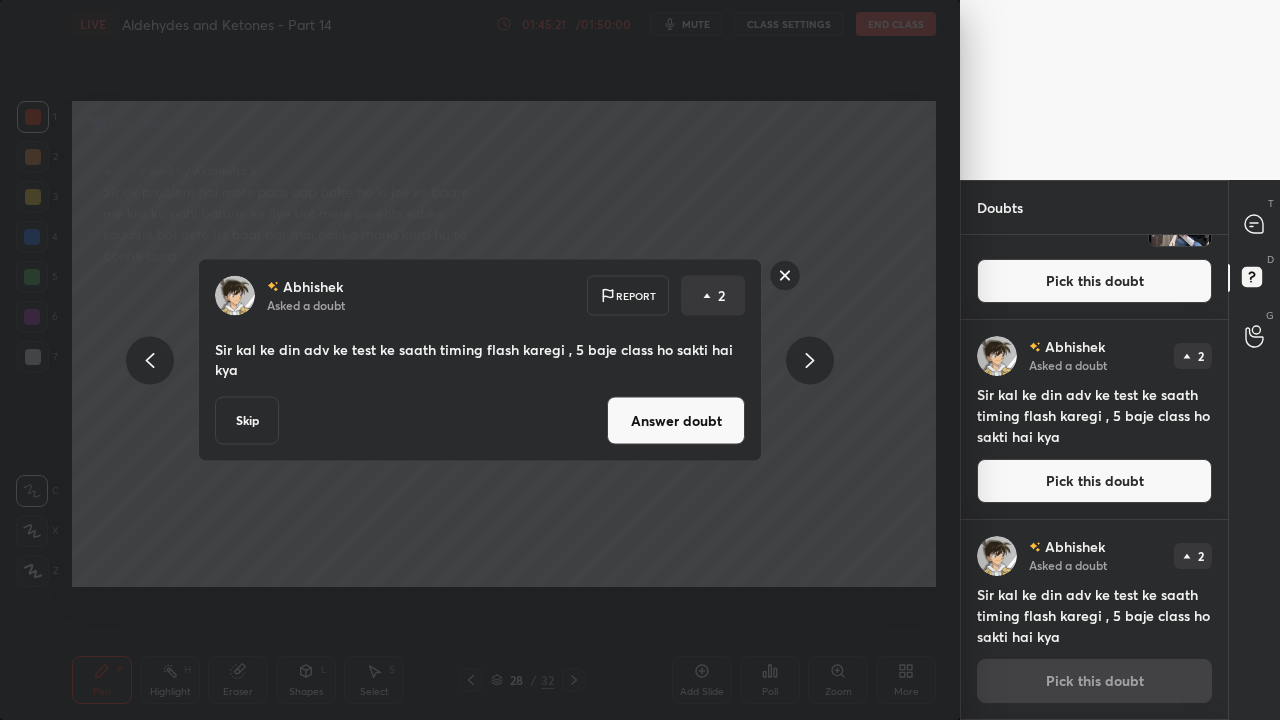 click at bounding box center (810, 360) 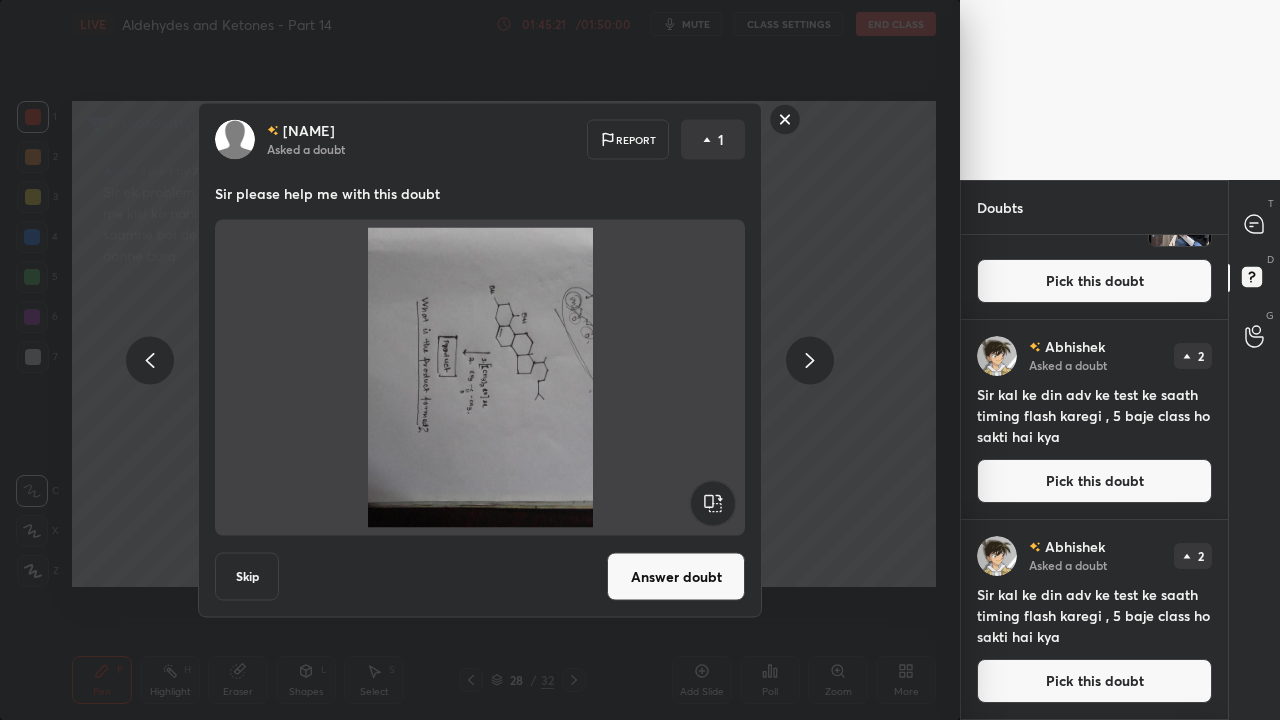 scroll, scrollTop: 1701, scrollLeft: 0, axis: vertical 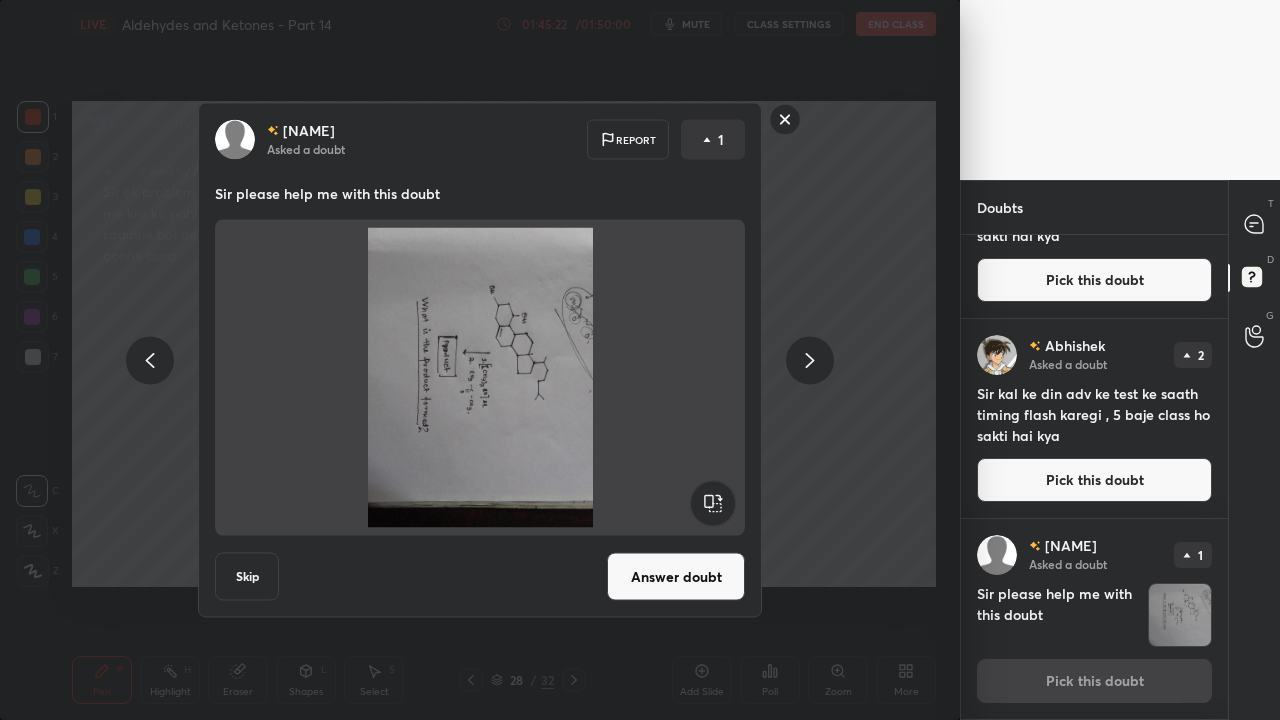 click 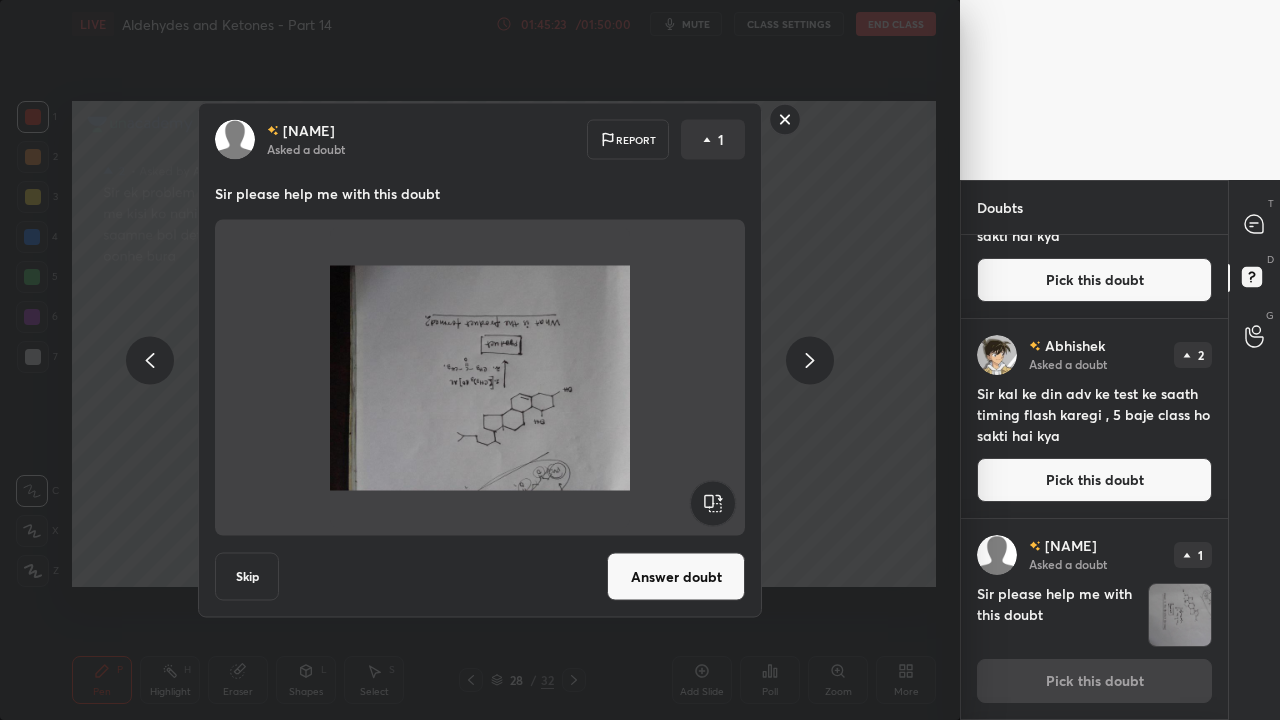 click 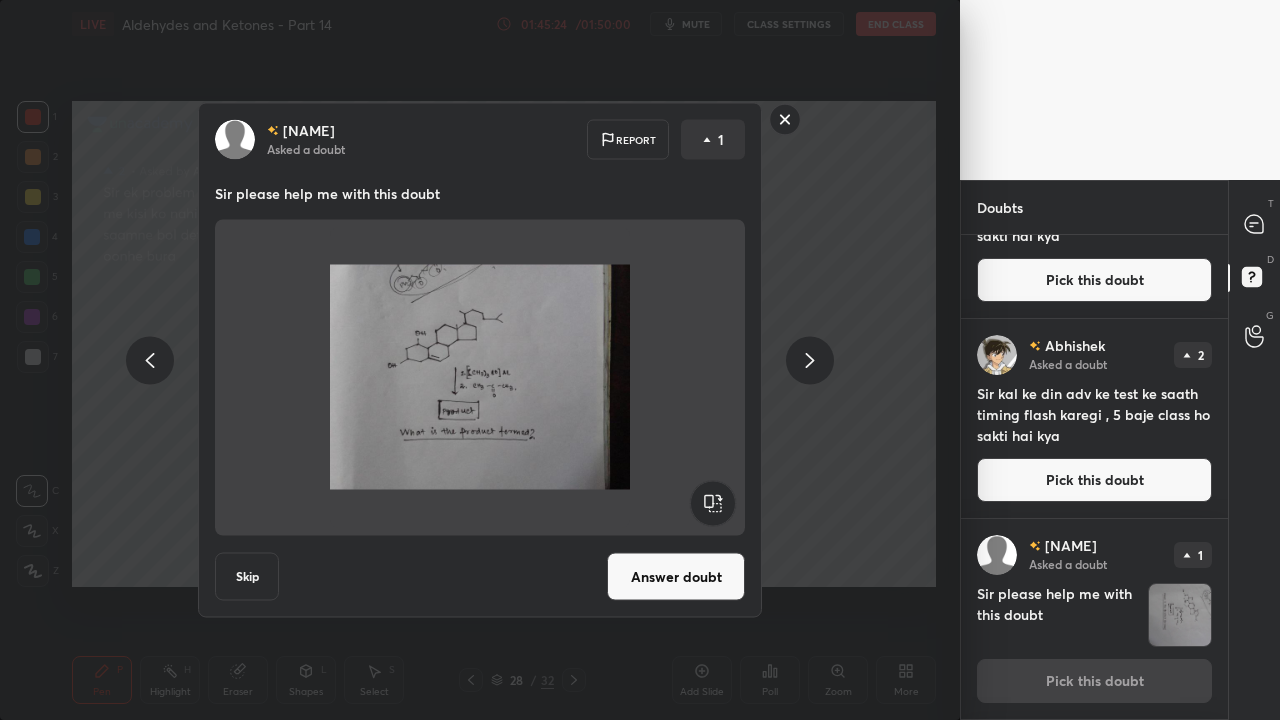 click on "Answer doubt" at bounding box center (676, 577) 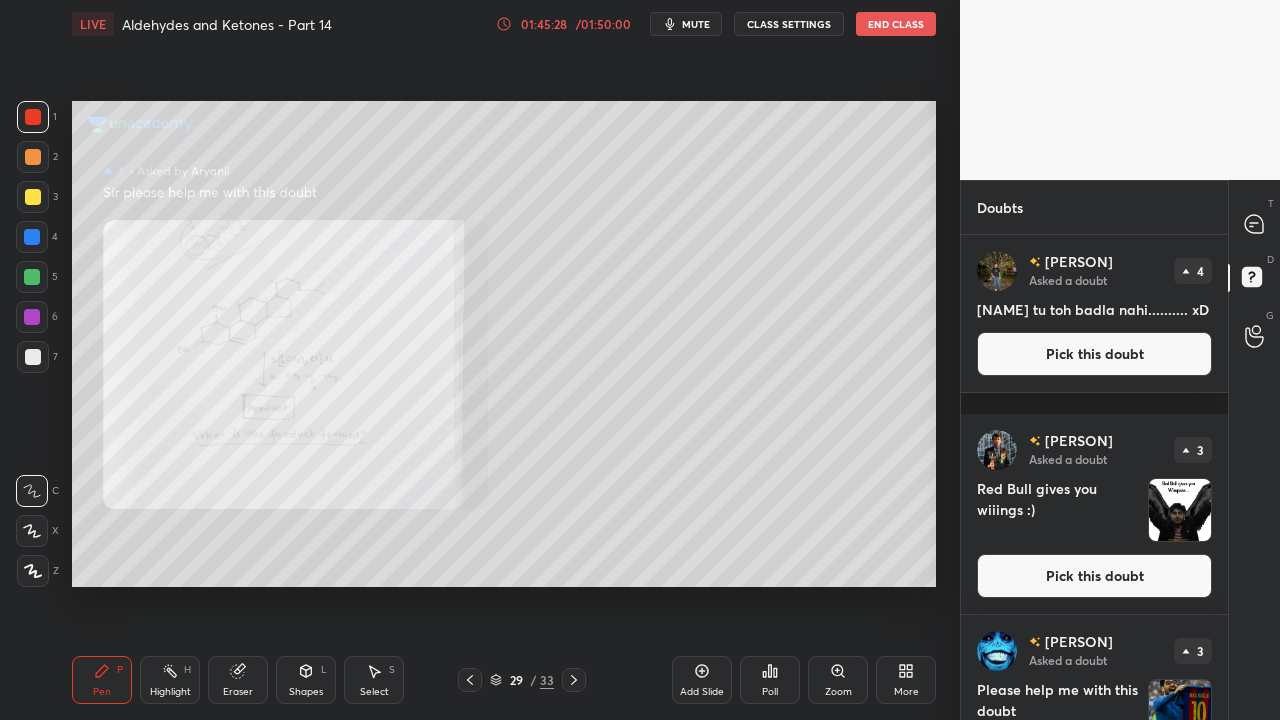 click on "Zoom" at bounding box center (838, 680) 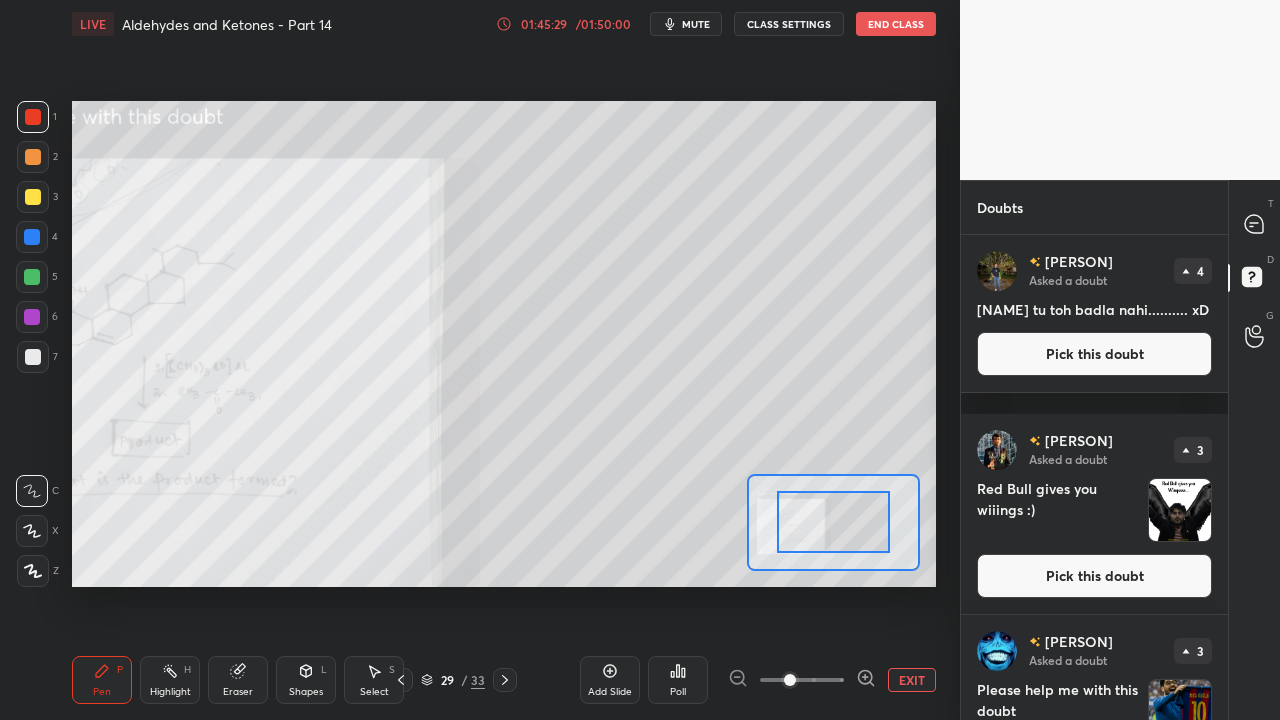 click 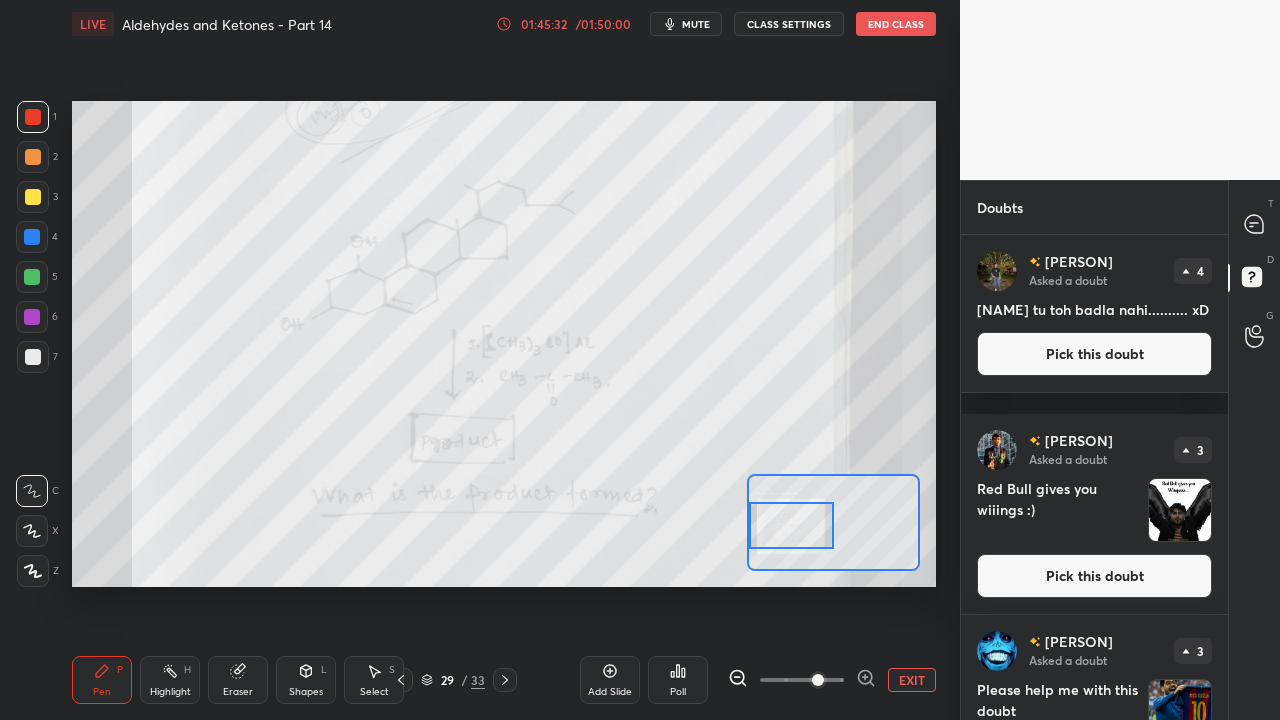 drag, startPoint x: 833, startPoint y: 510, endPoint x: 814, endPoint y: 520, distance: 21.470911 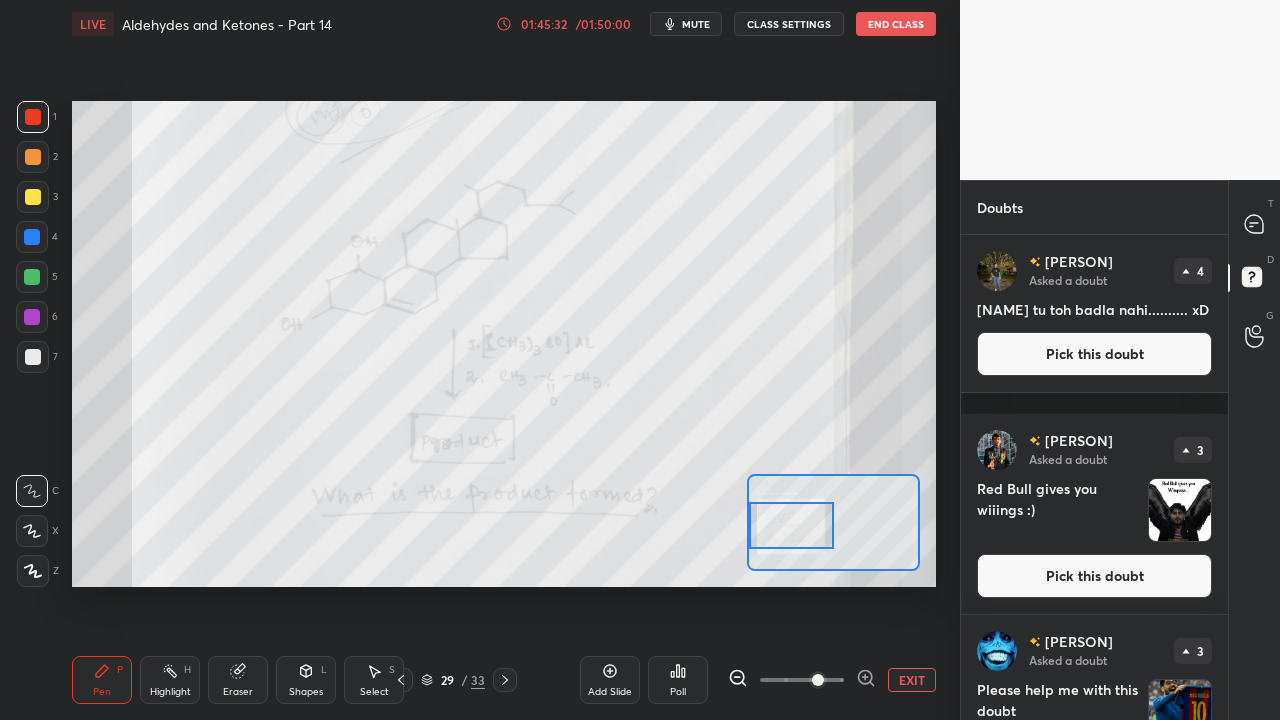 click at bounding box center (791, 525) 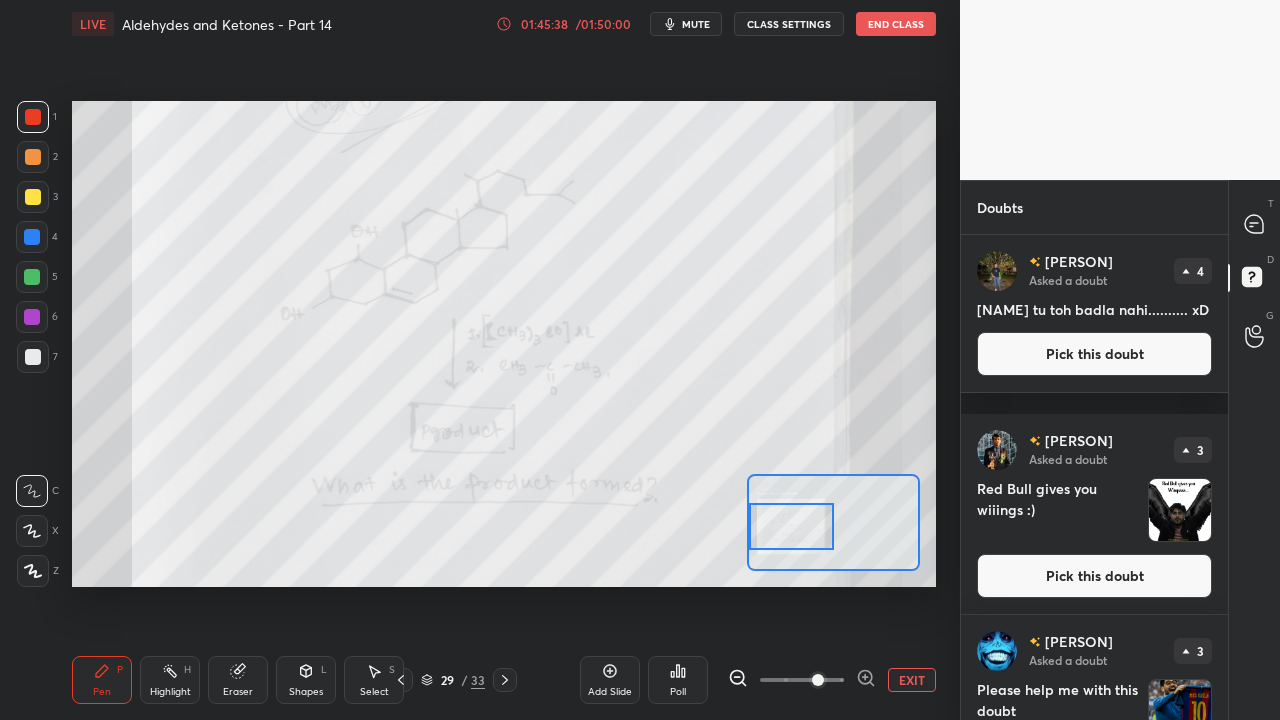 click at bounding box center (1255, 224) 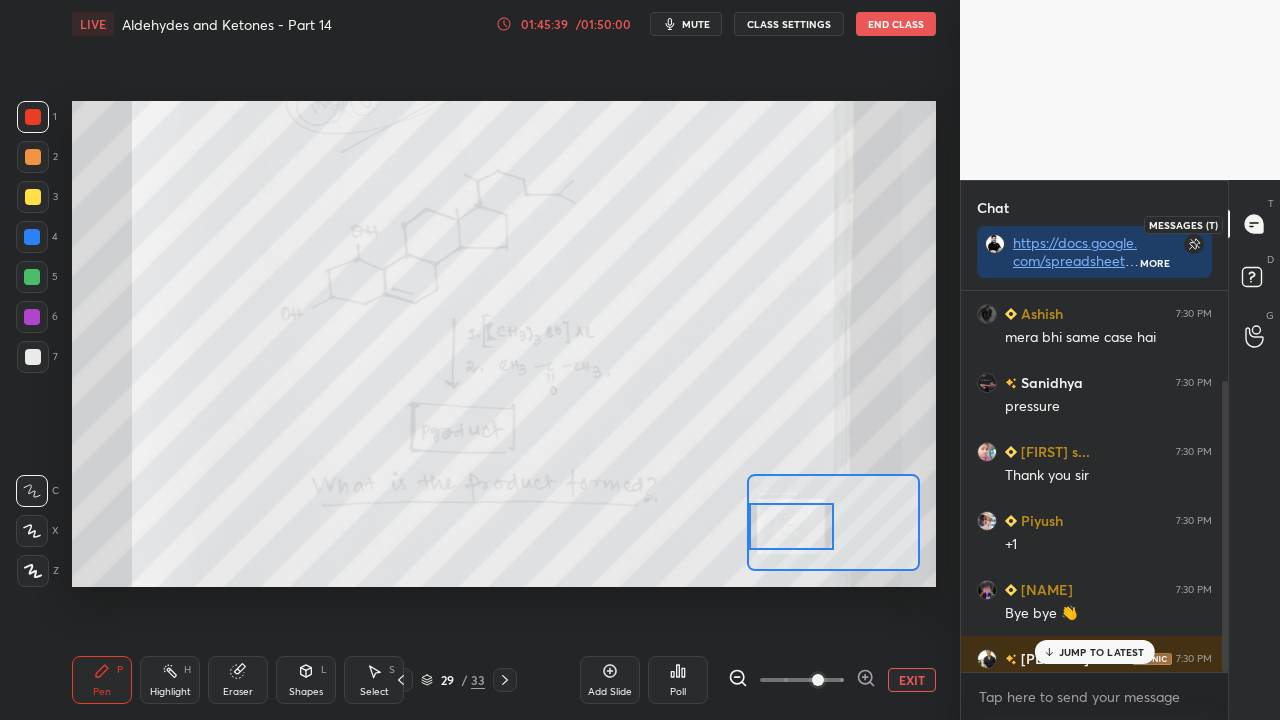 scroll, scrollTop: 423, scrollLeft: 261, axis: both 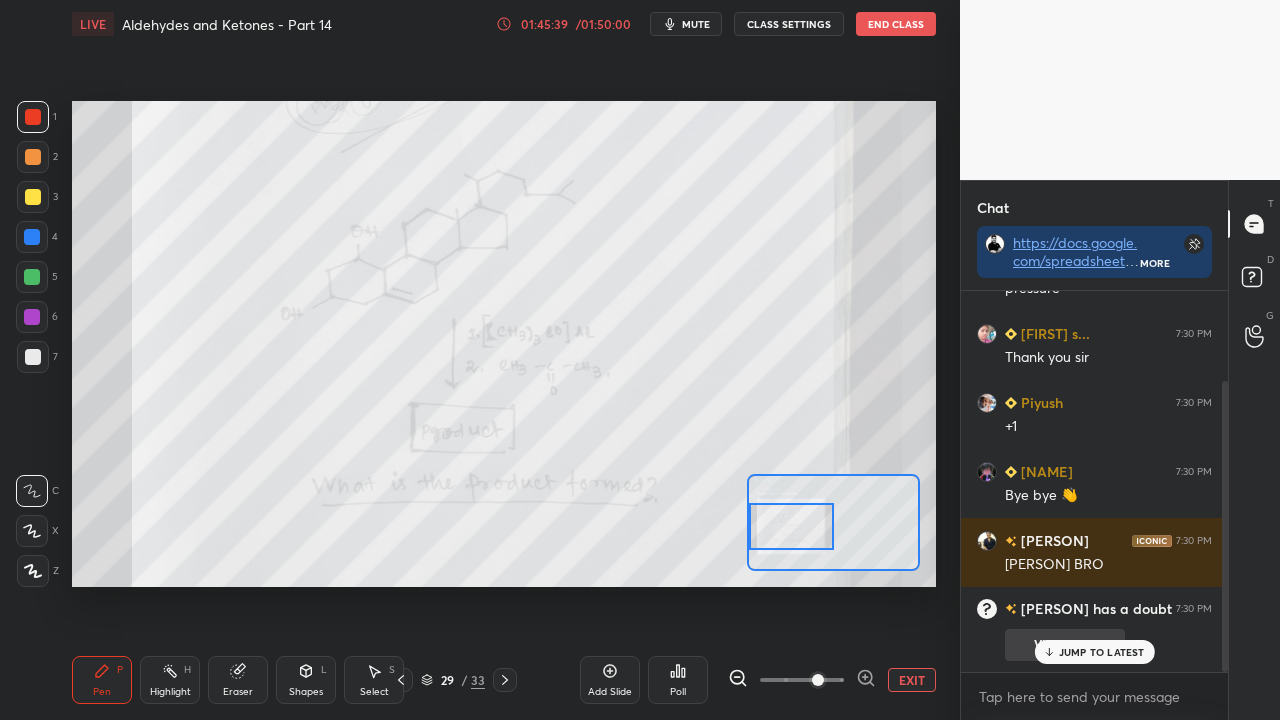 click on "JUMP TO LATEST" at bounding box center (1102, 652) 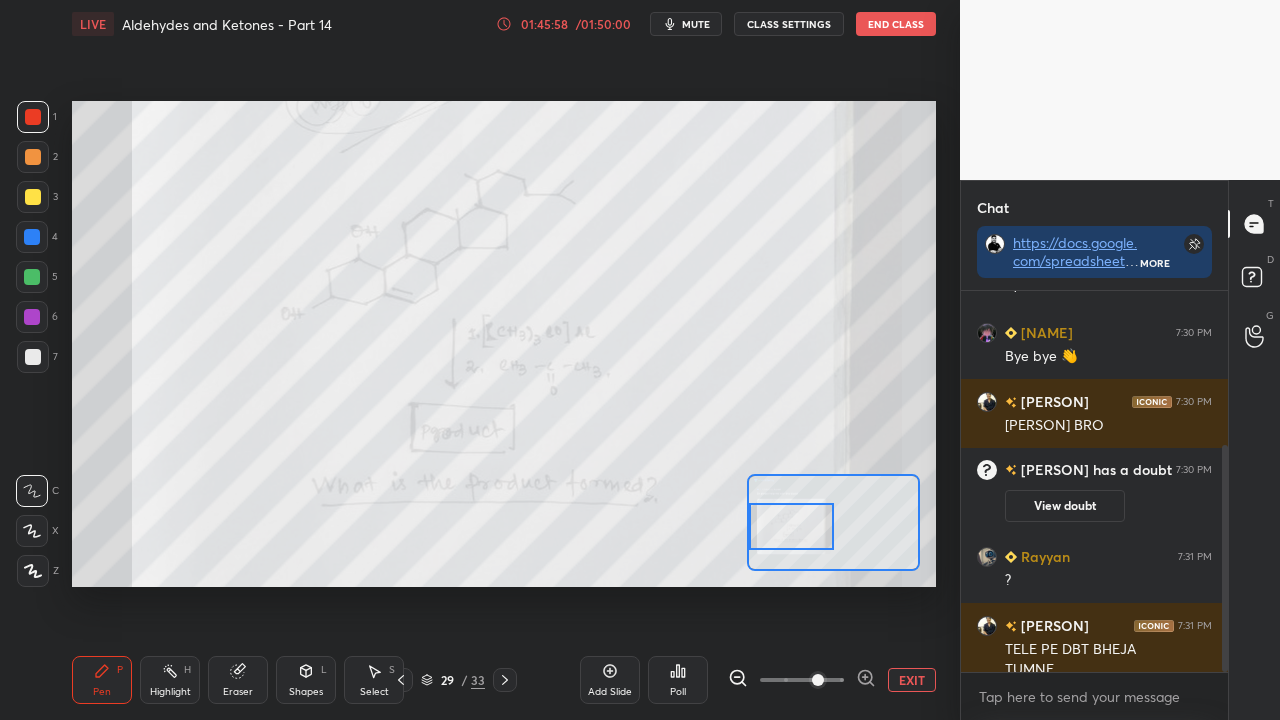 scroll, scrollTop: 258, scrollLeft: 0, axis: vertical 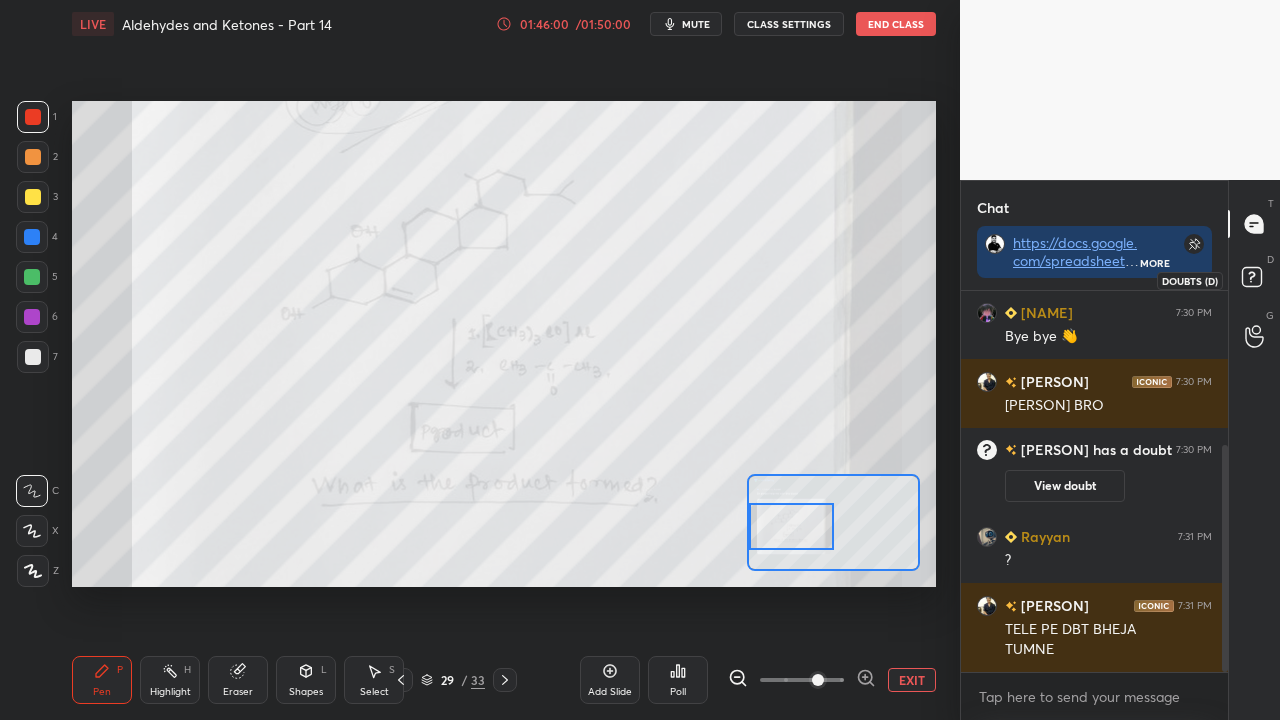 click 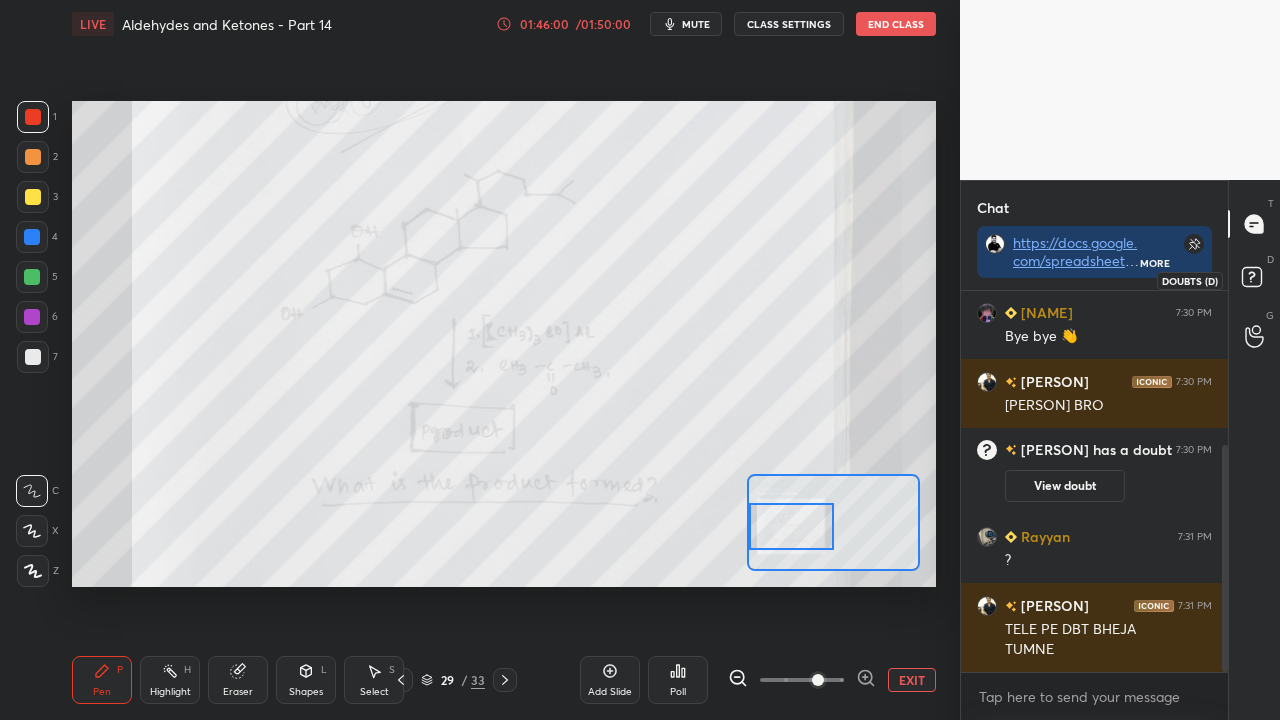 scroll, scrollTop: 6, scrollLeft: 6, axis: both 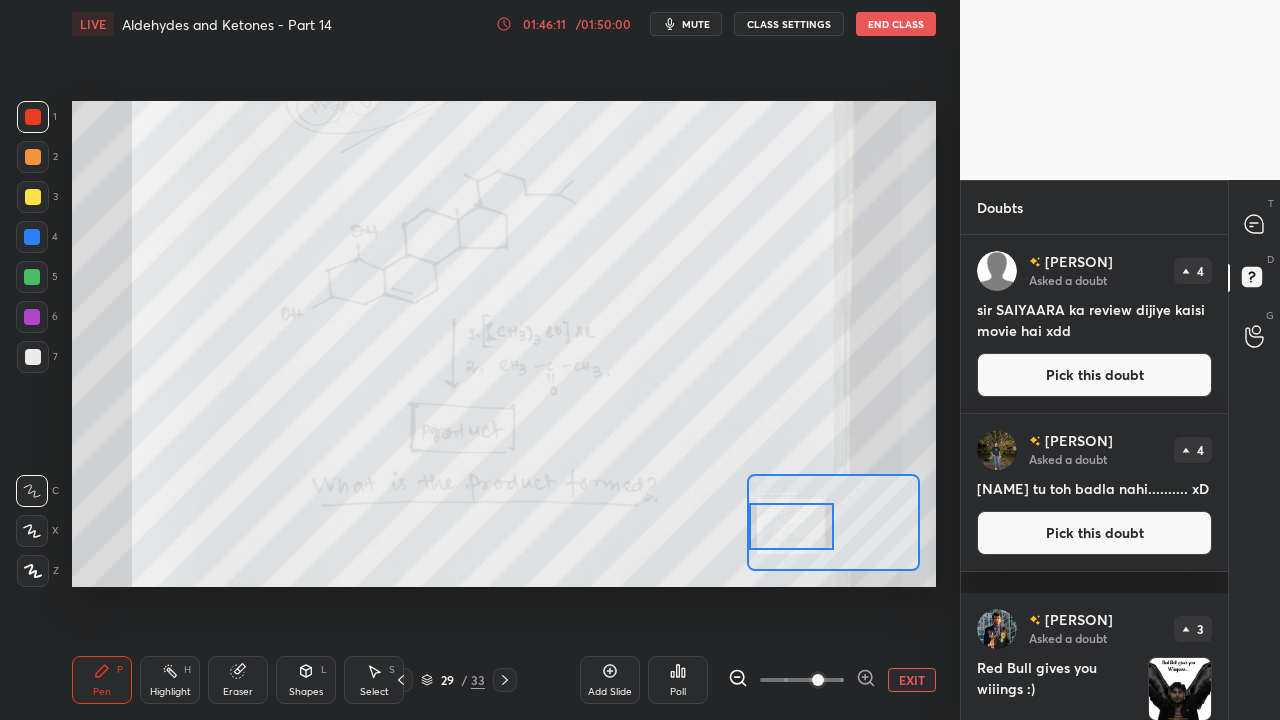 click on "Pick this doubt" at bounding box center [1094, 375] 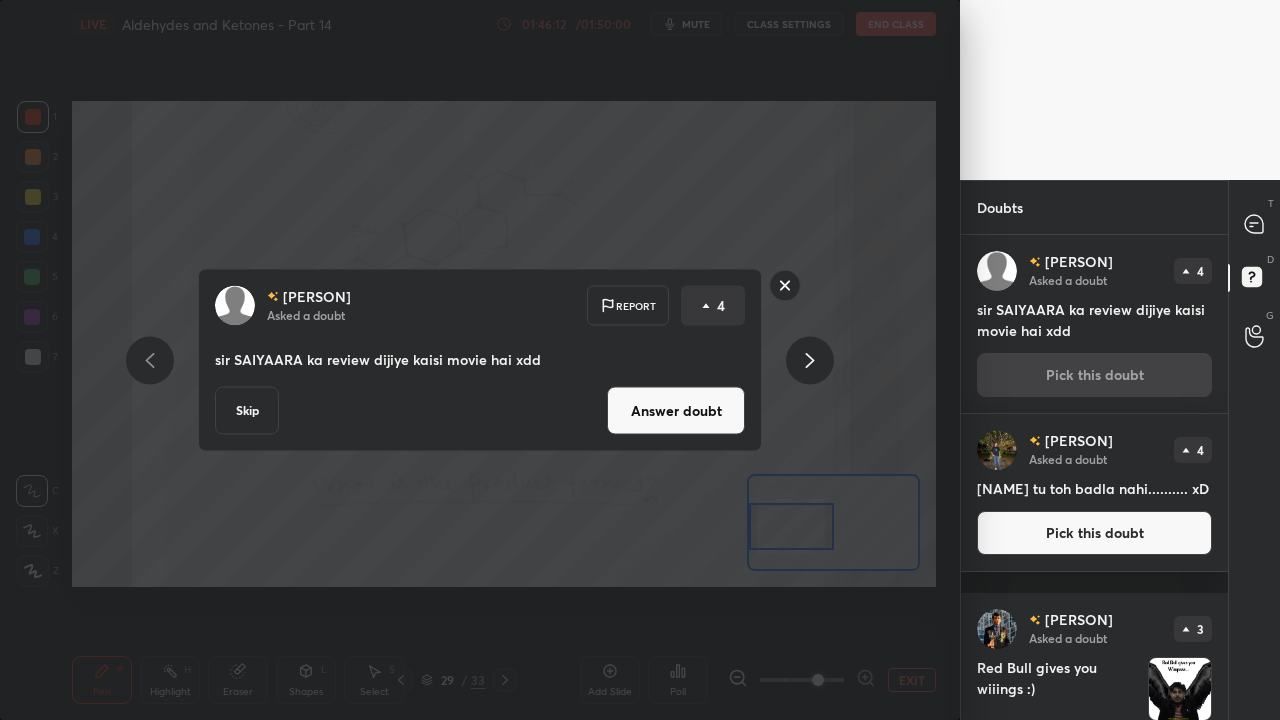click 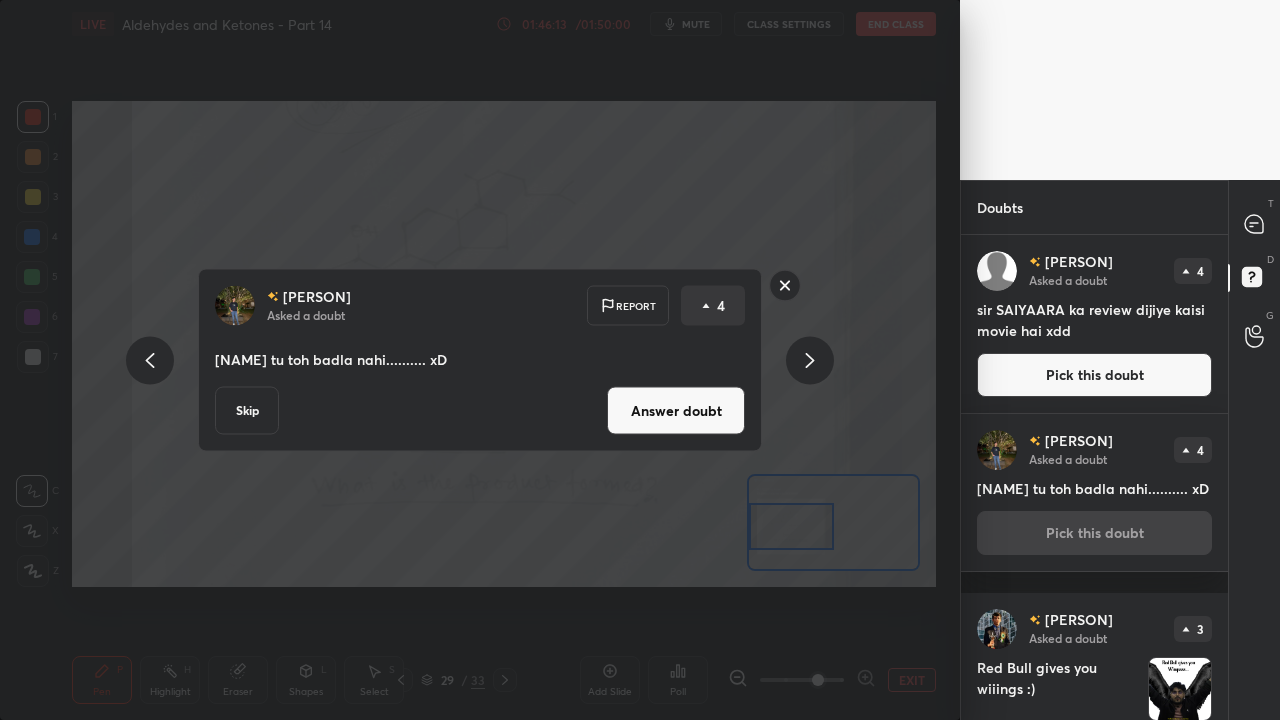 click 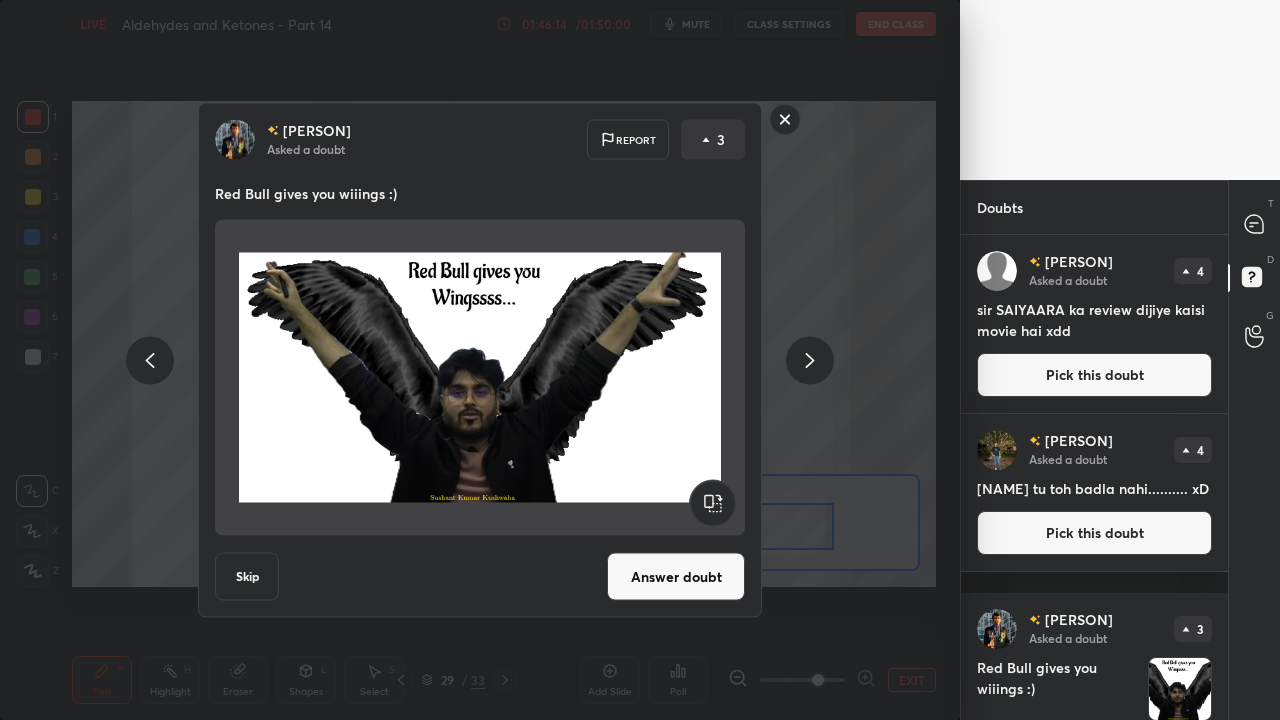 scroll, scrollTop: 74, scrollLeft: 0, axis: vertical 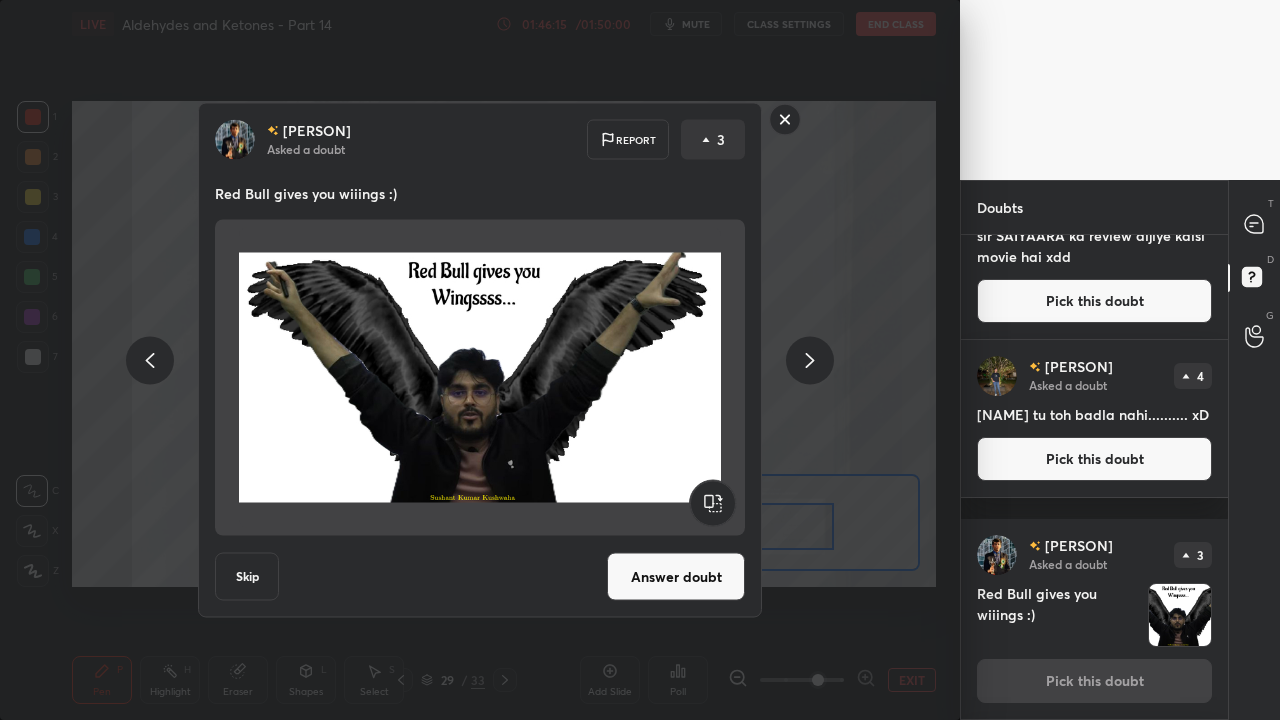 drag, startPoint x: 668, startPoint y: 537, endPoint x: 650, endPoint y: 558, distance: 27.658634 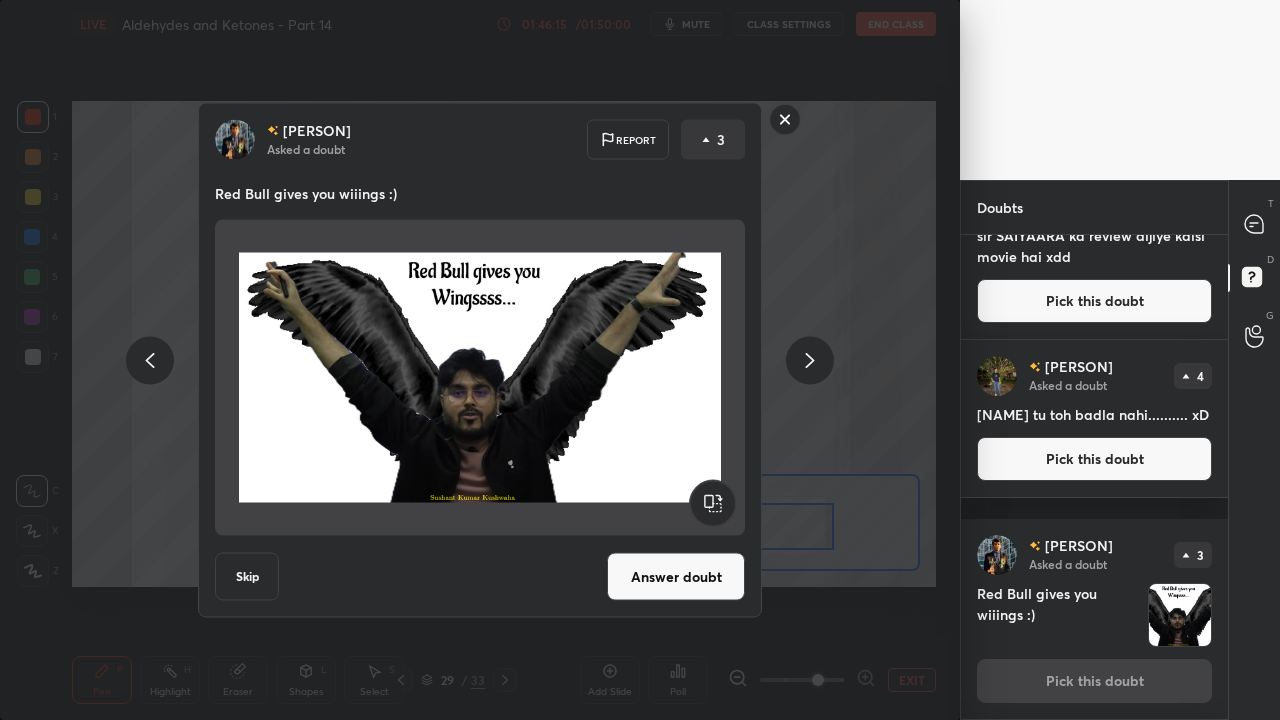 click on "[NAME] Asked a doubt Report 3 Red Bull gives you wiiings :) Skip Answer doubt" at bounding box center [480, 360] 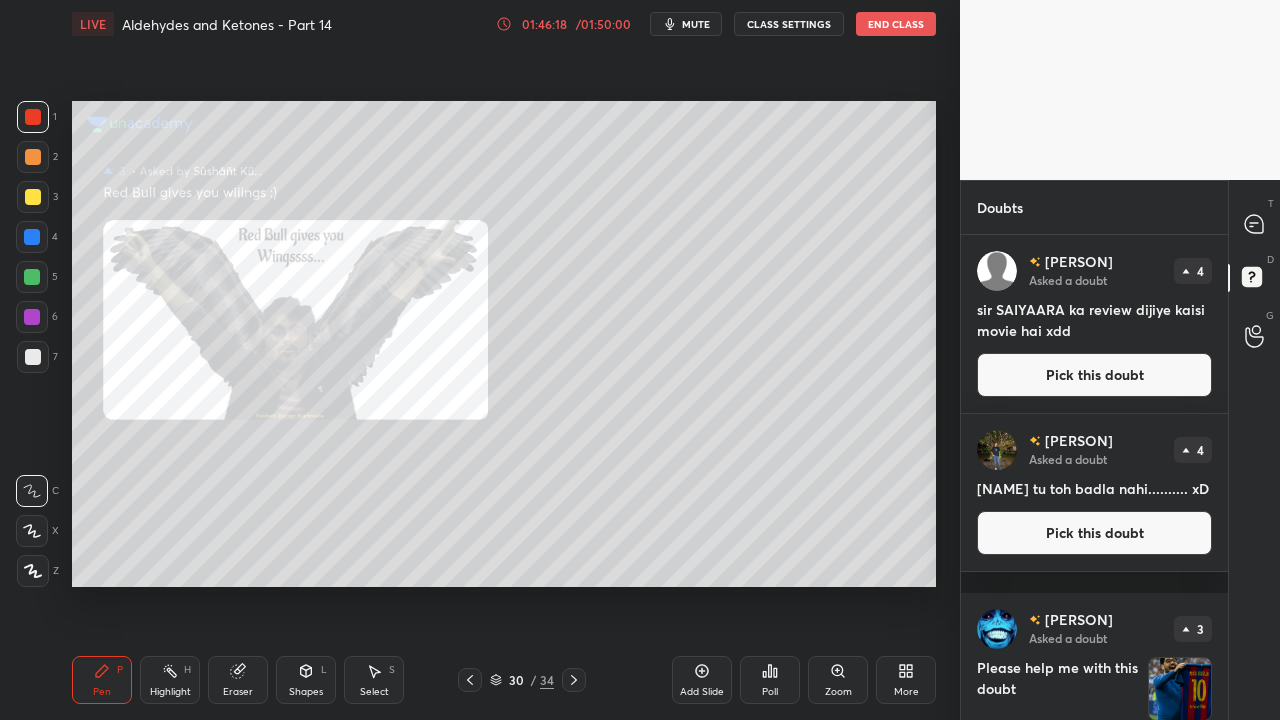 click on "Pick this doubt" at bounding box center [1094, 375] 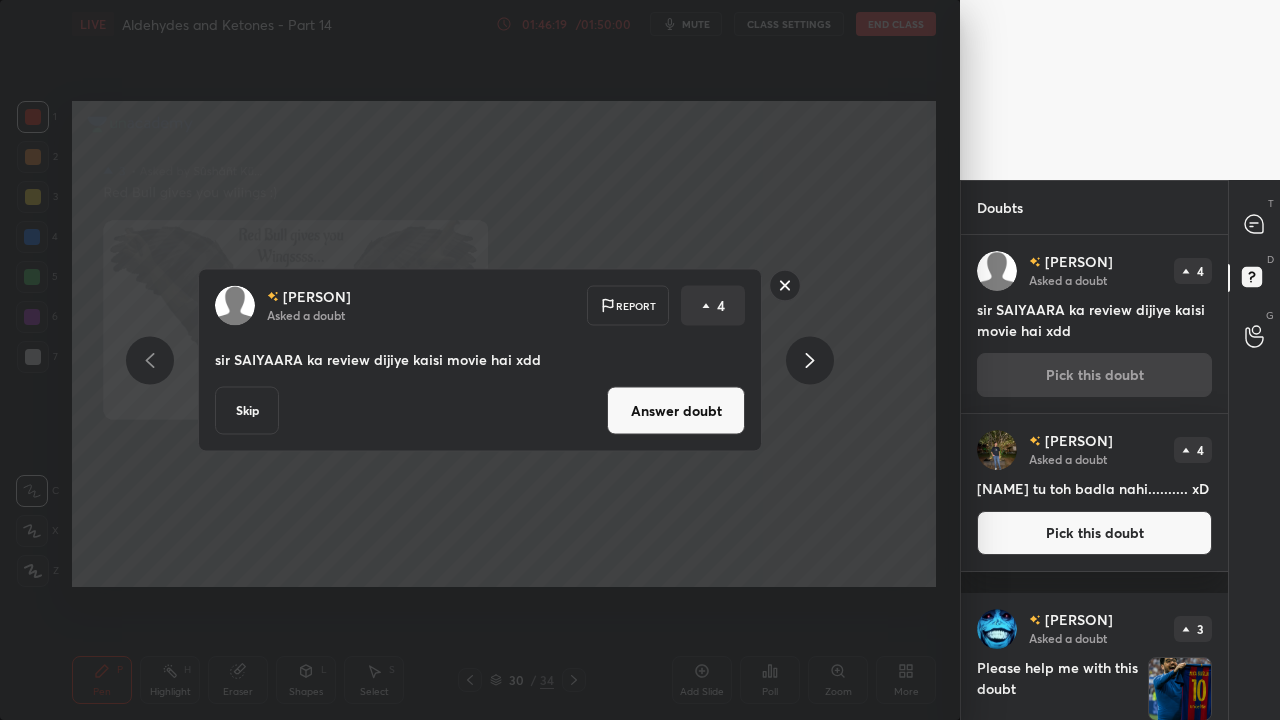 click 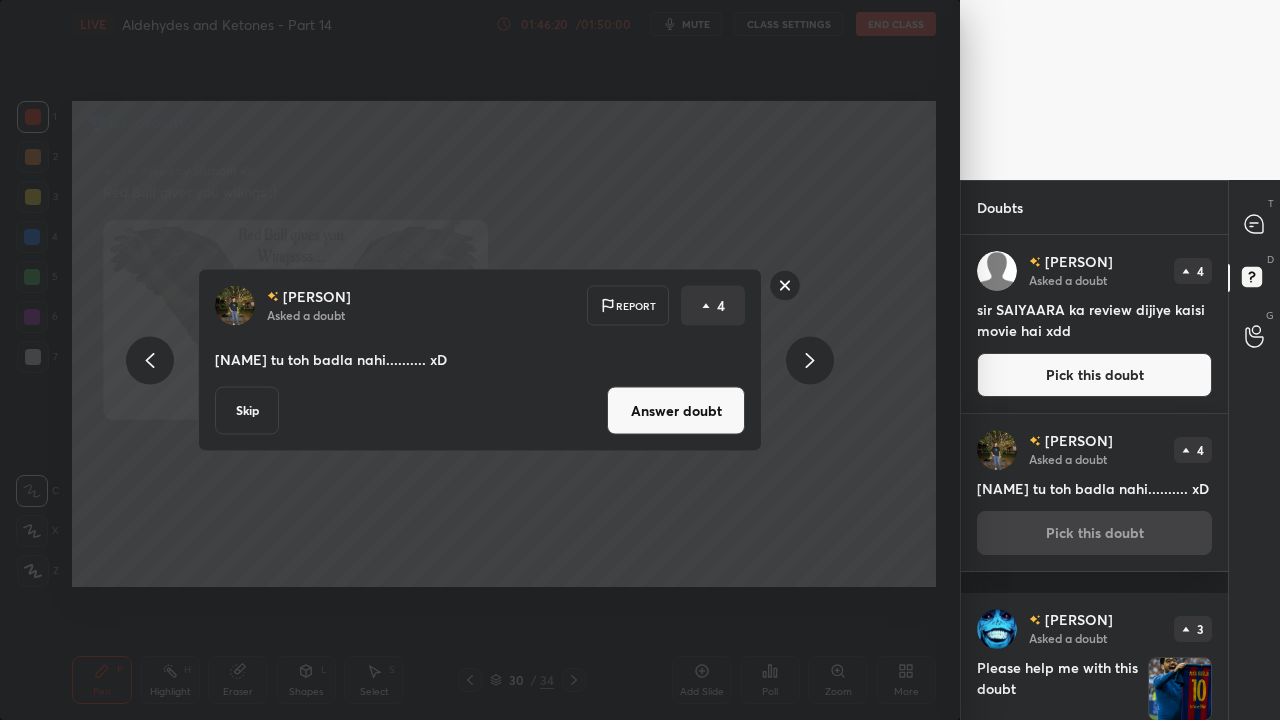 click 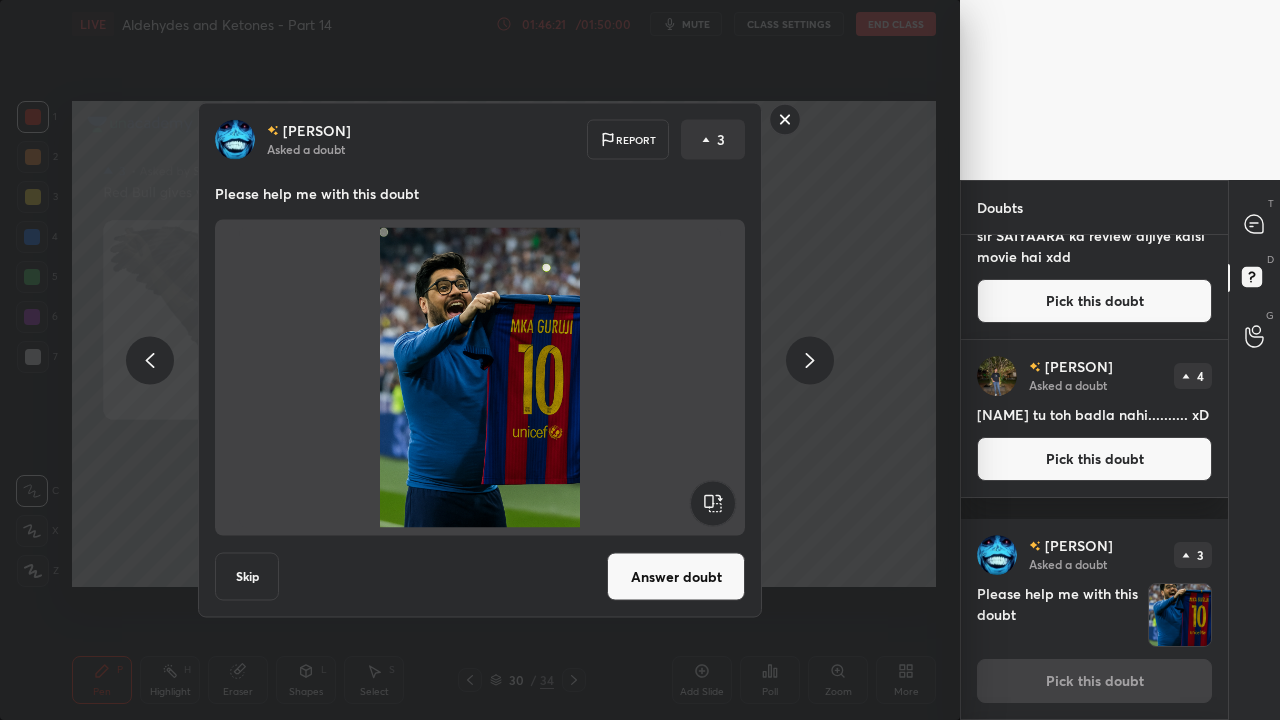click 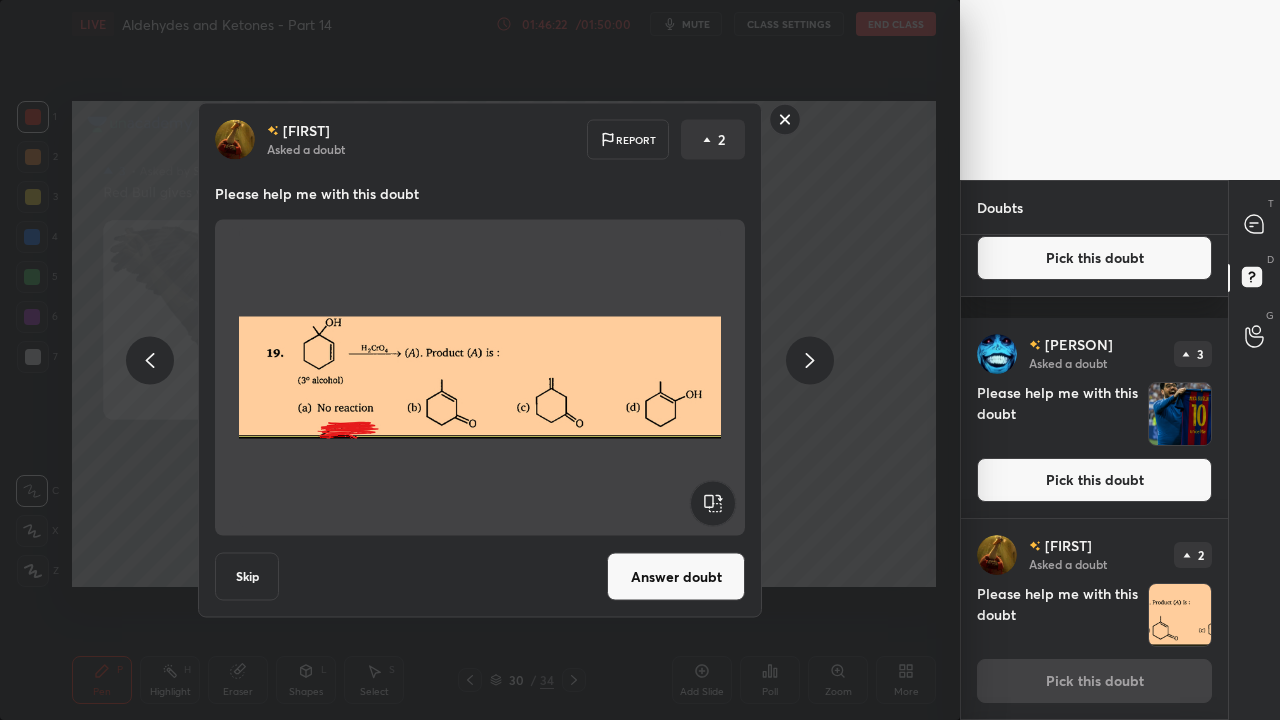 click 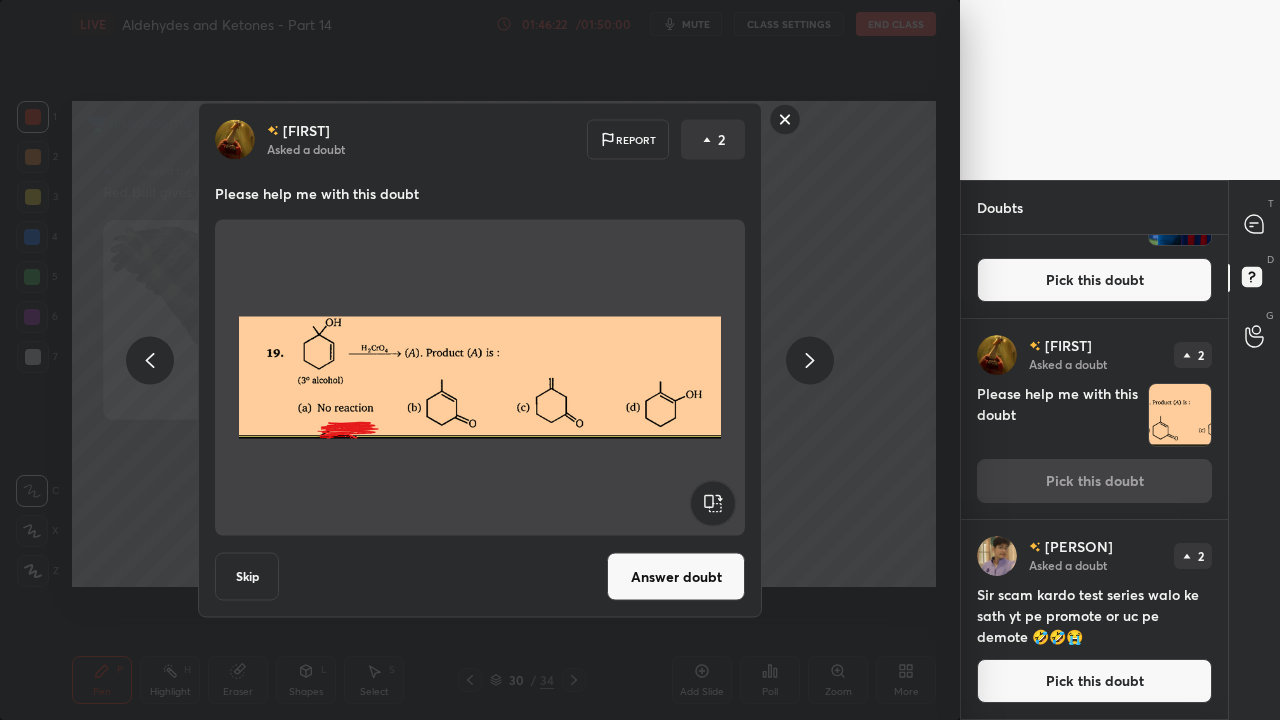 click 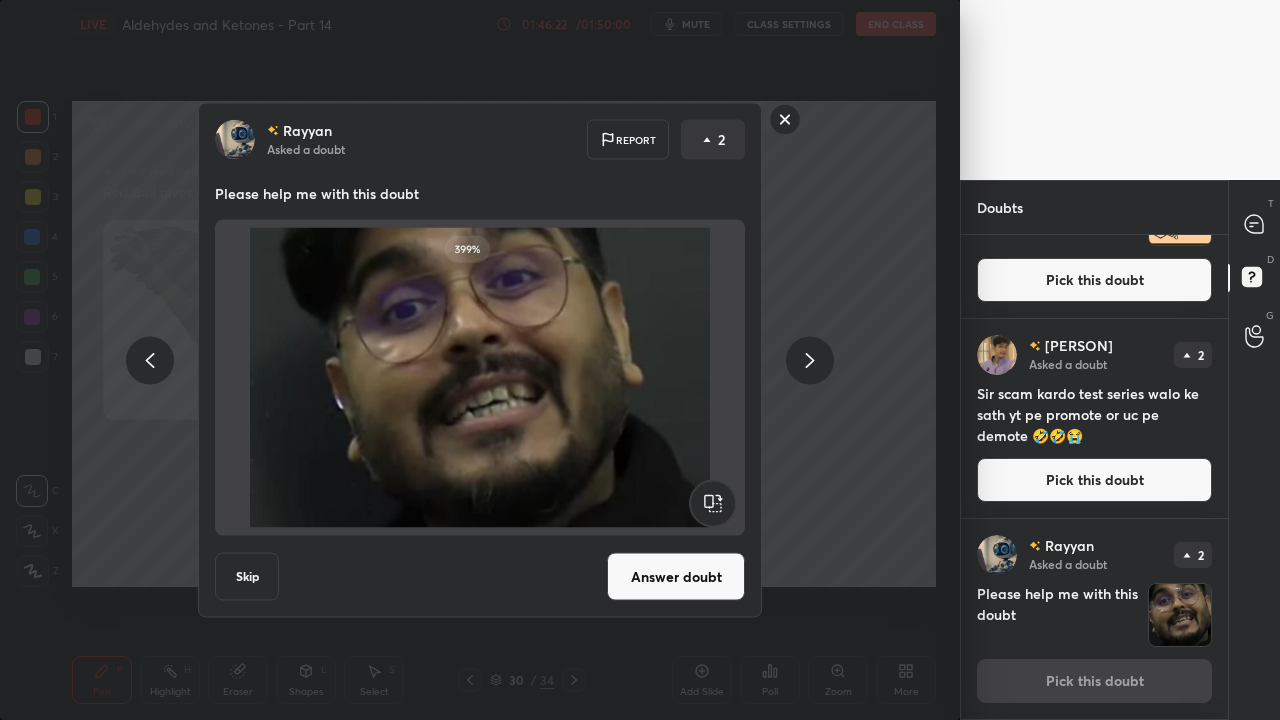 click 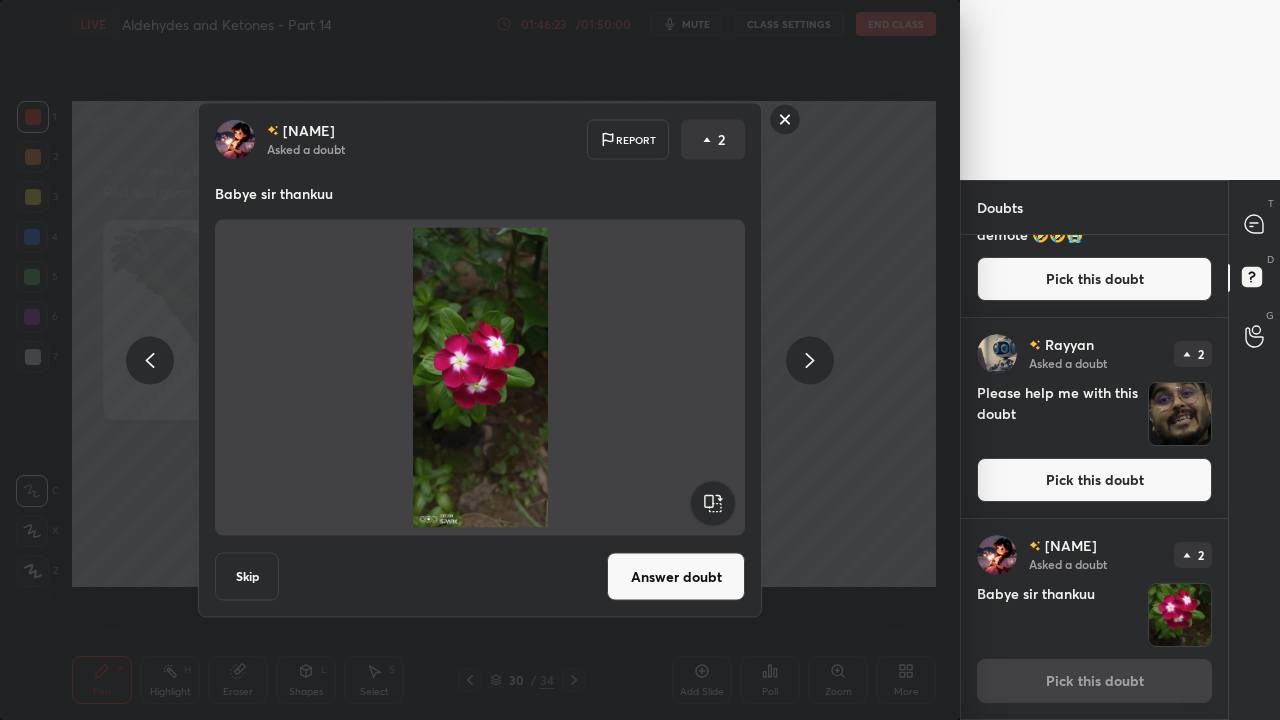 click 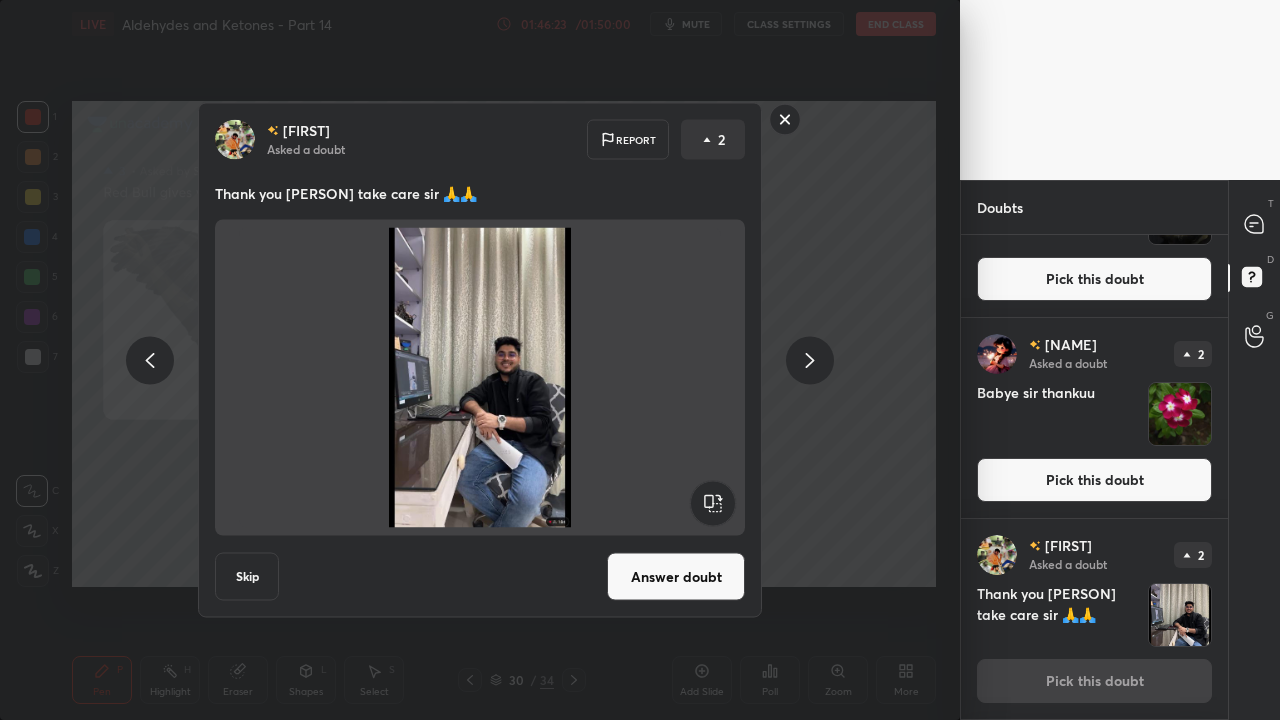 click 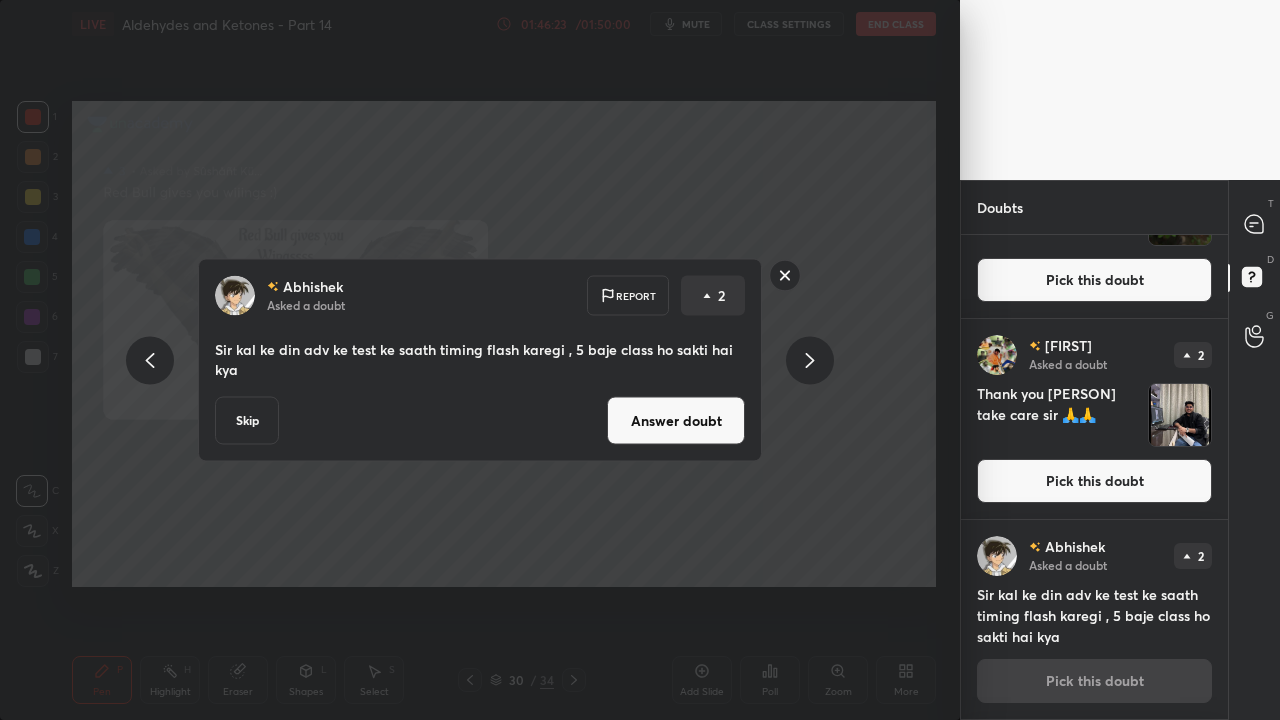 click 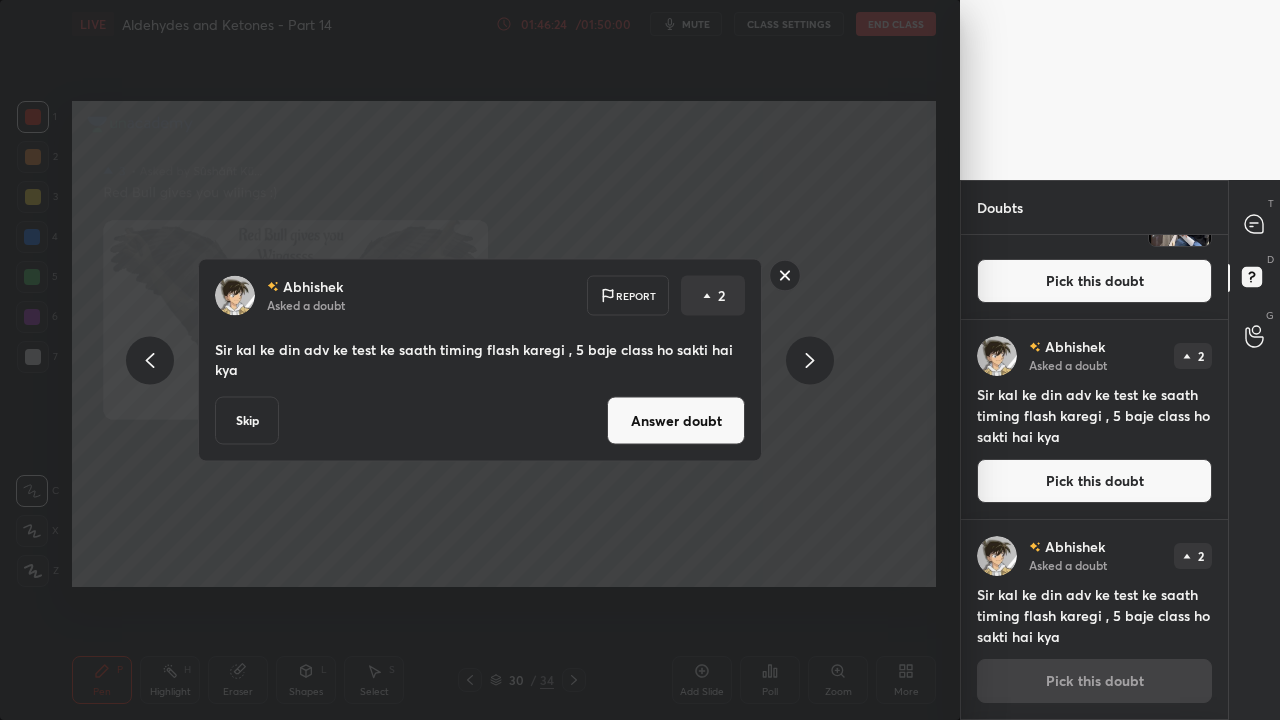 click 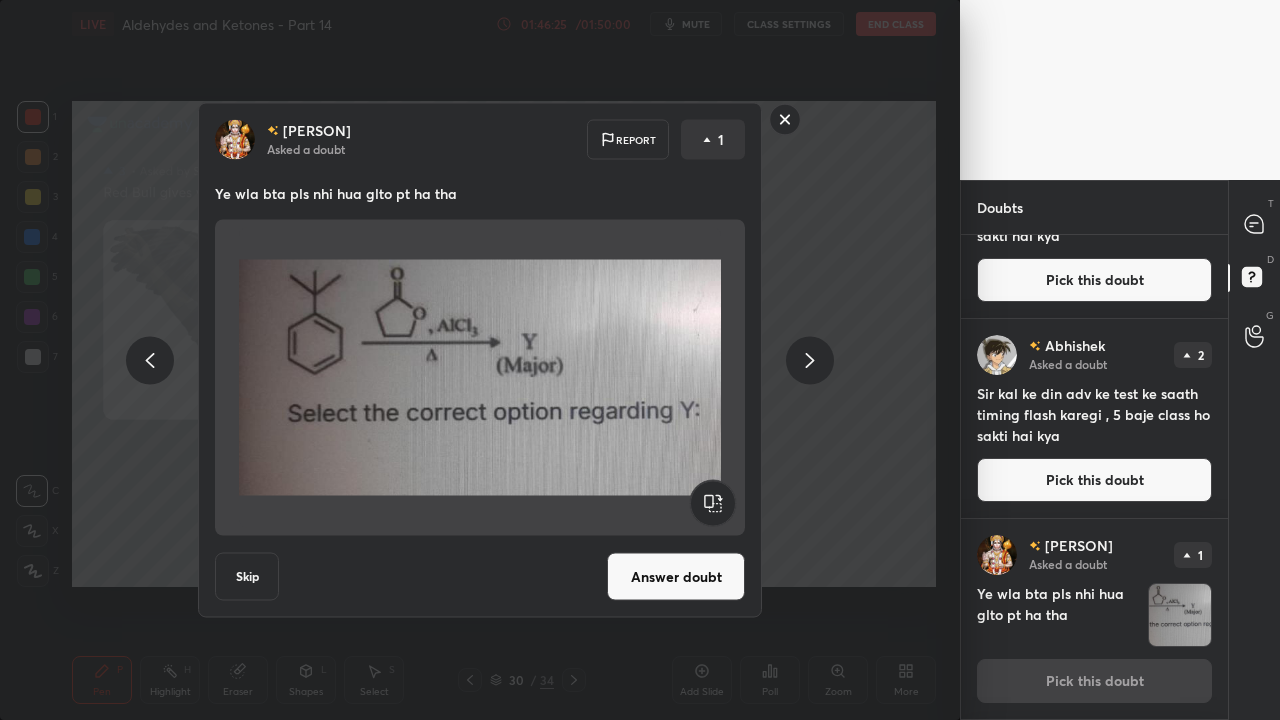 click 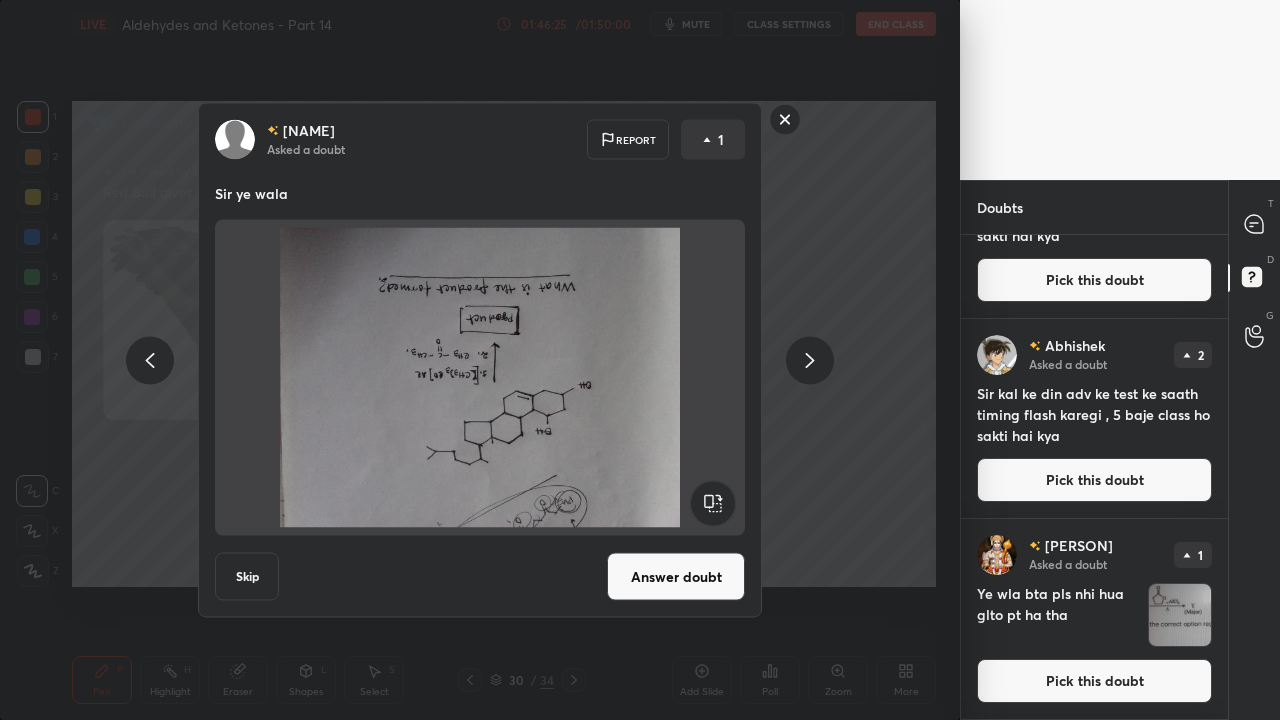 scroll, scrollTop: 1880, scrollLeft: 0, axis: vertical 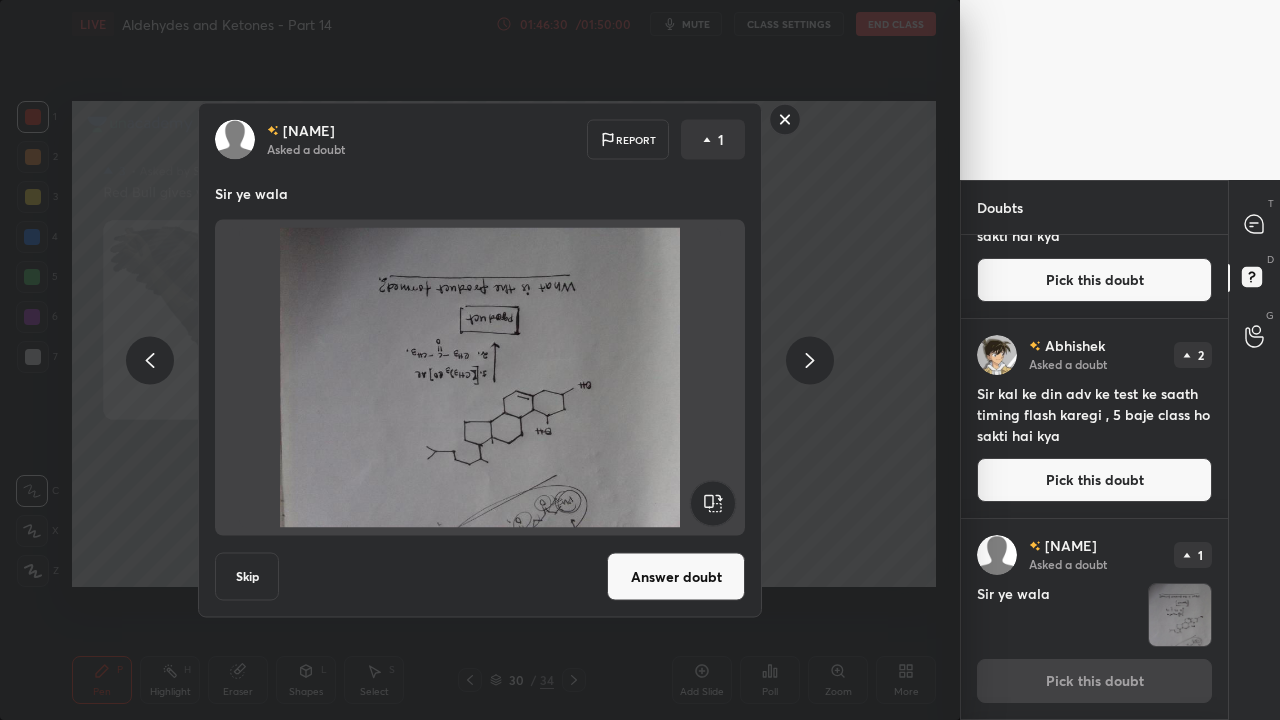 click 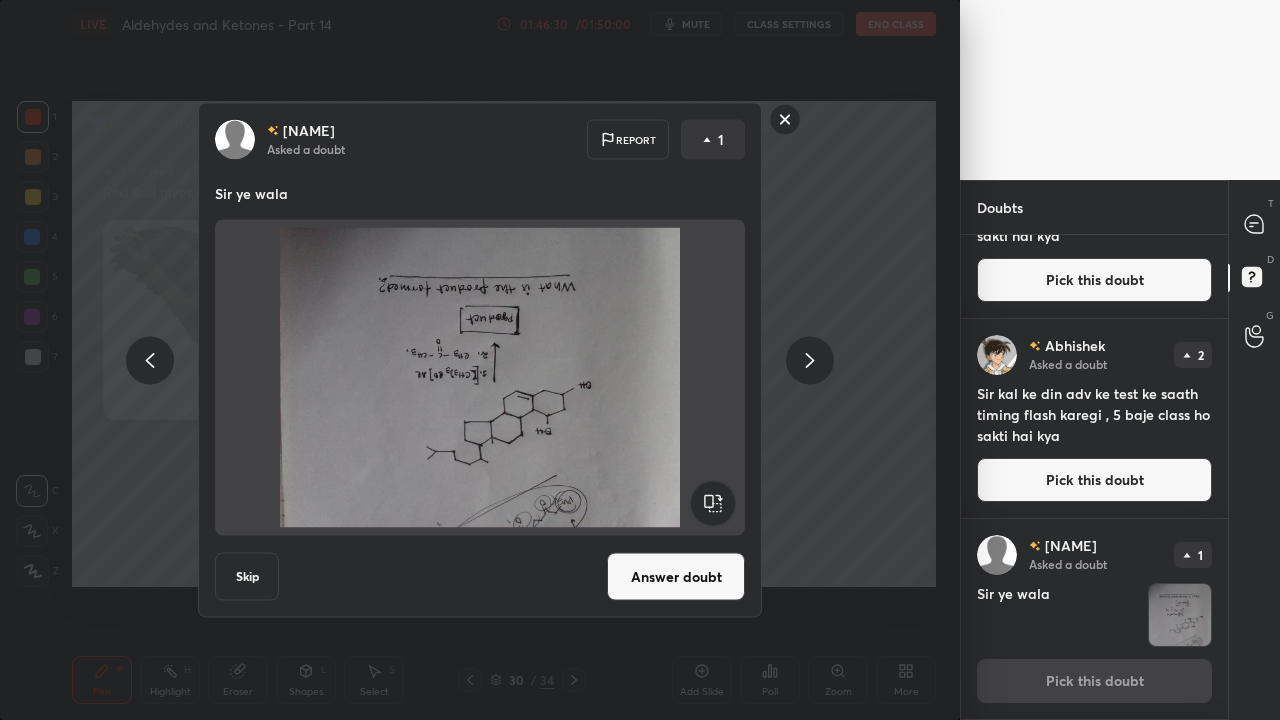 scroll, scrollTop: 0, scrollLeft: 0, axis: both 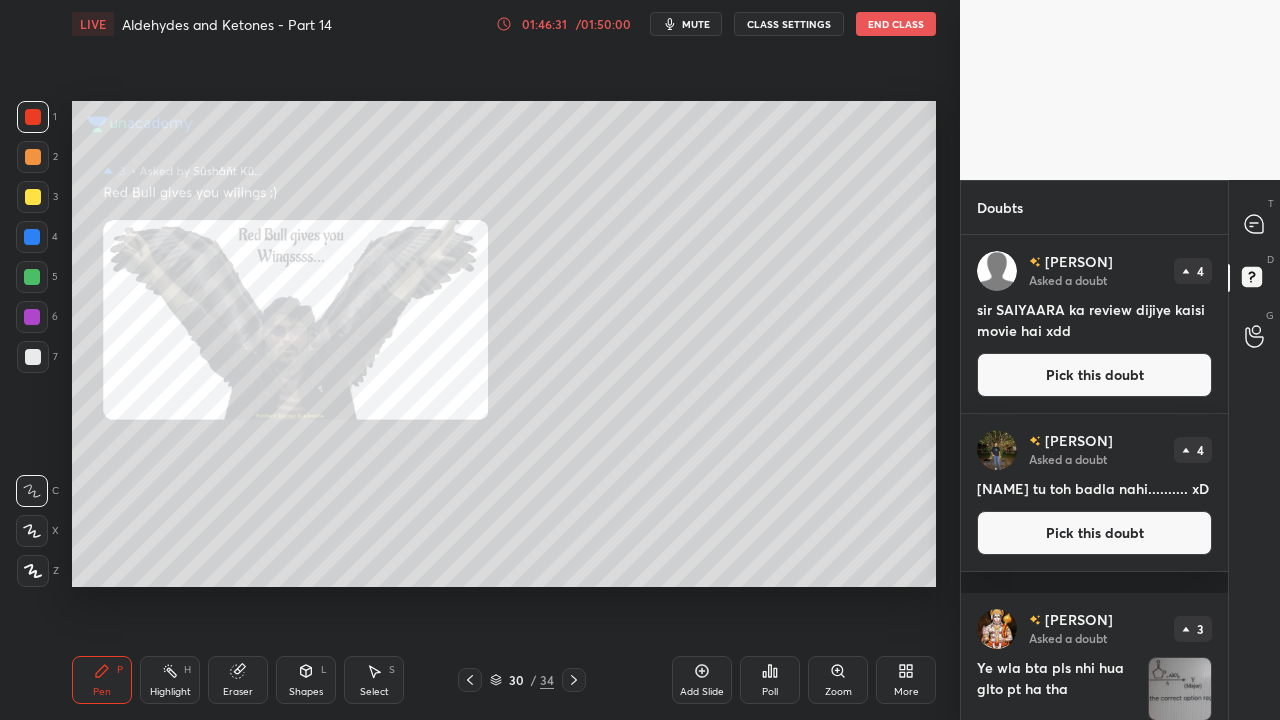 click on "Pick this doubt" at bounding box center [1094, 375] 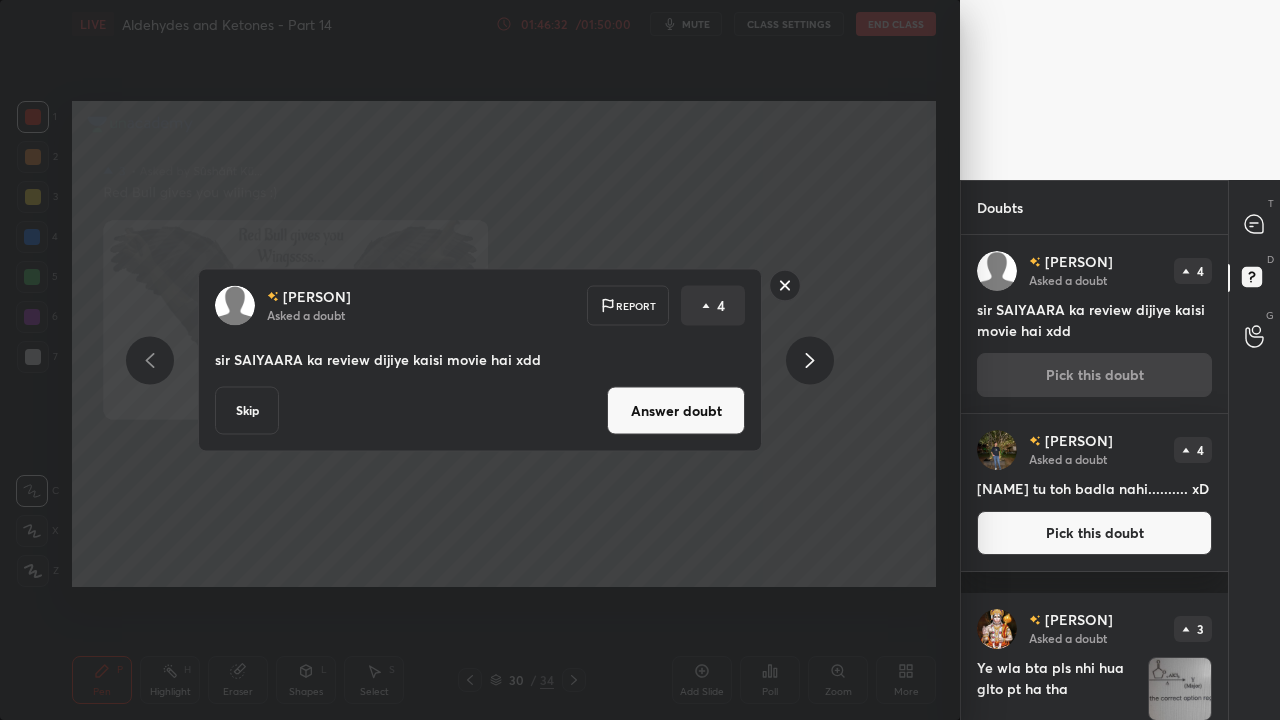 click 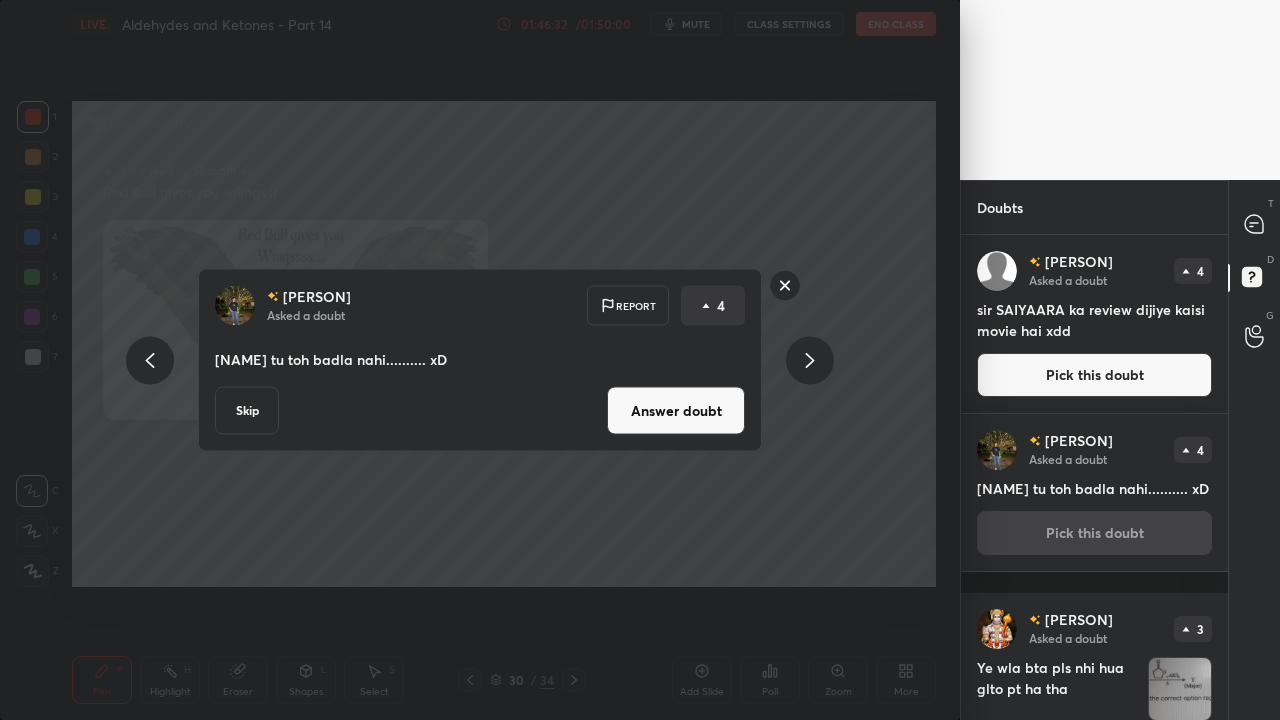 click 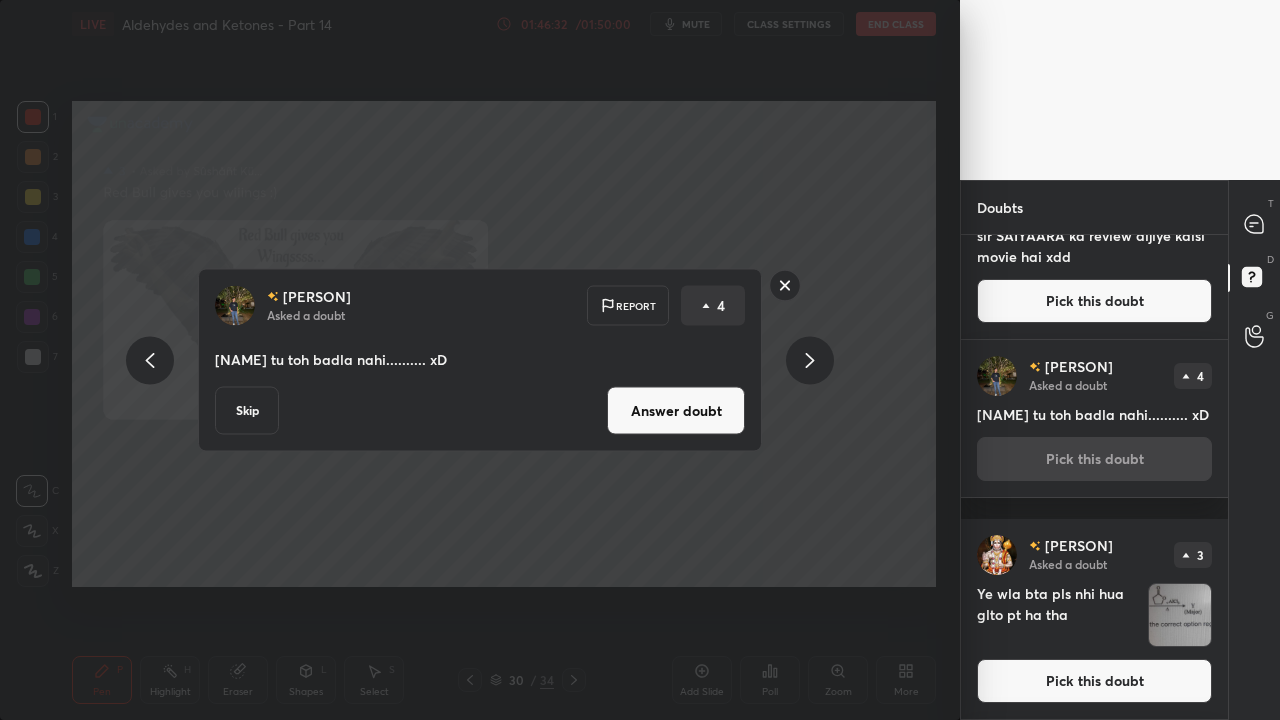 click 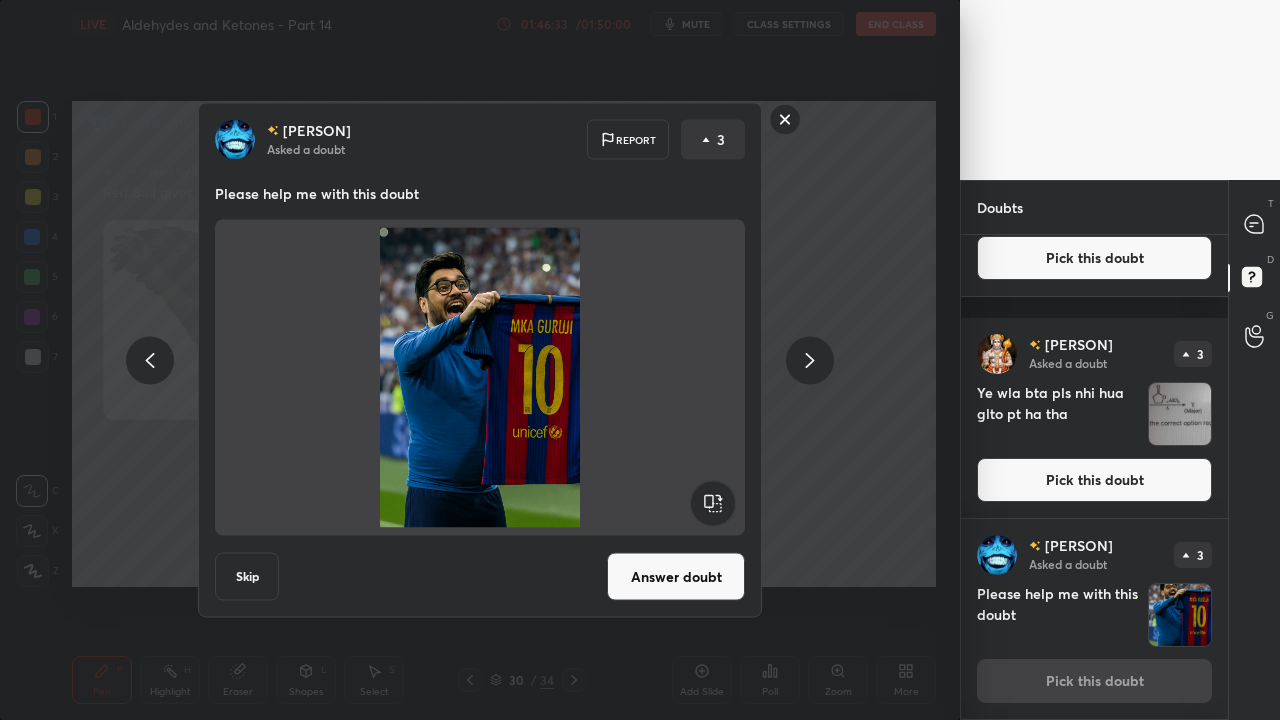 click 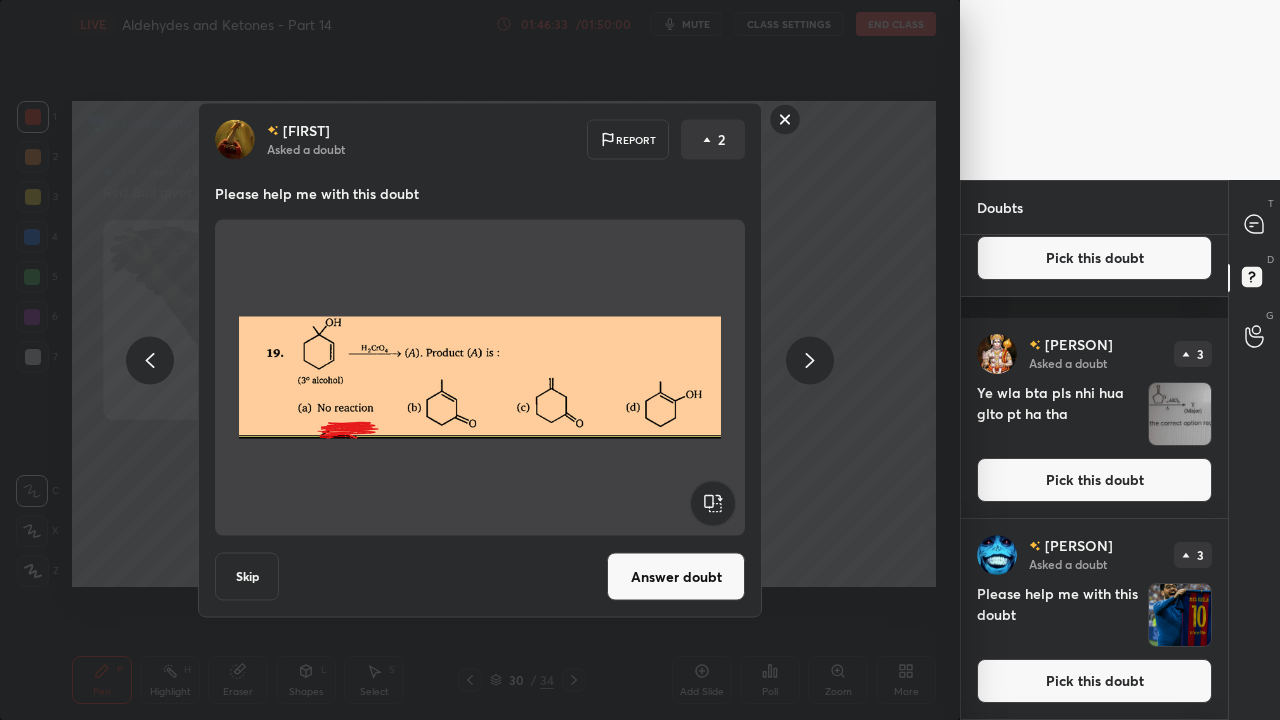scroll, scrollTop: 476, scrollLeft: 0, axis: vertical 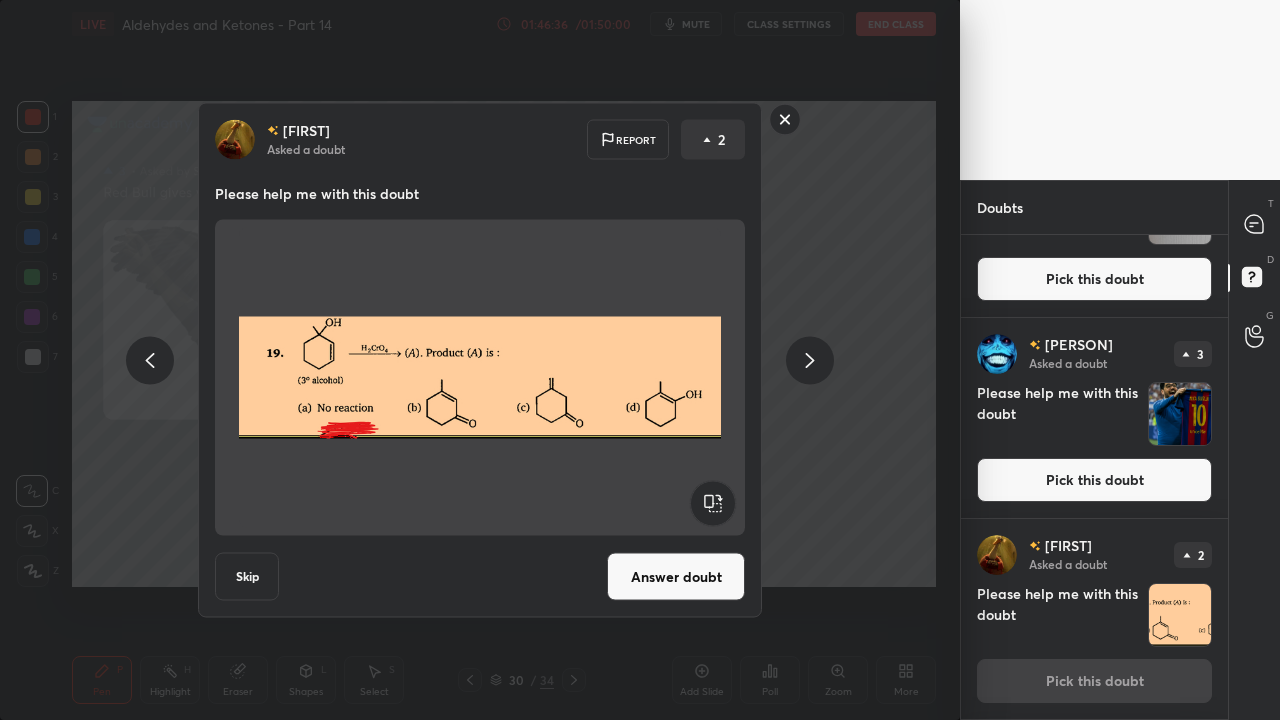 click 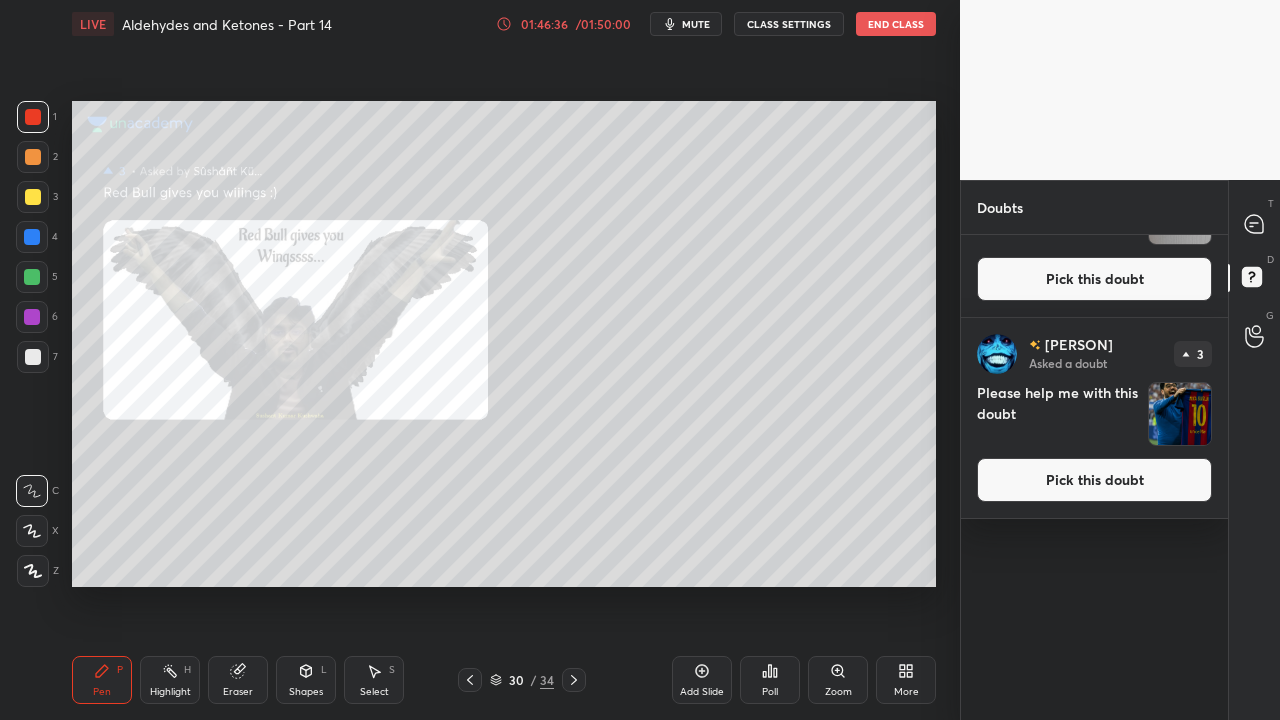 scroll, scrollTop: 0, scrollLeft: 0, axis: both 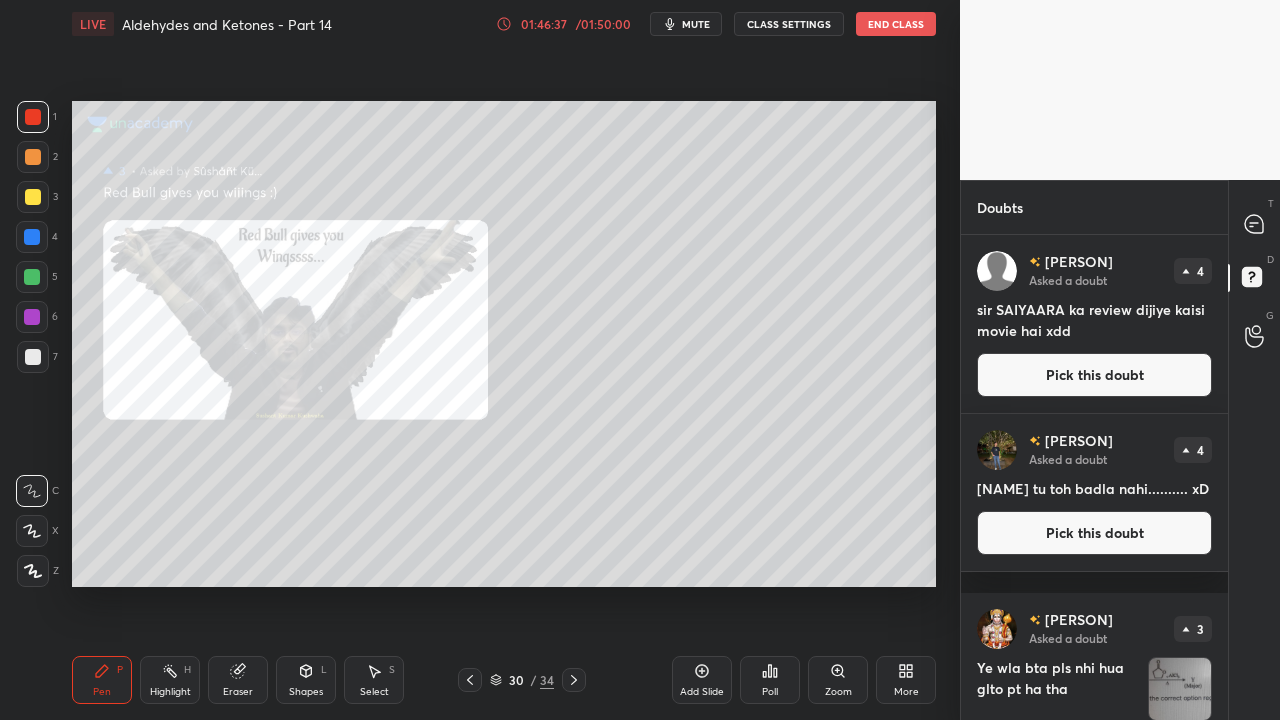 click on "Pick this doubt" at bounding box center (1094, 375) 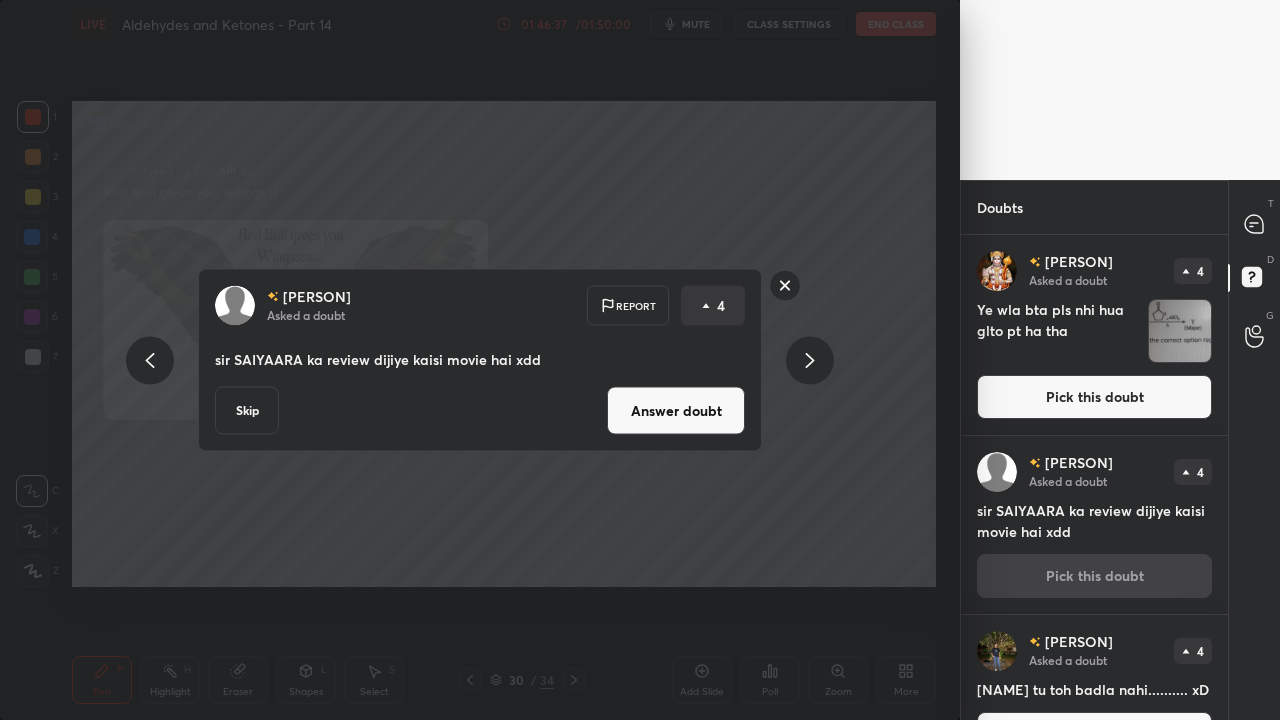 click 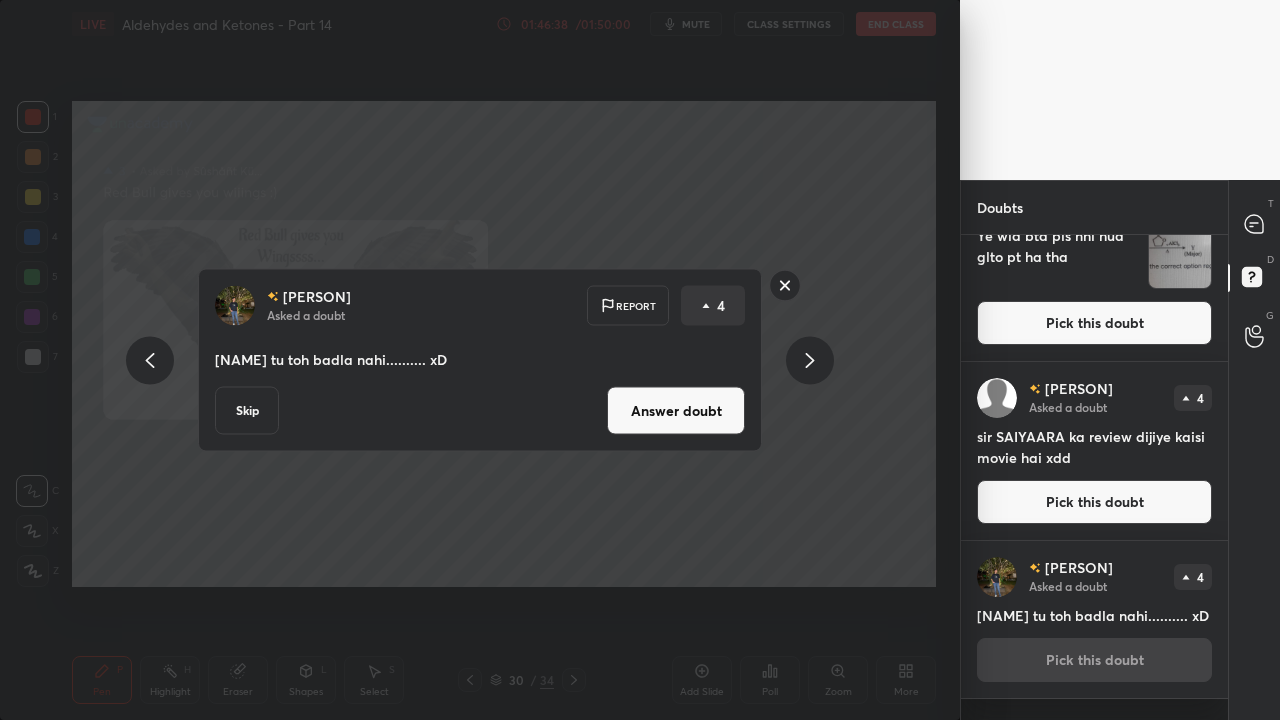 click 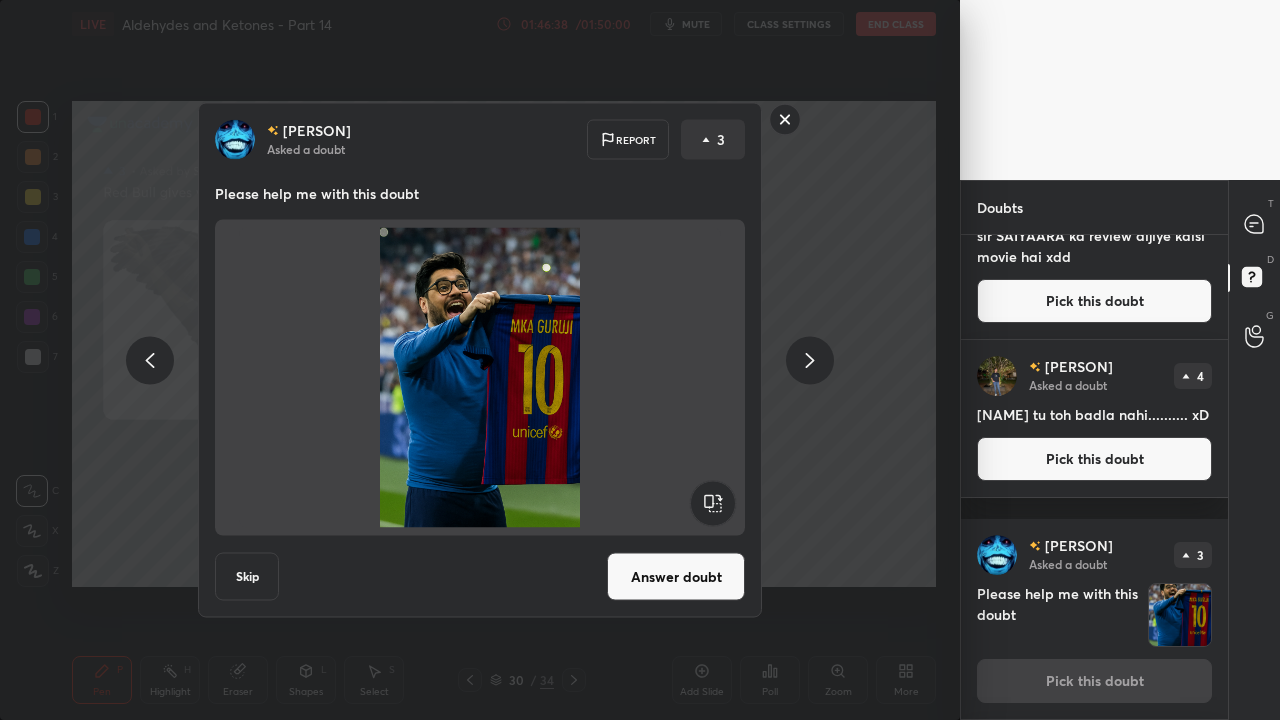 click 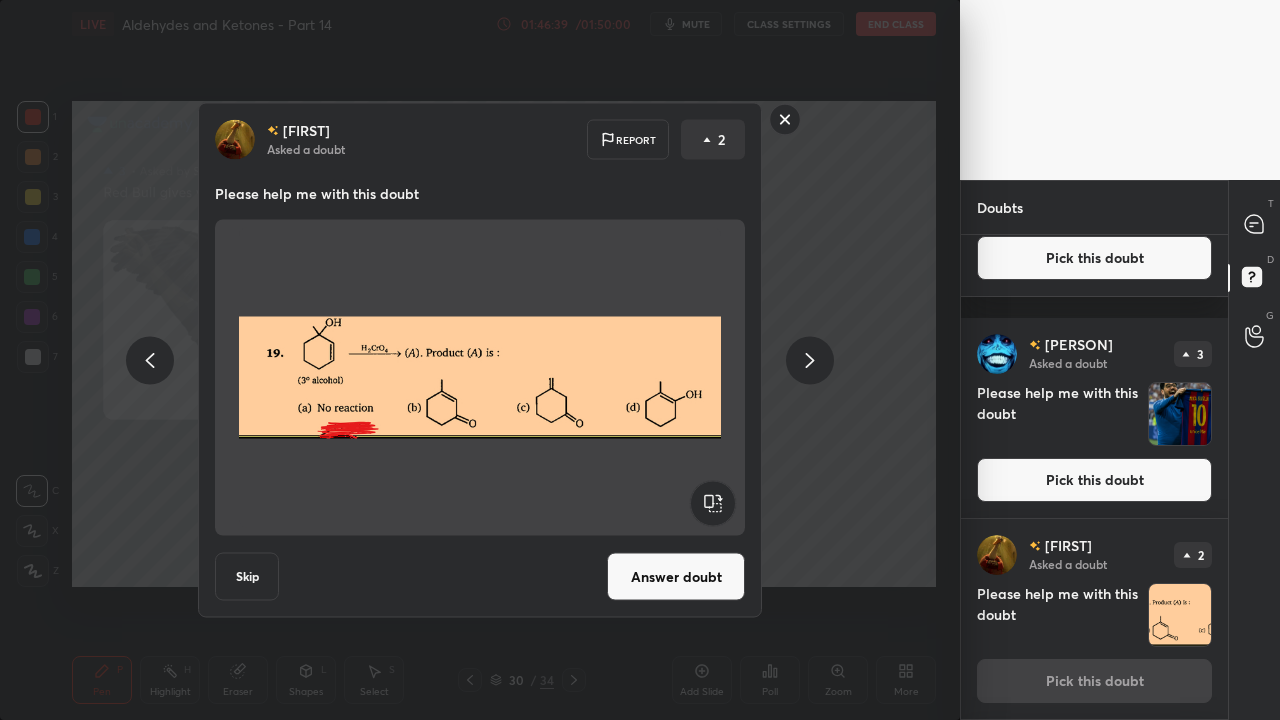 click 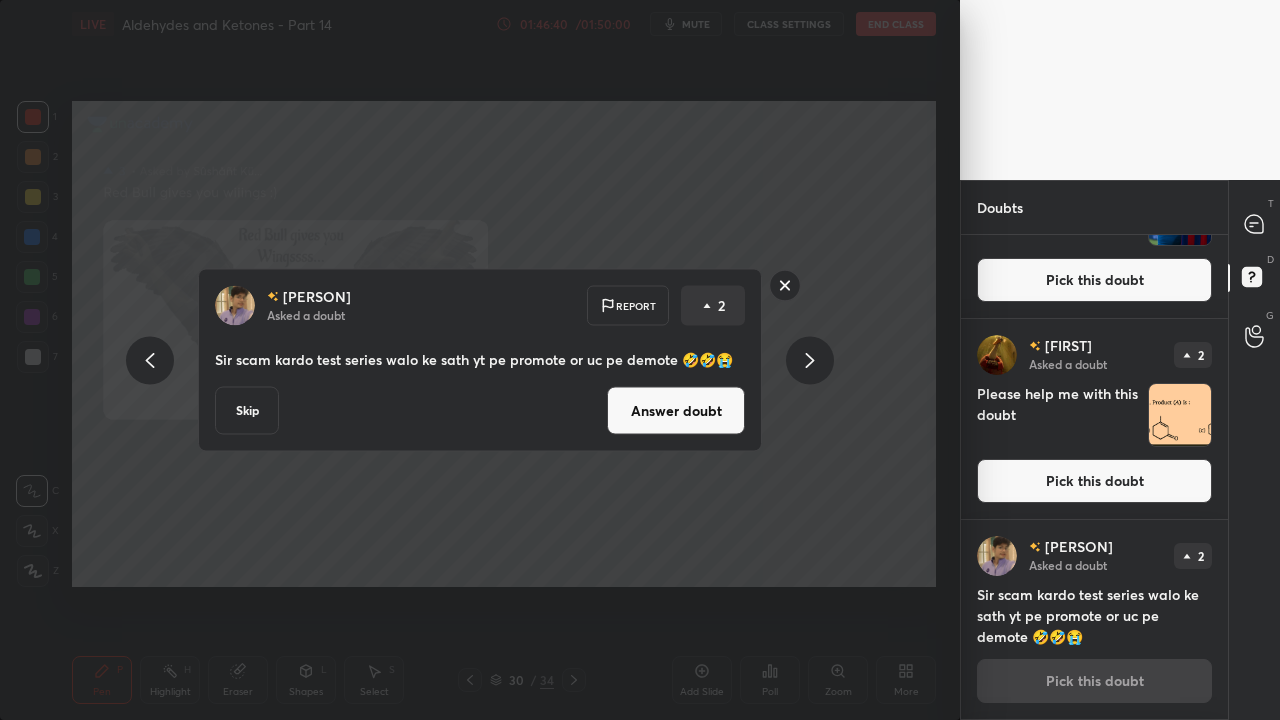 click 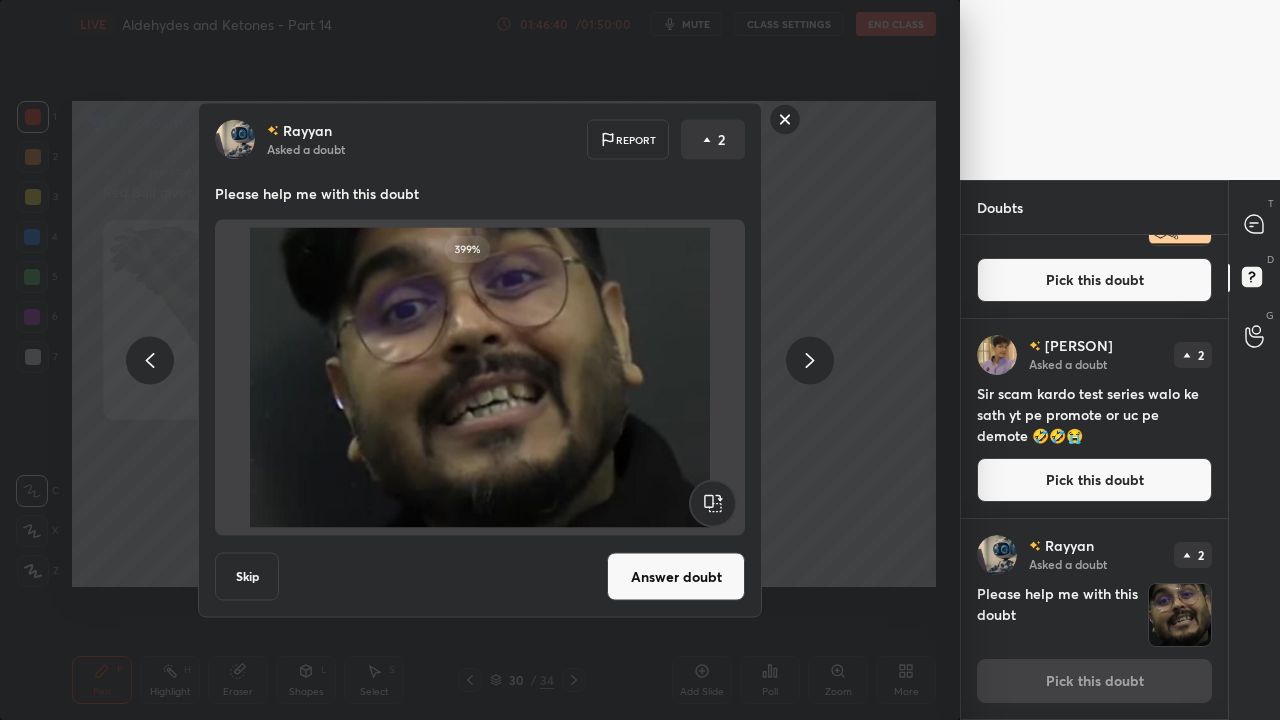 click 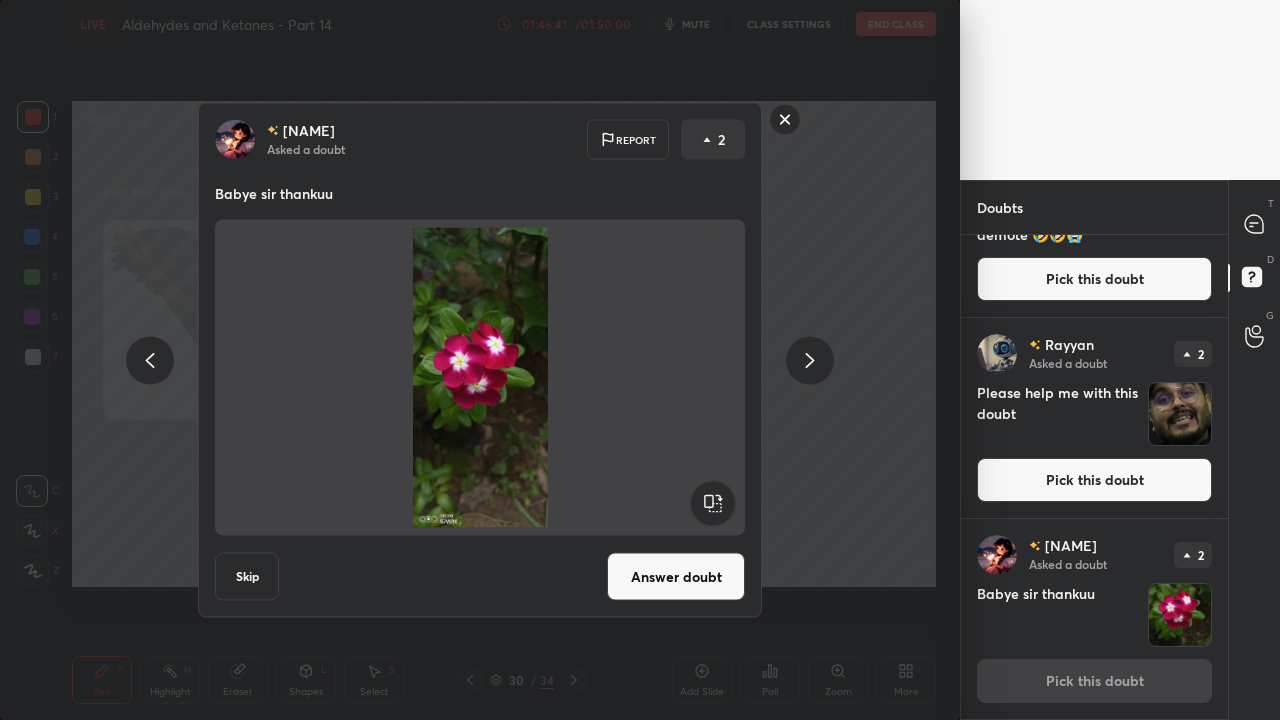 click 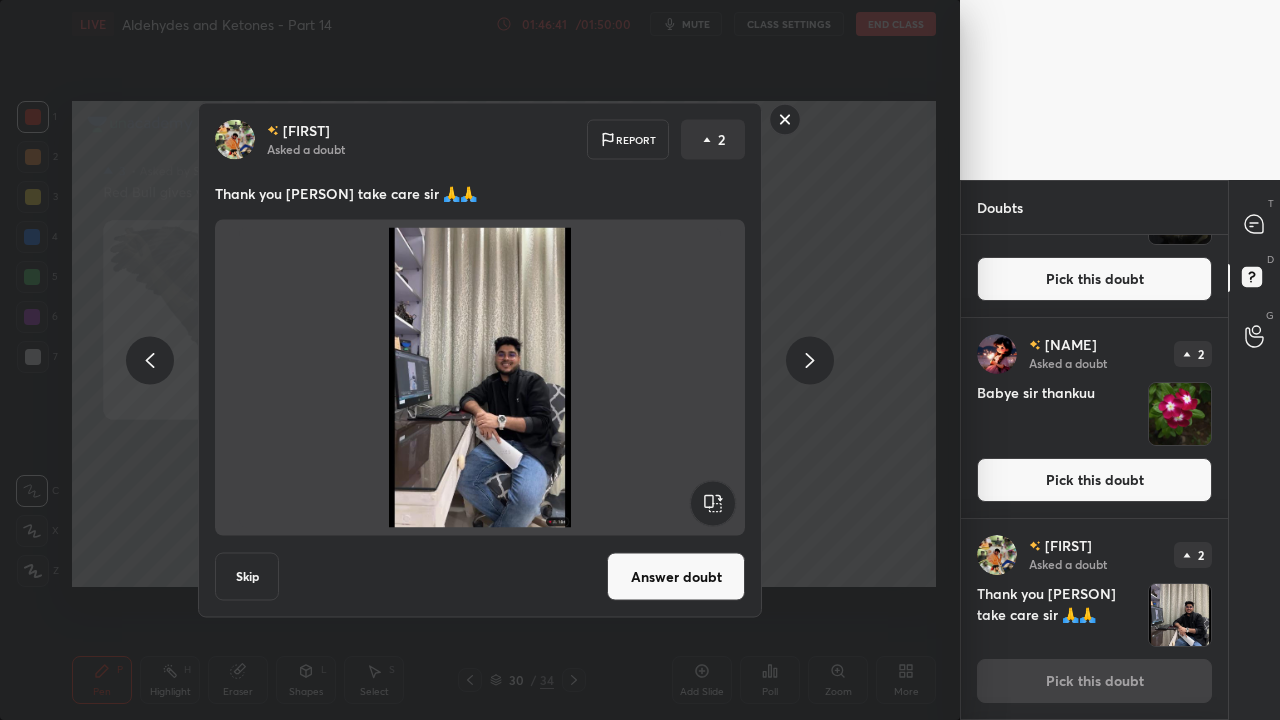 click 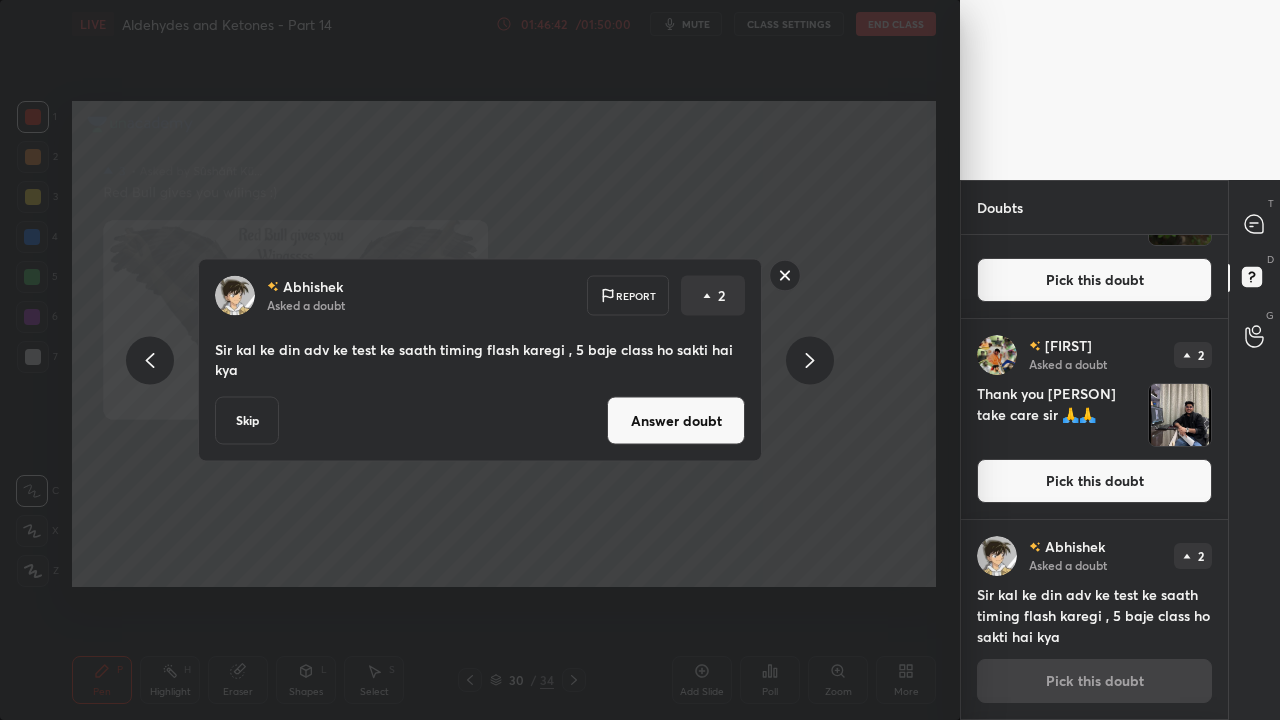 click 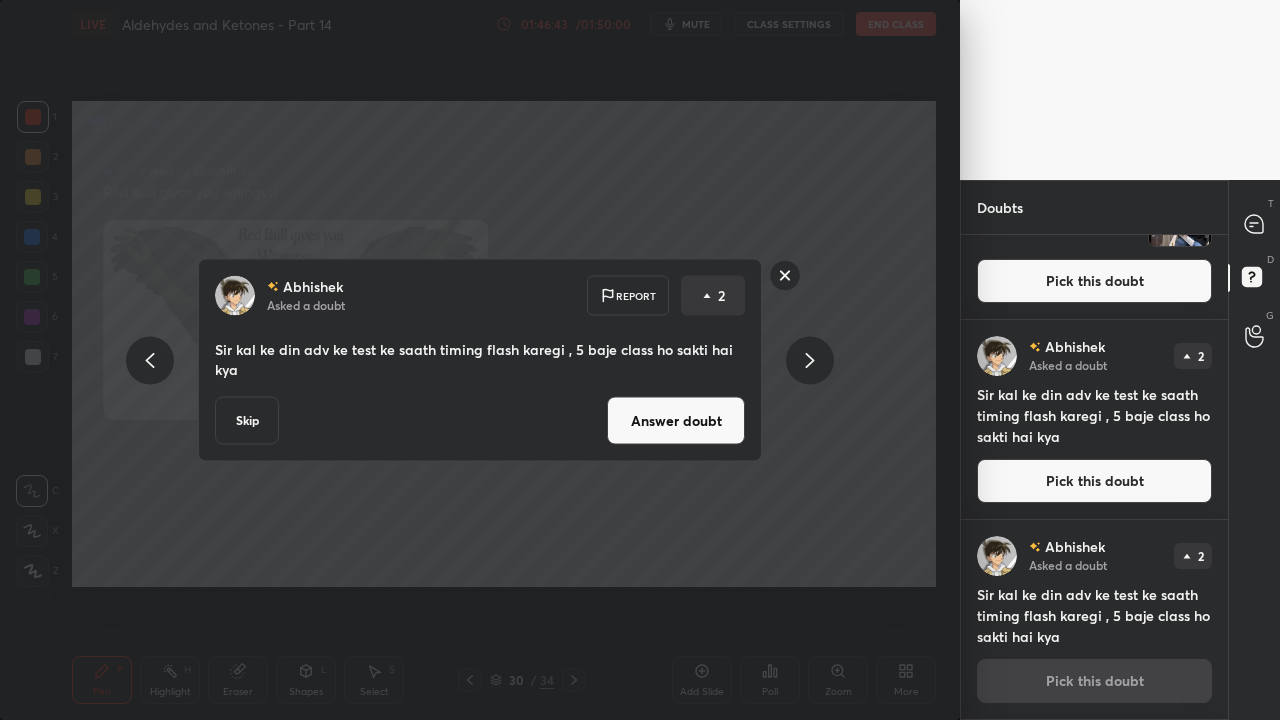 click 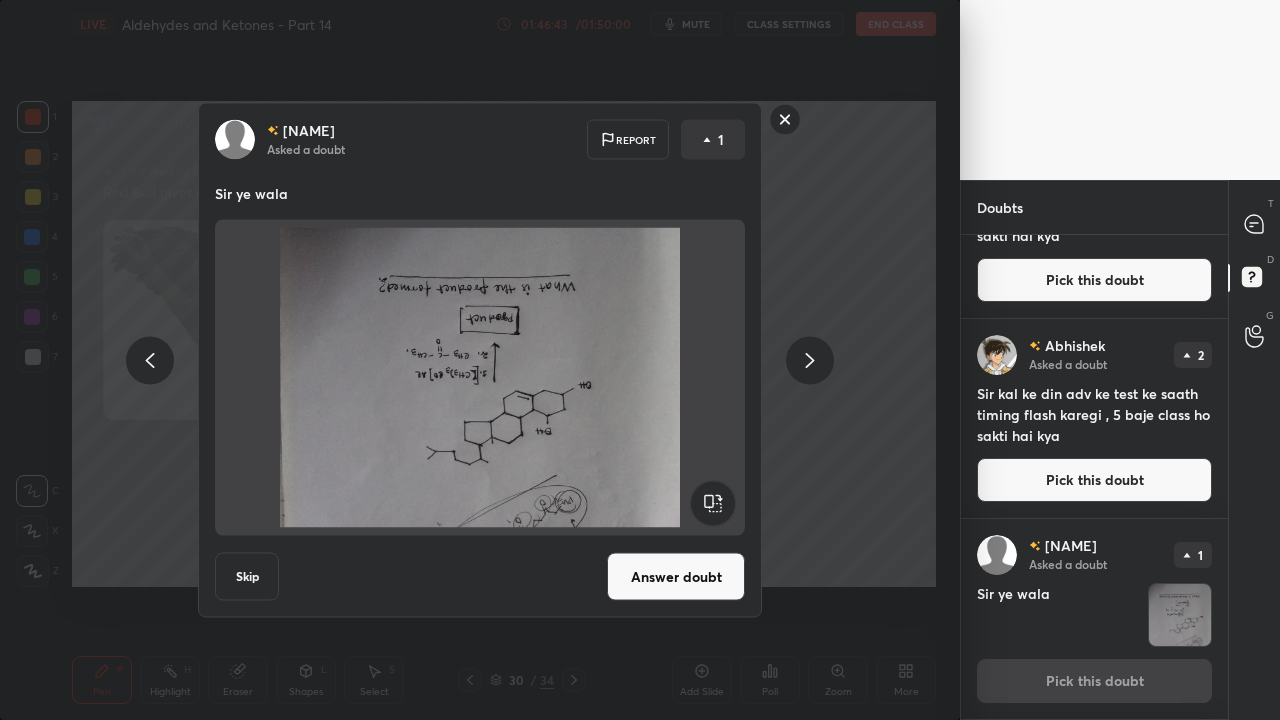 click 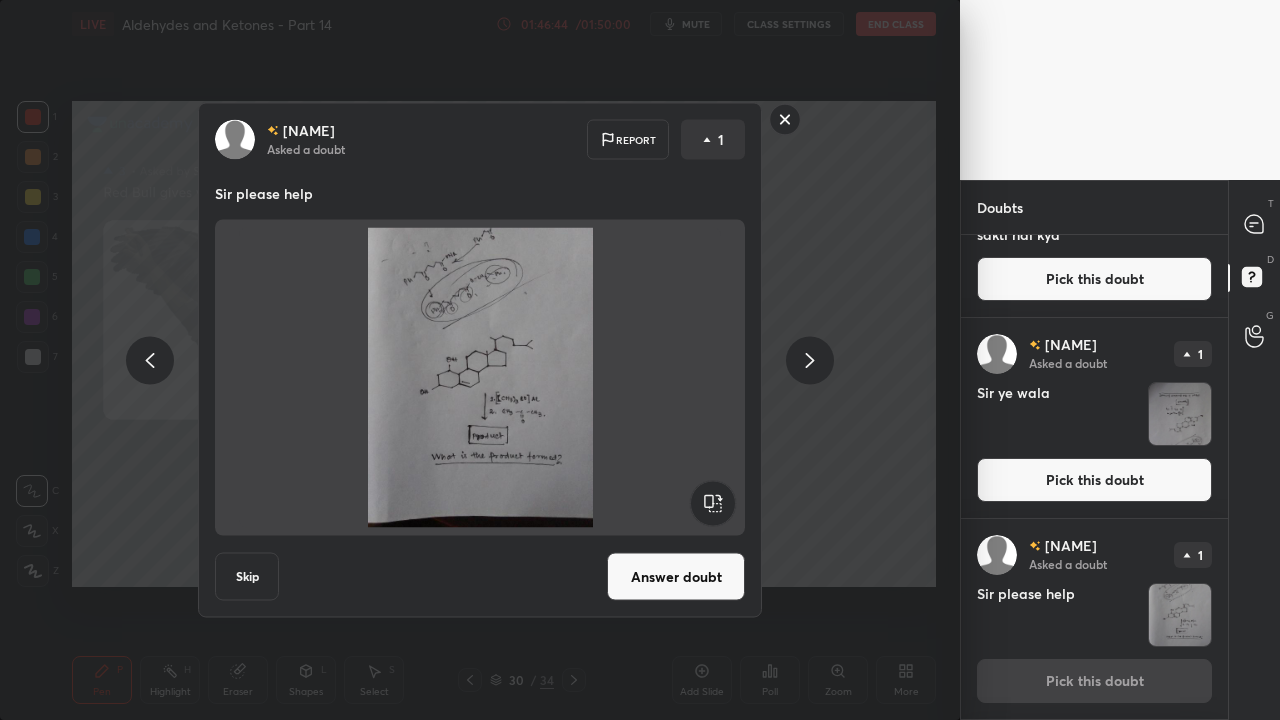 click 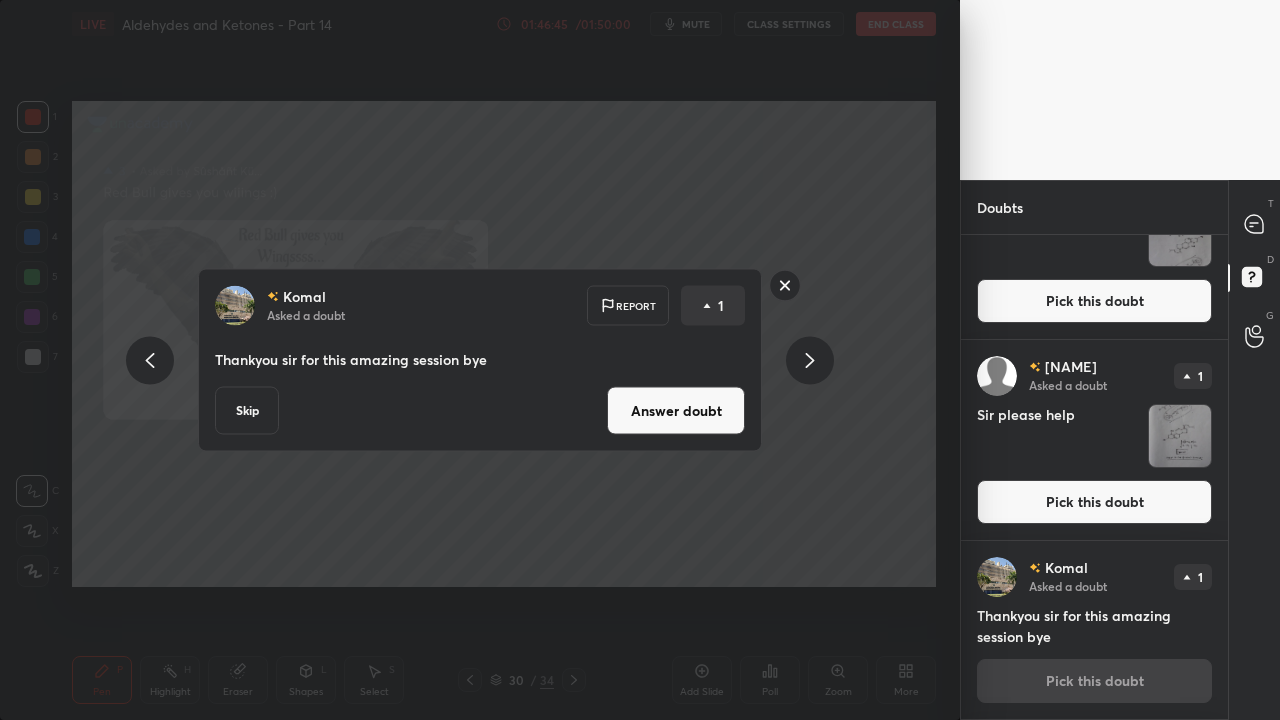 click 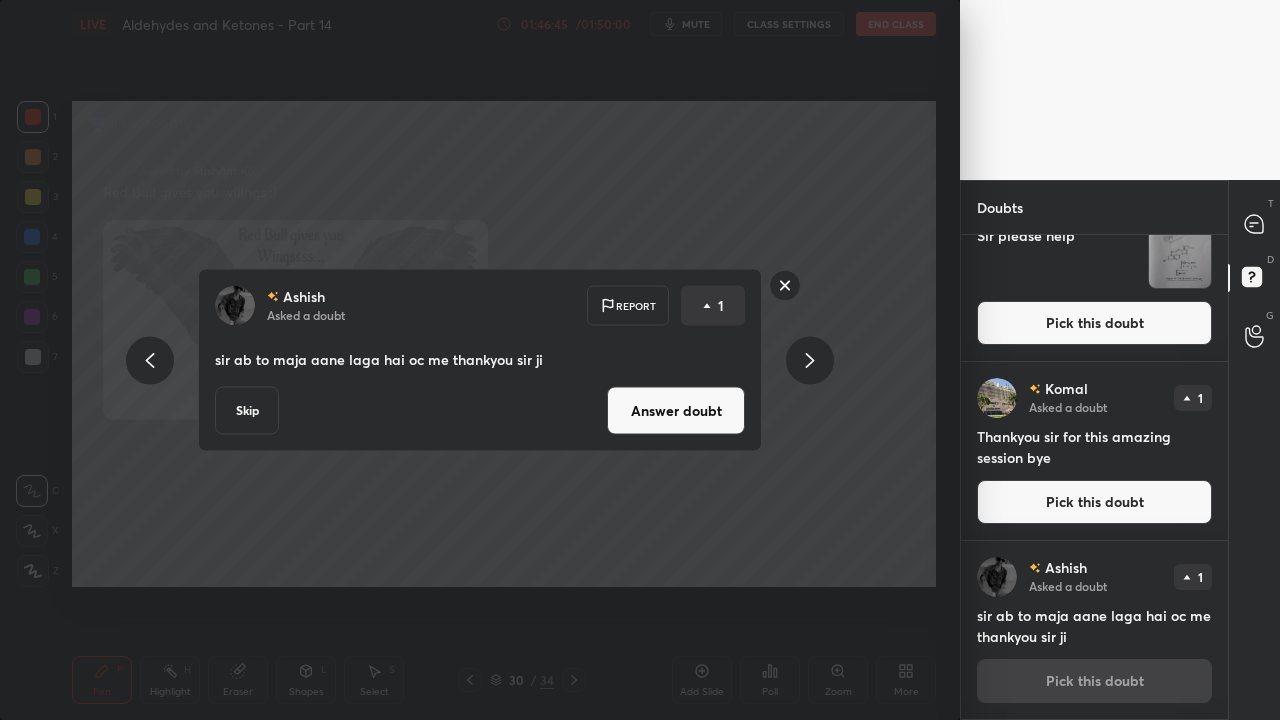 click 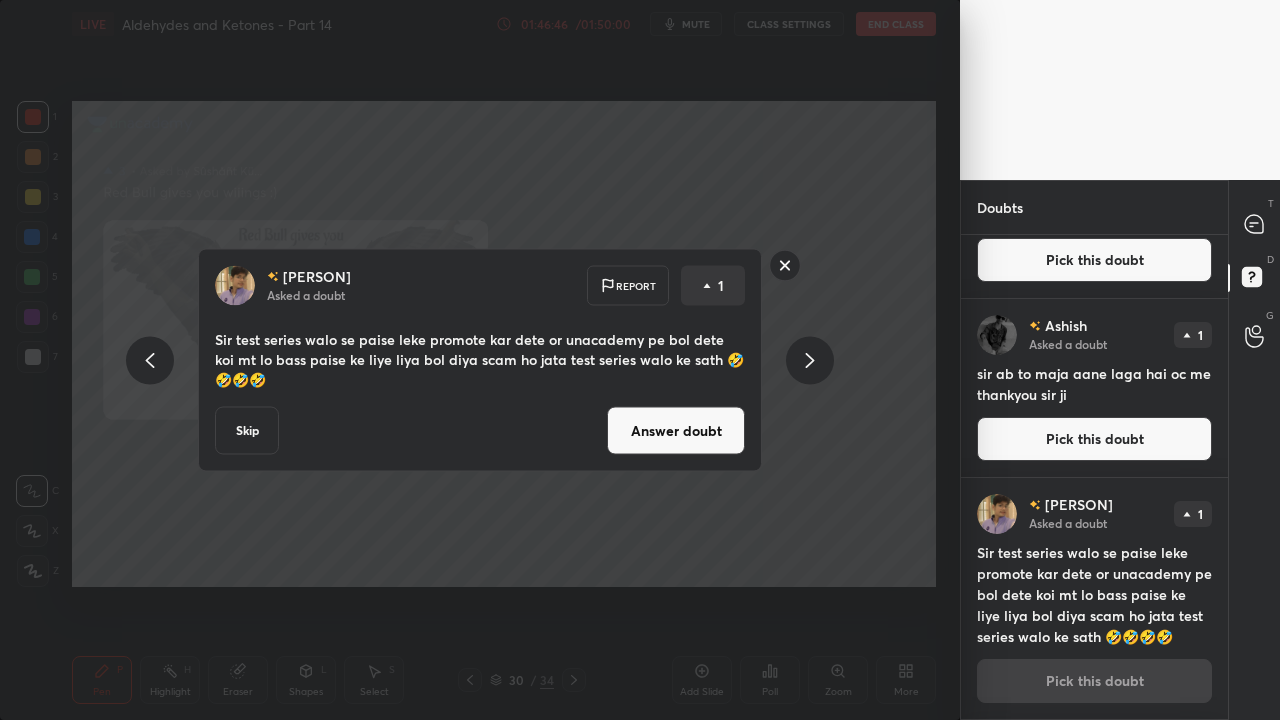 click 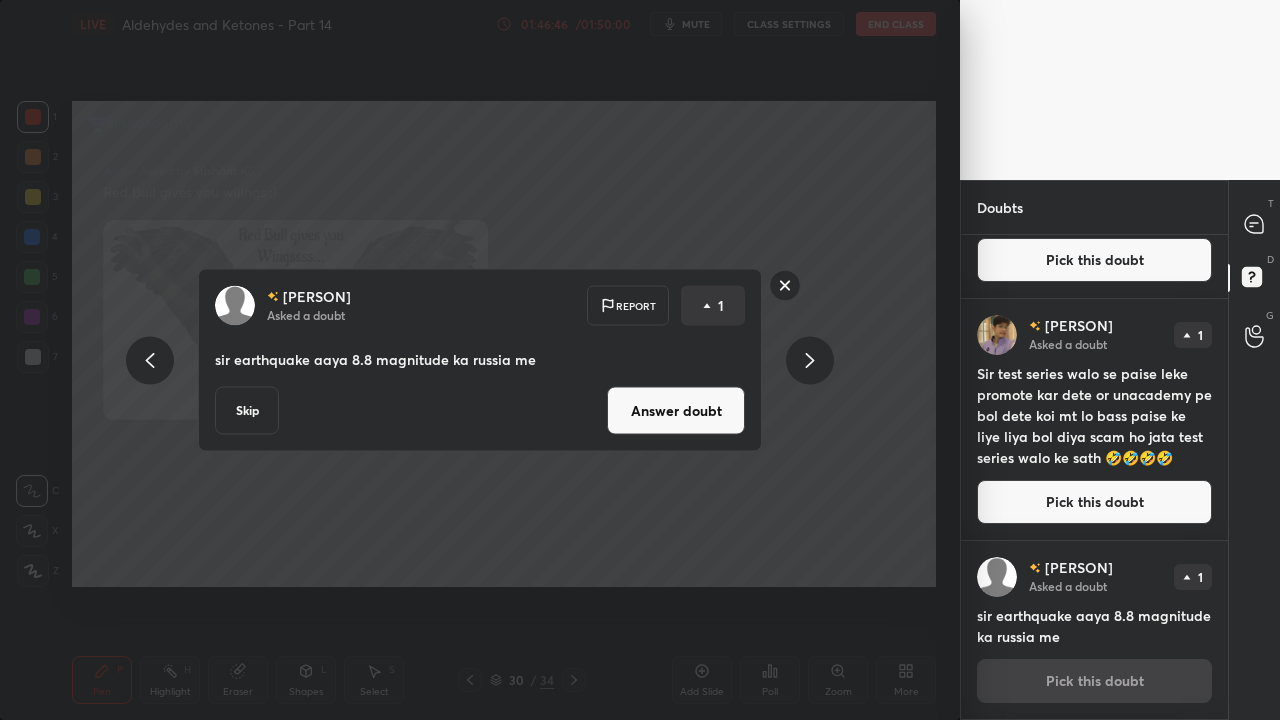 click 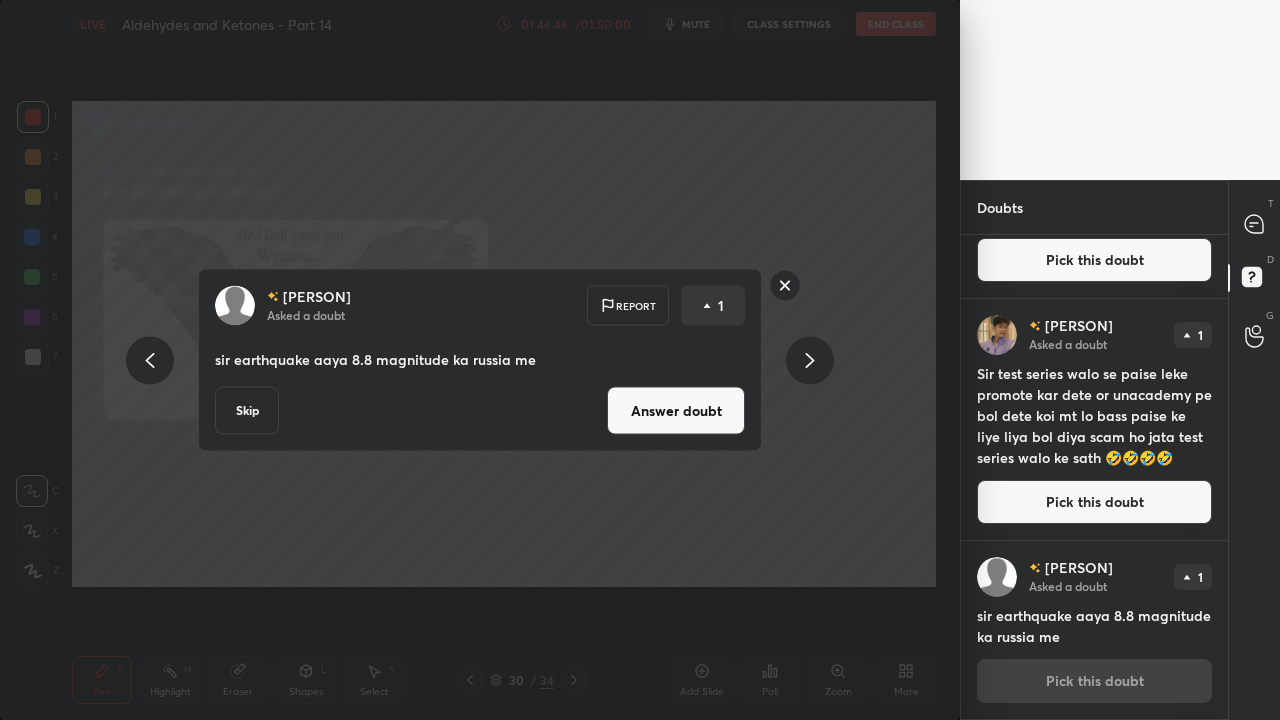 scroll, scrollTop: 3061, scrollLeft: 0, axis: vertical 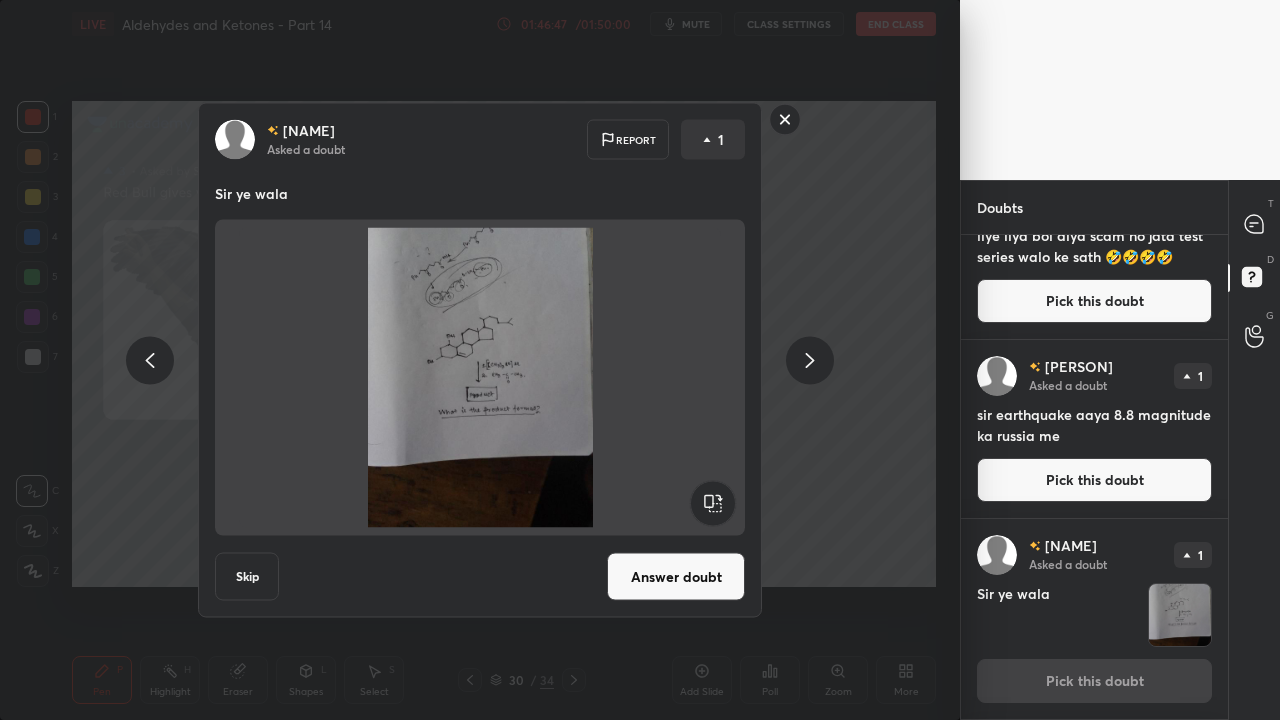 click 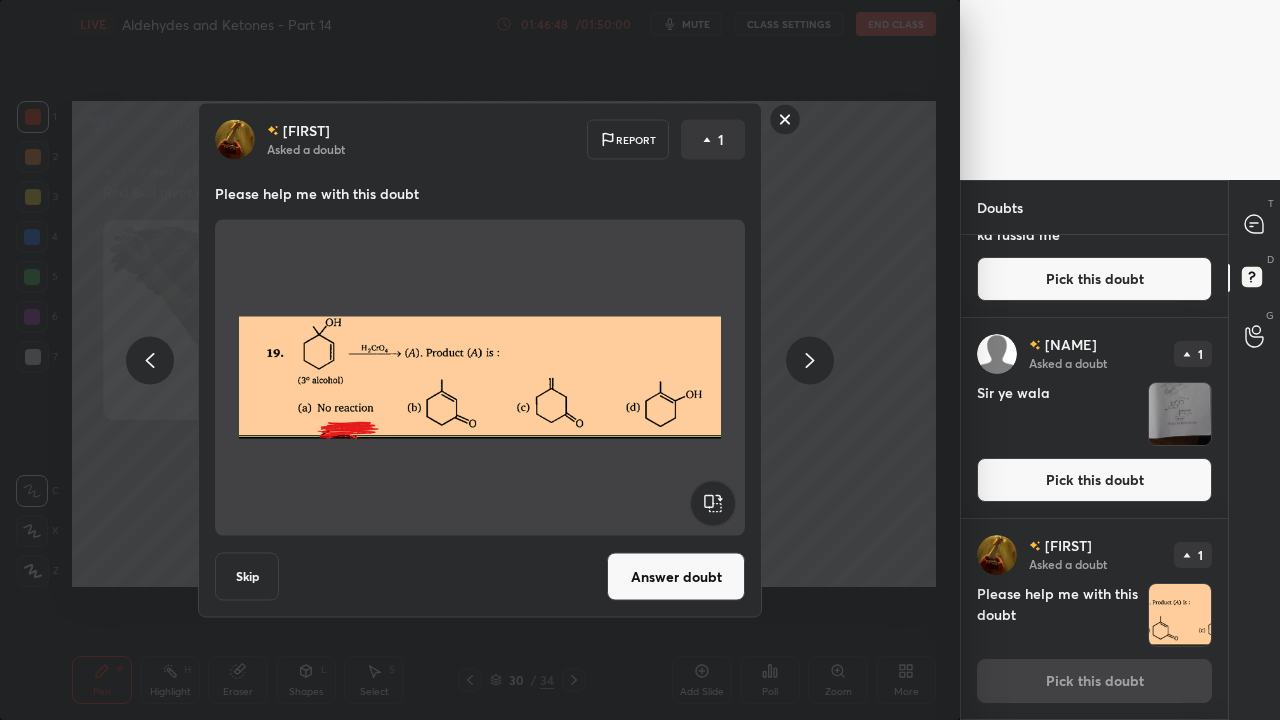 click 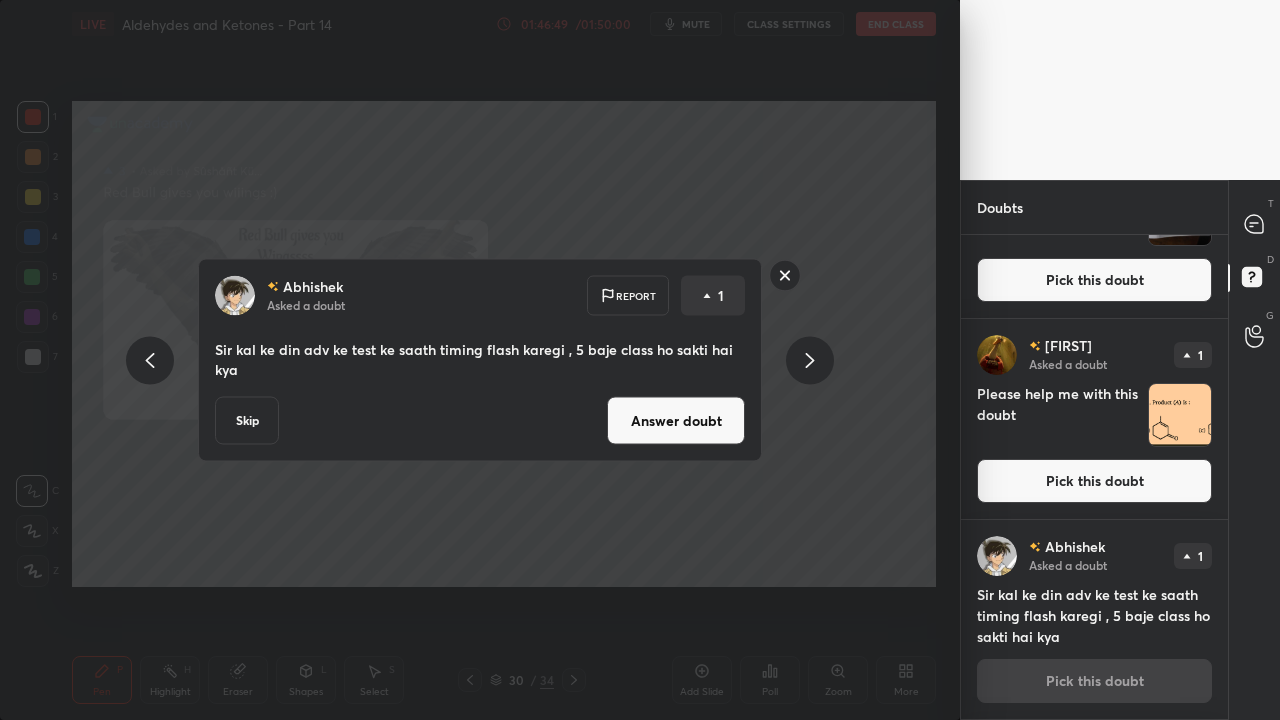 click 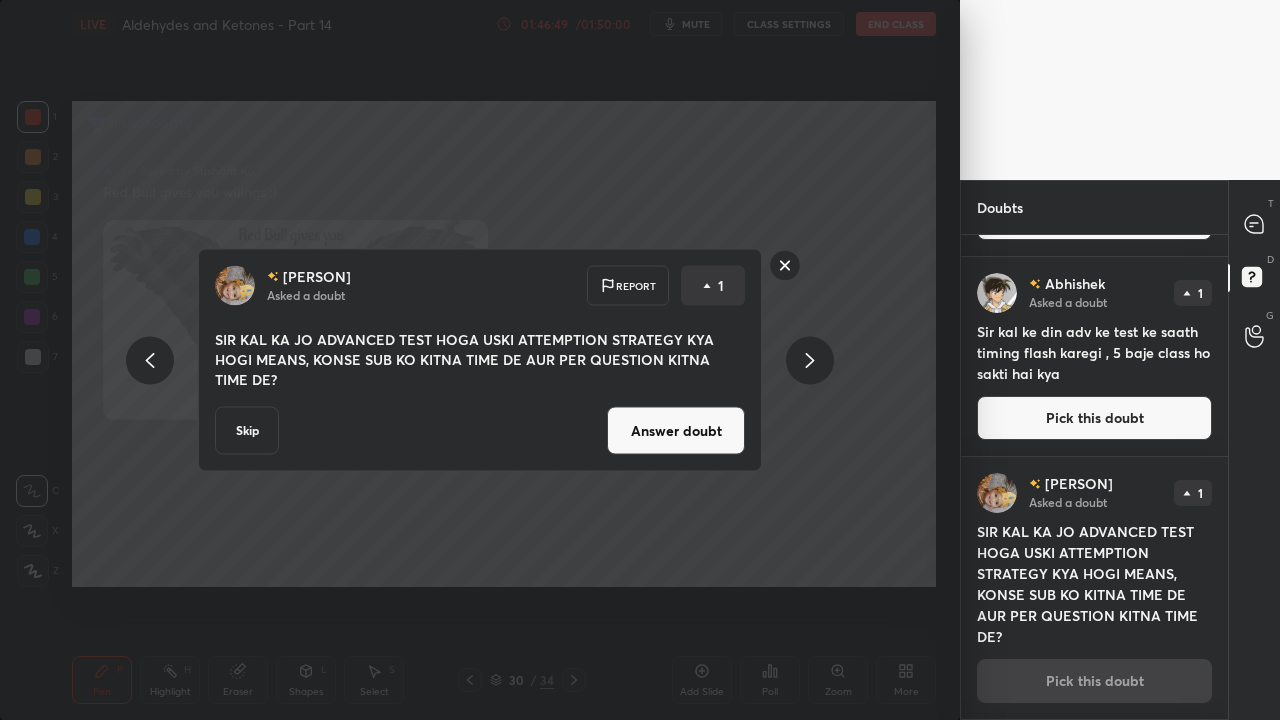 click 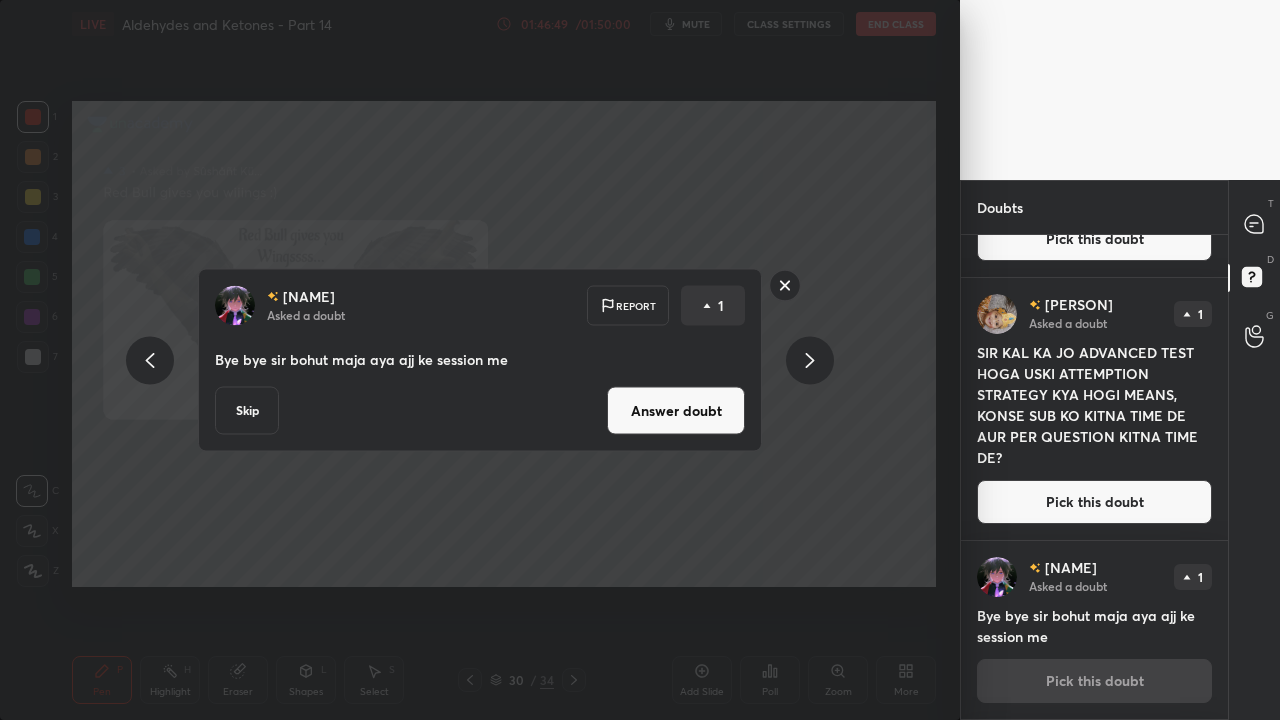 click 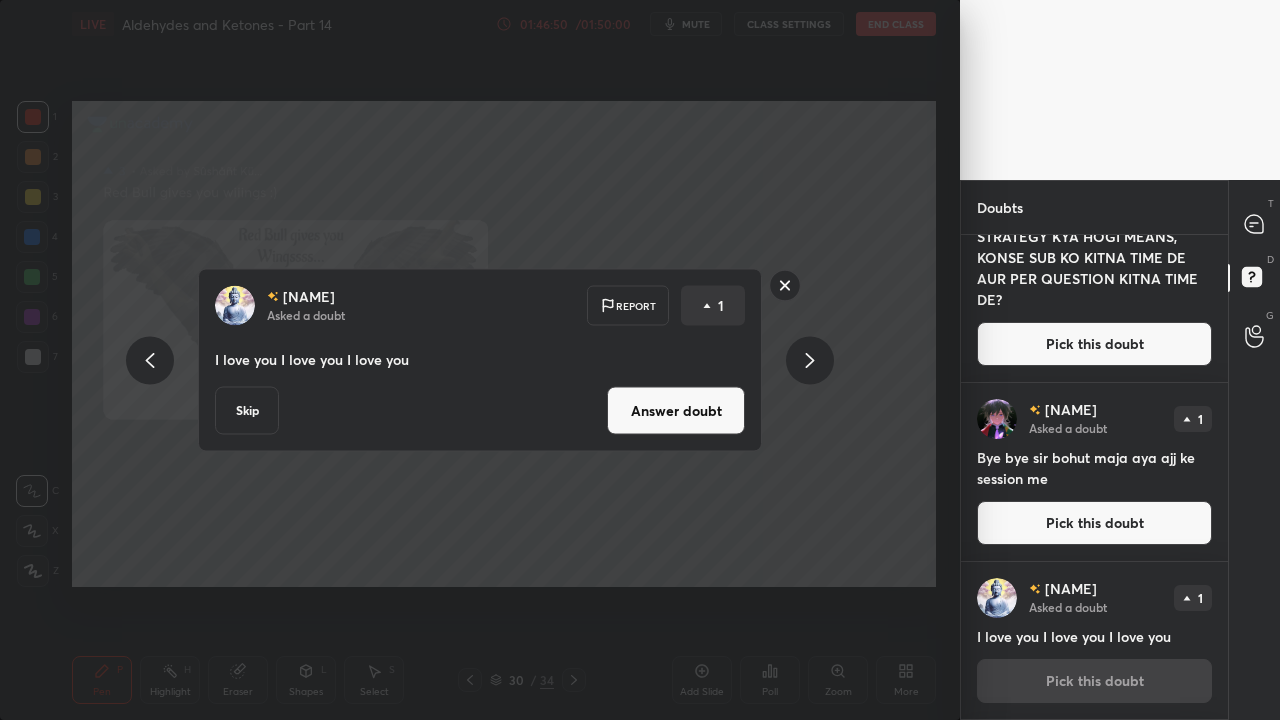 click 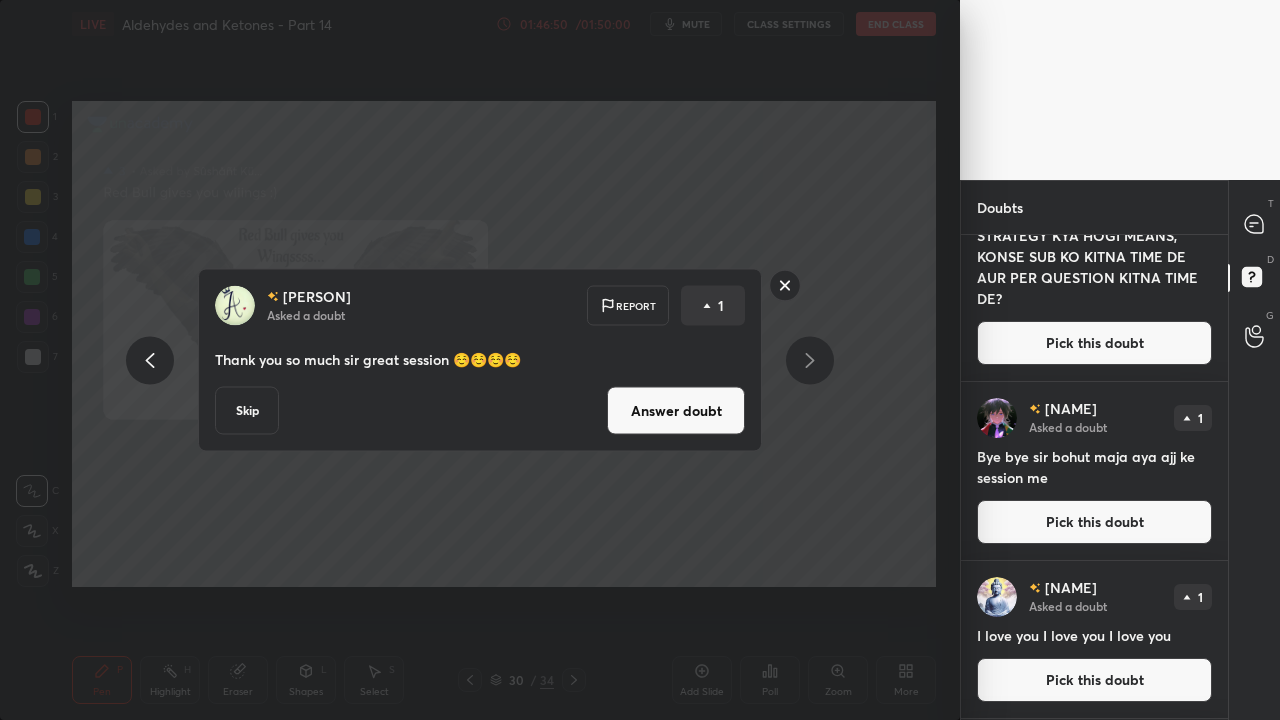 scroll, scrollTop: 4240, scrollLeft: 0, axis: vertical 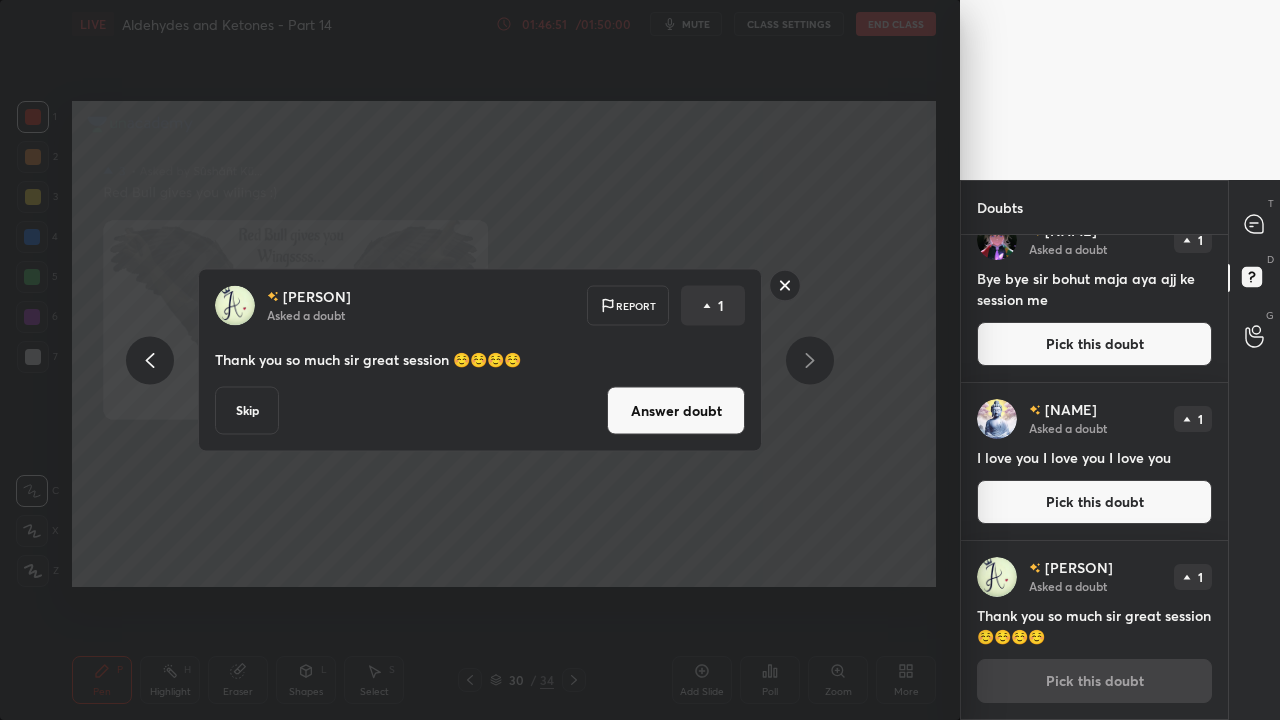 click 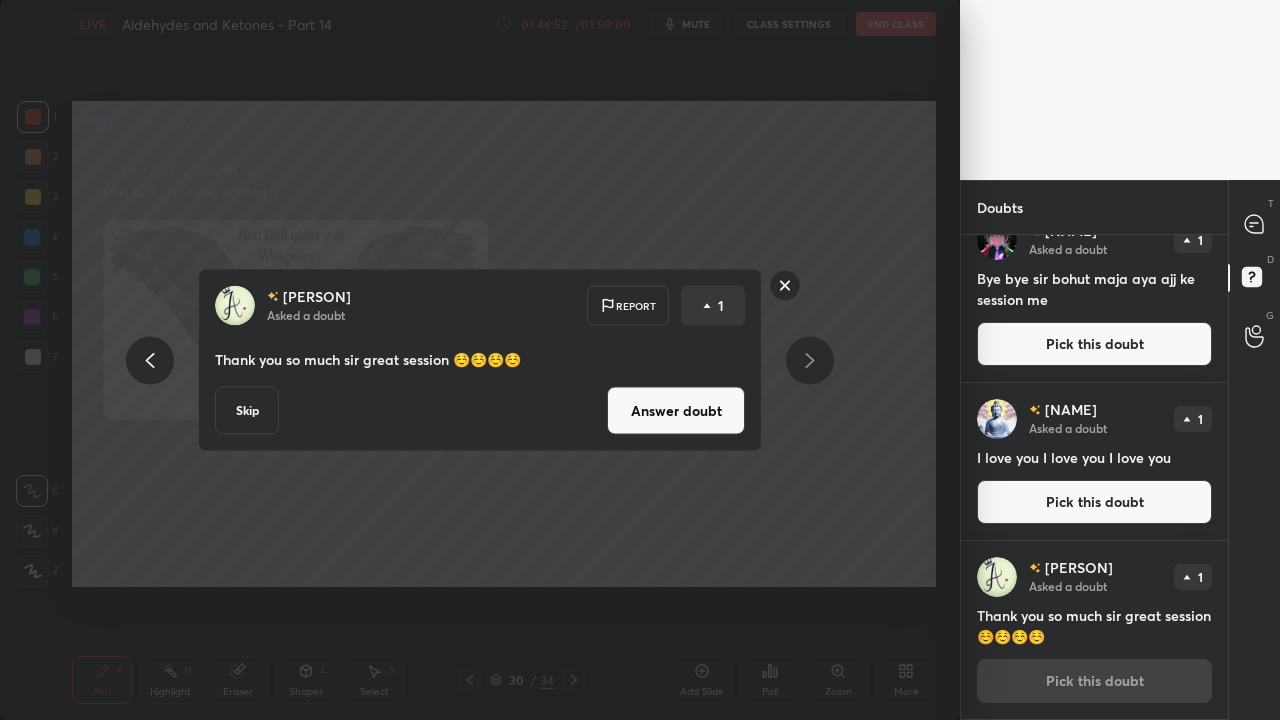 click 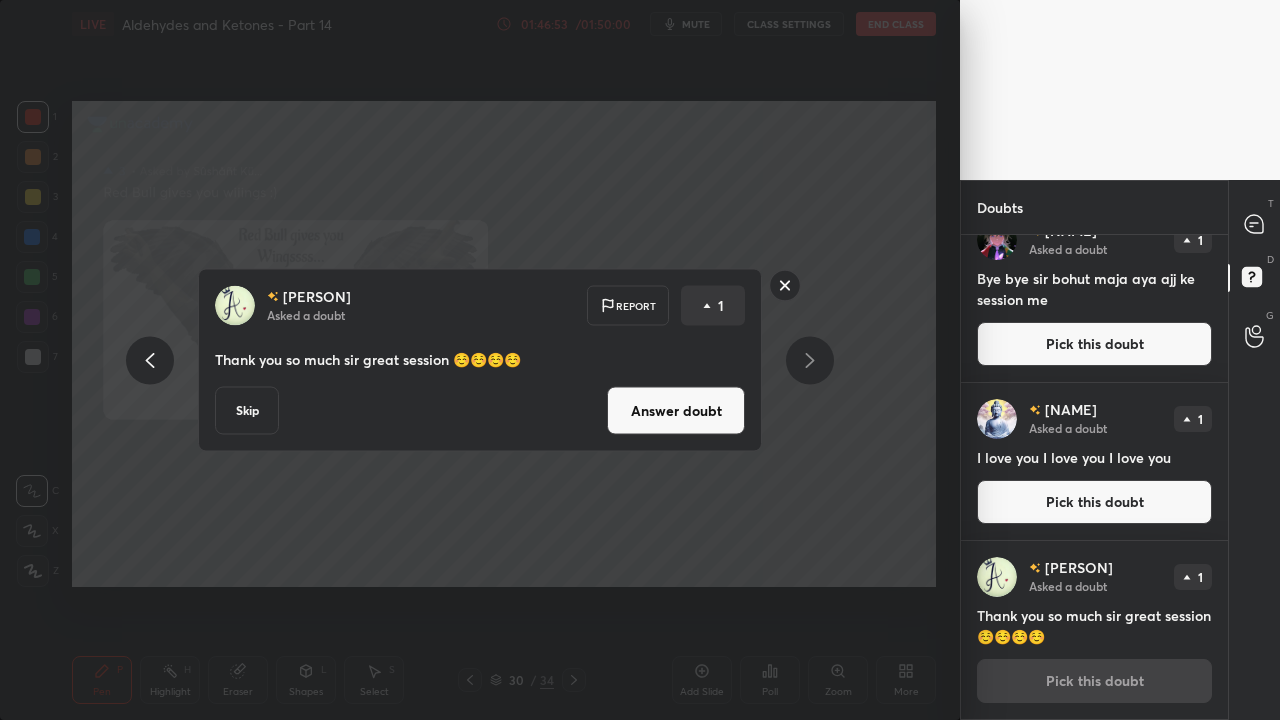 click 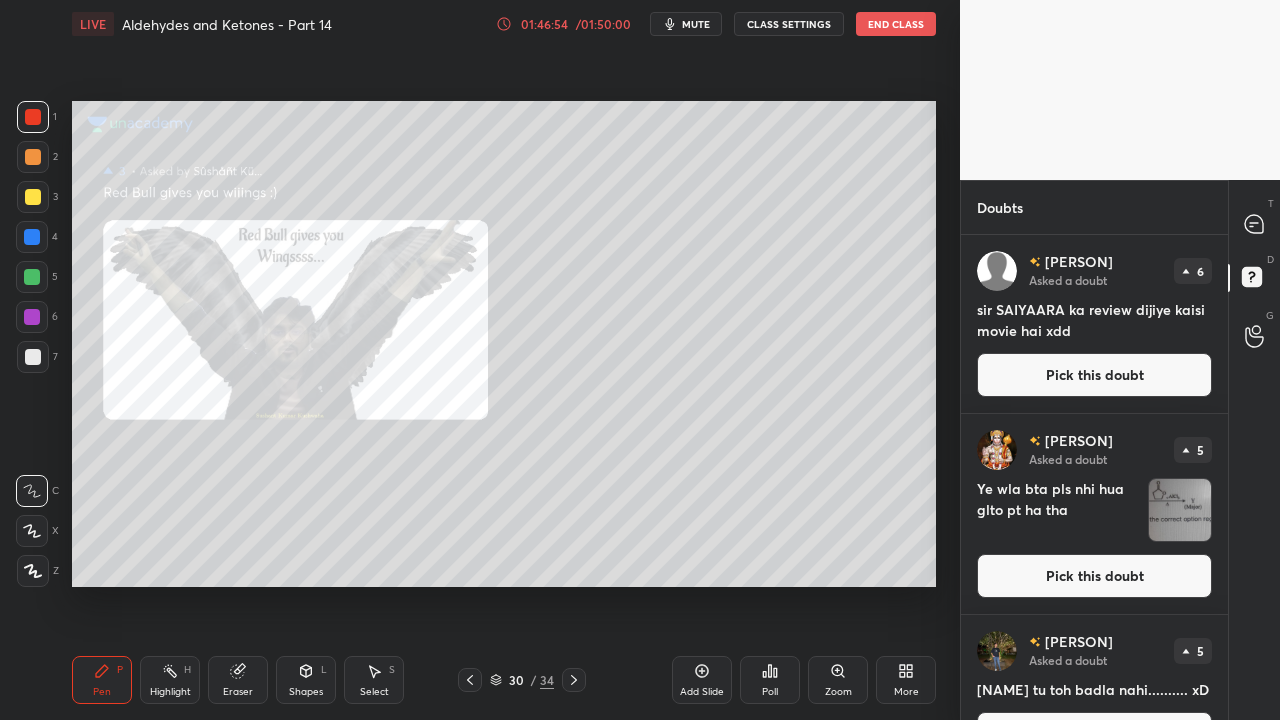 click on "Pick this doubt" at bounding box center [1094, 576] 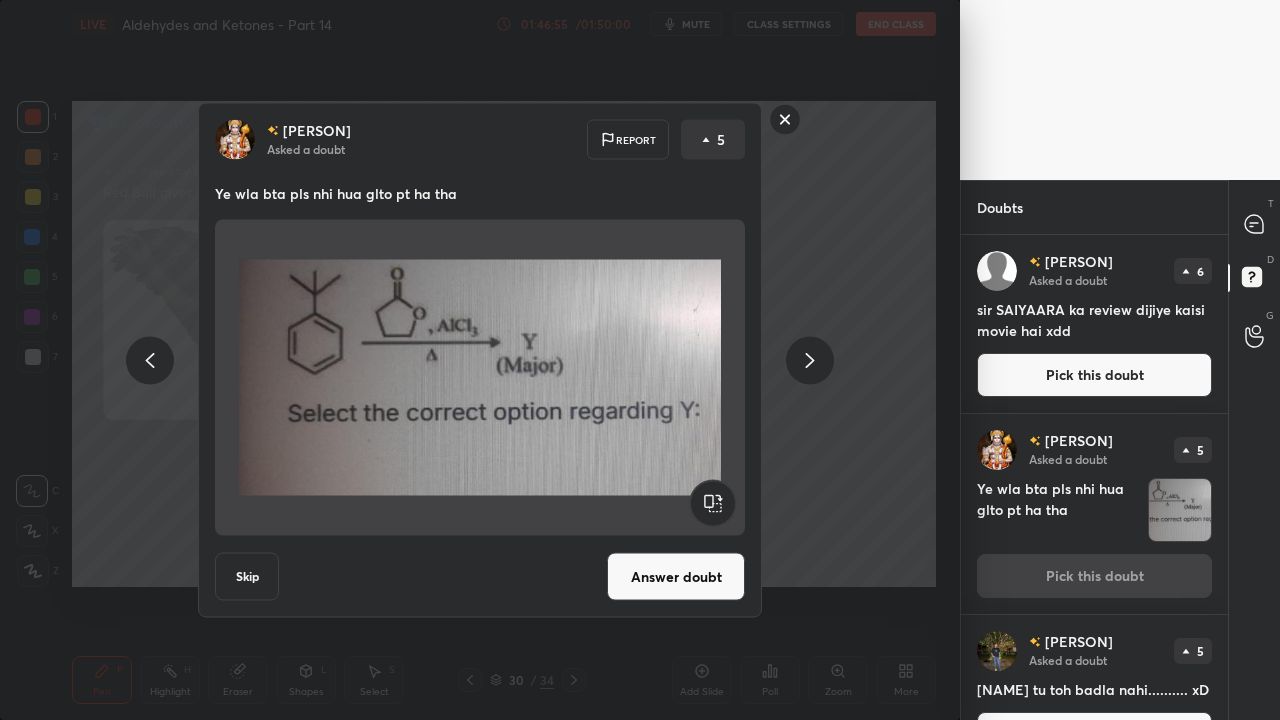 click on "Answer doubt" at bounding box center (676, 577) 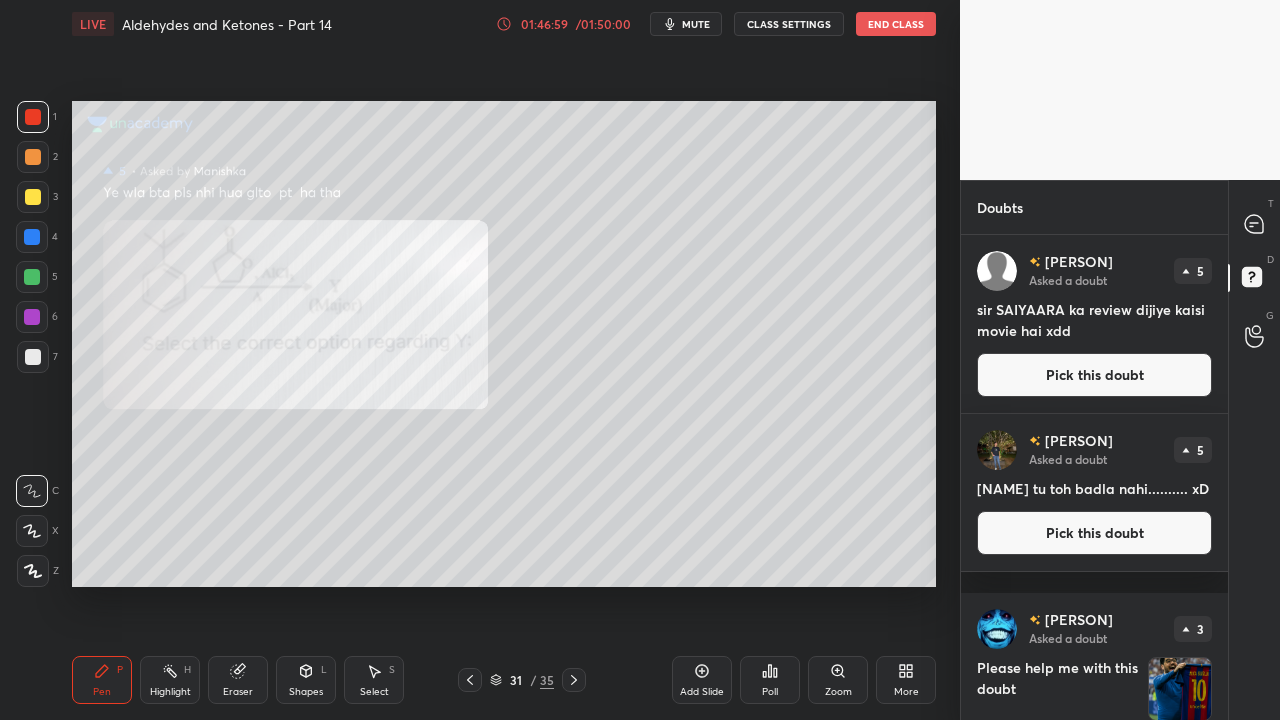 click on "Zoom" at bounding box center [838, 692] 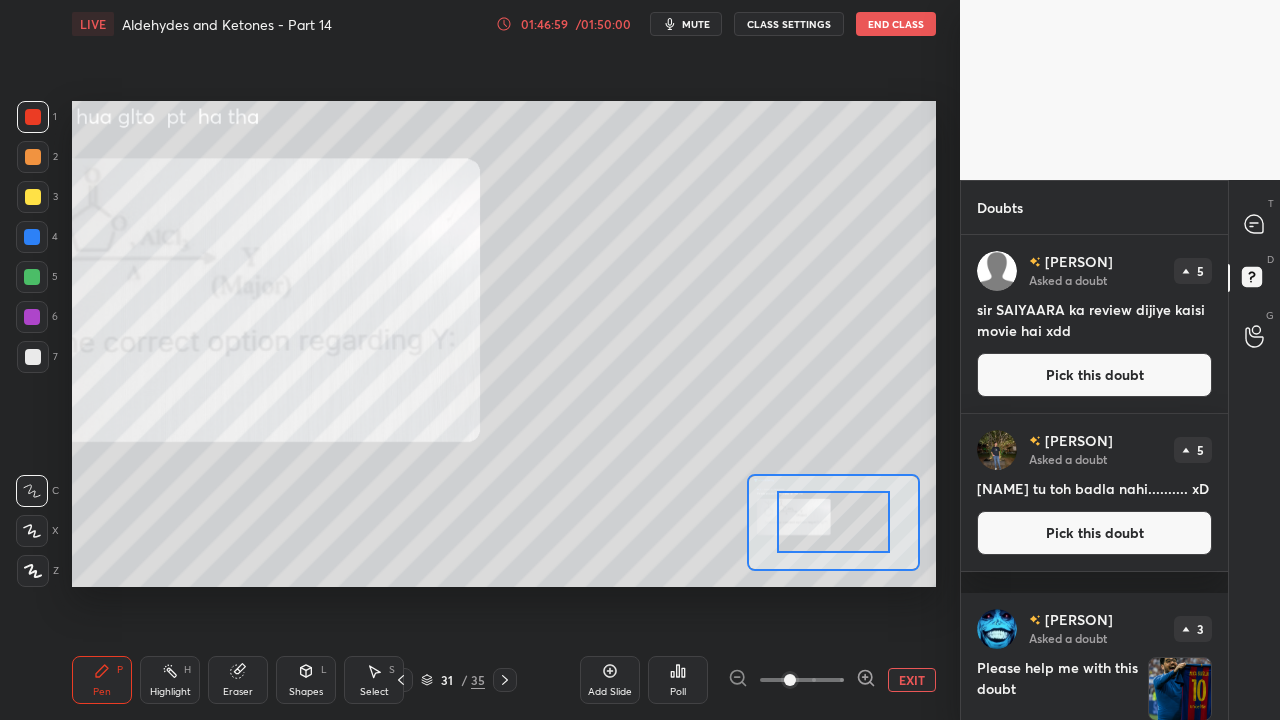 click at bounding box center (802, 680) 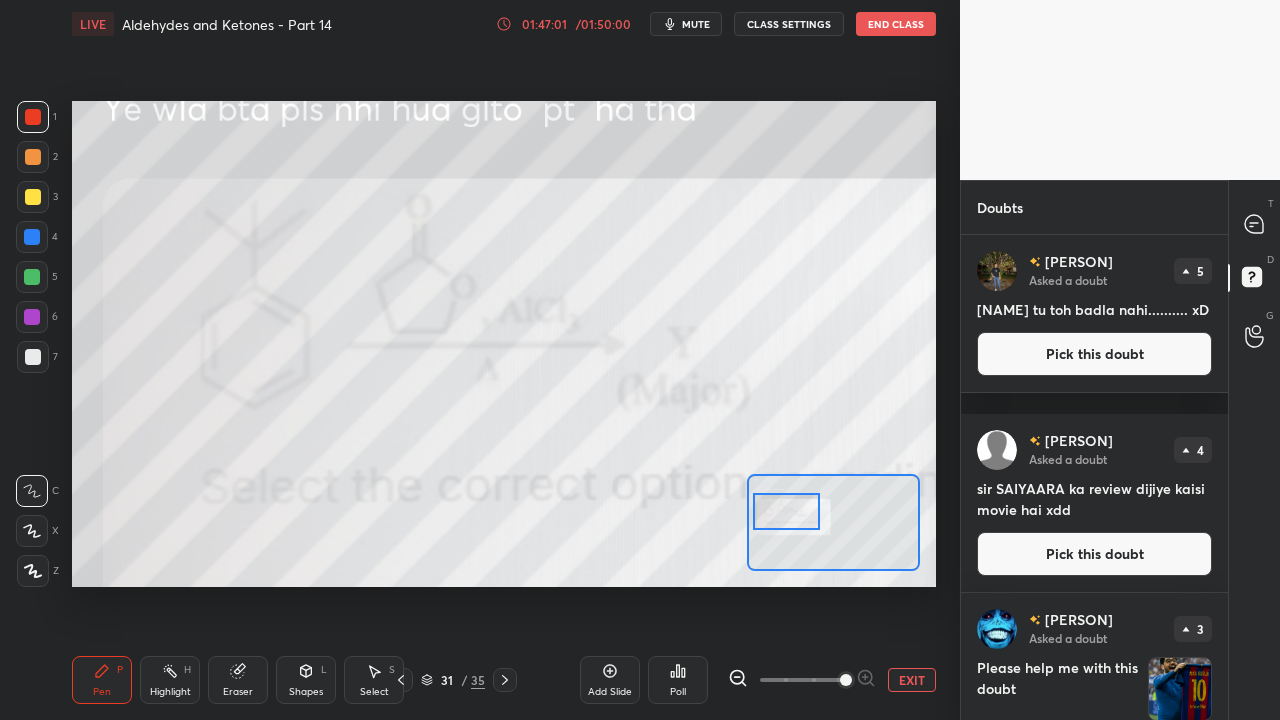 drag, startPoint x: 845, startPoint y: 528, endPoint x: 794, endPoint y: 518, distance: 51.971146 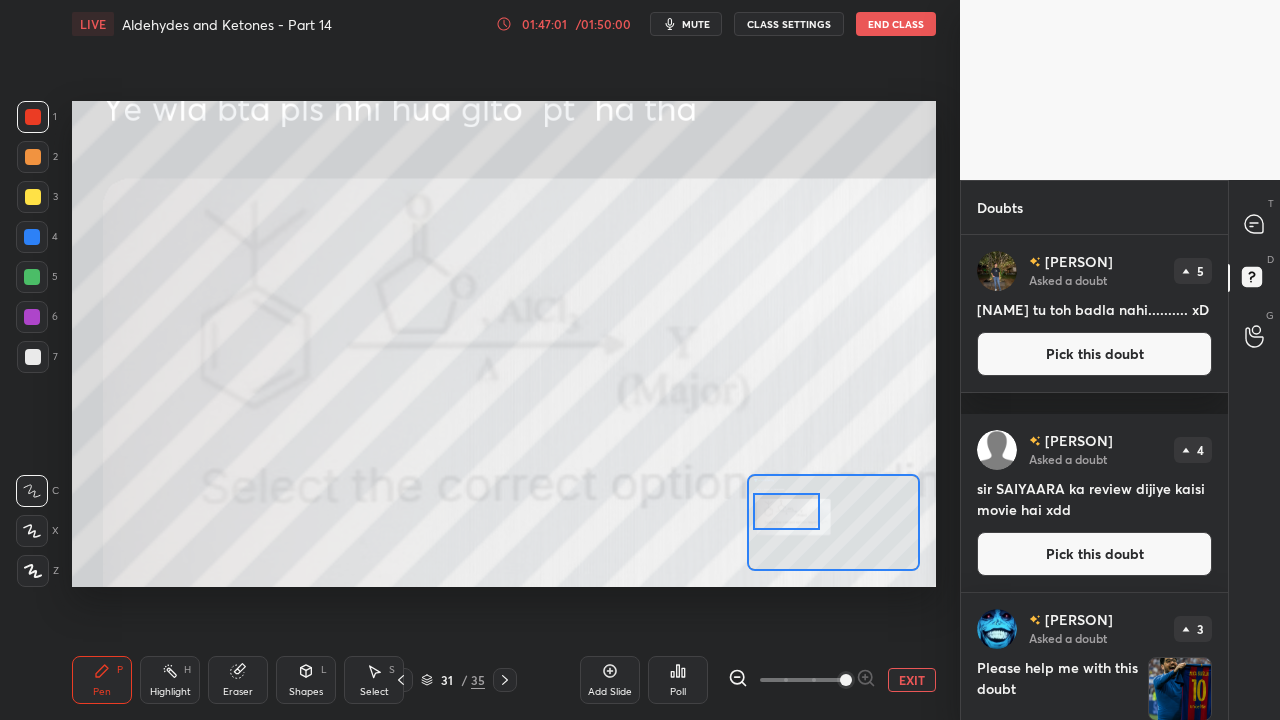 click at bounding box center [787, 511] 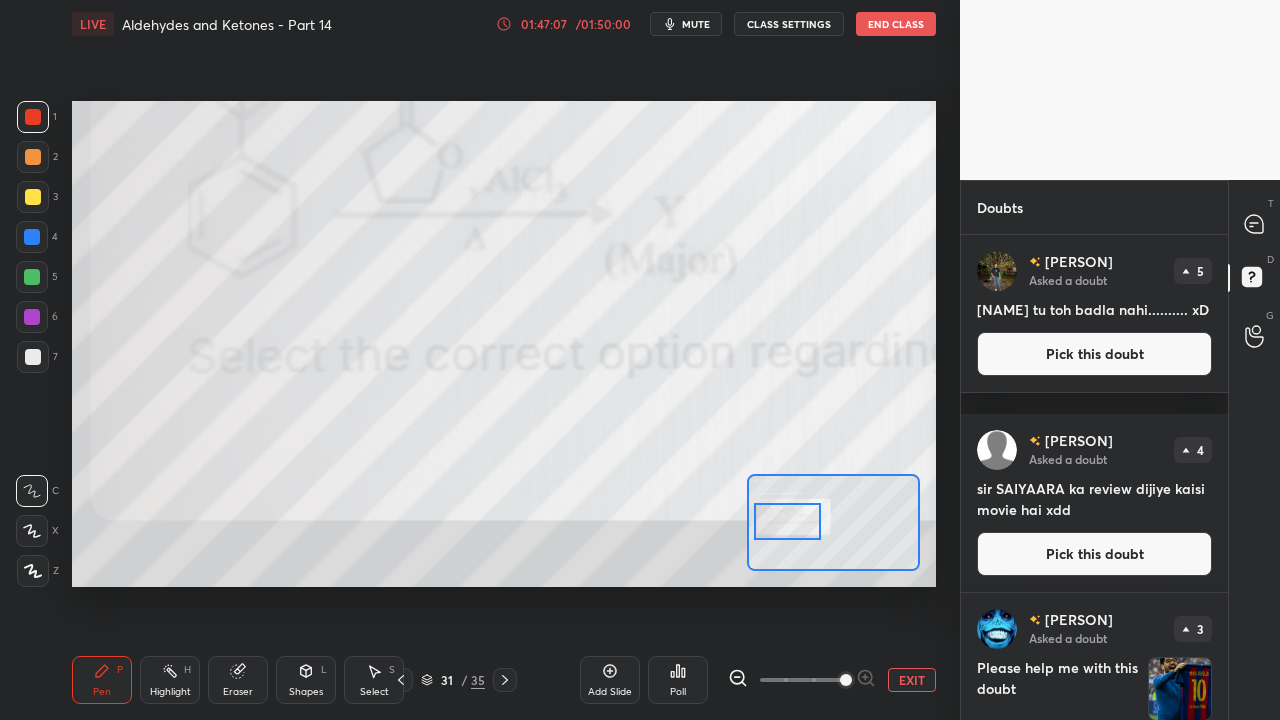 click at bounding box center [788, 521] 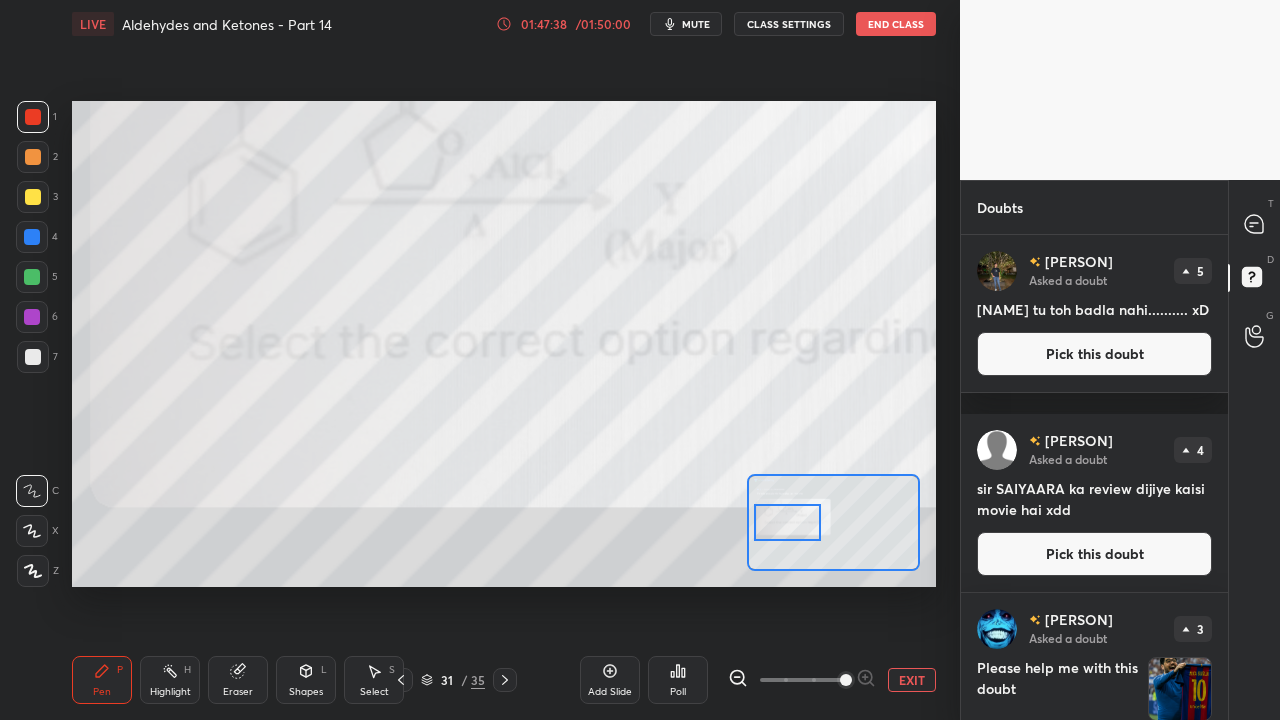 drag, startPoint x: 244, startPoint y: 673, endPoint x: 271, endPoint y: 666, distance: 27.89265 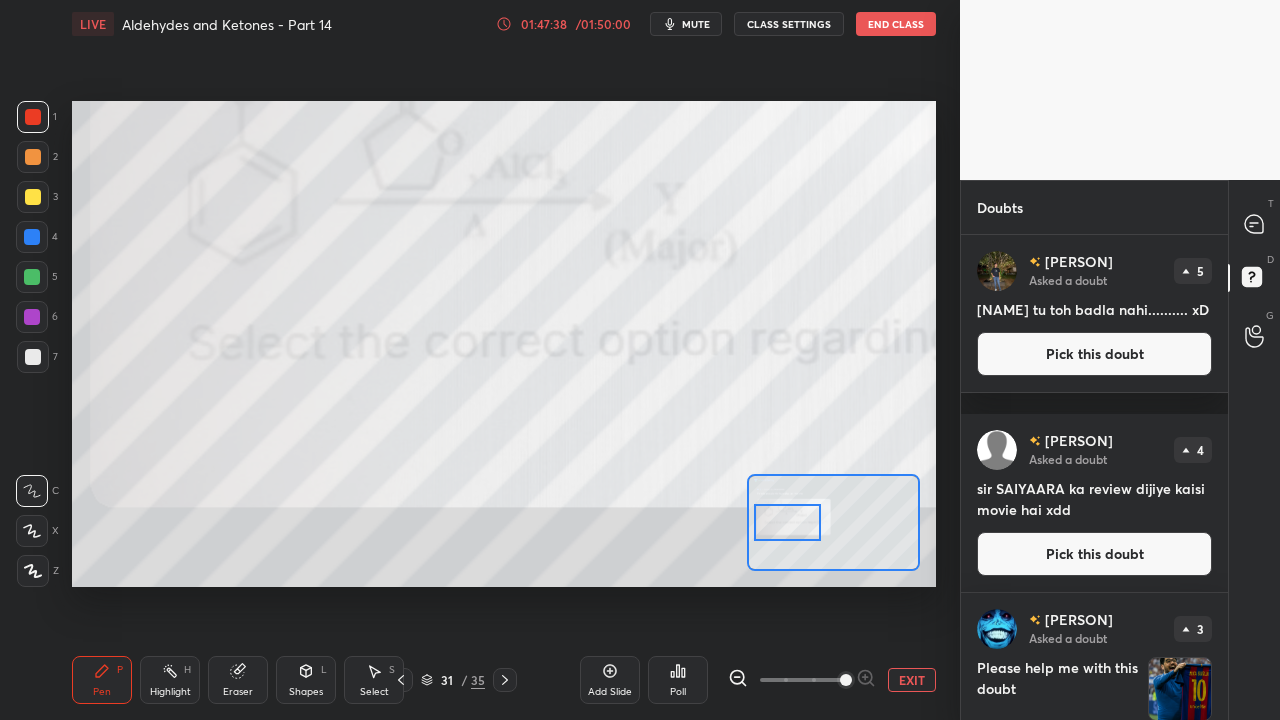 click on "Eraser" at bounding box center (238, 680) 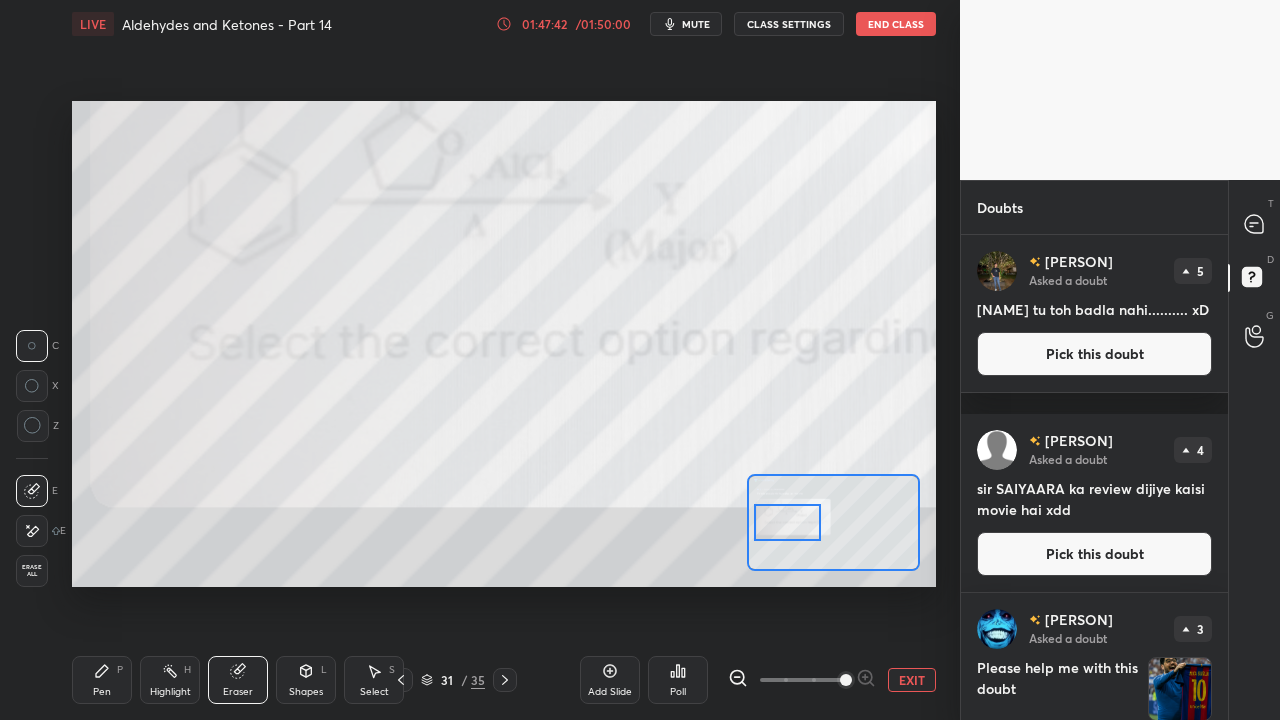 click on "Pen P" at bounding box center [102, 680] 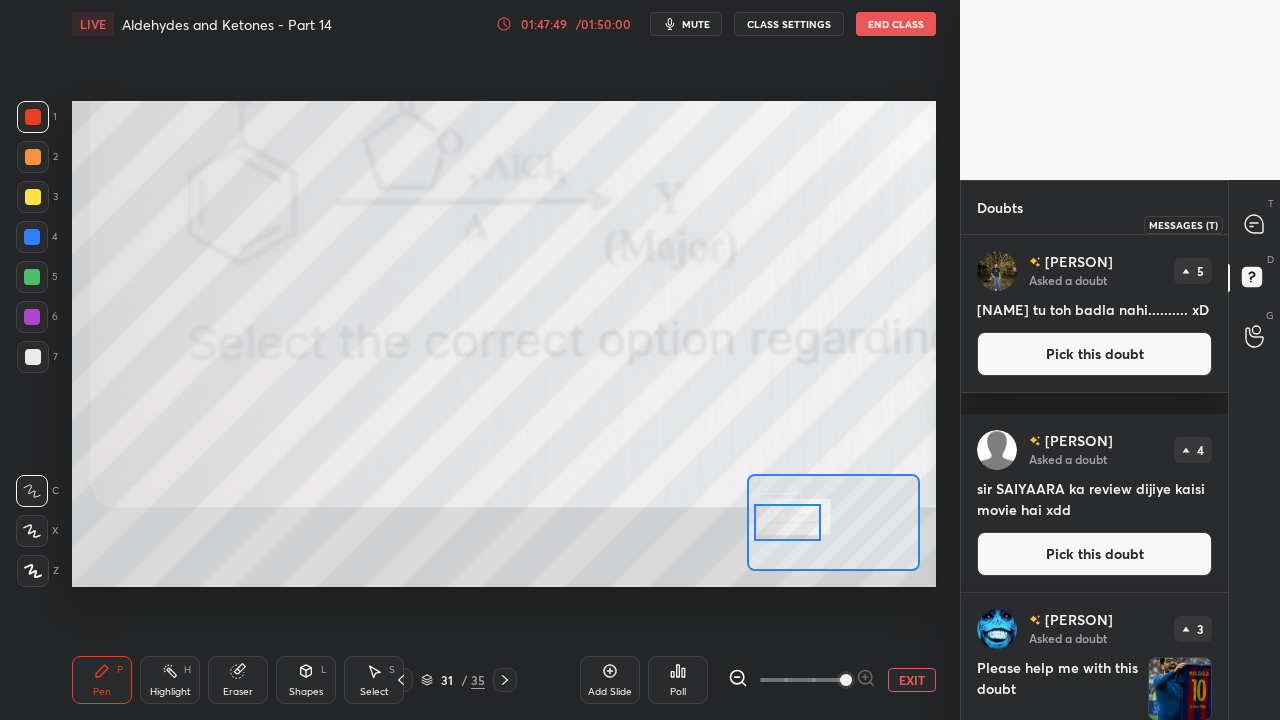 click at bounding box center (1255, 224) 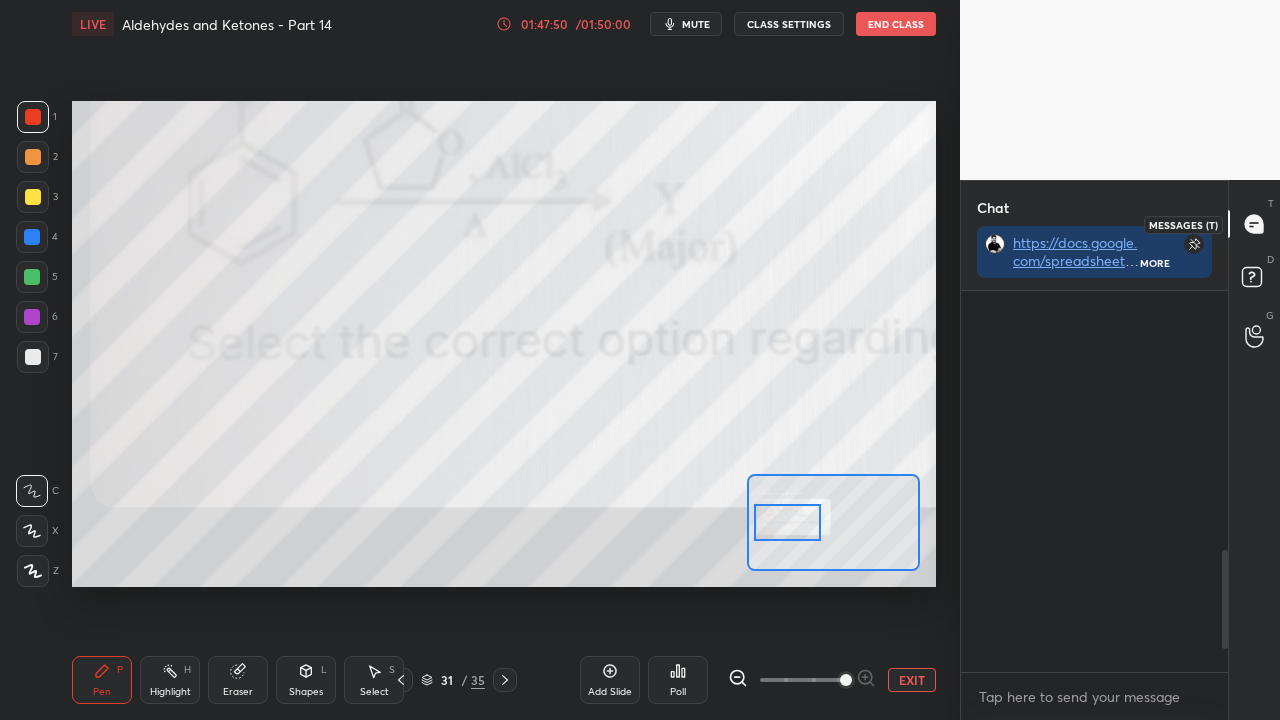 scroll, scrollTop: 1298, scrollLeft: 0, axis: vertical 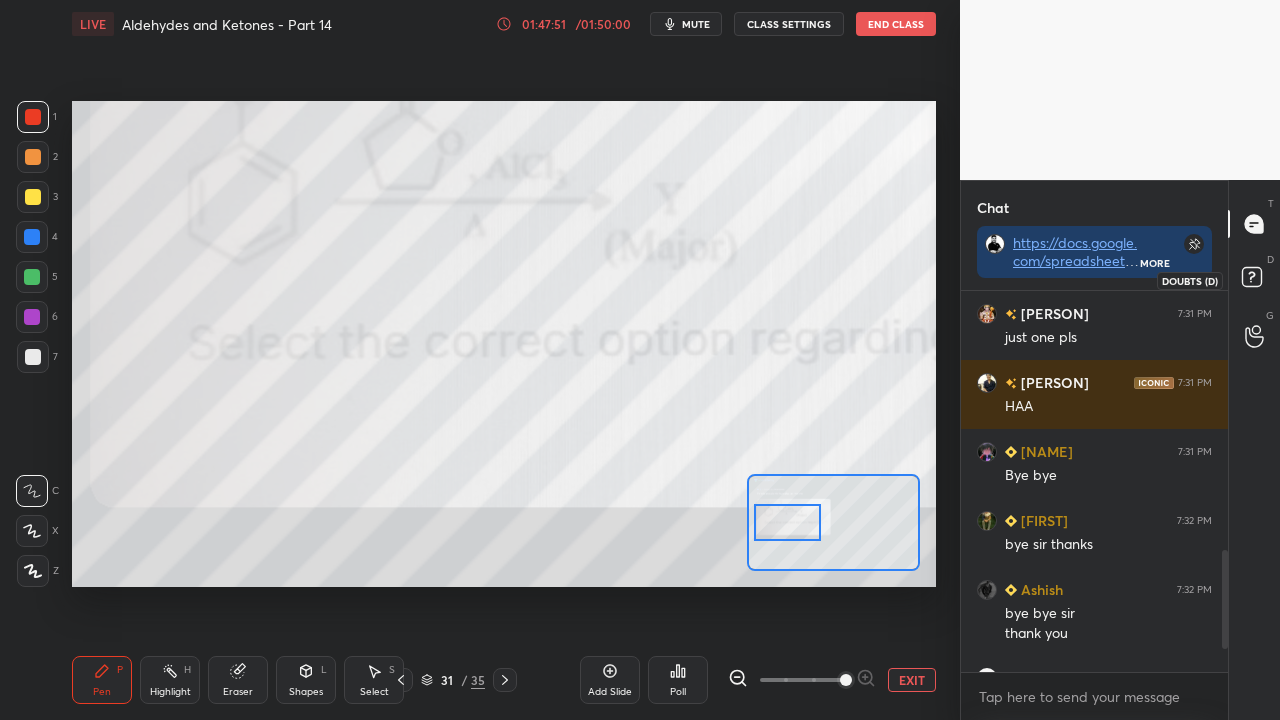 click 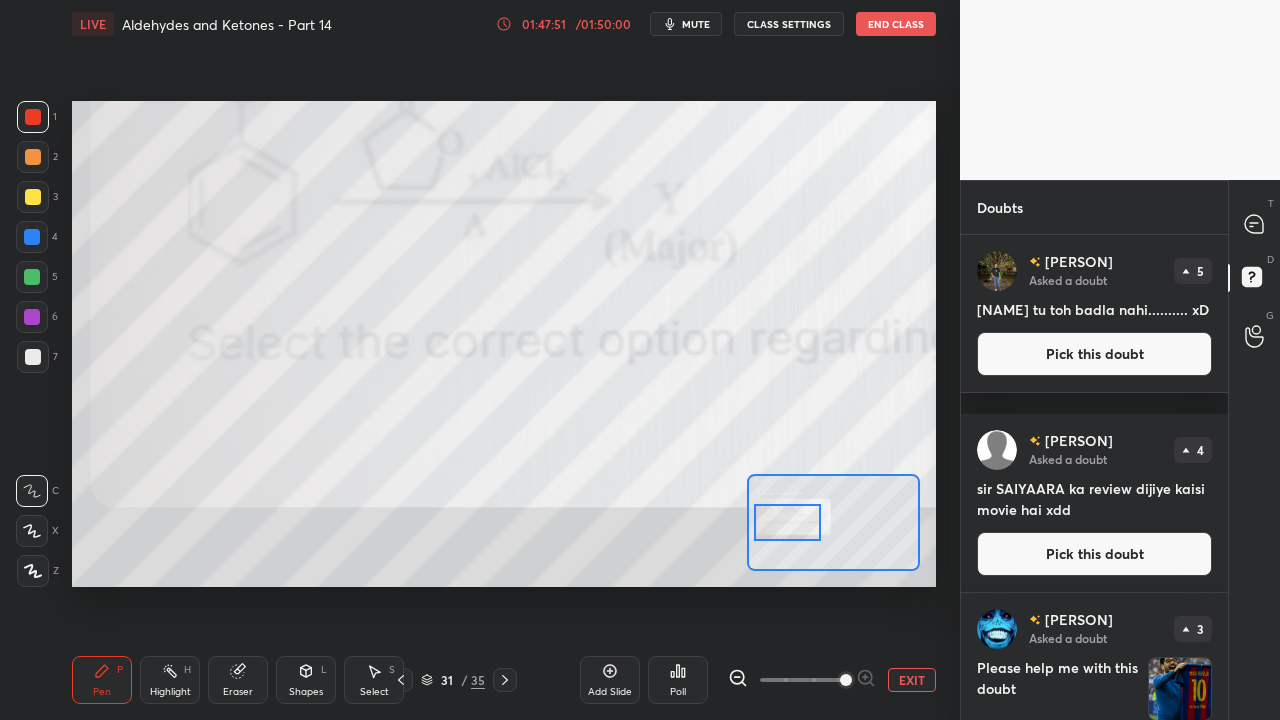 scroll, scrollTop: 6, scrollLeft: 6, axis: both 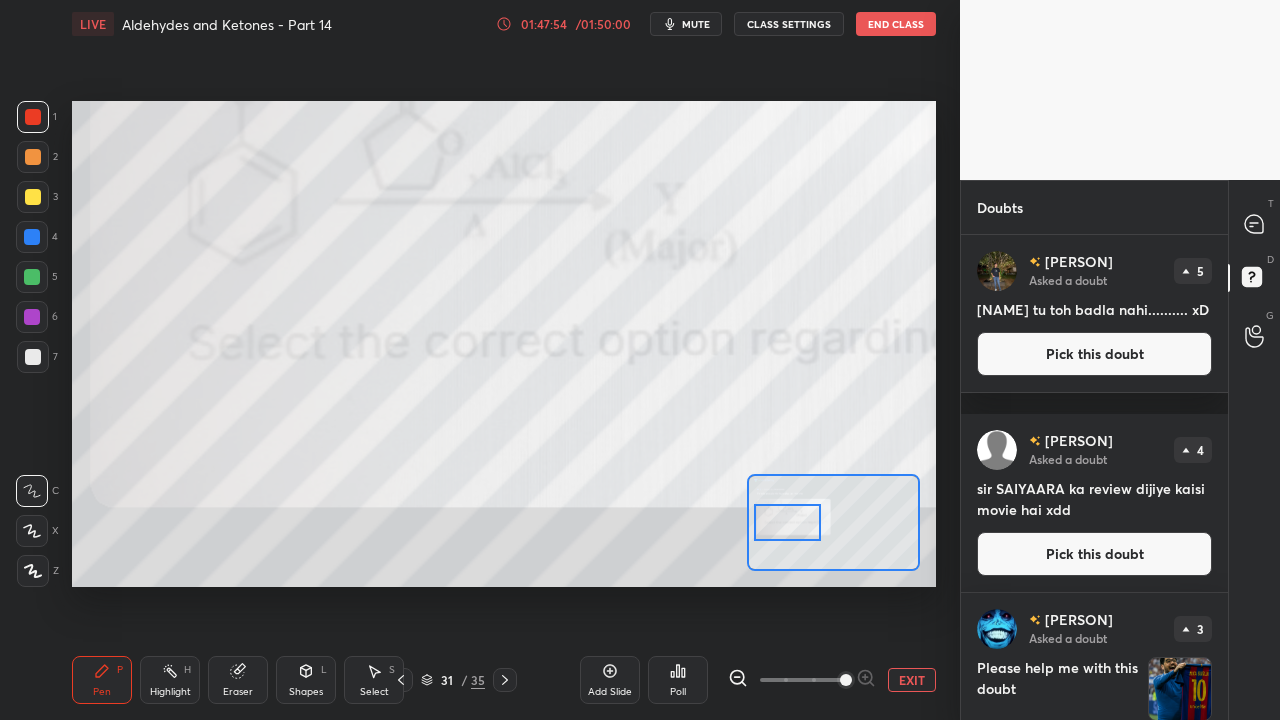 click on "End Class" at bounding box center [896, 24] 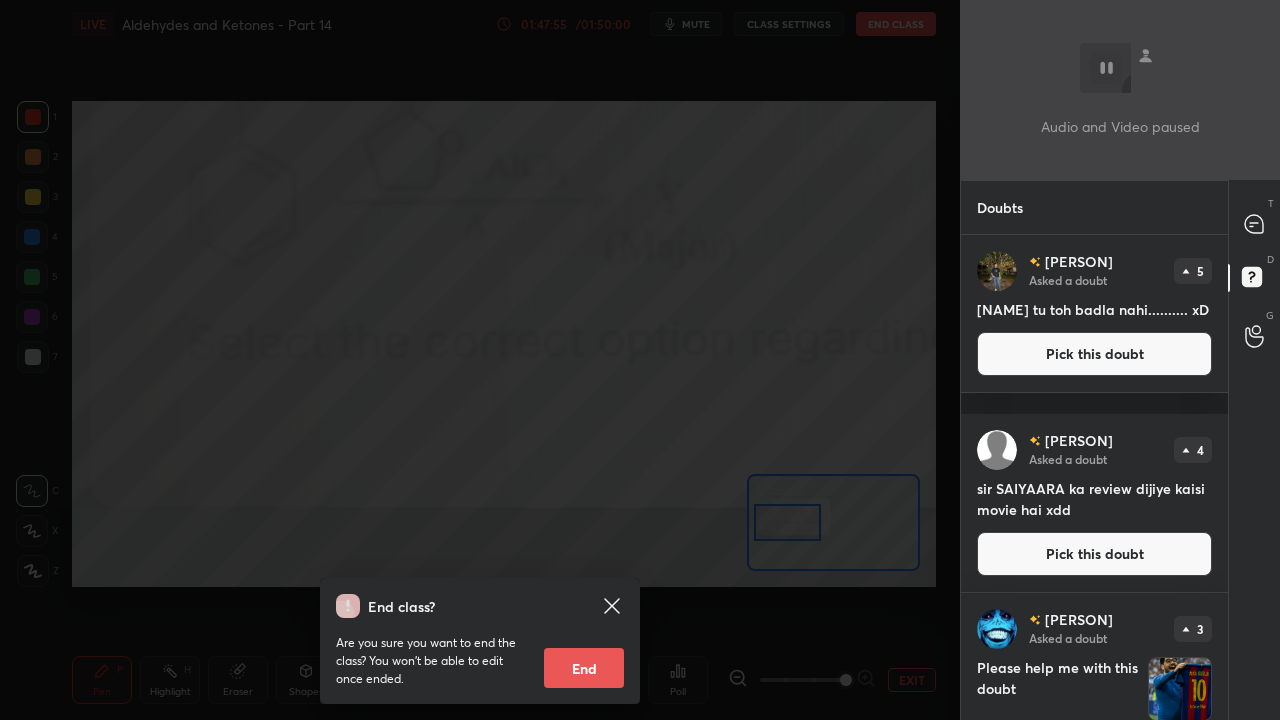 click on "End" at bounding box center [584, 668] 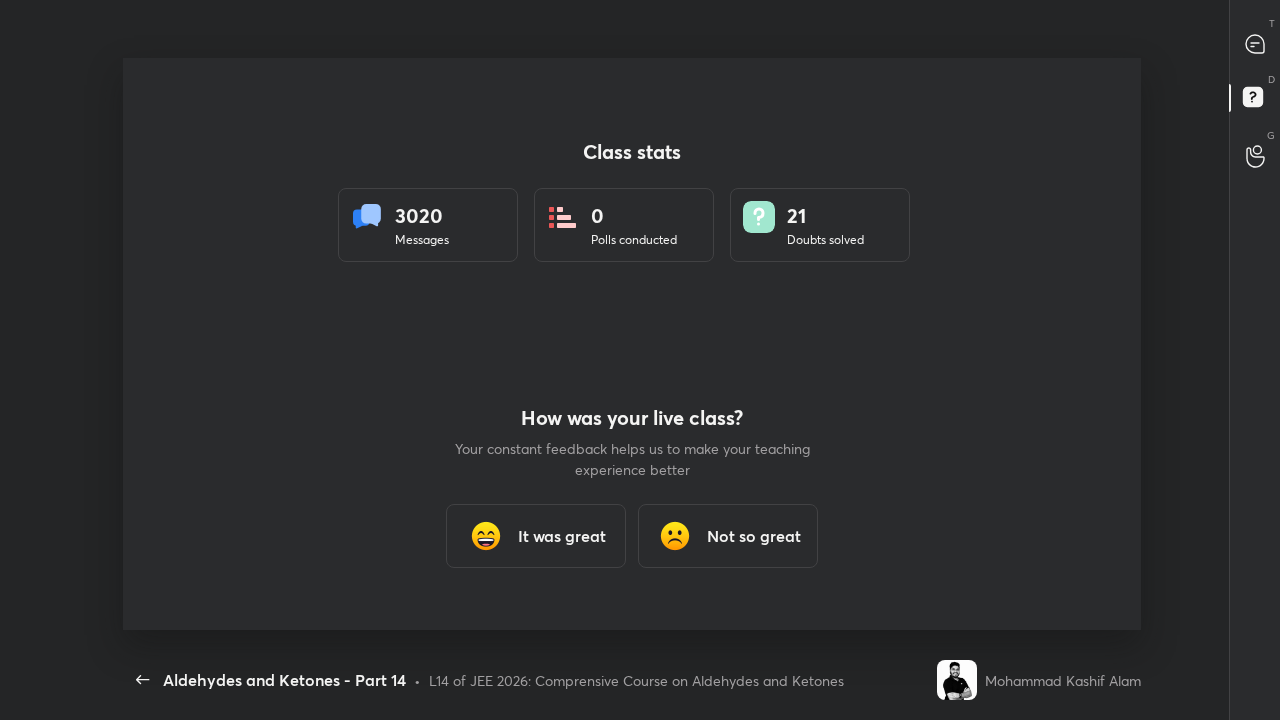 scroll, scrollTop: 99408, scrollLeft: 98796, axis: both 